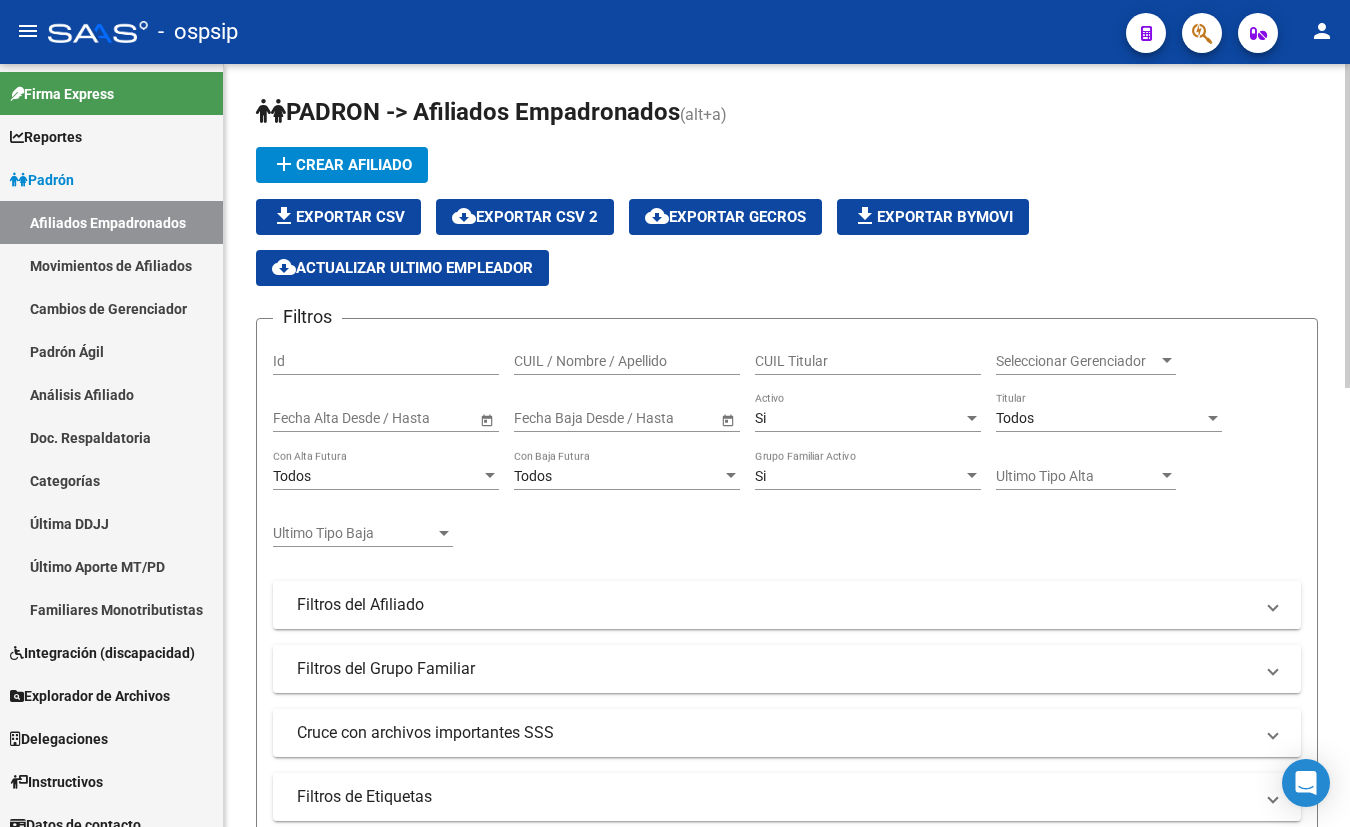 scroll, scrollTop: 0, scrollLeft: 0, axis: both 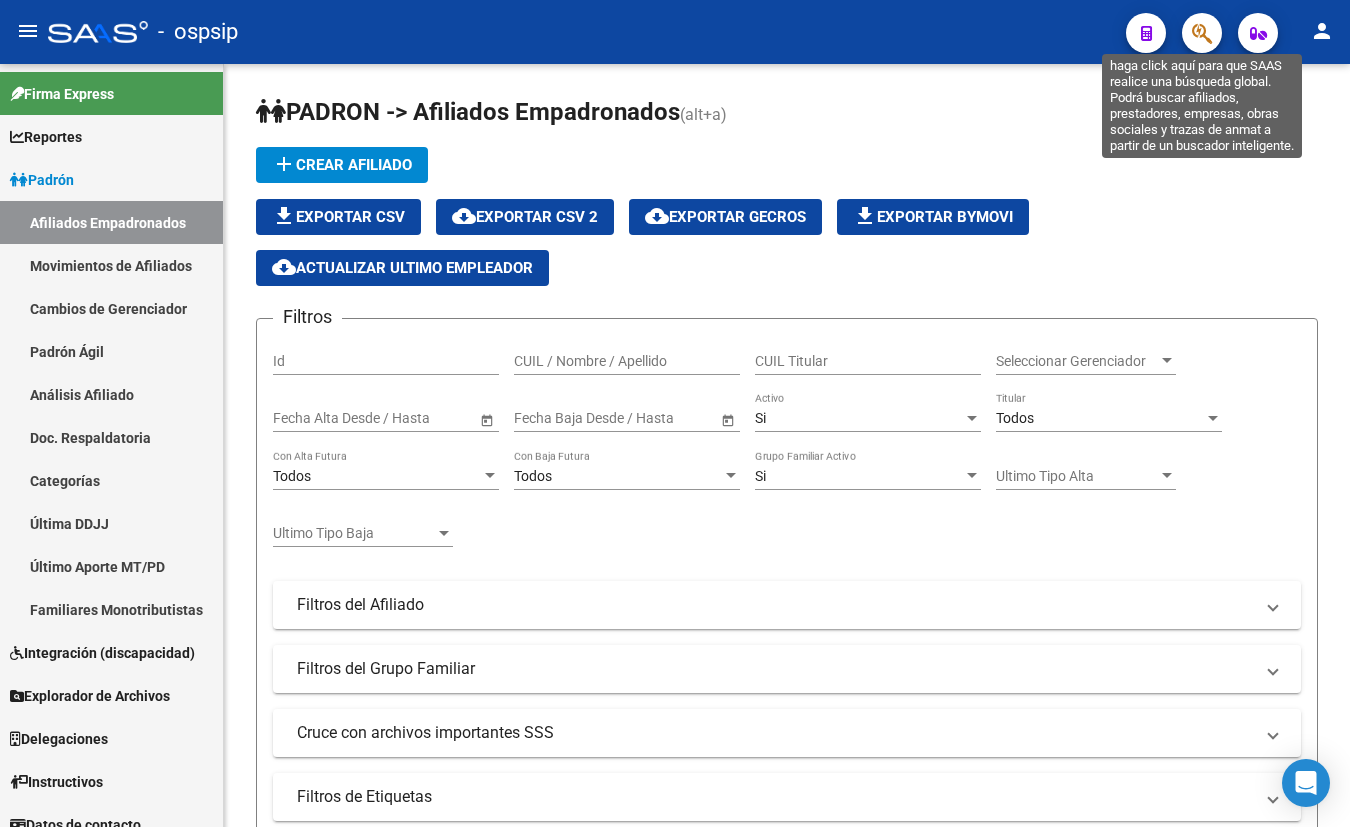click 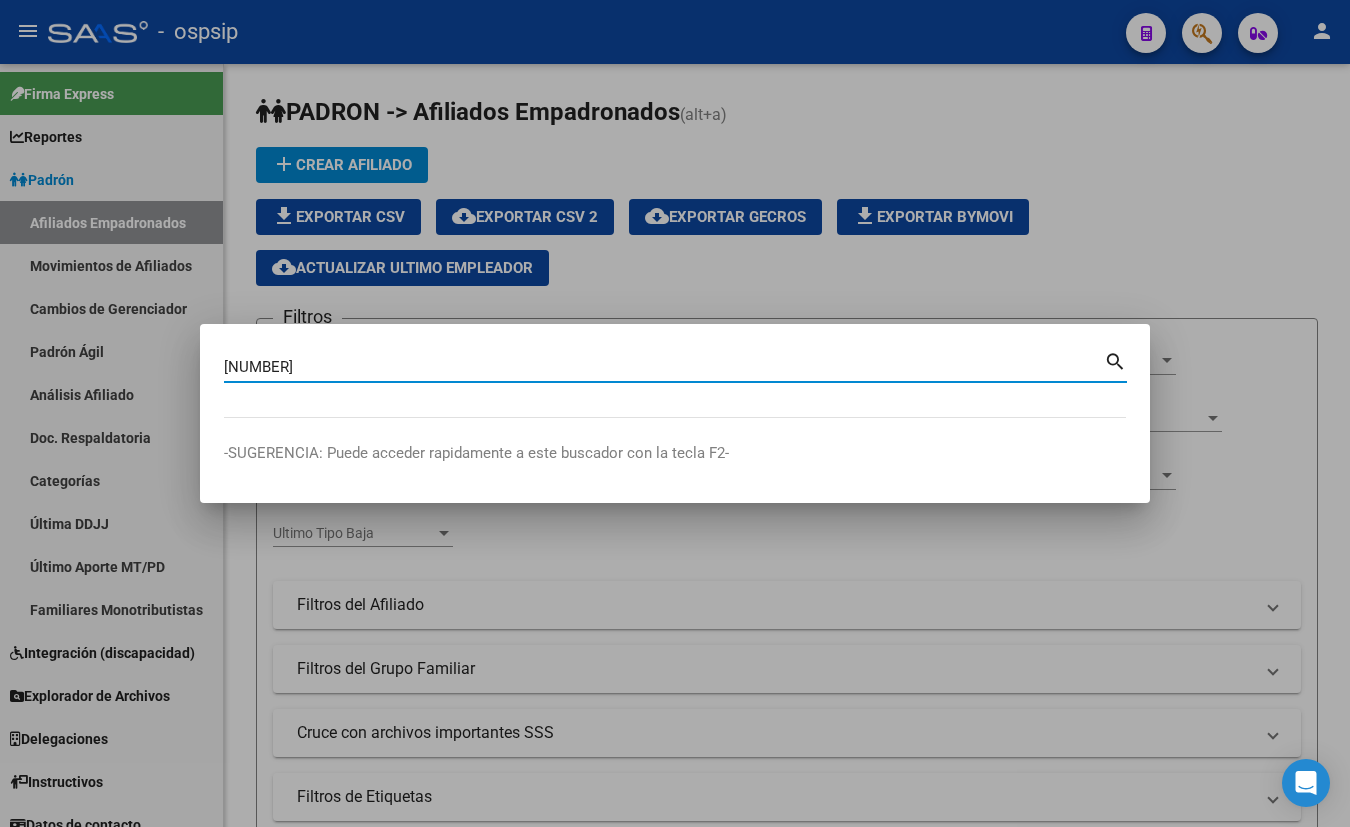 type on "[NUMBER]" 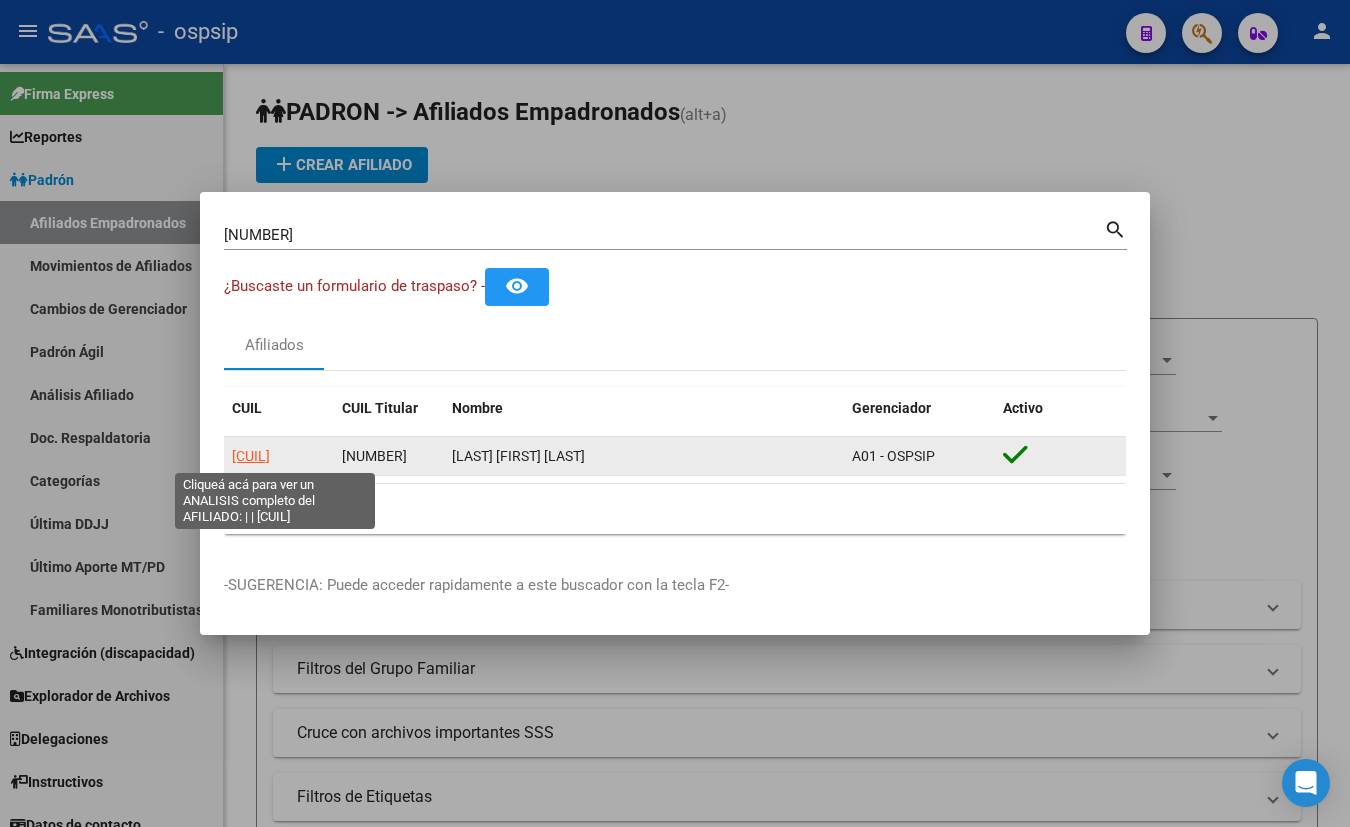 click on "[CUIL]" 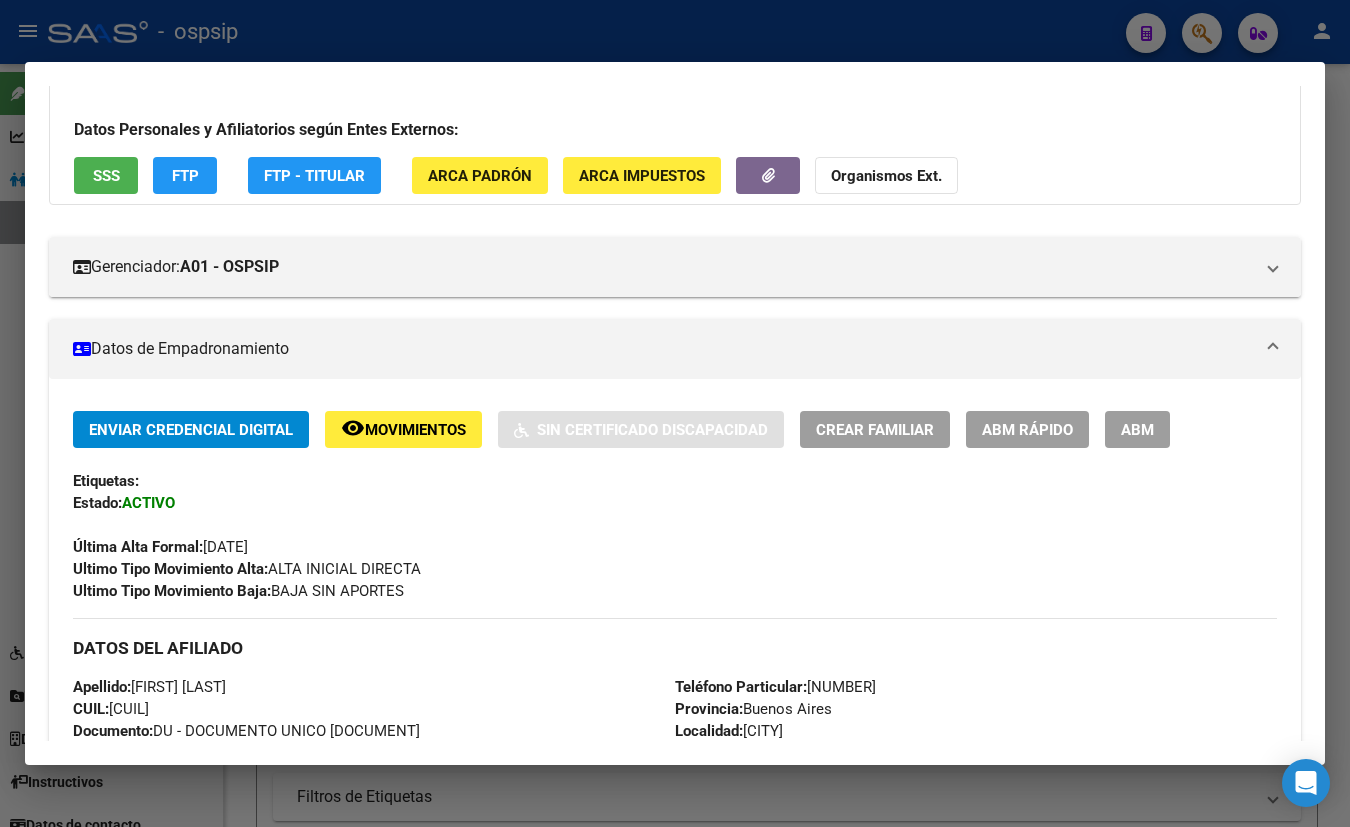 scroll, scrollTop: 90, scrollLeft: 0, axis: vertical 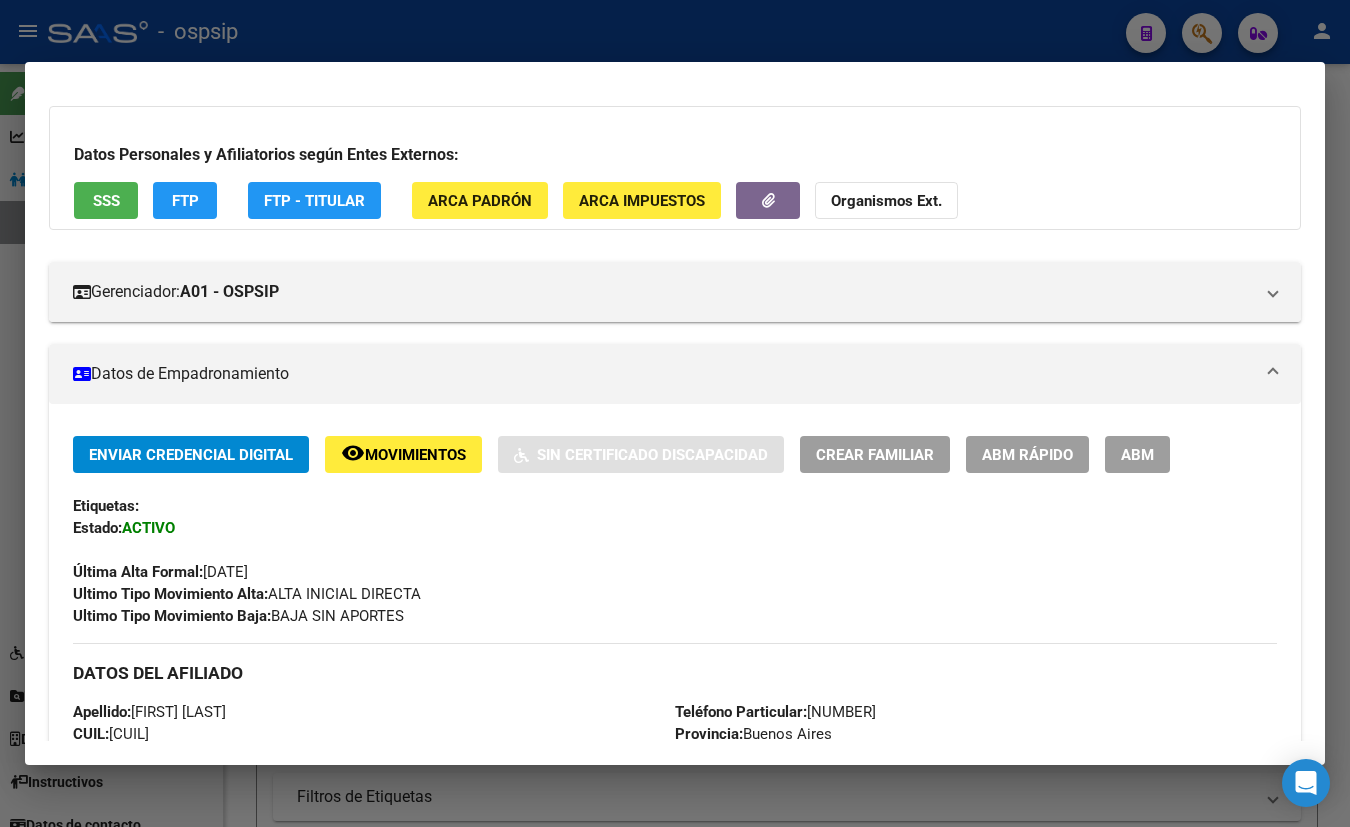 click on "SSS" at bounding box center (106, 201) 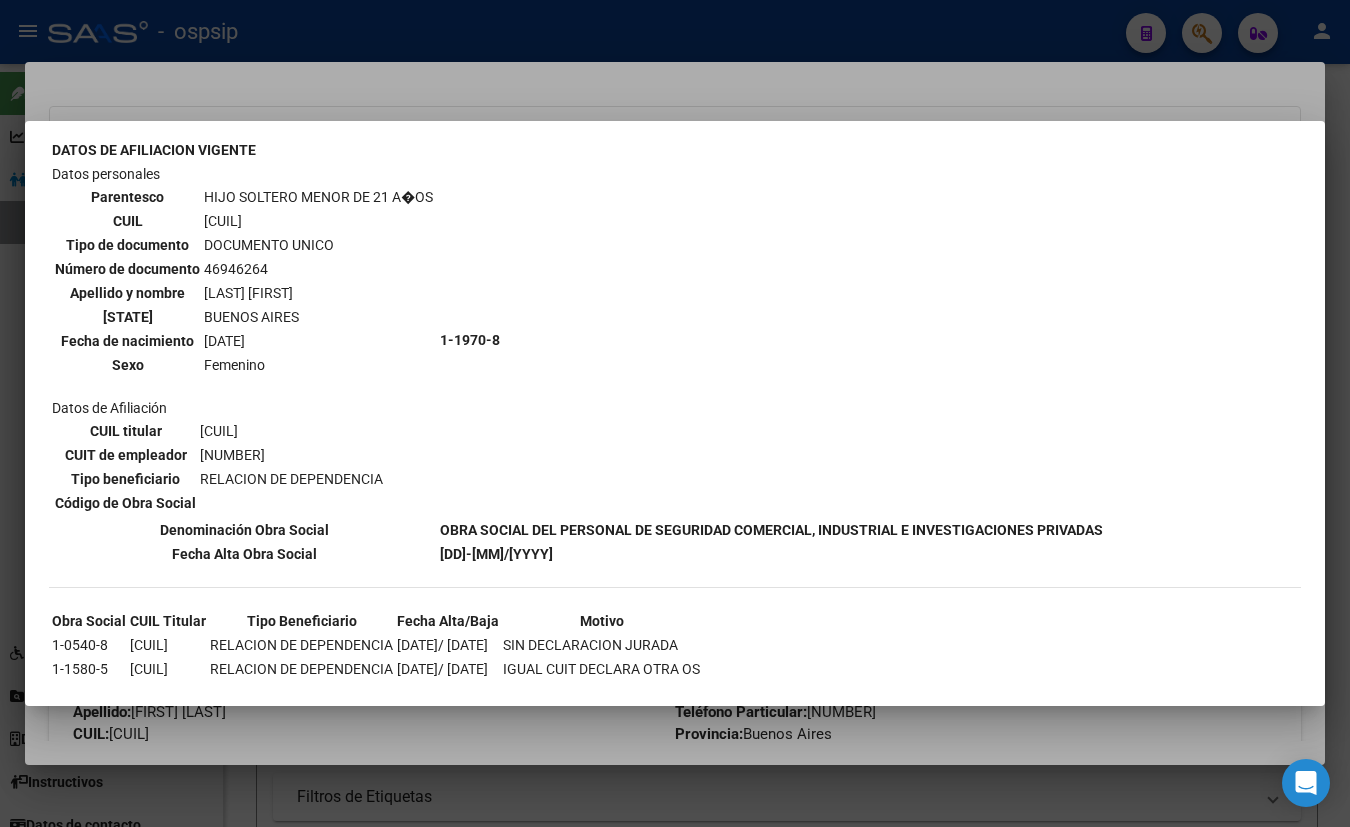 scroll, scrollTop: 1181, scrollLeft: 0, axis: vertical 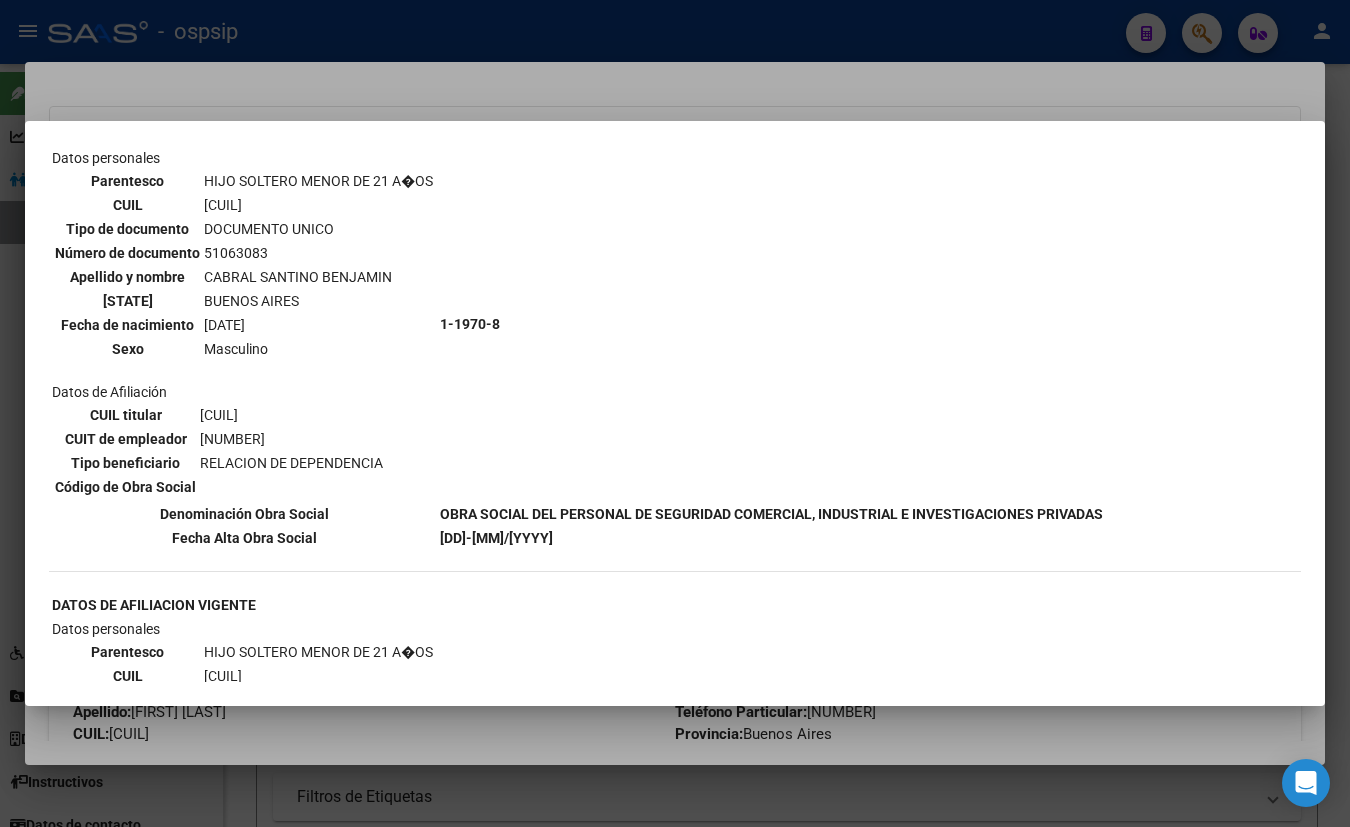 type 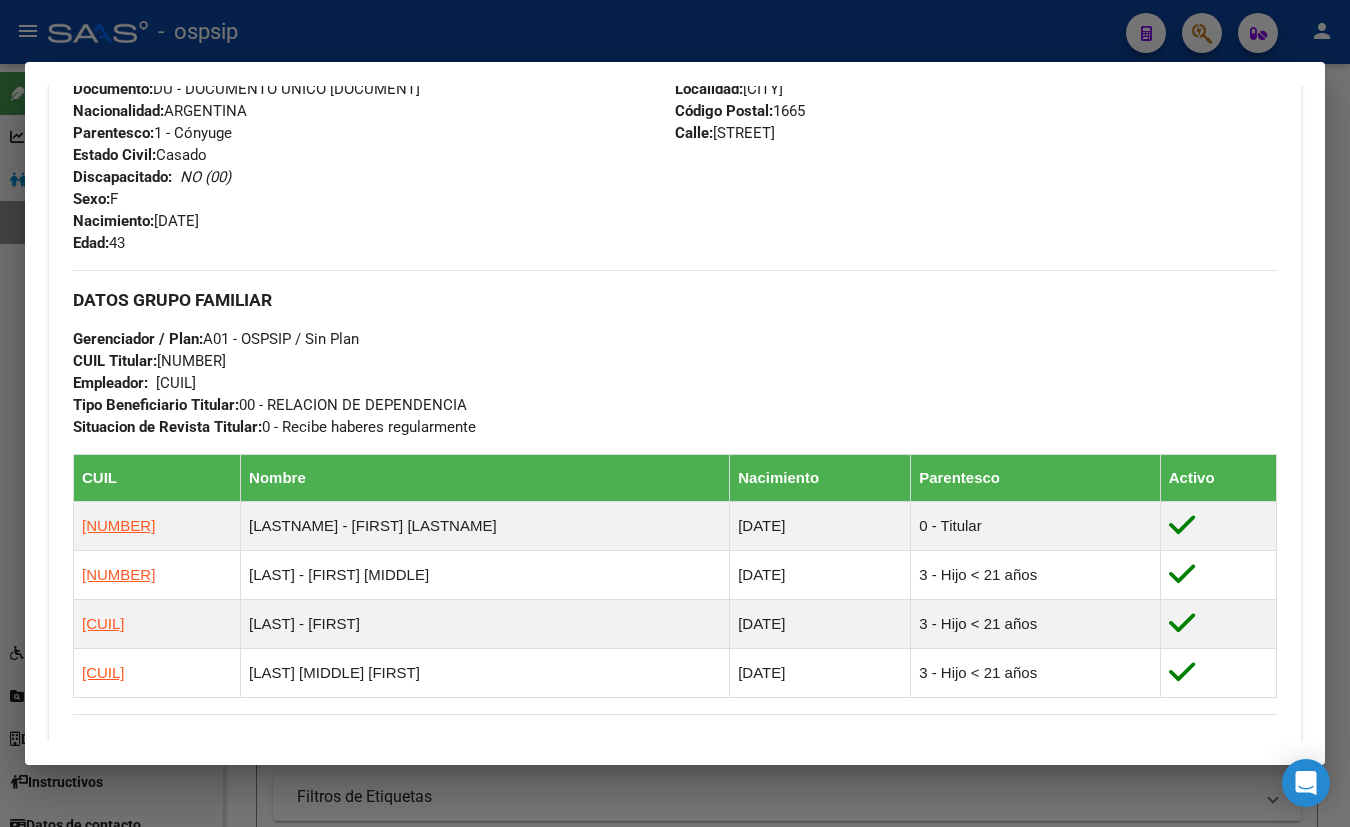 scroll, scrollTop: 1000, scrollLeft: 0, axis: vertical 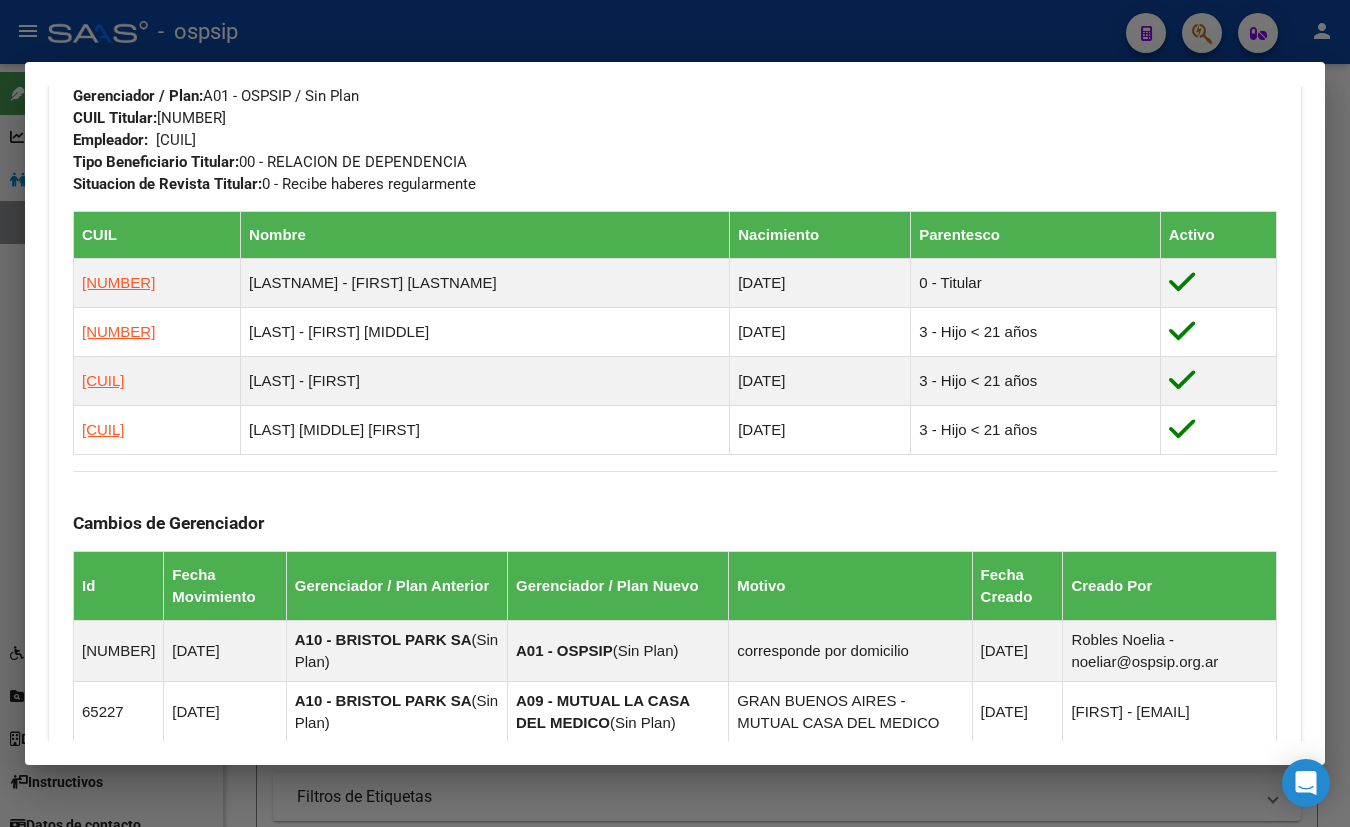 click on "Cambios de Gerenciador Id Fecha Movimiento Gerenciador / Plan Anterior Gerenciador / Plan Nuevo Motivo Fecha Creado Creado Por [NUMBER] [DATE] A10 - BRISTOL PARK SA   (  Sin Plan  )  A01 - OSPSIP   (  Sin Plan  ) corresponde por domicilio [DATE] Robles Noelia - noeliar@ospsip.org.ar [NUMBER] [DATE] A10 - BRISTOL PARK SA   (  Sin Plan  )  A09 - MUTUAL LA CASA DEL MEDICO    (  Sin Plan  ) GRAN BUENOS AIRES - MUTUAL CASA DEL MEDICO [DATE] Tirasso Rosana - rosanat@ospsip.org.ar [NUMBER] [DATE] A01 - OSPSIP   (  Sin Plan  )  A10 - BRISTOL PARK SA   (  Sin Plan  ) BRISTOL PARK - CONURBANO  [DATE] Tirasso Rosana - rosanat@ospsip.org.ar [NUMBER] [DATE] A10 - BRISTOL PARK SA   (  Sin Plan  )  A10 - BRISTOL PARK SA   (  Sin Plan  ) BRISTOL PARK CONURBANO [DATE] Tirasso Rosana - rosanat@ospsip.org.ar [NUMBER] [DATE] A09 - MUTUAL LA CASA DEL MEDICO    (  Sin Plan  )  A10 - BRISTOL PARK SA   (  Sin Plan  ) CONURBANO - BRISTOL PARK [DATE] Tirasso Rosana - rosanat@ospsip.org.ar [NUMBER] [DATE]" at bounding box center [675, 729] 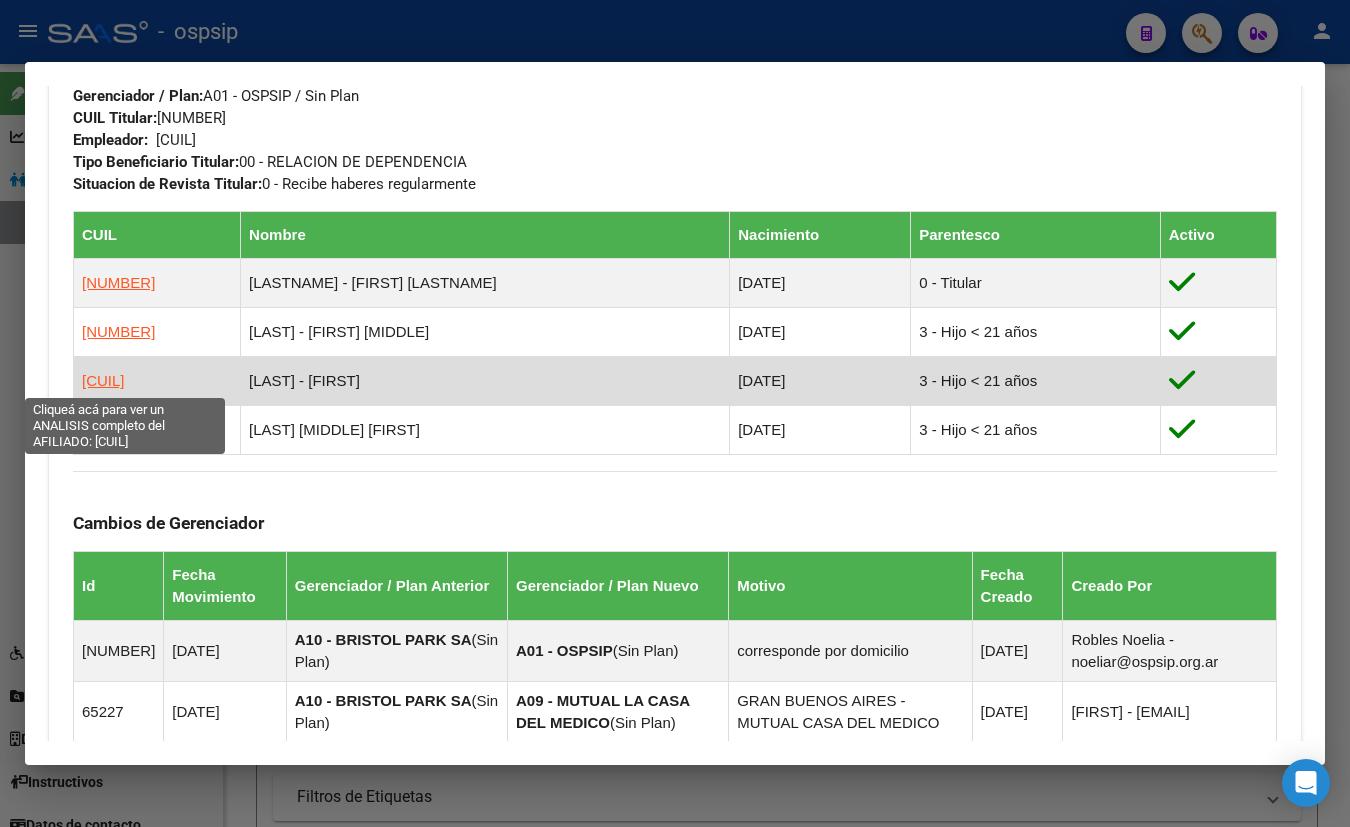 click on "[CUIL]" at bounding box center (103, 380) 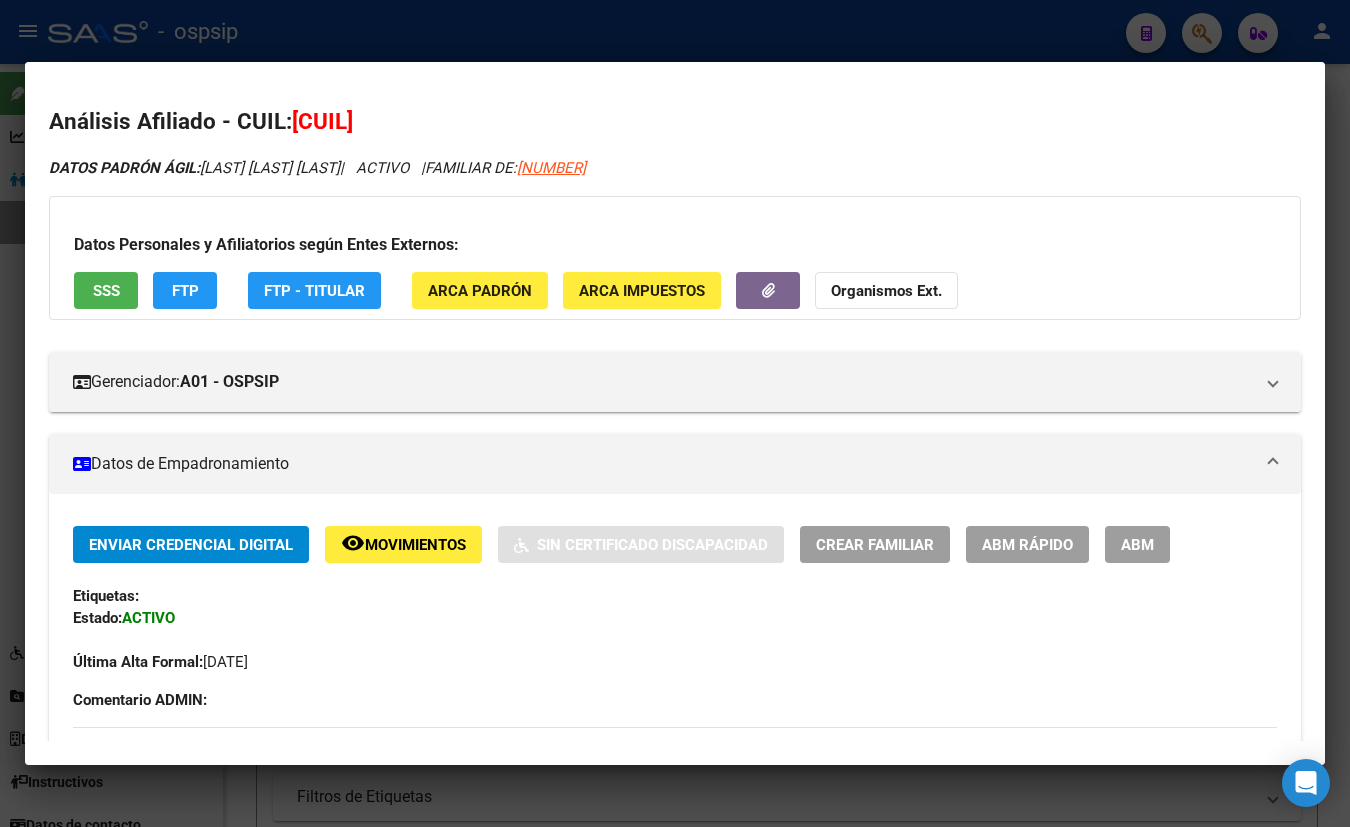 drag, startPoint x: 1123, startPoint y: 541, endPoint x: 975, endPoint y: 561, distance: 149.34523 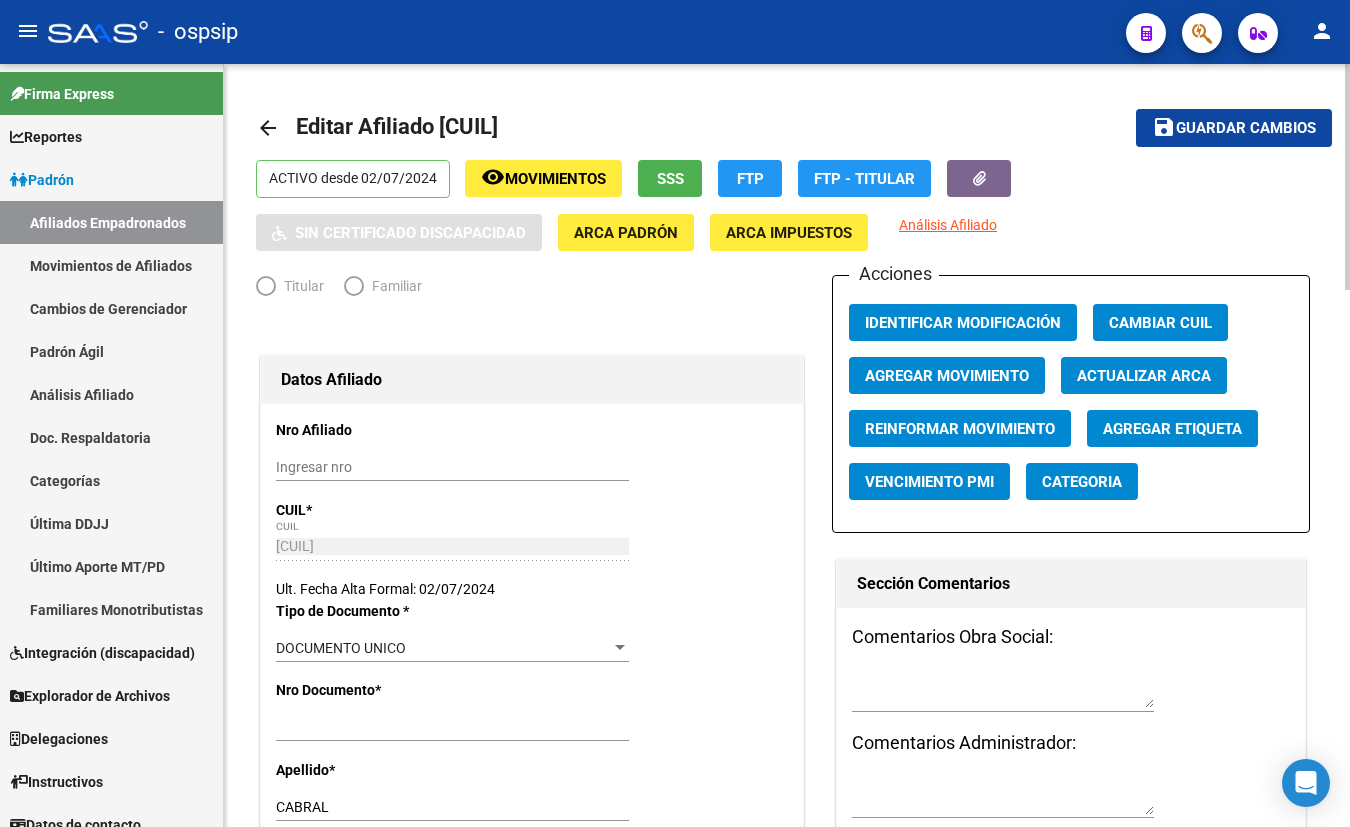radio on "true" 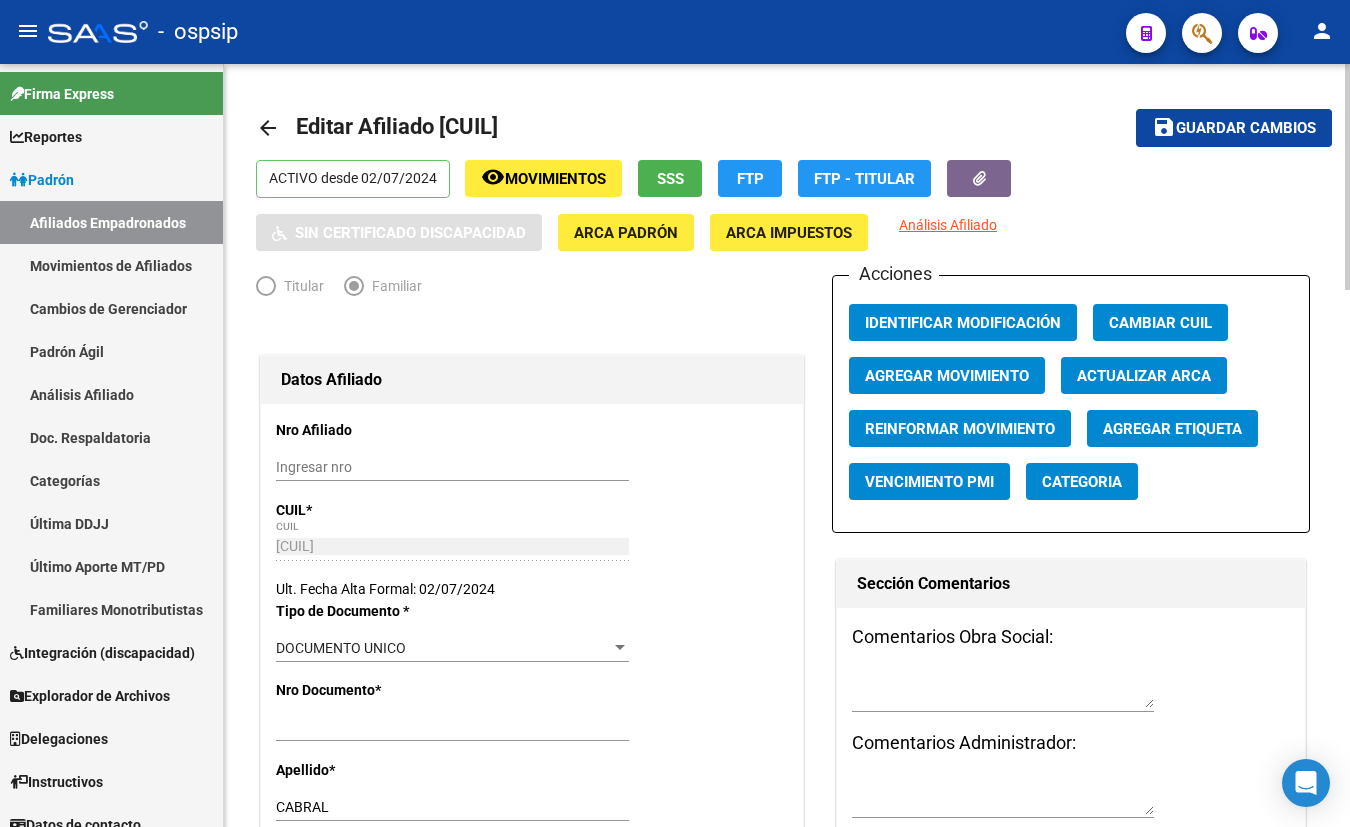 click on "Agregar Movimiento" 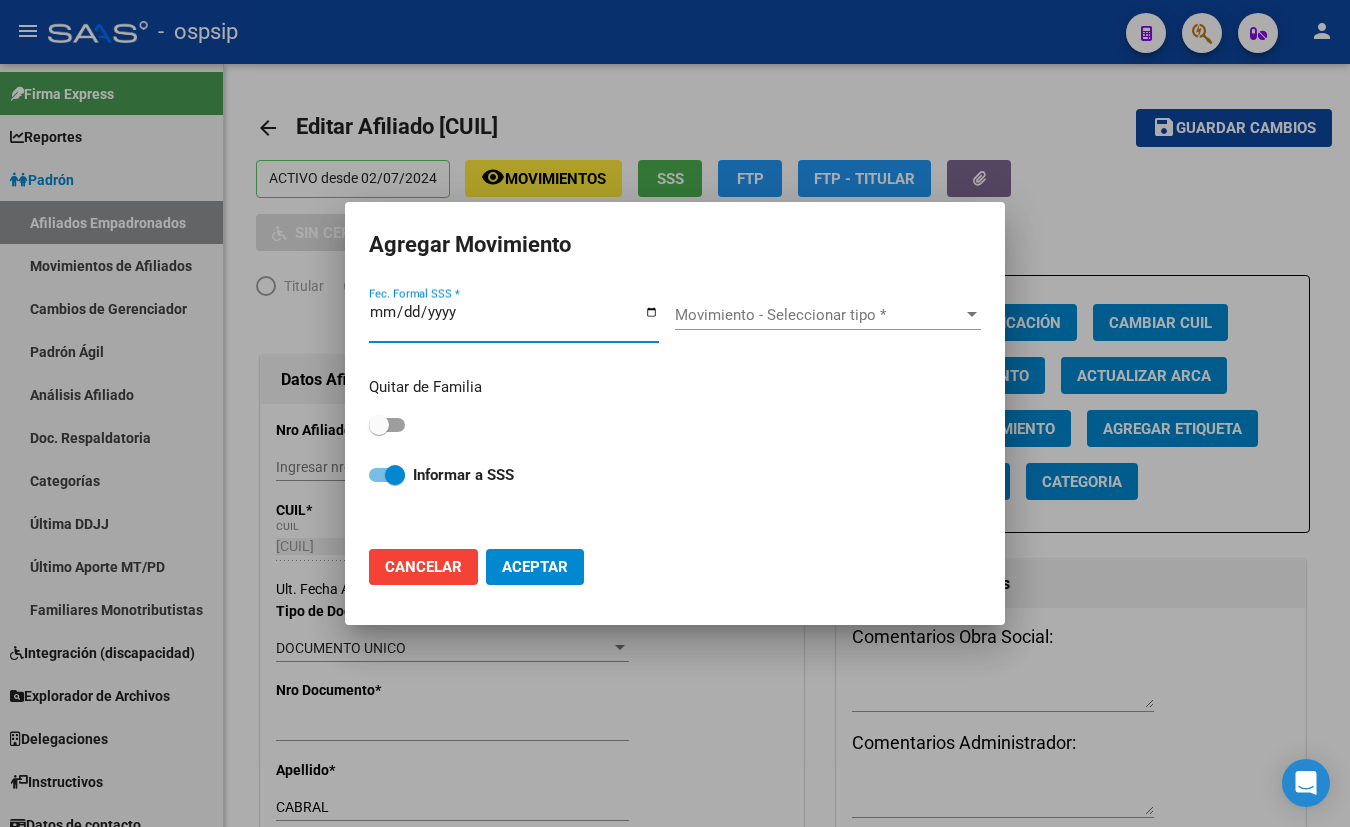 type 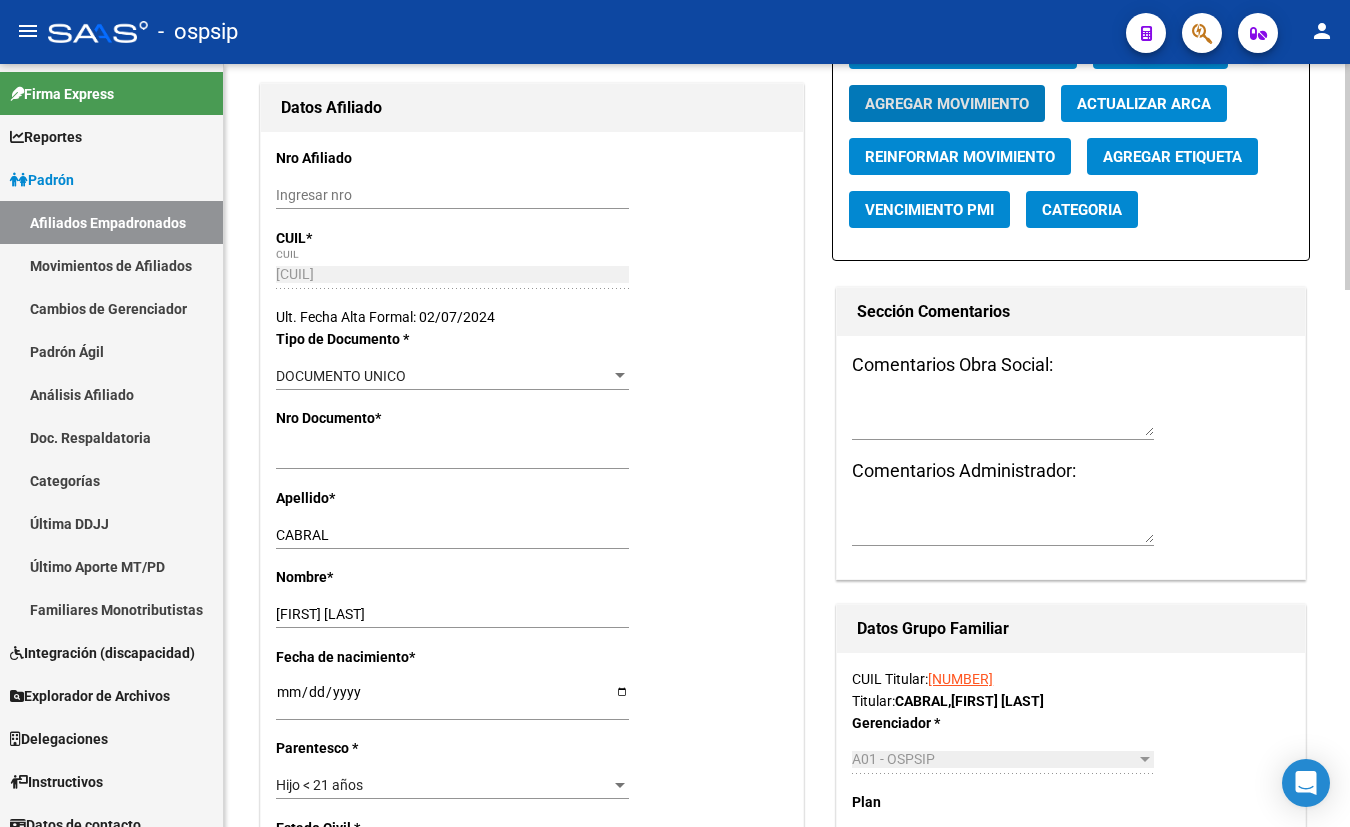 scroll, scrollTop: 181, scrollLeft: 0, axis: vertical 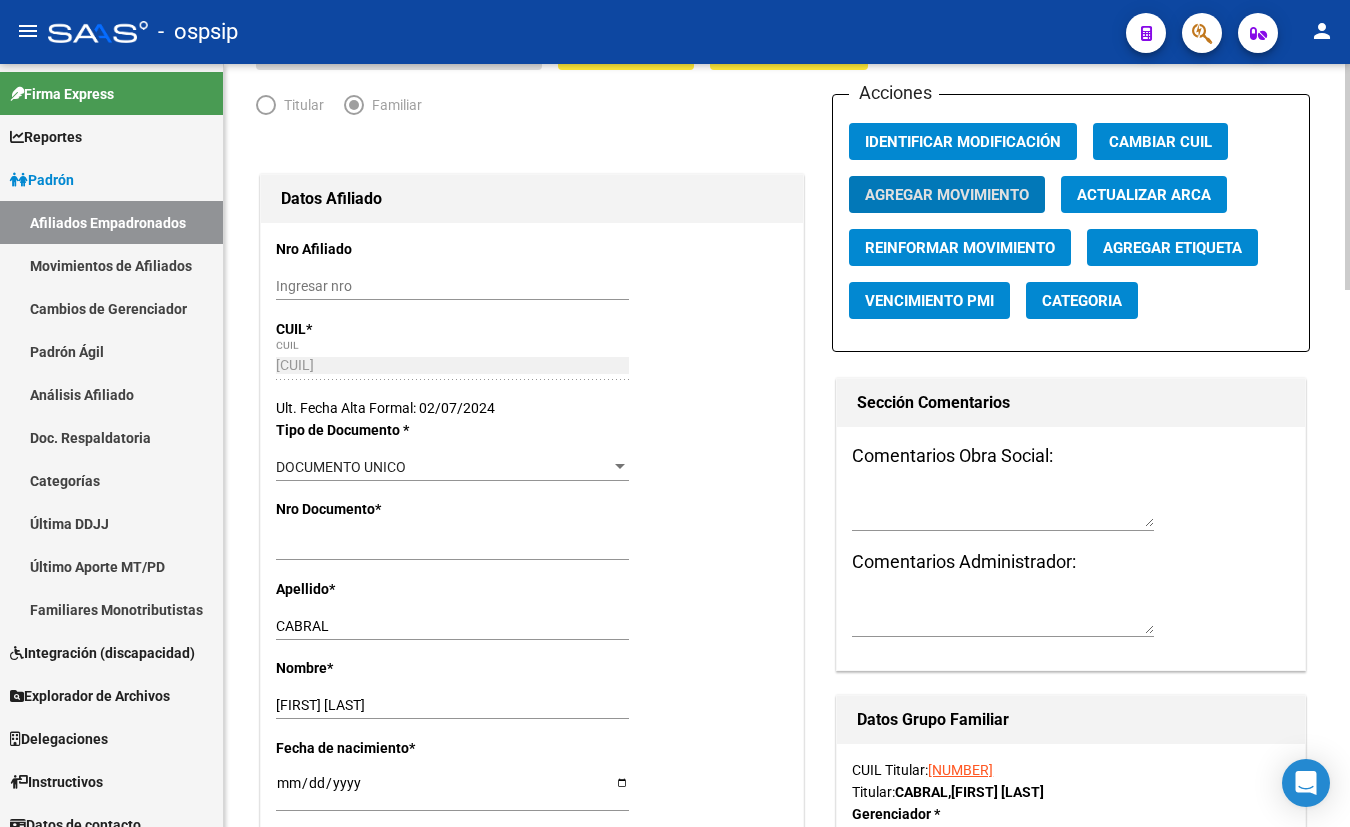 click on "Agregar Movimiento" 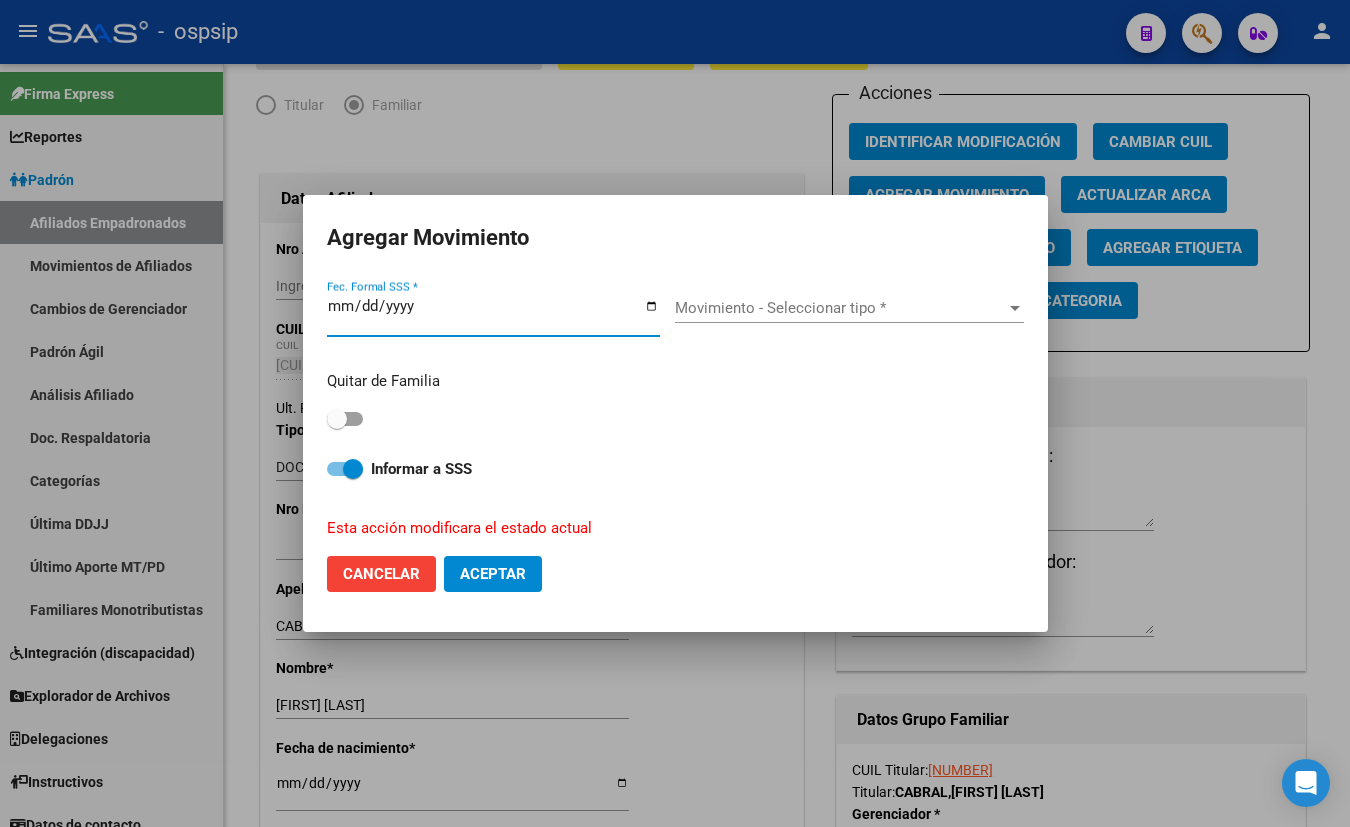 type on "2024-03-18" 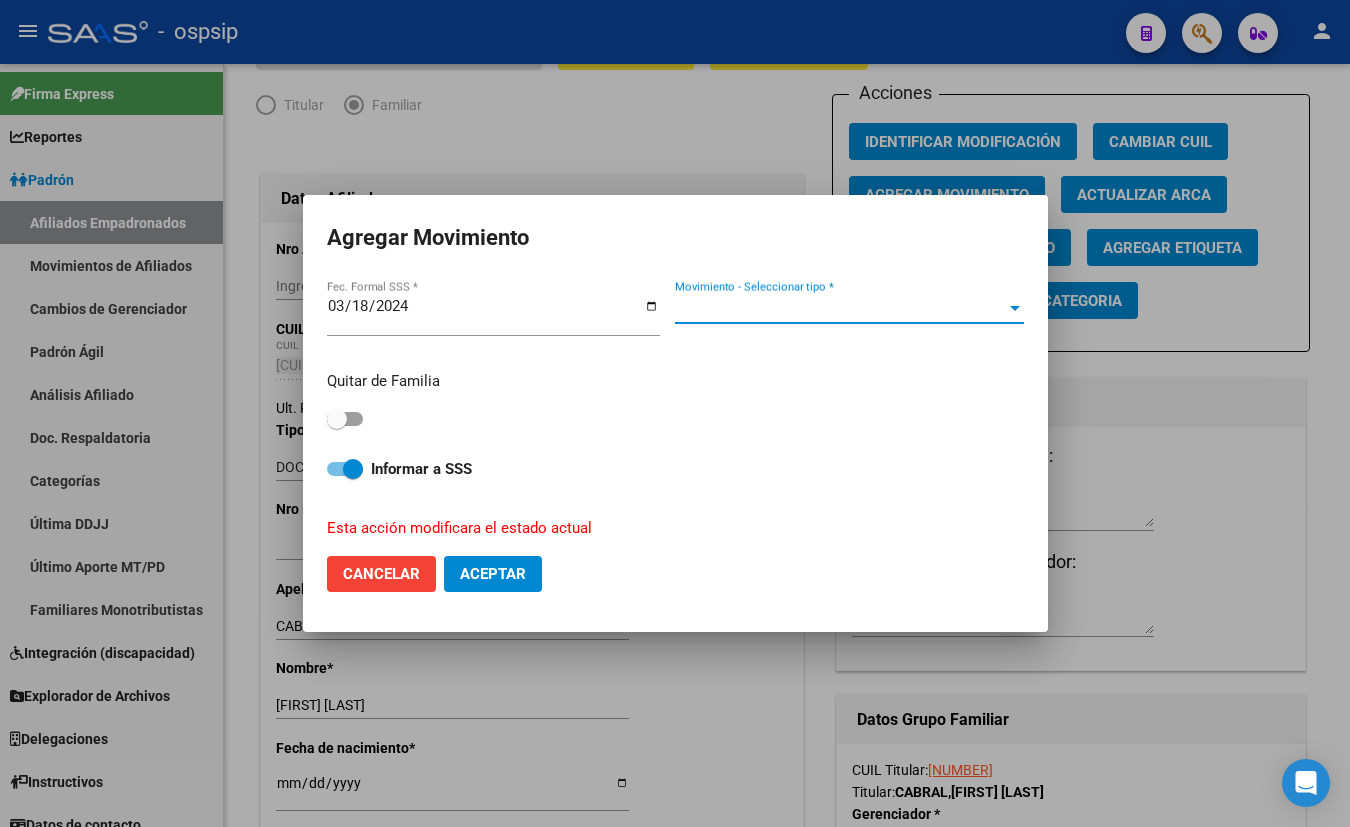 click on "Movimiento - Seleccionar tipo *" at bounding box center (840, 308) 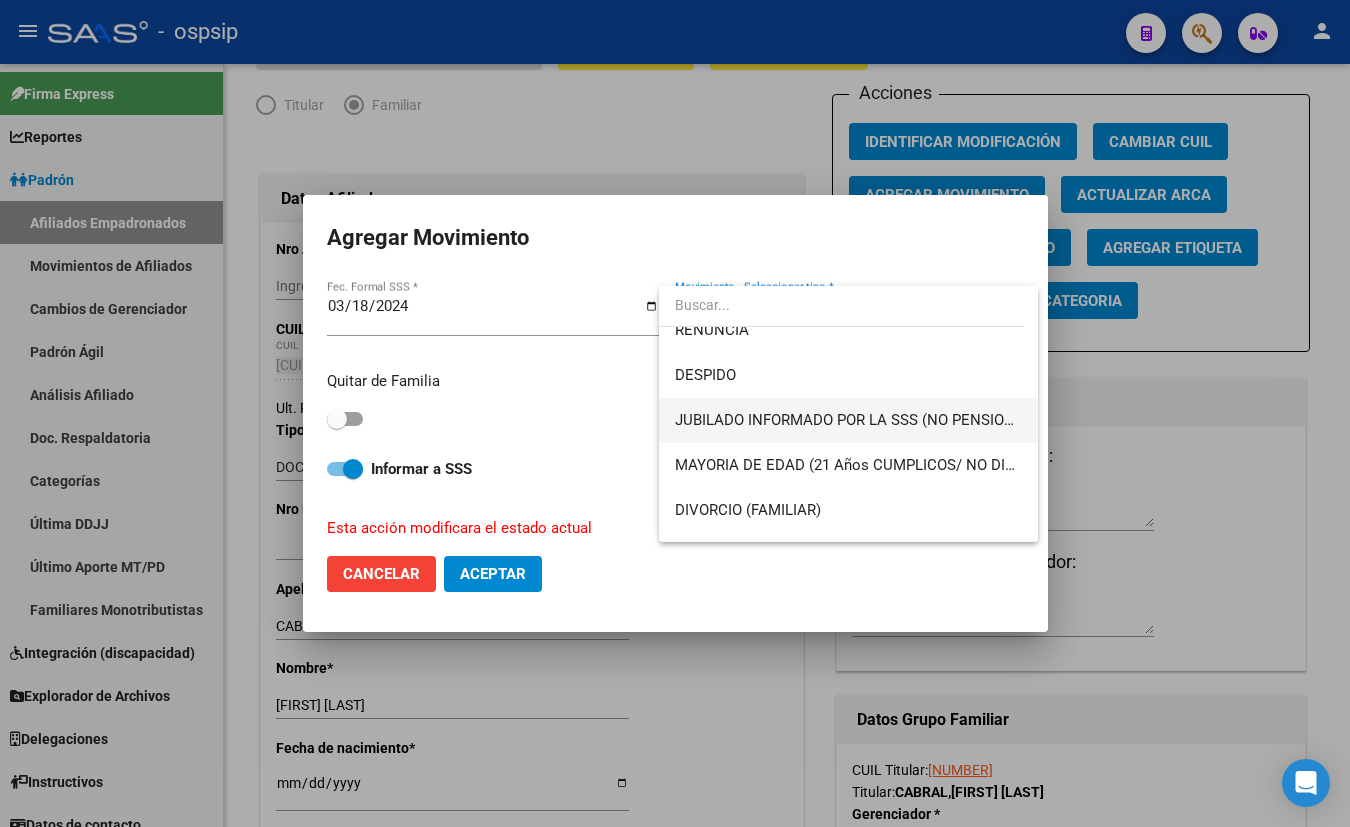 scroll, scrollTop: 90, scrollLeft: 0, axis: vertical 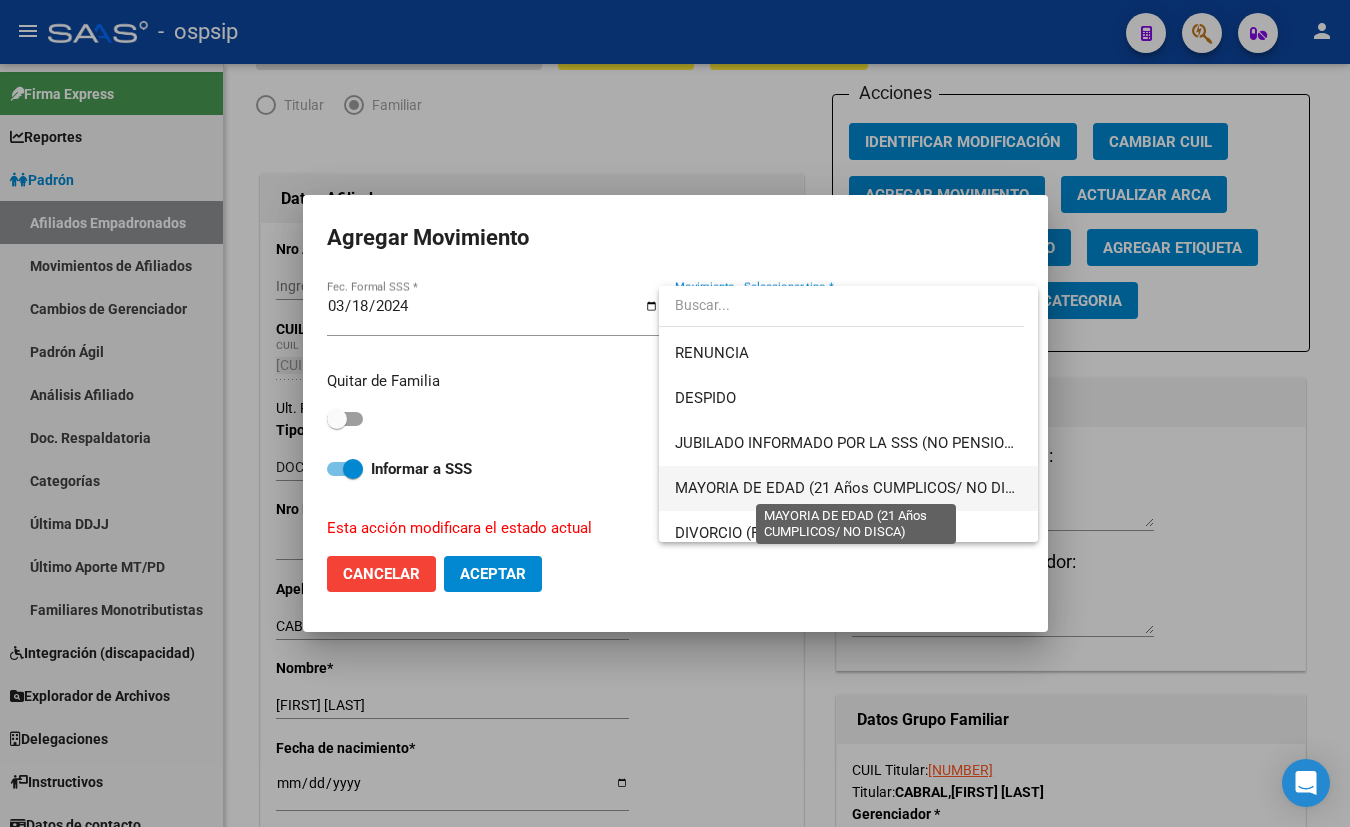 click on "MAYORIA DE EDAD (21 Años CUMPLICOS/ NO DISCA)" at bounding box center (857, 488) 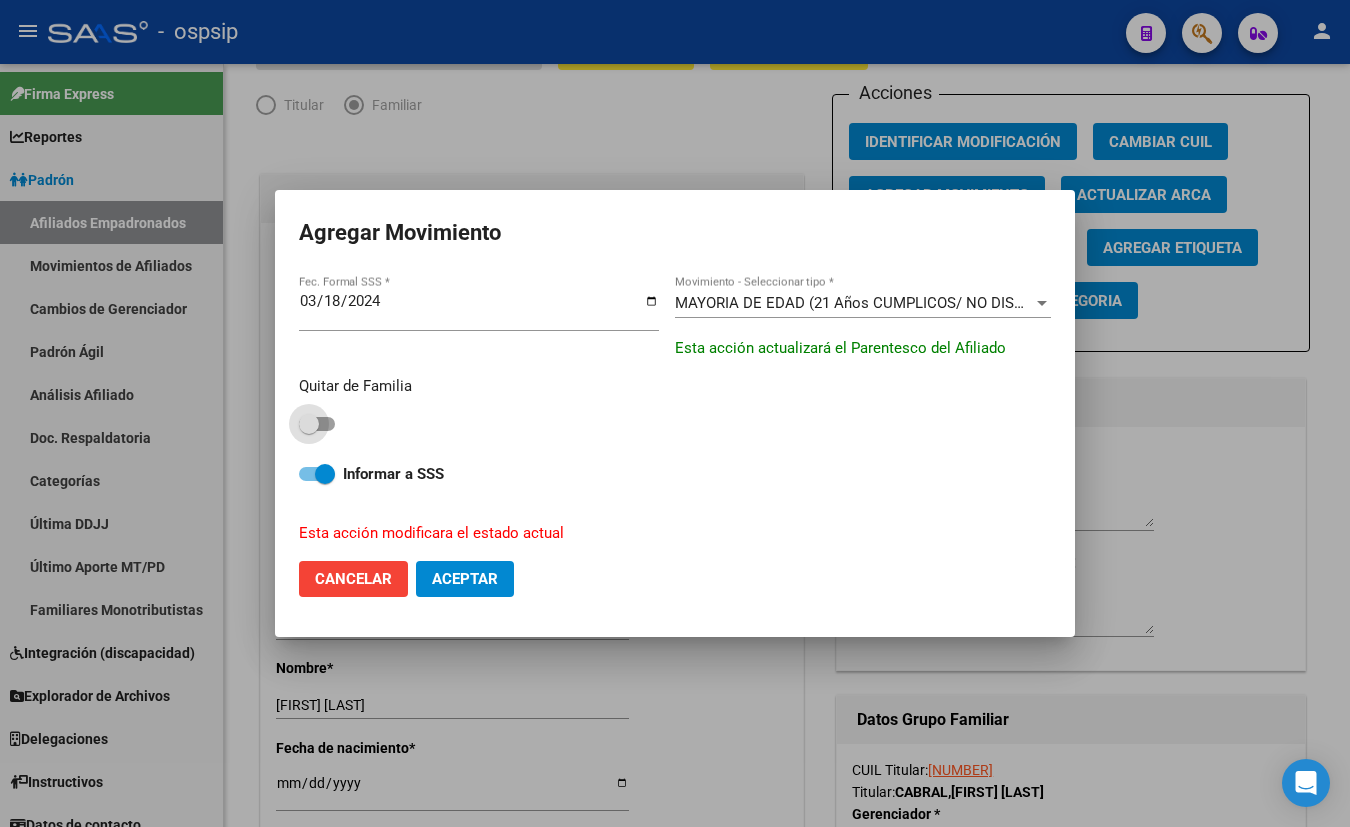 click at bounding box center (317, 424) 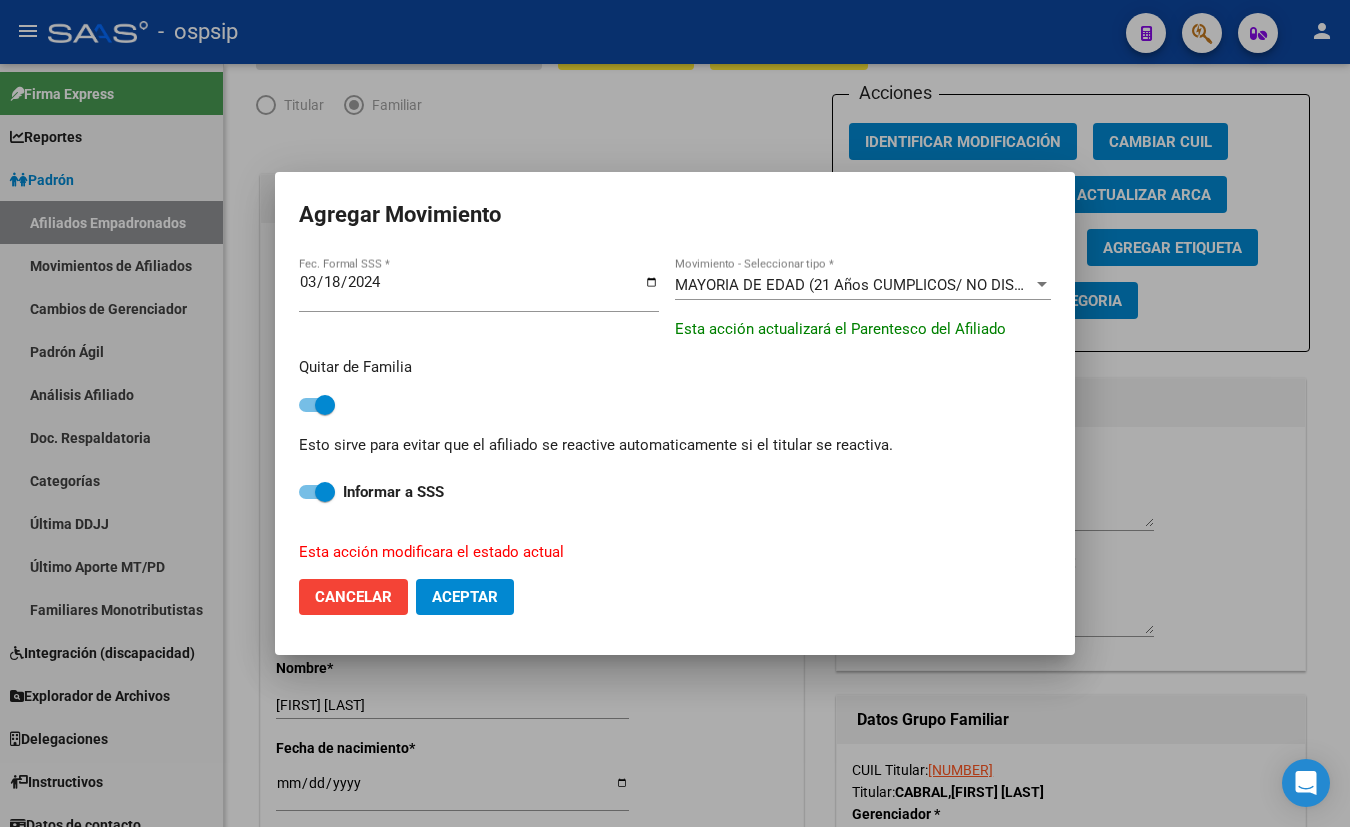 click on "Aceptar" 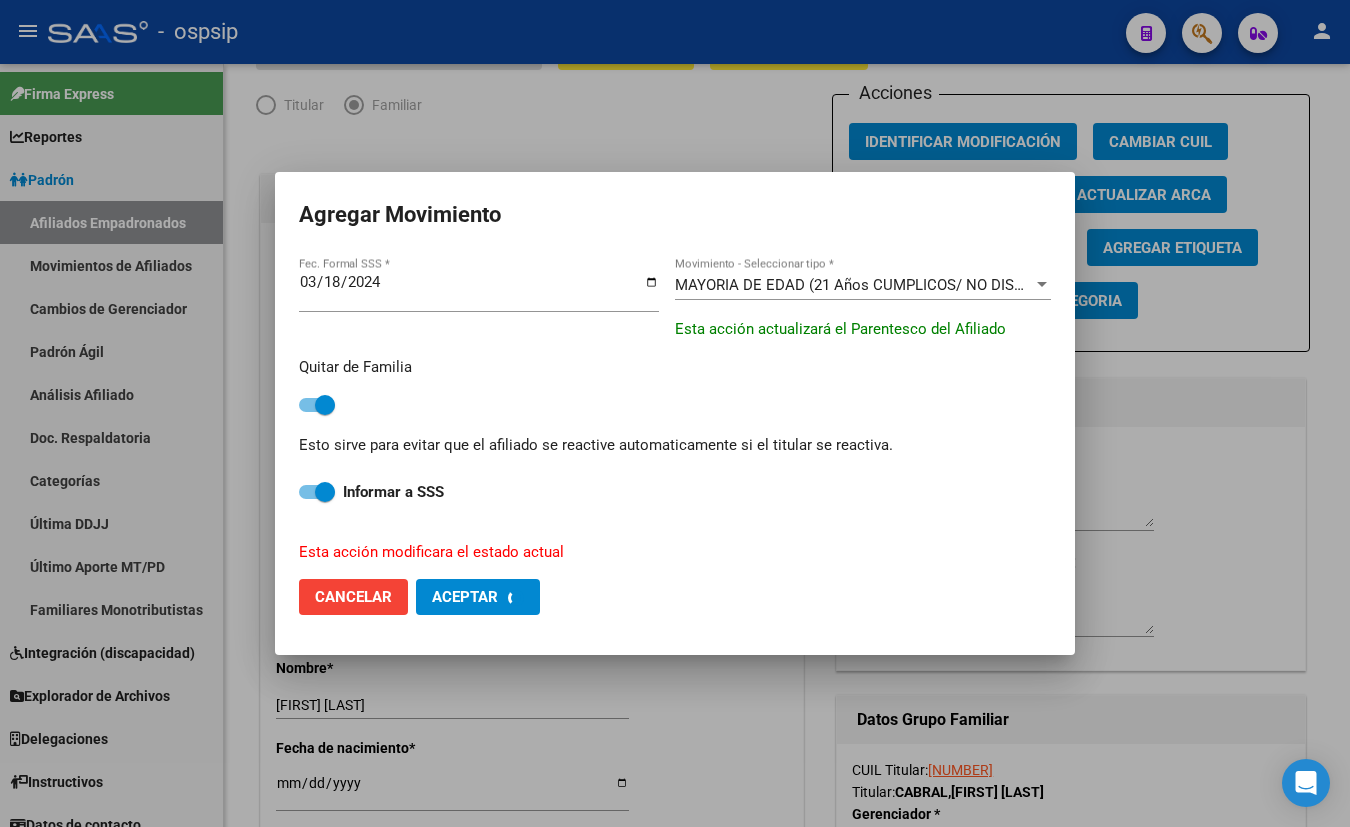 checkbox on "false" 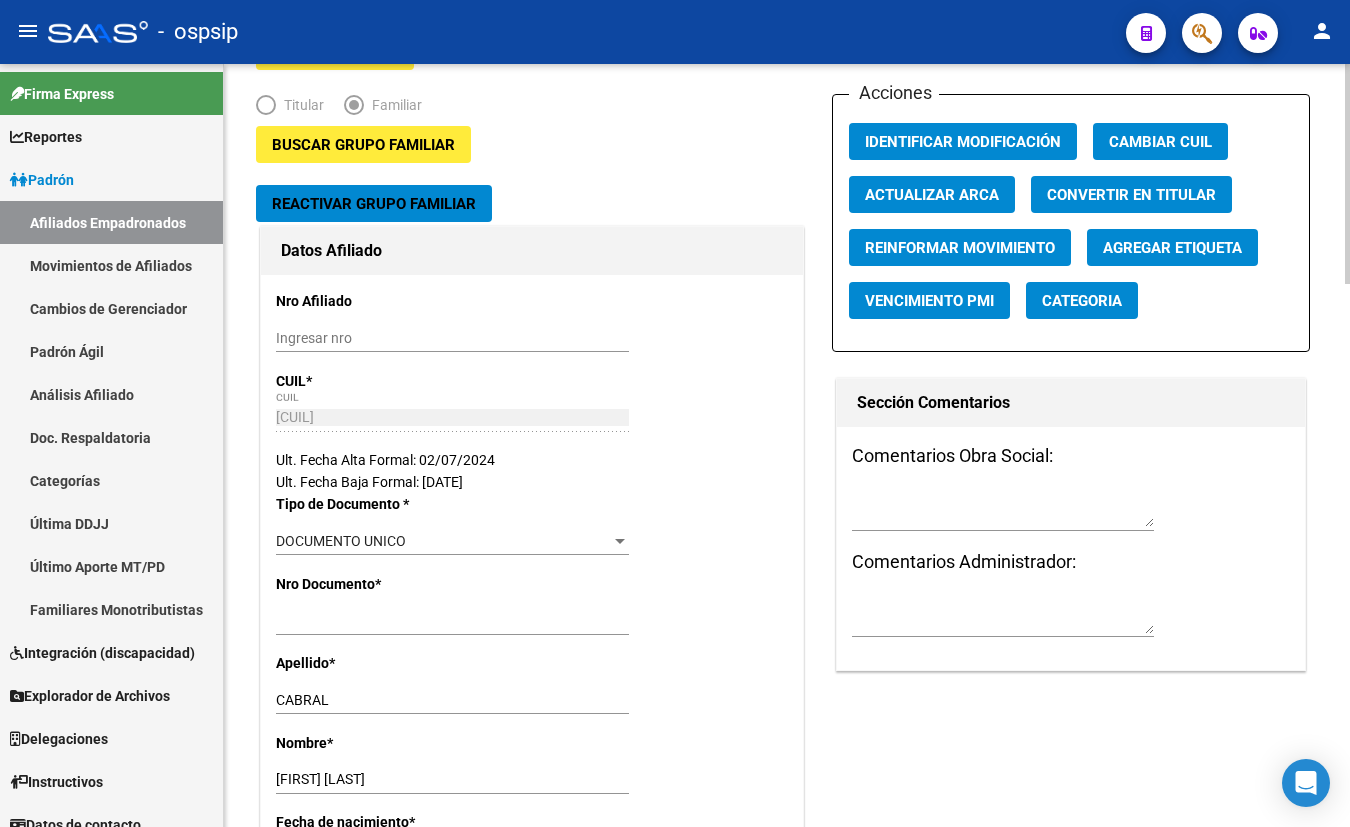 click on "Nro Documento  *   [NUMBER] Ingresar nro" 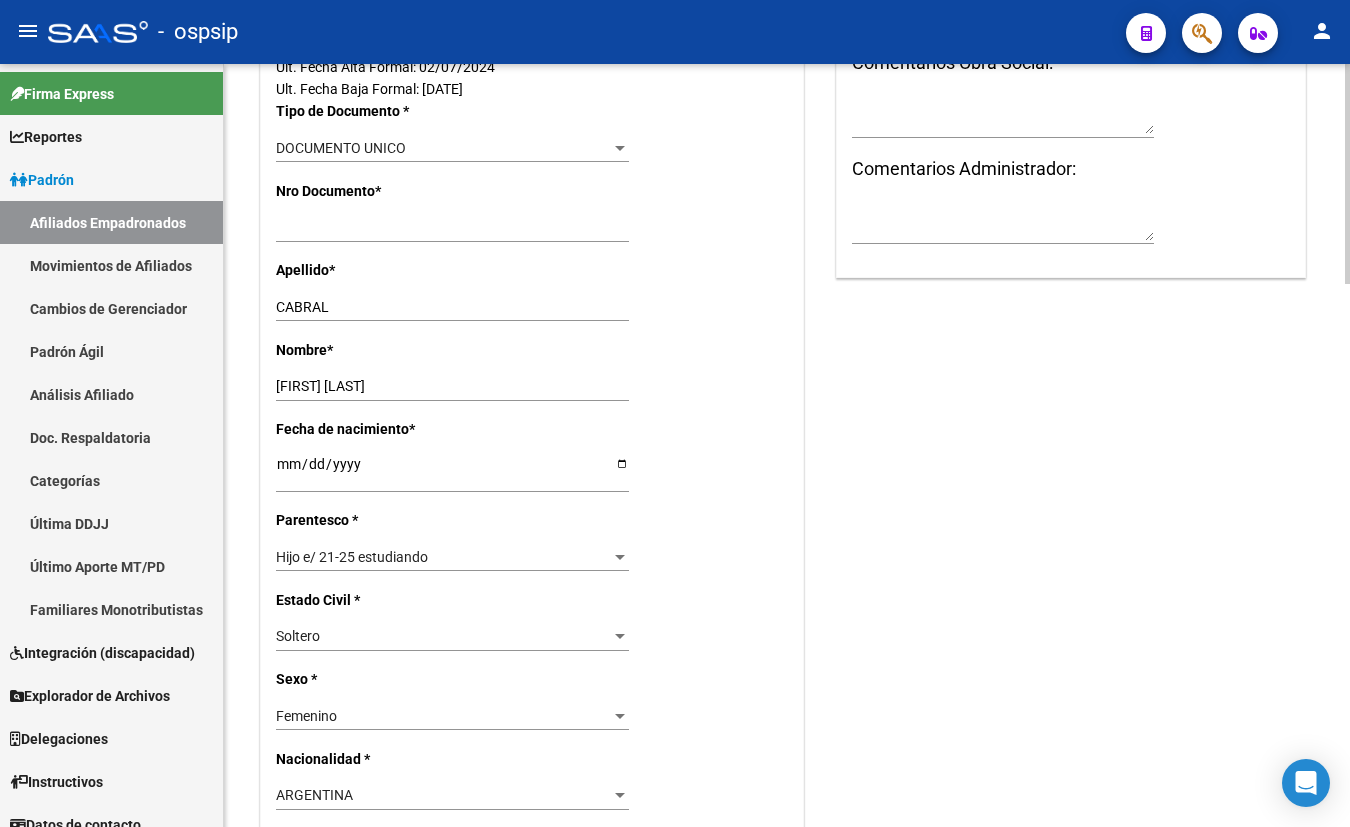 scroll, scrollTop: 155, scrollLeft: 0, axis: vertical 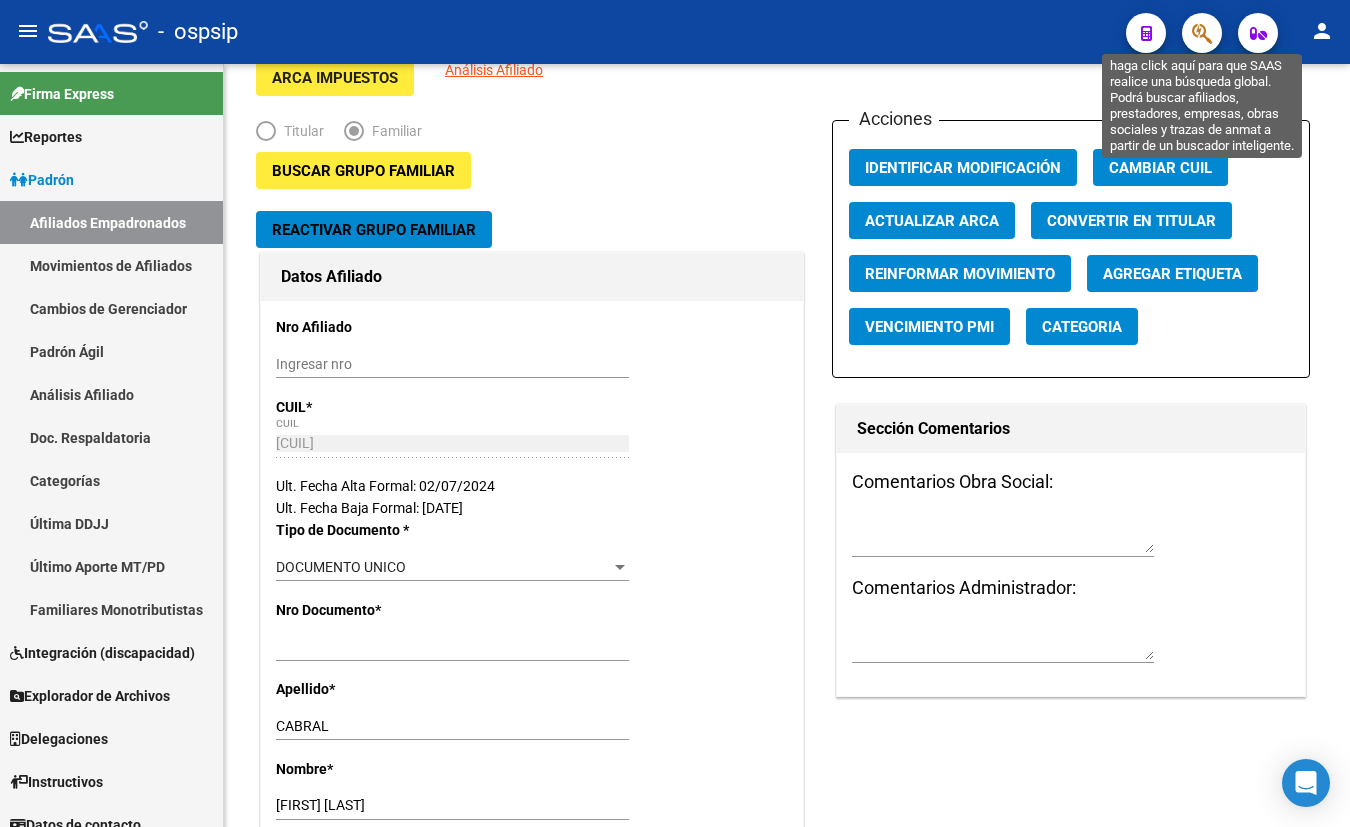 click 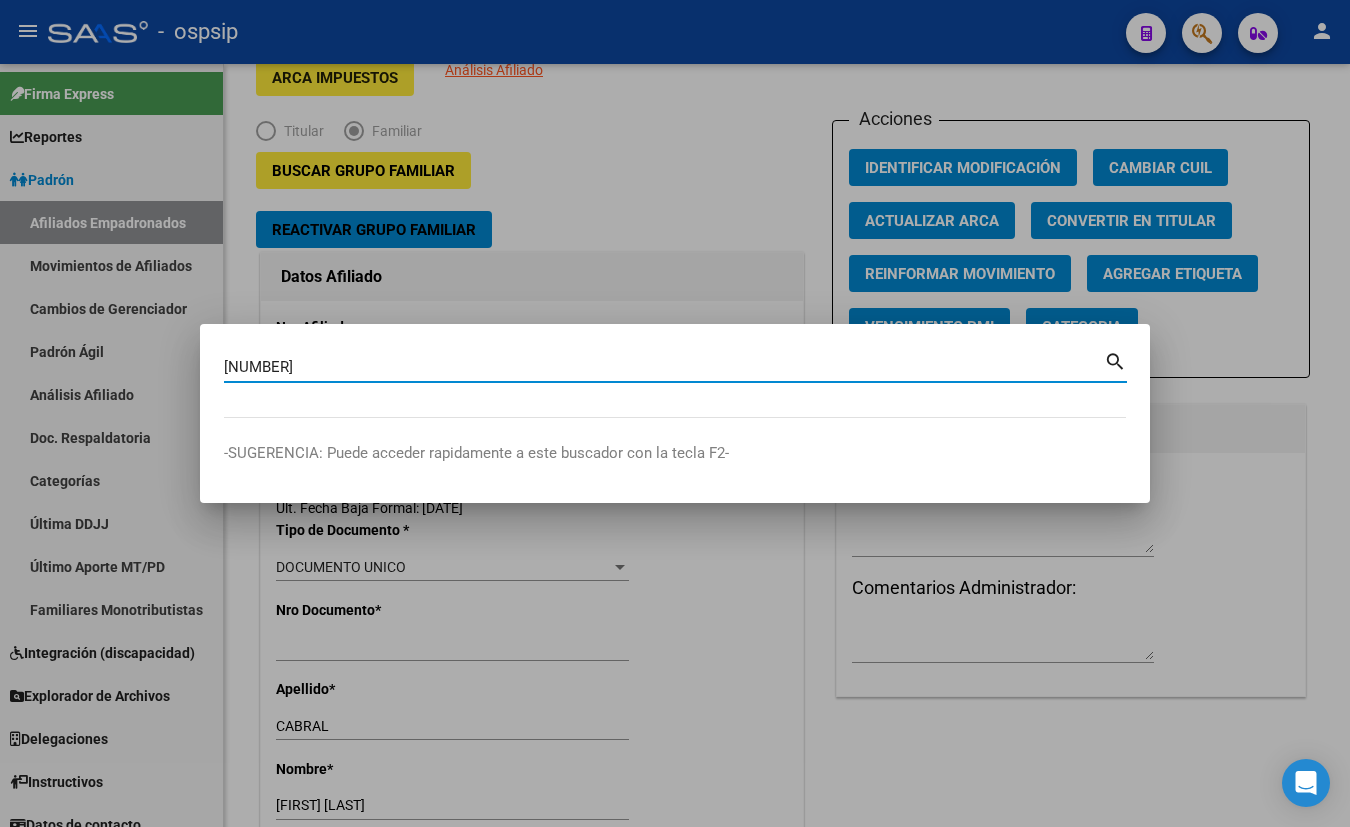 type on "[NUMBER]" 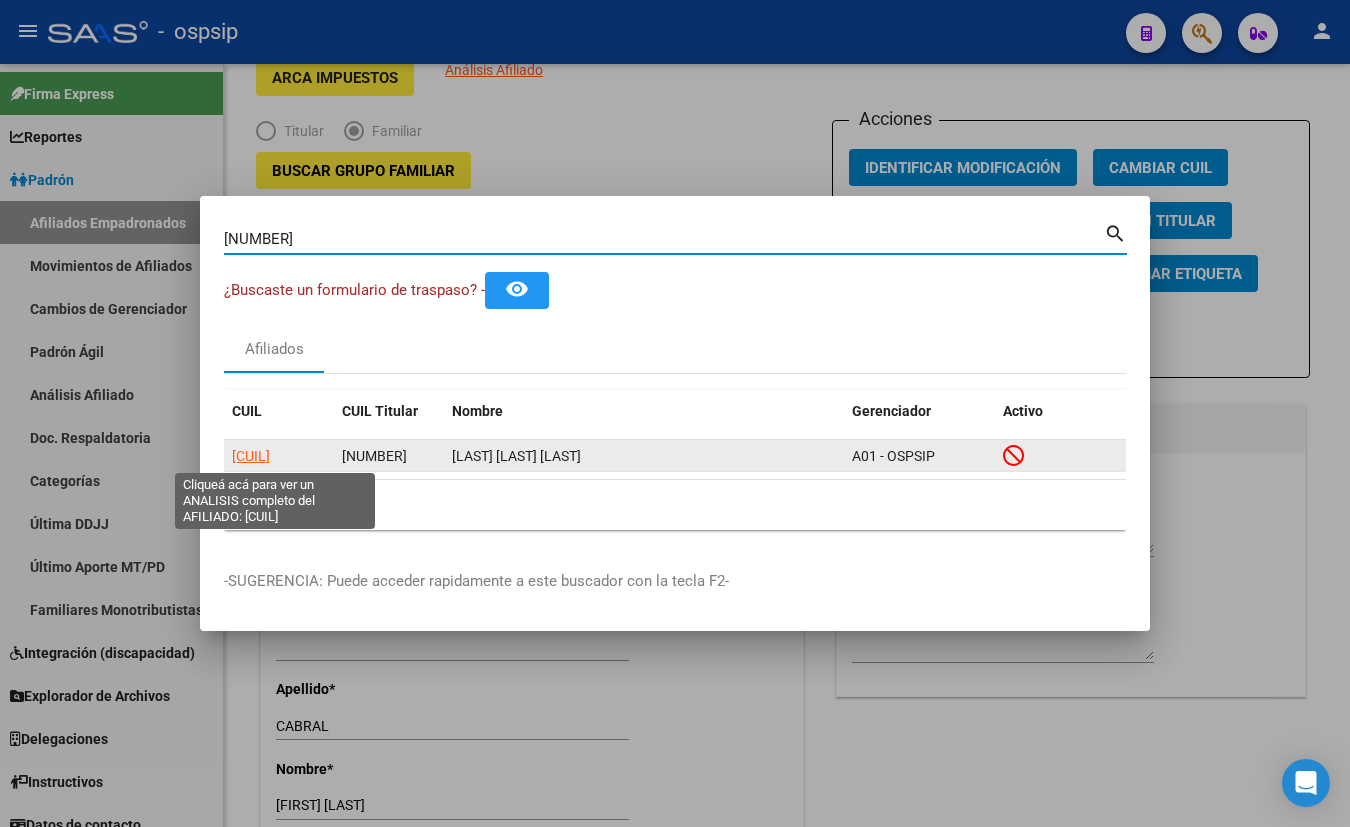 click on "[CUIL]" 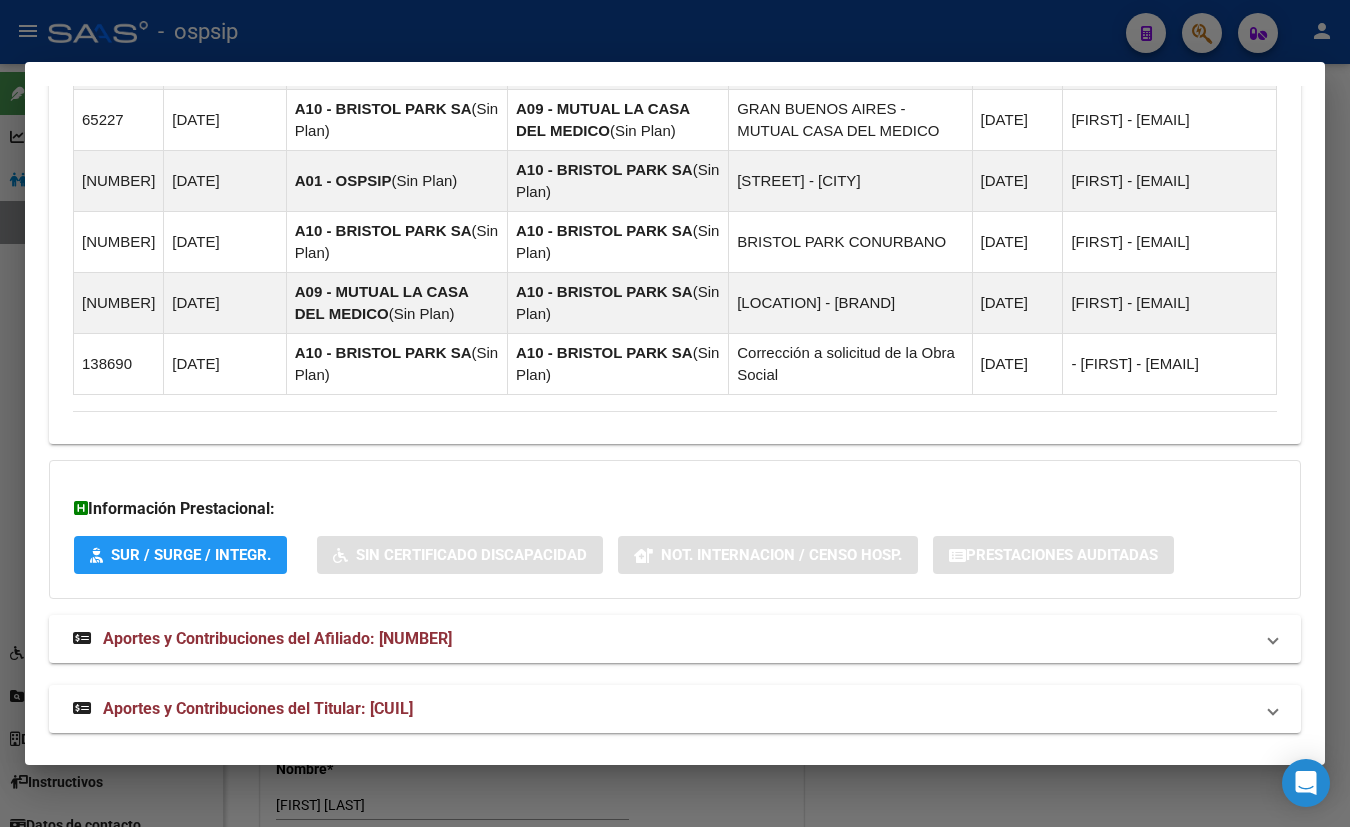 scroll, scrollTop: 1644, scrollLeft: 0, axis: vertical 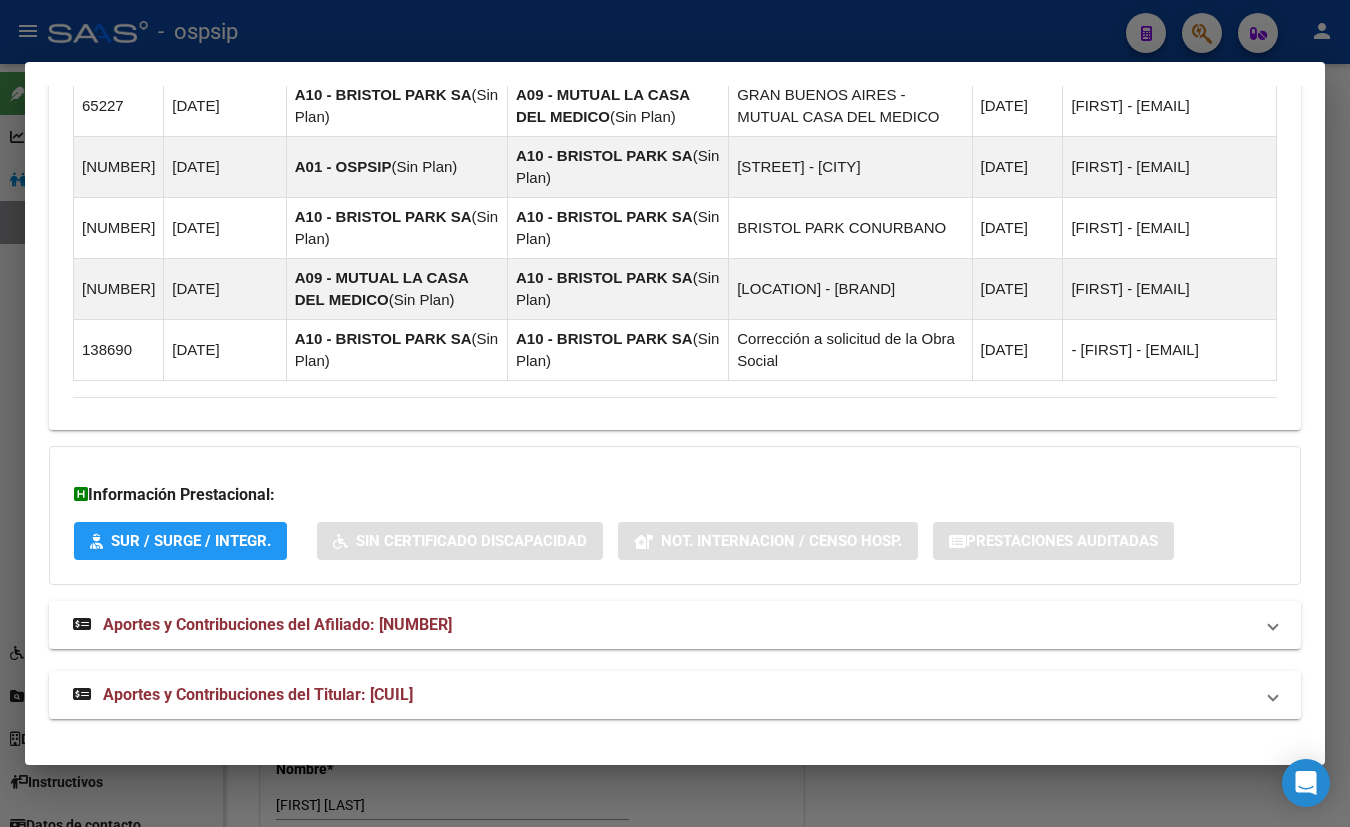 click on "Aportes y Contribuciones del Titular: [CUIL]" at bounding box center (258, 694) 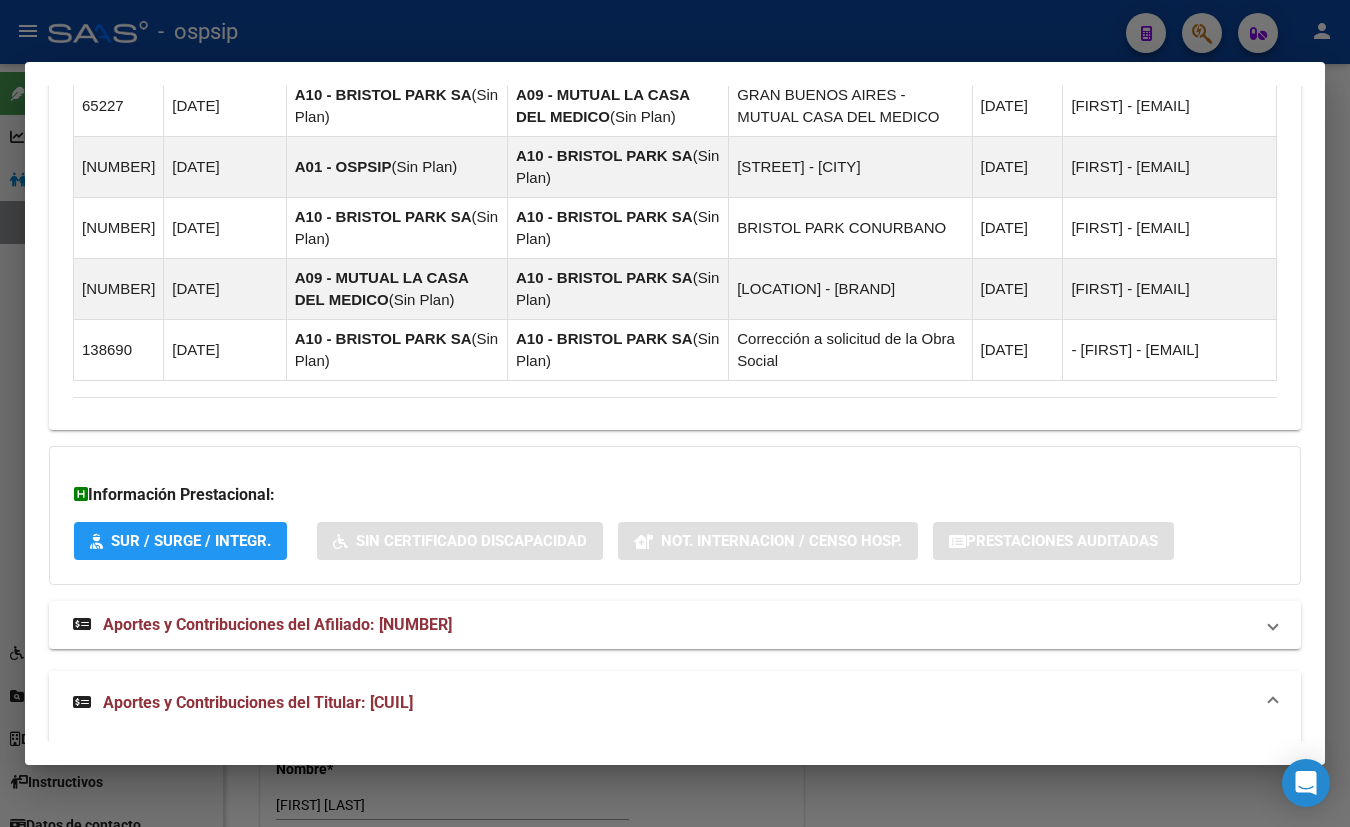 click on "Aportes y Contribuciones del Titular: [CUIL]" at bounding box center [258, 702] 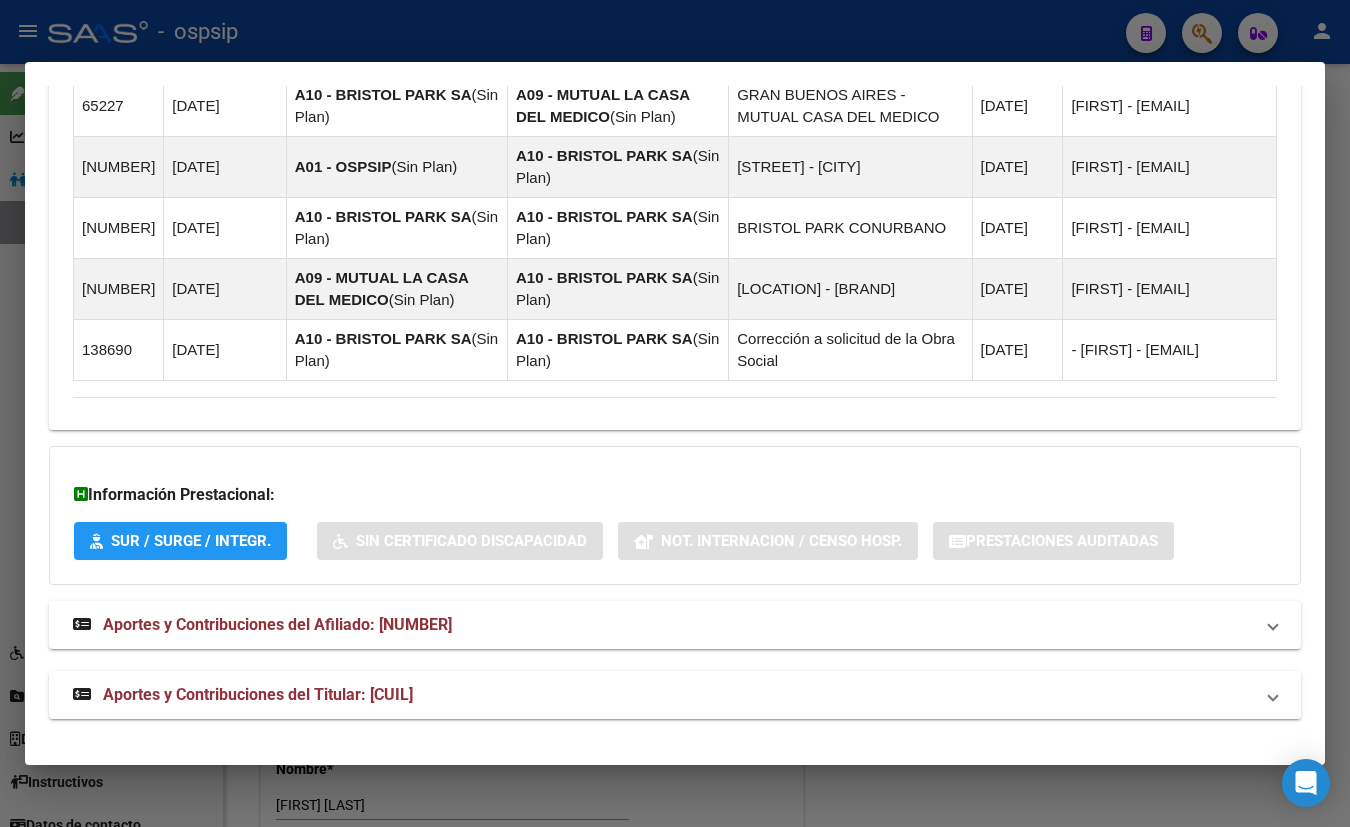 click on "Aportes y Contribuciones del Titular: [CUIL]" at bounding box center (675, 695) 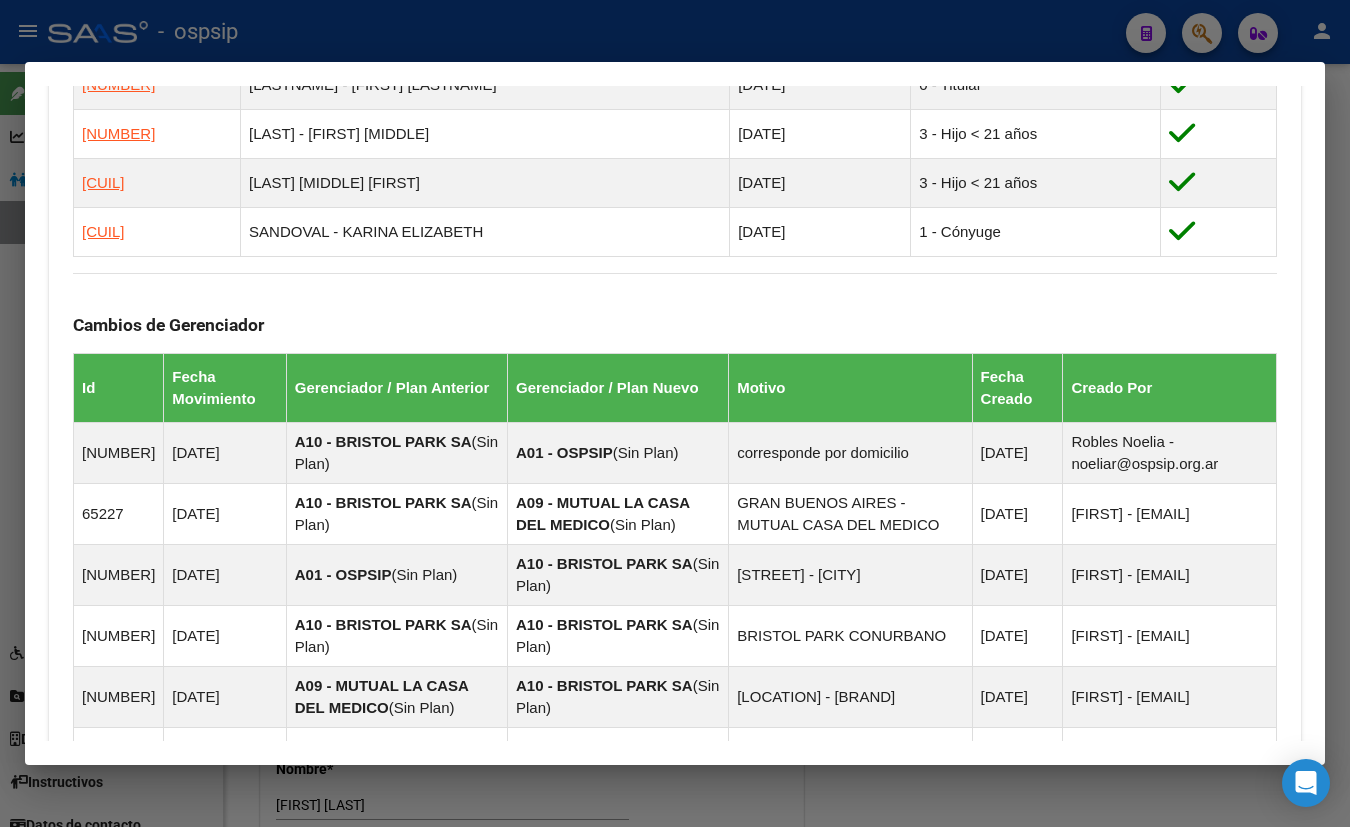 scroll, scrollTop: 1054, scrollLeft: 0, axis: vertical 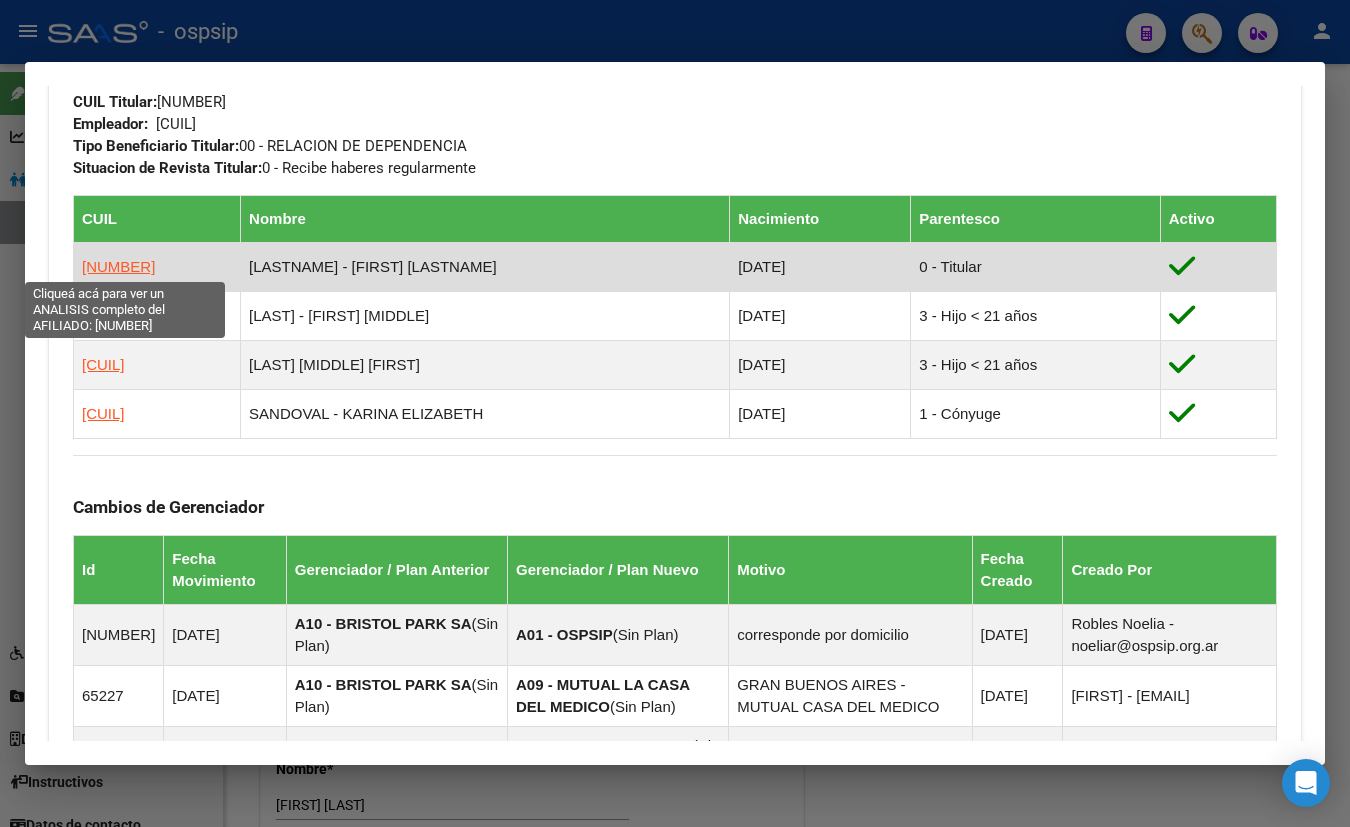 click on "[NUMBER]" at bounding box center [118, 266] 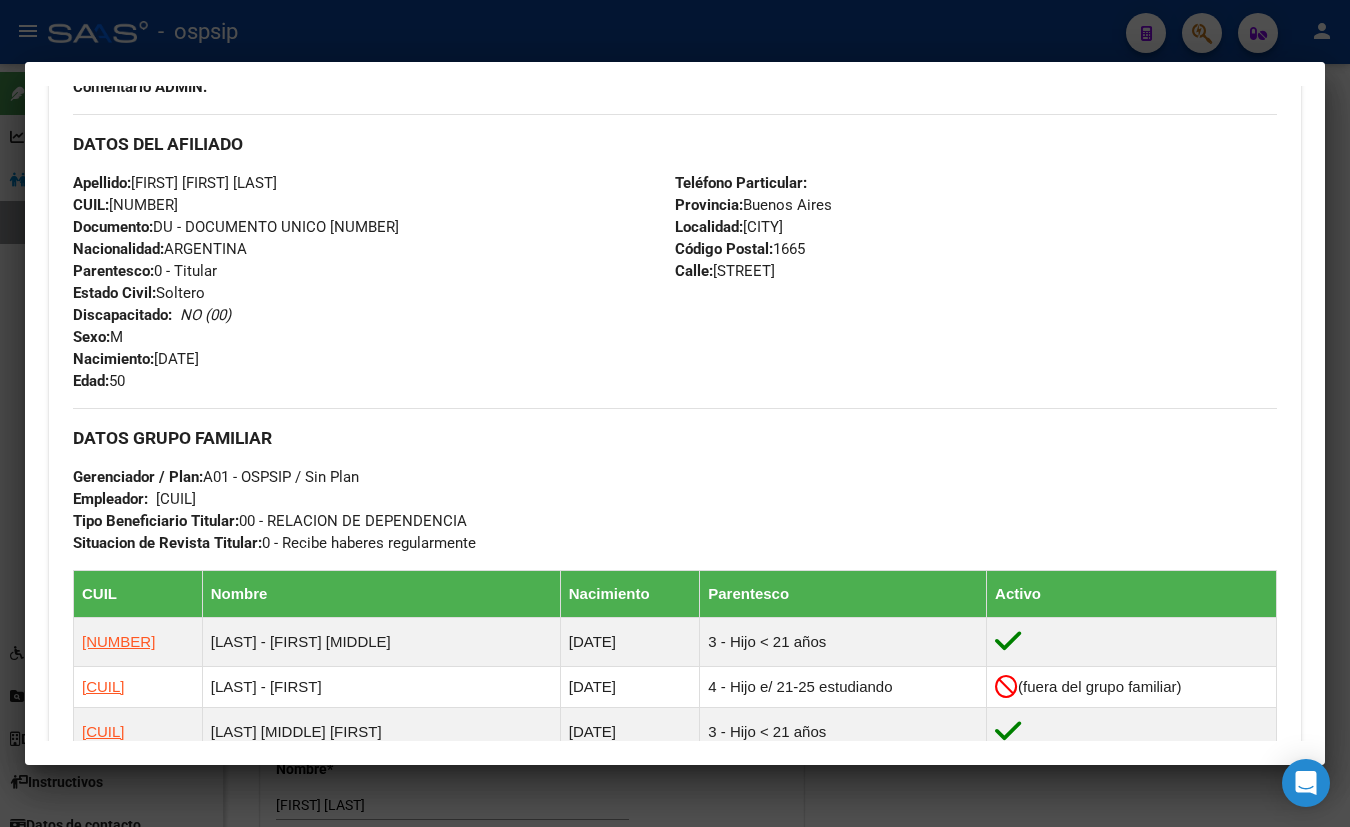scroll, scrollTop: 612, scrollLeft: 0, axis: vertical 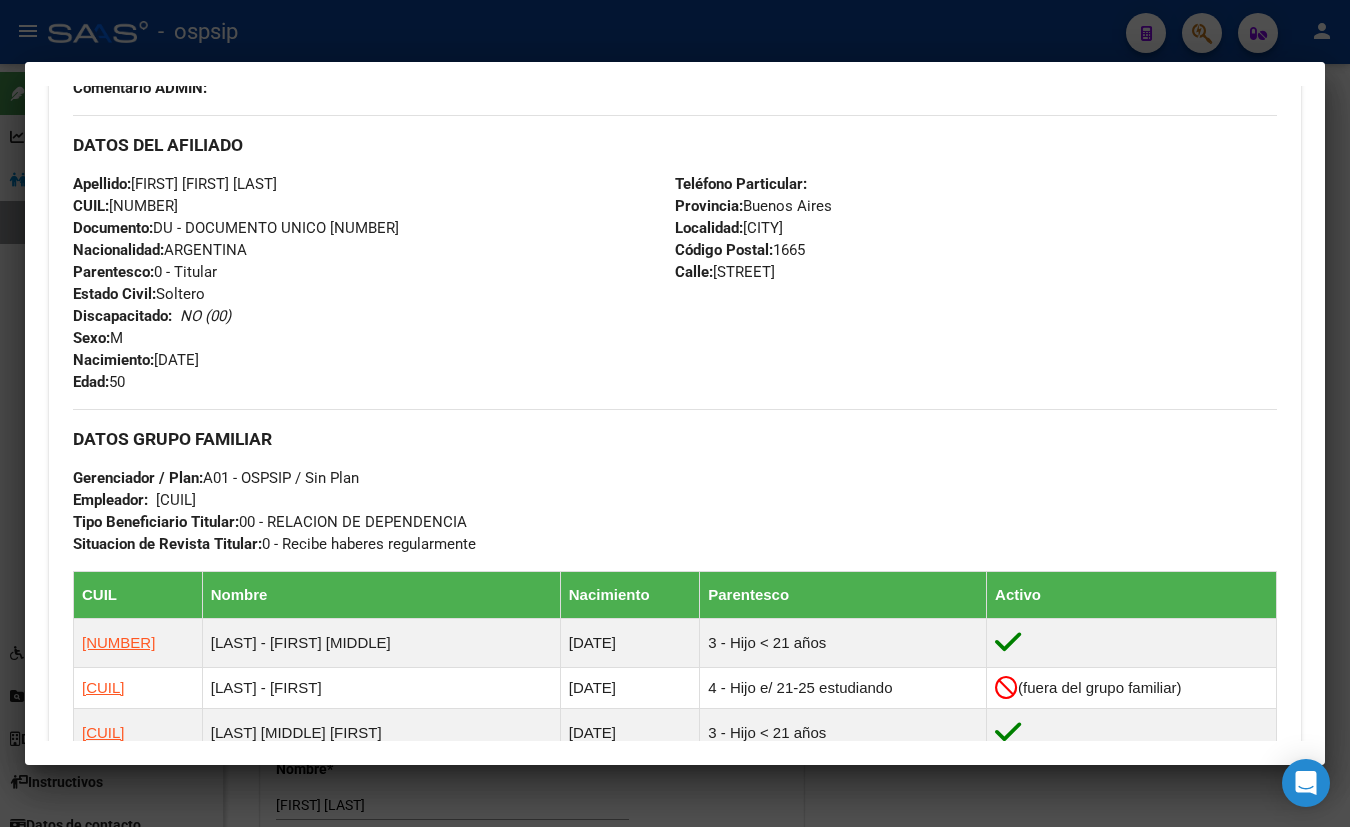 drag, startPoint x: 410, startPoint y: 100, endPoint x: 629, endPoint y: 100, distance: 219 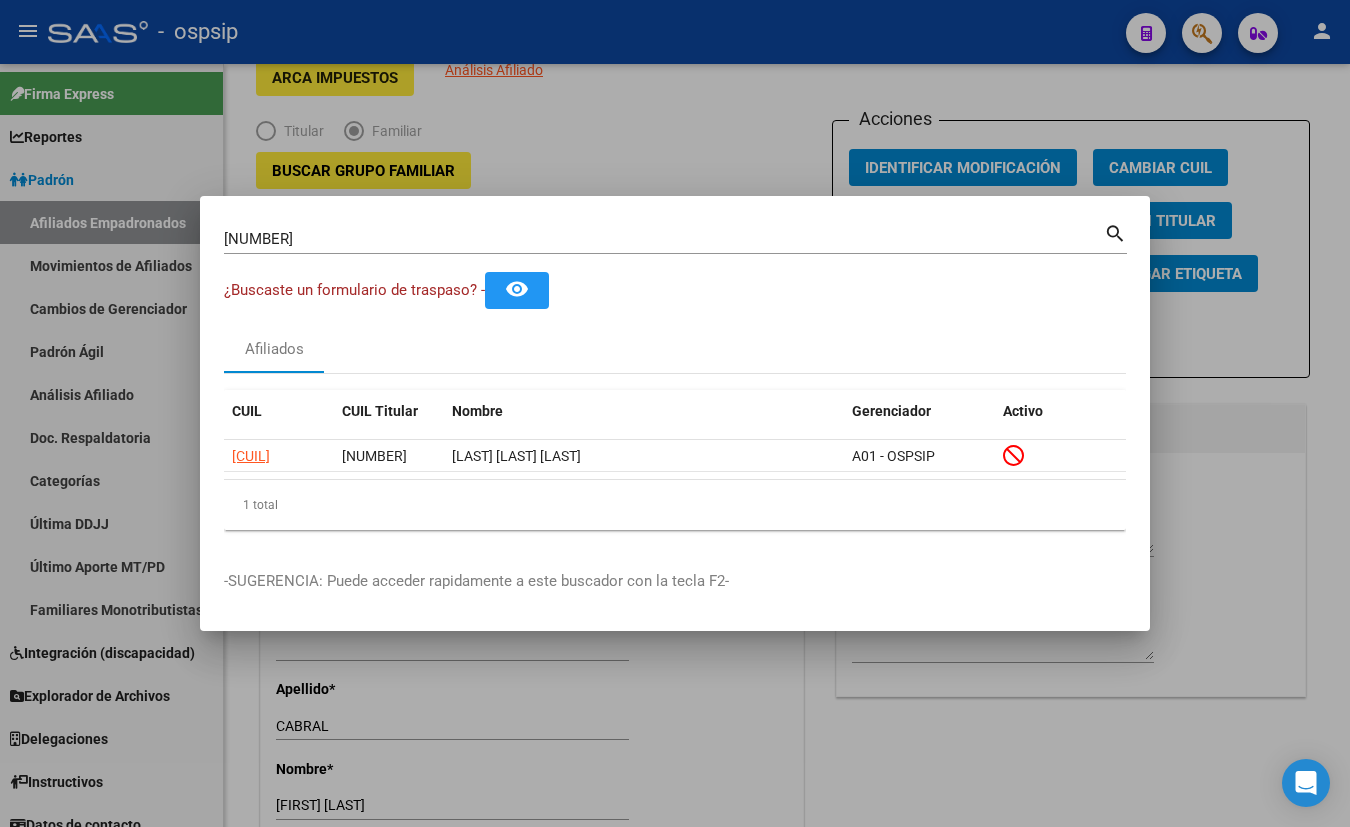 type 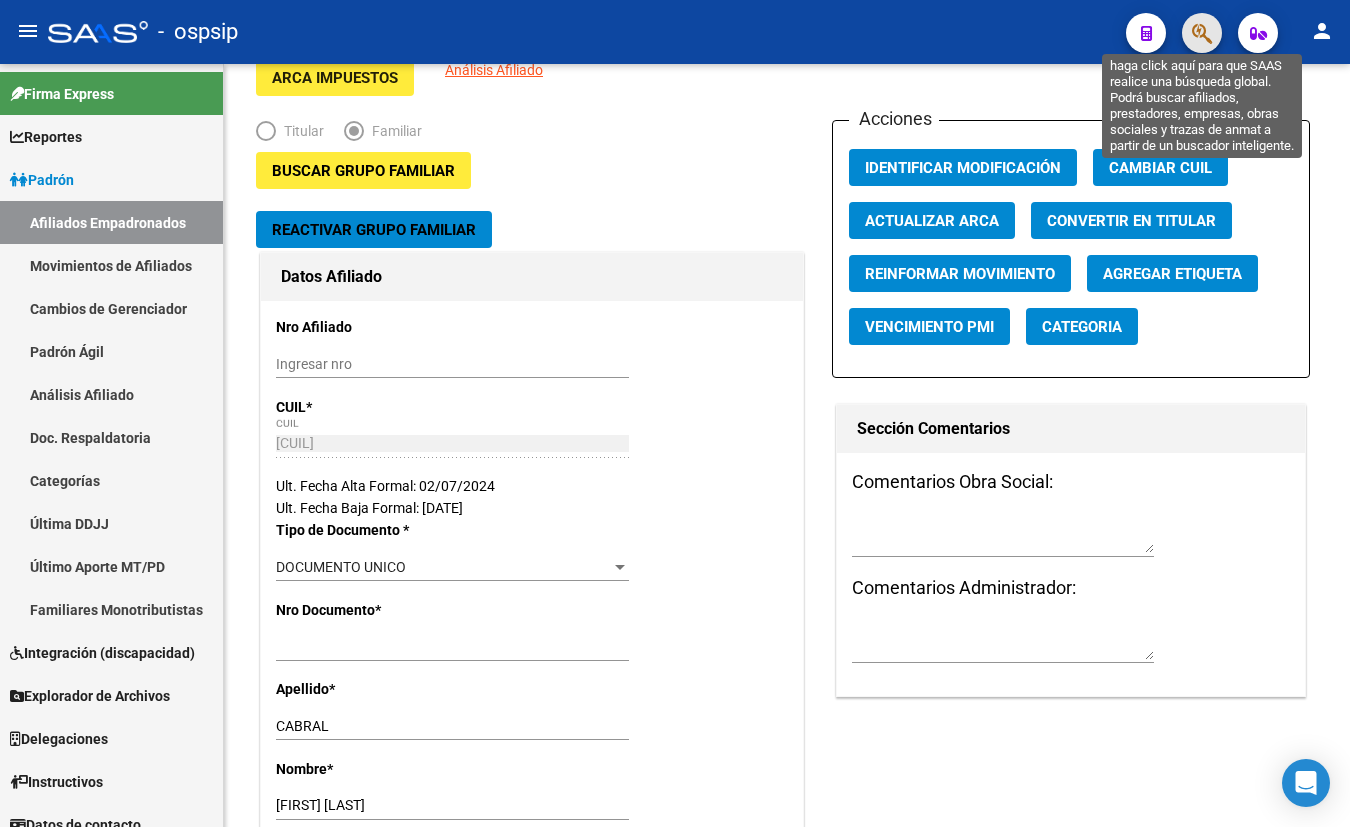 click 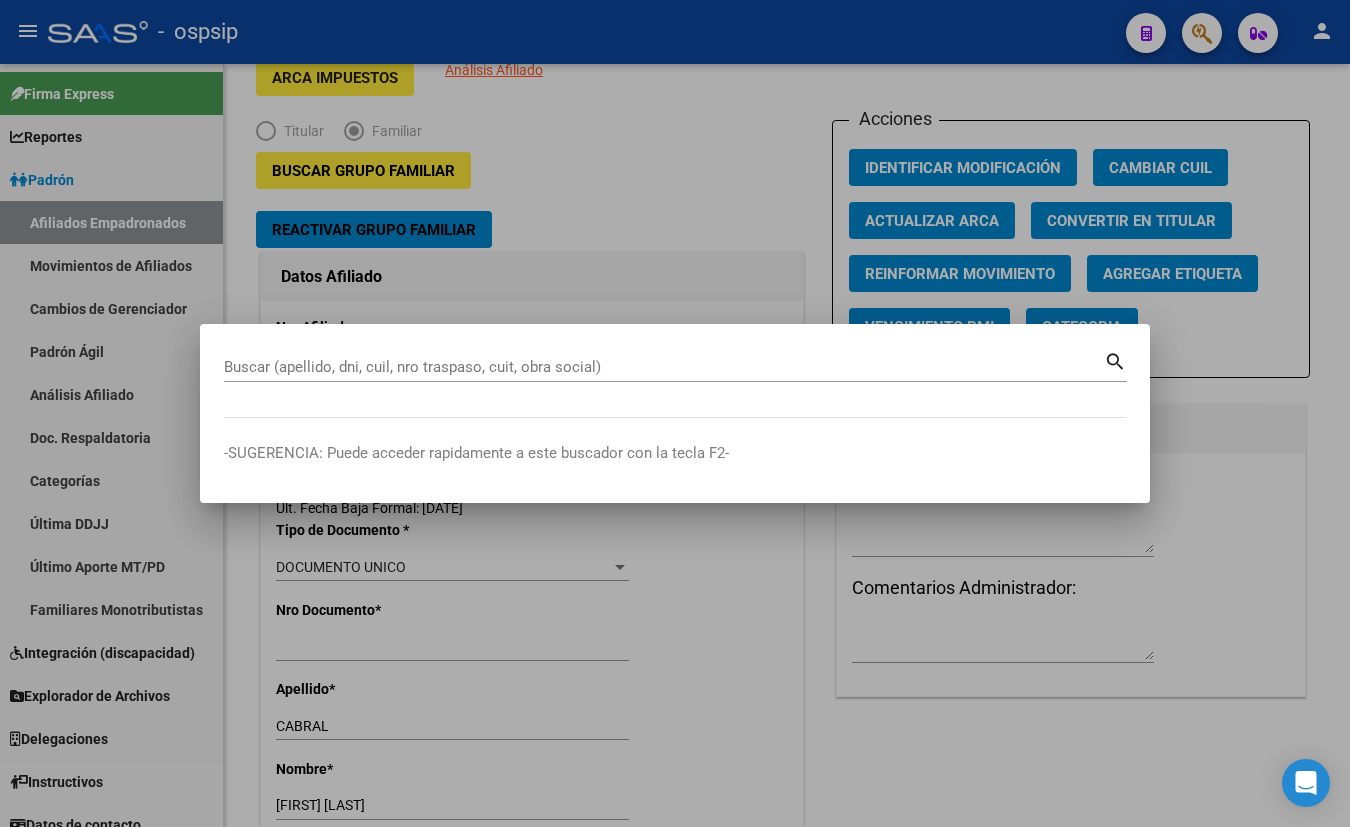 click on "Buscar (apellido, dni, cuil, nro traspaso, cuit, obra social)" at bounding box center [664, 367] 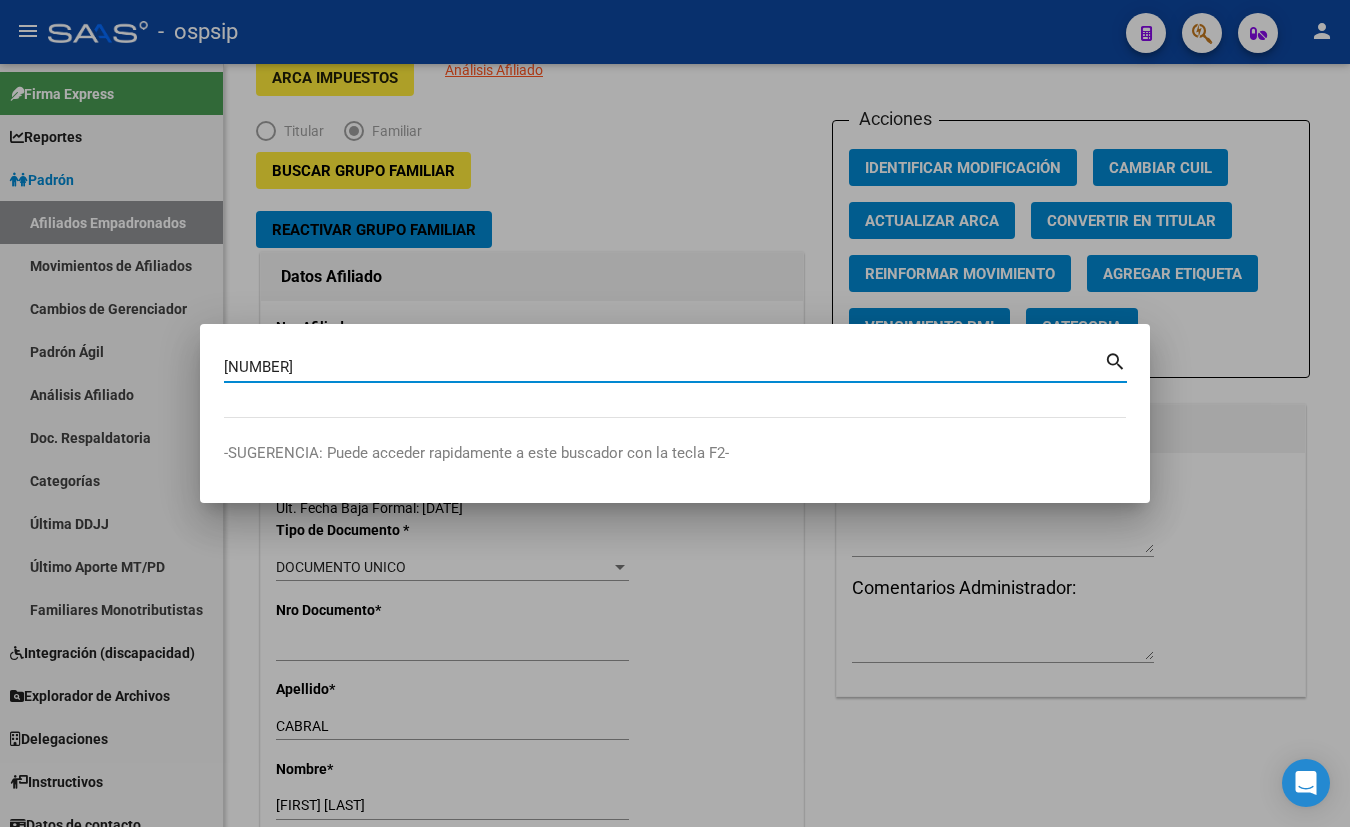 type on "[NUMBER]" 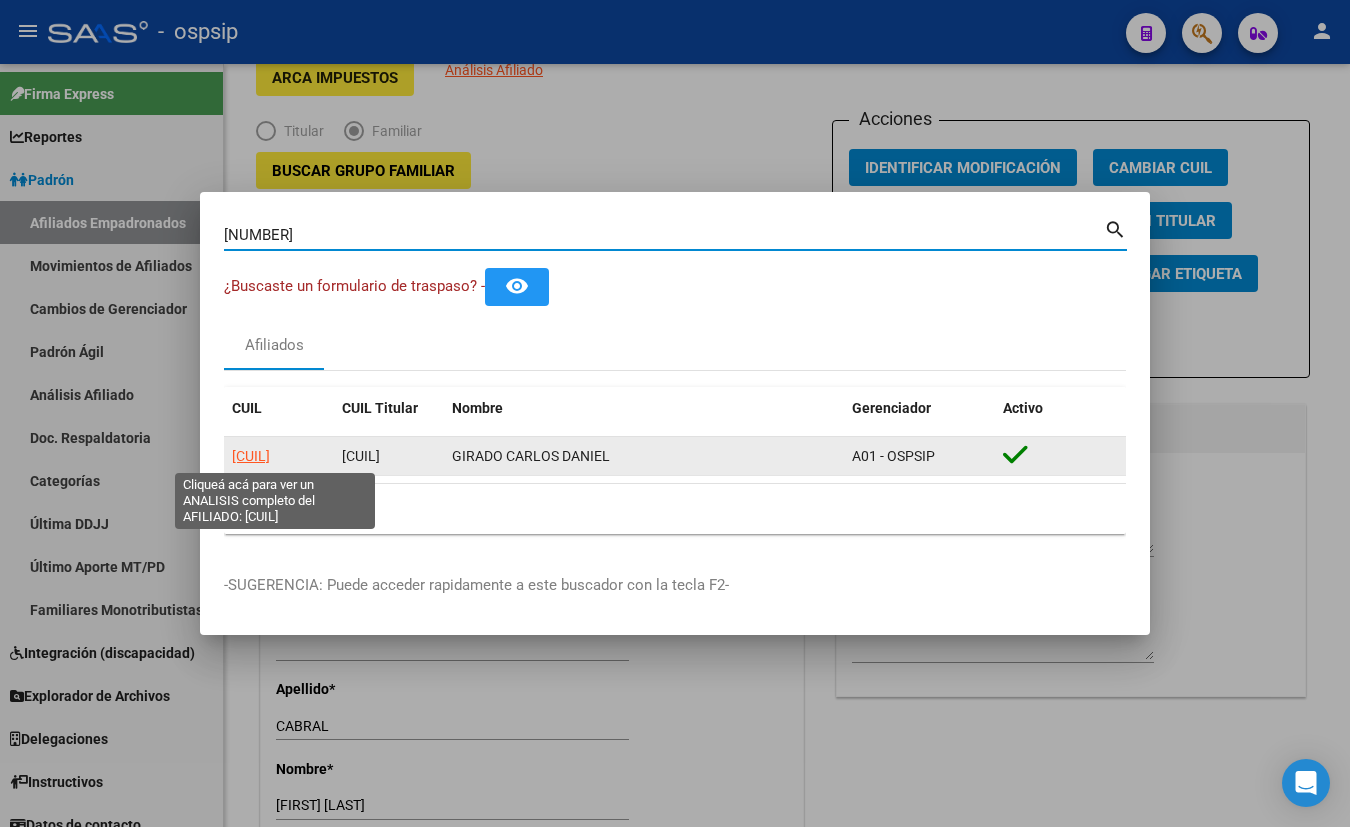 click on "[CUIL]" 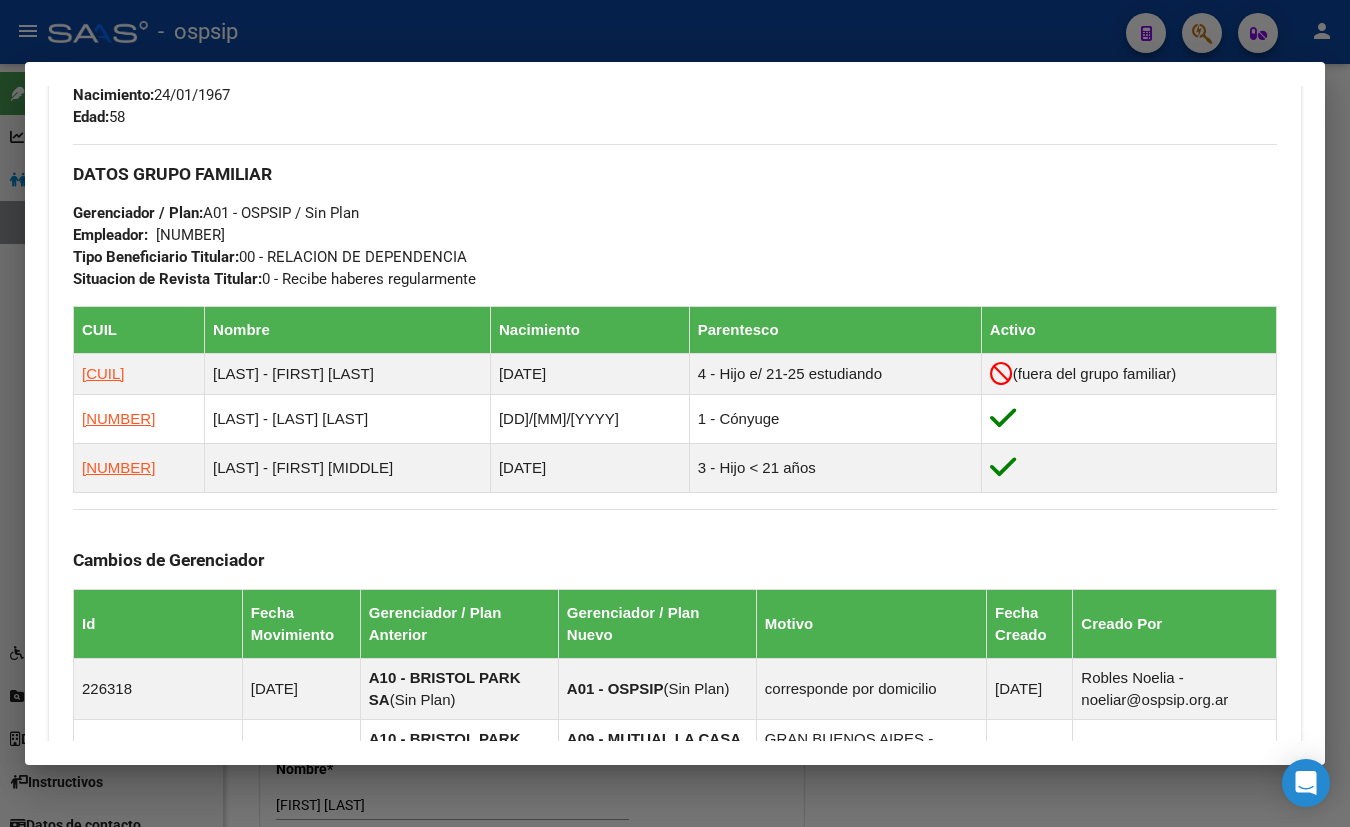 scroll, scrollTop: 909, scrollLeft: 0, axis: vertical 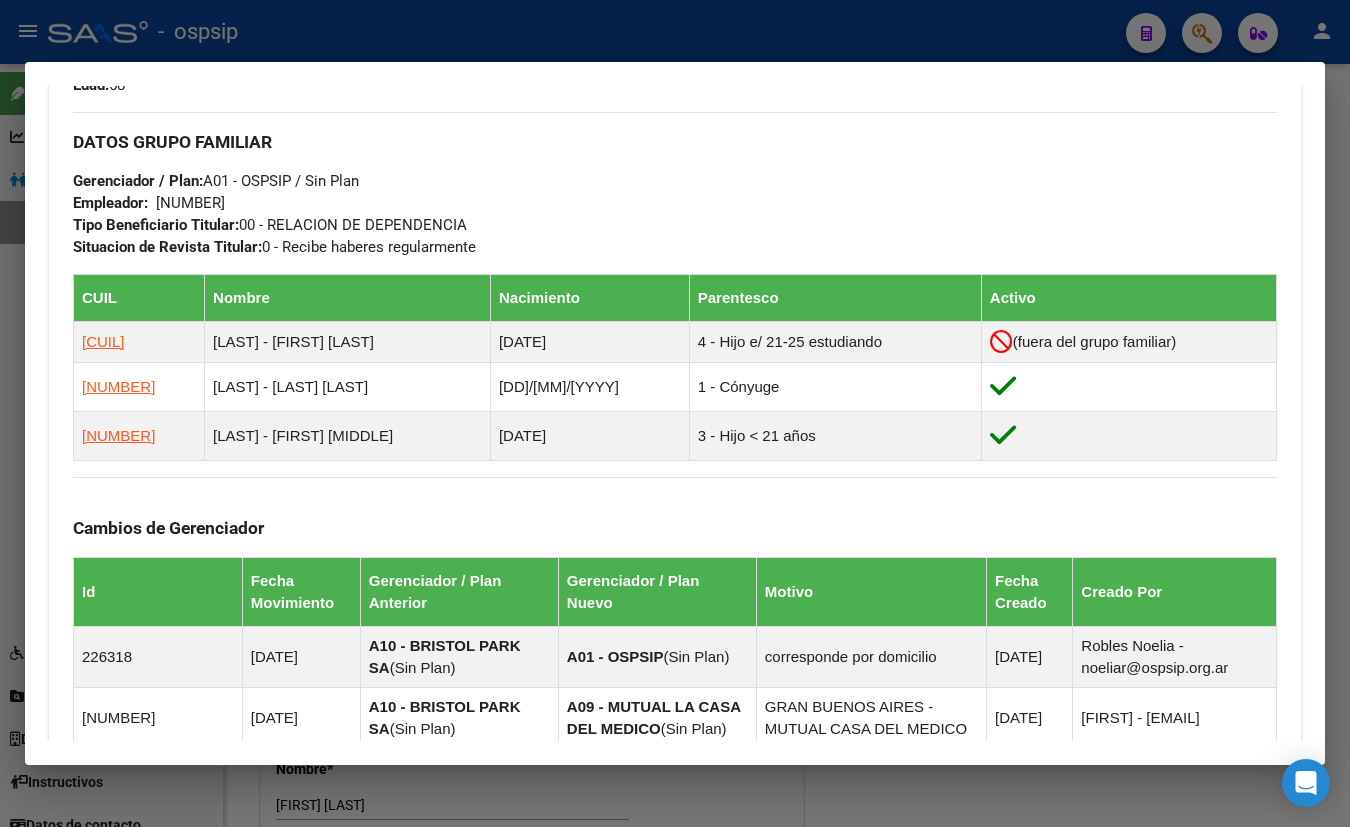 click on "DATOS GRUPO FAMILIAR Gerenciador / Plan:   A01 - OSPSIP / Sin Plan Empleador:   [CUIL] Tipo Beneficiario Titular:  00 - RELACION DE DEPENDENCIA  Situacion de Revista Titular: 0 - Recibe haberes regularmente" at bounding box center [675, 185] 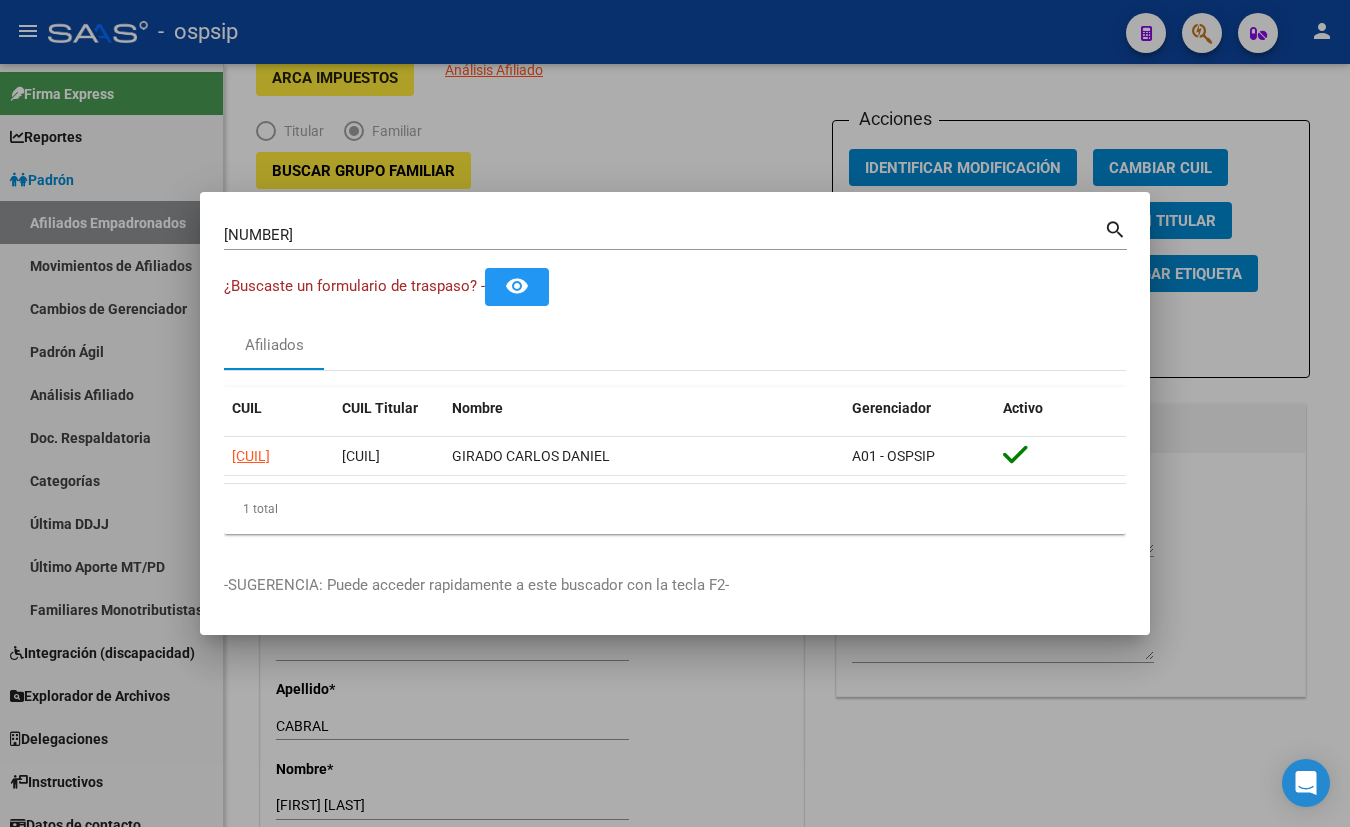 type 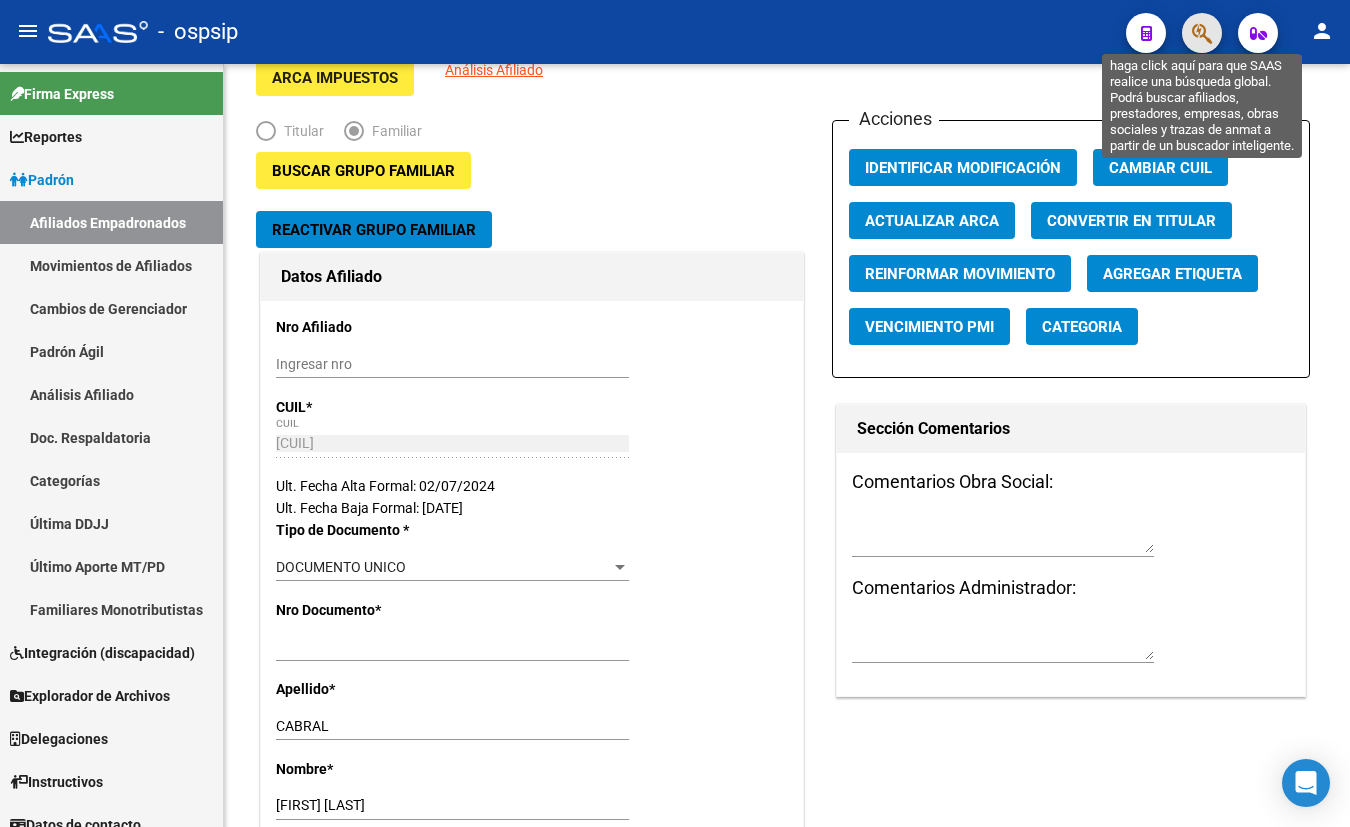 click 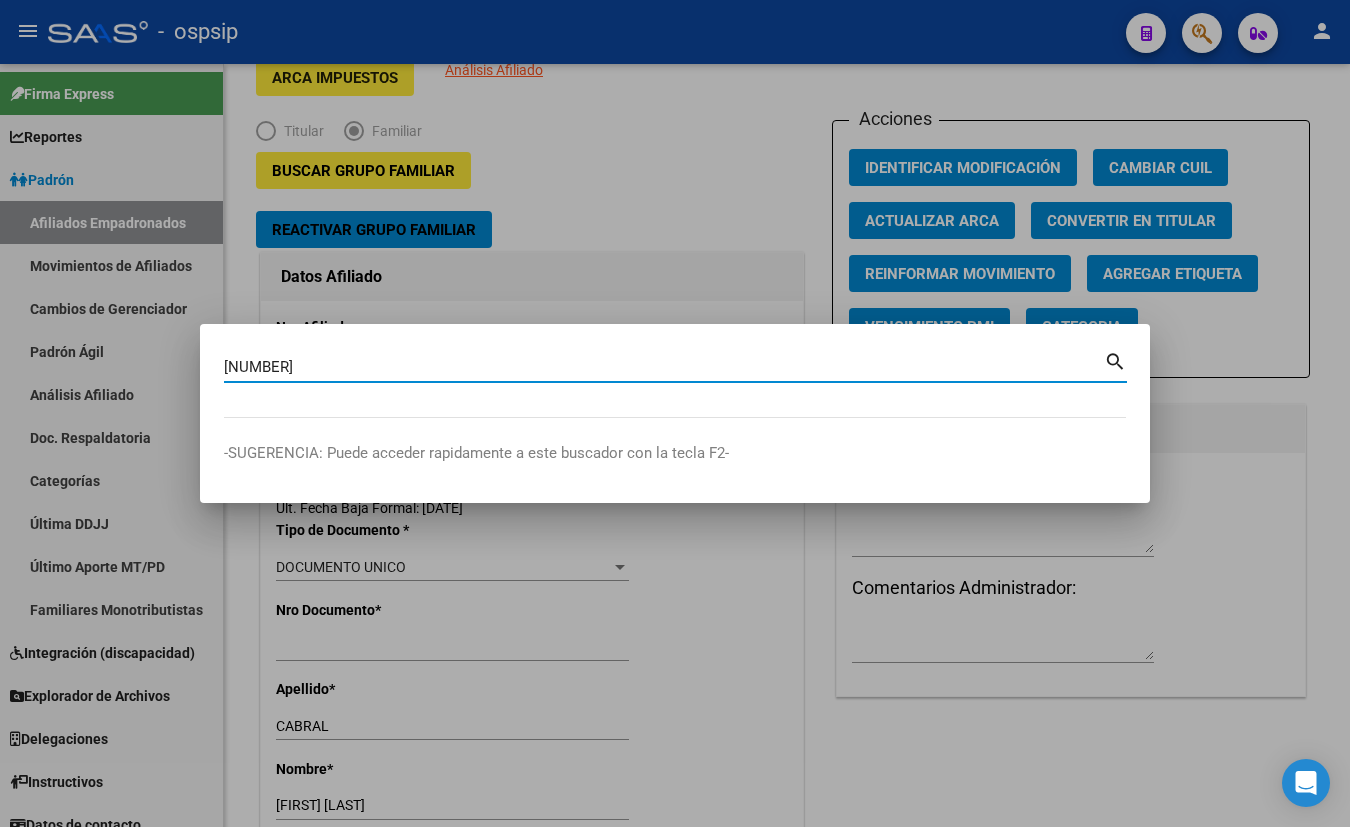 type on "[NUMBER]" 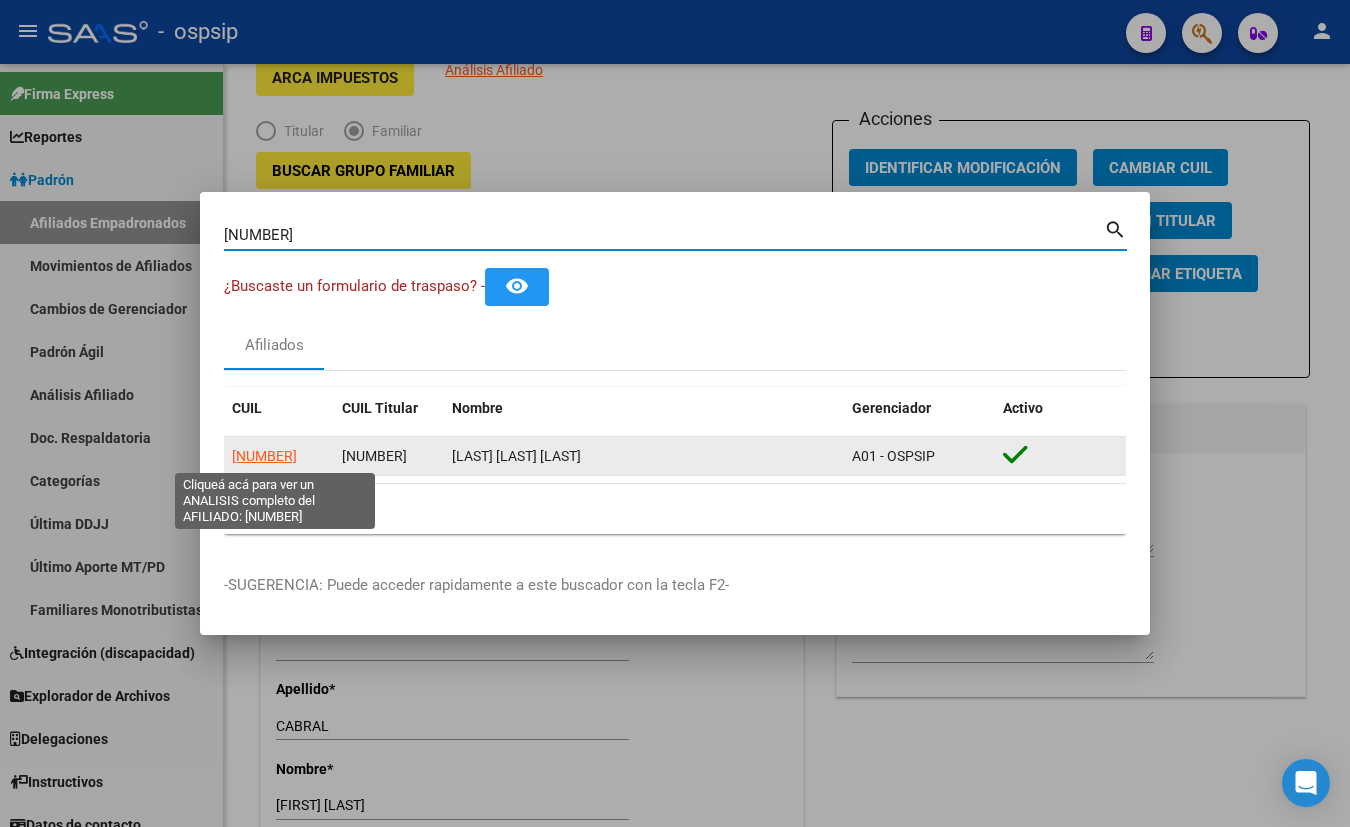 click on "[NUMBER]" 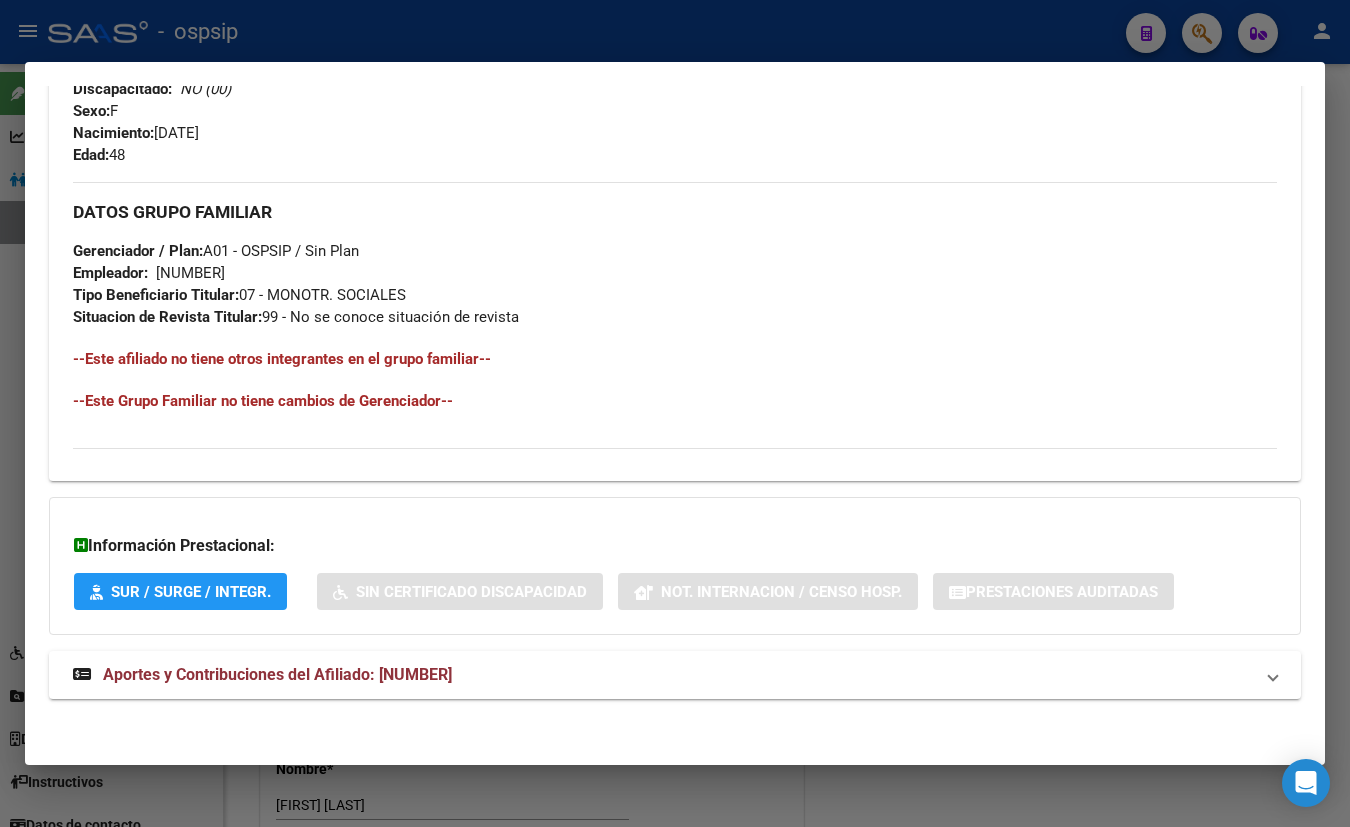 scroll, scrollTop: 840, scrollLeft: 0, axis: vertical 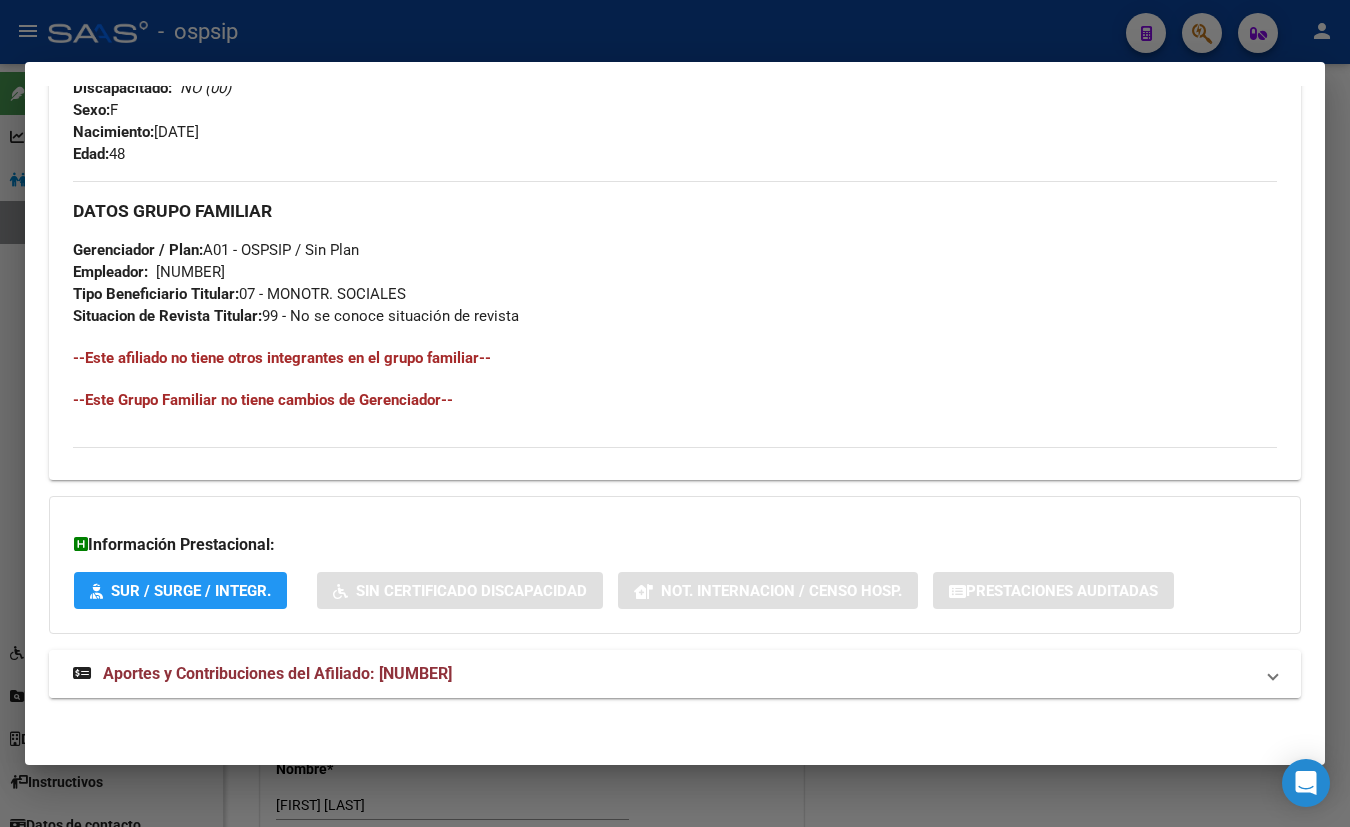 click on "Aportes y Contribuciones del Afiliado: [NUMBER]" at bounding box center [277, 673] 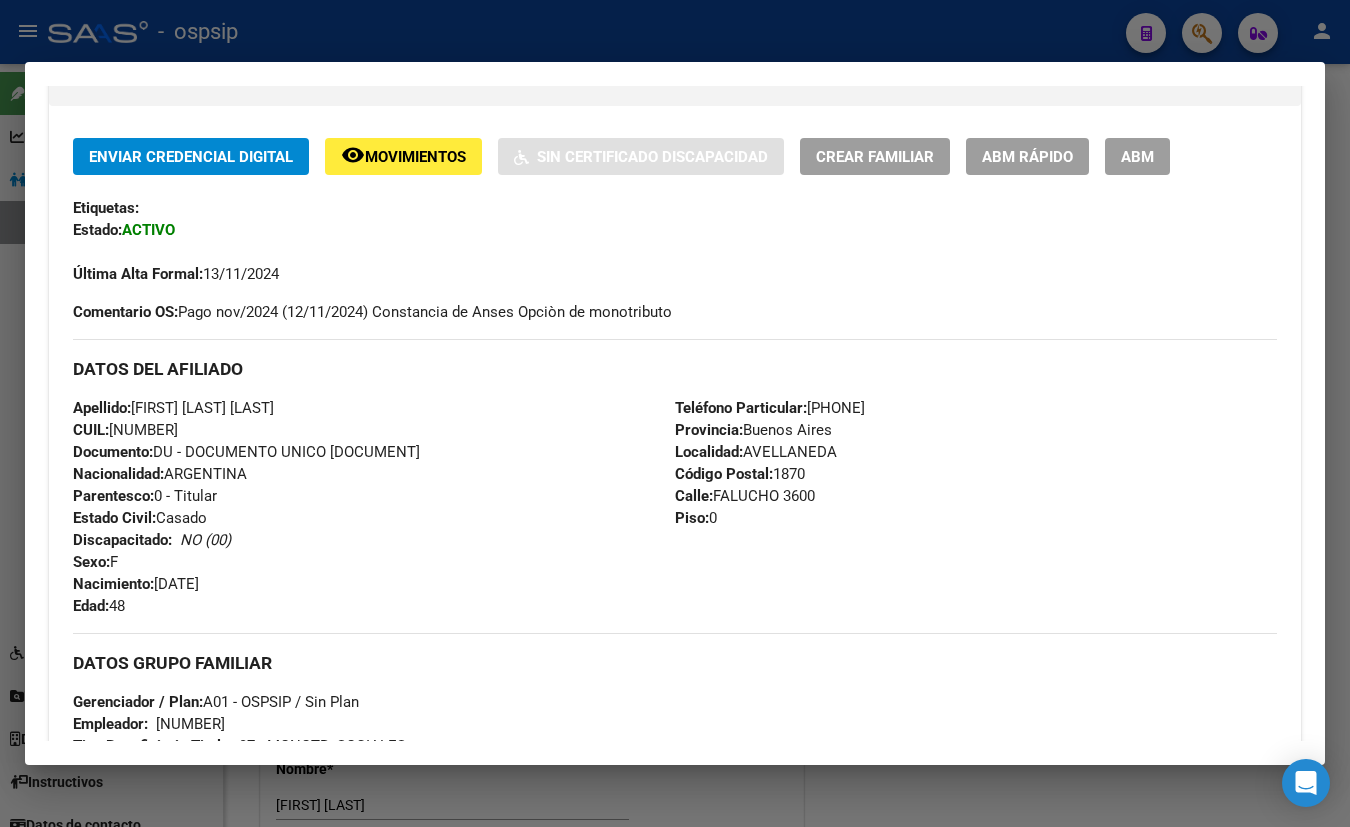 scroll, scrollTop: 385, scrollLeft: 0, axis: vertical 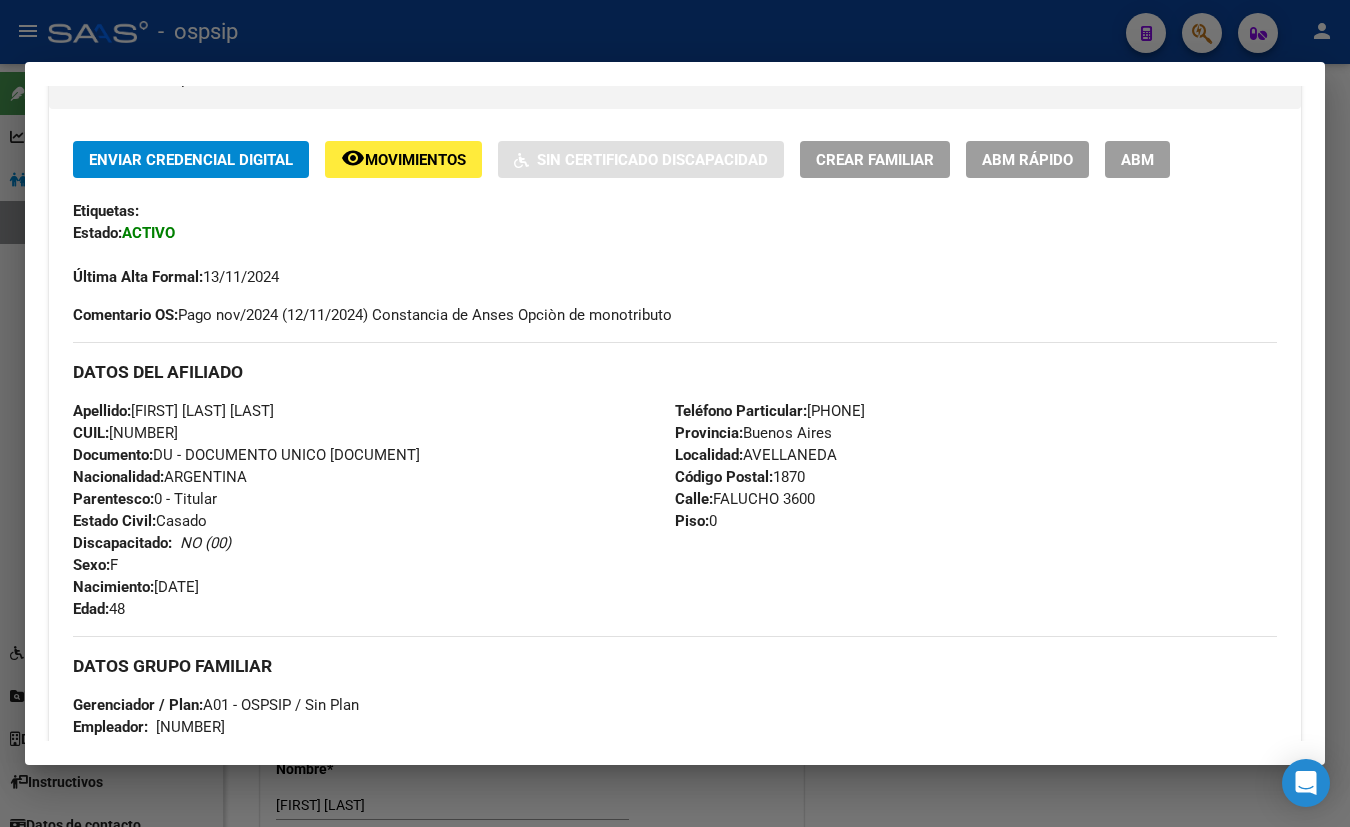 click on "Apellido:  [LAST] [FIRST] [MIDDLE] CUIL:  [CUIL] Documento:  DU - DOCUMENTO UNICO [NUMBER]  Nacionalidad:  ARGENTINA Parentesco:  0 - Titular Estado Civil:  Casado Discapacitado:    NO (00) Sexo:  F Nacimiento: [DATE] Edad:  48" at bounding box center [374, 510] 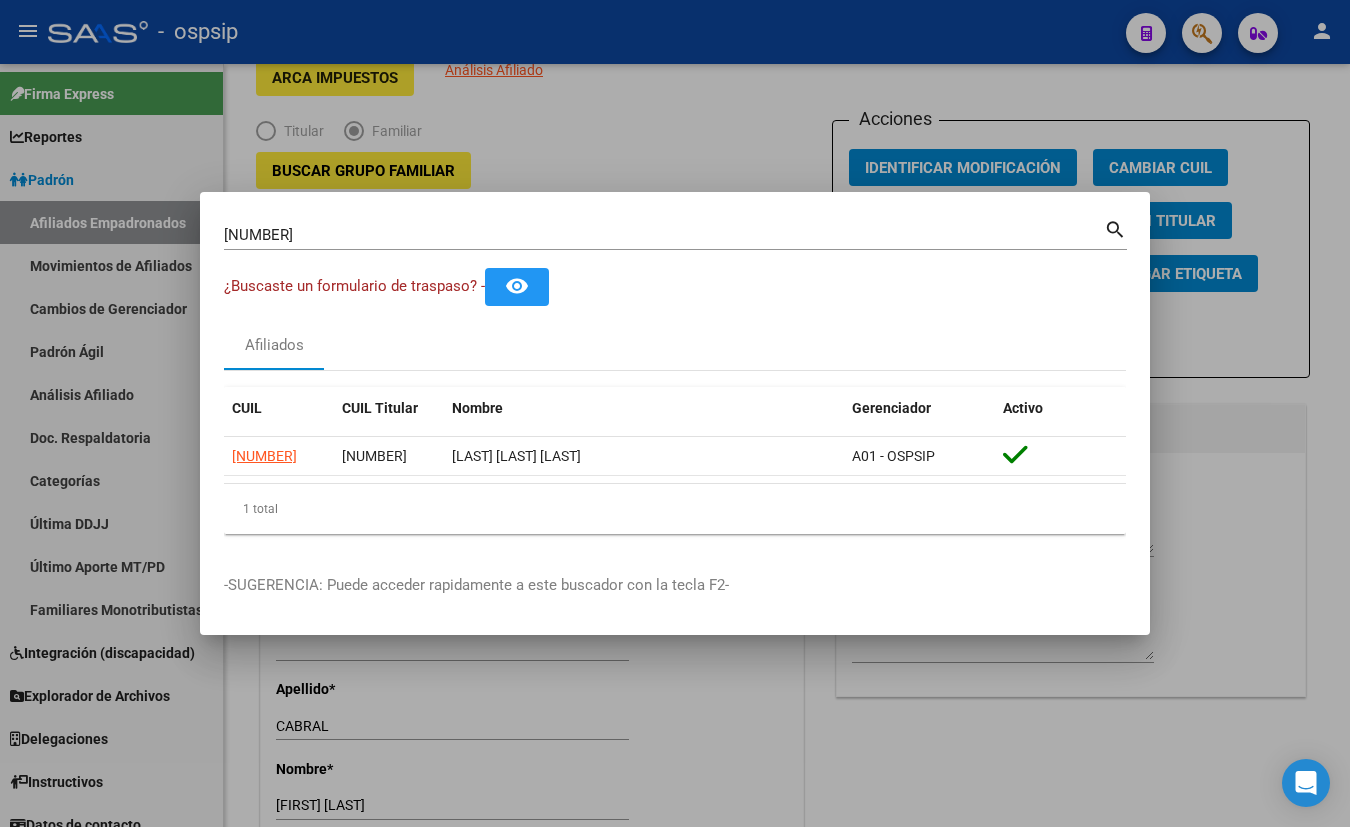 type 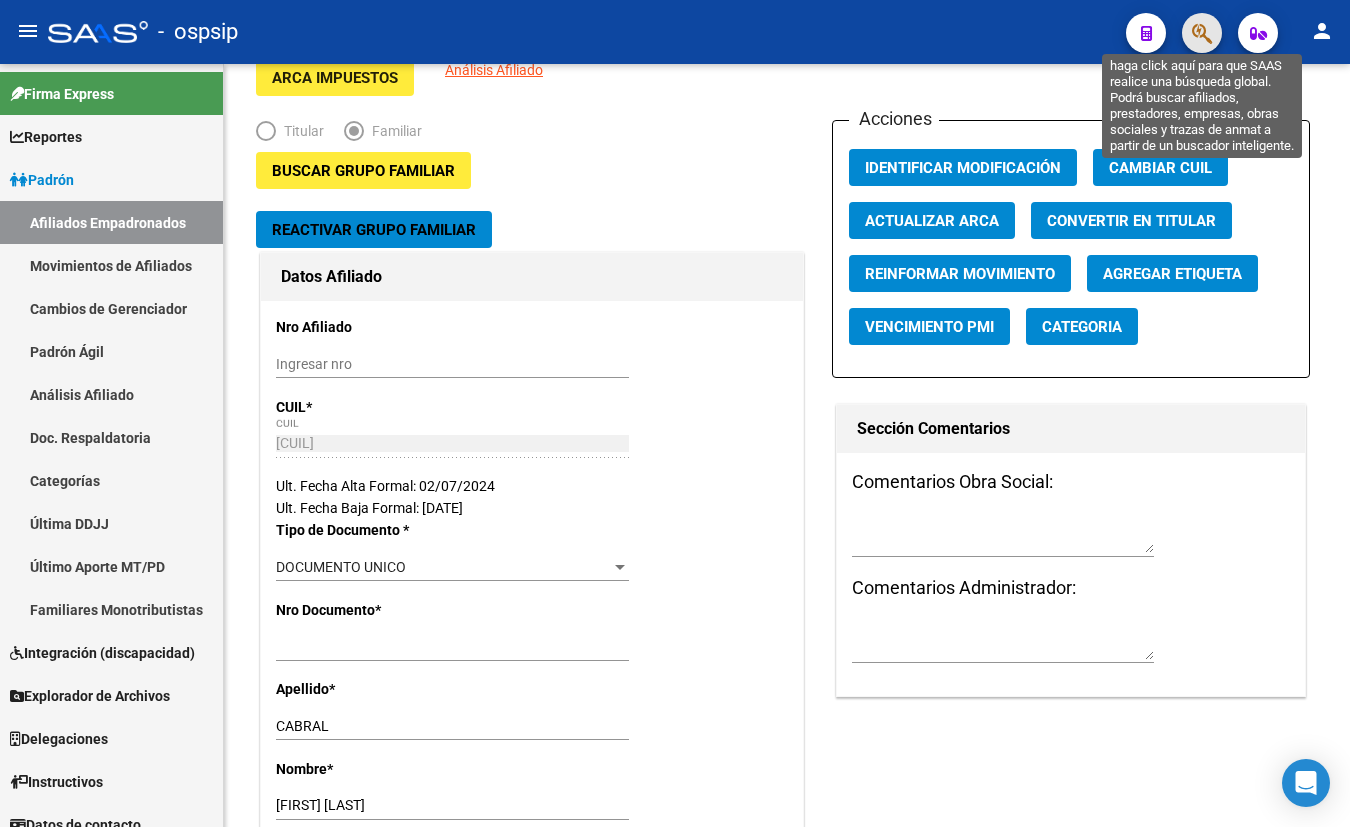 click 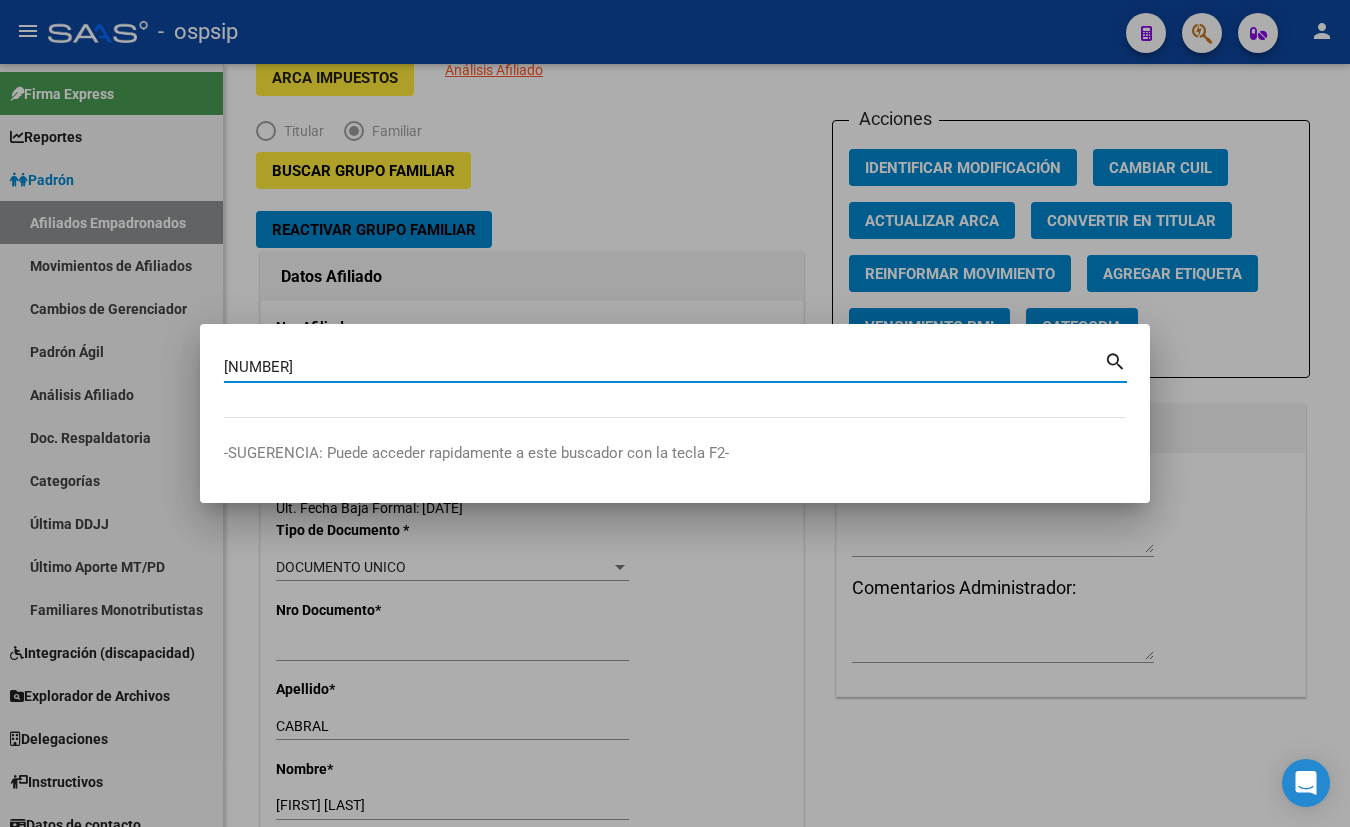 type on "[NUMBER]" 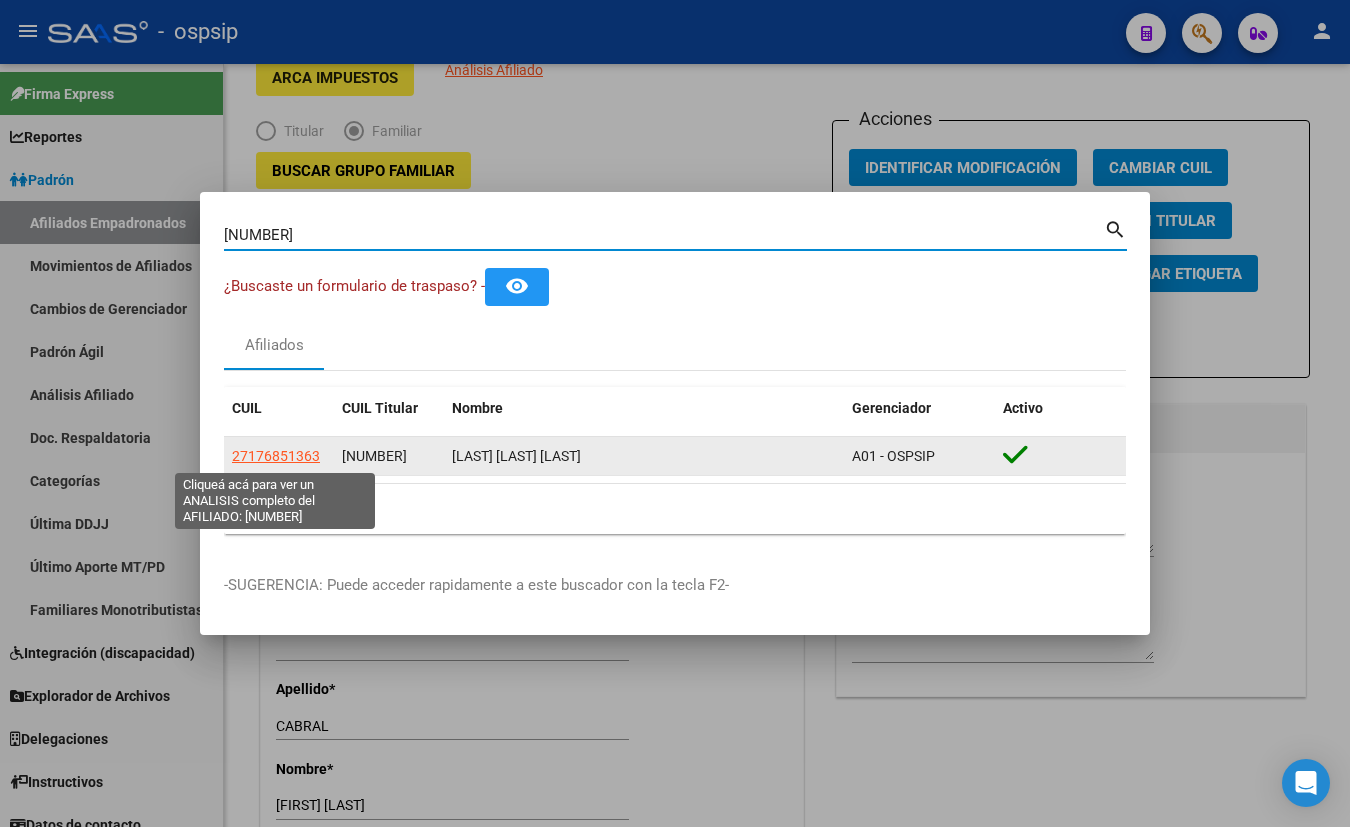 click on "27176851363" 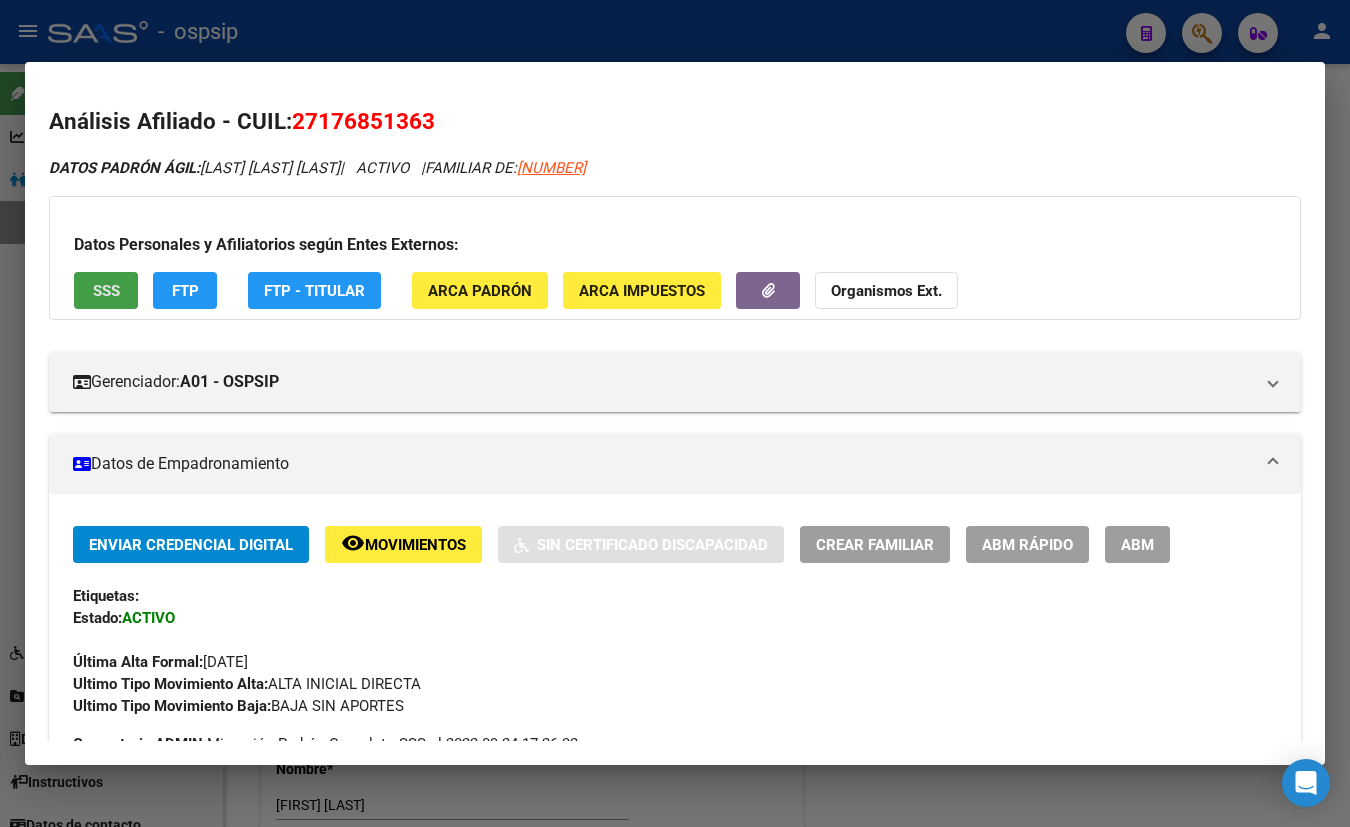 click on "SSS" at bounding box center (106, 291) 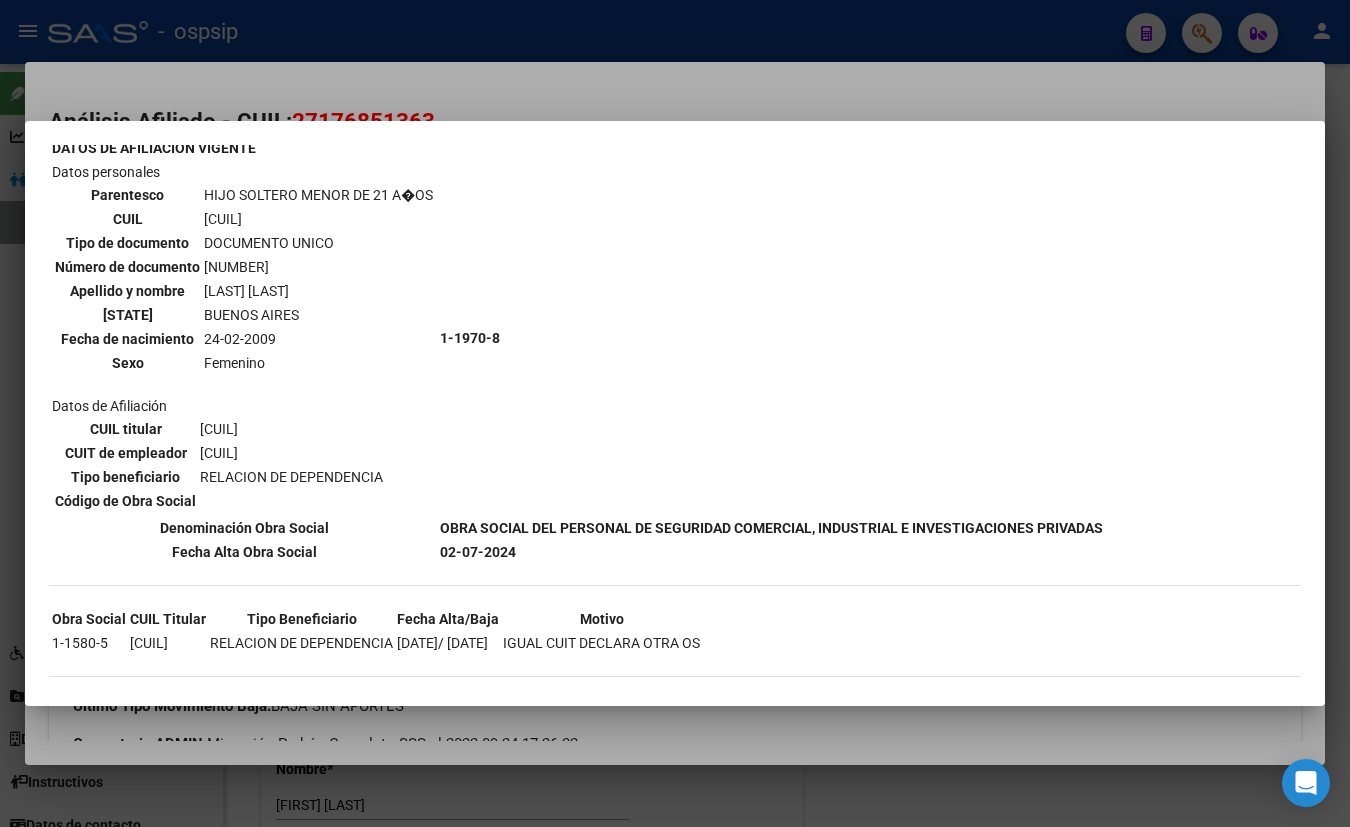 scroll, scrollTop: 622, scrollLeft: 0, axis: vertical 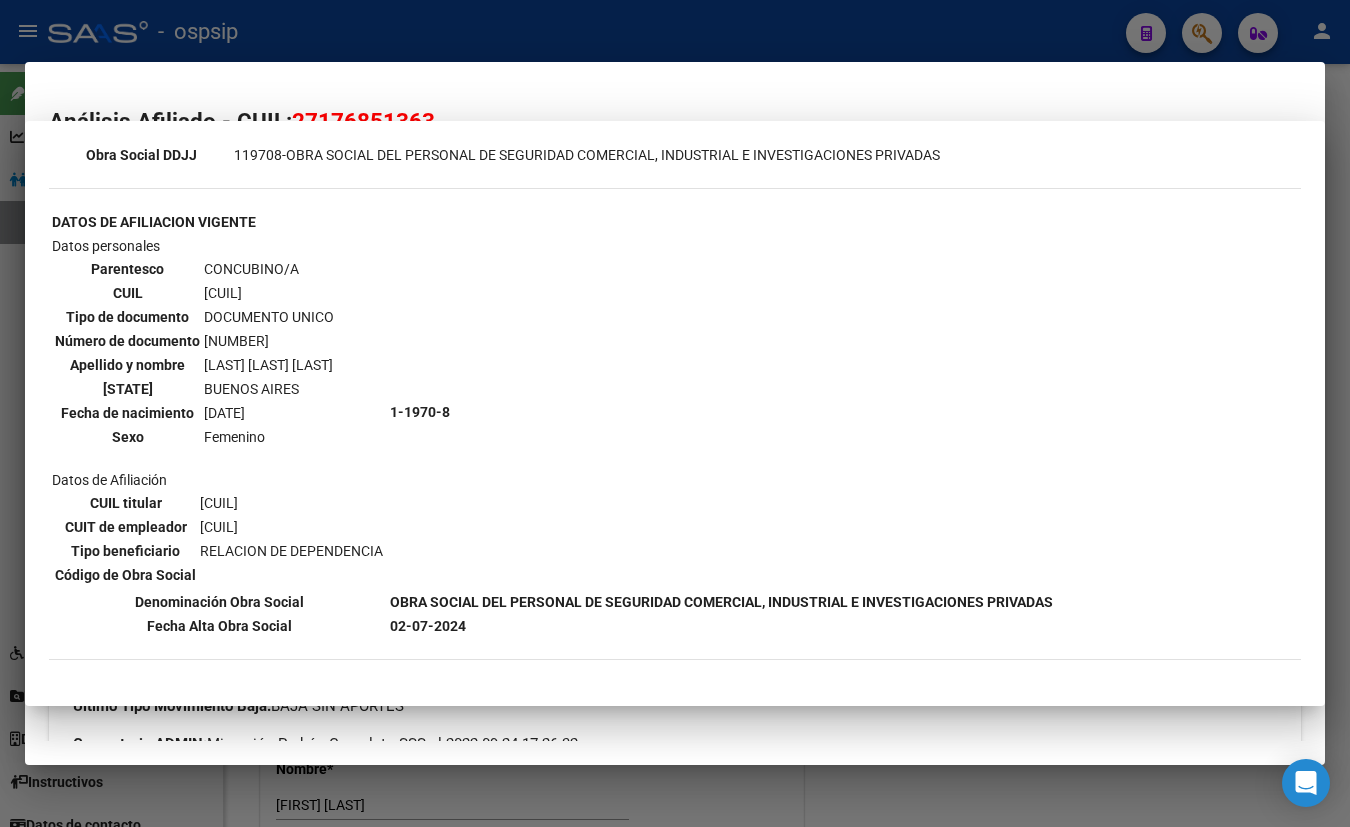 type 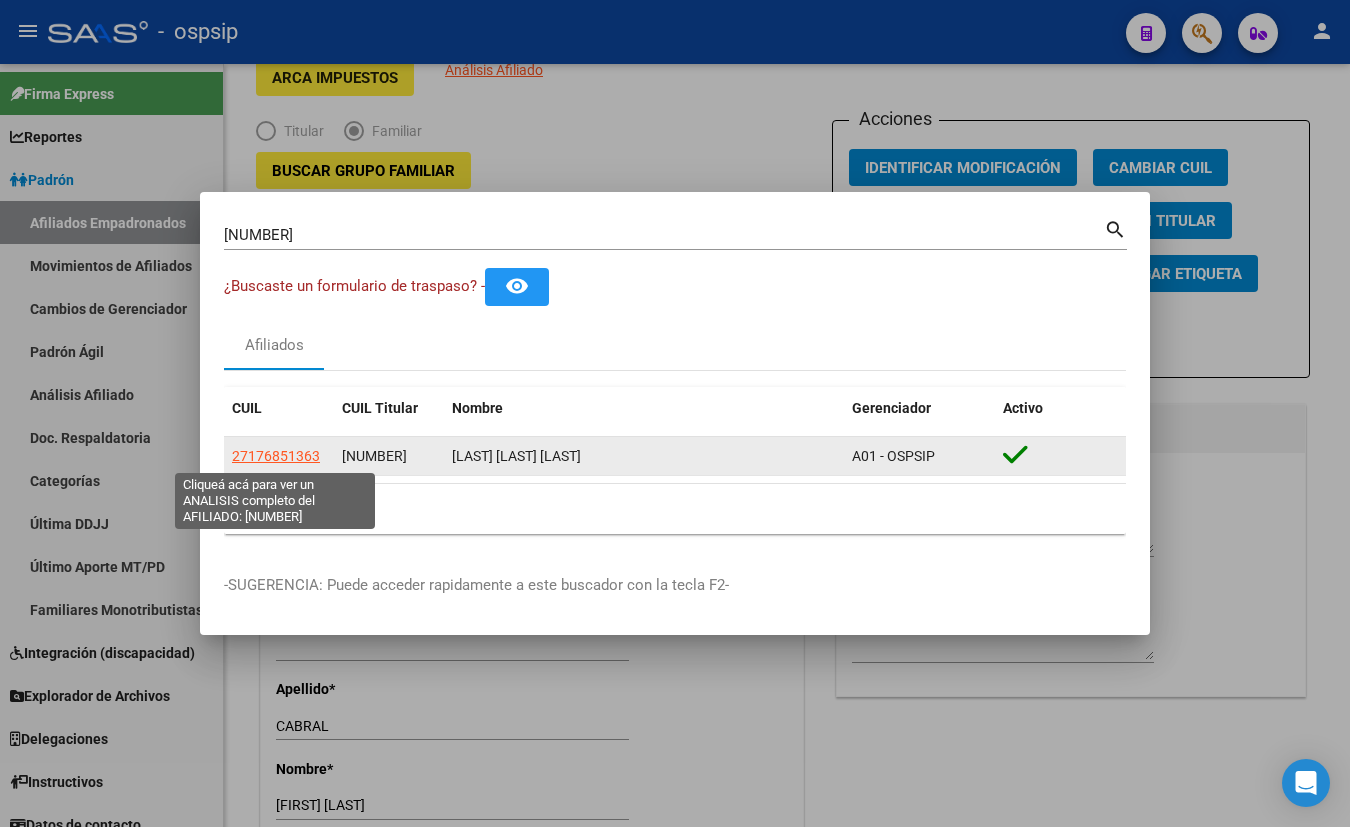click on "27176851363" 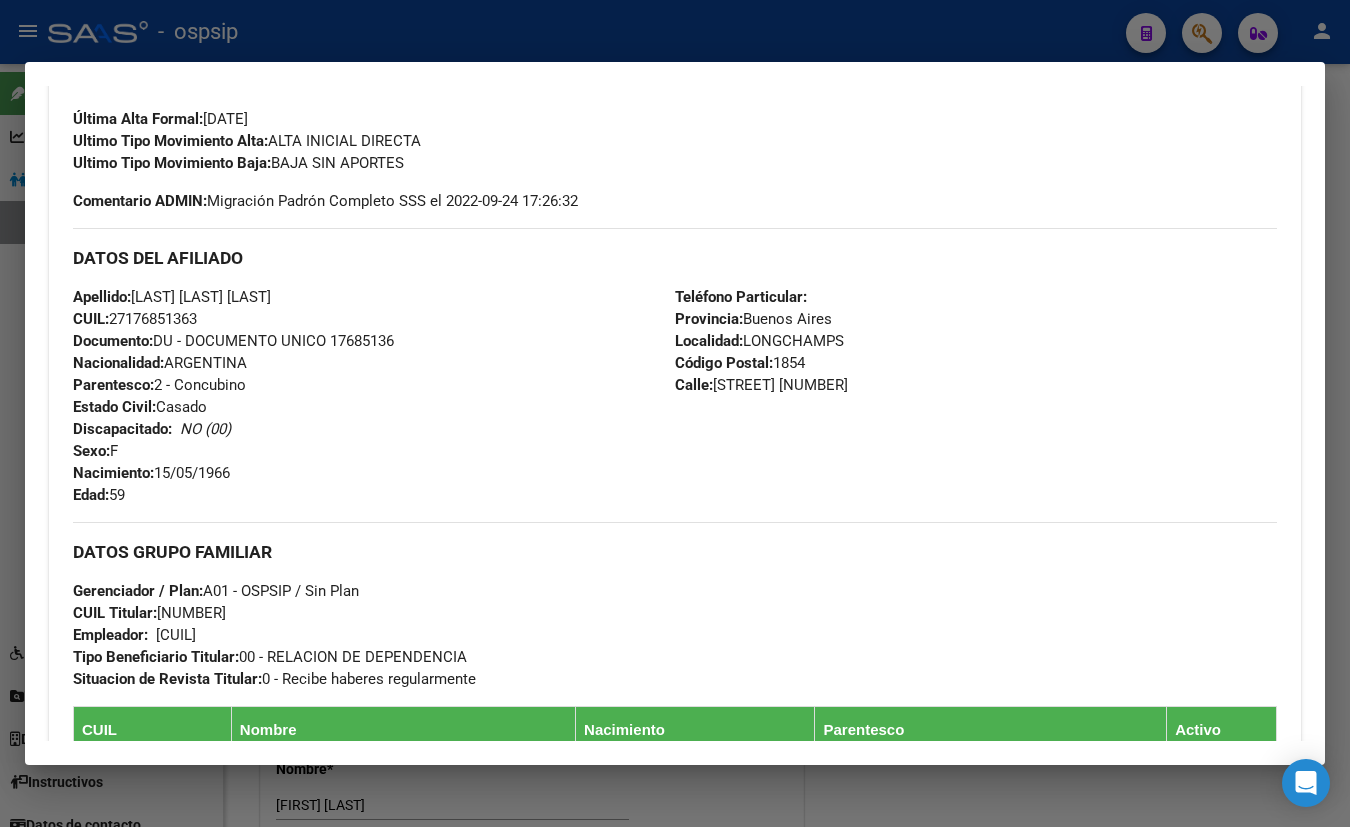 scroll, scrollTop: 545, scrollLeft: 0, axis: vertical 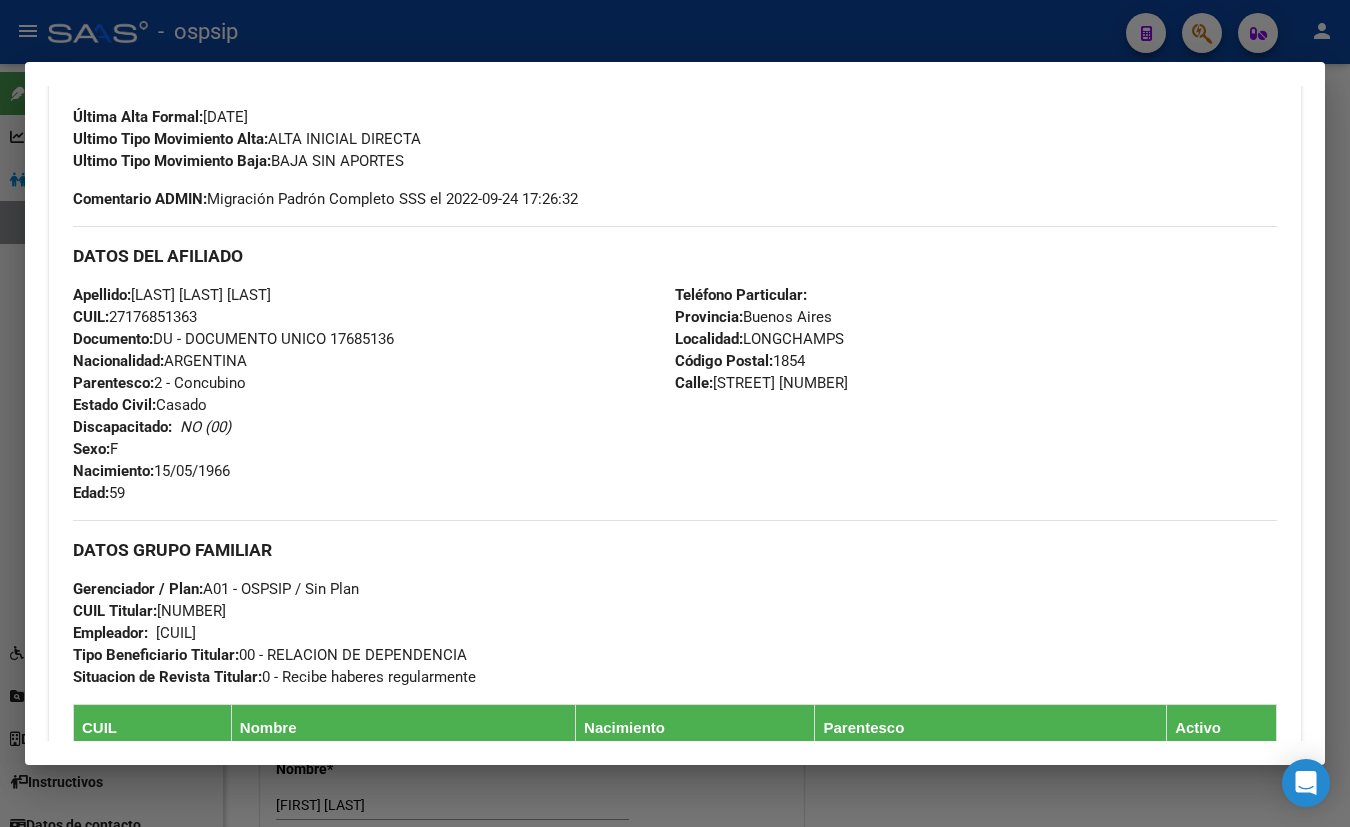 click on "DATOS GRUPO FAMILIAR" at bounding box center [675, 550] 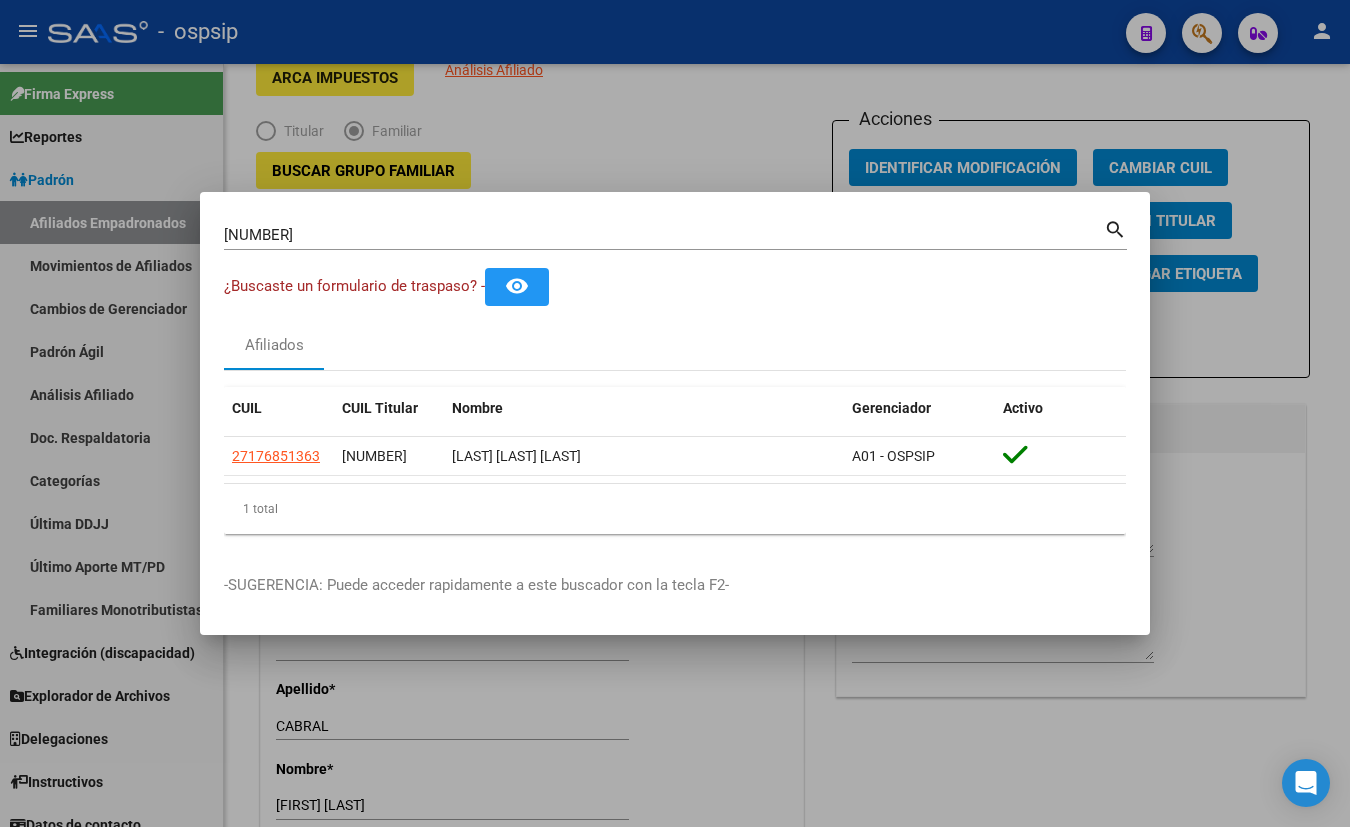 type 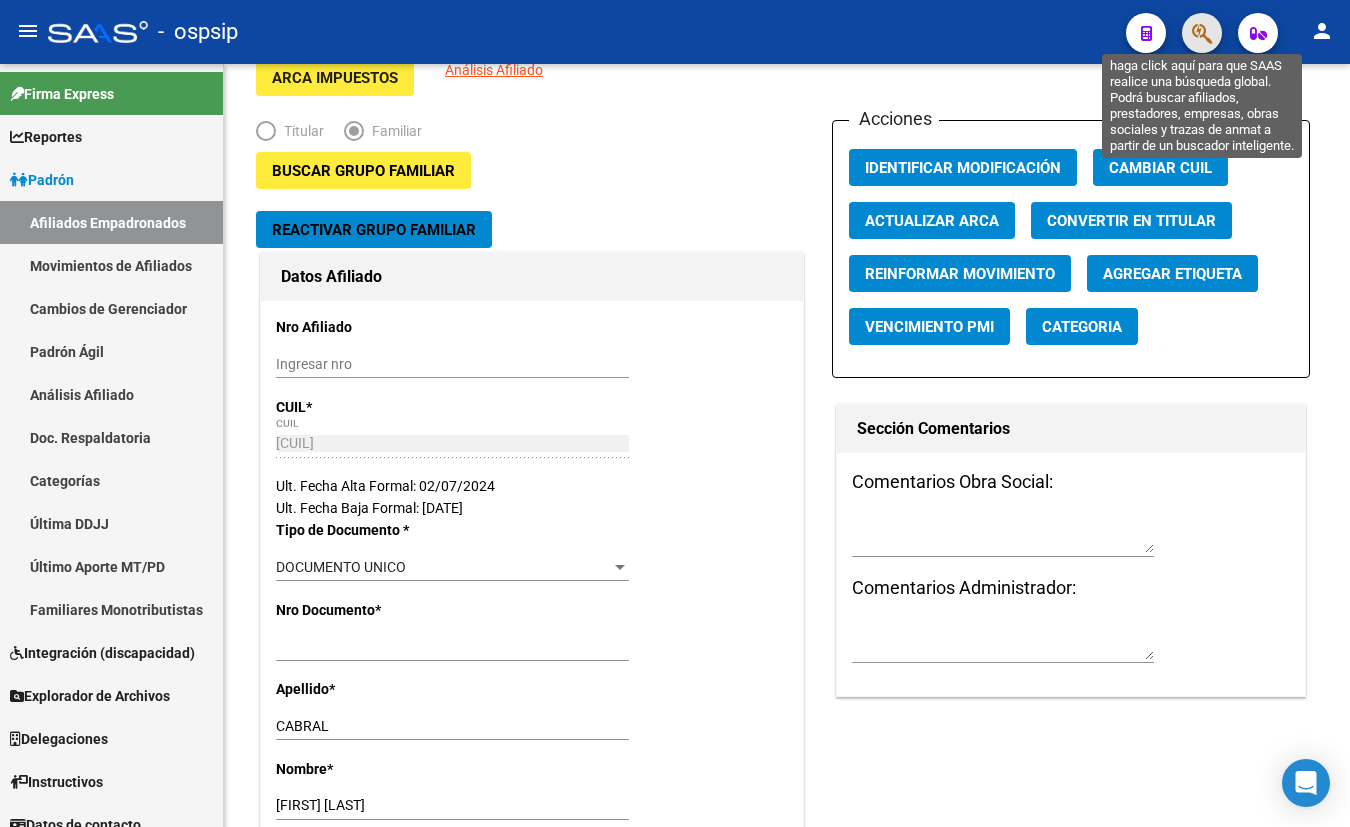 click 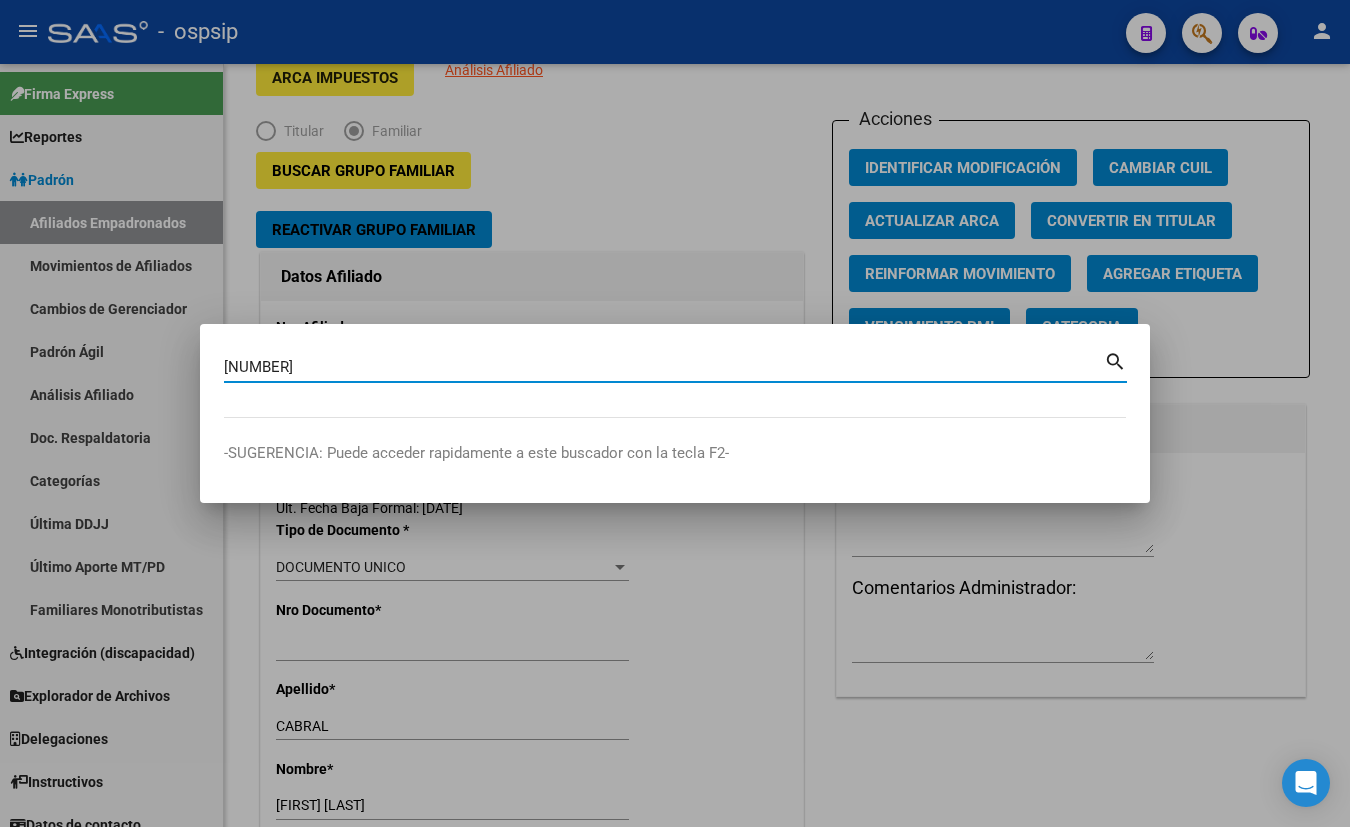 type on "[NUMBER]" 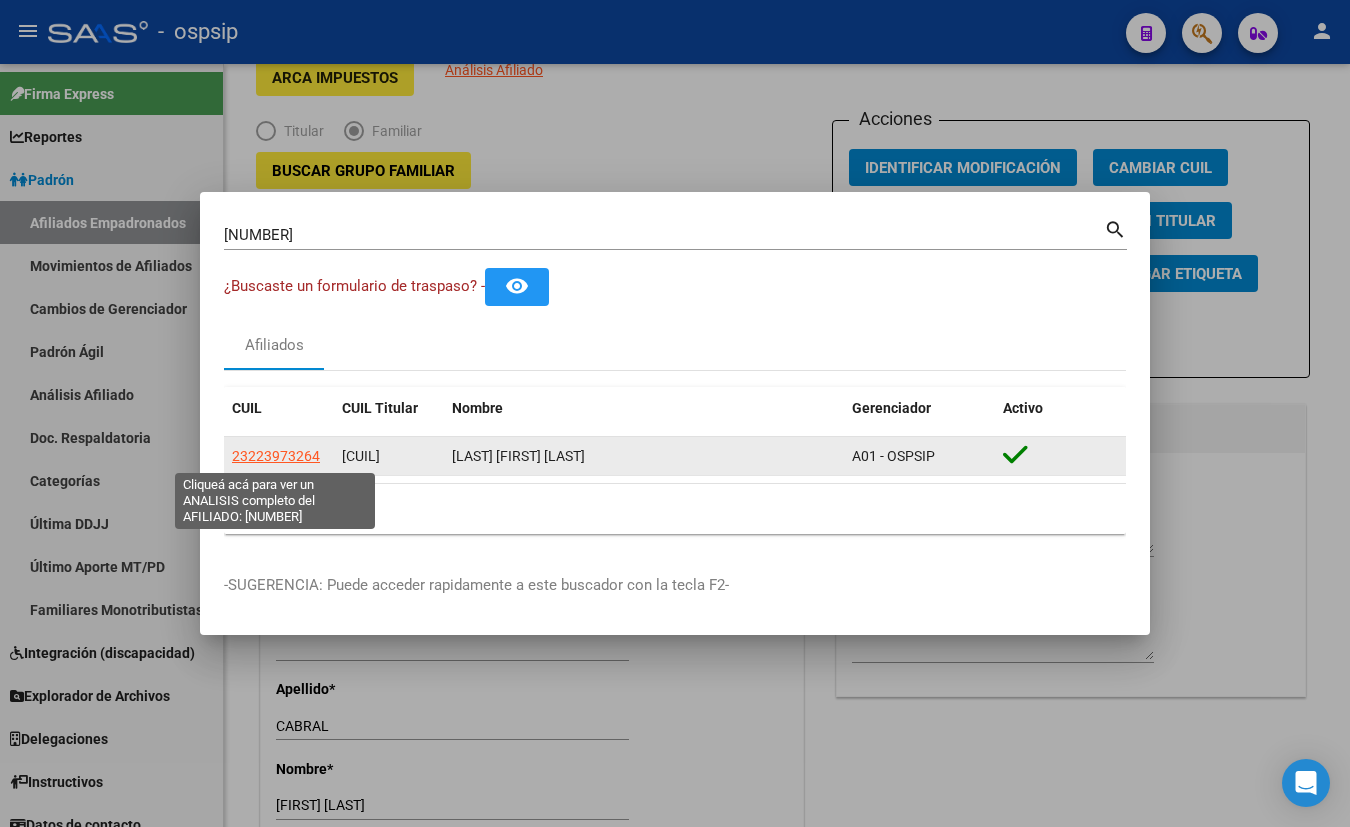 click on "23223973264" 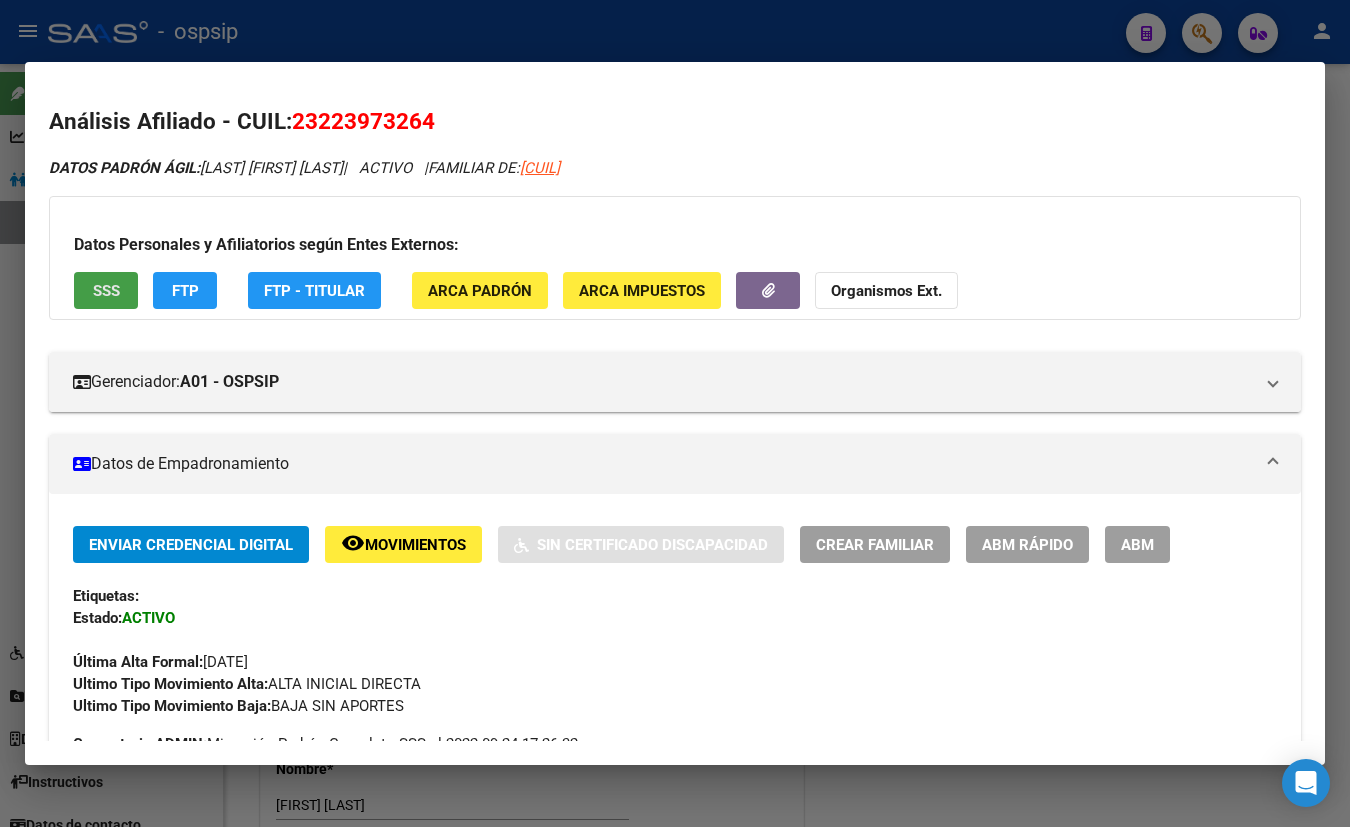 click on "SSS" at bounding box center [106, 291] 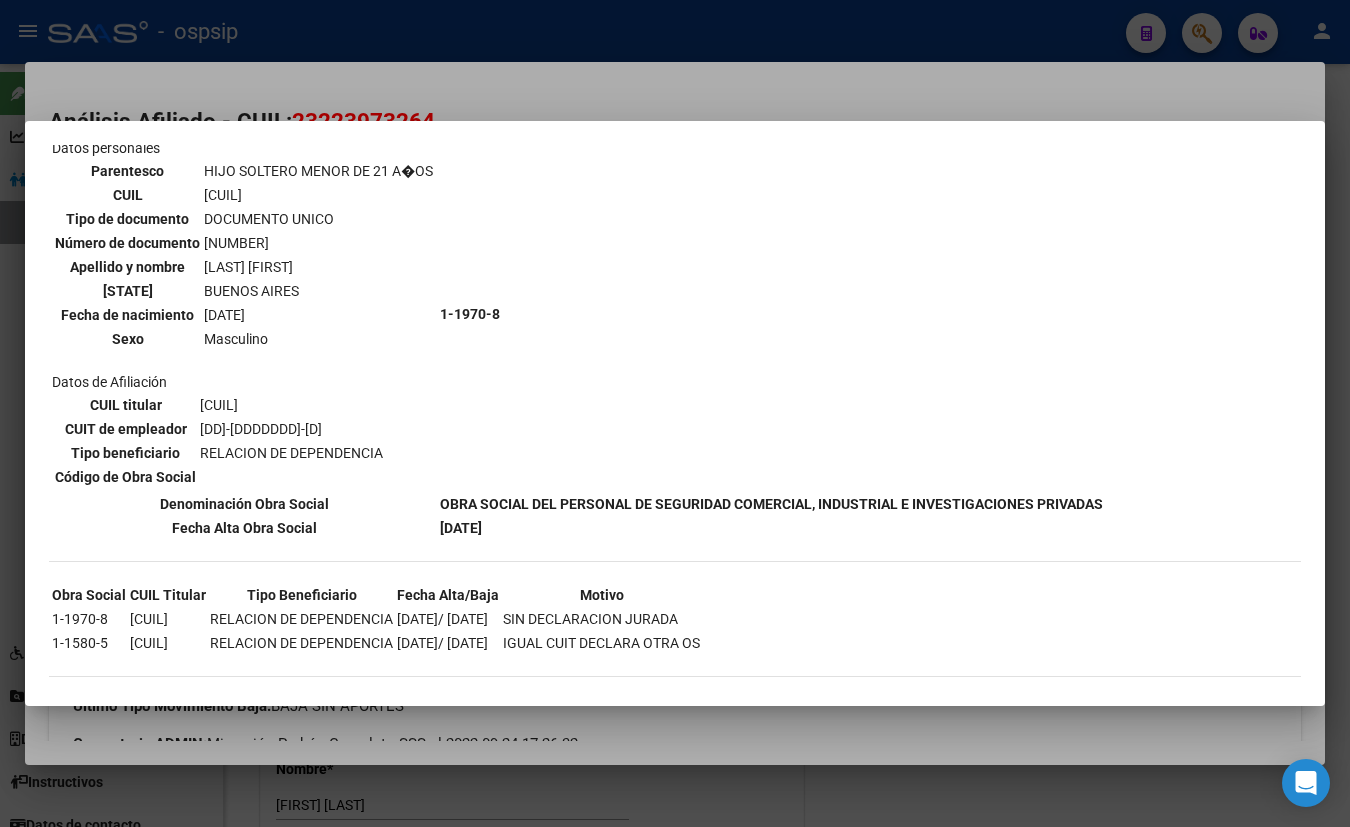 scroll, scrollTop: 646, scrollLeft: 0, axis: vertical 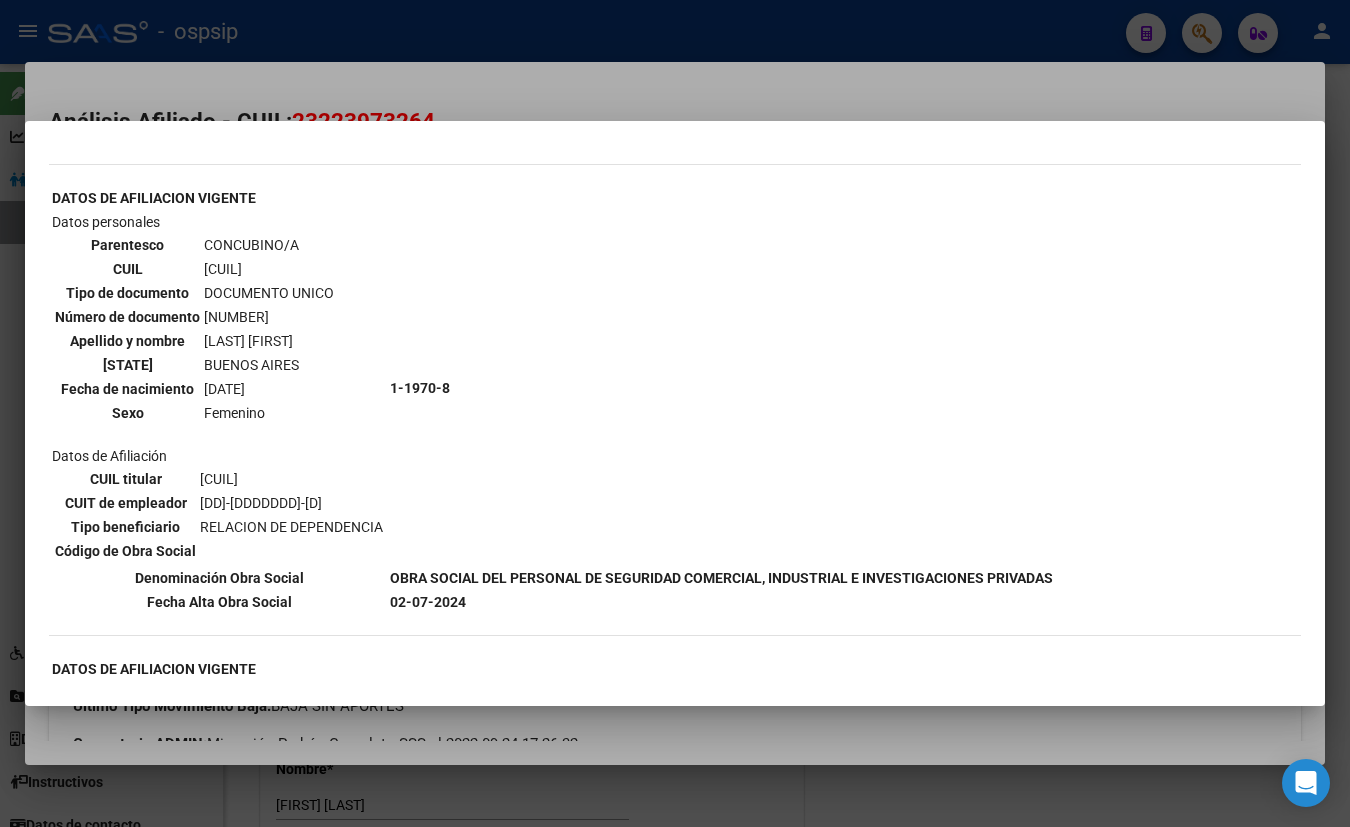 type 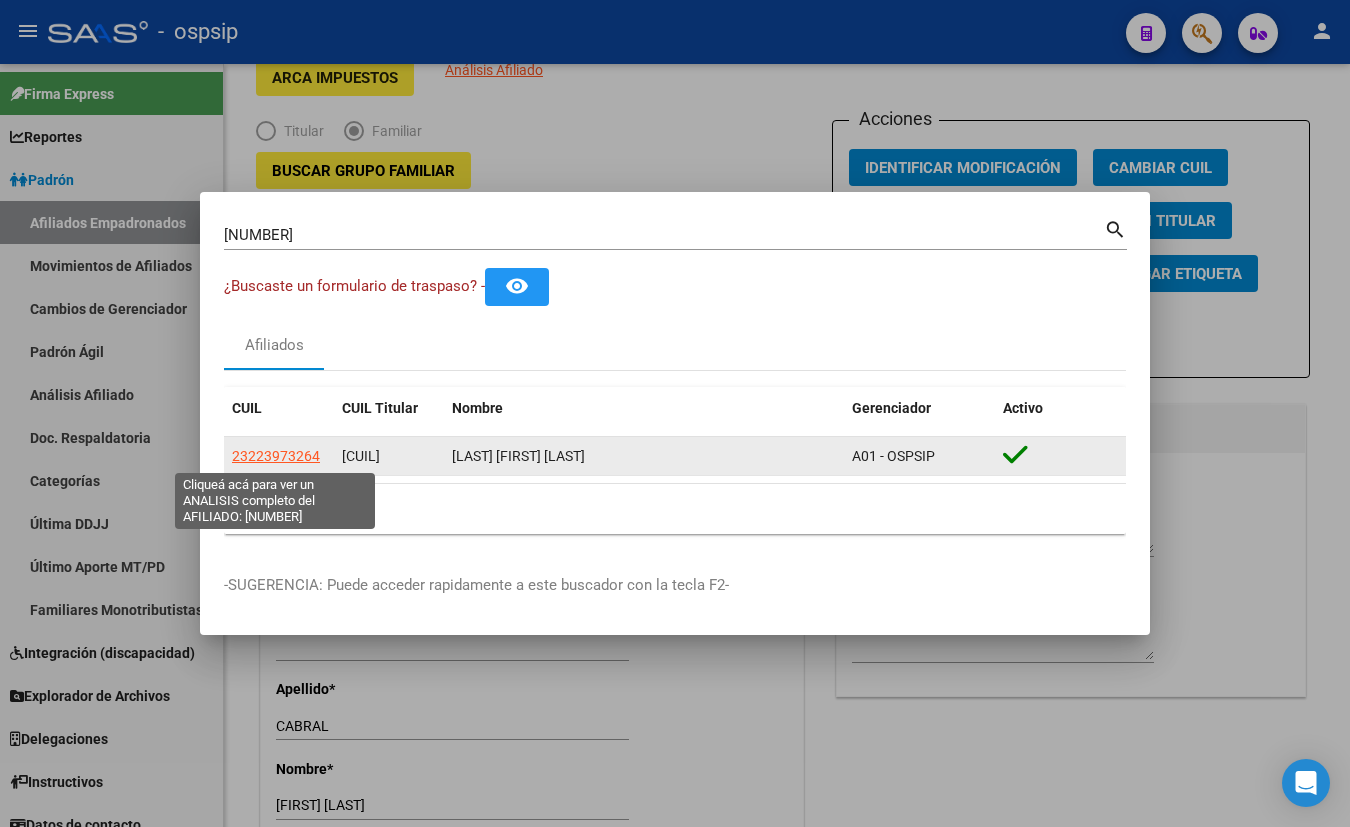 click on "23223973264" 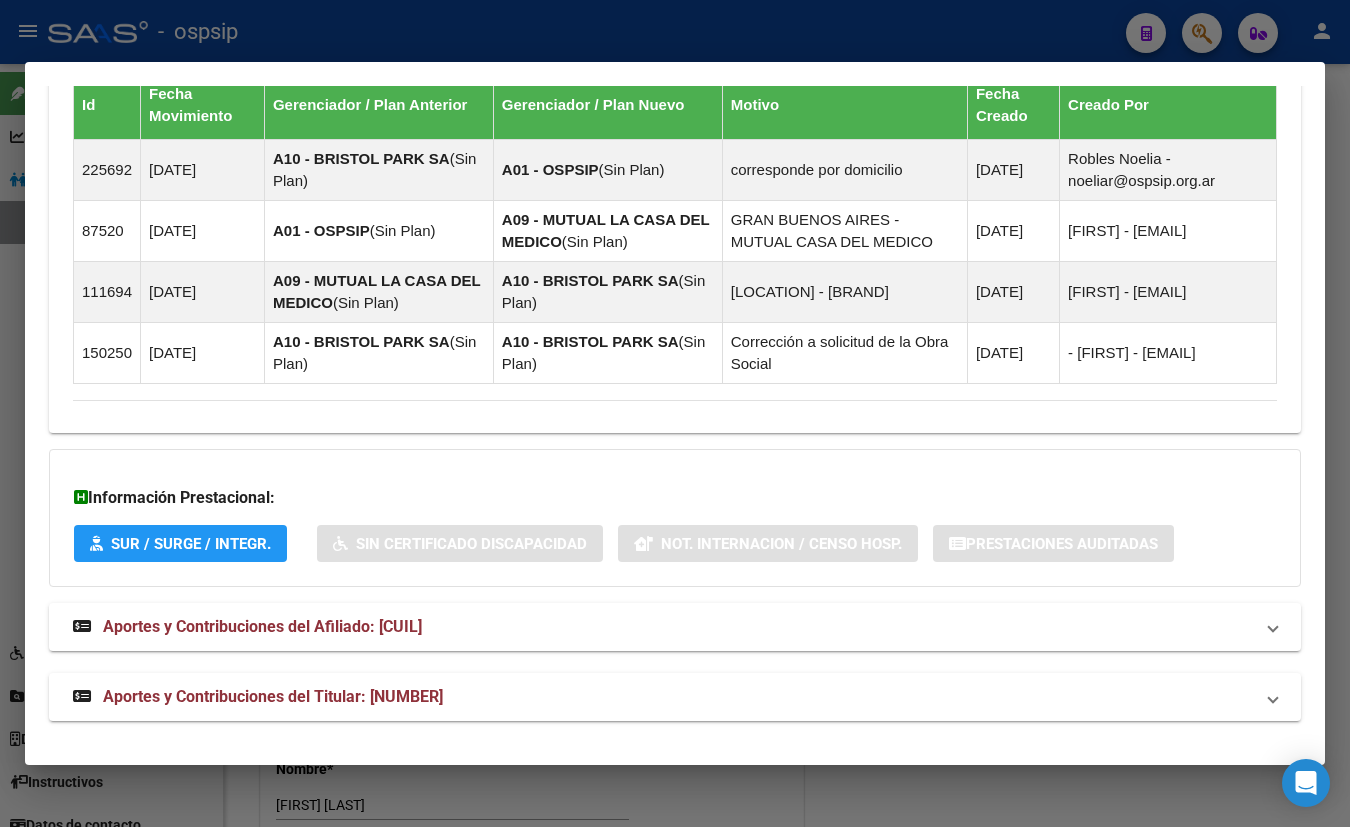 scroll, scrollTop: 1463, scrollLeft: 0, axis: vertical 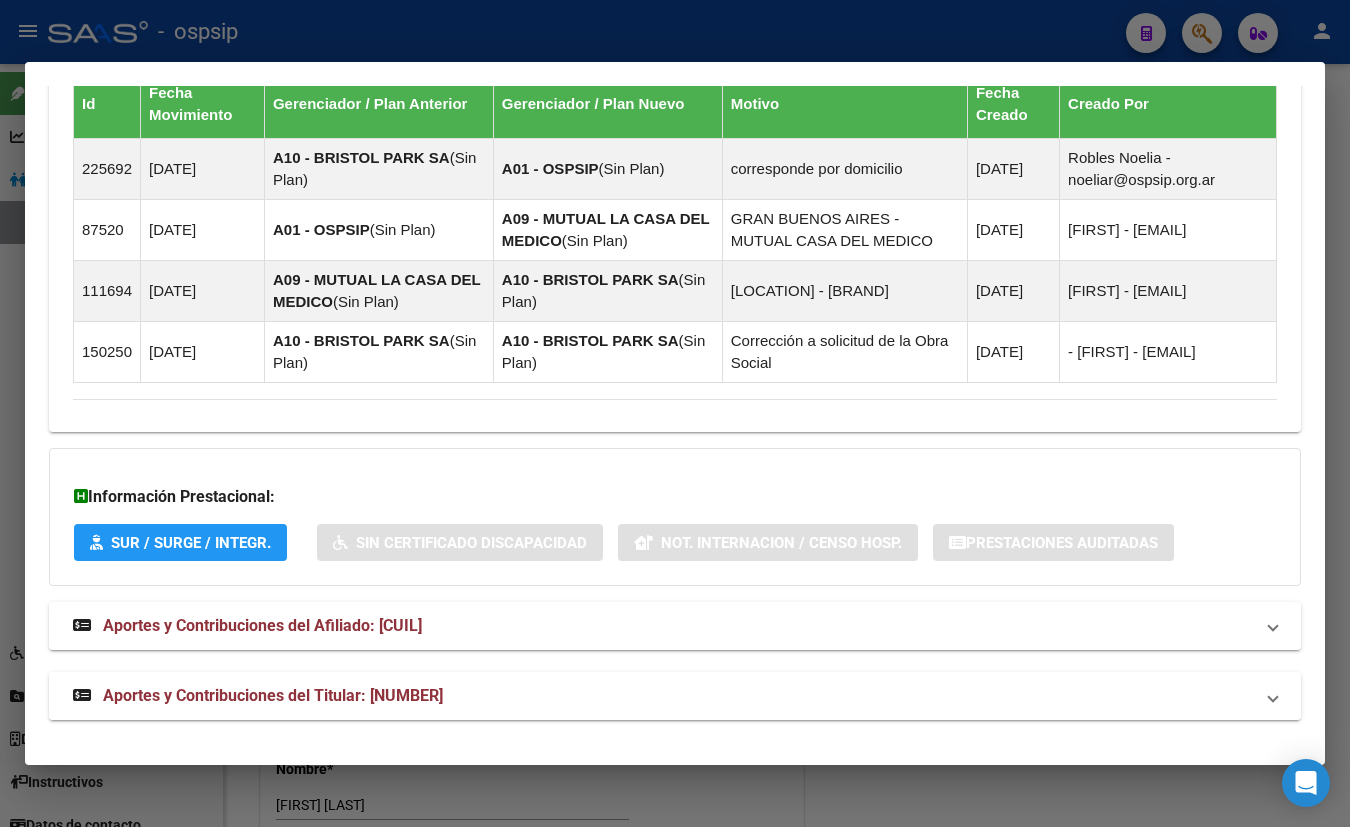 click on "Aportes y Contribuciones del Titular: [NUMBER]" at bounding box center [273, 695] 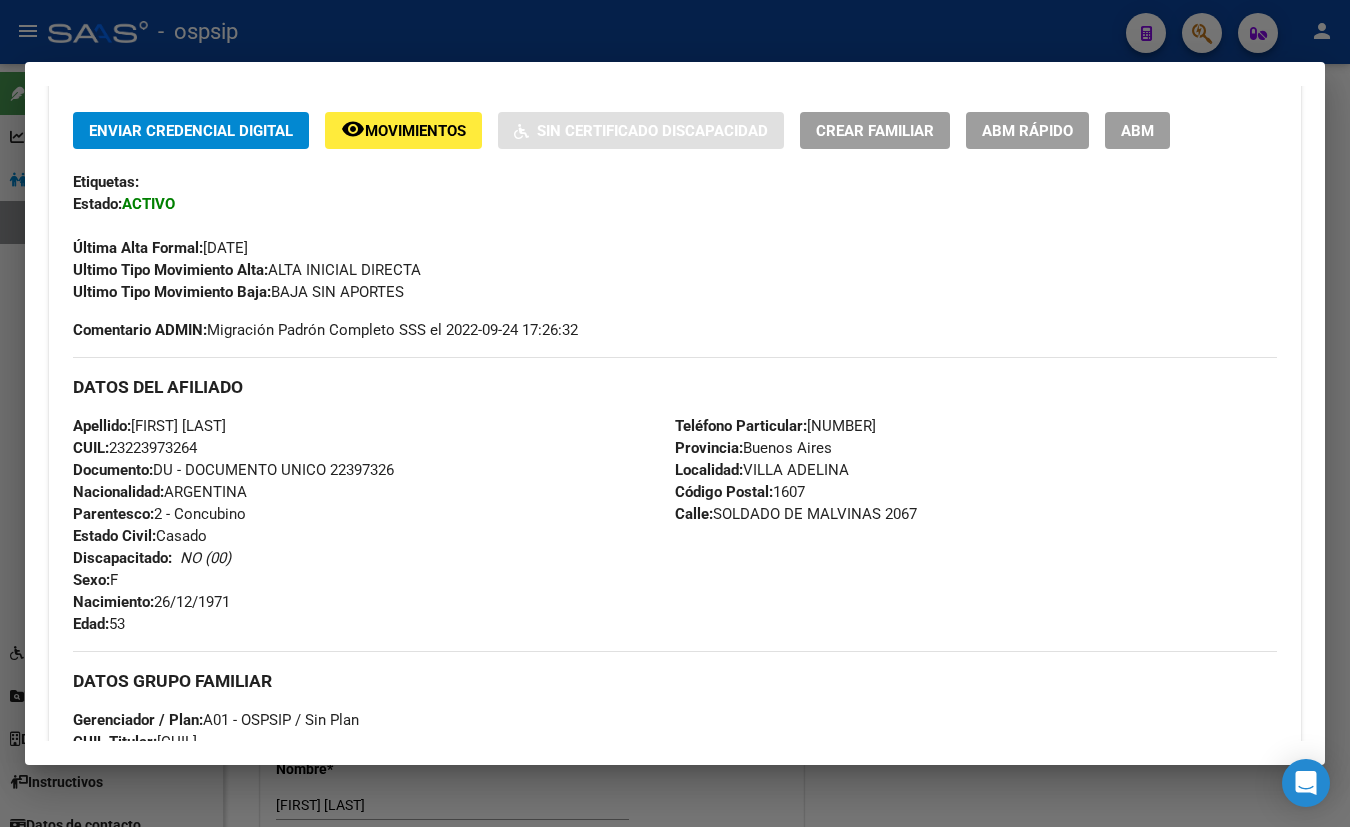scroll, scrollTop: 328, scrollLeft: 0, axis: vertical 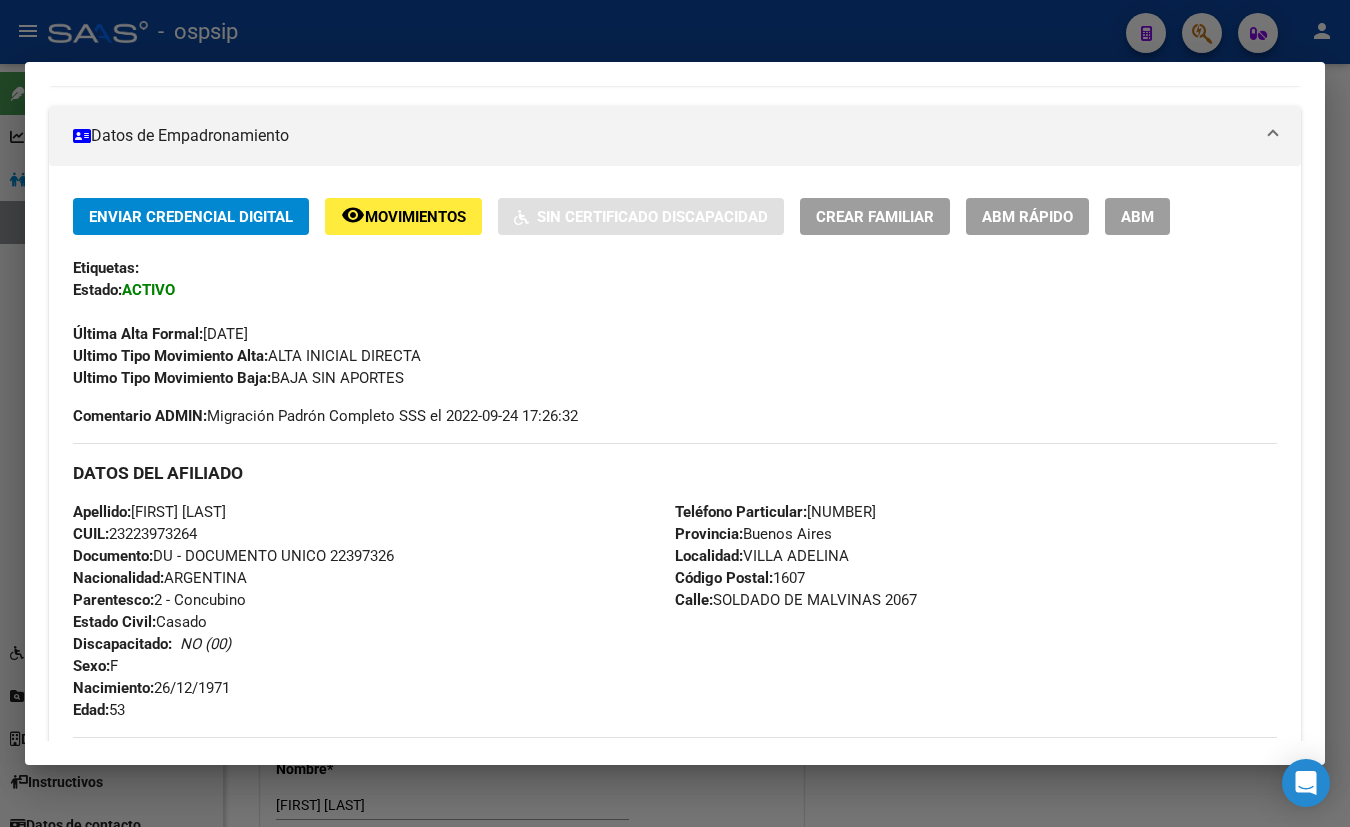 drag, startPoint x: 444, startPoint y: 79, endPoint x: 444, endPoint y: 100, distance: 21 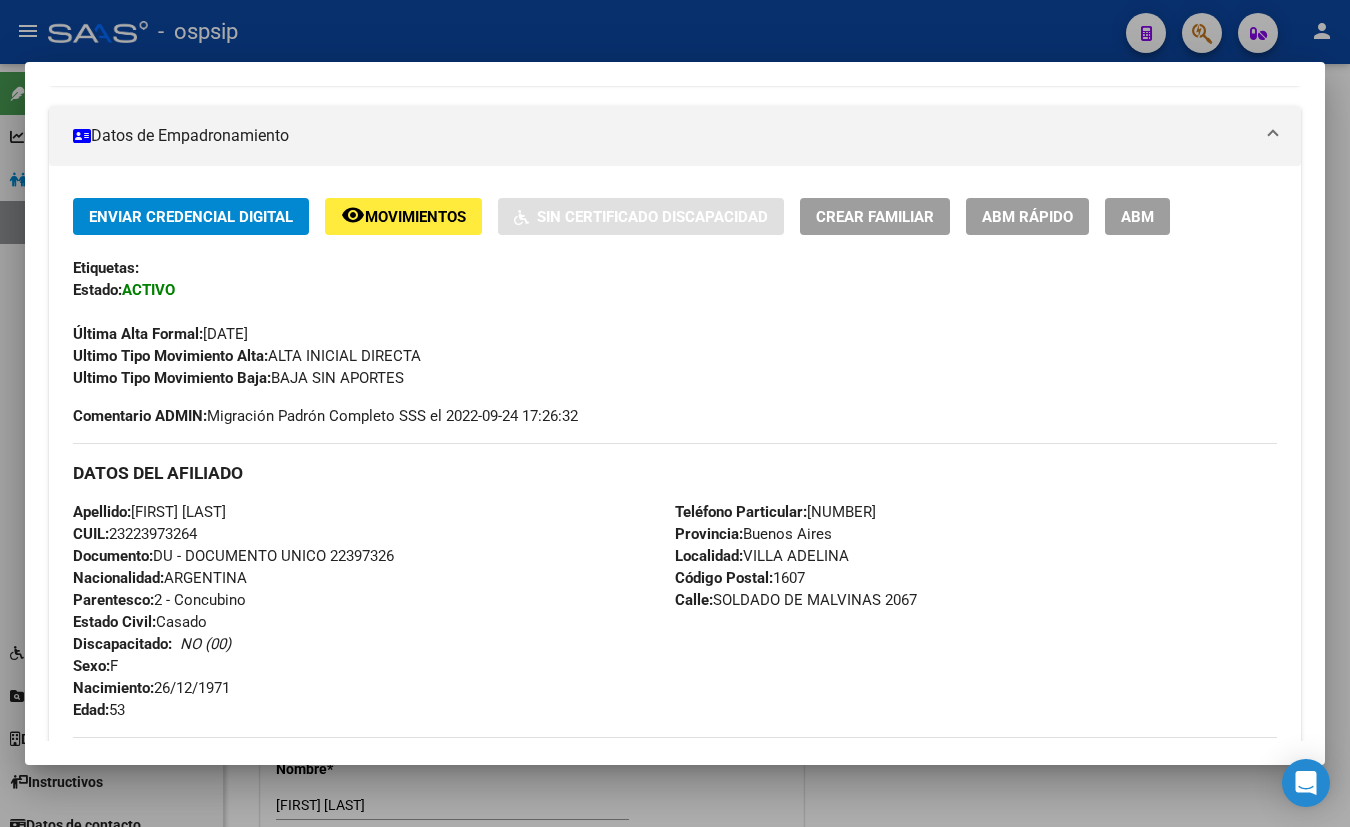 type 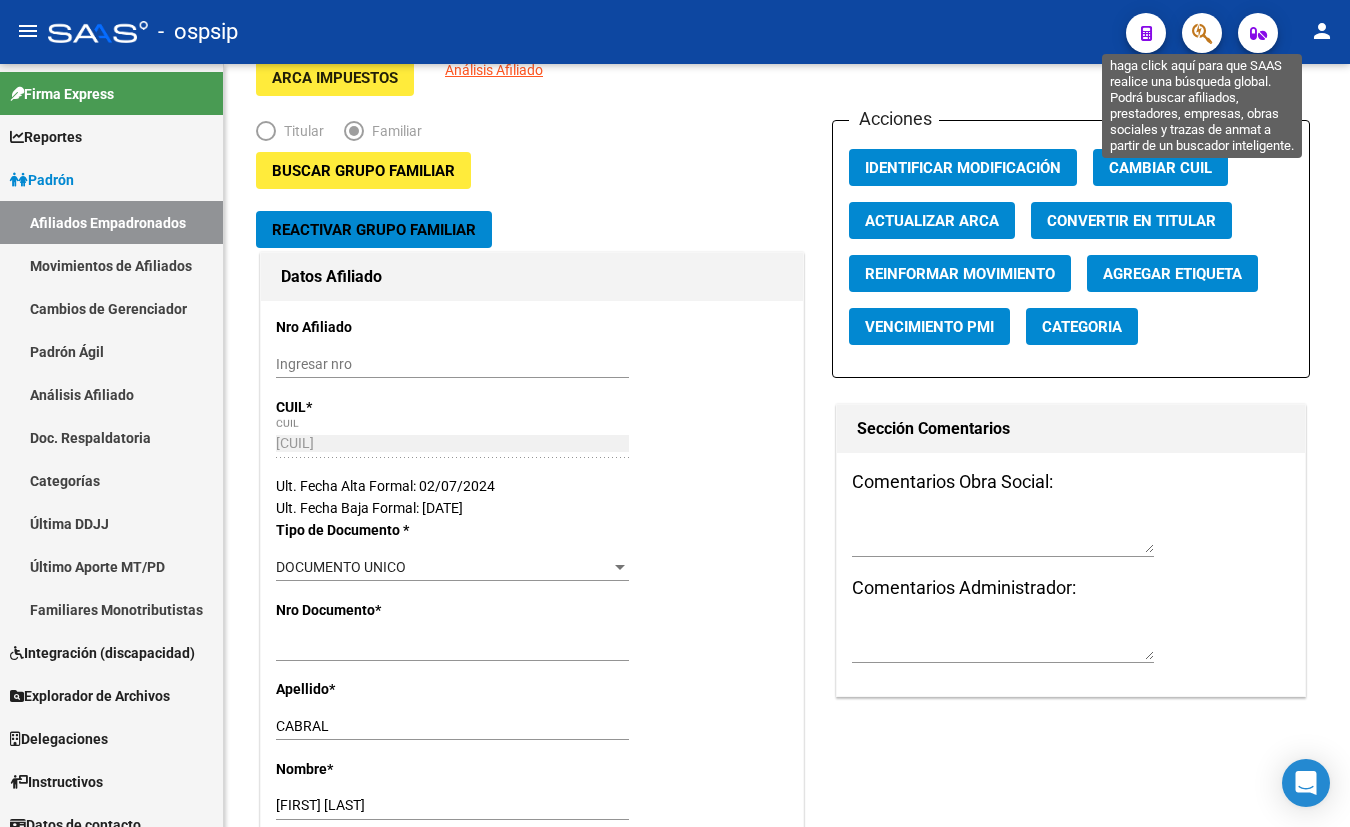 click 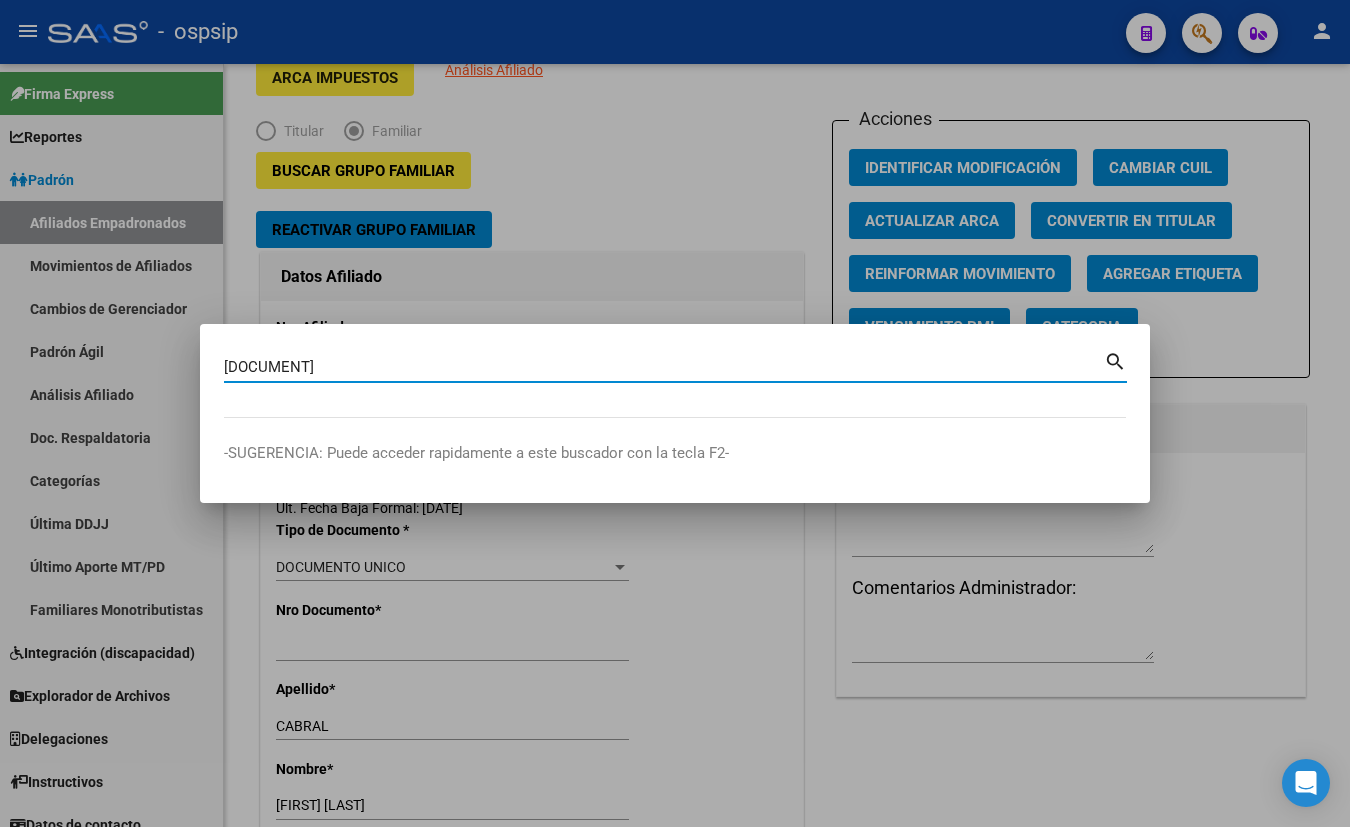 type on "[DOCUMENT]" 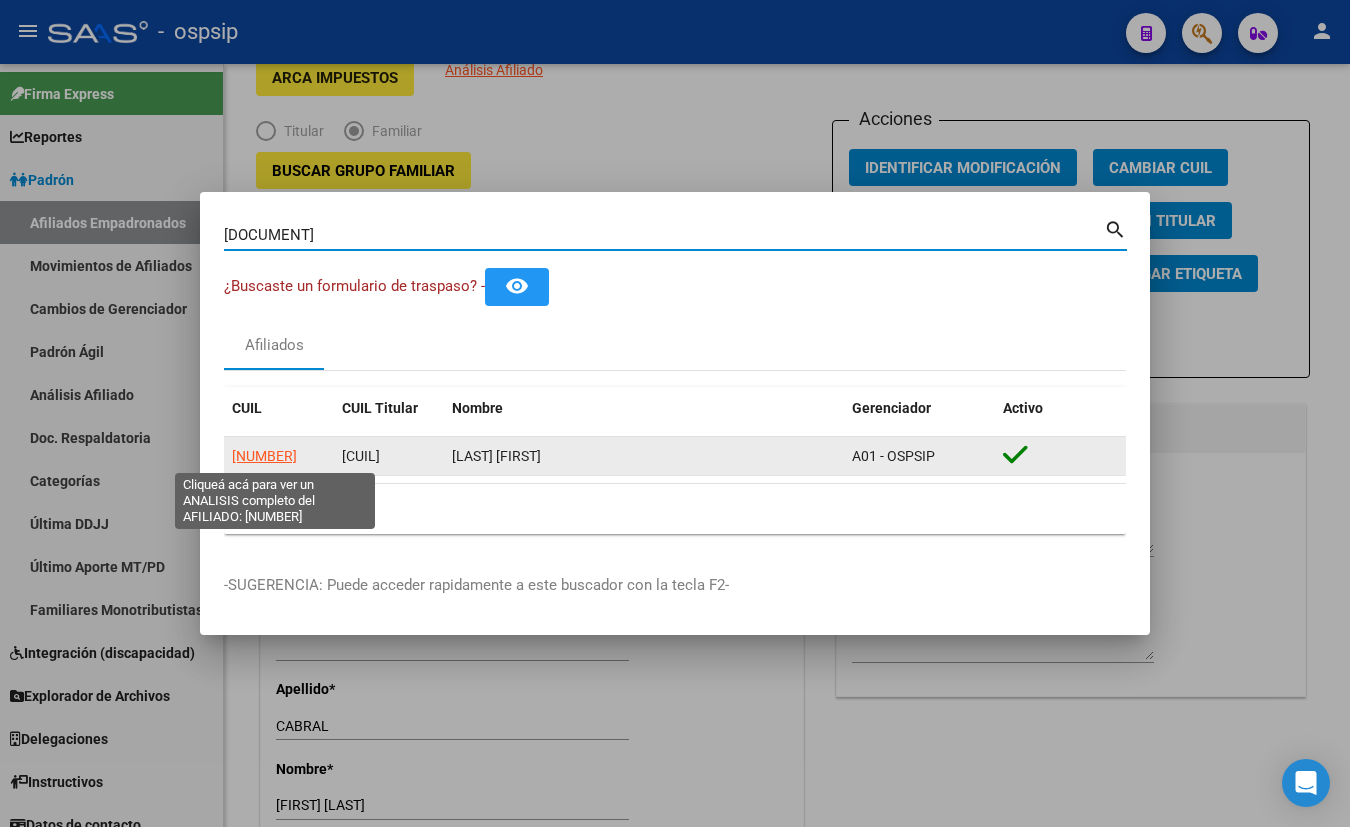 click on "[NUMBER]" 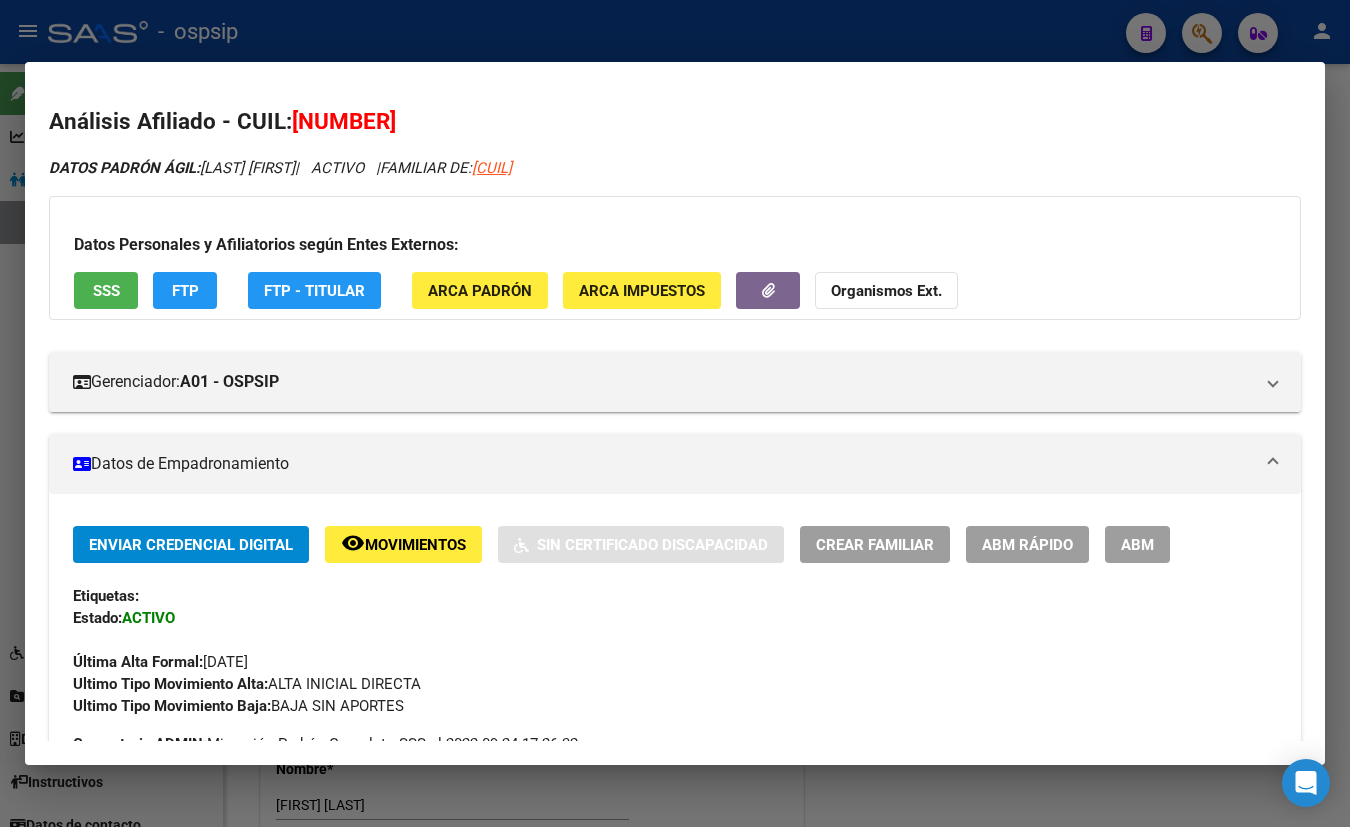 click on "SSS" at bounding box center [106, 291] 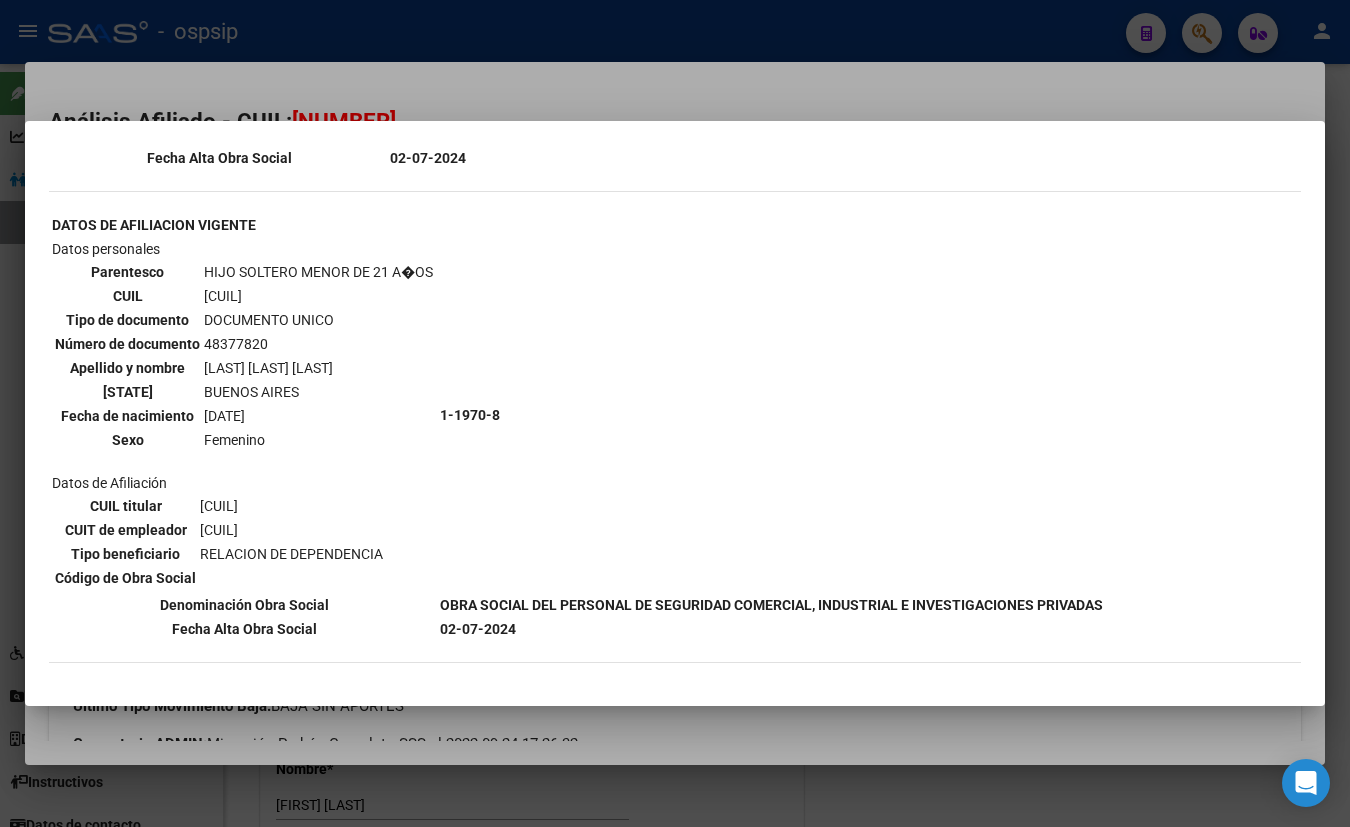 scroll, scrollTop: 1191, scrollLeft: 0, axis: vertical 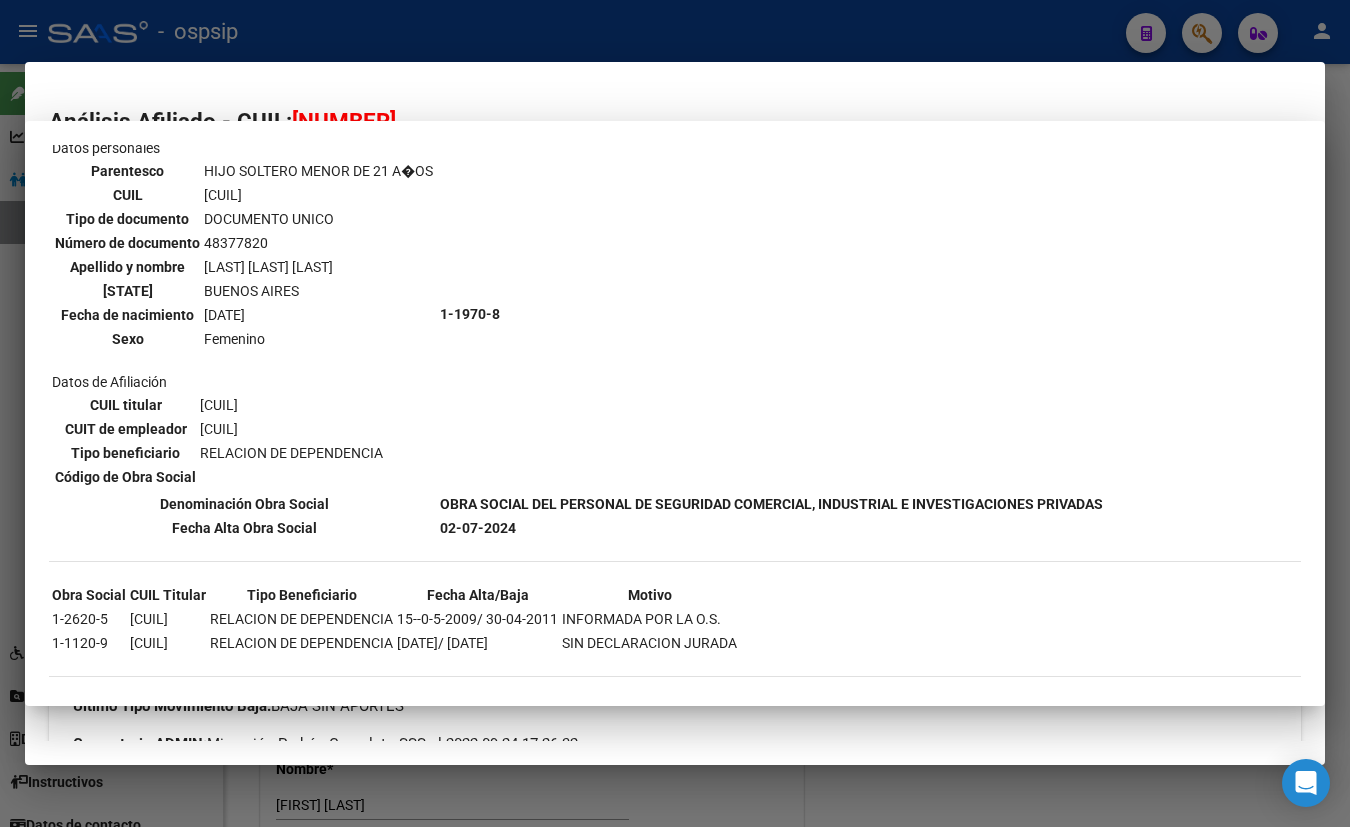type 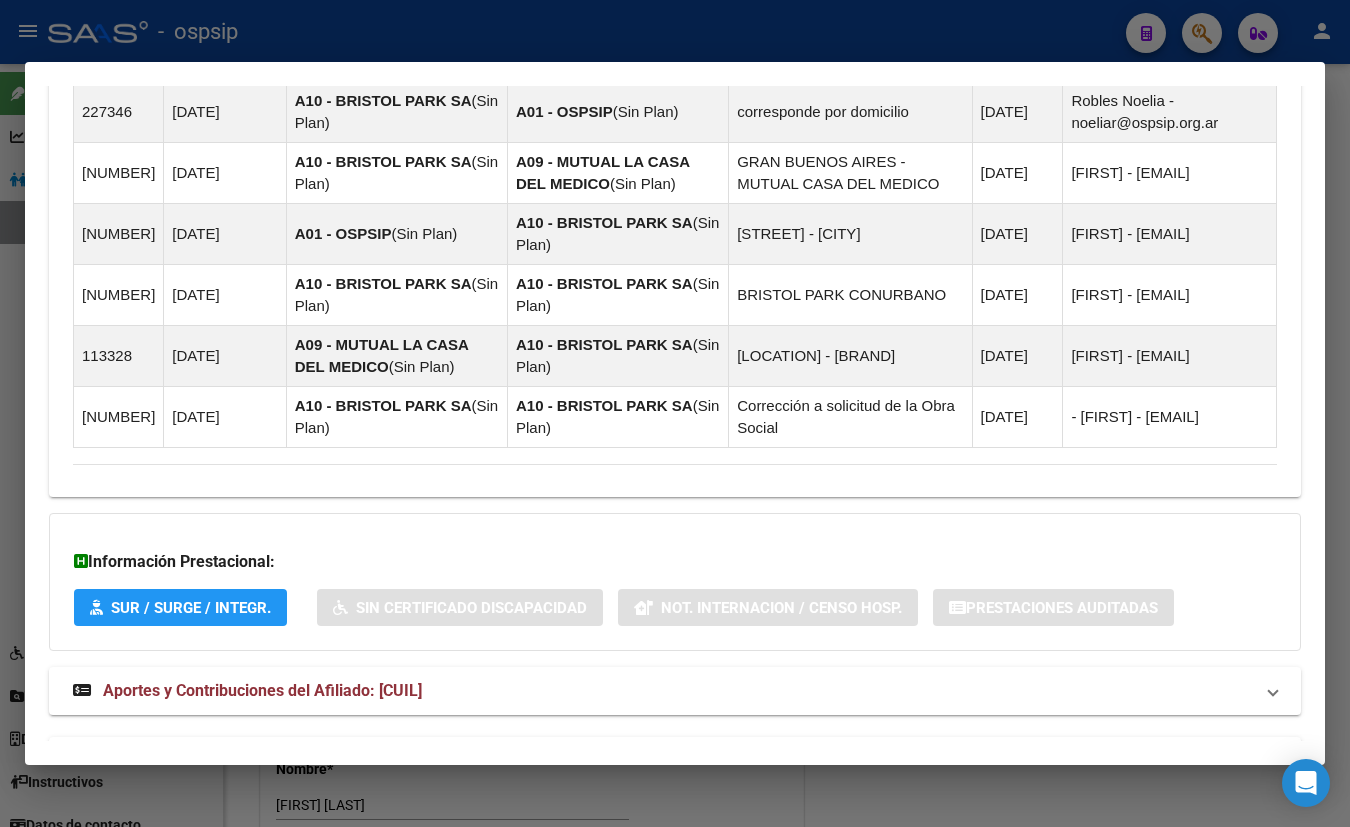 scroll, scrollTop: 1585, scrollLeft: 0, axis: vertical 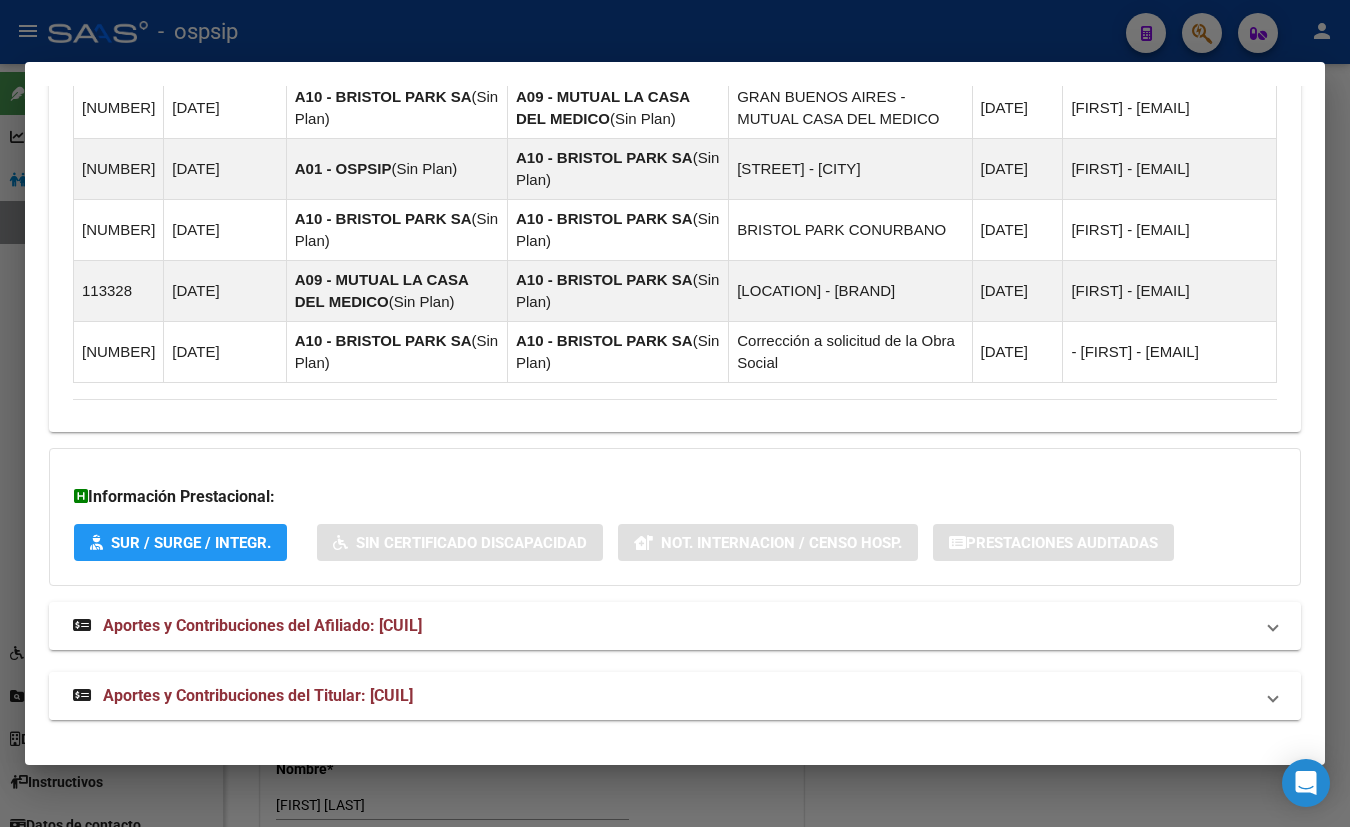 click on "Aportes y Contribuciones del Titular: [CUIL]" at bounding box center [258, 695] 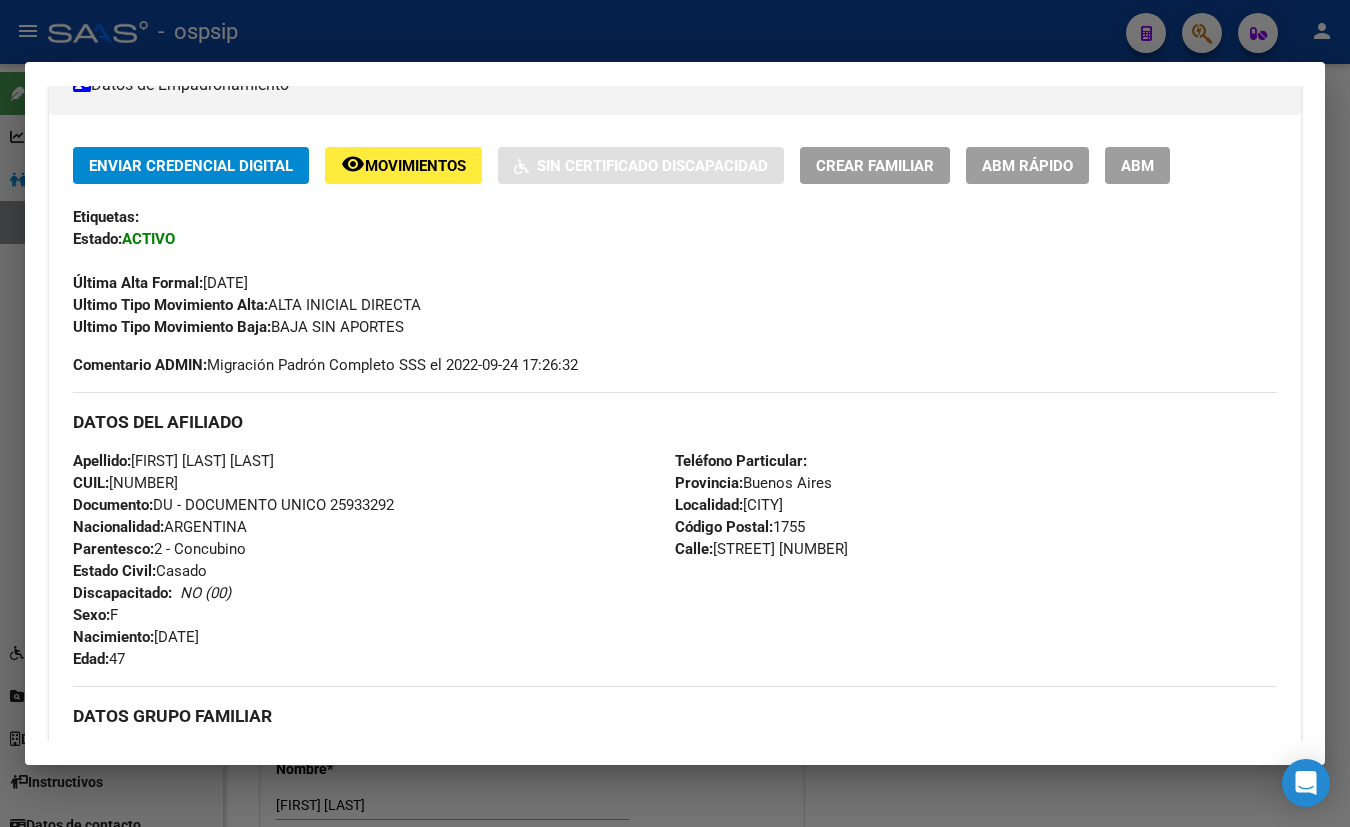 scroll, scrollTop: 359, scrollLeft: 0, axis: vertical 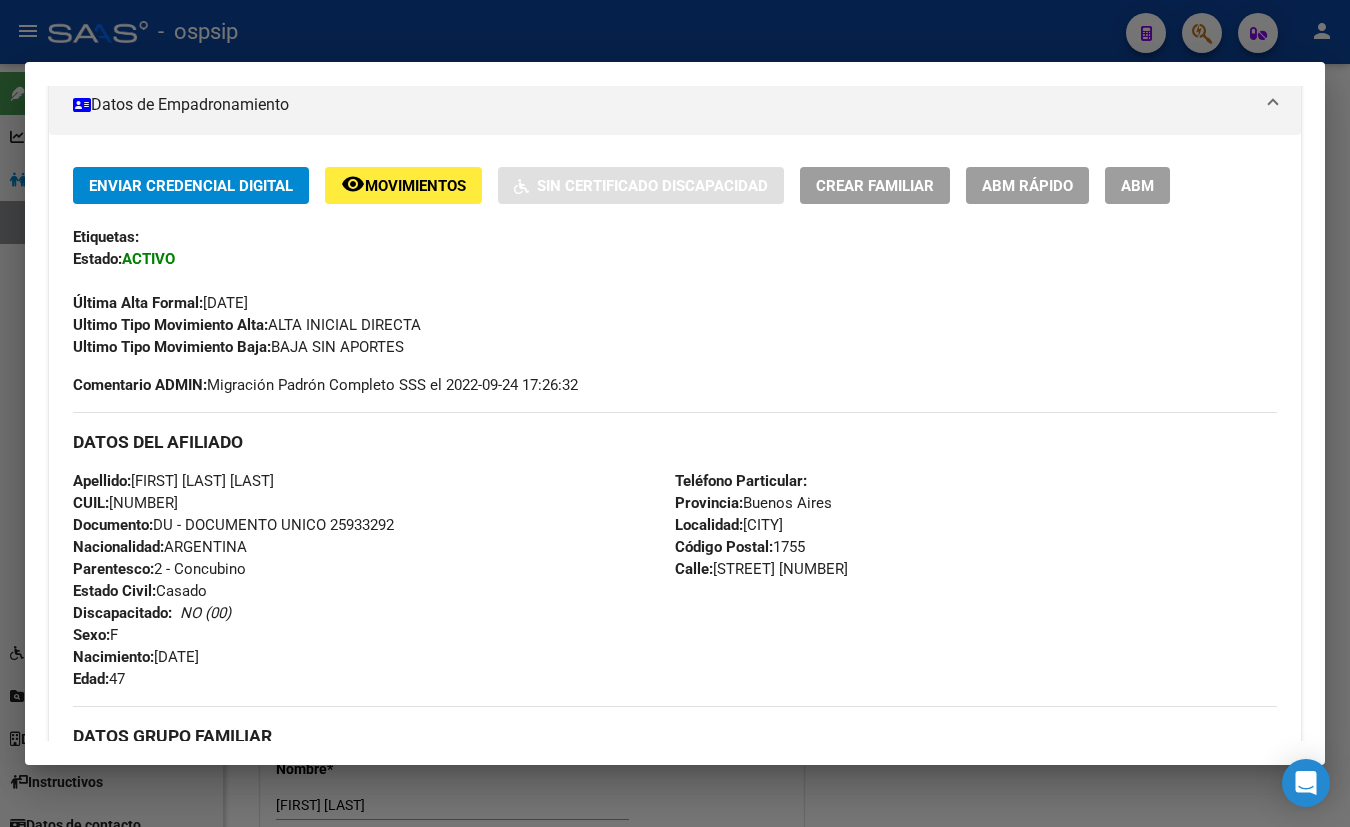 click on "Enviar Credencial Digital remove_red_eye Movimientos    Sin Certificado Discapacidad Crear Familiar ABM Rápido ABM Etiquetas: Estado: ACTIVO Última Alta Formal:  [DATE] Ultimo Tipo Movimiento Alta:  ALTA INICIAL DIRECTA Ultimo Tipo Movimiento Baja:  BAJA SIN APORTES Comentario ADMIN:  Migración Padrón Completo SSS el [DATE] [TIME] DATOS DEL AFILIADO Apellido:  [LAST] [LAST] [LAST] CUIL:  [CUIL] Documento:  DU - DOCUMENTO UNICO [NUMBER]  Nacionalidad:  ARGENTINA Parentesco:  2 - Concubino Estado Civil:  Casado Discapacitado:    NO (00) Sexo:  F Nacimiento:  [DATE] Edad:  47  Teléfono Particular:                       Provincia:  Buenos Aires Localidad:  [CITY] Código Postal:  1755 Calle:  SANTA CRUZ 1926 DATOS GRUPO FAMILIAR Gerenciador / Plan:  A01 - OSPSIP / Sin Plan CUIL Titular:  [CUIL]  Empleador:    [CUIL] Tipo Beneficiario Titular:  00 - RELACION DE DEPENDENCIA  Situacion de Revista Titular:  0 - Recibe haberes regularmente  CUIL Nombre Activo Id" at bounding box center [675, 896] 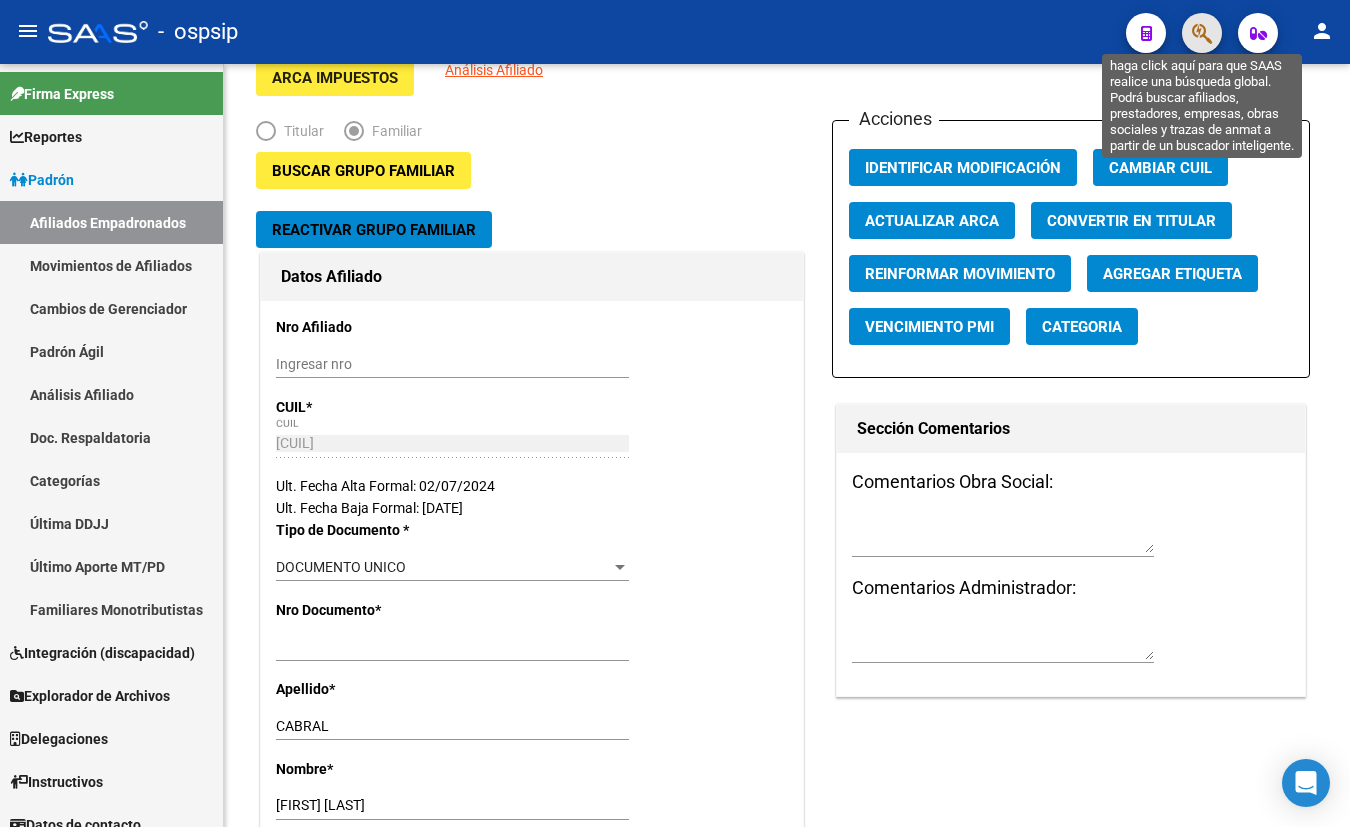 click 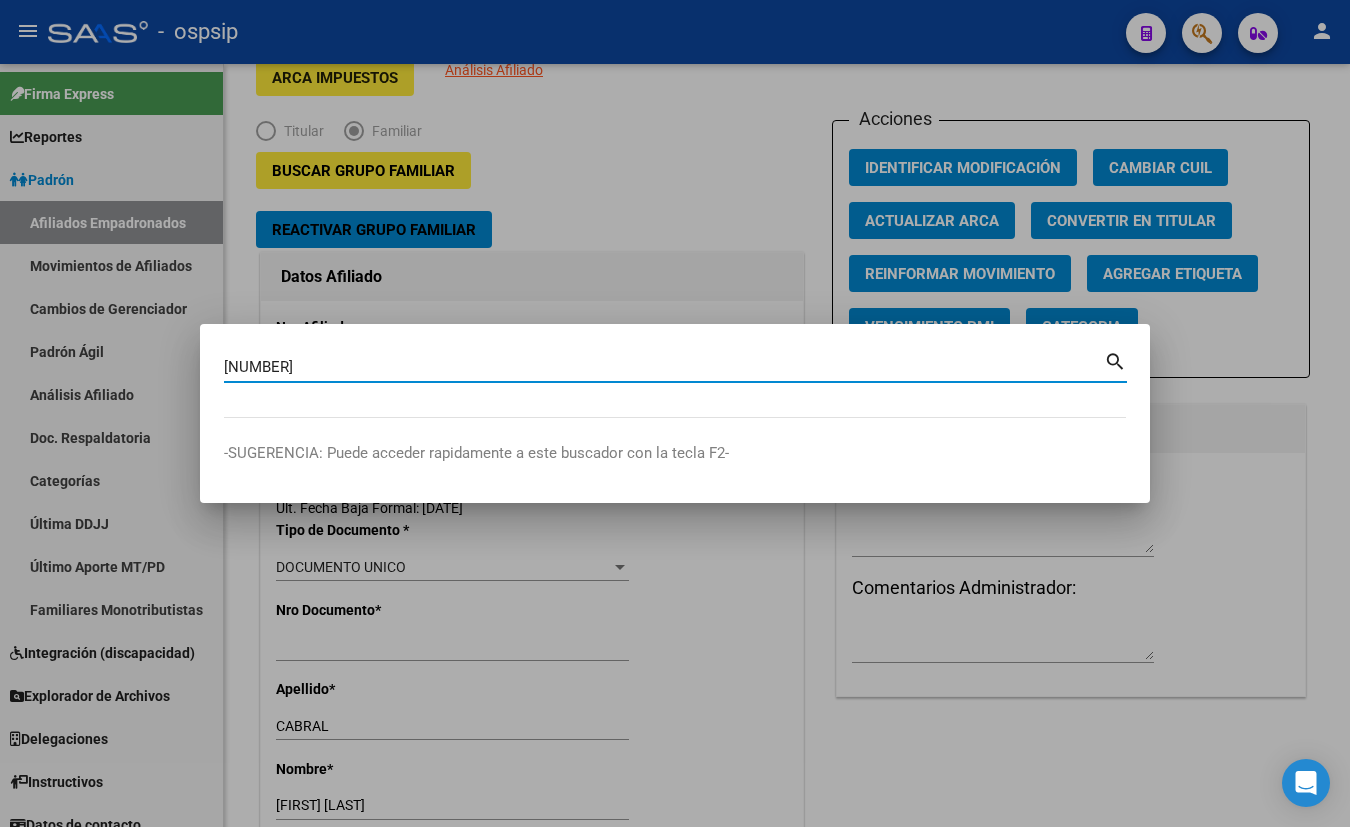 type on "[NUMBER]" 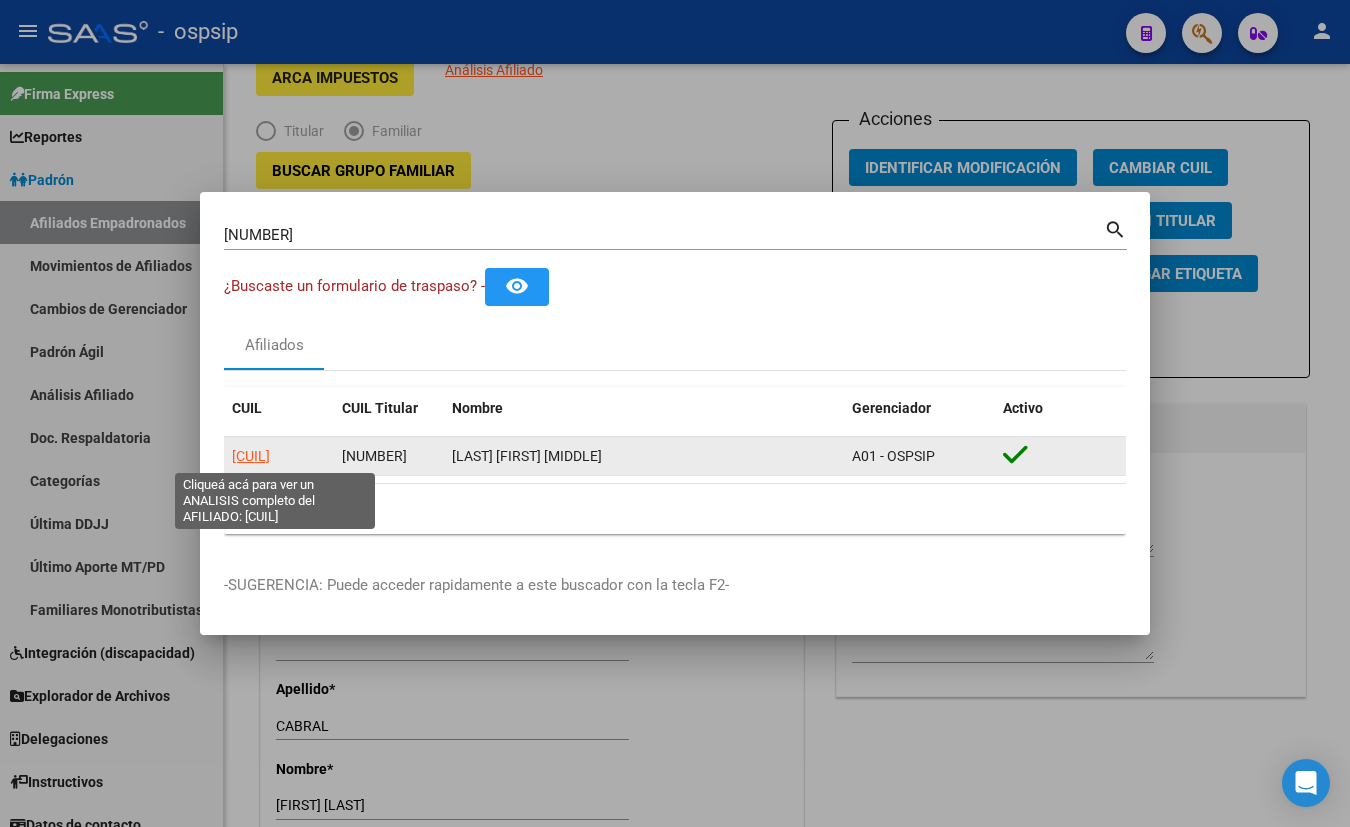 click on "[CUIL]" 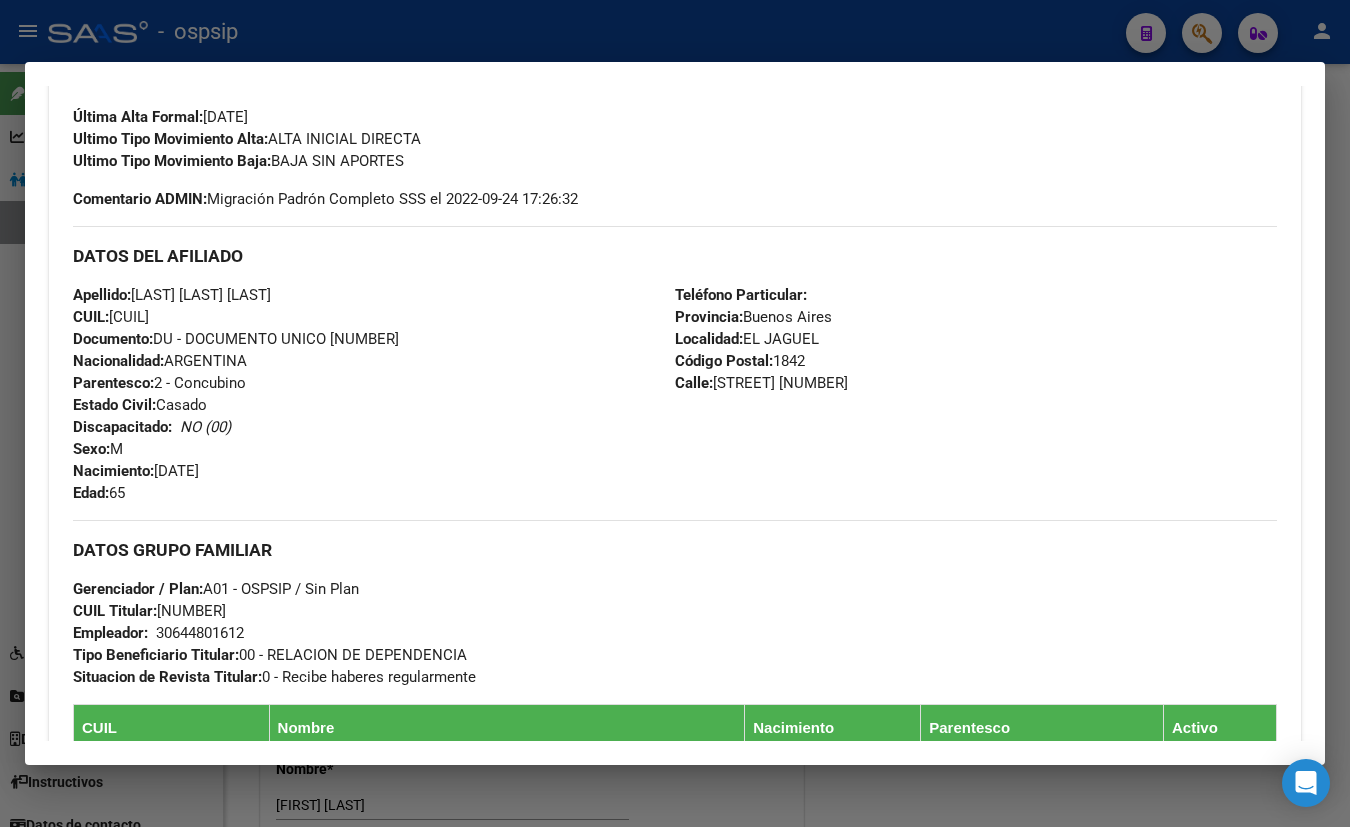 scroll, scrollTop: 90, scrollLeft: 0, axis: vertical 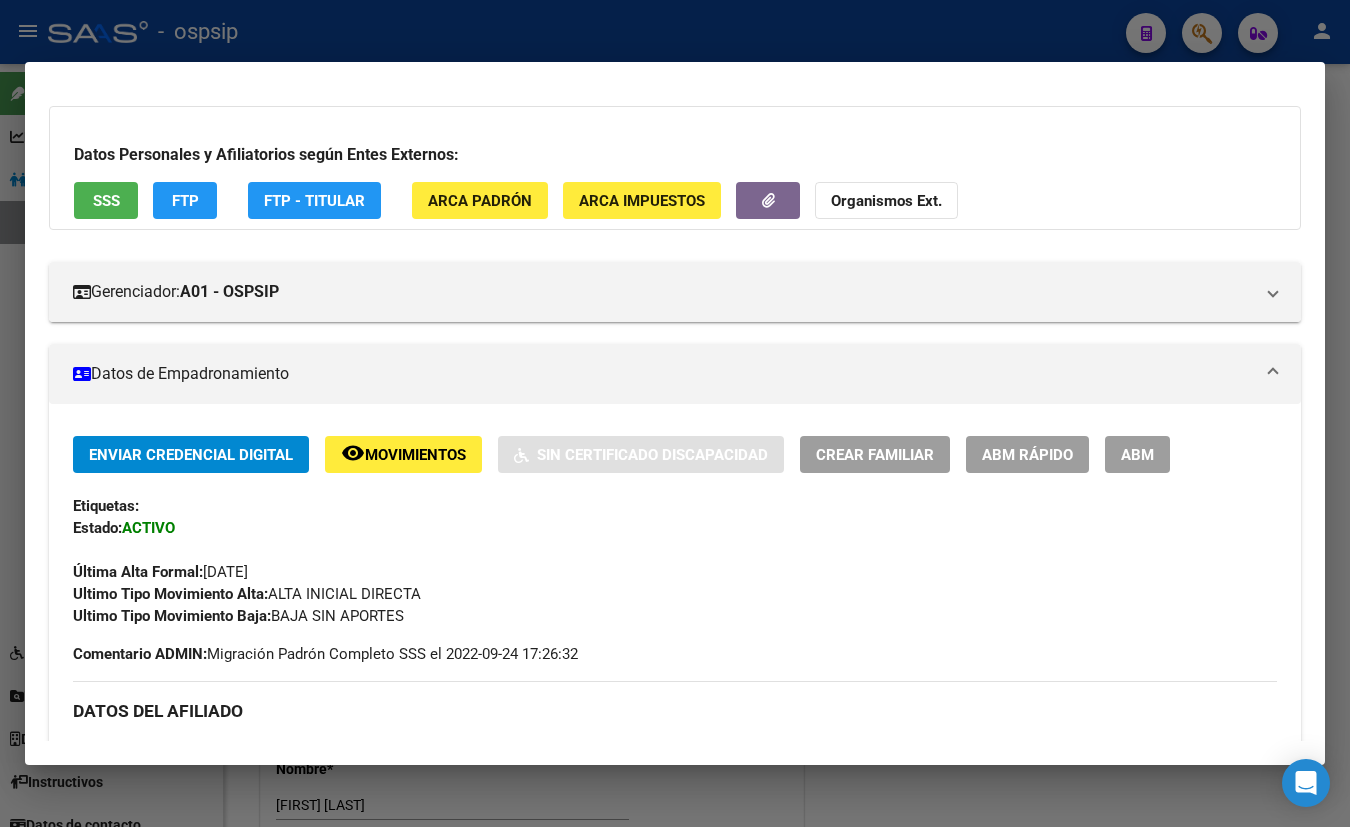 click on "SSS" at bounding box center [106, 201] 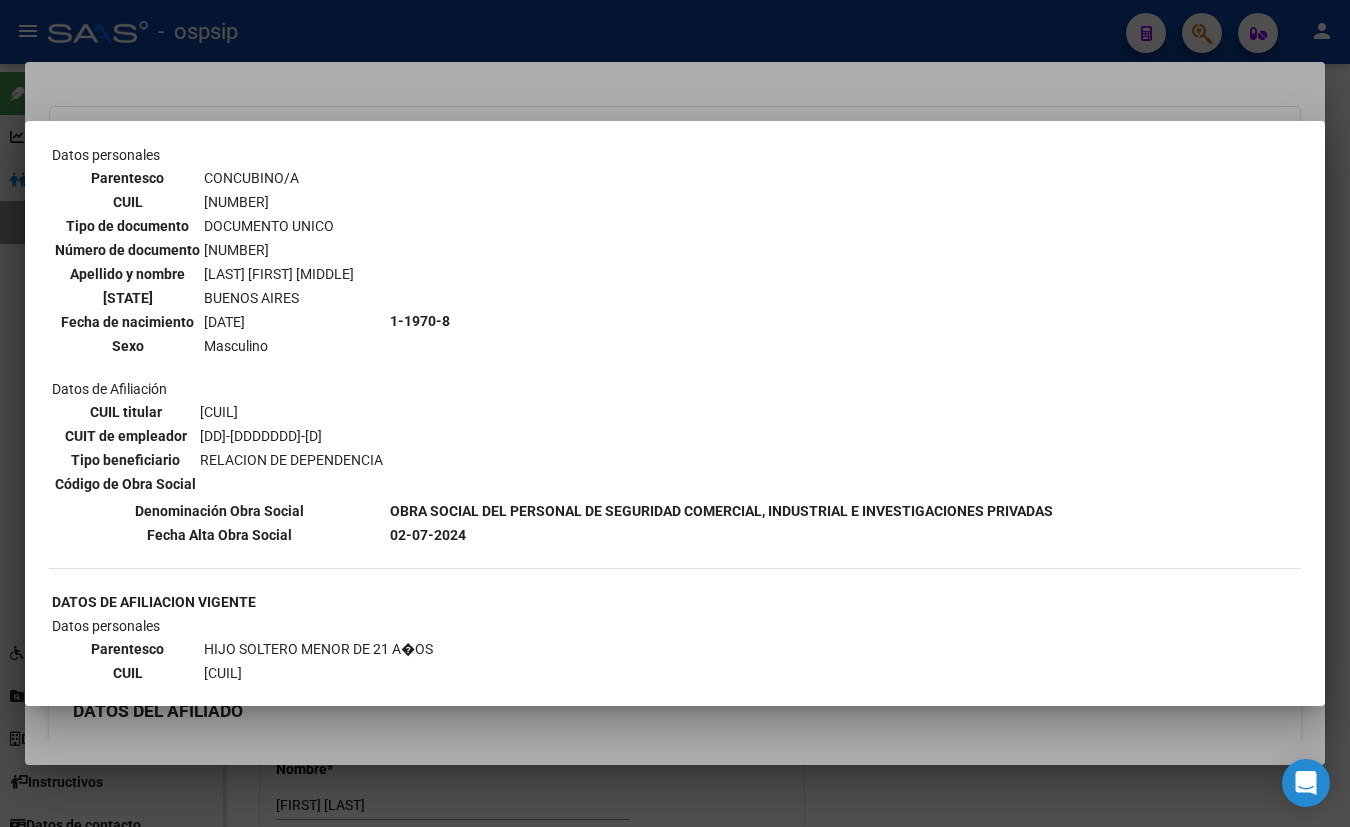 scroll, scrollTop: 168, scrollLeft: 0, axis: vertical 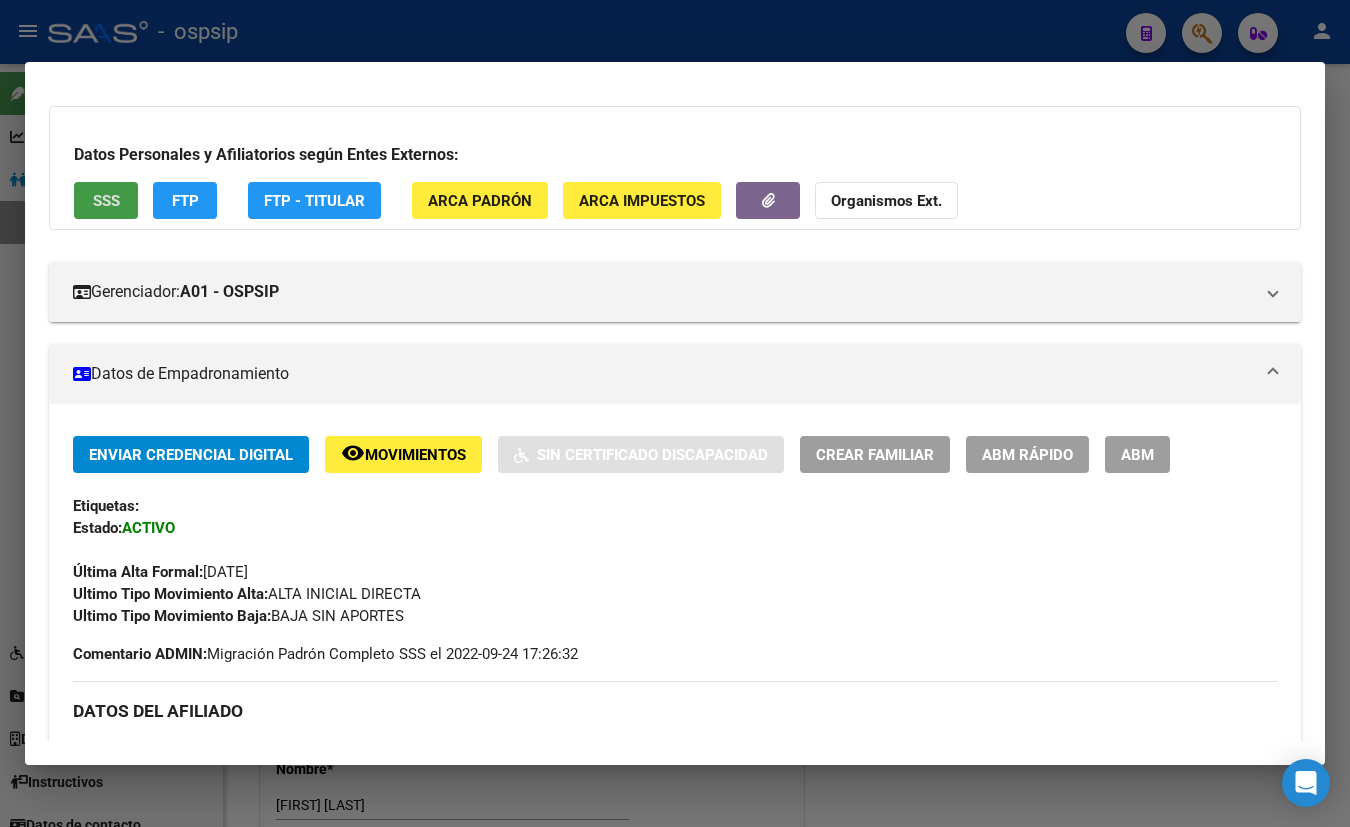 type 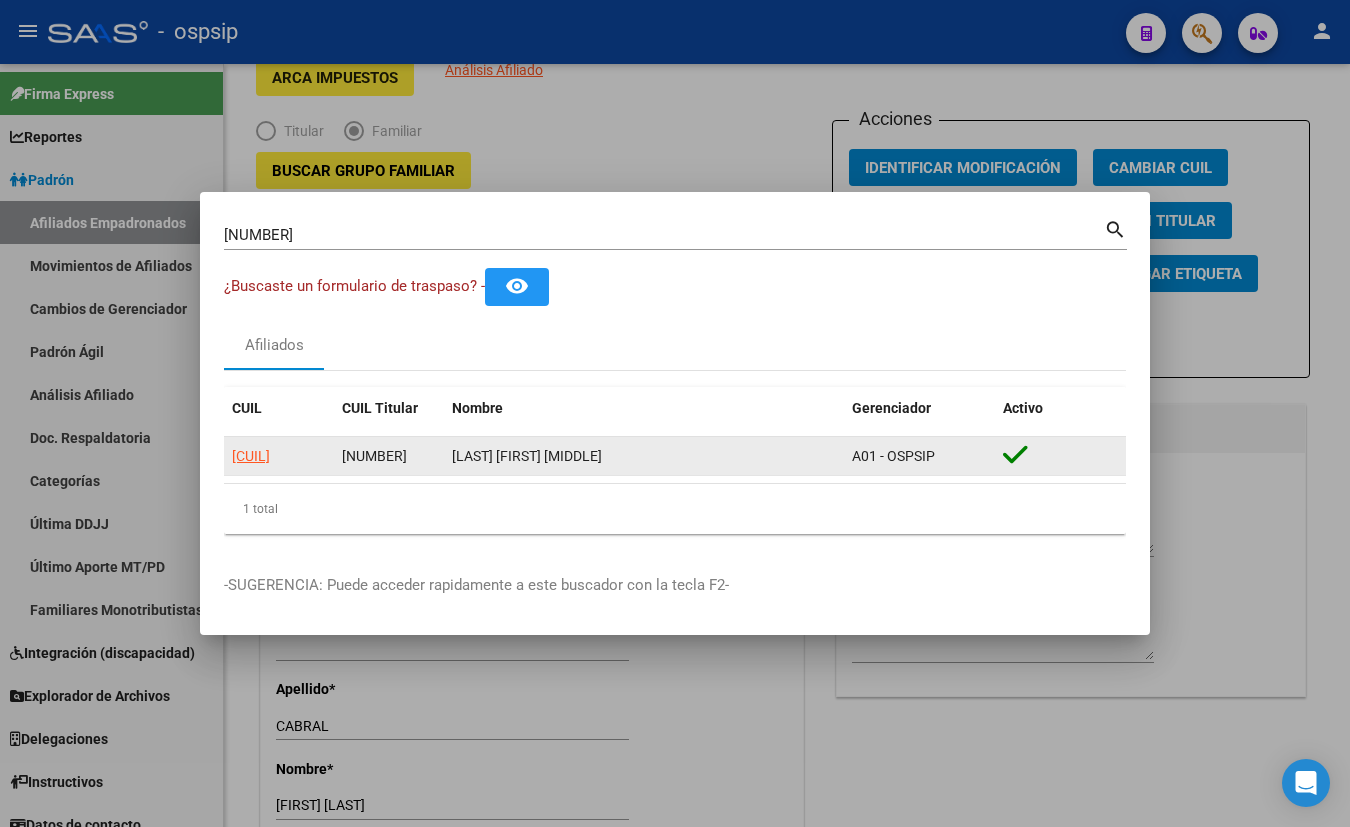 click on "[CUIL]" 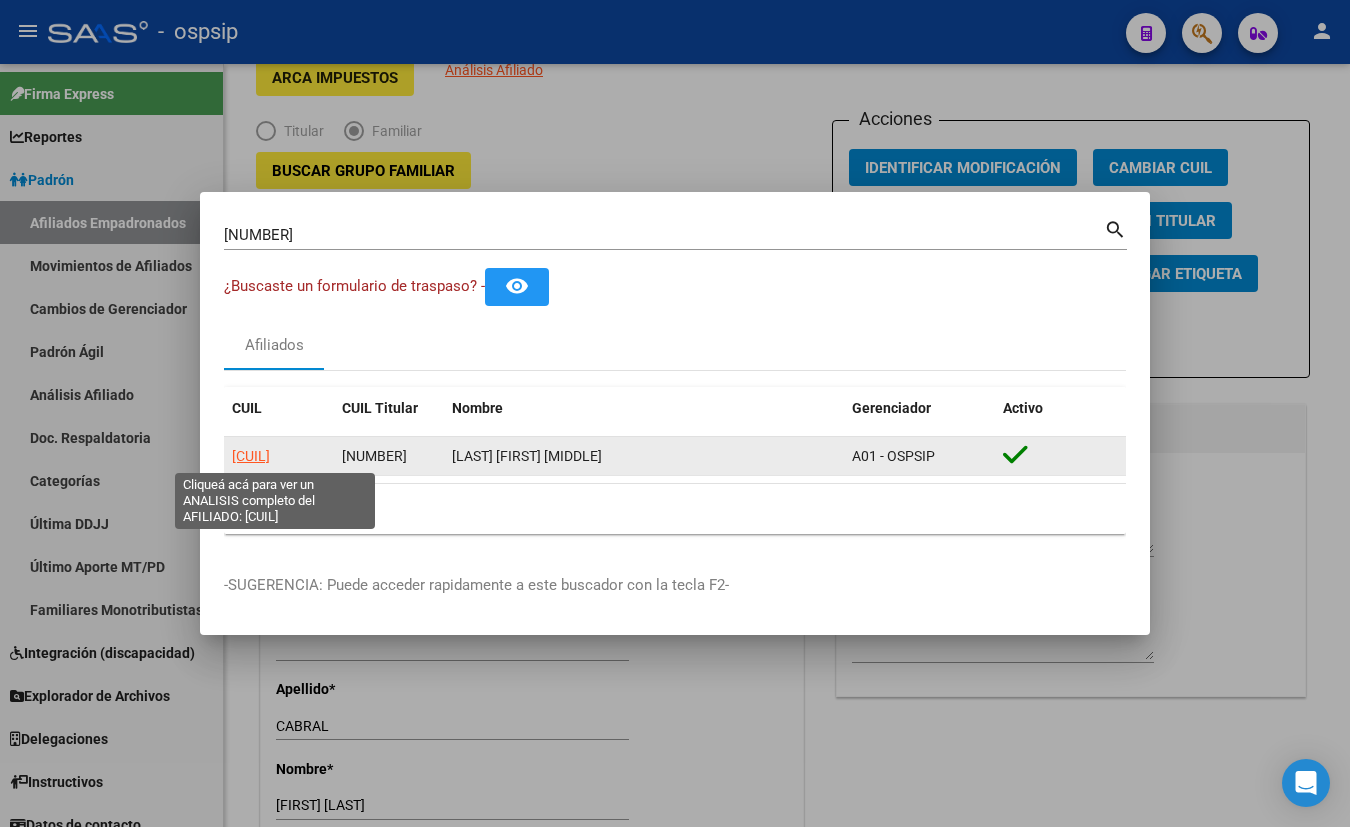 click on "[CUIL]" 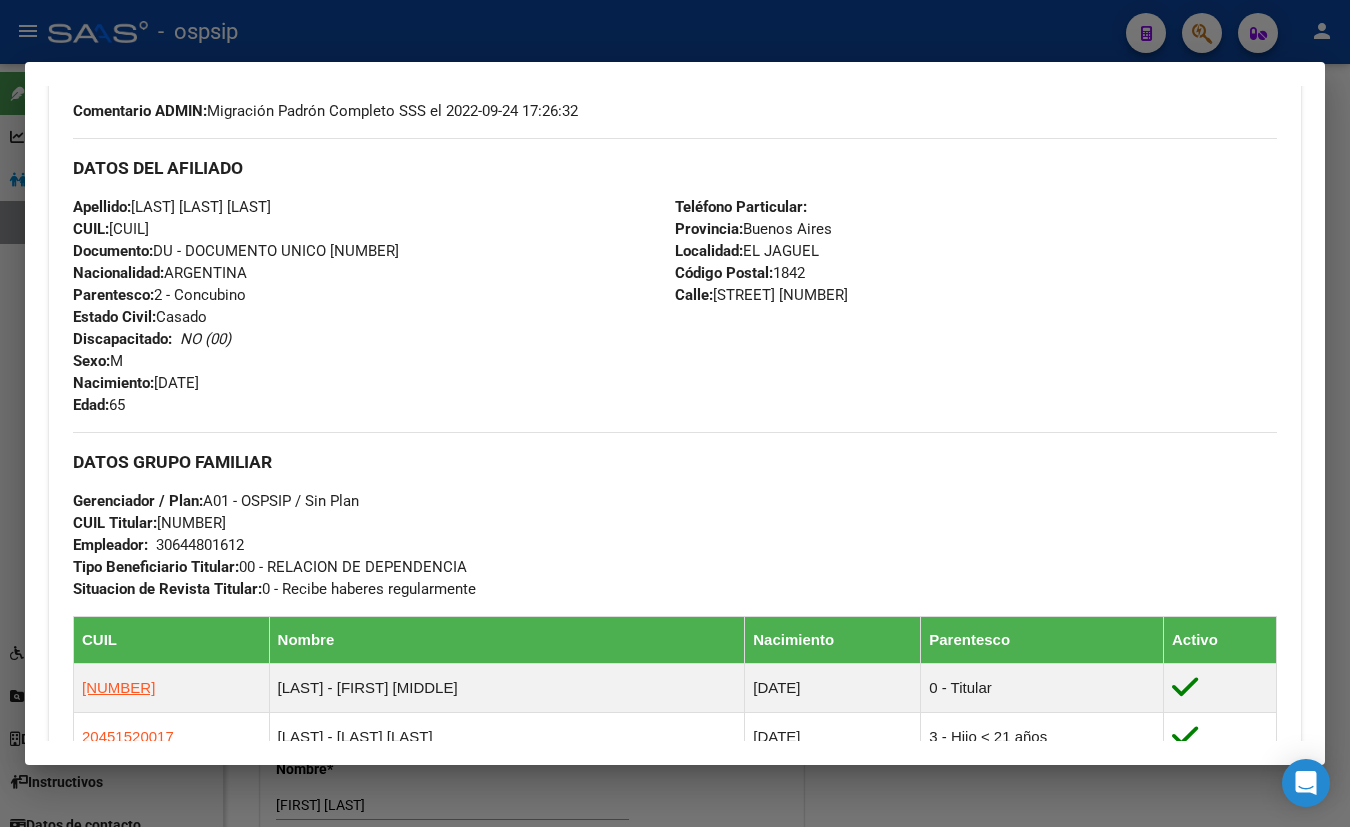 scroll, scrollTop: 636, scrollLeft: 0, axis: vertical 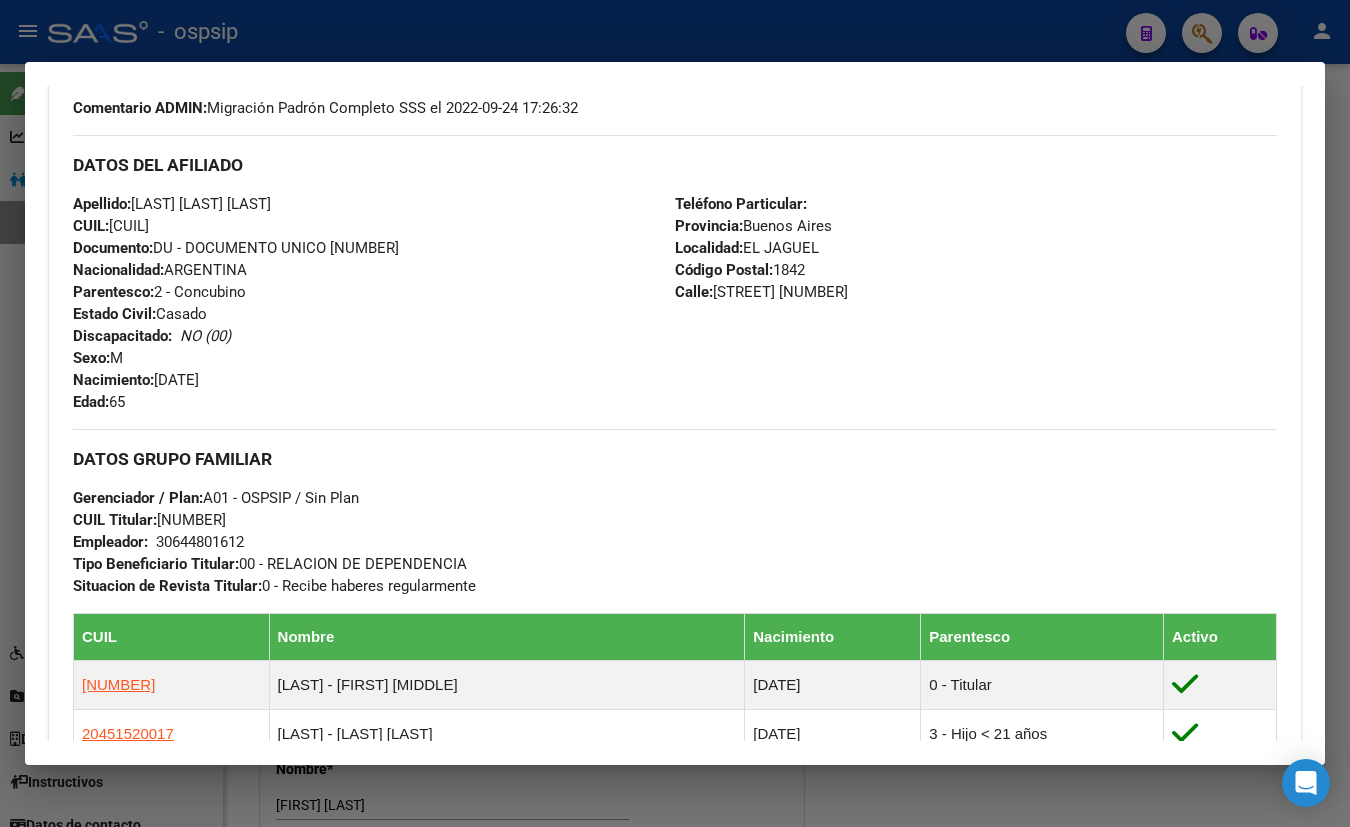 click on "Apellido:  [LASTNAME] [LASTNAME] [LASTNAME] CUIL:  [CUIL] Documento:  DU - DOCUMENTO UNICO [NUMBER]  Nacionalidad:  ARGENTINA Parentesco:  2 - Concubino Estado Civil:  Casado Discapacitado:    NO (00) Sexo:  M Nacimiento:  [DATE] Edad:  65" at bounding box center [374, 303] 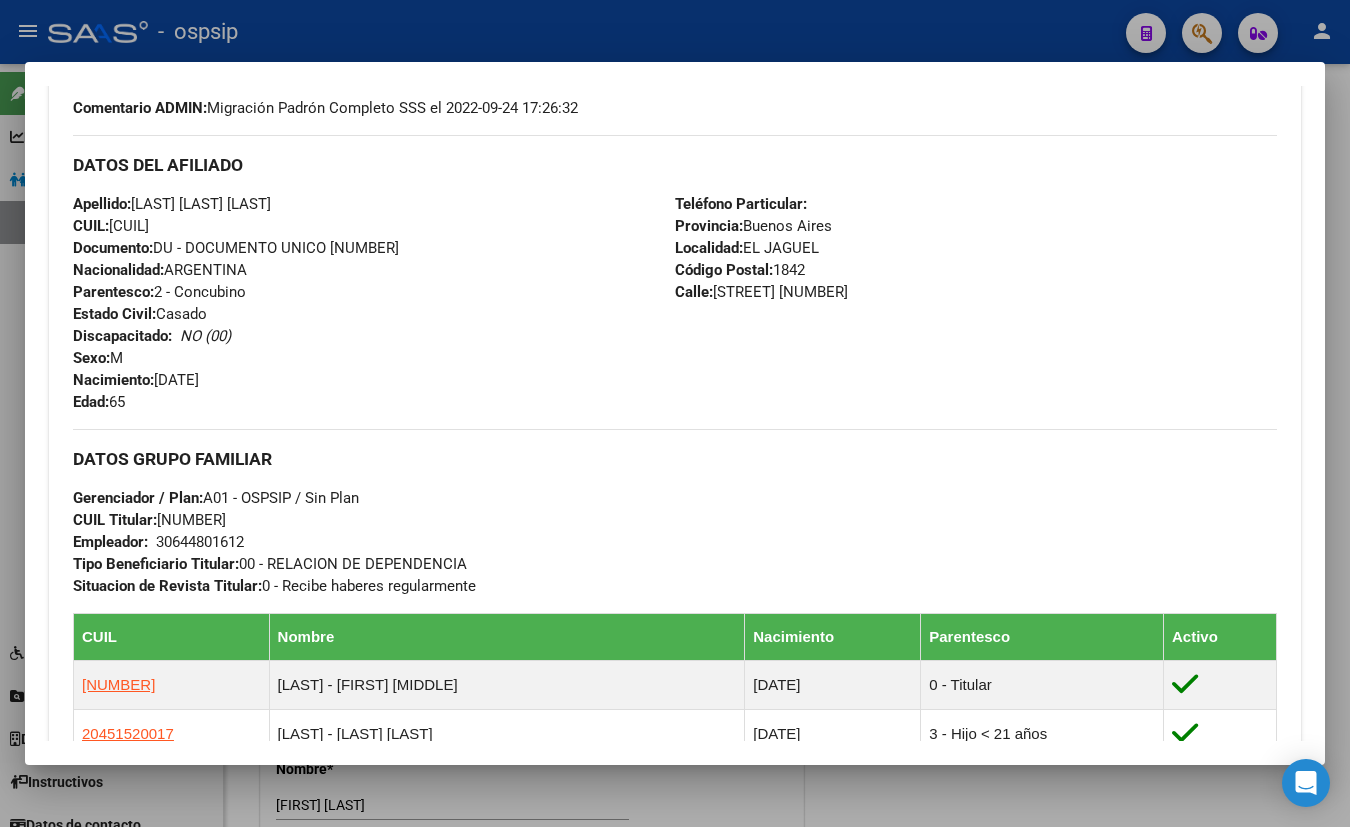 type 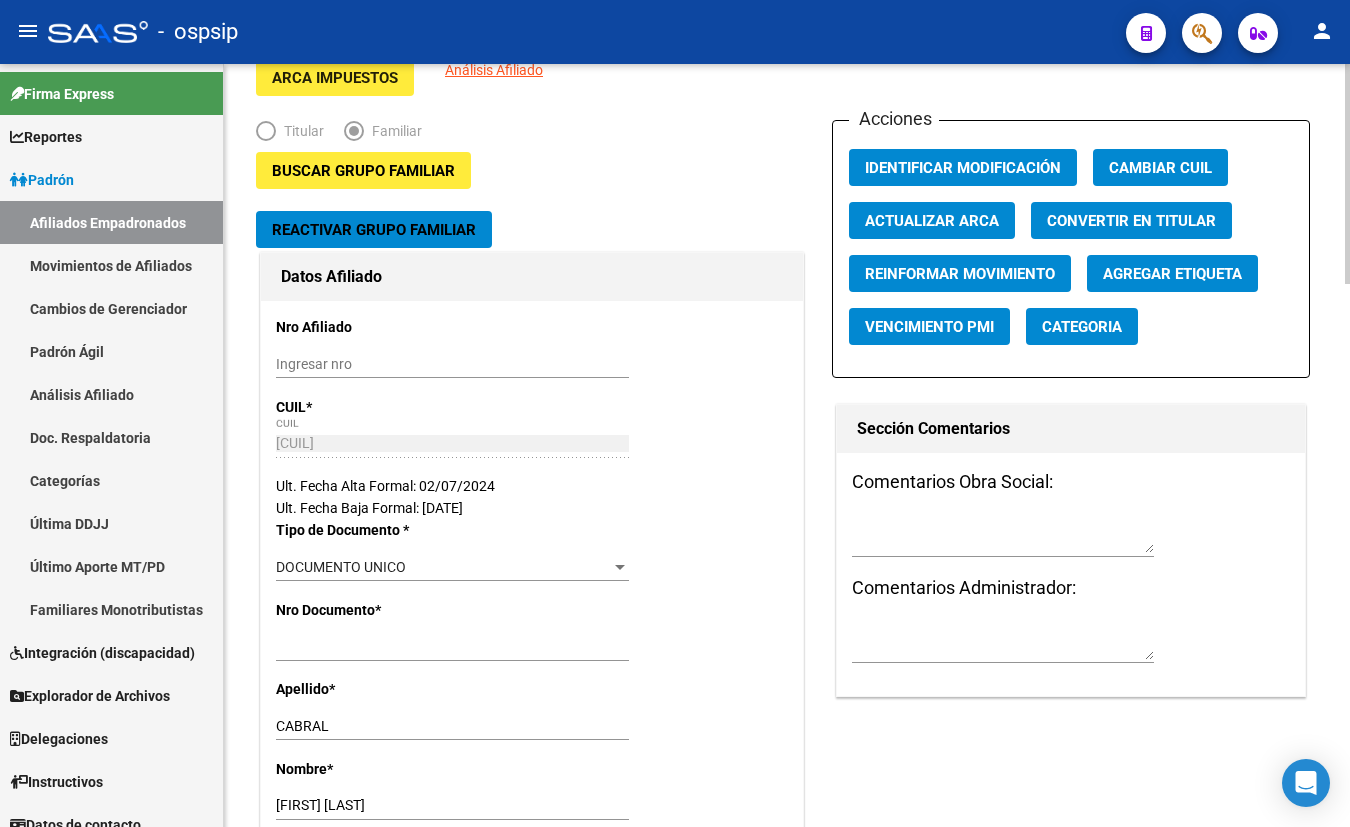 click on "Buscar Grupo Familiar Reactivar Grupo Familiar Datos Afiliado Nro Afiliado    Ingresar nro  CUIL  *   [CUIL] CUIL  ARCA Padrón  Ult. Fecha Alta Formal: [DATE]  Ult. Fecha Baja Formal: [DATE]  Tipo de Documento * DOCUMENTO UNICO Seleccionar tipo Nro Documento  *   [NUMBER] Ingresar nro  Apellido  *   [LAST] Ingresar apellido  Nombre  *   [FIRST] Ingresar nombre  Fecha de nacimiento  *   [DATE] Ingresar fecha   Parentesco * Hijo e/ 21-25 estudiando Seleccionar parentesco  Estado Civil * Soltero Seleccionar tipo  Sexo * Femenino Seleccionar sexo  Nacionalidad * ARGENTINA Seleccionar tipo  Discapacitado * No discapacitado Seleccionar tipo Vencimiento Certificado Estudio    Ingresar fecha   Tipo domicilio * Domicilio Completo Seleccionar tipo domicilio  Provincia * Buenos Aires Seleccionar provincia Localidad  *   [CITY] Ingresar el nombre  Codigo Postal  *   [POSTAL_CODE] Ingresar el codigo  Calle  *   [STREET] Ingresar calle  Numero  *   [NUMBER] Ingresar nro  Piso    Ingresar piso  Departamento" 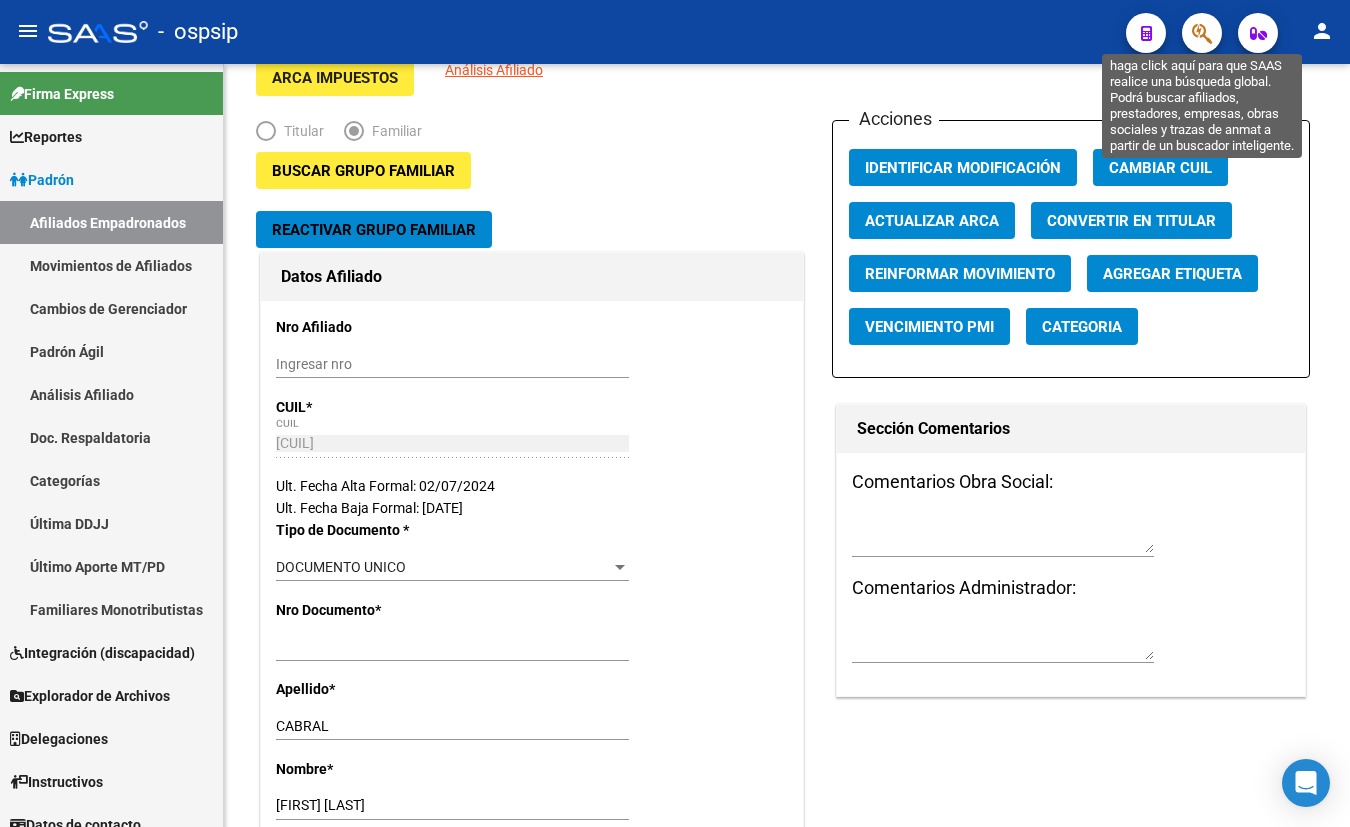 click 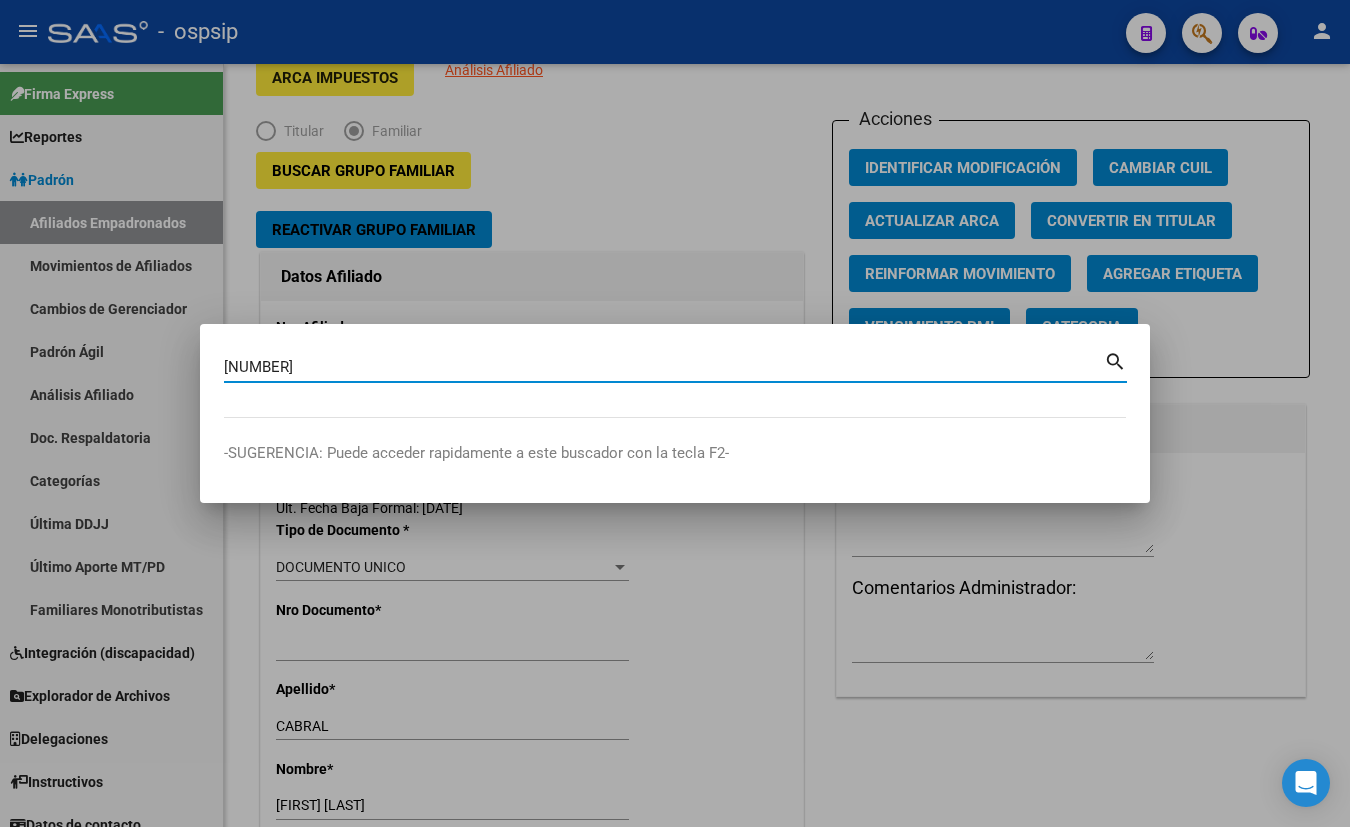 type on "[NUMBER]" 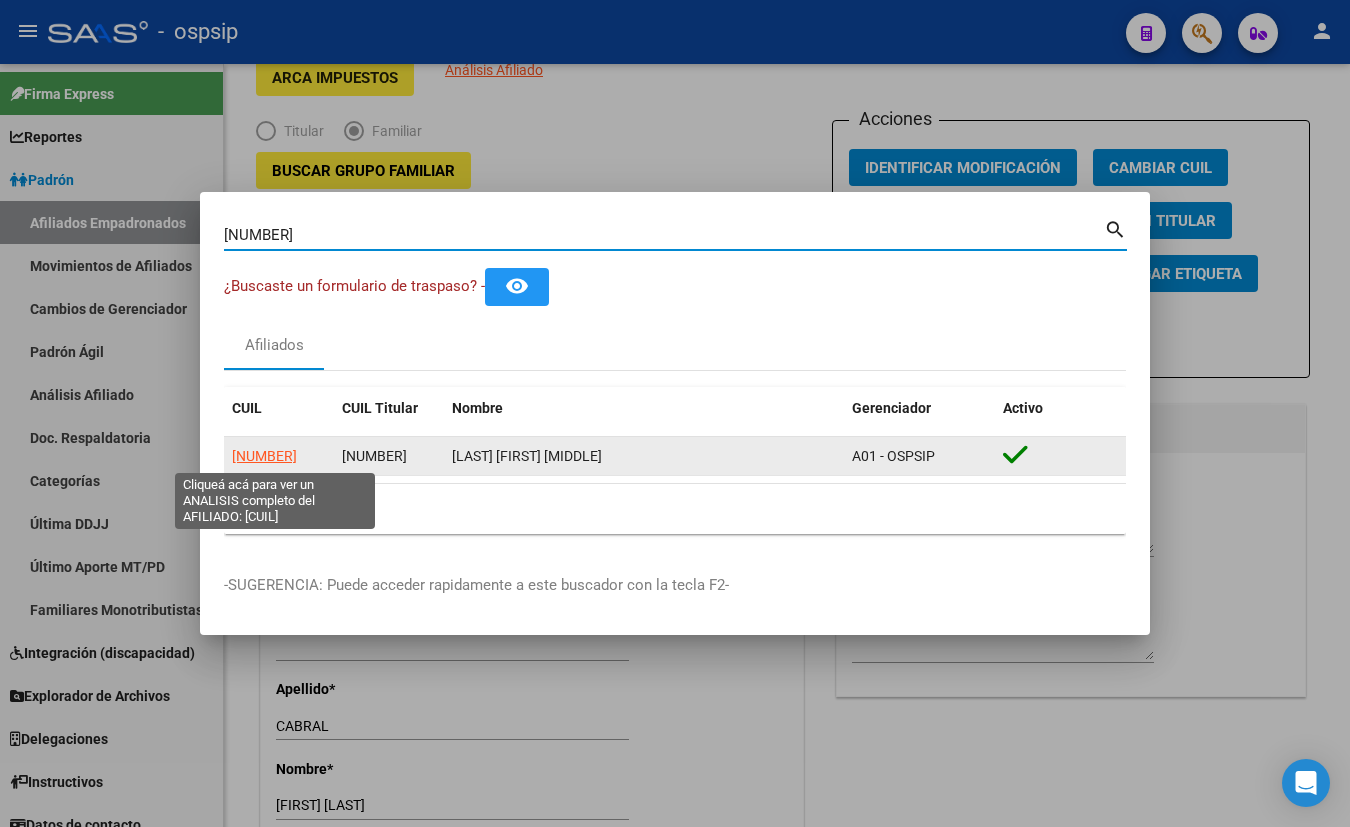 click on "[NUMBER]" 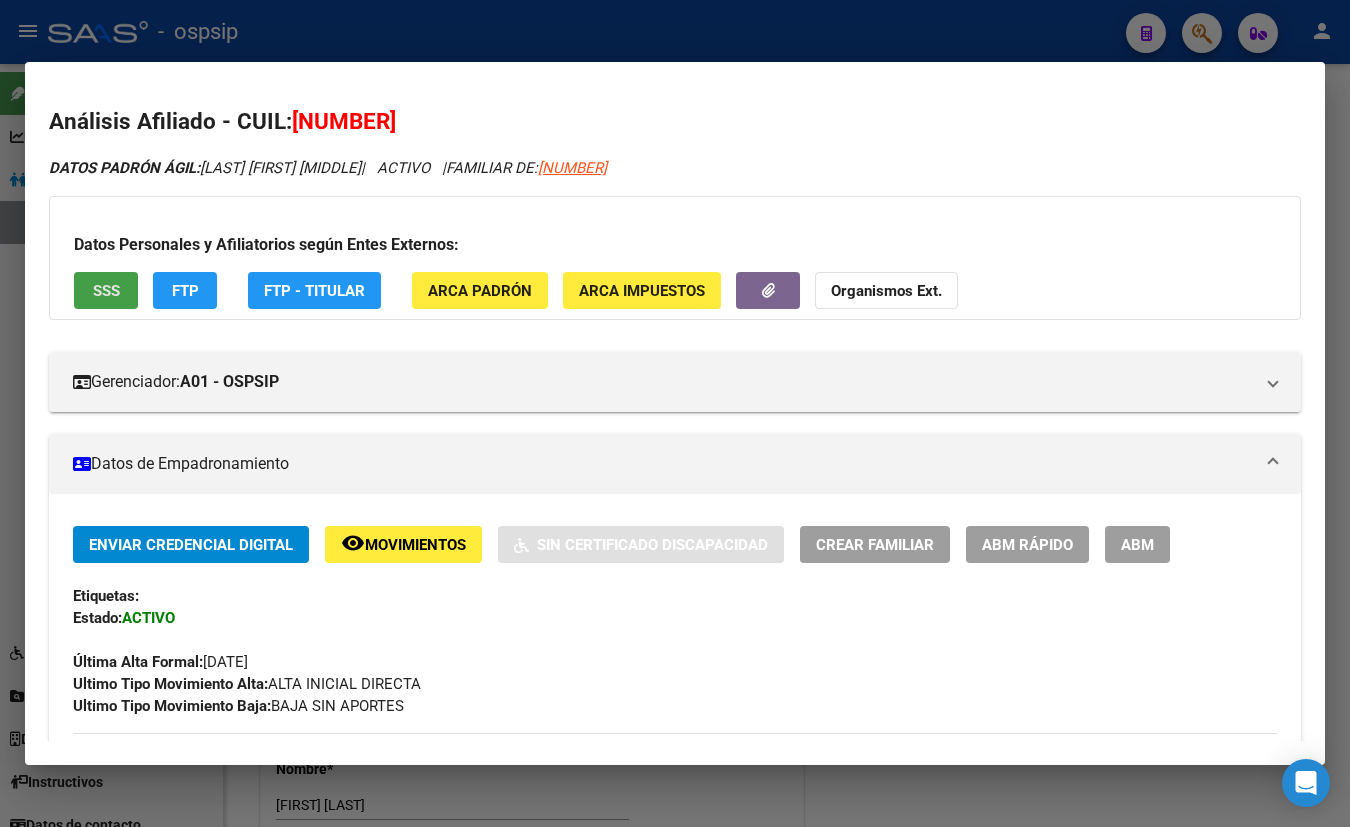 click on "SSS" at bounding box center [106, 291] 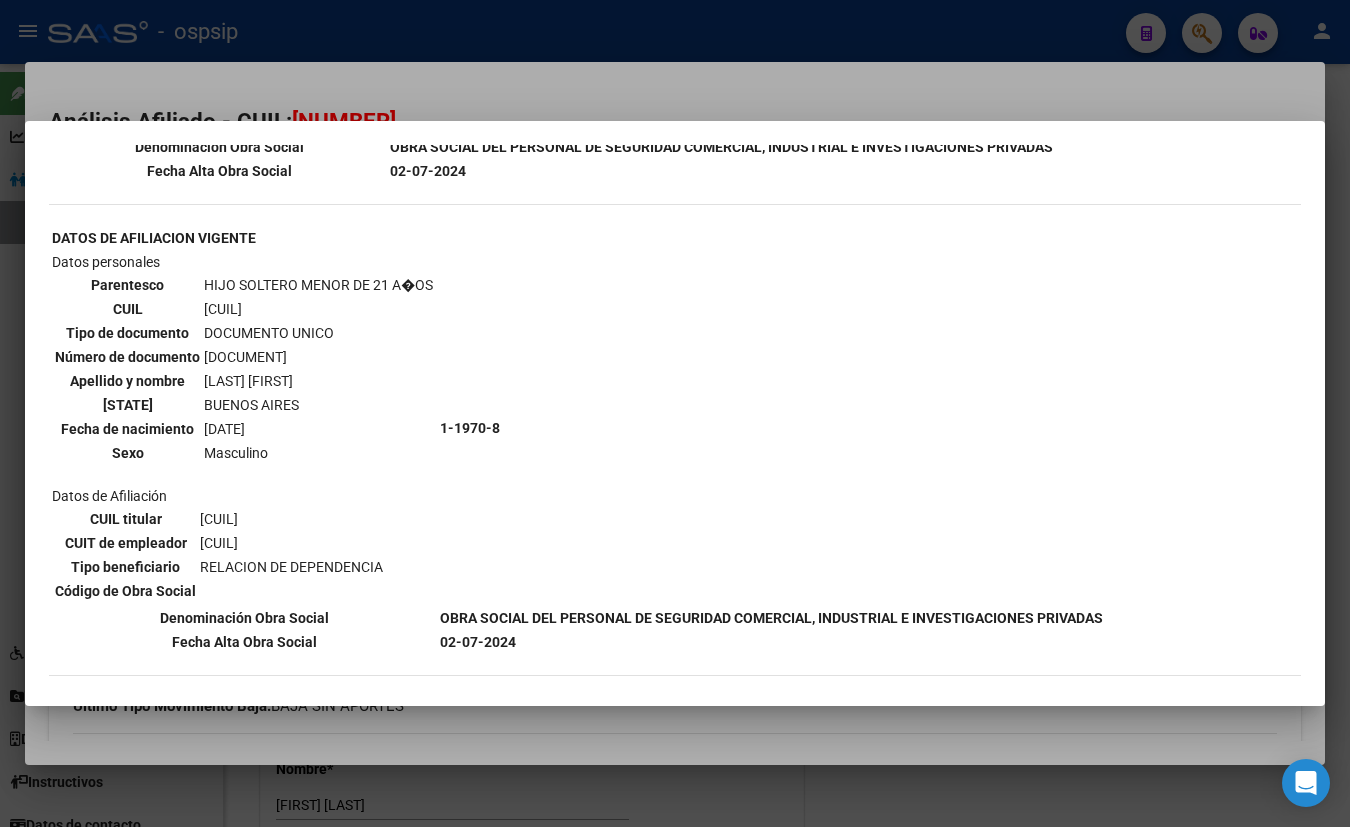 scroll, scrollTop: 531, scrollLeft: 0, axis: vertical 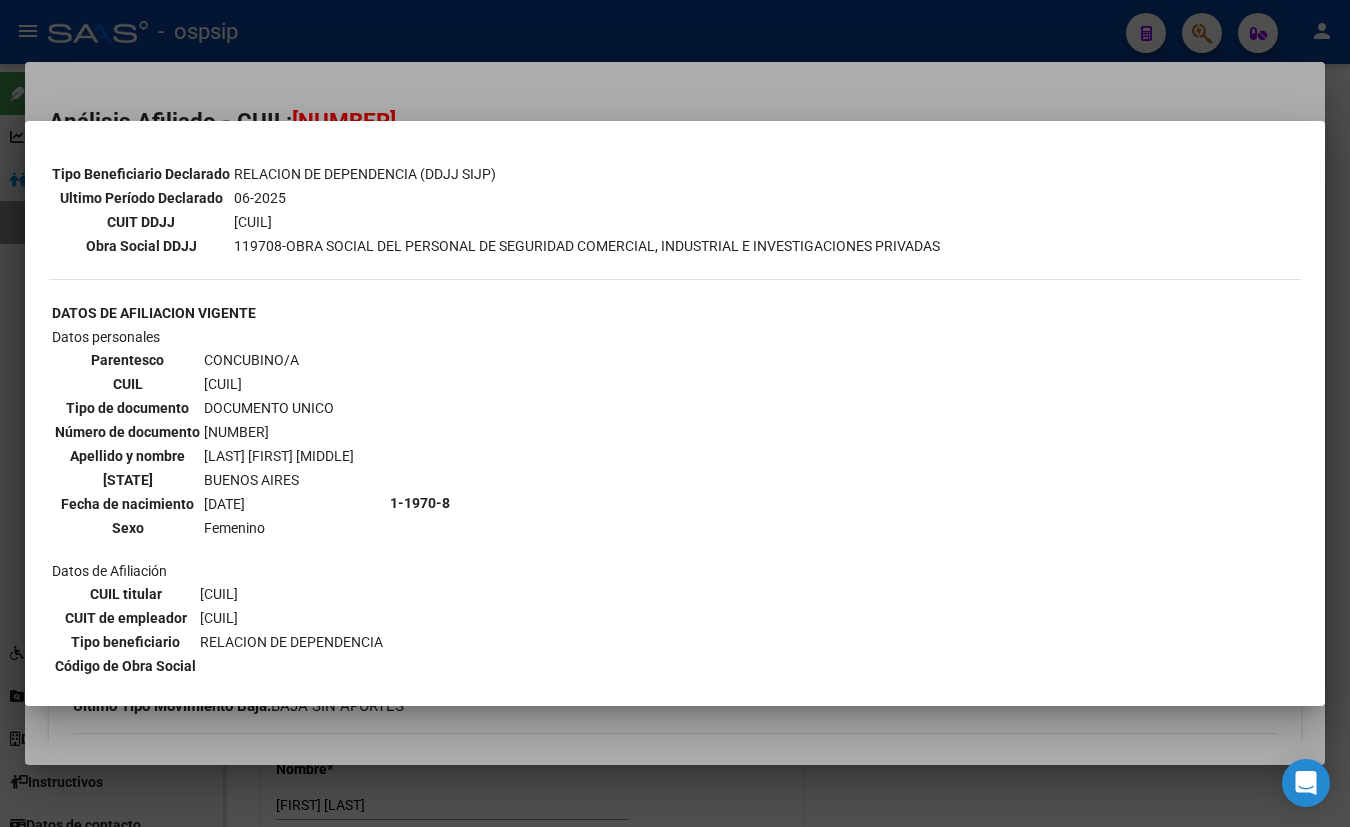 type 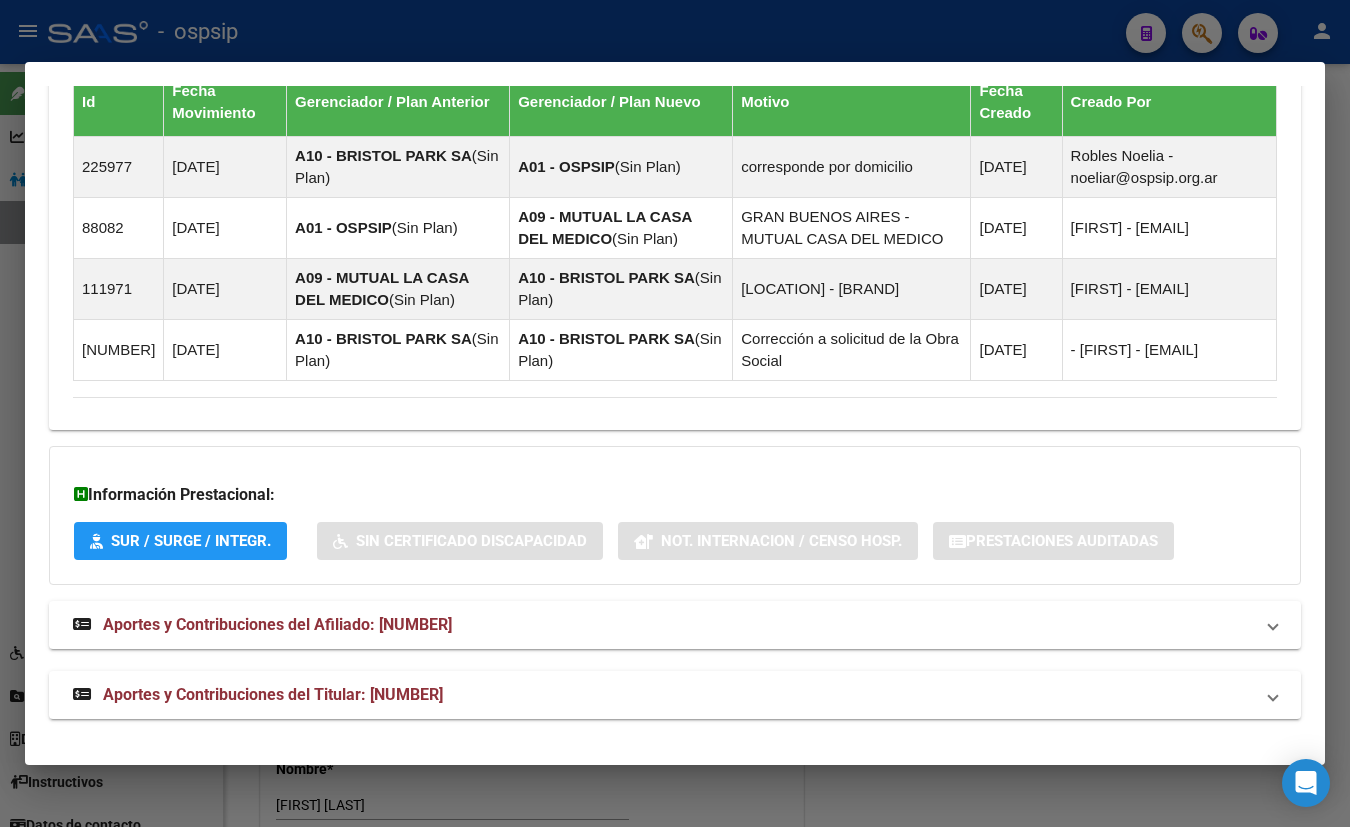 scroll, scrollTop: 890, scrollLeft: 0, axis: vertical 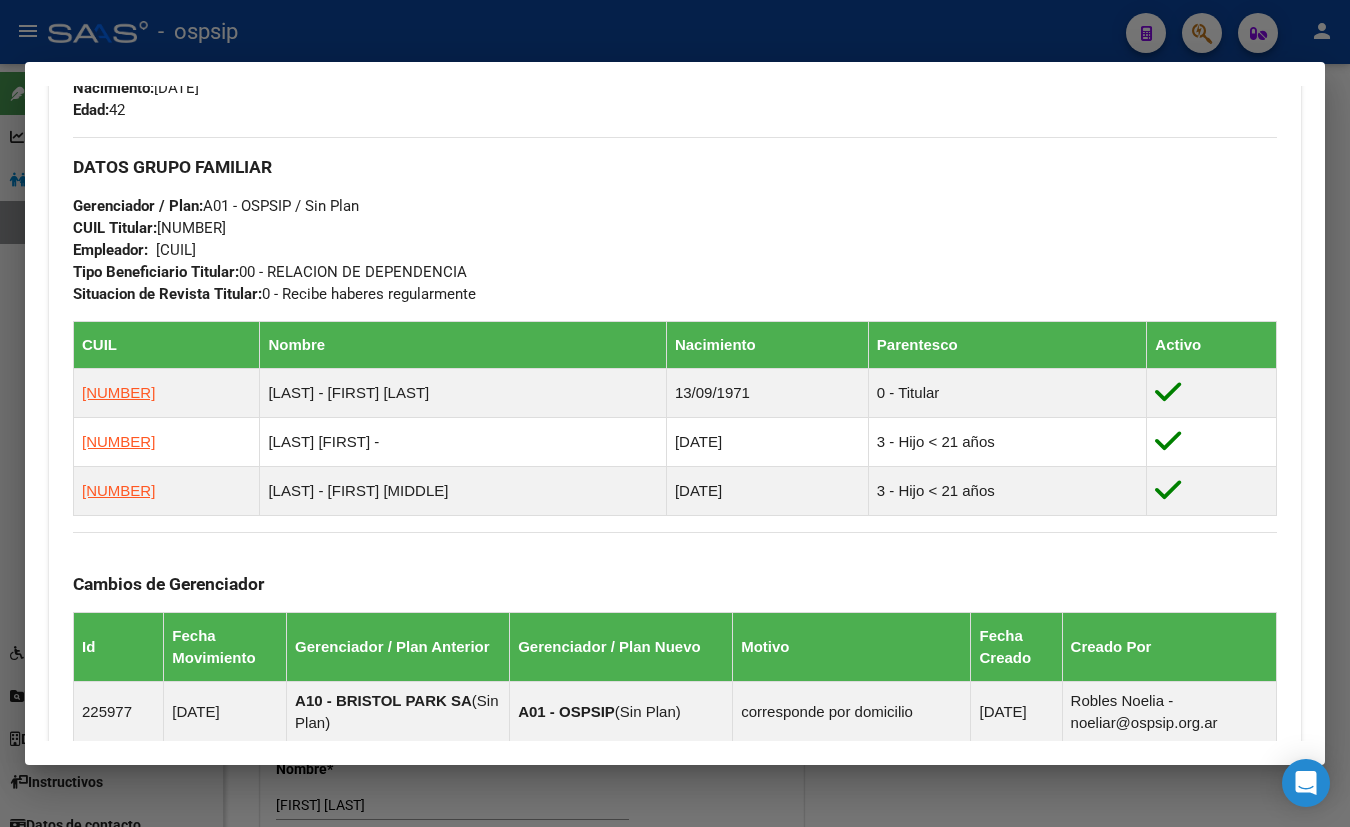 click on "Cambios de Gerenciador Id Fecha Movimiento Gerenciador / Plan Anterior Gerenciador / Plan Nuevo Motivo Fecha Creado Creado Por [NUMBER] [DATE] A10 - BRISTOL PARK SA ( Sin Plan ) A01 - OSPSIP ( Sin Plan ) corresponde por domicilio [DATE] [FIRST] - [EMAIL] [NUMBER] [DATE] A01 - OSPSIP ( Sin Plan ) A09 - MUTUAL LA CASA DEL MEDICO ( Sin Plan ) GRAN BUENOS AIRES - MUTUAL CASA DEL MEDICO [DATE] [FIRST] - [EMAIL] [NUMBER] [DATE] A09 - MUTUAL LA CASA DEL MEDICO ( Sin Plan ) A10 - BRISTOL PARK SA ( Sin Plan ) CONURBANO - BRISTOL PARK [DATE] [FIRST] - [EMAIL] [NUMBER] [DATE] A10 - BRISTOL PARK SA ( Sin Plan ) A10 - BRISTOL PARK SA ( Sin Plan ) Corrección a solicitud de la Obra Social [DATE] - [FIRST] - [EMAIL]" at bounding box center (675, 729) 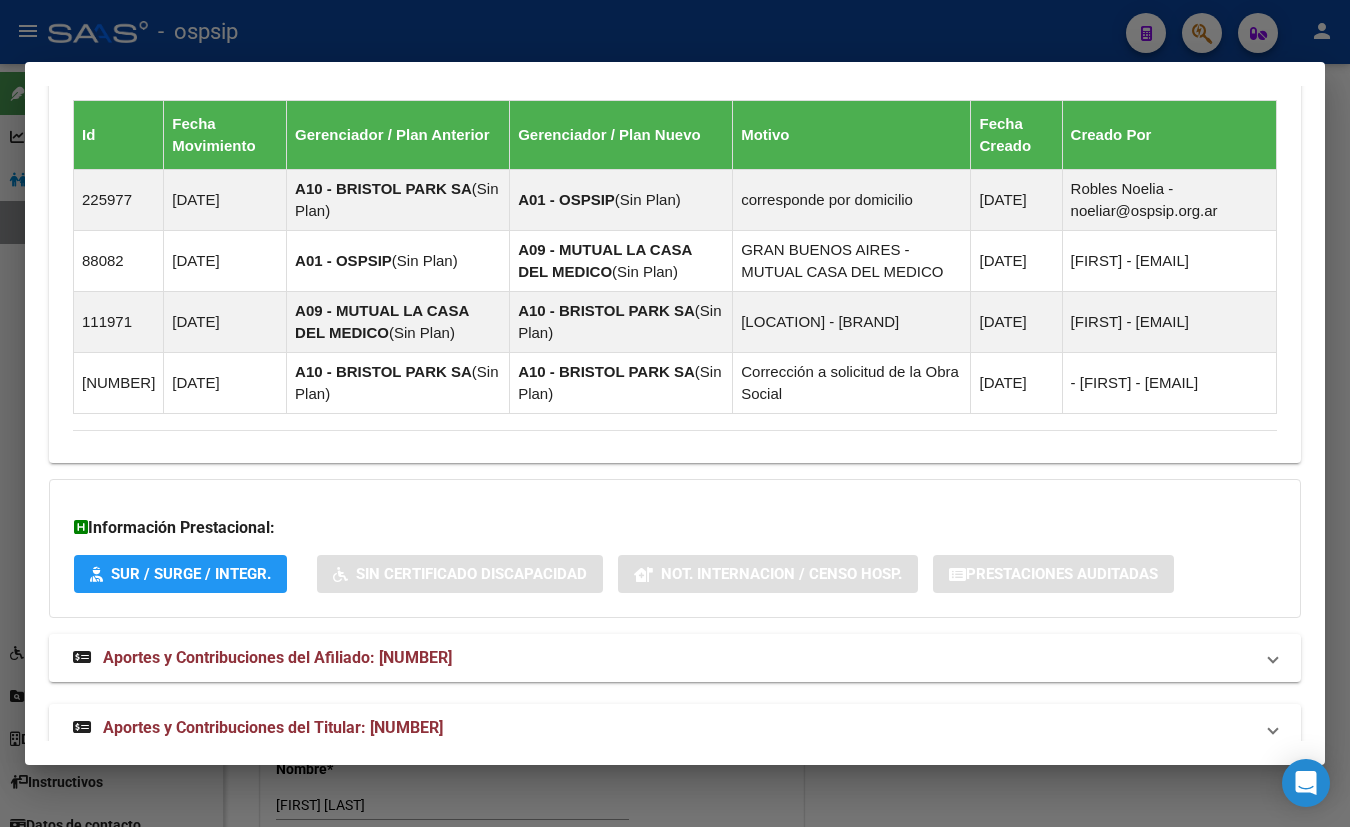 scroll, scrollTop: 1435, scrollLeft: 0, axis: vertical 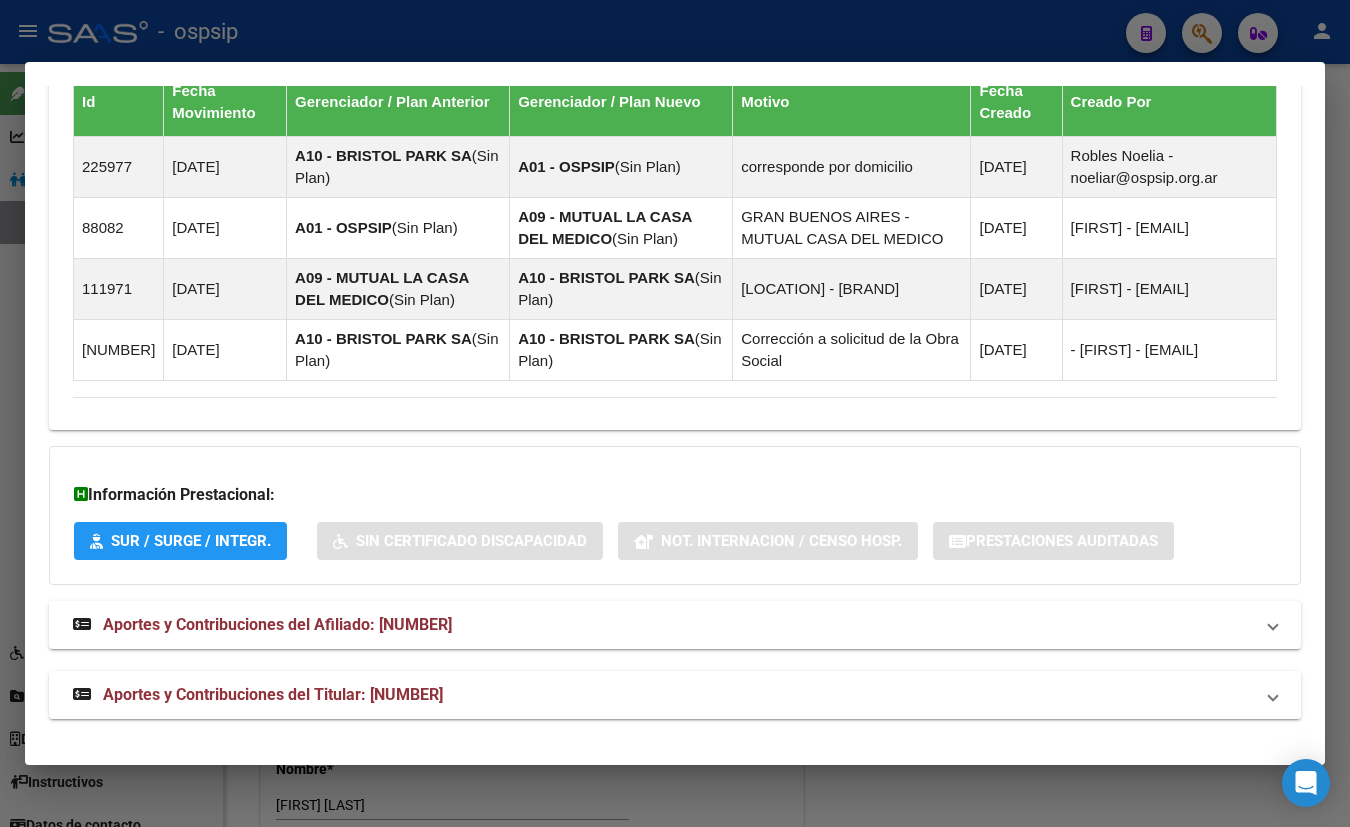 drag, startPoint x: 436, startPoint y: 693, endPoint x: 522, endPoint y: 638, distance: 102.0833 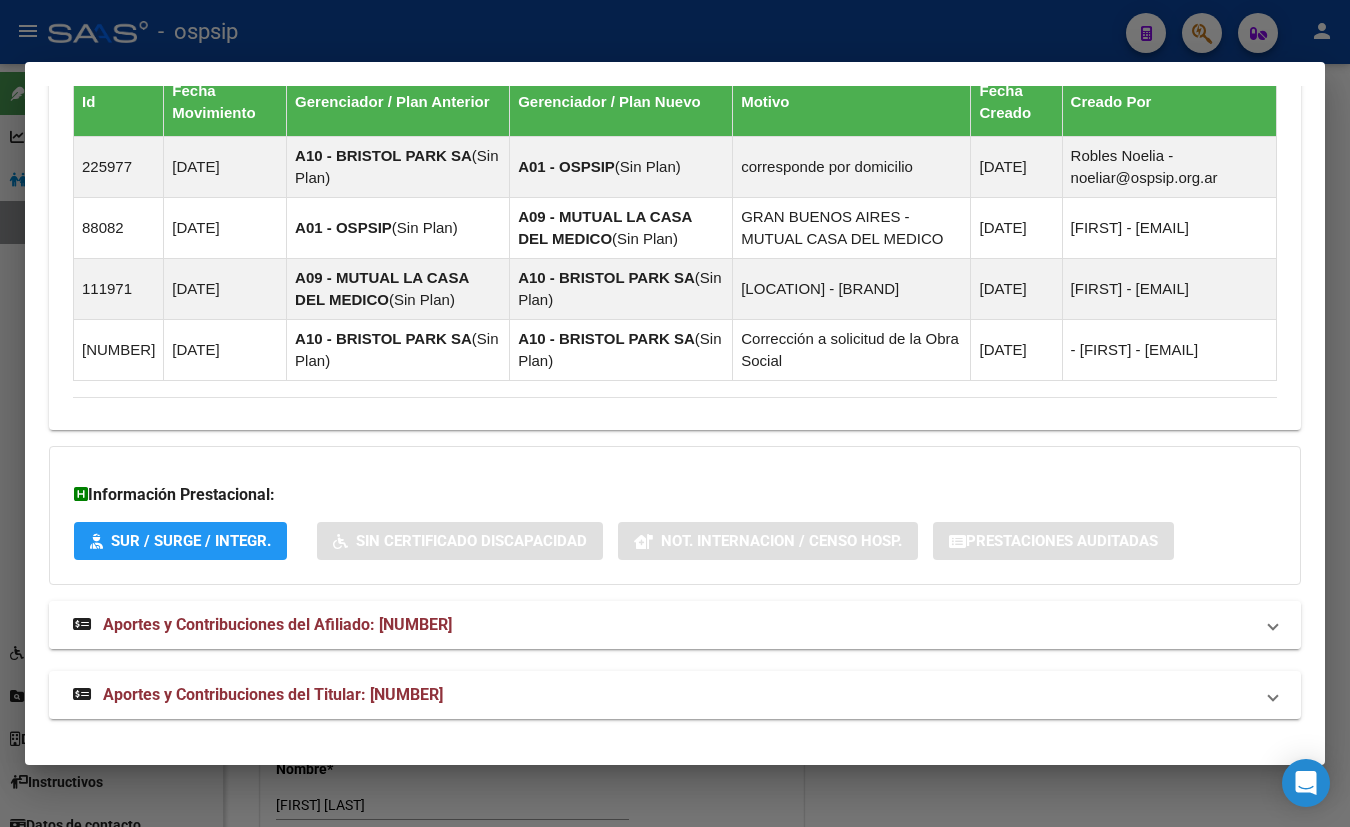click on "Aportes y Contribuciones del Titular: [NUMBER]" at bounding box center [273, 694] 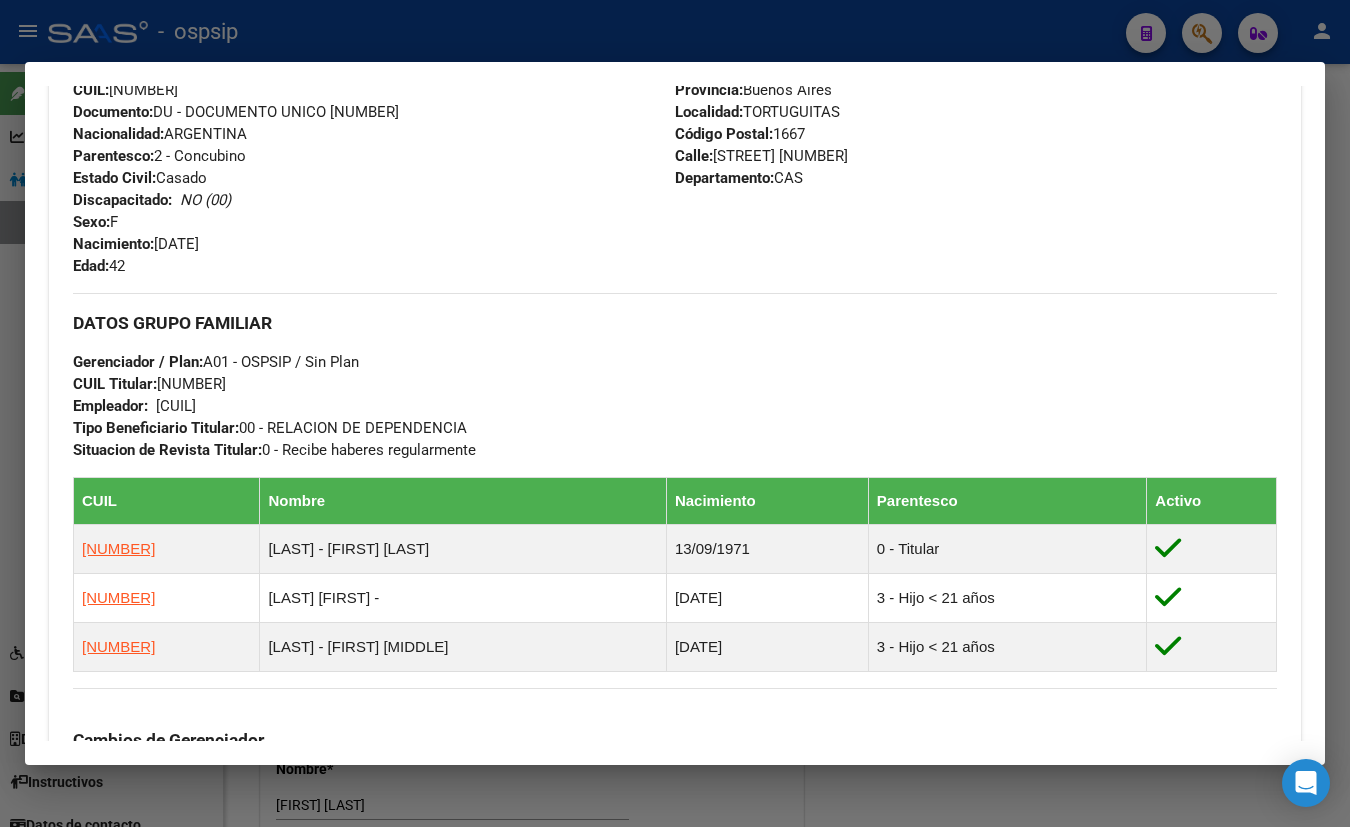 scroll, scrollTop: 936, scrollLeft: 0, axis: vertical 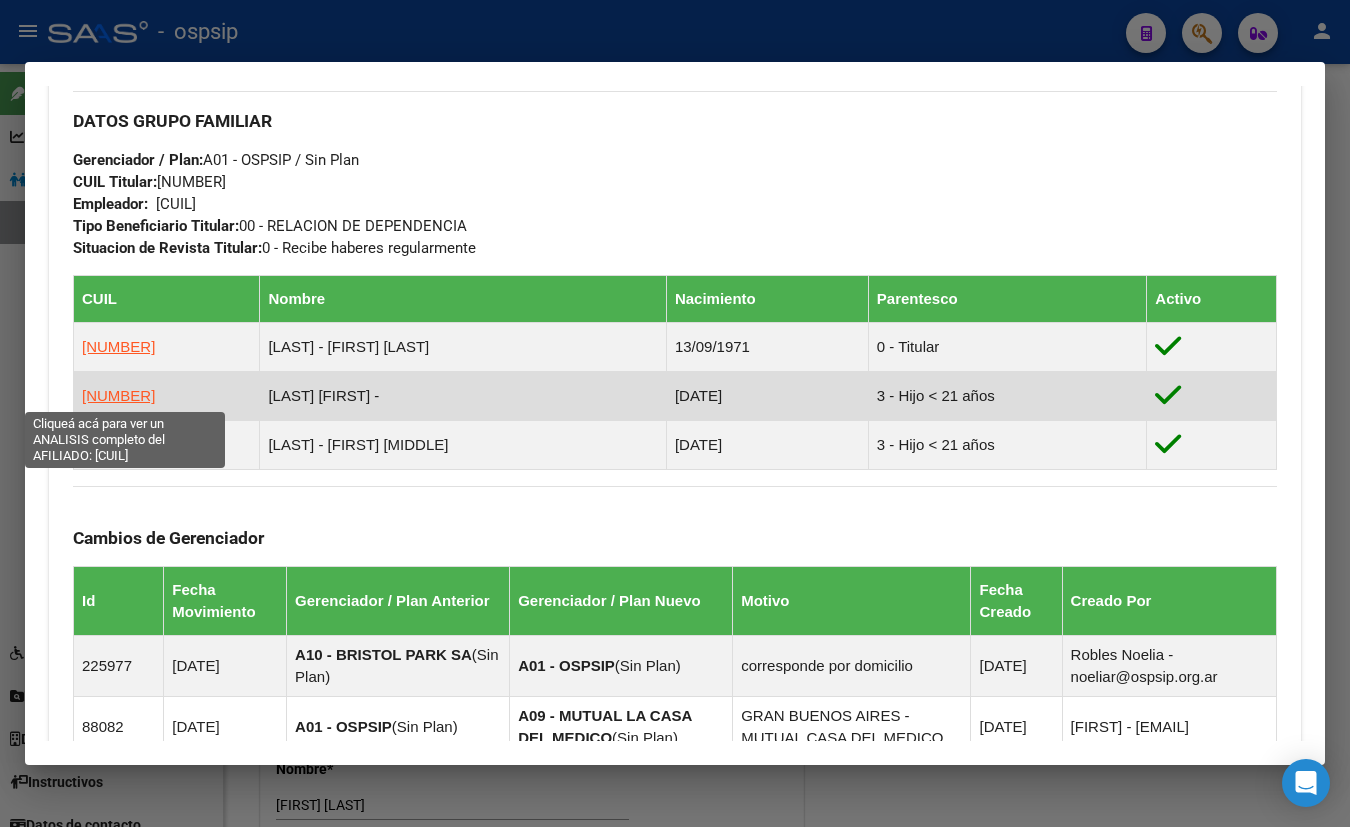click on "[NUMBER]" at bounding box center (118, 395) 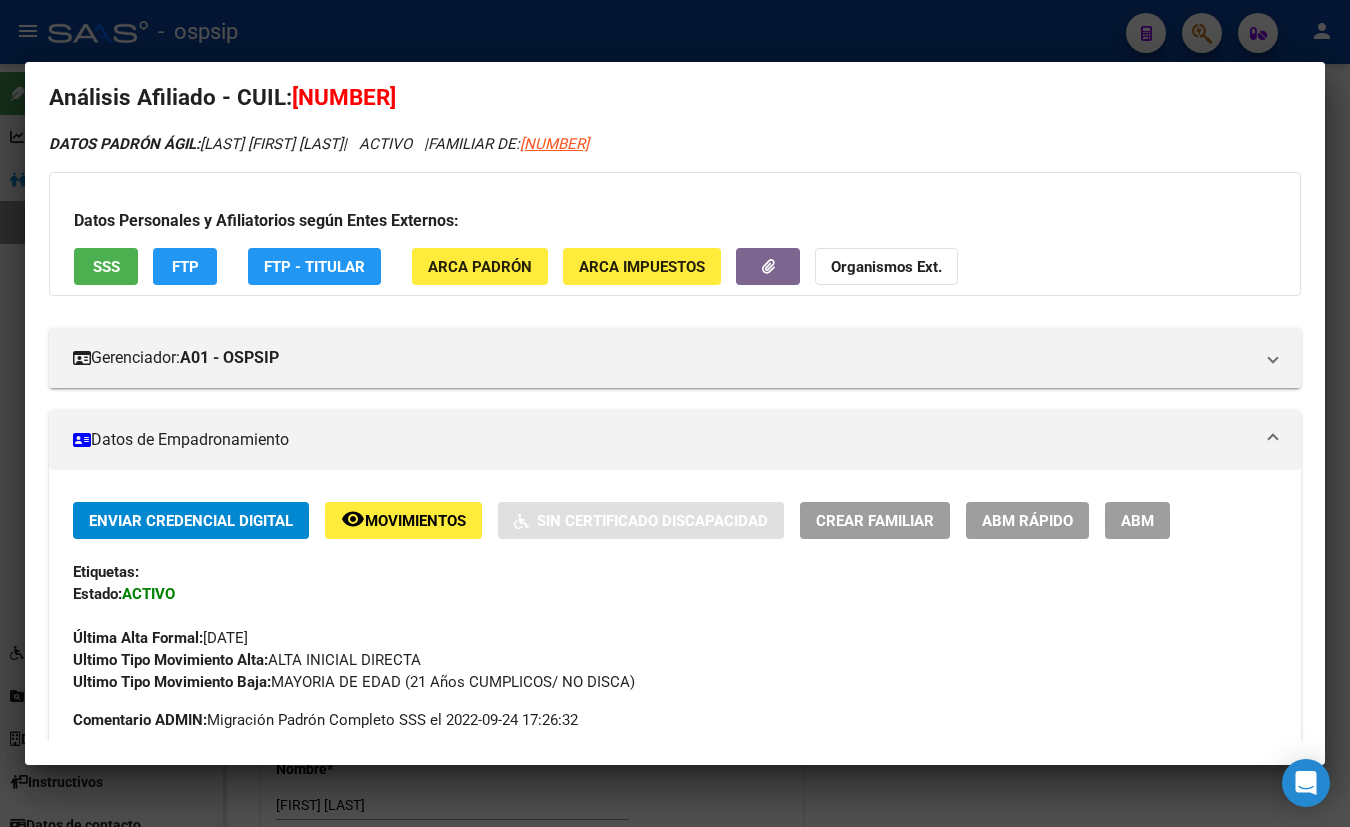 scroll, scrollTop: 0, scrollLeft: 0, axis: both 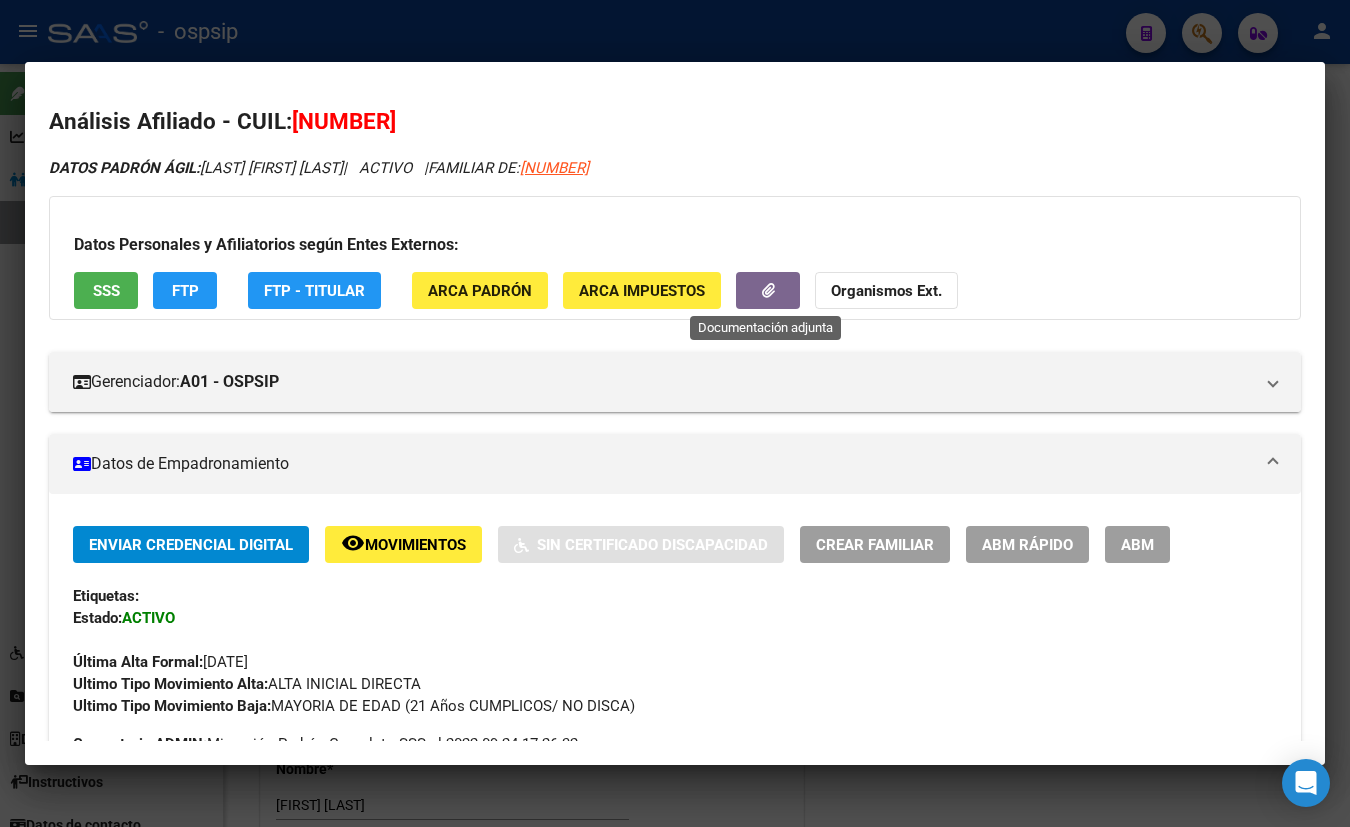click 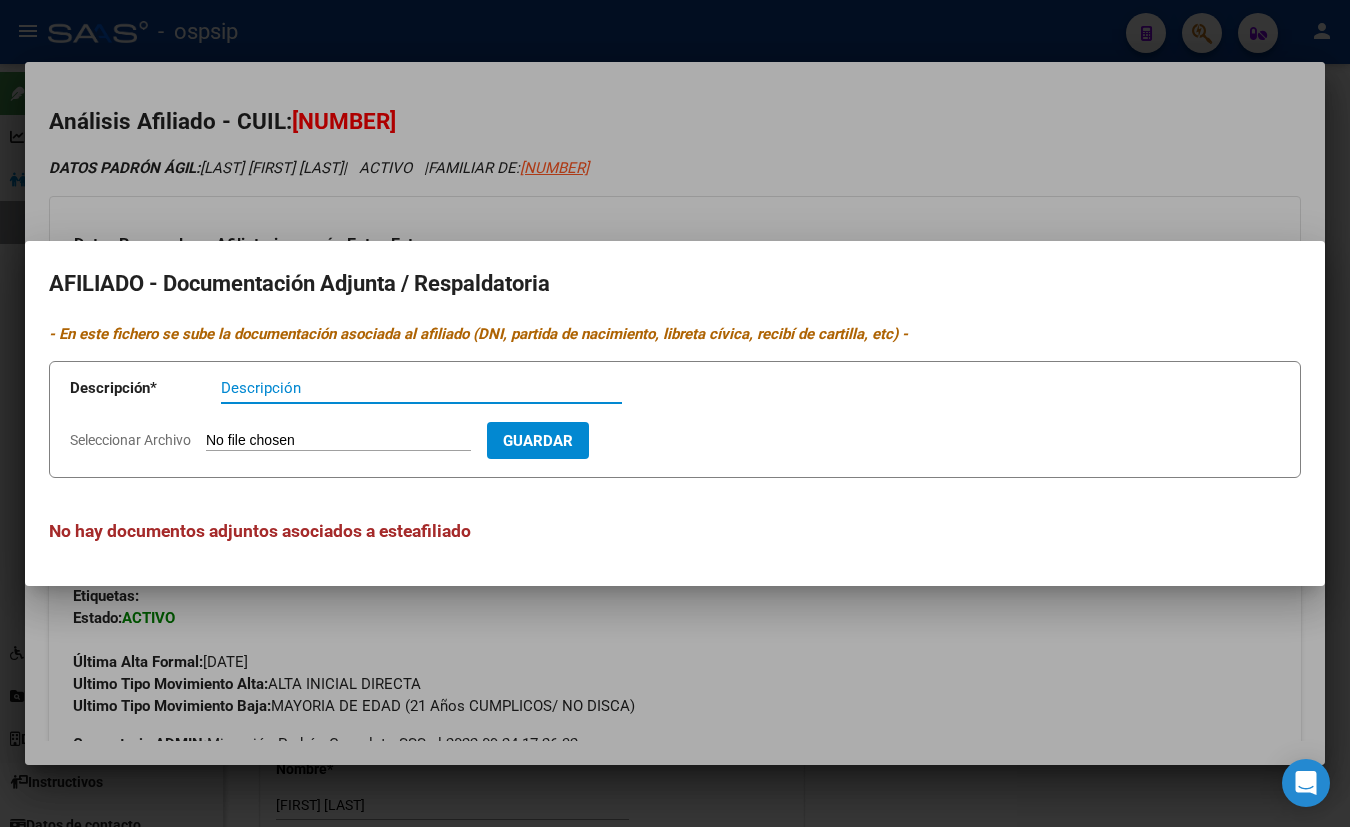 type 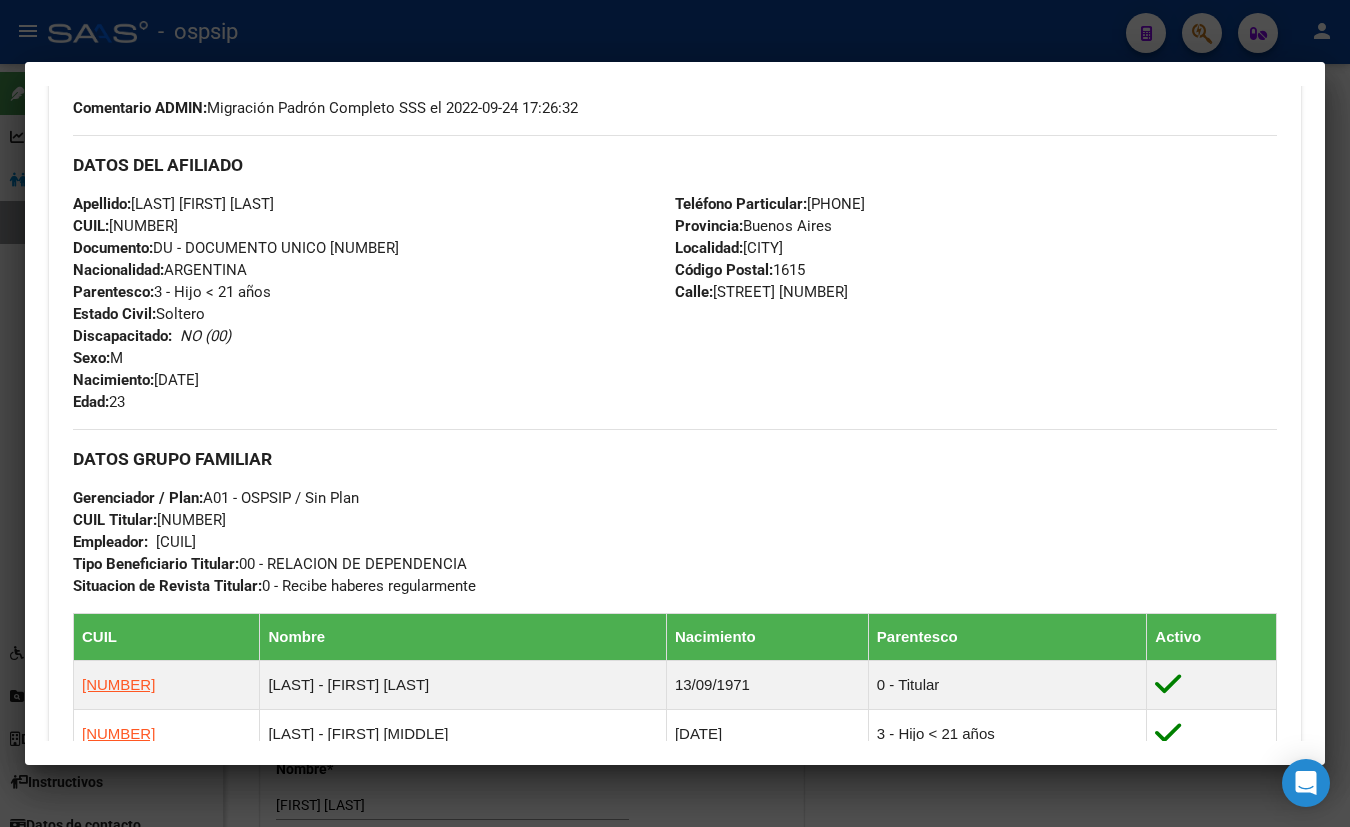 scroll, scrollTop: 181, scrollLeft: 0, axis: vertical 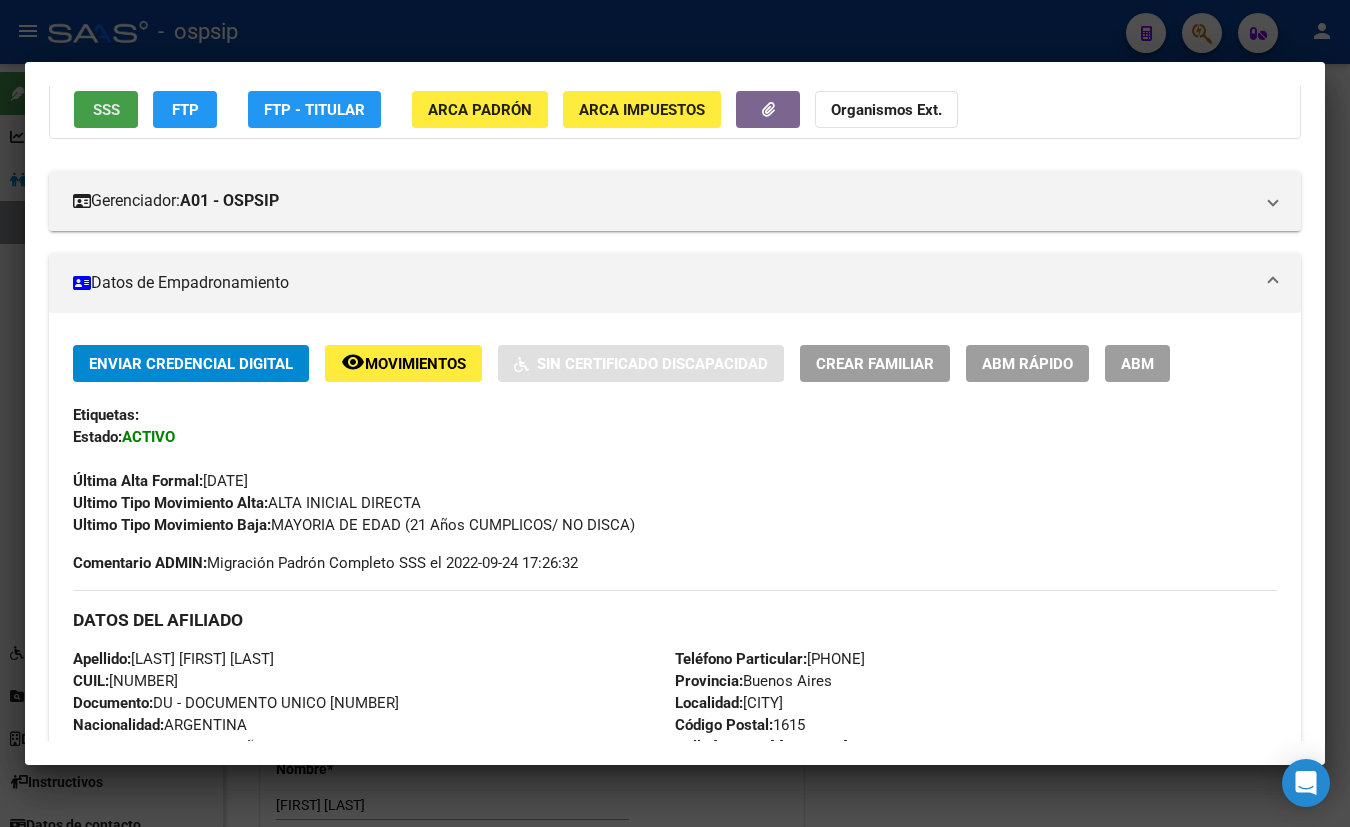 click on "SSS" at bounding box center [106, 110] 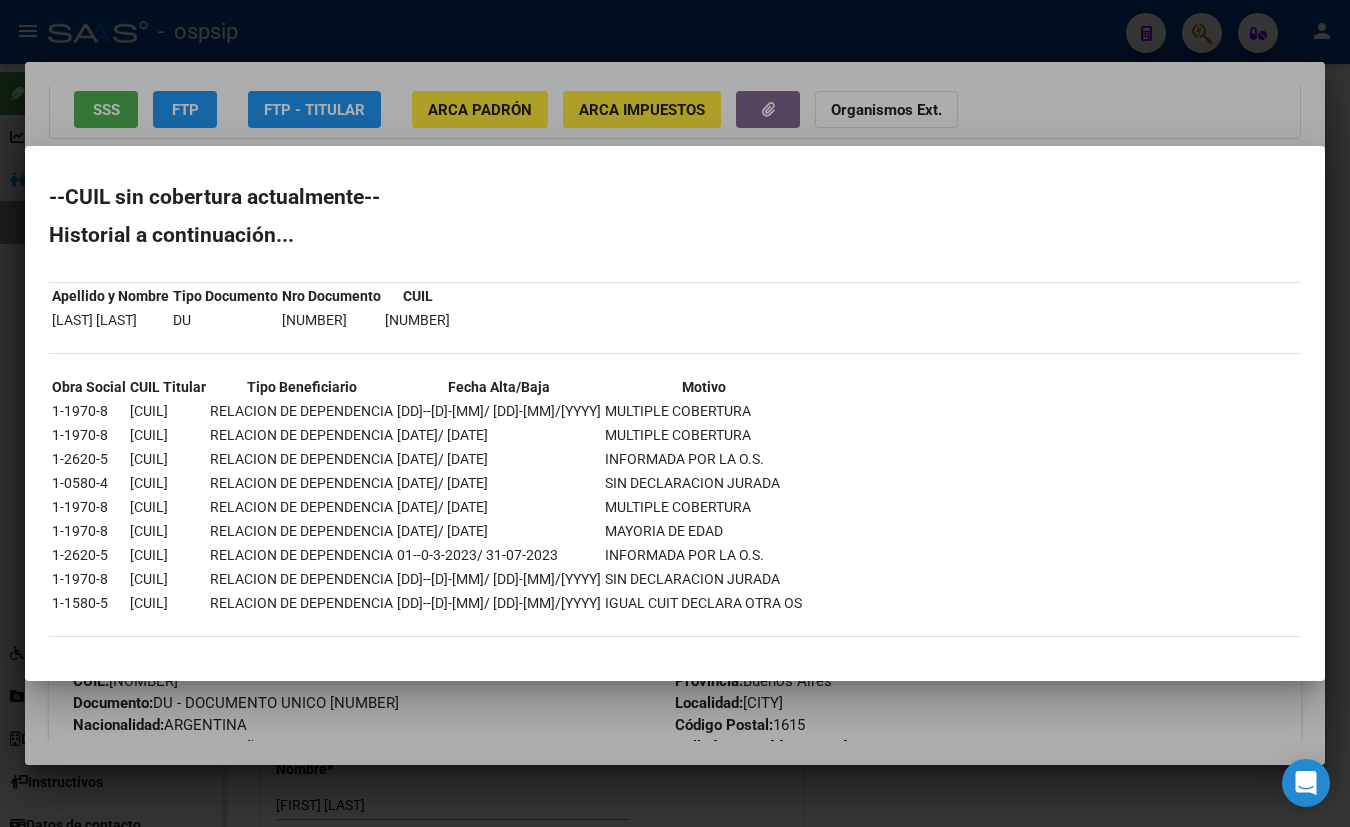 type 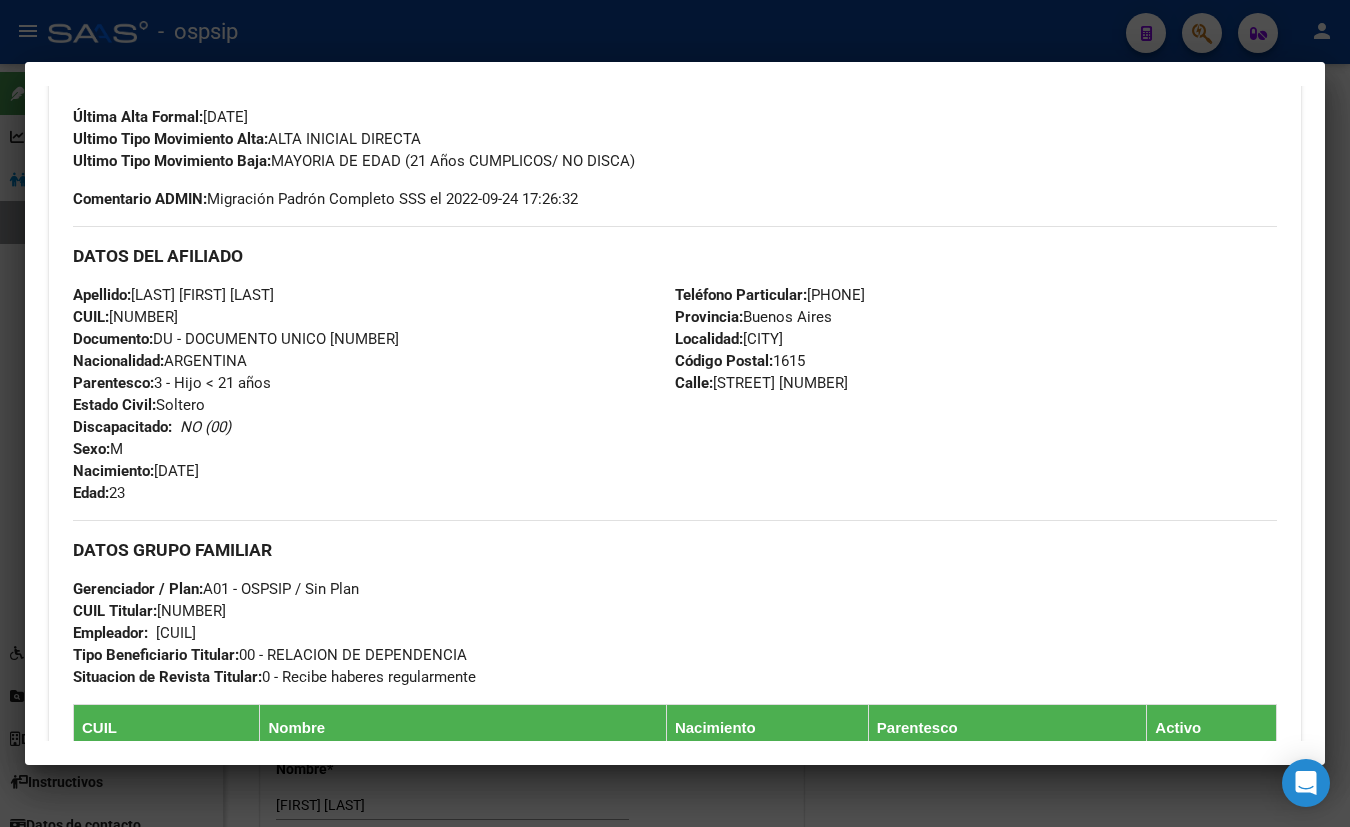 scroll, scrollTop: 363, scrollLeft: 0, axis: vertical 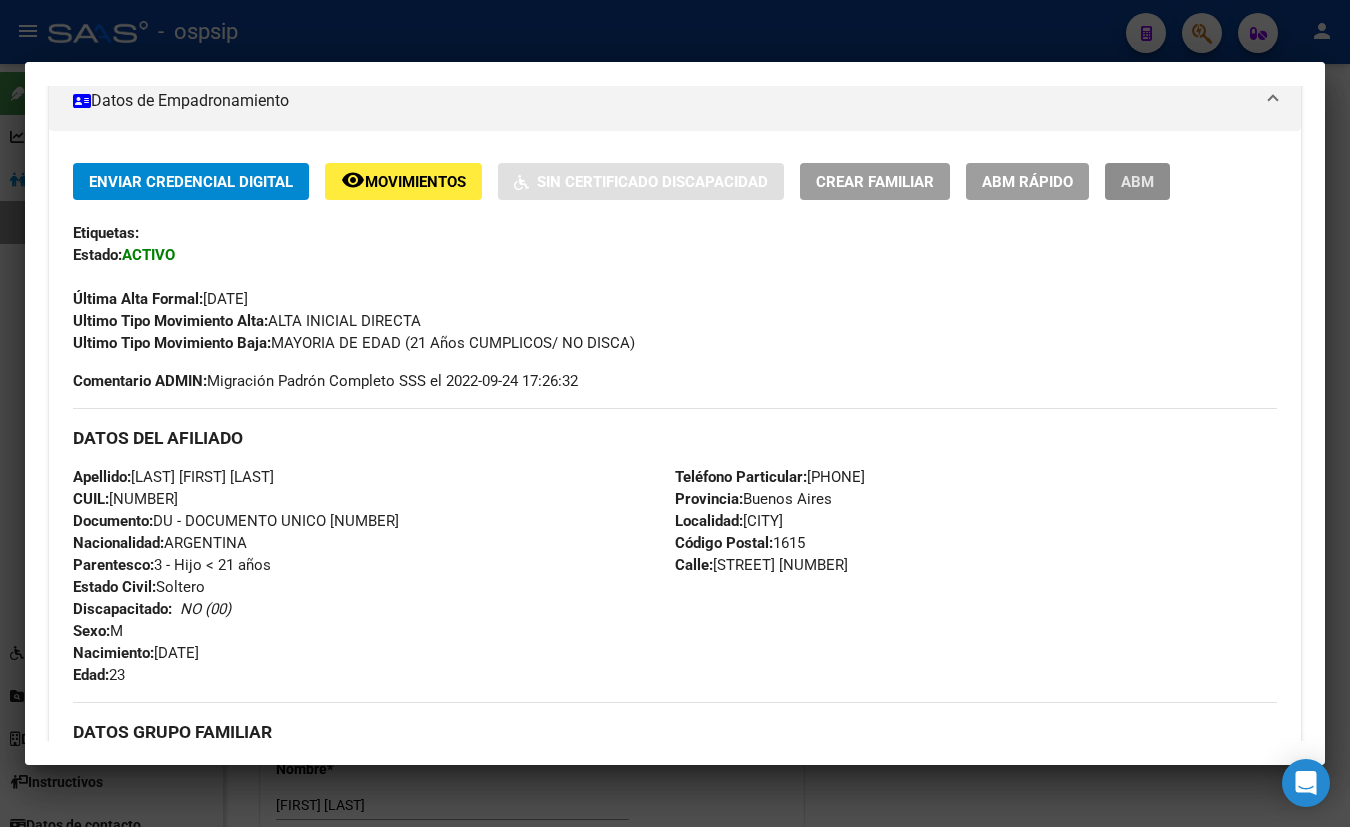 click on "ABM" at bounding box center [1137, 182] 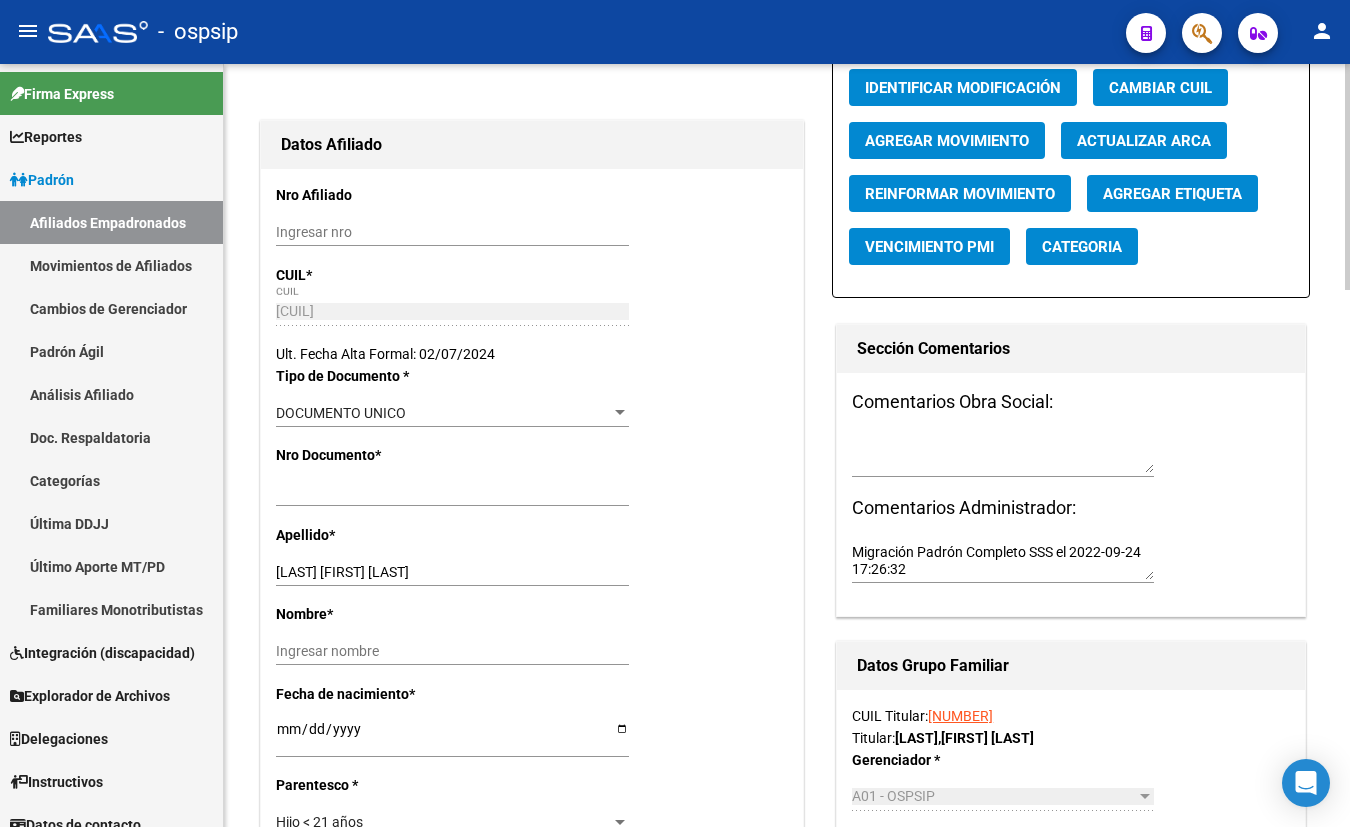 scroll, scrollTop: 272, scrollLeft: 0, axis: vertical 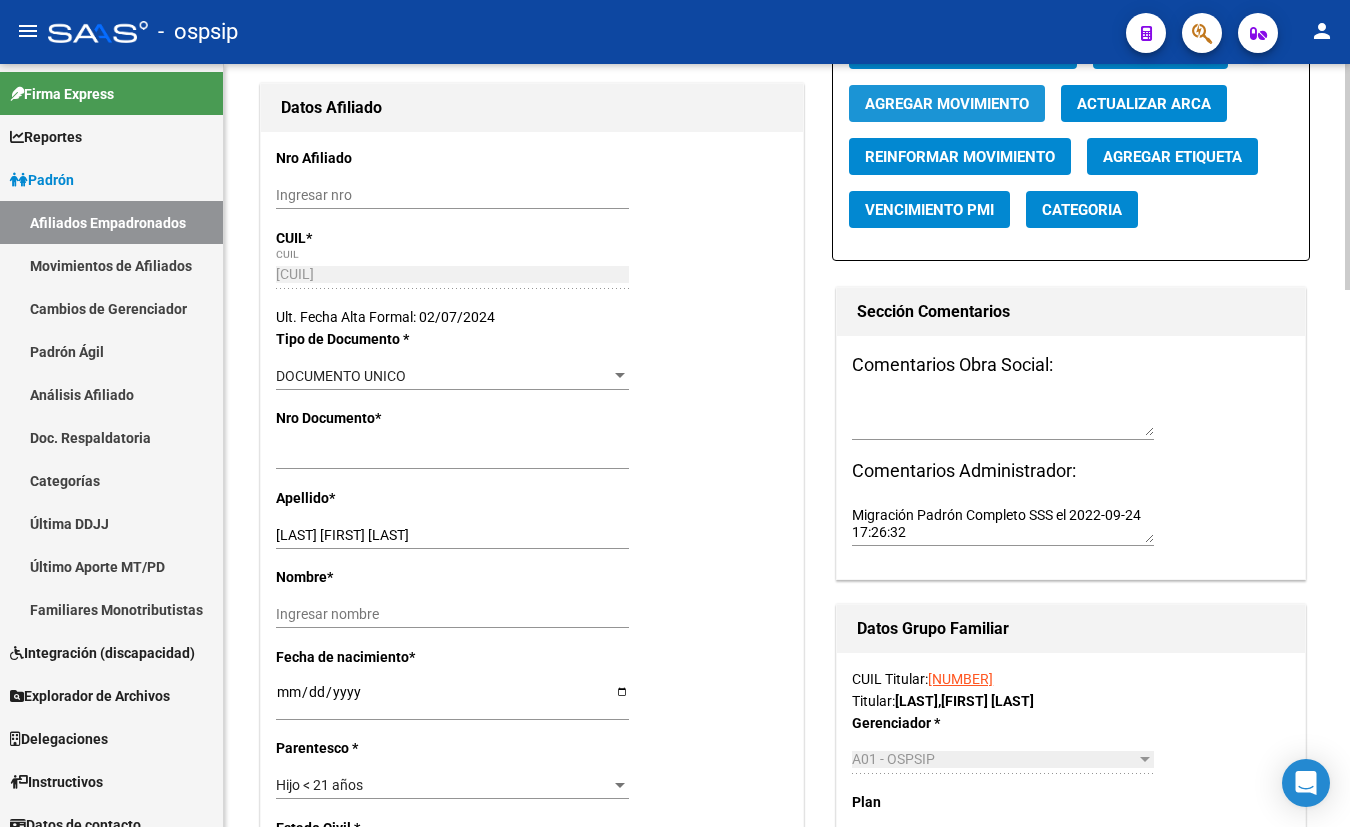 click on "Agregar Movimiento" 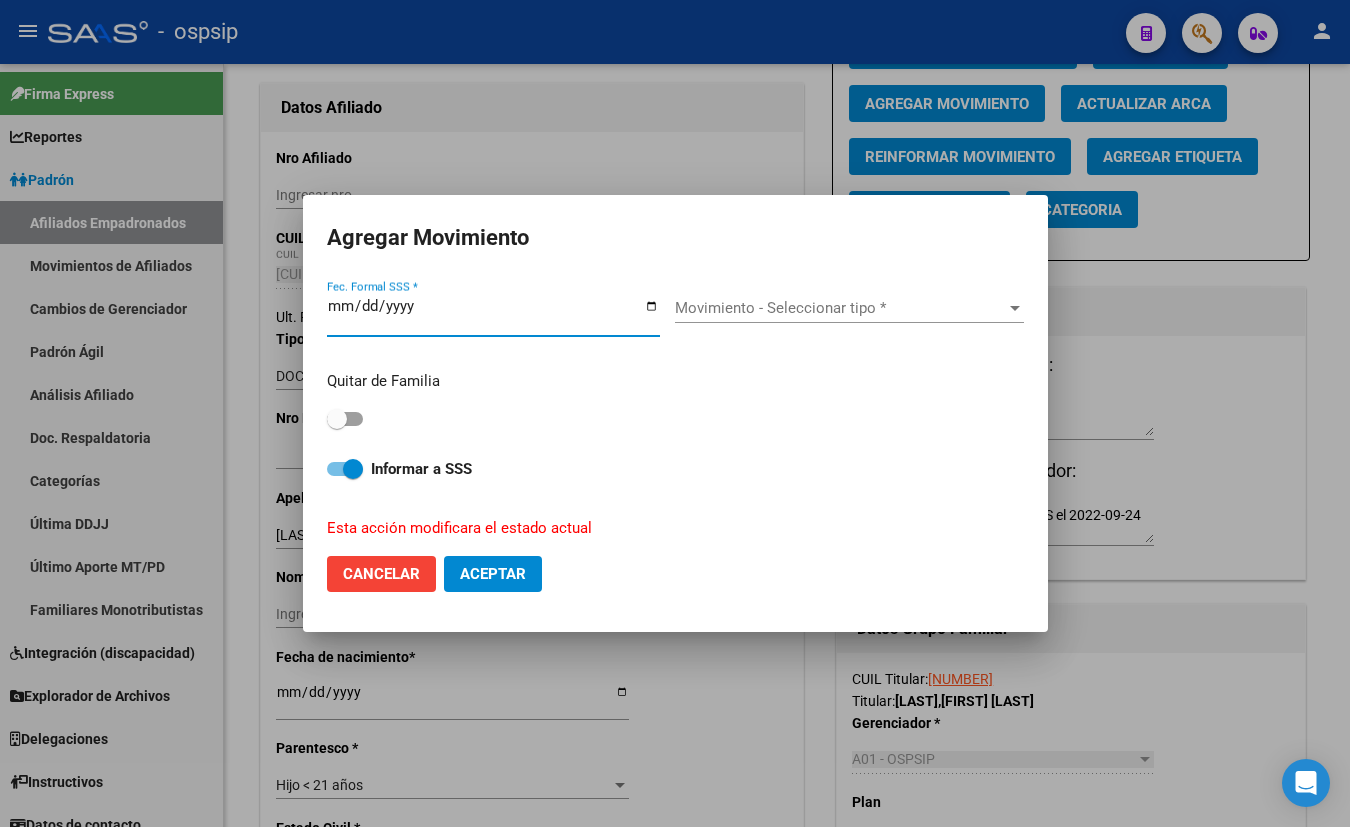 type on "[DATE]" 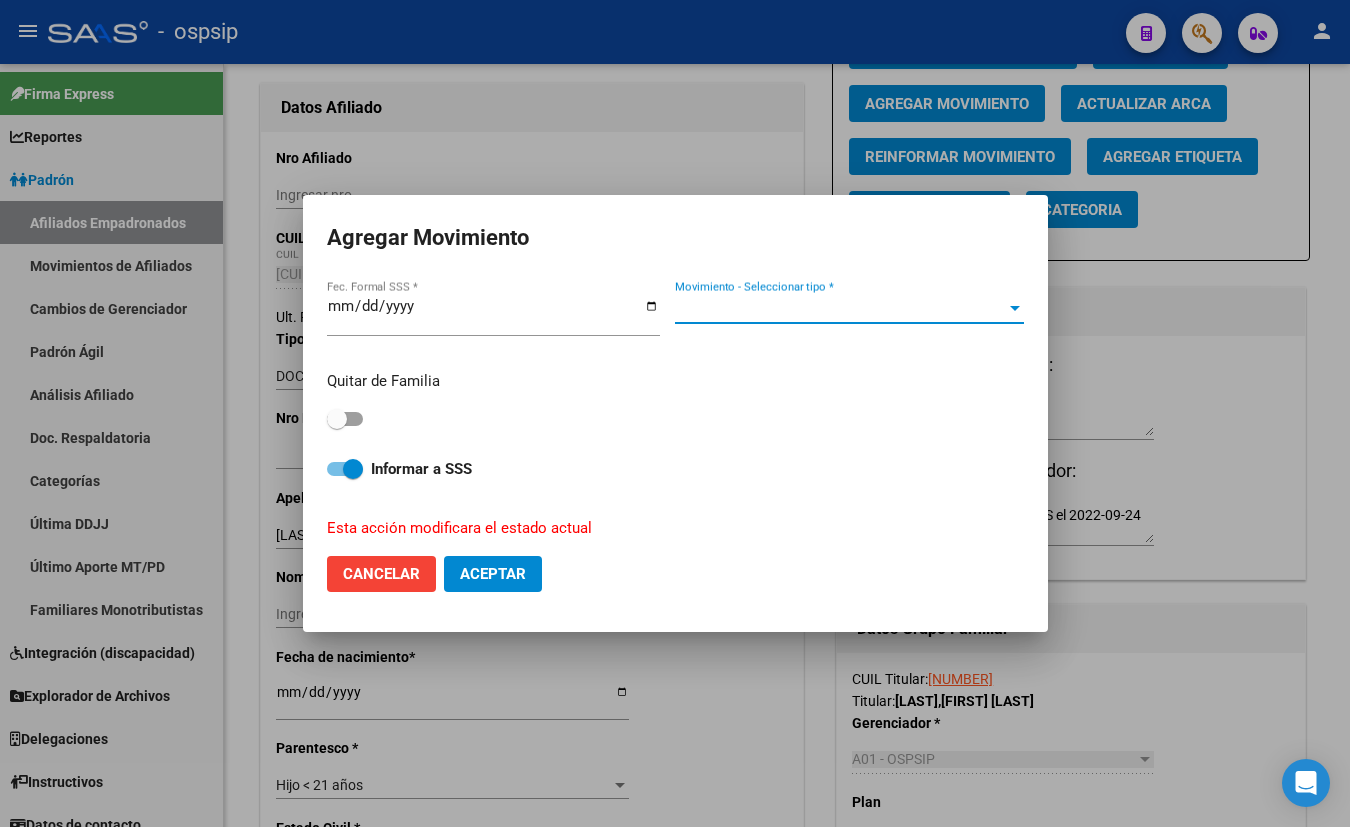 click on "Movimiento - Seleccionar tipo *" at bounding box center (840, 308) 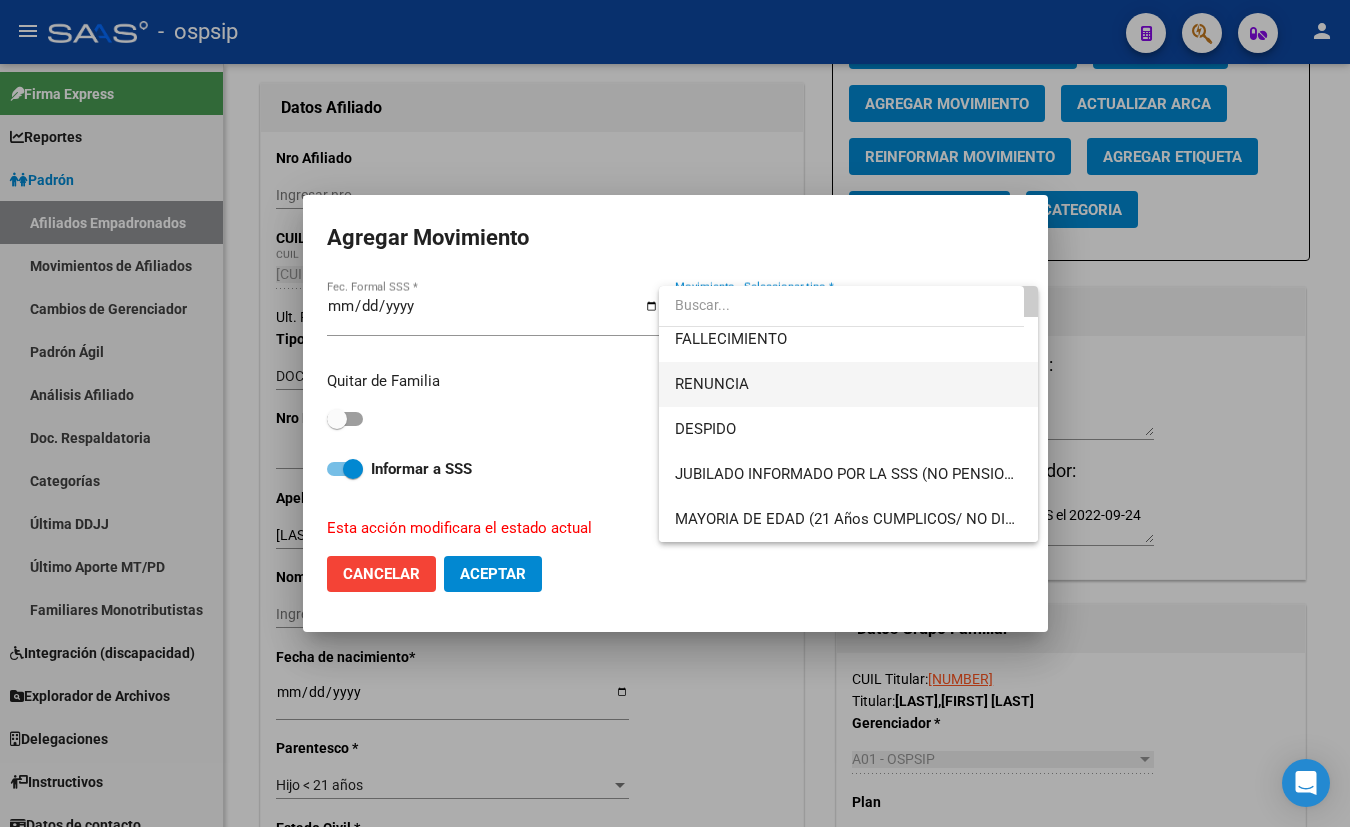 scroll, scrollTop: 90, scrollLeft: 0, axis: vertical 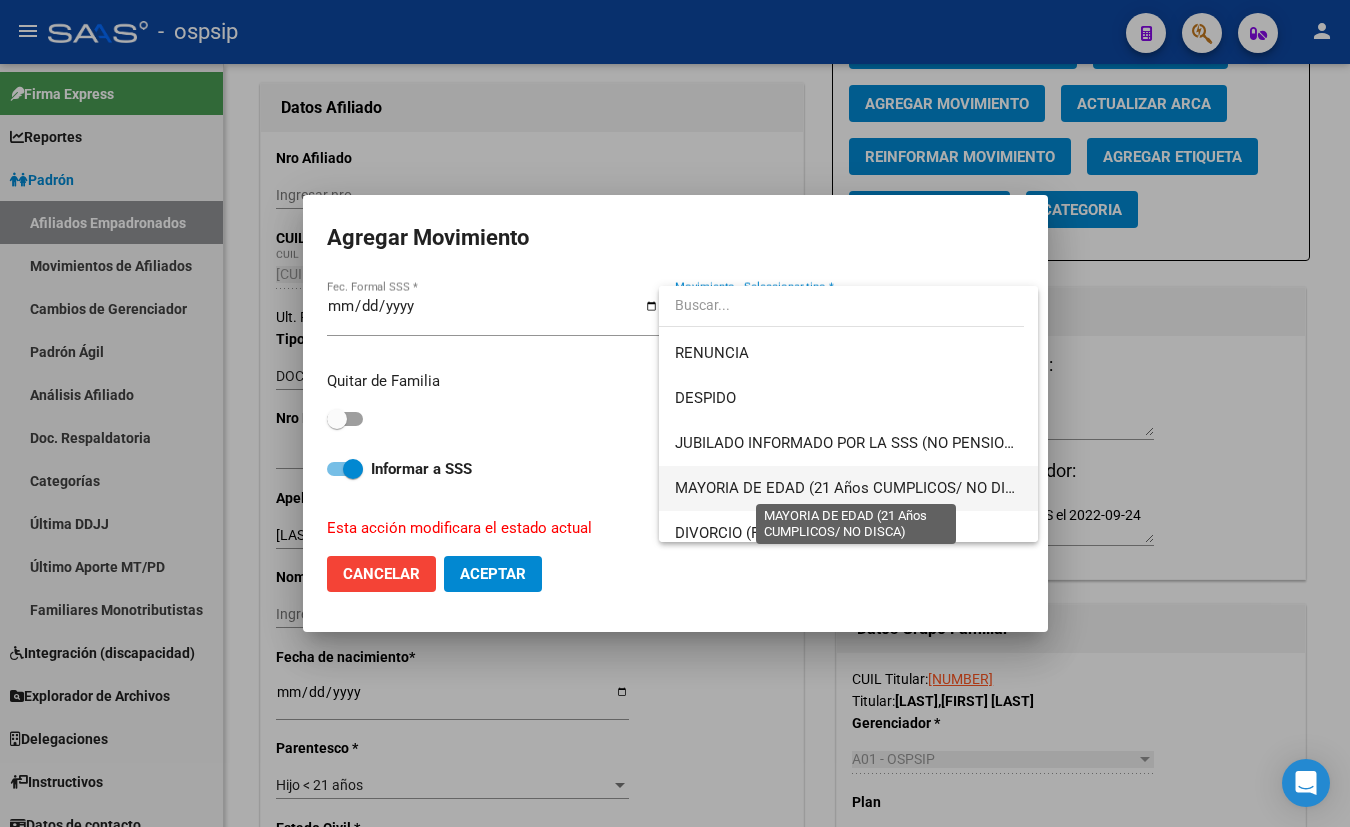 click on "MAYORIA DE EDAD (21 Años CUMPLICOS/ NO DISCA)" at bounding box center (857, 488) 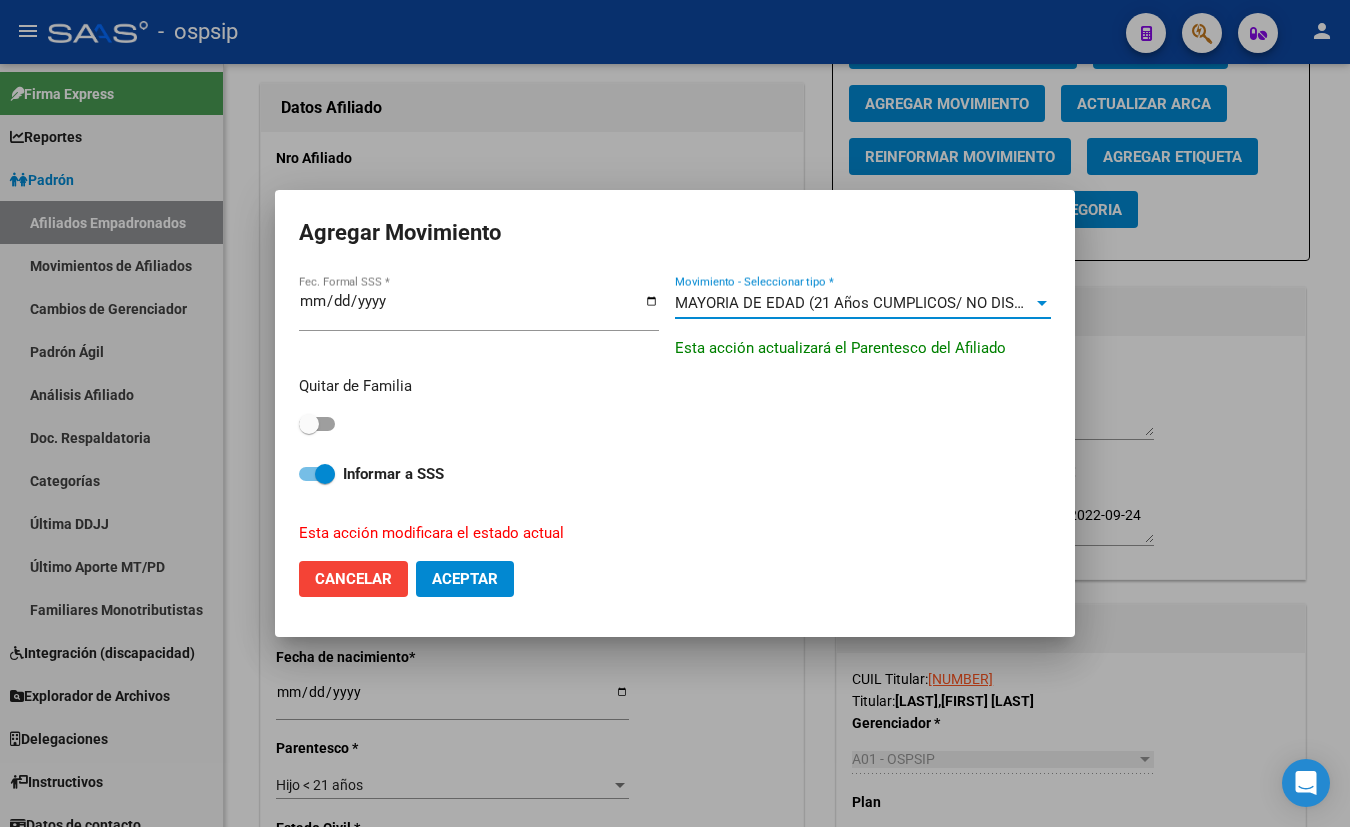 click at bounding box center (317, 424) 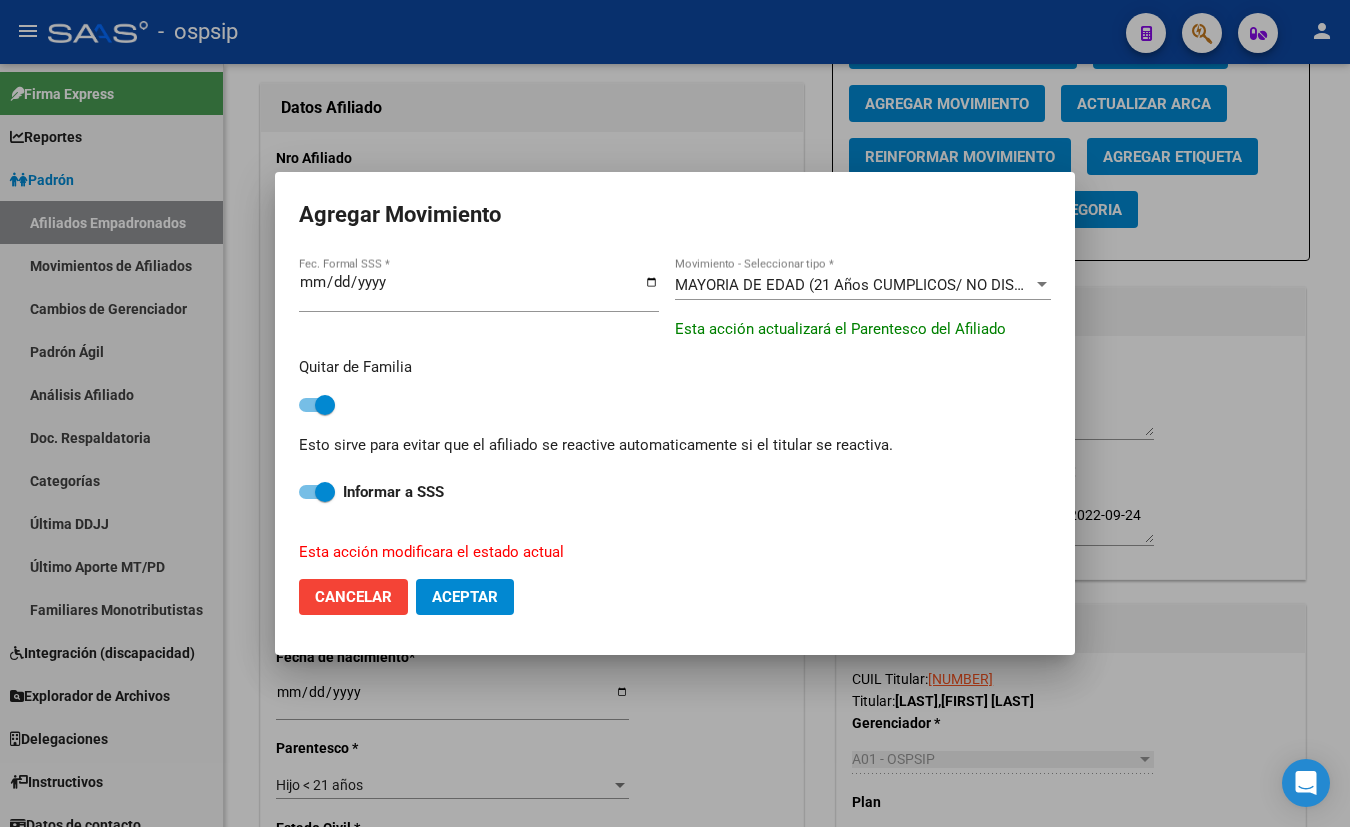 click on "Aceptar" 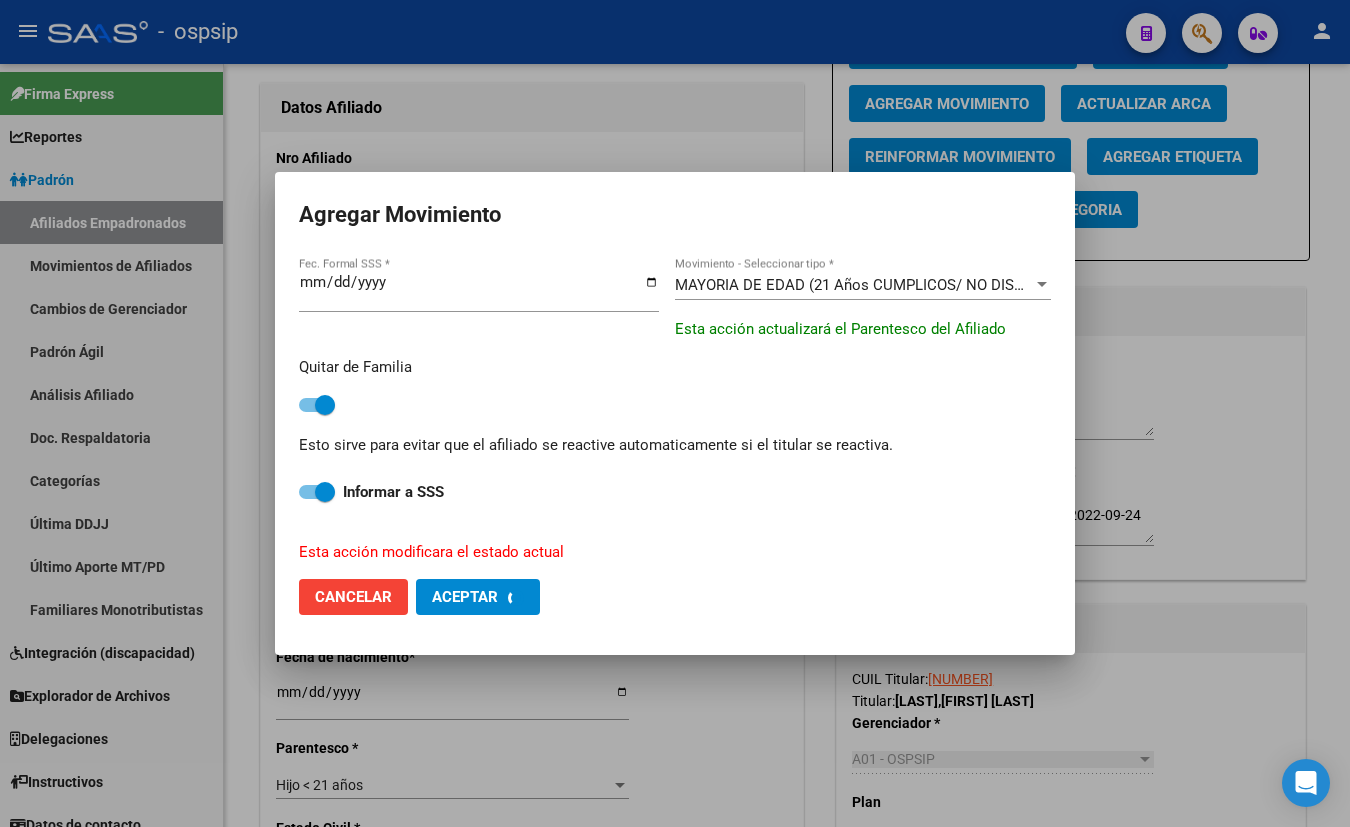 checkbox on "false" 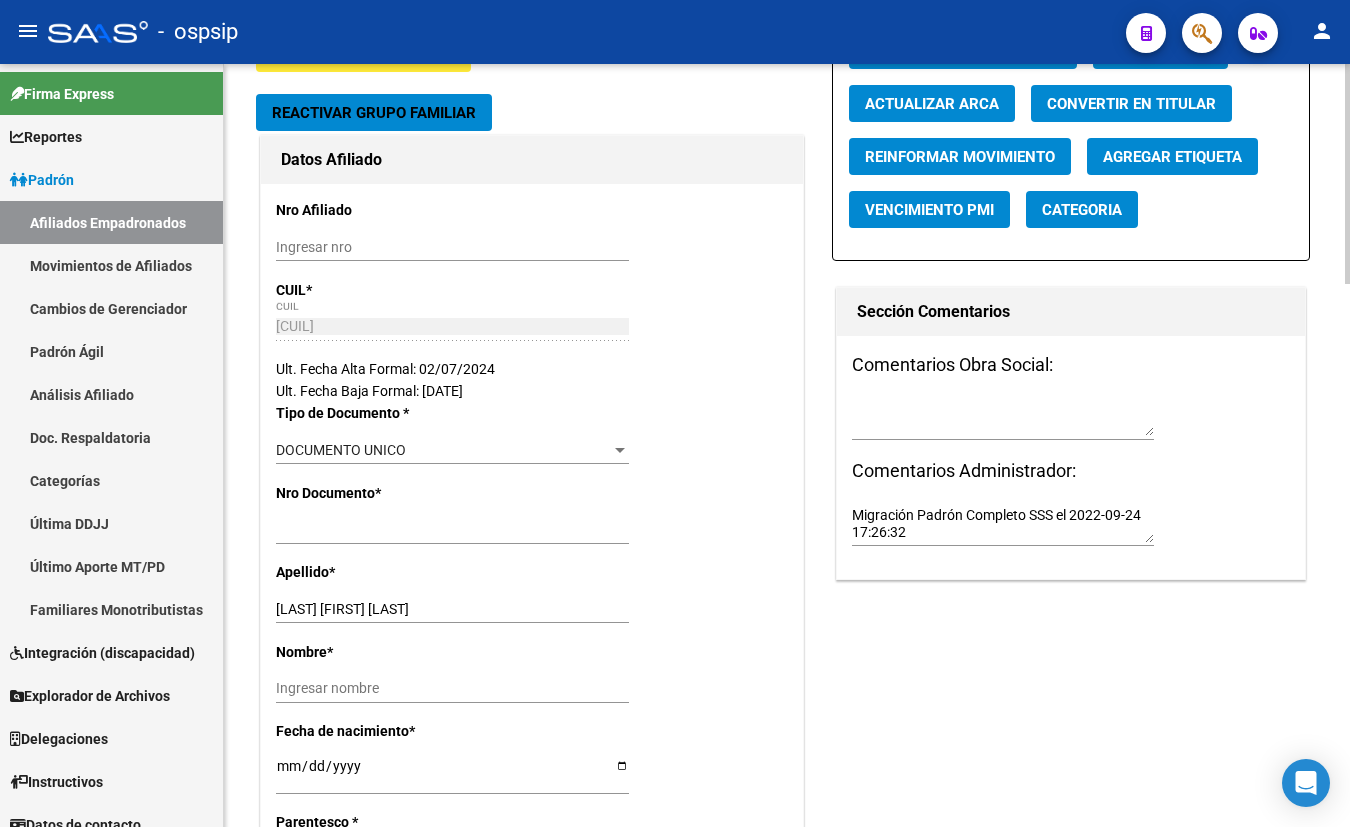 click on "Buscar Grupo Familiar Reactivar Grupo Familiar Datos Afiliado Nro Afiliado    Ingresar nro  CUIL  *   [CUIL] CUIL  ARCA Padrón  Ult. Fecha Alta Formal: [DATE]  Ult. Fecha Baja Formal: [DATE]  Tipo de Documento * DOCUMENTO UNICO Seleccionar tipo Nro Documento  *   [DOCUMENT] Ingresar nro  Apellido  *   [LAST] [FIRST] [LAST] Ingresar apellido  Nombre  *   Ingresar nombre  Fecha de nacimiento  *   [DATE] Ingresar fecha   Parentesco * Hijo e/ 21-25 estudiando Seleccionar parentesco  Estado Civil * Soltero Seleccionar tipo  Sexo * Masculino Seleccionar sexo  Nacionalidad * ARGENTINA Seleccionar tipo  Discapacitado * No discapacitado Seleccionar tipo Vencimiento Certificado Estudio    Ingresar fecha   Tipo domicilio * Domicilio Completo Seleccionar tipo domicilio  Provincia * Buenos Aires Seleccionar provincia Localidad  *   GRAND BOURG Ingresar el nombre  Codigo Postal  *   1615 Ingresar el codigo  Calle  *   EL SALVADOR Ingresar calle  Numero  *   1781 Ingresar nro  Piso    Ingresar piso" 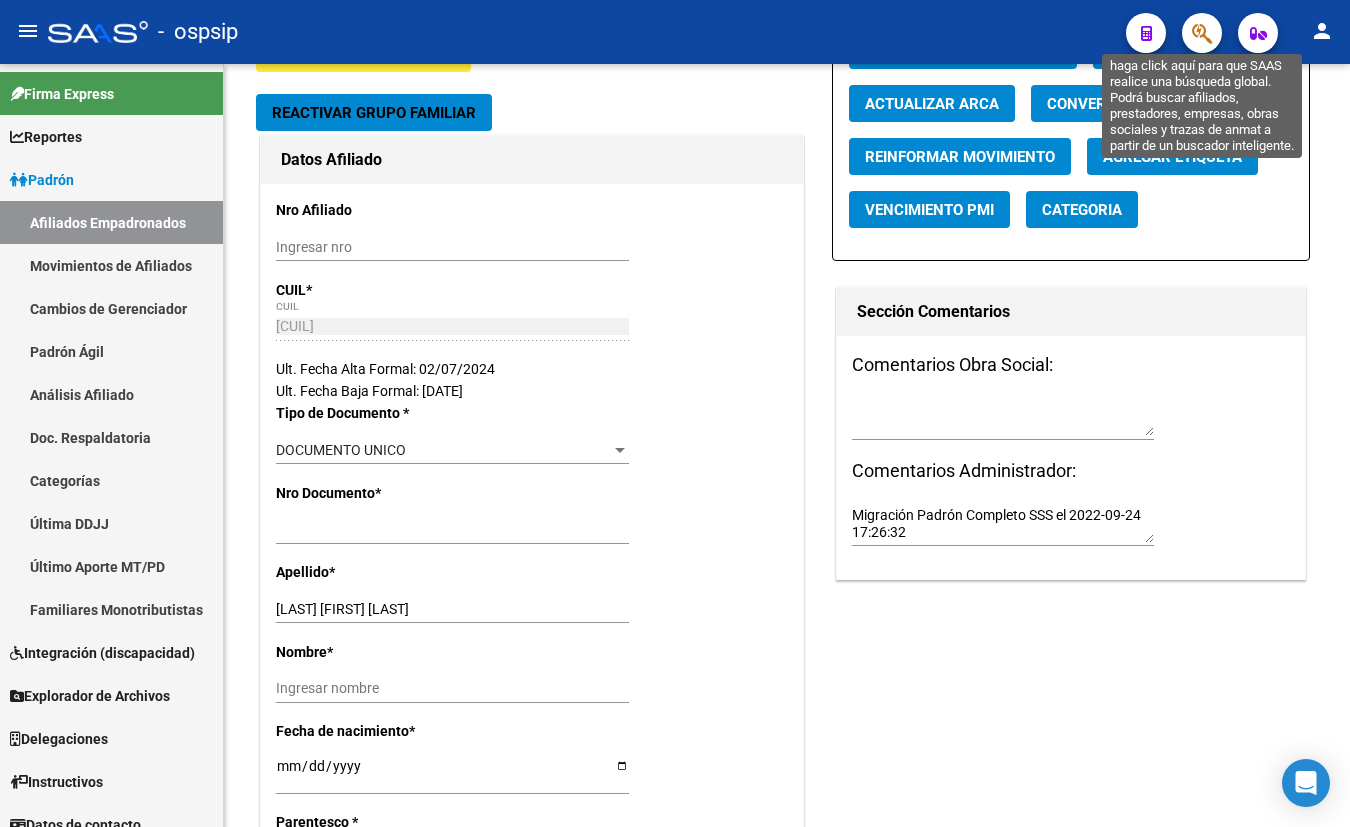 click 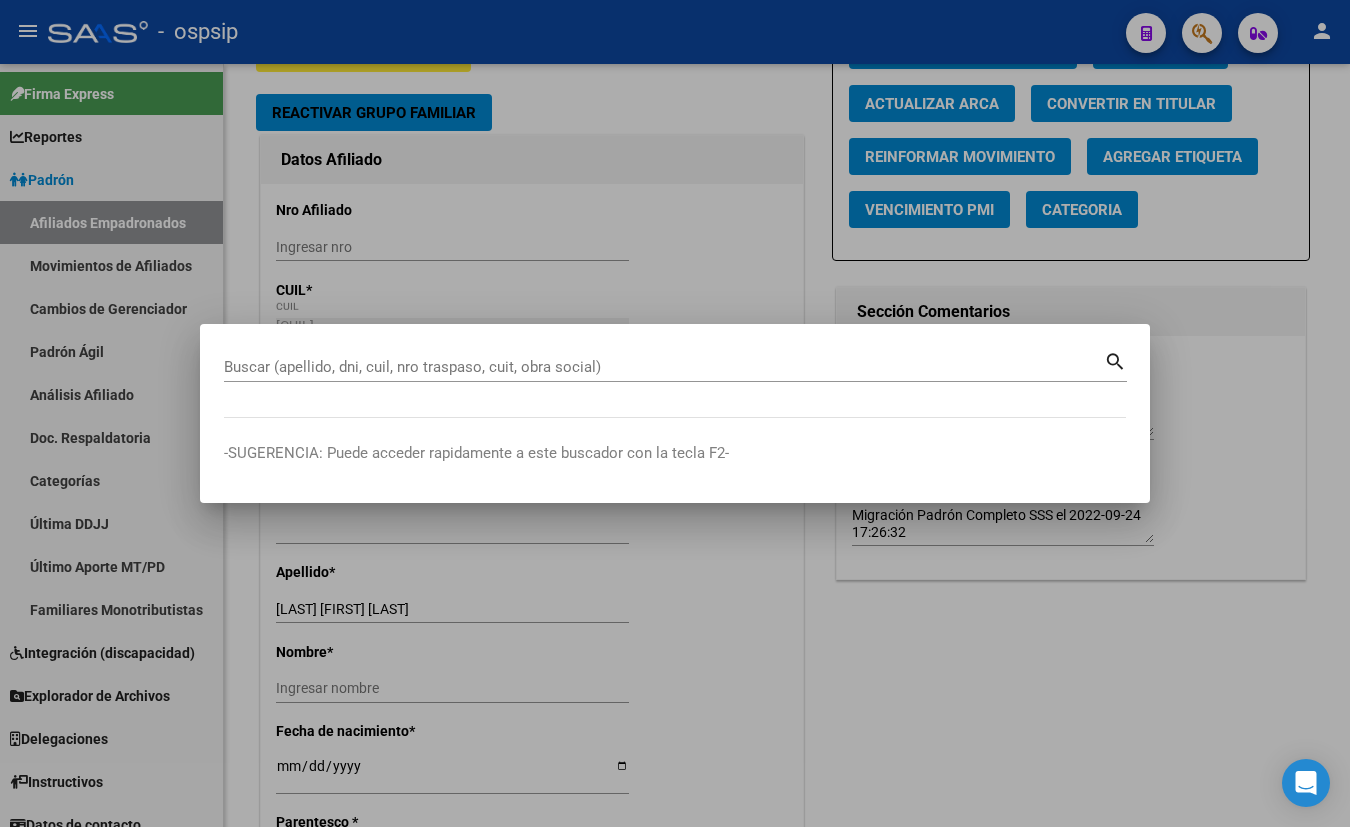 click at bounding box center [675, 413] 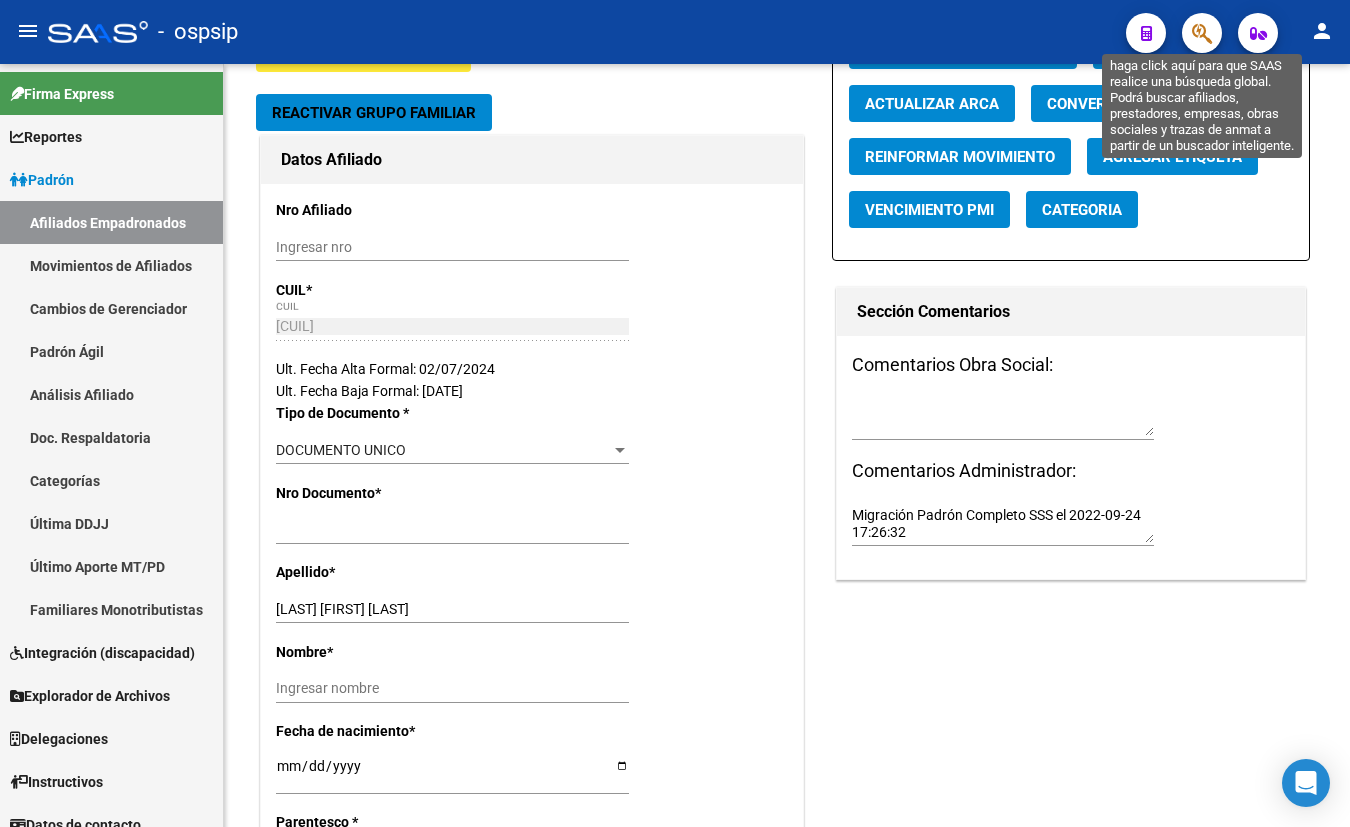 click 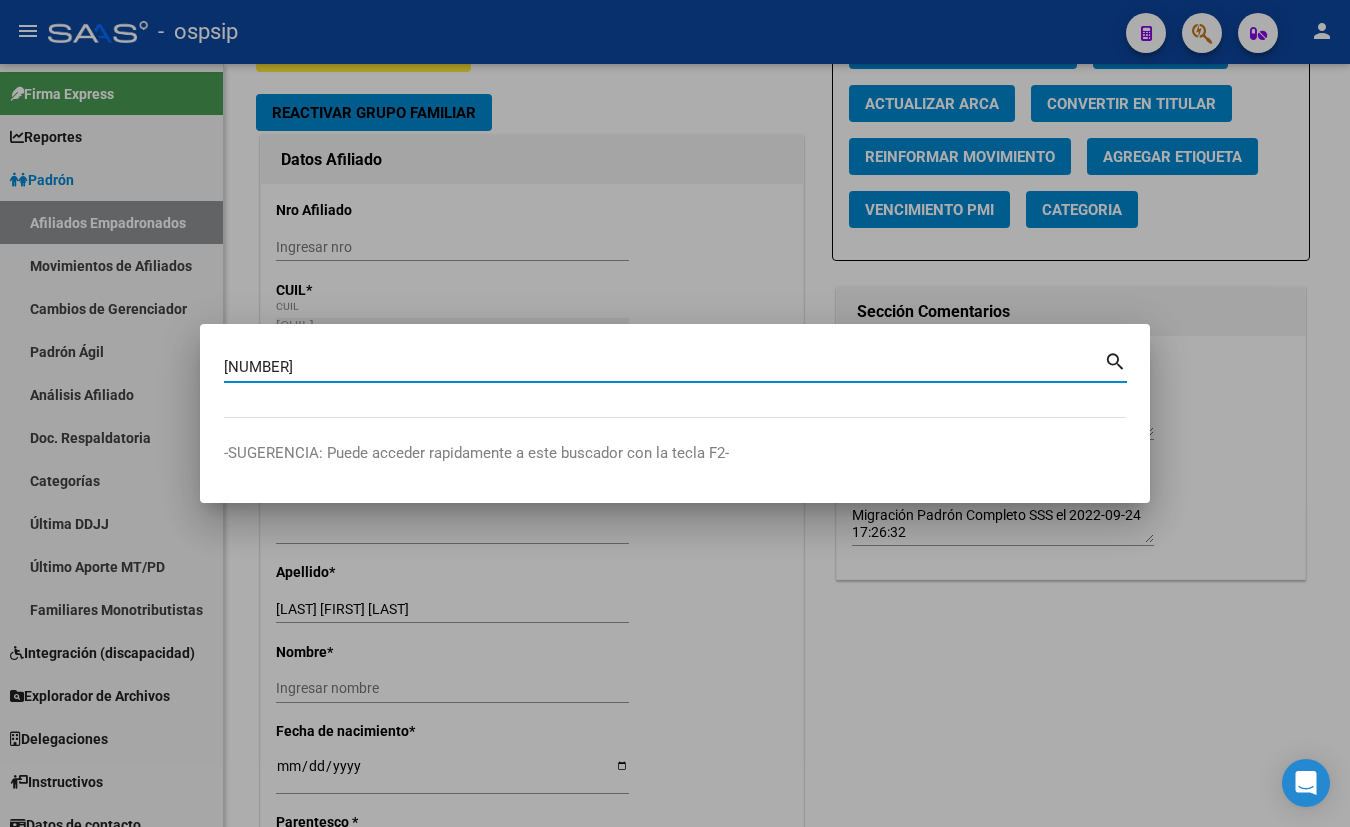 type on "[NUMBER]" 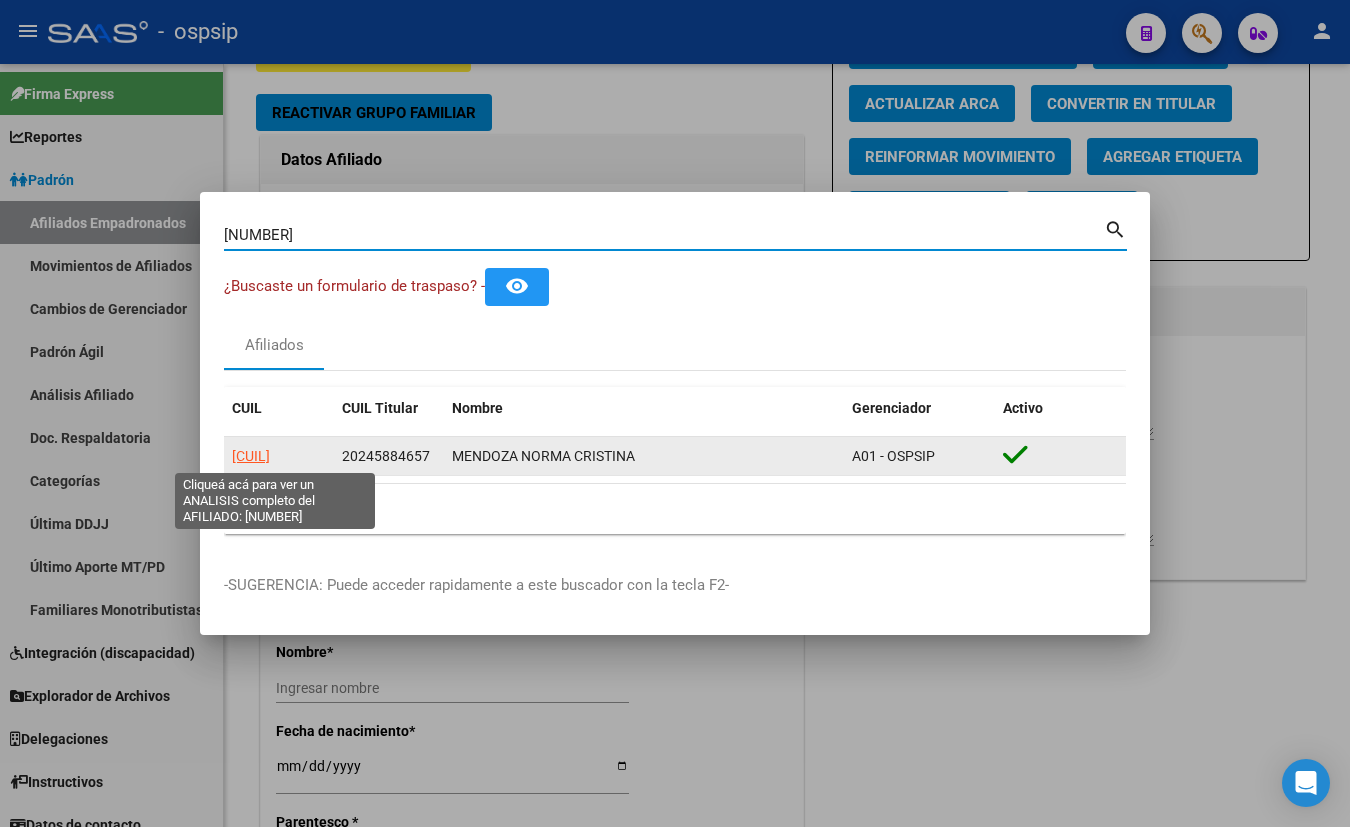 click on "[CUIL]" 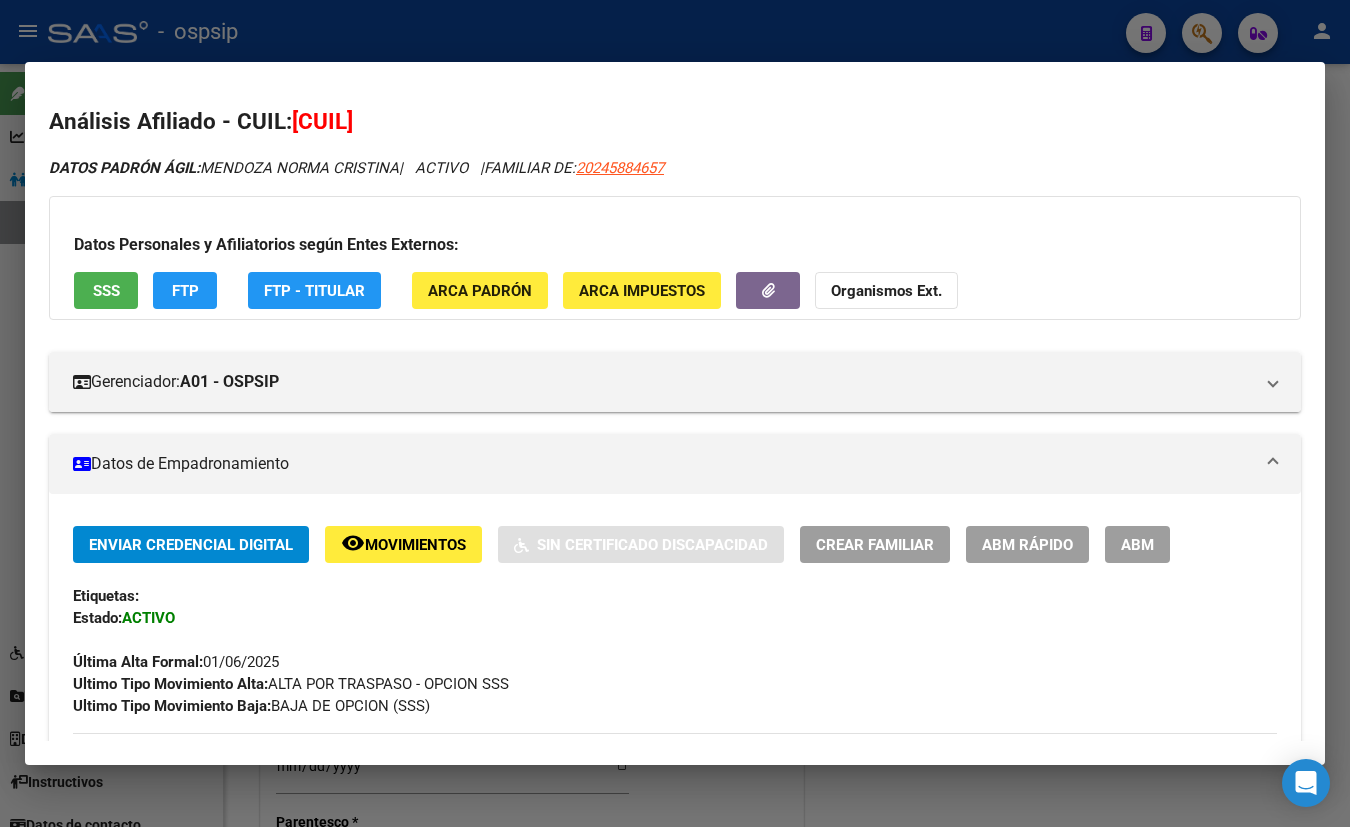 click on "SSS" at bounding box center (106, 290) 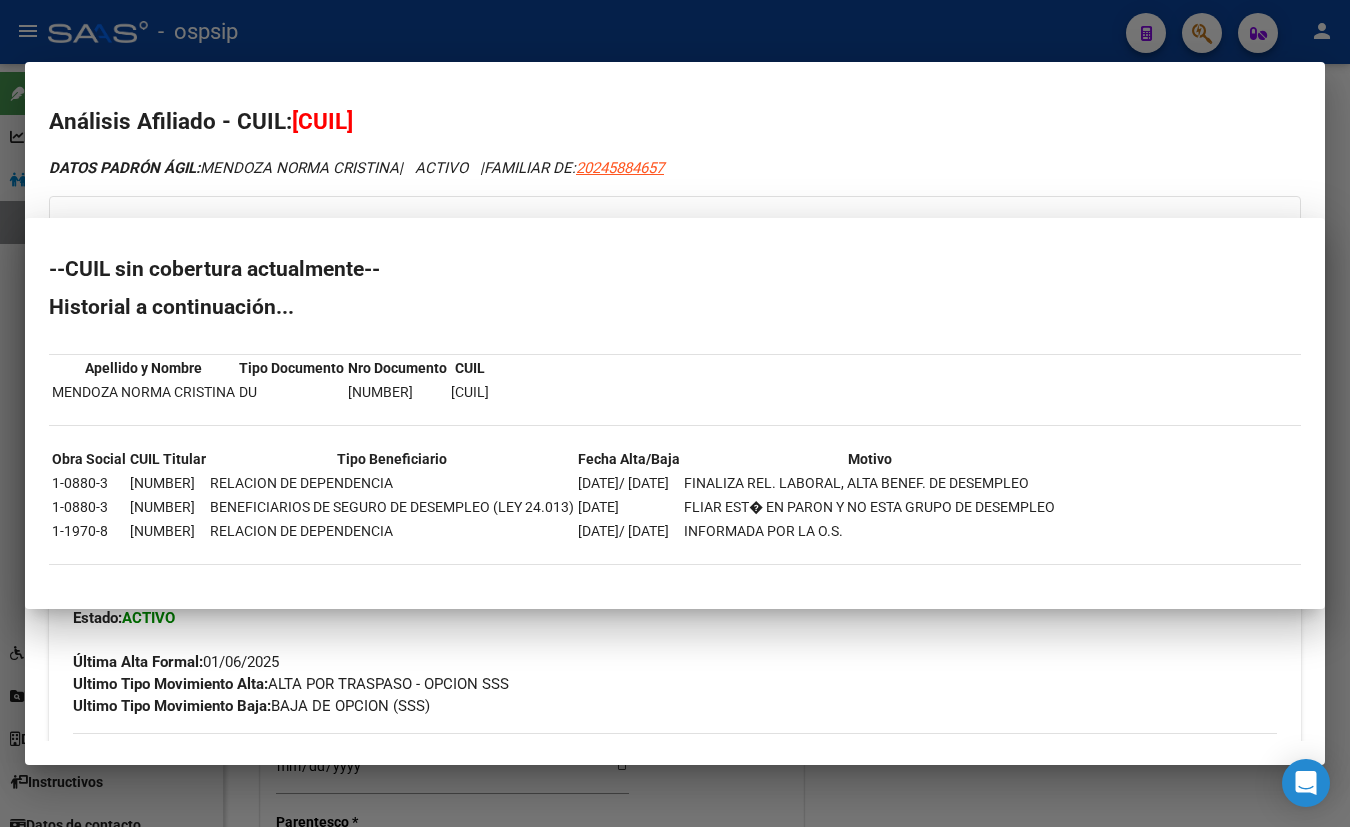 type 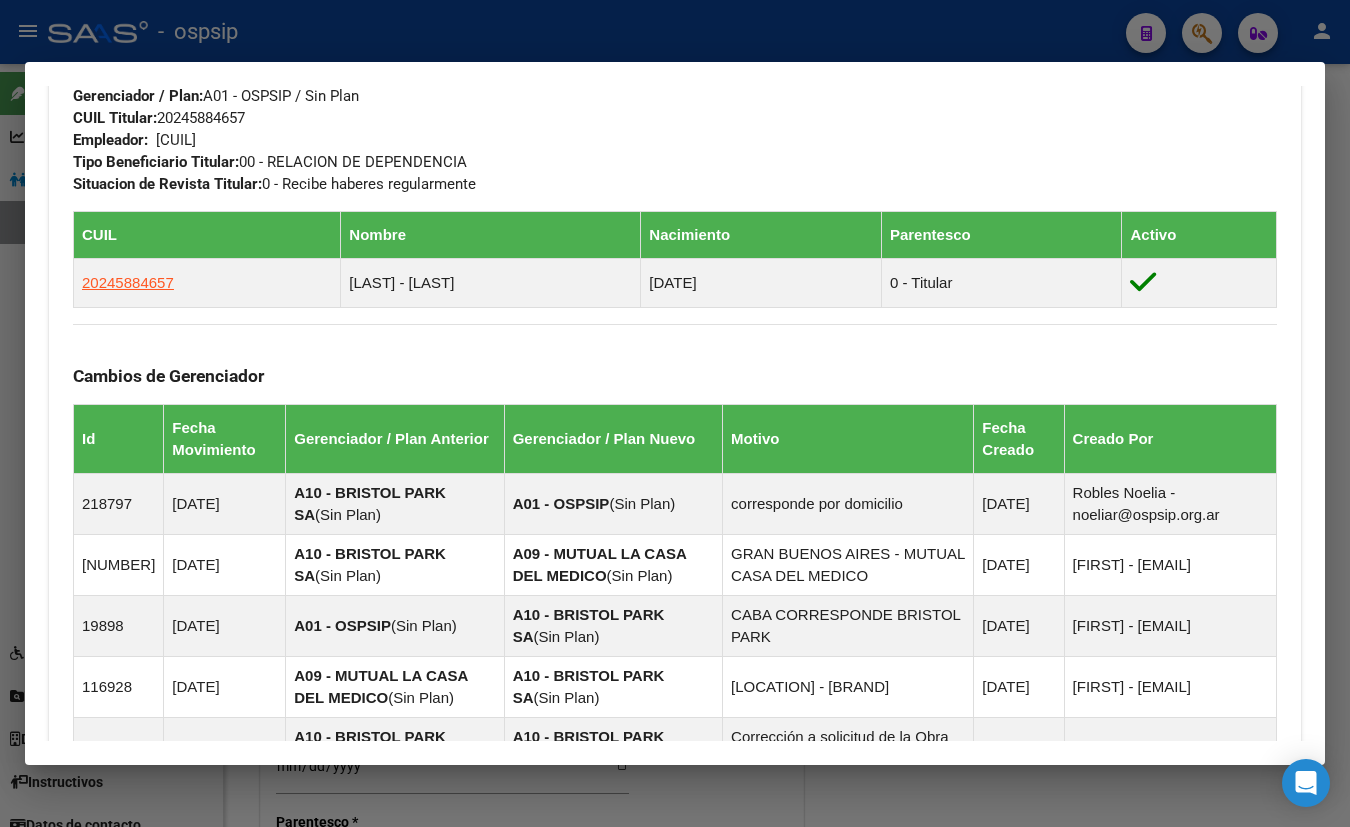 scroll, scrollTop: 1396, scrollLeft: 0, axis: vertical 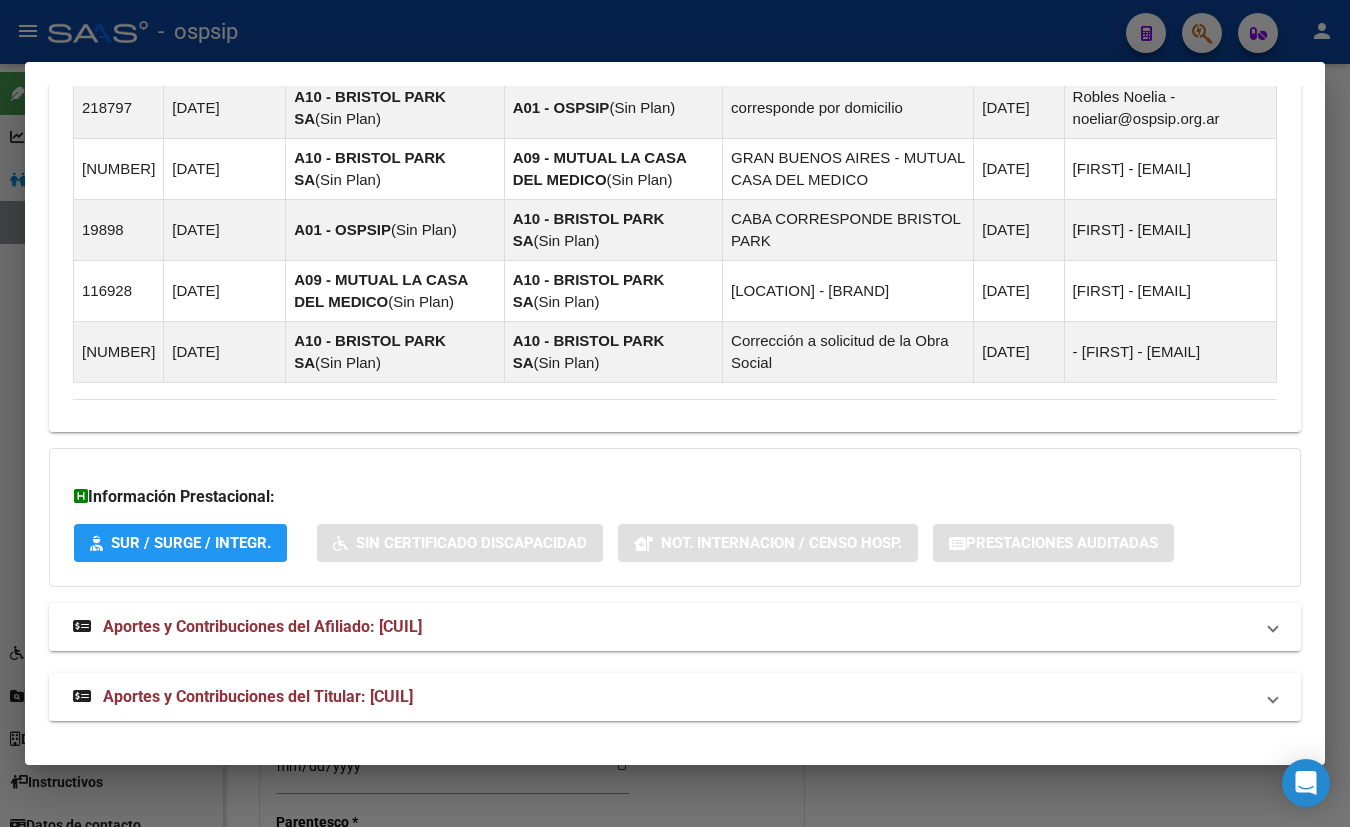 click on "Aportes y Contribuciones del Afiliado: [CUIL]" at bounding box center [262, 626] 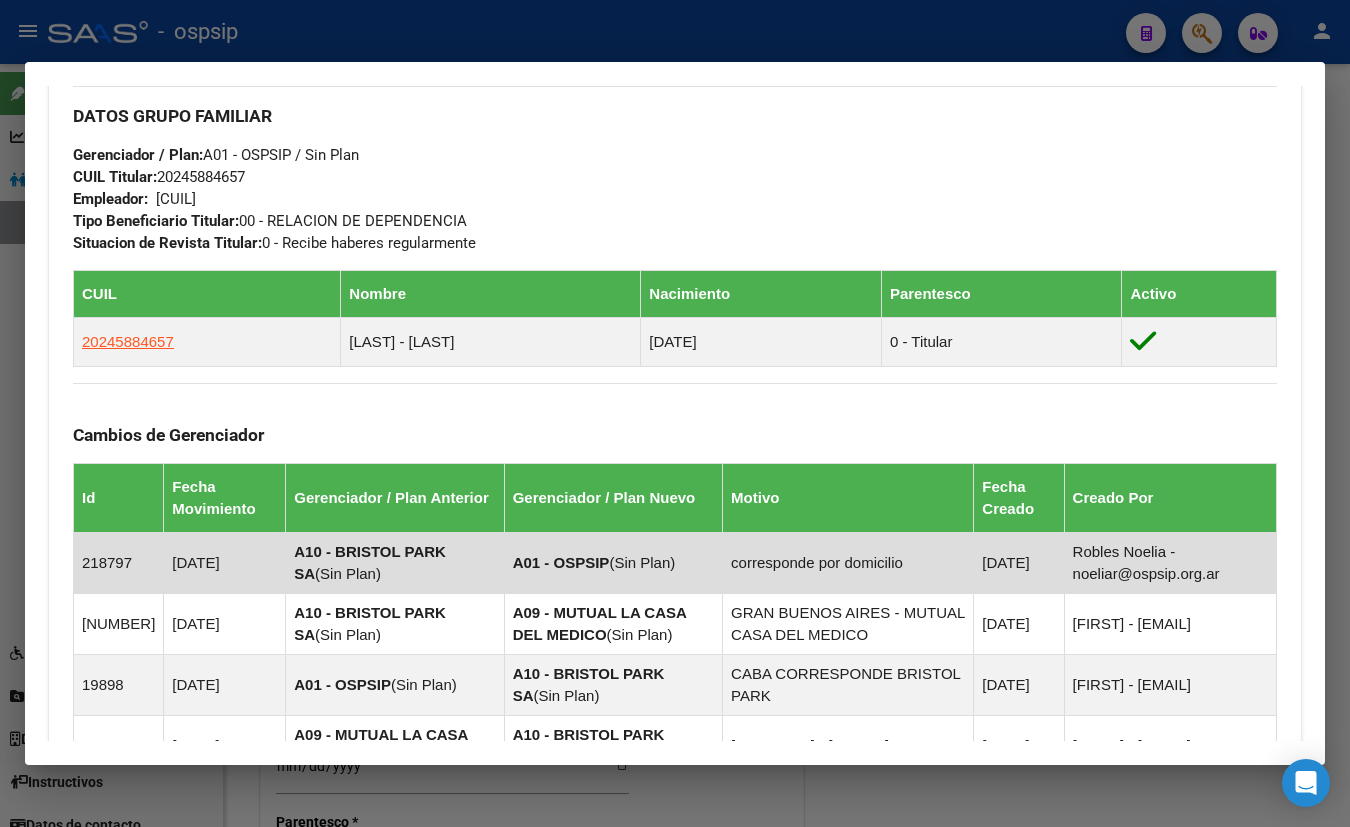 scroll, scrollTop: 396, scrollLeft: 0, axis: vertical 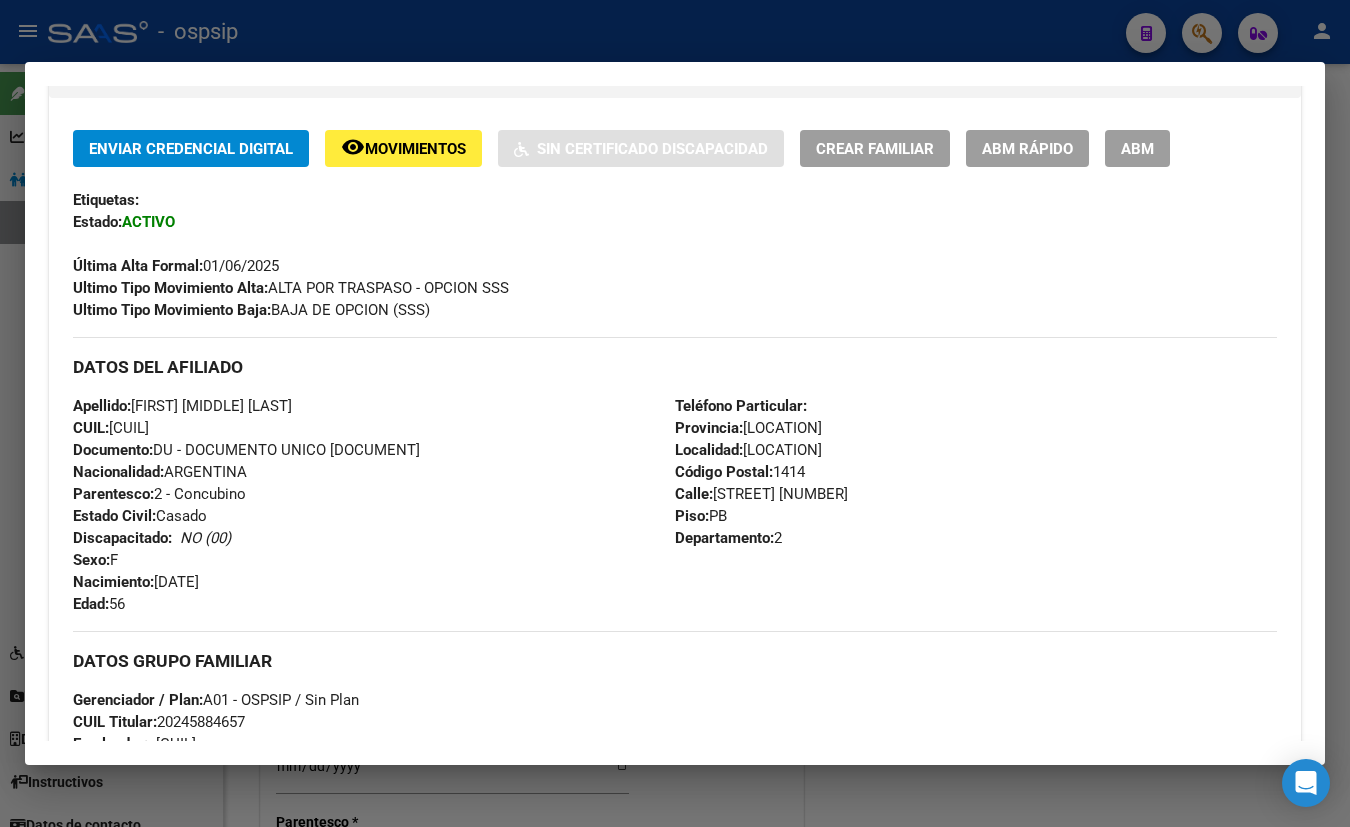 click on "Enviar Credencial Digital remove_red_eye Movimientos    Sin Certificado Discapacidad Crear Familiar ABM Rápido ABM Etiquetas: Estado: ACTIVO Última Alta Formal:  [DATE] Ultimo Tipo Movimiento Alta:  ALTA POR TRASPASO - OPCION SSS Ultimo Tipo Movimiento Baja:  BAJA DE OPCION (SSS) DATOS DEL AFILIADO Apellido:  [LAST] [LAST] [LAST] CUIL:  [CUIL] Documento:  DU - DOCUMENTO UNICO [DOCUMENT]  Nacionalidad:  ARGENTINA Parentesco:  2 - Concubino Estado Civil:  Casado Discapacitado:    NO (00) Sexo:  F Nacimiento:  [DATE] Edad:  56  Teléfono Particular:                       Provincia:  [STATE] Localidad:  [CITY] Código Postal:  [POSTAL_CODE] Calle:  CASTILLO 1163 Piso:  PB  Departamento:  2 DATOS GRUPO FAMILIAR Gerenciador / Plan:  A01 - OSPSIP / Sin Plan CUIL Titular:  [CUIL]  Empleador:    [CUIL] Tipo Beneficiario Titular:   00 - RELACION DE DEPENDENCIA  Situacion de Revista Titular:  0 - Recibe haberes regularmente  CUIL Nombre Nacimiento Parentesco Activo [CUIL] Id  ("" at bounding box center [675, 765] 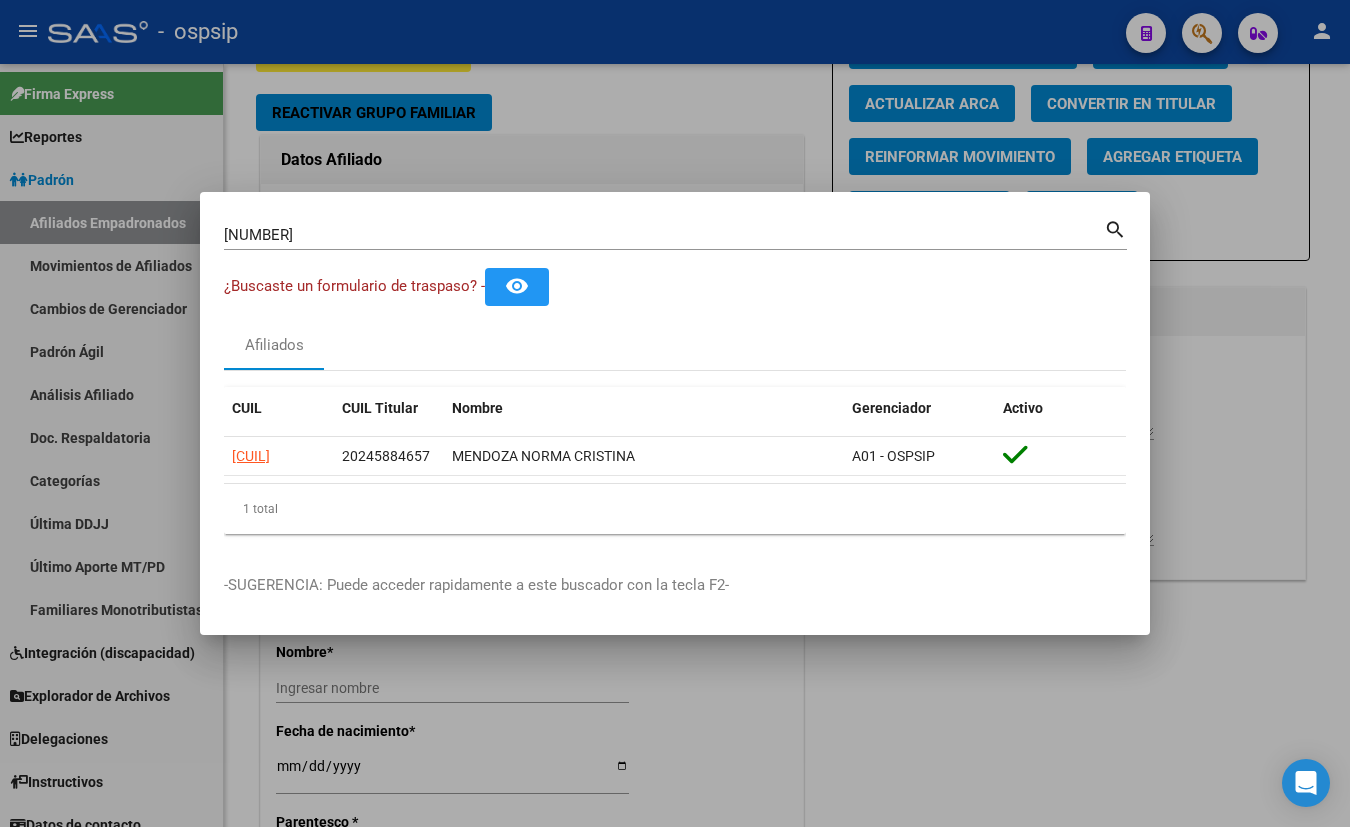 type 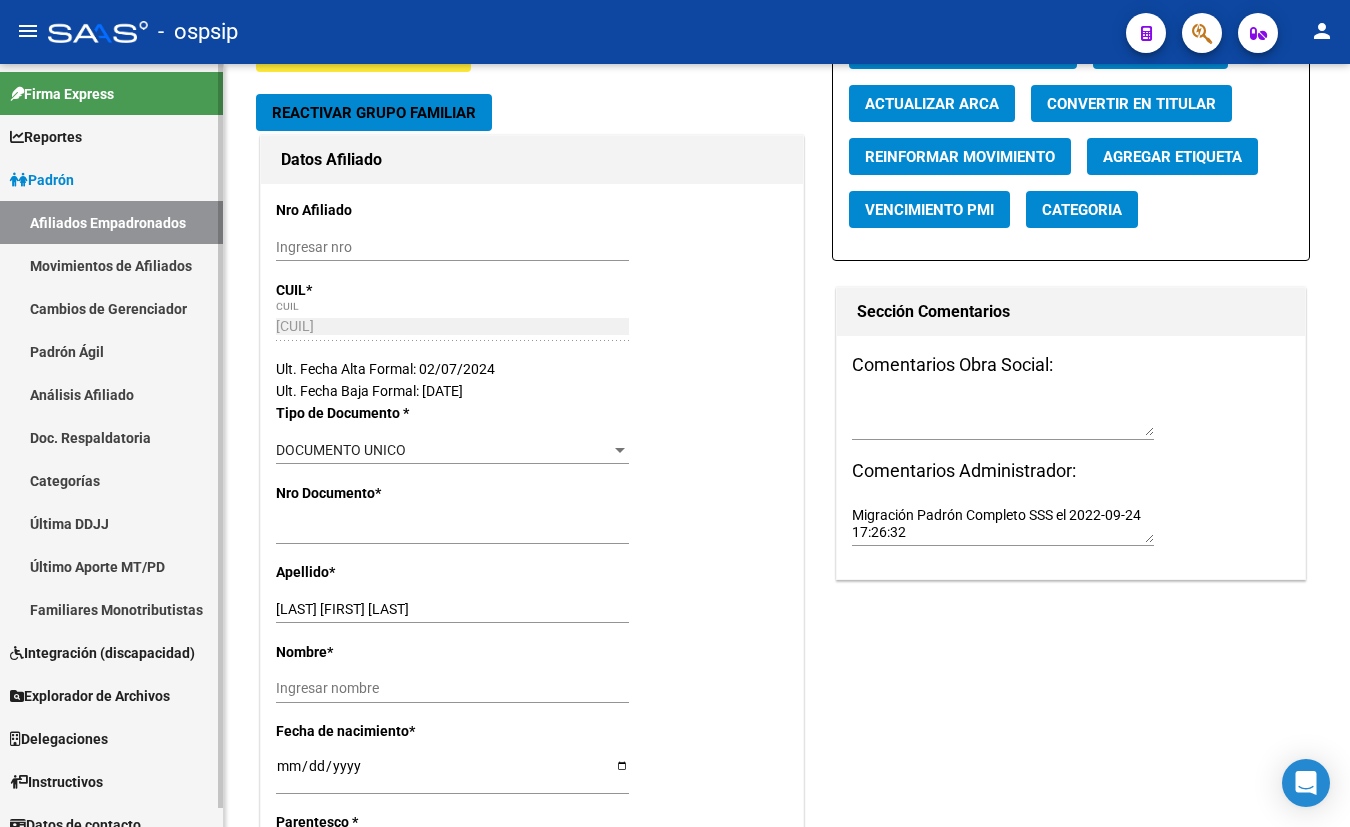 click on "Movimientos de Afiliados" at bounding box center (111, 265) 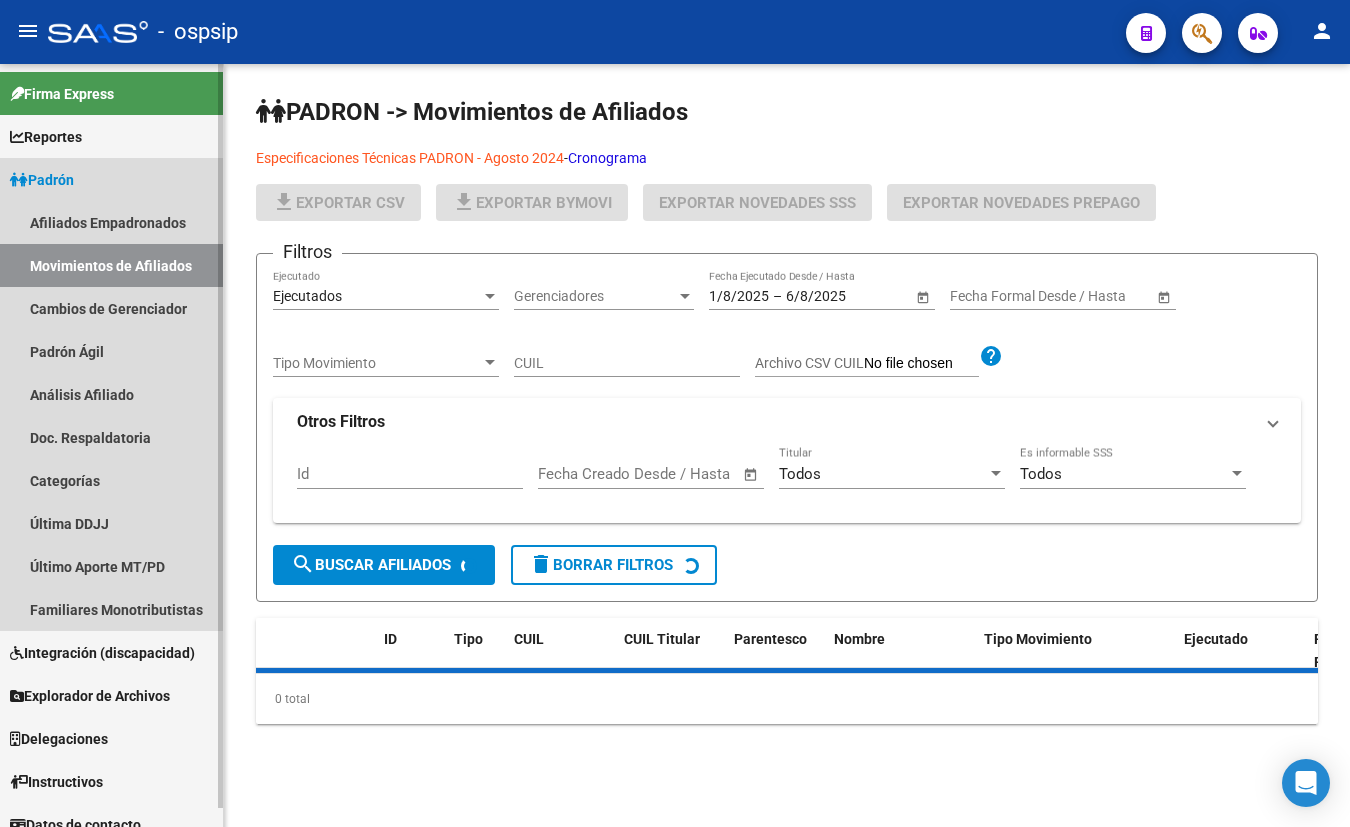 scroll, scrollTop: 0, scrollLeft: 0, axis: both 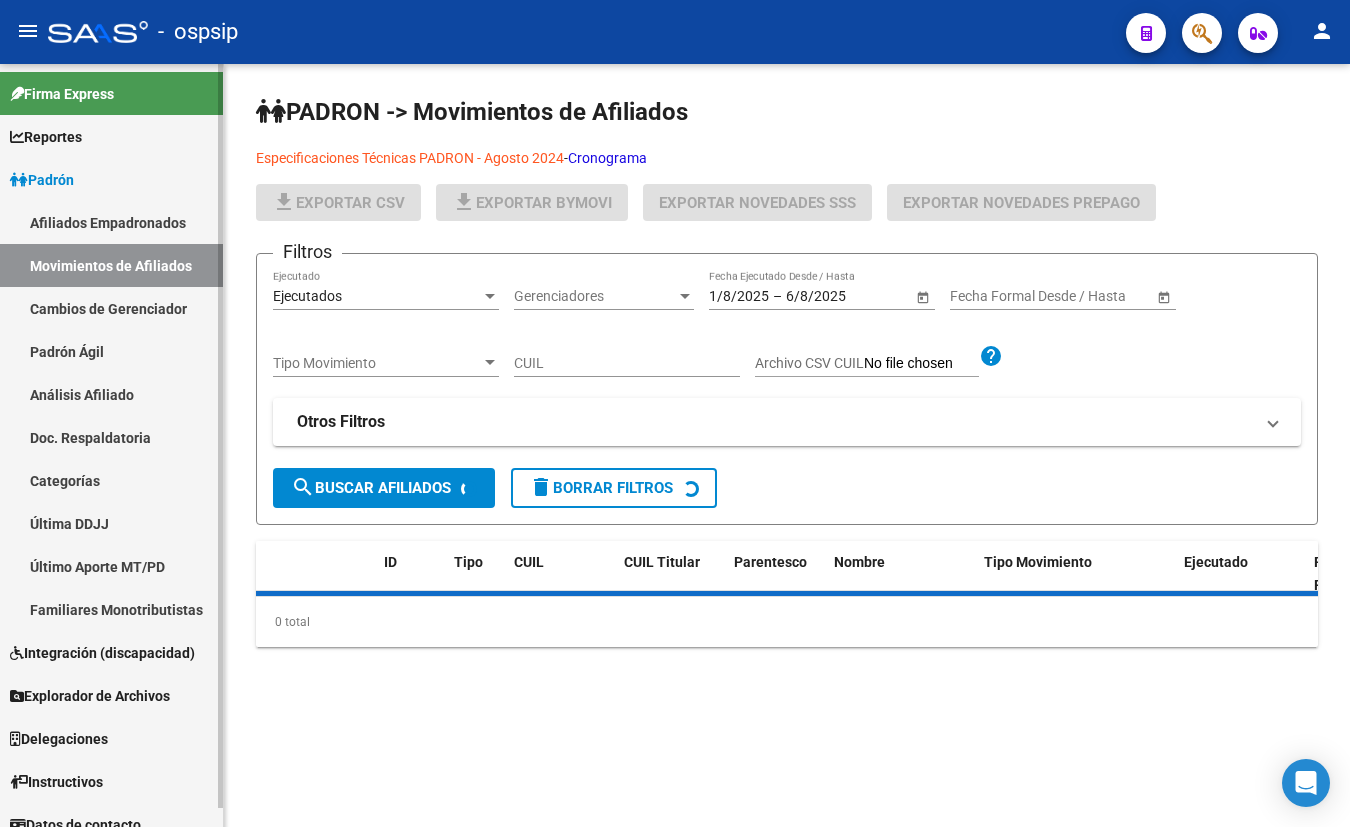 click on "Afiliados Empadronados" at bounding box center (111, 222) 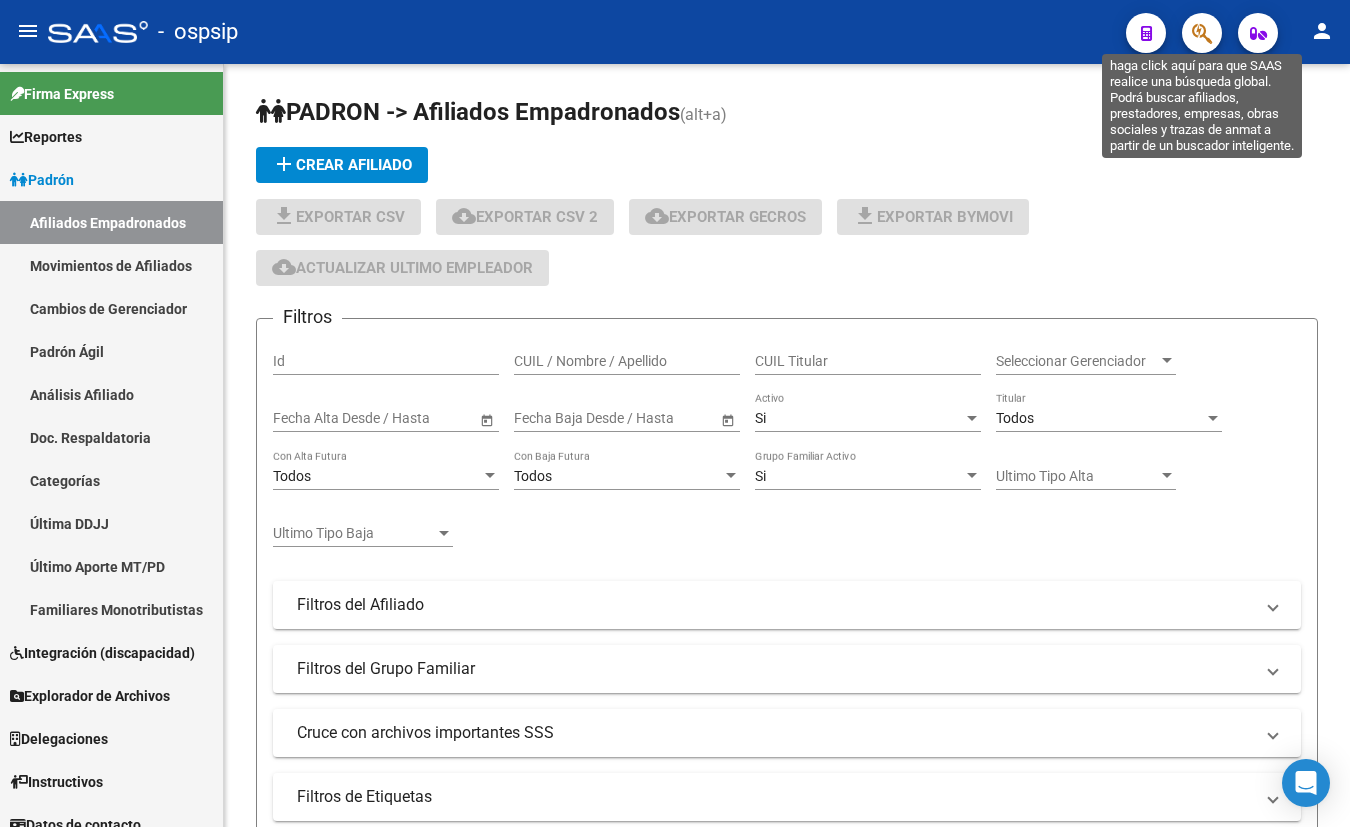 click 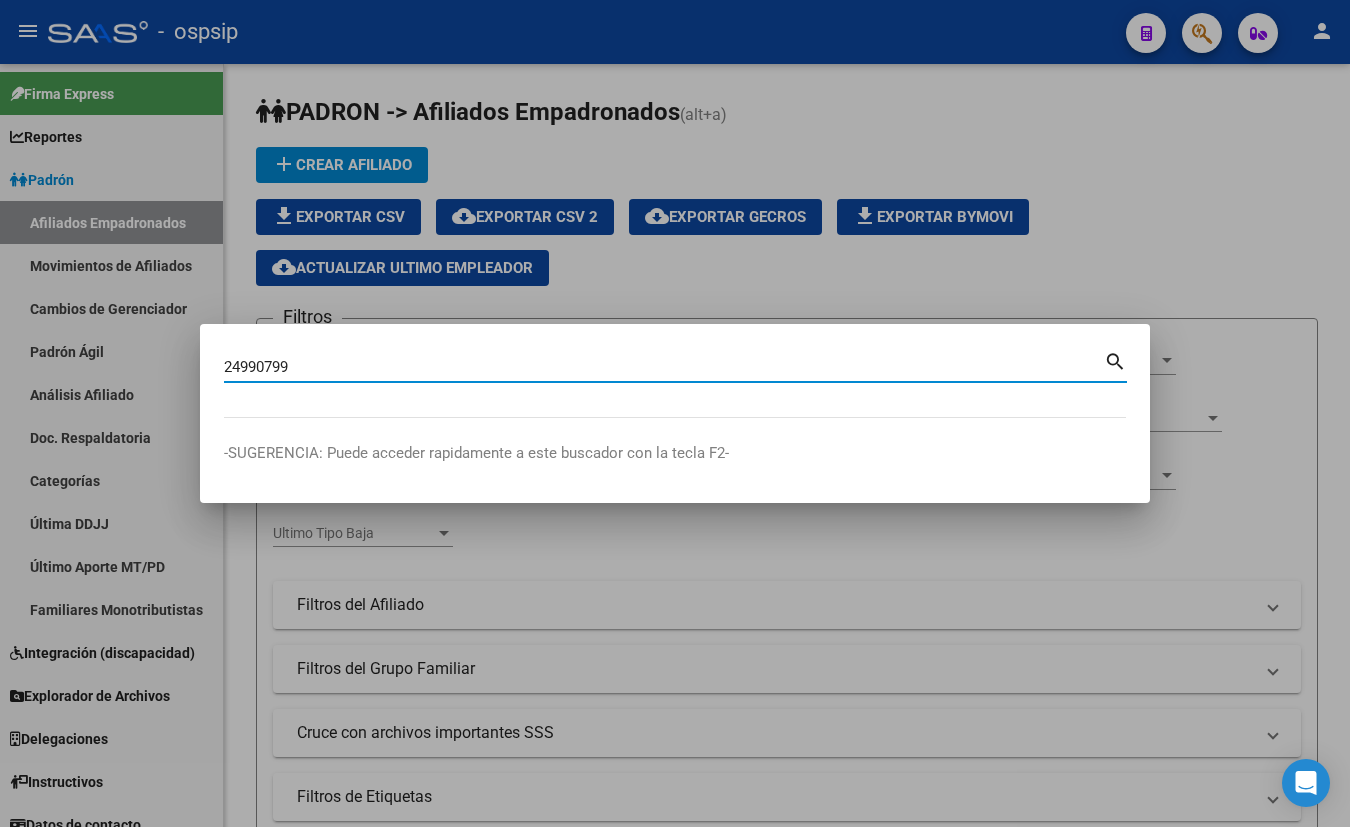 type on "24990799" 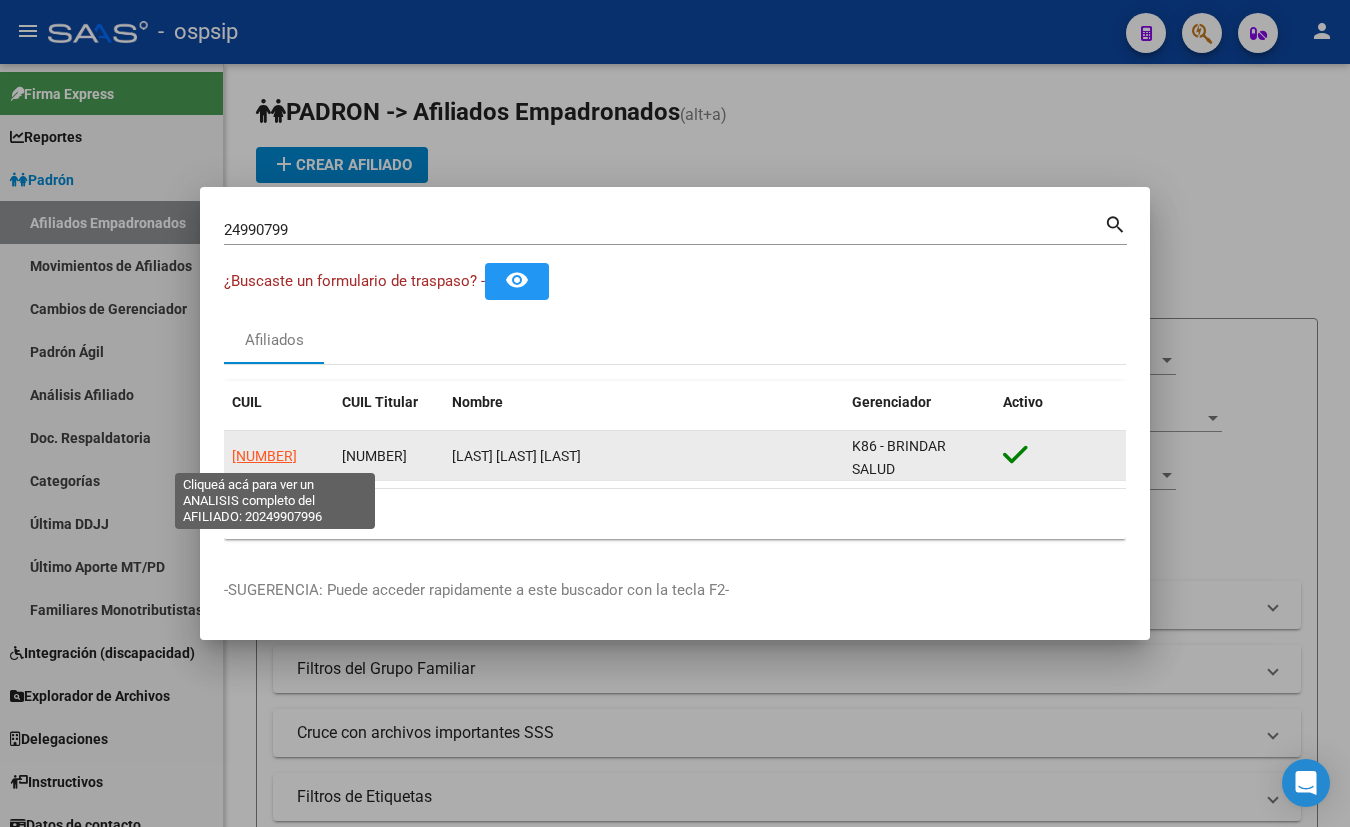 click on "[NUMBER]" 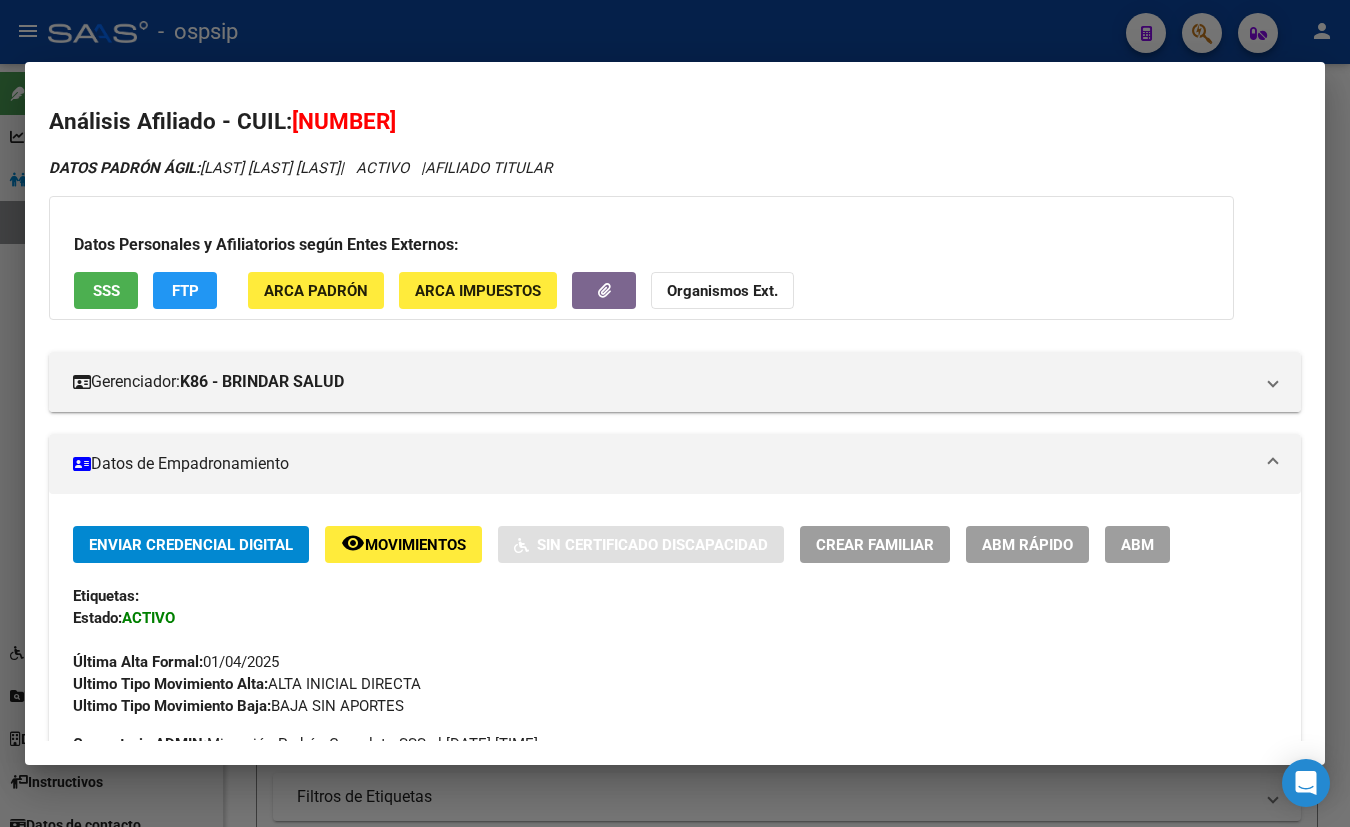 click on "SSS" at bounding box center [106, 290] 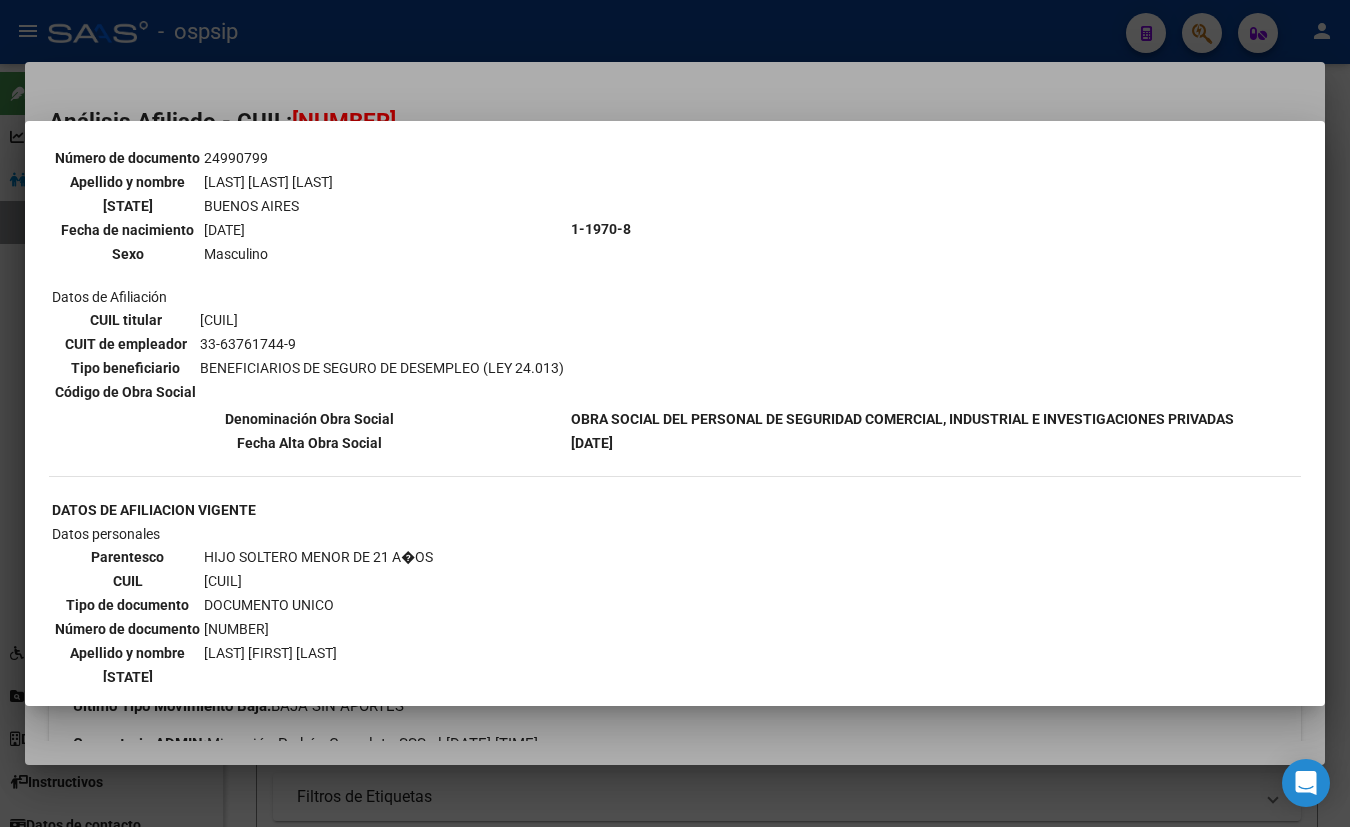 scroll, scrollTop: 454, scrollLeft: 0, axis: vertical 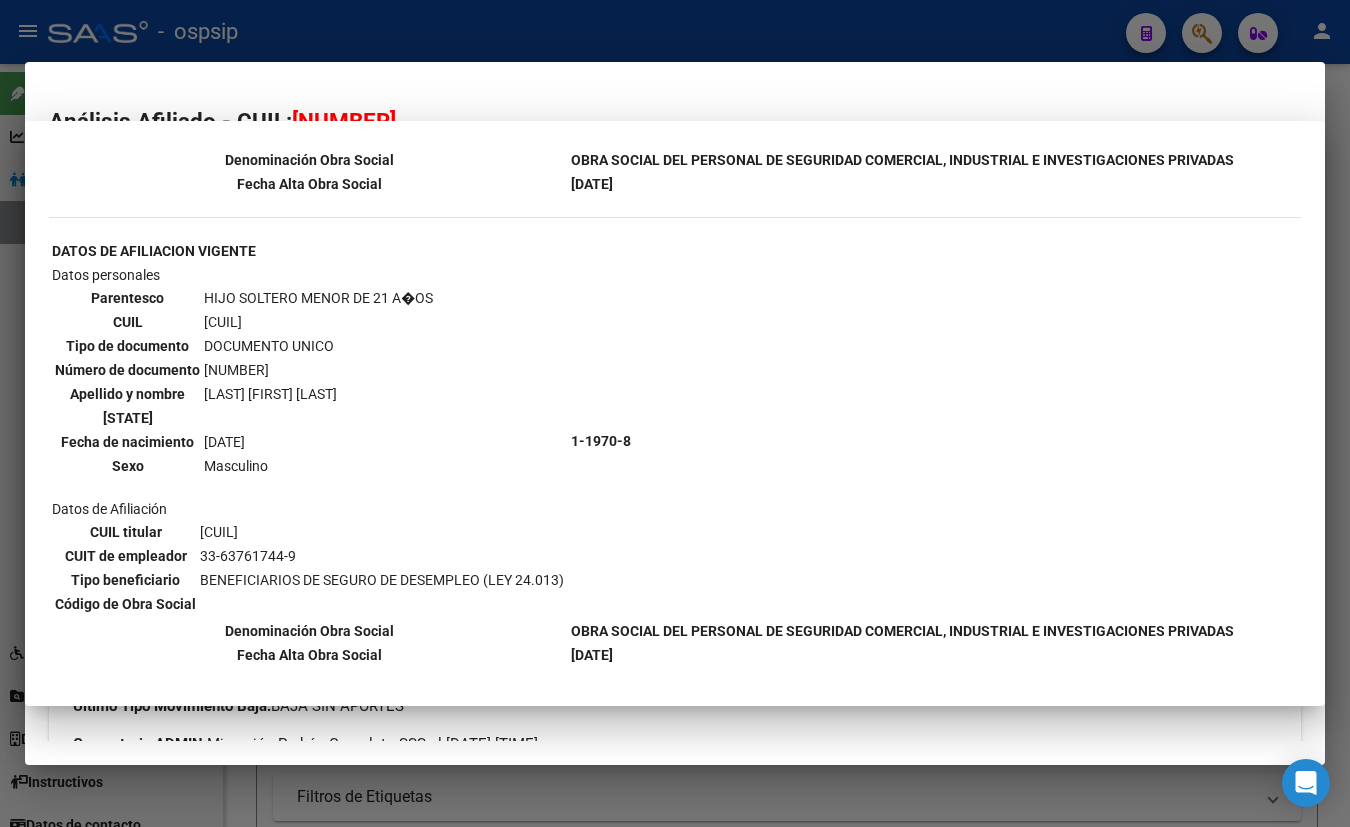 type 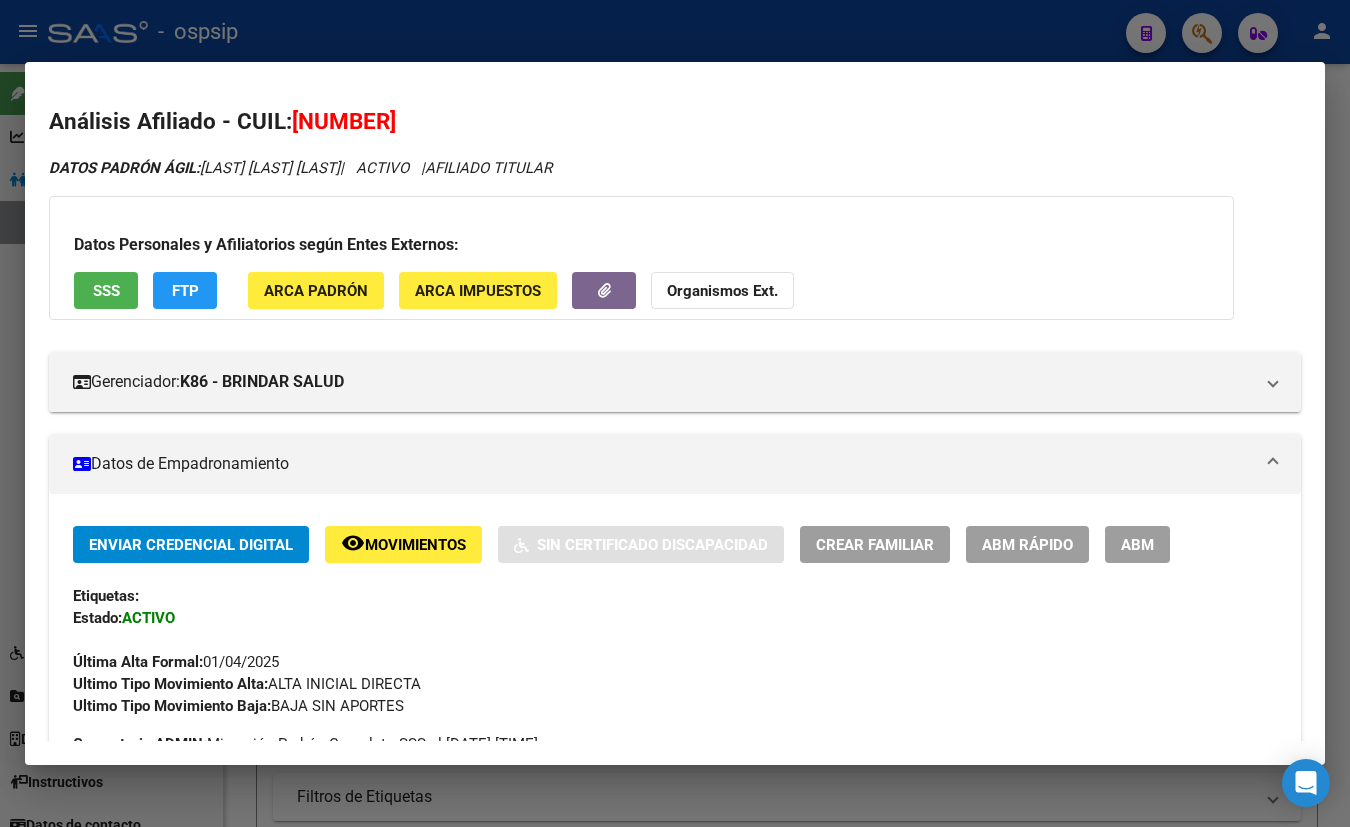click on "Análisis Afiliado - CUIL:  [CUIL]" at bounding box center [675, 122] 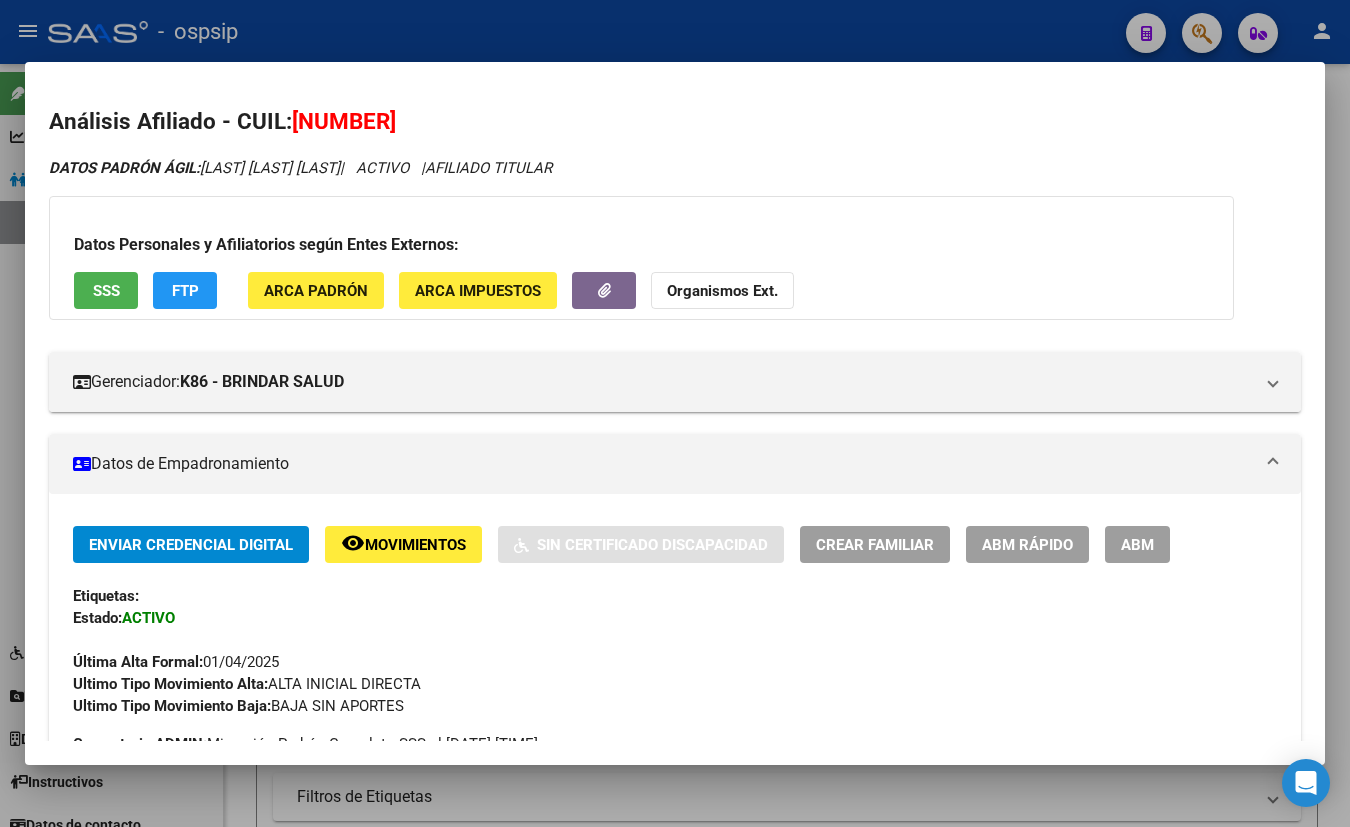 type 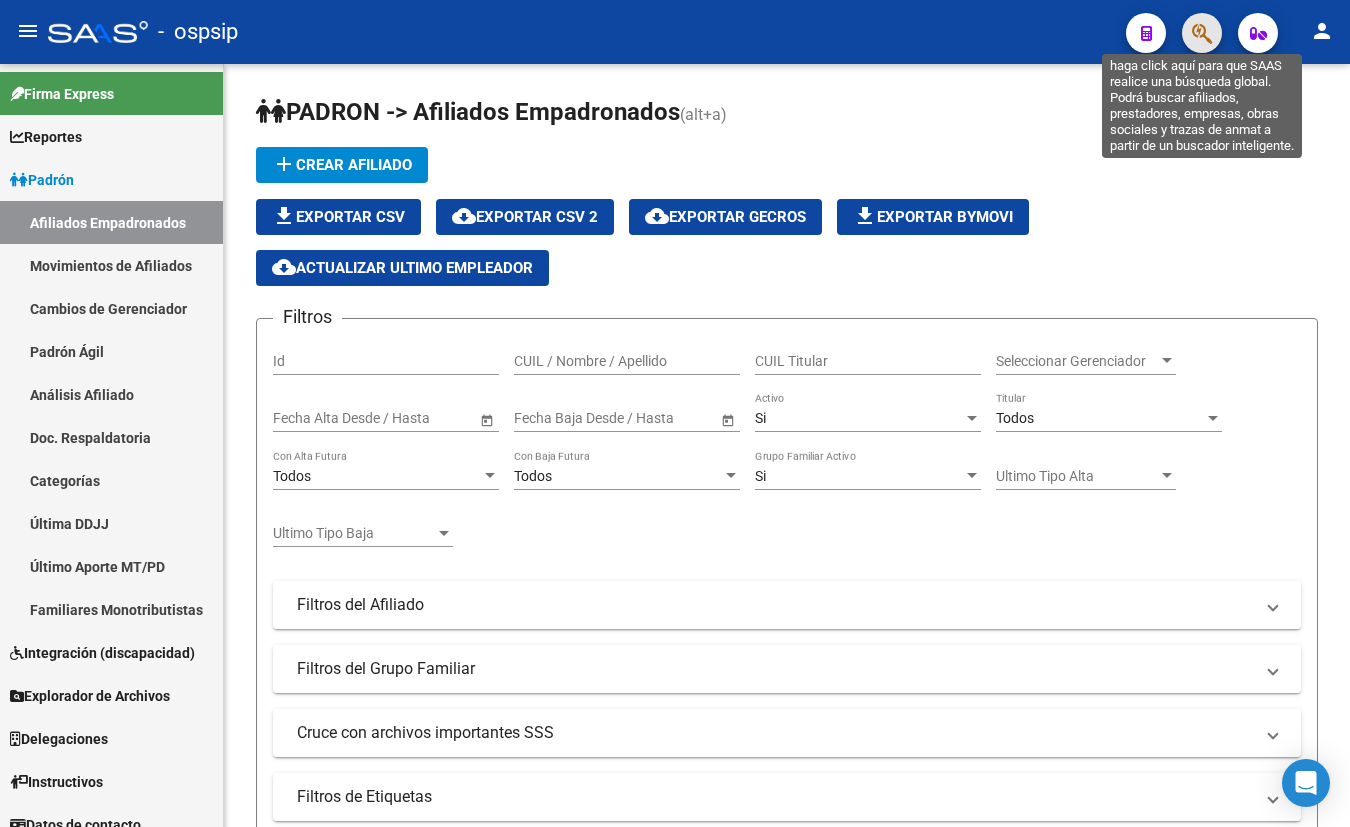 click 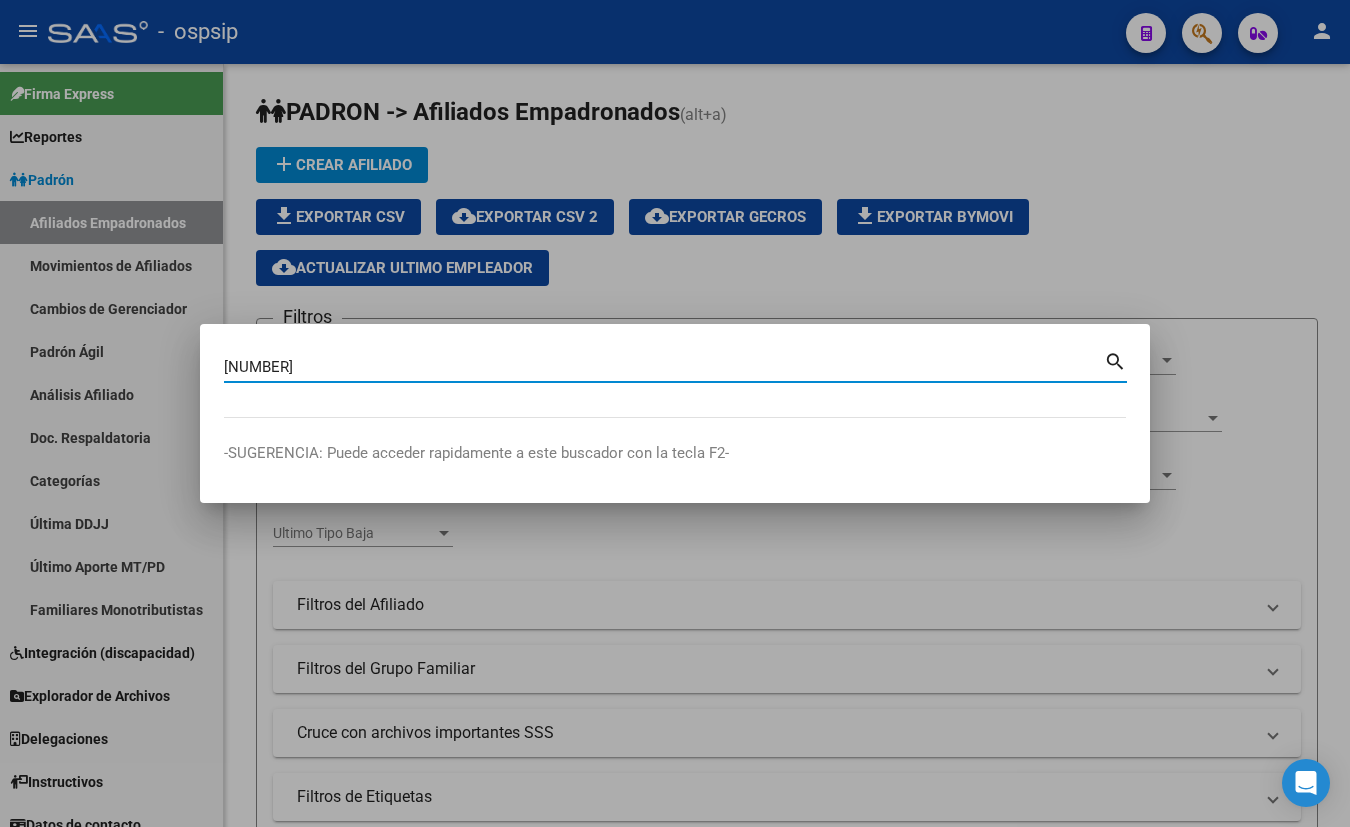 type on "[NUMBER]" 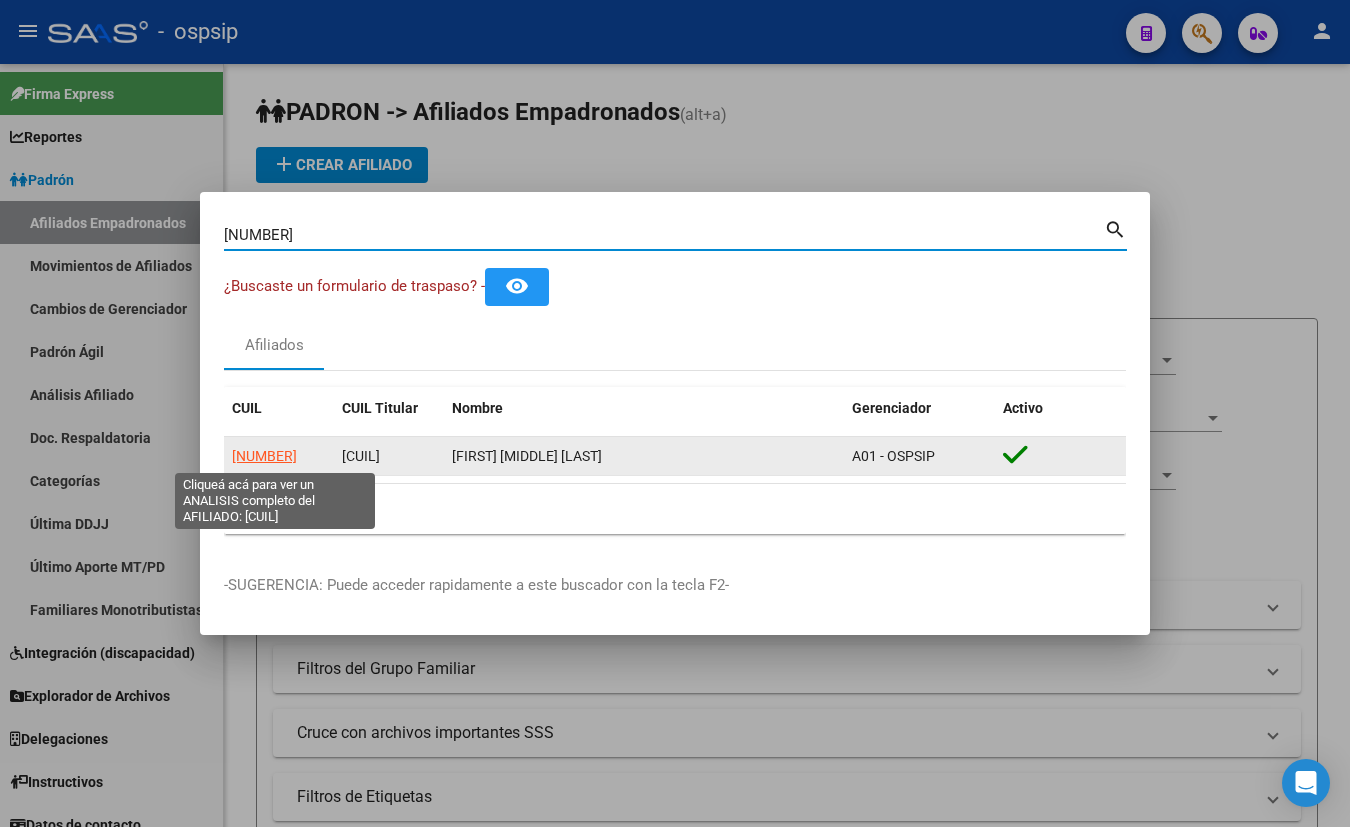 click on "[NUMBER]" 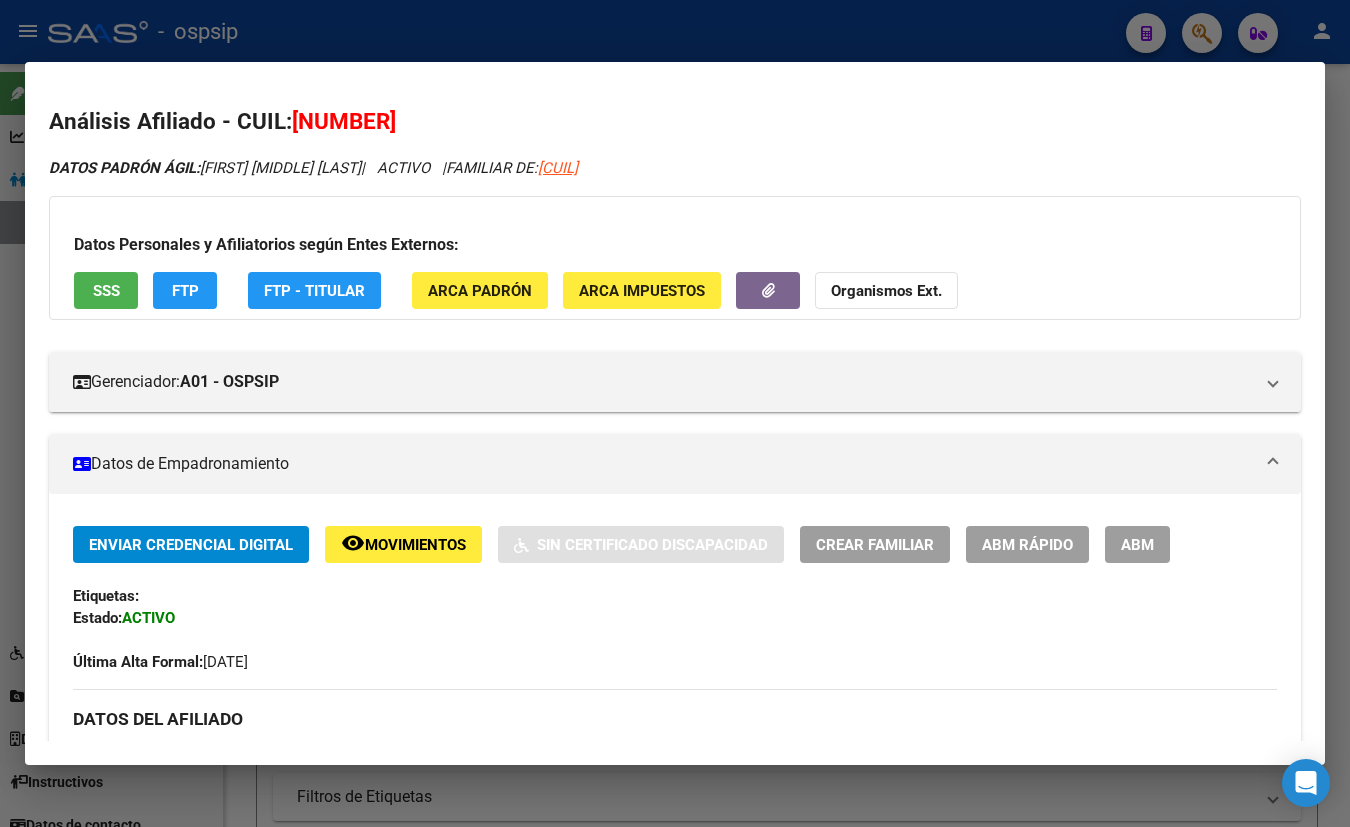 click on "SSS" at bounding box center [106, 291] 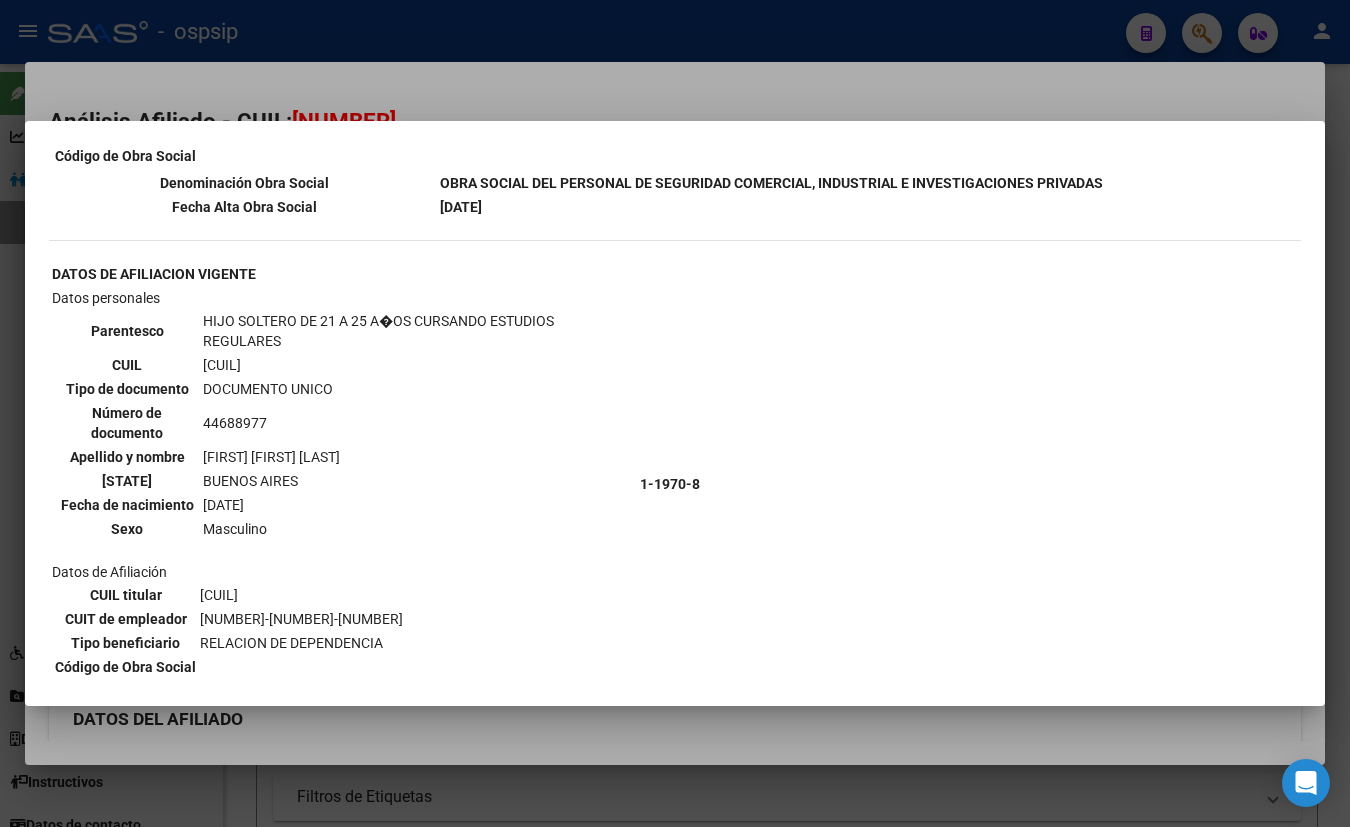 scroll, scrollTop: 2677, scrollLeft: 0, axis: vertical 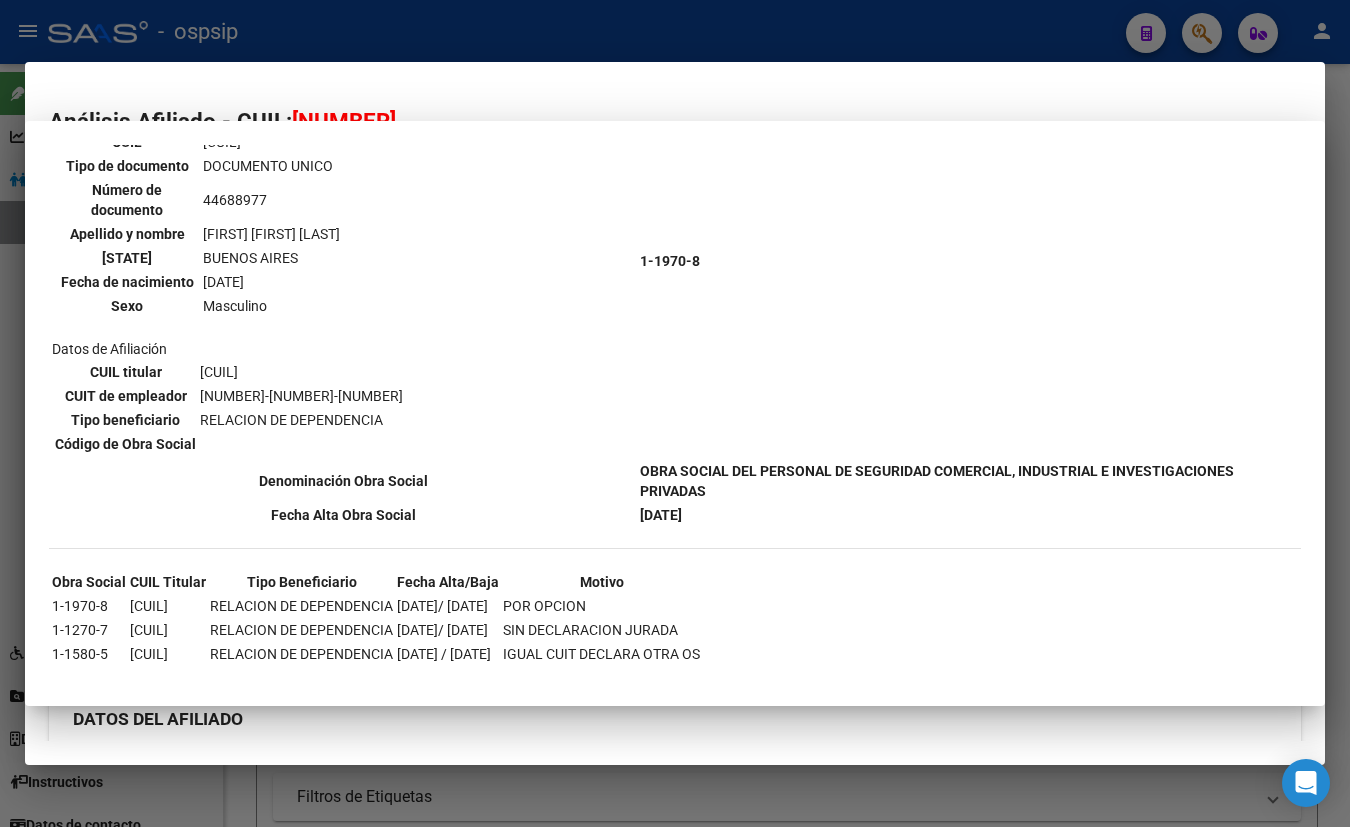 type 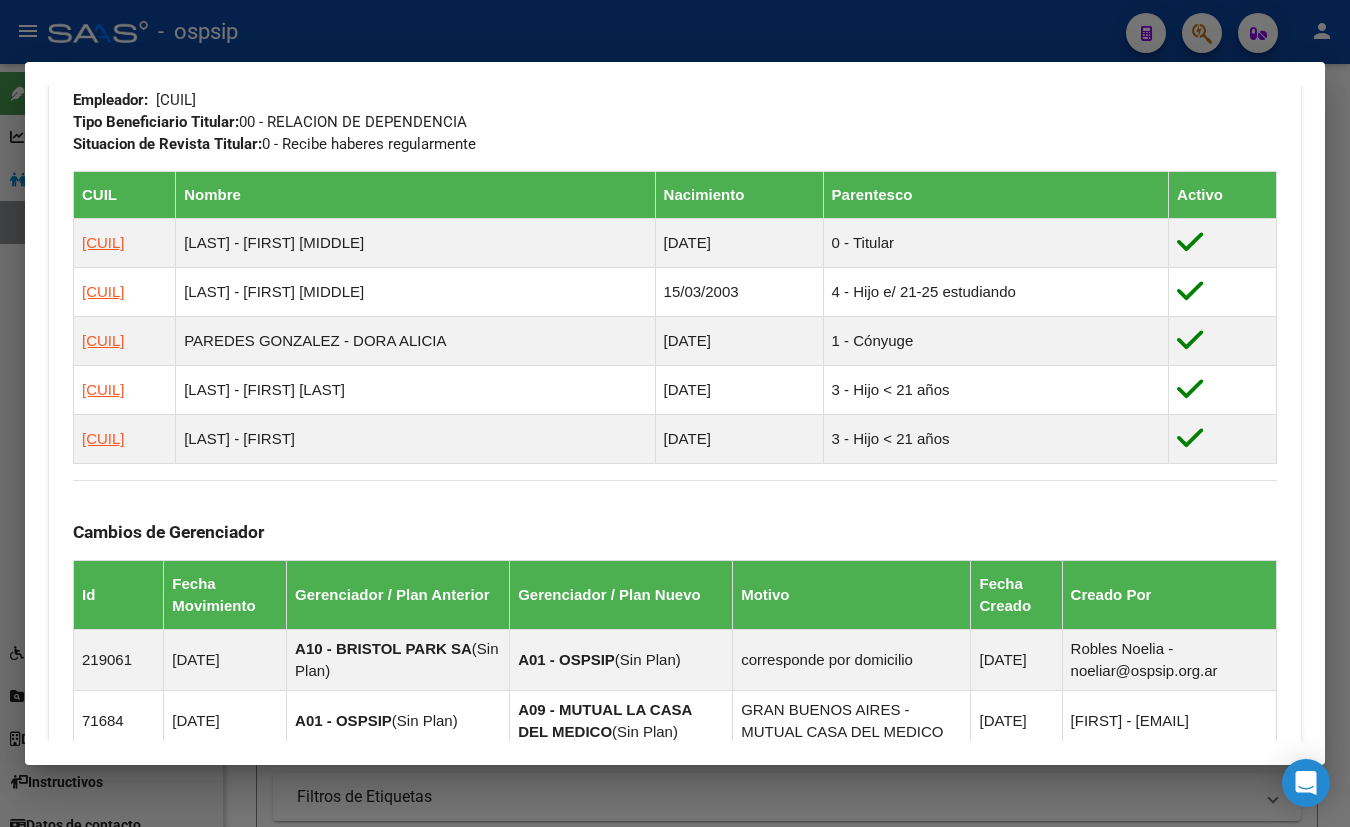 scroll, scrollTop: 1000, scrollLeft: 0, axis: vertical 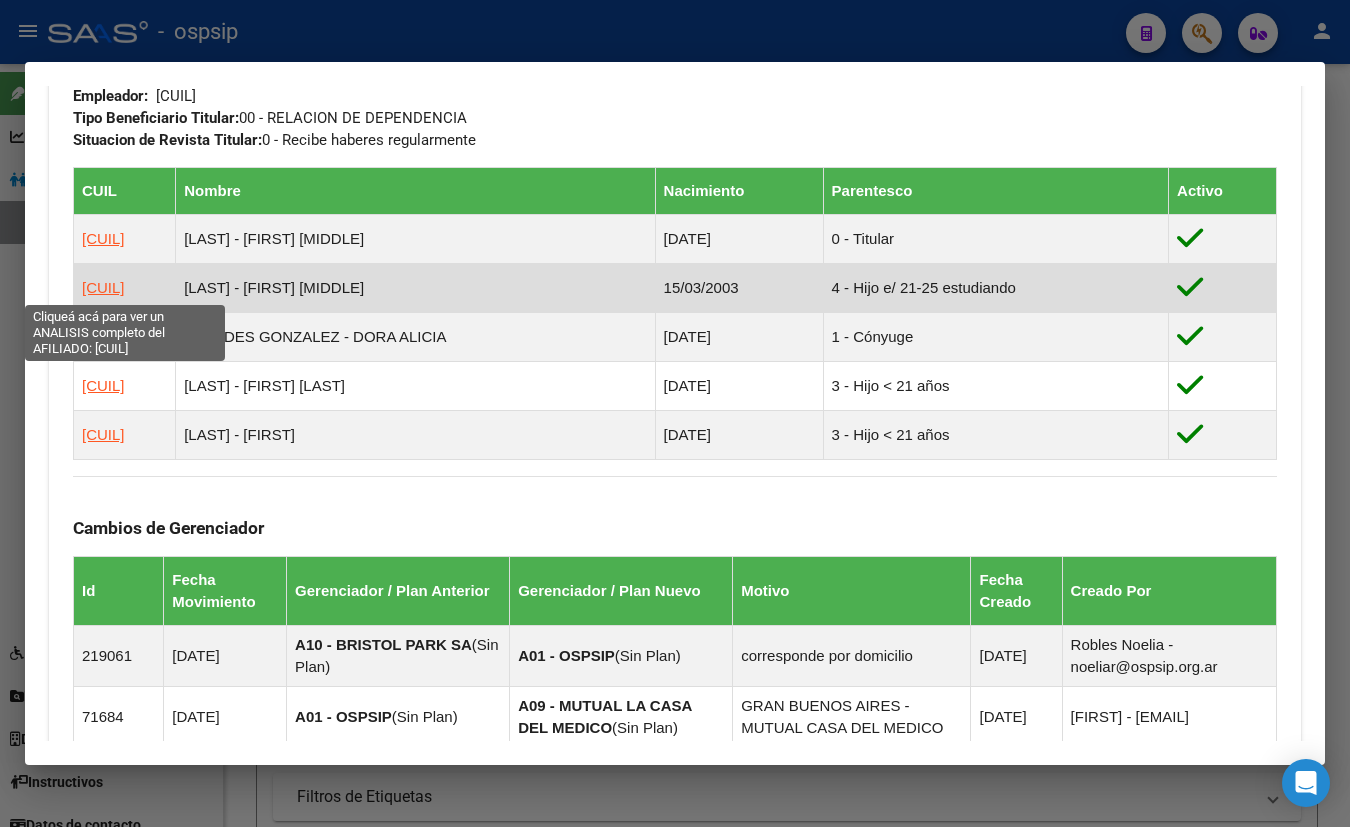 click on "[CUIL]" at bounding box center (103, 287) 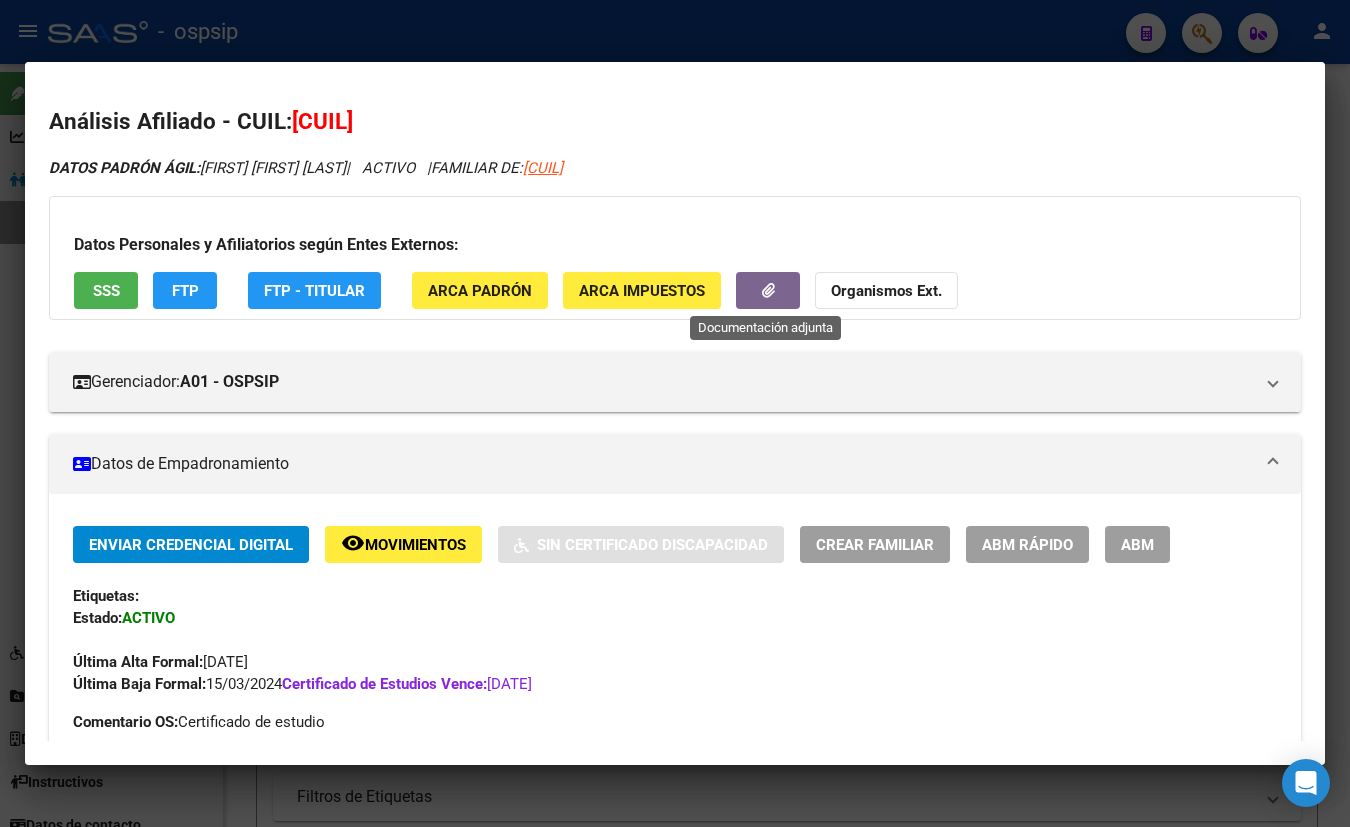 click 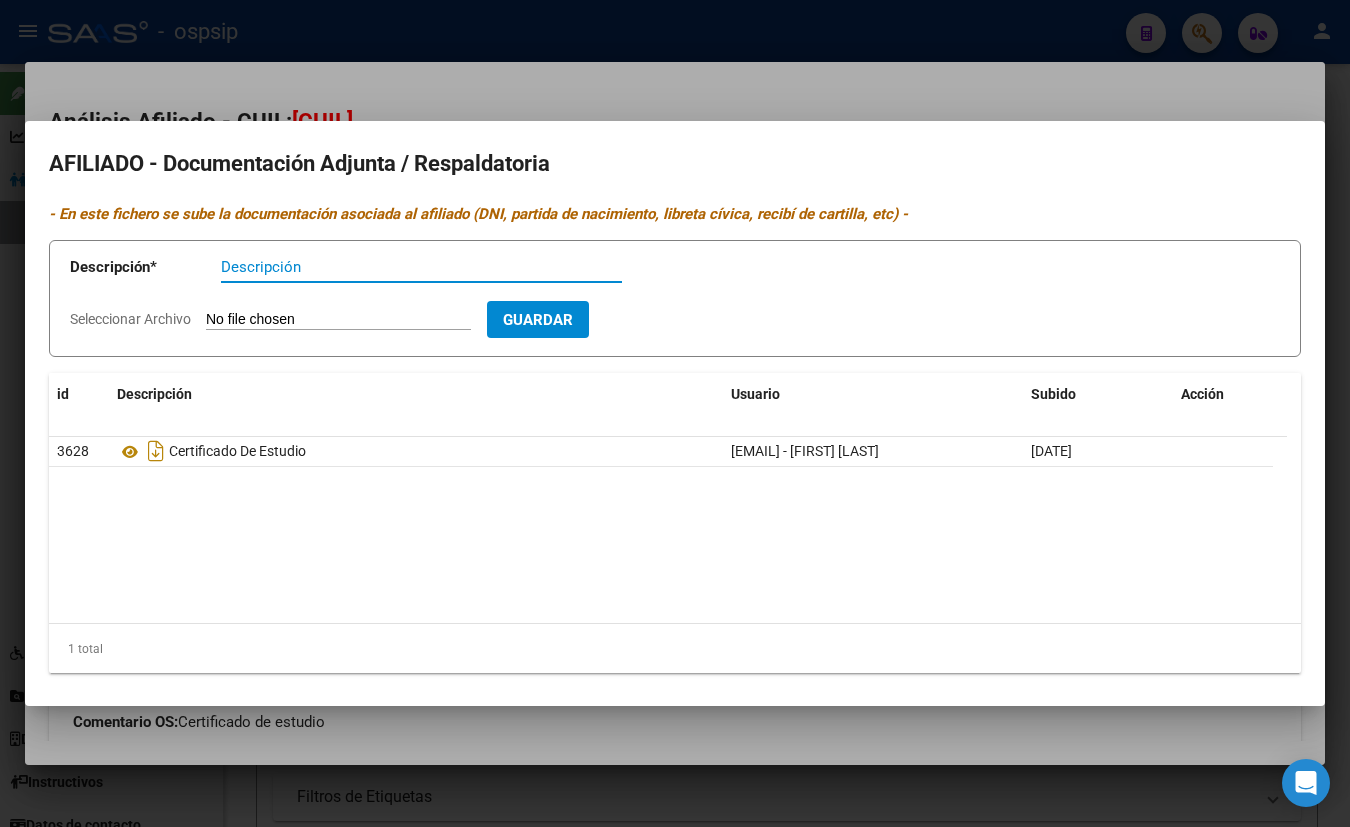 click on "Certificado De Estudio  [EMAIL] - [FIRST] [LAST]   [DATE]" 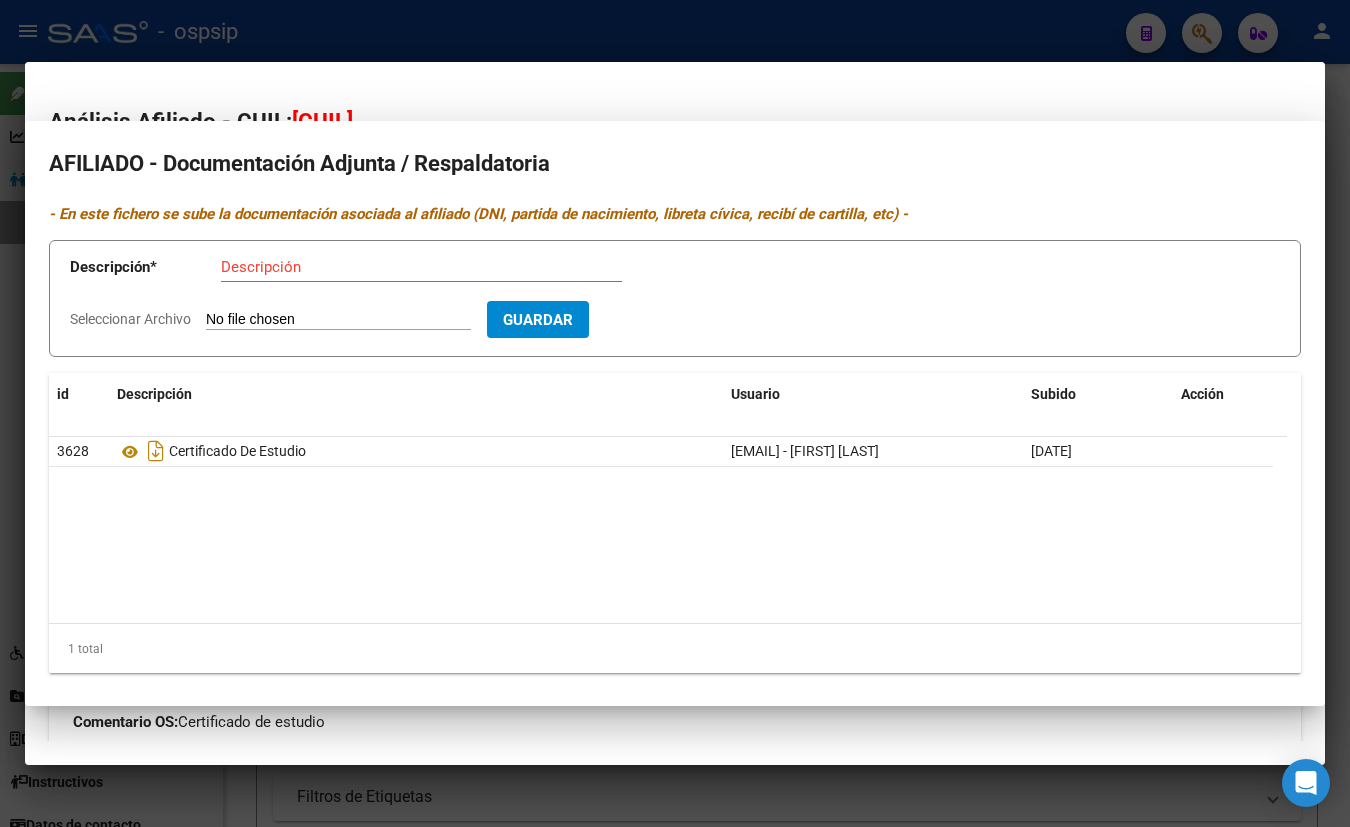 type 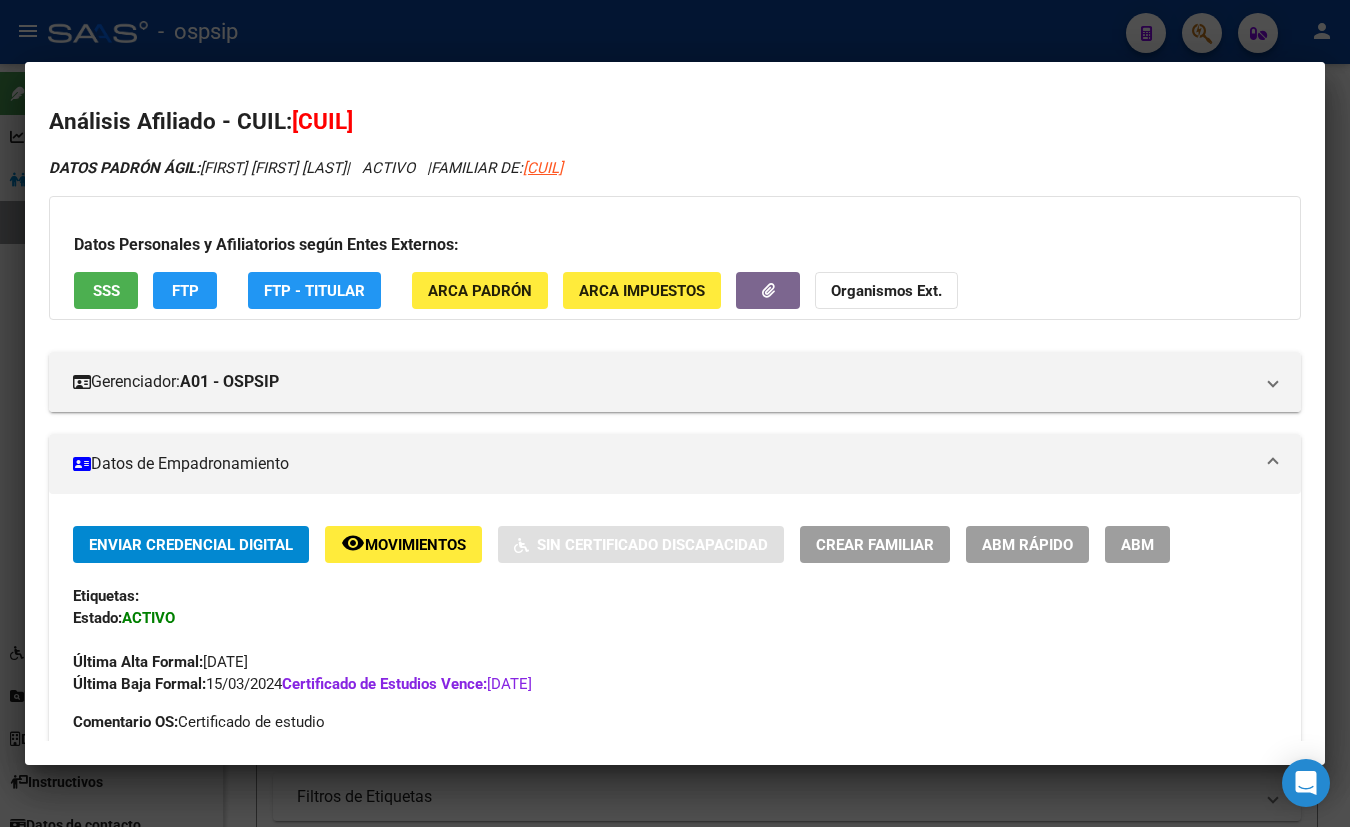 click on "Enviar Credencial Digital remove_red_eye Movimientos    Sin Certificado Discapacidad Crear Familiar ABM Rápido ABM Etiquetas: Estado: ACTIVO Última Alta Formal:  [DATE] Última Baja Formal:  [DATE] Certificado de Estudios Vence:  [DATE]" at bounding box center (675, 610) 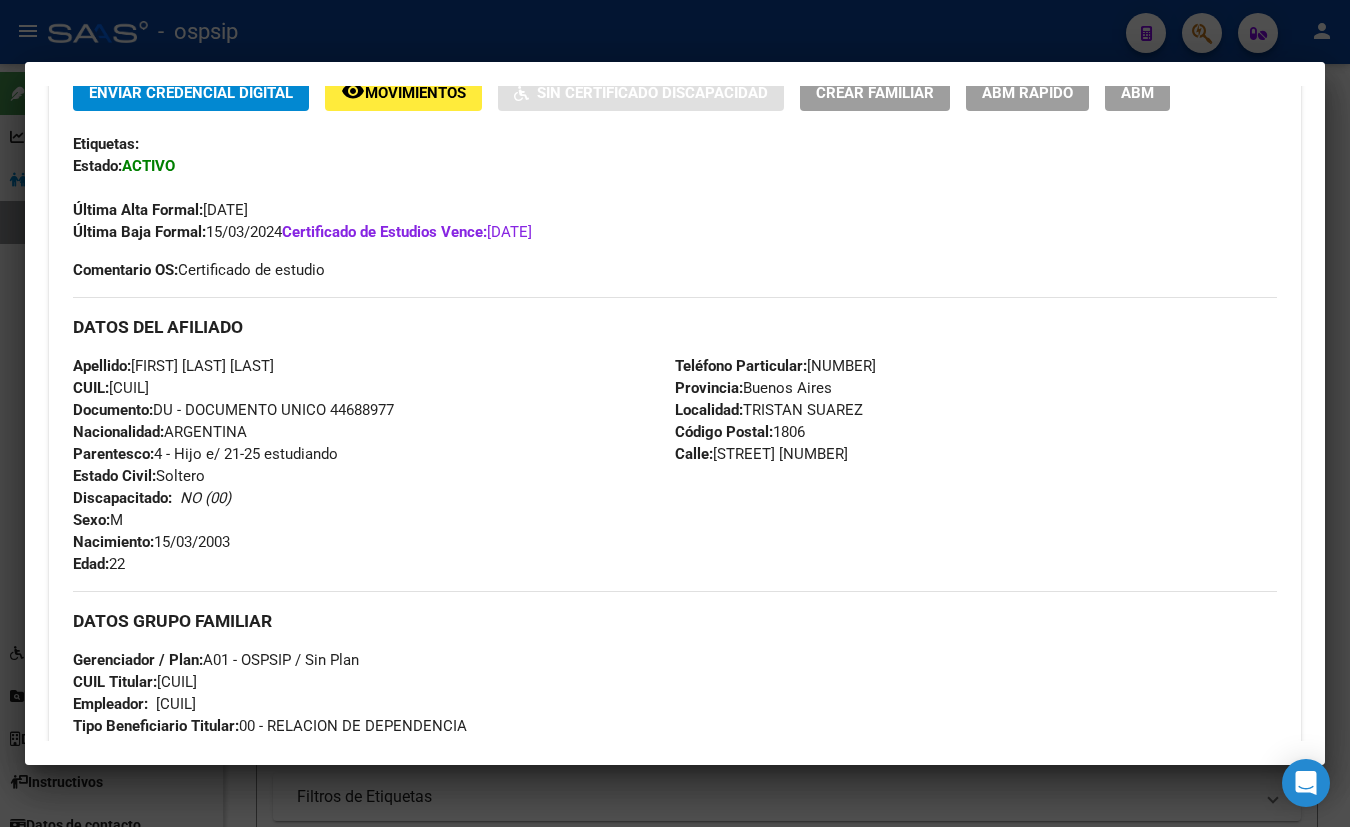 scroll, scrollTop: 454, scrollLeft: 0, axis: vertical 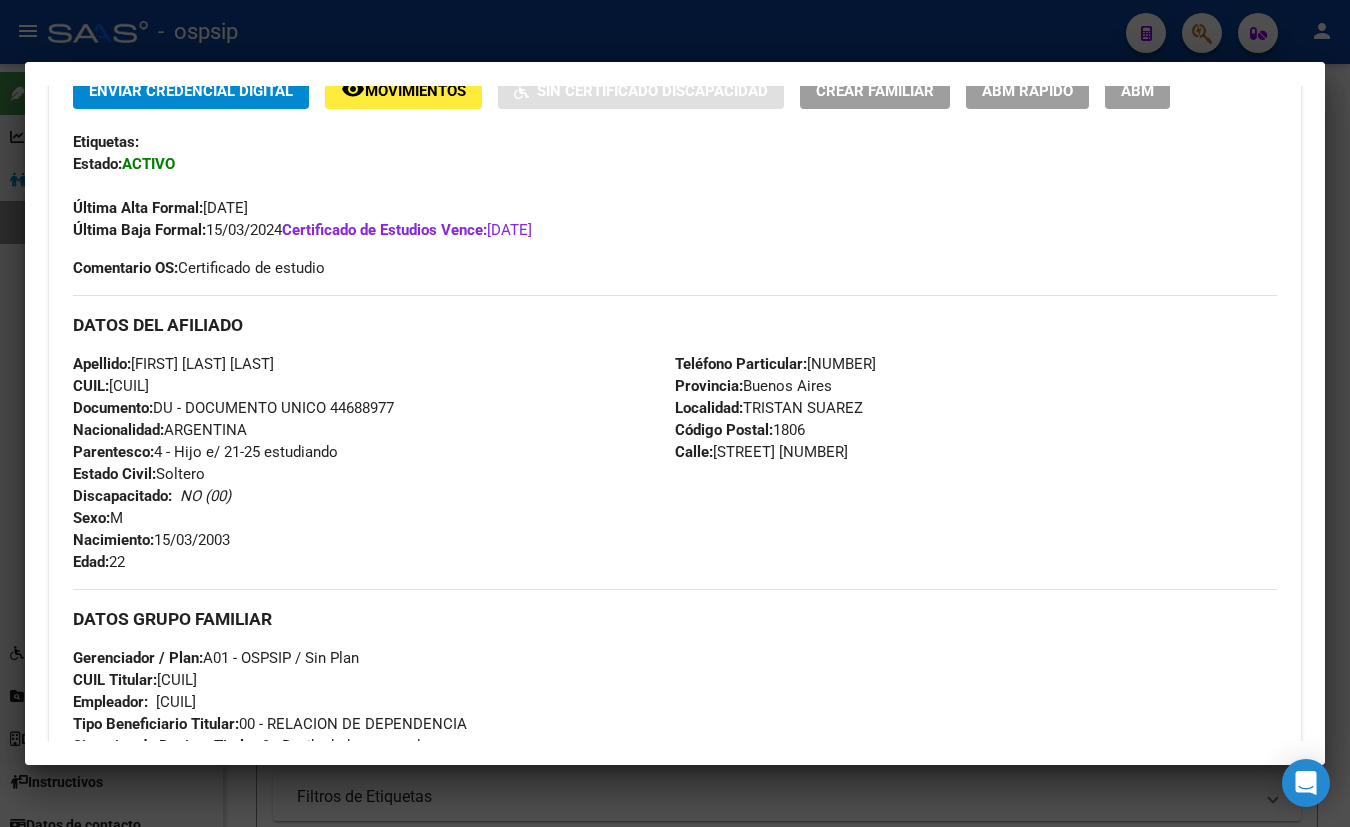 click on "Etiquetas:" at bounding box center (675, 142) 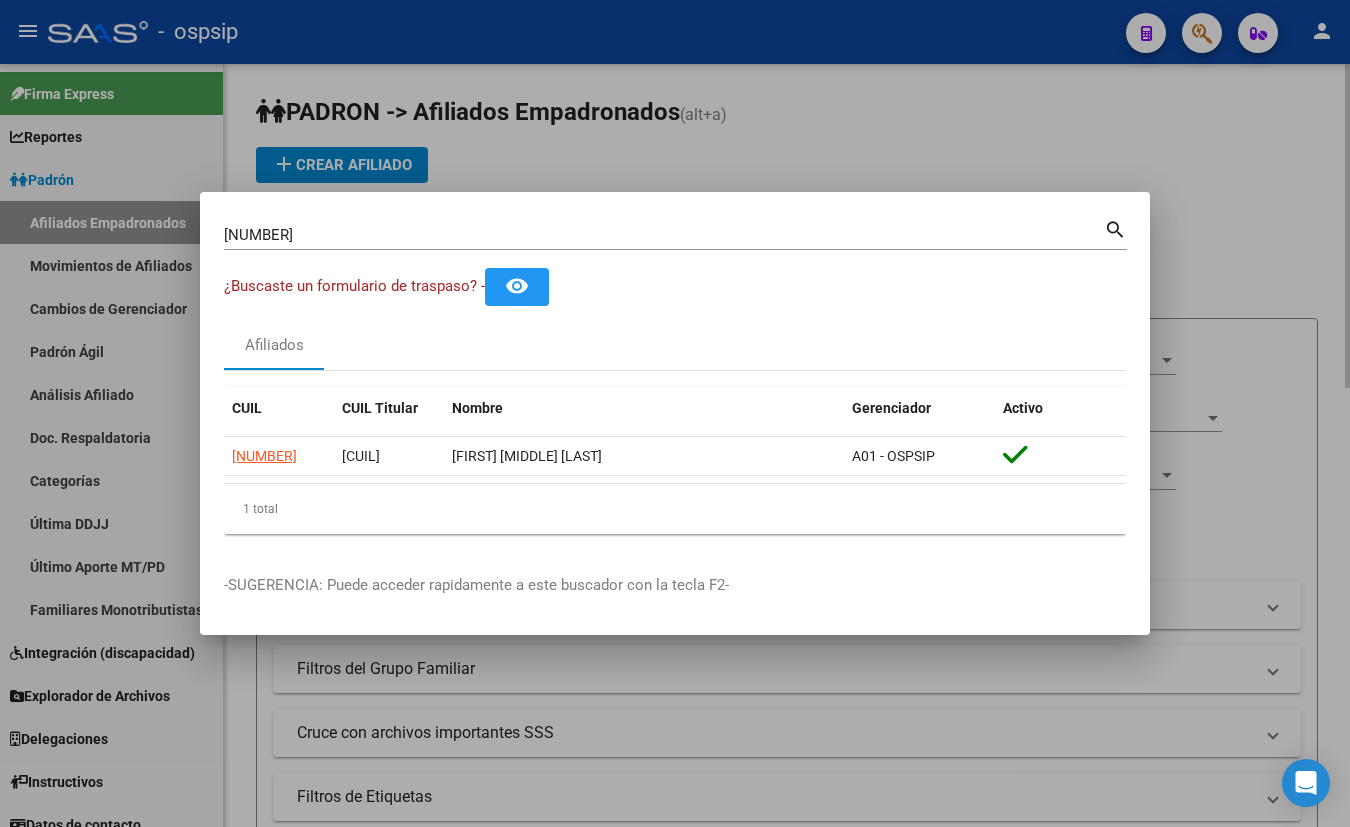 type 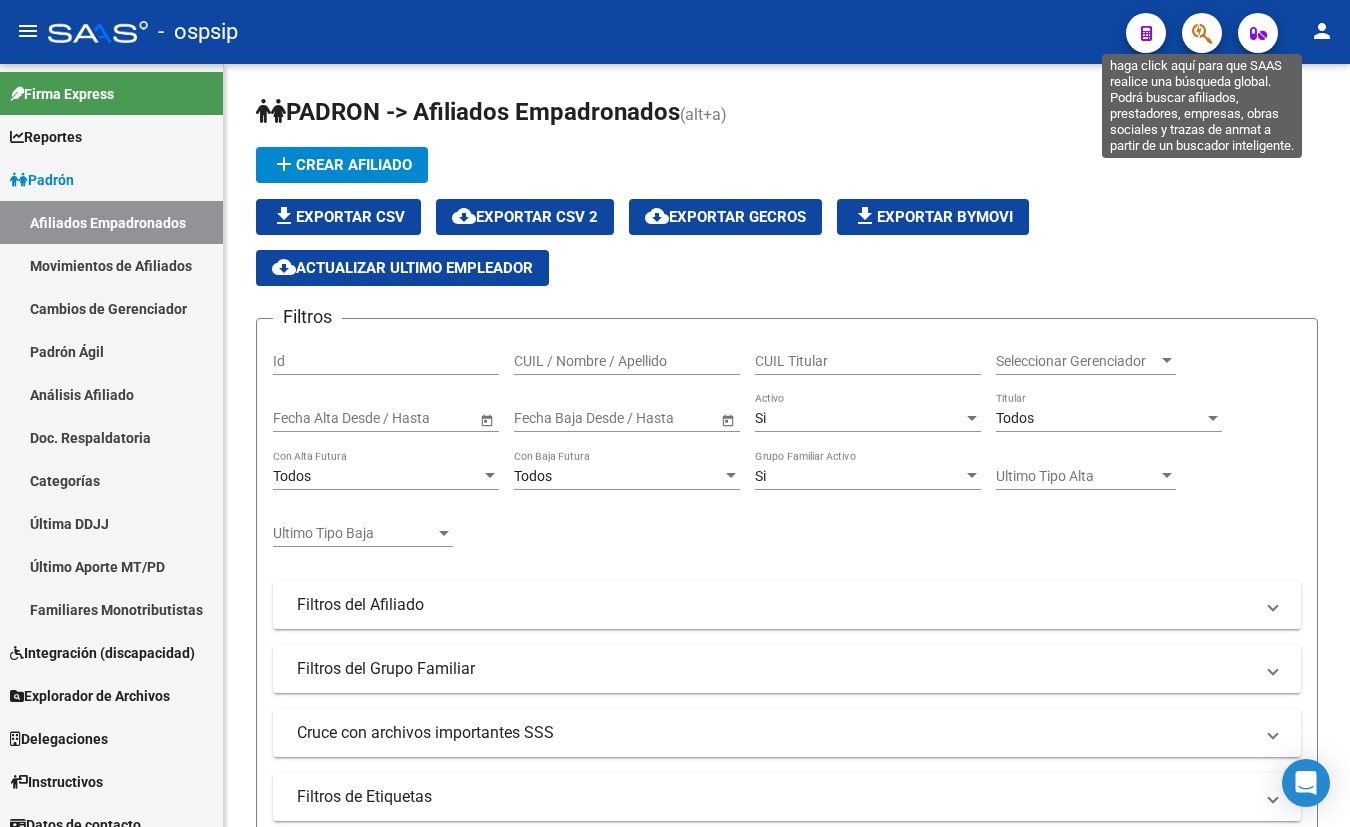click 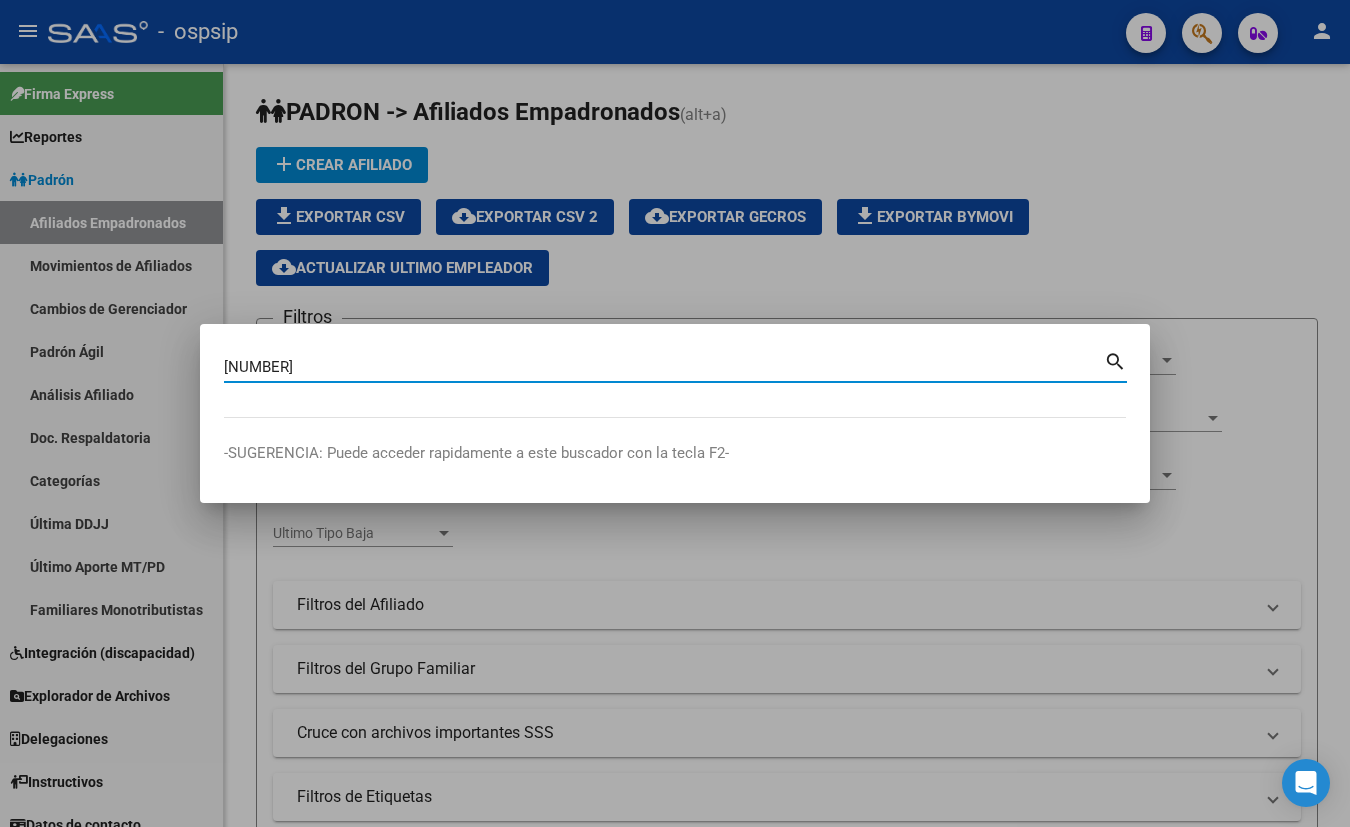 type on "[NUMBER]" 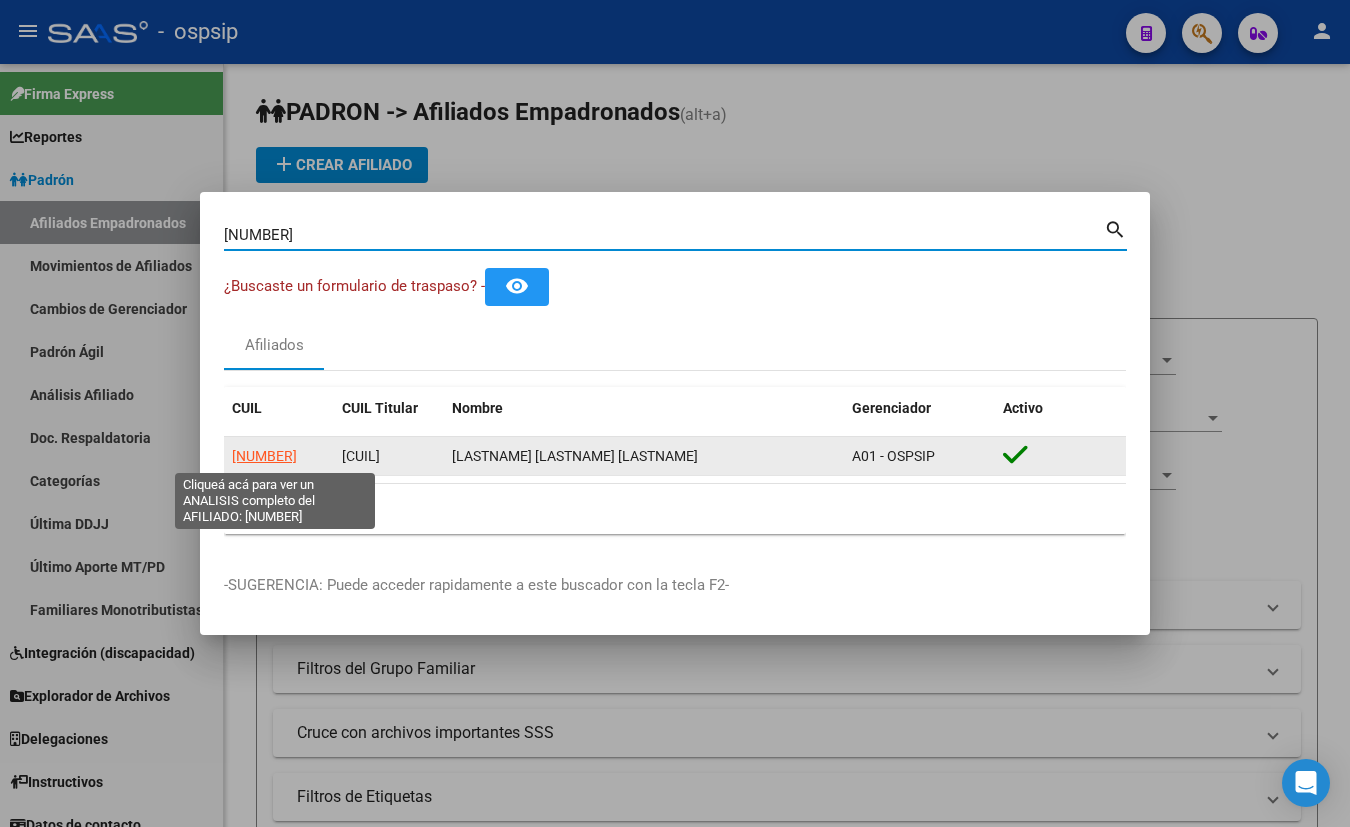 click on "[NUMBER]" 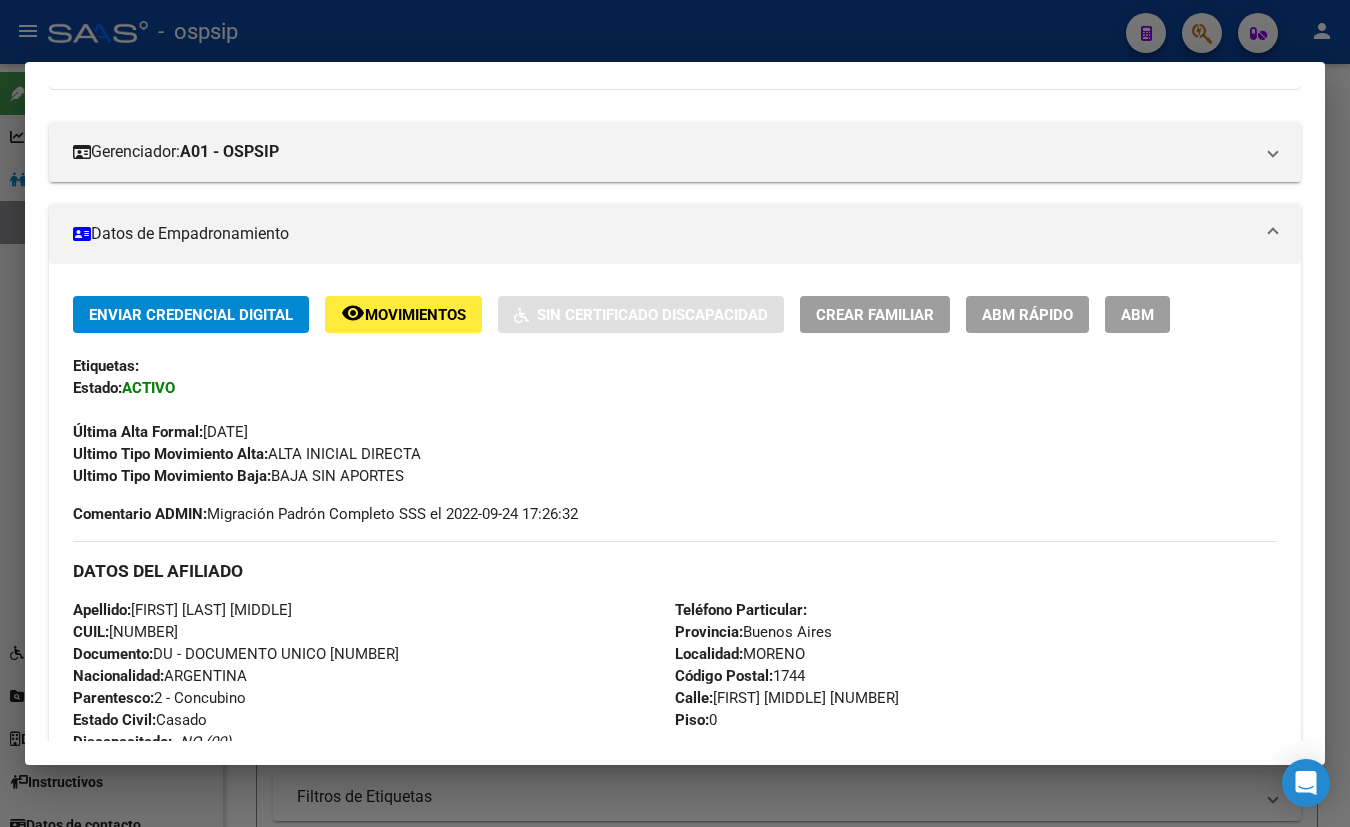 scroll, scrollTop: 181, scrollLeft: 0, axis: vertical 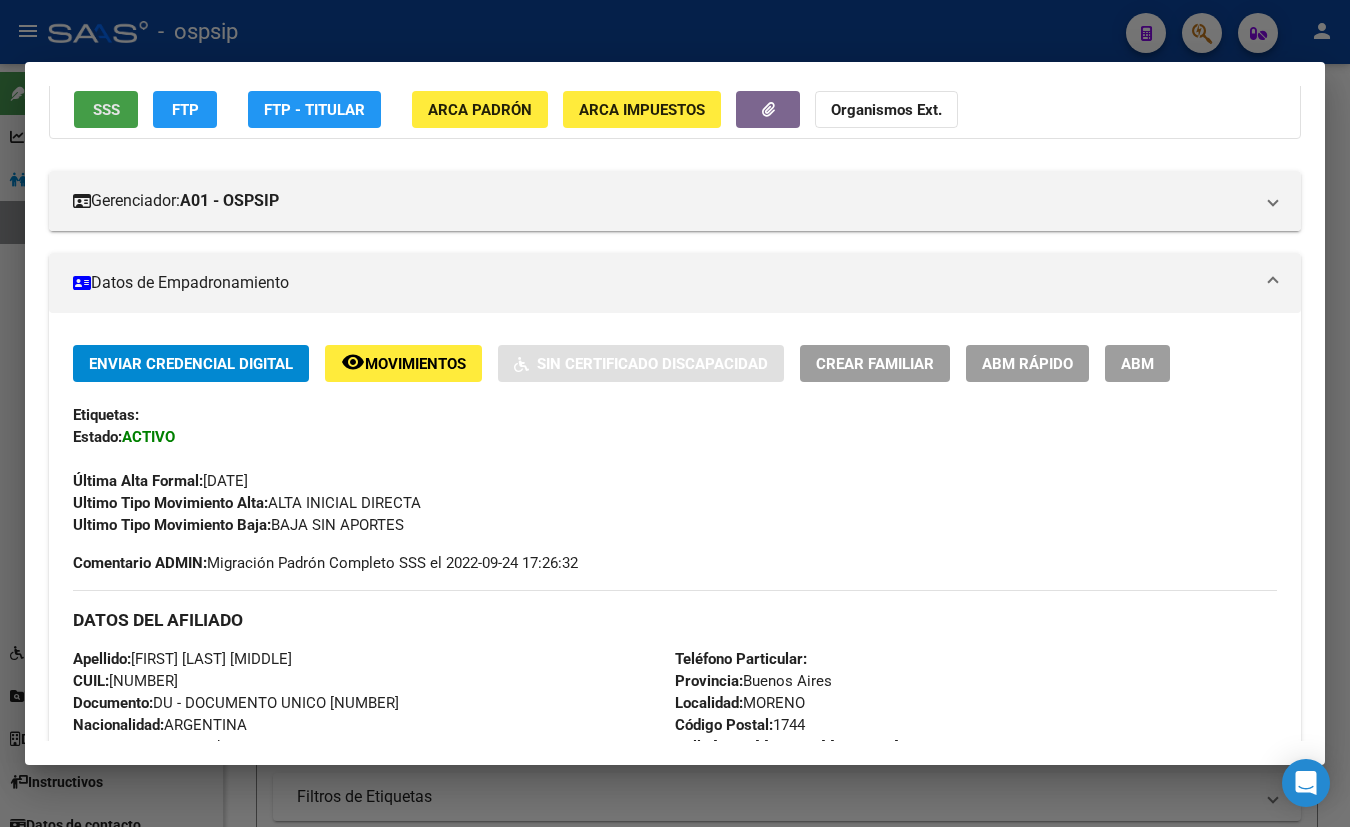 click on "SSS" at bounding box center [106, 110] 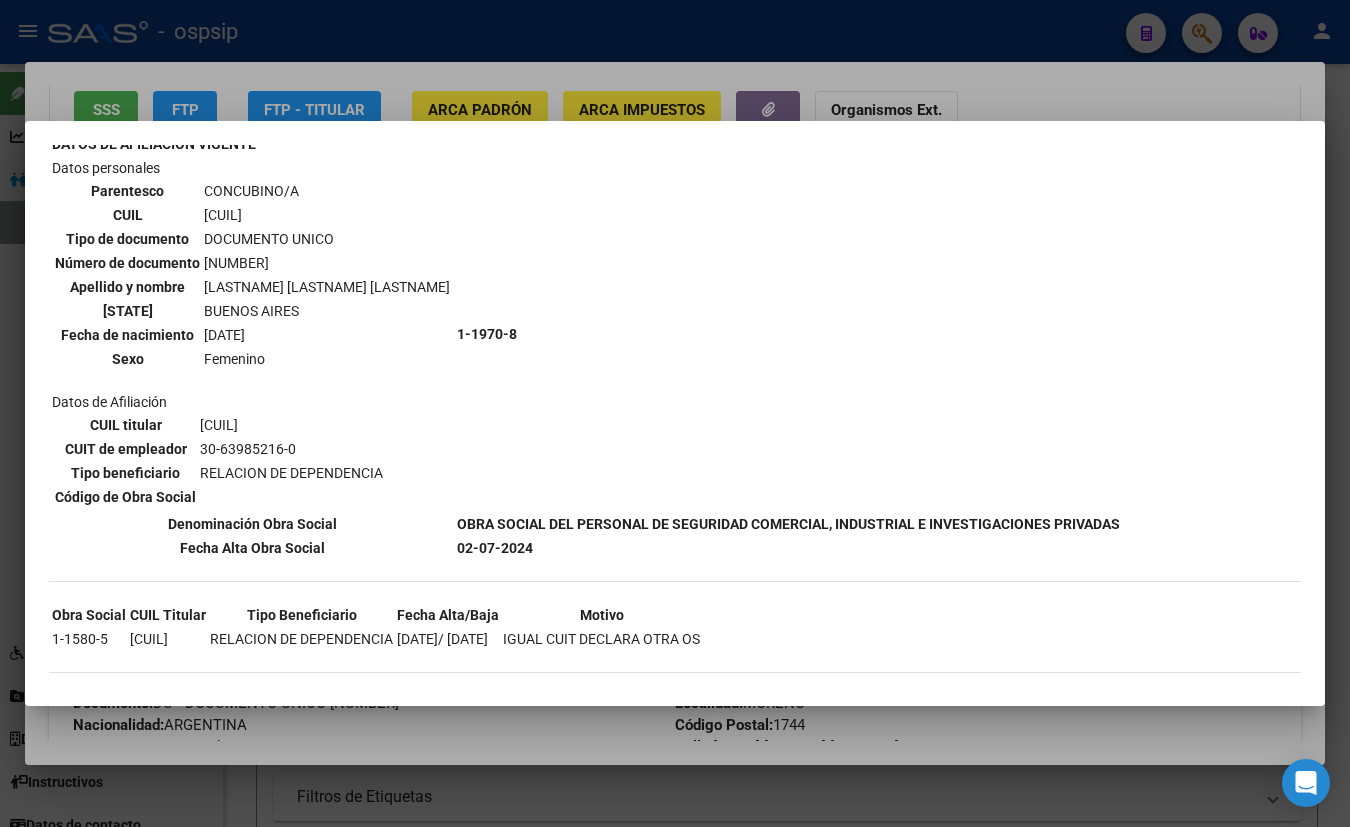 scroll, scrollTop: 246, scrollLeft: 0, axis: vertical 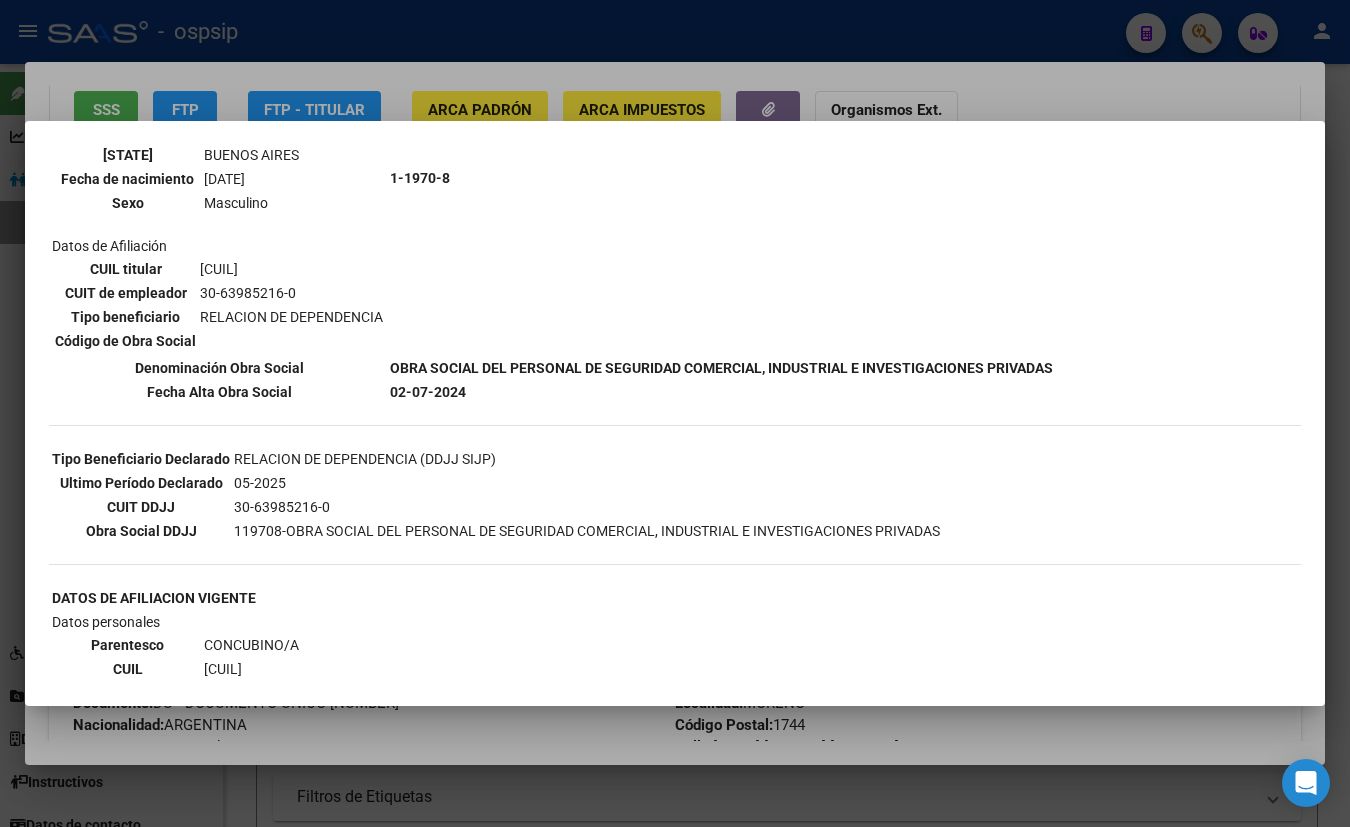 type 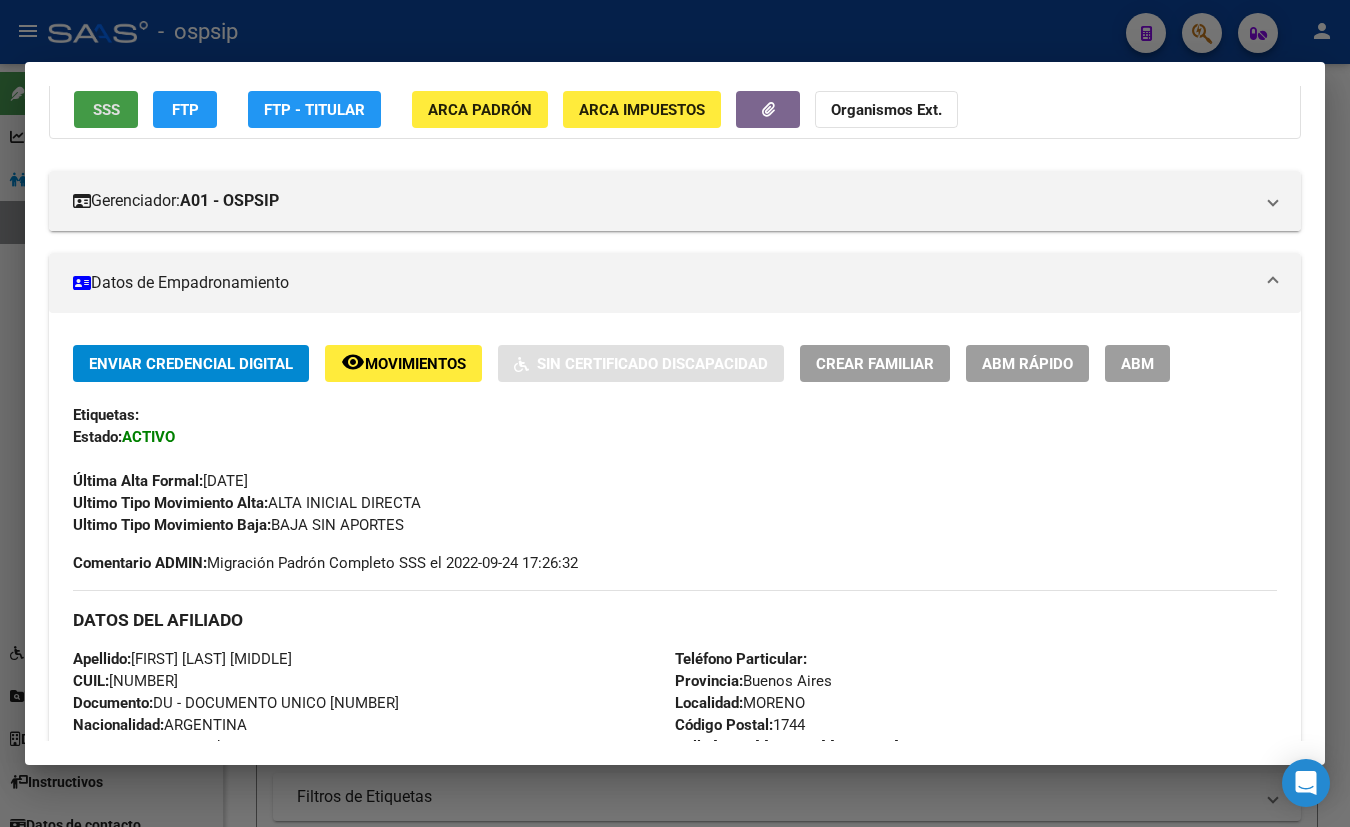 scroll, scrollTop: 363, scrollLeft: 0, axis: vertical 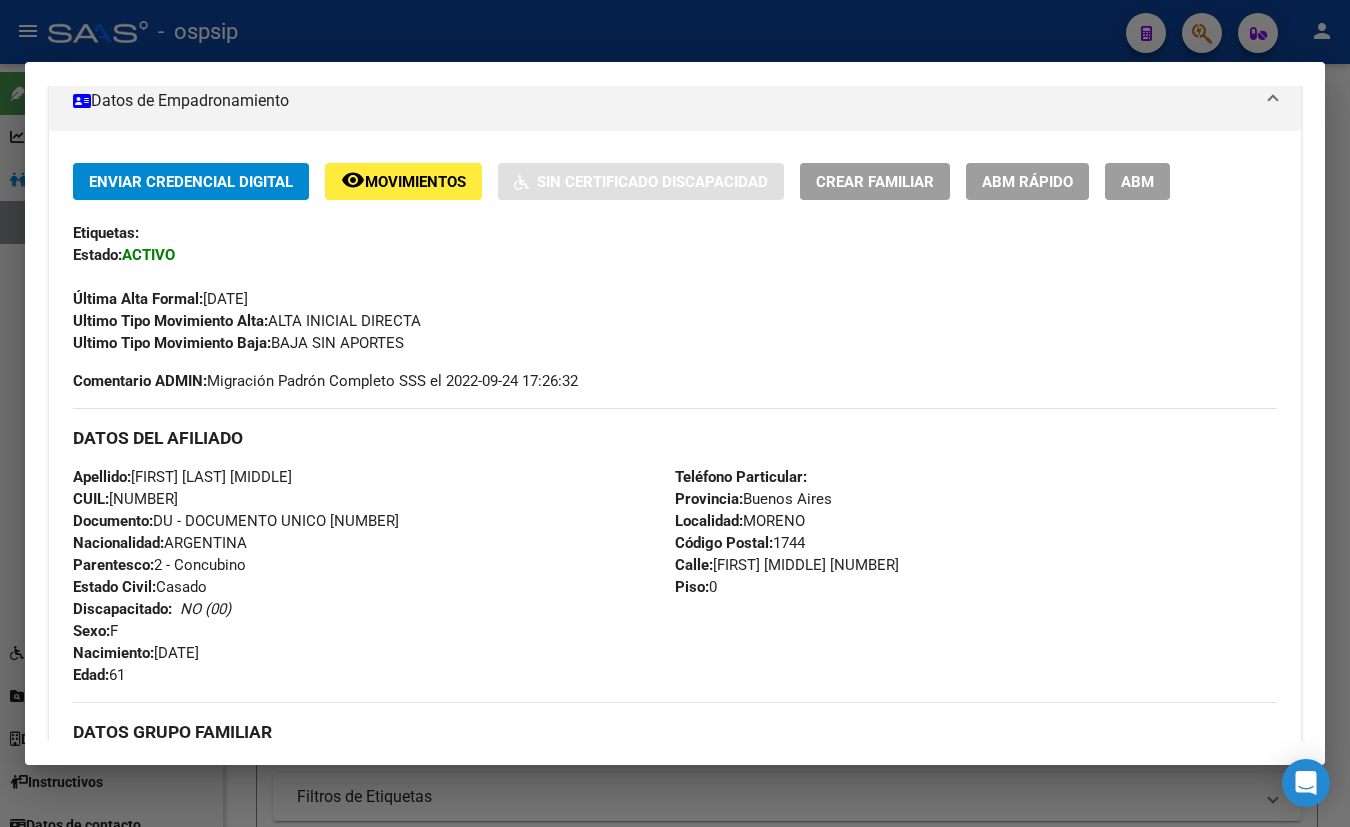 click on "Apellido:  [LAST] [FIRST] [MIDDLE] CUIL:  [CUIL] Documento:  DU - DOCUMENTO UNICO [NUMBER]  Nacionalidad:  ARGENTINA Parentesco:  2 - Concubino Estado Civil:  Casado Discapacitado:    NO (00) Sexo:  F Nacimiento: [DATE] Edad:  61" at bounding box center (374, 576) 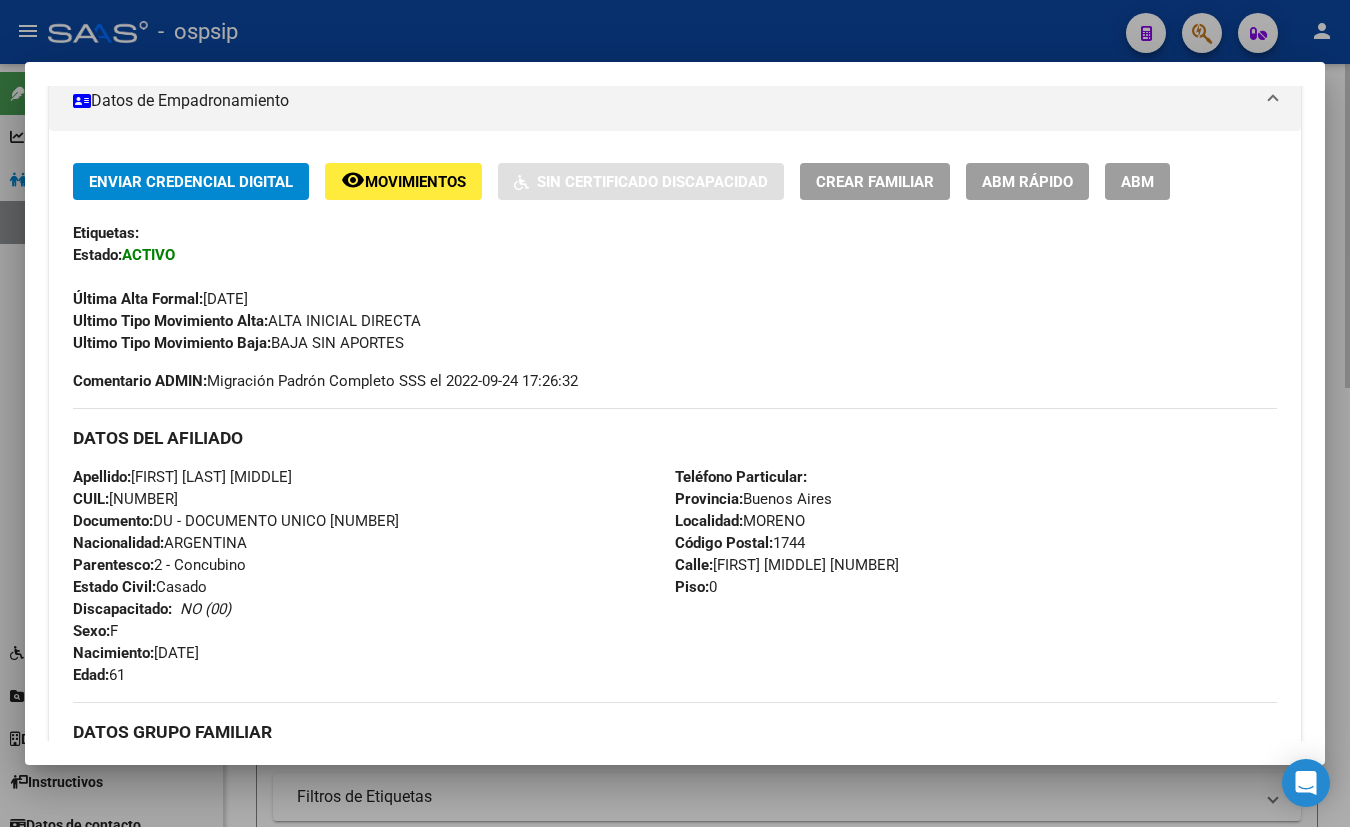type 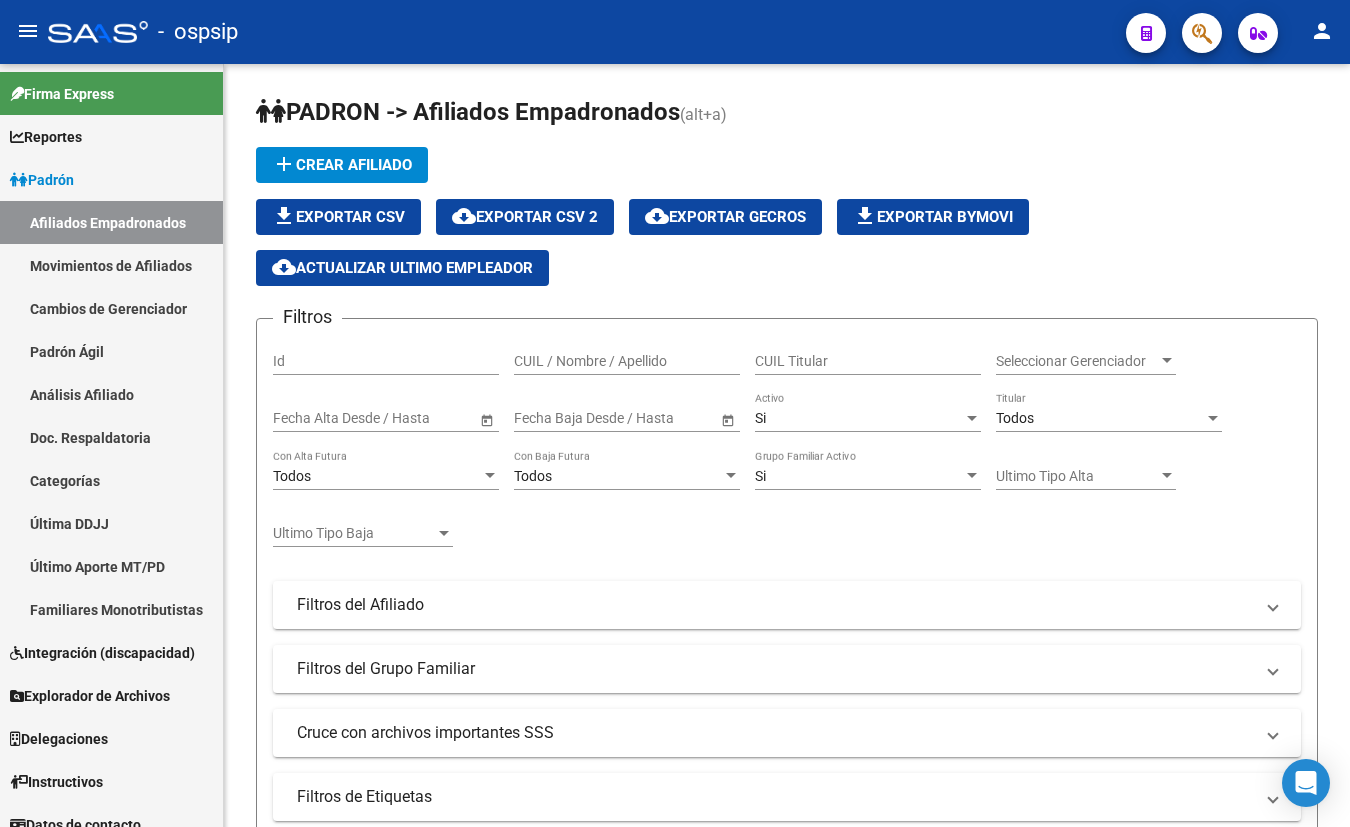 drag, startPoint x: 1197, startPoint y: 20, endPoint x: 1188, endPoint y: 38, distance: 20.12461 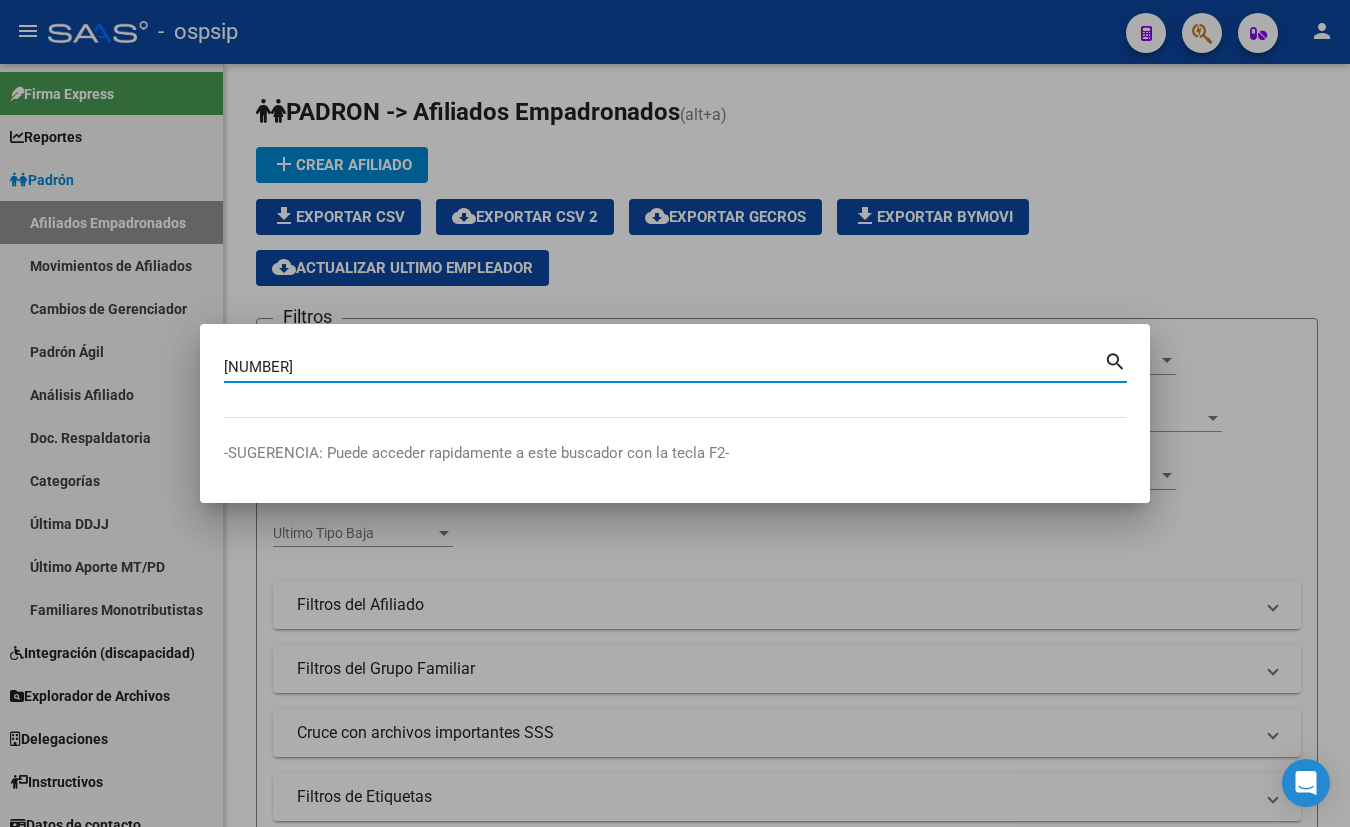type on "[NUMBER]" 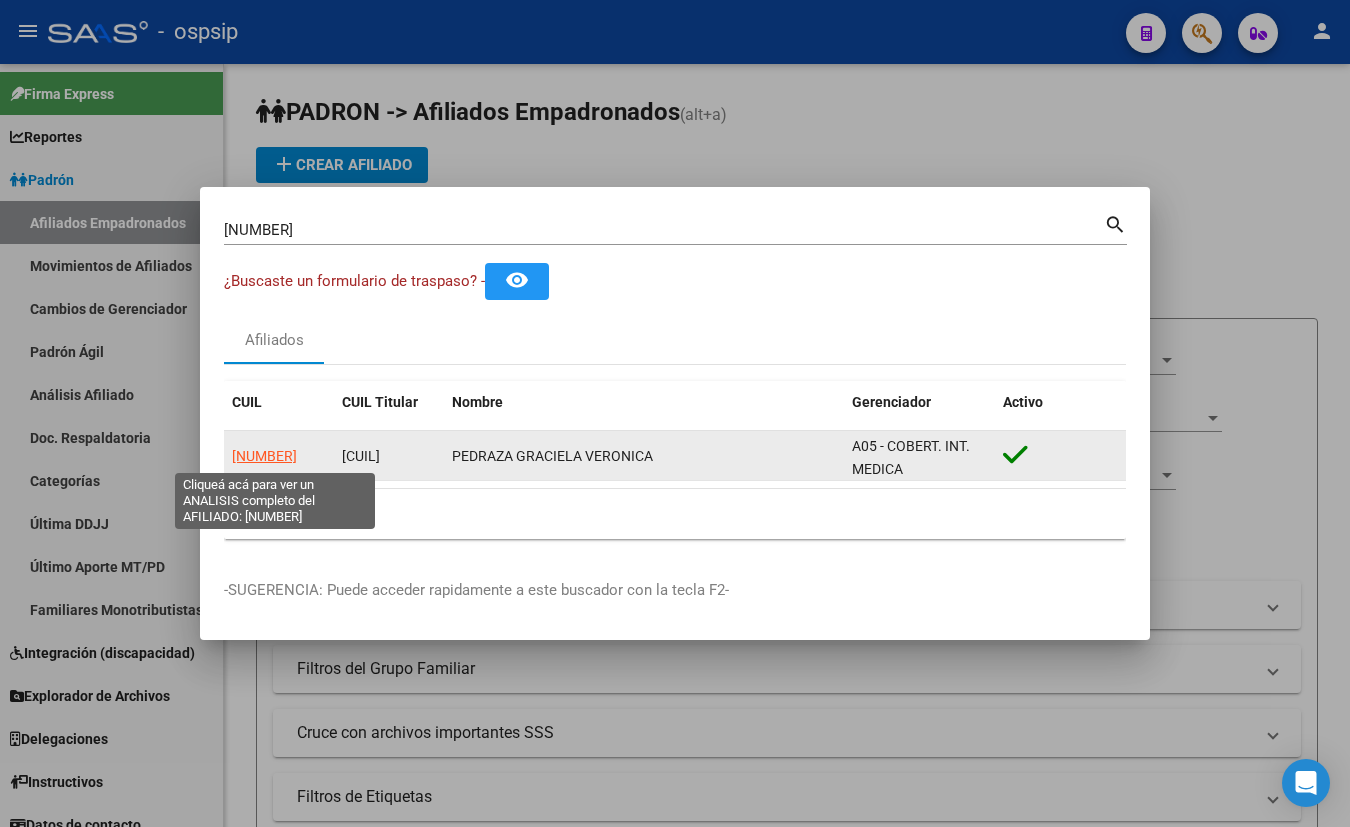 click on "[NUMBER]" 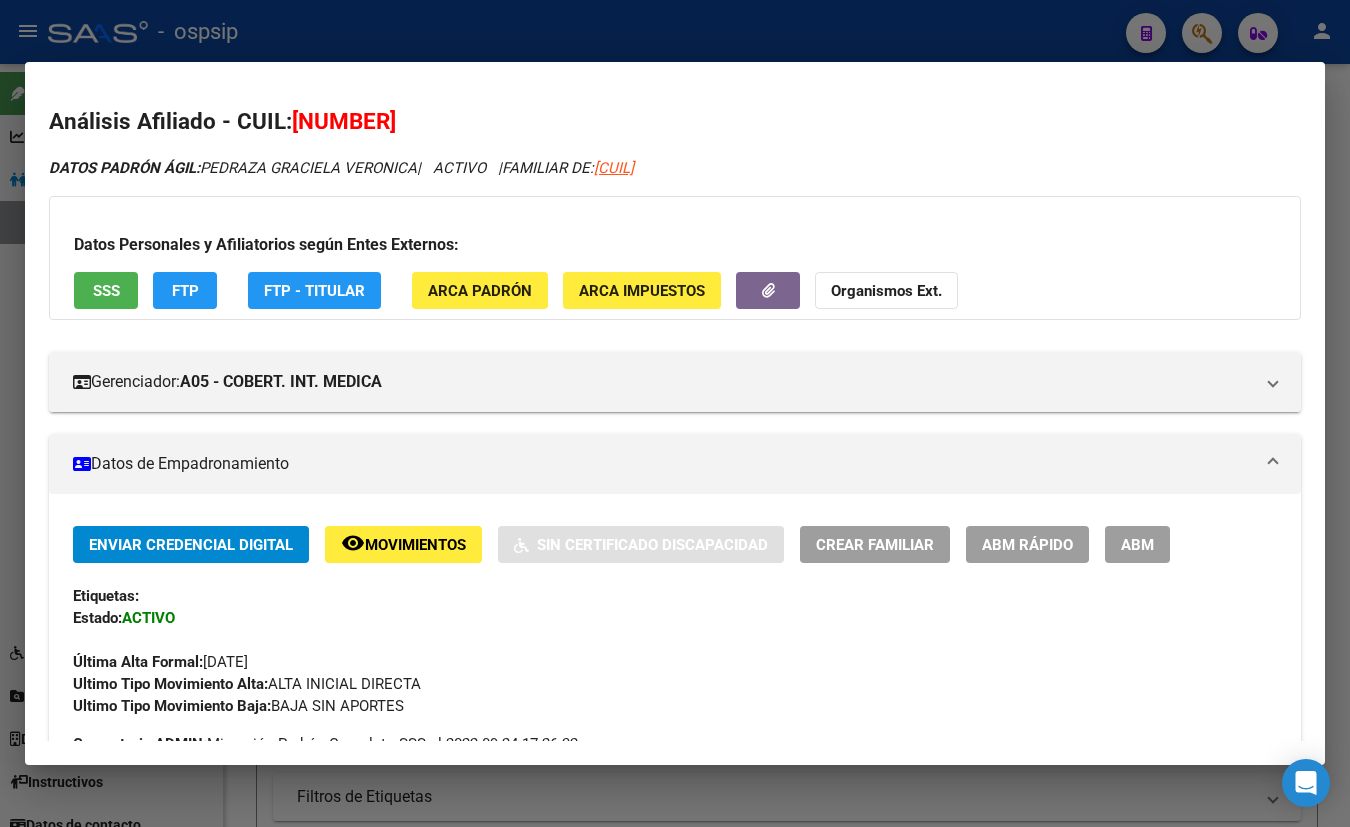 click on "SSS" at bounding box center (106, 291) 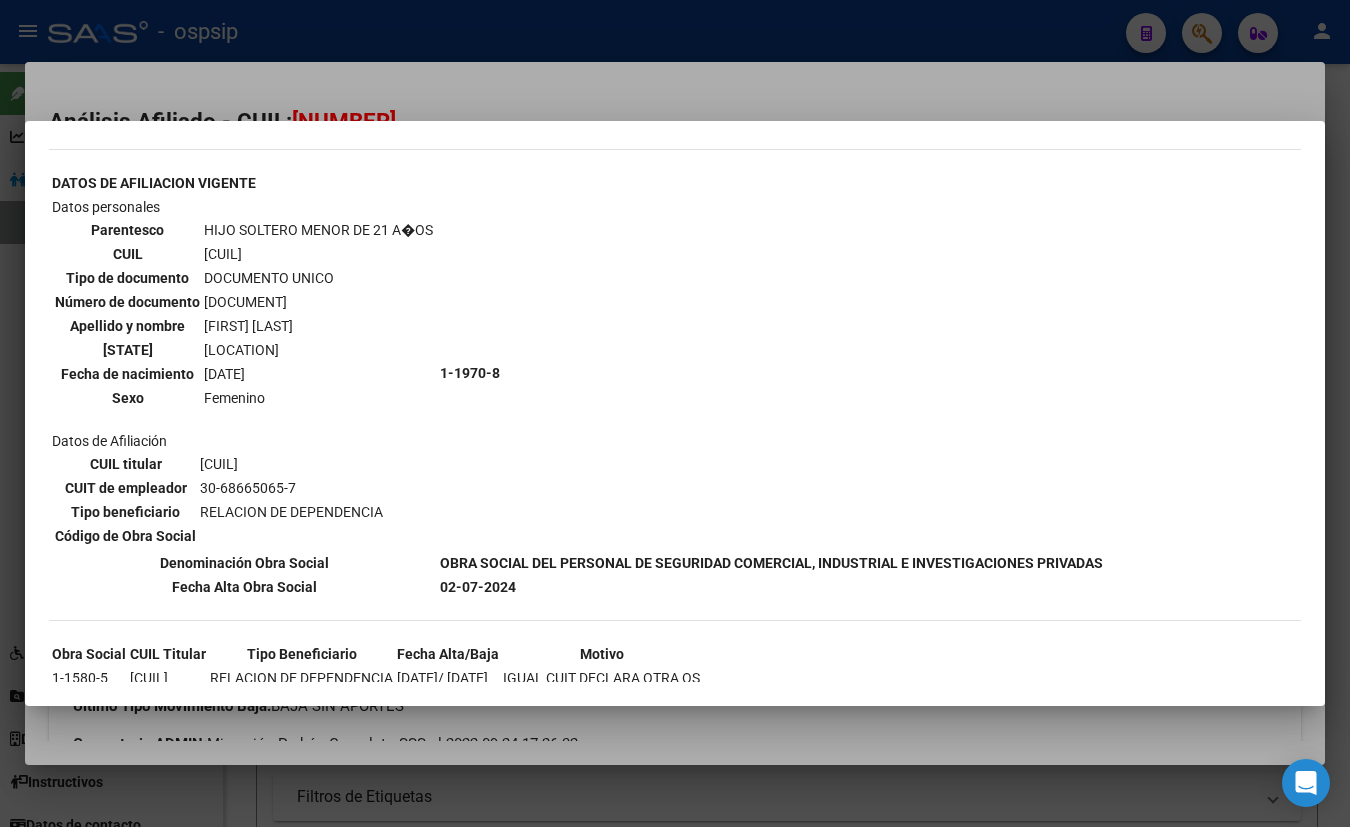 scroll, scrollTop: 1634, scrollLeft: 0, axis: vertical 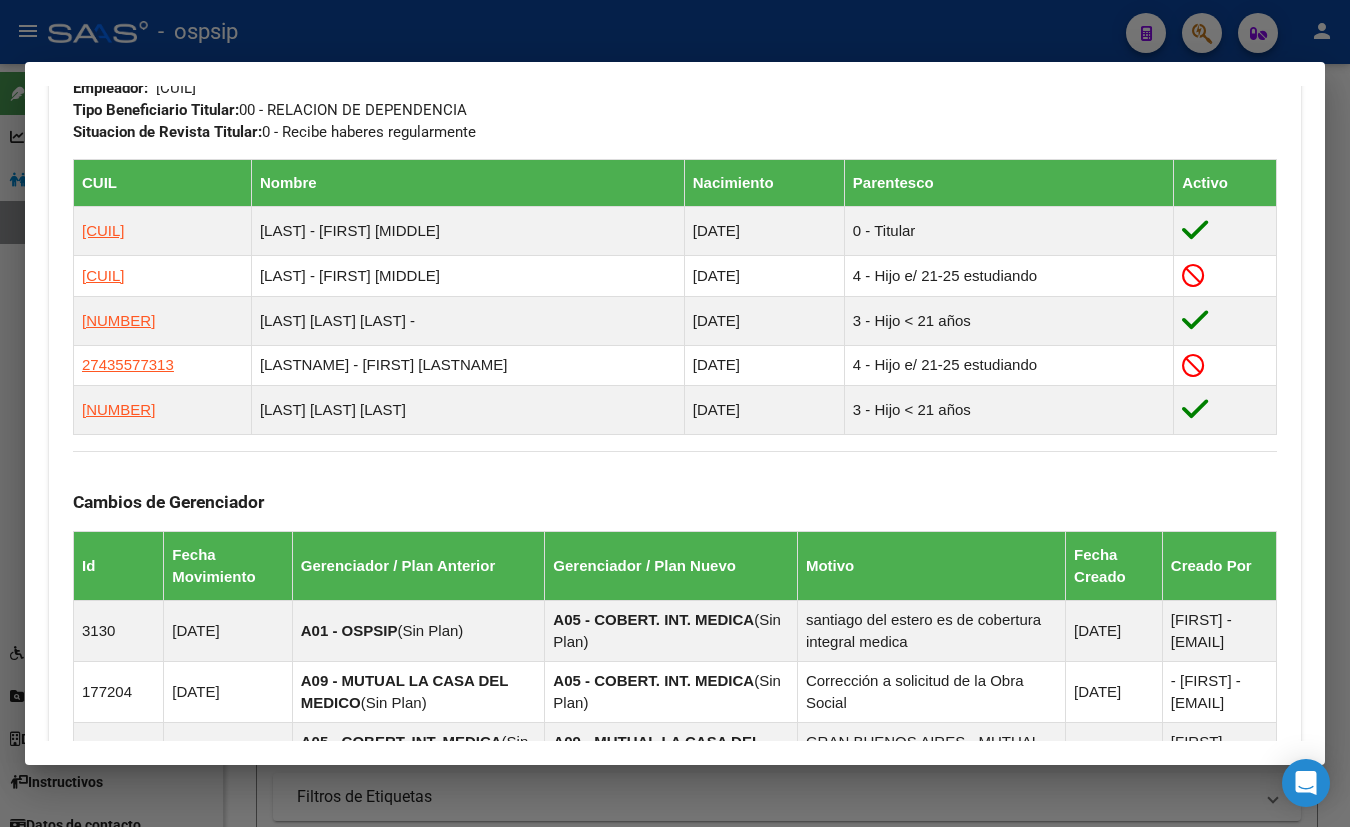 click on "Cambios de Gerenciador" at bounding box center [675, 502] 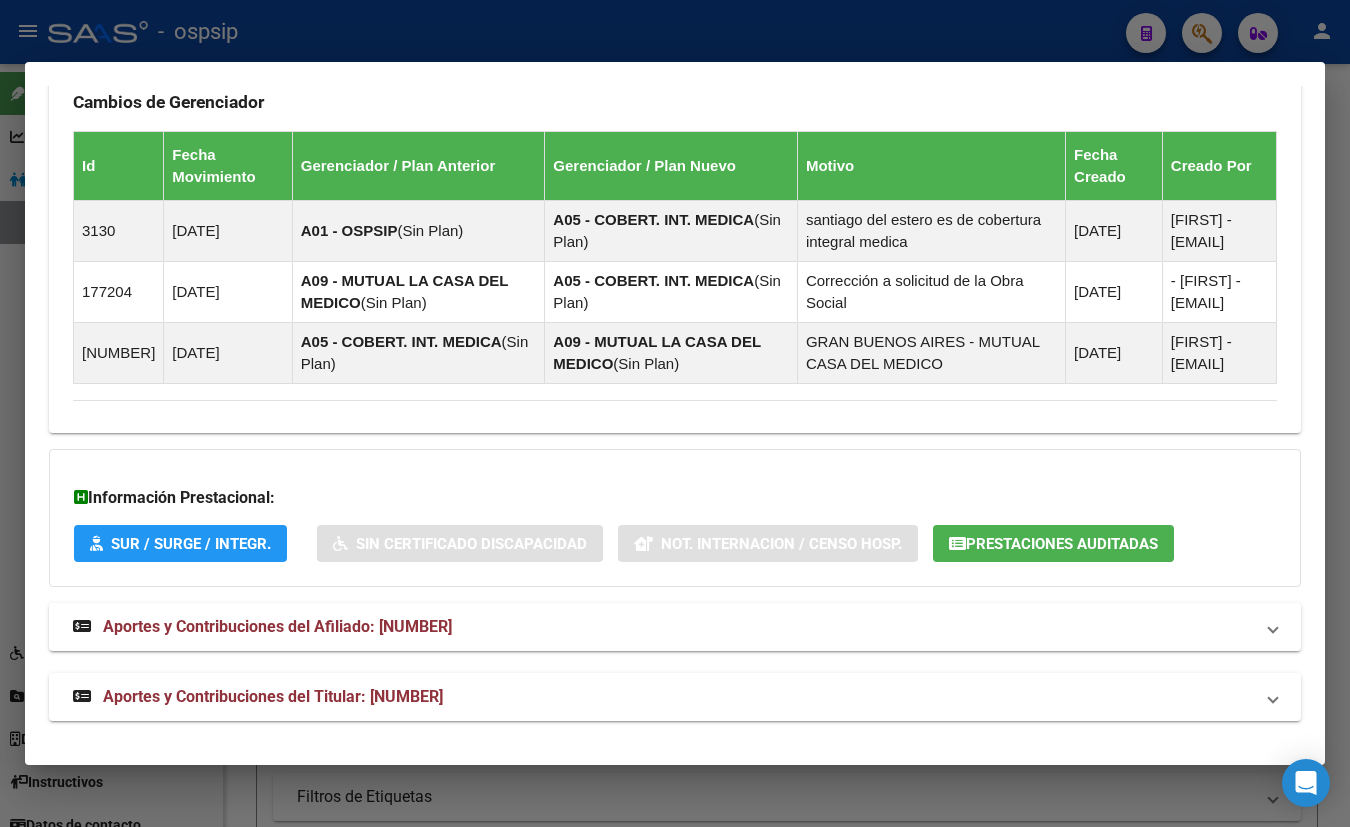 scroll, scrollTop: 1493, scrollLeft: 0, axis: vertical 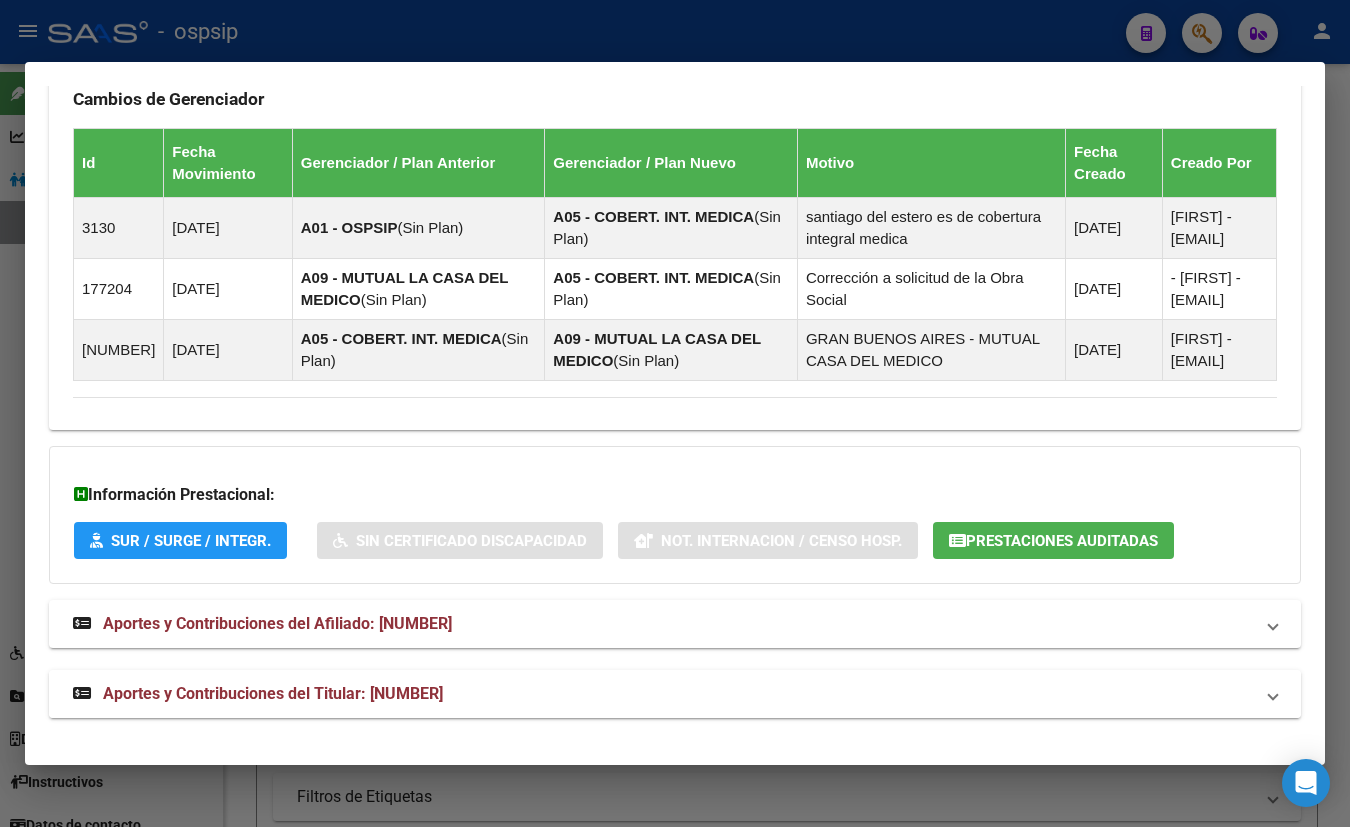 click on "Aportes y Contribuciones del Titular: [NUMBER]" at bounding box center [273, 693] 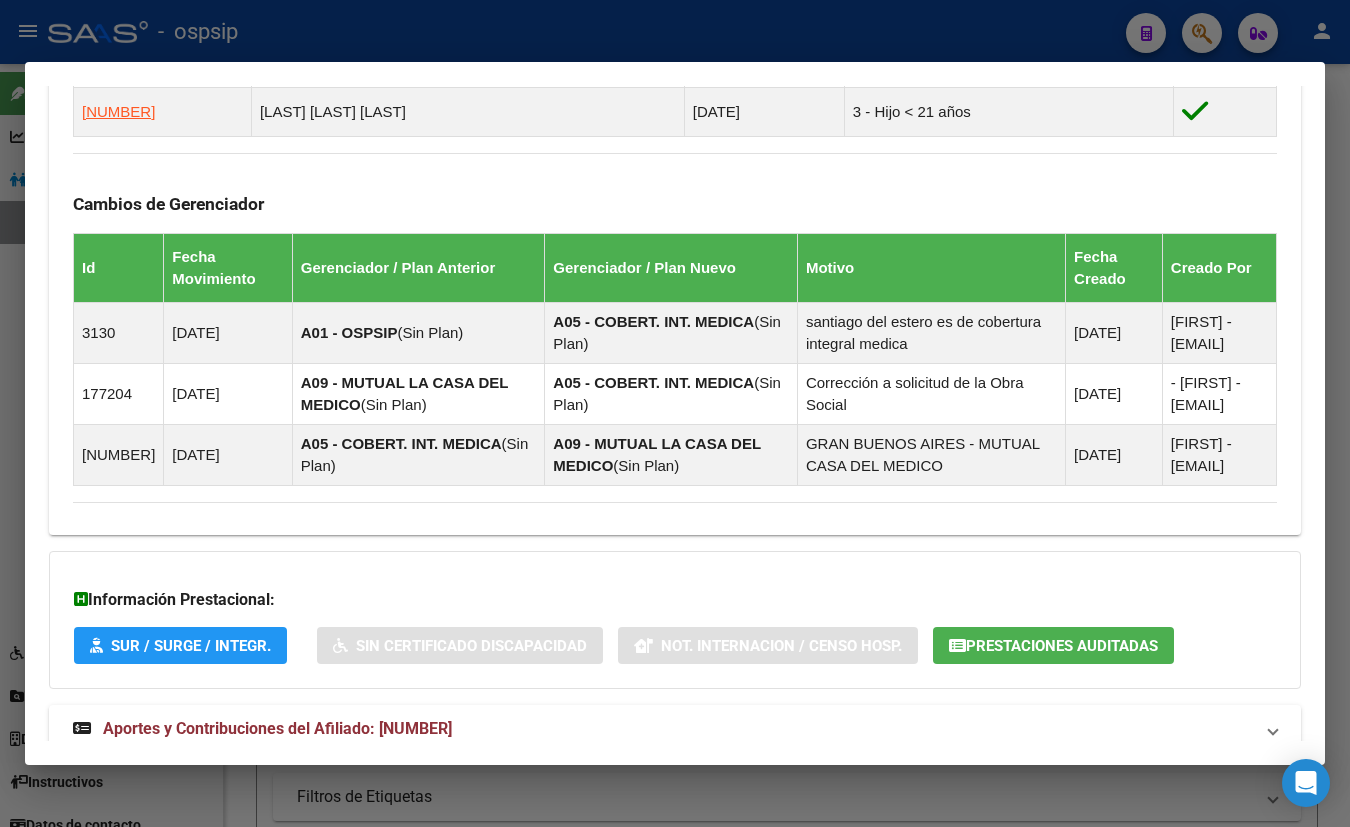 scroll, scrollTop: 1065, scrollLeft: 0, axis: vertical 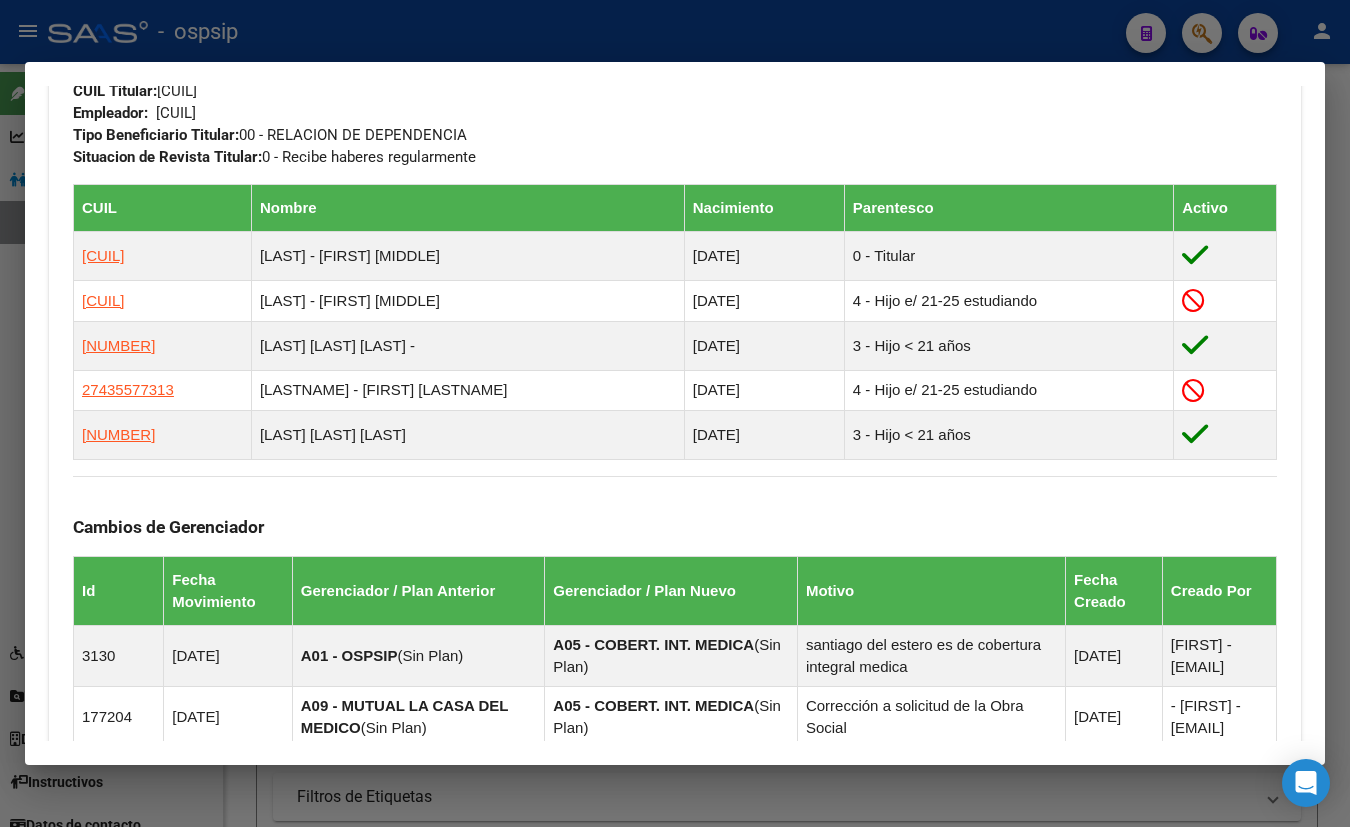 drag, startPoint x: 518, startPoint y: 525, endPoint x: 538, endPoint y: 532, distance: 21.189621 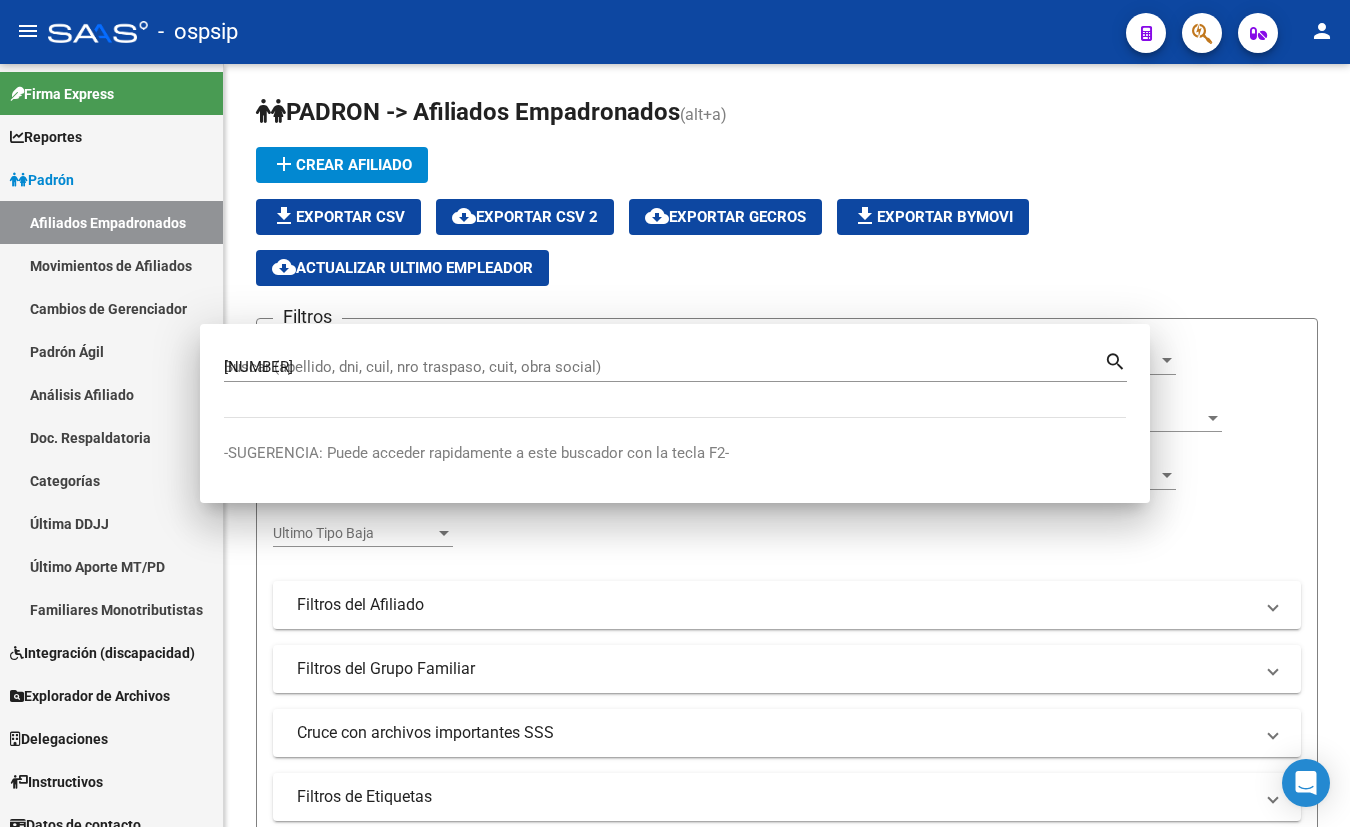 type 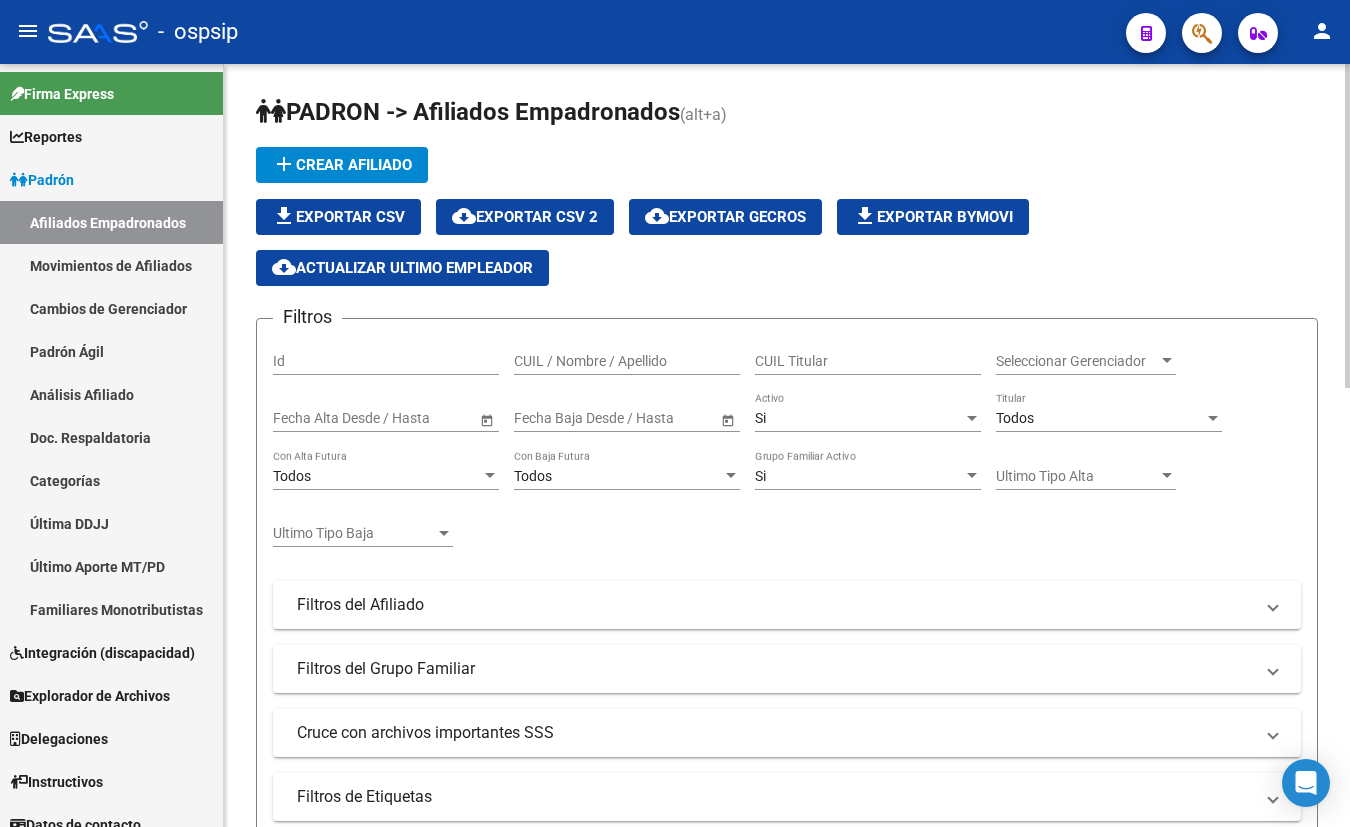 click on "add  Crear Afiliado
file_download  Exportar CSV  cloud_download  Exportar CSV 2  cloud_download  Exportar GECROS  file_download  Exportar Bymovi  cloud_download  Actualizar ultimo Empleador" 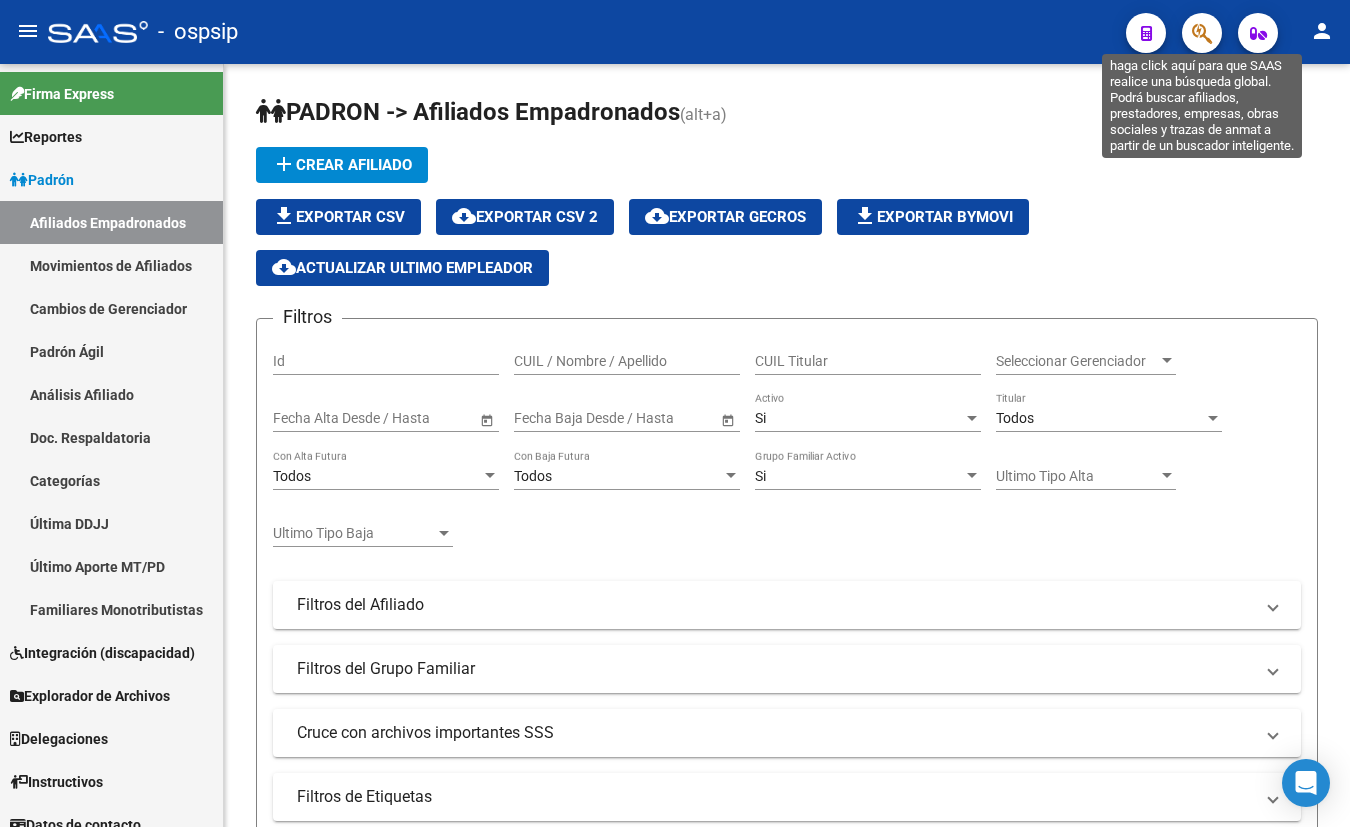 click 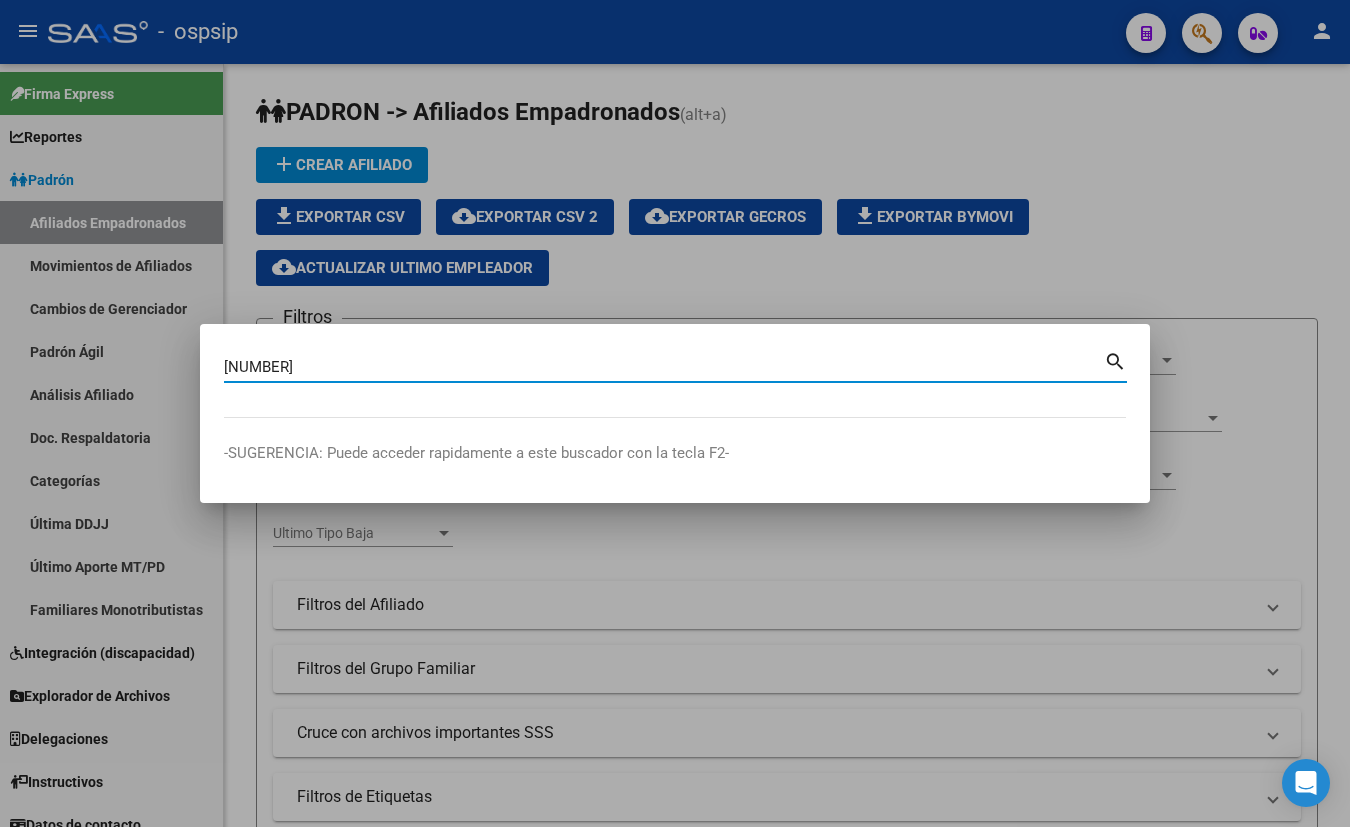 type on "[NUMBER]" 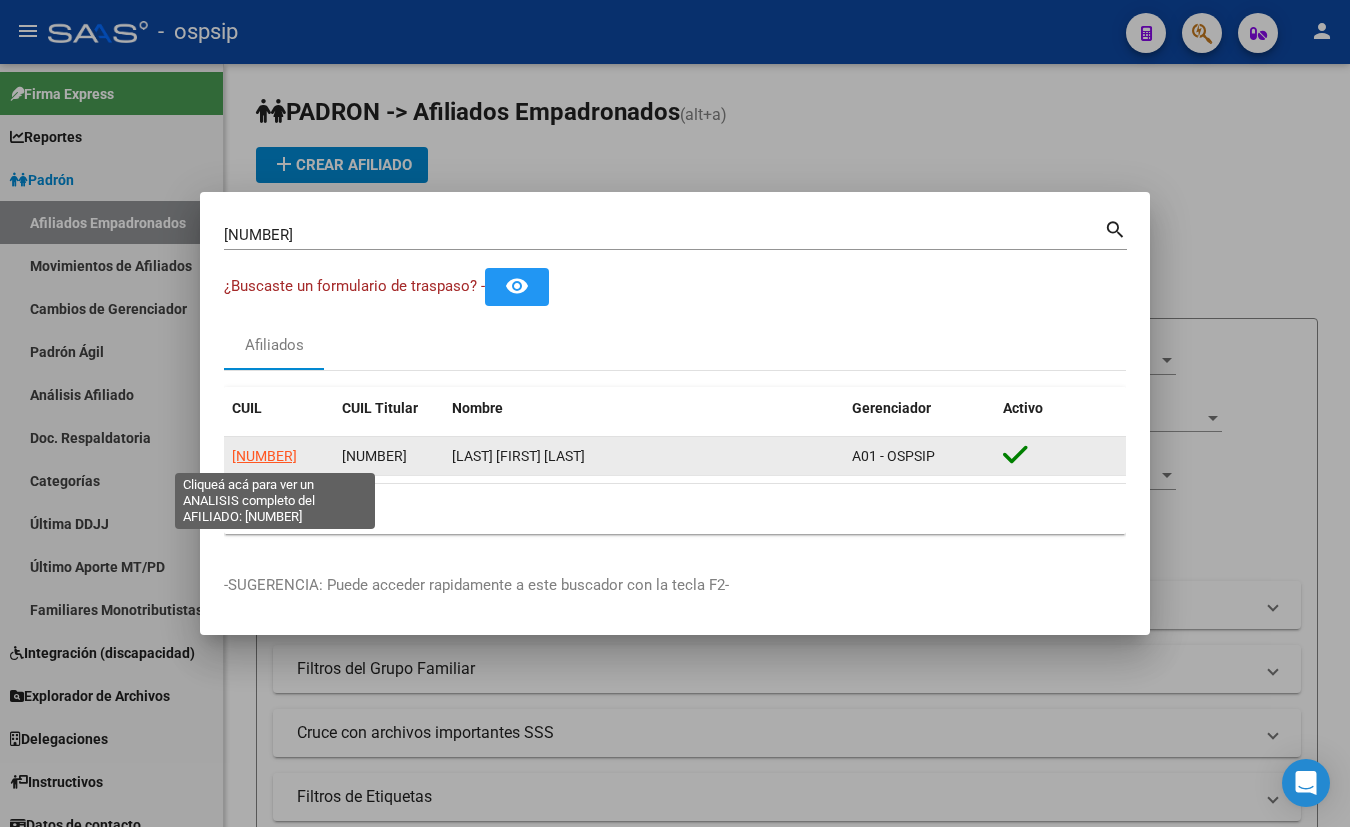 click on "[NUMBER]" 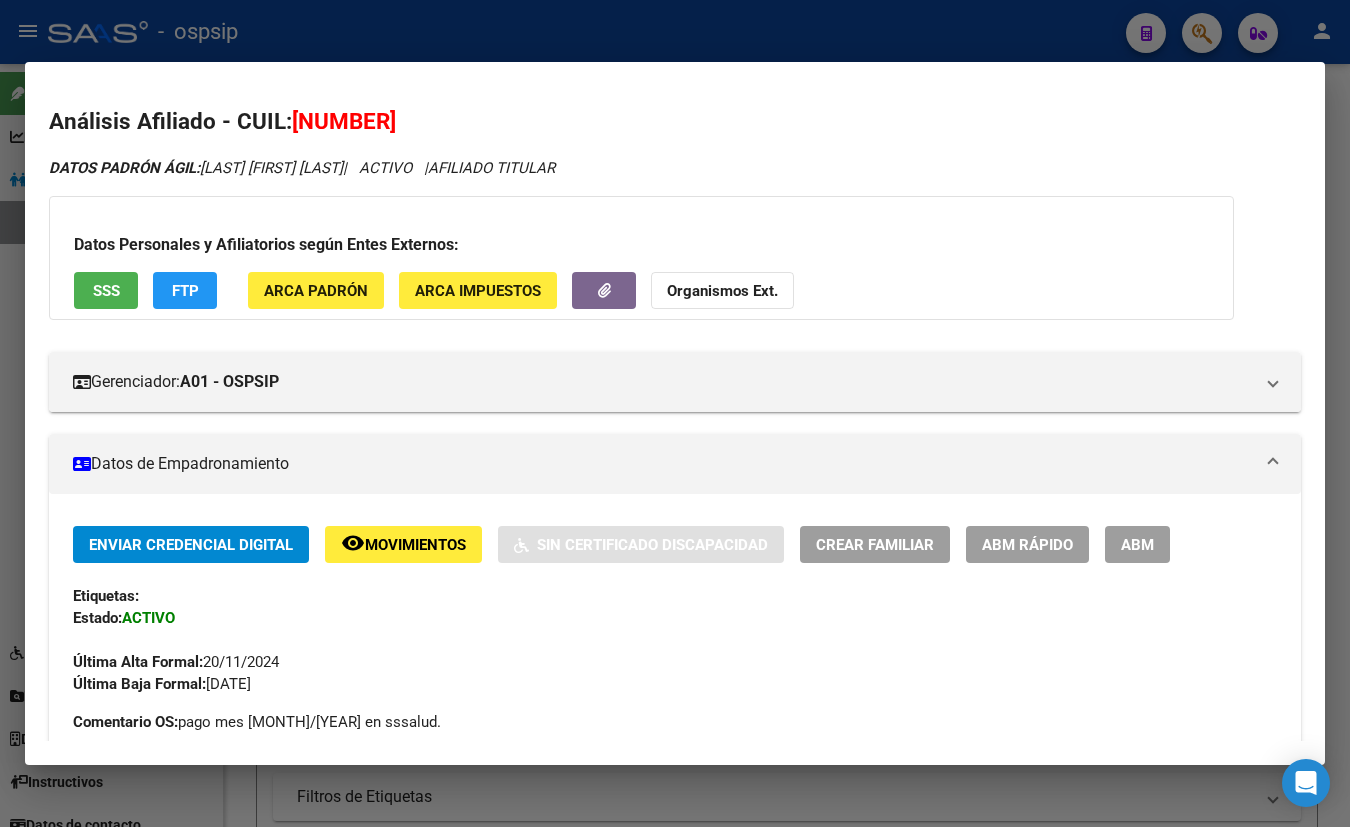 click on "SSS" at bounding box center (106, 291) 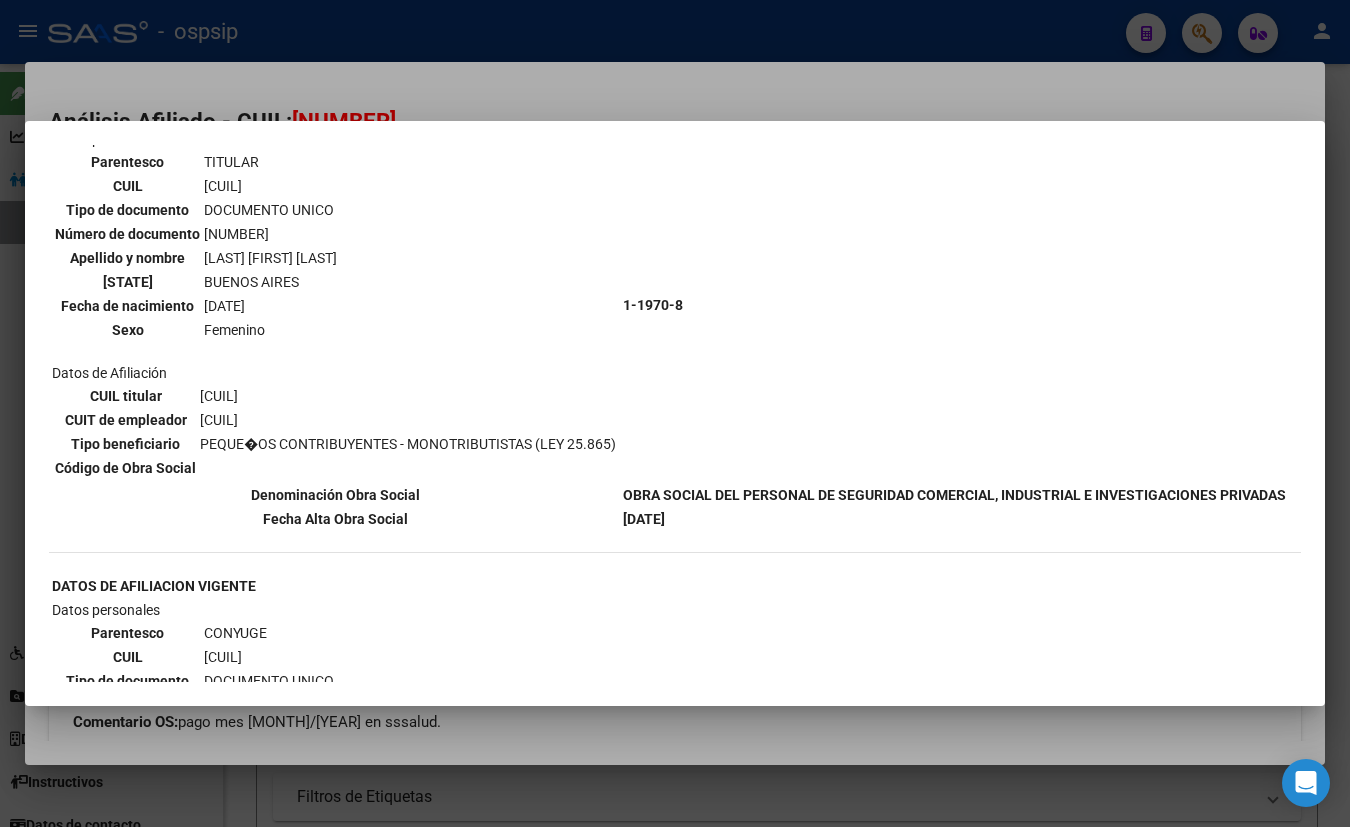 scroll, scrollTop: 0, scrollLeft: 0, axis: both 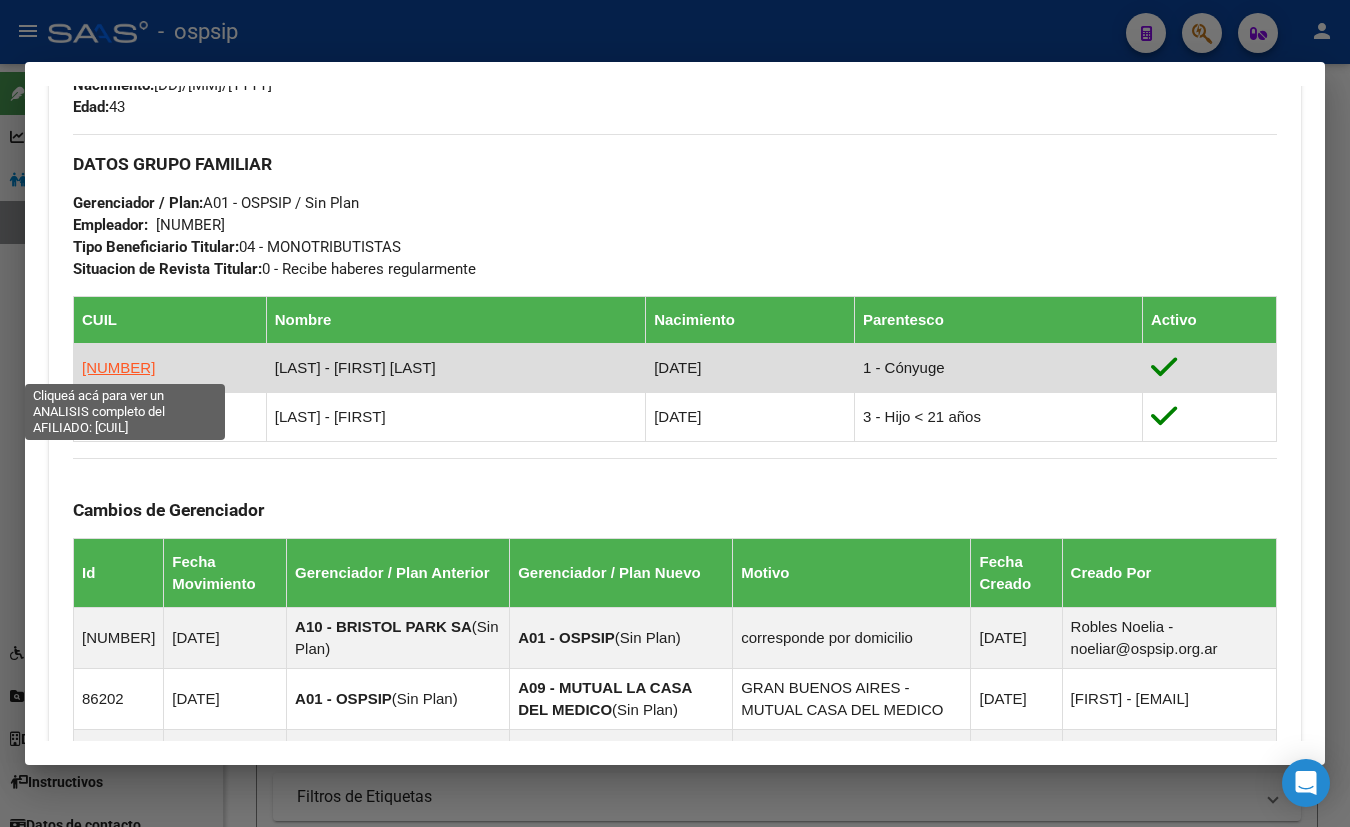 click on "[NUMBER]" at bounding box center (118, 367) 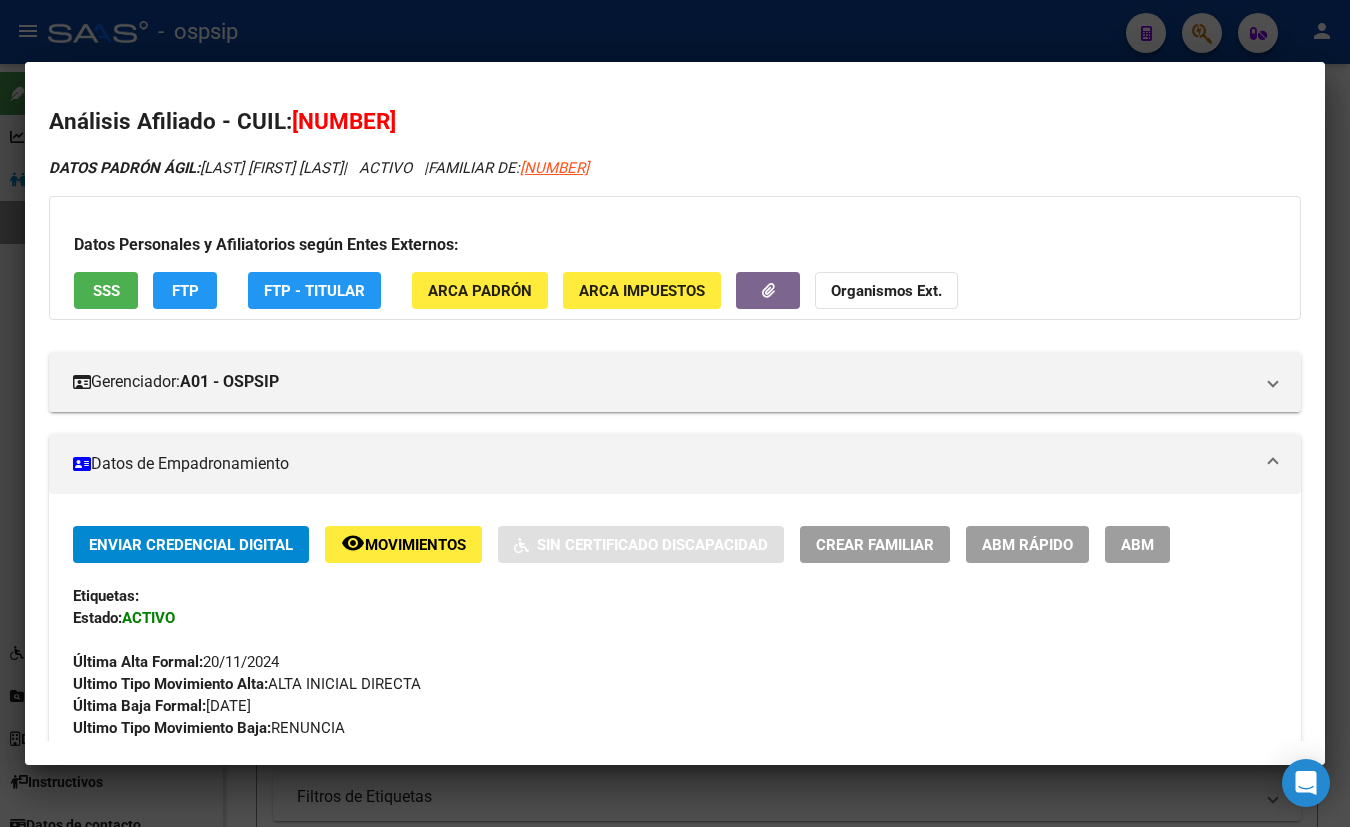 click on "SSS" at bounding box center [106, 290] 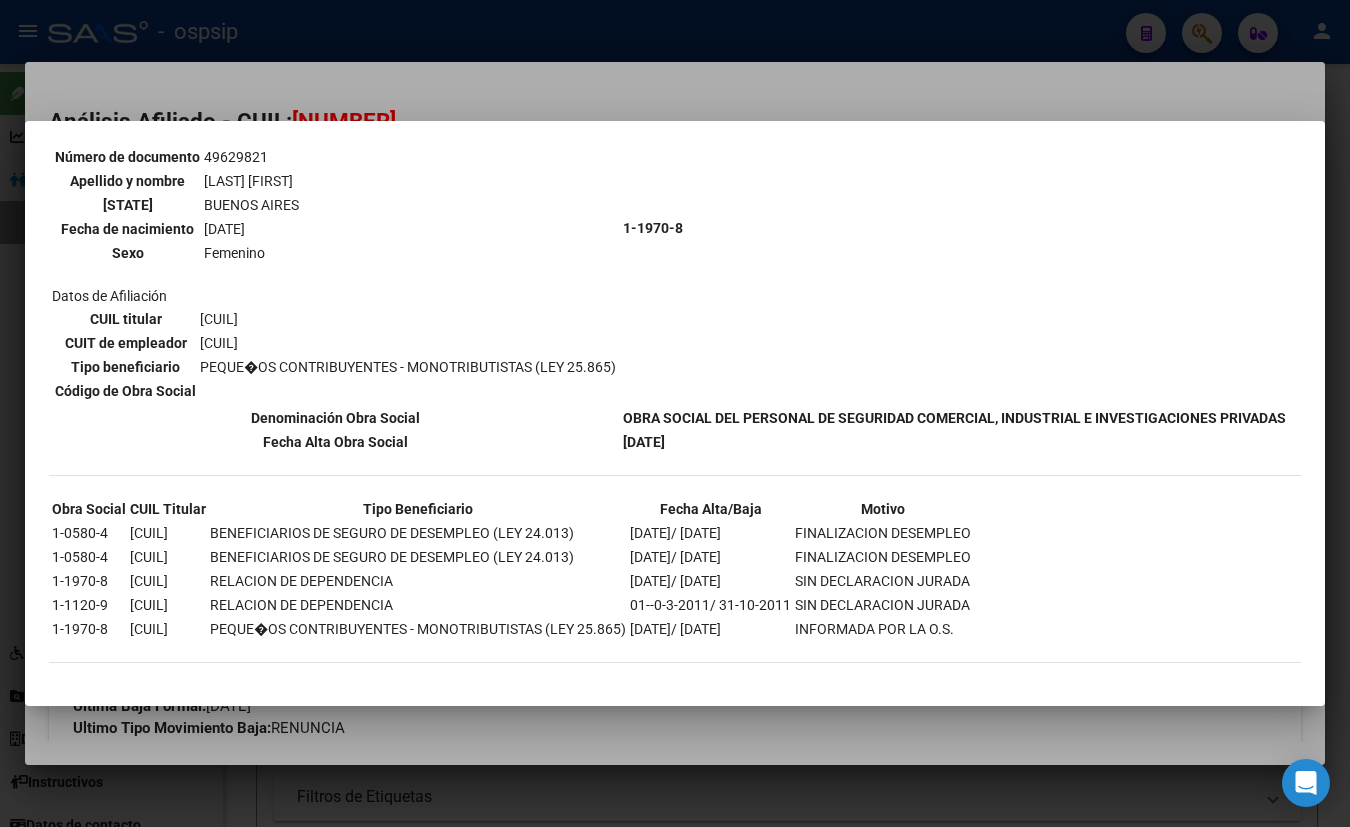 scroll, scrollTop: 1304, scrollLeft: 0, axis: vertical 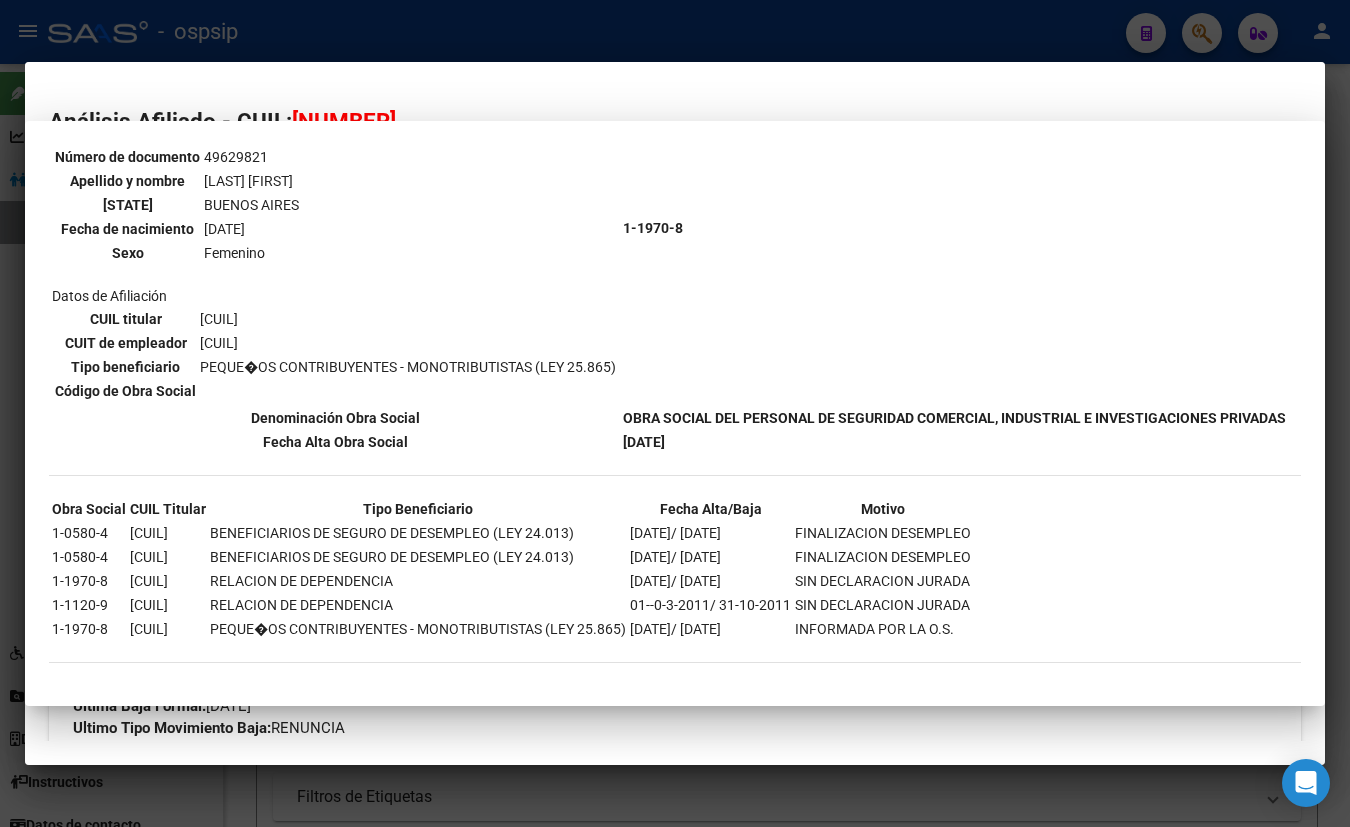 type 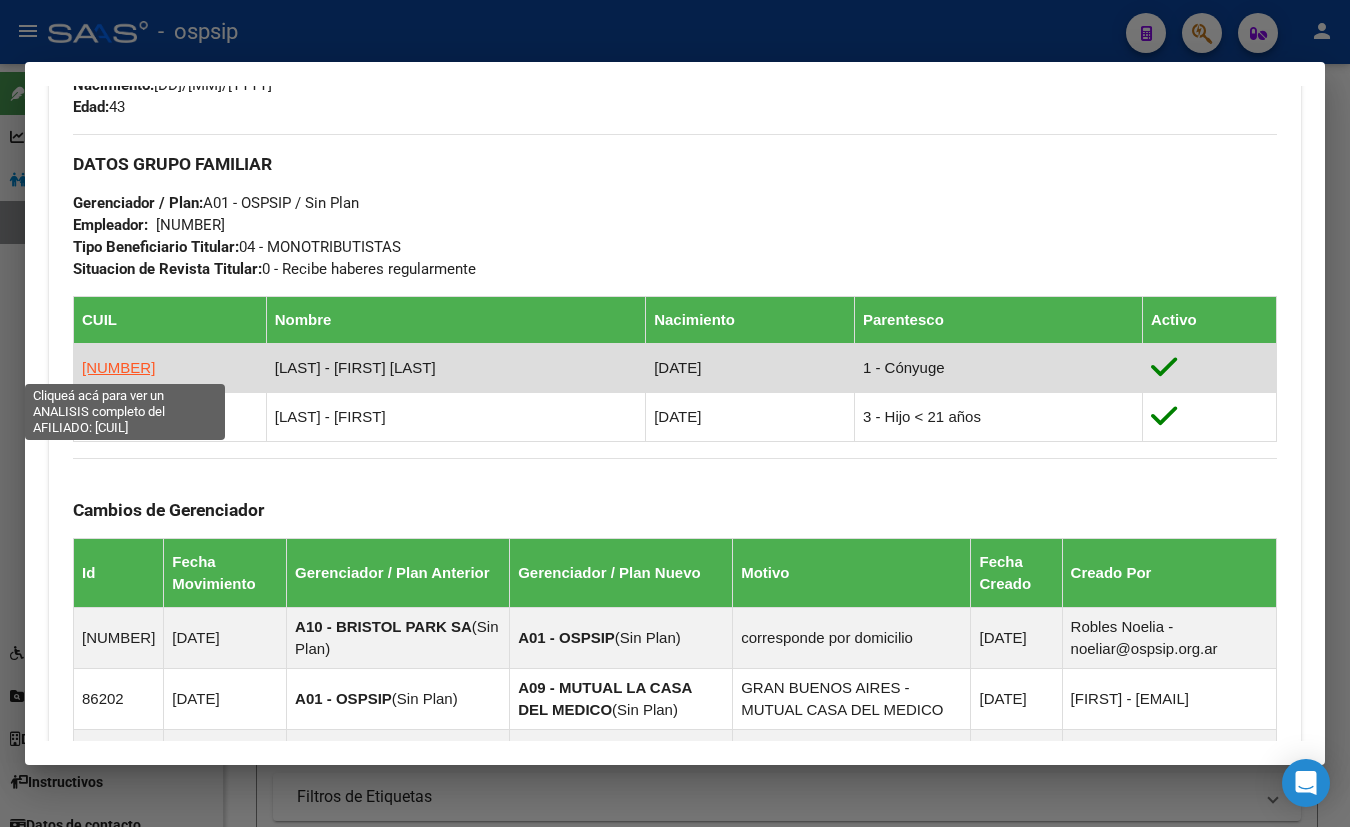 click on "[NUMBER]" at bounding box center [118, 367] 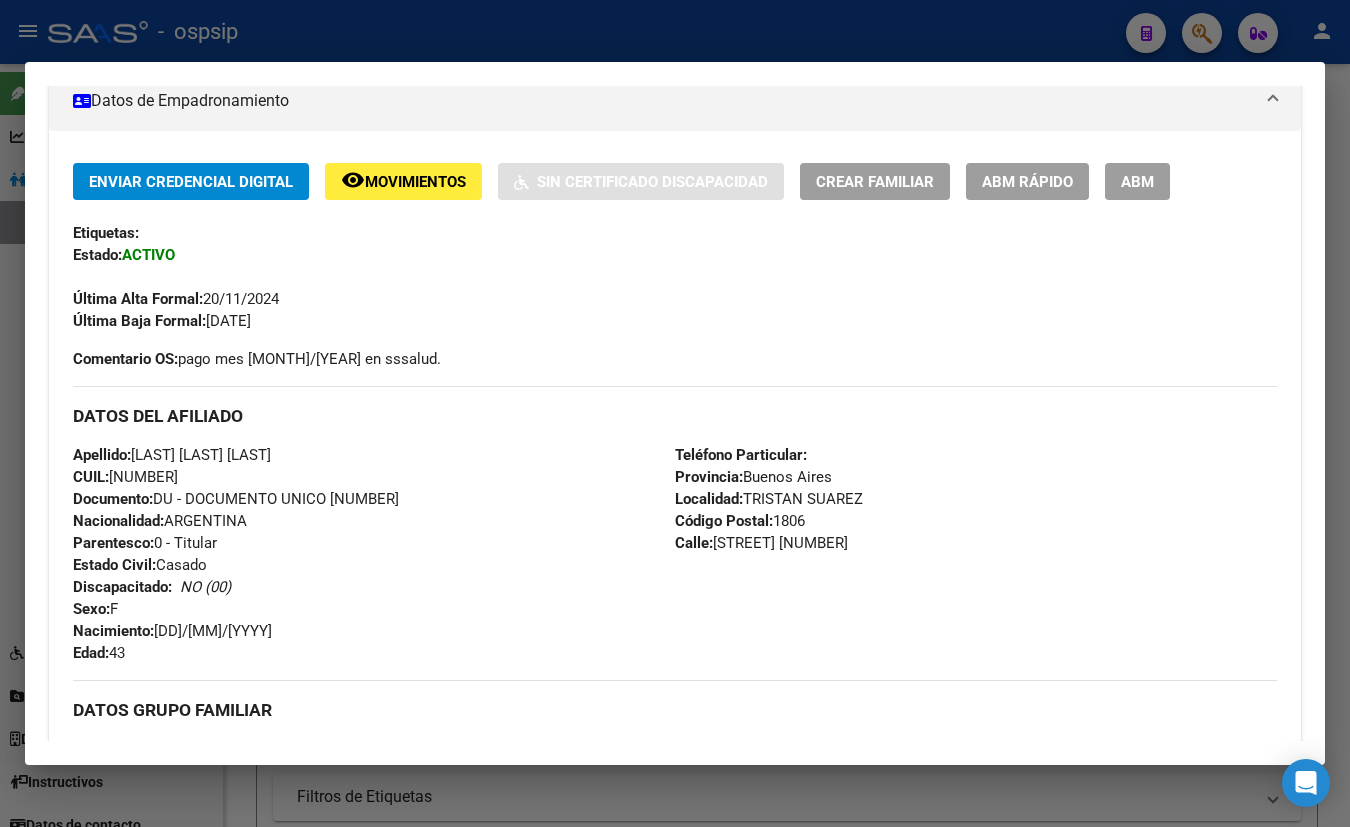 scroll, scrollTop: 0, scrollLeft: 0, axis: both 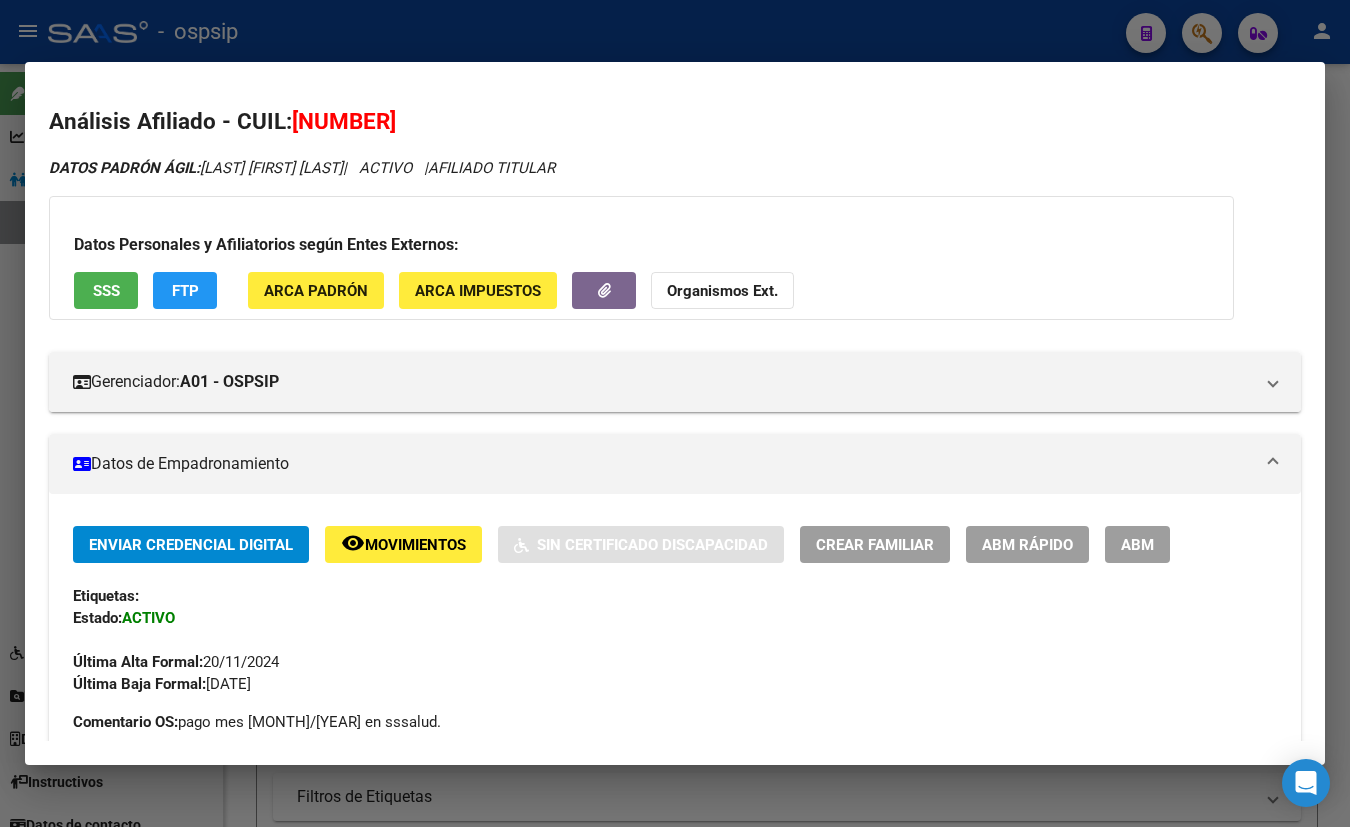 drag, startPoint x: 298, startPoint y: 125, endPoint x: 373, endPoint y: 121, distance: 75.10659 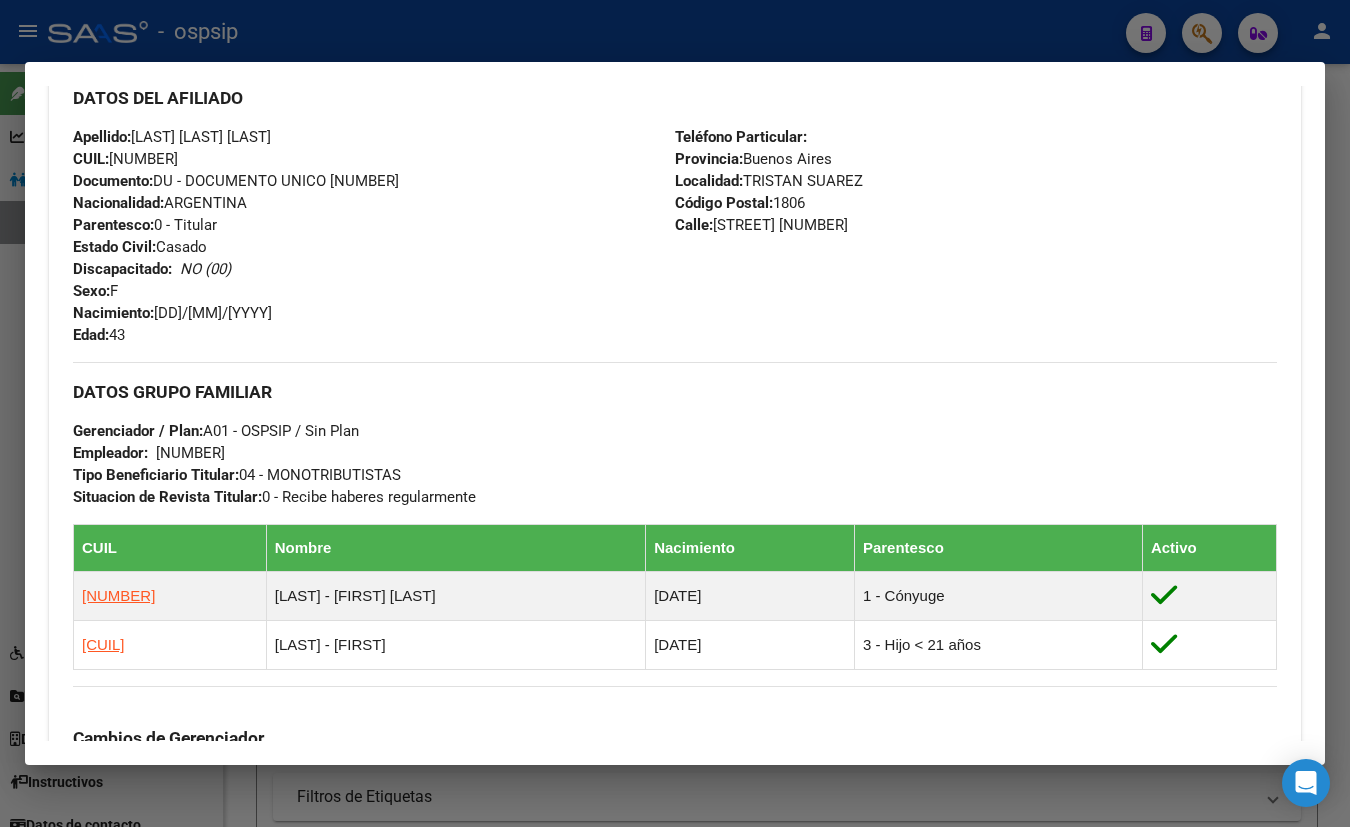 scroll, scrollTop: 909, scrollLeft: 0, axis: vertical 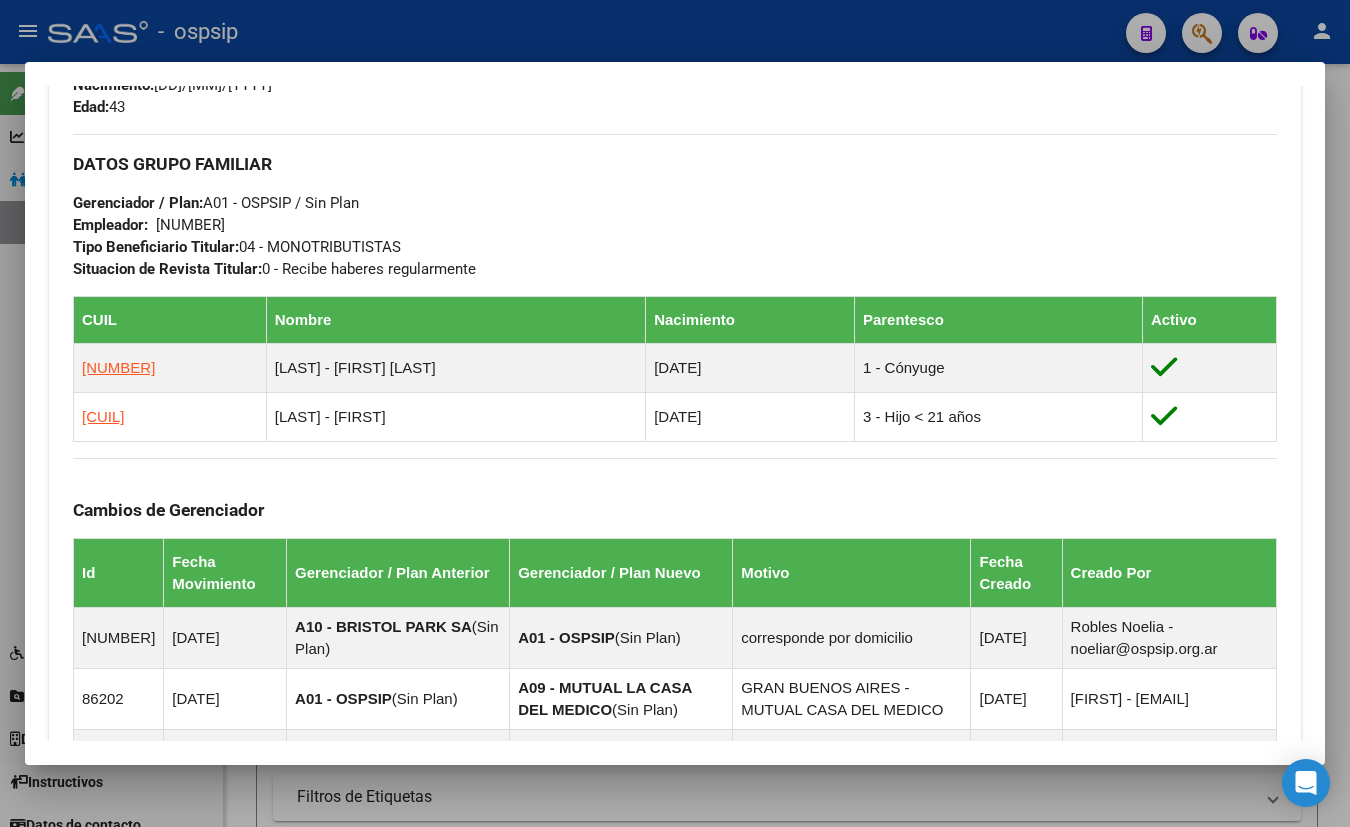 type 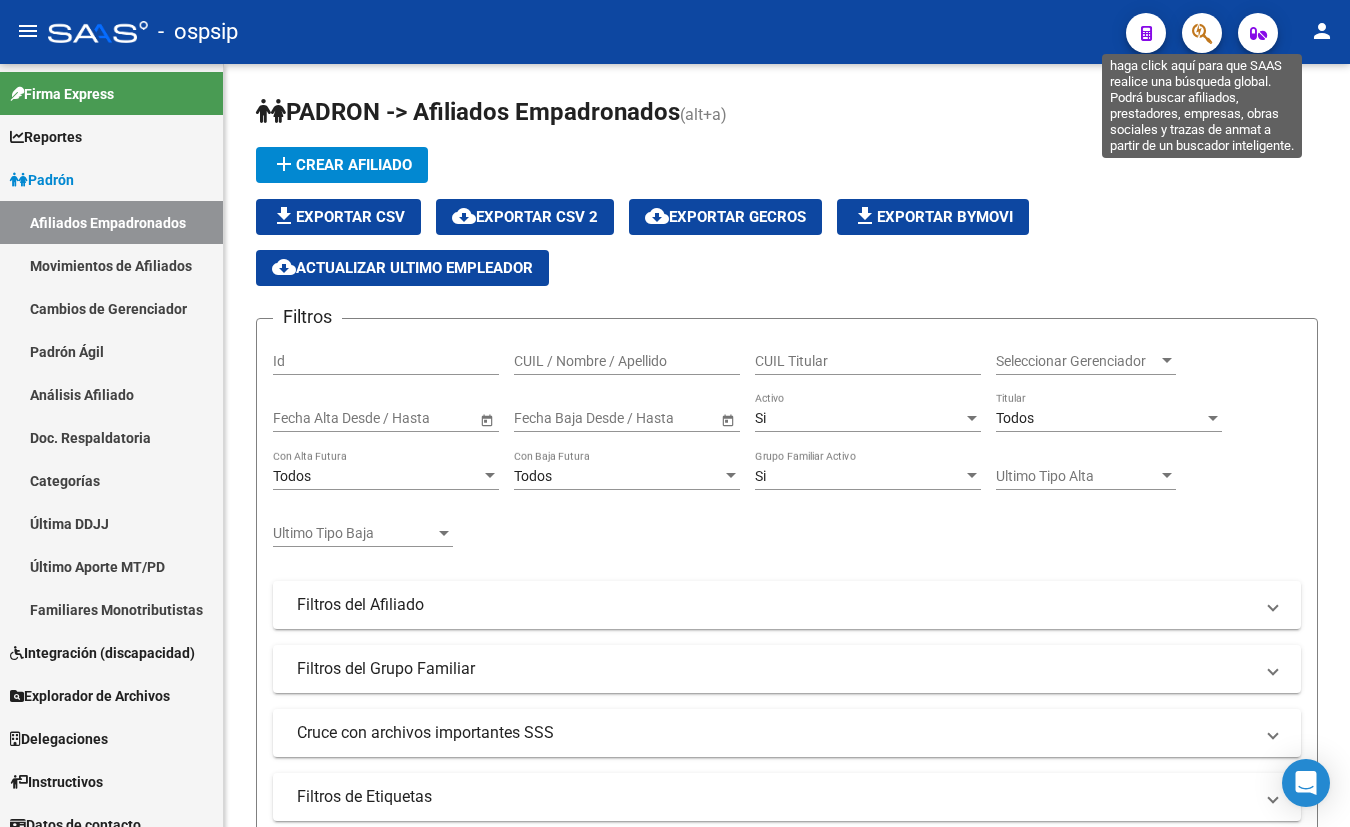 click 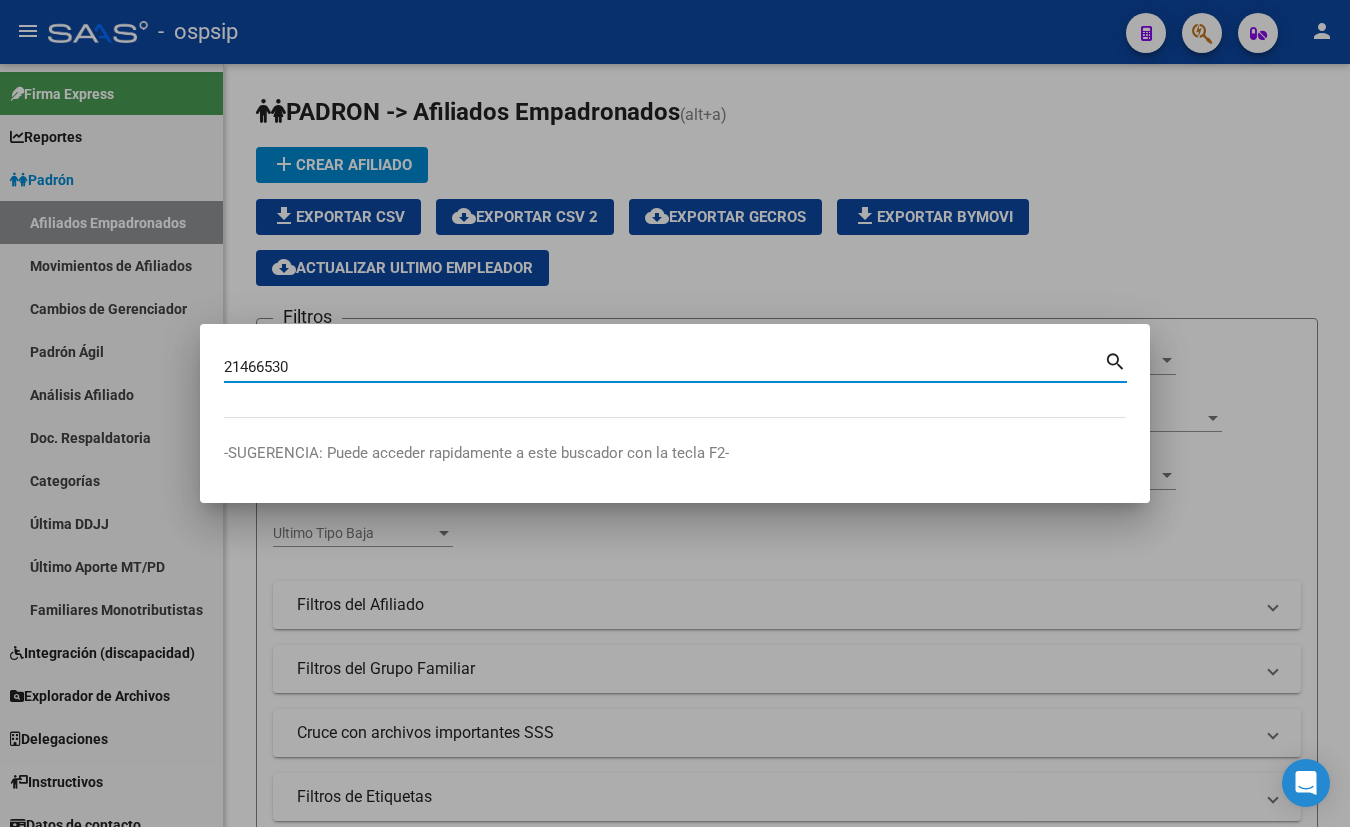 type on "21466530" 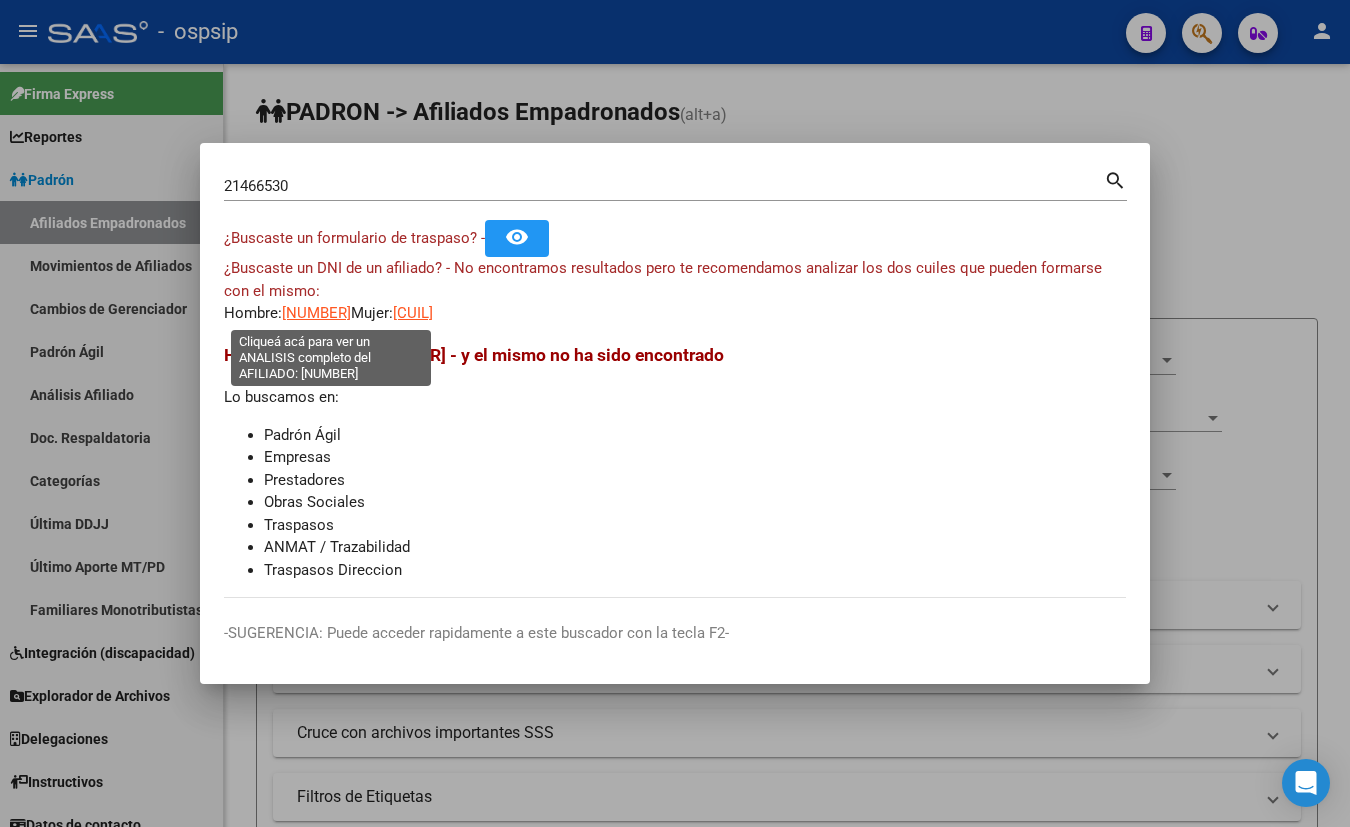 click on "[NUMBER]" at bounding box center (316, 313) 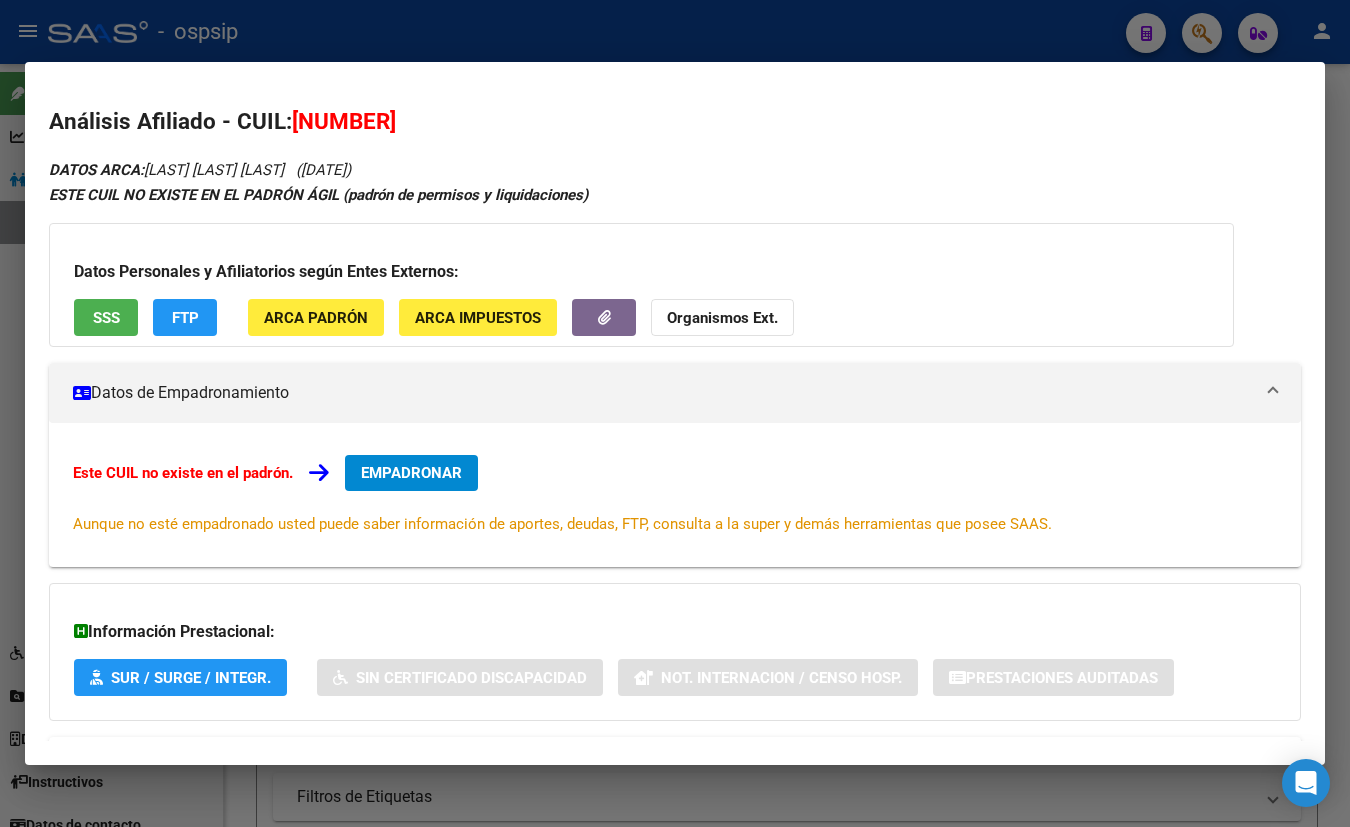 scroll, scrollTop: 87, scrollLeft: 0, axis: vertical 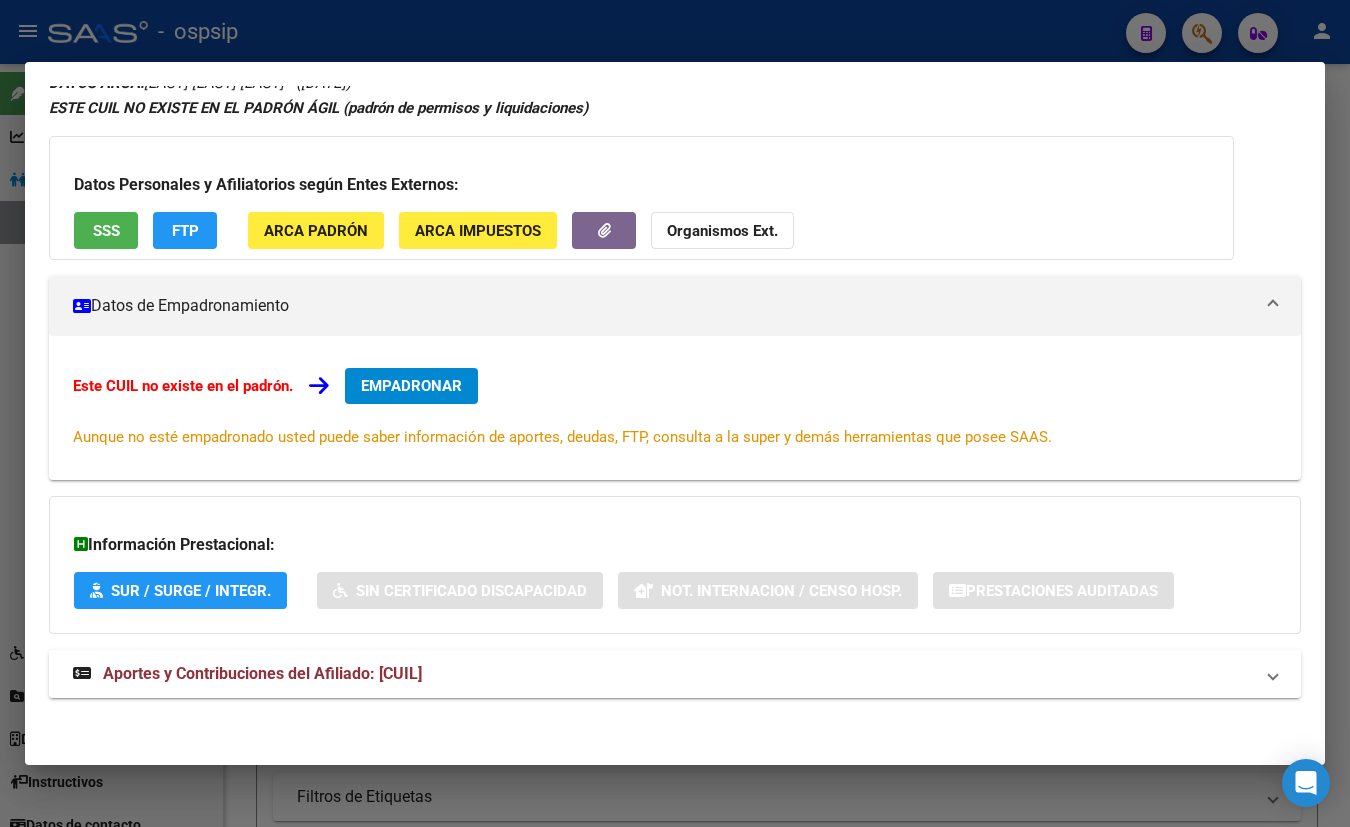 click on "Aportes y Contribuciones del Afiliado: [CUIL]" at bounding box center (262, 673) 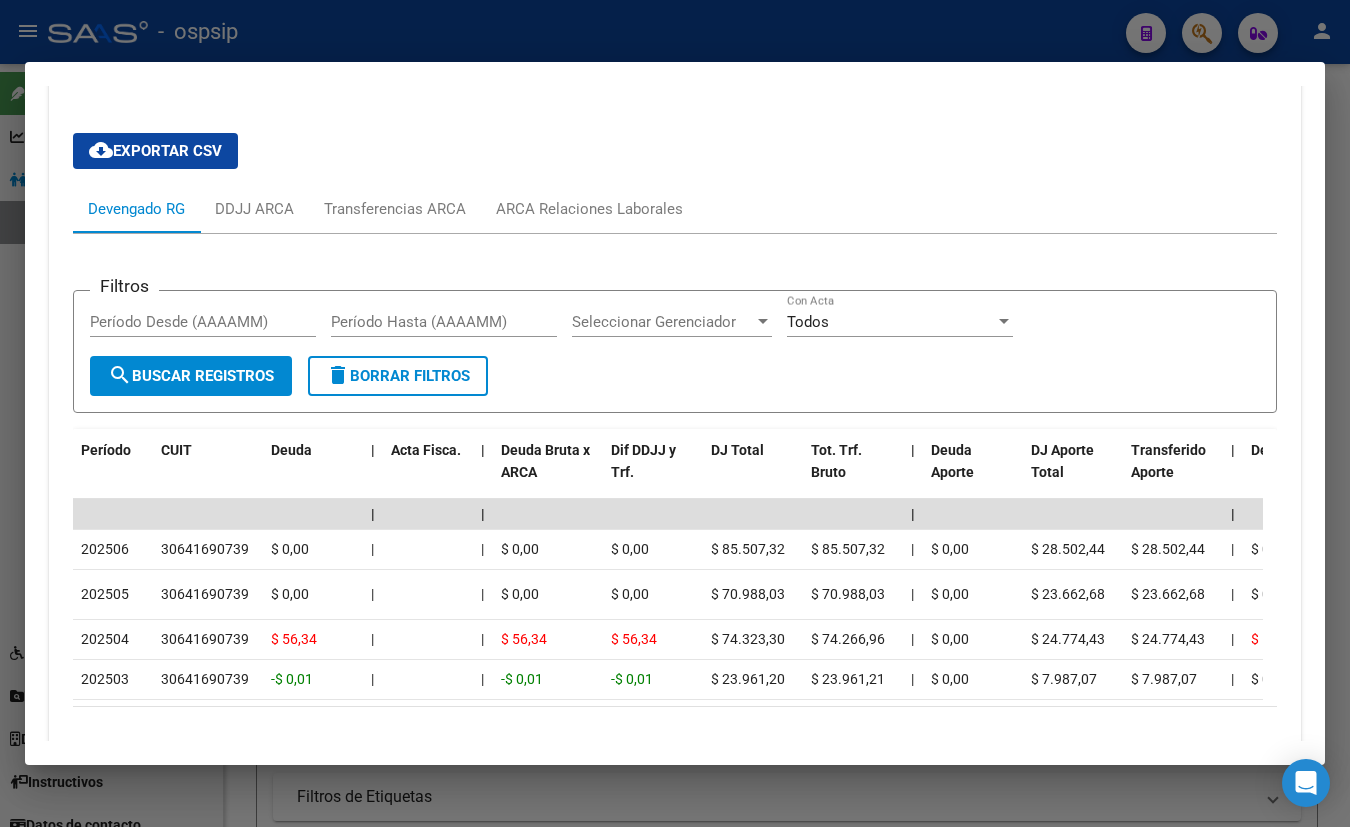 scroll, scrollTop: 821, scrollLeft: 0, axis: vertical 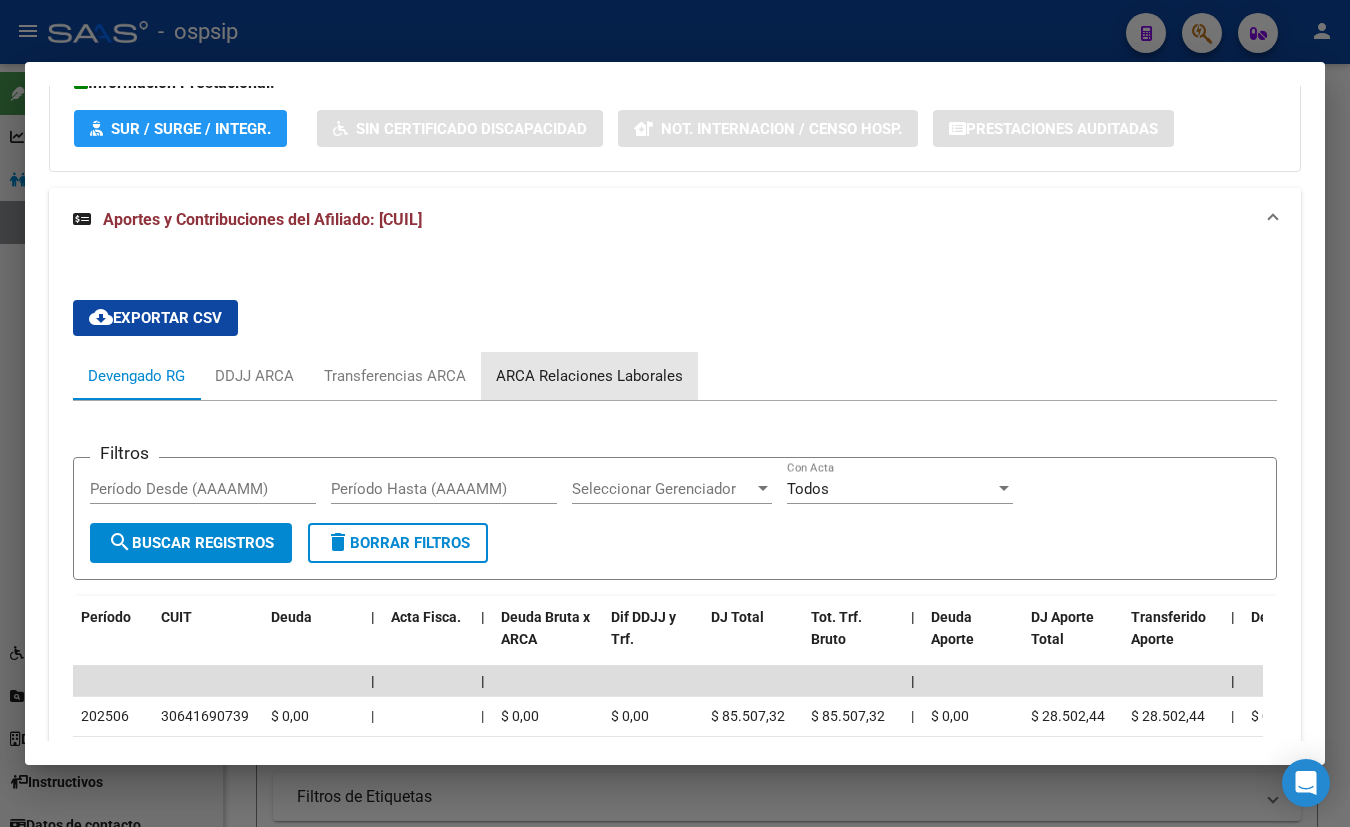 drag, startPoint x: 593, startPoint y: 370, endPoint x: 864, endPoint y: 474, distance: 290.27057 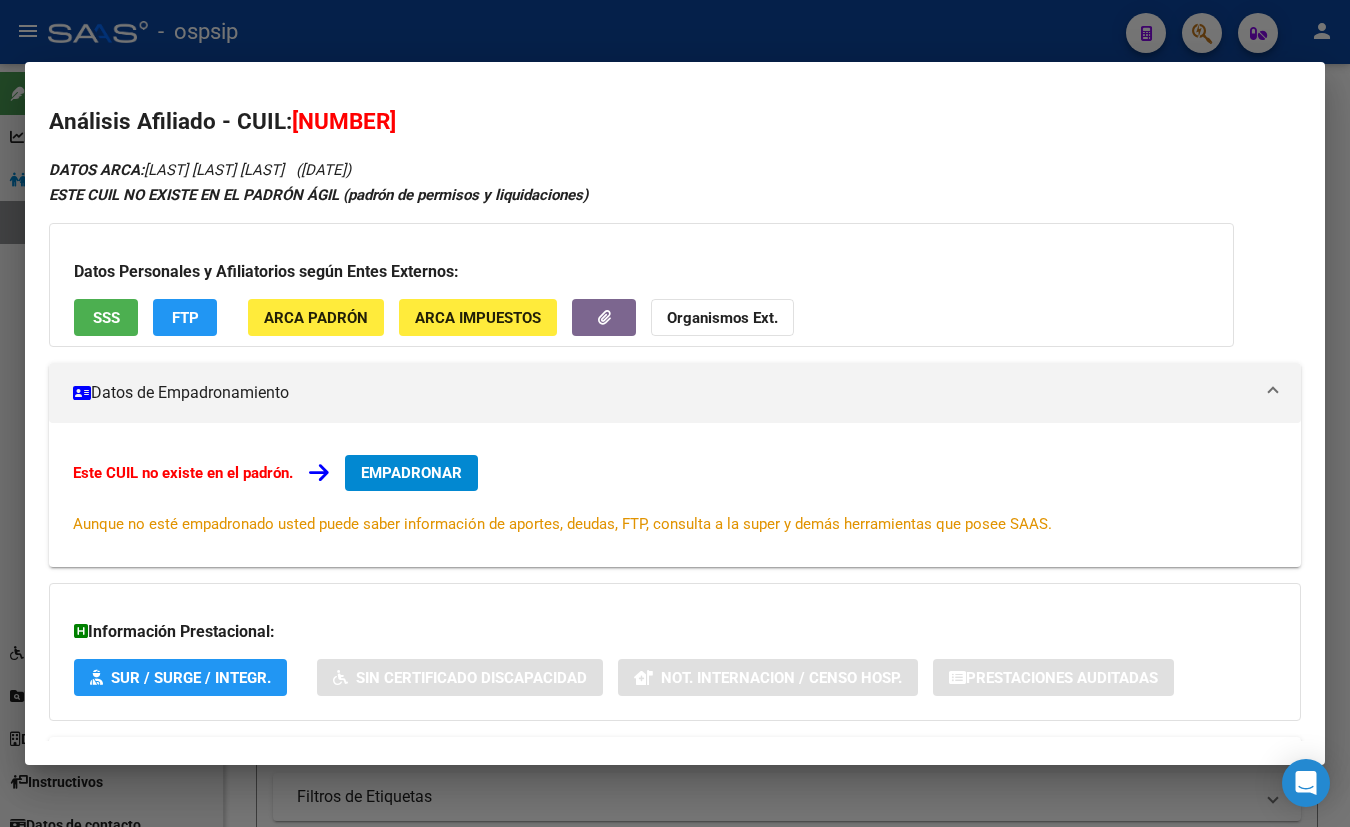 scroll, scrollTop: 0, scrollLeft: 0, axis: both 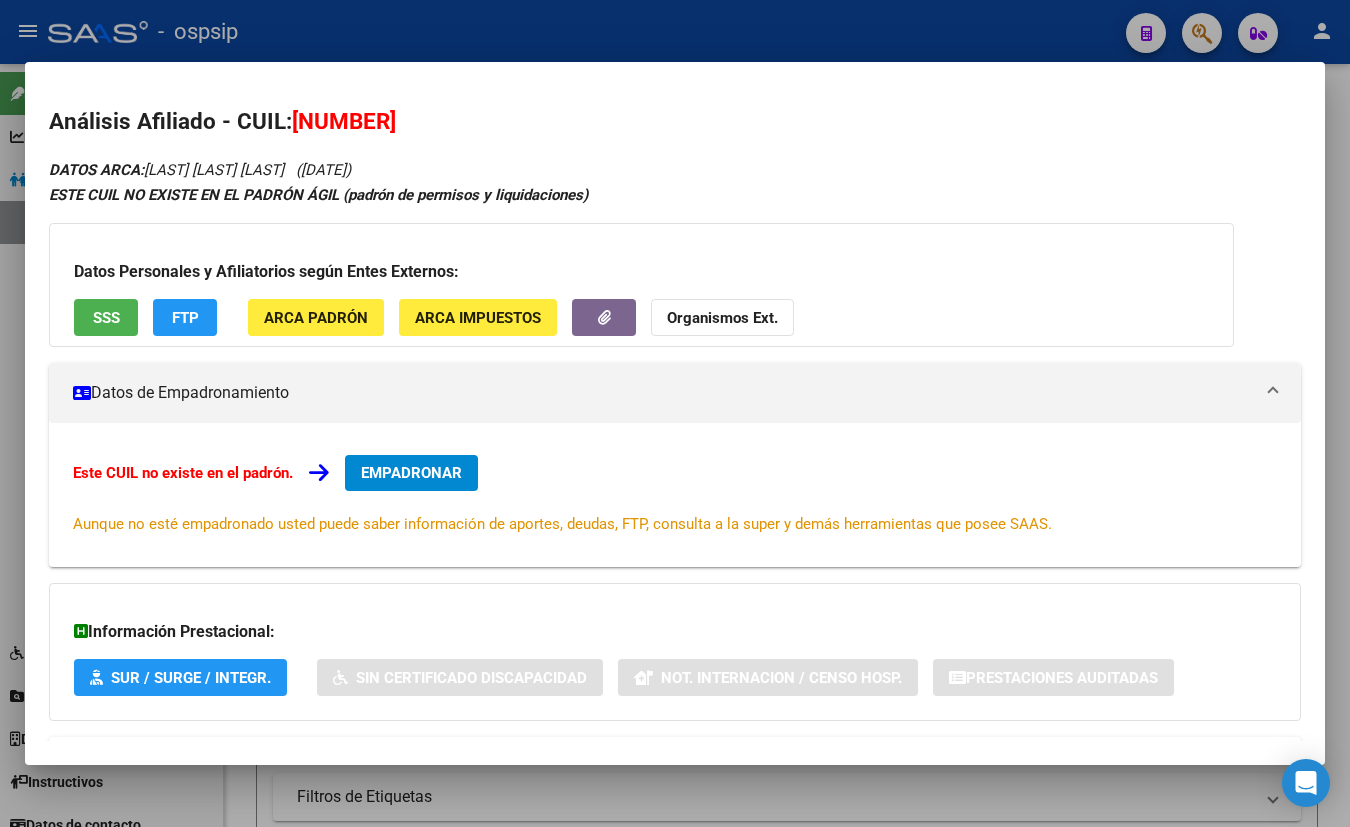 type 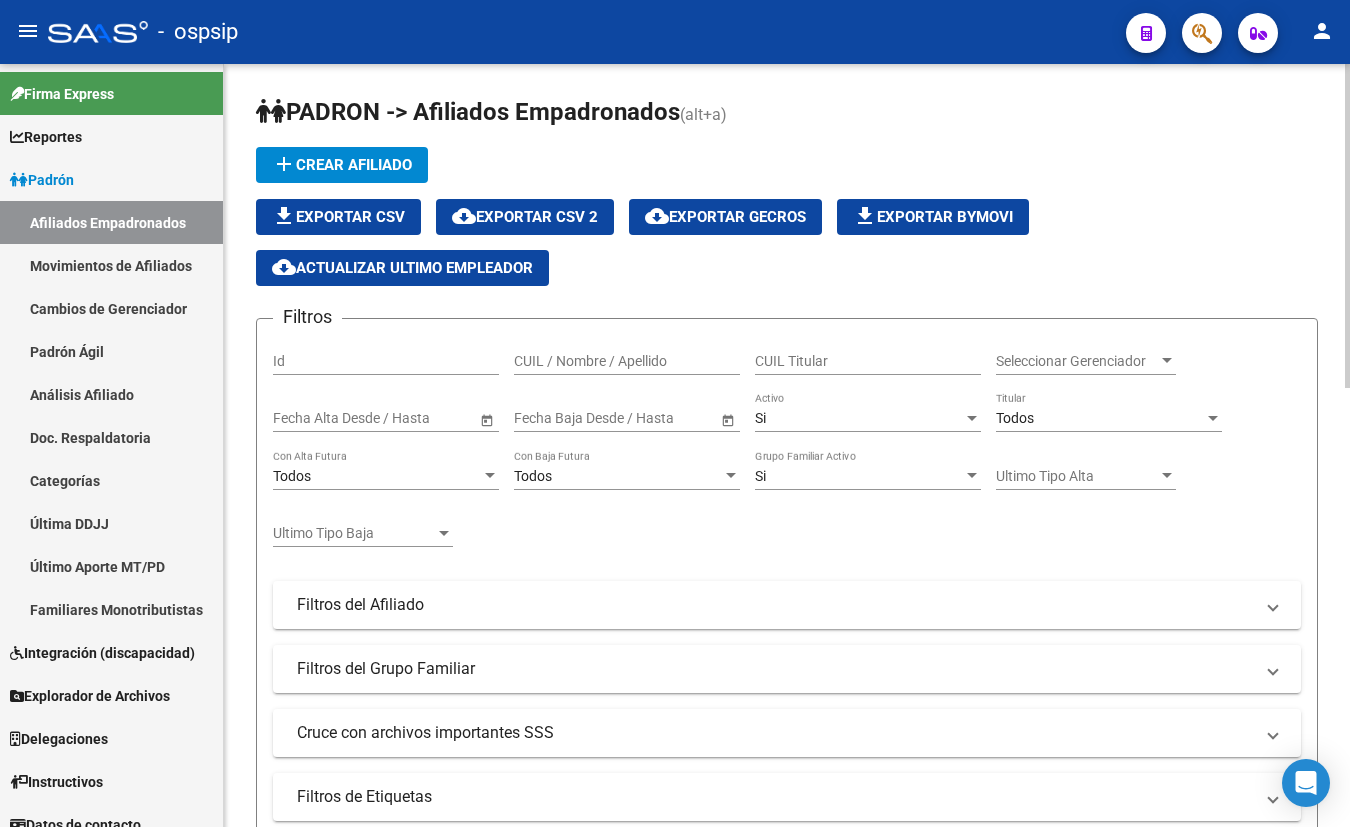 drag, startPoint x: 506, startPoint y: 166, endPoint x: 506, endPoint y: 187, distance: 21 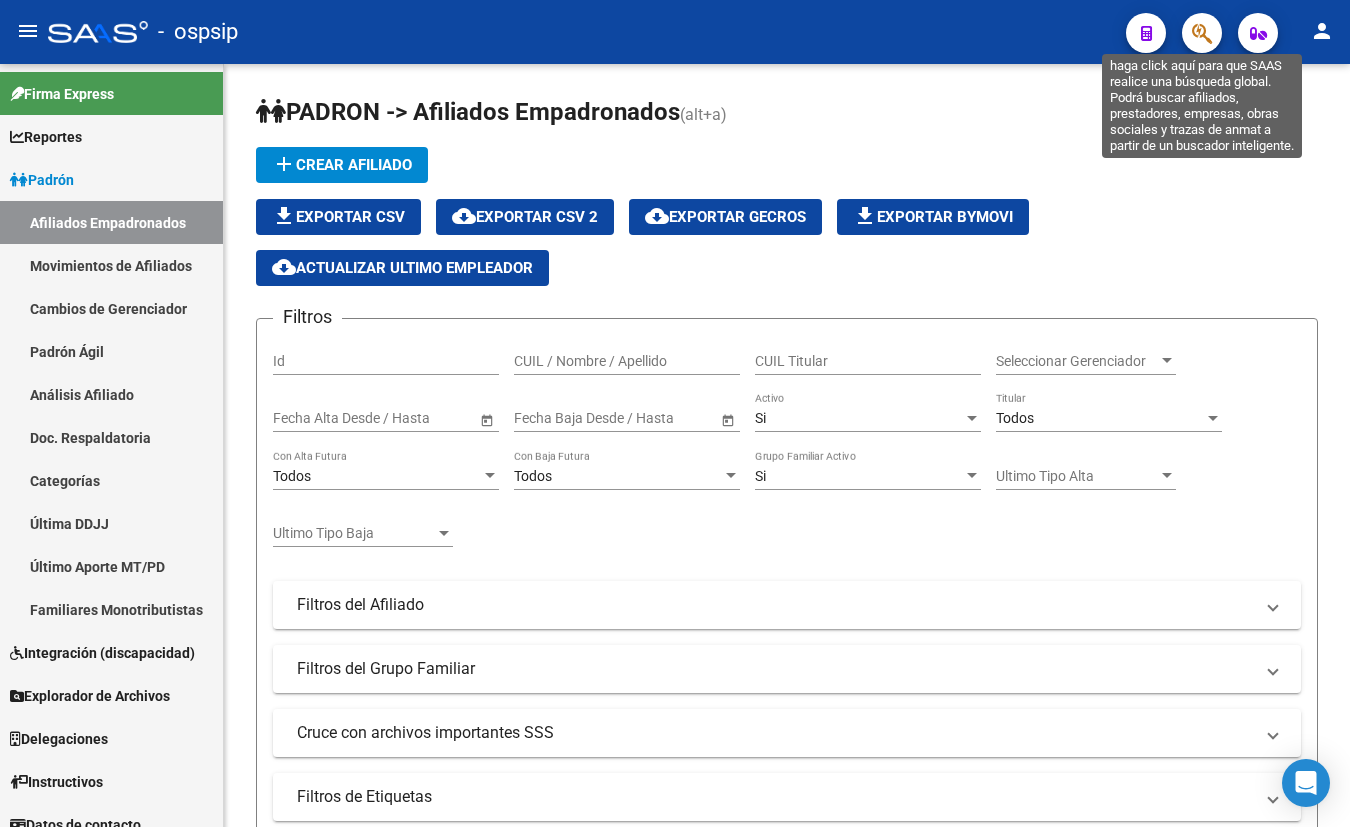 click 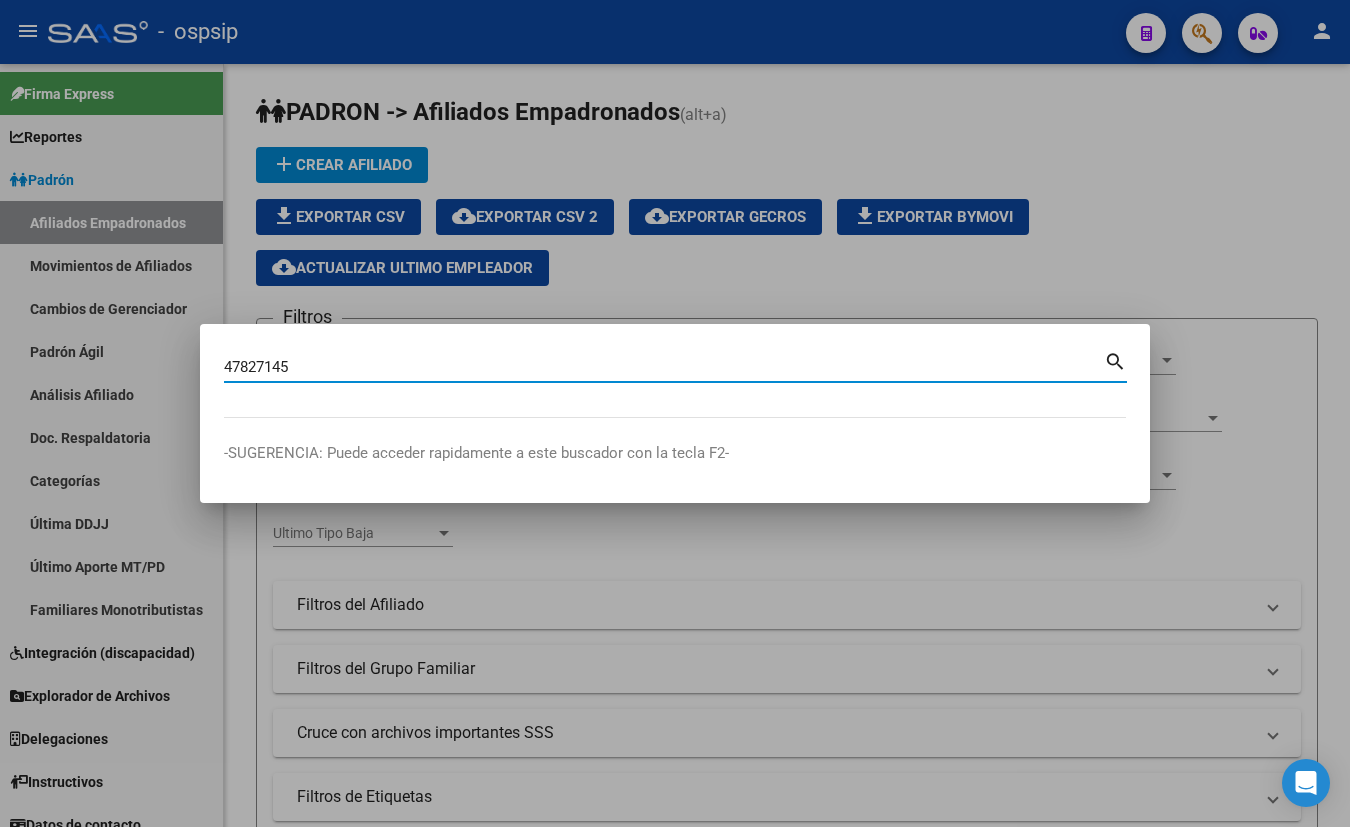 type on "47827145" 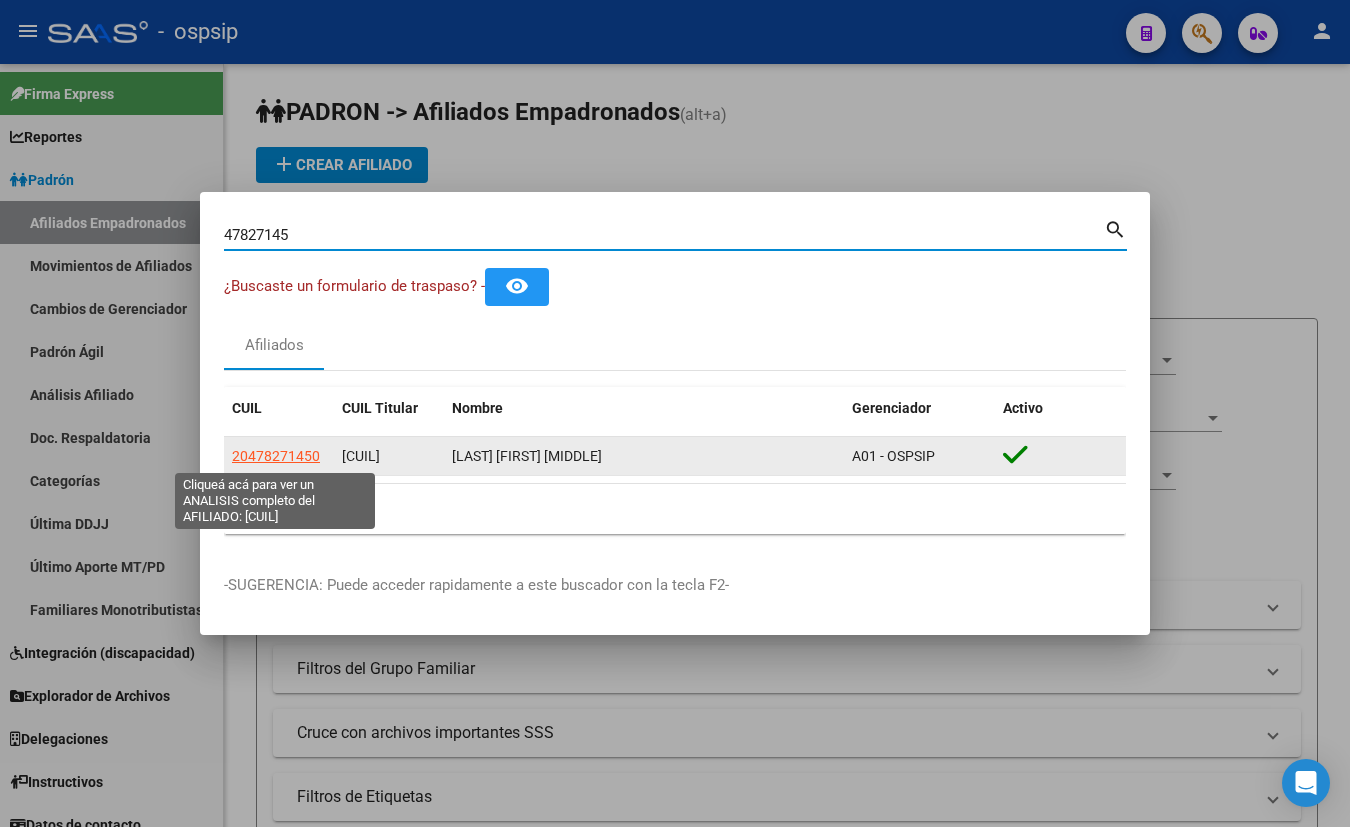 click on "20478271450" 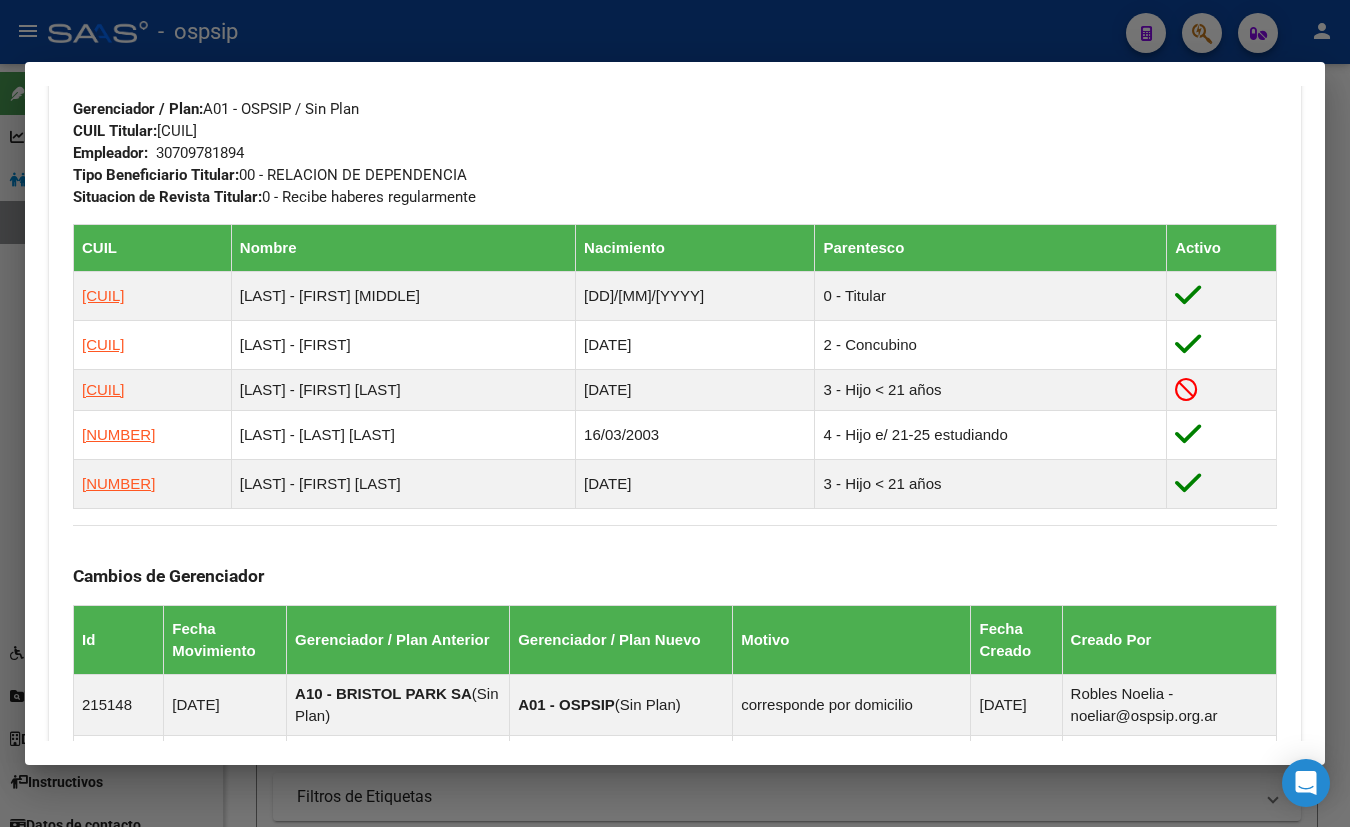 scroll, scrollTop: 1000, scrollLeft: 0, axis: vertical 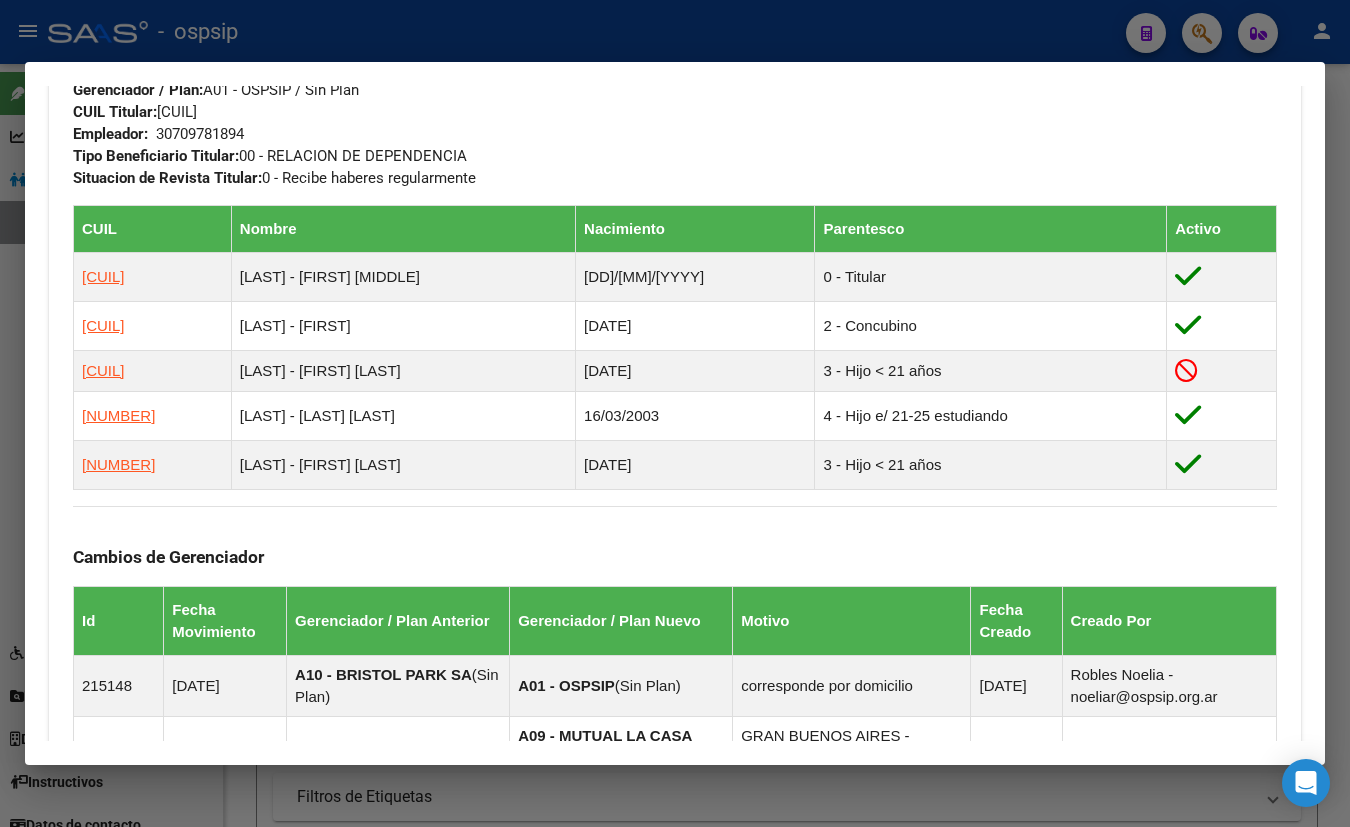 click on "Cambios de Gerenciador" at bounding box center [675, 557] 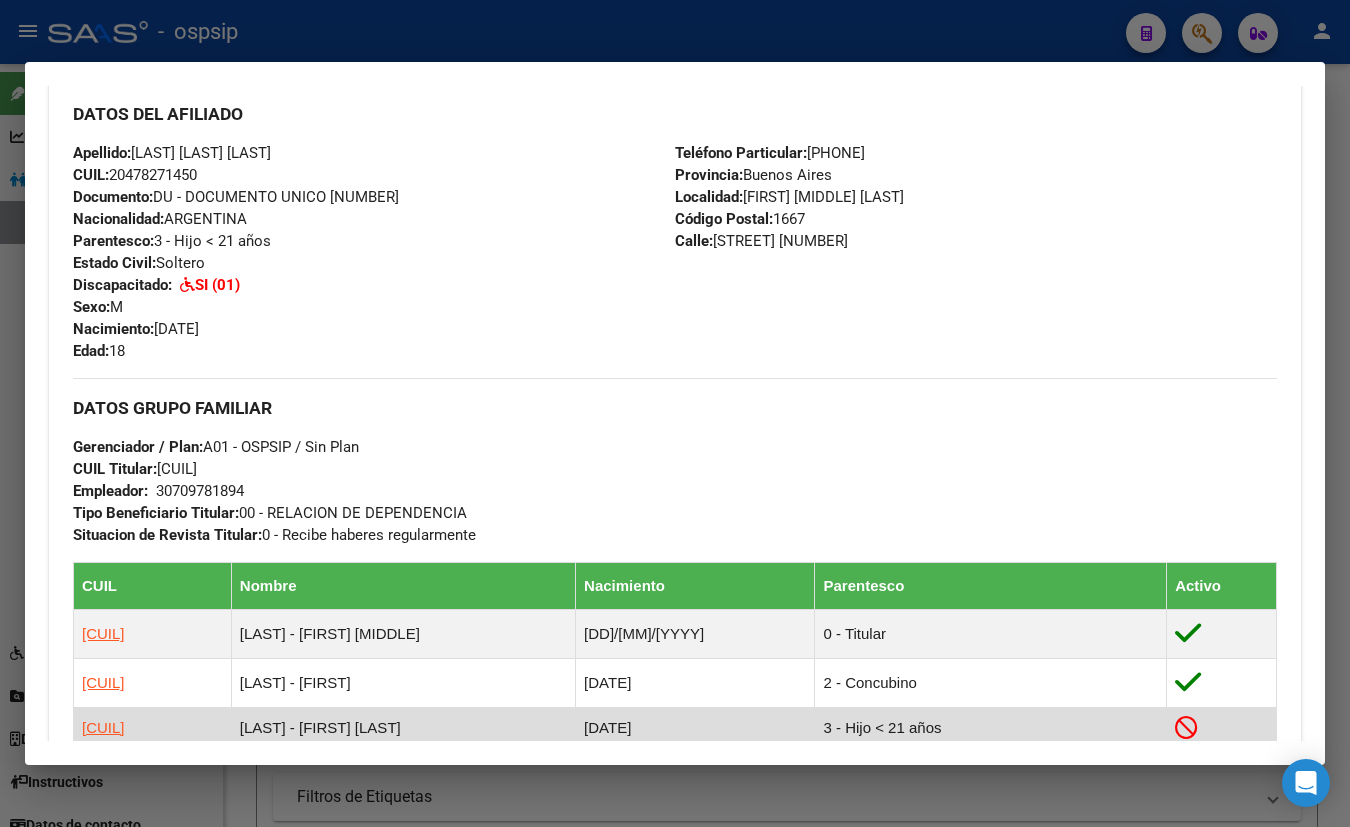 scroll, scrollTop: 727, scrollLeft: 0, axis: vertical 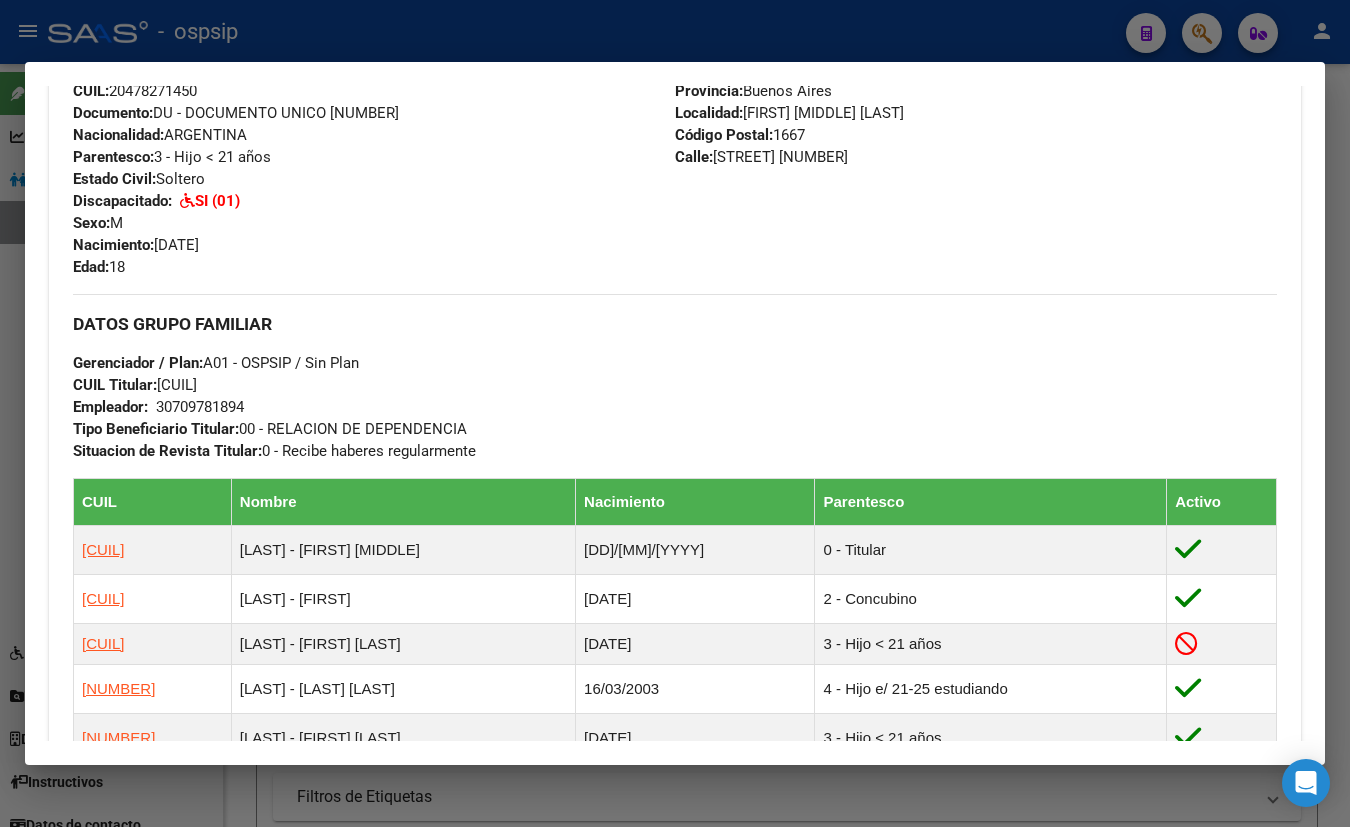 click on "DATOS GRUPO FAMILIAR Gerenciador / Plan:  A01 - OSPSIP / Sin Plan CUIL Titular:  [CUIL]  Empleador:    [NUMBER] Tipo Beneficiario Titular:   00 - RELACION DE DEPENDENCIA  Situacion de Revista Titular:  0 - Recibe haberes regularmente" at bounding box center (675, 378) 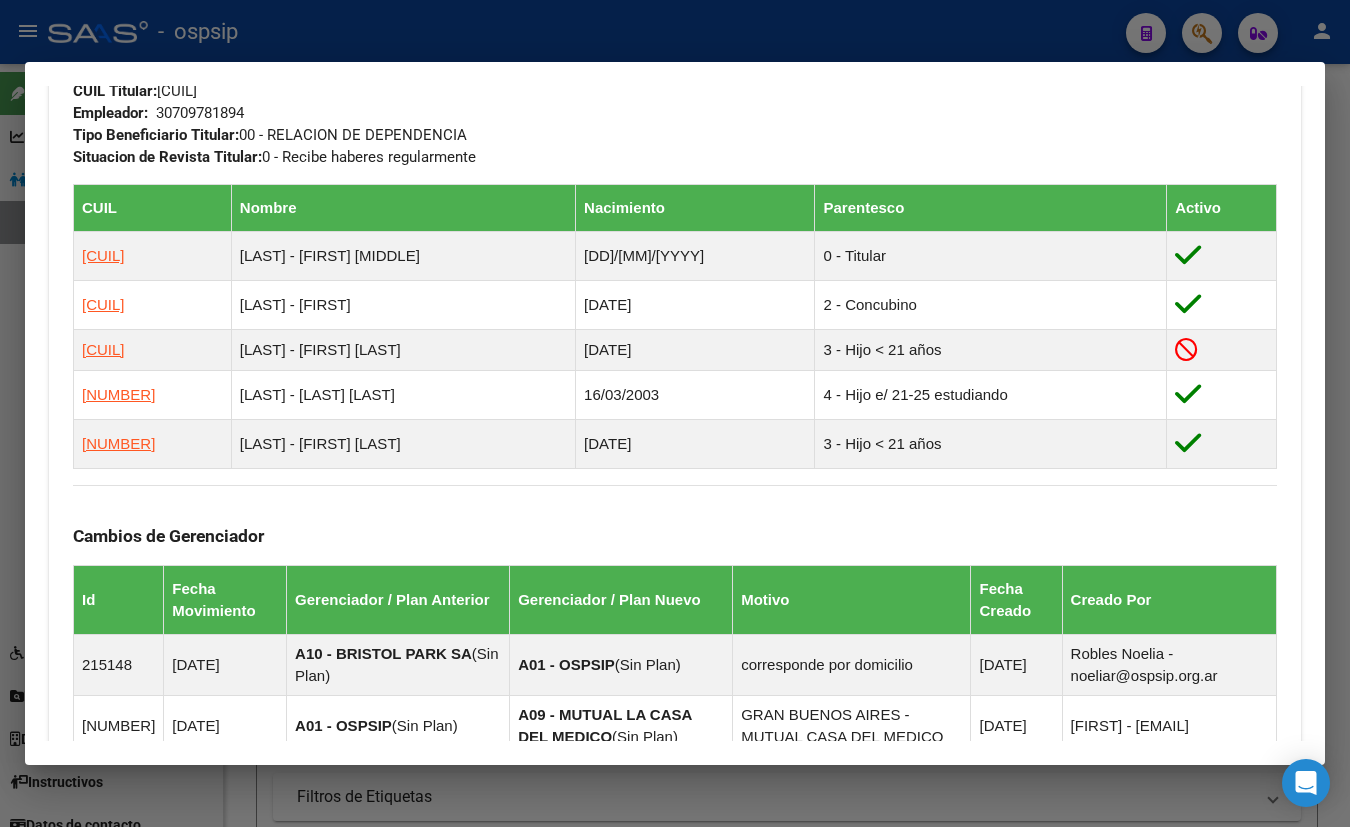 scroll, scrollTop: 1000, scrollLeft: 0, axis: vertical 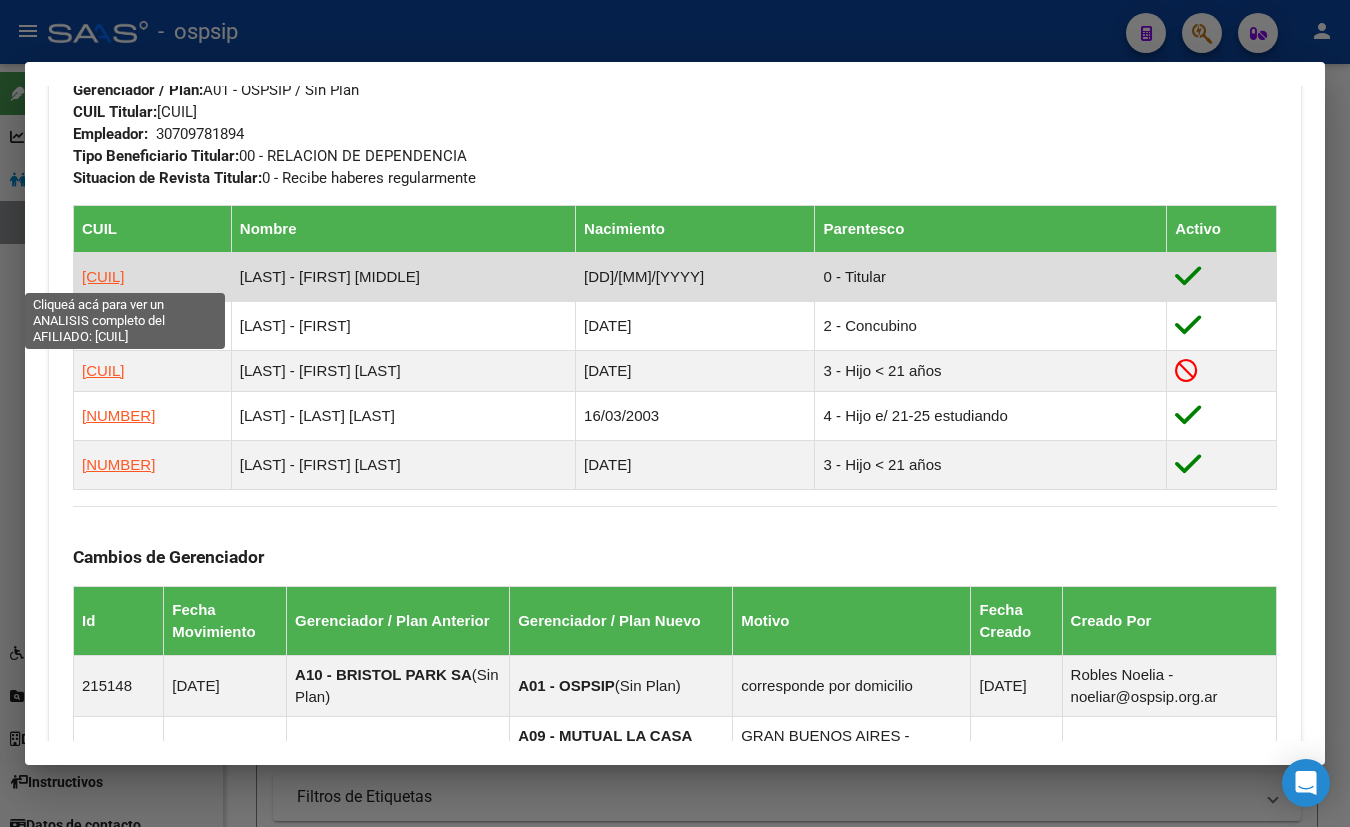 click on "[CUIL]" at bounding box center (103, 276) 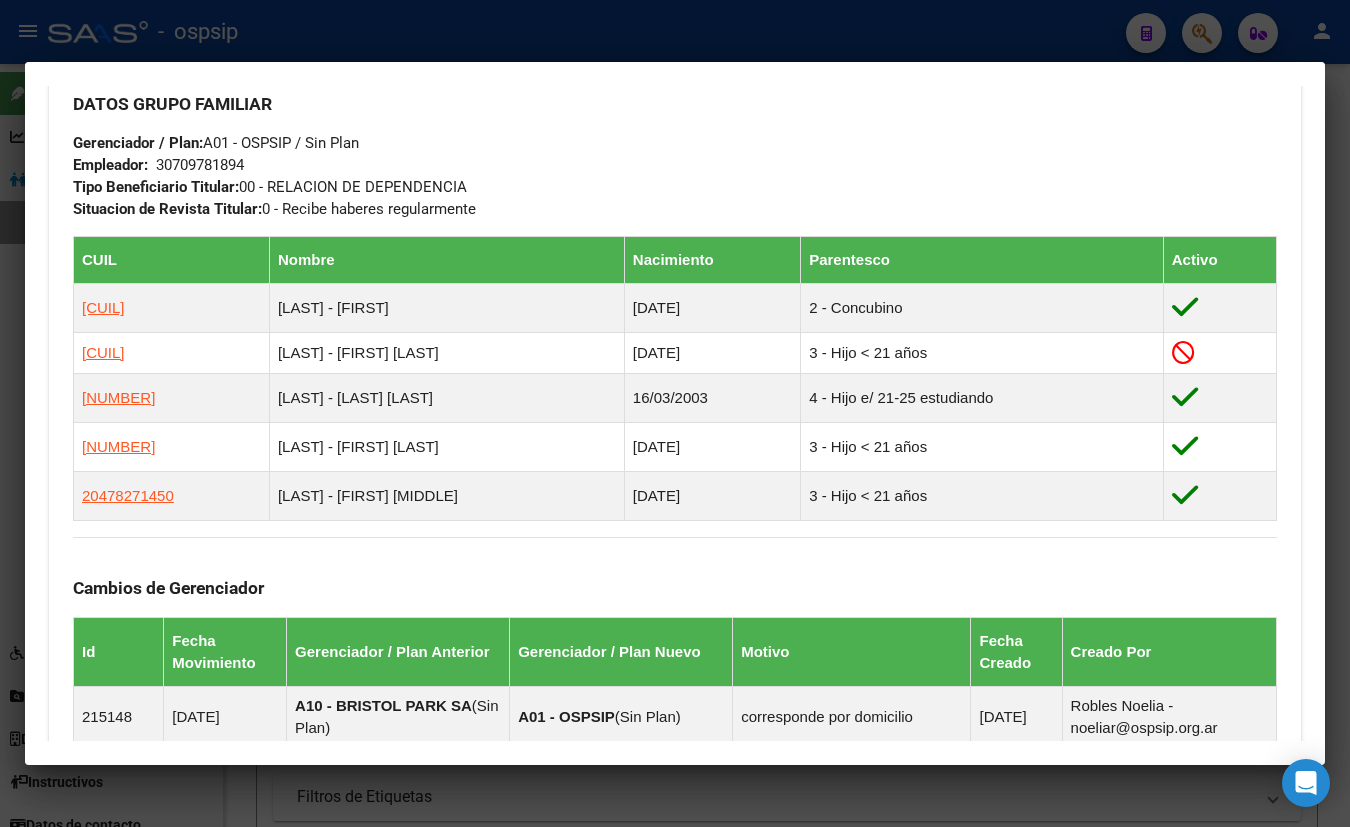 scroll, scrollTop: 1411, scrollLeft: 0, axis: vertical 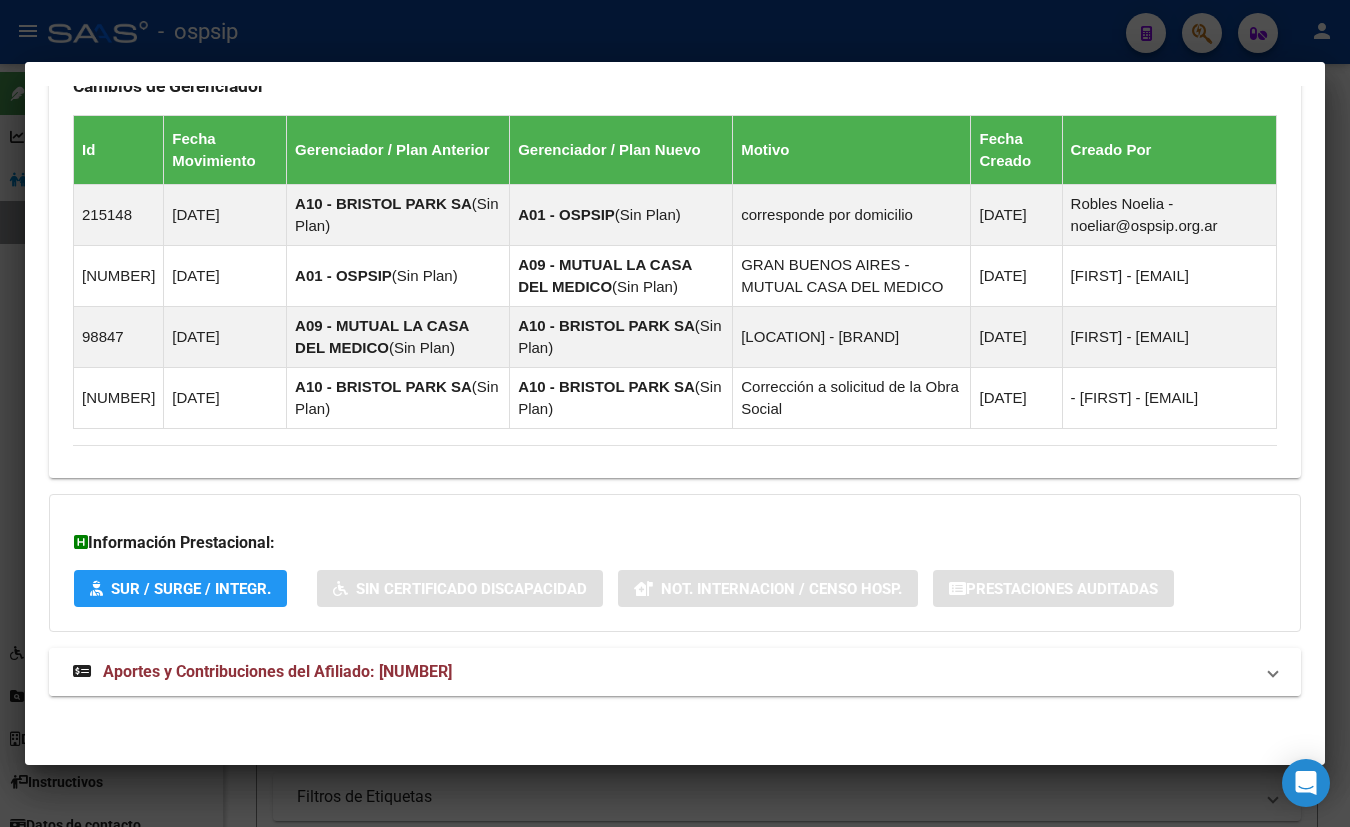 click on "Aportes y Contribuciones del Afiliado: [NUMBER]" at bounding box center [277, 671] 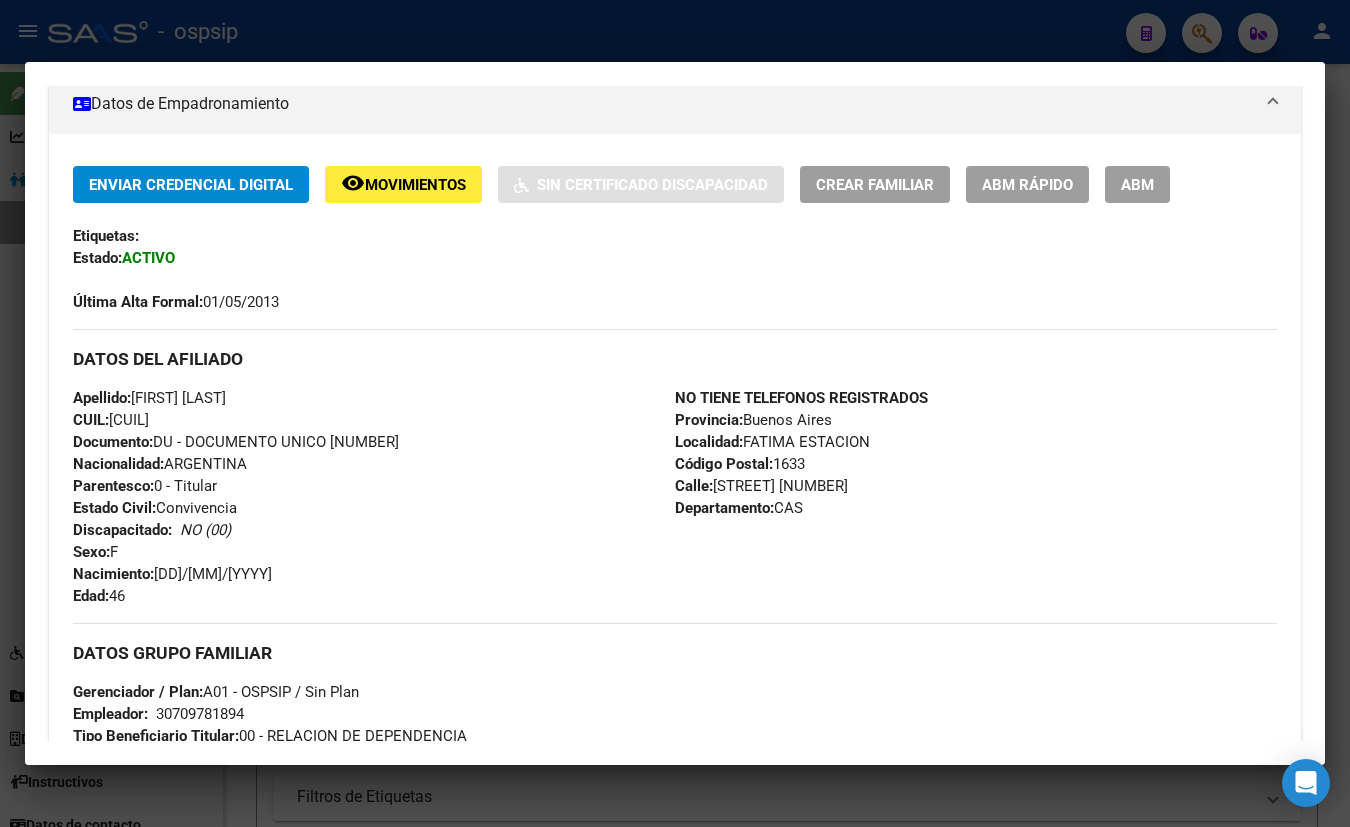 scroll, scrollTop: 320, scrollLeft: 0, axis: vertical 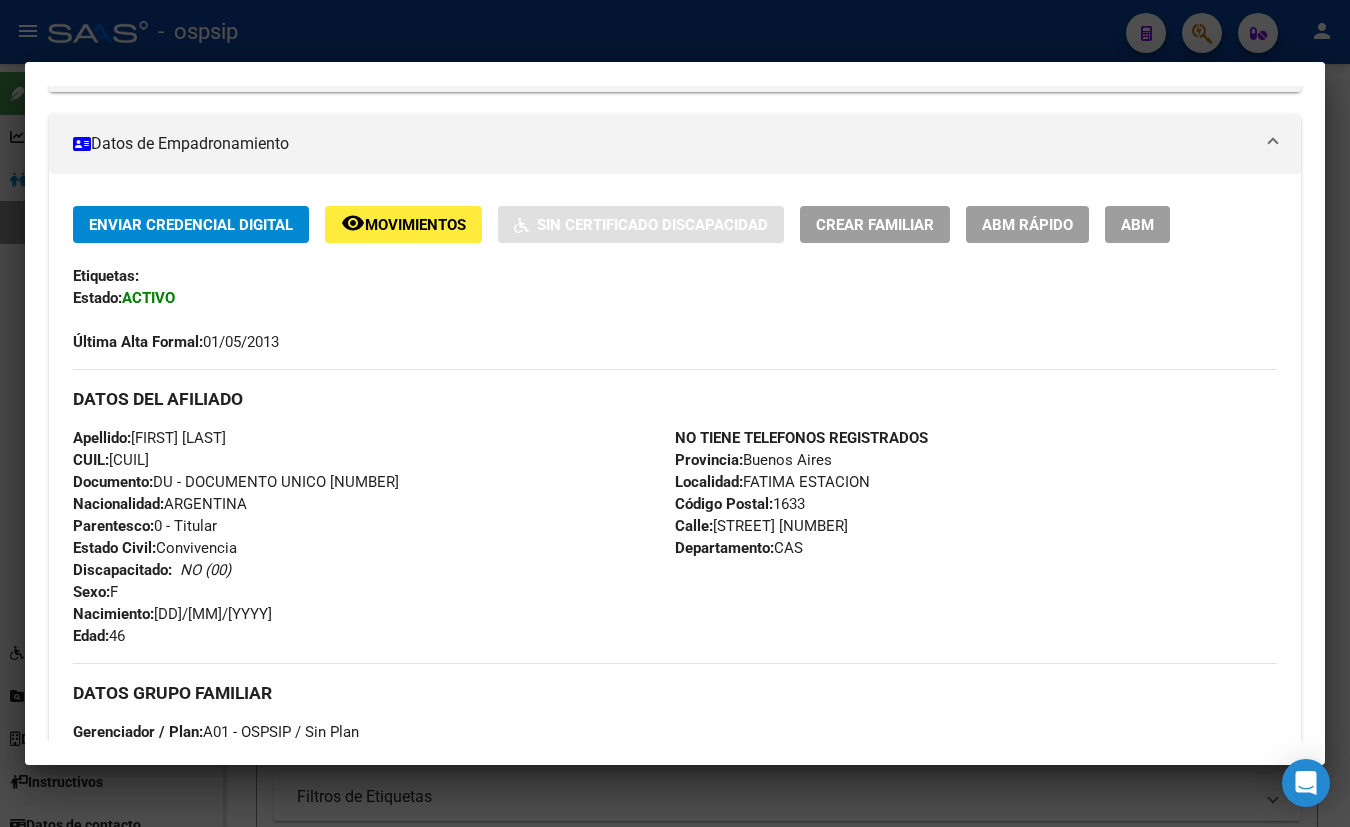 drag, startPoint x: 1132, startPoint y: 219, endPoint x: 705, endPoint y: 402, distance: 464.56216 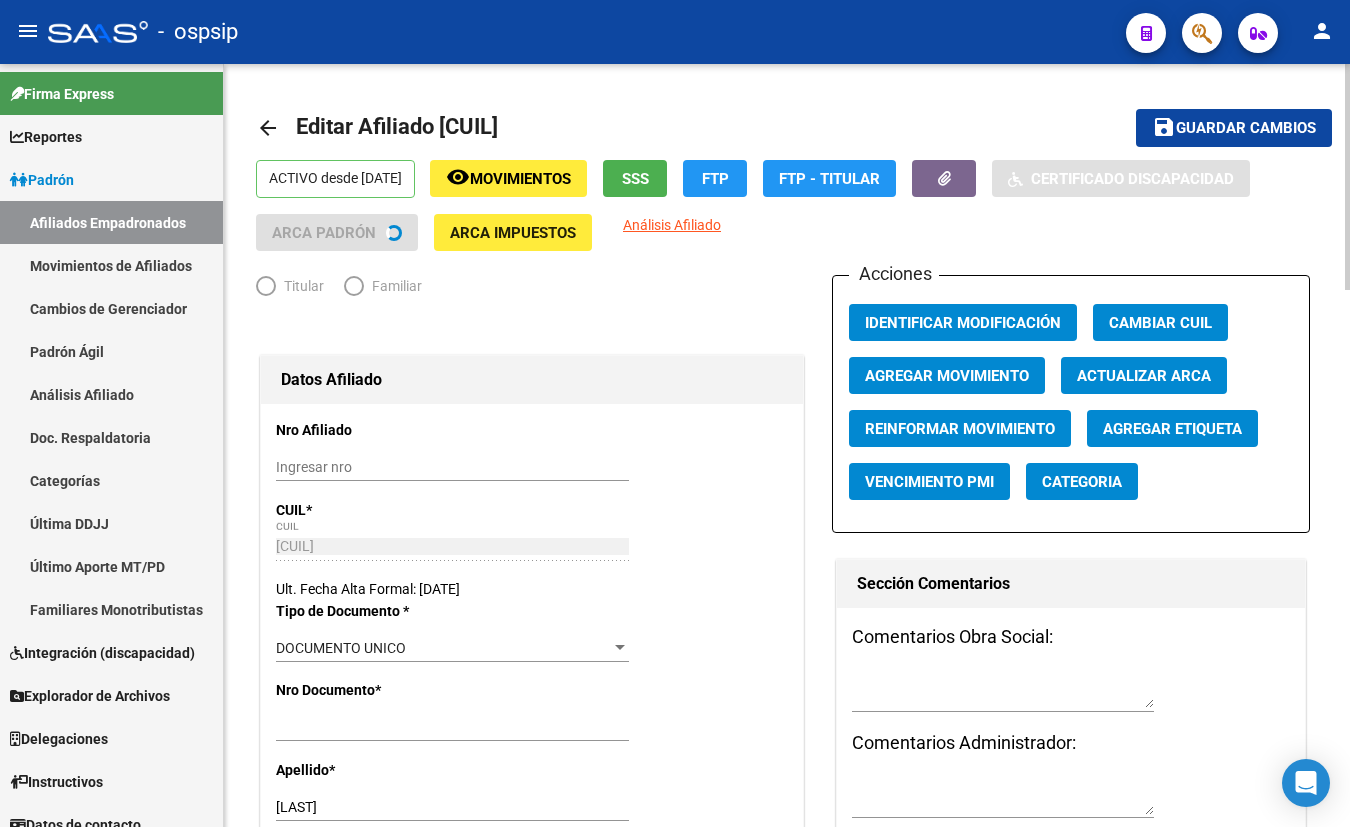 radio on "true" 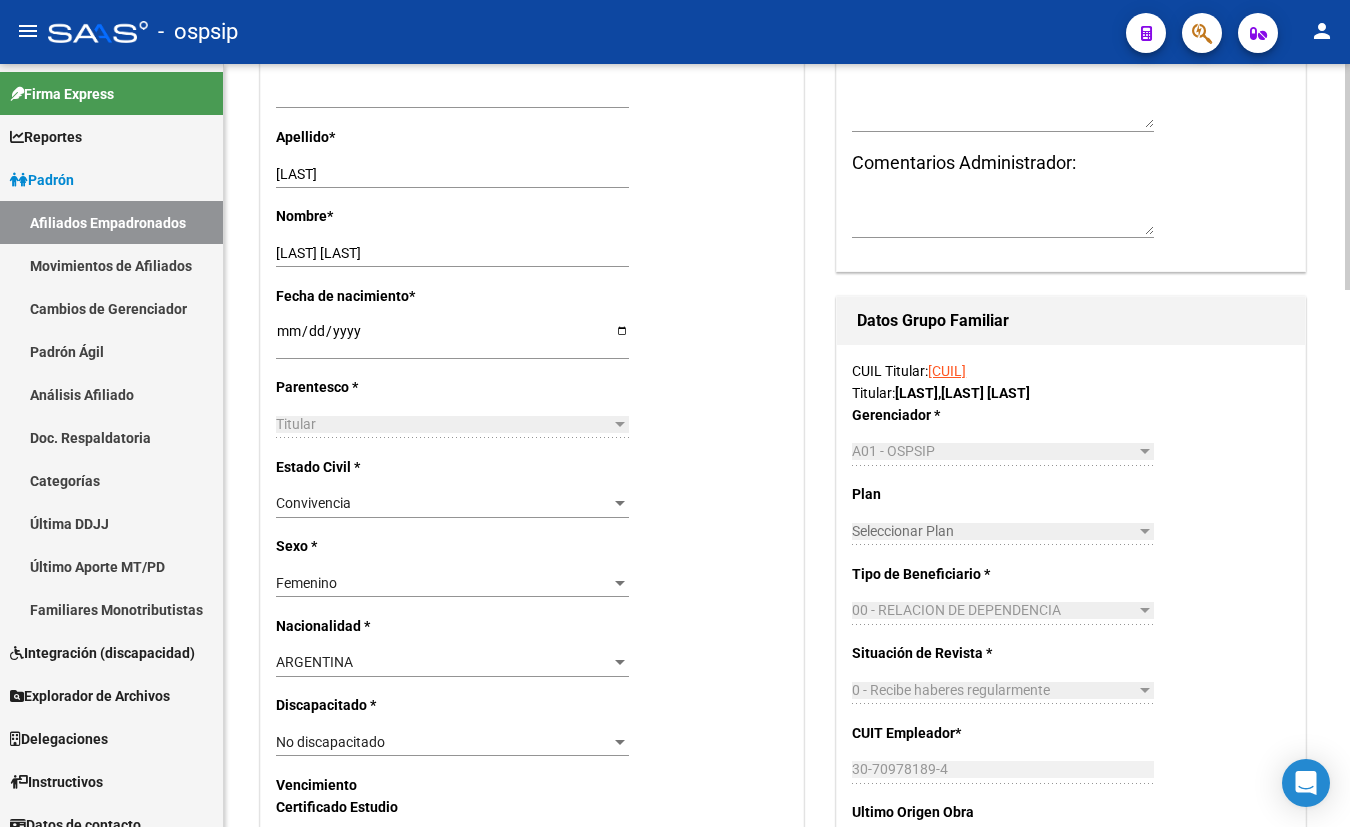 scroll, scrollTop: 636, scrollLeft: 0, axis: vertical 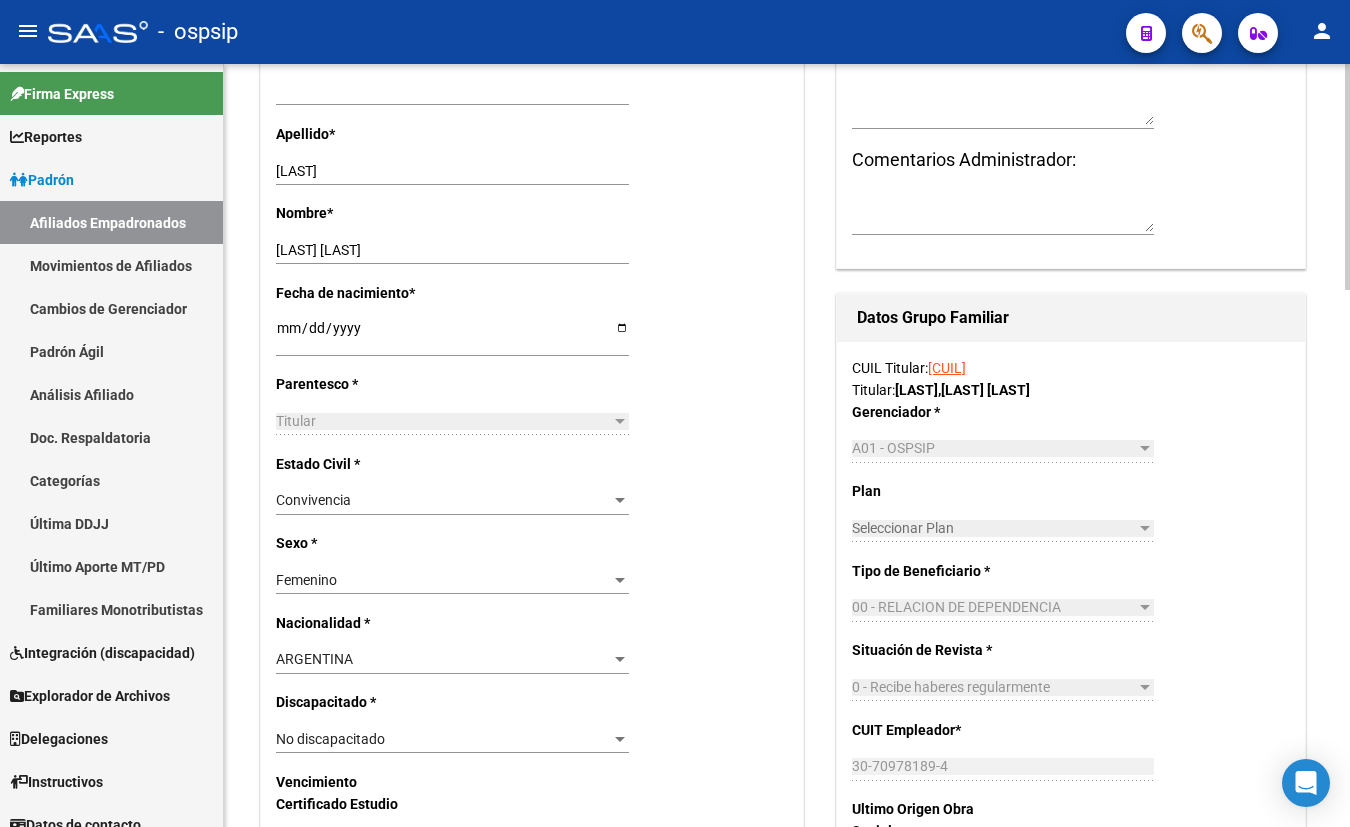click on "Apellido  *   [LAST] Ingresar apellido" 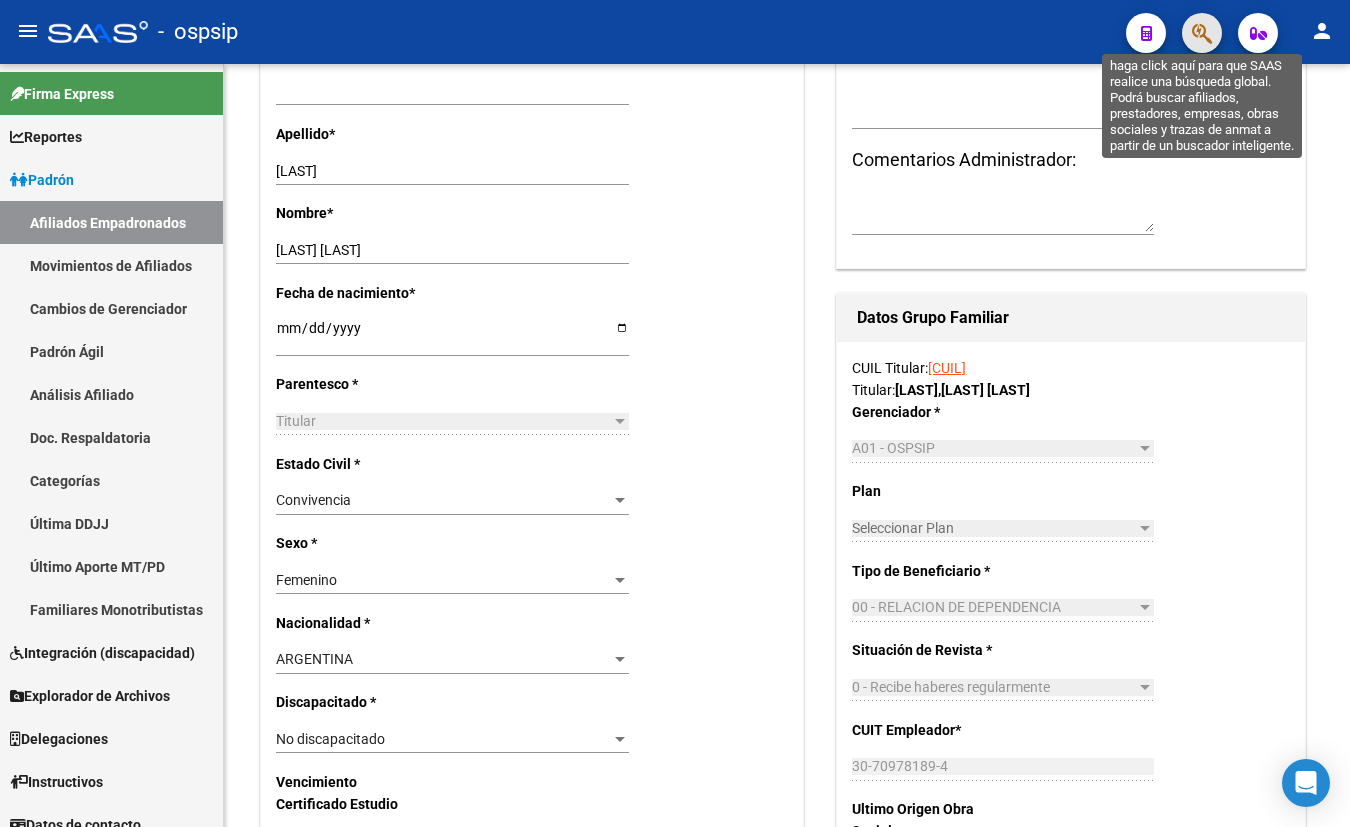 click 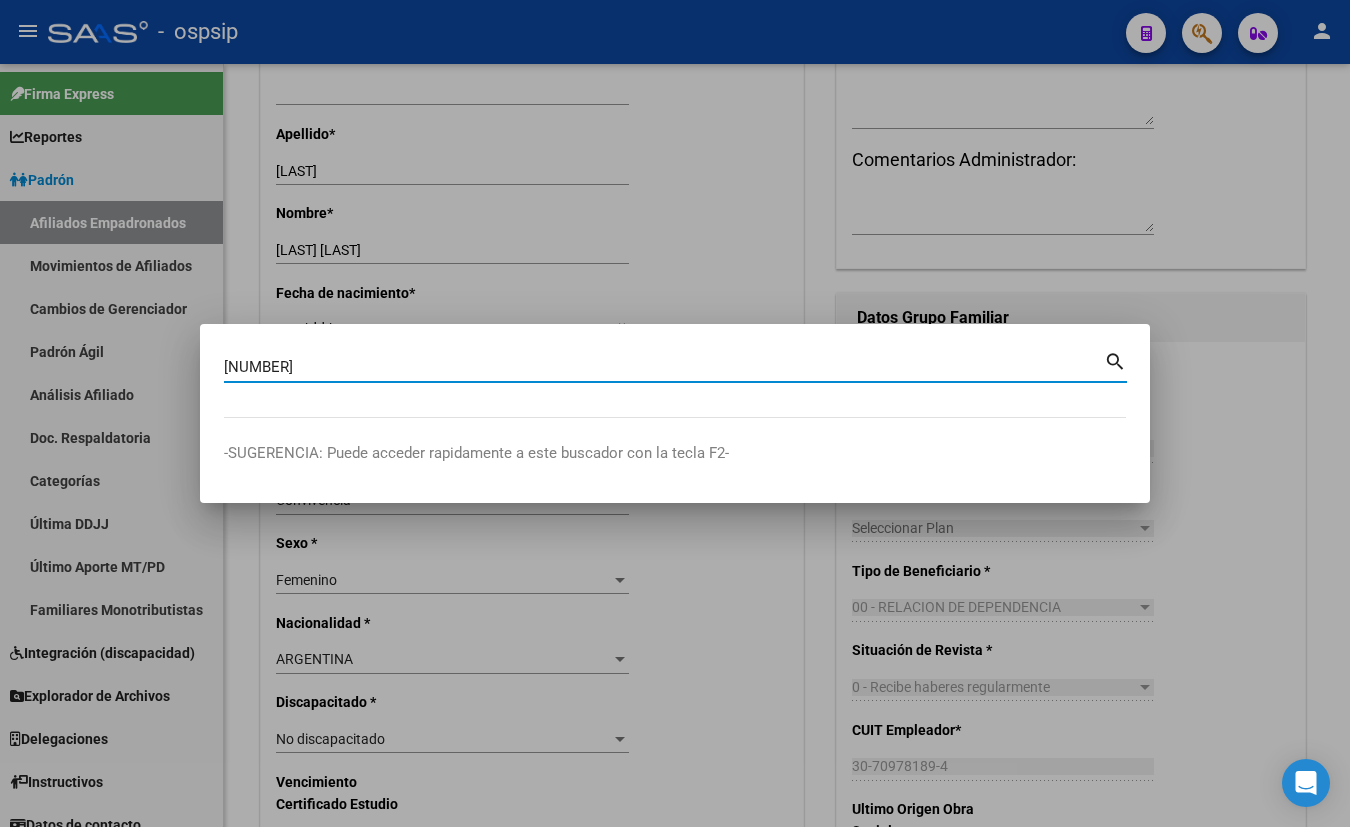 type on "[NUMBER]" 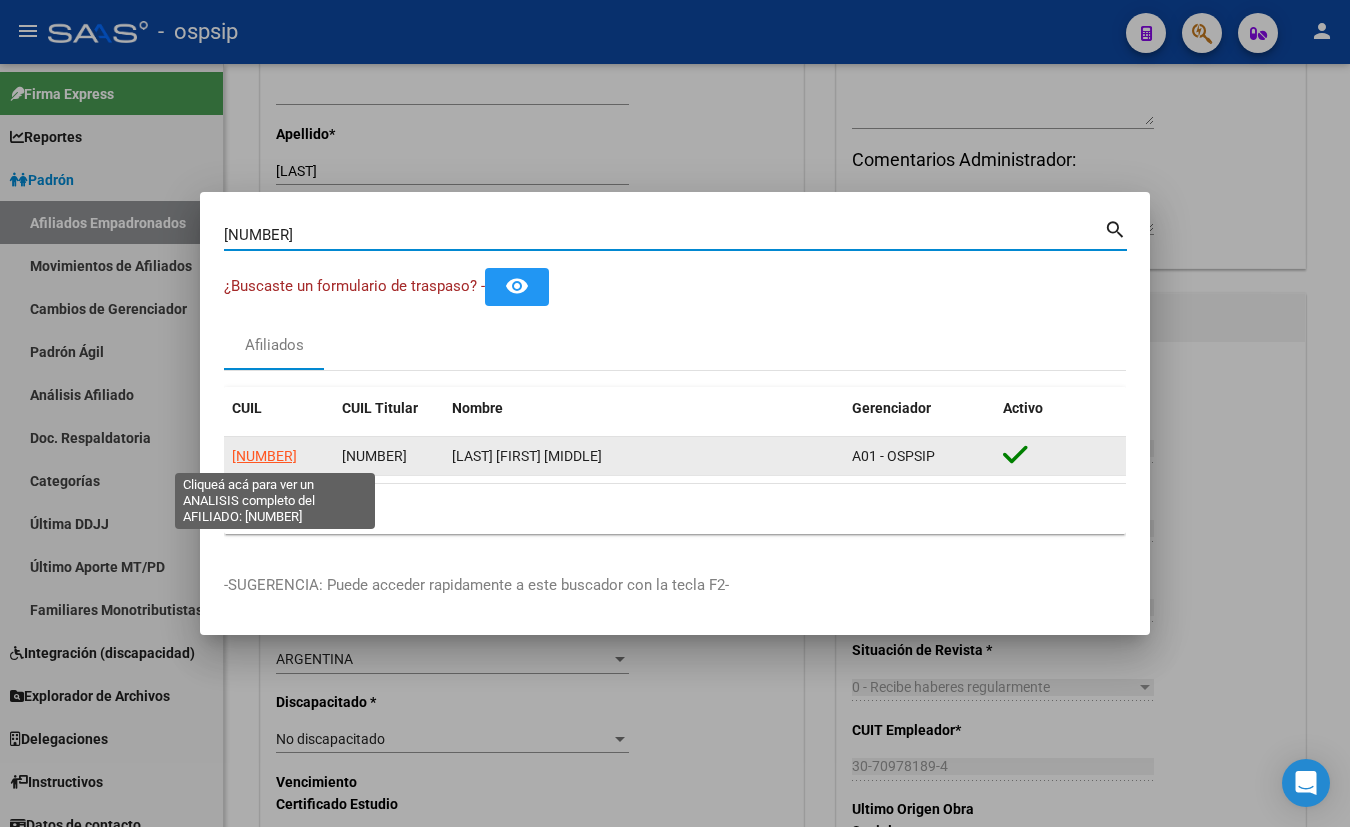 click on "[NUMBER]" 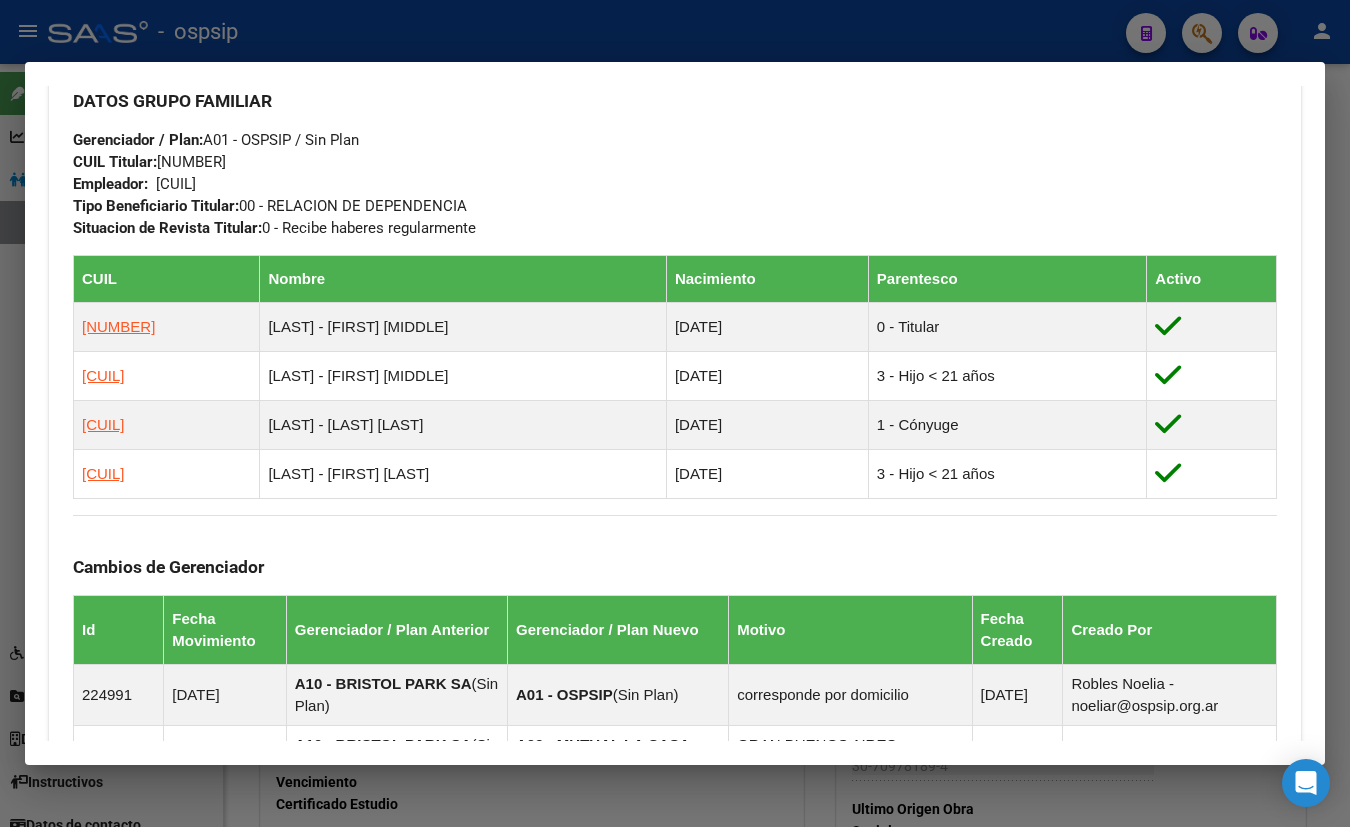 scroll, scrollTop: 1000, scrollLeft: 0, axis: vertical 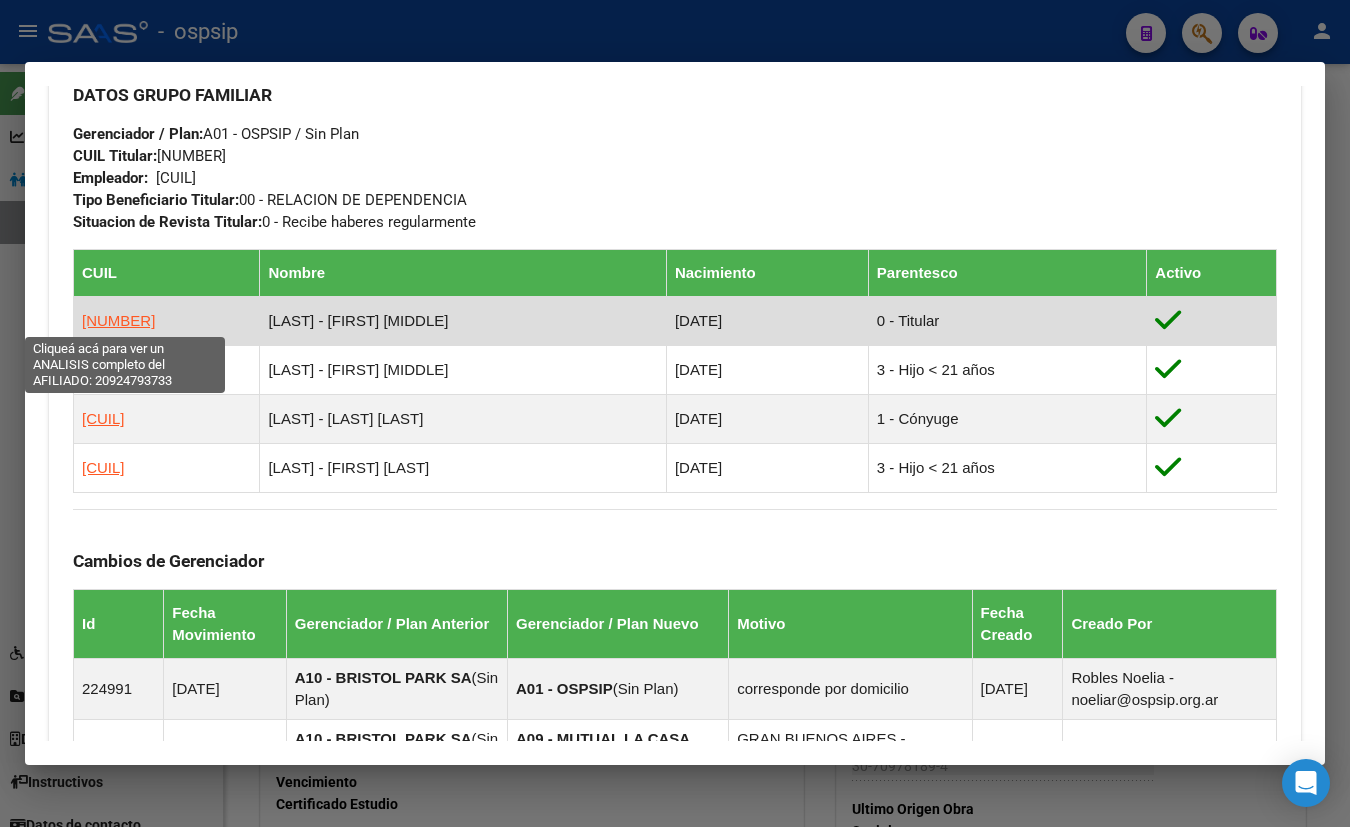 click on "[NUMBER]" at bounding box center (118, 320) 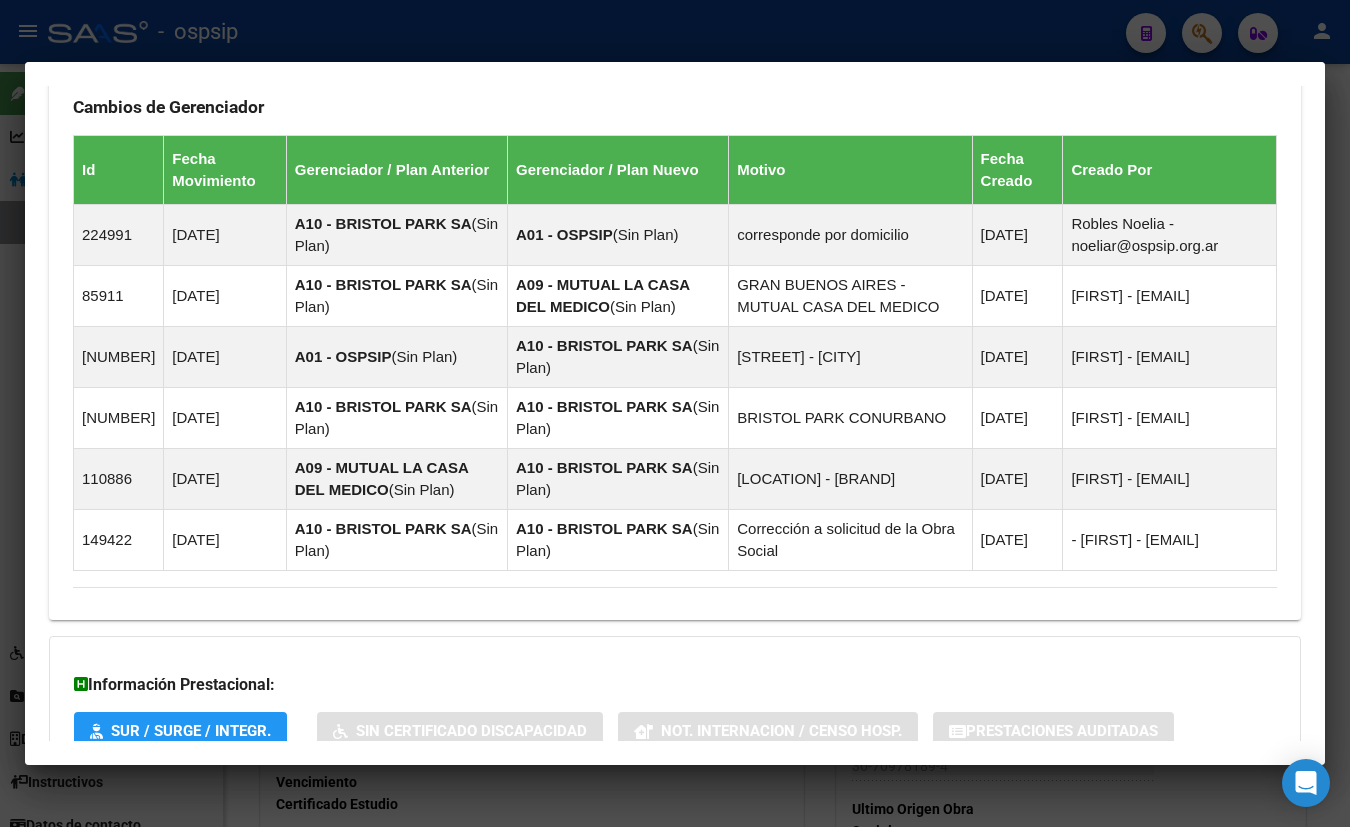 scroll, scrollTop: 1530, scrollLeft: 0, axis: vertical 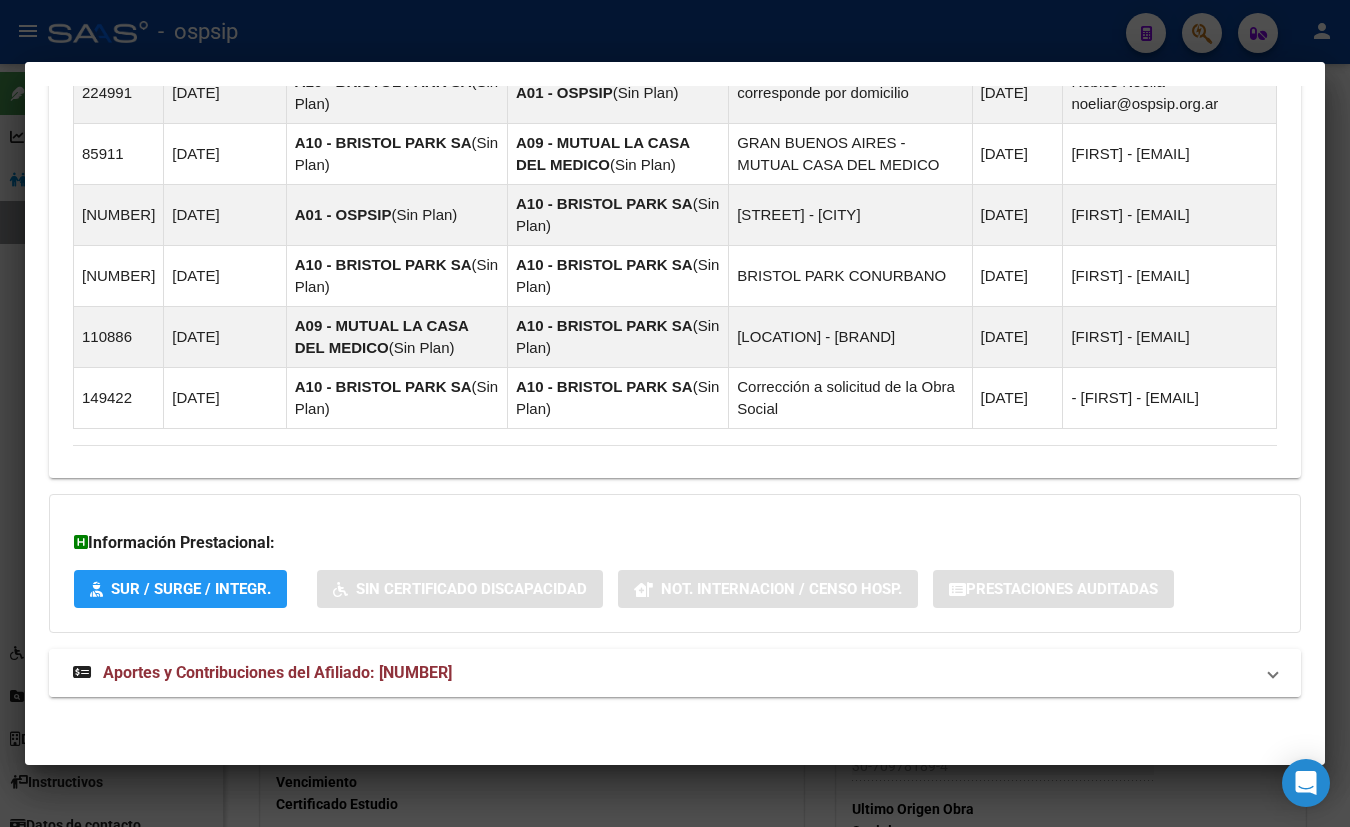 click on "Aportes y Contribuciones del Afiliado: [NUMBER]" at bounding box center [277, 672] 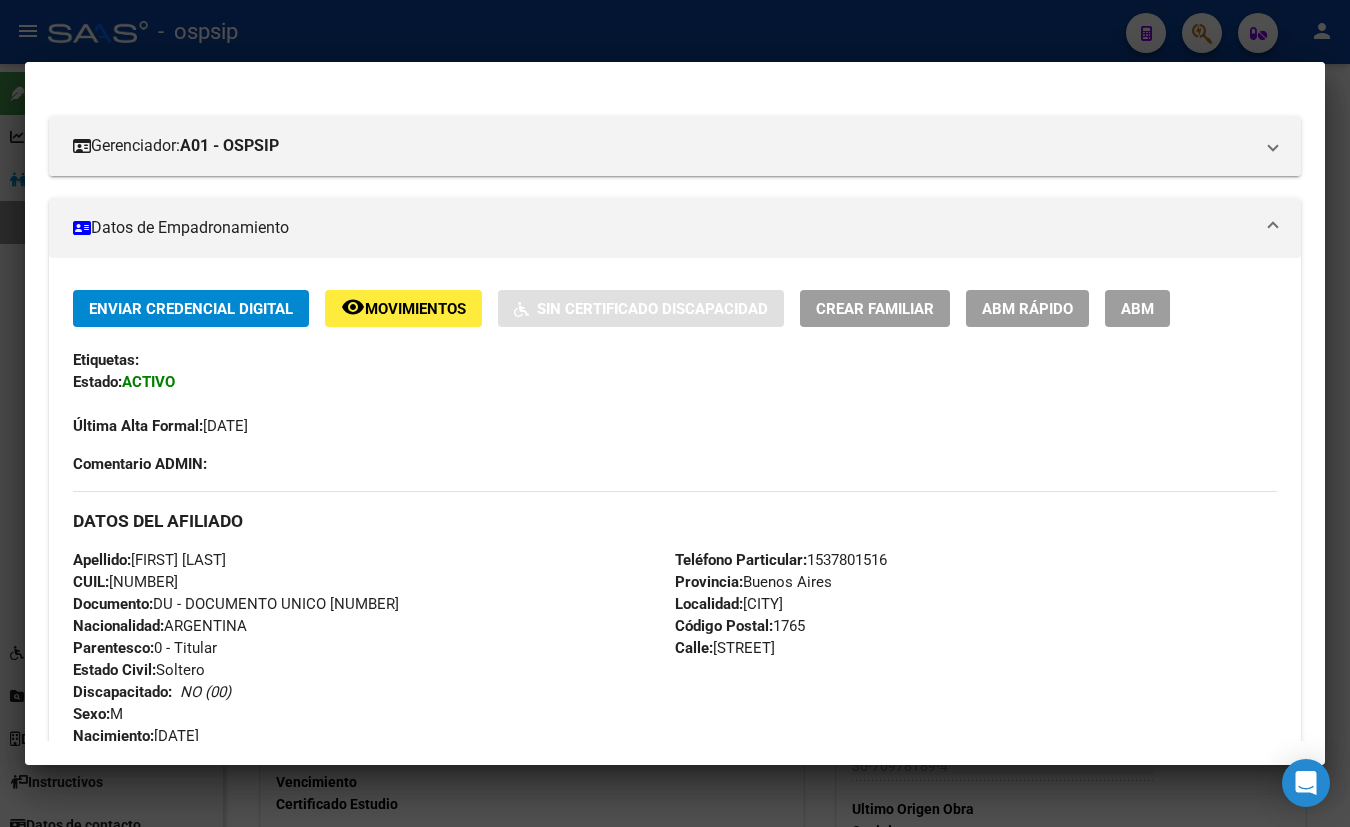 scroll, scrollTop: 226, scrollLeft: 0, axis: vertical 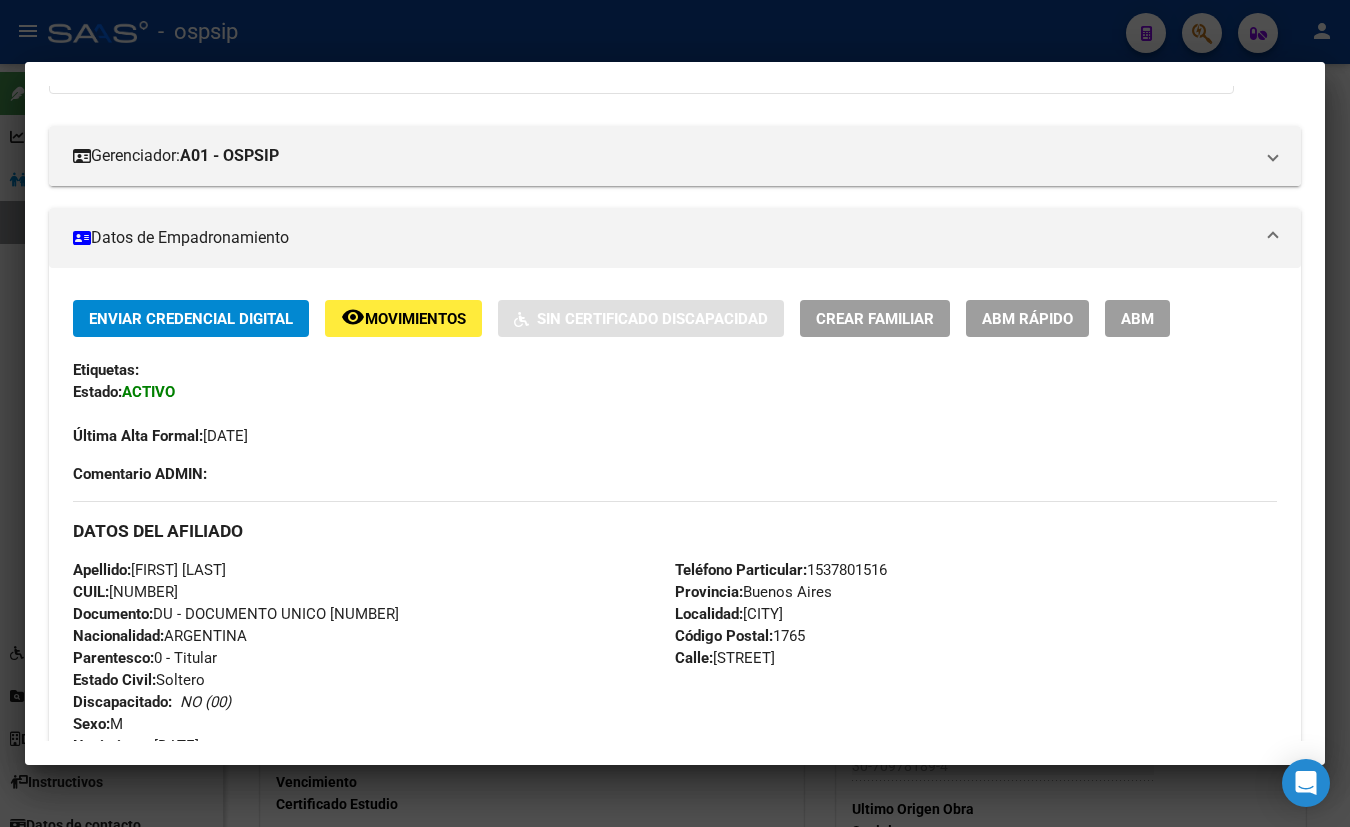 click on "DATOS DEL AFILIADO" at bounding box center [675, 531] 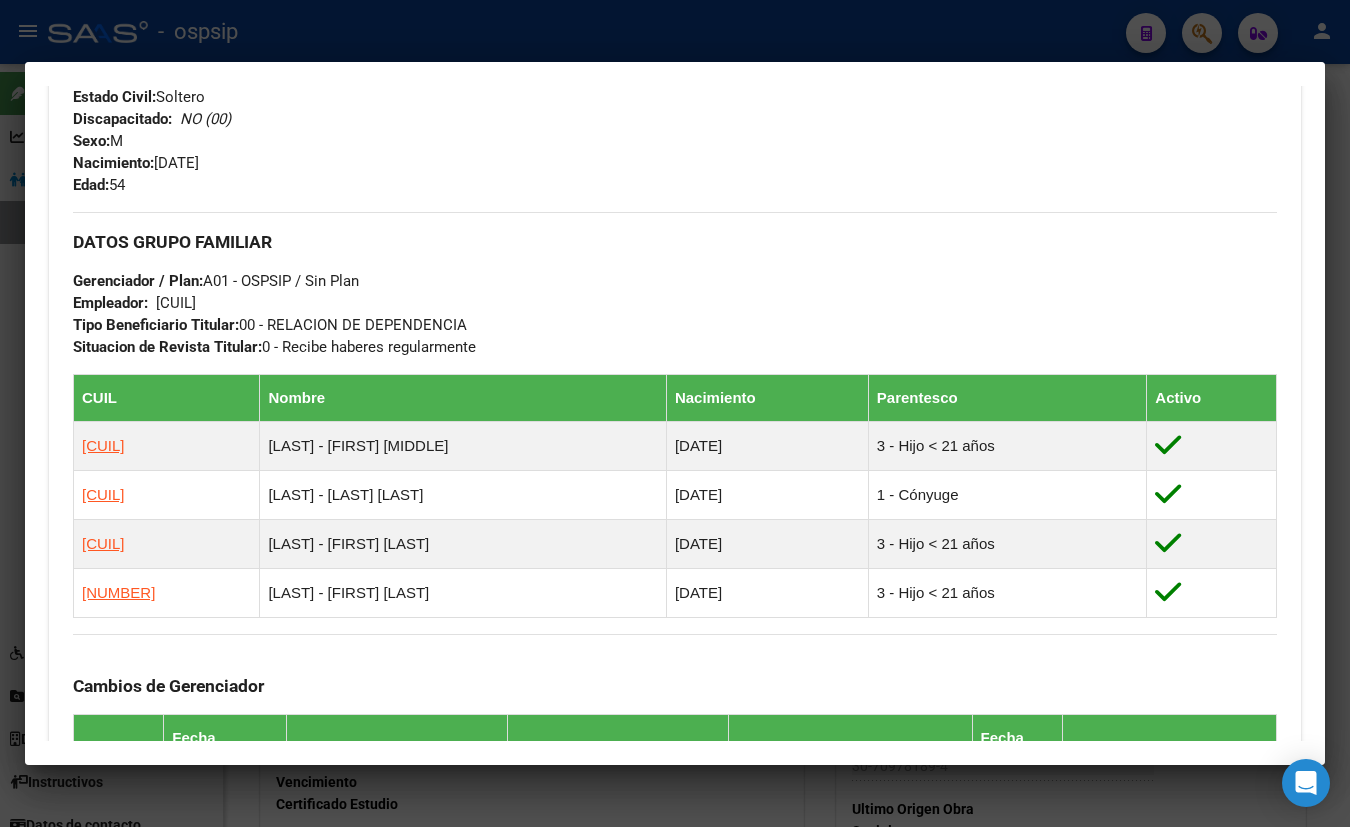 scroll, scrollTop: 953, scrollLeft: 0, axis: vertical 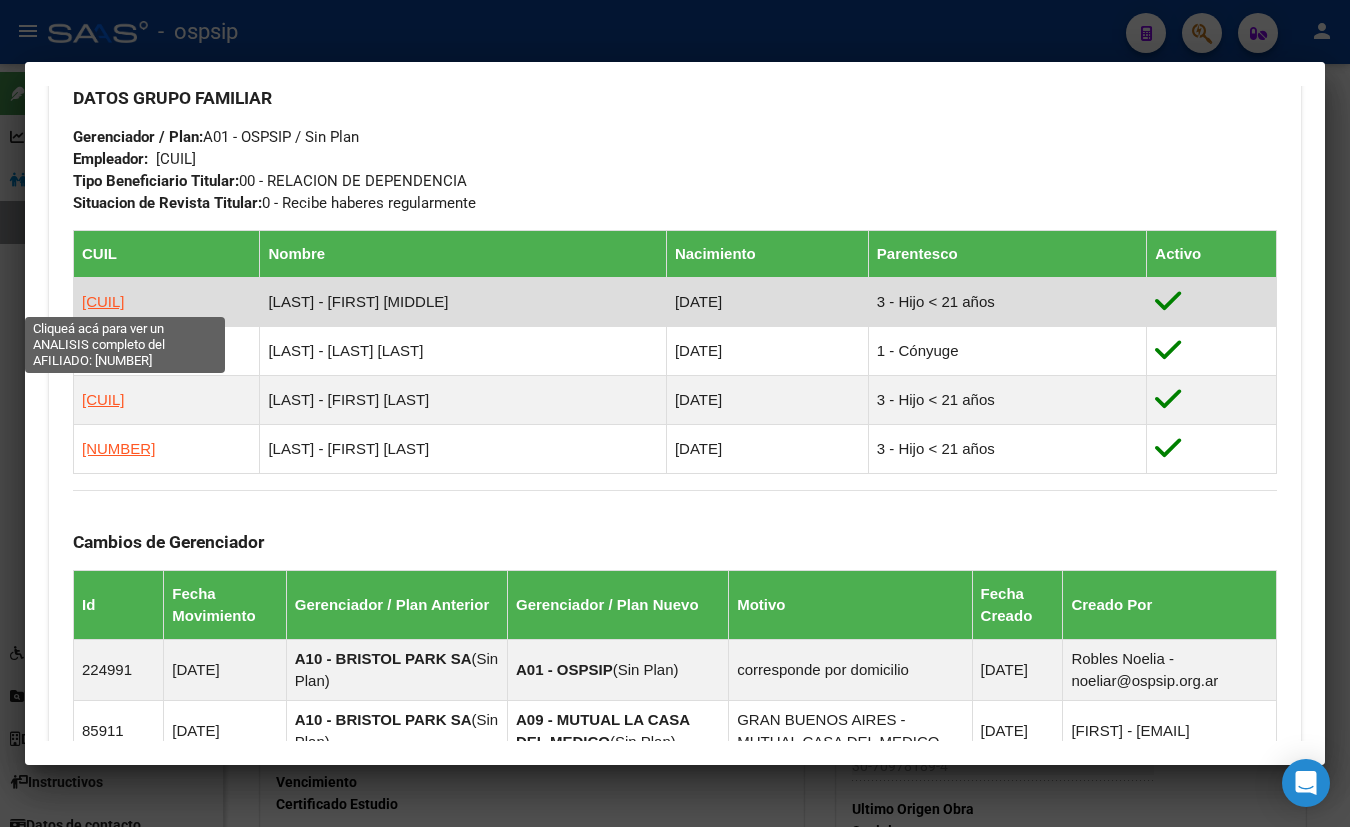 click on "[CUIL]" at bounding box center (103, 301) 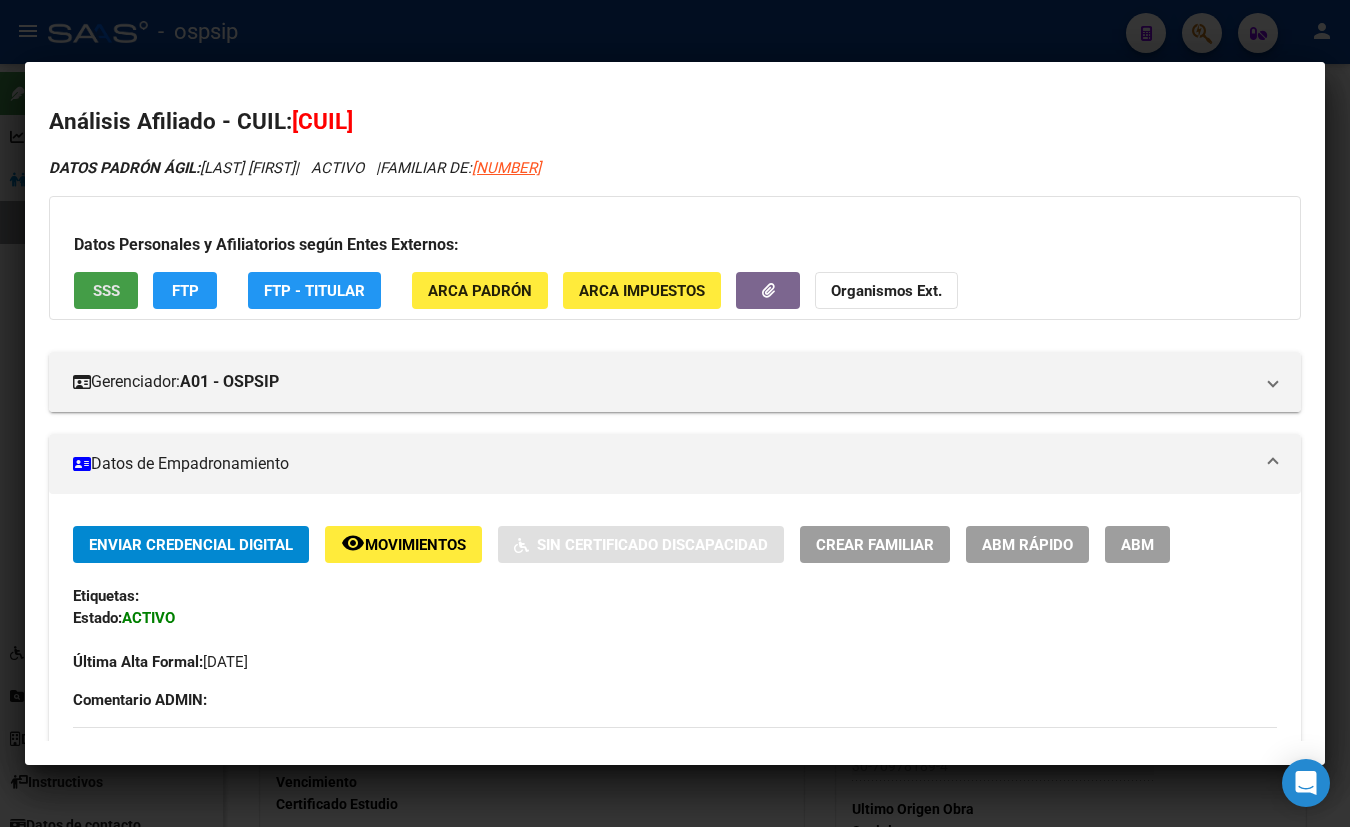 click on "SSS" at bounding box center (106, 291) 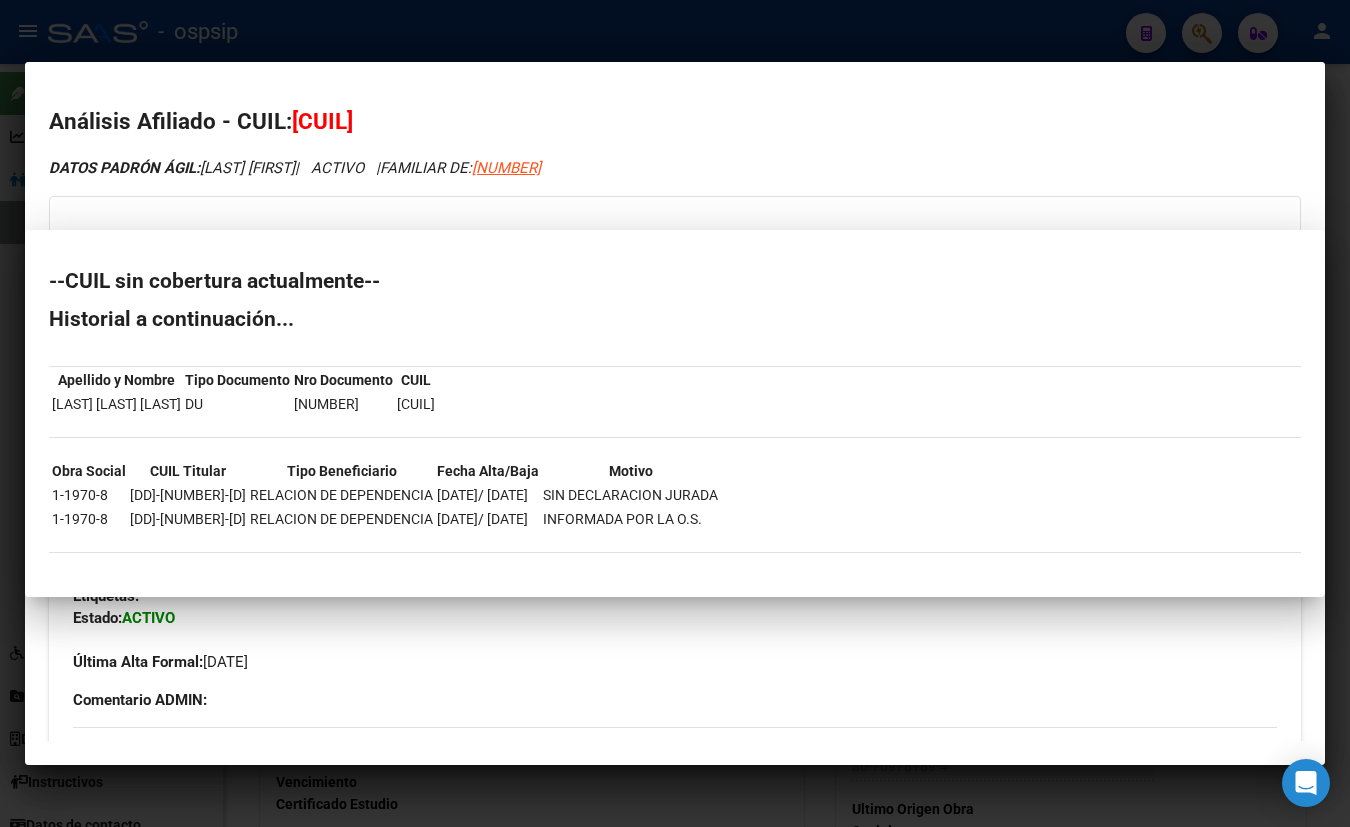 type 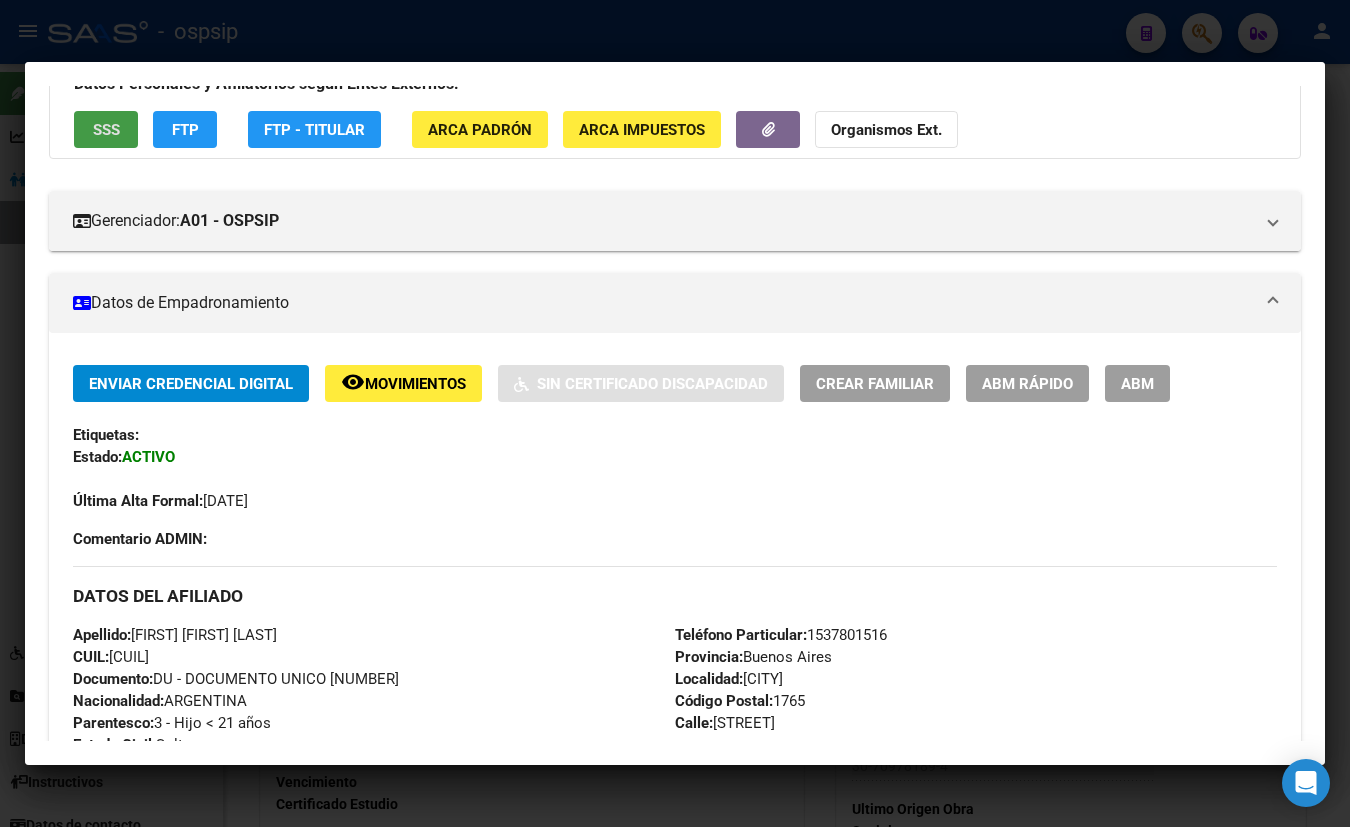 scroll, scrollTop: 90, scrollLeft: 0, axis: vertical 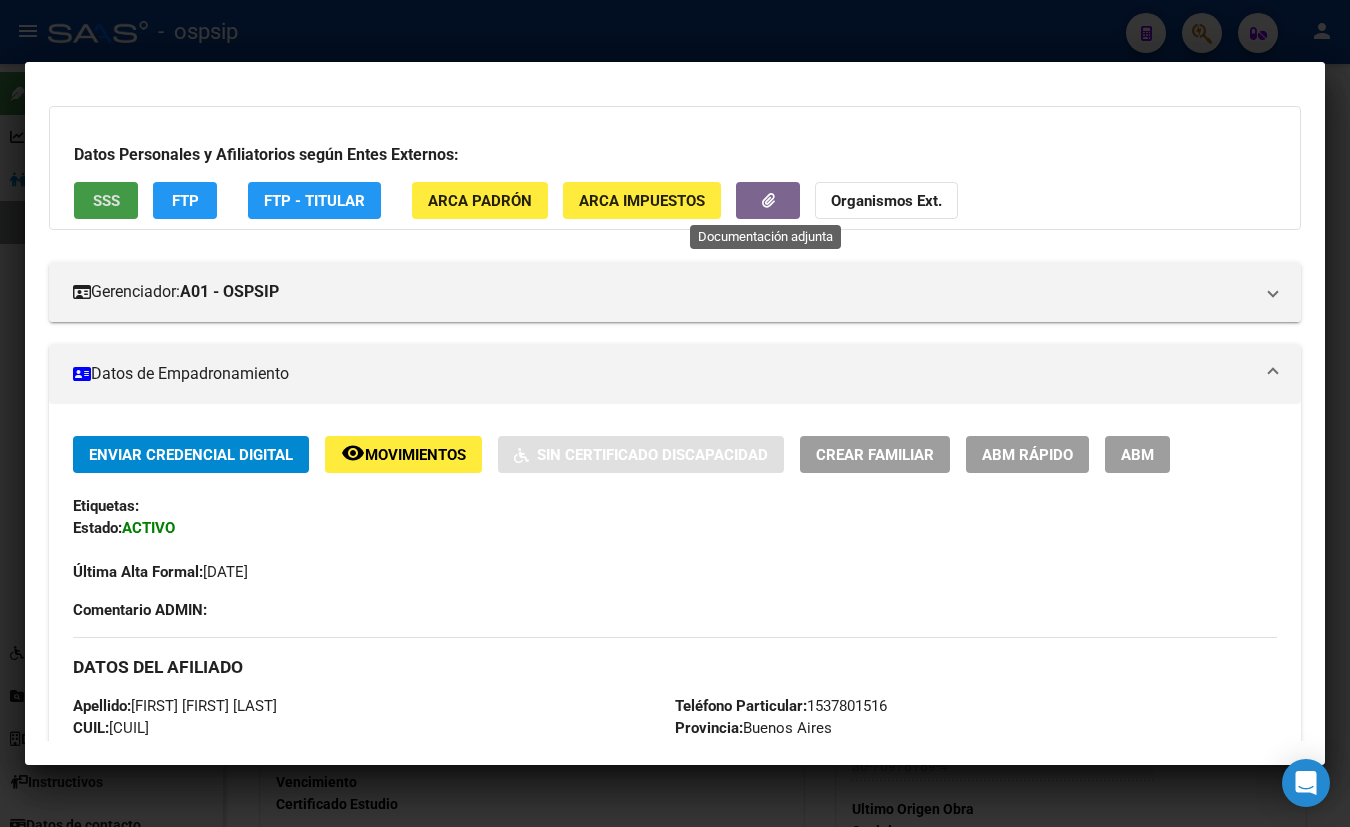 click 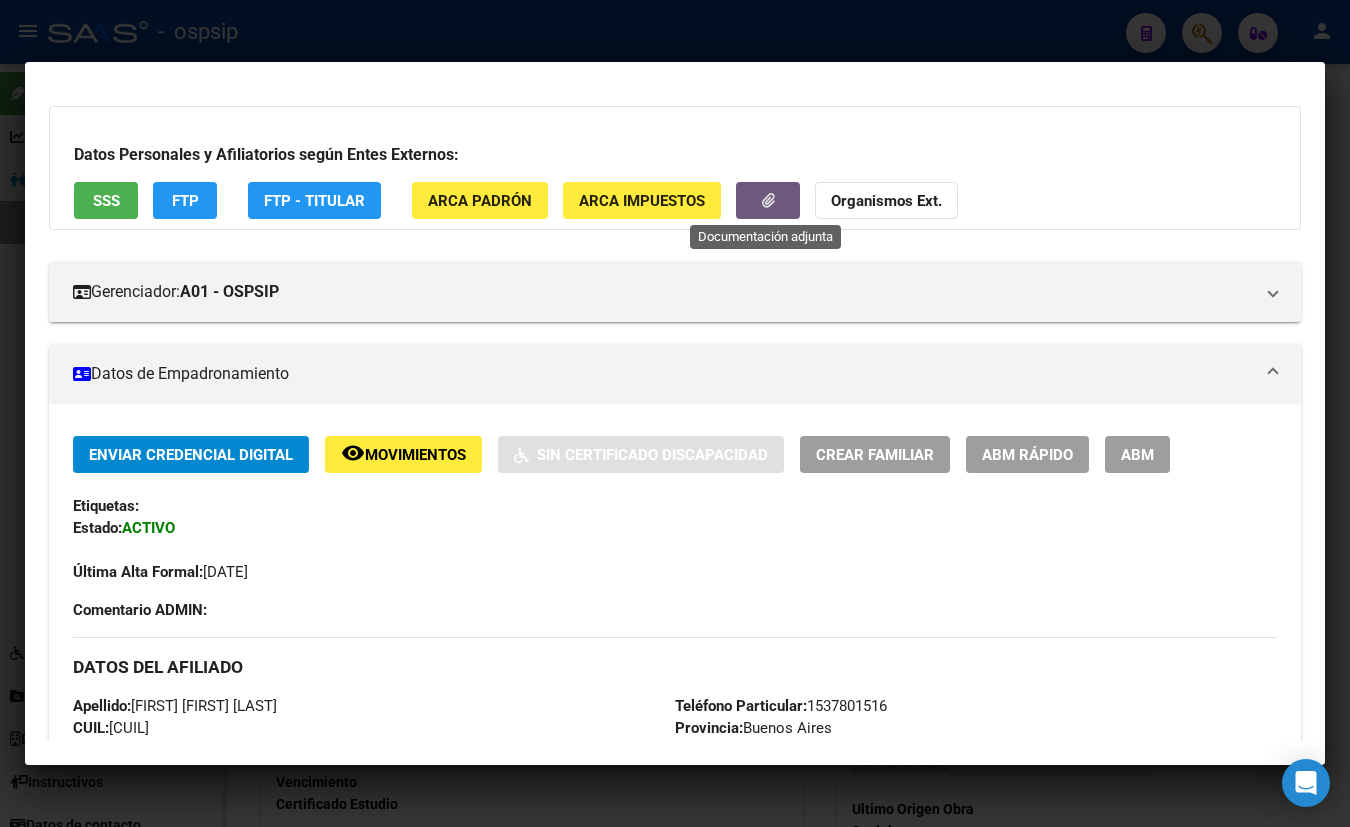 type 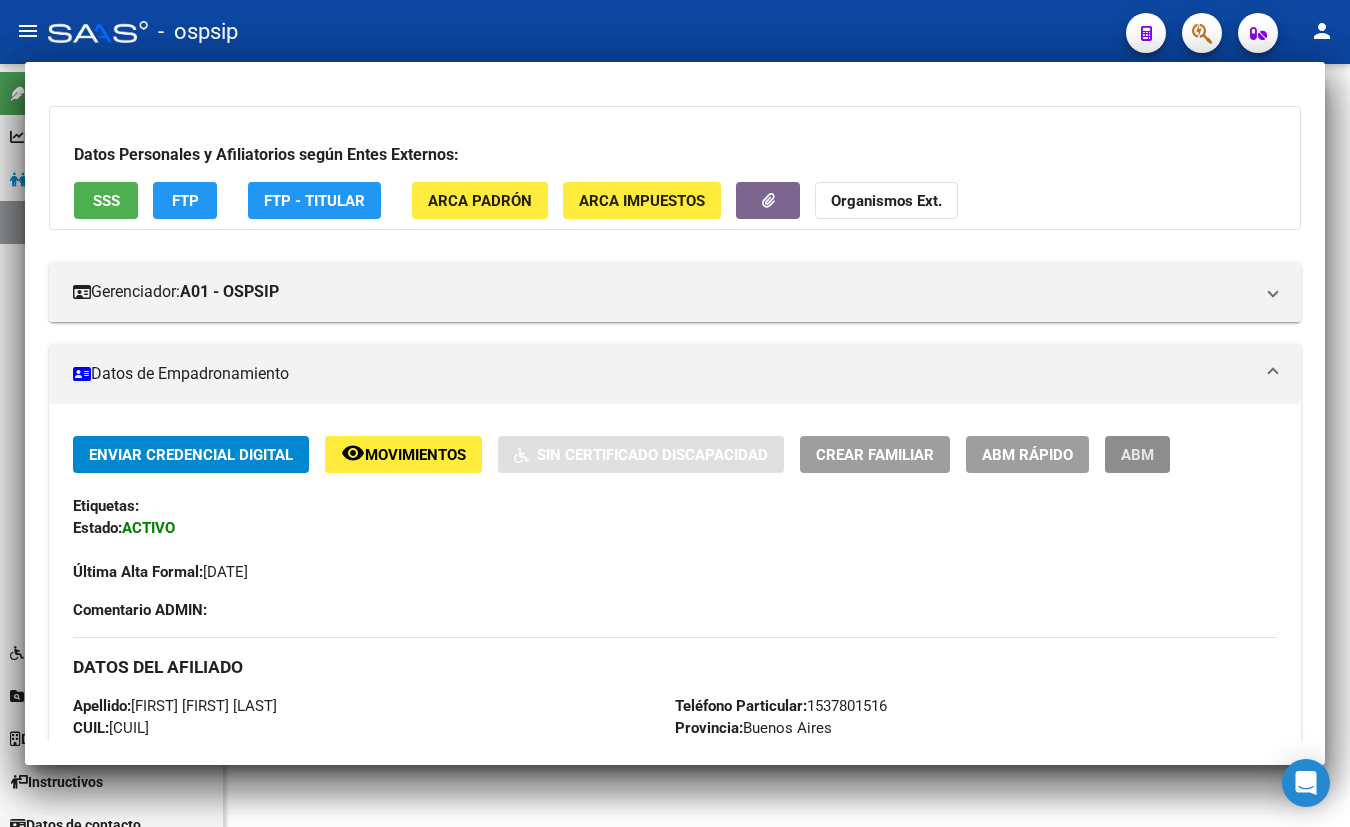 scroll, scrollTop: 0, scrollLeft: 0, axis: both 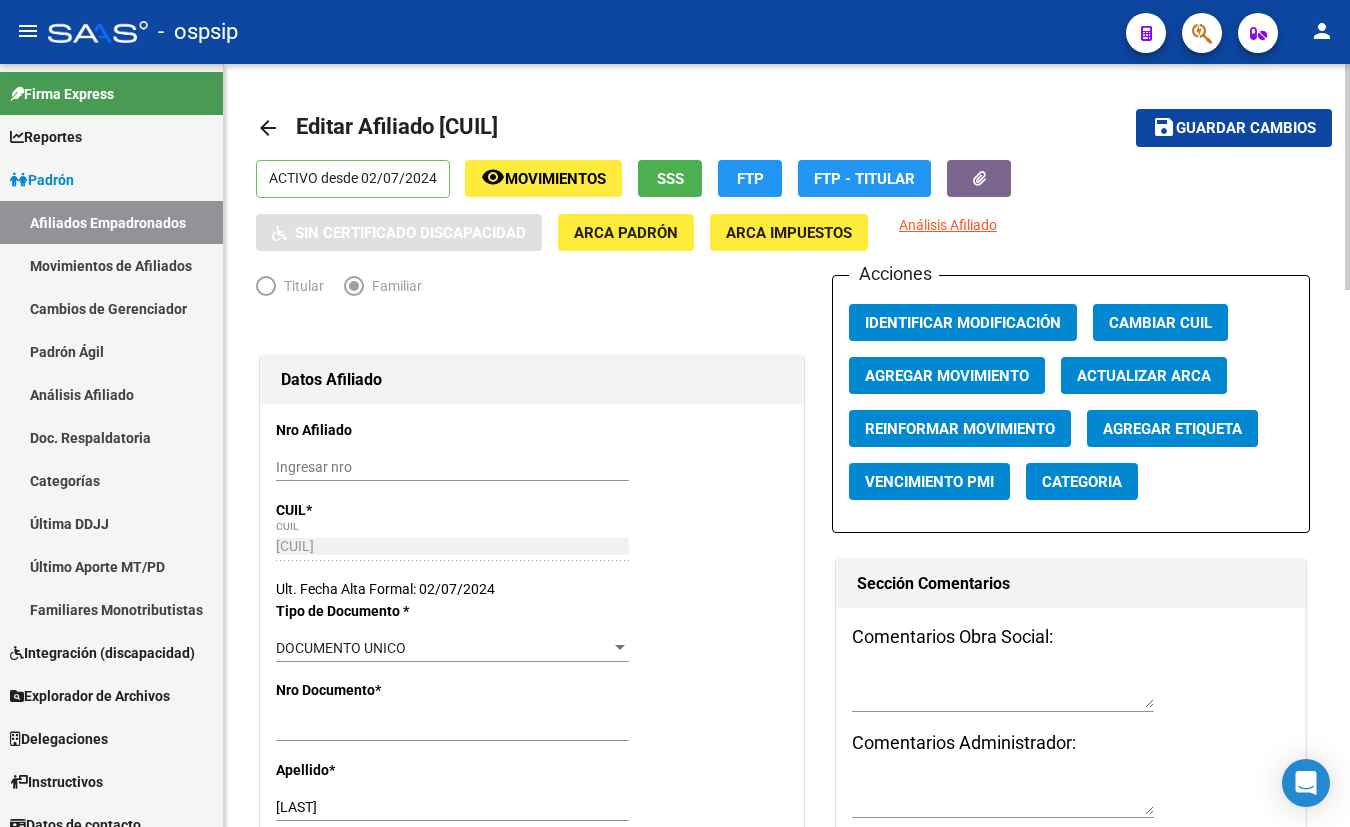 click on "Agregar Movimiento" 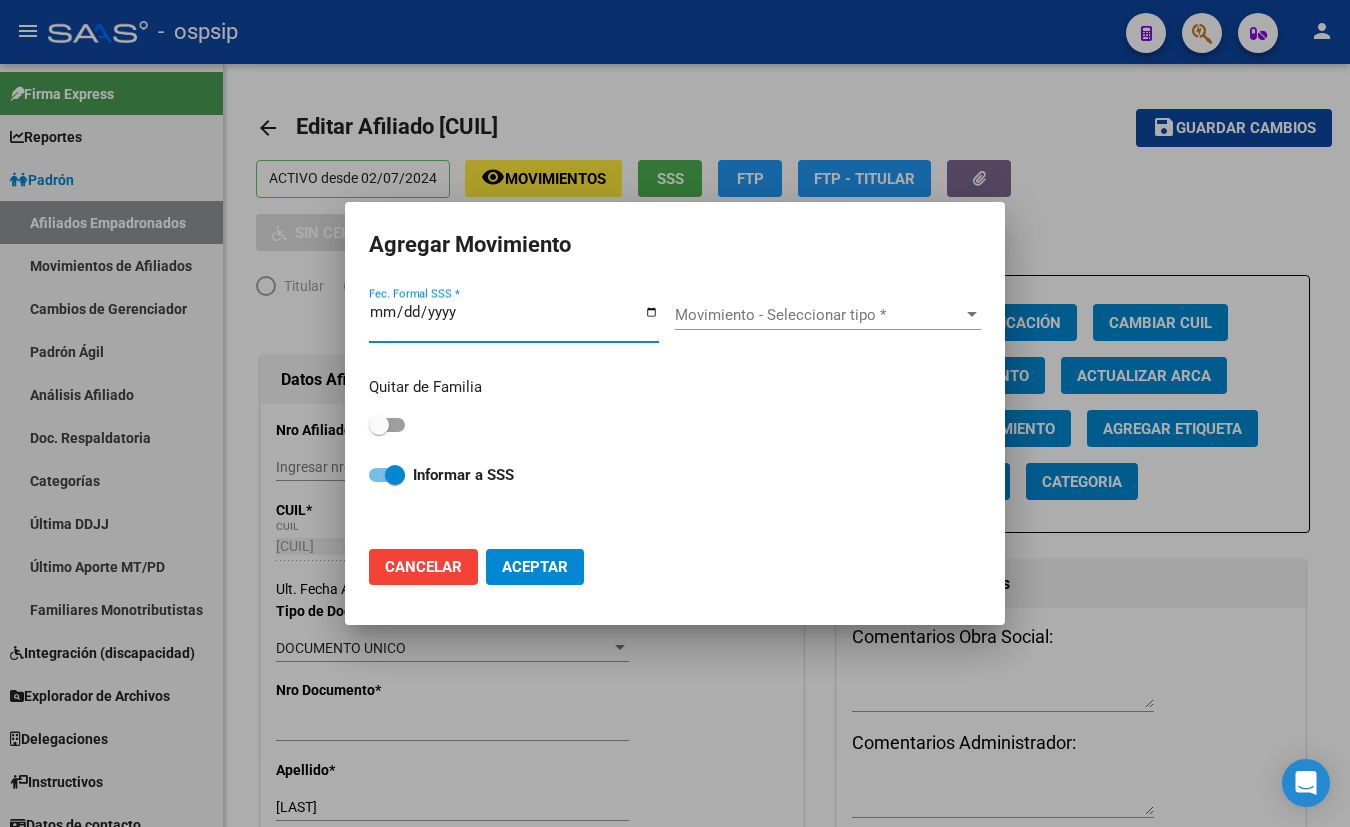 type 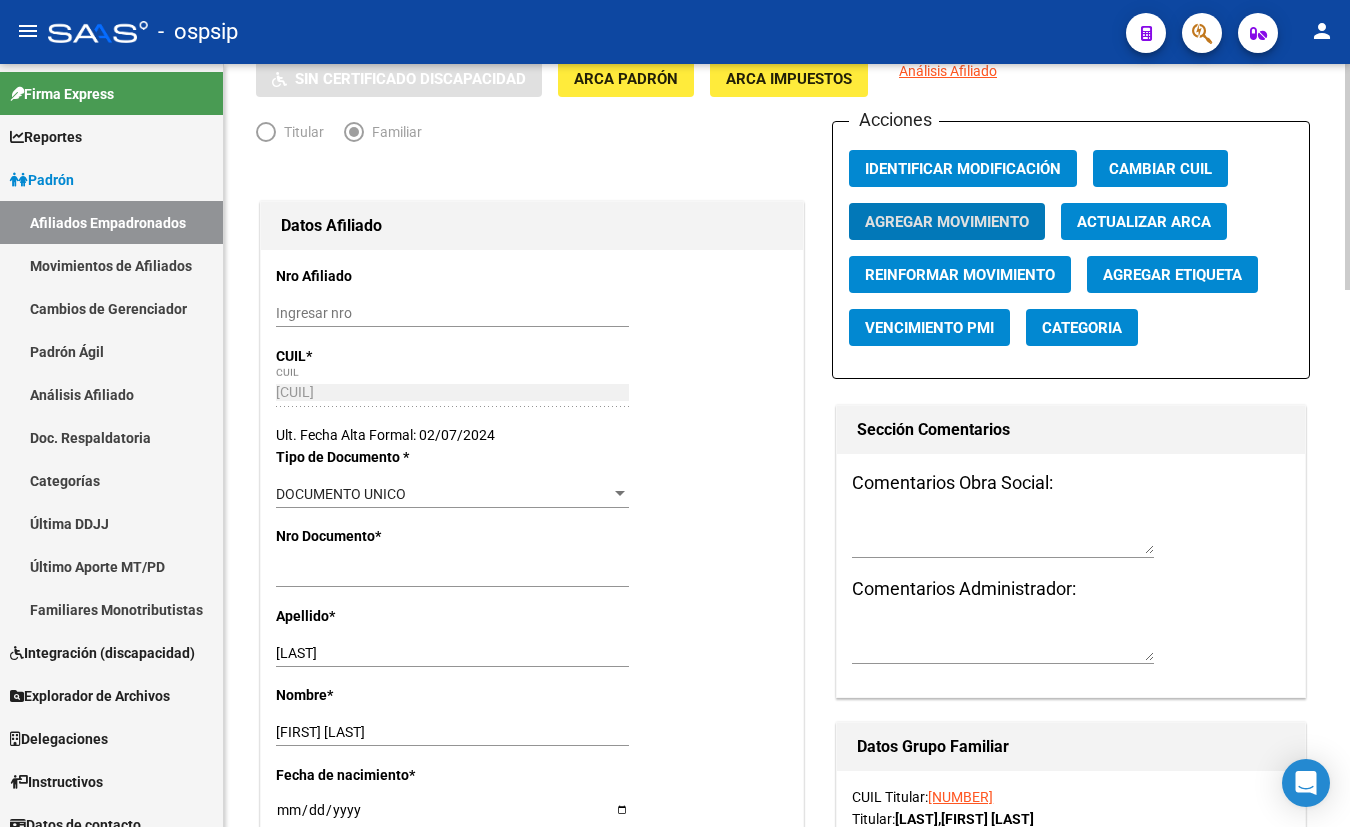 scroll, scrollTop: 181, scrollLeft: 0, axis: vertical 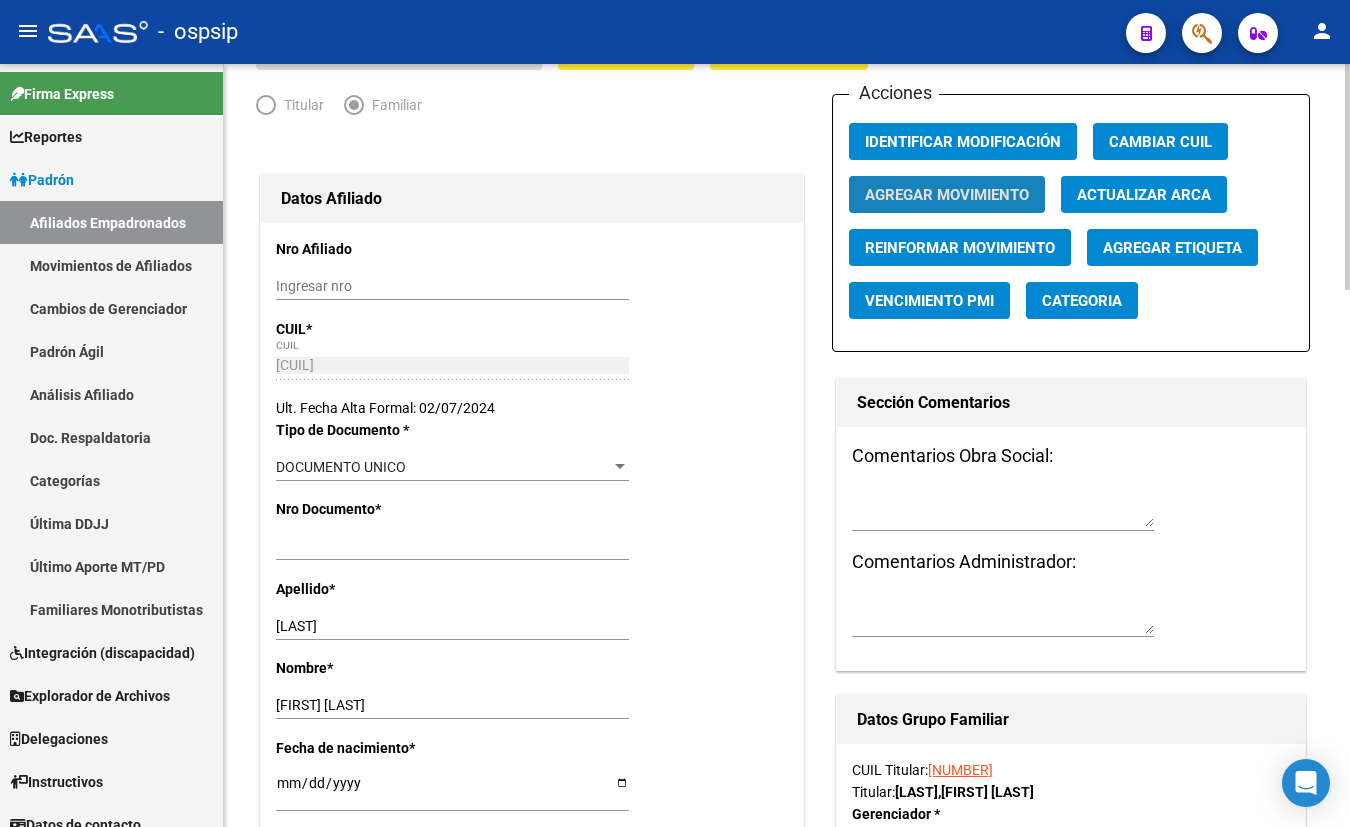 click on "Agregar Movimiento" 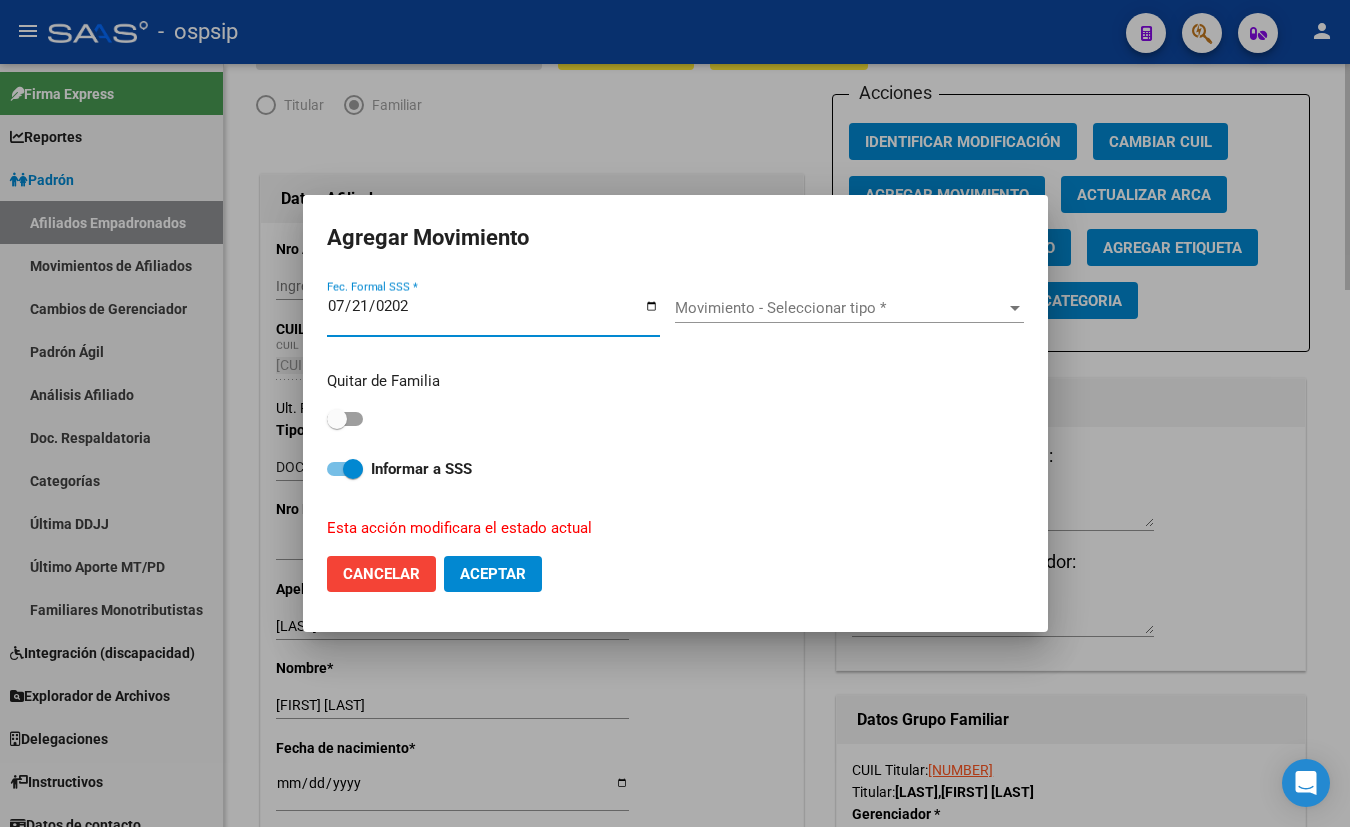 type on "2022-07-21" 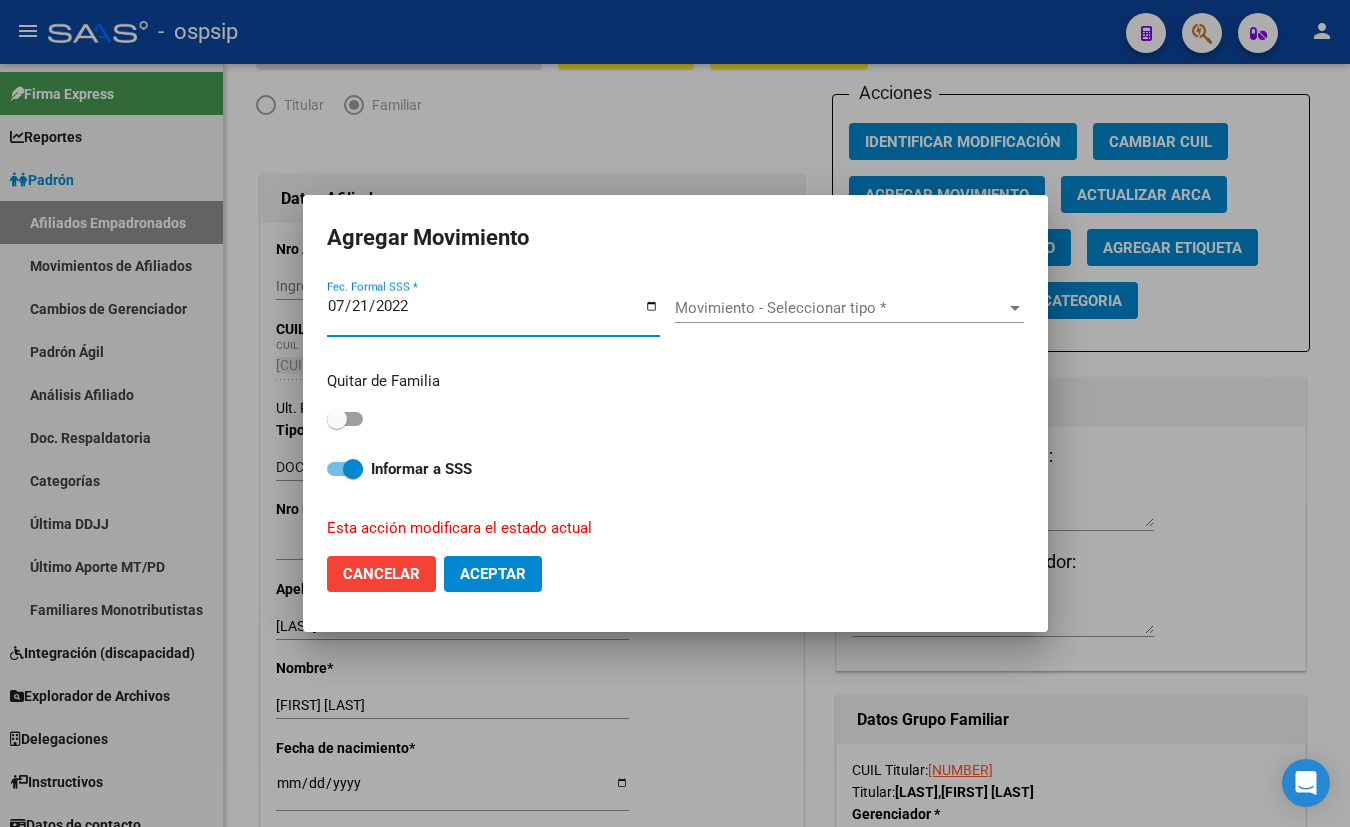 click on "Movimiento - Seleccionar tipo *" at bounding box center (840, 308) 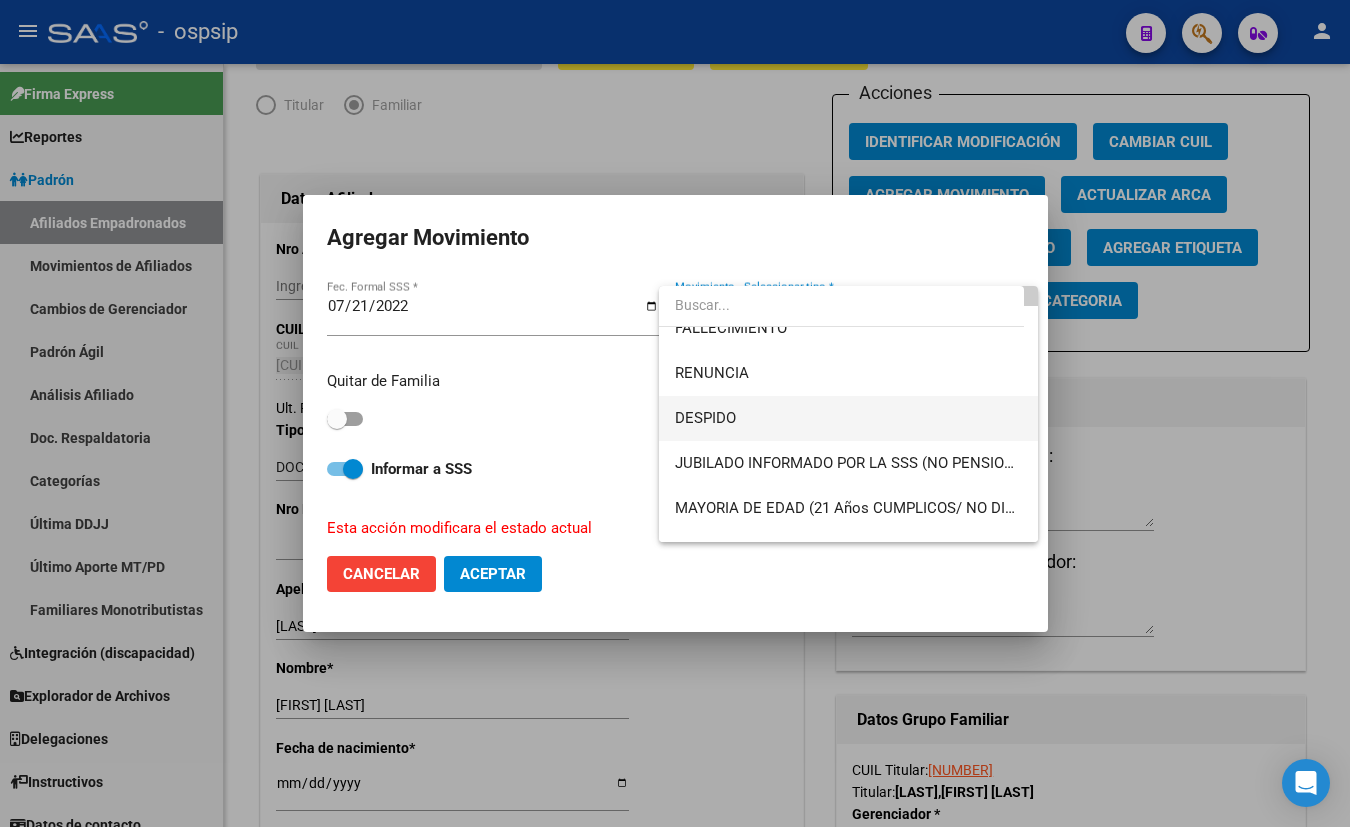 scroll, scrollTop: 90, scrollLeft: 0, axis: vertical 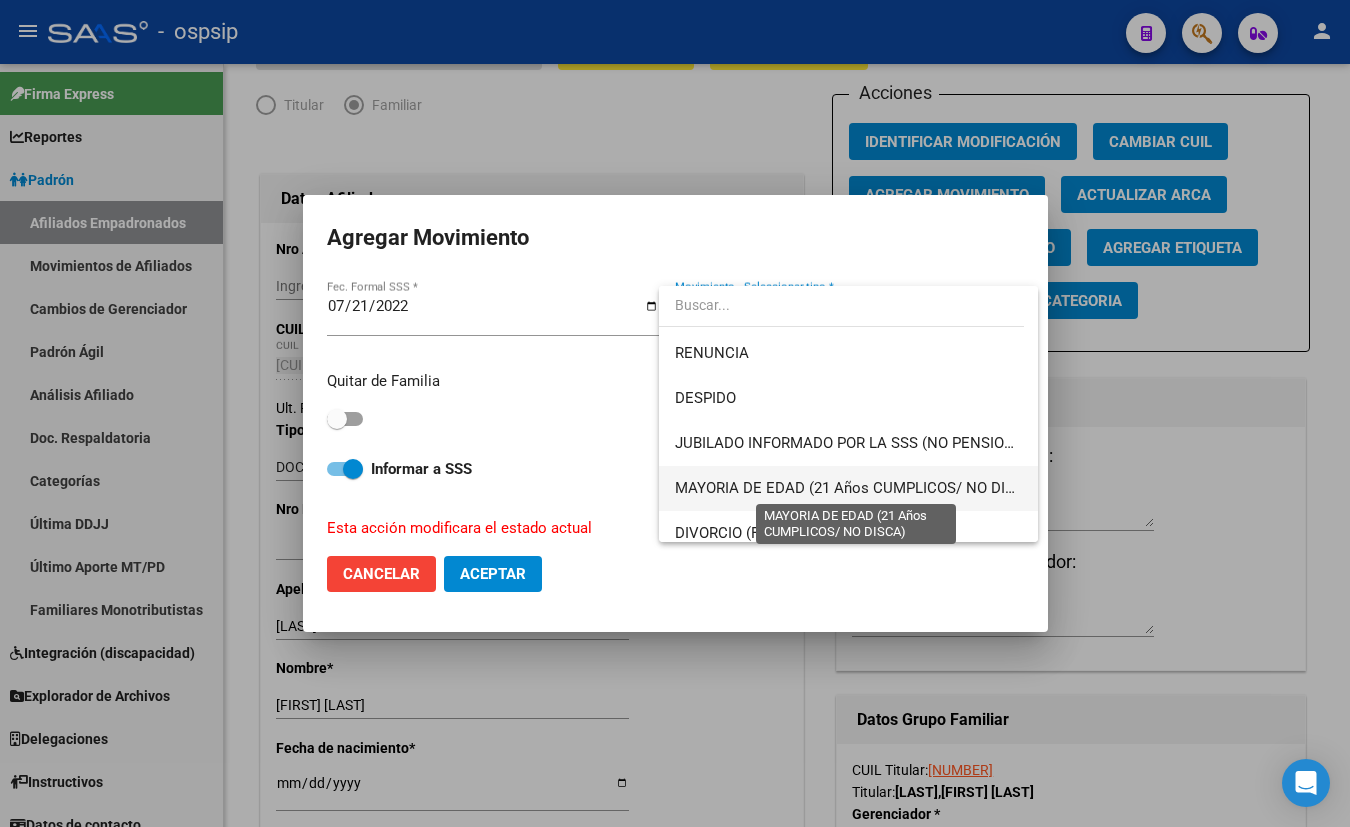 drag, startPoint x: 794, startPoint y: 488, endPoint x: 531, endPoint y: 574, distance: 276.70383 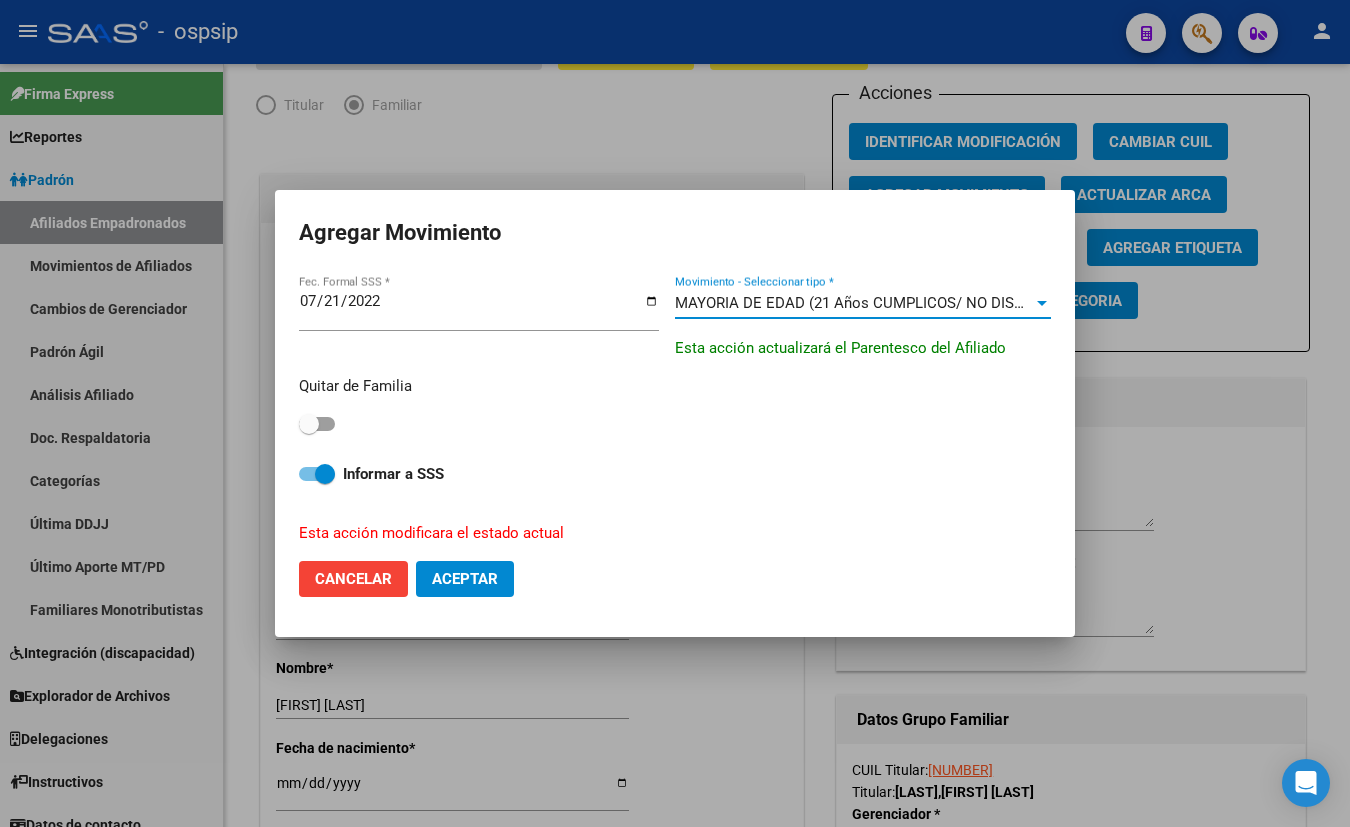 click at bounding box center (317, 424) 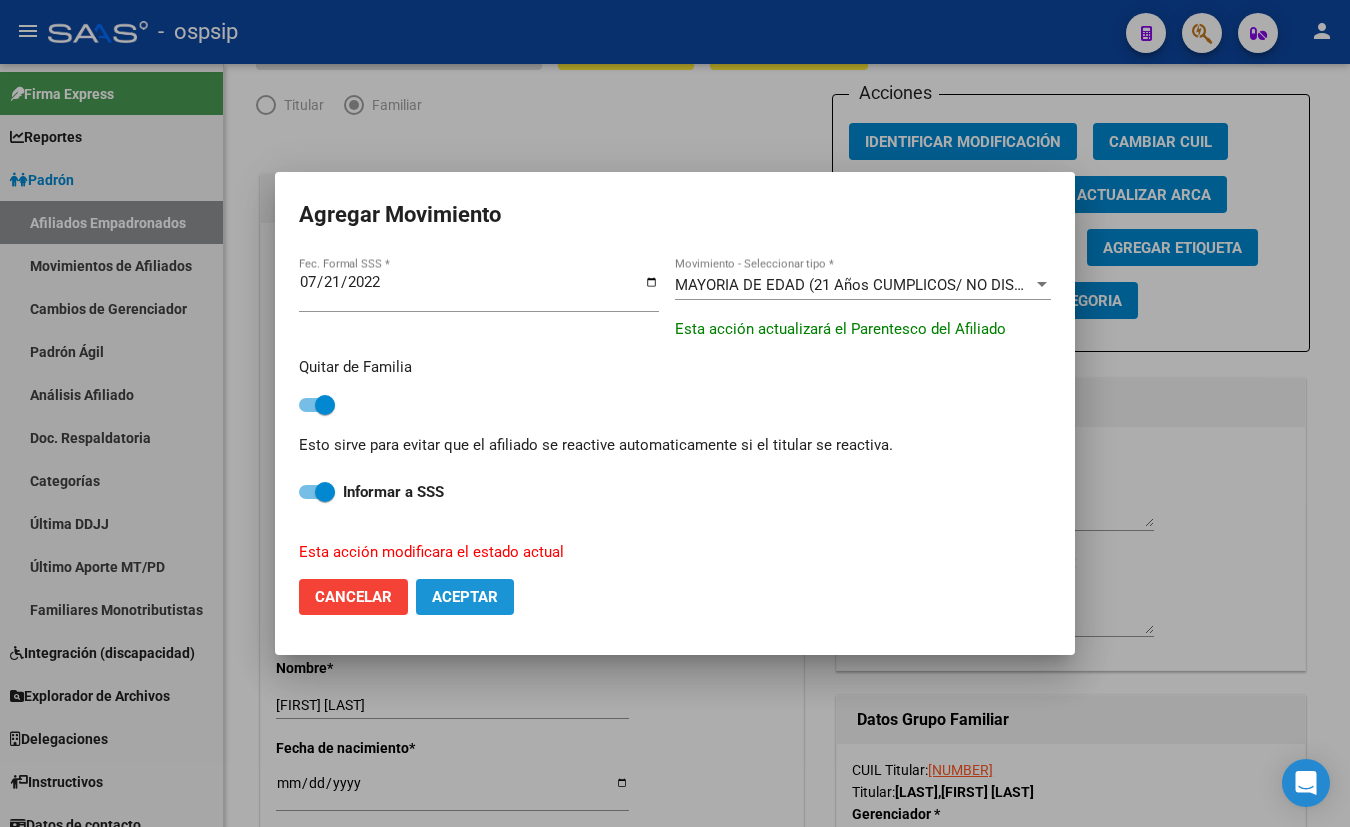 click on "Aceptar" 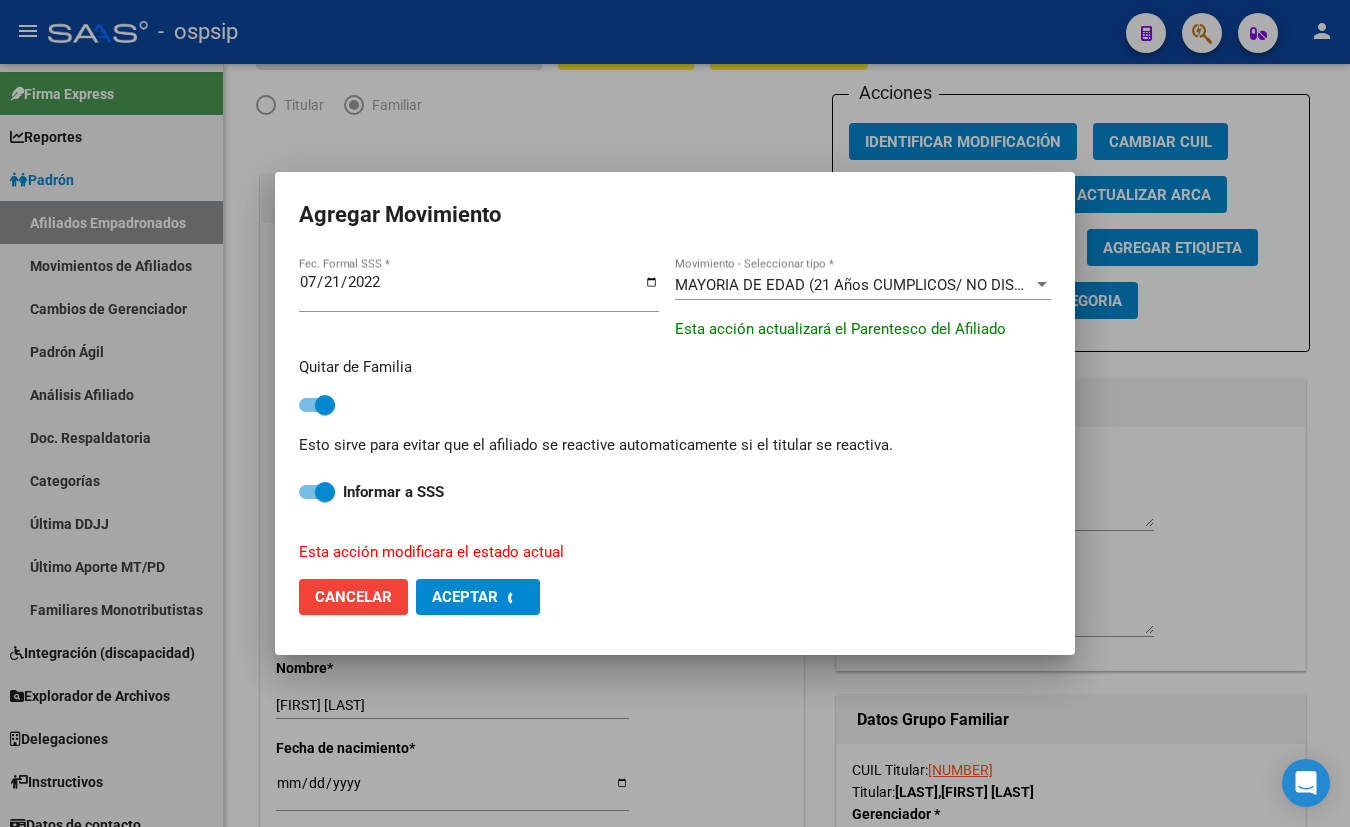 checkbox on "false" 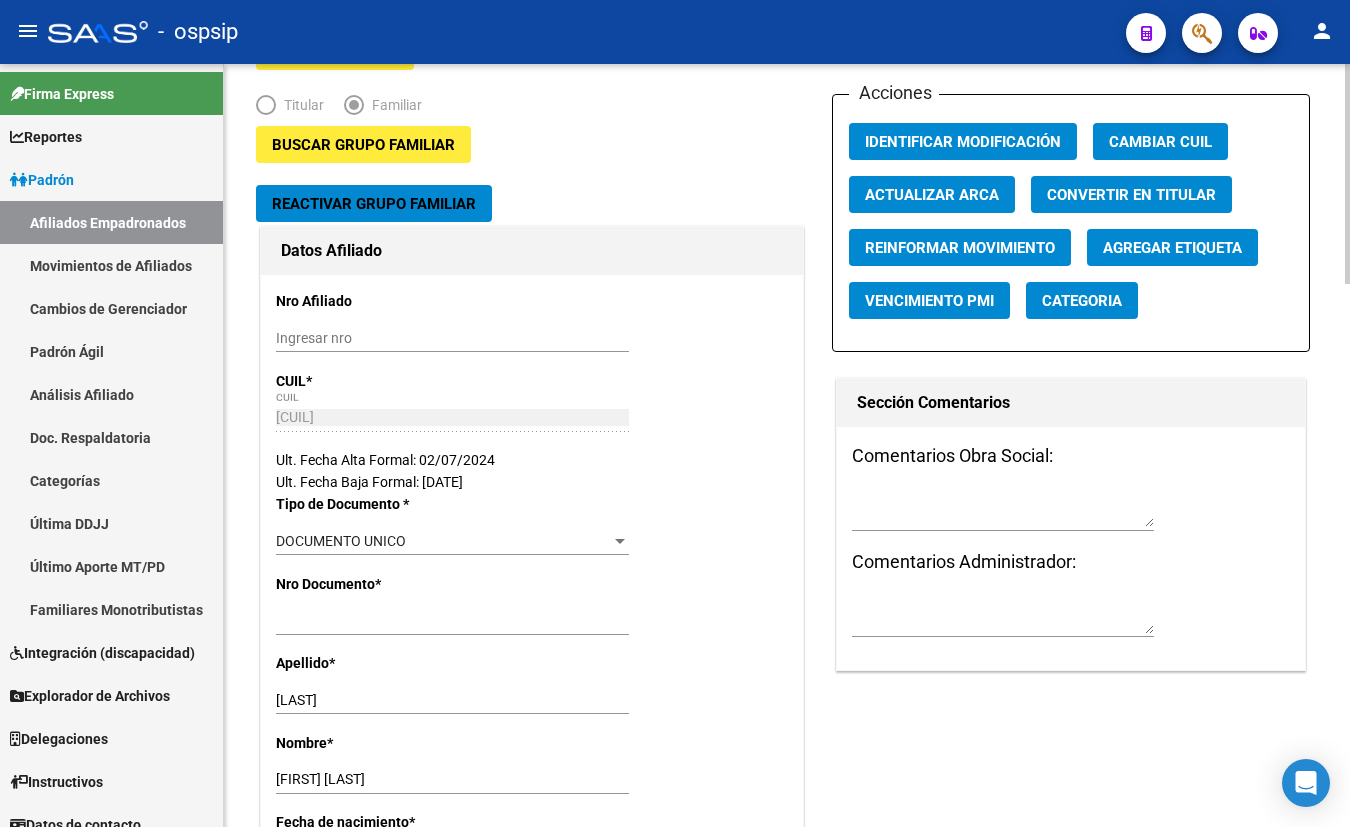 click on "Titular   Familiar" 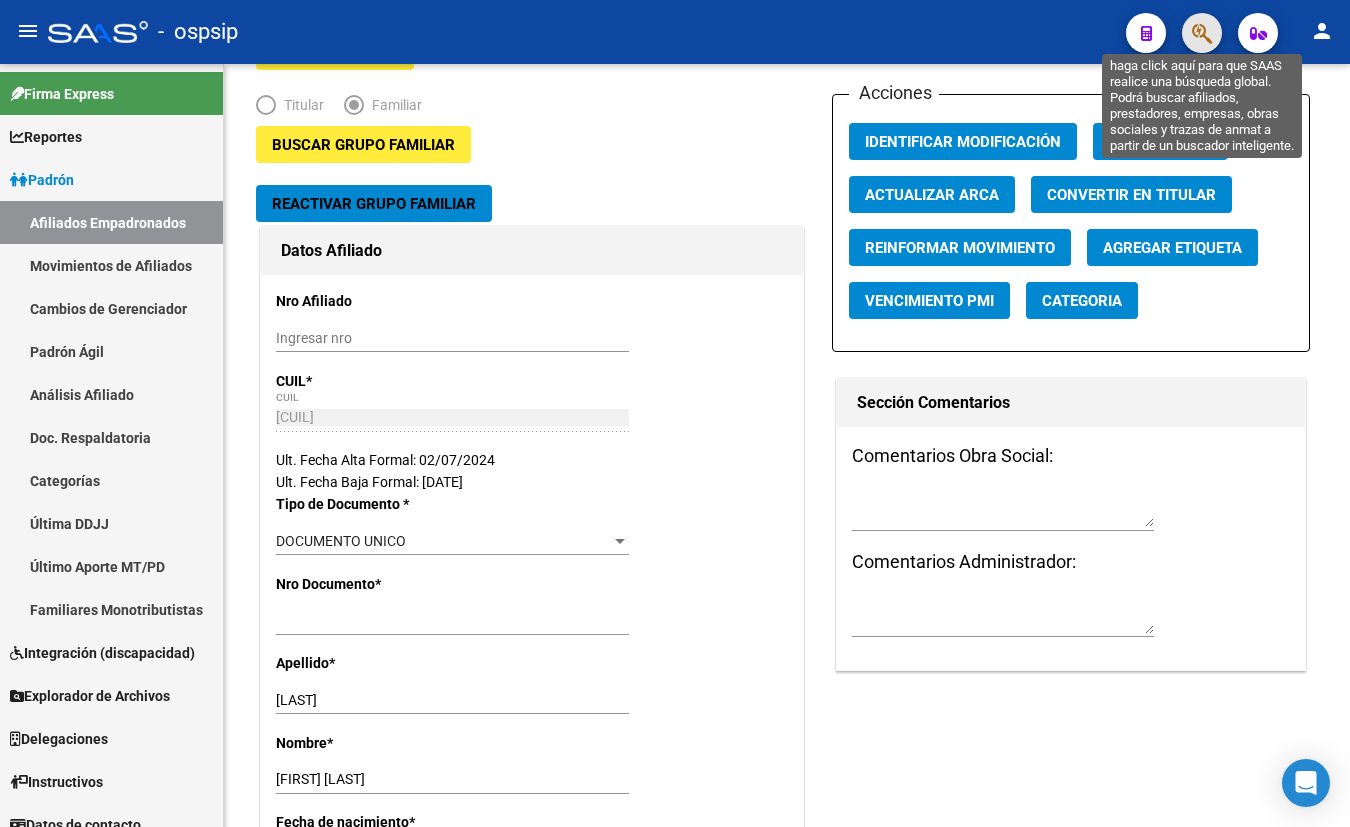 click 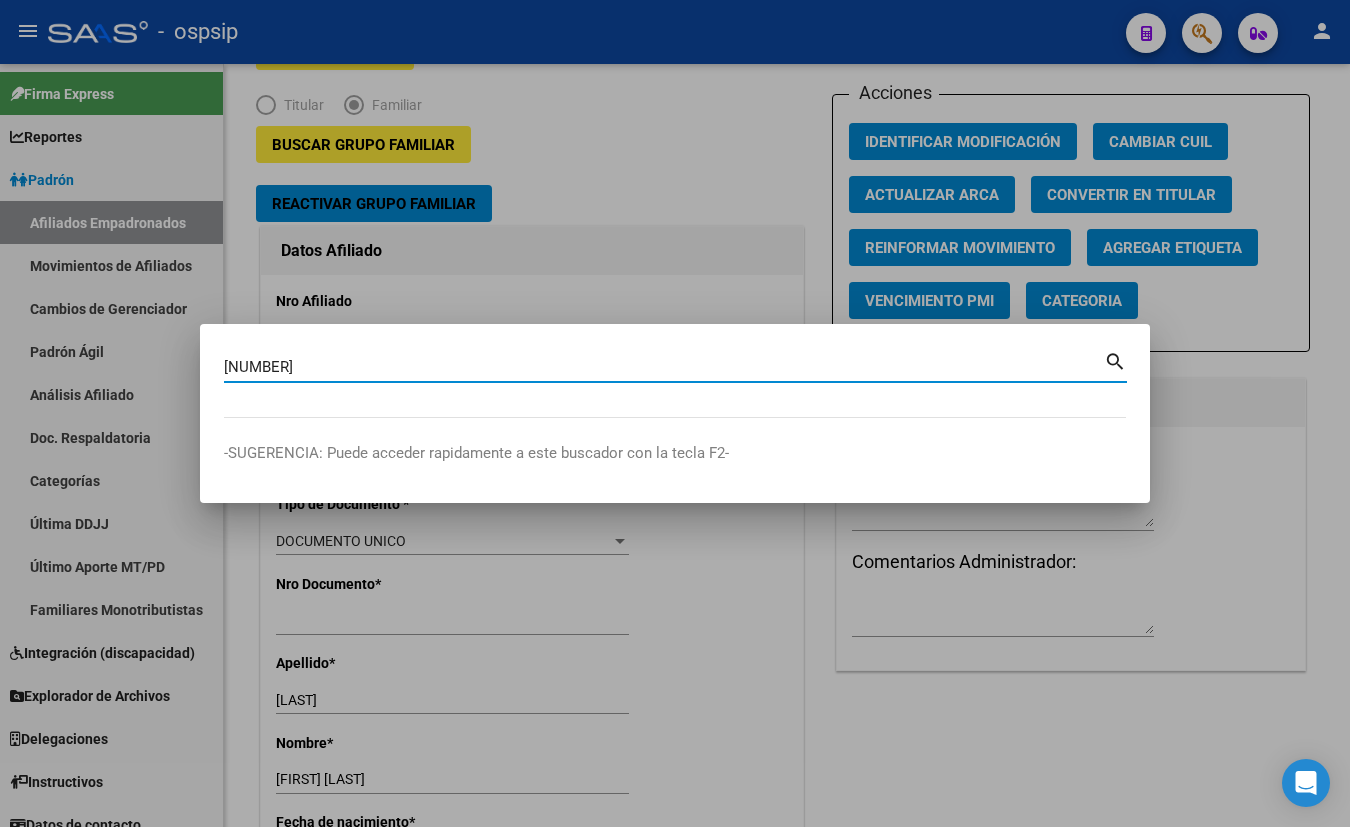 type on "[NUMBER]" 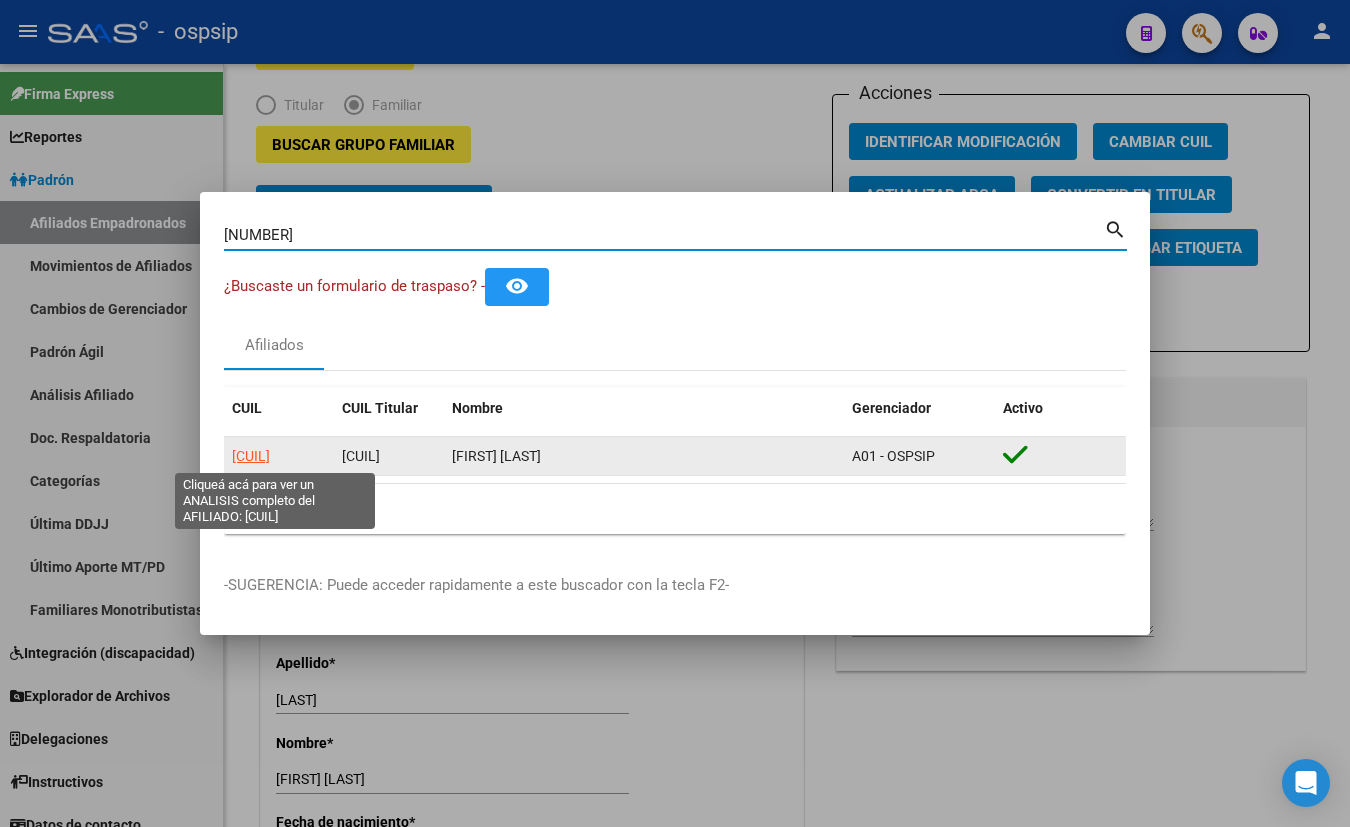 click on "[CUIL]" 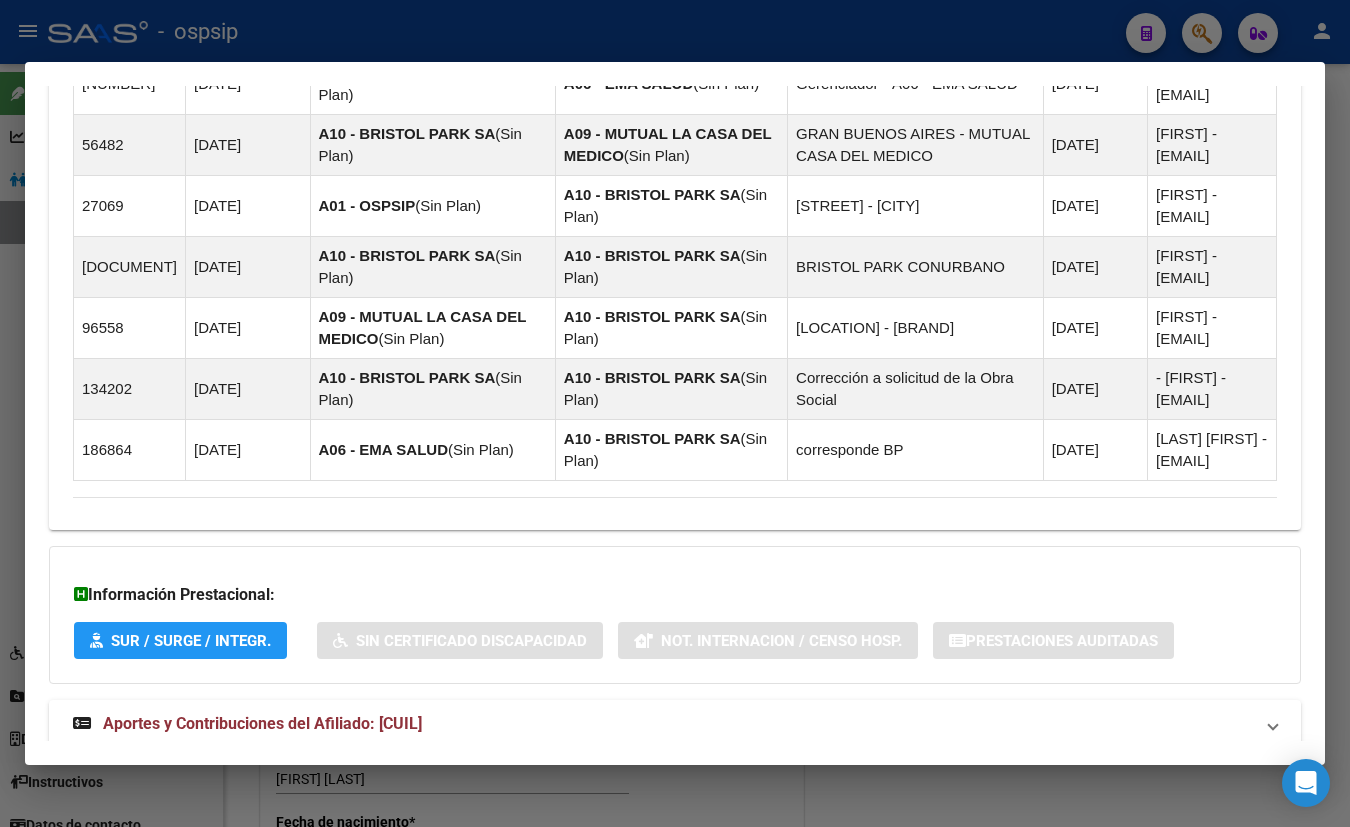 scroll, scrollTop: 1668, scrollLeft: 0, axis: vertical 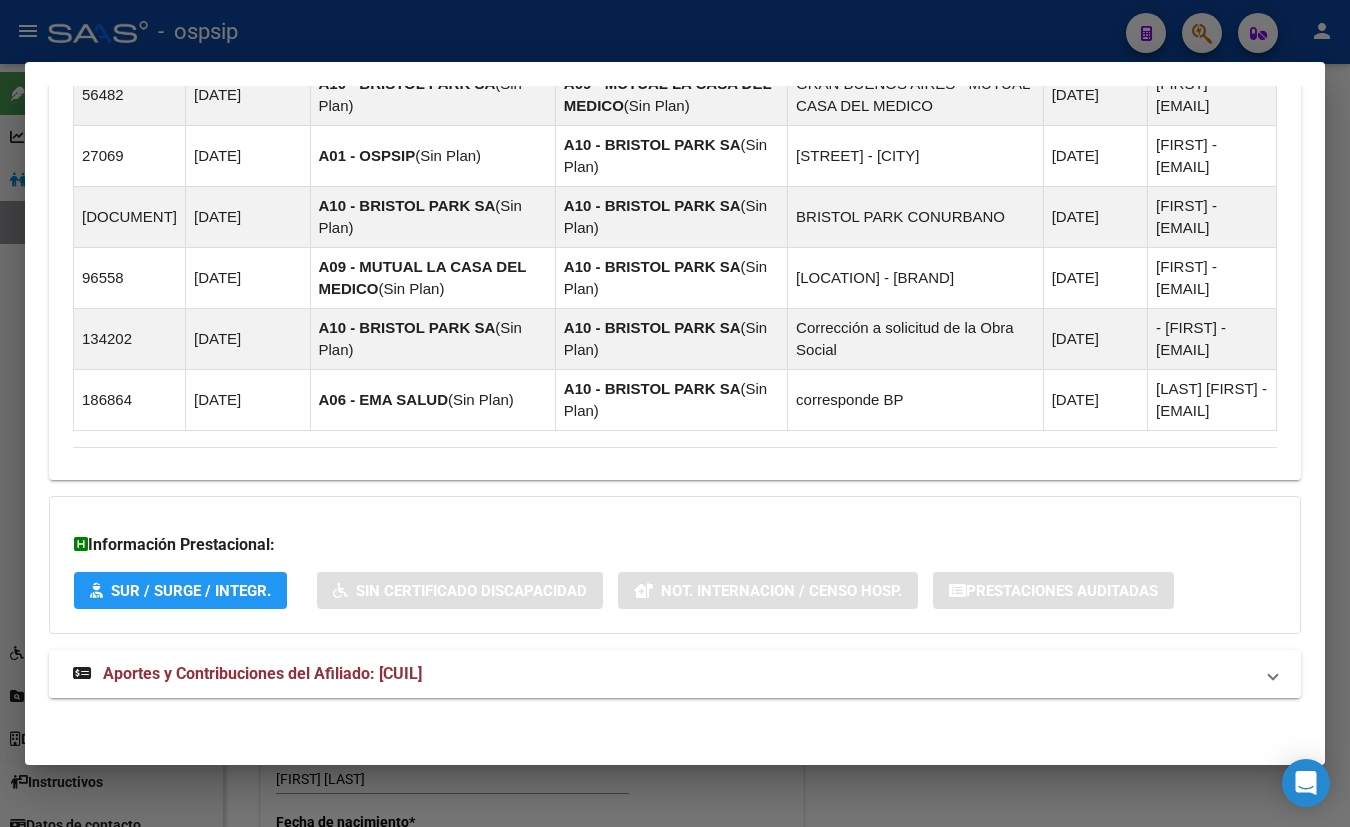 click on "Aportes y Contribuciones del Afiliado: [CUIL]" at bounding box center (262, 673) 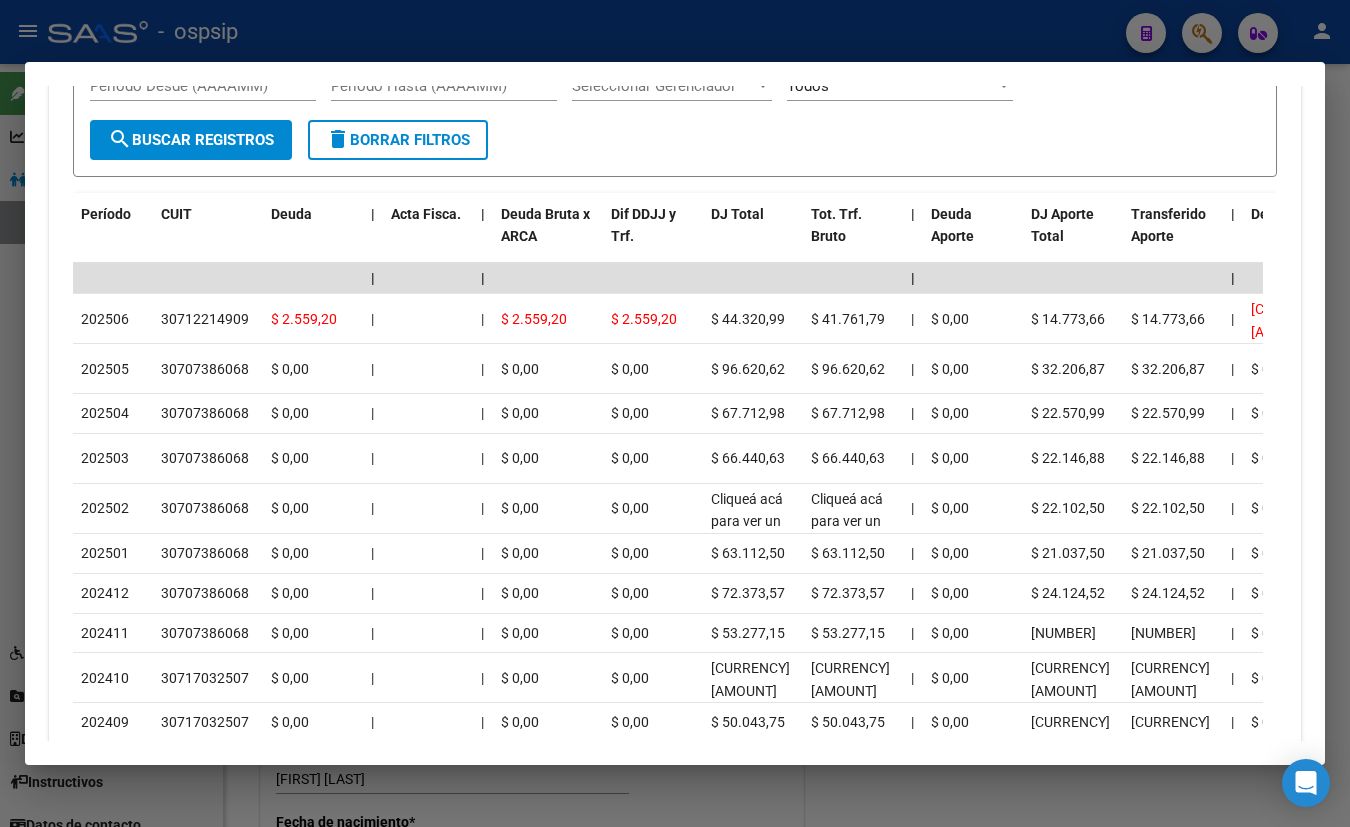 scroll, scrollTop: 2170, scrollLeft: 0, axis: vertical 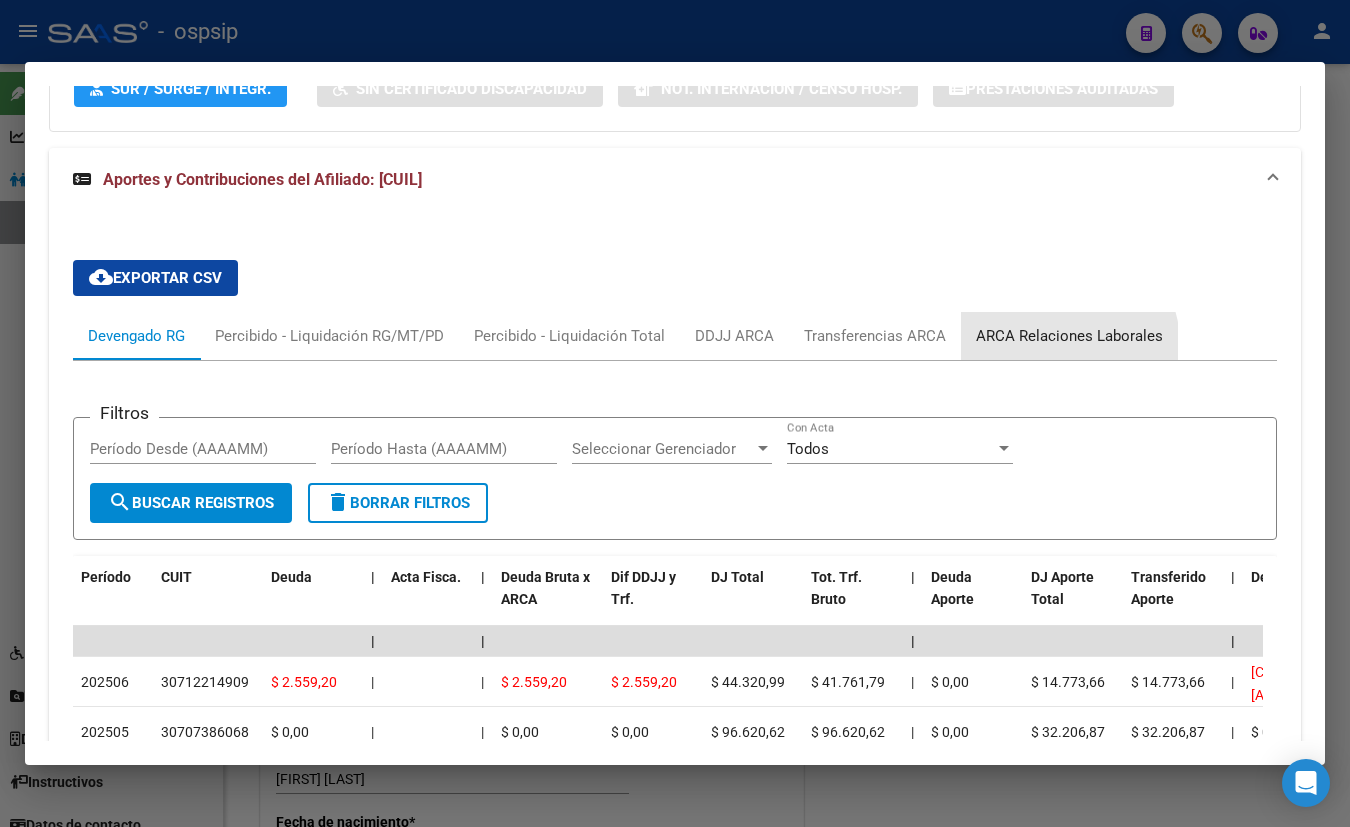 click on "ARCA Relaciones Laborales" at bounding box center (1069, 336) 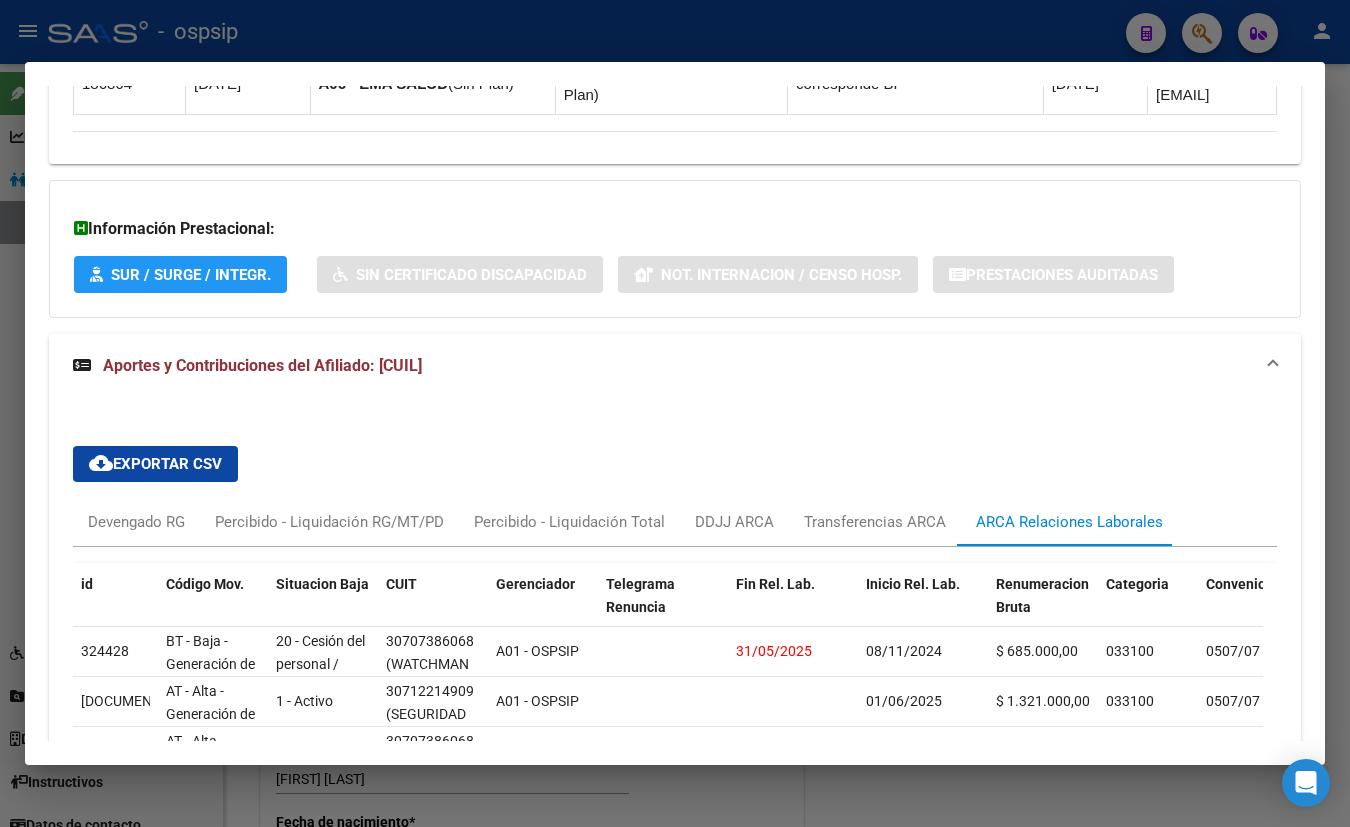 scroll, scrollTop: 2170, scrollLeft: 0, axis: vertical 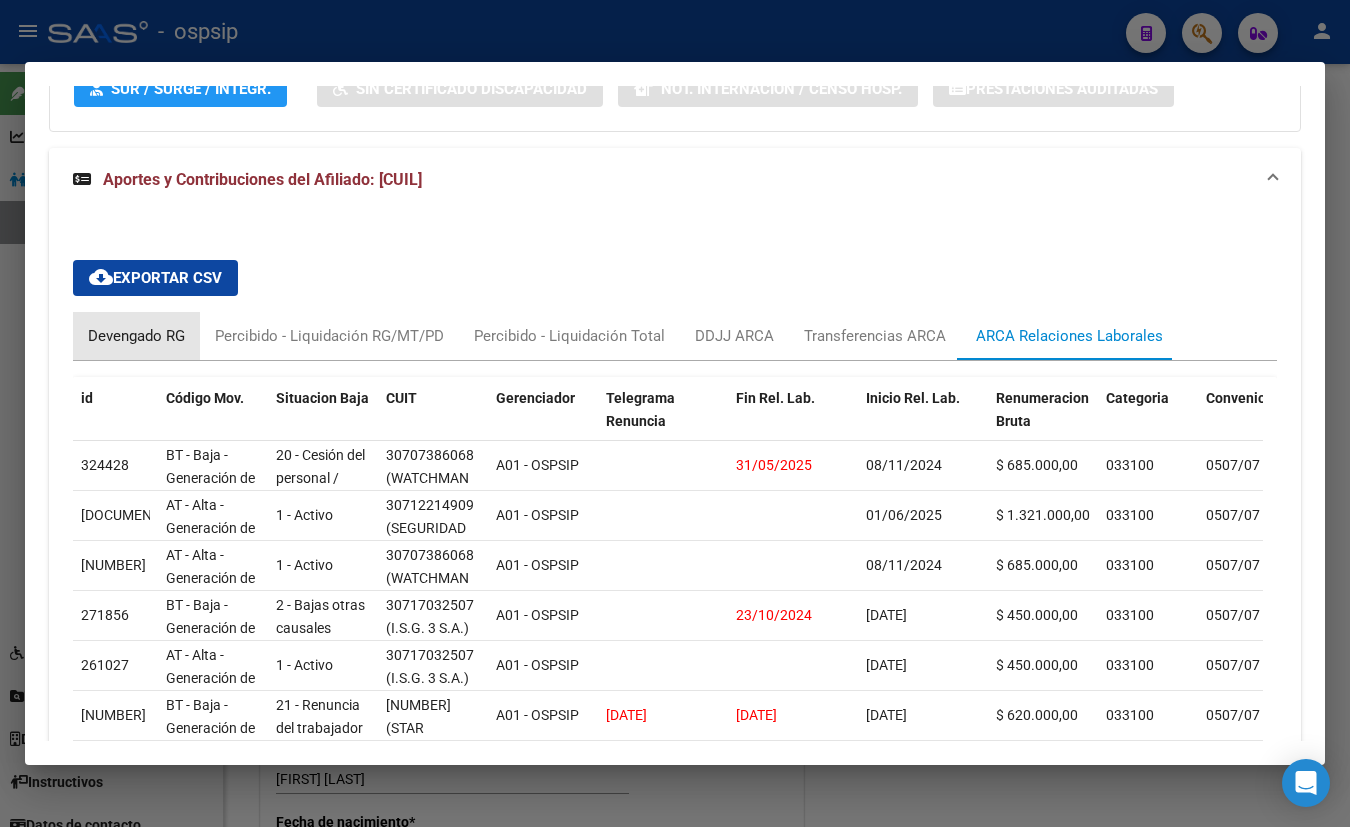 click on "Devengado RG" at bounding box center [136, 336] 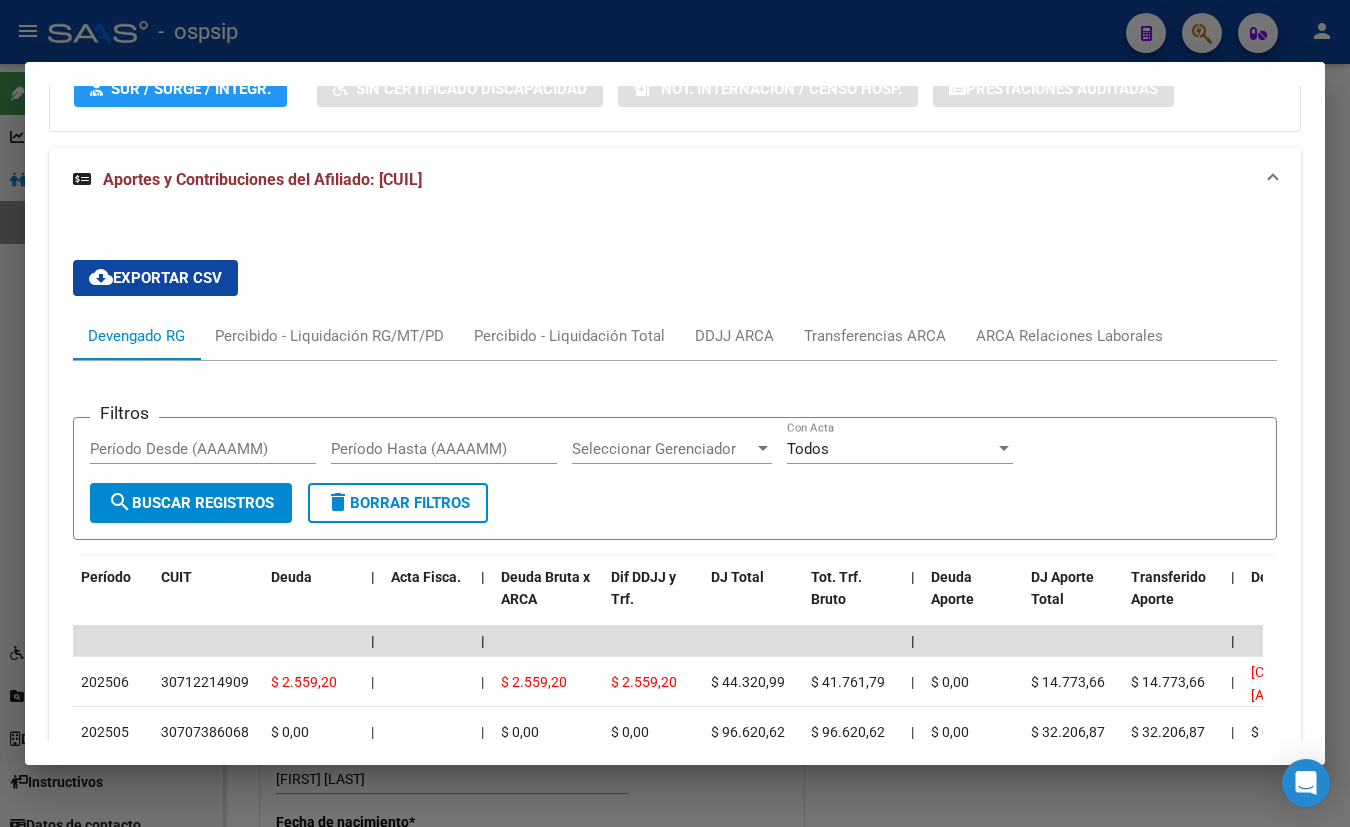 click on "cloud_download Exportar CSV Devengado RG Percibido - Liquidación RG/MT/PD Percibido - Liquidación Total DDJJ ARCA Transferencias ARCA ARCA Relaciones Laborales Filtros Período Desde (AAAAMM) Período Hasta (AAAAMM) Seleccionar Gerenciador Seleccionar Gerenciador Todos Con Acta search Buscar Registros delete Borrar Filtros Período CUIT Deuda | Acta Fisca. | Deuda Bruta x ARCA Dif DDJJ y Trf. DJ Total Tot. Trf. Bruto | Deuda Aporte DJ Aporte Total Transferido Aporte | Deuda Contr. DJ Contr. Total Trf Contr. | Intereses Contr. Intereses Aporte | Contr. Empresa Contr. Int. Empresa Aporte Int. Empresa | DJ Aporte Total DJ Aporte DJ Aporte Adicional DJ Aporte Adherentes | DJ Contr. Total DJ Contr. DJ Contr. Adicional | REMOSIMP c/Tope REMOSIMP (rem4) REMCONT (rem8) REM5 Corresponde Aportes Corresponde Contr. NOGRPFAM SECOBLIG FECPRESENT DJ Contribución CUIT Periodo DJ Aporte CUIT Periodo | Porcentaje Contr. Porcentaje Aporte | DDJJ ID | | | | | | | | | | | | | [NUMBER] [CUIL] $ 2.559,20 | | | $ 0,00" at bounding box center (675, 711) 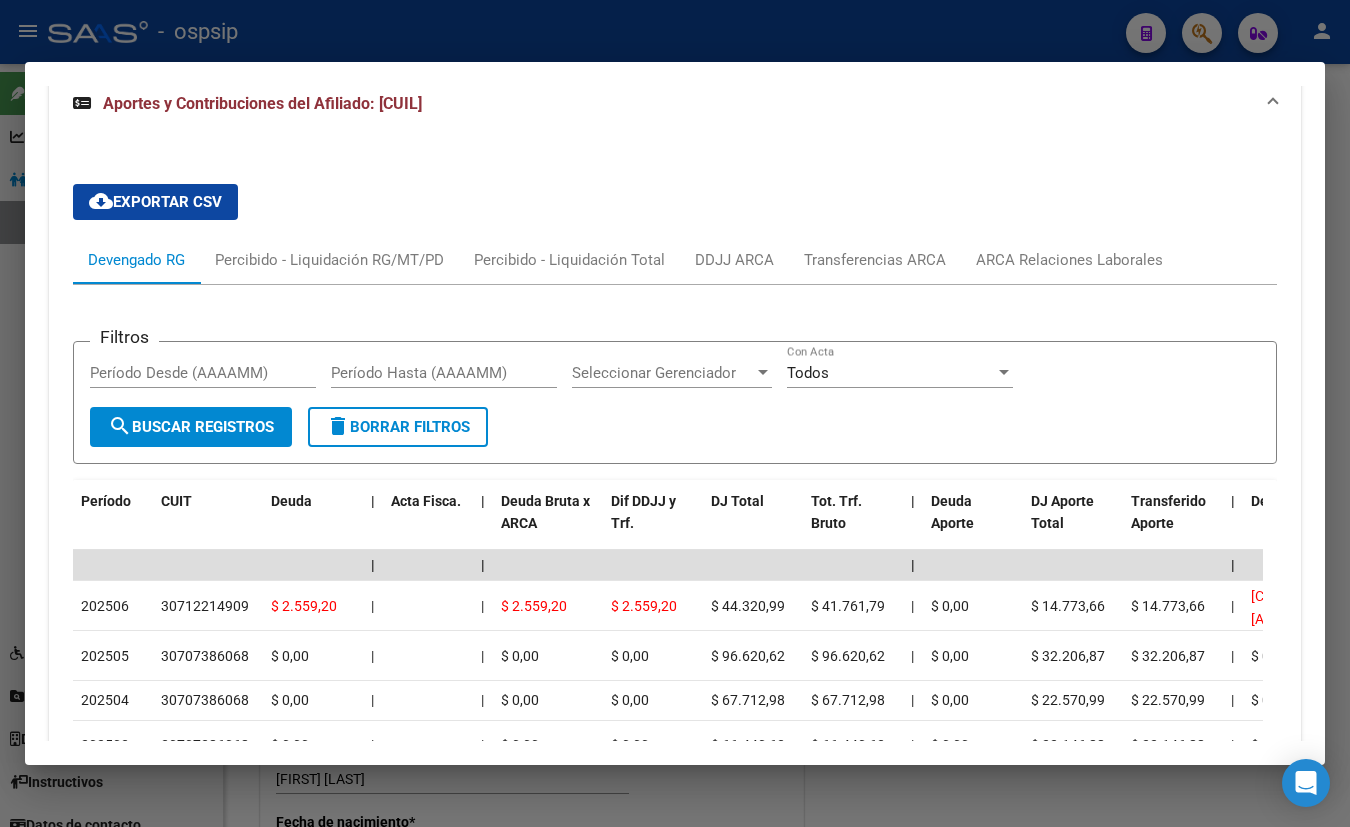 scroll, scrollTop: 2533, scrollLeft: 0, axis: vertical 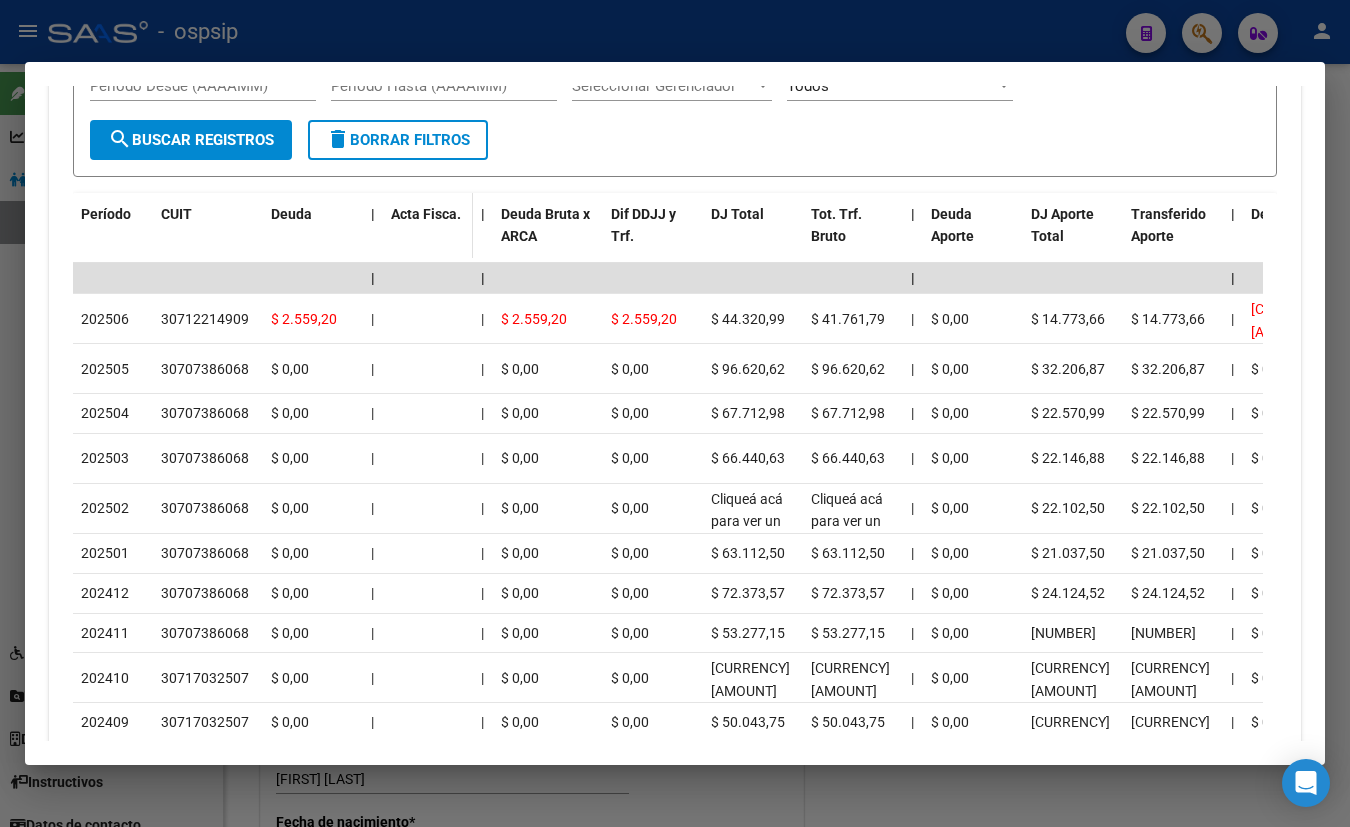 drag, startPoint x: 420, startPoint y: 239, endPoint x: 440, endPoint y: 252, distance: 23.853722 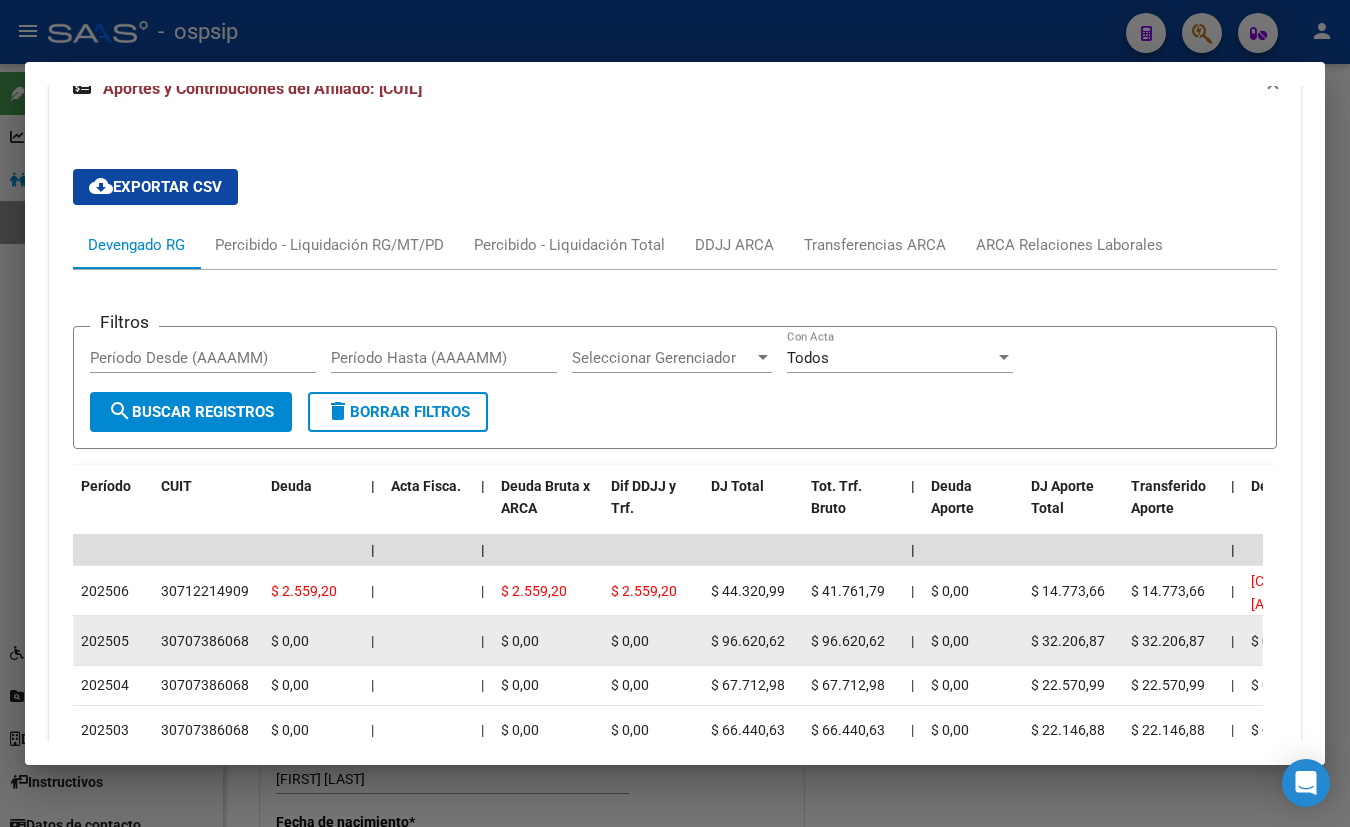 scroll, scrollTop: 2170, scrollLeft: 0, axis: vertical 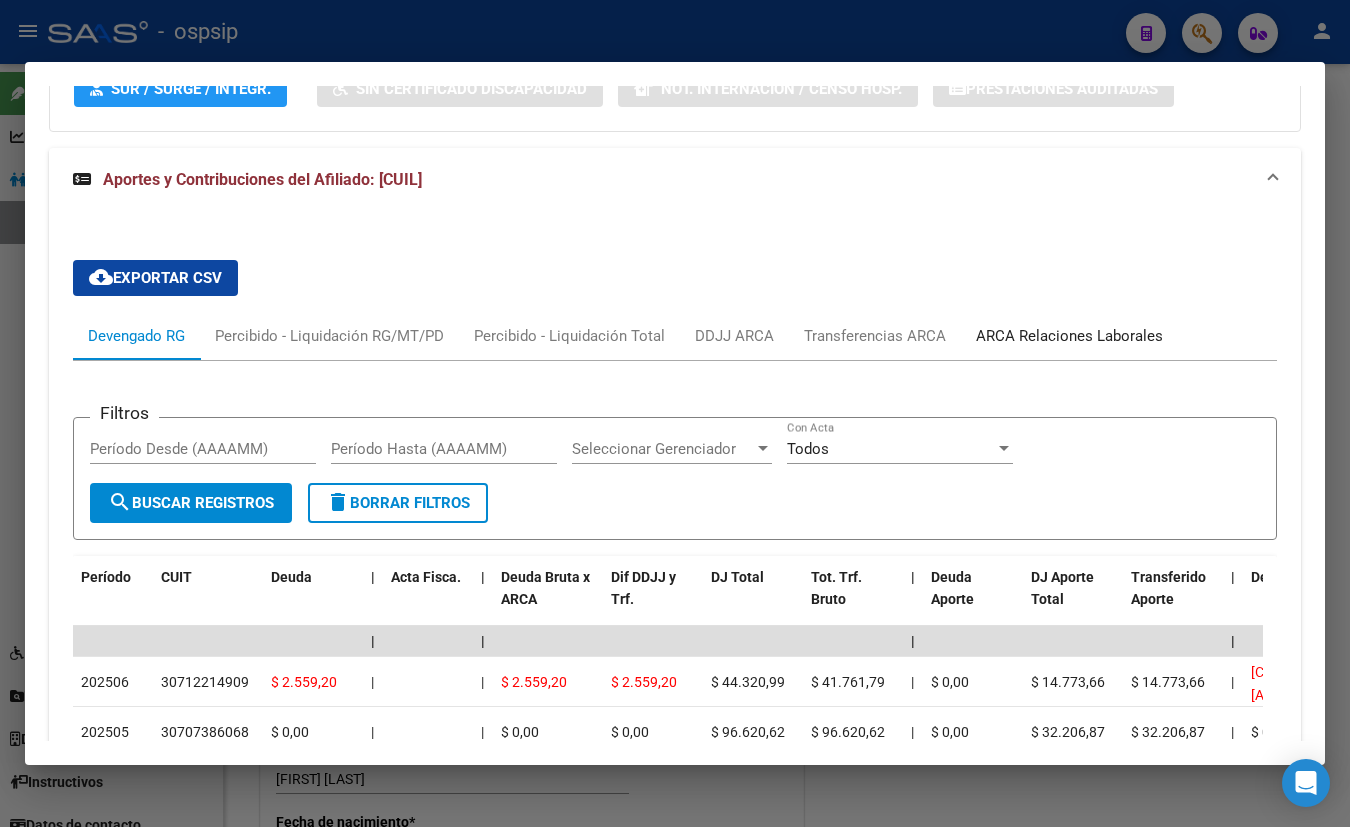 click on "ARCA Relaciones Laborales" at bounding box center (1069, 336) 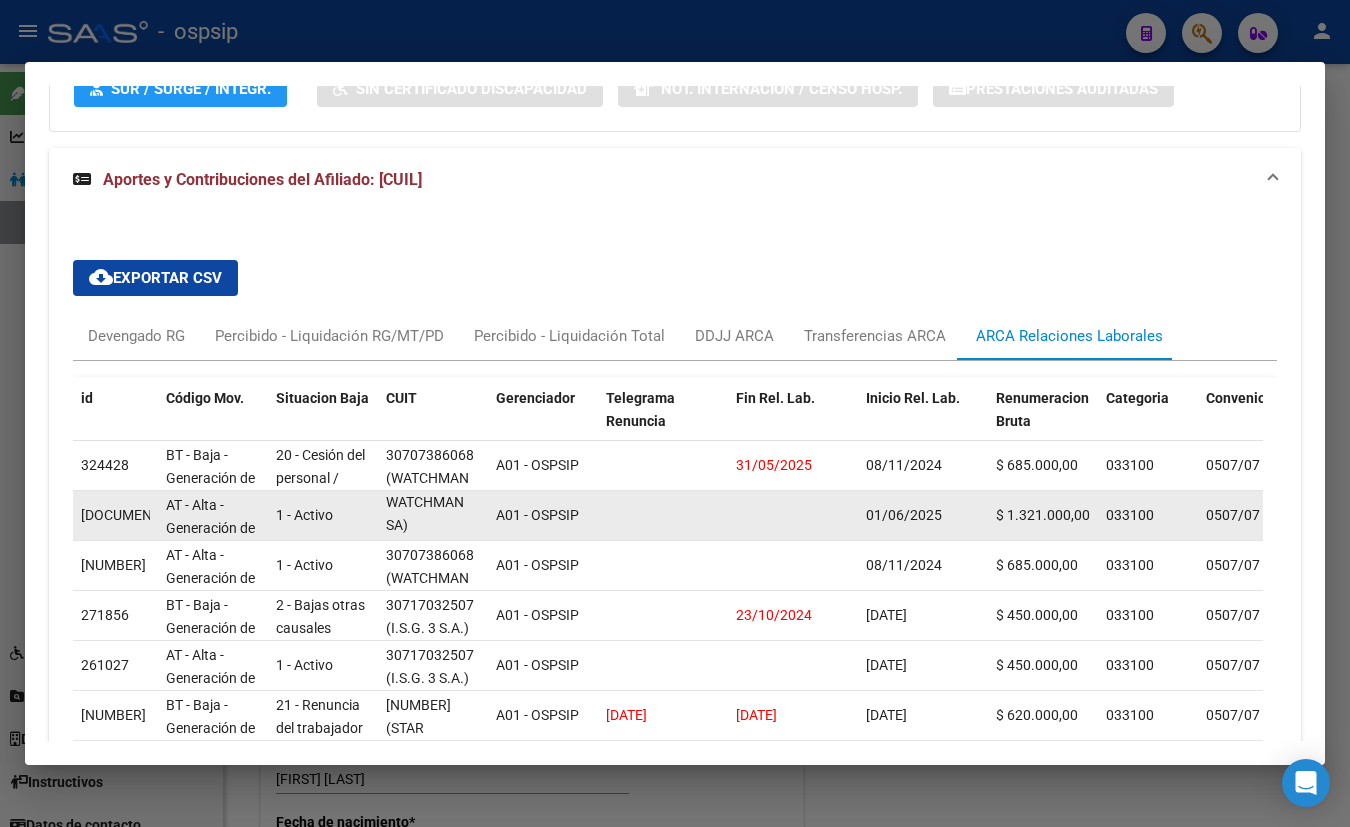 scroll, scrollTop: 0, scrollLeft: 0, axis: both 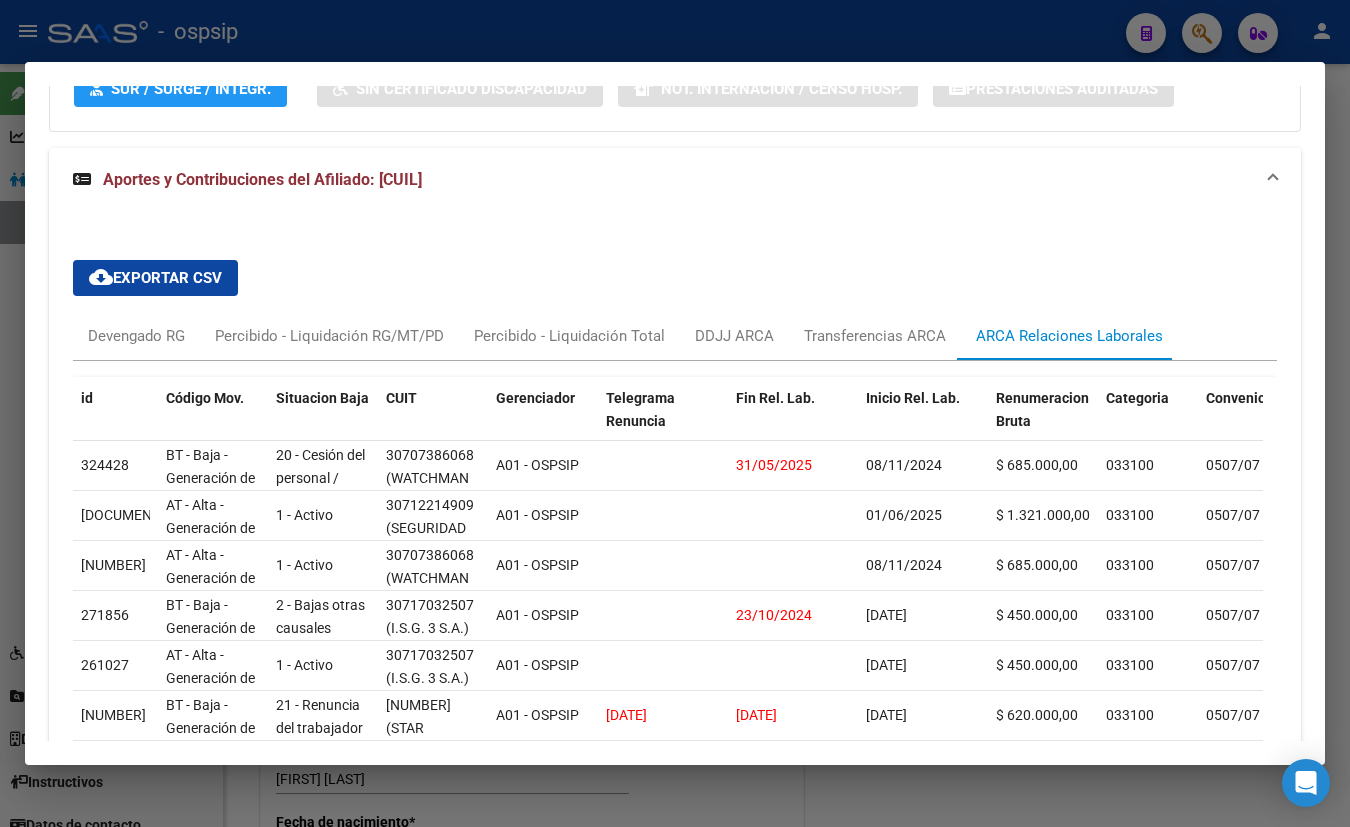 click on "cloud_download Exportar CSV Devengado RG Percibido - Liquidación RG/MT/PD Percibido - Liquidación Total DDJJ ARCA Transferencias ARCA ARCA Relaciones Laborales id Código Mov. Situacion Baja CUIT Gerenciador Telegrama Renuncia Fin Rel. Lab. Inicio Rel. Lab. Renumeracion Bruta Categoria Convenio Actividad Puesto Modalidad Régimen Aportes Rectificación Clave Alta Clave Baja Fecha Clave Alta Fecha Clave Baja Formulario Agropecuario [NUMBER] BT - Baja - Generación de Clave 20 - Cesión del personal / ART.229 - LCT [CUIL] (WATCHMAN SEGURIDAD SA) A01 - OSPSIP [DATE] [DATE] $ 685.000,00 033100 0507/07 749290 5169 14 RE 0 [NUMBER] [NUMBER] [DATE] [DATE] 0000000000 [NUMBER] AT - Alta - Generación de clave 1 - Activo [CUIL] (SEGURIDAD WATCHMAN SA) A01 - OSPSIP [DATE] $ 1.321.000,00 033100 0507/07 749290 5169 07/05/2025 0000000000 [NUMBER] AT - Alta - Generación de clave 1 - Activo [CUIL] A01 - OSPSIP 033100" at bounding box center [675, 629] 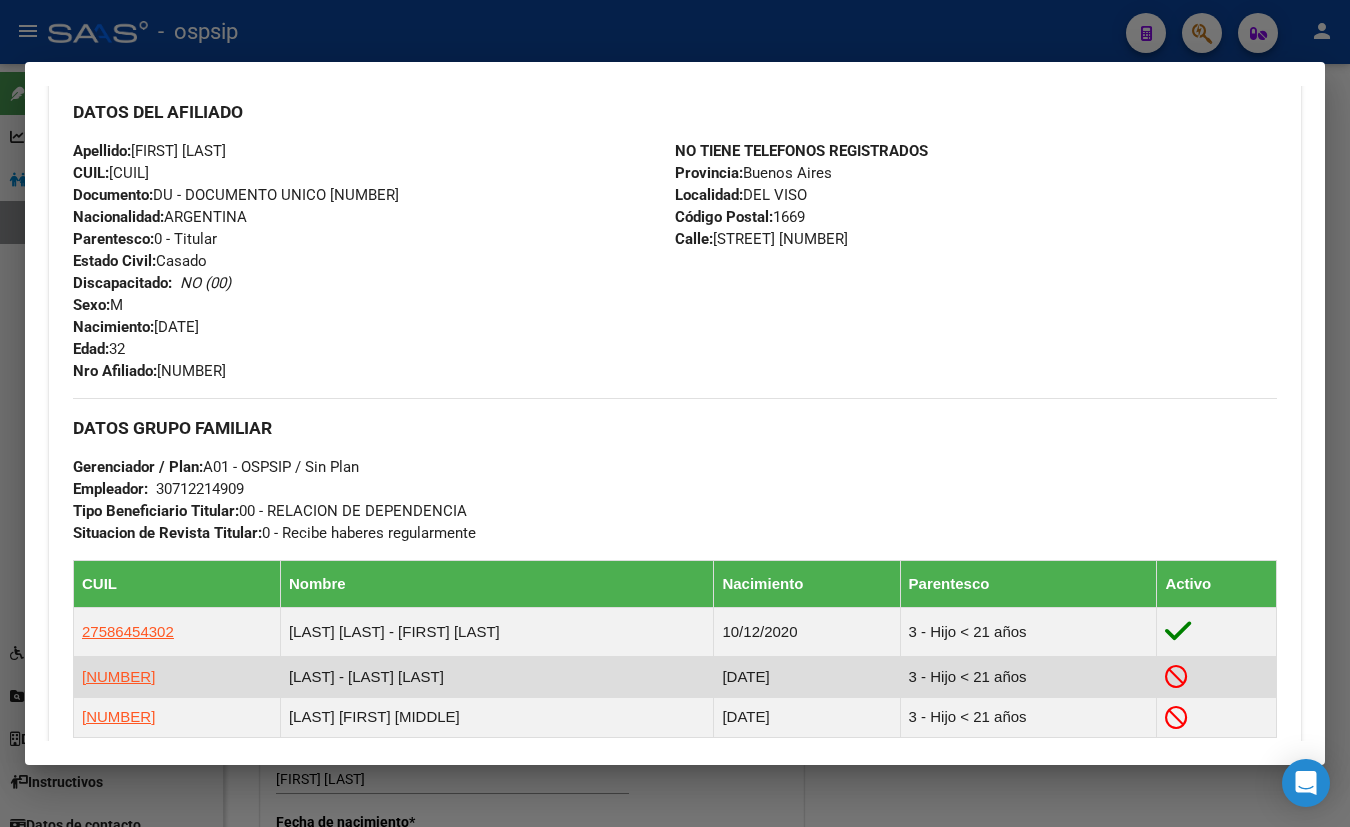 scroll, scrollTop: 624, scrollLeft: 0, axis: vertical 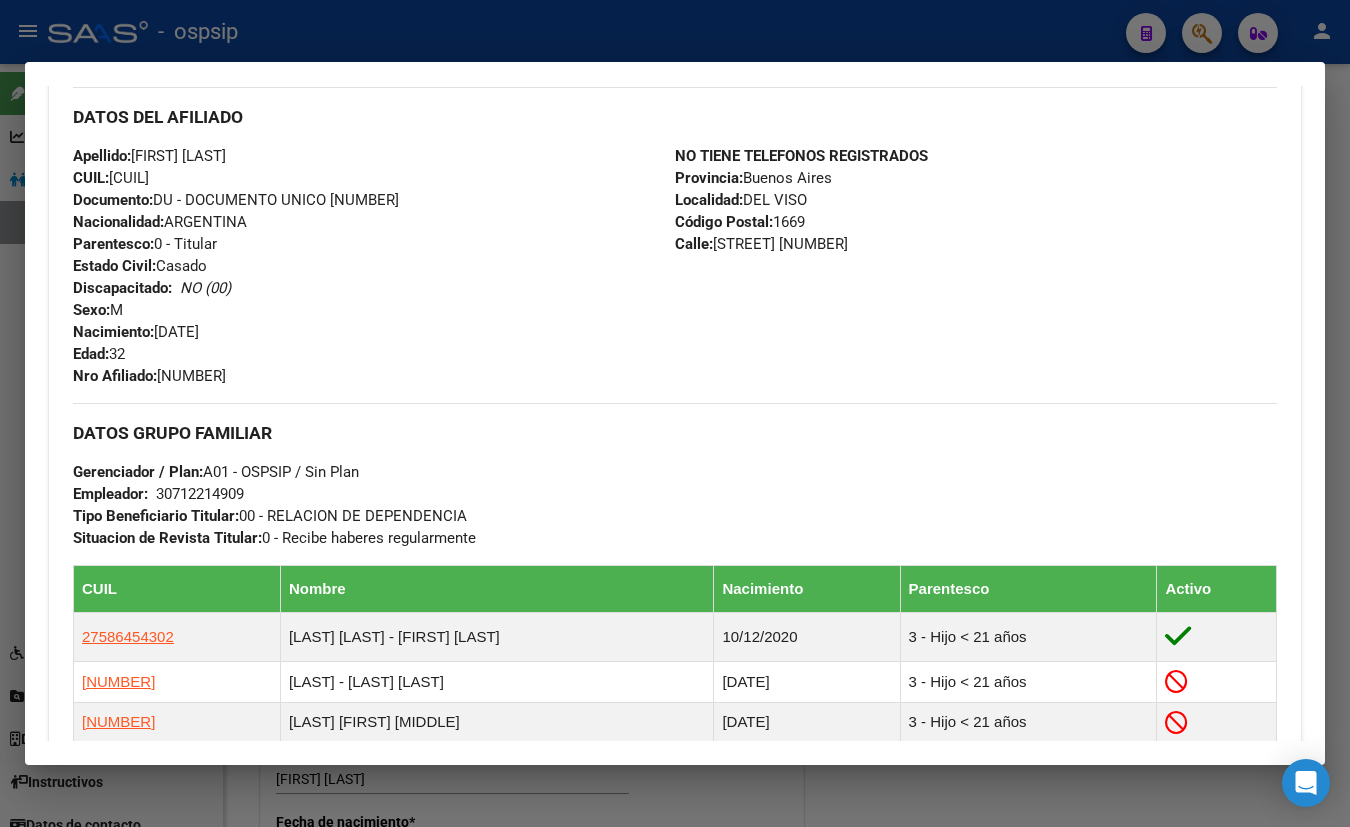 click on "Apellido:  [LASTNAME] [LASTNAME] CUIL:  [CUIL] Documento:  DU - DOCUMENTO UNICO [NUMBER]  Nacionalidad:  ARGENTINA Parentesco:  0 - Titular Estado Civil:  Casado Discapacitado:    NO (00) Sexo:  M Nacimiento:  [DATE] Edad:  32  Nro Afiliado:  [NUMBER]" at bounding box center (374, 266) 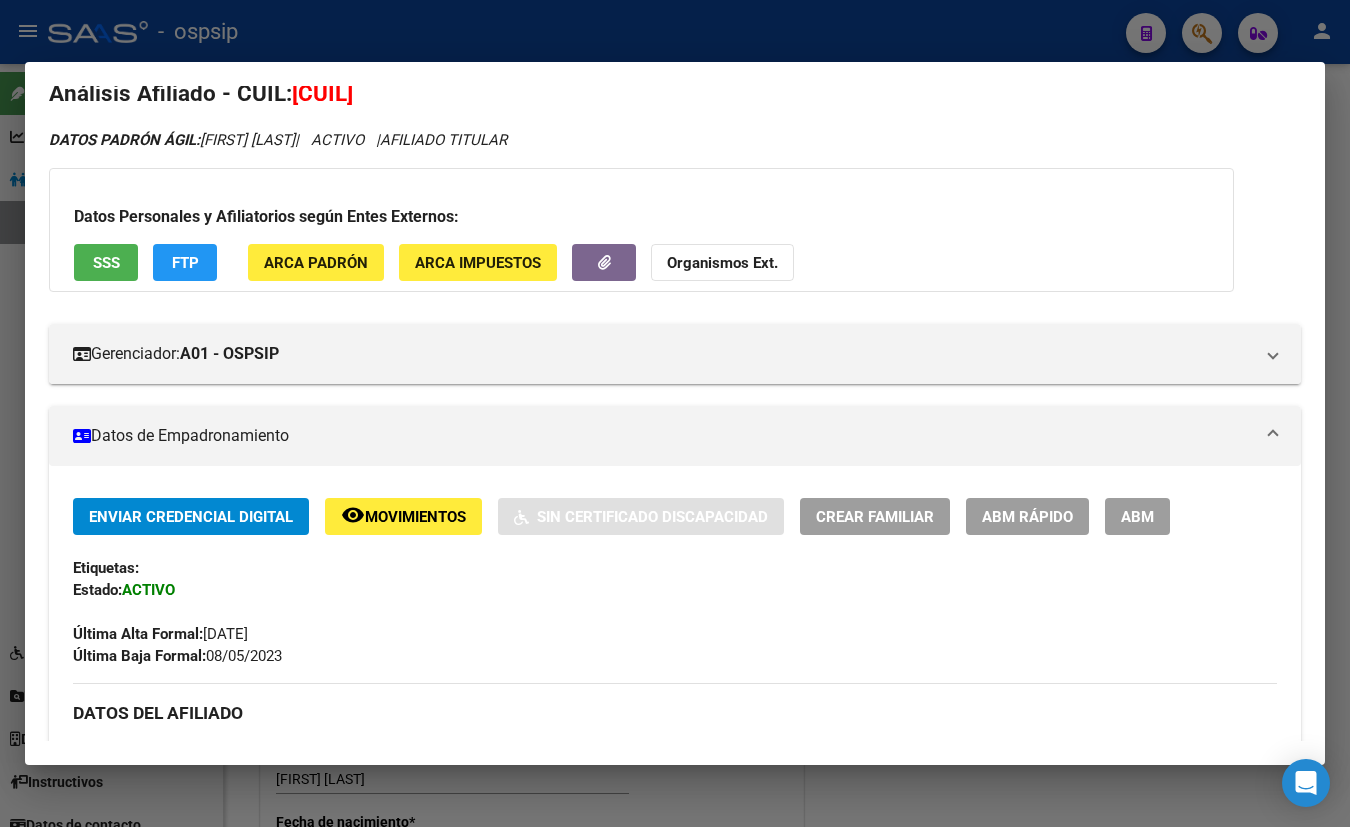 scroll, scrollTop: 0, scrollLeft: 0, axis: both 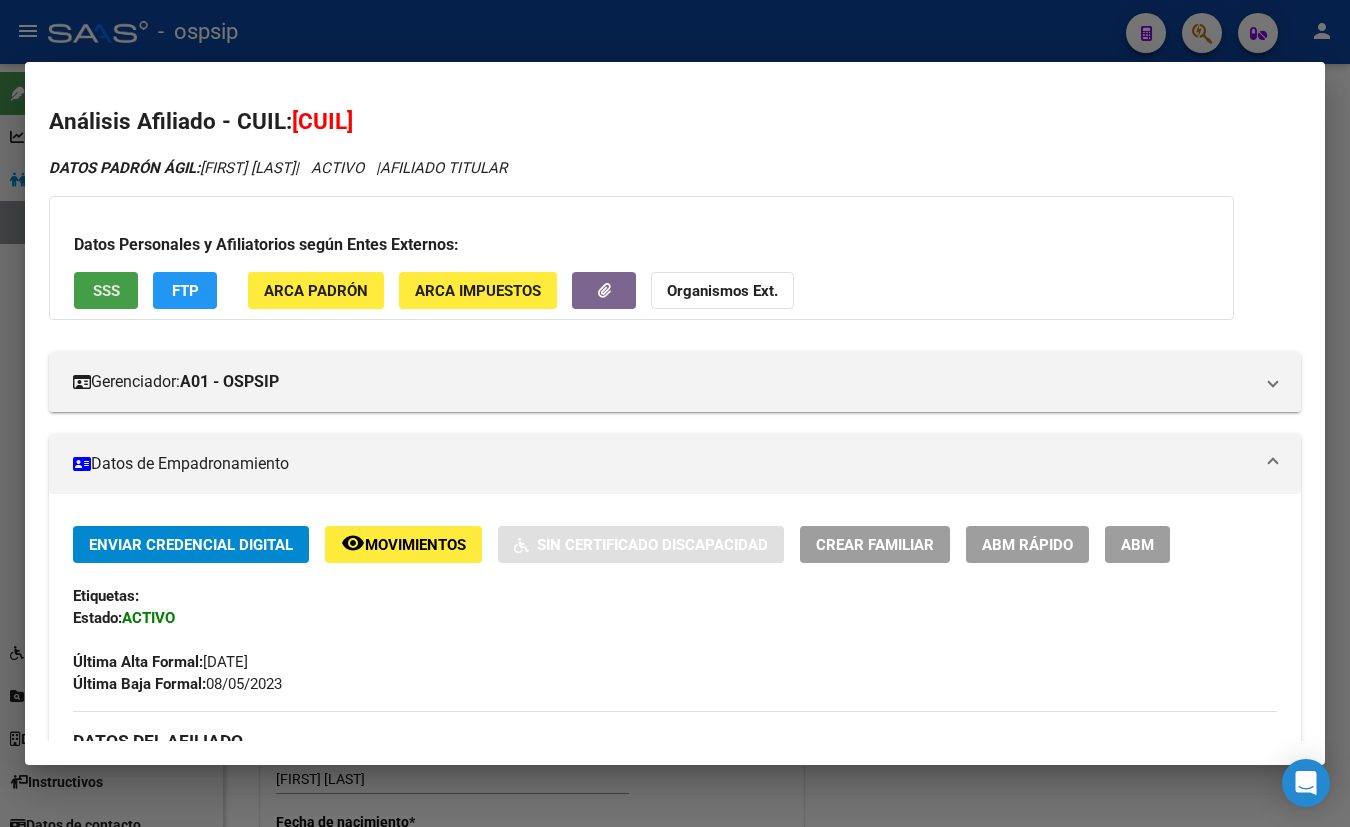 click on "SSS" at bounding box center [106, 291] 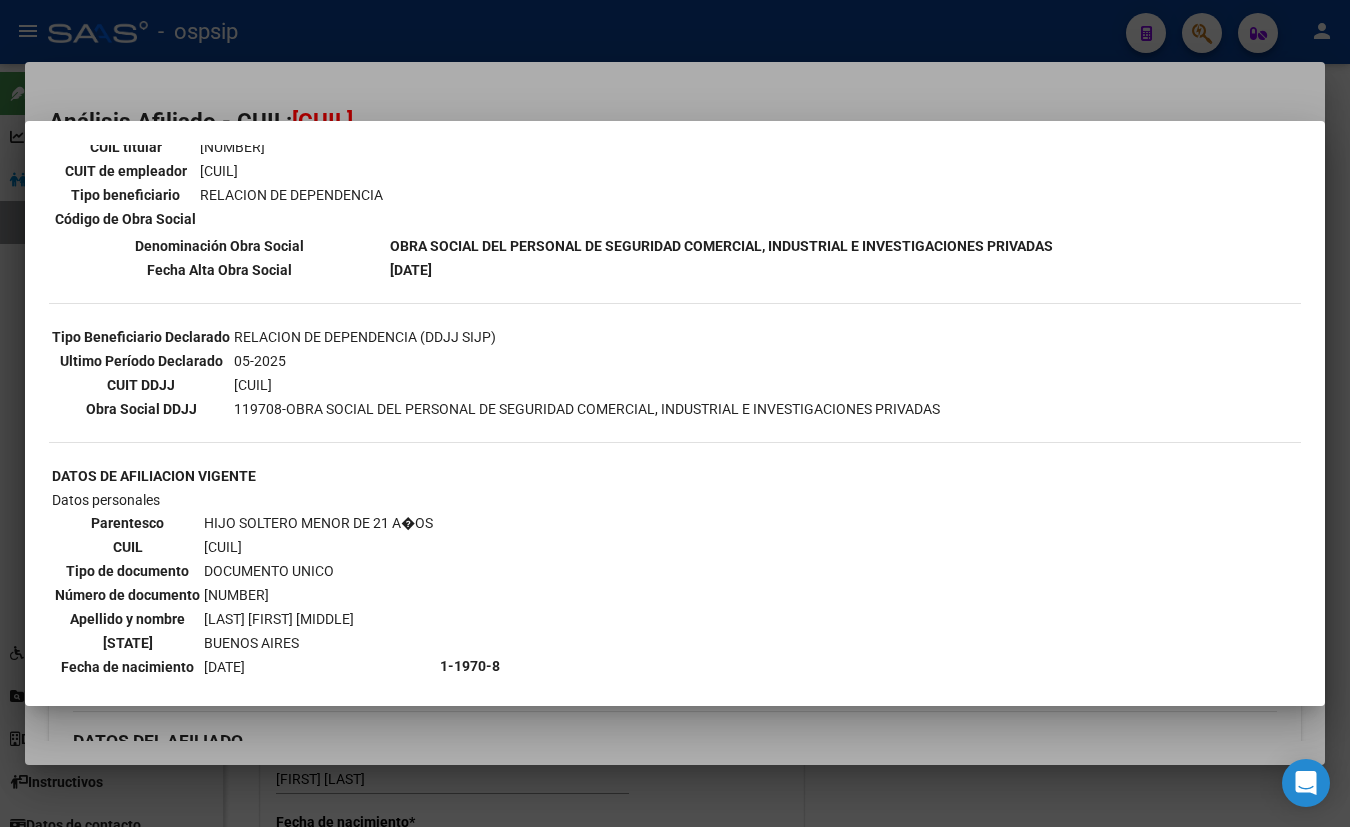 scroll, scrollTop: 129, scrollLeft: 0, axis: vertical 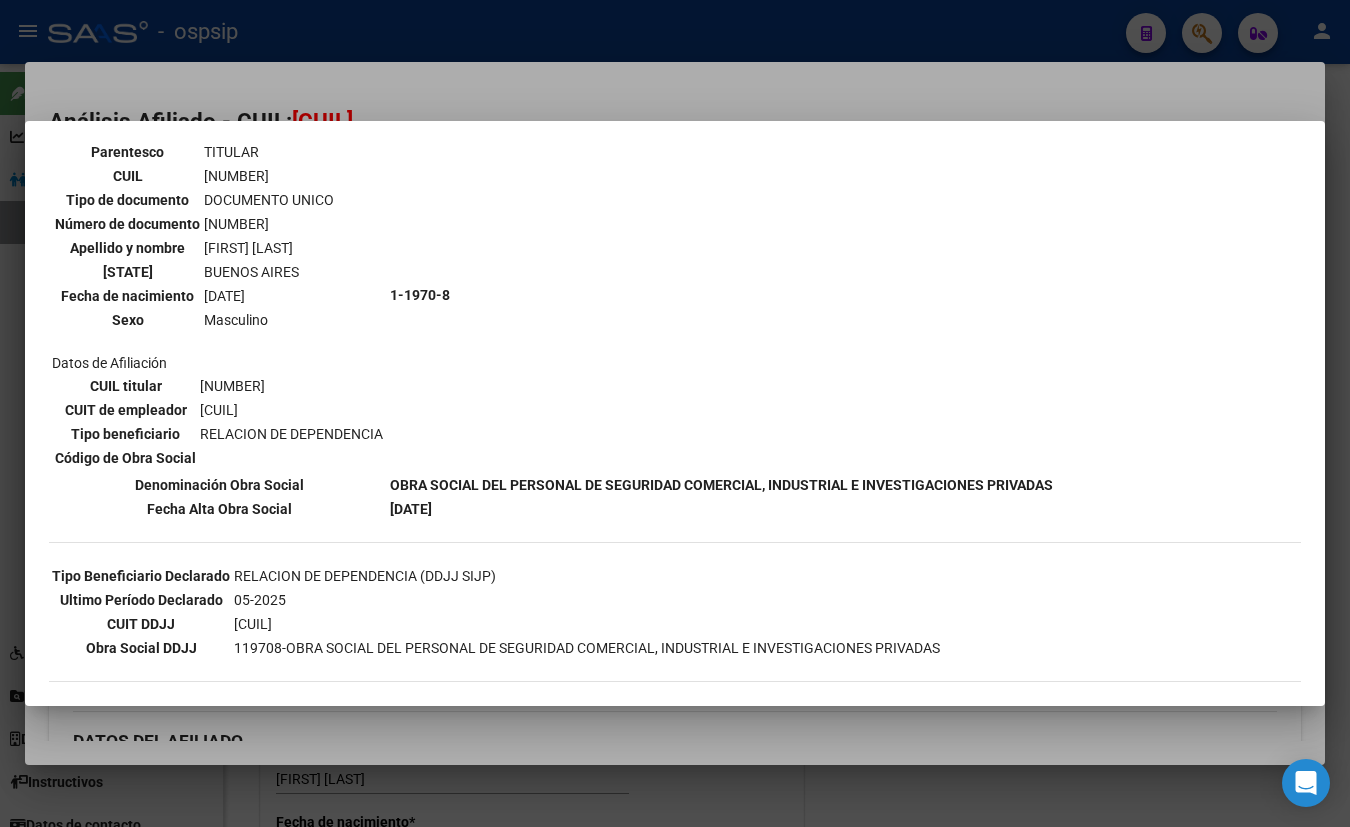 type 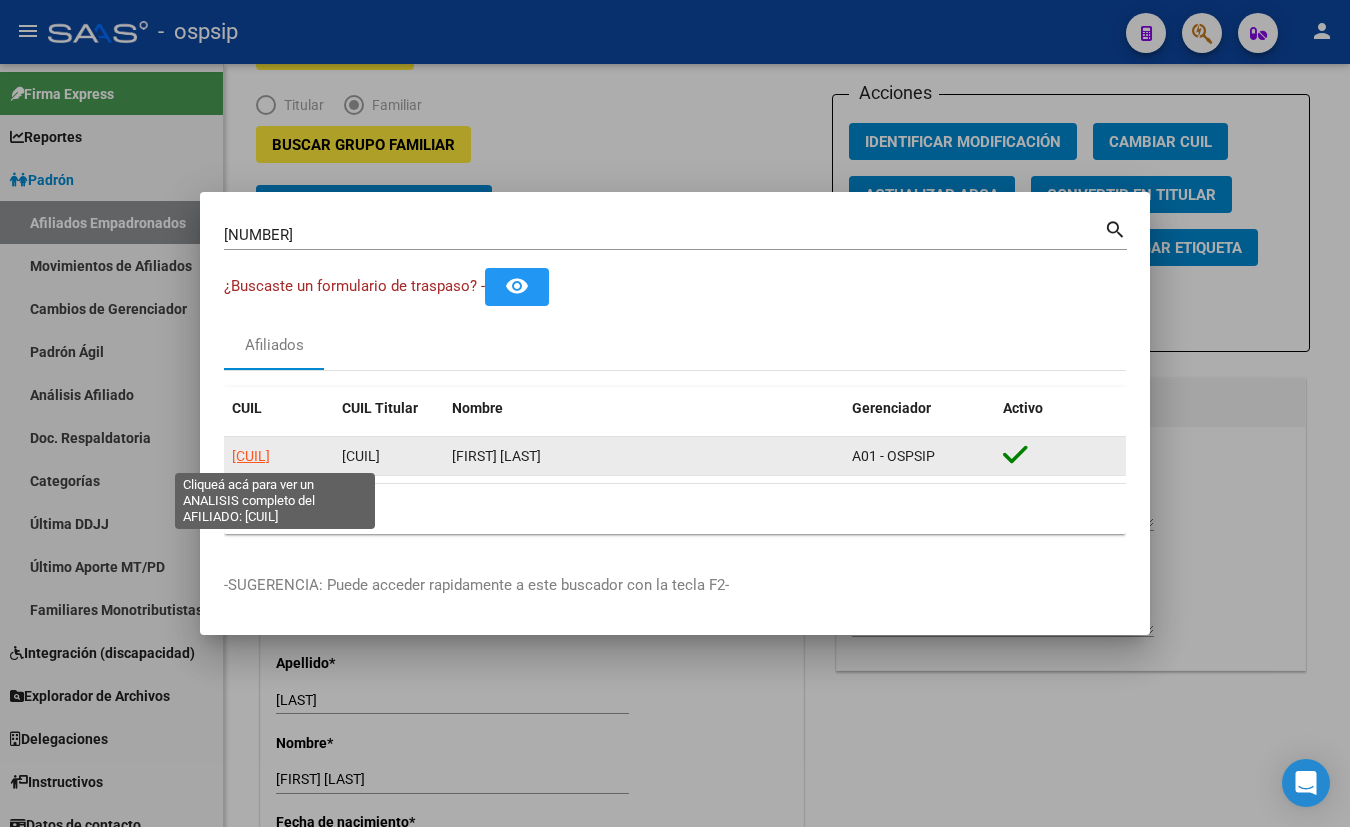 click on "[CUIL]" 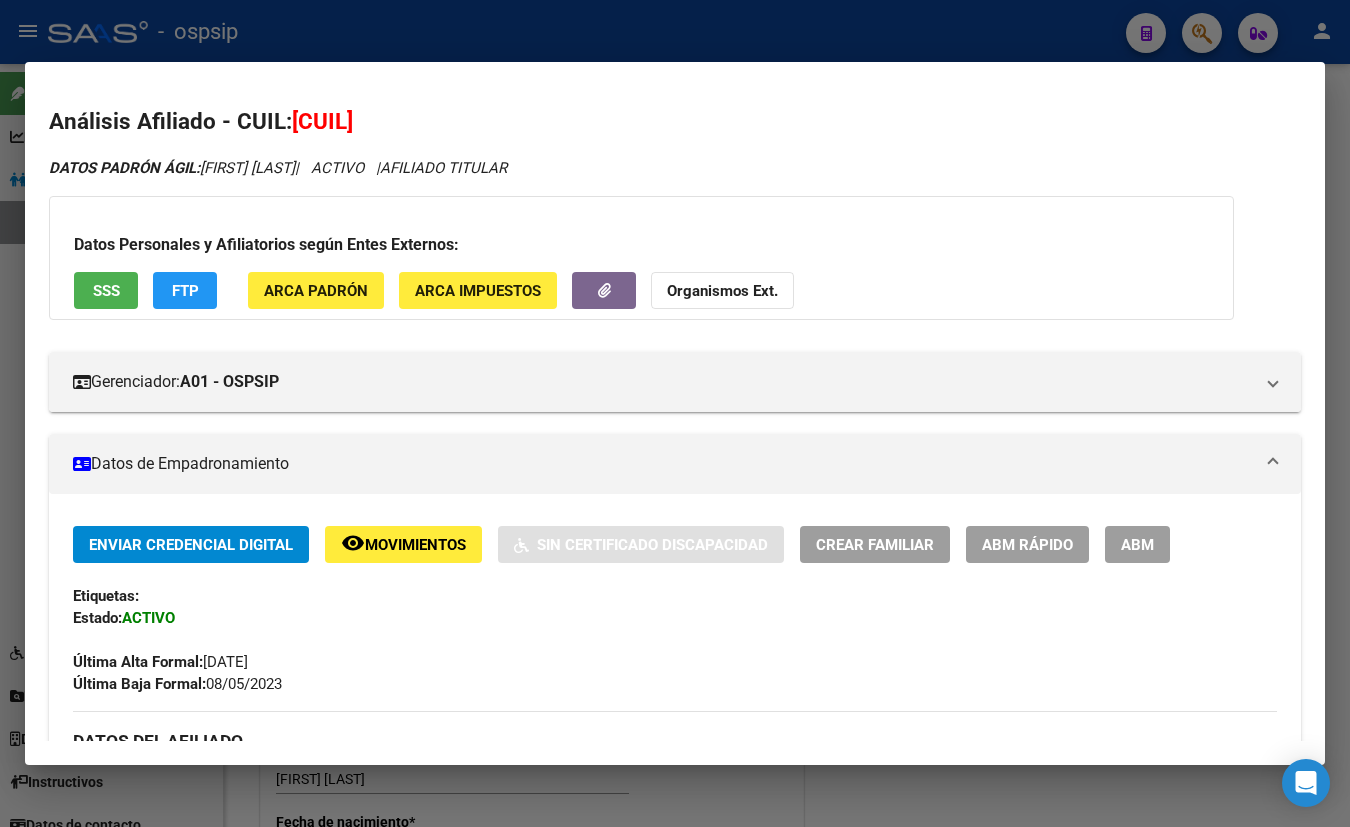 scroll, scrollTop: 454, scrollLeft: 0, axis: vertical 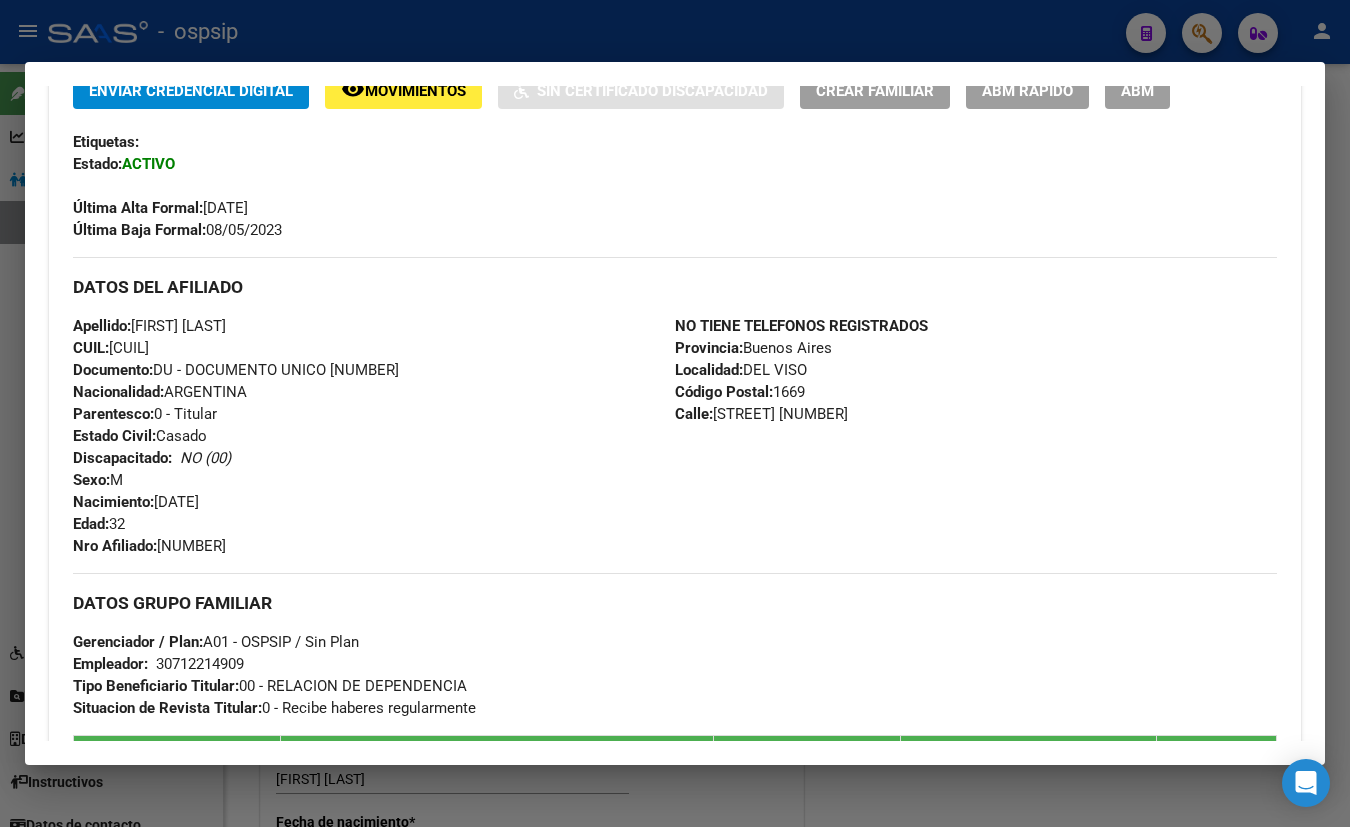 click on "Apellido:  [LASTNAME] [LASTNAME] CUIL:  [CUIL] Documento:  DU - DOCUMENTO UNICO [NUMBER]  Nacionalidad:  ARGENTINA Parentesco:  0 - Titular Estado Civil:  Casado Discapacitado:    NO (00) Sexo:  M Nacimiento:  [DATE] Edad:  32  Nro Afiliado:  [NUMBER]" at bounding box center (374, 436) 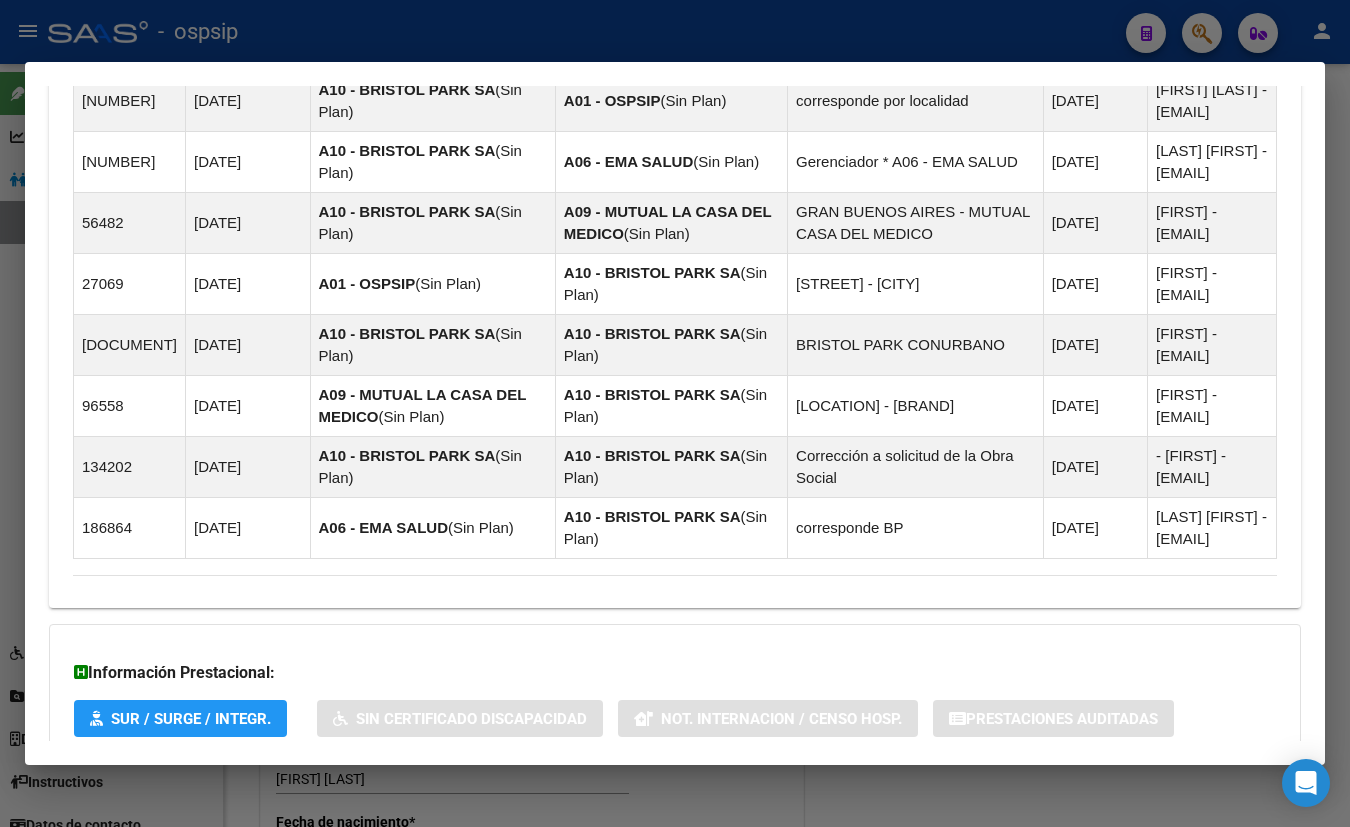 scroll, scrollTop: 1668, scrollLeft: 0, axis: vertical 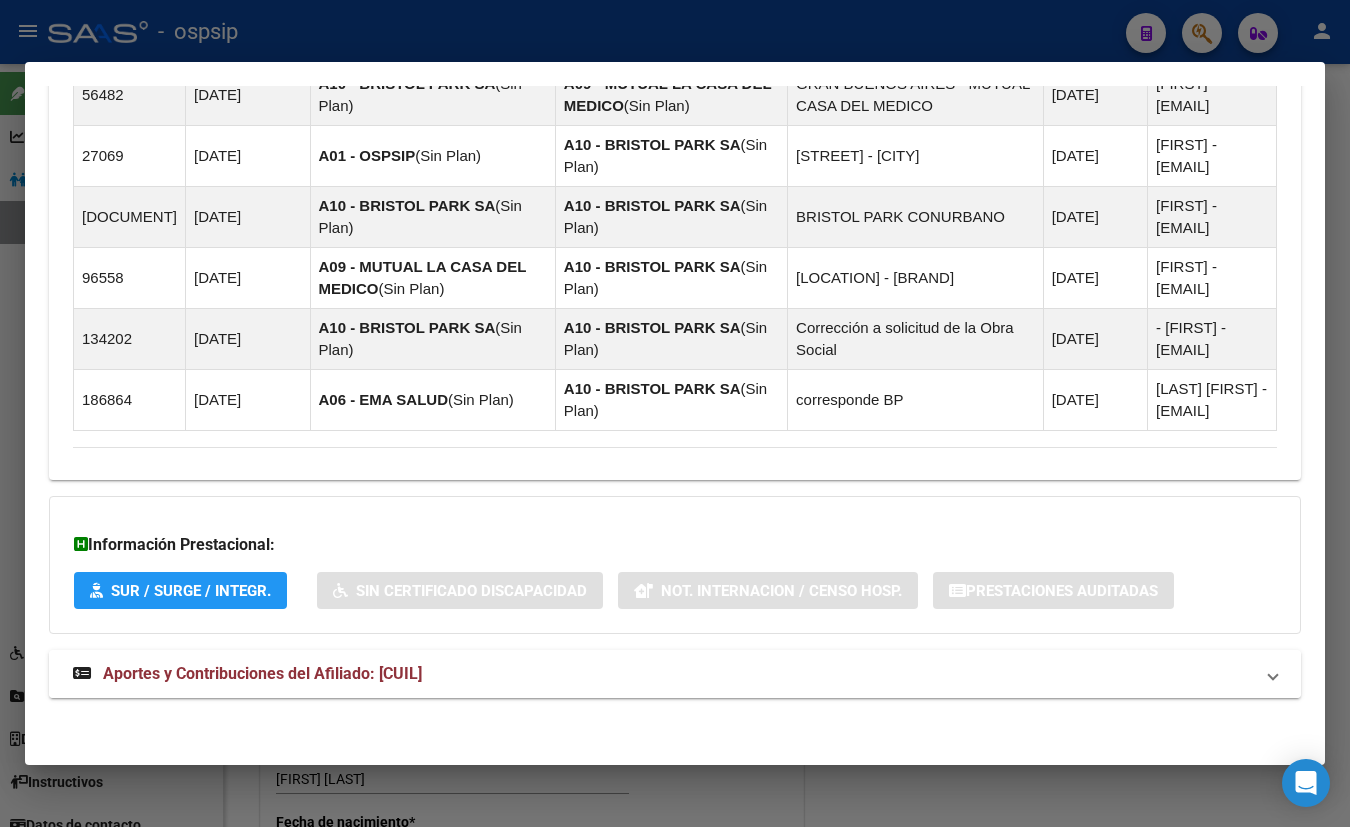 click on "Aportes y Contribuciones del Afiliado: [CUIL]" at bounding box center (262, 673) 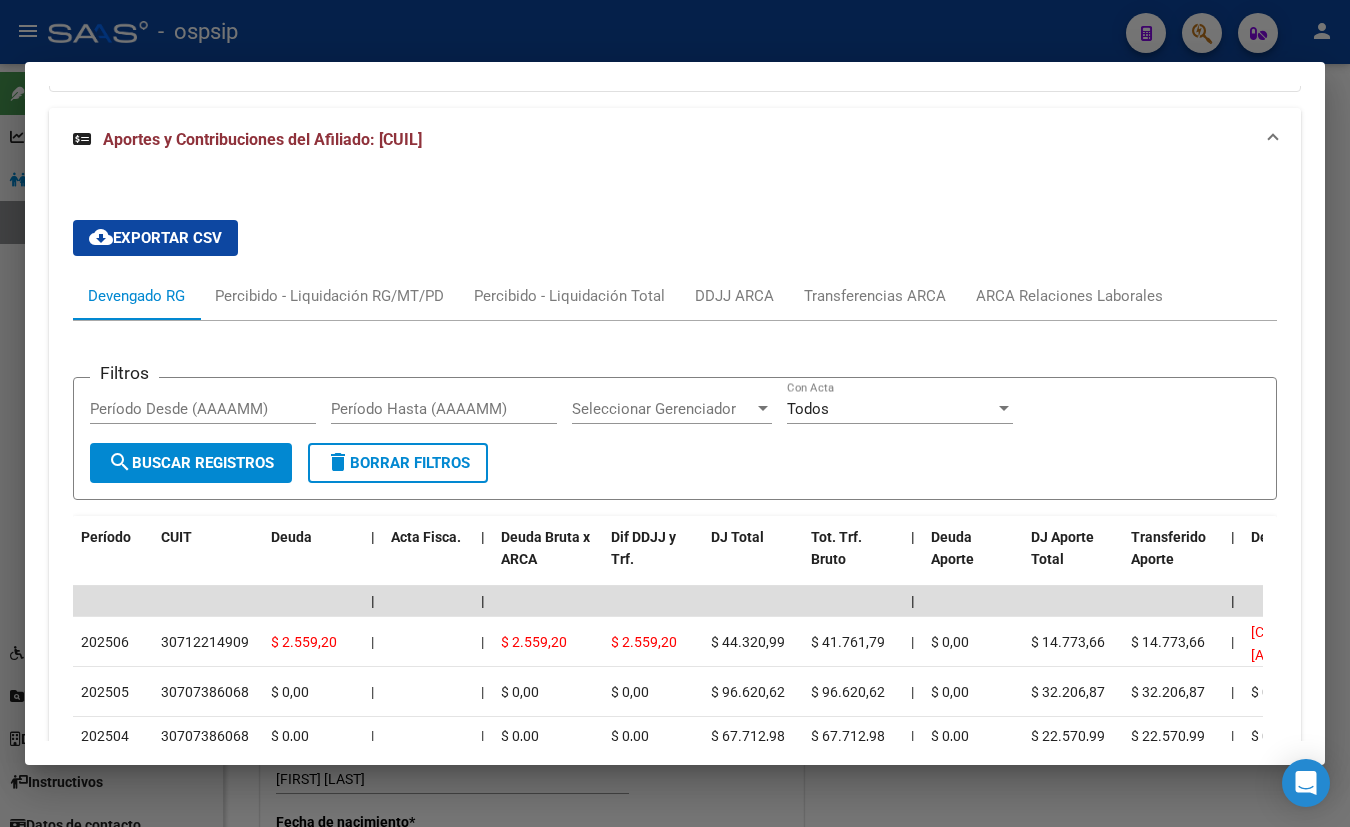 scroll, scrollTop: 2213, scrollLeft: 0, axis: vertical 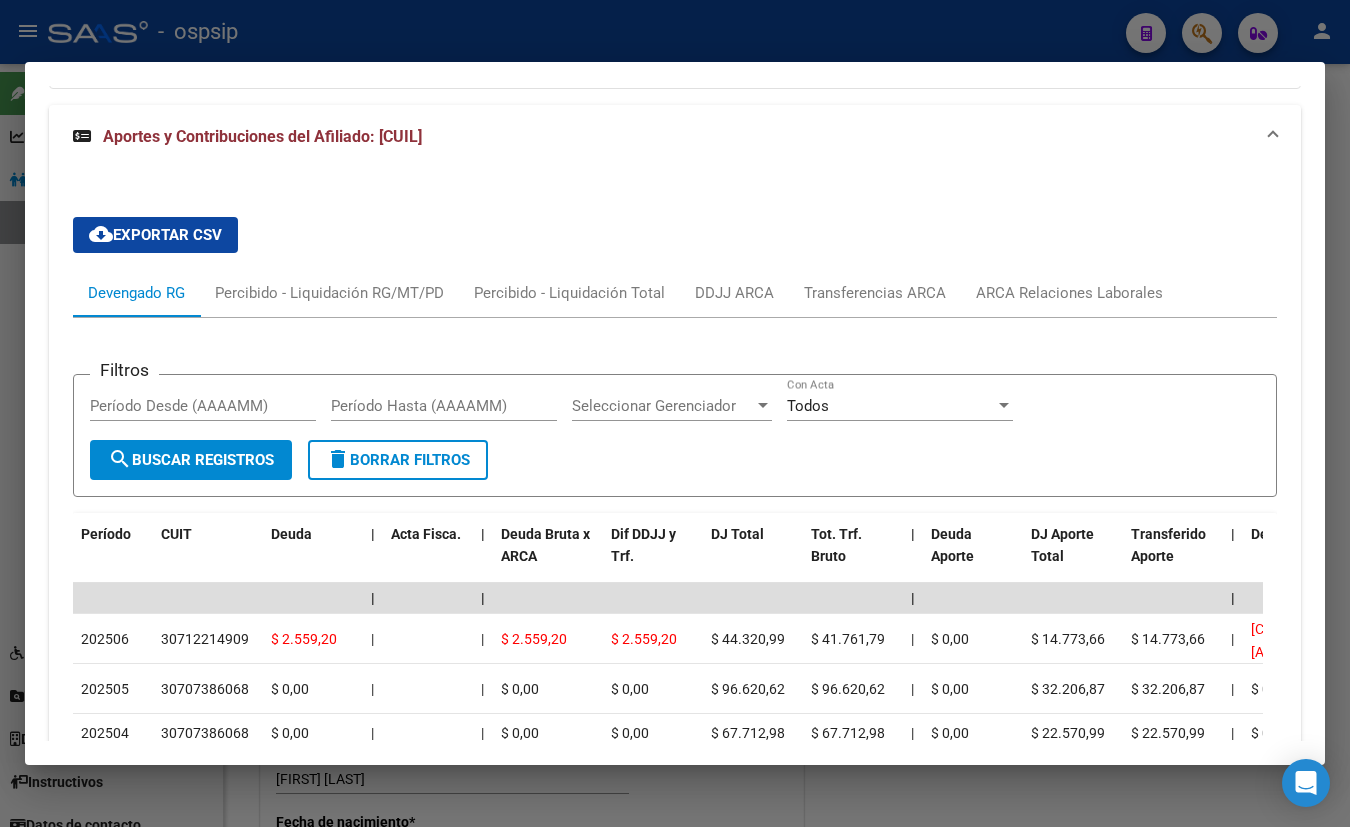click on "cloud_download Exportar CSV Devengado RG Percibido - Liquidación RG/MT/PD Percibido - Liquidación Total DDJJ ARCA Transferencias ARCA ARCA Relaciones Laborales Filtros Período Desde (AAAAMM) Período Hasta (AAAAMM) Seleccionar Gerenciador Seleccionar Gerenciador Todos Con Acta search Buscar Registros delete Borrar Filtros Período CUIT Deuda | Acta Fisca. | Deuda Bruta x ARCA Dif DDJJ y Trf. DJ Total Tot. Trf. Bruto | Deuda Aporte DJ Aporte Total Transferido Aporte | Deuda Contr. DJ Contr. Total Trf Contr. | Intereses Contr. Intereses Aporte | Contr. Empresa Contr. Int. Empresa Aporte Int. Empresa | DJ Aporte Total DJ Aporte DJ Aporte Adicional DJ Aporte Adherentes | DJ Contr. Total DJ Contr. DJ Contr. Adicional | REMOSIMP c/Tope REMOSIMP (rem4) REMCONT (rem8) REM5 Corresponde Aportes Corresponde Contr. NOGRPFAM SECOBLIG FECPRESENT DJ Contribución CUIT Periodo DJ Aporte CUIT Periodo | Porcentaje Contr. Porcentaje Aporte | DDJJ ID | | | | | | | | | | | | | [NUMBER] [CUIL] $ 2.559,20 | | | $ 0,00" at bounding box center [675, 668] 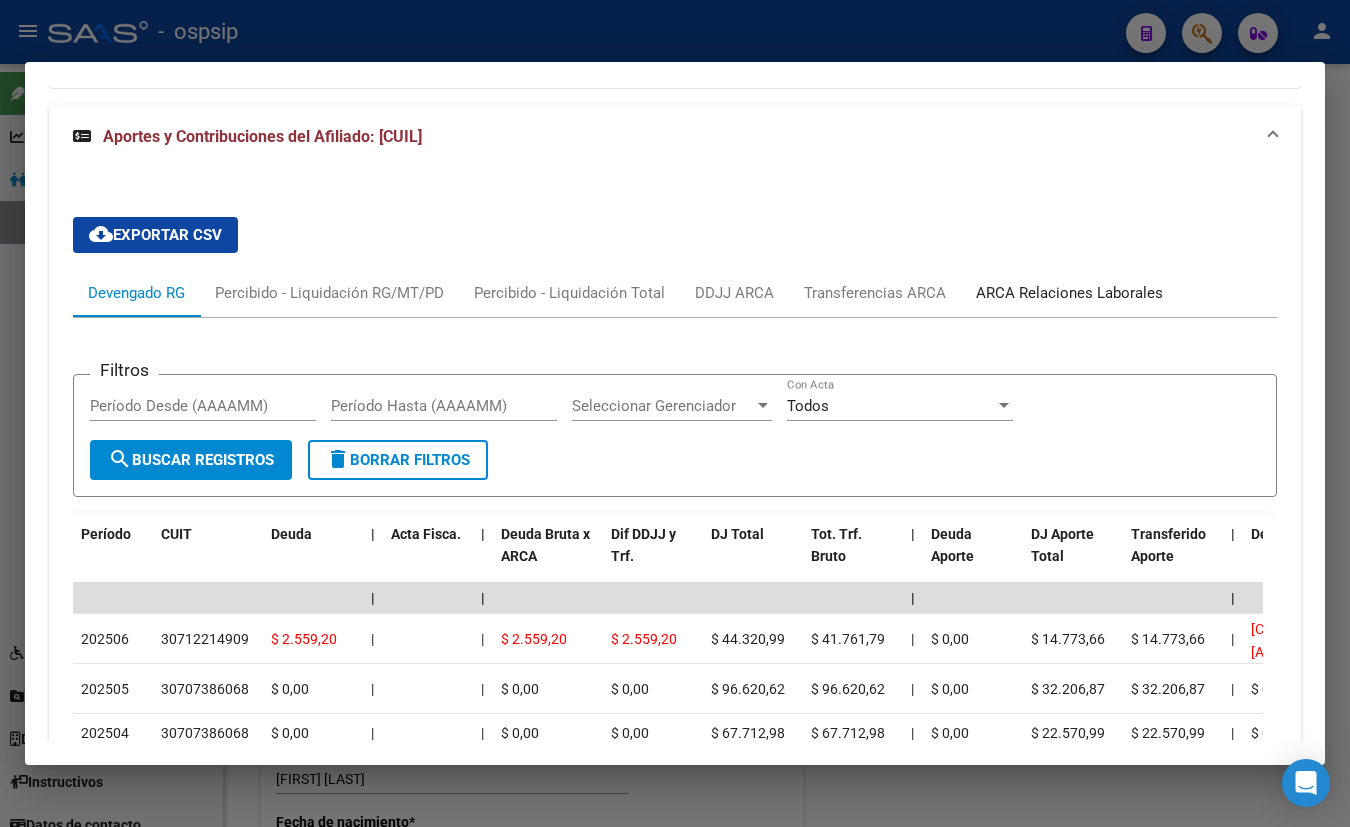 drag, startPoint x: 1054, startPoint y: 284, endPoint x: 898, endPoint y: 426, distance: 210.95023 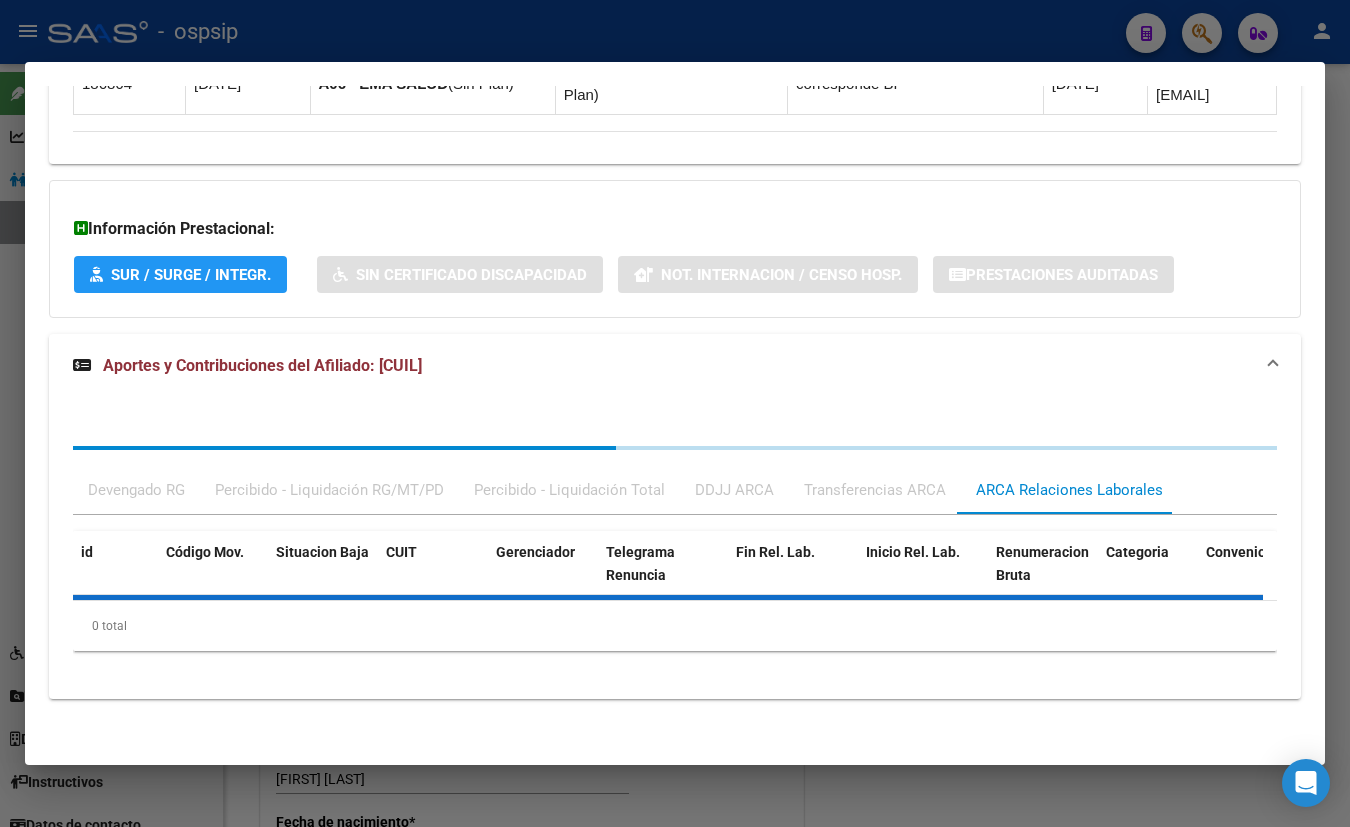 scroll, scrollTop: 2213, scrollLeft: 0, axis: vertical 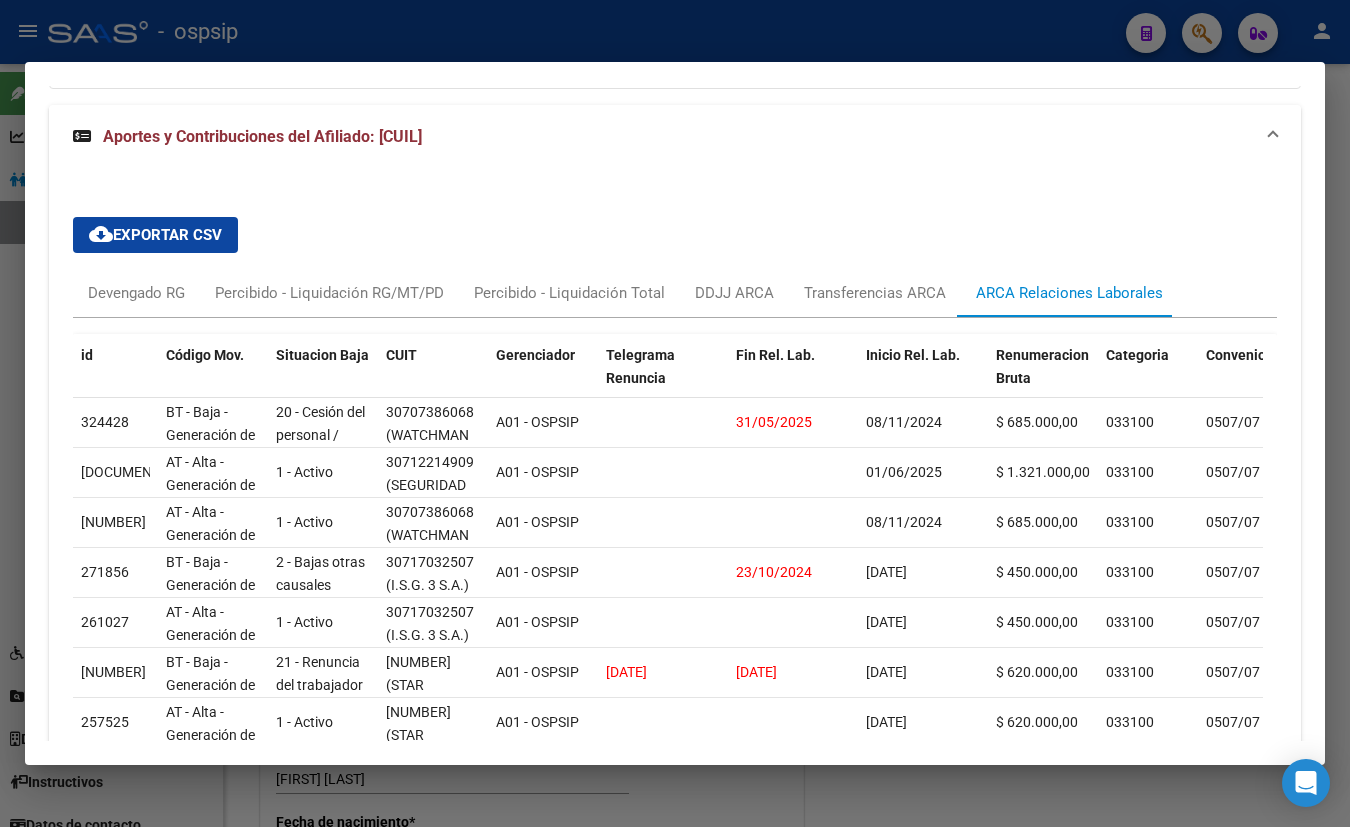 click on "Aportes y Contribuciones del Afiliado: [CUIL]" at bounding box center (675, 137) 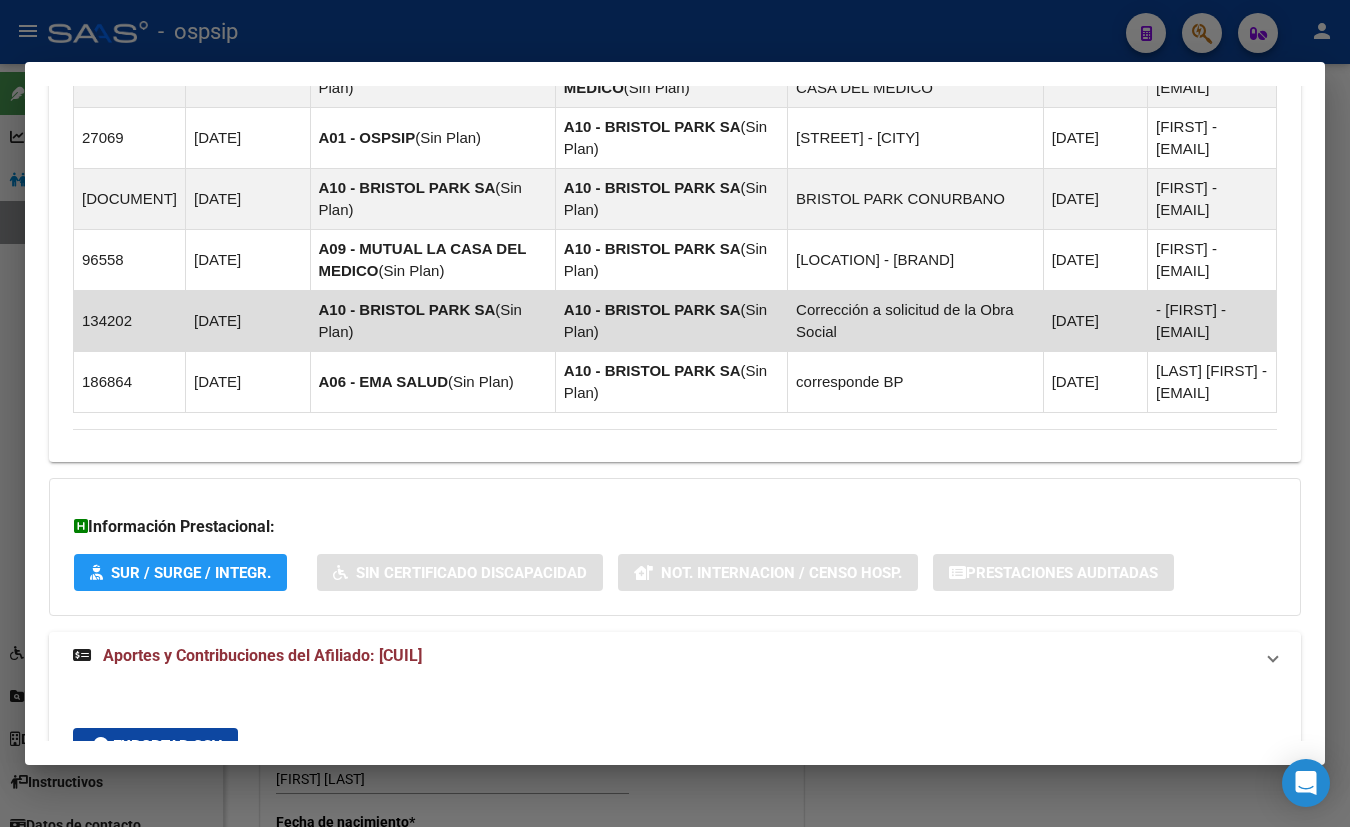 scroll, scrollTop: 1668, scrollLeft: 0, axis: vertical 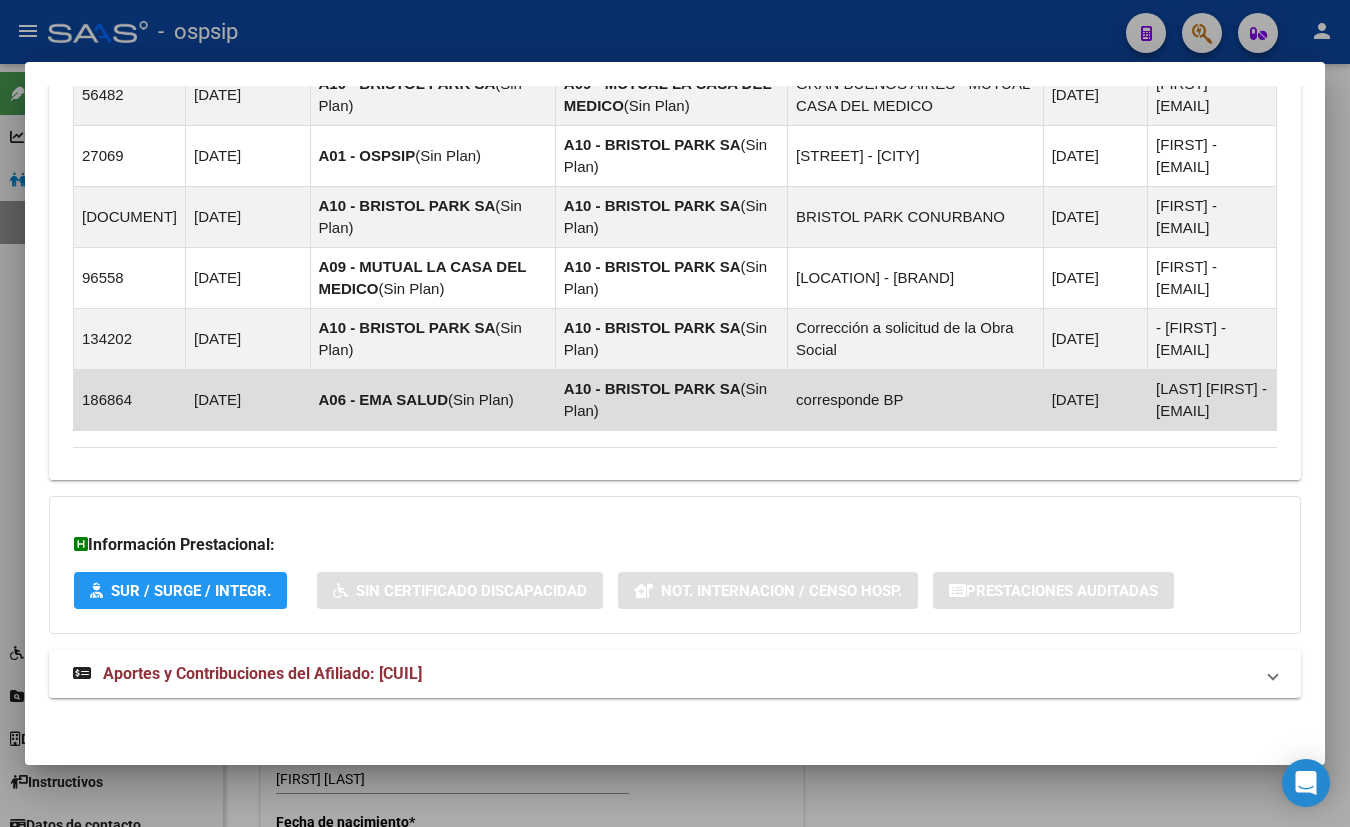 type 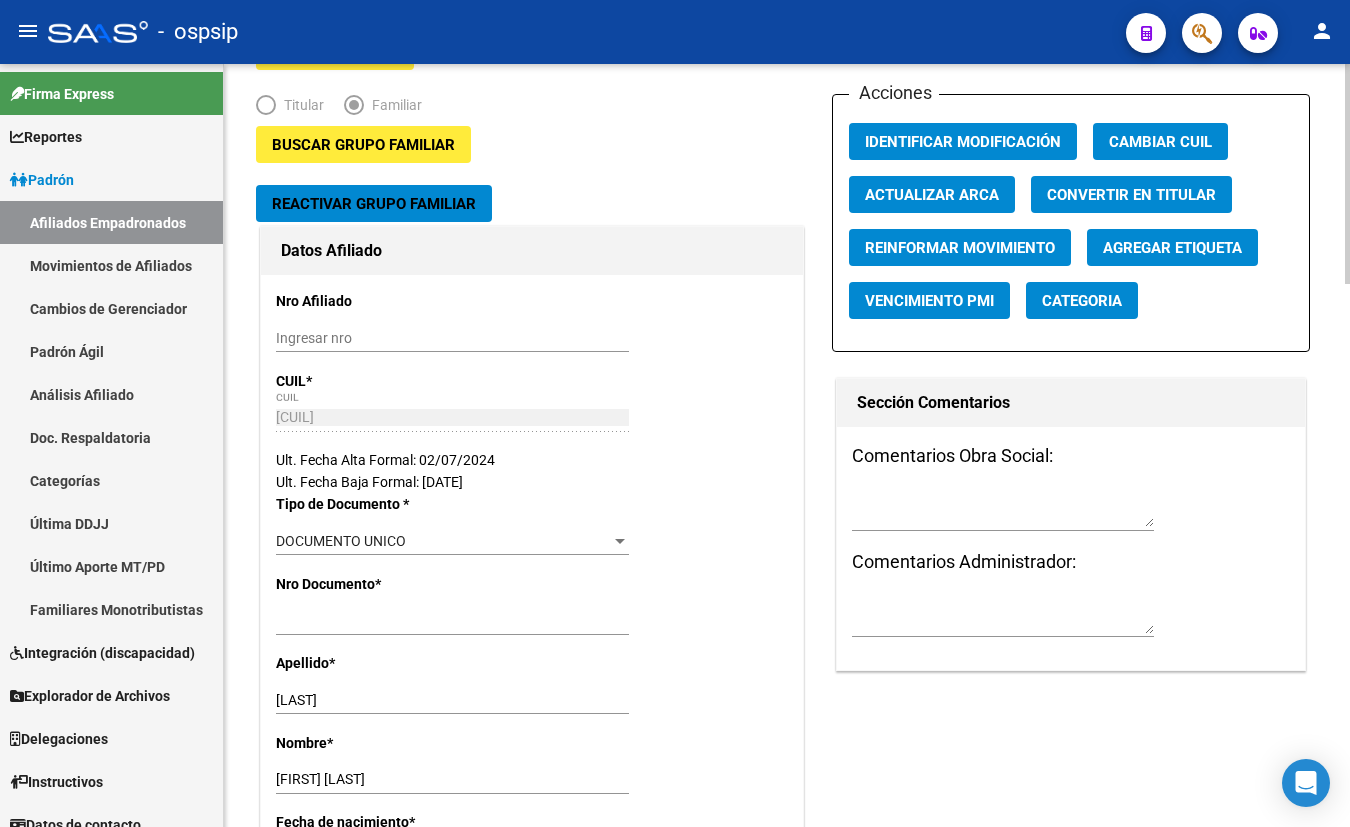 click on "Buscar Grupo Familiar Reactivar Grupo Familiar Datos Afiliado Nro Afiliado Ingresar nro CUIL * [CUIL] CUIL ARCA Padrón Ult. Fecha Alta Formal: [DATE] Ult. Fecha Baja Formal: [DATE] Tipo de Documento * DOCUMENTO UNICO Seleccionar tipo Nro Documento * [NUMBER] Ingresar nro Apellido * [LAST] Ingresar apellido Nombre * [FIRST] [MIDDLE] Ingresar nombre Fecha de nacimiento * [DATE] Ingresar fecha Parentesco * Hijo e 21-25 estudiando Seleccionar parentesco Estado Civil * Soltero Seleccionar tipo Sexo * Masculino Seleccionar sexo Nacionalidad * ARGENTINA Seleccionar tipo Discapacitado * No discapacitado Seleccionar tipo Vencimiento Certificado Estudio Ingresar fecha Tipo domicilio * Domicilio Completo Seleccionar tipo domicilio Provincia * Buenos Aires Seleccionar provincia Localidad * ISIDRO CASANOVA Ingresar el nombre Codigo Postal * [POSTAL_CODE] Ingresar el codigo Calle * DANUBIO Ingresar calle Numero * [NUMBER] Ingresar nro Piso Ingresar piso" 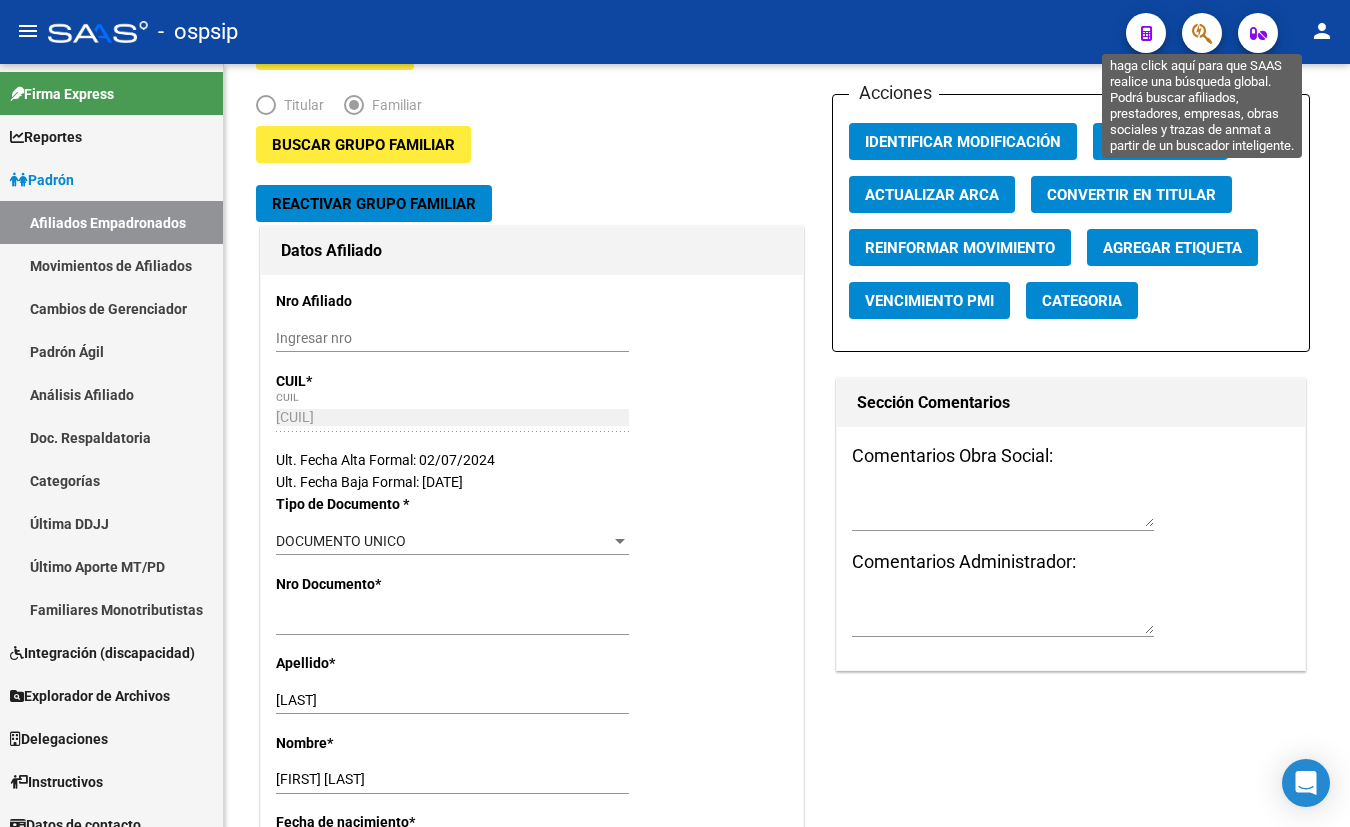 click 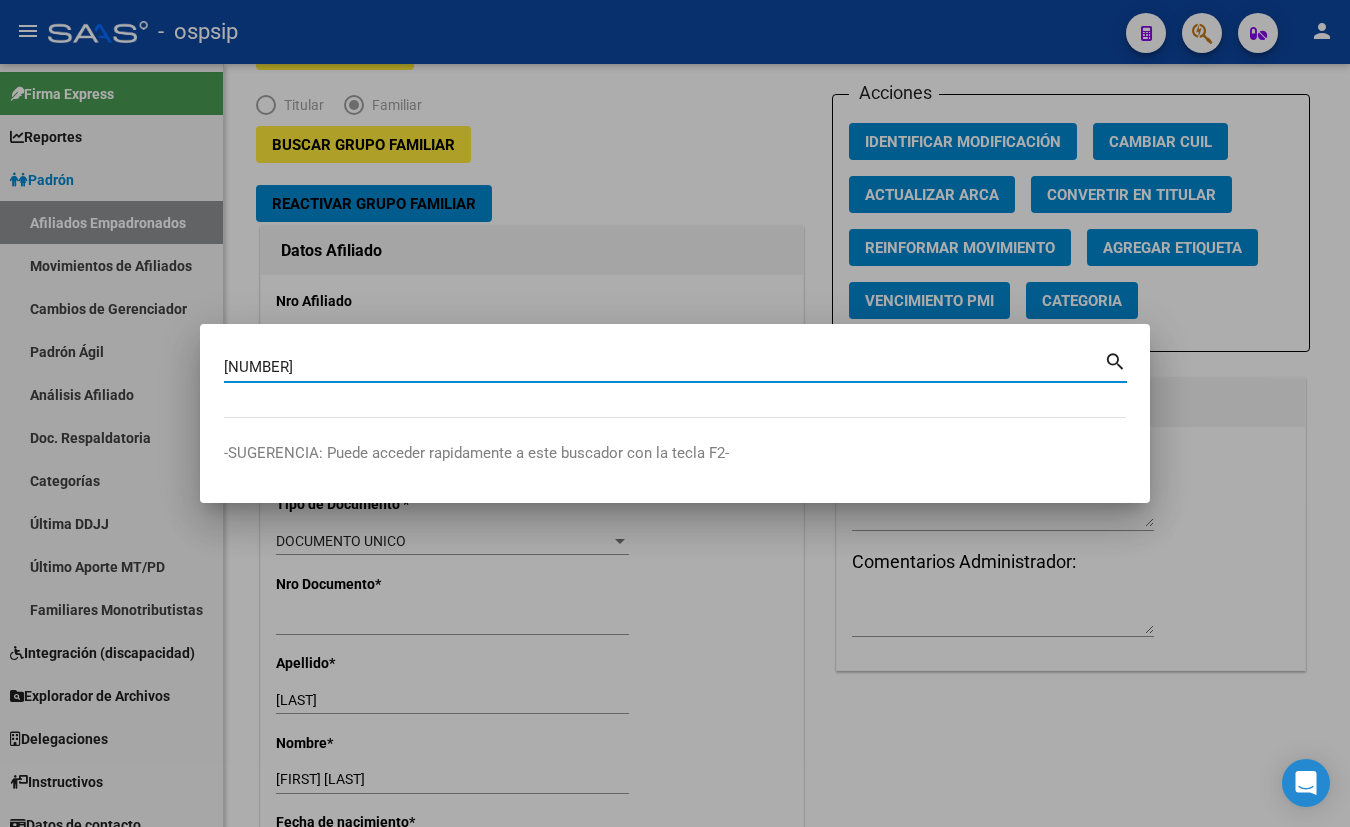 type on "[NUMBER]" 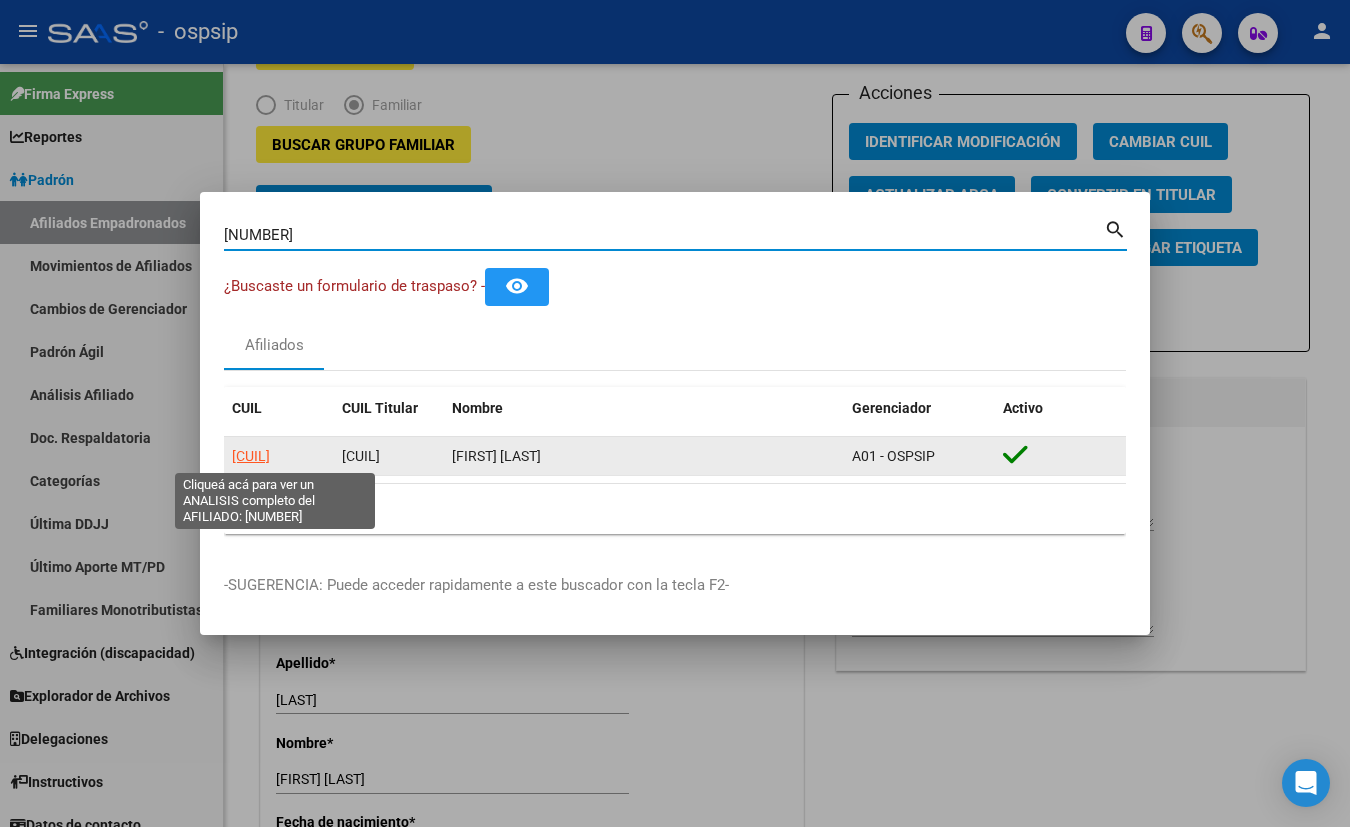 click on "[CUIL]" 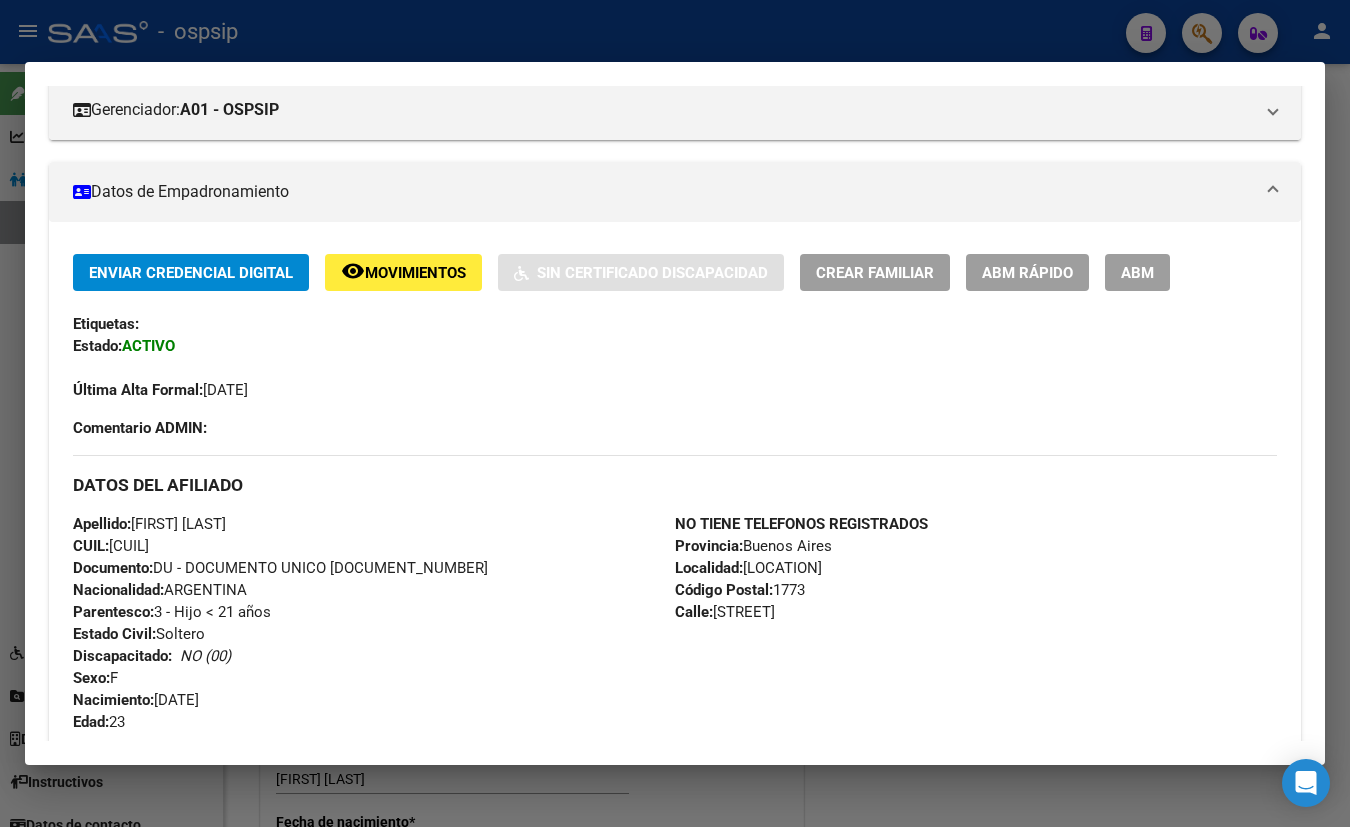 scroll, scrollTop: 0, scrollLeft: 0, axis: both 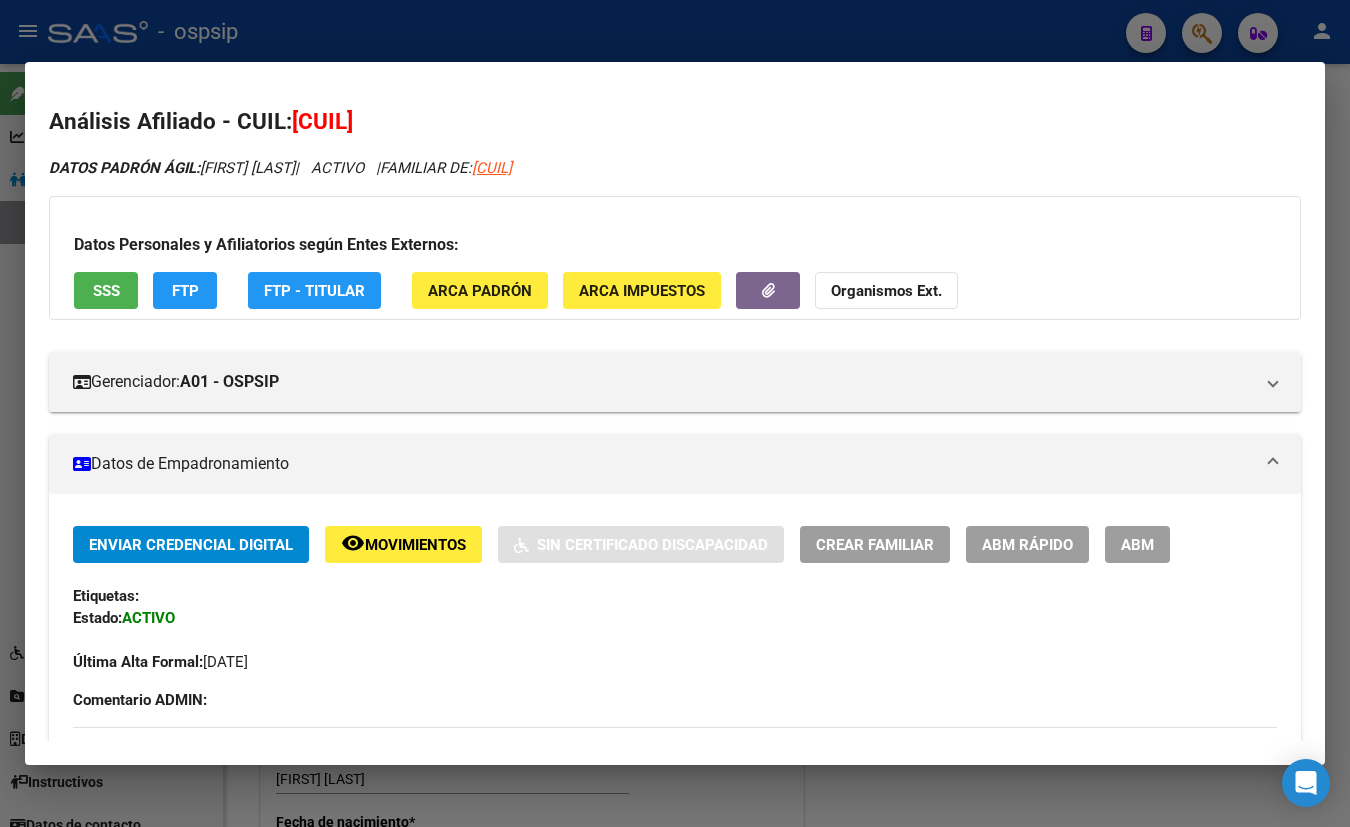 click 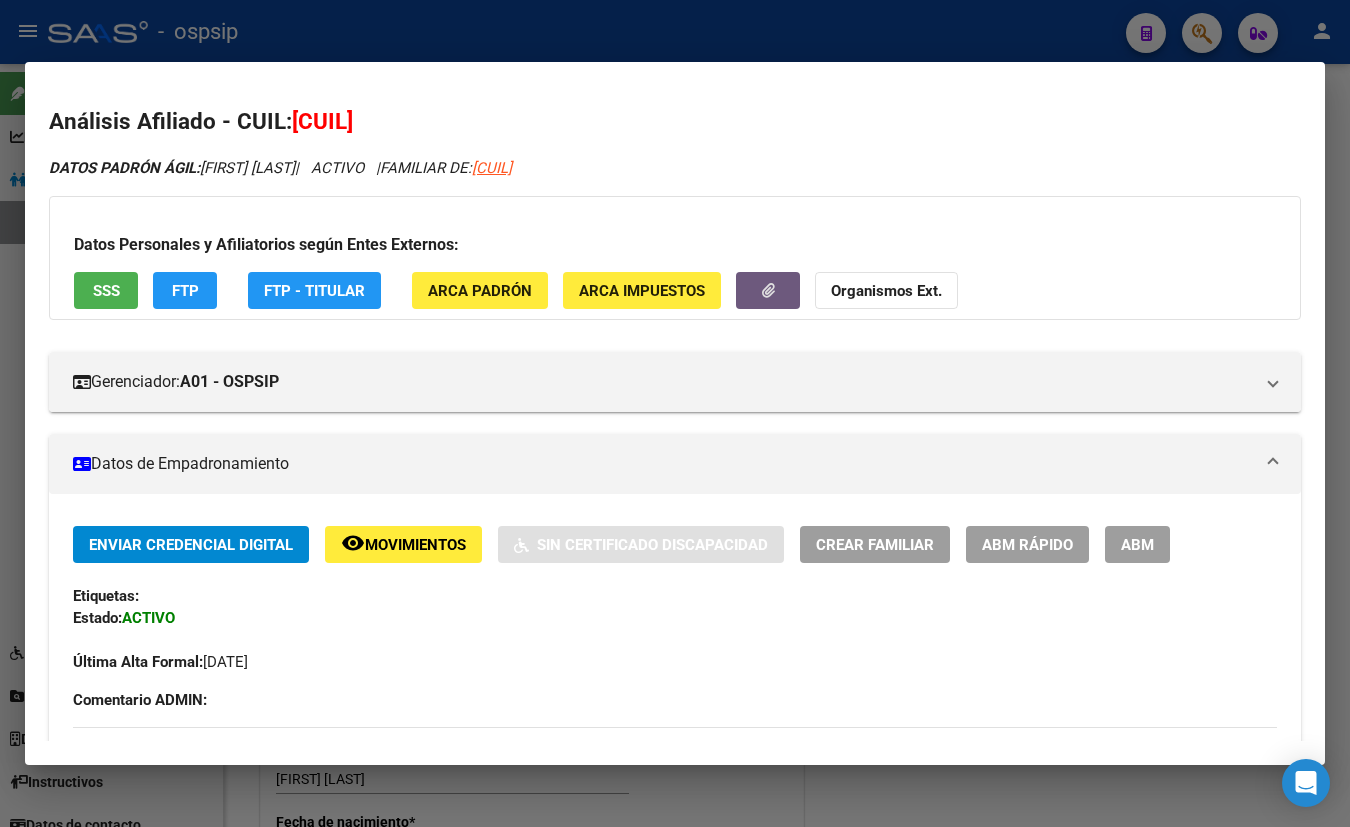 type 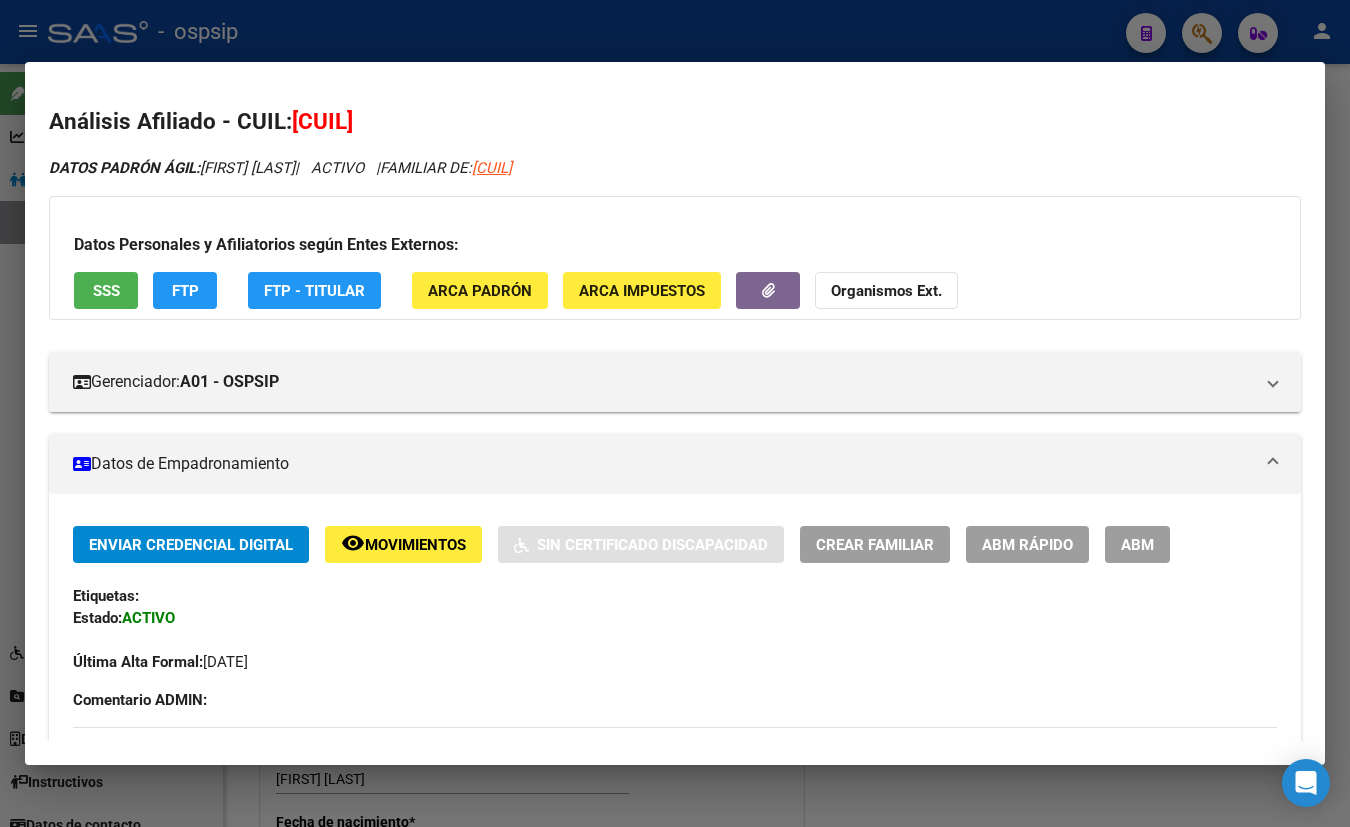 click on "Última Alta Formal:  02/07/2024" at bounding box center [675, 651] 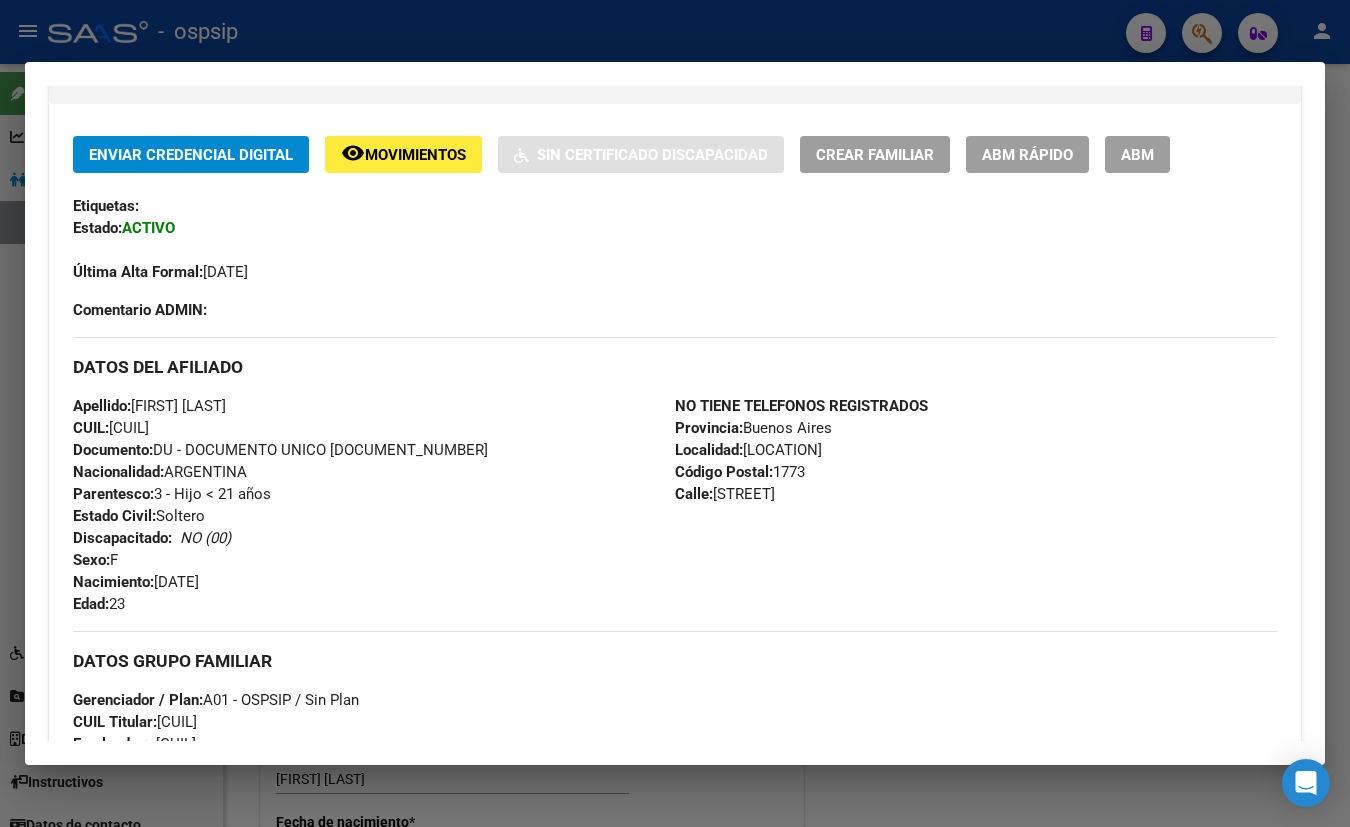 scroll, scrollTop: 454, scrollLeft: 0, axis: vertical 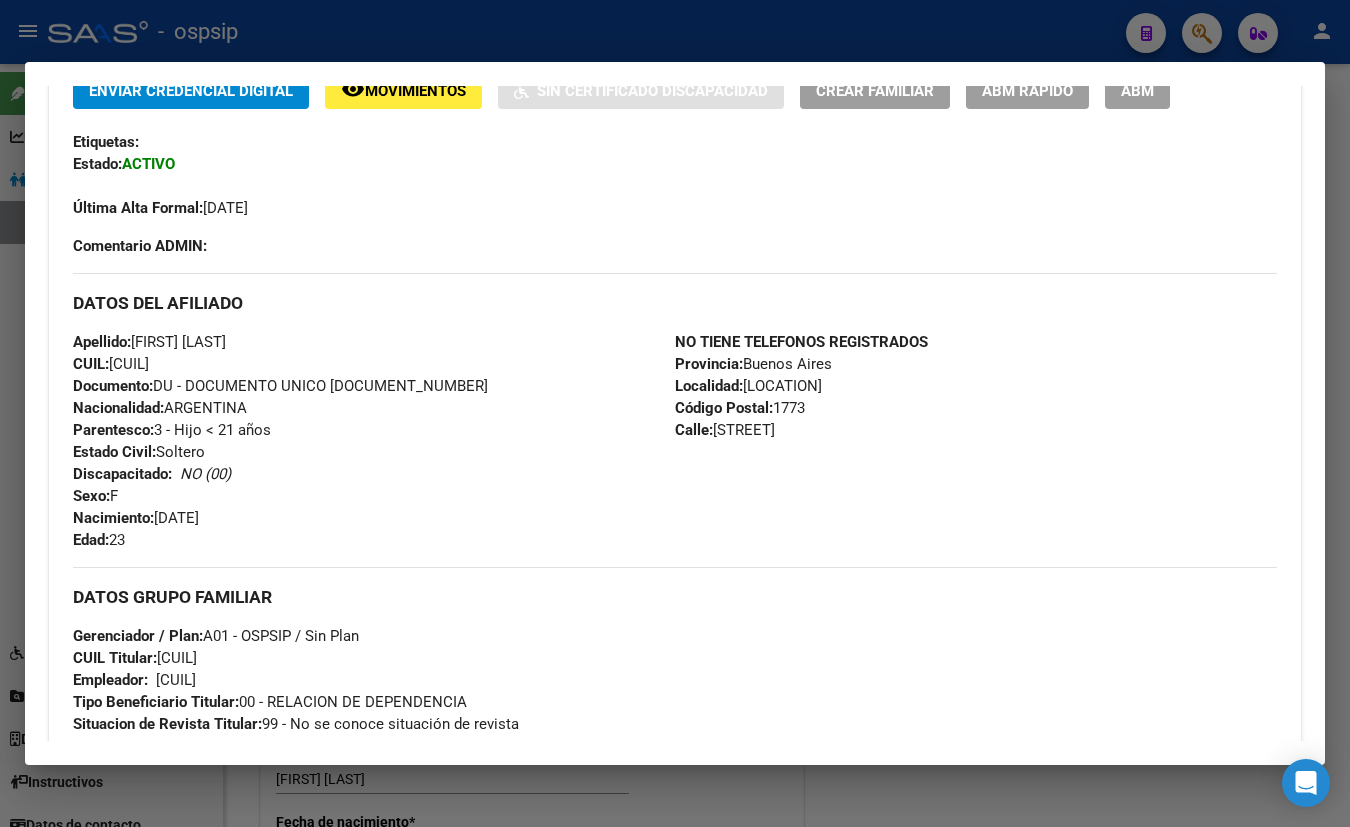 click on "Apellido:  [LAST] [FIRST] [MIDDLE] CUIL:  [CUIL] Documento:  DU - DOCUMENTO UNICO [NUMBER]  Nacionalidad:  ARGENTINA Parentesco:  3 - Hijo < 21 años Estado Civil:  Soltero Discapacitado:    NO (00) Sexo:  F Nacimiento: [DATE] Edad:  23" at bounding box center [374, 441] 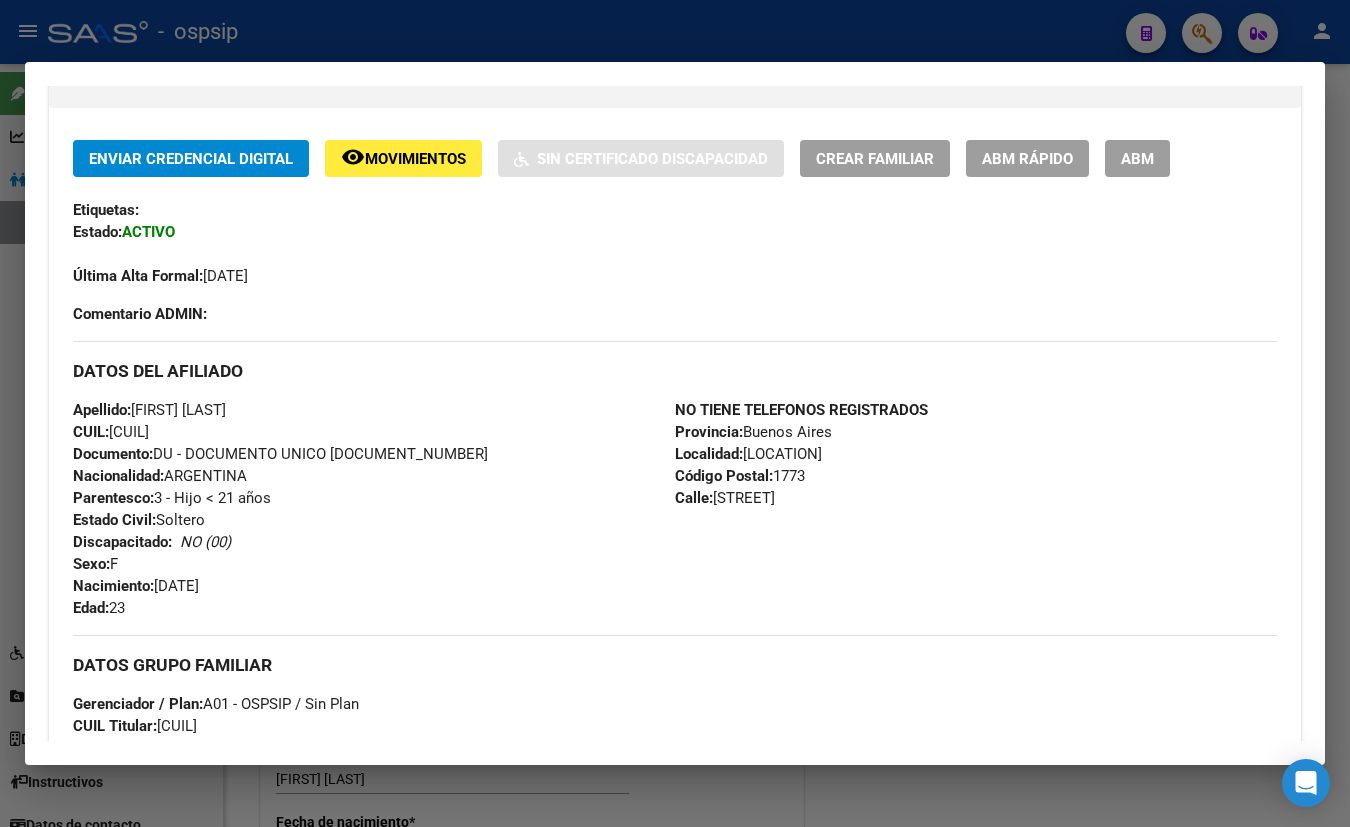 scroll, scrollTop: 272, scrollLeft: 0, axis: vertical 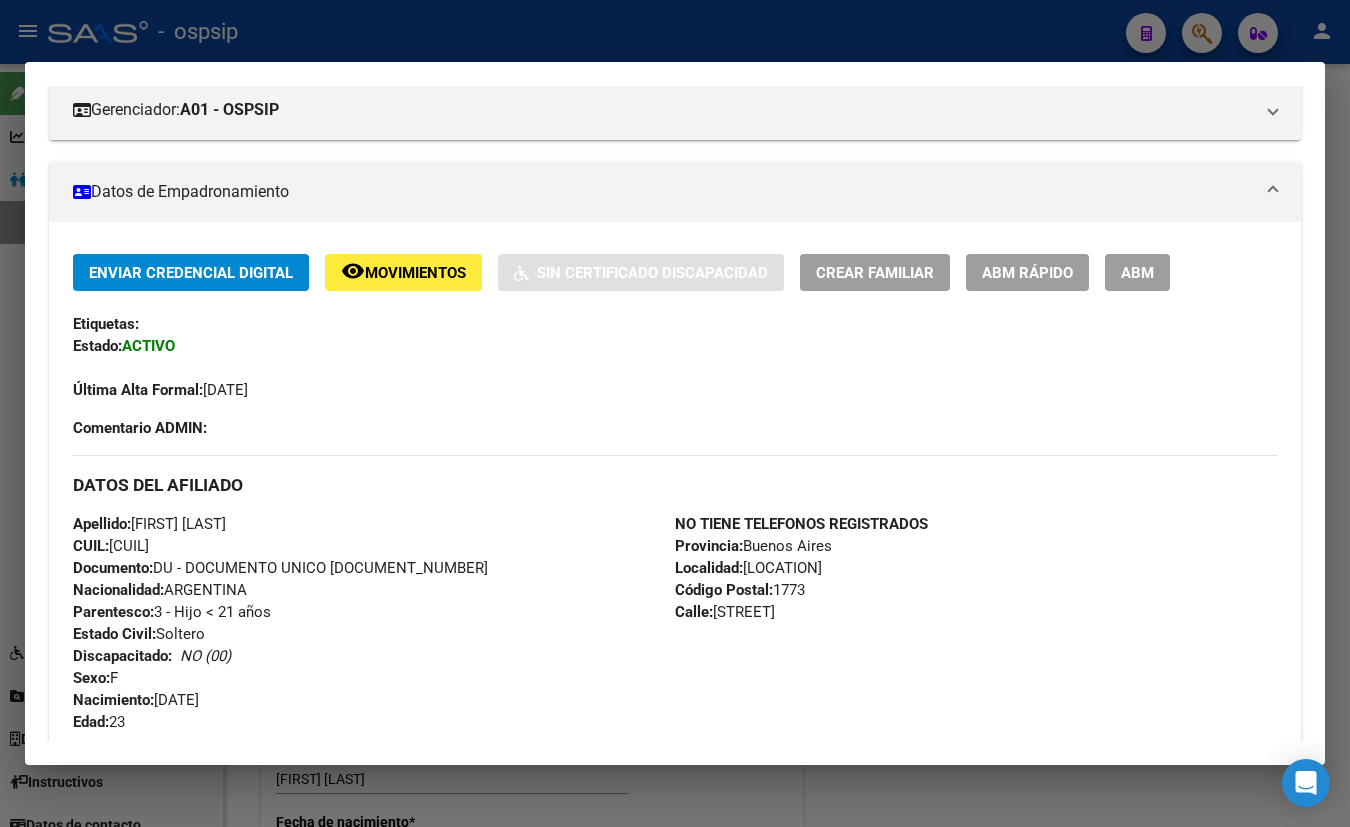 click on "ABM" at bounding box center (1137, 273) 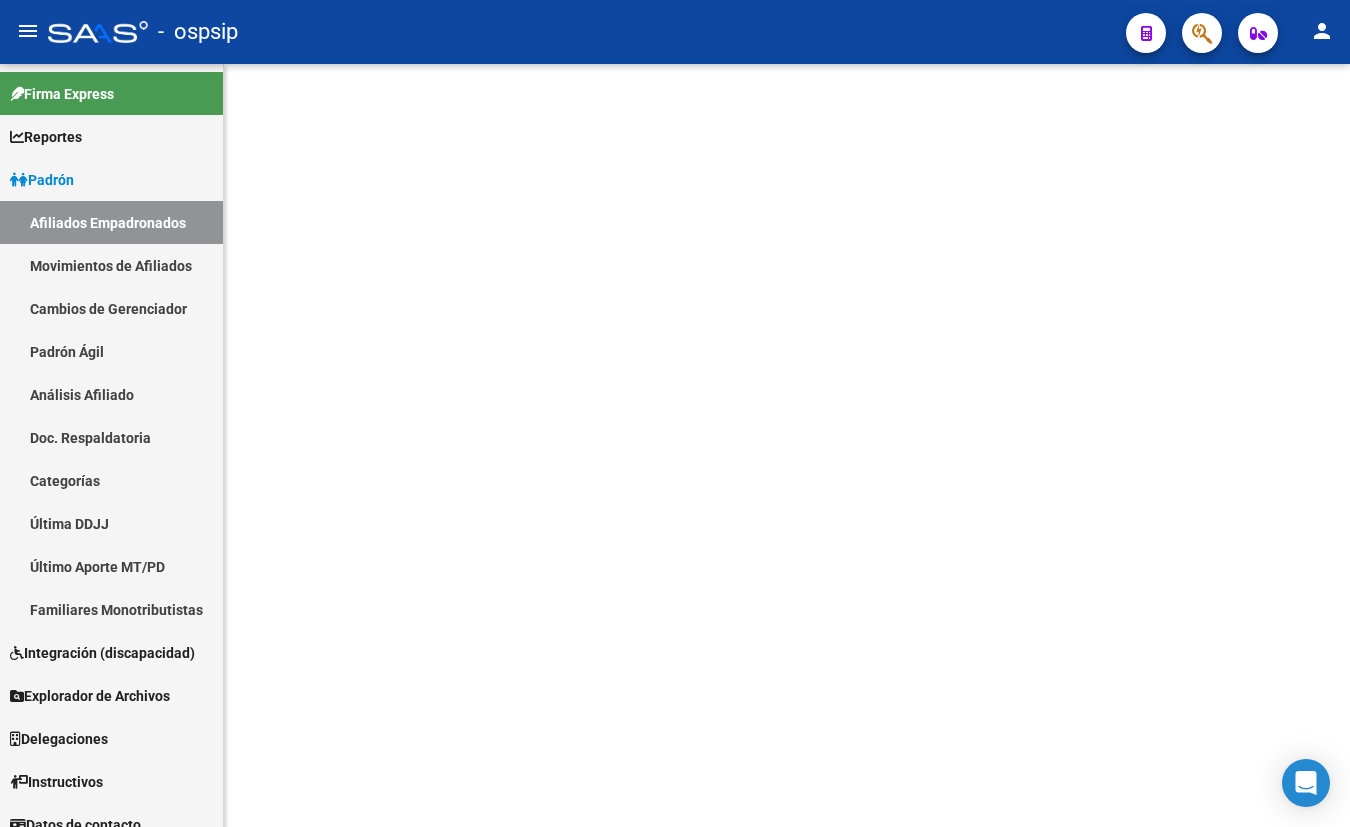 scroll, scrollTop: 0, scrollLeft: 0, axis: both 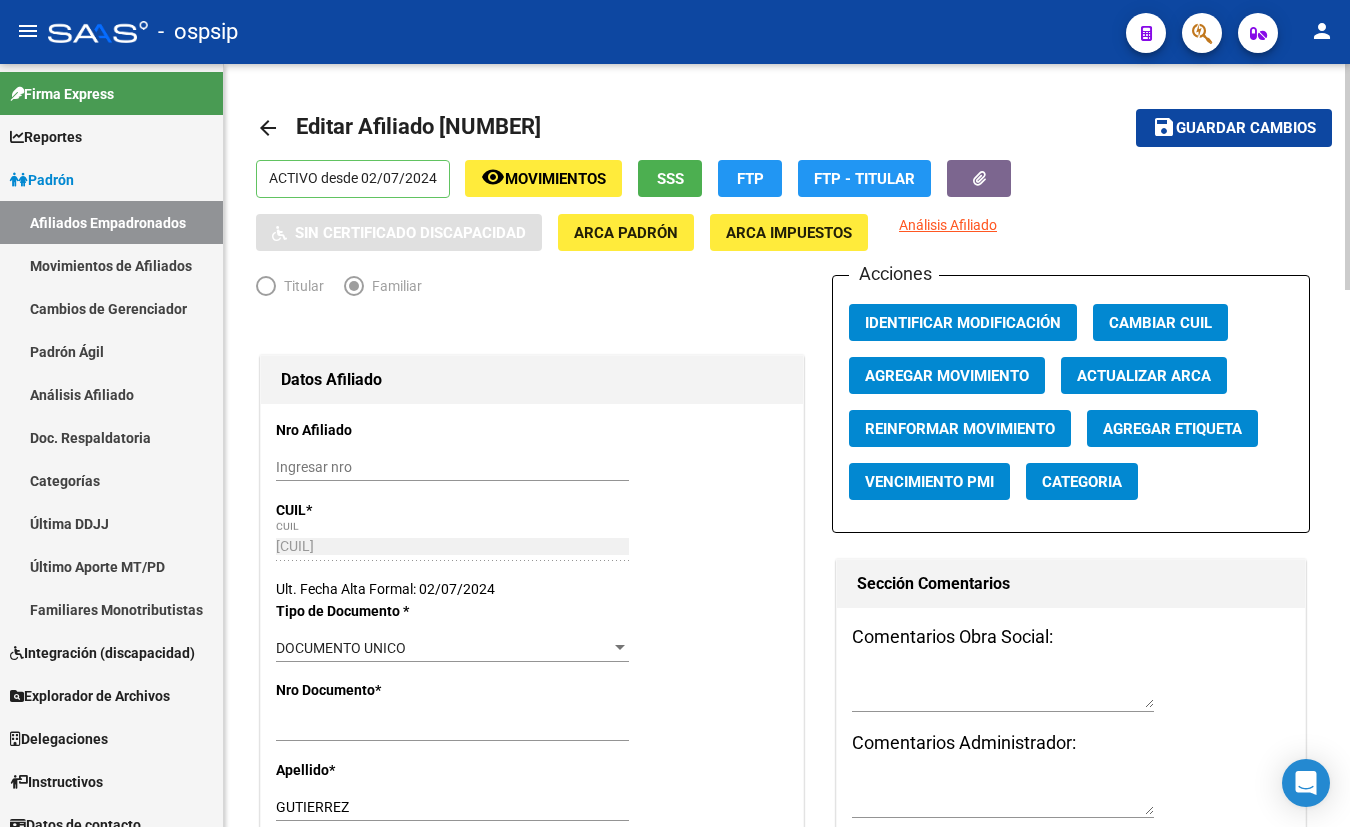 click on "Agregar Movimiento" 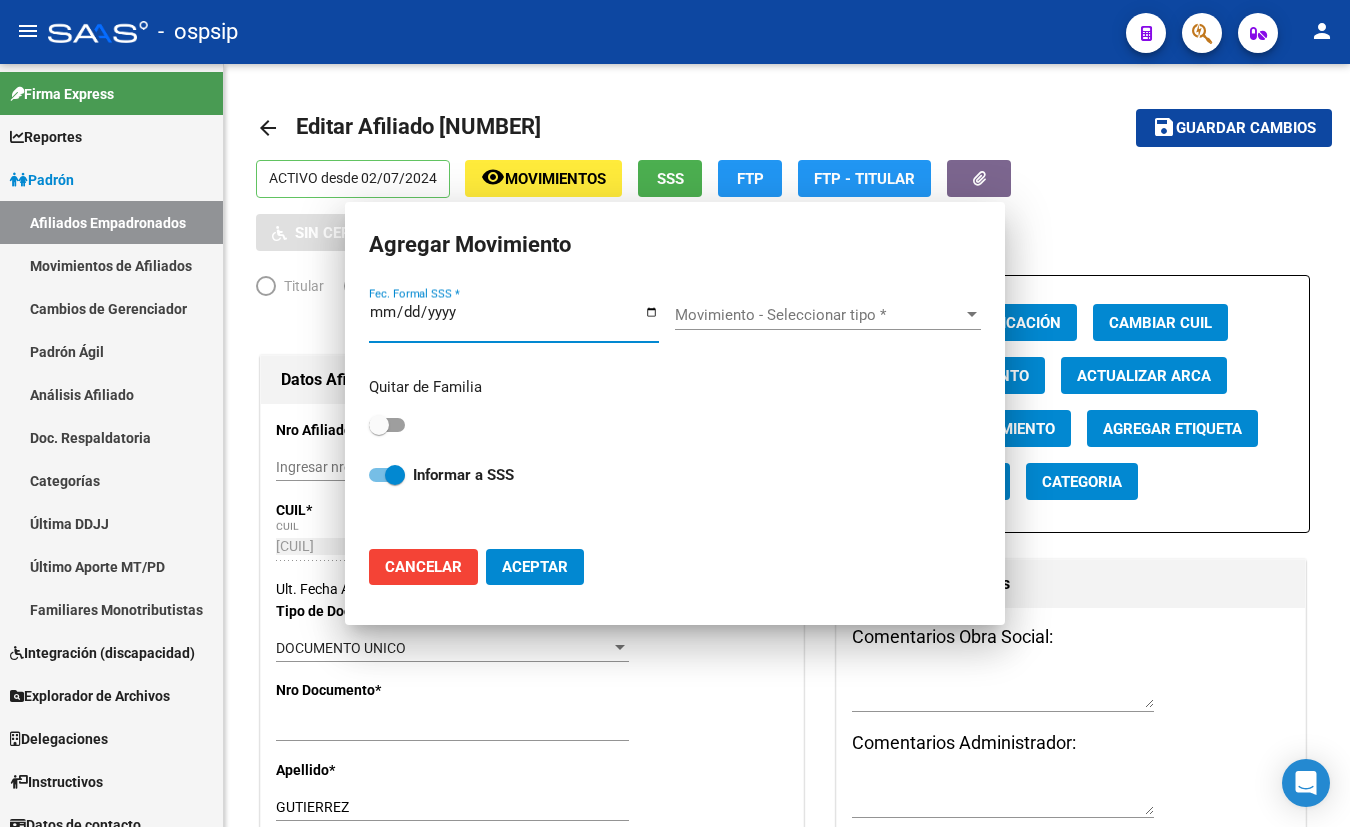 type 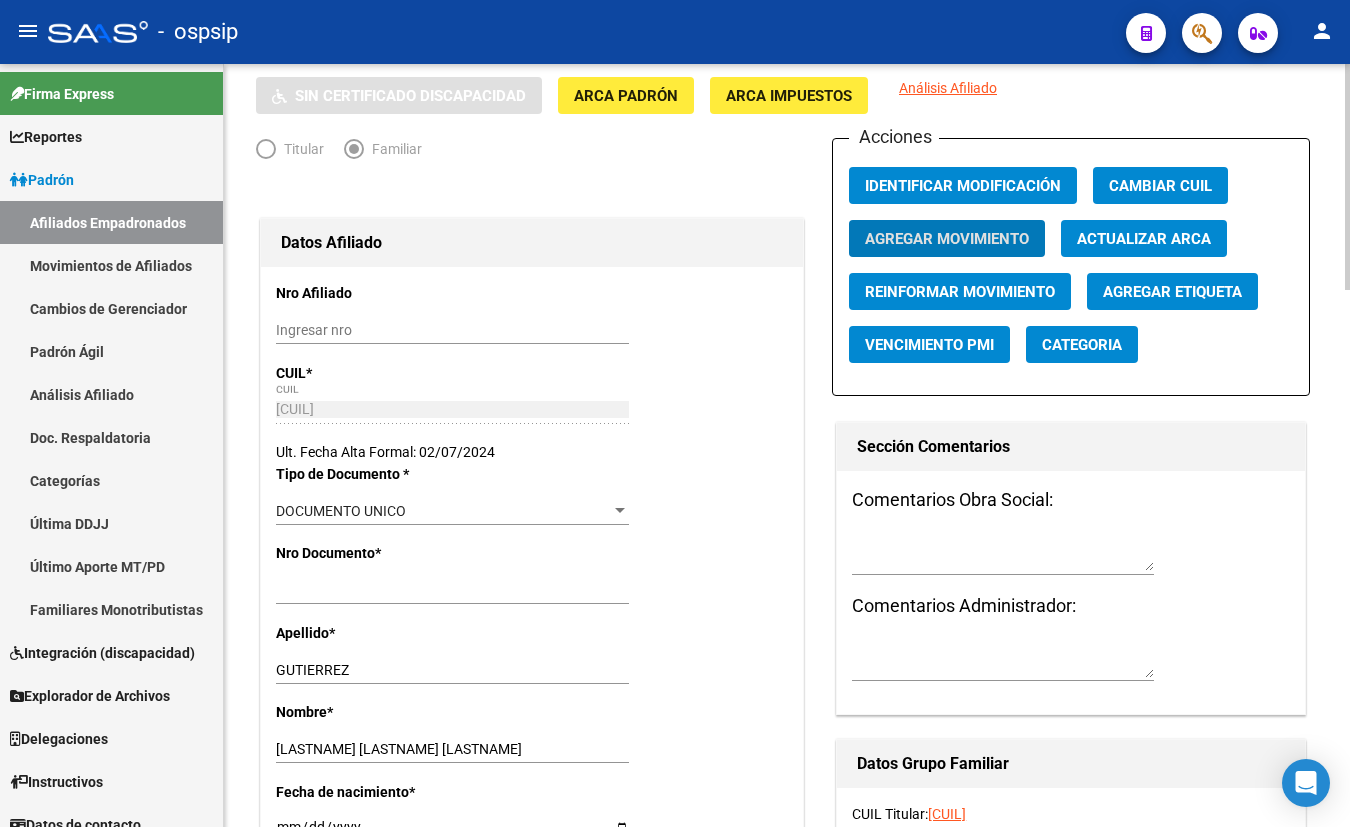scroll, scrollTop: 181, scrollLeft: 0, axis: vertical 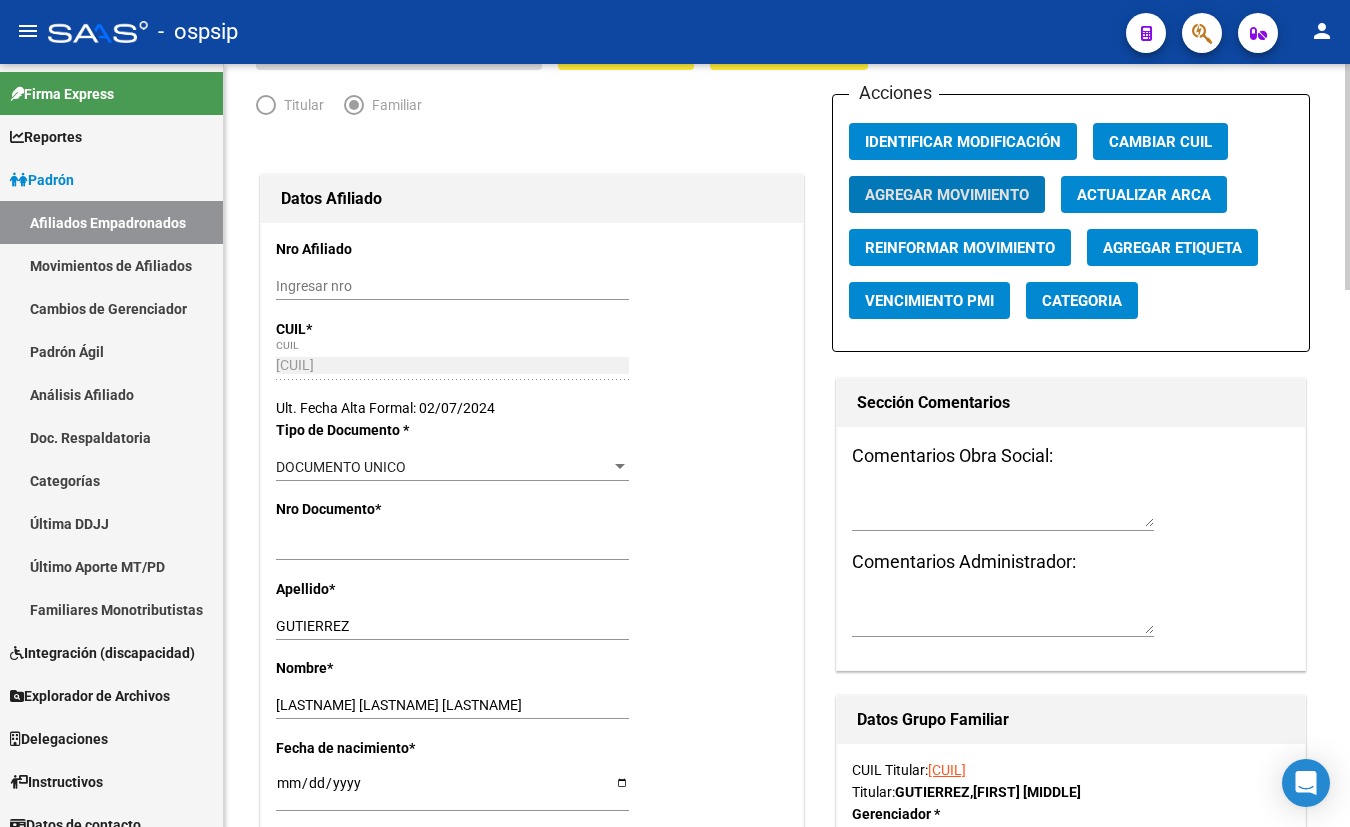 click on "Agregar Movimiento" 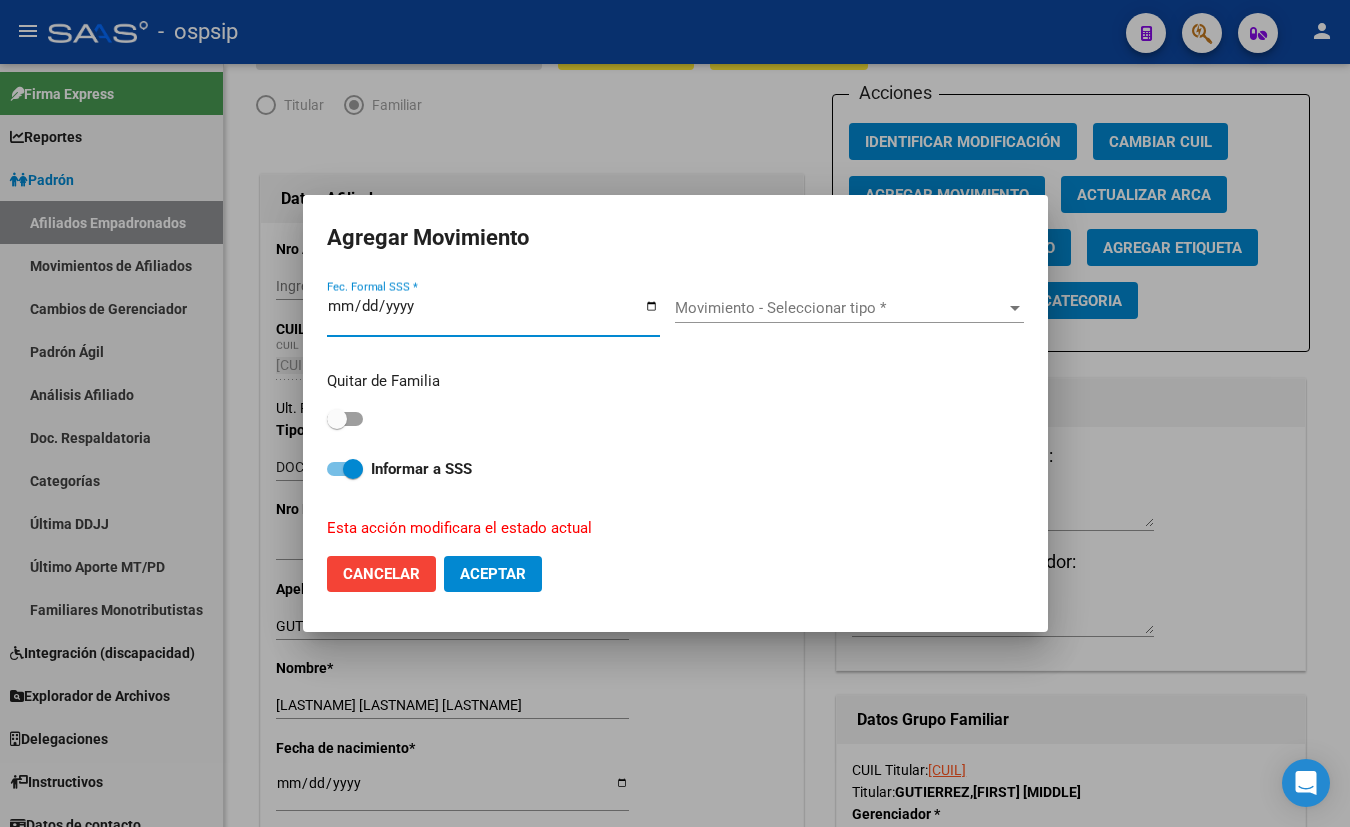 type on "[DATE]" 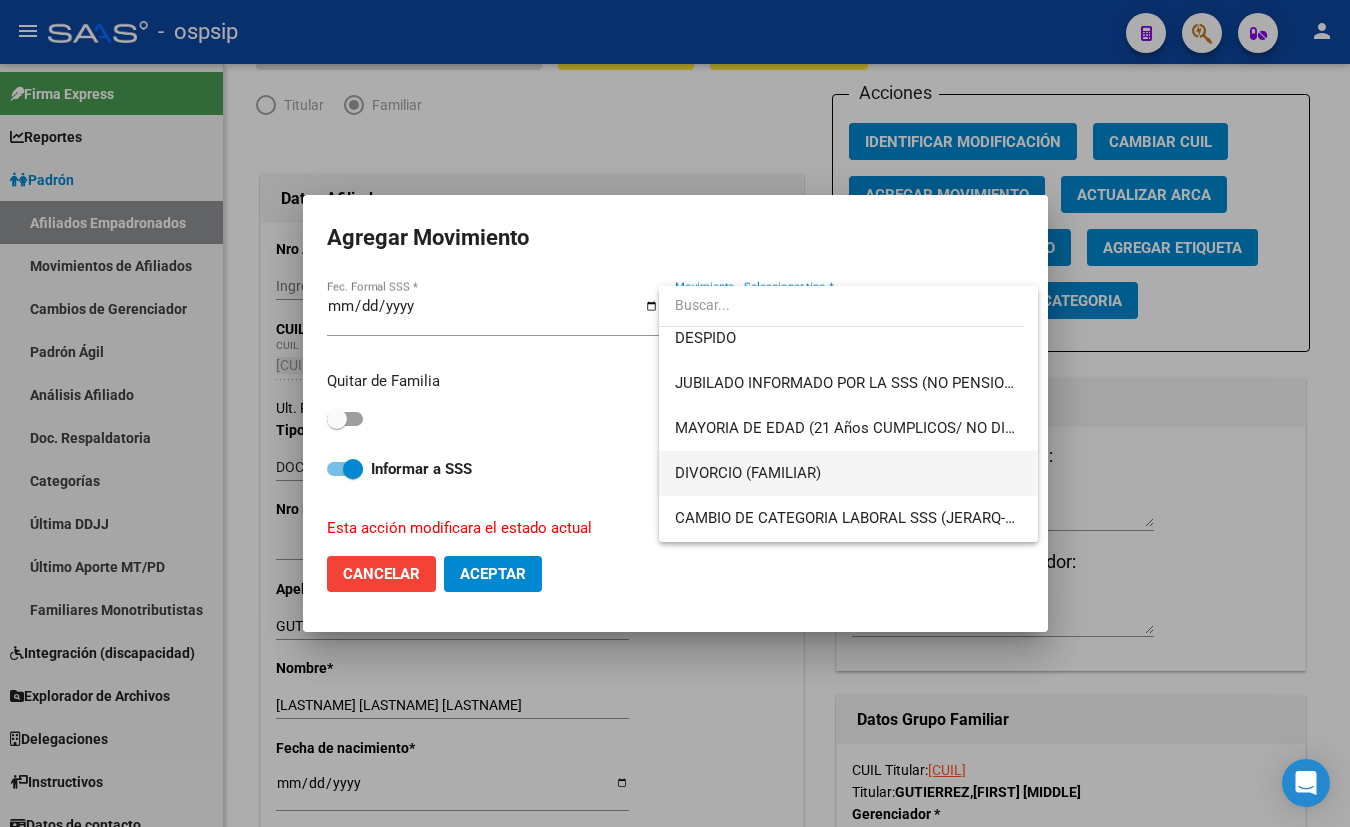scroll, scrollTop: 181, scrollLeft: 0, axis: vertical 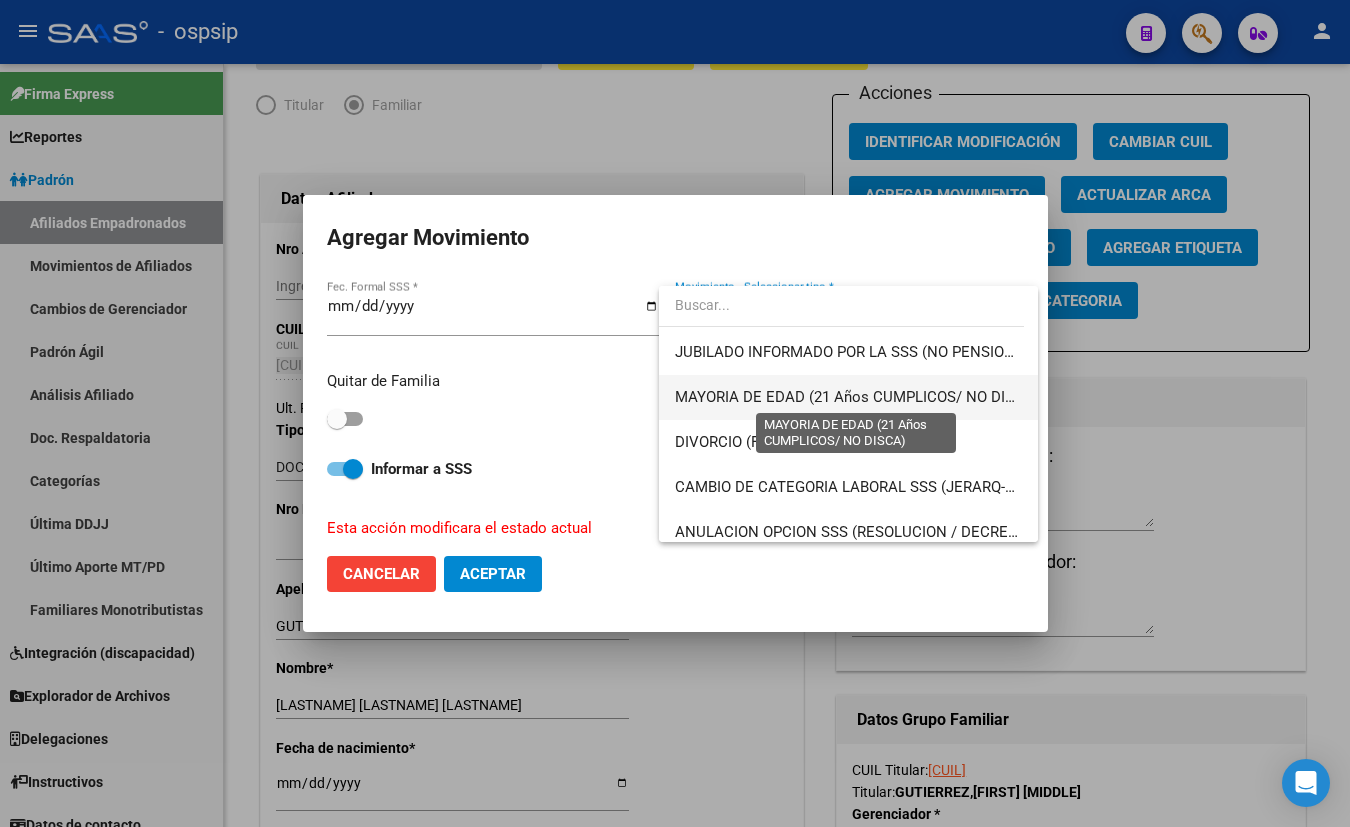 click on "MAYORIA DE EDAD (21 Años CUMPLICOS/ NO DISCA)" at bounding box center [857, 397] 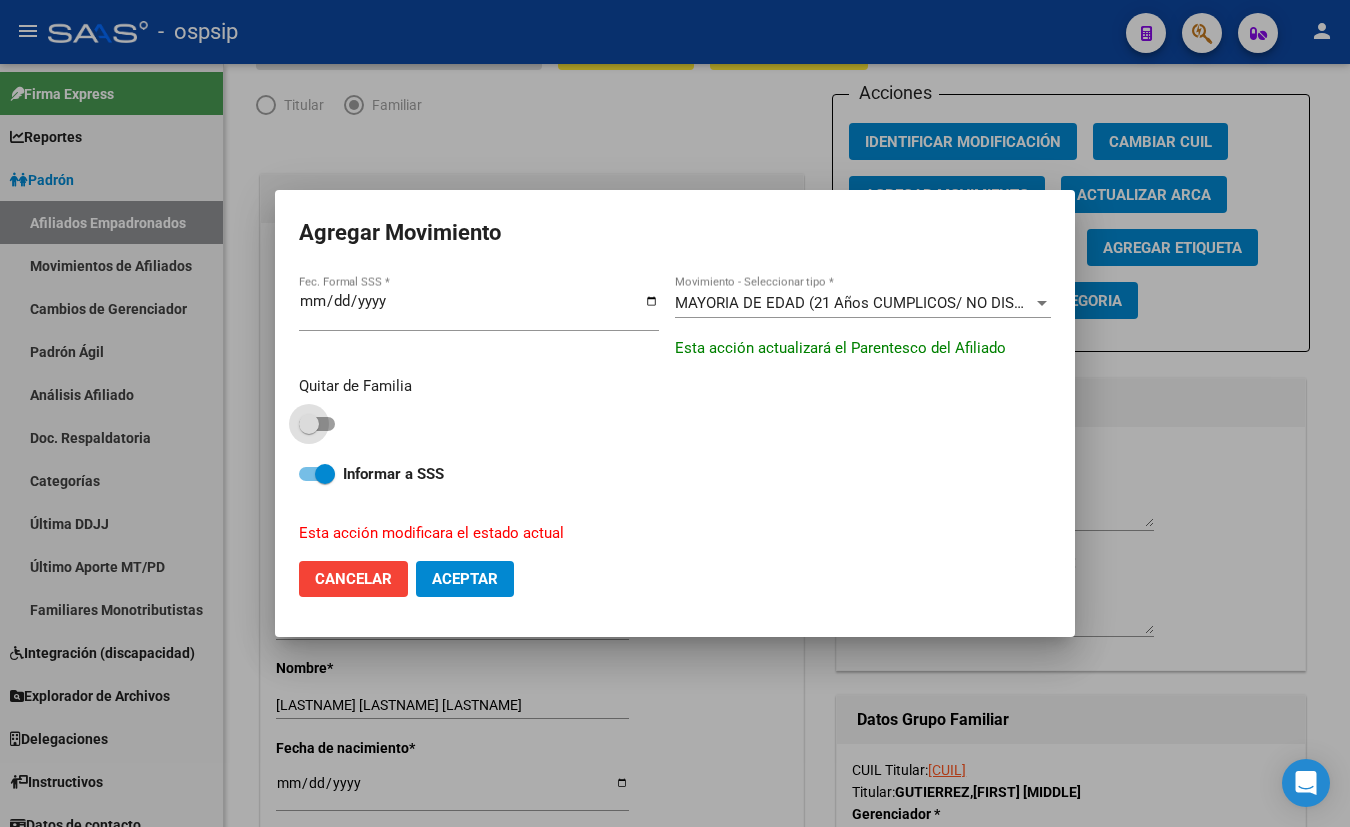 click at bounding box center (317, 424) 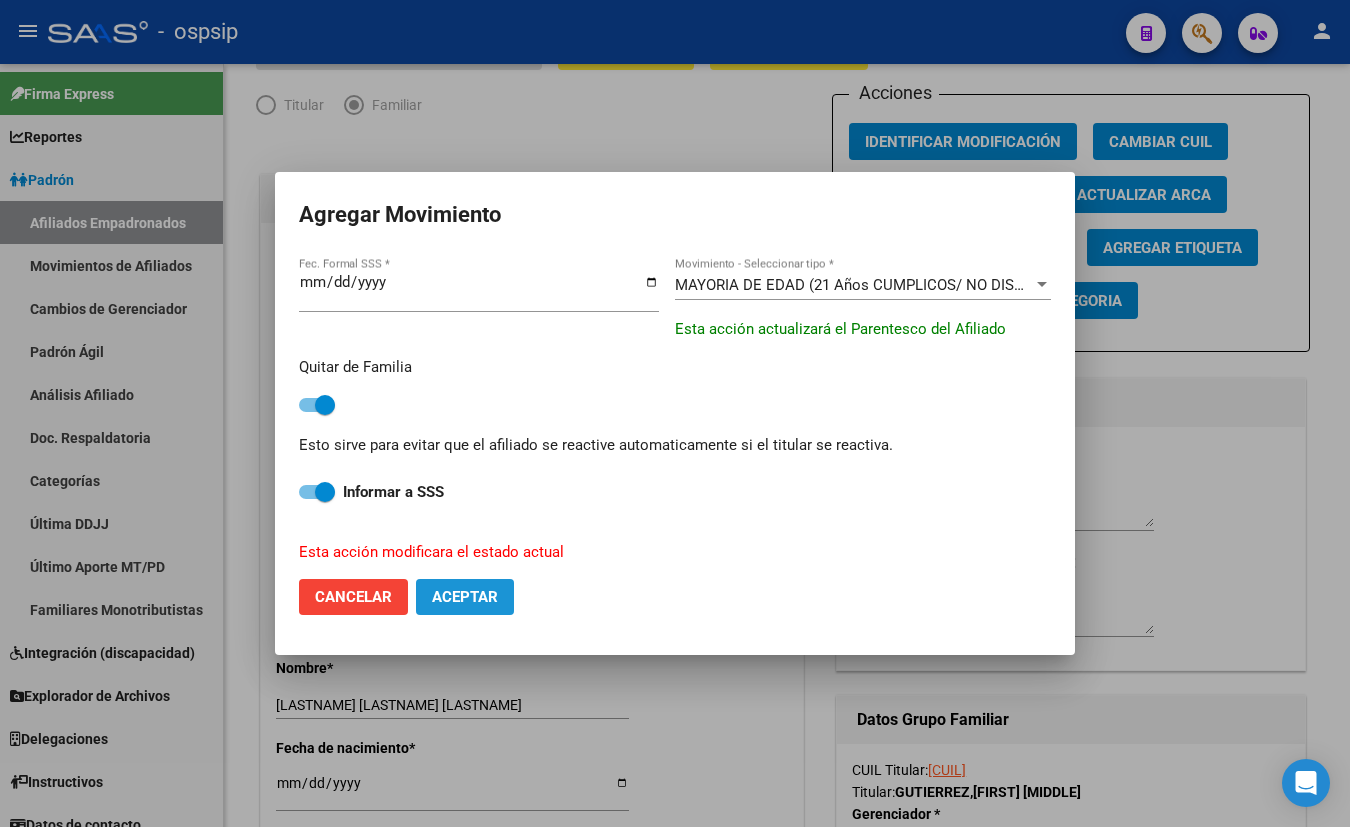 click on "Aceptar" 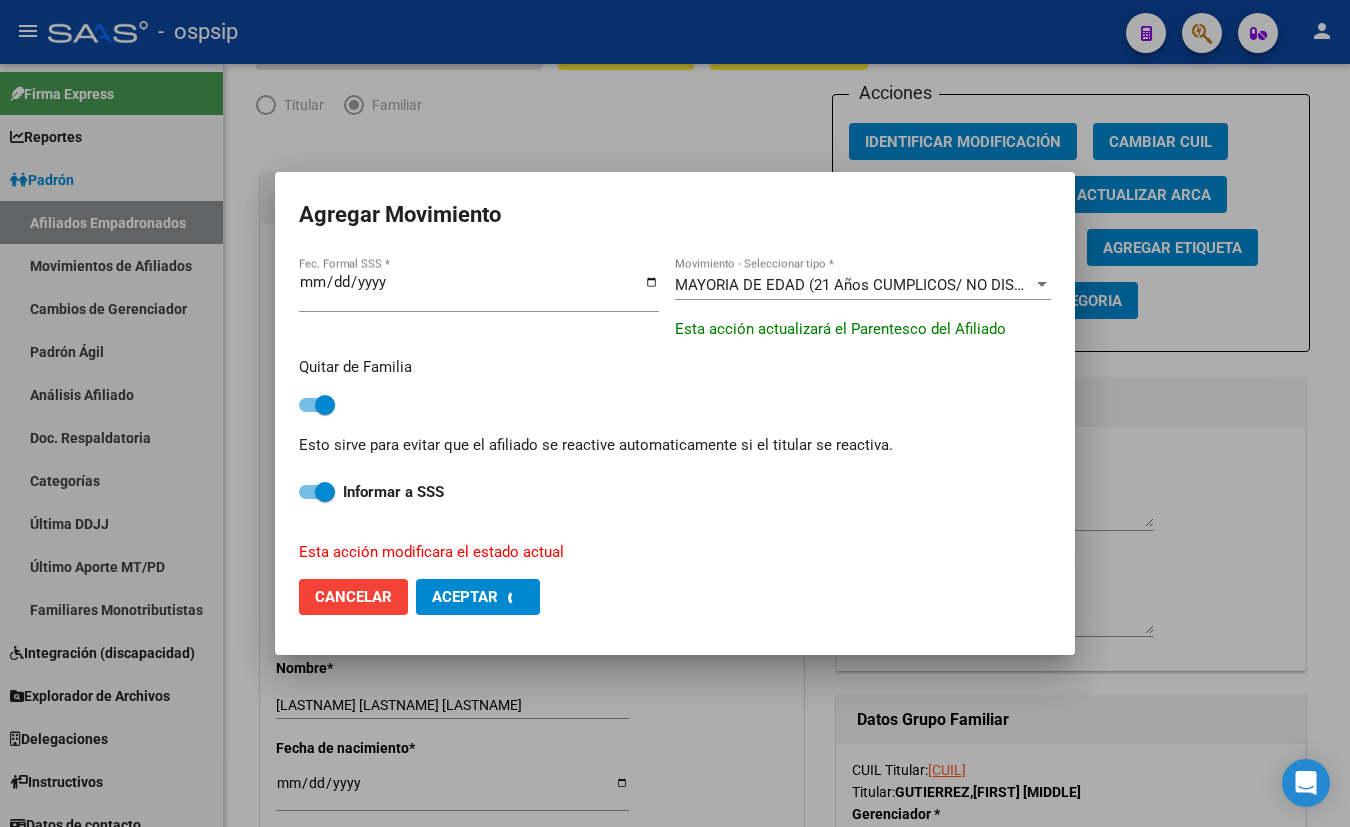 checkbox on "false" 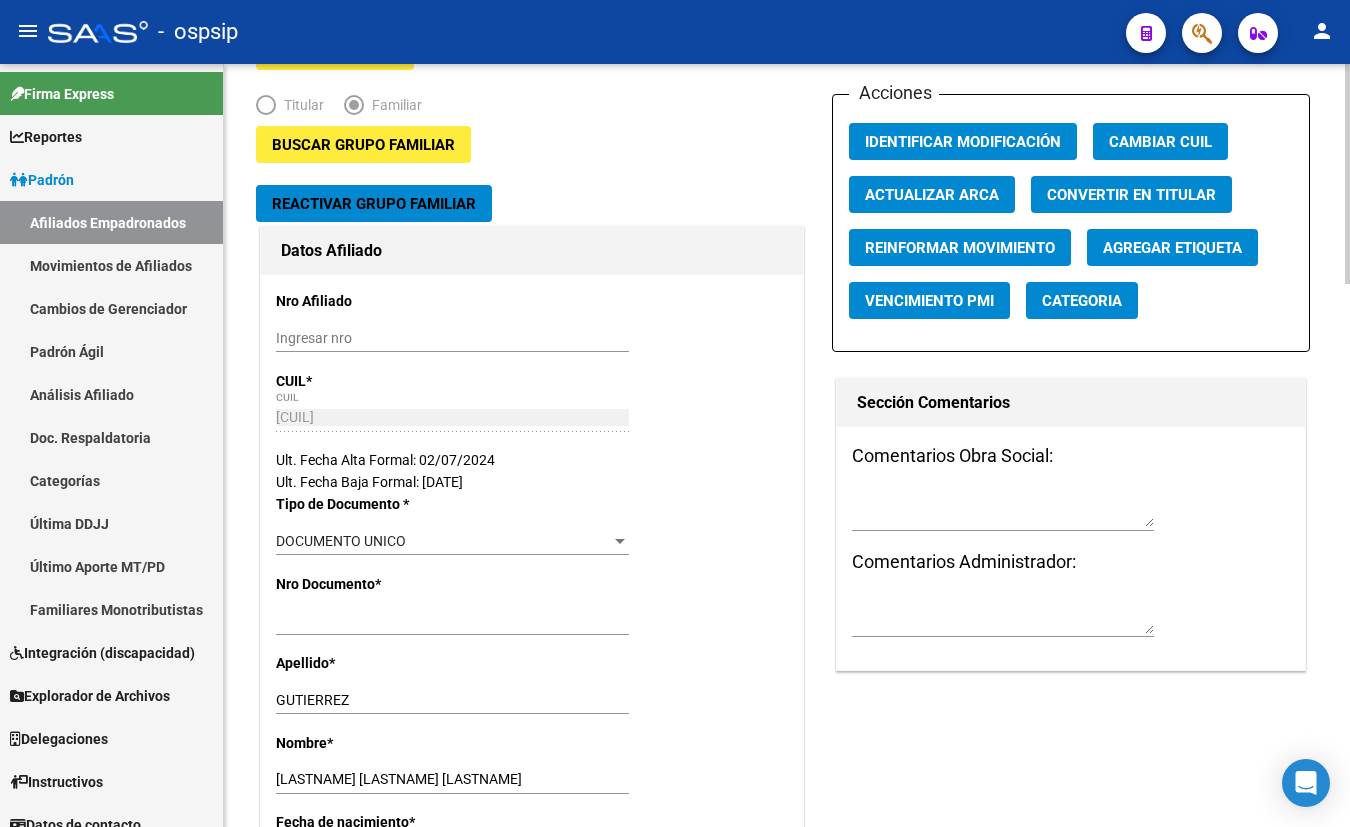 click on "Buscar Grupo Familiar Reactivar Grupo Familiar Datos Afiliado Nro Afiliado    Ingresar nro  CUIL  *   [CUIL] CUIL  ARCA Padrón  Ult. Fecha Alta Formal: [DATE]  Ult. Fecha Baja Formal: [DATE]  Tipo de Documento * DOCUMENTO UNICO Seleccionar tipo Nro Documento  *   [NUMBER] Ingresar nro  Apellido  *   [LAST] Ingresar apellido  Nombre  *   [FIRST] Ingresar nombre  Fecha de nacimiento  *   [DATE] Ingresar fecha   Parentesco * Hijo e/ 21-25 estudiando Seleccionar parentesco  Estado Civil * Soltero Seleccionar tipo  Sexo * Femenino Seleccionar sexo  Nacionalidad * ARGENTINA Seleccionar tipo  Discapacitado * No discapacitado Seleccionar tipo Vencimiento Certificado Estudio    Ingresar fecha   Tipo domicilio * Domicilio Completo Seleccionar tipo domicilio  Provincia * Buenos Aires Seleccionar provincia Localidad  *   [CITY] Ingresar el nombre  Codigo Postal  *   [POSTAL_CODE] Ingresar el codigo  Calle  *   [STREET] Ingresar calle  Numero  *   [NUMBER] Ingresar nro  Piso" 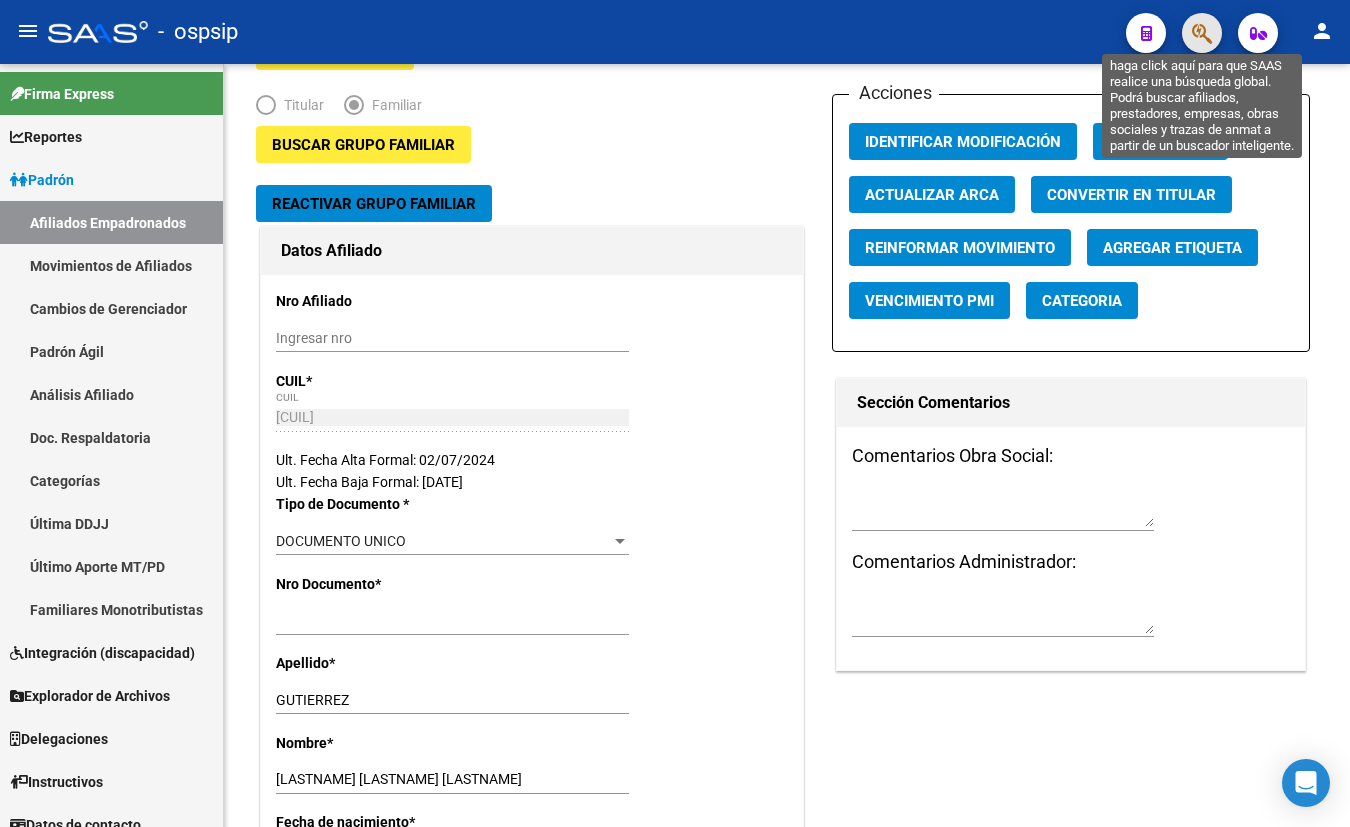 click 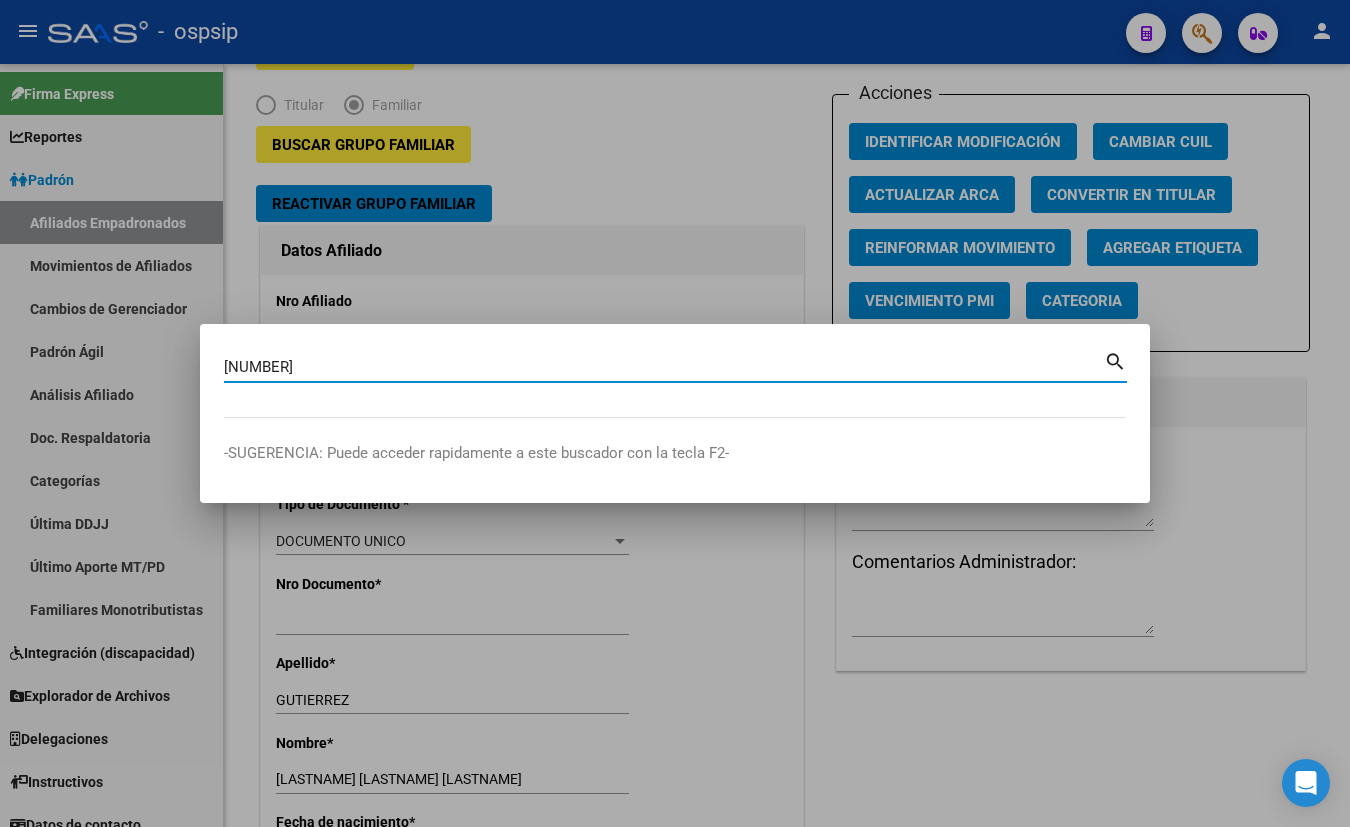 type on "[NUMBER]" 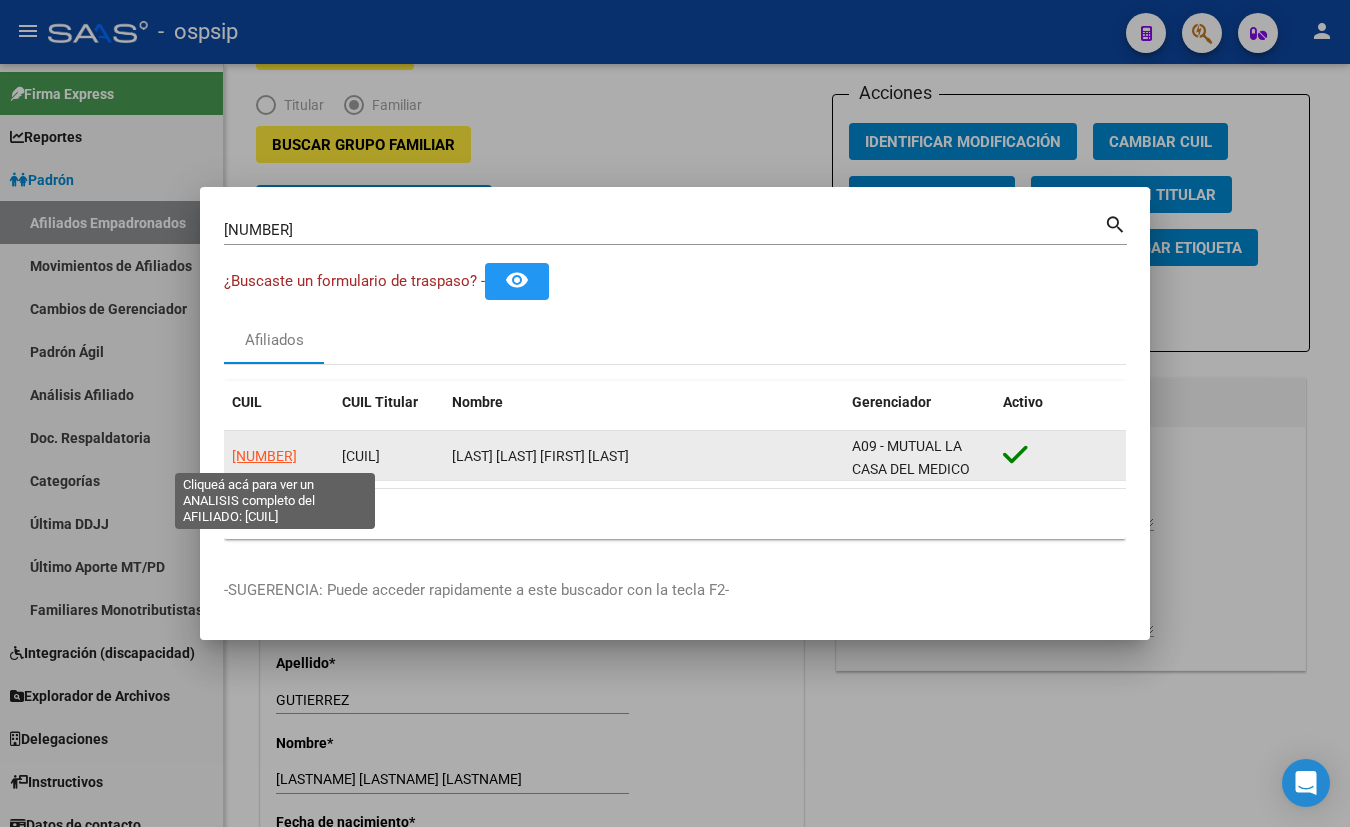 click on "[NUMBER]" 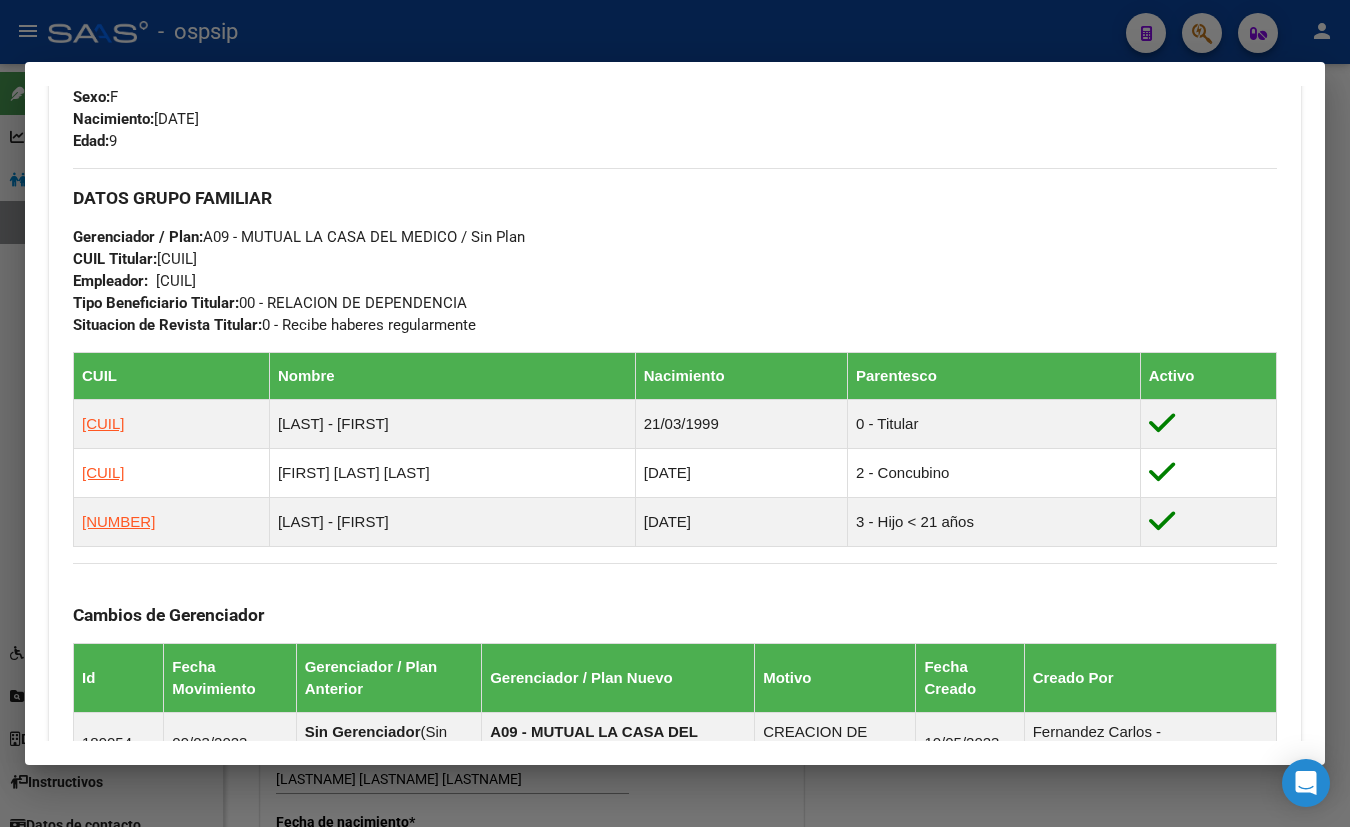 scroll, scrollTop: 818, scrollLeft: 0, axis: vertical 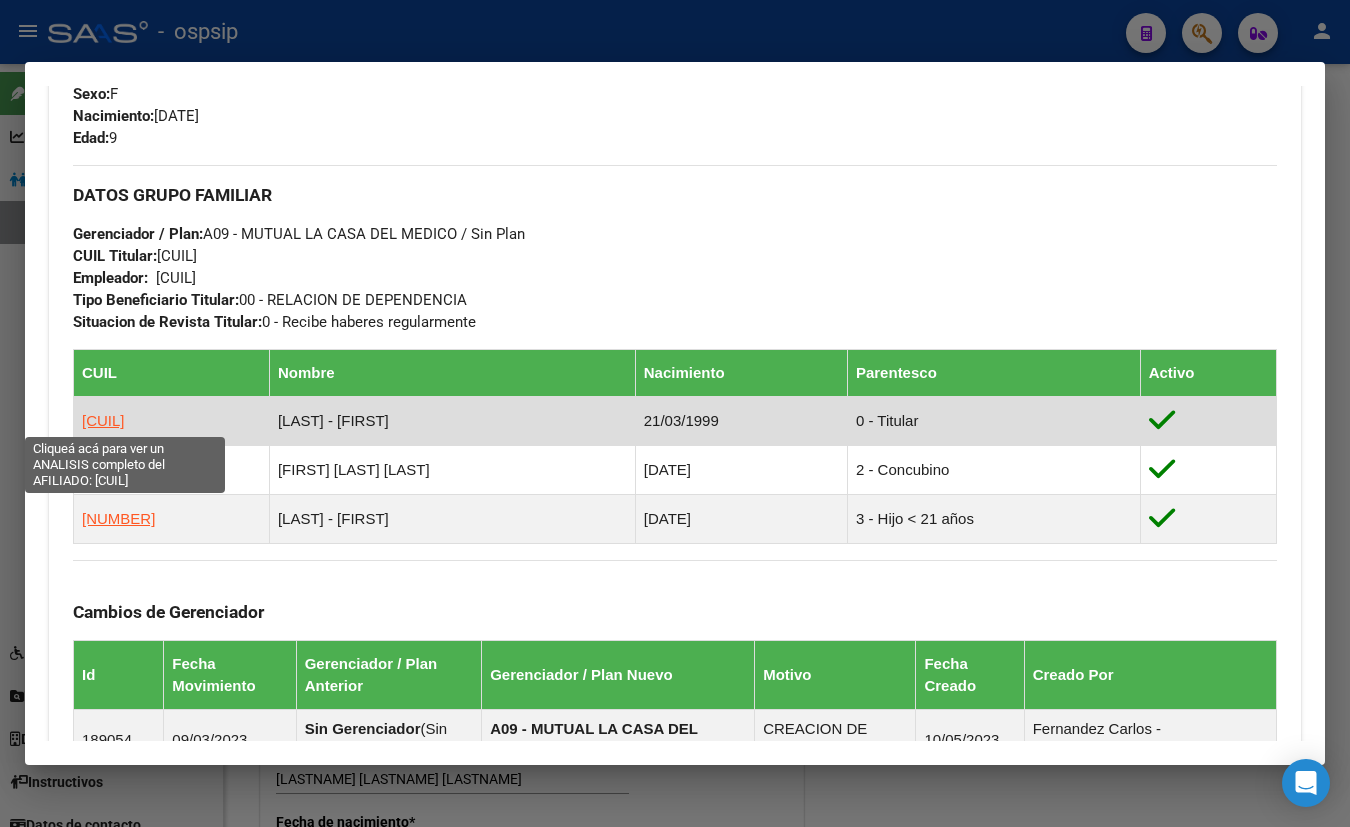 click on "[CUIL]" at bounding box center [103, 420] 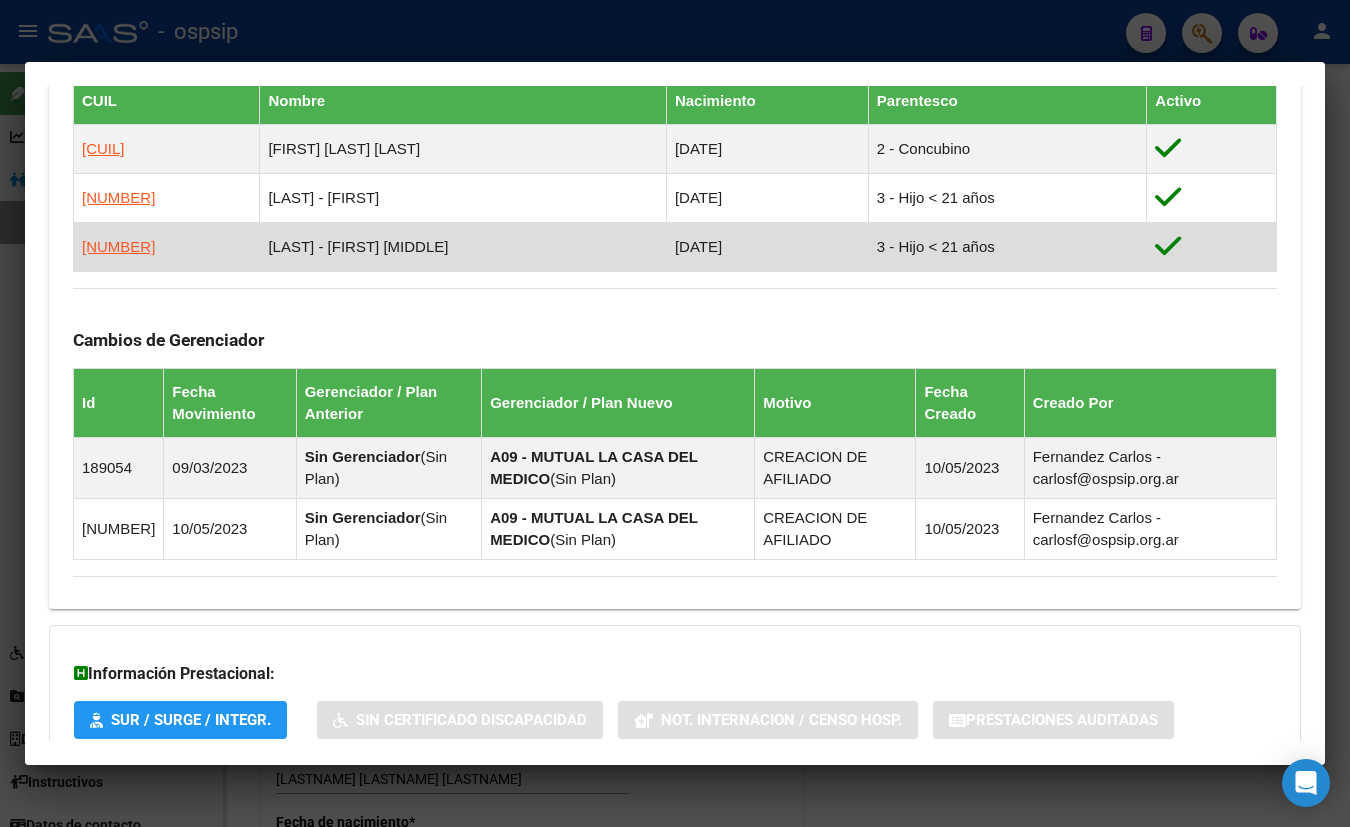 scroll, scrollTop: 1220, scrollLeft: 0, axis: vertical 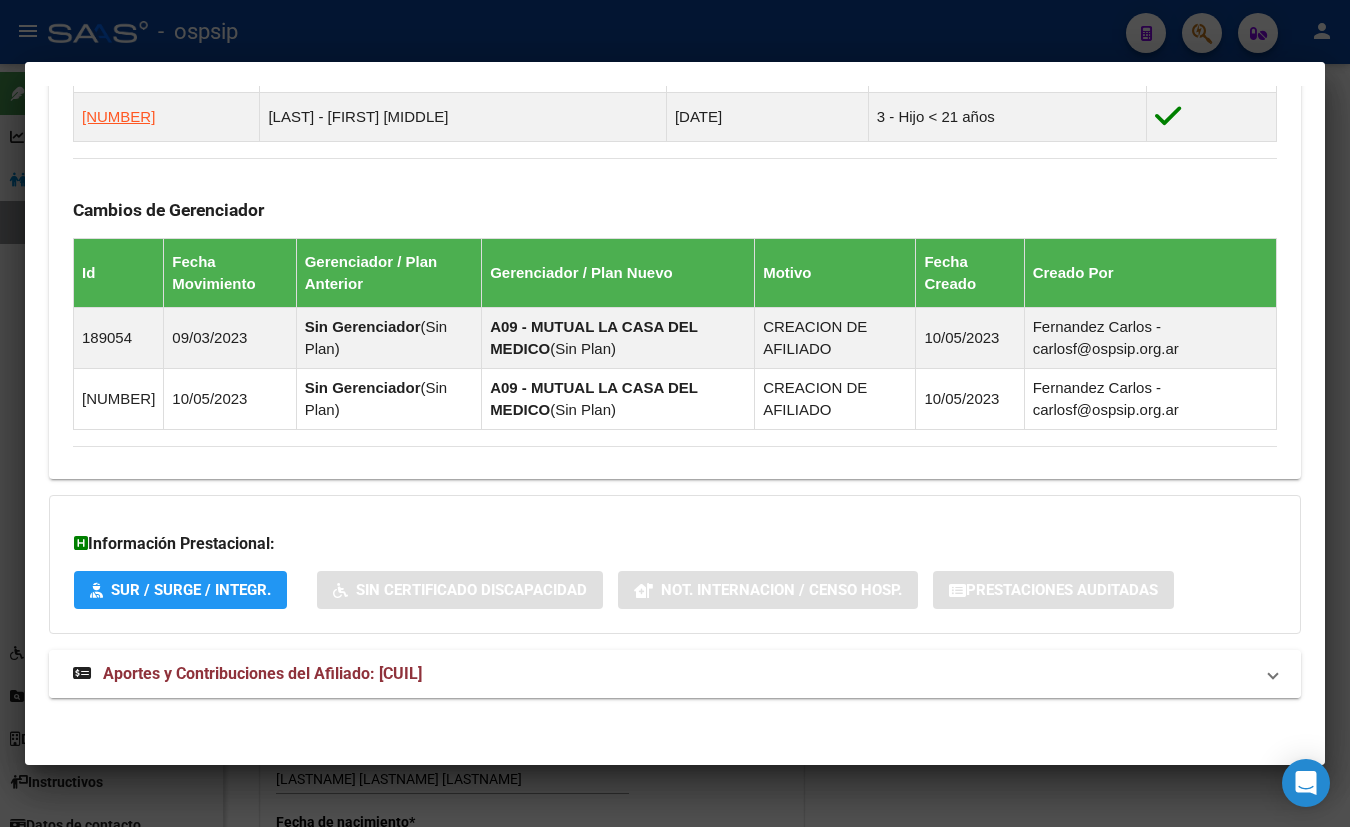 click on "Aportes y Contribuciones del Afiliado: [CUIL]" at bounding box center [262, 673] 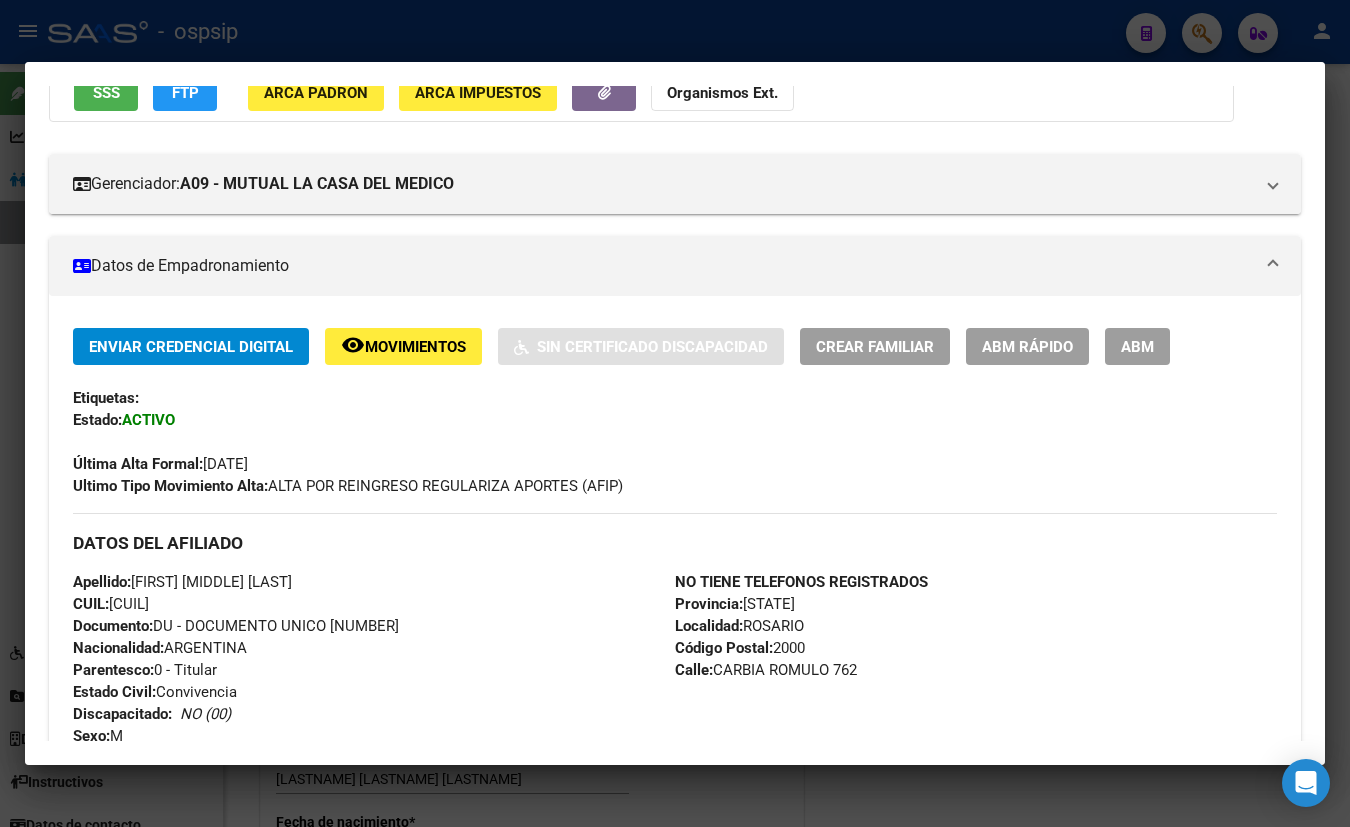 scroll, scrollTop: 450, scrollLeft: 0, axis: vertical 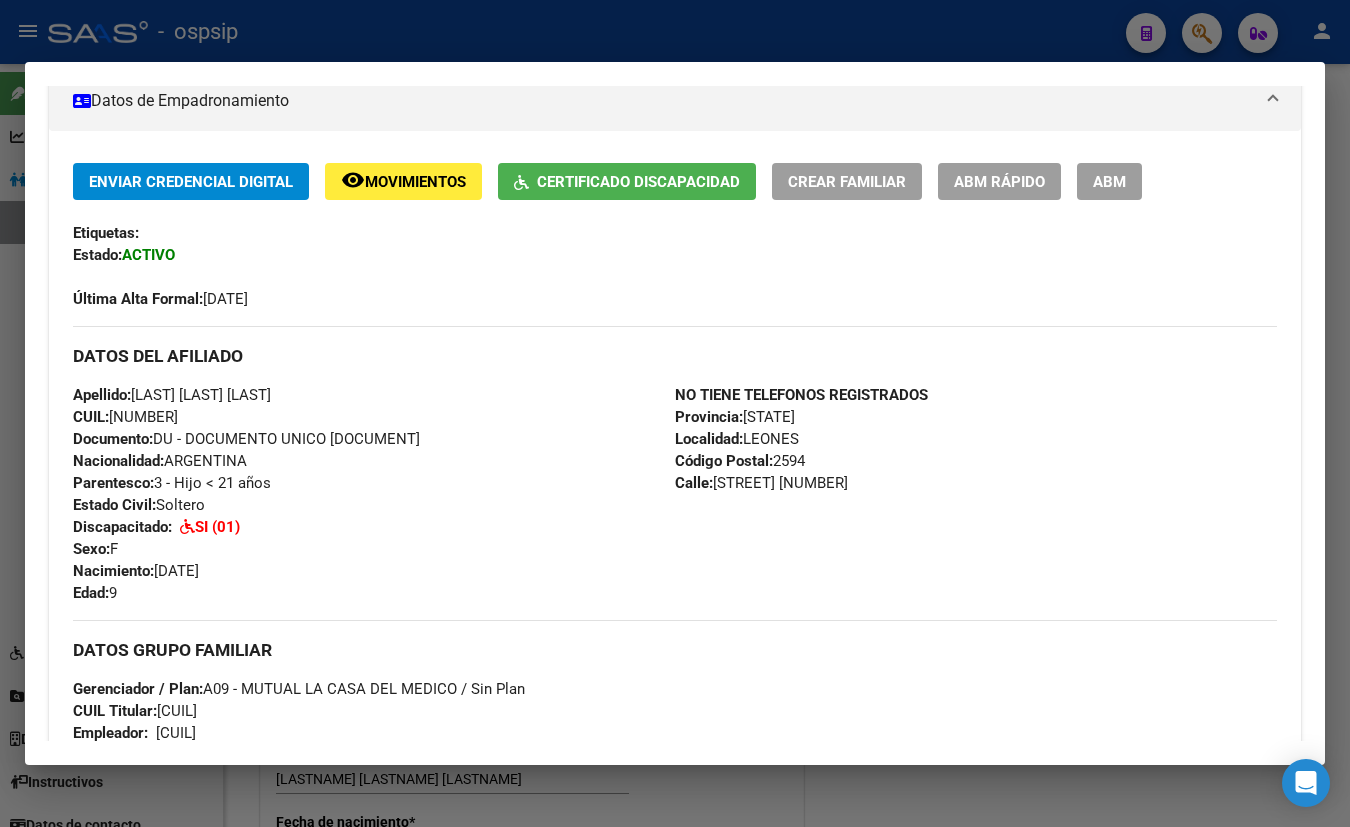 click on "Apellido: [FIRST] [MIDDLE] [LAST] CUIL: [NUMBER] Documento: DU - DOCUMENTO UNICO [NUMBER] Nacionalidad: ARGENTINA Parentesco: 3 - Hijo < 21 años Estado Civil: Soltero Discapacitado: SI (01) Sexo: F Nacimiento: [DATE] Edad: 9" at bounding box center [374, 494] 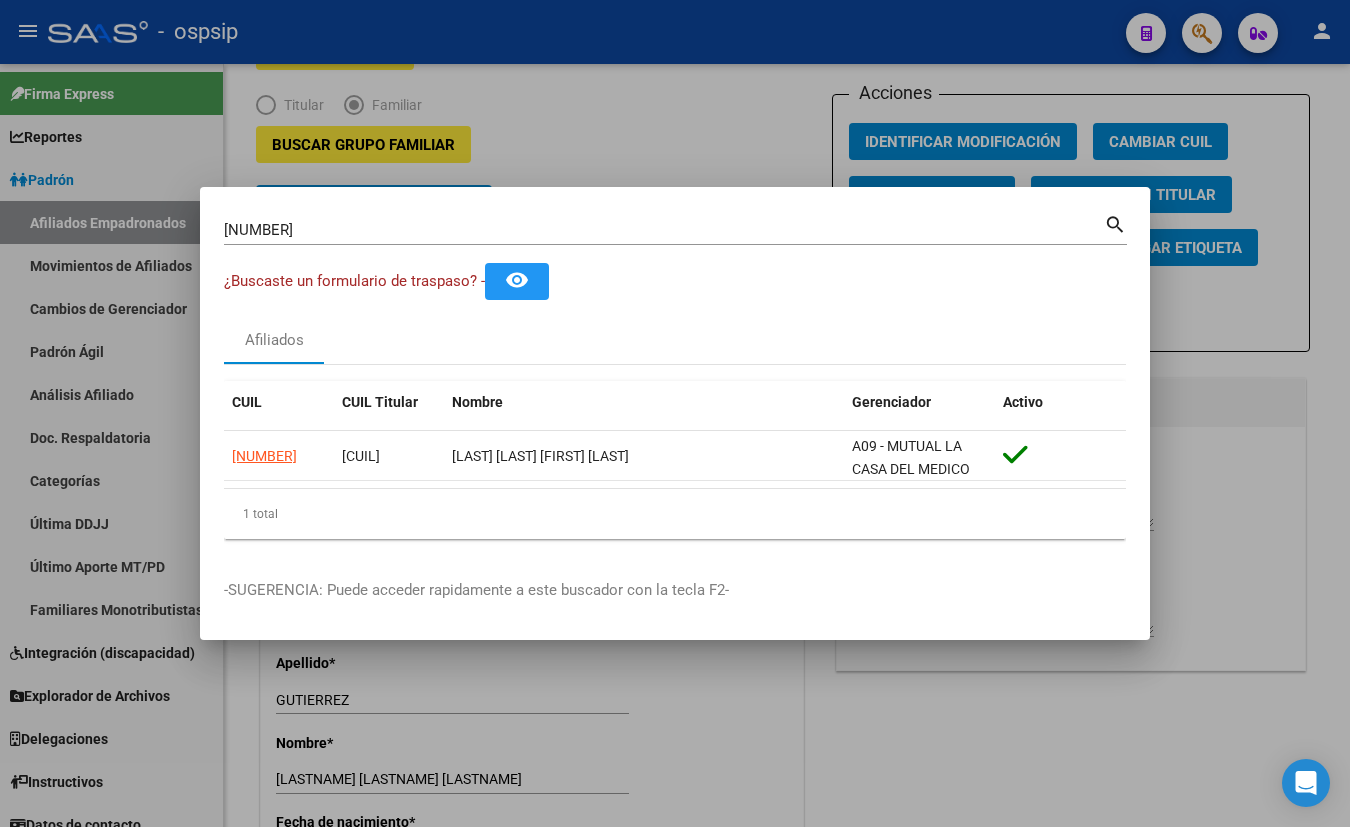 type 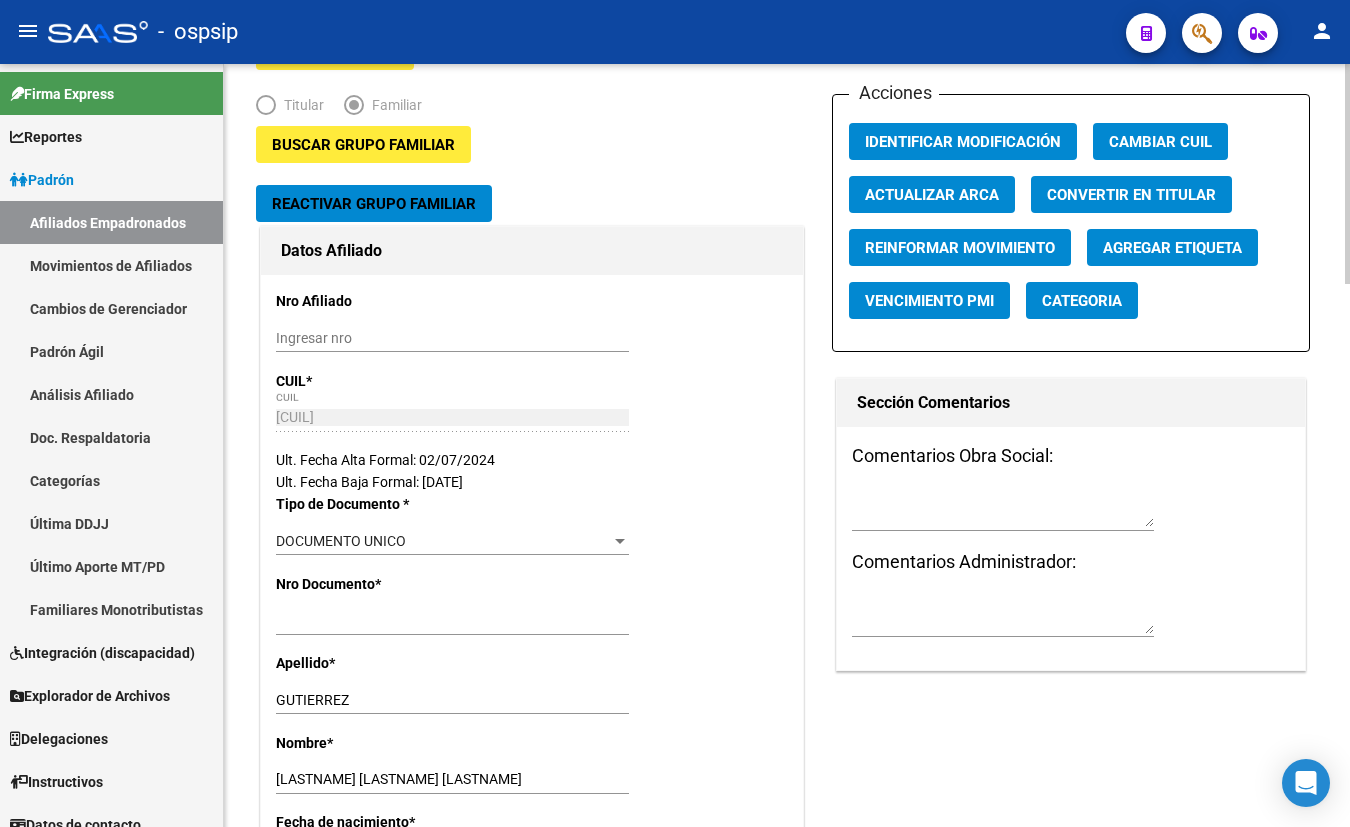 click on "Ult. Fecha Baja Formal: [DATE]" 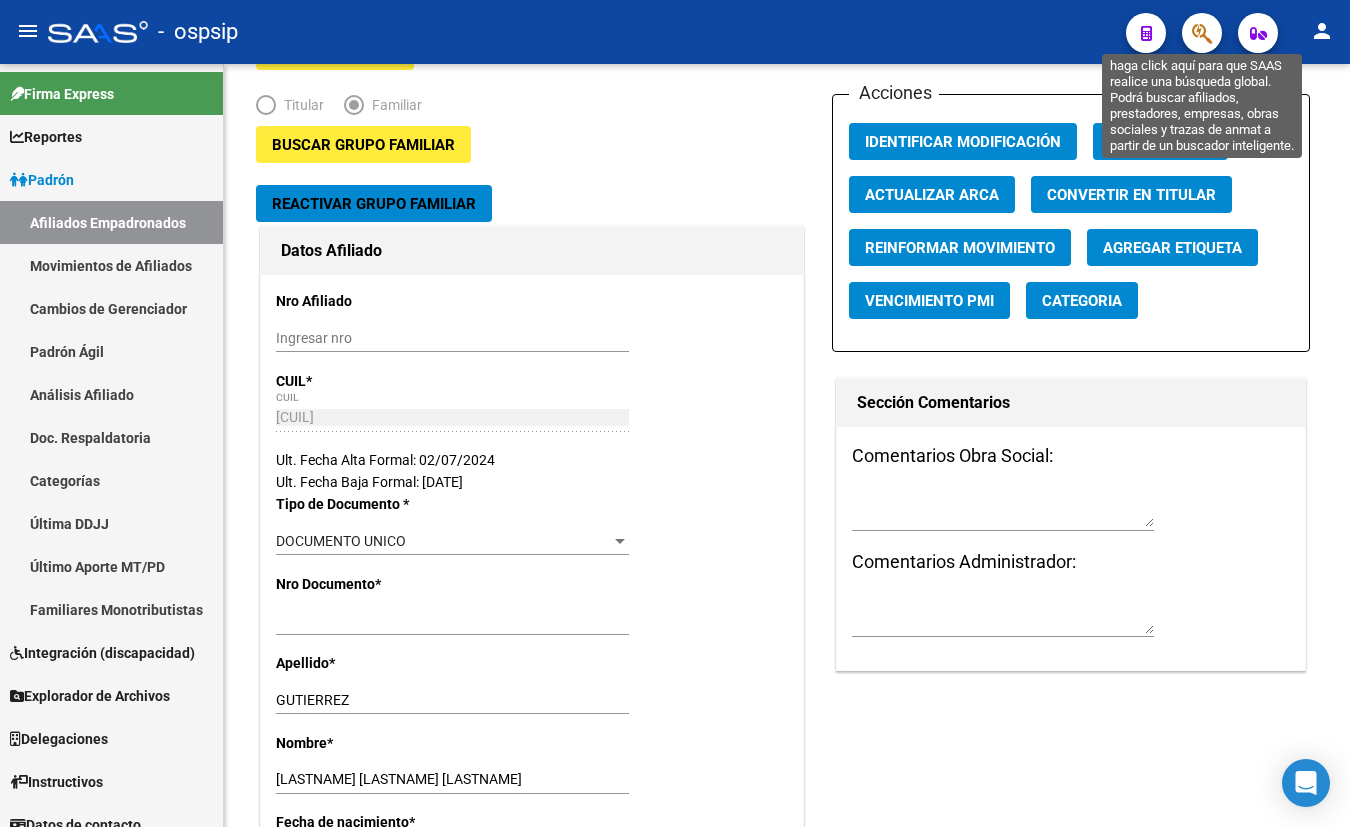 click 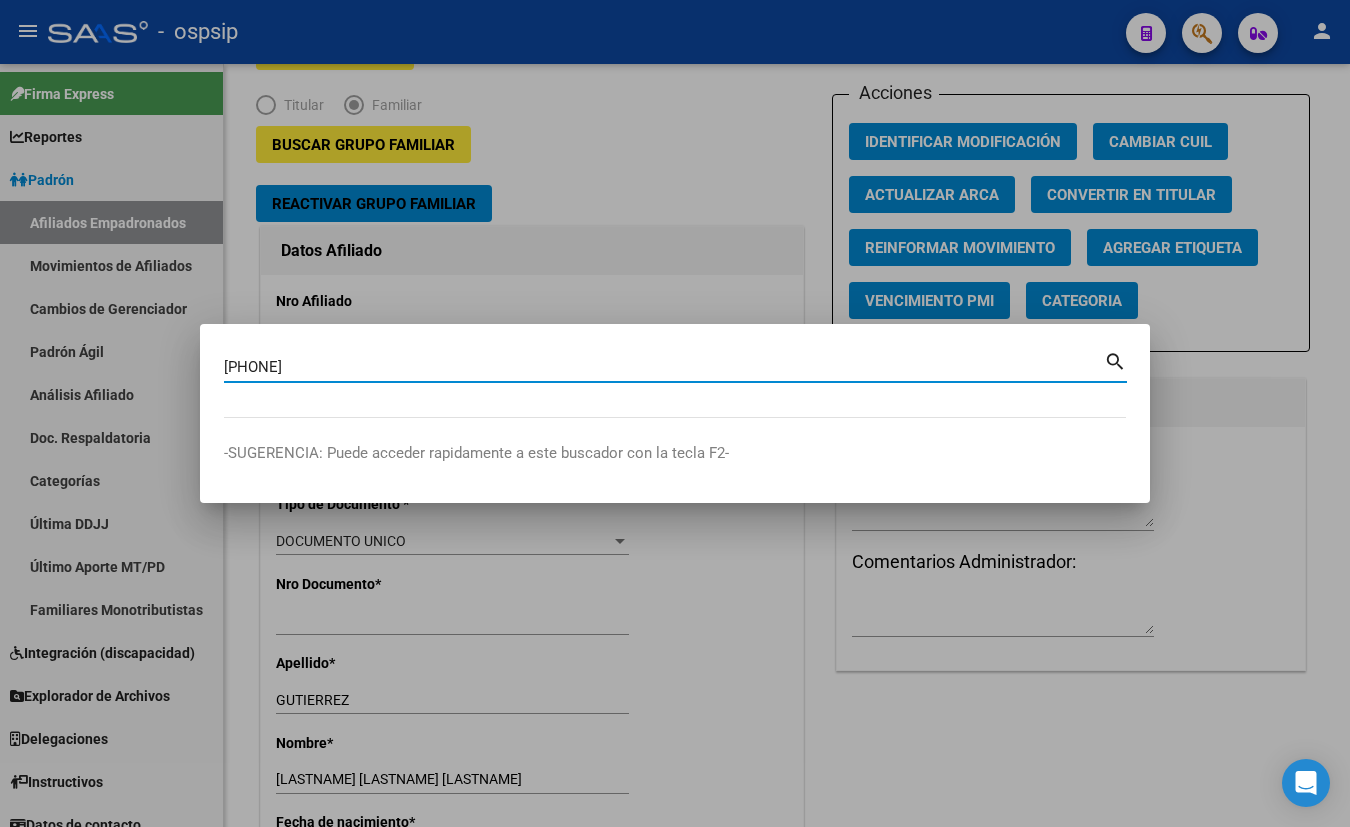type on "[PHONE]" 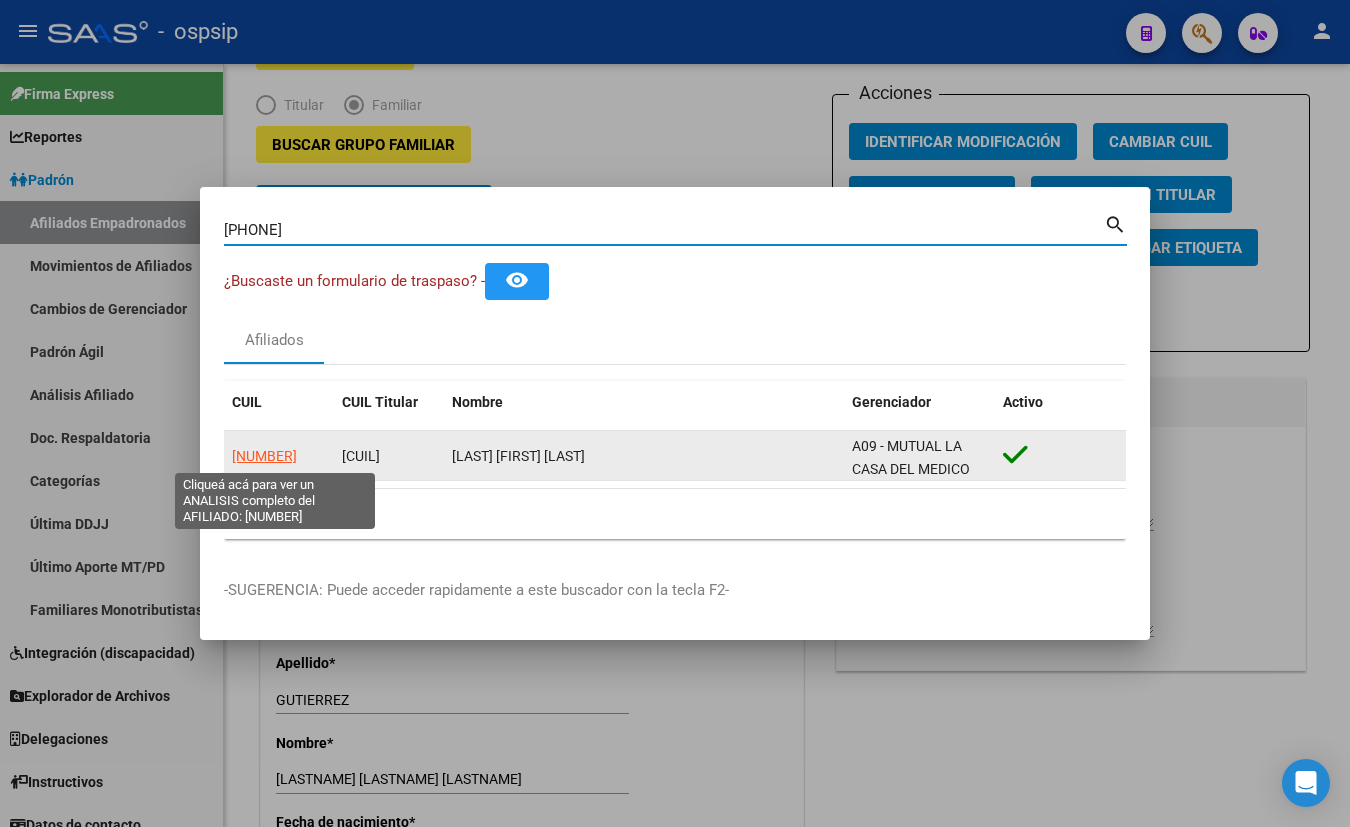 click on "[NUMBER]" 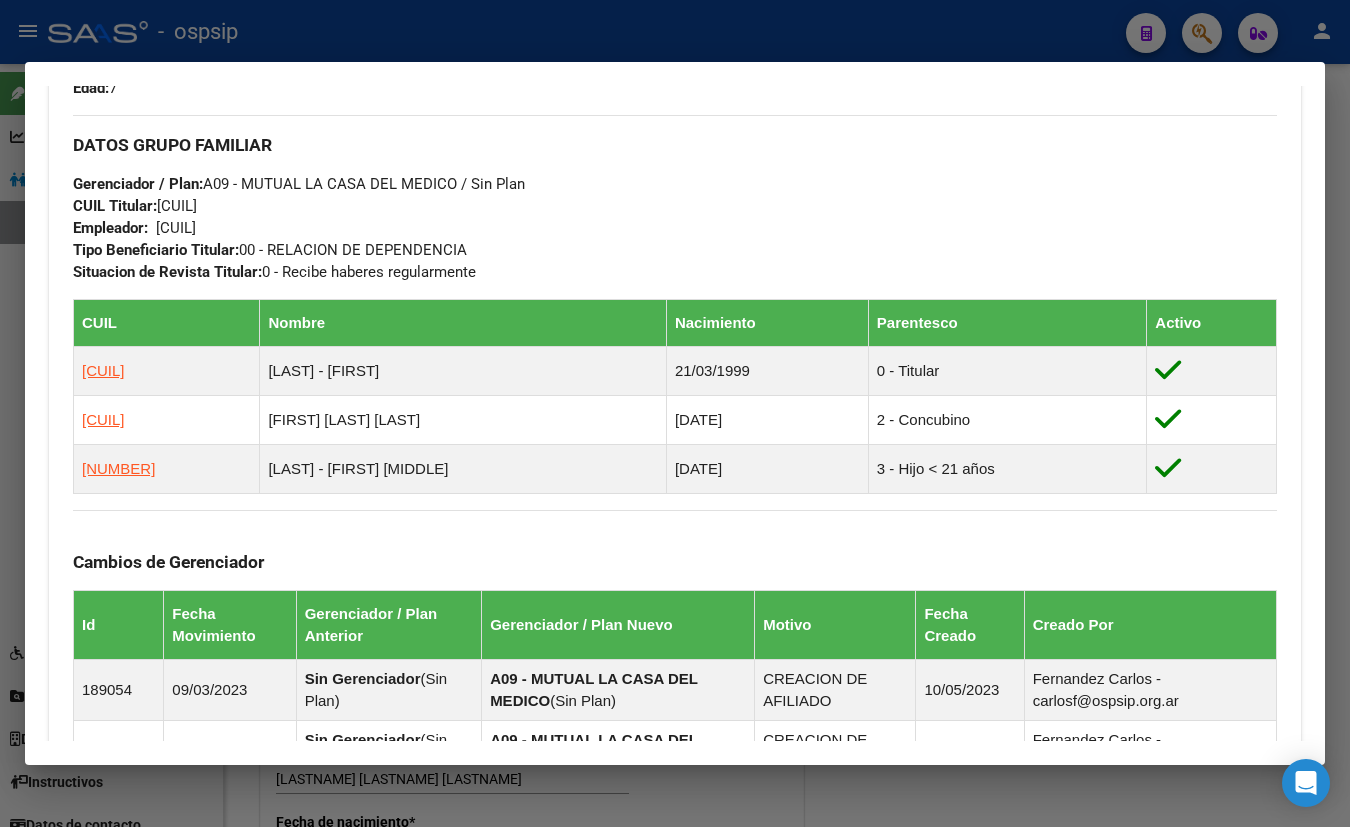 scroll, scrollTop: 909, scrollLeft: 0, axis: vertical 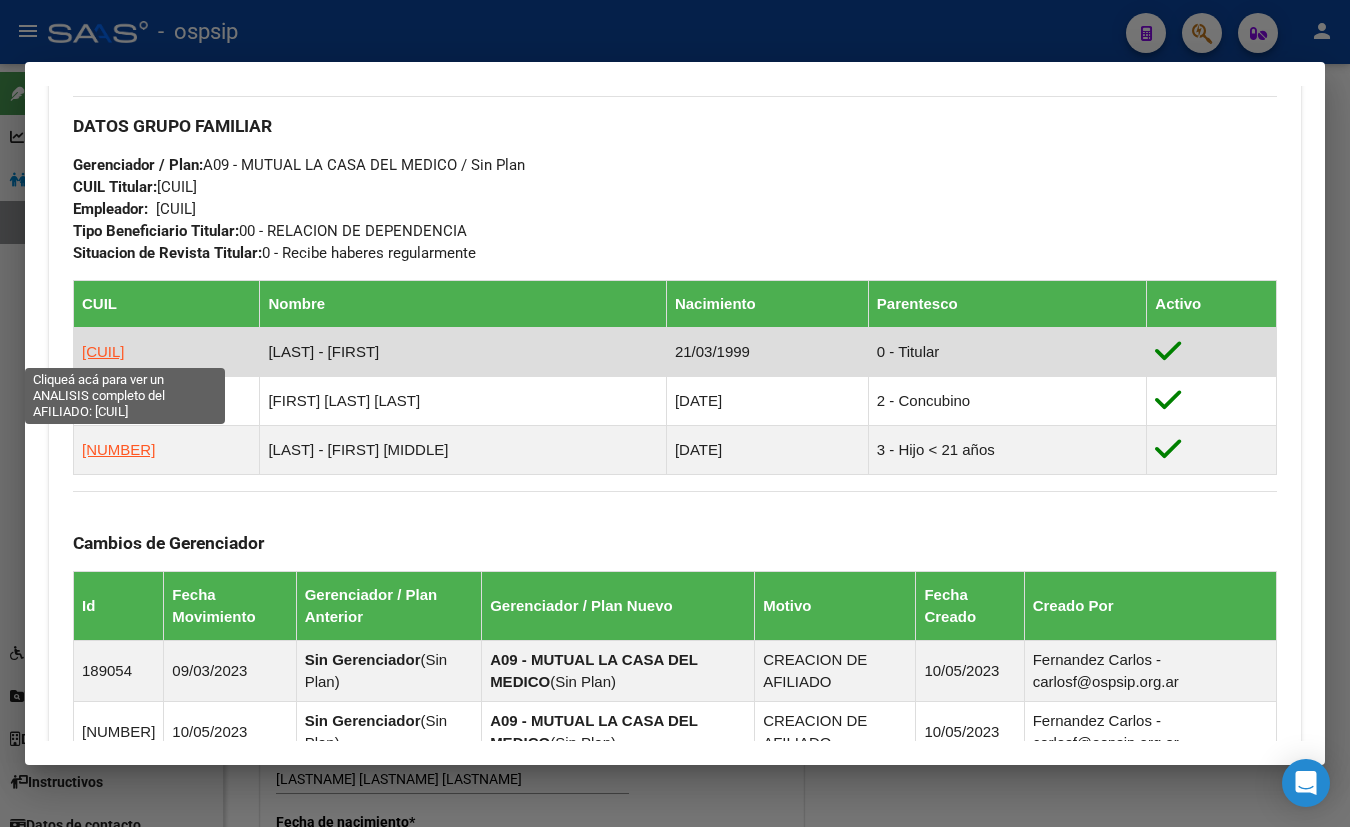click on "[CUIL]" at bounding box center (103, 351) 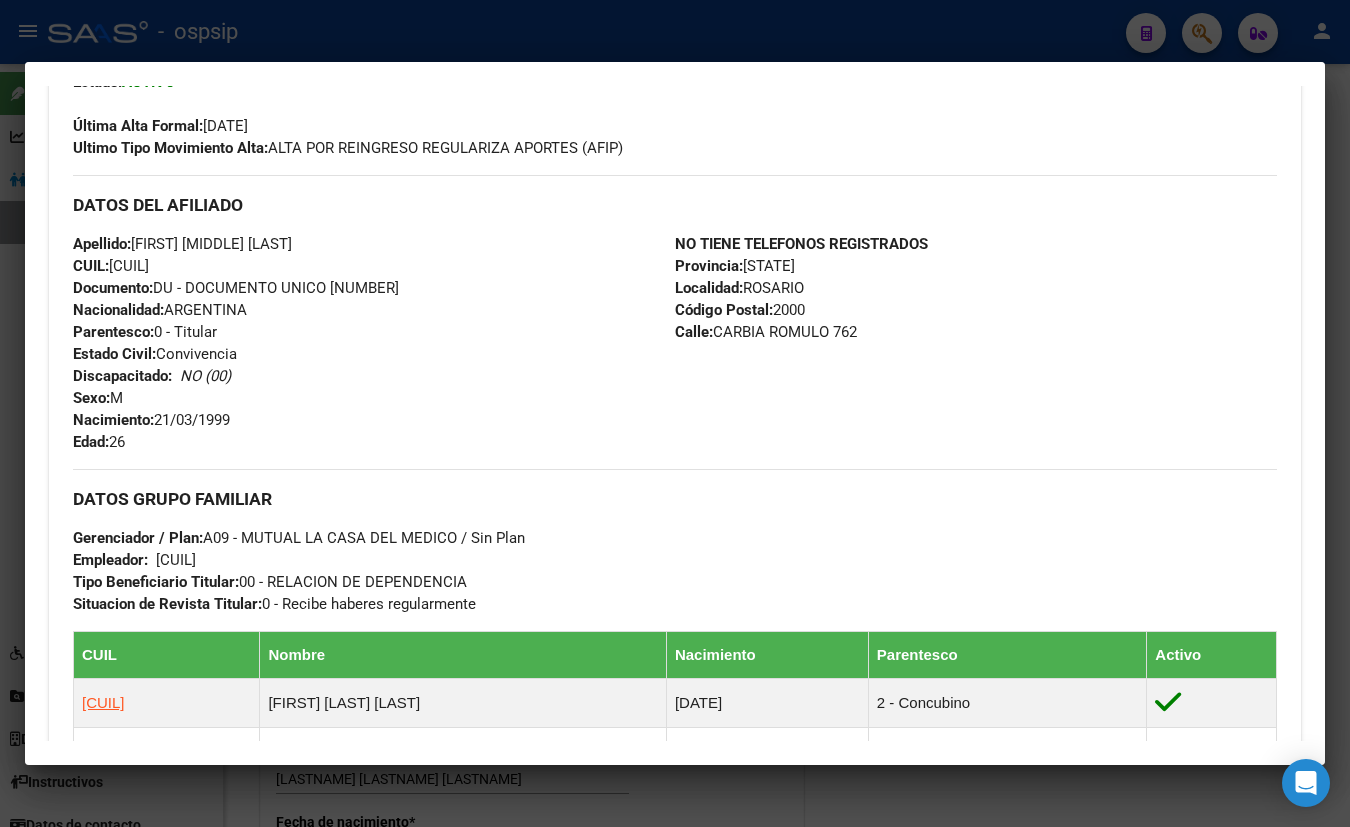 scroll, scrollTop: 545, scrollLeft: 0, axis: vertical 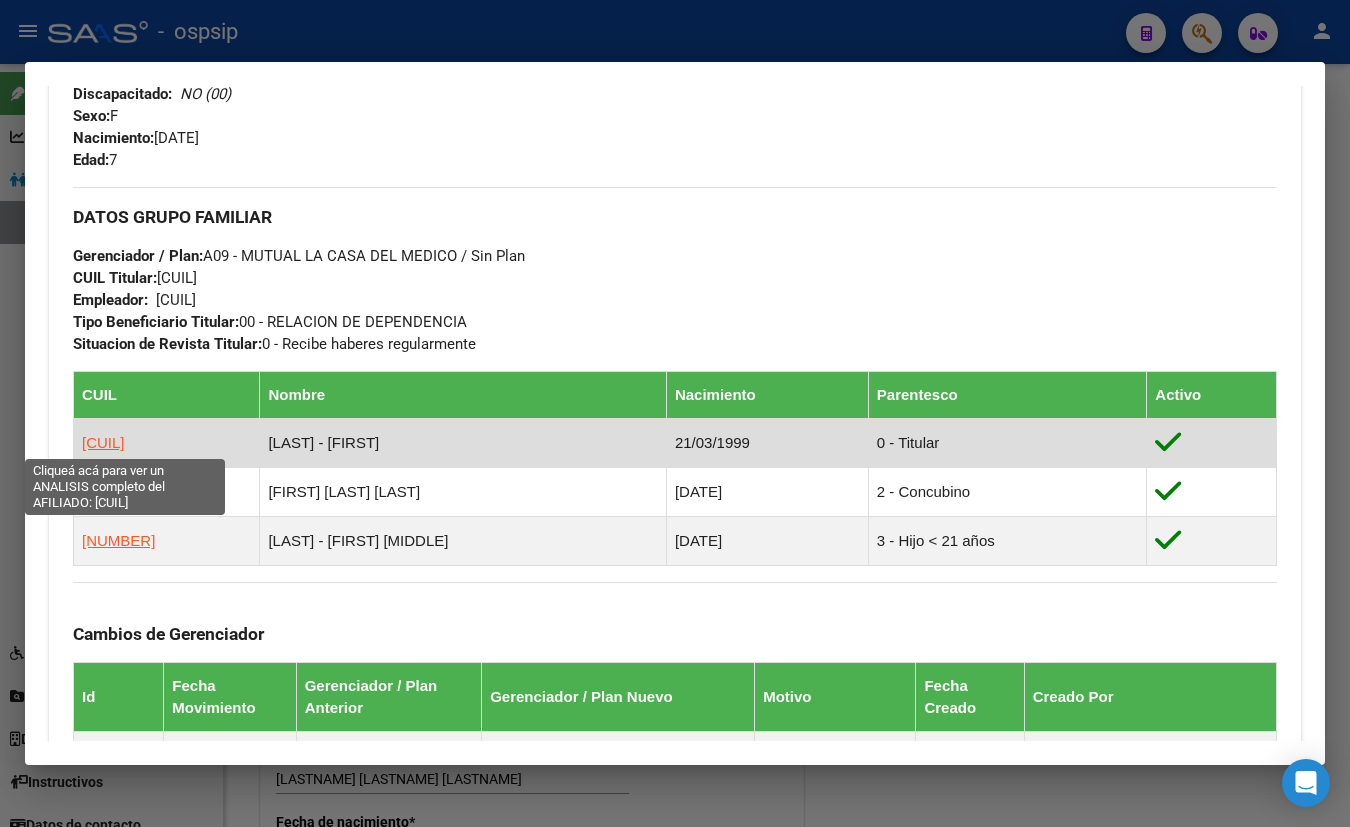 click on "[CUIL]" at bounding box center [103, 442] 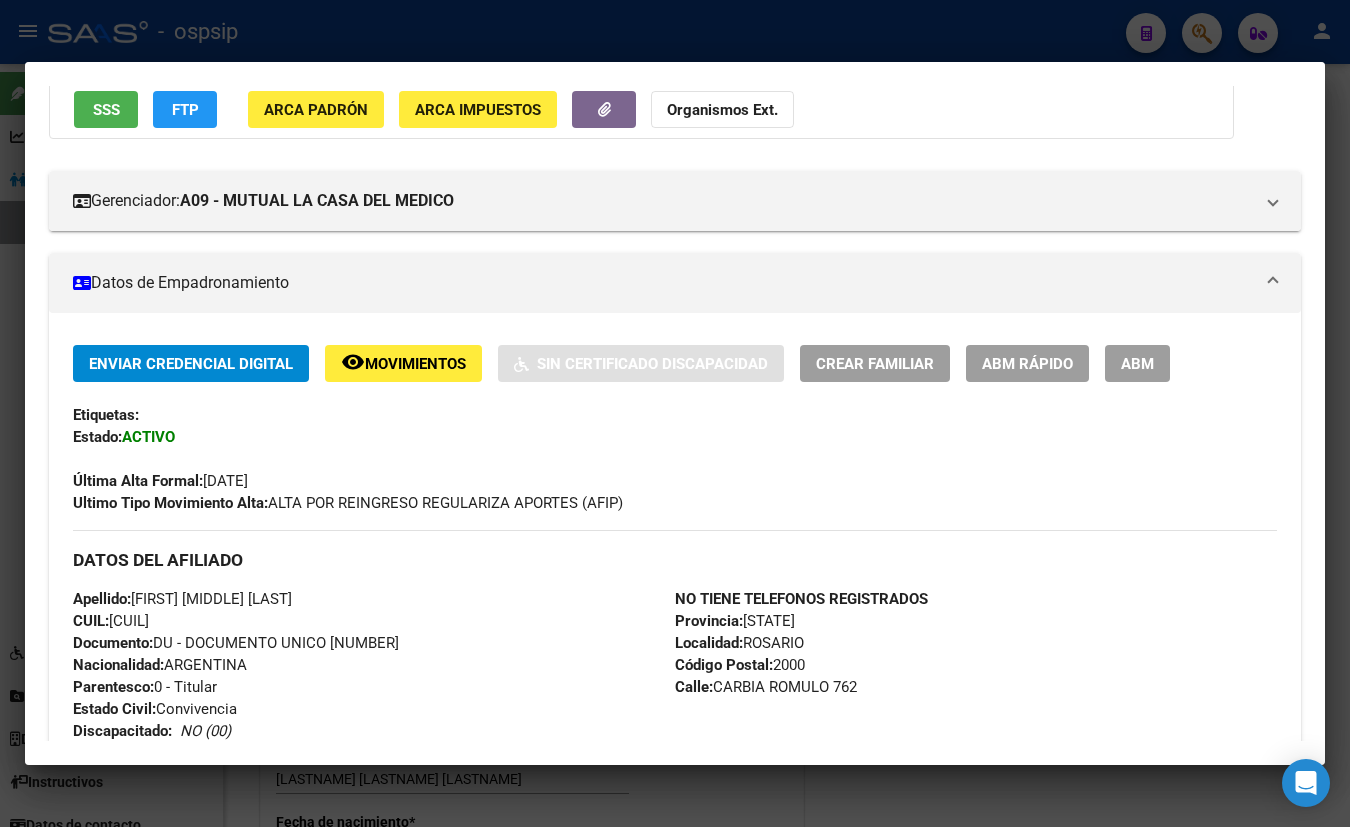 scroll, scrollTop: 454, scrollLeft: 0, axis: vertical 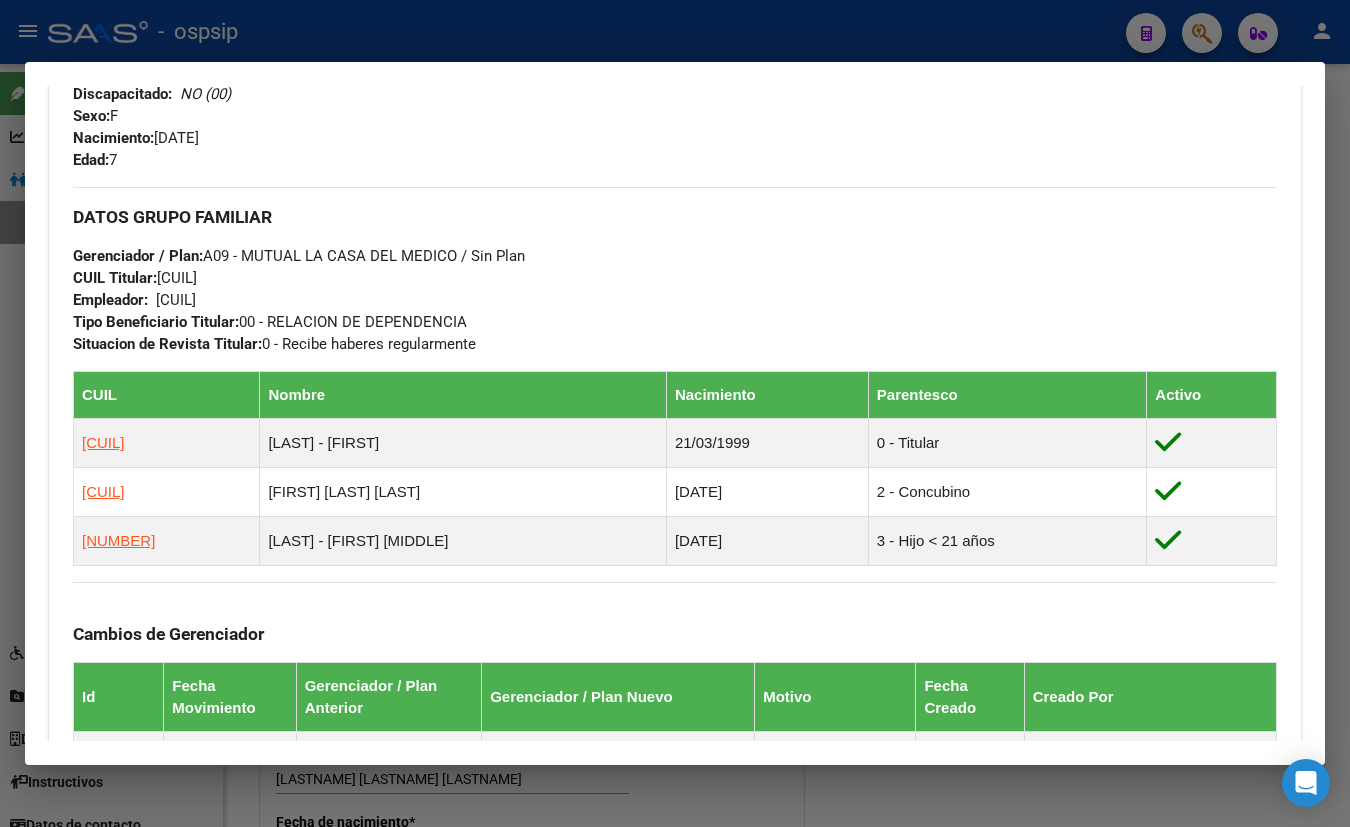 click on "Apellido:  [LASTNAME] [LASTNAME] [LASTNAME] CUIL:  [CUIL] Documento:  DU - DOCUMENTO UNICO [NUMBER]  Nacionalidad:  ARGENTINA Parentesco:  3 - Hijo < 21 años Estado Civil:  Soltero Discapacitado:    NO (00) Sexo:  F Nacimiento:  [DATE] Edad:  7" at bounding box center [374, 61] 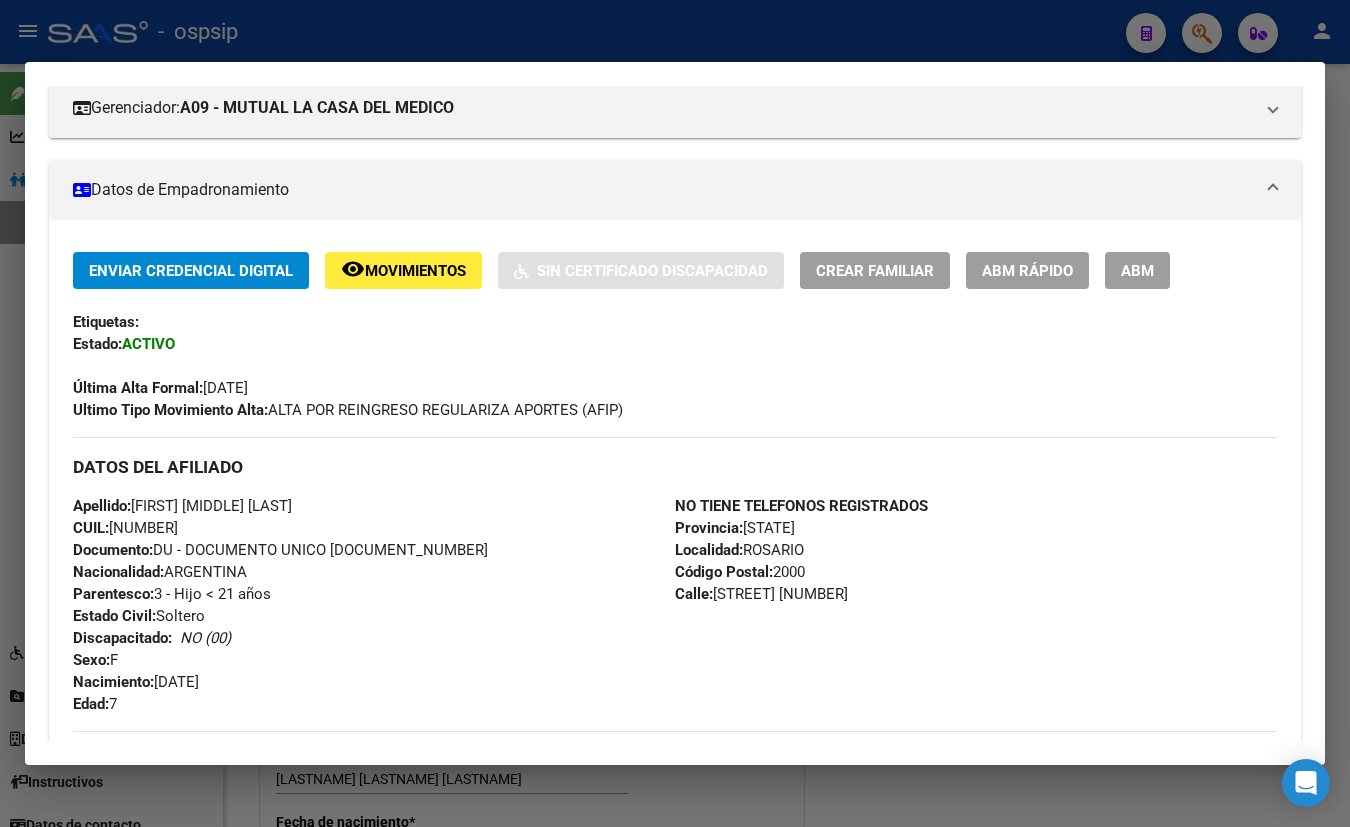 scroll, scrollTop: 272, scrollLeft: 0, axis: vertical 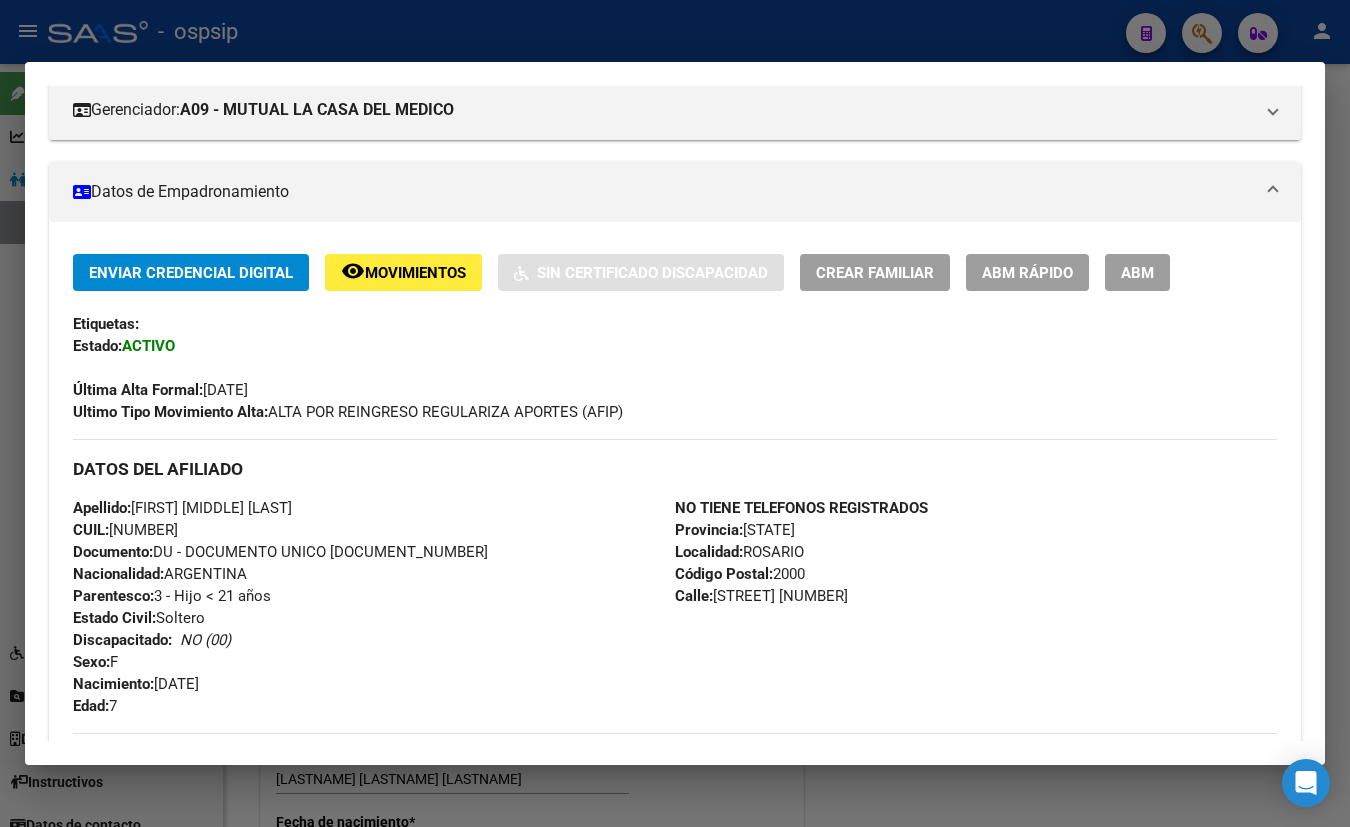 click on "NO TIENE TELEFONOS REGISTRADOS Provincia:  Santa Fe Localidad:  ROSARIO Código Postal:  2000 Calle:  CARBIA 762" at bounding box center [976, 607] 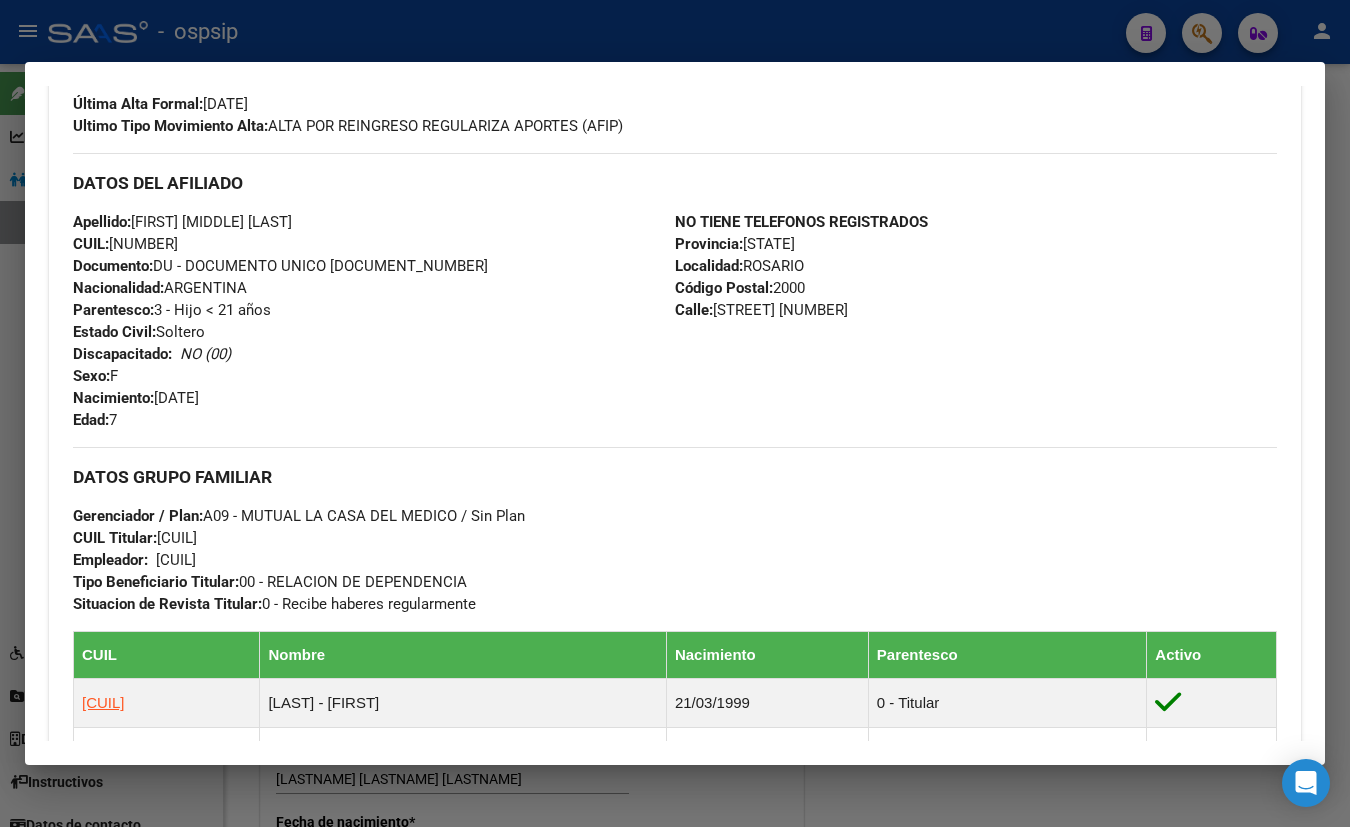 scroll, scrollTop: 363, scrollLeft: 0, axis: vertical 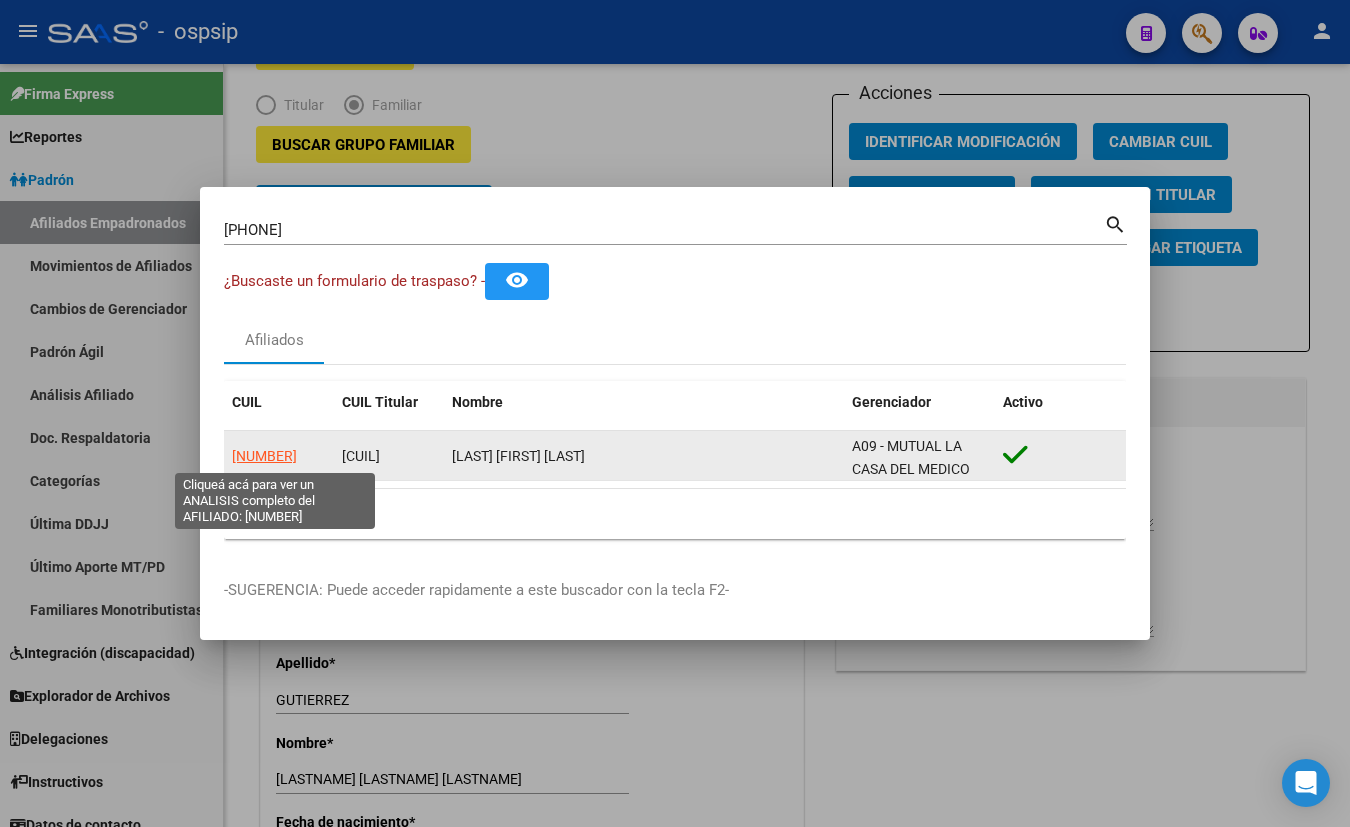 click on "[NUMBER]" 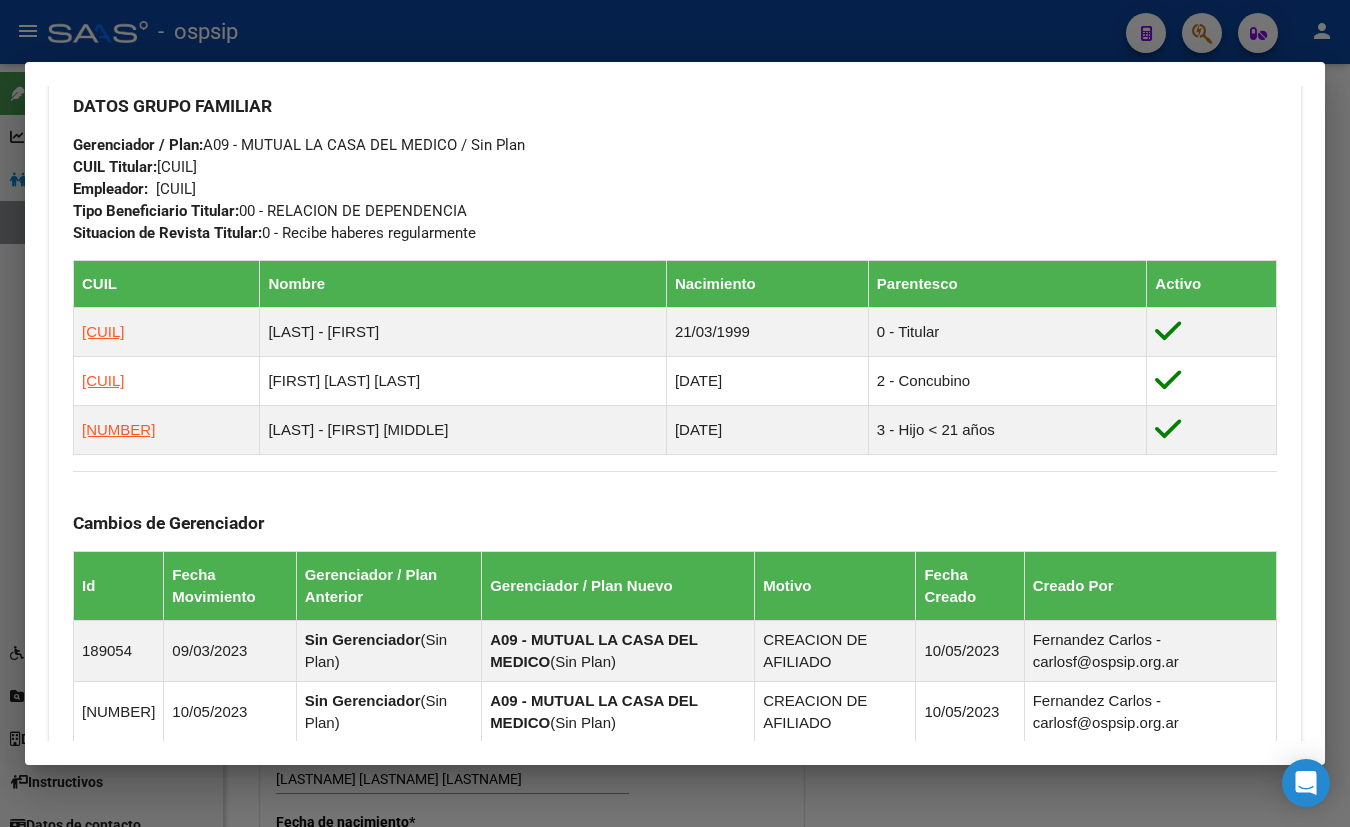 scroll, scrollTop: 1000, scrollLeft: 0, axis: vertical 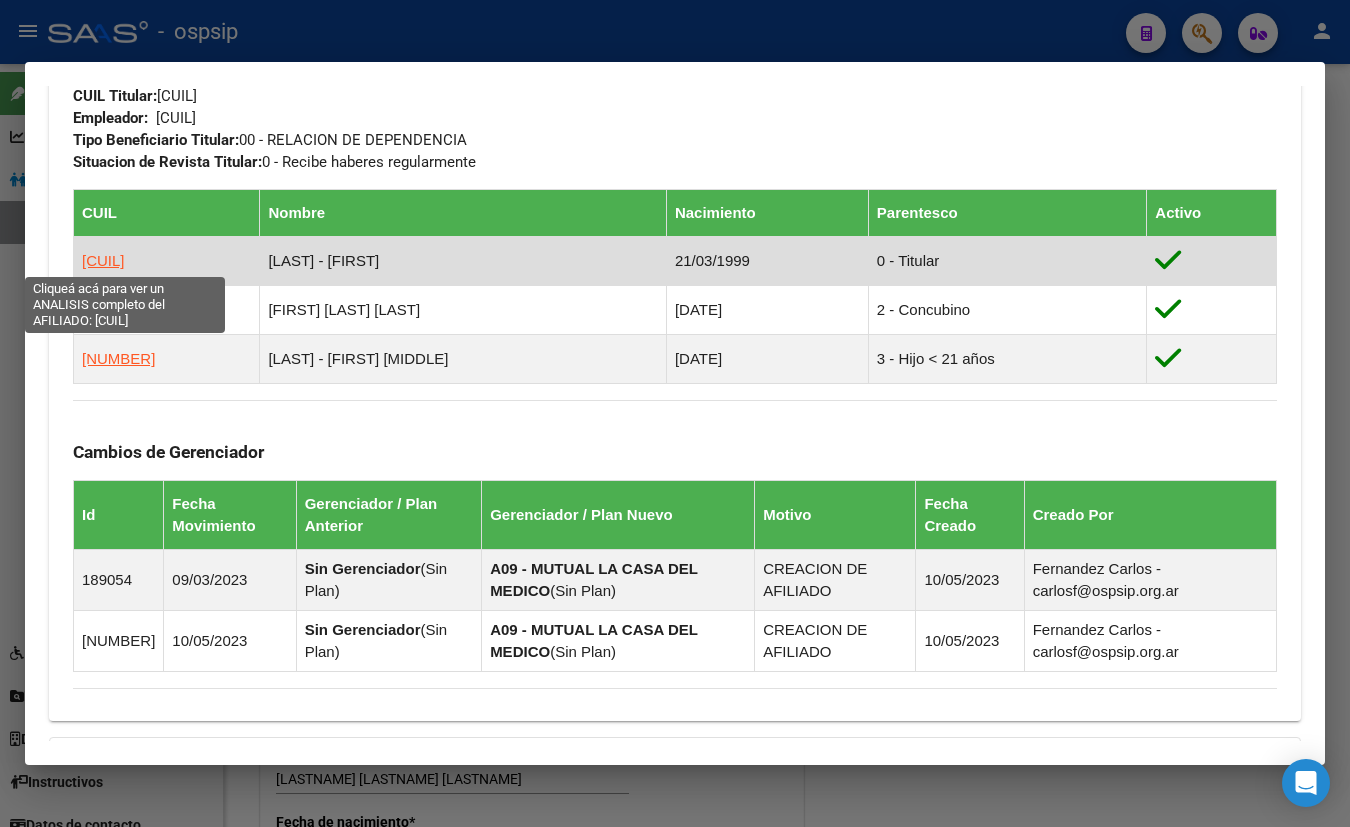 click on "[CUIL]" at bounding box center (103, 260) 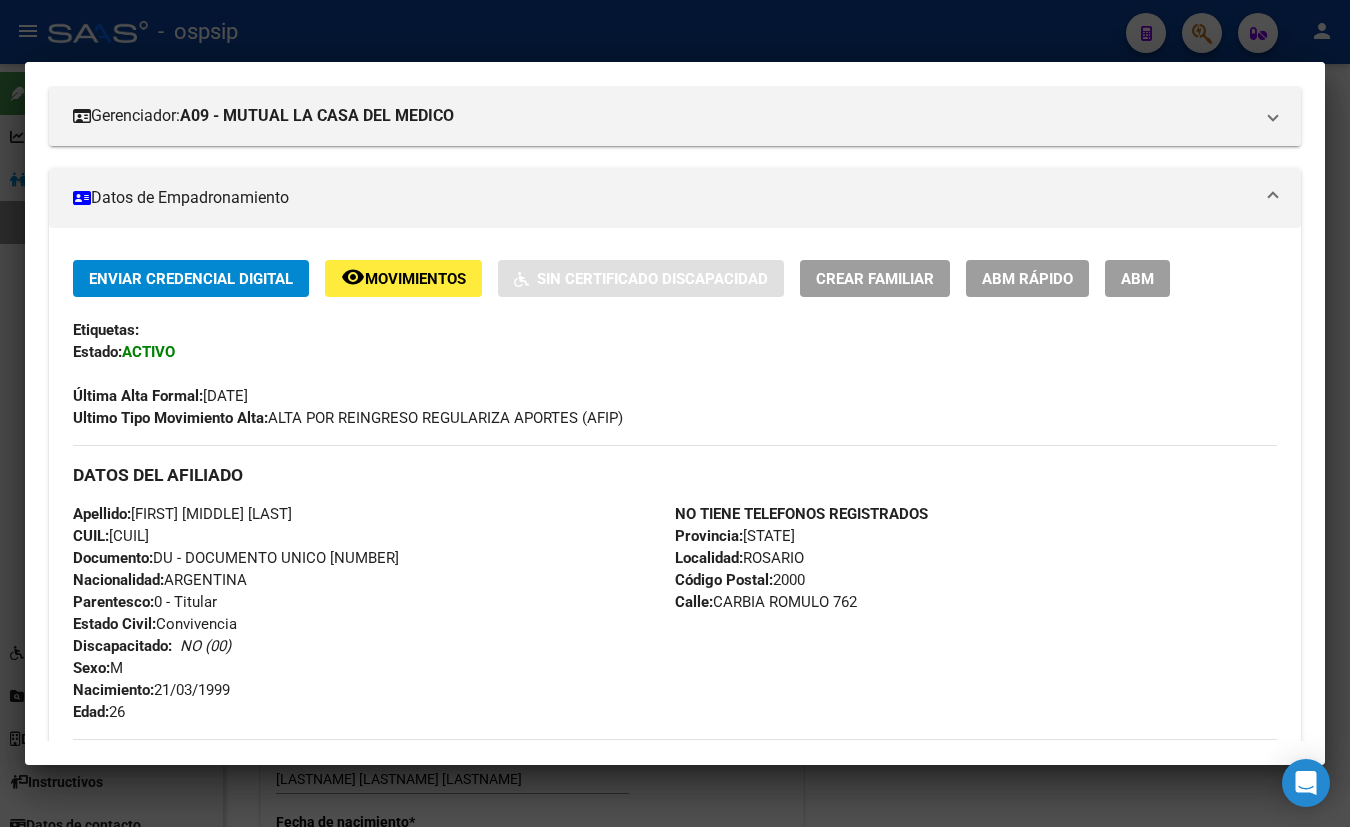 scroll, scrollTop: 545, scrollLeft: 0, axis: vertical 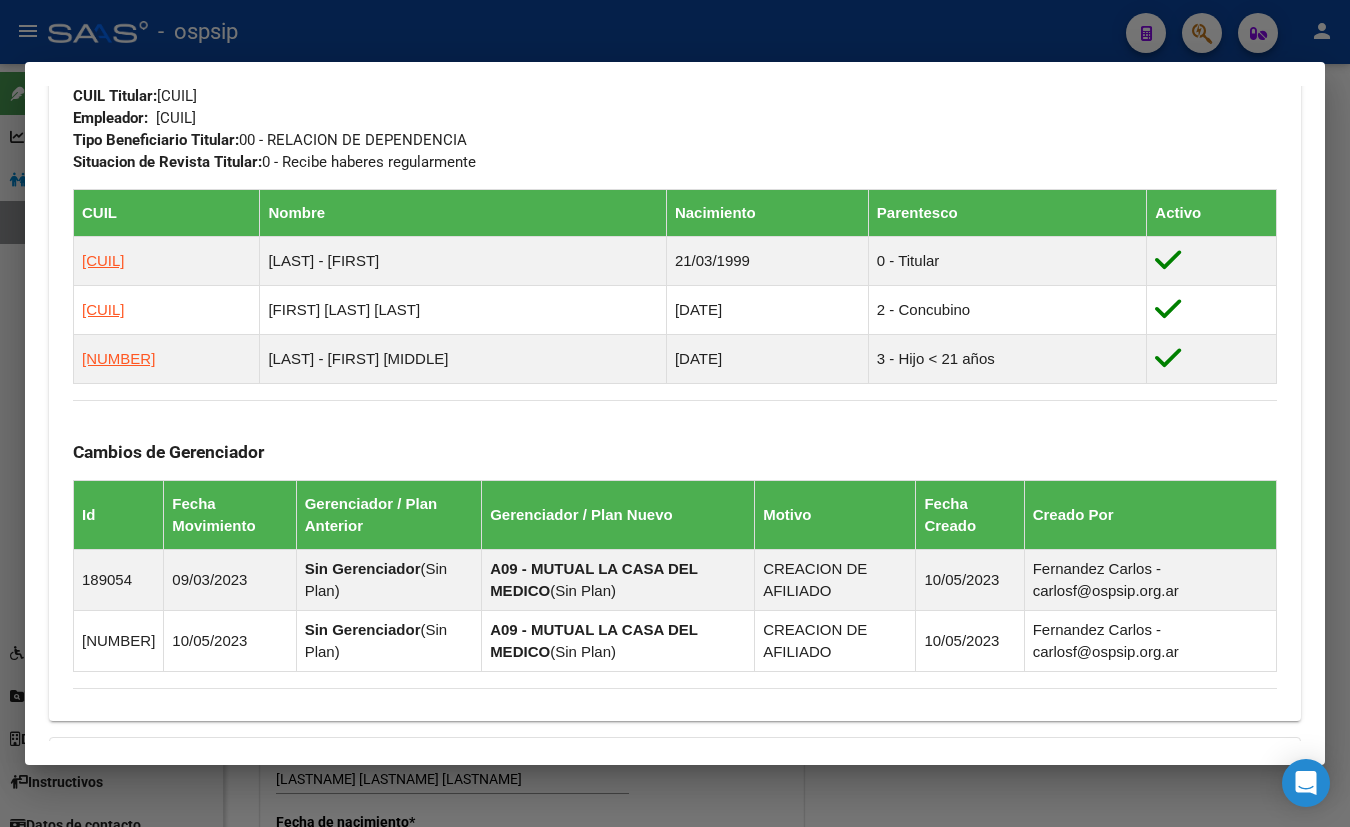 click on "Cambios de Gerenciador Id Fecha Movimiento Gerenciador / Plan Anterior Gerenciador / Plan Nuevo Motivo Fecha Creado Creado Por [ID] [DATE] Sin Gerenciador   (  Sin Plan  )  A09 - MUTUAL LA CASA DEL MEDICO    (  Sin Plan  ) CREACION DE AFILIADO [DATE] [FIRST] - [EMAIL] [ID] [DATE] Sin Gerenciador   (  Sin Plan  )  A09 - MUTUAL LA CASA DEL MEDICO    (  Sin Plan  ) CREACION DE AFILIADO [DATE] [FIRST] - [EMAIL]" at bounding box center (675, 536) 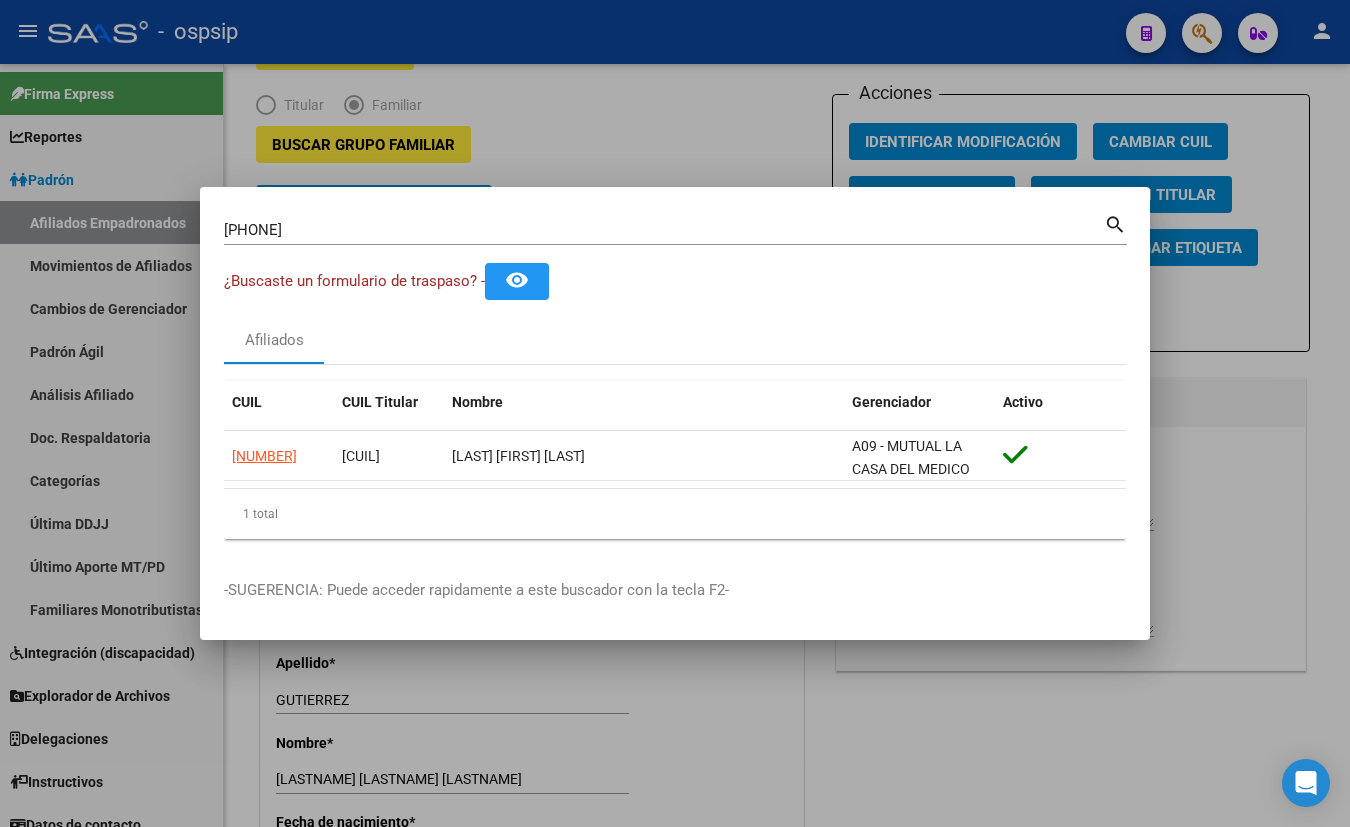 type 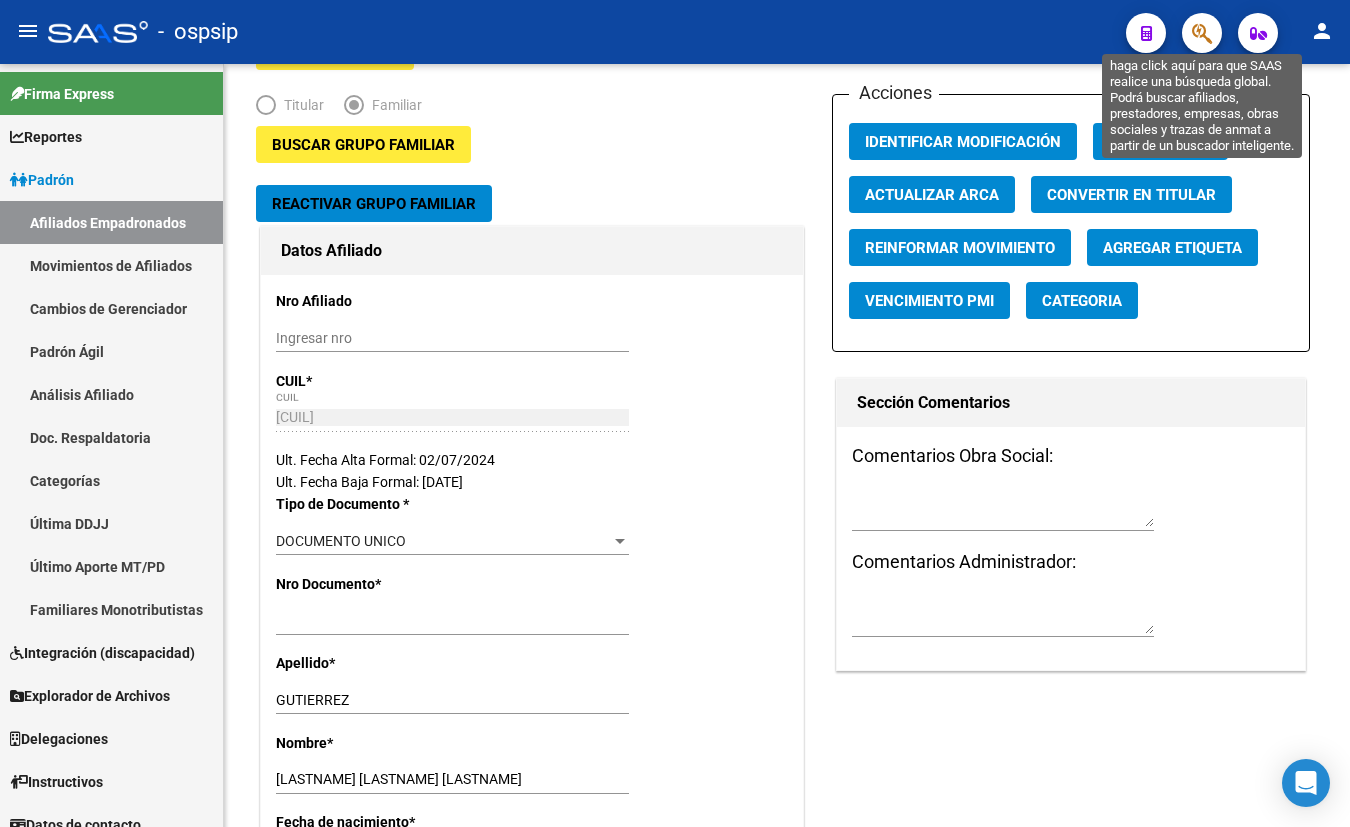 click 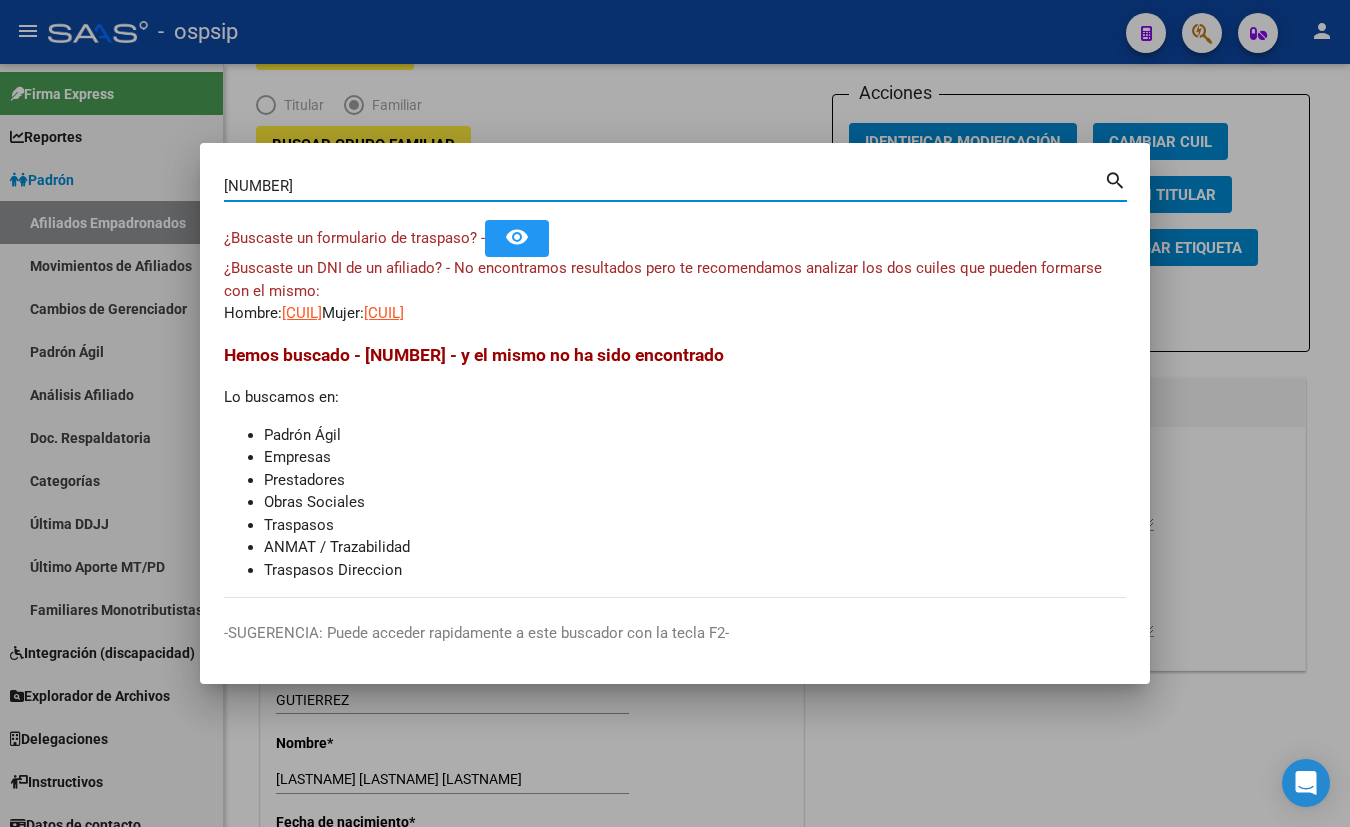 drag, startPoint x: 327, startPoint y: 195, endPoint x: 75, endPoint y: 197, distance: 252.00793 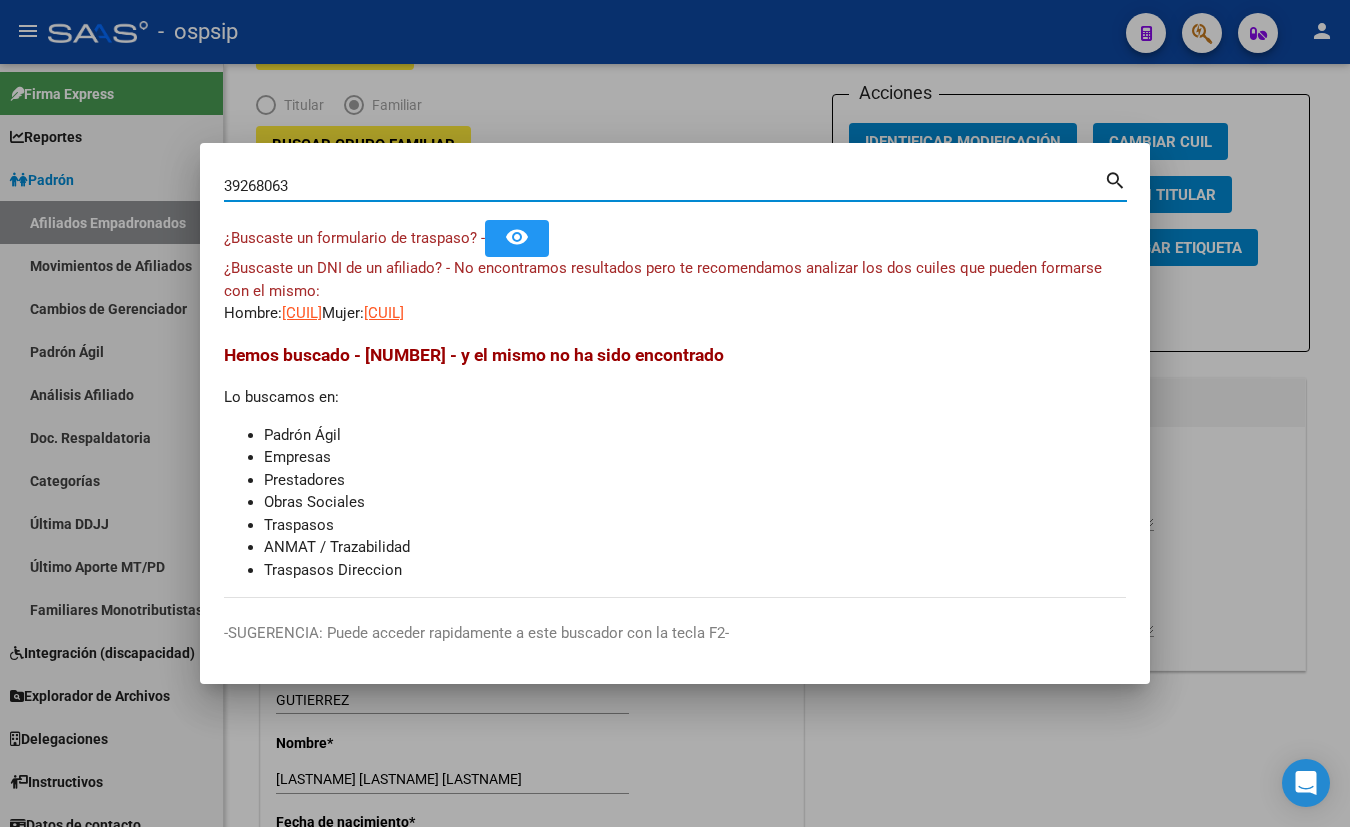 type on "39268063" 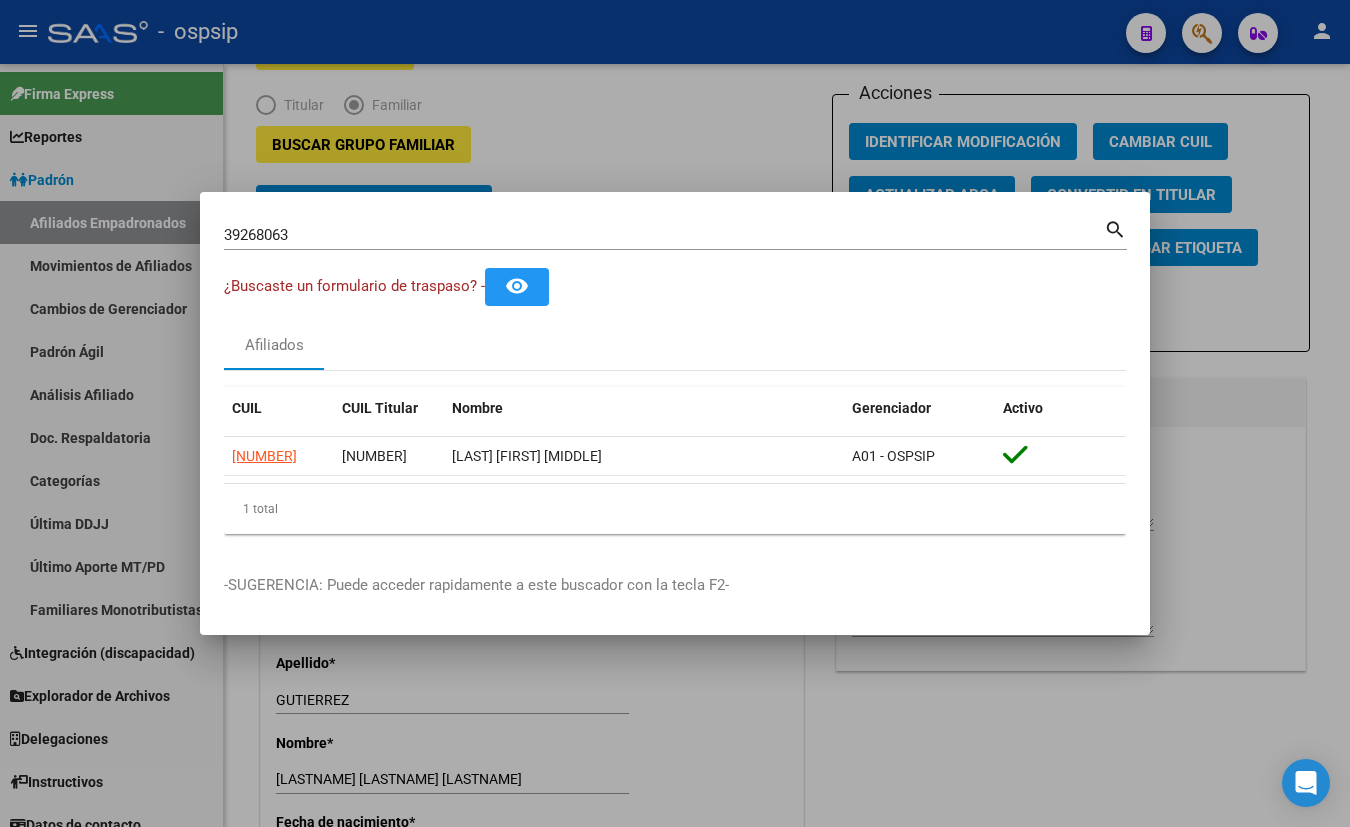 click on "Afiliados" 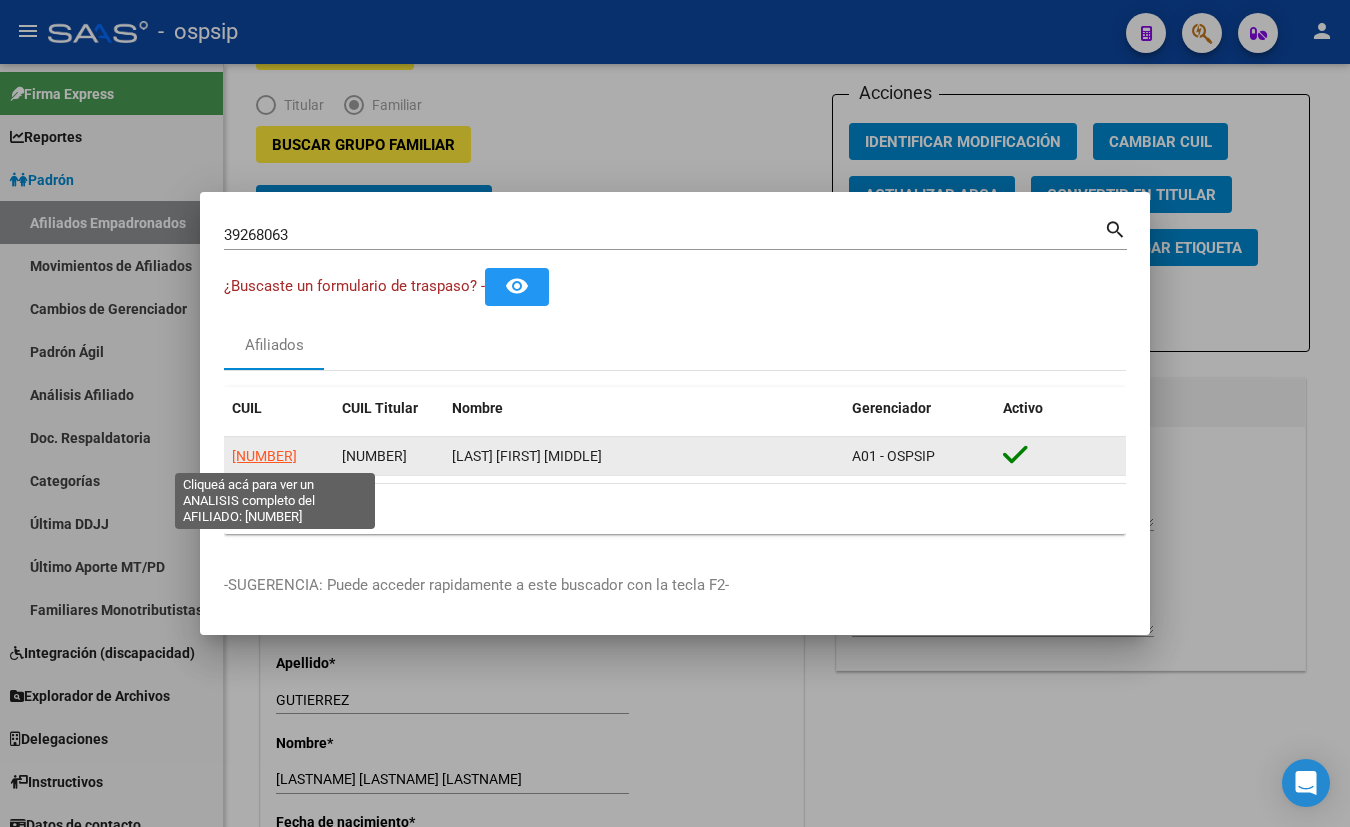 click on "[NUMBER]" 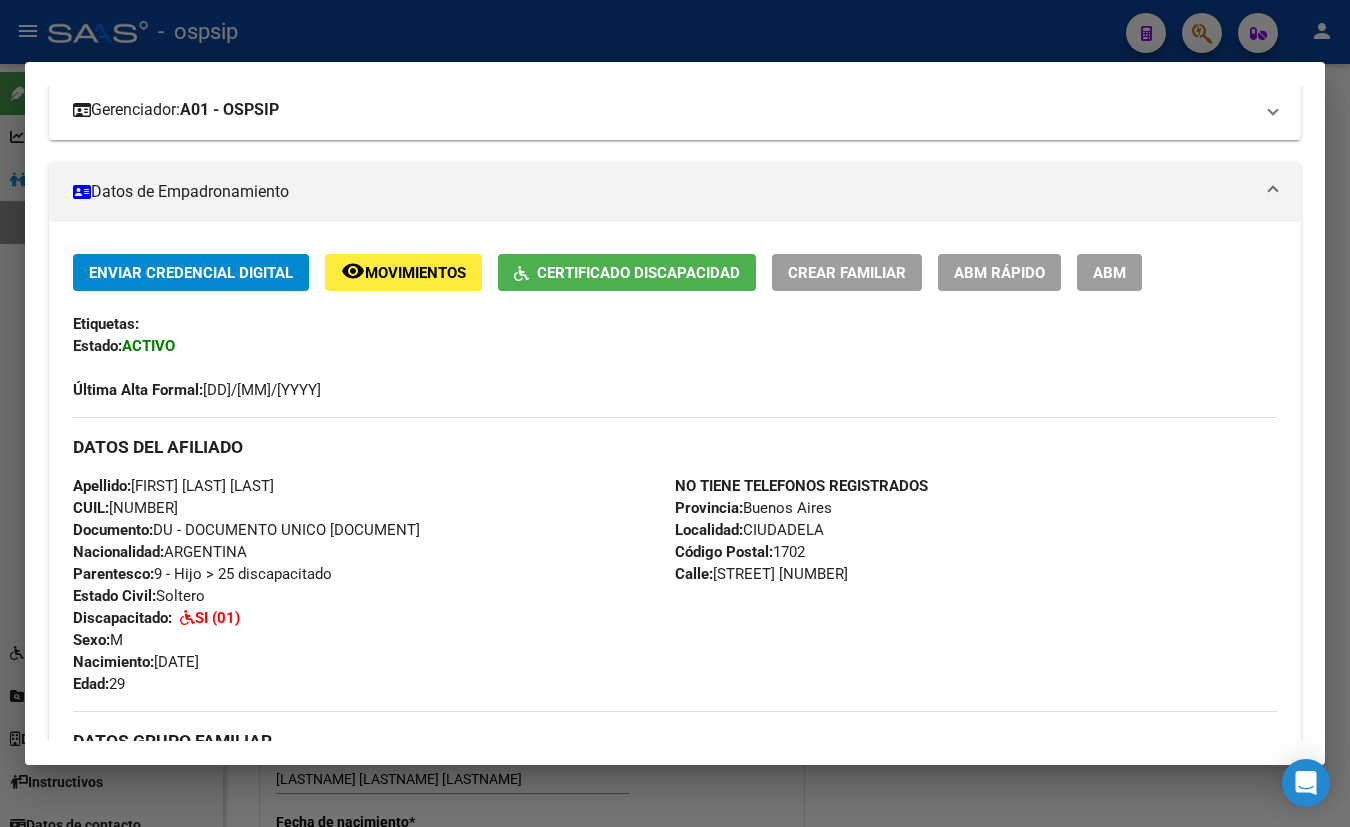 scroll, scrollTop: 363, scrollLeft: 0, axis: vertical 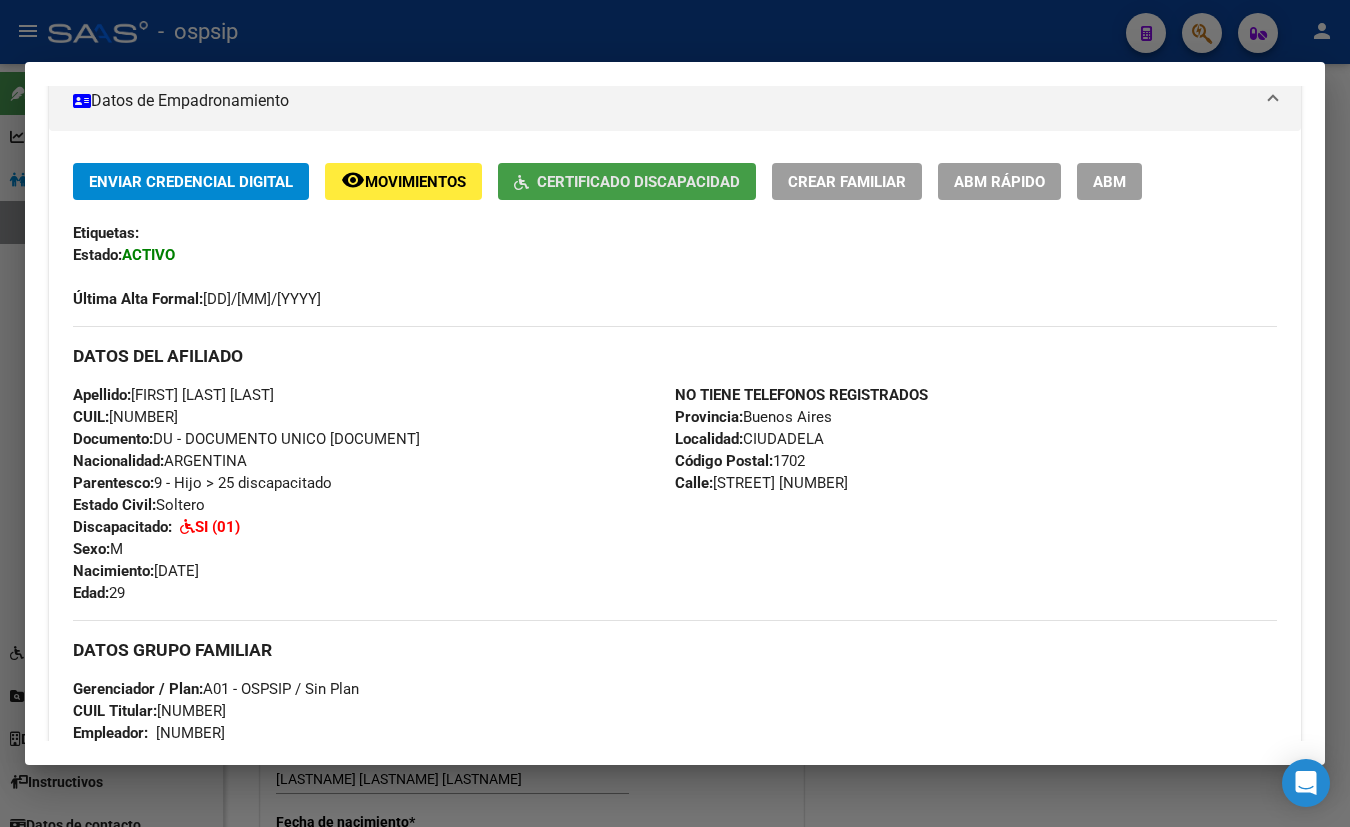 click on "Certificado Discapacidad" 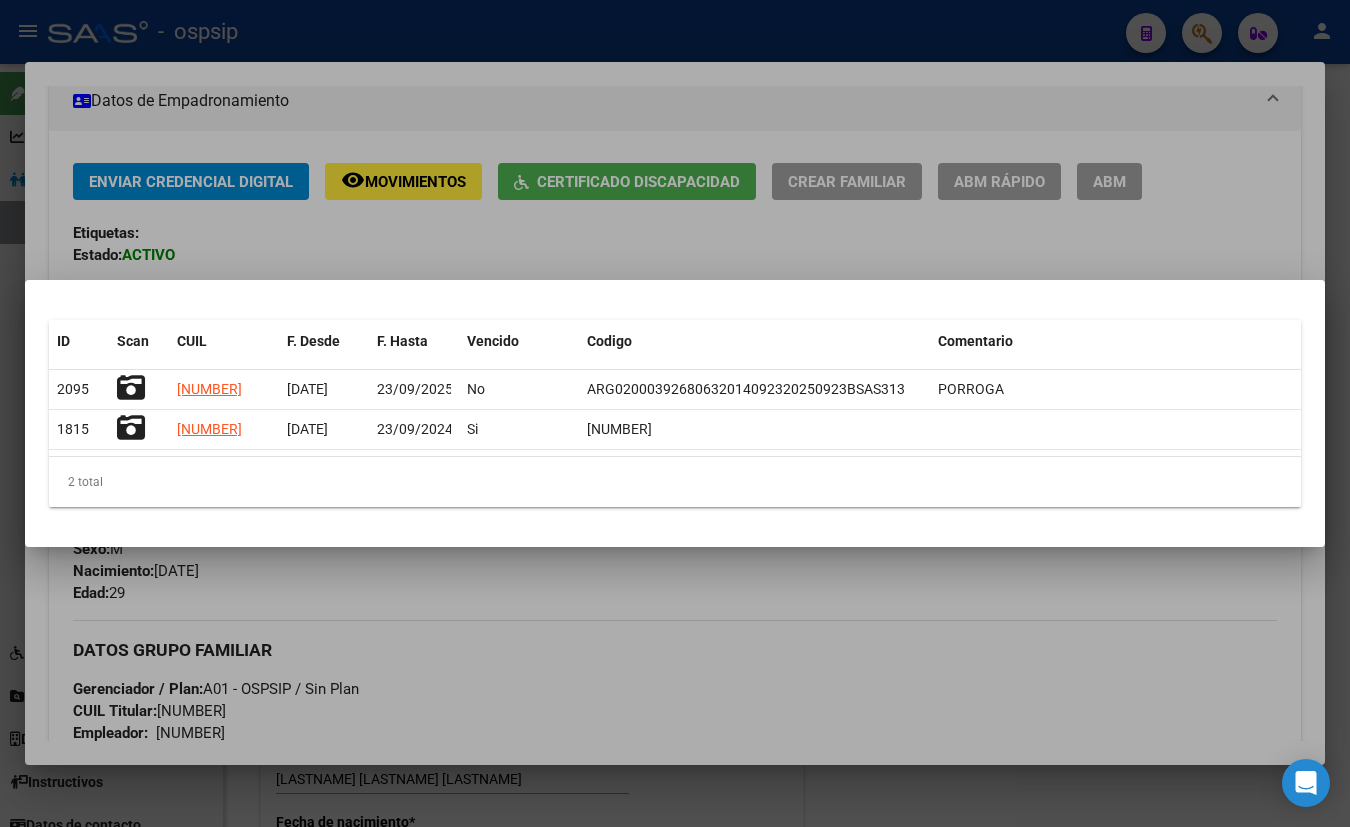 type 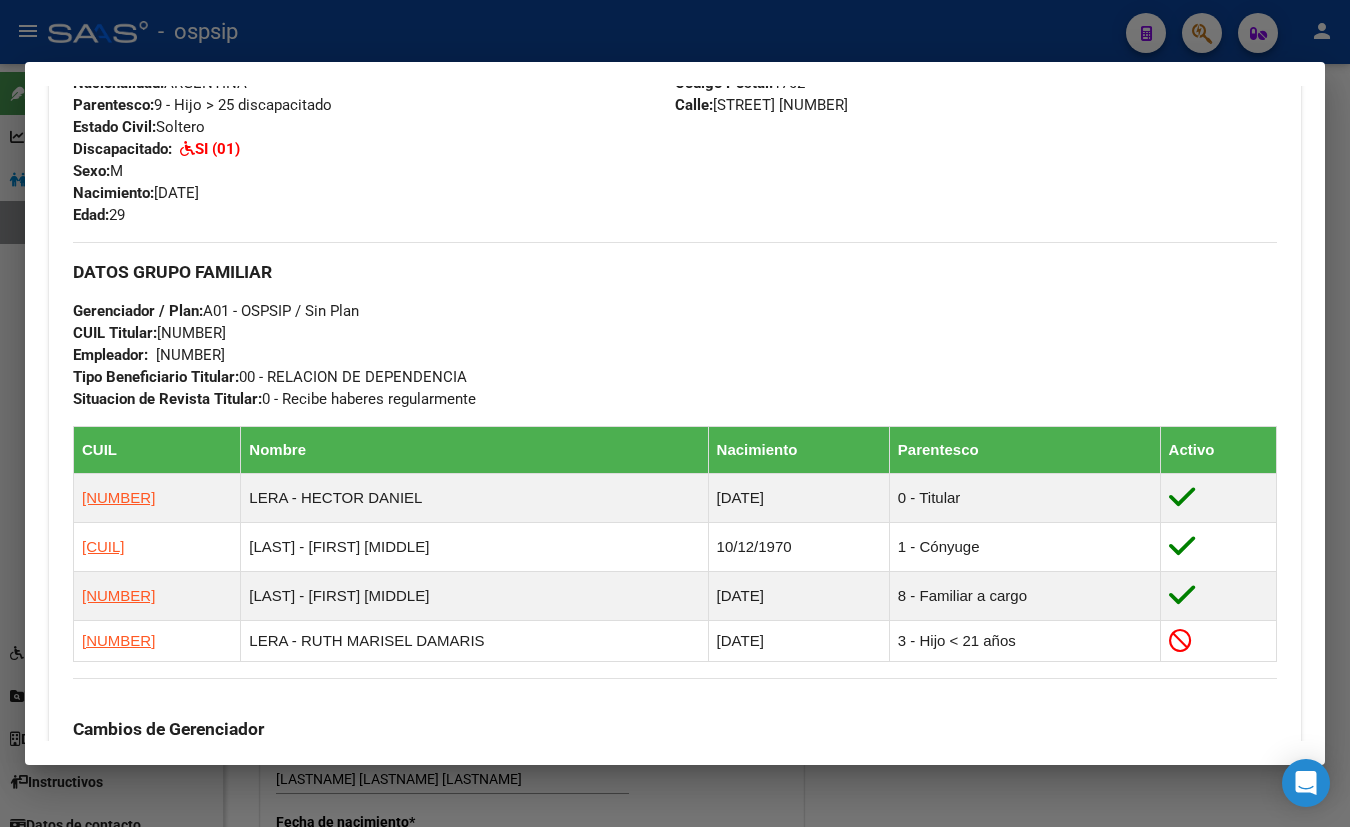 scroll, scrollTop: 818, scrollLeft: 0, axis: vertical 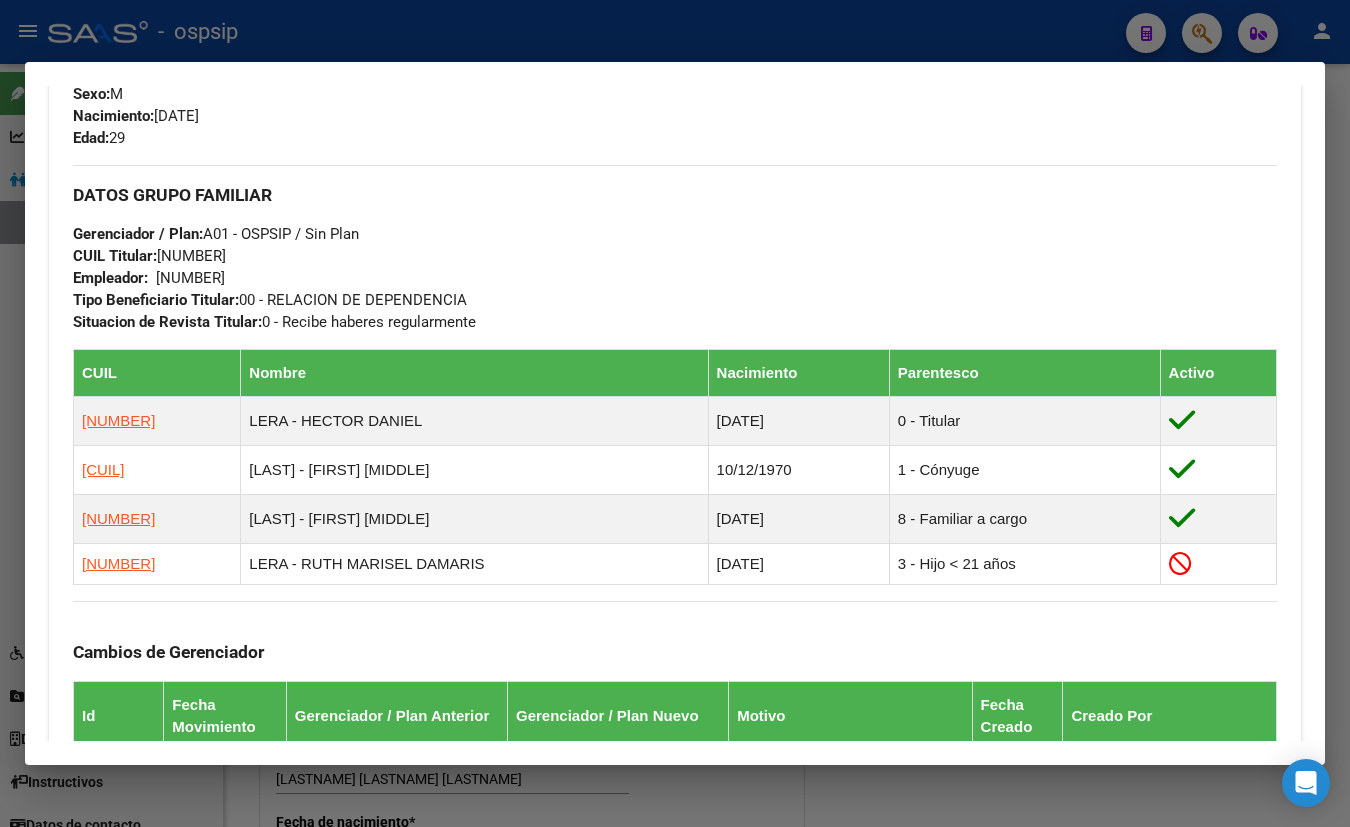 click on "Cambios de Gerenciador Id Fecha Movimiento Gerenciador / Plan Anterior Gerenciador / Plan Nuevo Motivo Fecha Creado Creado Por [NUMBER] [DD]/[MM]/[YYYY] A10 - BRISTOL PARK SA   (  Sin Plan  )  A01 - OSPSIP   (  Sin Plan  ) corresponde por domicilio [DD]/[MM]/[YYYY] Robles Noelia - noeliar@[EMAIL_DOMAIN].org.ar [NUMBER] [DD]/[MM]/[YYYY] A10 - BRISTOL PARK SA   (  Sin Plan  )  A09 - MUTUAL LA CASA DEL MEDICO    (  Sin Plan  ) GRAN BUENOS AIRES - MUTUAL CASA DEL MEDICO [DD]/[MM]/[YYYY] Tirasso Rosana - rosanat@[EMAIL_DOMAIN].org.ar [NUMBER] [DD]/[MM]/[YYYY] A01 - OSPSIP   (  Sin Plan  )  A10 - BRISTOL PARK SA   (  Sin Plan  ) BRISTOL PARK - CONURBANO  [DD]/[MM]/[YYYY] Tirasso Rosana - rosanat@[EMAIL_DOMAIN].org.ar [NUMBER] [DD]/[MM]/[YYYY] A10 - BRISTOL PARK SA   (  Sin Plan  )  A10 - BRISTOL PARK SA   (  Sin Plan  ) BRISTOL PARK CONURBANO [DD]/[MM]/[YYYY] Tirasso Rosana - rosanat@[EMAIL_DOMAIN].org.ar [NUMBER] [DD]/[MM]/[YYYY] A09 - MUTUAL LA CASA DEL MEDICO    (  Sin Plan  )  A10 - BRISTOL PARK SA   (  Sin Plan  ) CONURBANO - BRISTOL PARK [DD]/[MM]/[YYYY] Tirasso Rosana - rosanat@[EMAIL_DOMAIN].org.ar [NUMBER] [DD]/[MM]/[YYYY]" at bounding box center [675, 859] 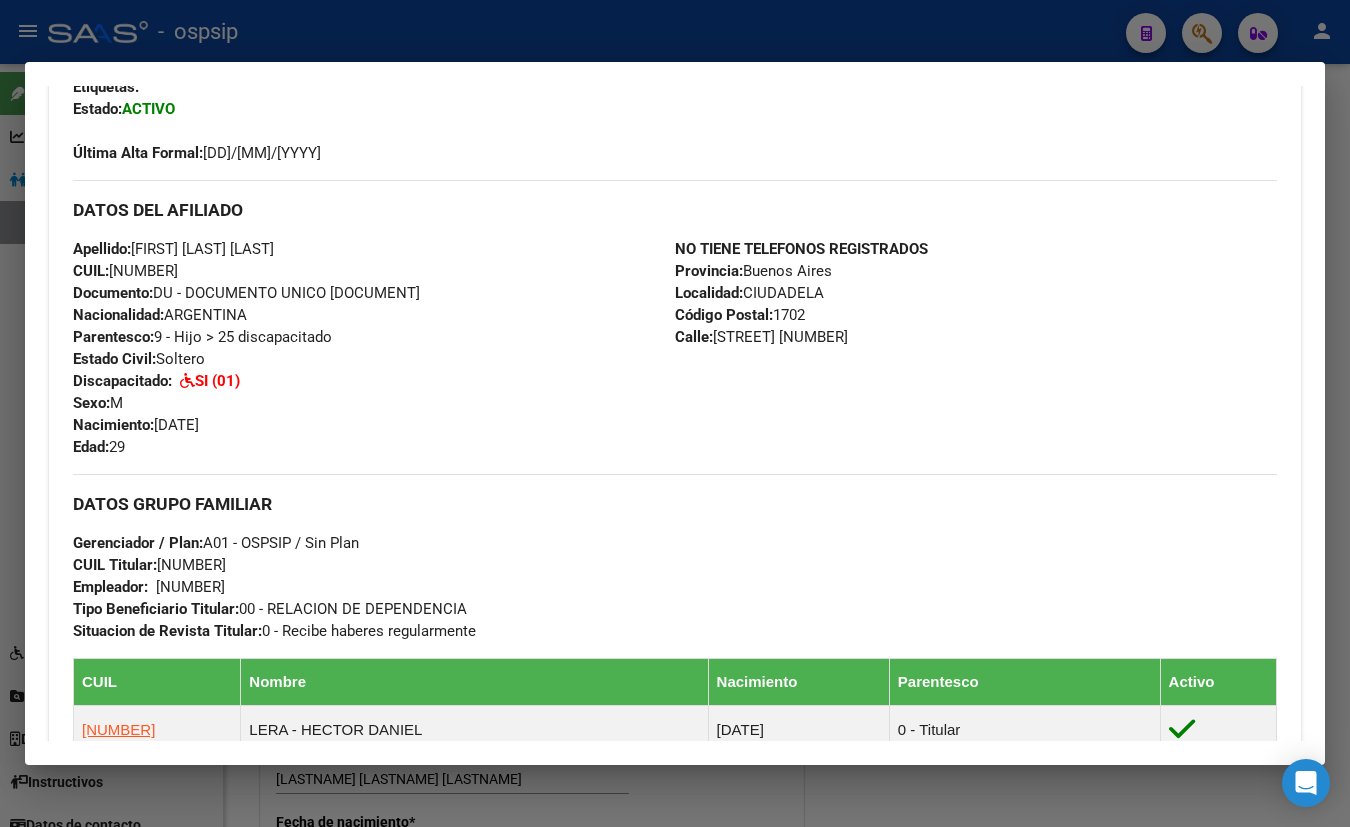 scroll, scrollTop: 363, scrollLeft: 0, axis: vertical 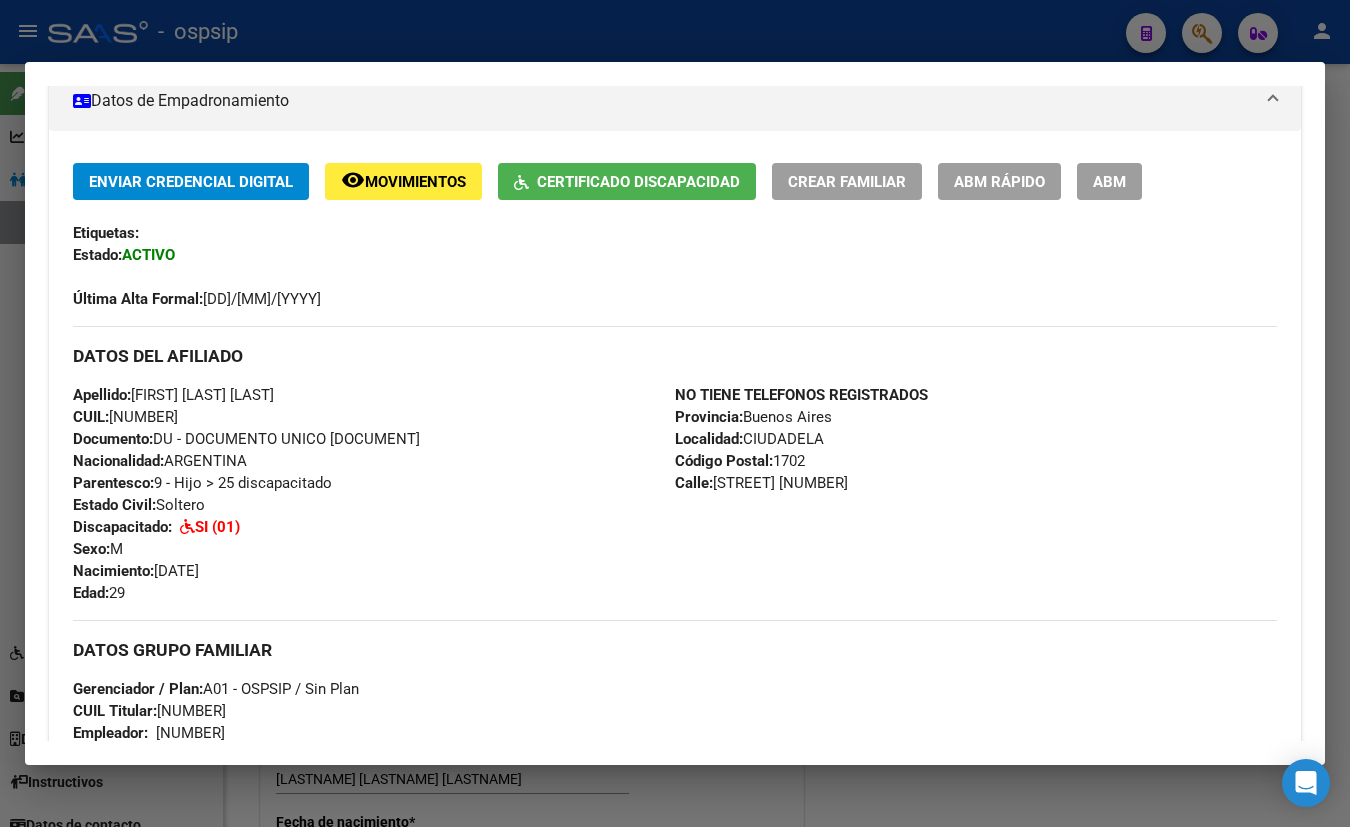 click on "Apellido: | | [LAST] [FIRST] [LAST] CUIL: | | [CUIL] Documento: | | DU - DOCUMENTO UNICO [NUMBER]  Nacionalidad: | | ARGENTINA Parentesco: | | 9 - Hijo > 25 discapacitado Estado Civil: | | Soltero Discapacitado: | |   SI (01) Sexo: | | M Nacimiento: | | [DATE] Edad:  29" at bounding box center [374, 494] 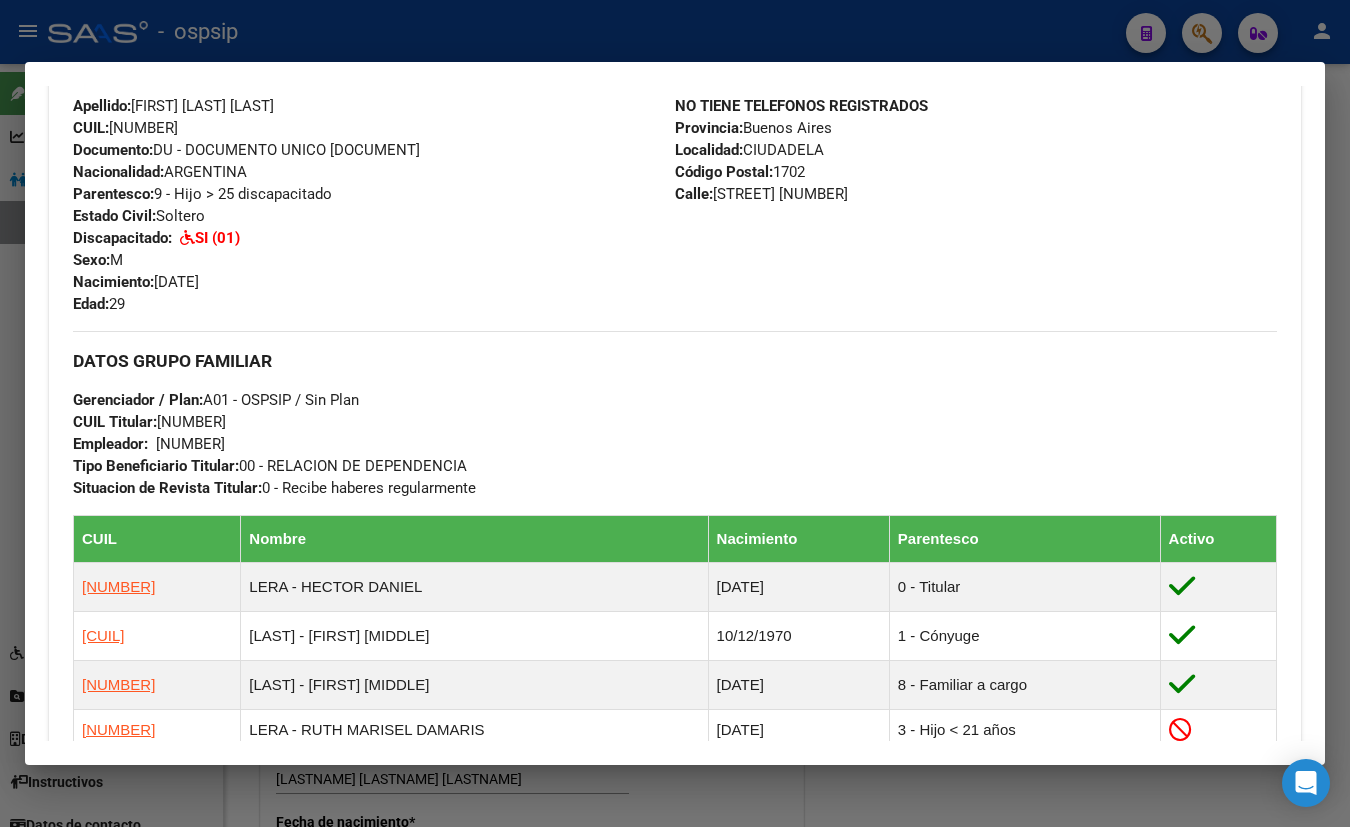 scroll, scrollTop: 377, scrollLeft: 0, axis: vertical 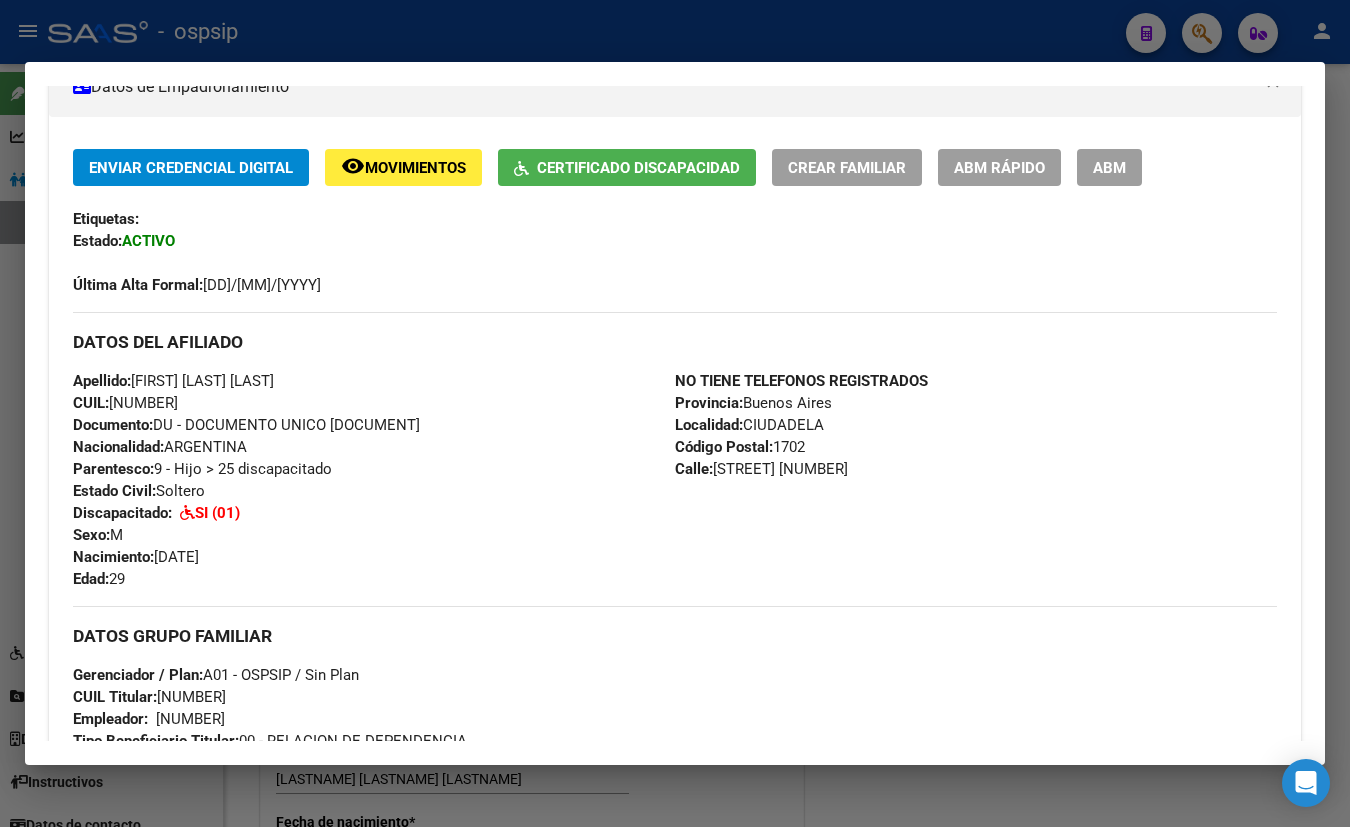 click on "ABM" at bounding box center [1109, 168] 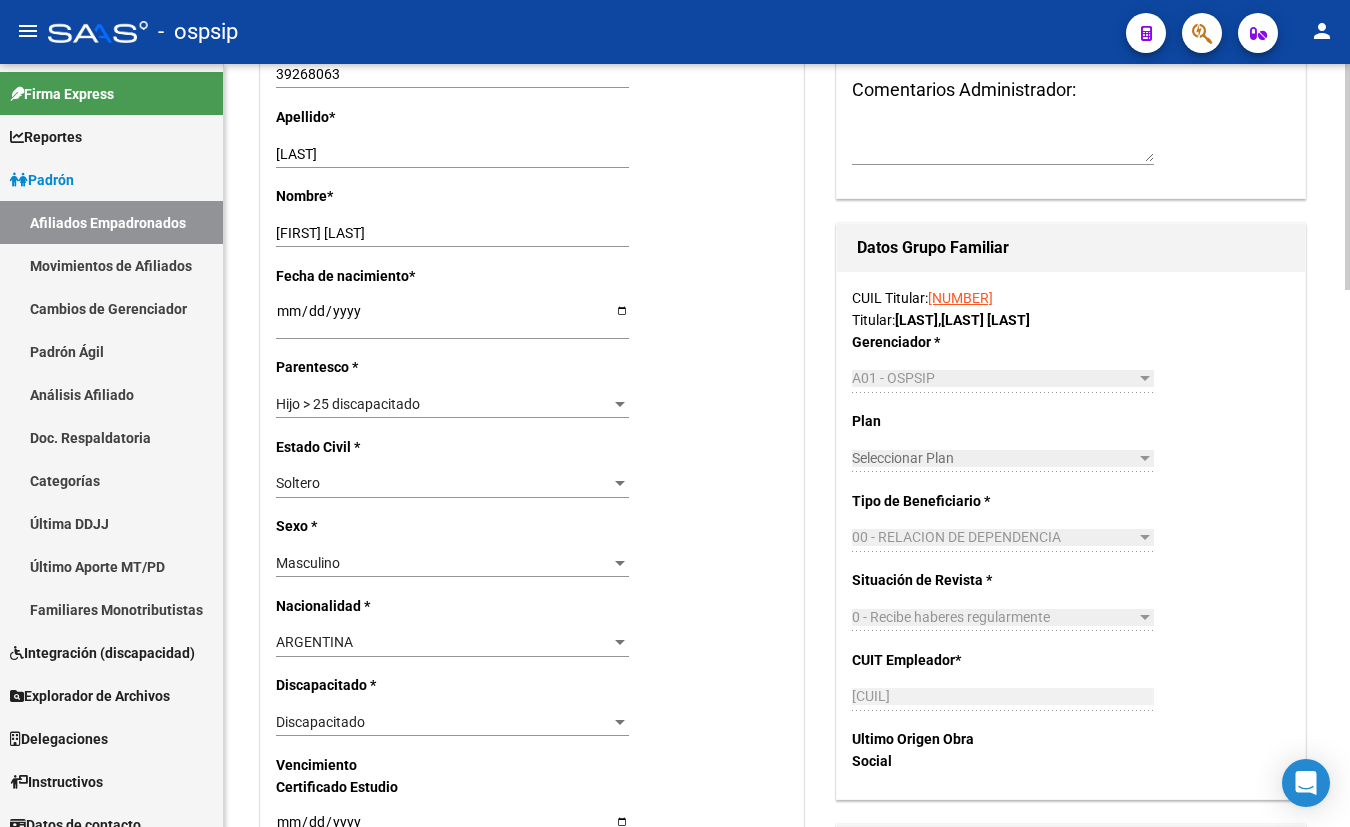 scroll, scrollTop: 818, scrollLeft: 0, axis: vertical 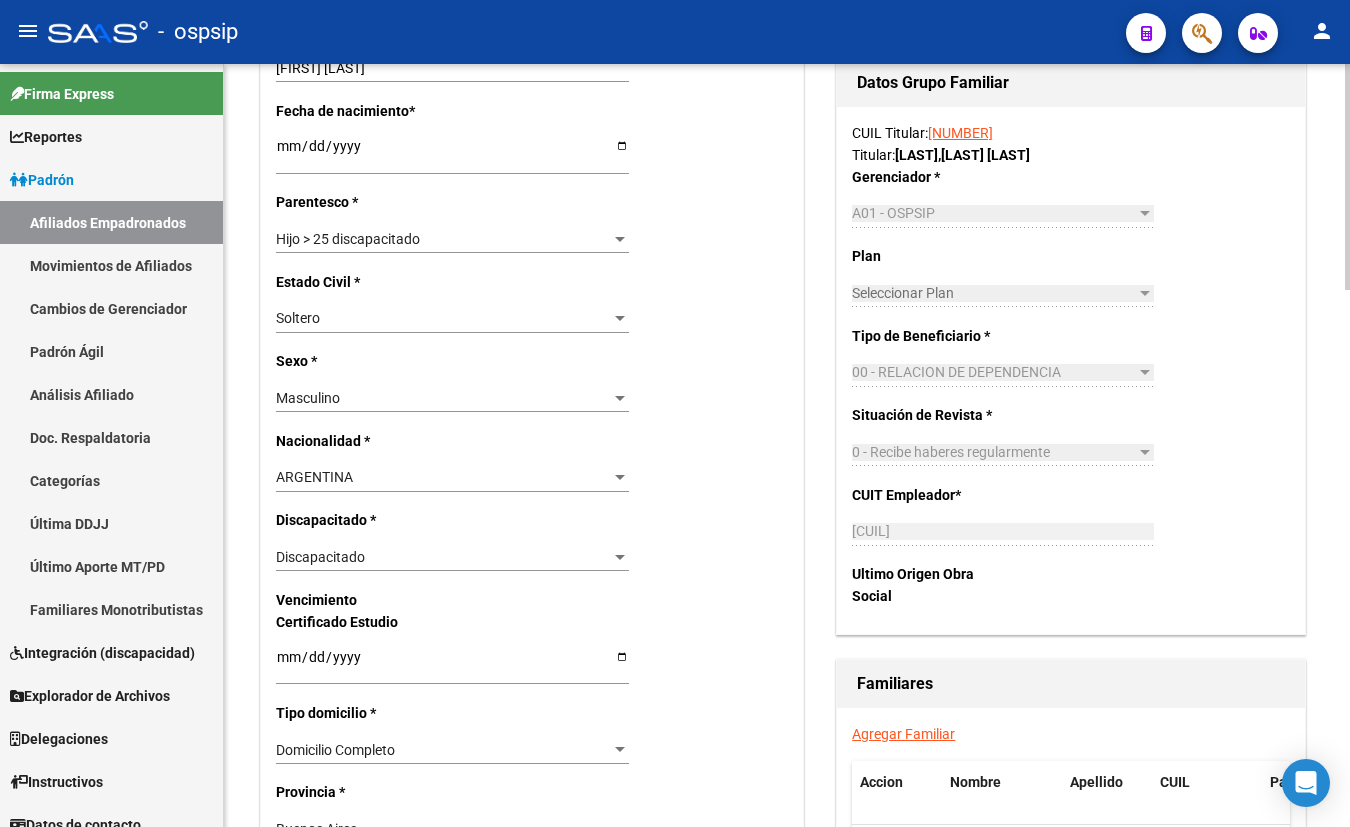click on "Domicilio Completo" at bounding box center (443, 750) 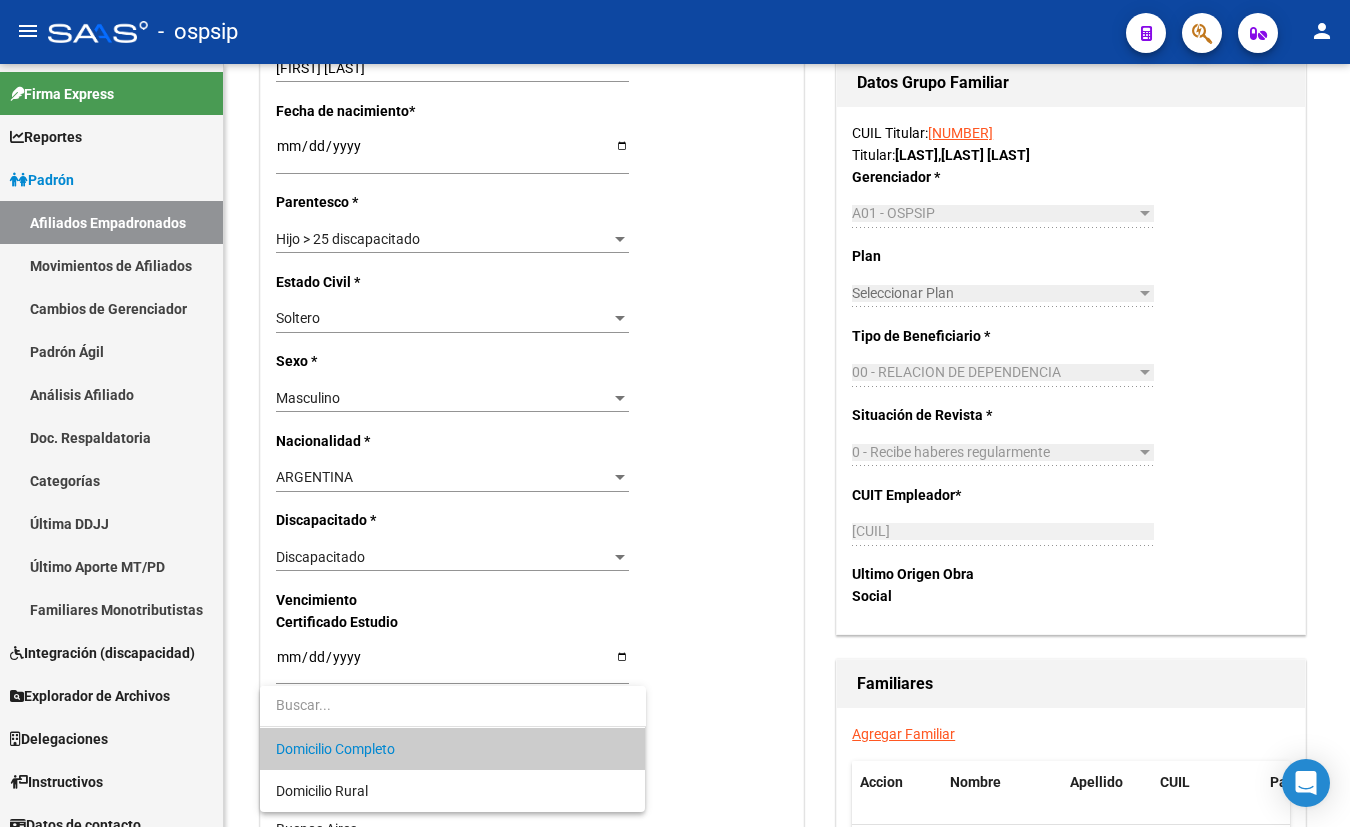 click at bounding box center [675, 413] 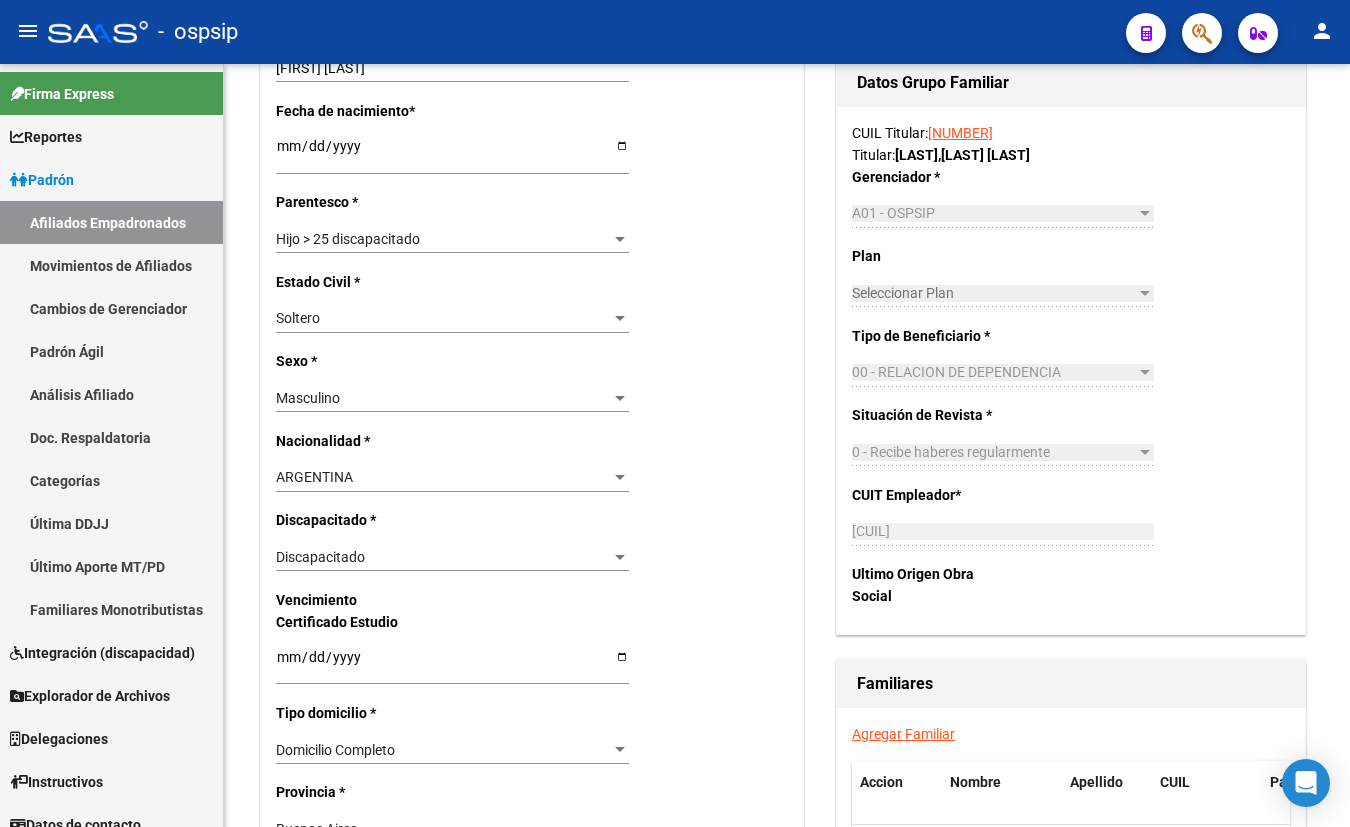 click 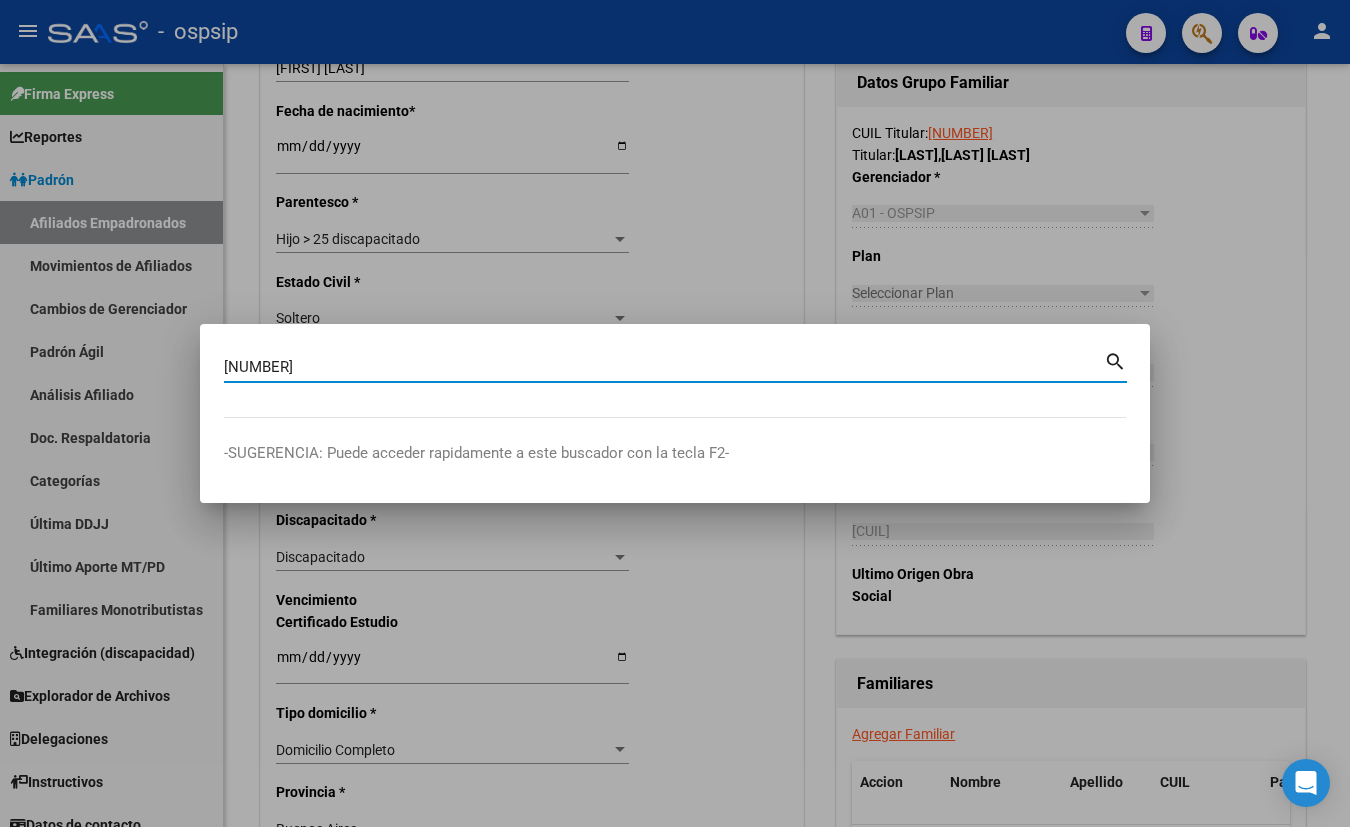 type on "[NUMBER]" 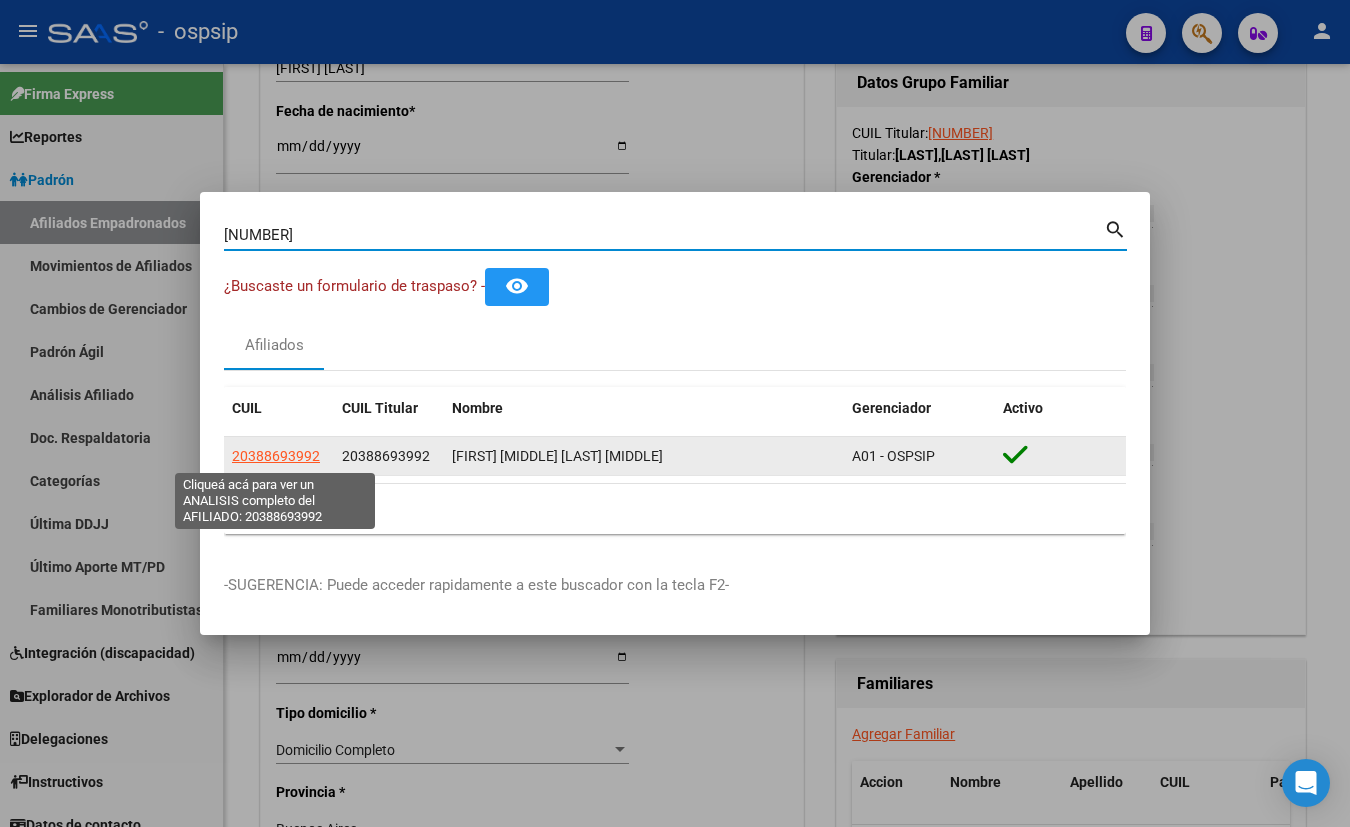 click on "20388693992" 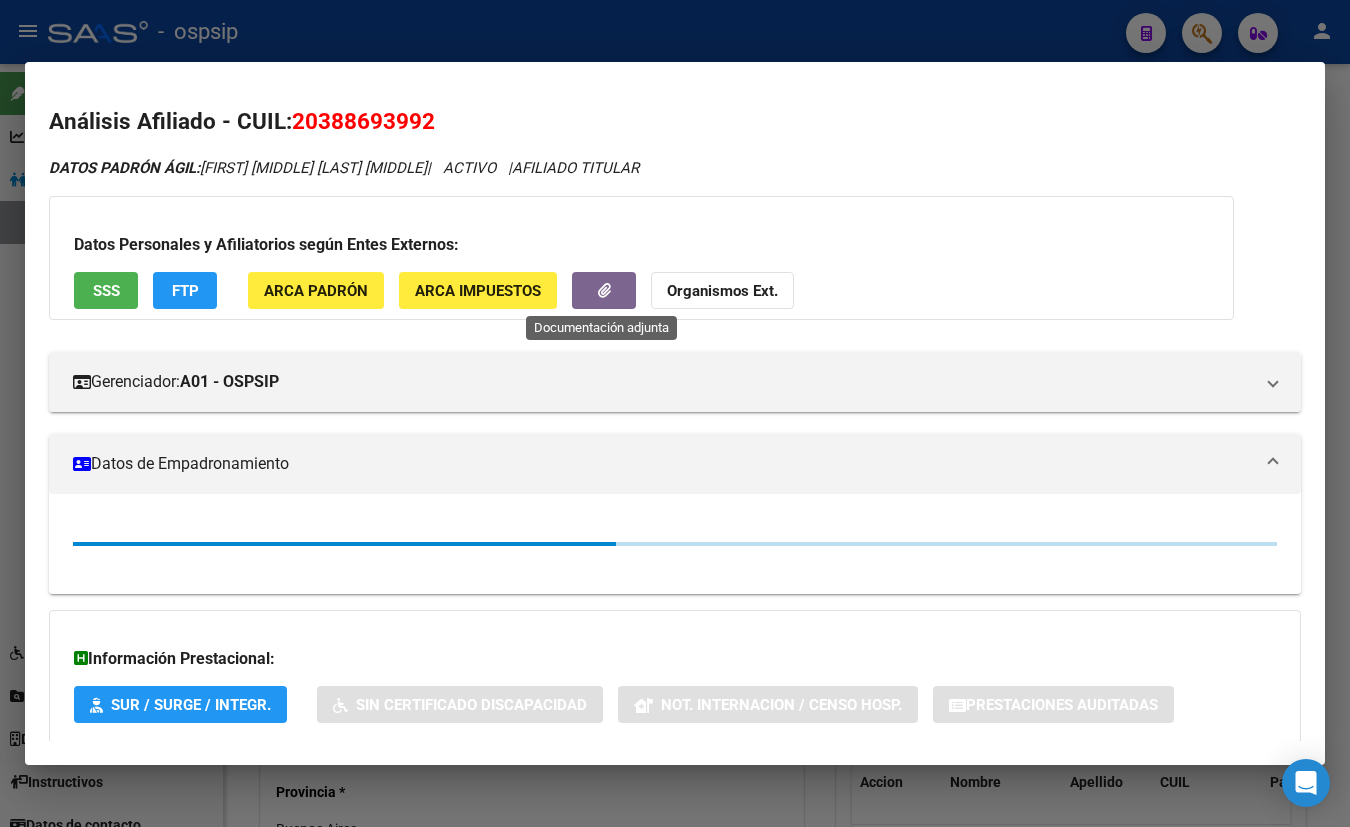 click 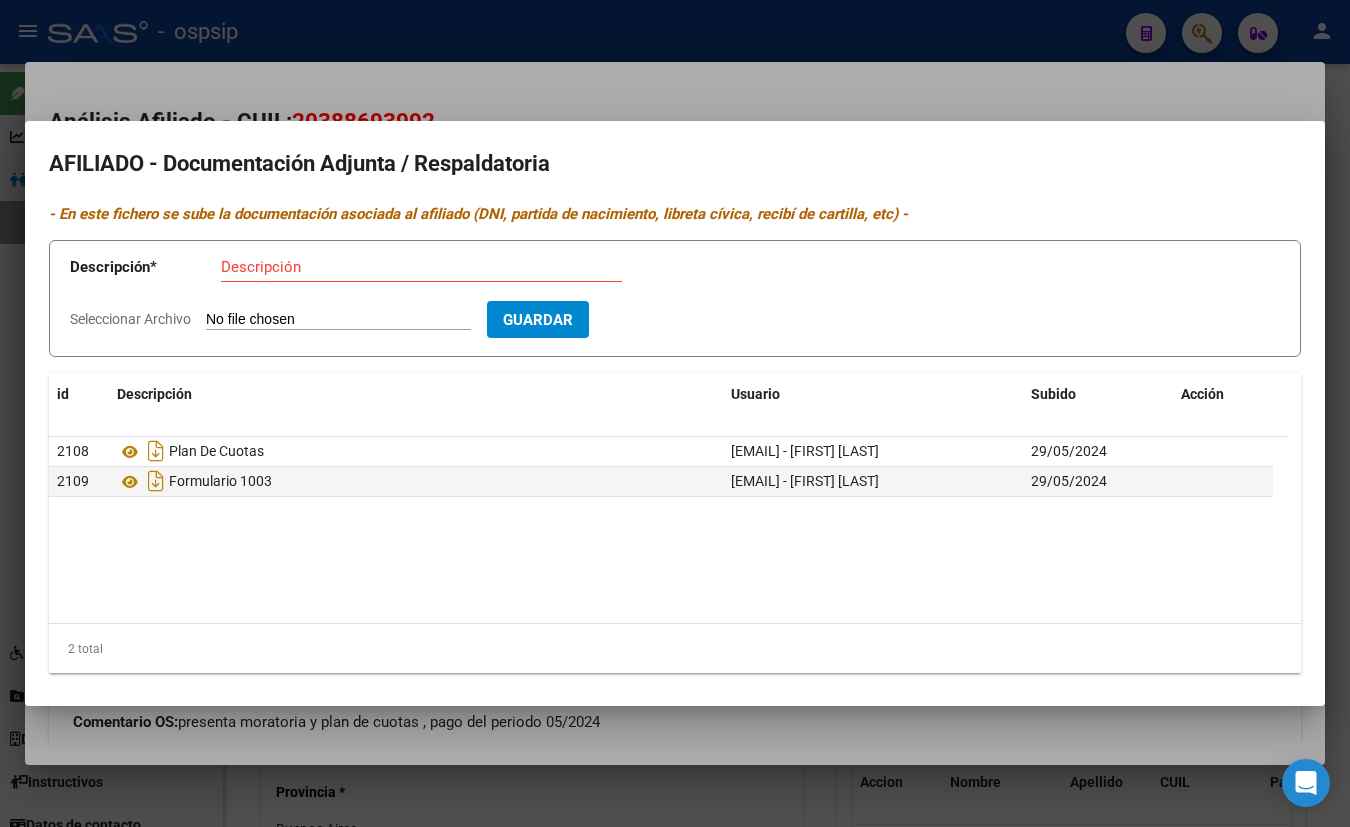 drag, startPoint x: 1045, startPoint y: 33, endPoint x: 1009, endPoint y: 38, distance: 36.345562 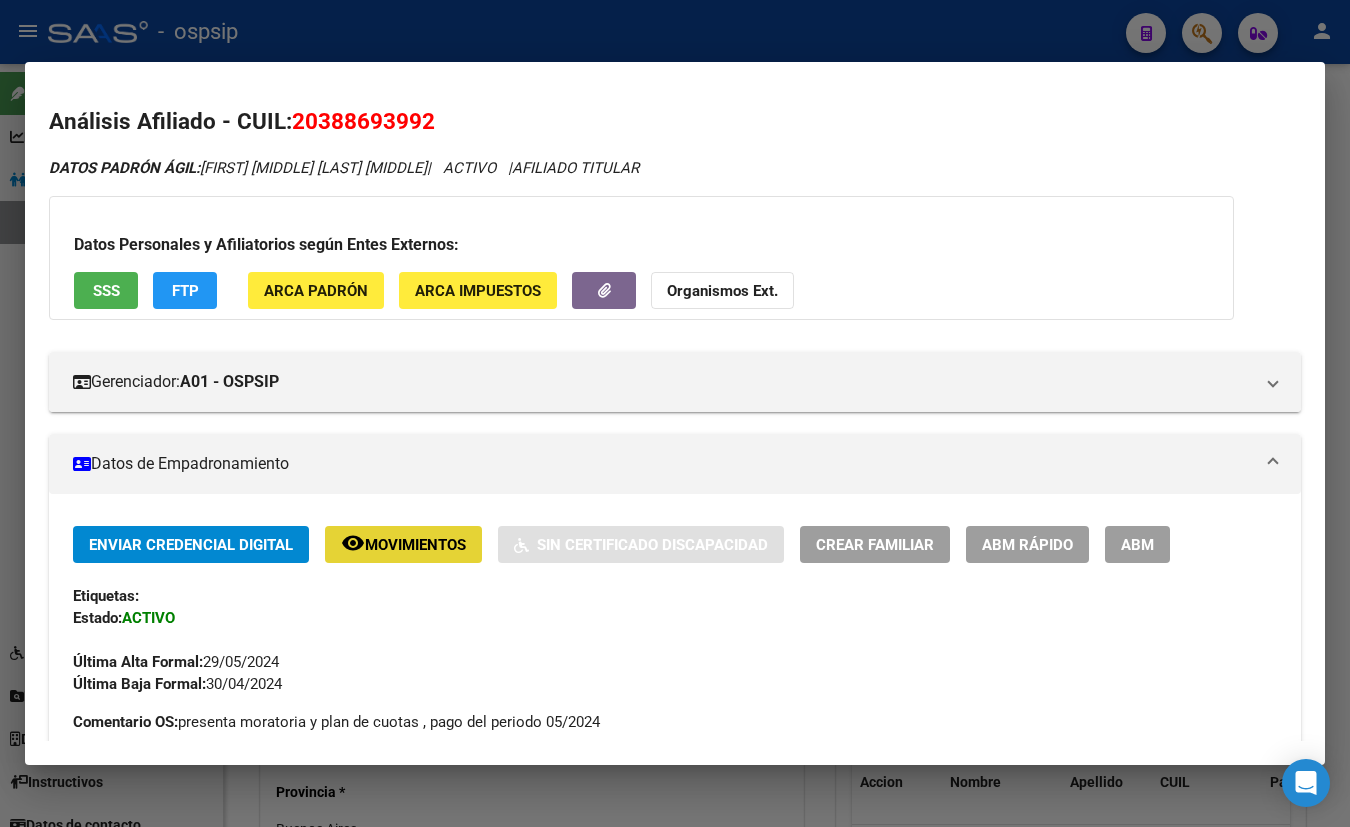 click on "Movimientos" 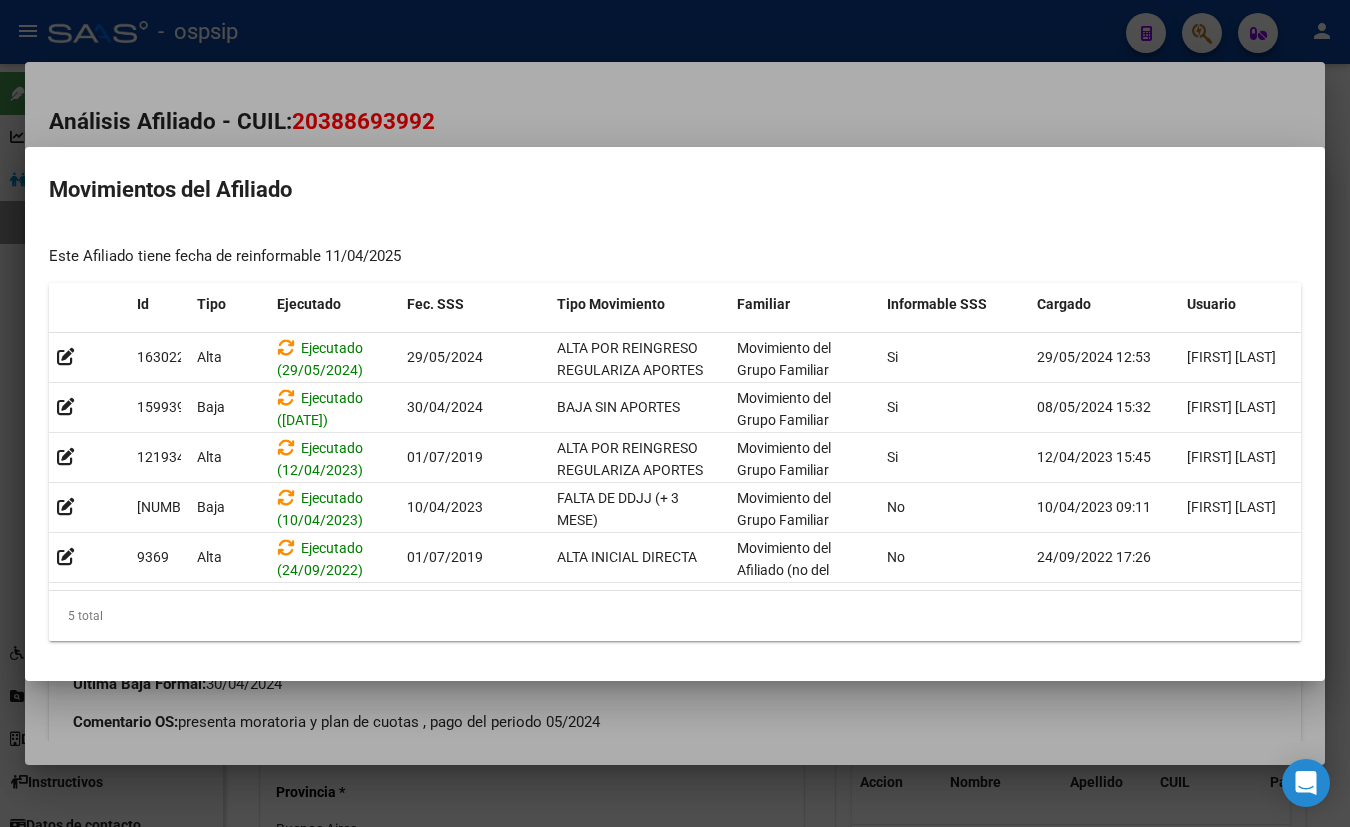 click at bounding box center (675, 413) 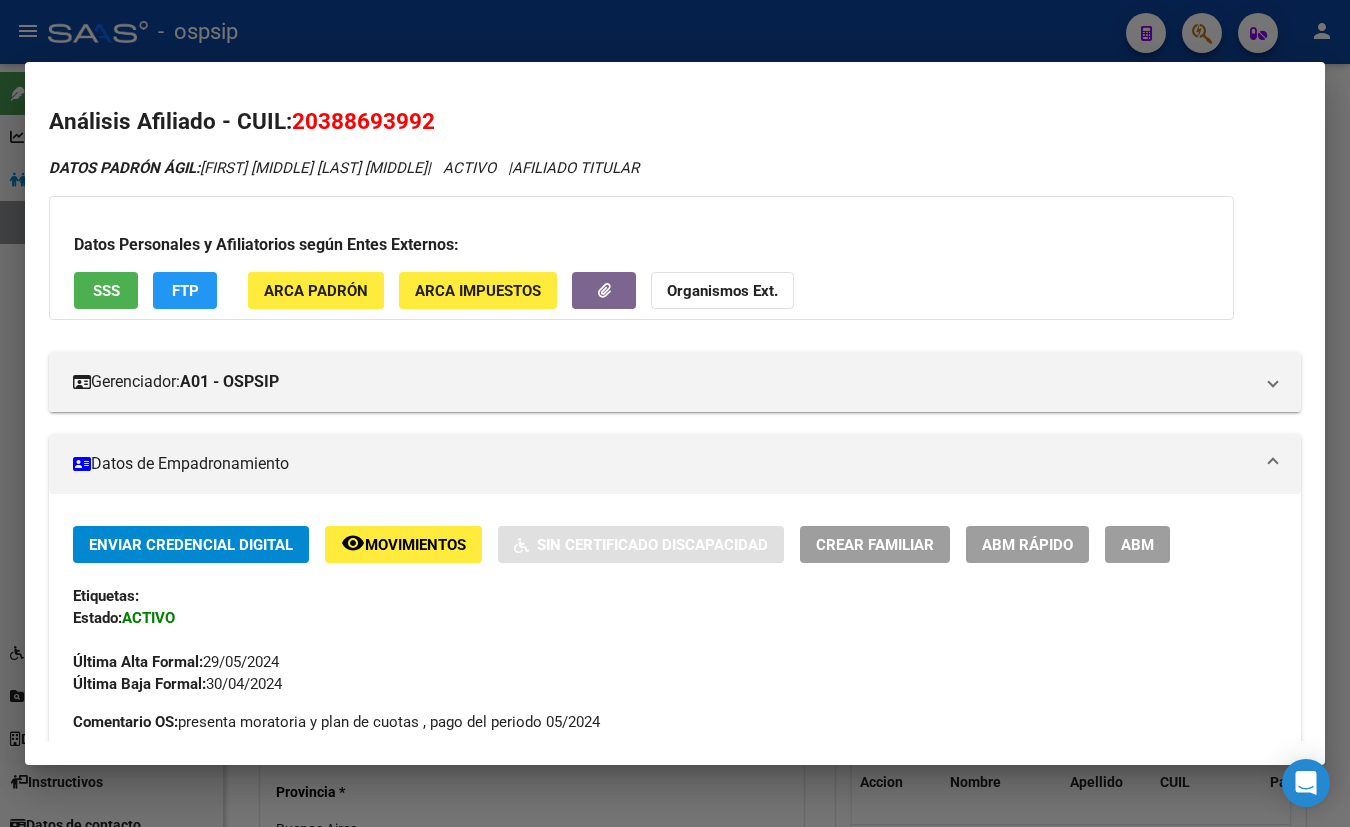 type 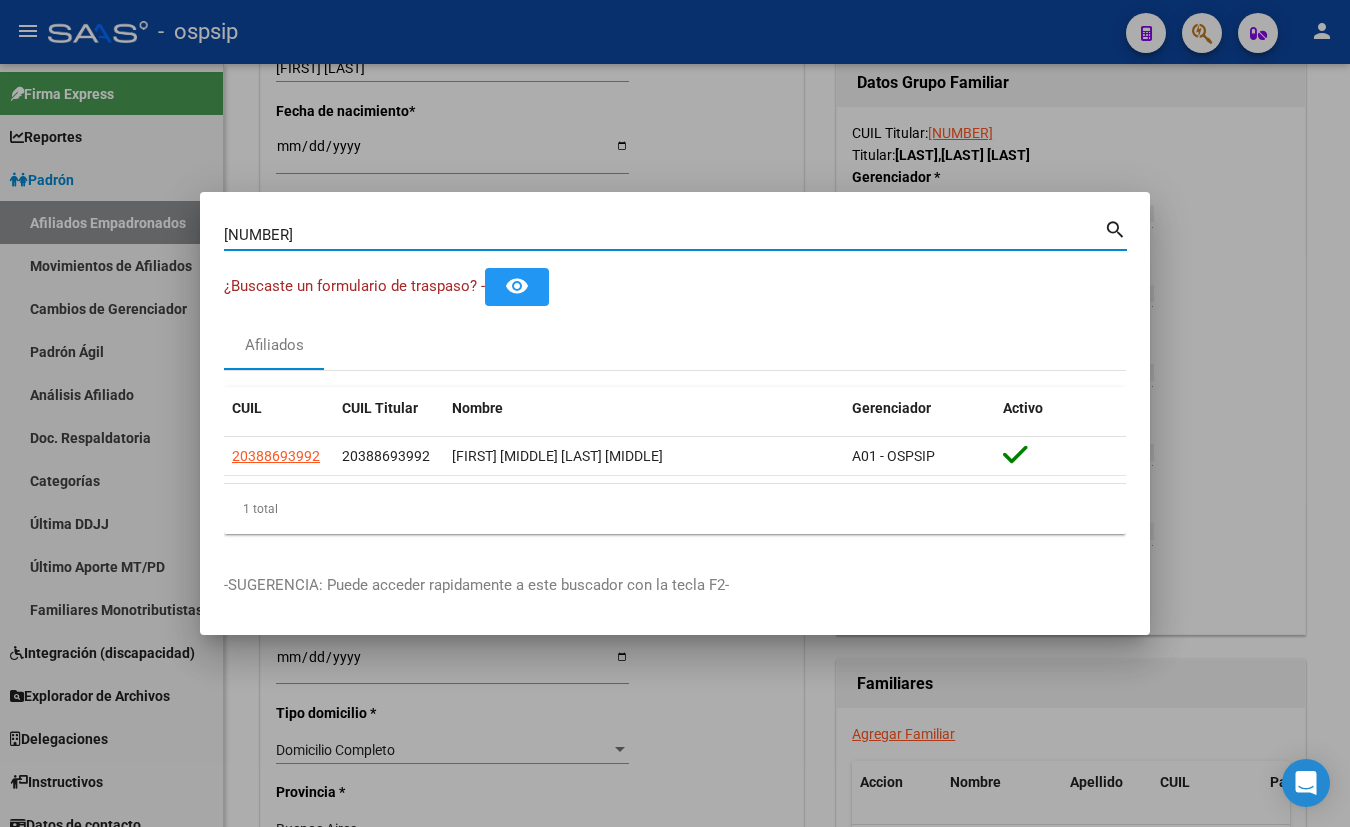 drag, startPoint x: 309, startPoint y: 241, endPoint x: 174, endPoint y: 242, distance: 135.00371 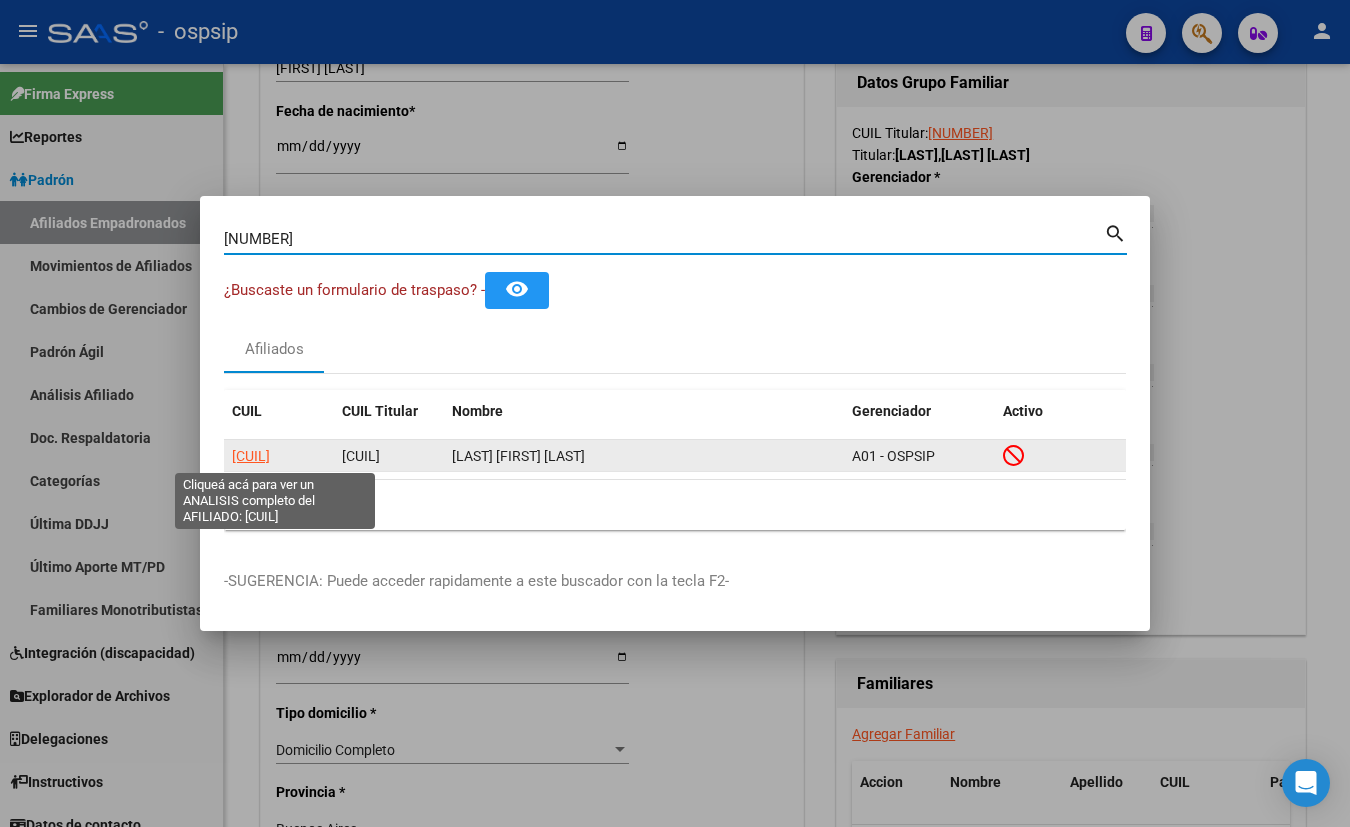 click on "[CUIL]" 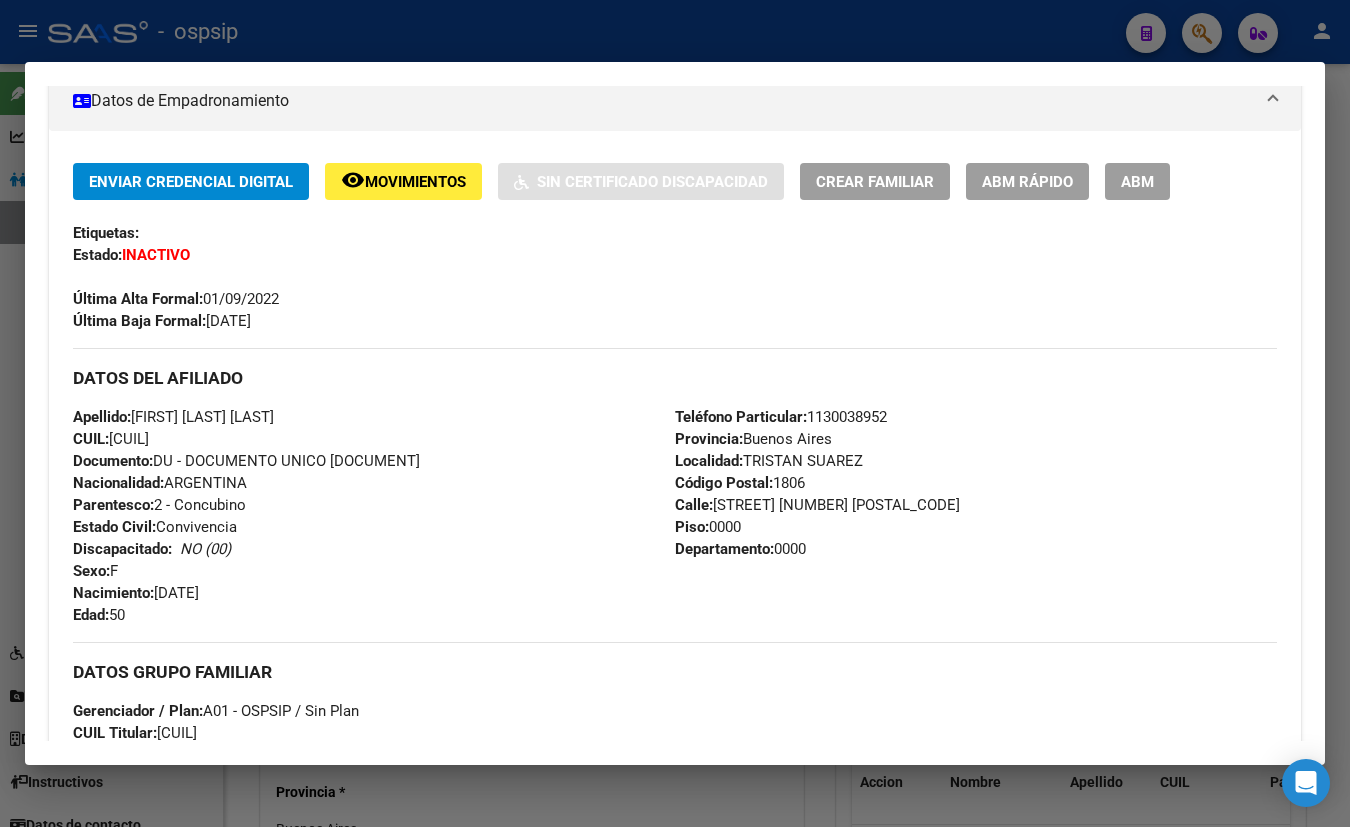 scroll, scrollTop: 0, scrollLeft: 0, axis: both 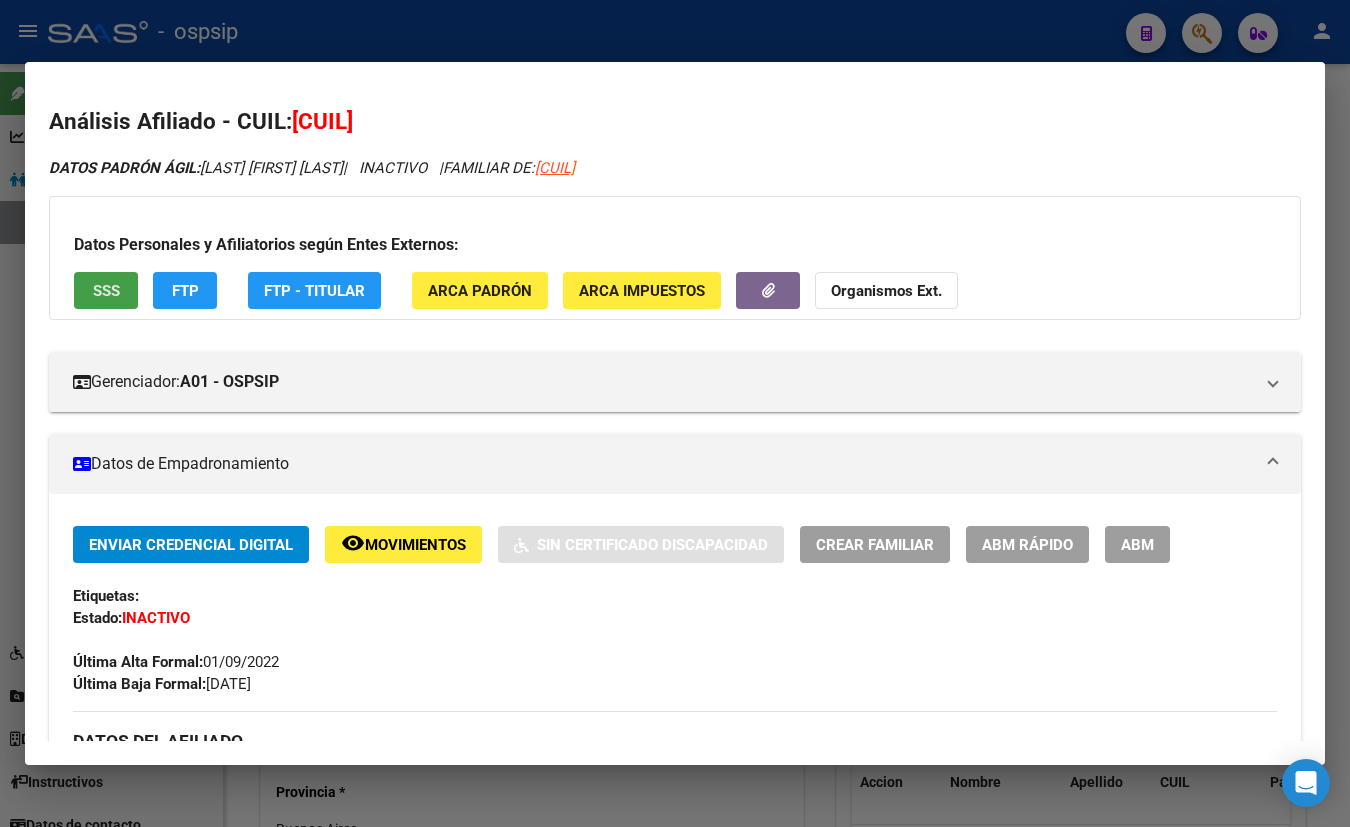 click on "SSS" at bounding box center (106, 291) 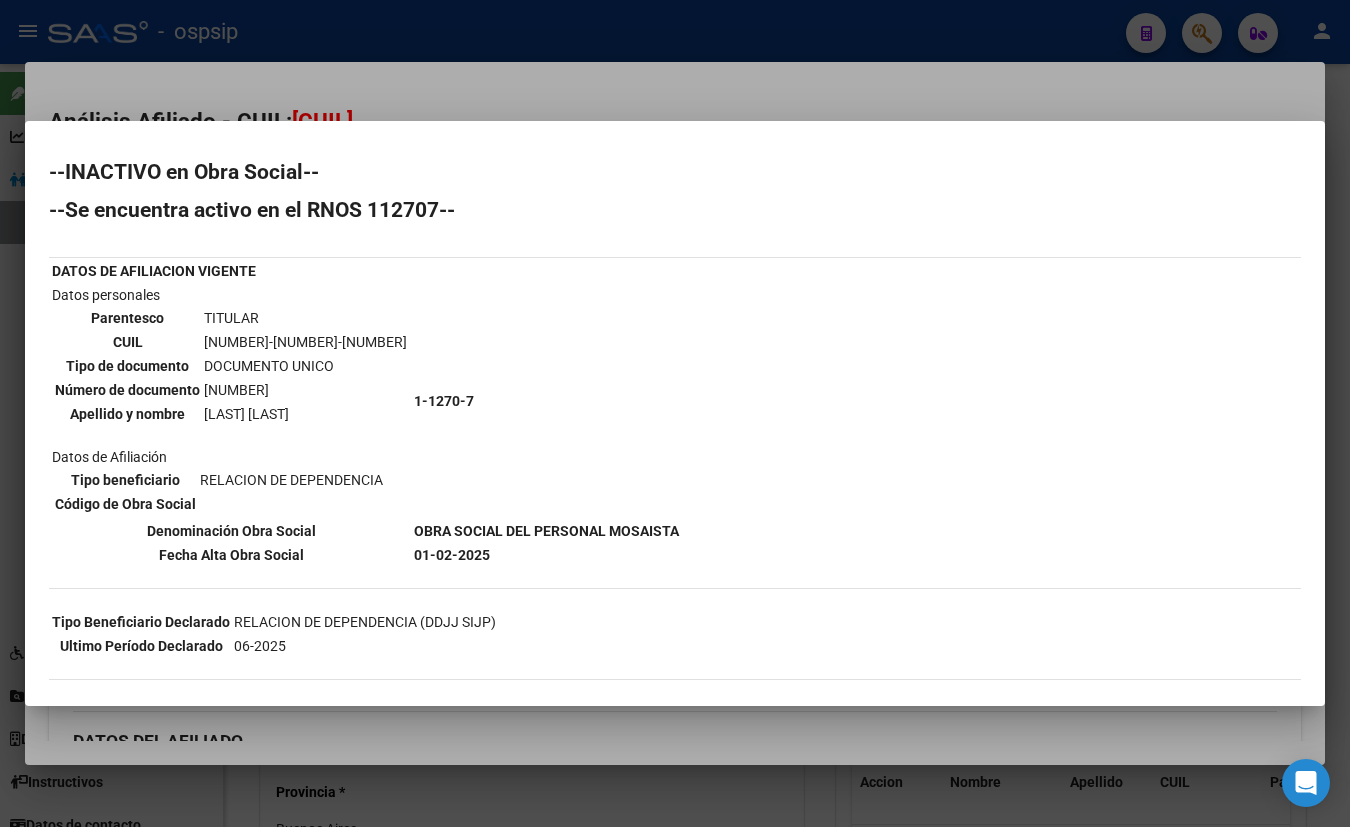 type 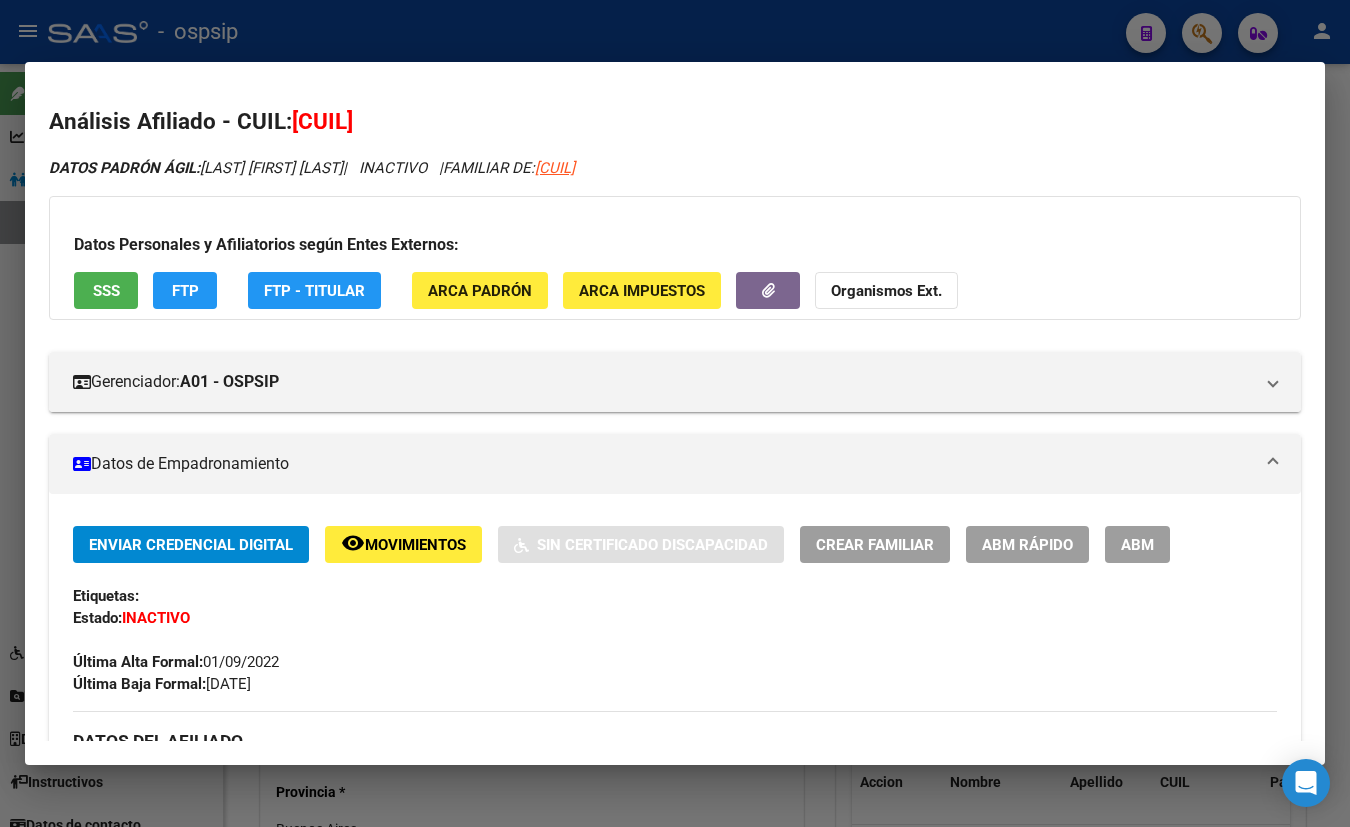 drag, startPoint x: 300, startPoint y: 119, endPoint x: 471, endPoint y: 119, distance: 171 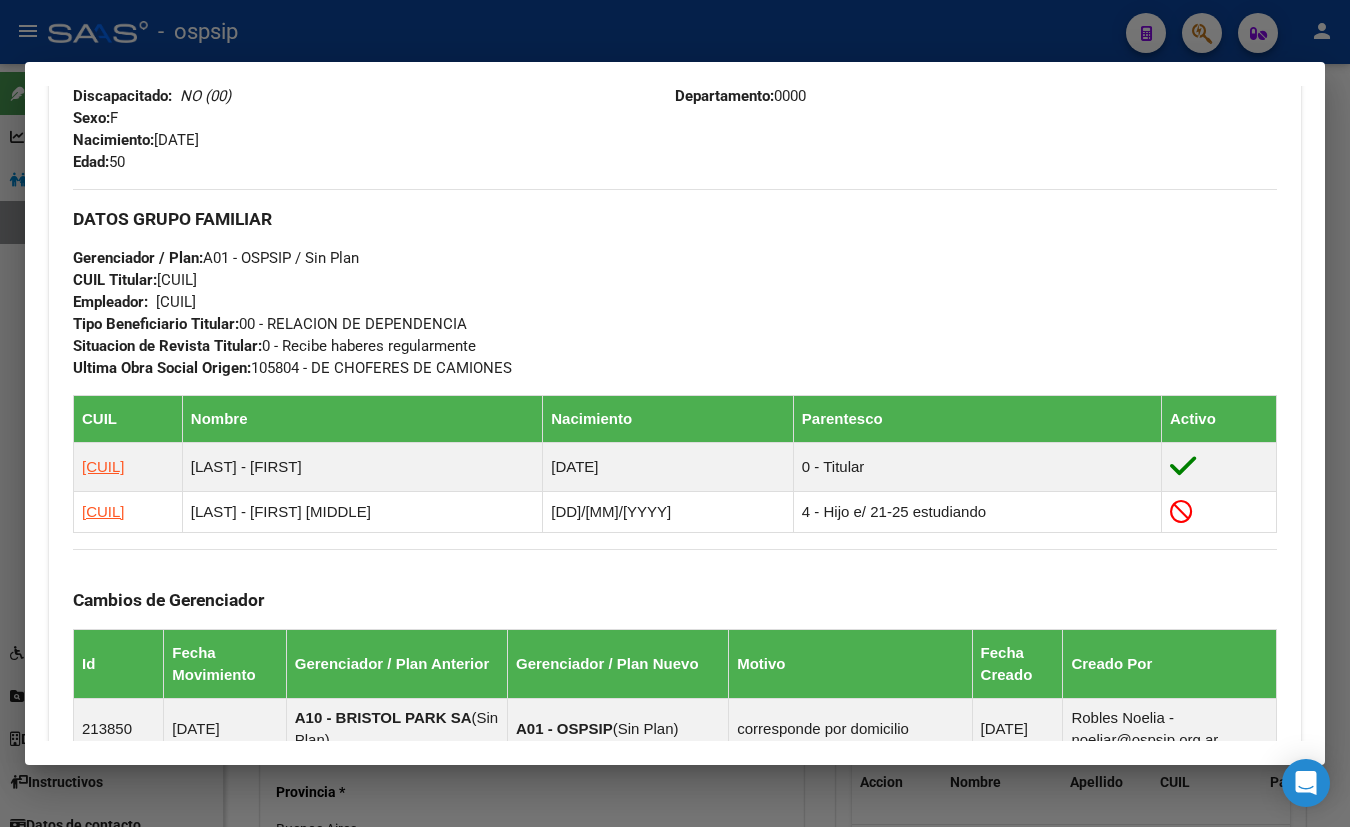 scroll, scrollTop: 818, scrollLeft: 0, axis: vertical 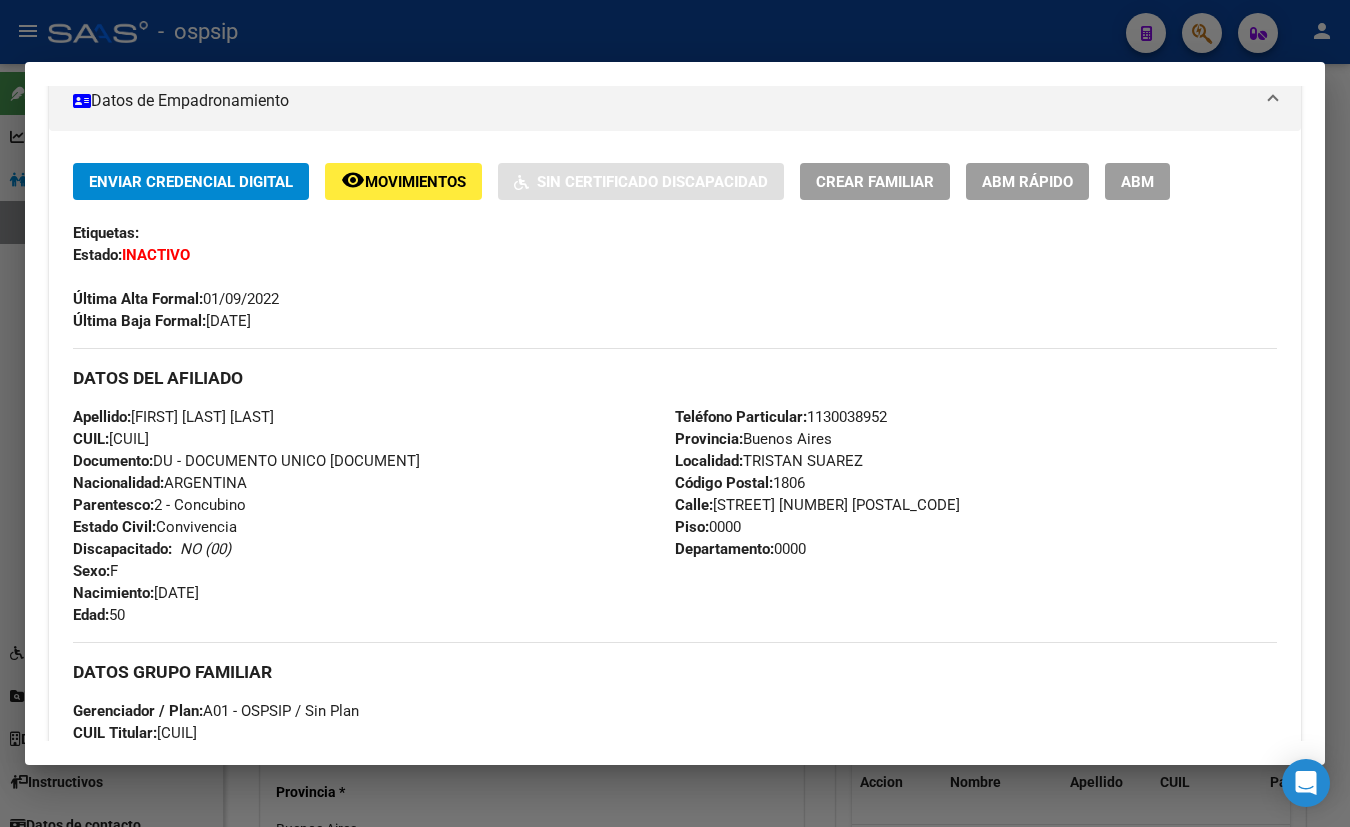 click on "ABM" at bounding box center [1137, 182] 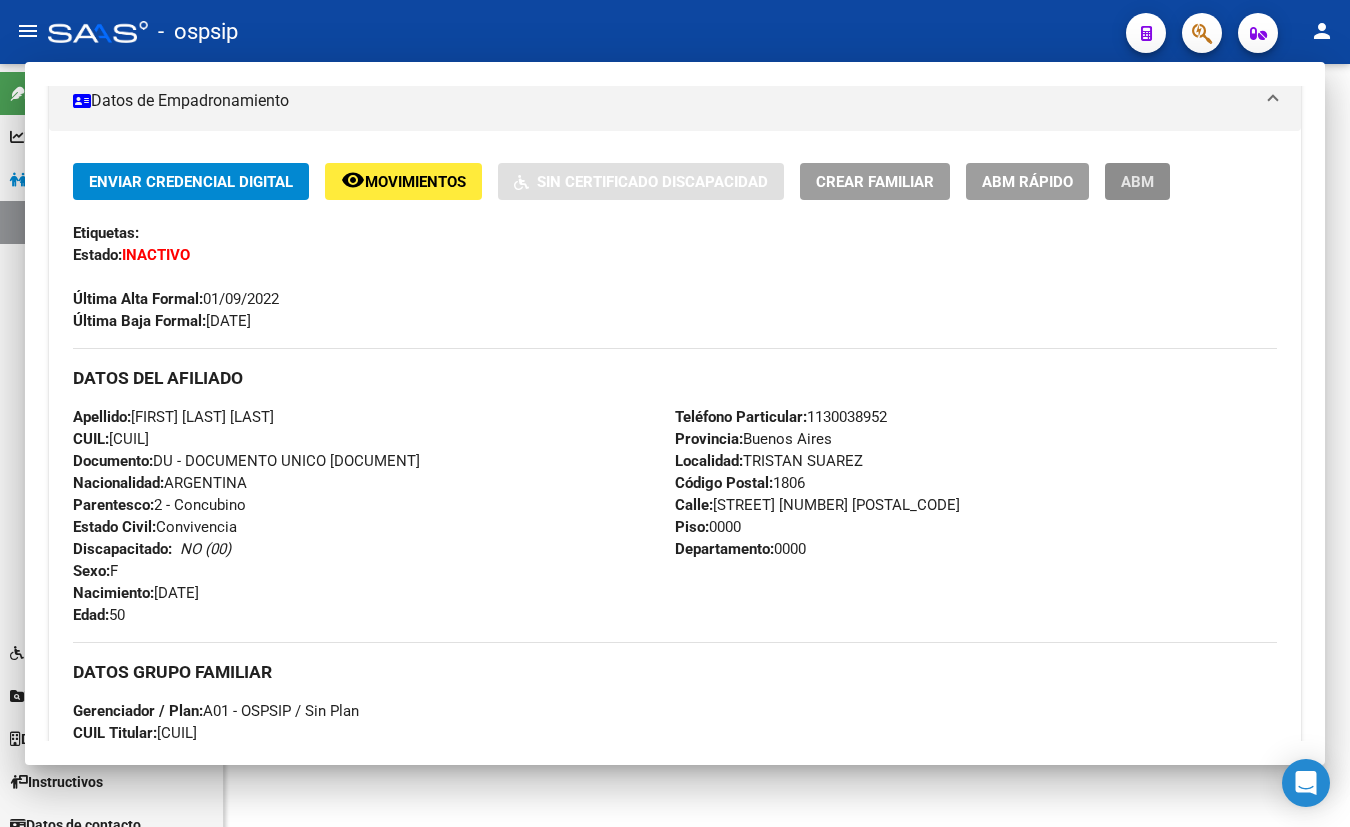 scroll, scrollTop: 0, scrollLeft: 0, axis: both 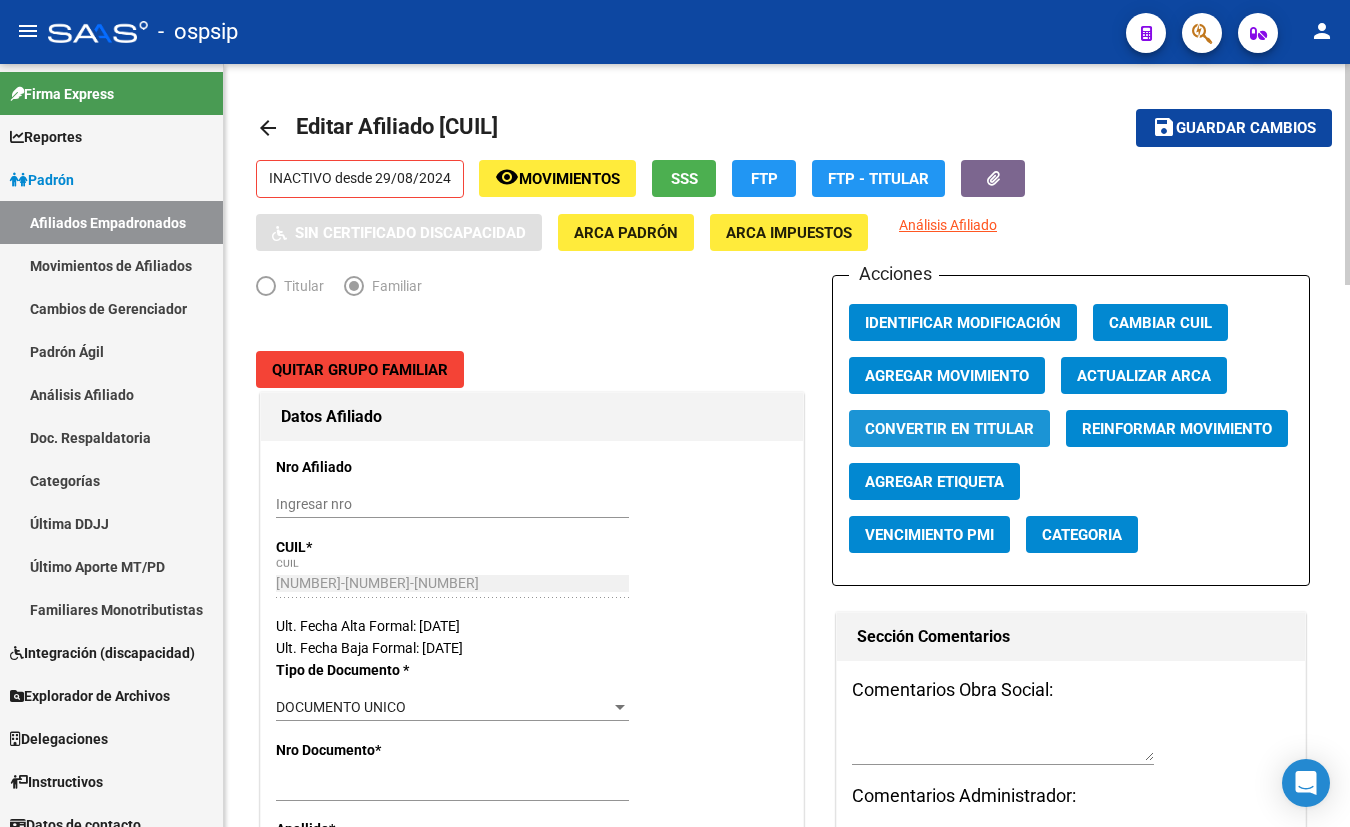 click on "Convertir en Titular" 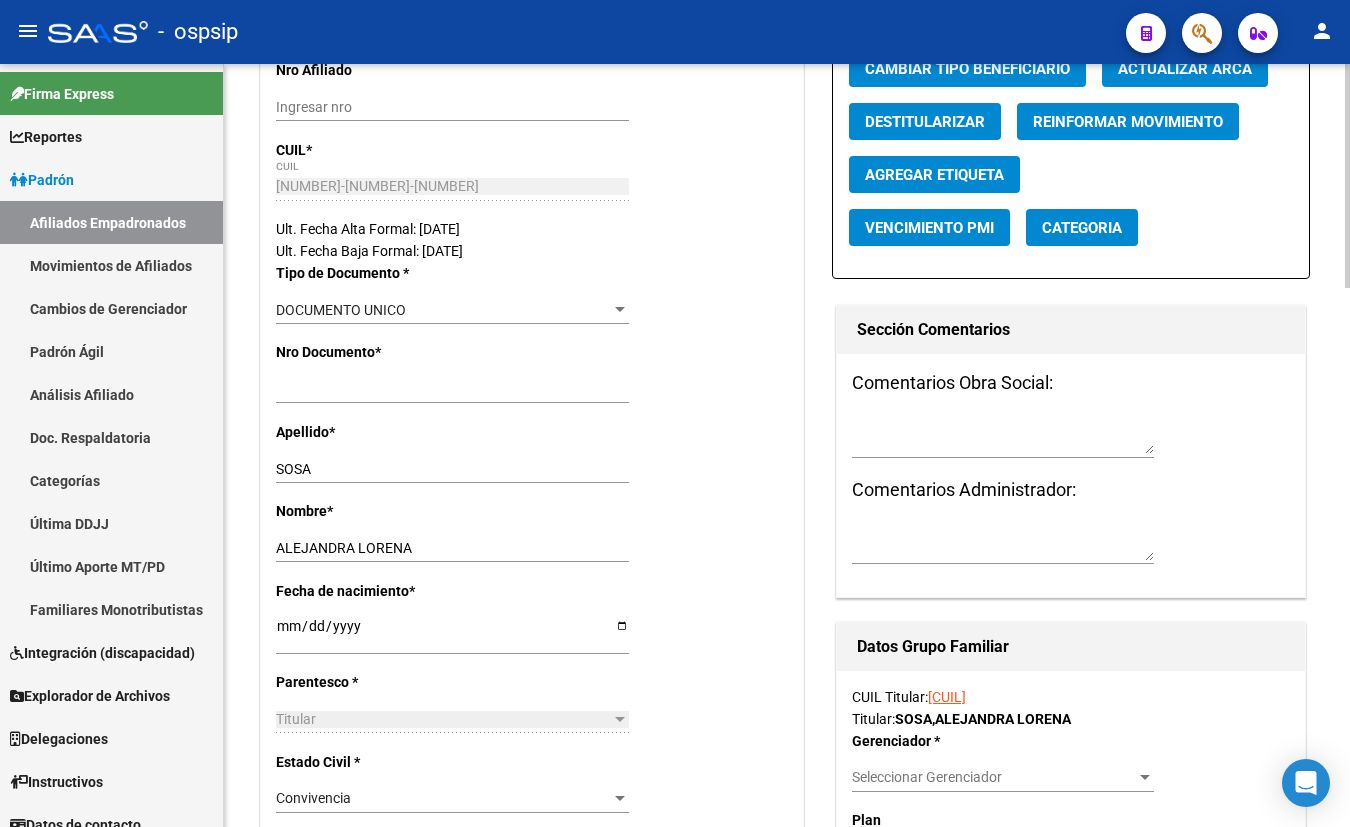 scroll, scrollTop: 363, scrollLeft: 0, axis: vertical 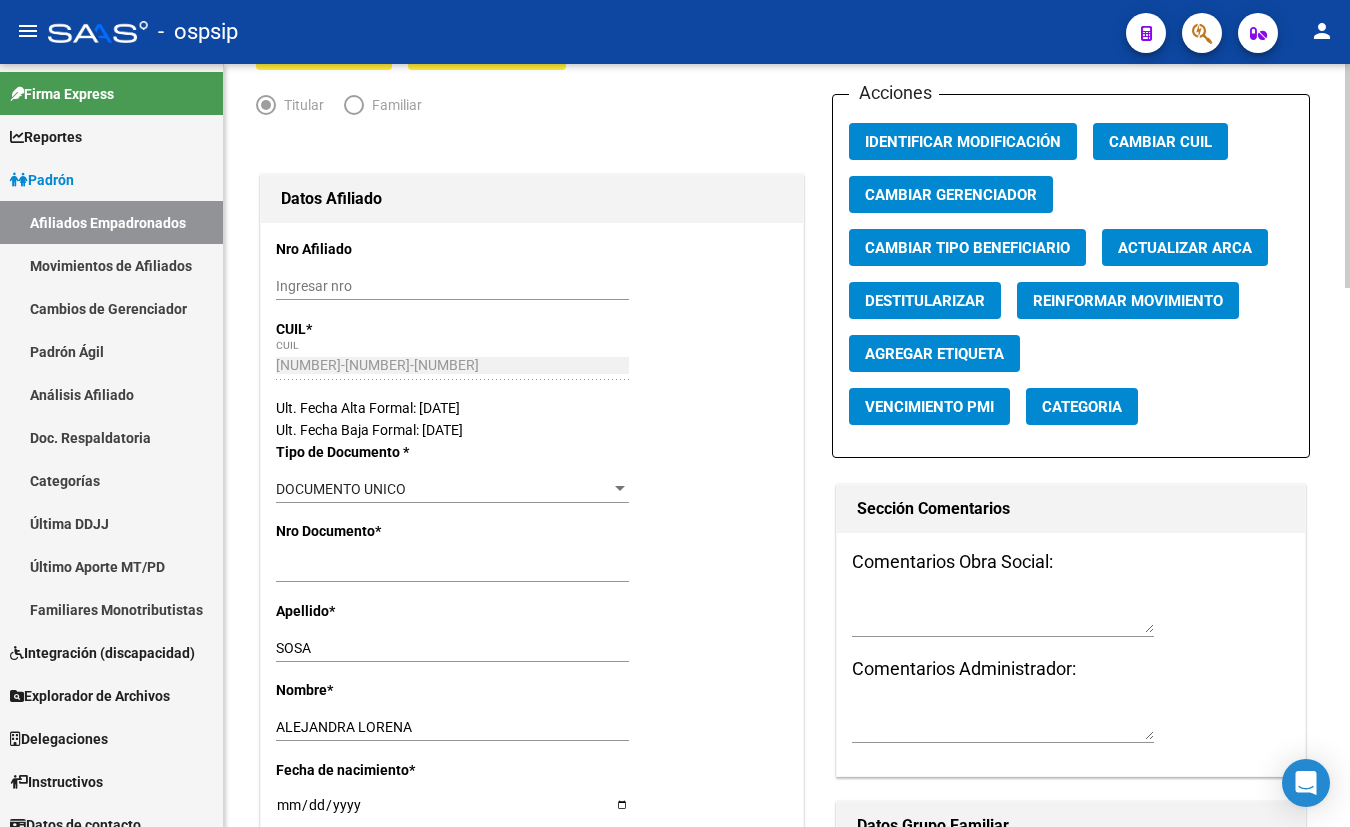 click on "Ult. Fecha Baja Formal: [DATE]" 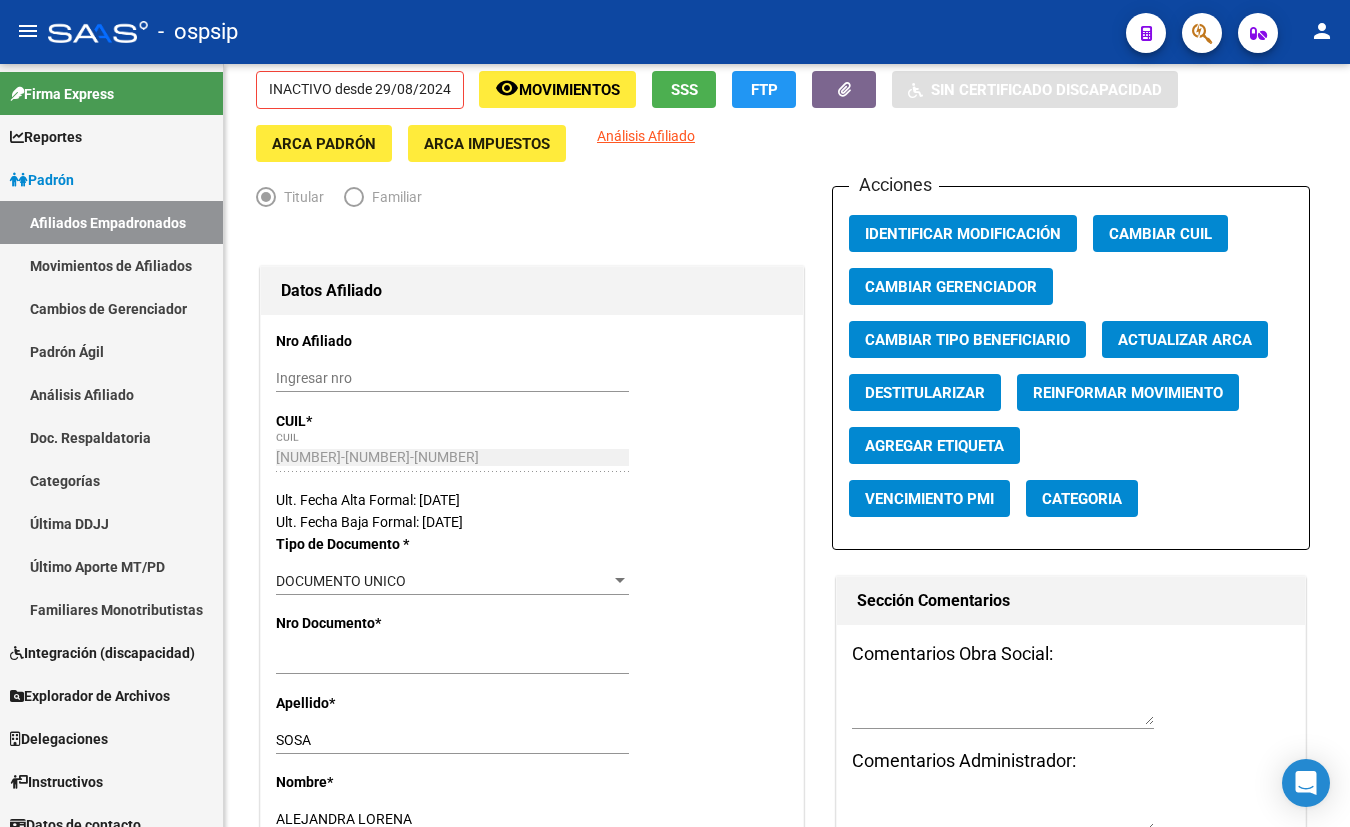 scroll, scrollTop: 0, scrollLeft: 0, axis: both 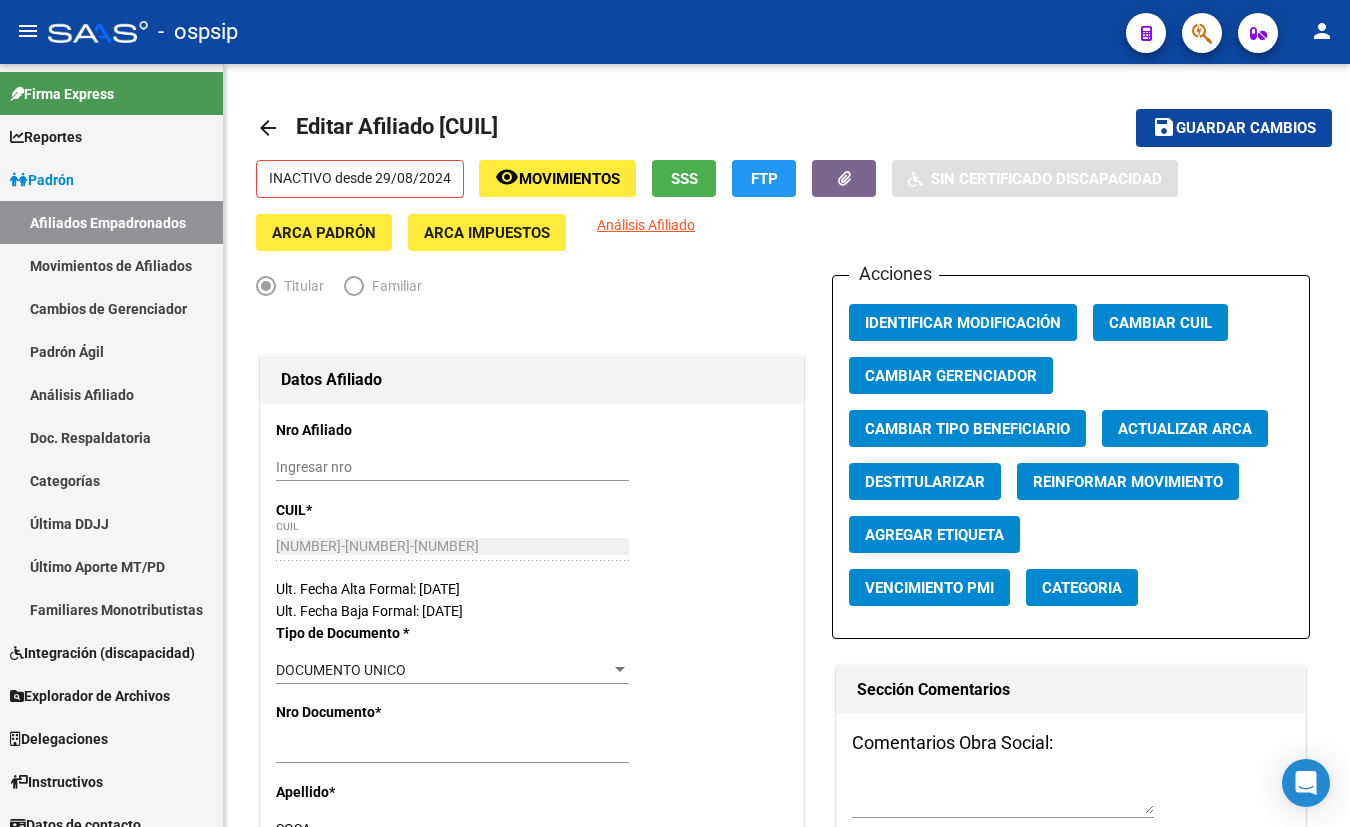 click on "Guardar cambios" 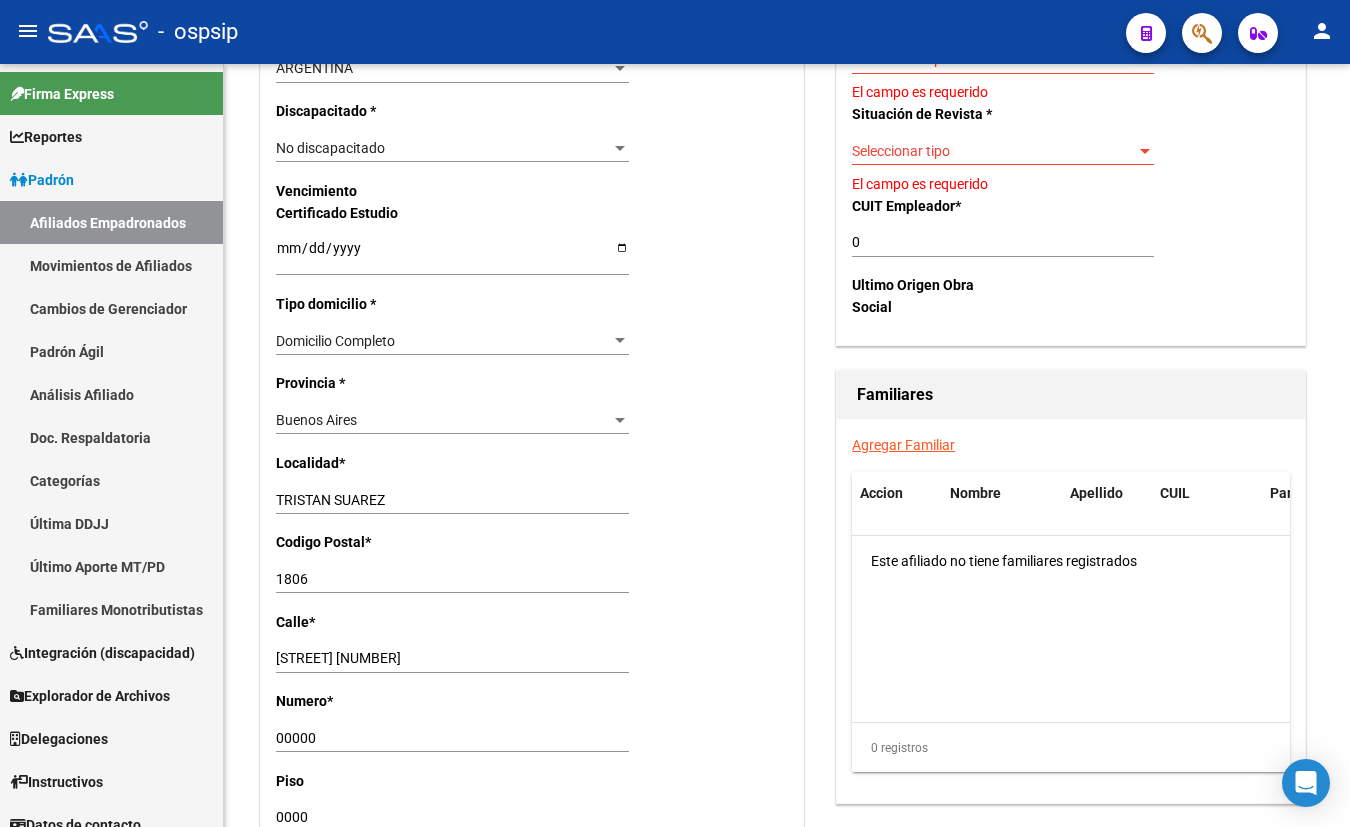 scroll, scrollTop: 818, scrollLeft: 0, axis: vertical 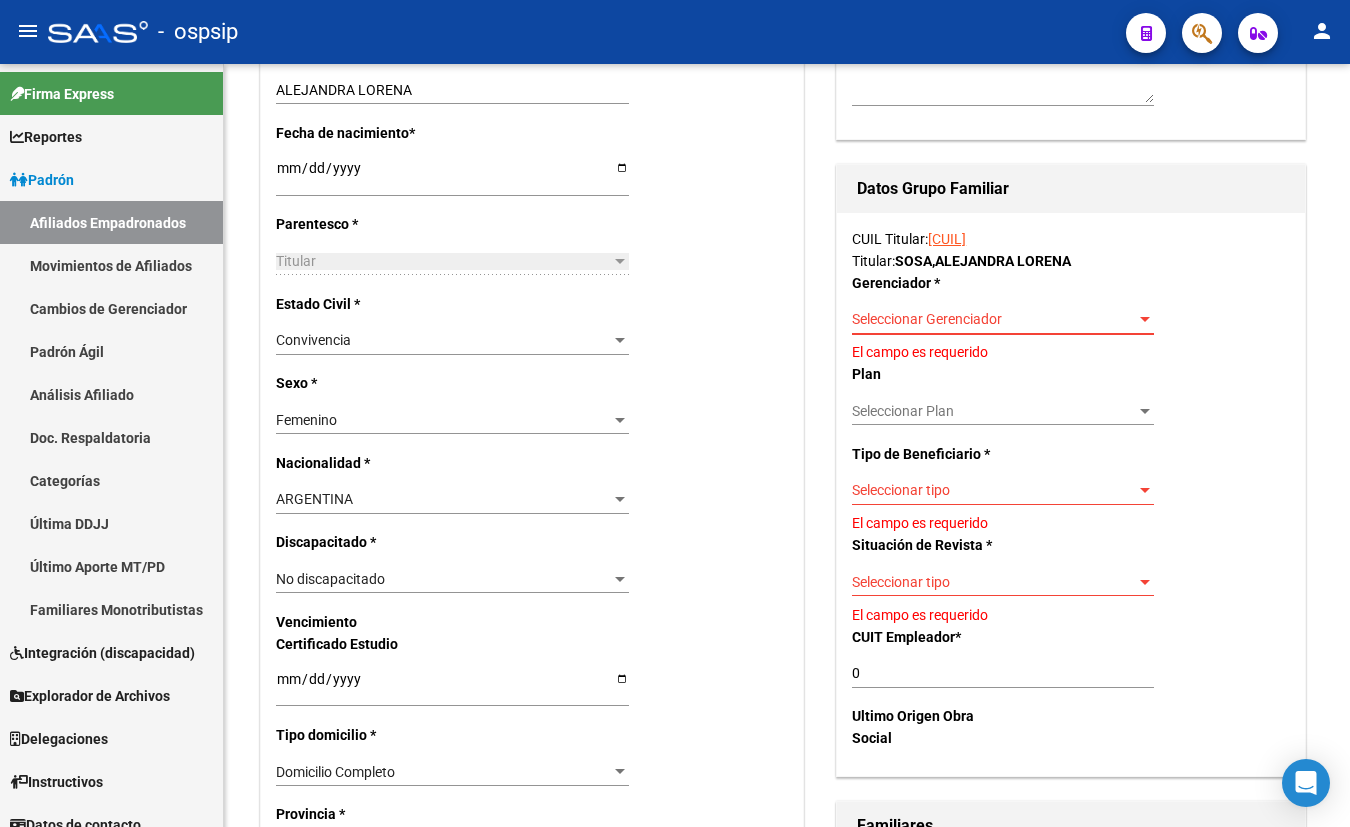 click on "Seleccionar Gerenciador" at bounding box center (994, 319) 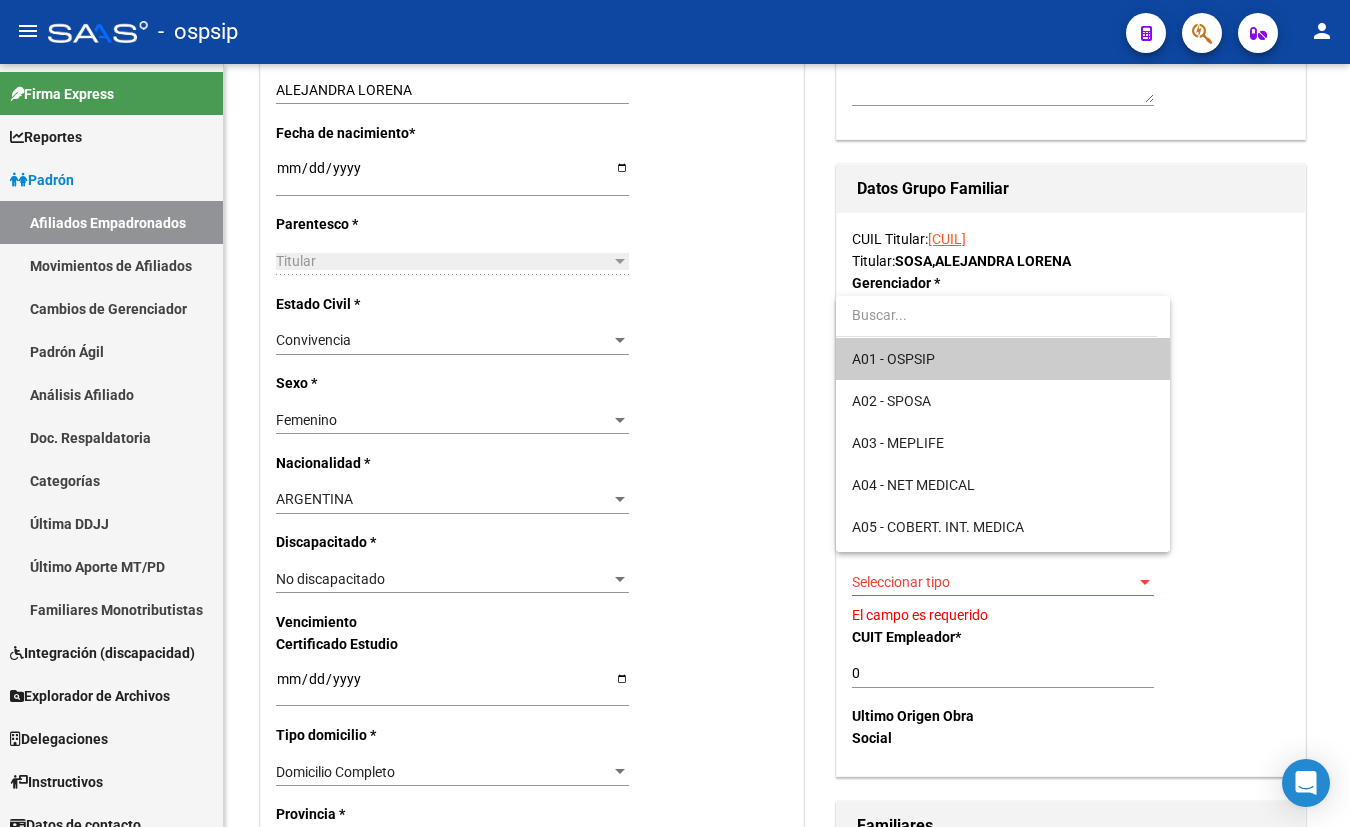 click on "A01 - OSPSIP" at bounding box center [893, 359] 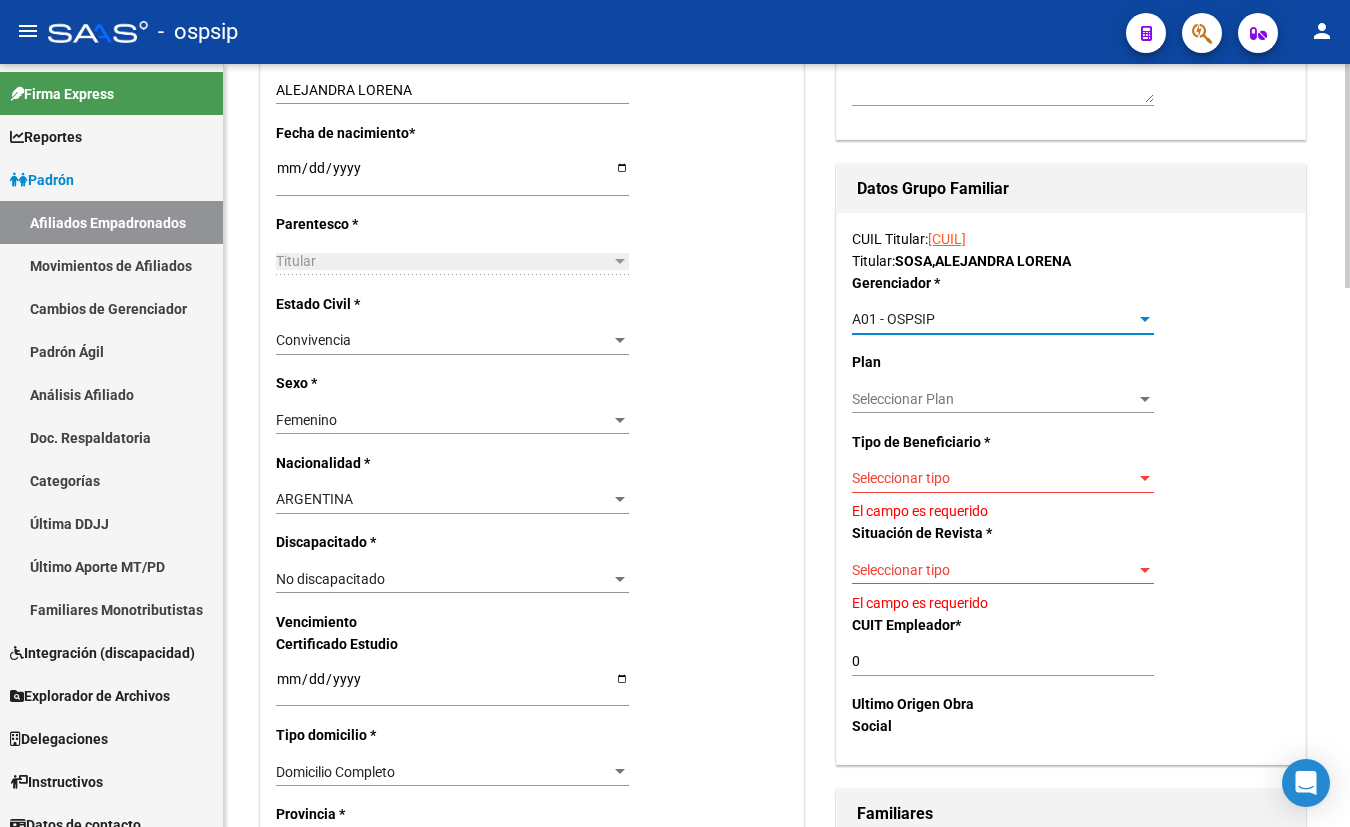 click on "Seleccionar tipo" at bounding box center (994, 478) 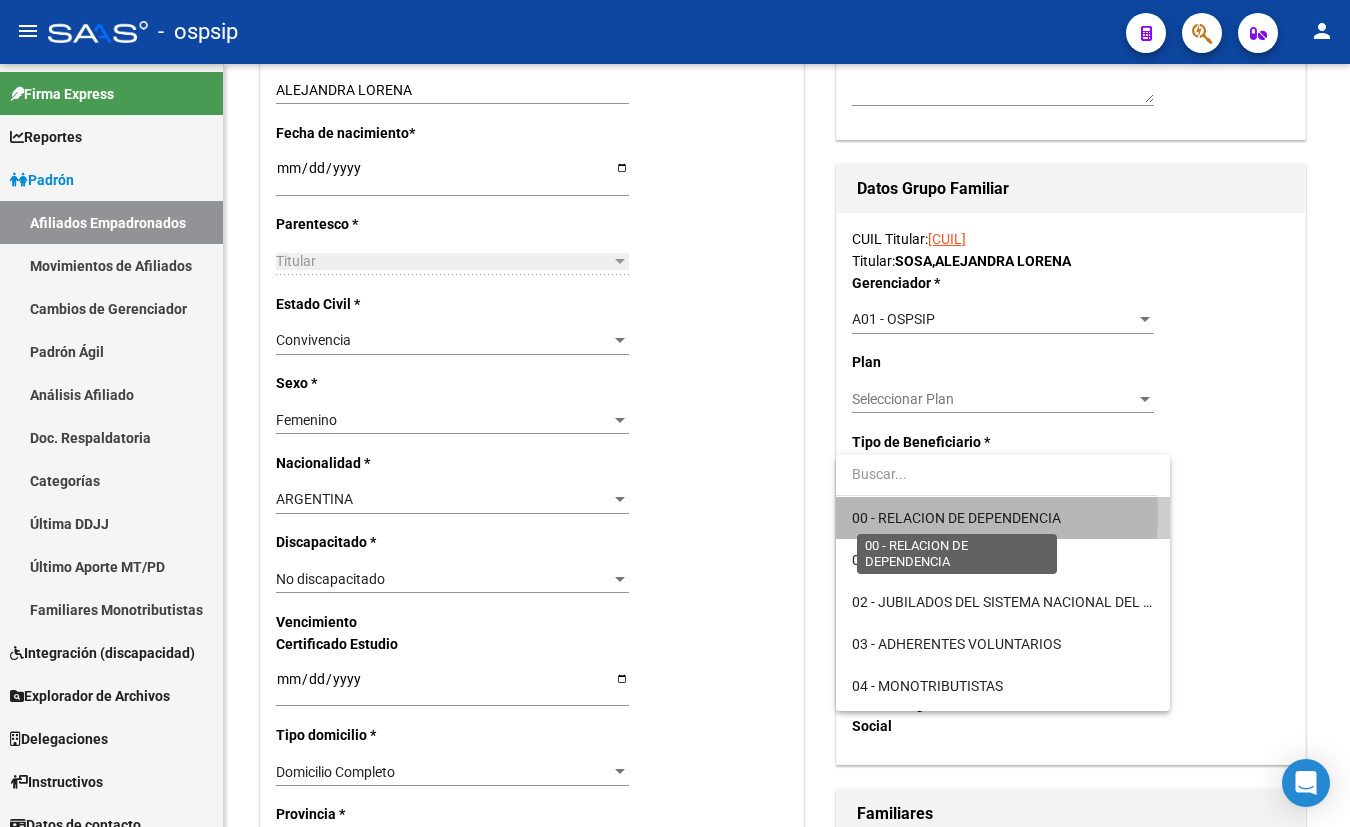 click on "00 - RELACION DE DEPENDENCIA" at bounding box center [956, 518] 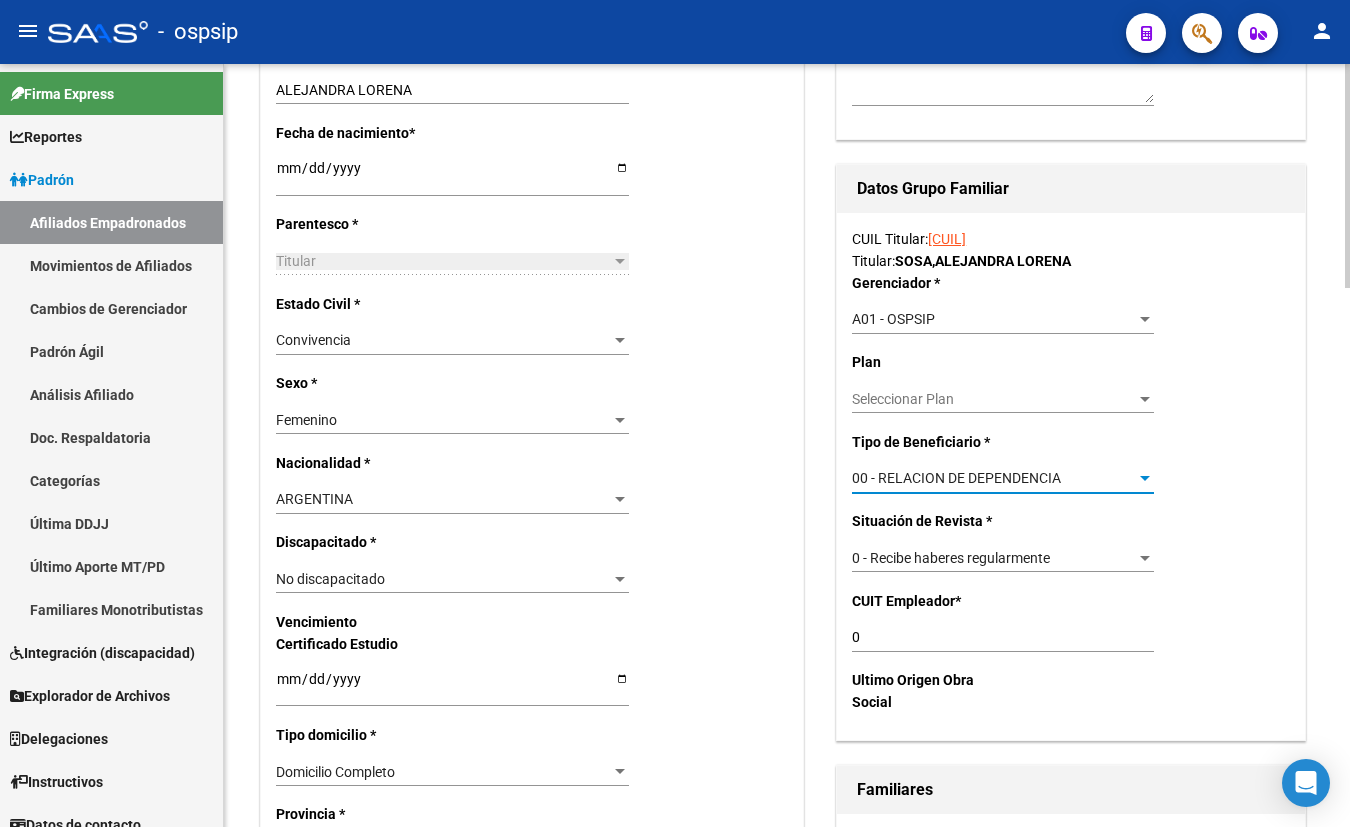 click on "00 - RELACION DE DEPENDENCIA" at bounding box center [956, 478] 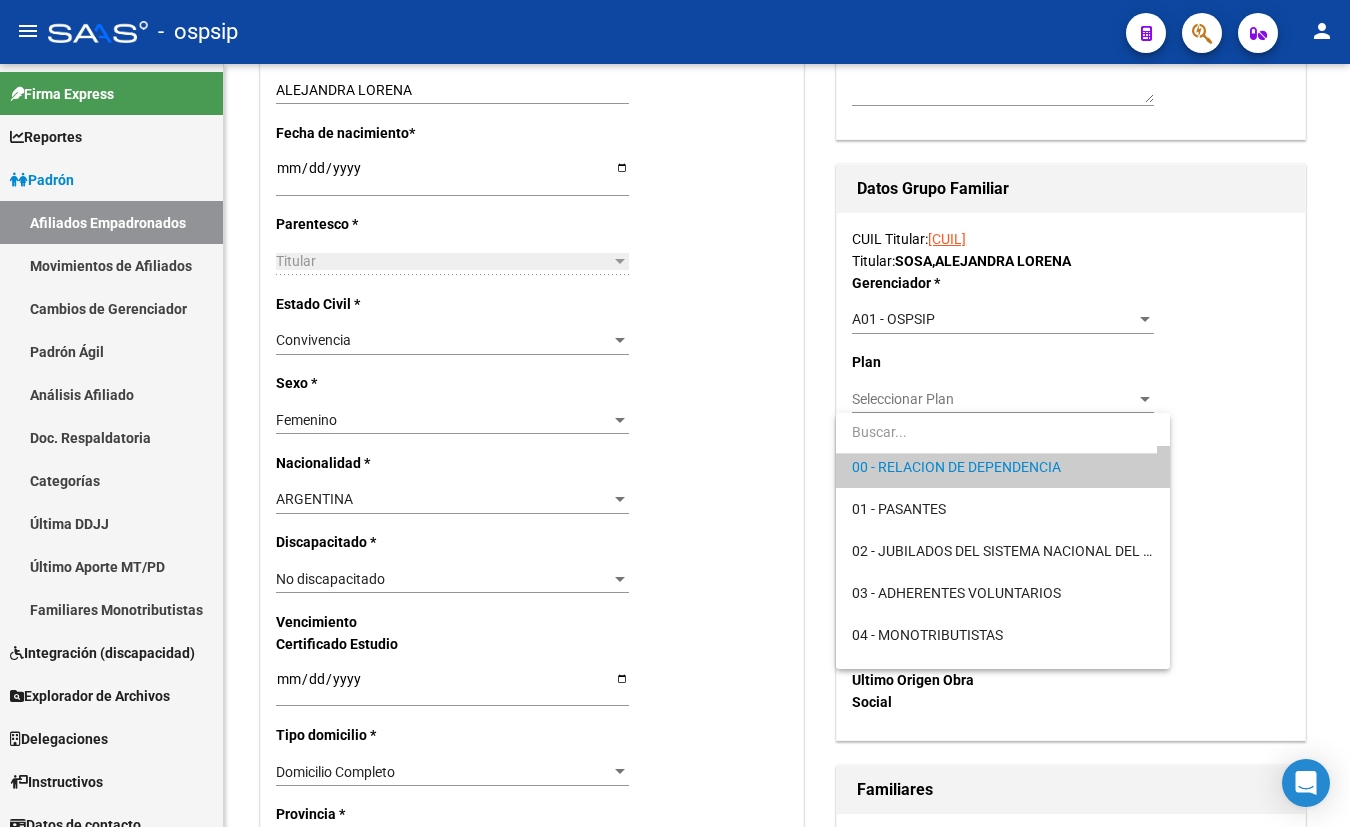 scroll, scrollTop: 0, scrollLeft: 0, axis: both 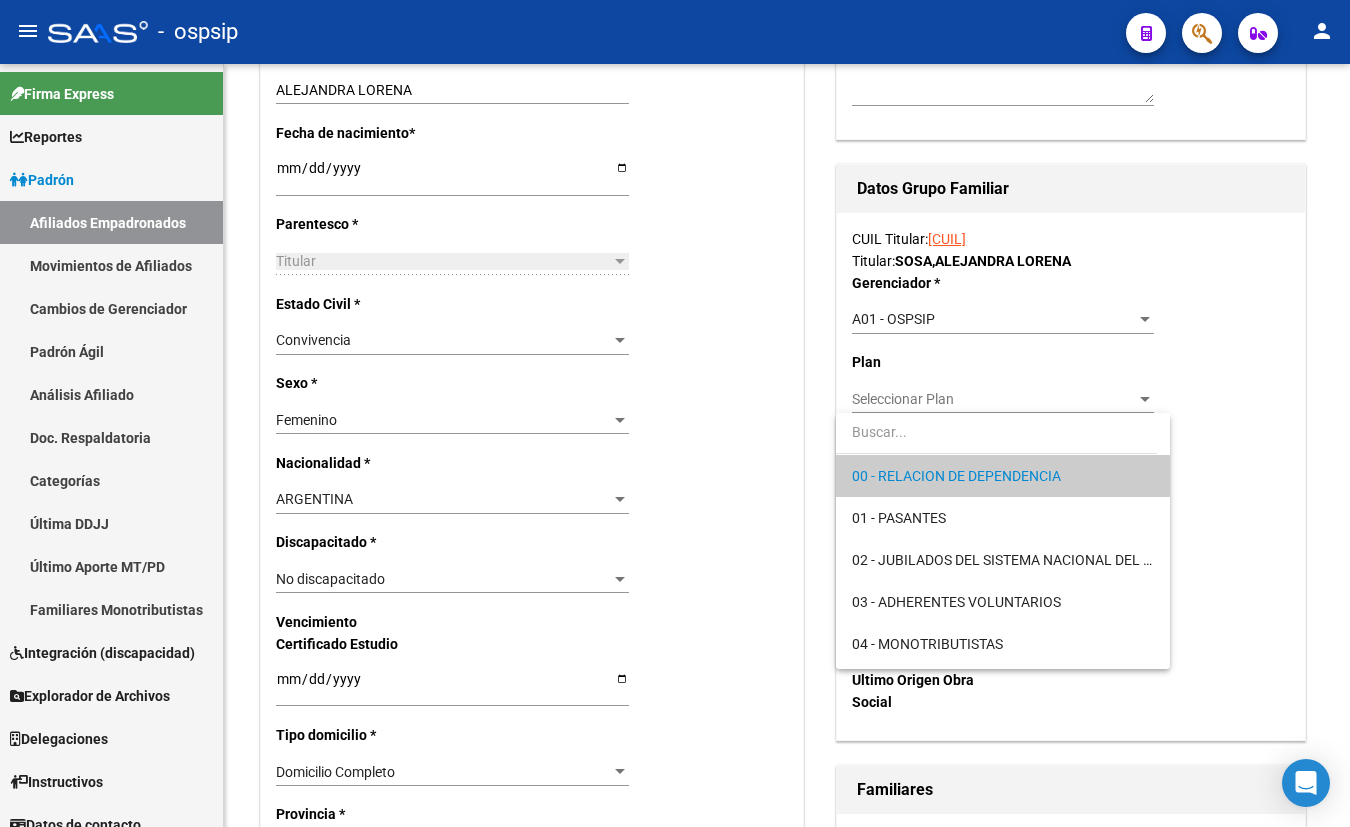 click on "00 - RELACION DE DEPENDENCIA" at bounding box center [956, 476] 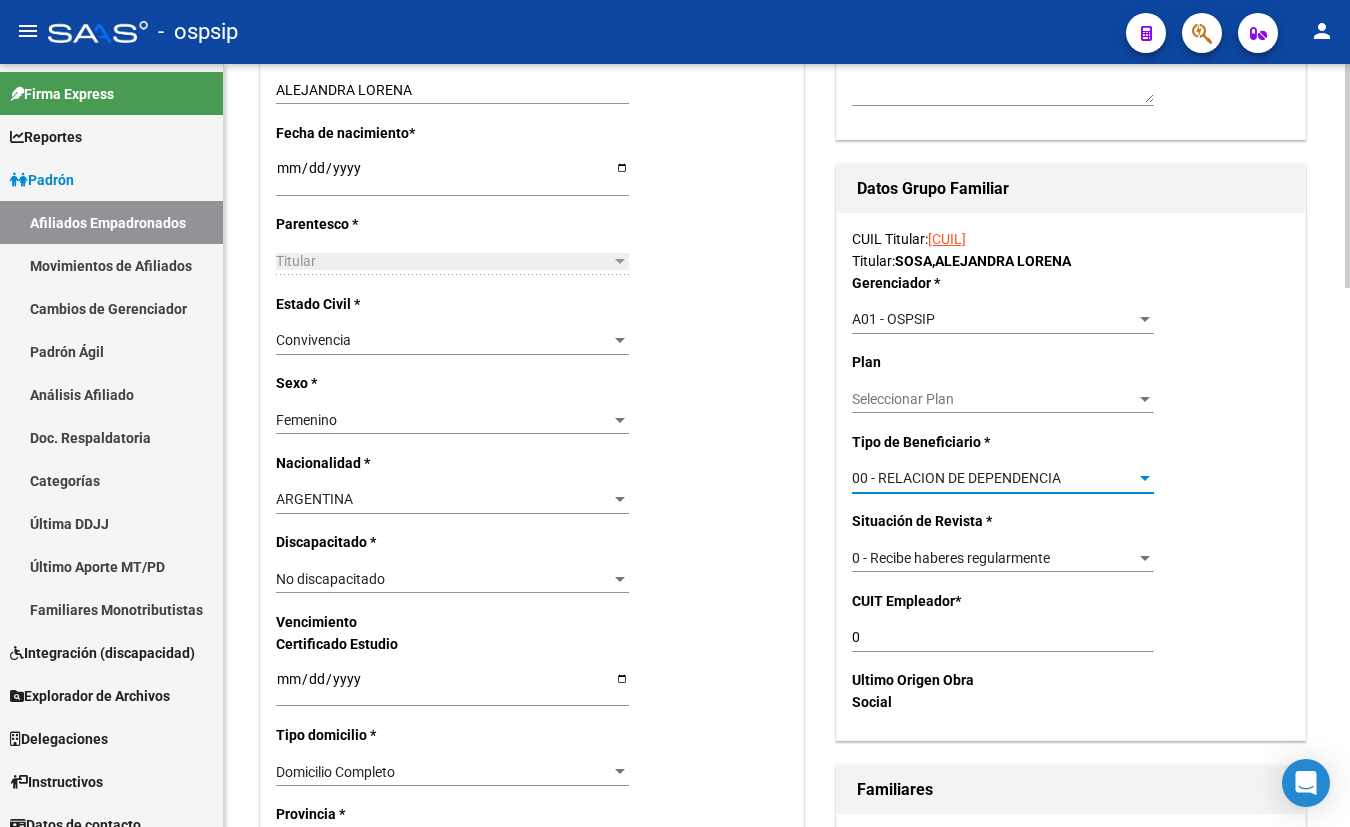 click on "0" at bounding box center [1003, 637] 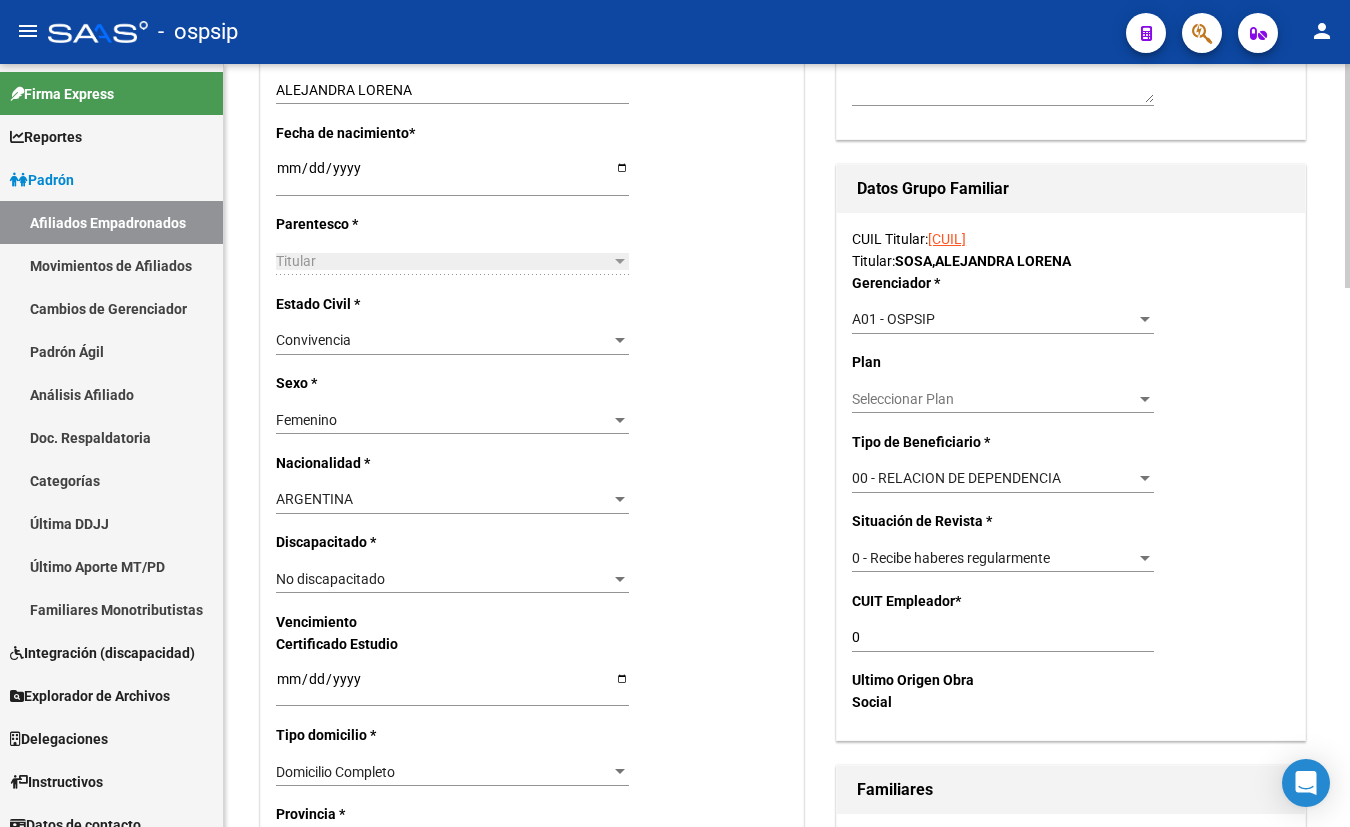 click on "Nro Afiliado    Ingresar nro  CUIL  *   [CUIL] CUIL  ARCA Padrón  Ult. Fecha Alta Formal: [DATE]  Ult. Fecha Baja Formal: [DATE]  Tipo de Documento * DOCUMENTO UNICO Seleccionar tipo Nro Documento  *   [NUMBER] Ingresar nro  Apellido  *   [LAST] Ingresar apellido  Nombre  *   [FIRST] [LAST] Ingresar nombre  Fecha de nacimiento  *   [DATE] Ingresar fecha   Parentesco * Titular Seleccionar parentesco  Estado Civil * Convivencia Seleccionar tipo  Sexo * Femenino Seleccionar sexo  Nacionalidad * ARGENTINA Seleccionar tipo  Discapacitado * No discapacitado Seleccionar tipo Vencimiento Certificado Estudio    Ingresar fecha   Tipo domicilio * Domicilio Completo Seleccionar tipo domicilio  Provincia * [STATE] Seleccionar provincia Localidad  *   TRISTAN SUAREZ Ingresar el nombre  Codigo Postal  *   [POSTAL_CODE] Ingresar el codigo  Calle  *   FALUCHO [NUMBER] Ingresar calle  Numero  *   00000 Ingresar nro  Piso    0000 Ingresar piso  Departamento    0000 Ingresar depto  Teléfono celular    Ingresar tel" 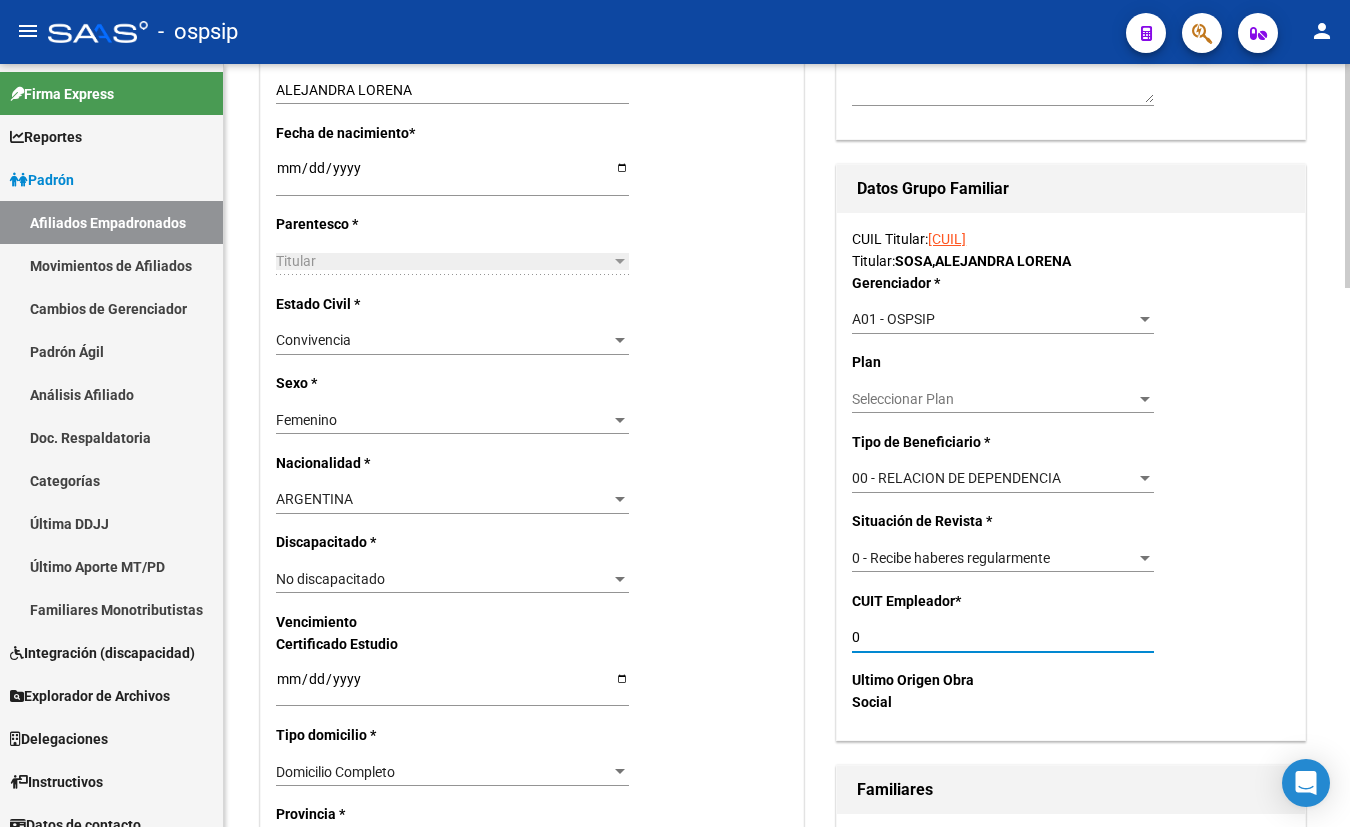 click on "0" at bounding box center (1003, 637) 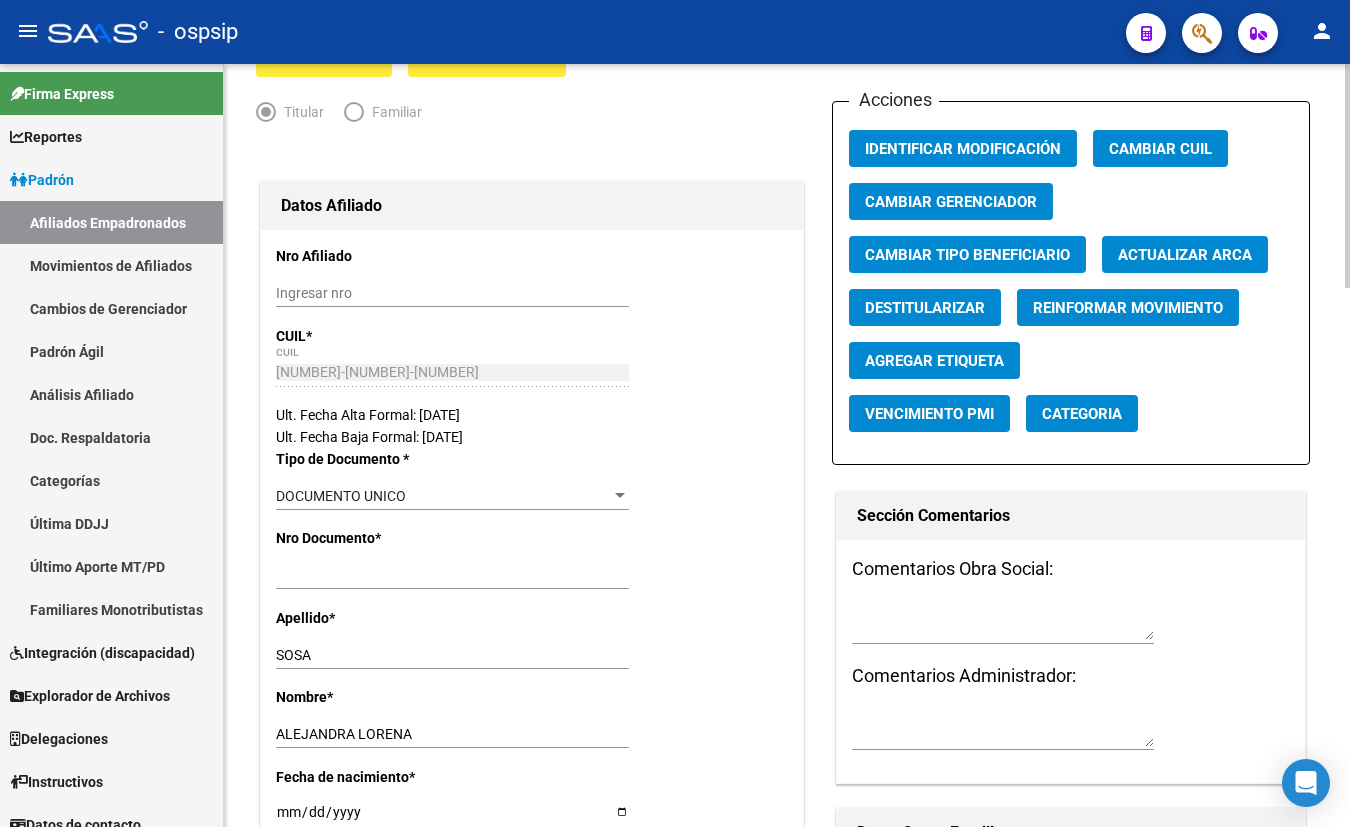 scroll, scrollTop: 0, scrollLeft: 0, axis: both 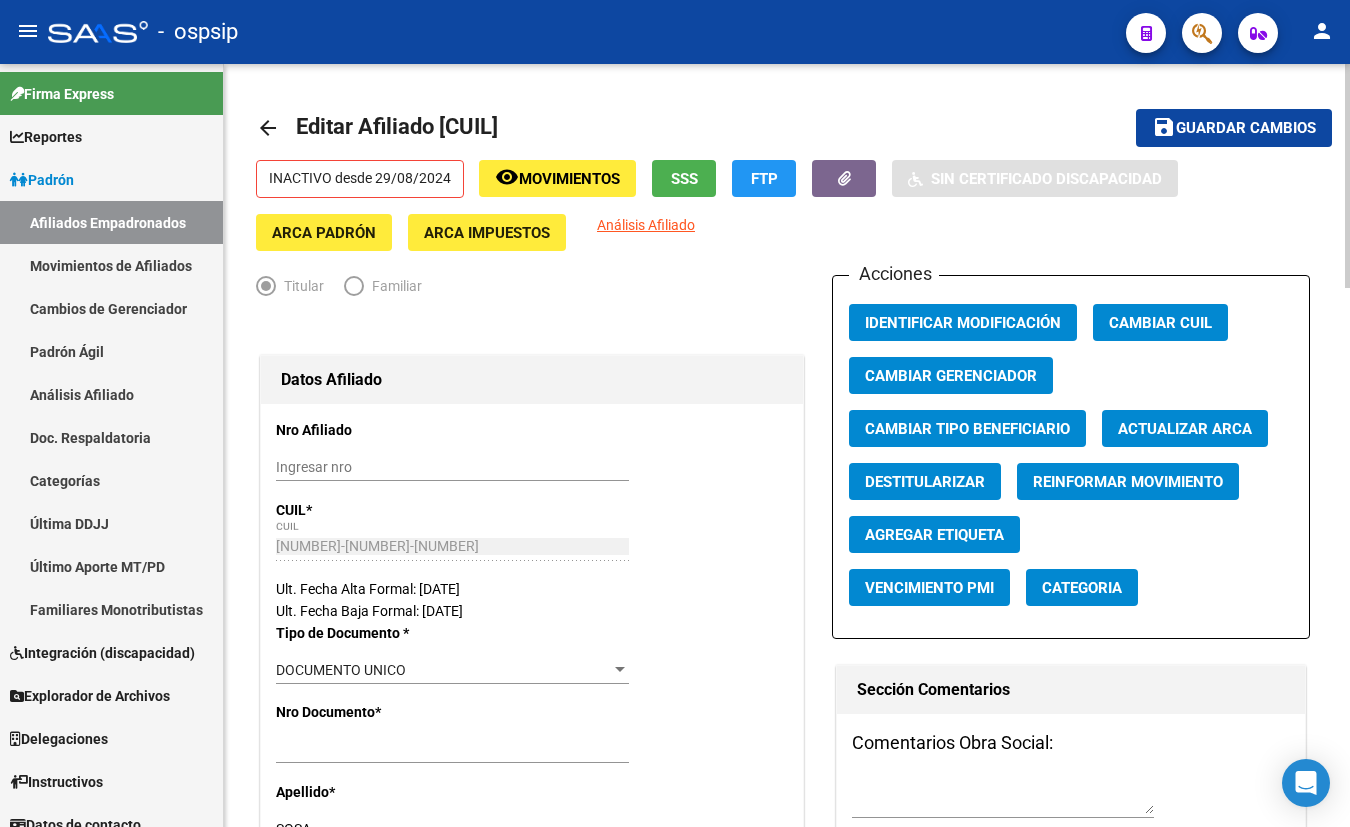 type on "[CUIL]" 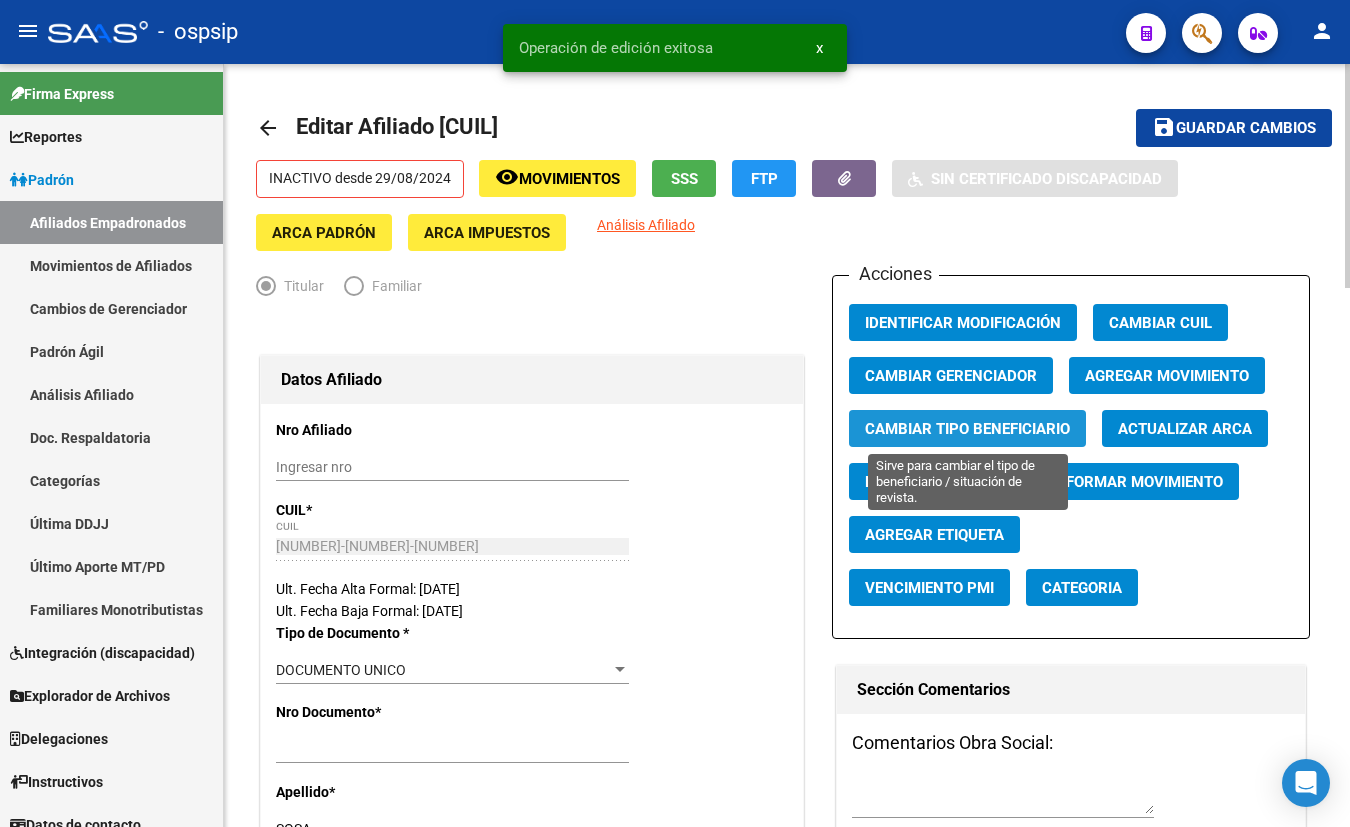 click on "Cambiar Tipo Beneficiario" 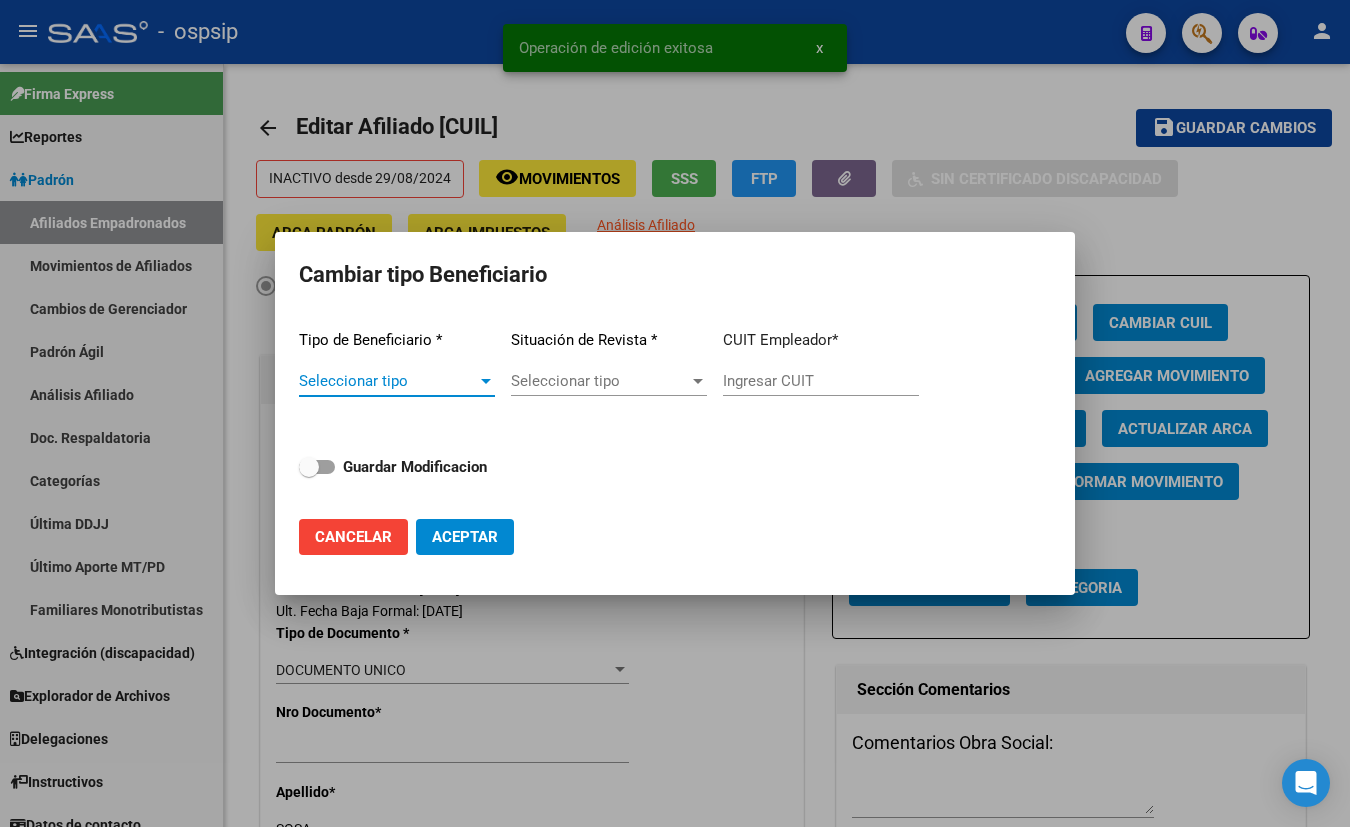 click on "Seleccionar tipo" at bounding box center [388, 381] 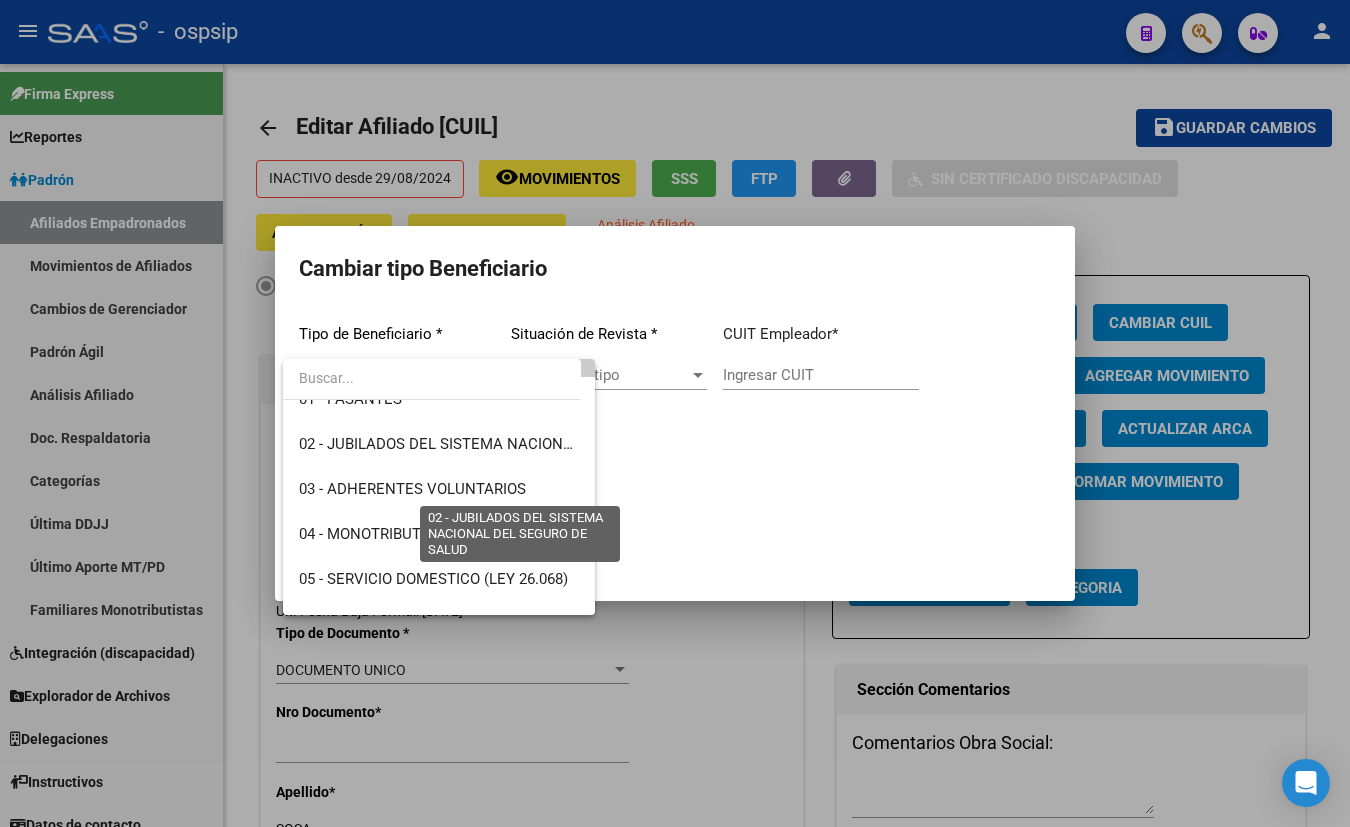 scroll, scrollTop: 0, scrollLeft: 0, axis: both 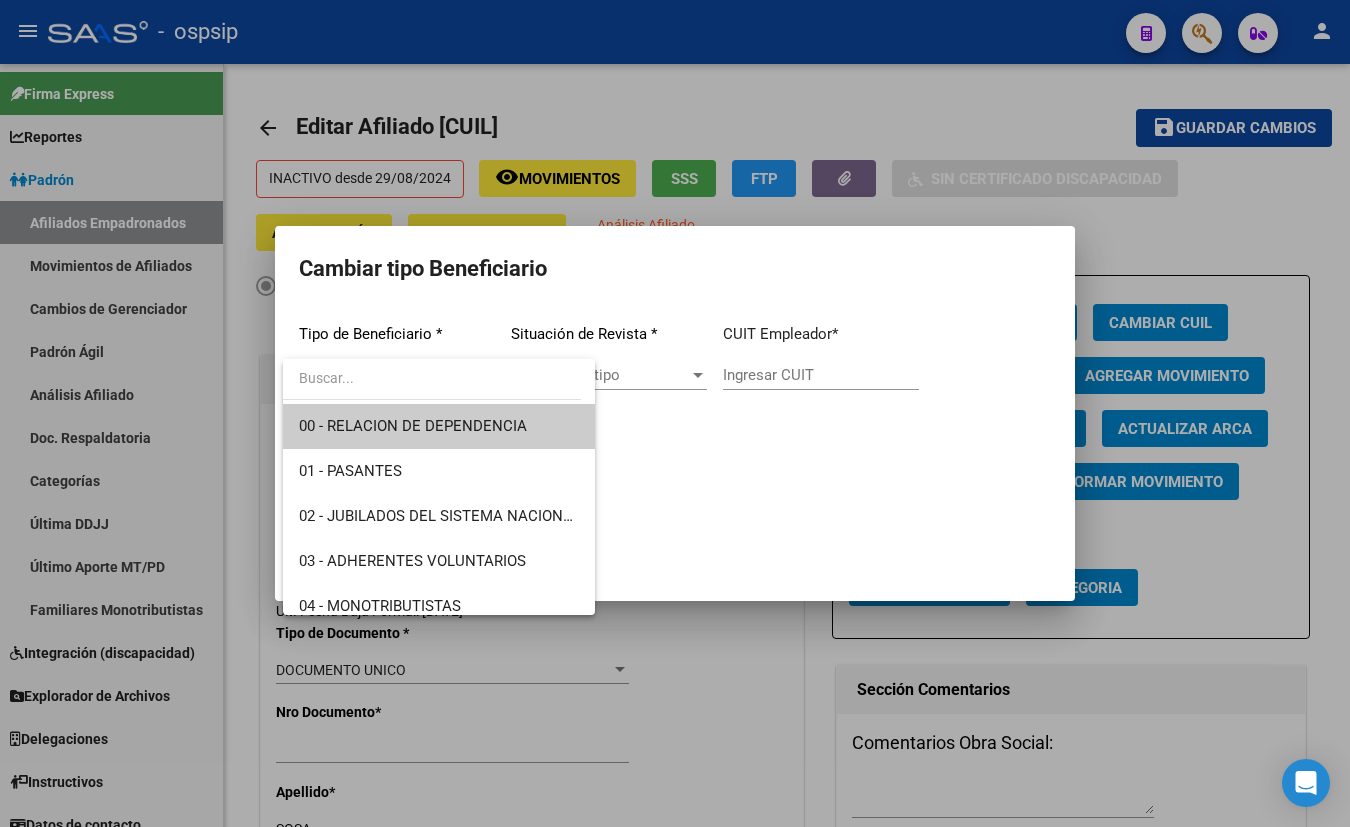 click at bounding box center [675, 413] 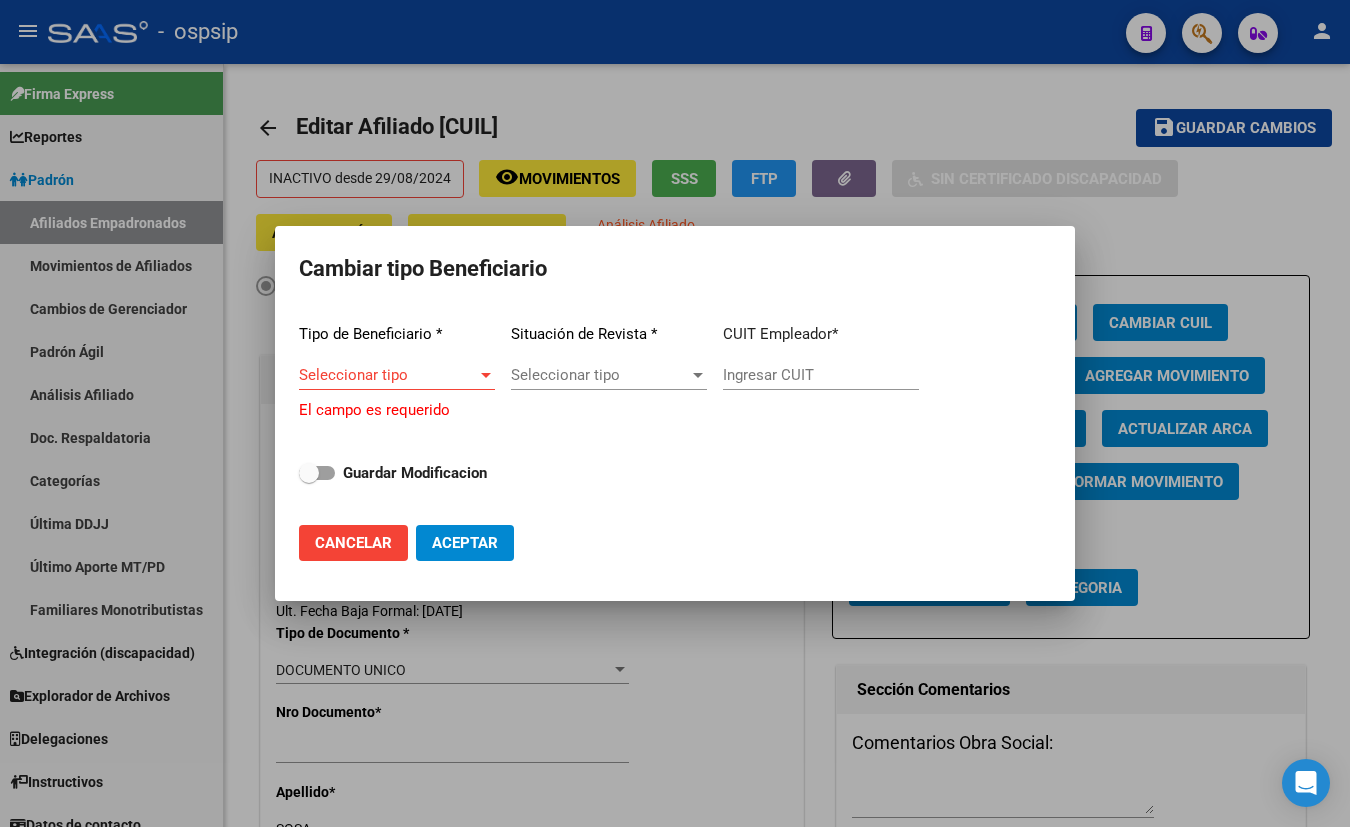 click on "Cancelar" 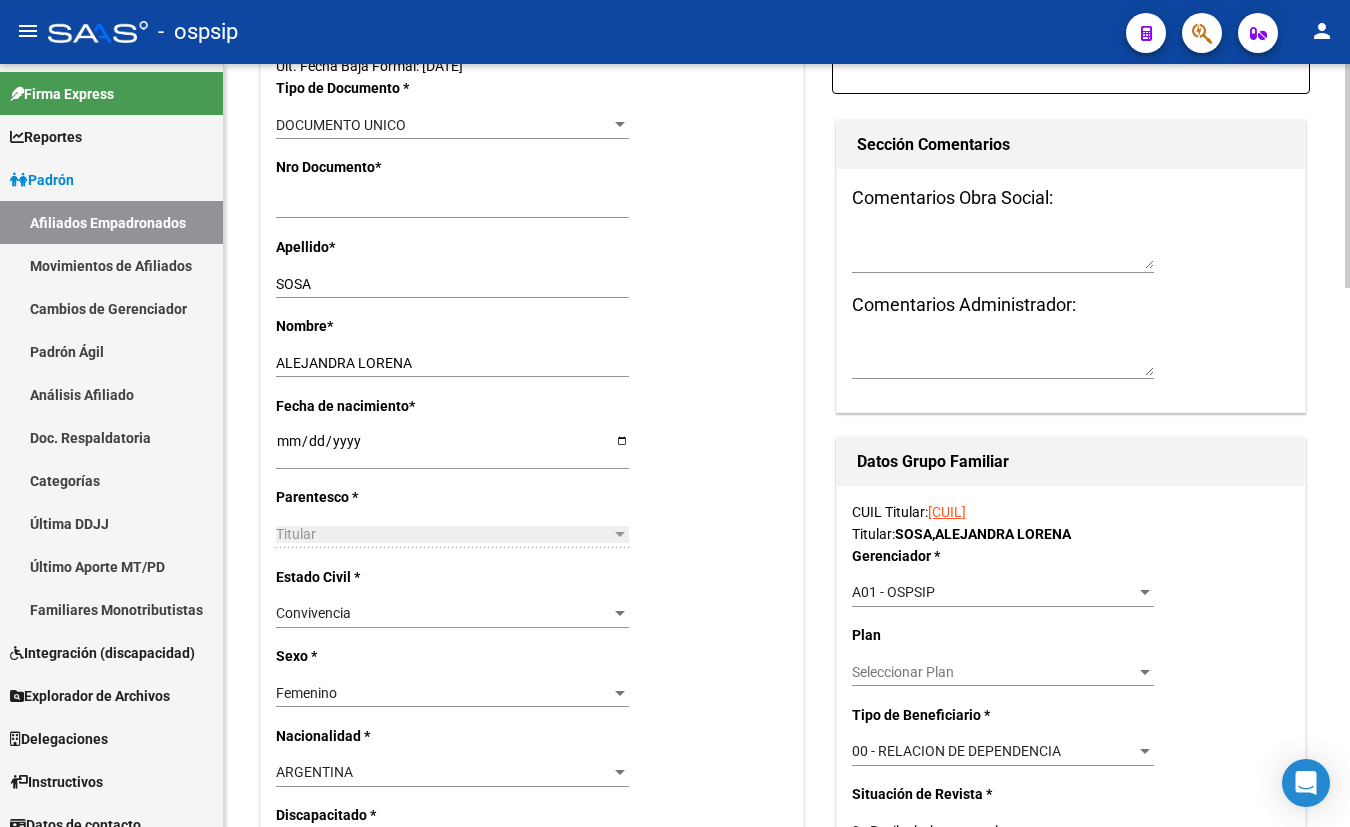 scroll, scrollTop: 0, scrollLeft: 0, axis: both 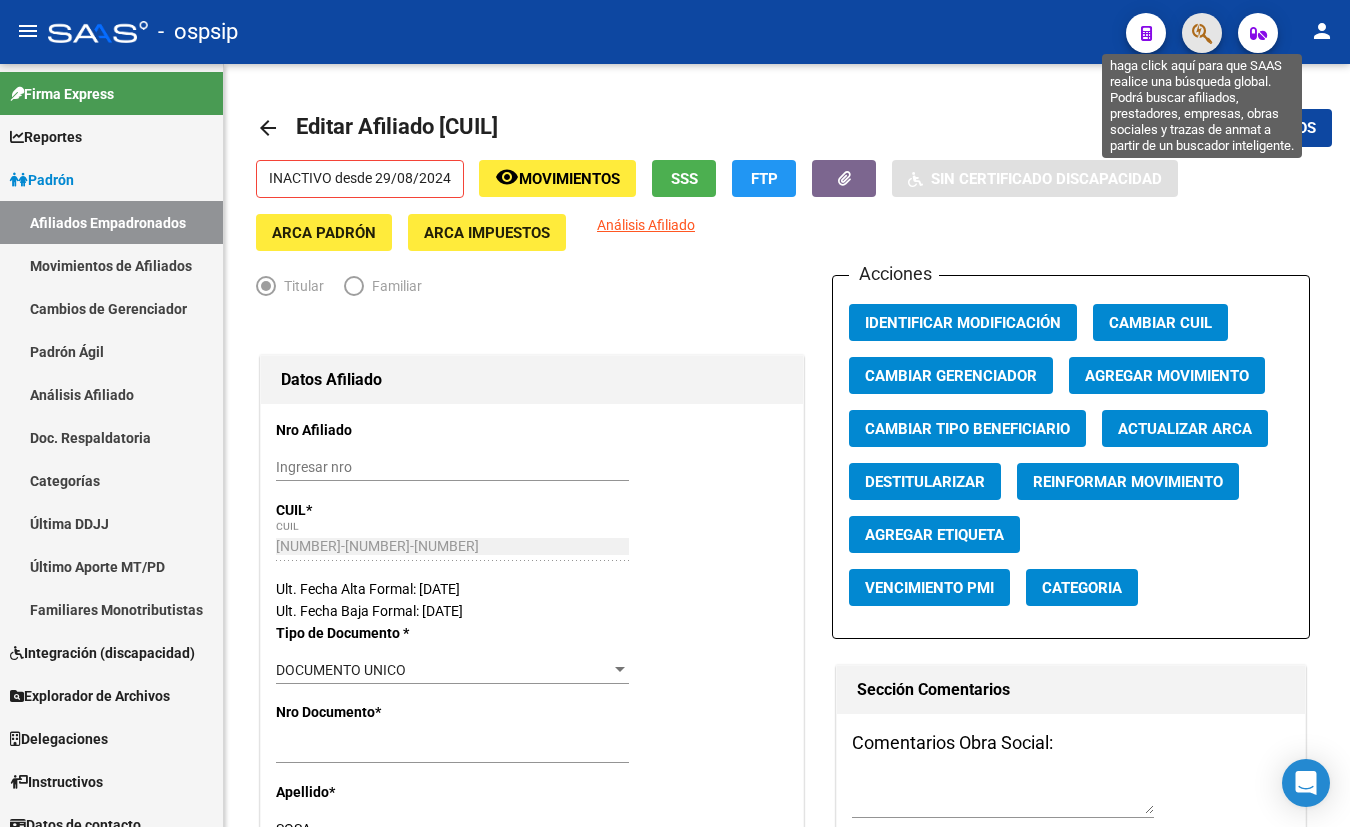 click 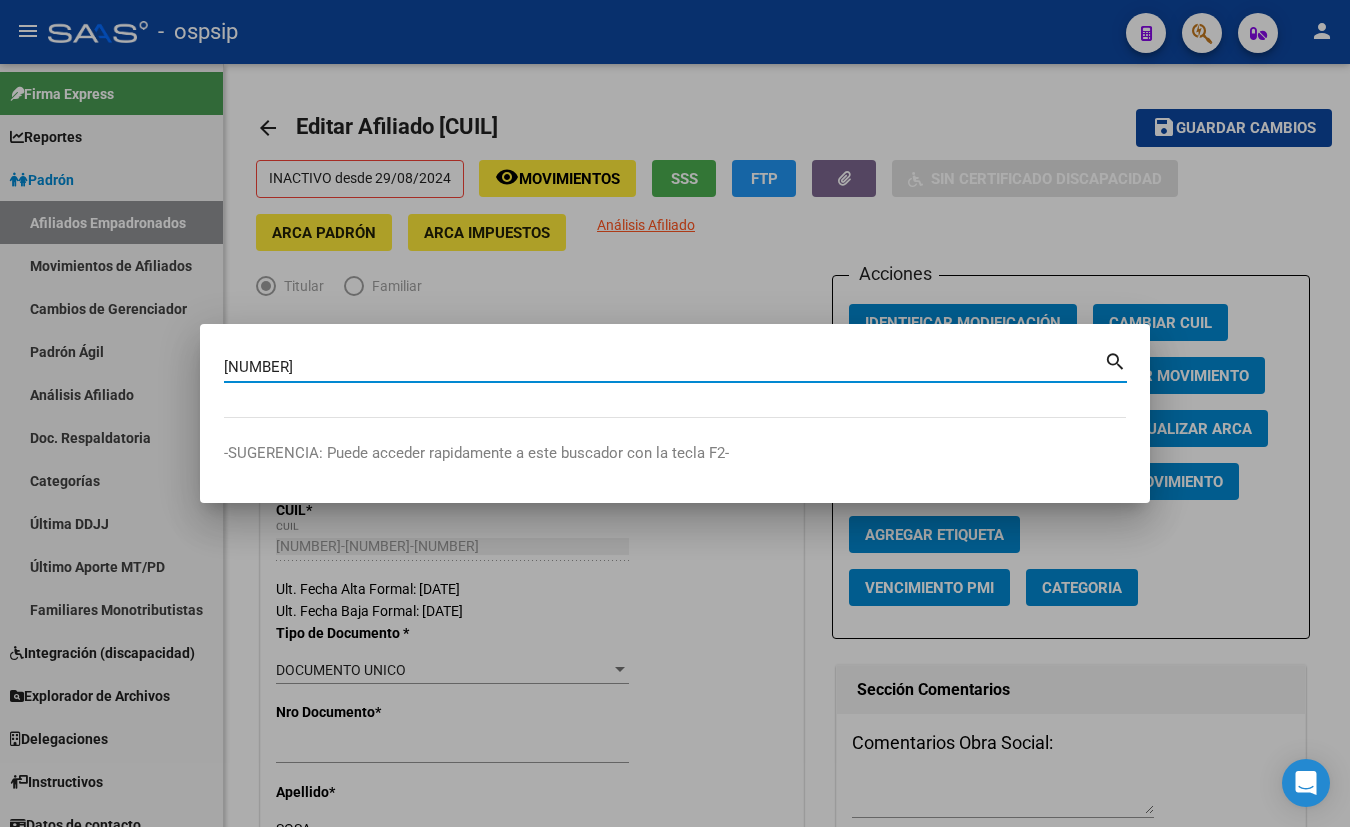type on "[NUMBER]" 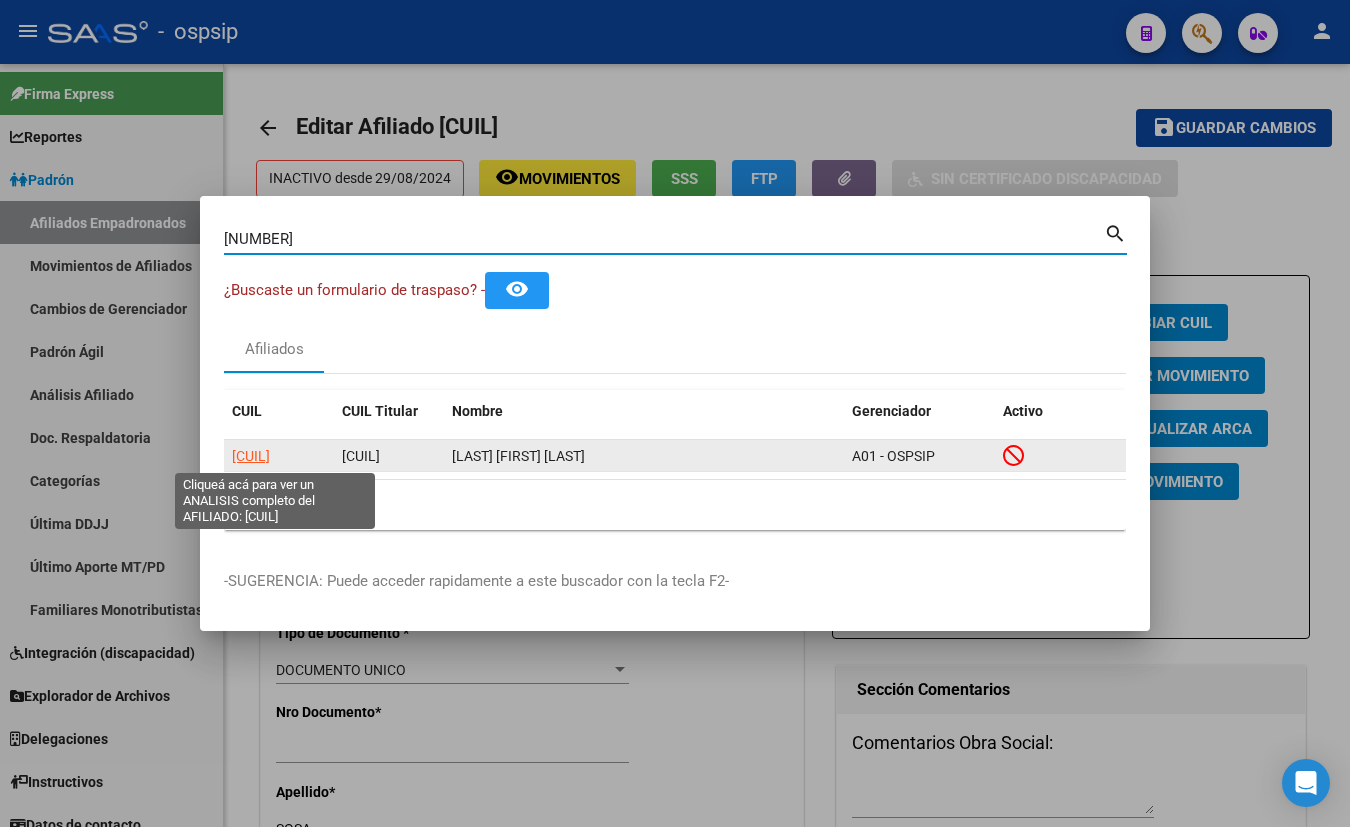 click on "[CUIL]" 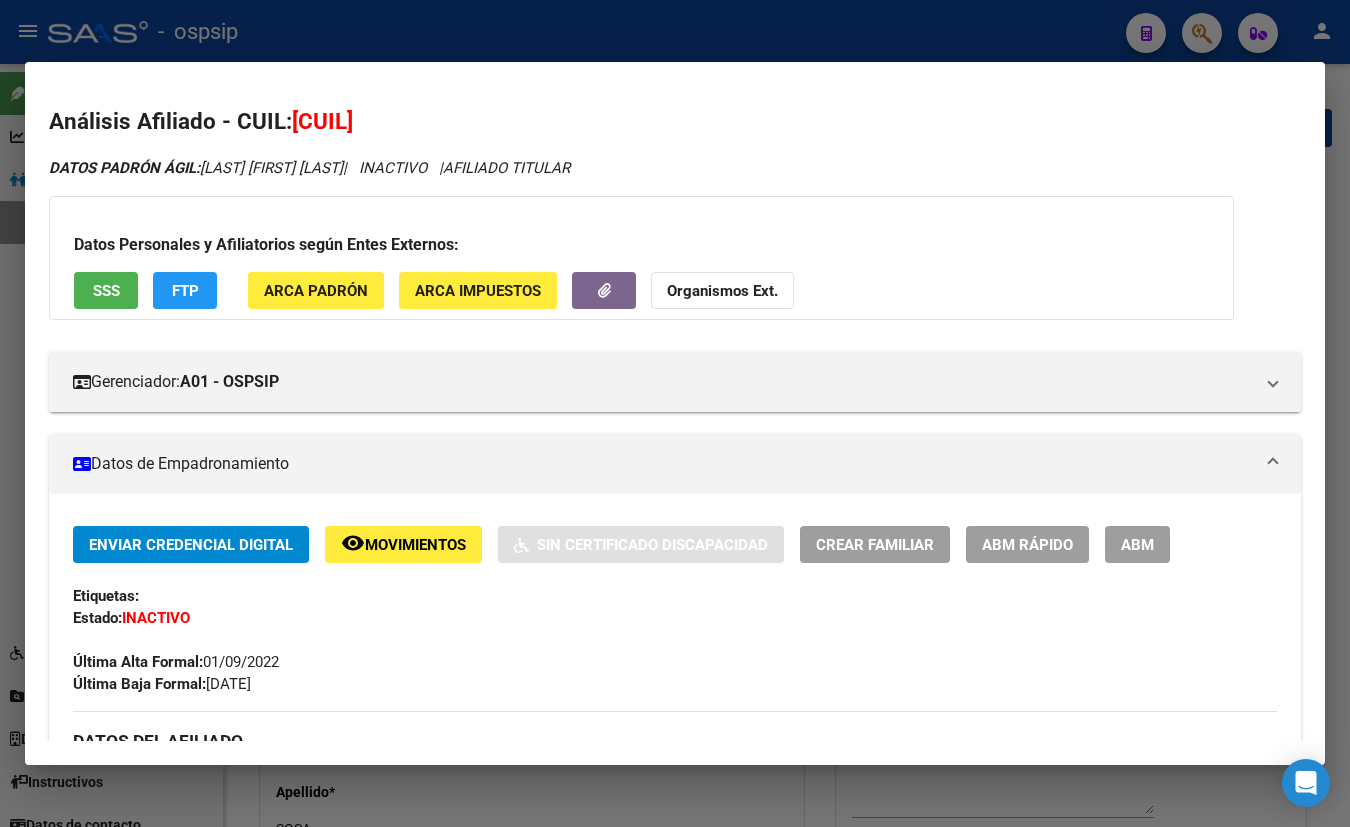 click on "ABM" at bounding box center [1137, 545] 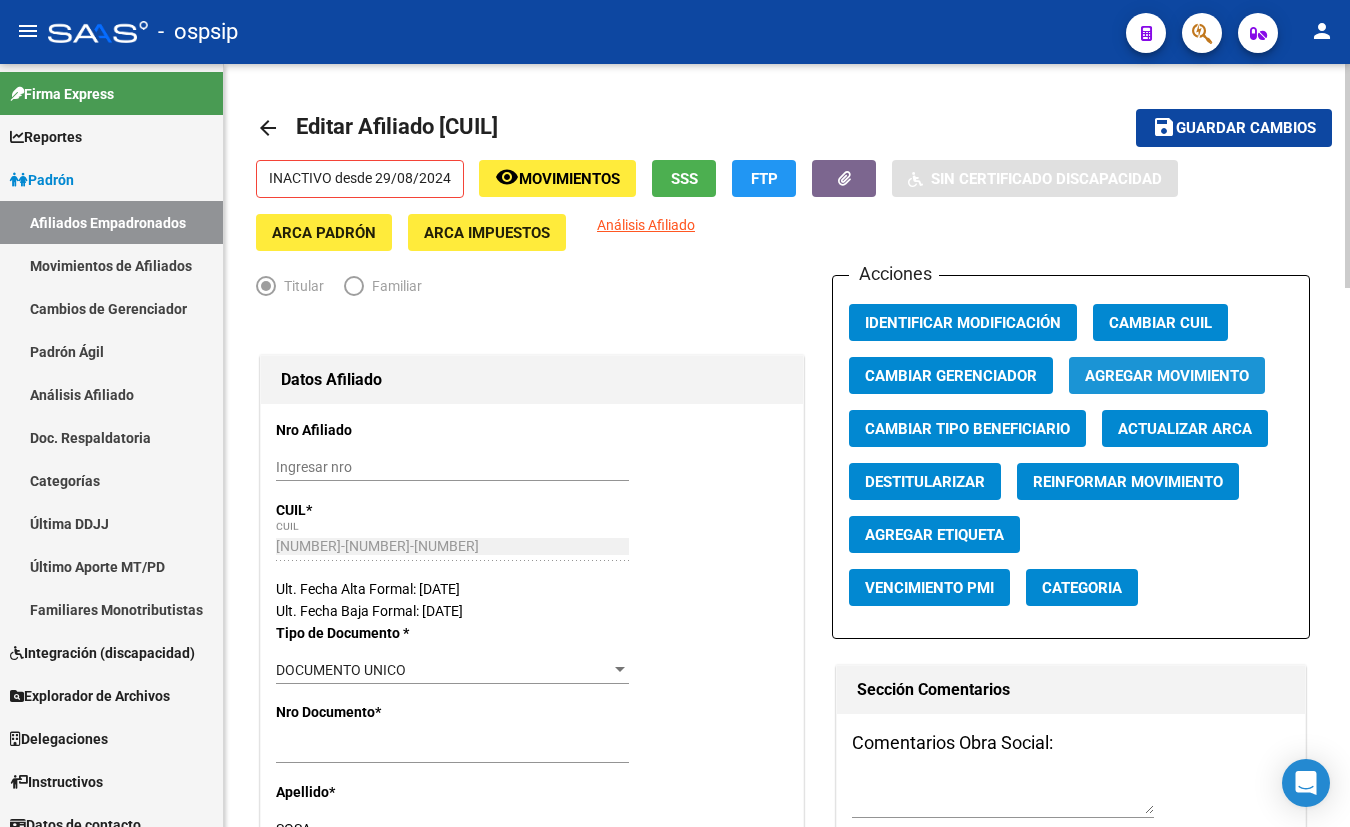 click on "Agregar Movimiento" 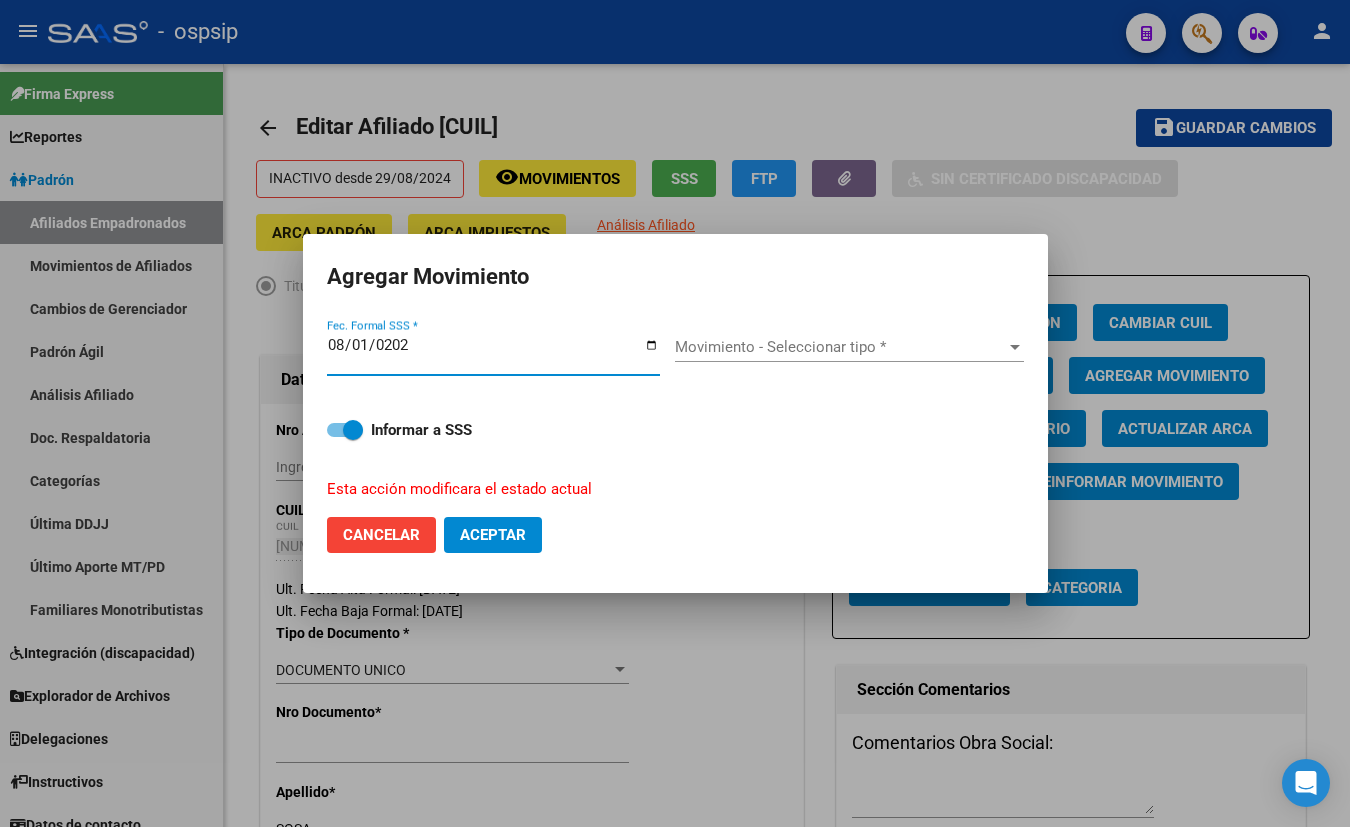 type on "[DATE]" 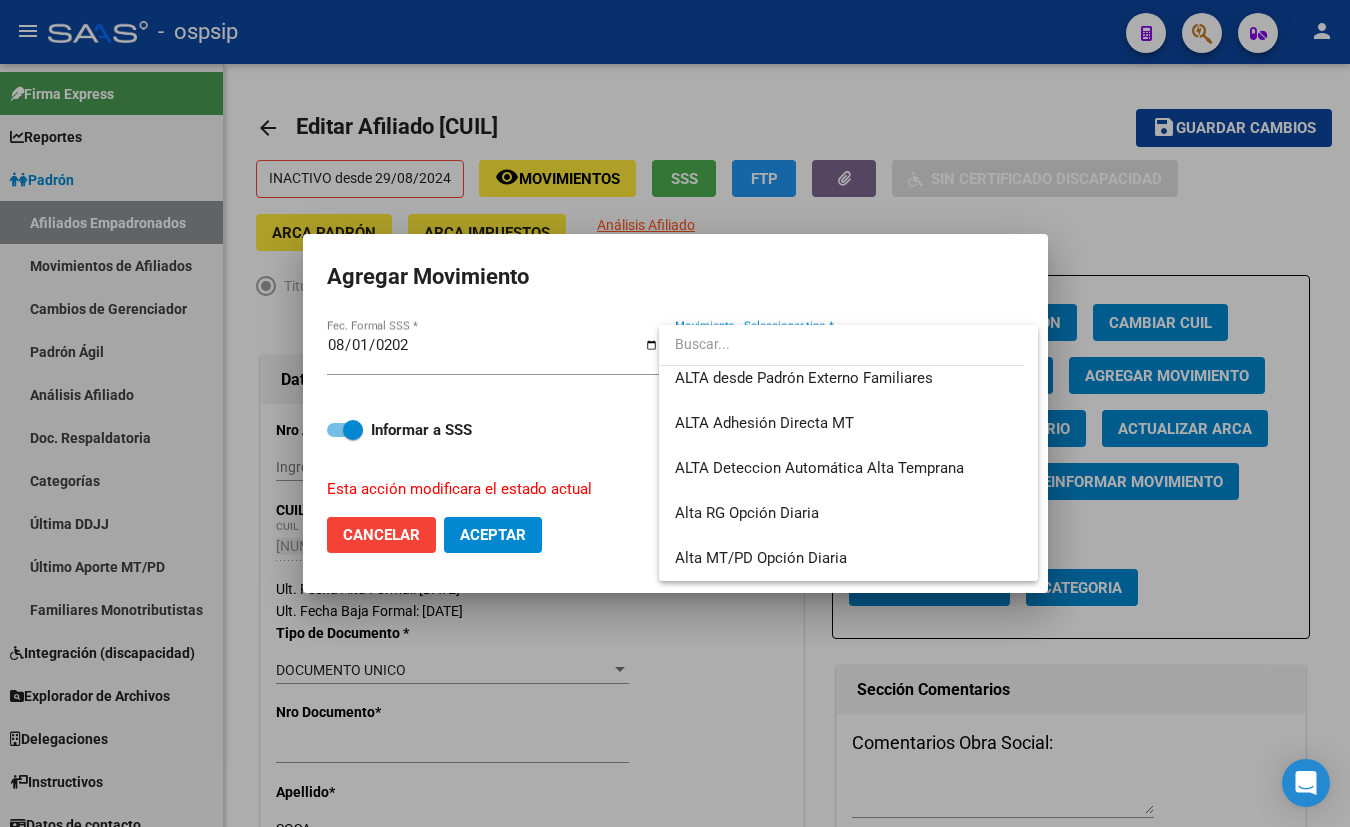 scroll, scrollTop: 416, scrollLeft: 0, axis: vertical 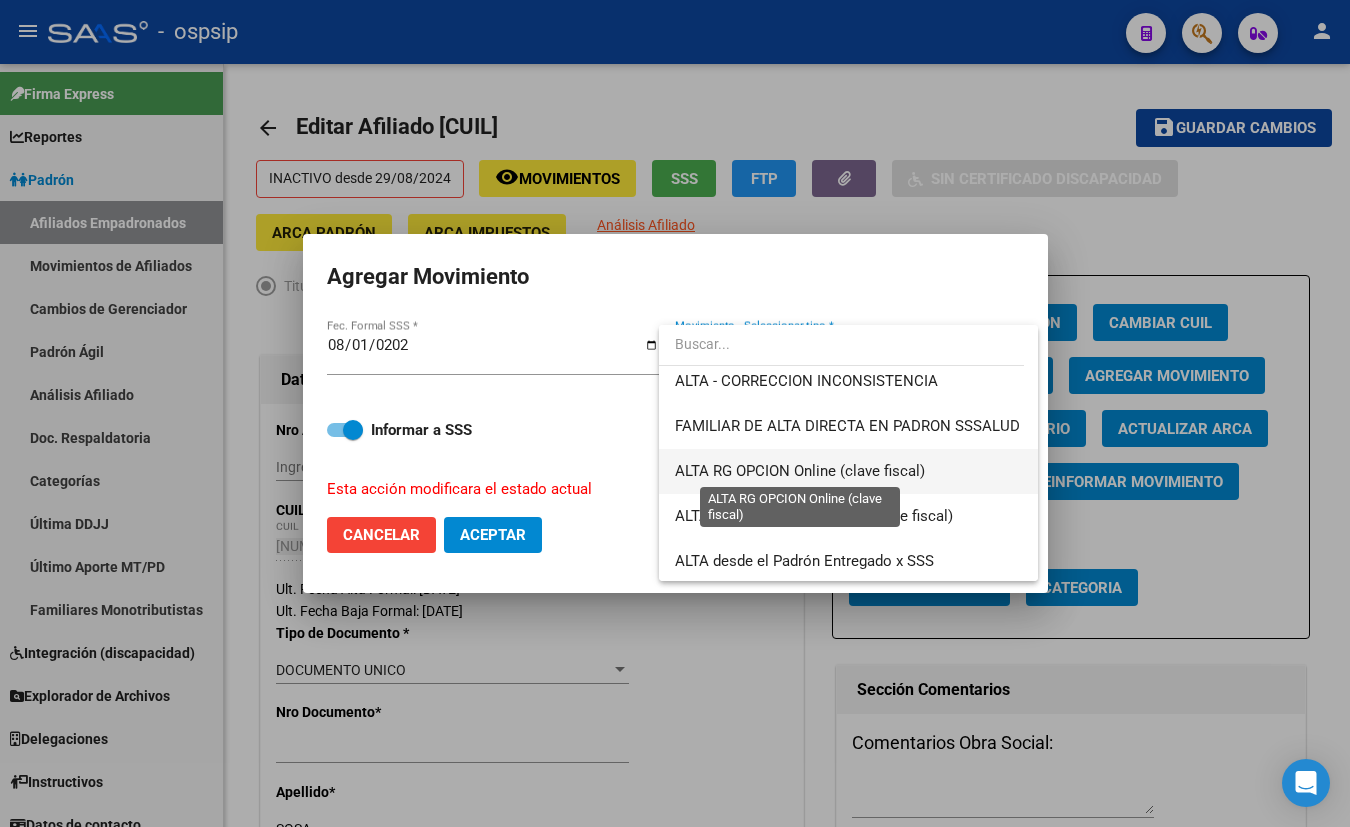 click on "ALTA RG OPCION Online (clave fiscal)" at bounding box center (800, 471) 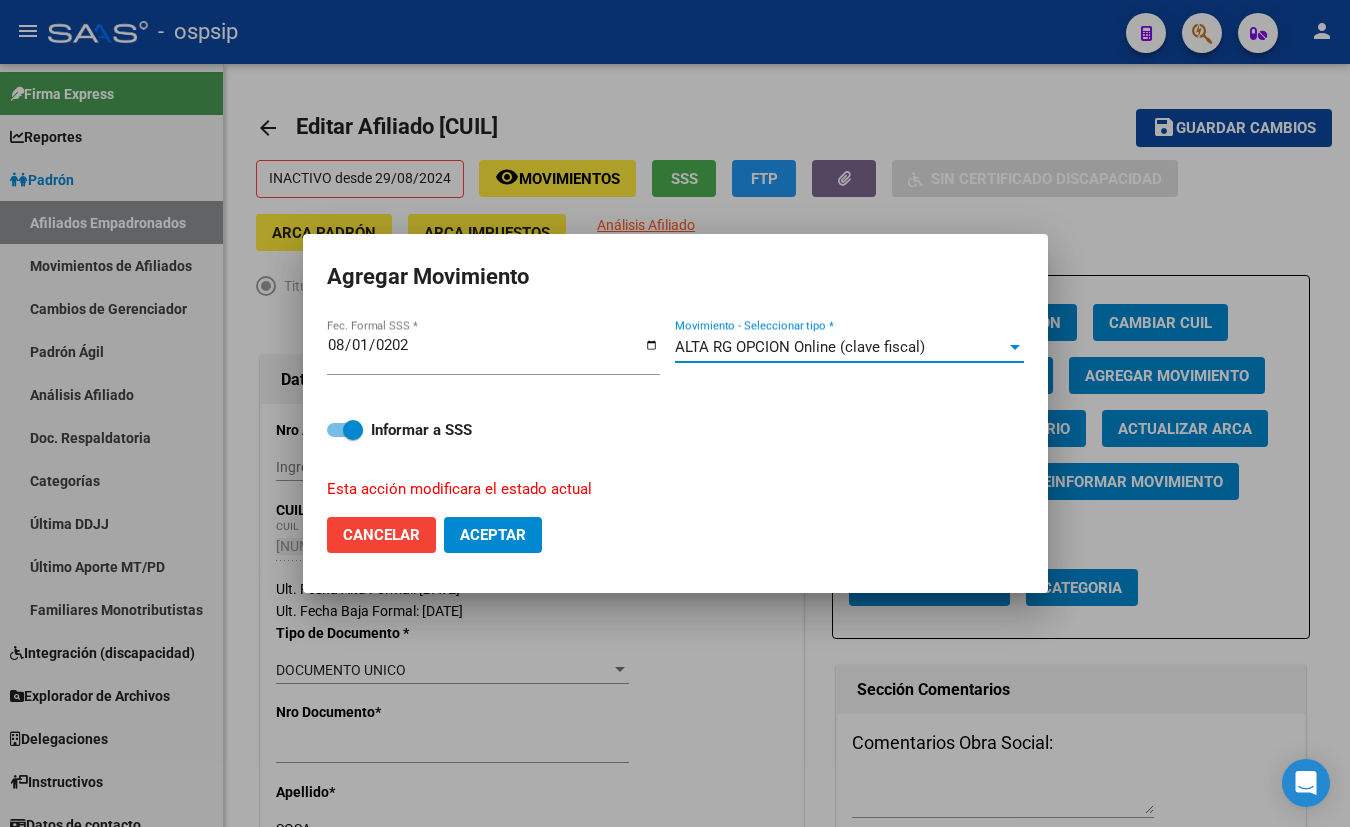 click on "Aceptar" 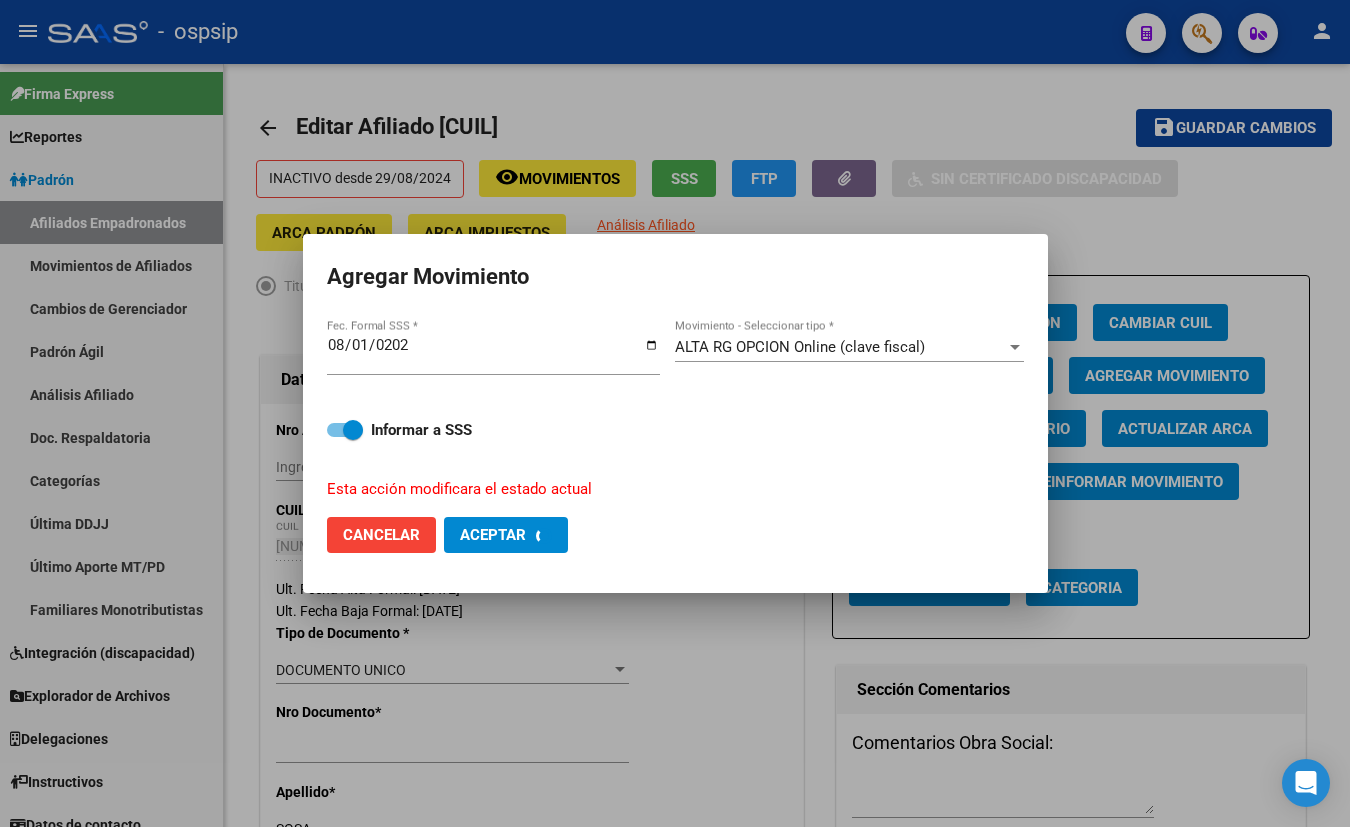 checkbox on "false" 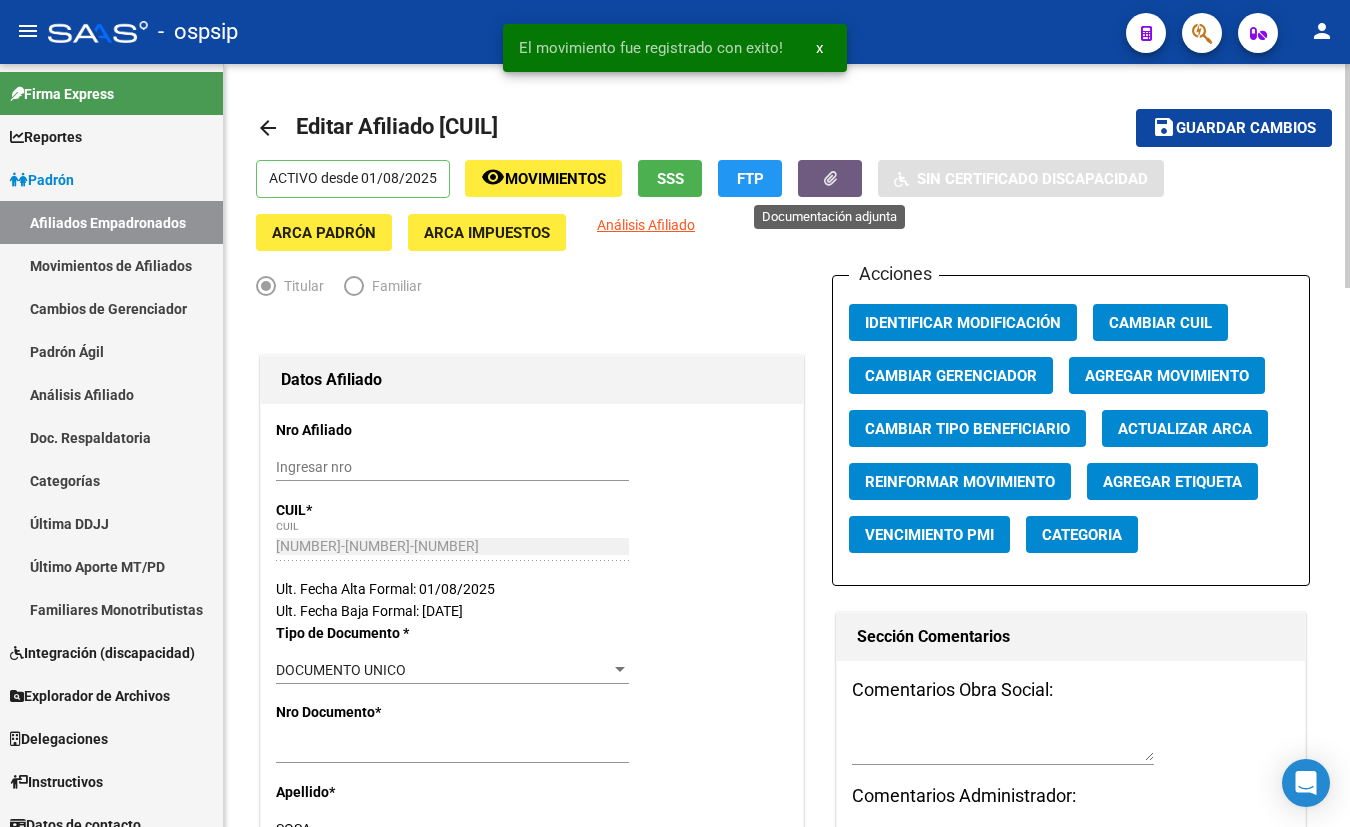 click 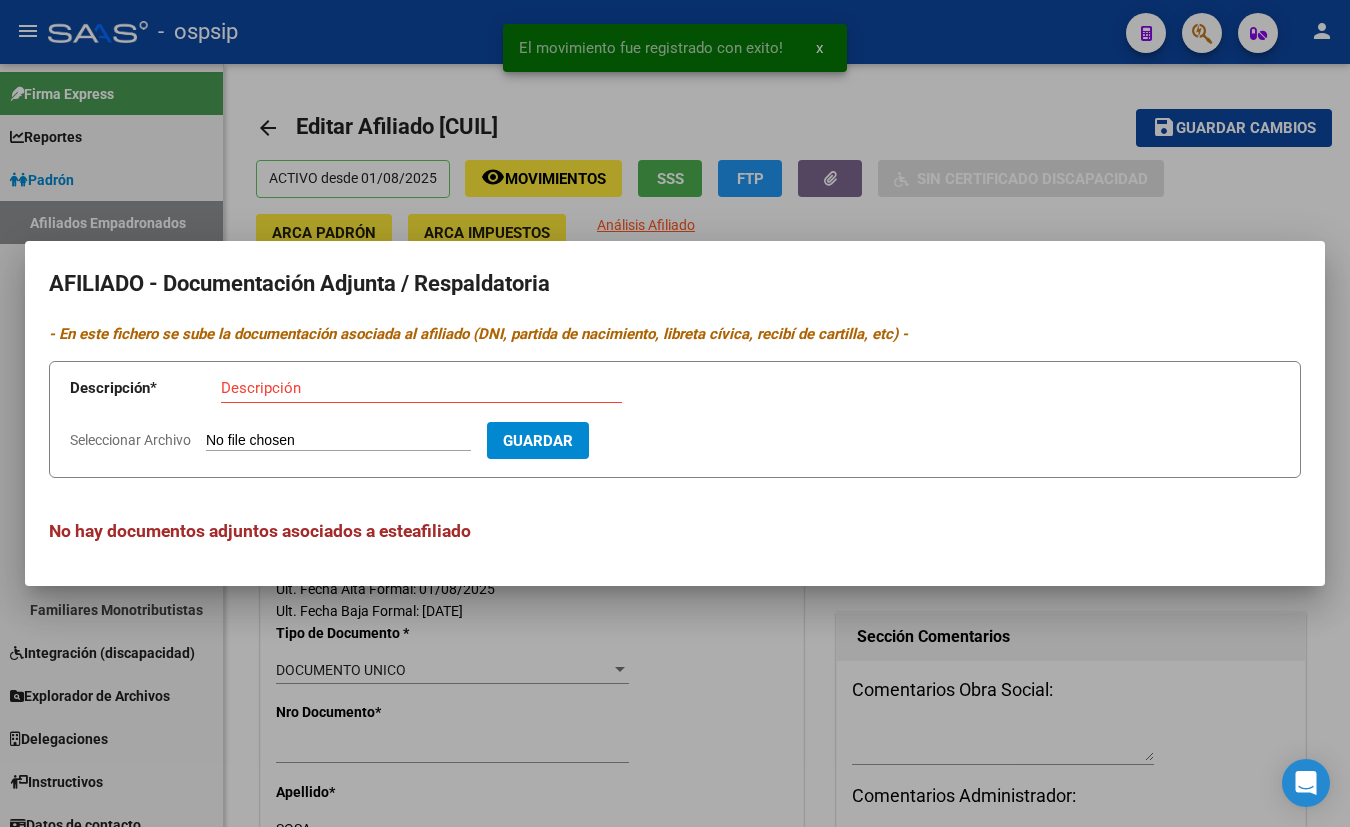 click on "Seleccionar Archivo" at bounding box center [338, 441] 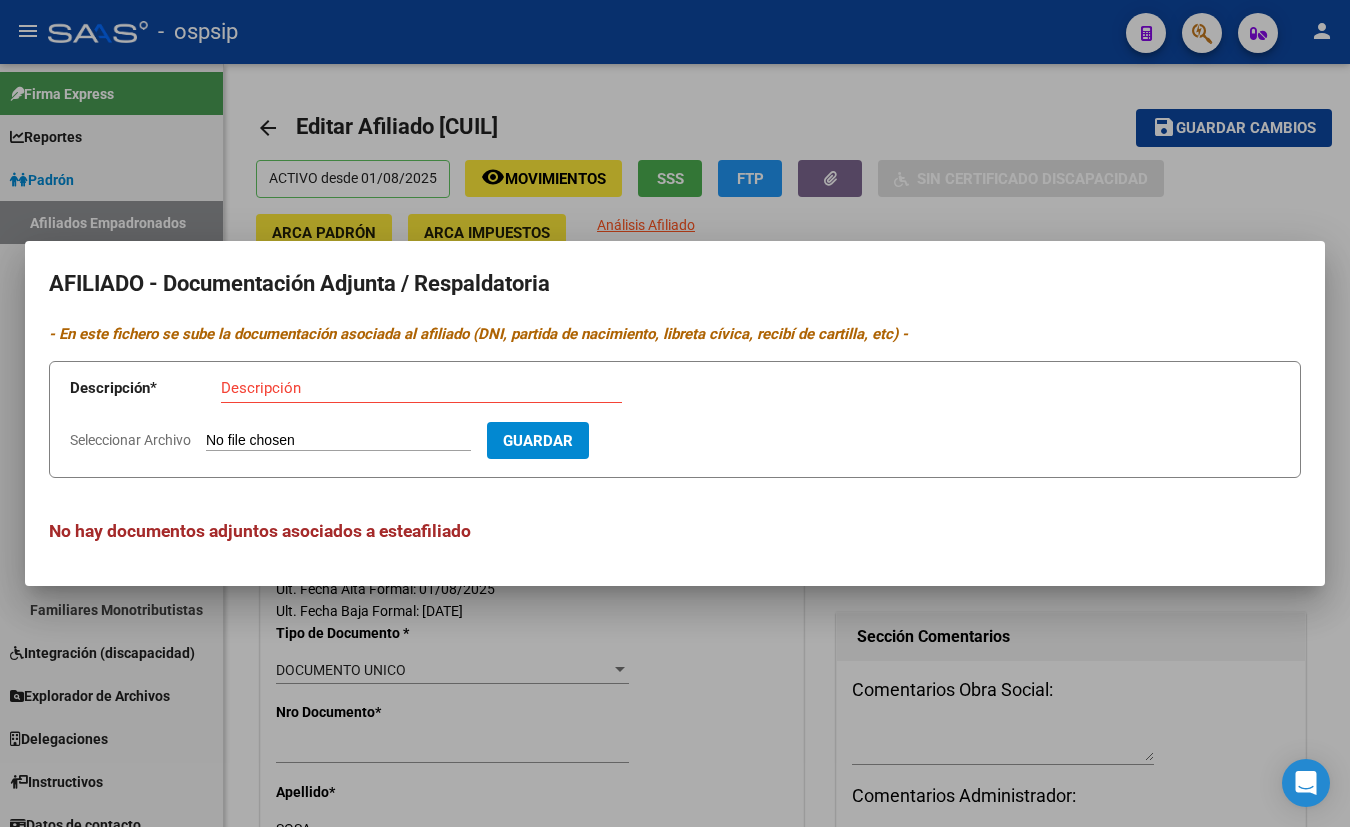 type on "C:\fakepath\IMG-20250806-WA0003.jpg" 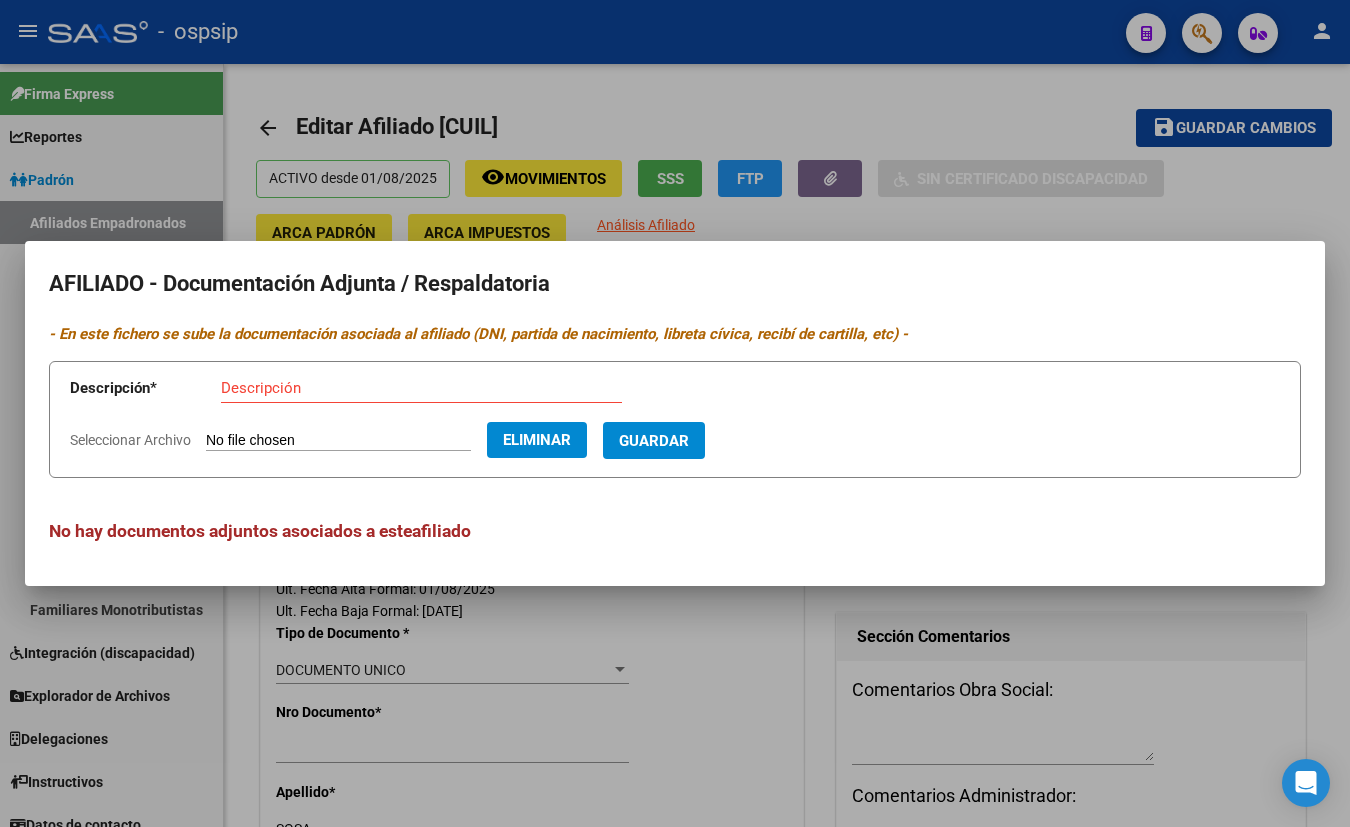 click on "Descripción" at bounding box center (421, 388) 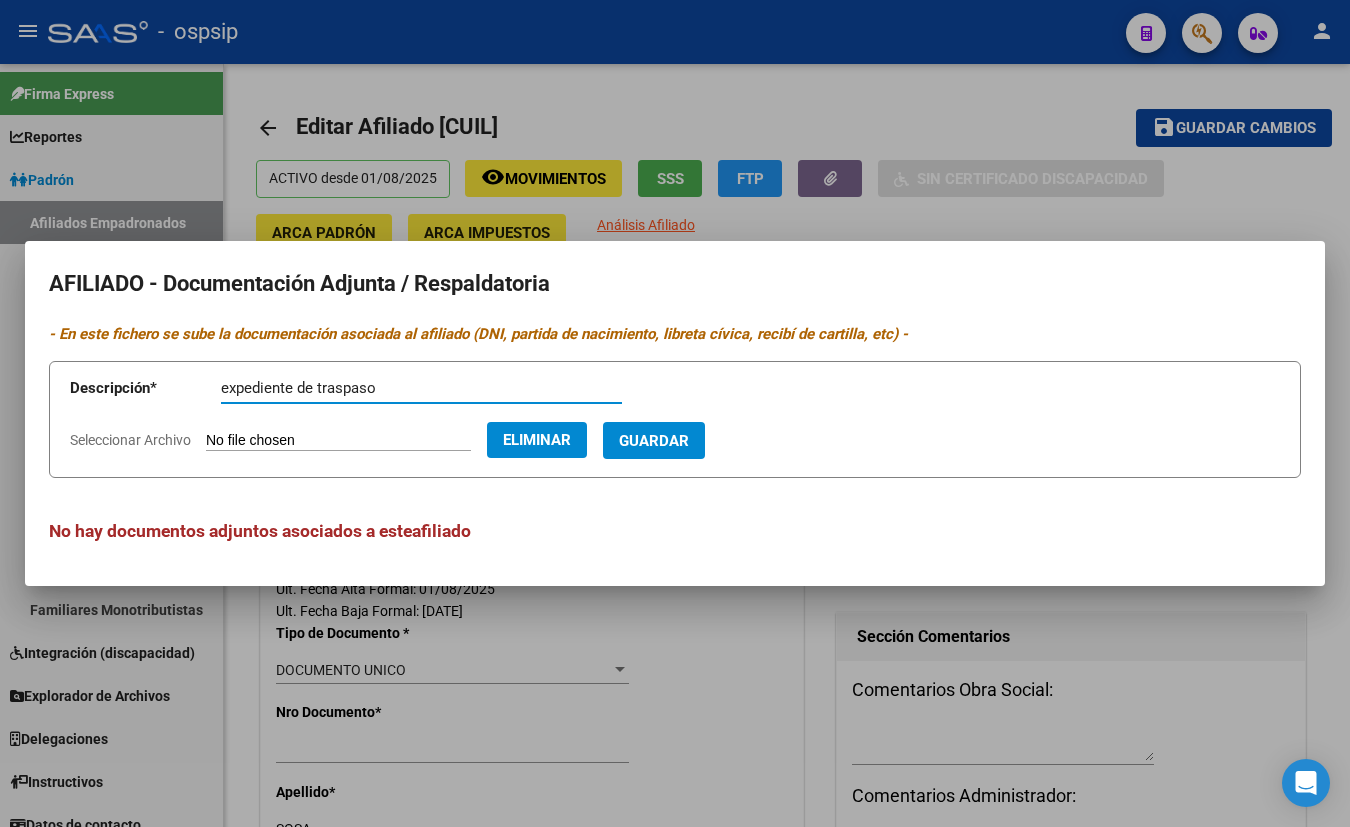 type on "expediente de traspaso" 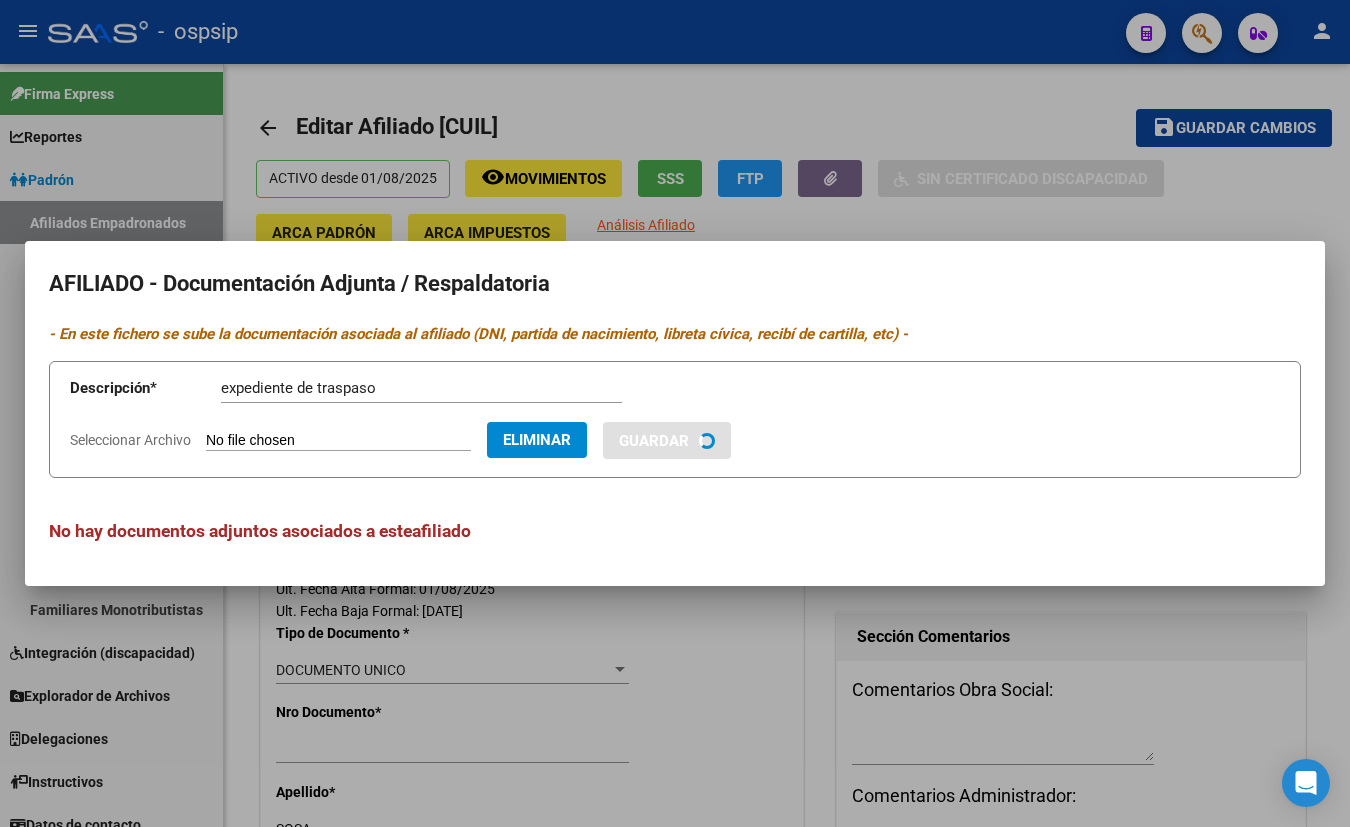 type 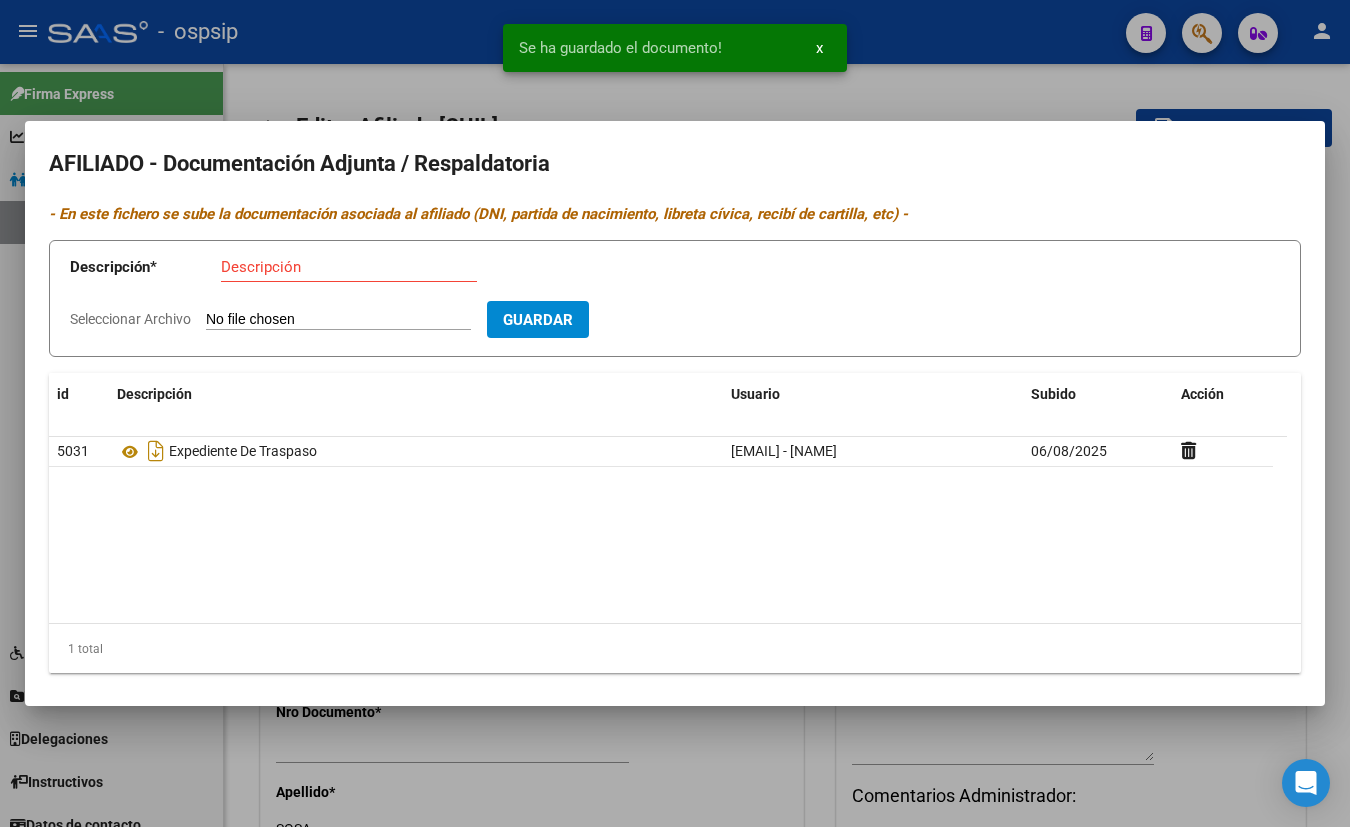 type 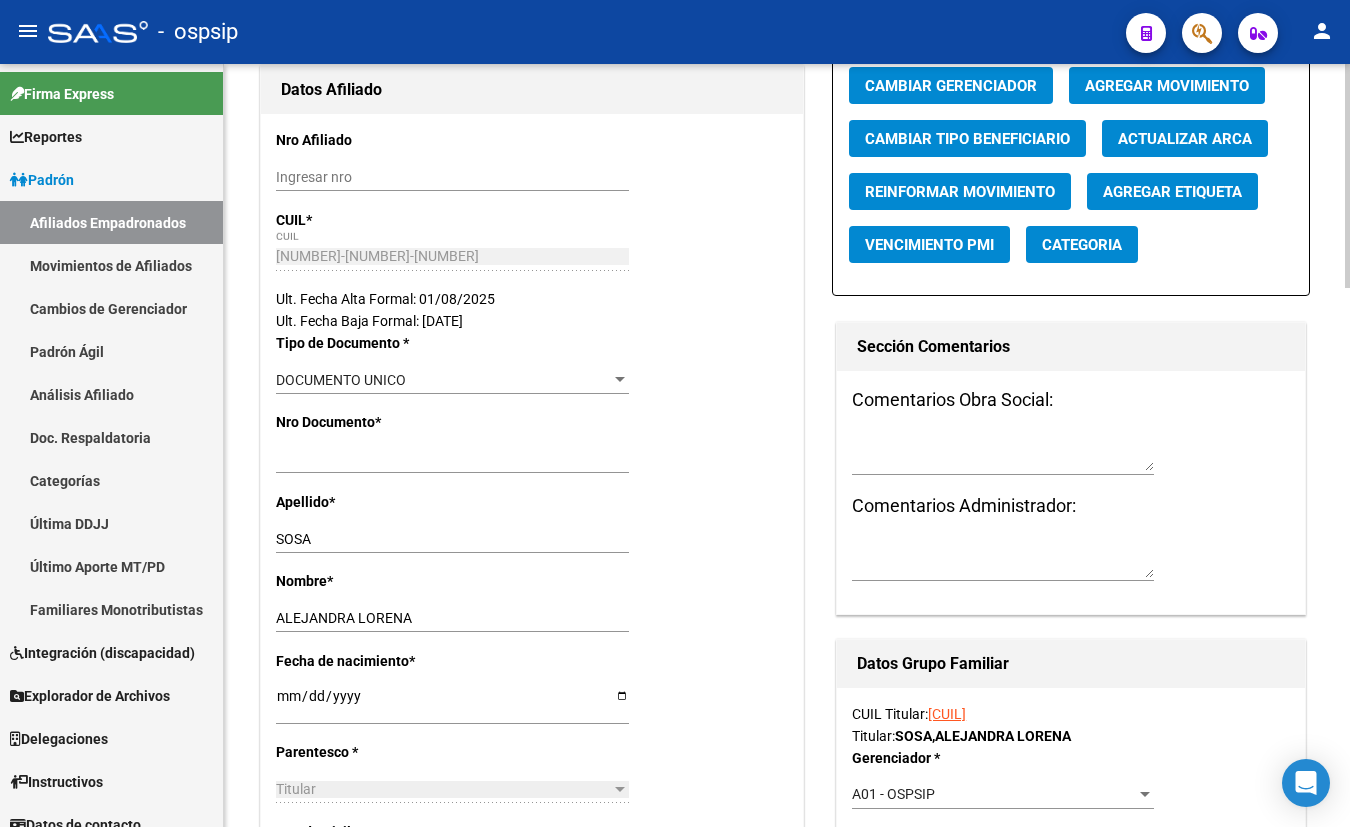 scroll, scrollTop: 363, scrollLeft: 0, axis: vertical 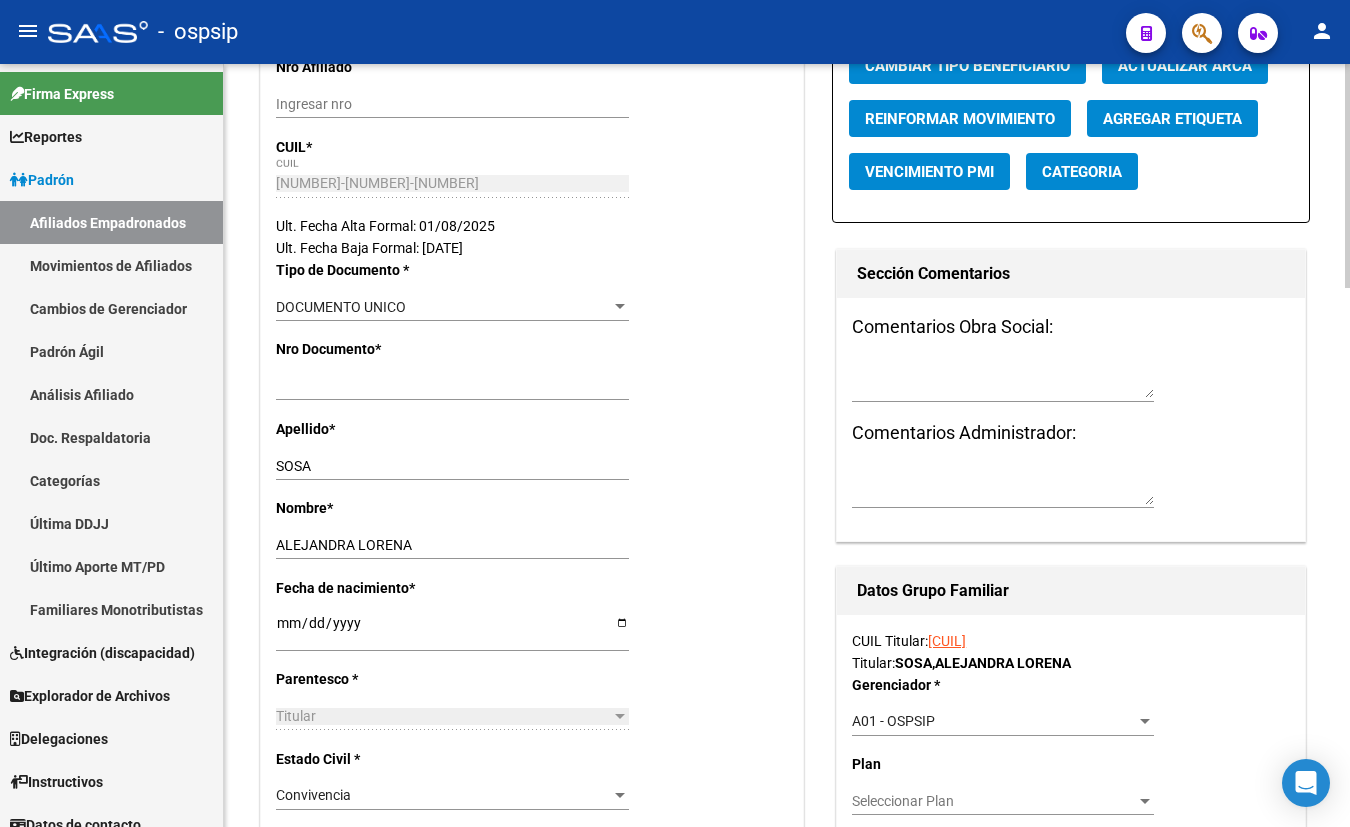 drag, startPoint x: 445, startPoint y: 89, endPoint x: 455, endPoint y: 140, distance: 51.971146 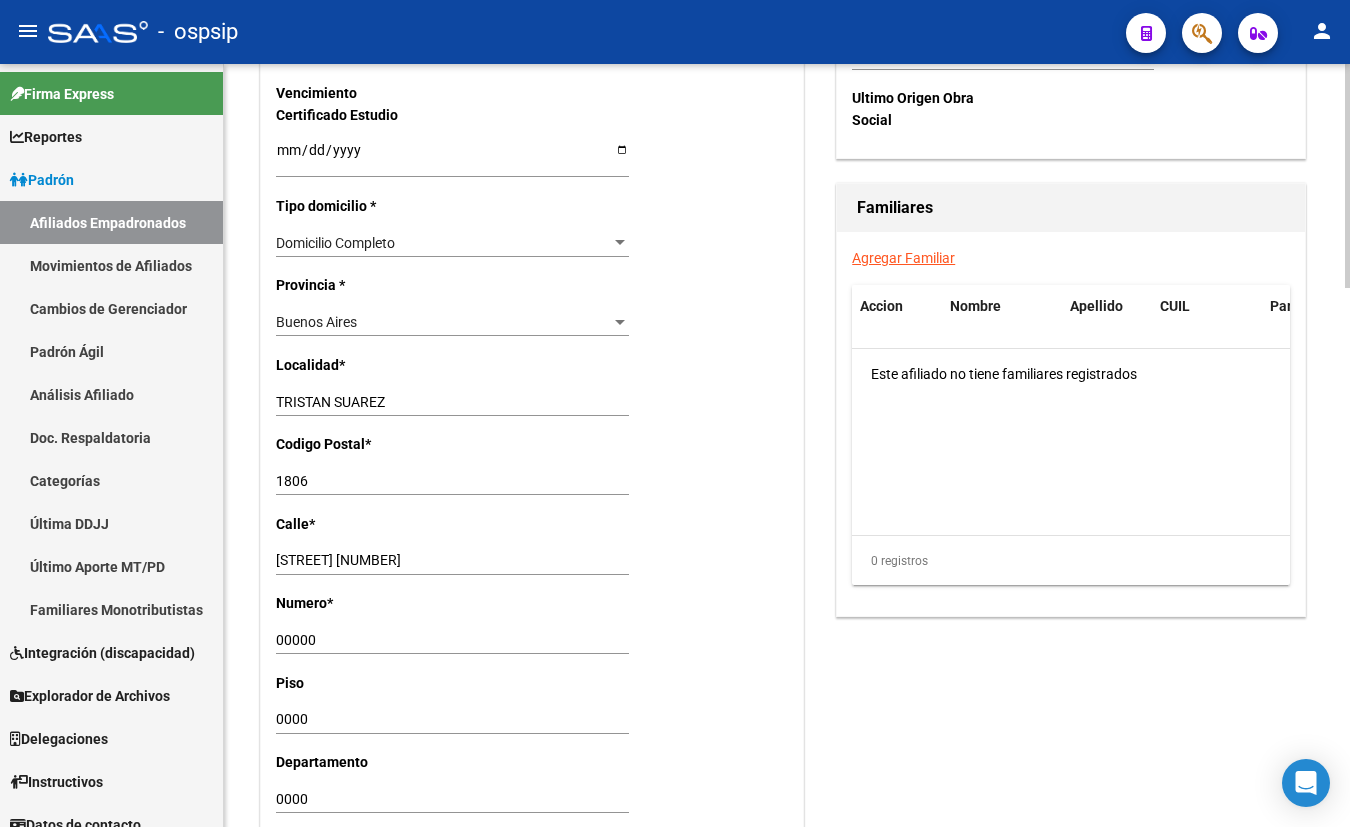 scroll, scrollTop: 1363, scrollLeft: 0, axis: vertical 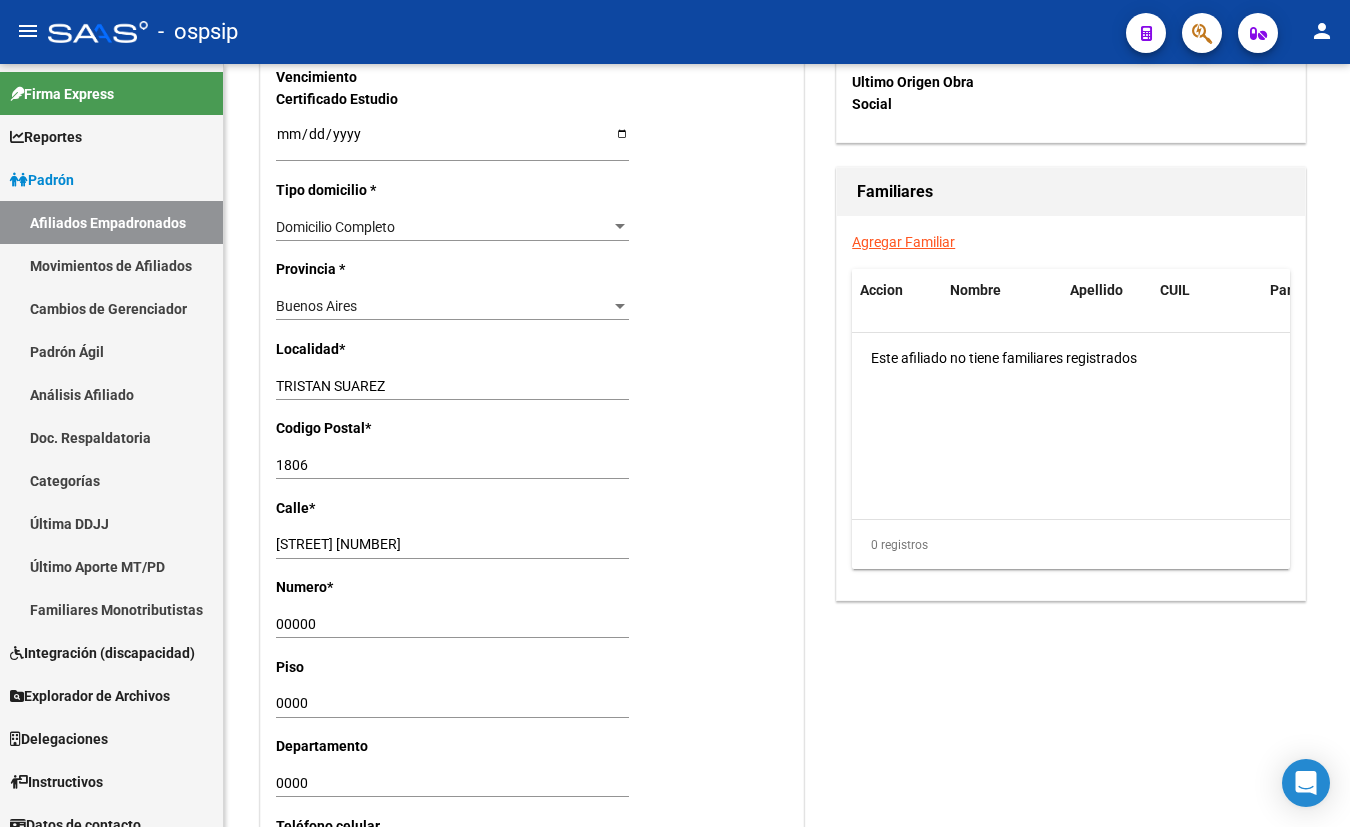 click on "-   ospsip" 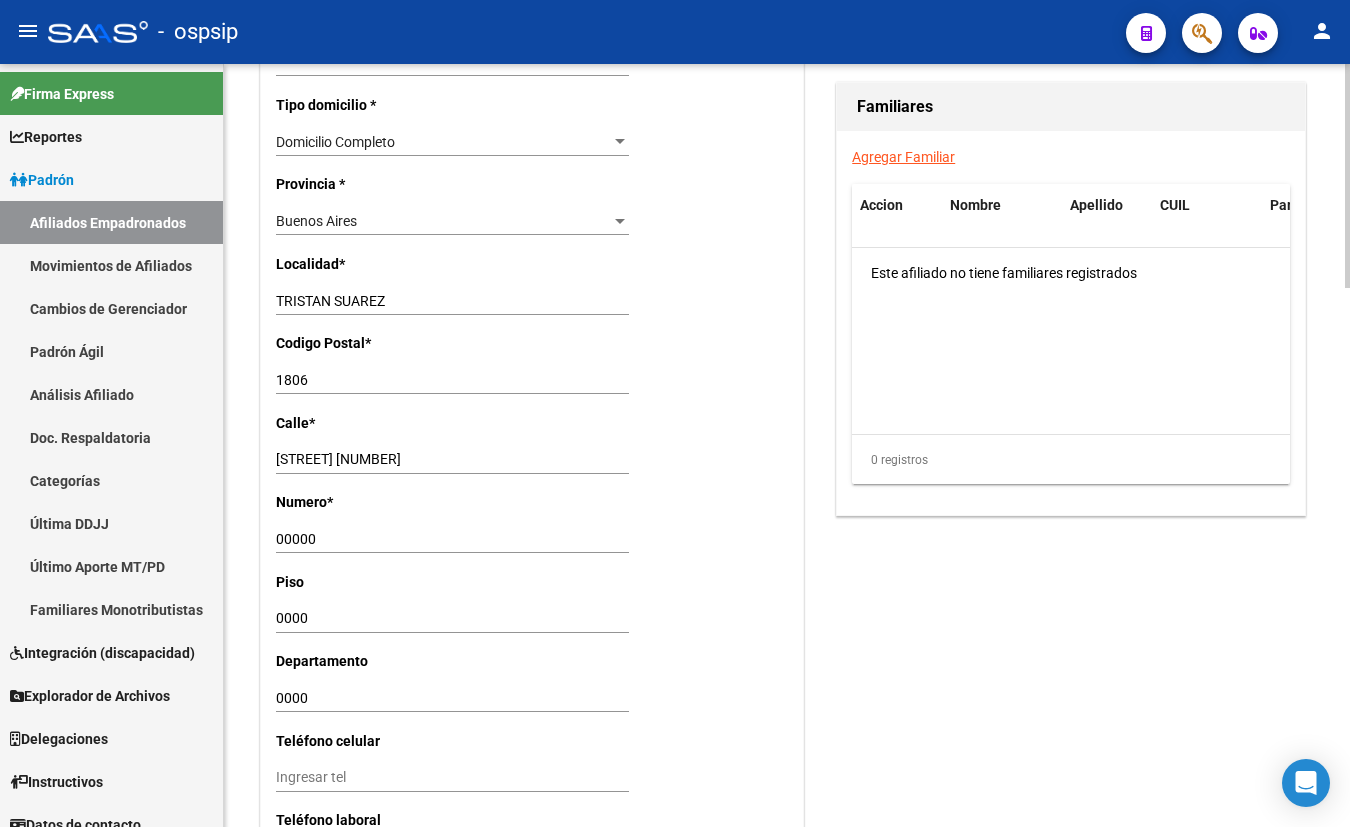 scroll, scrollTop: 1454, scrollLeft: 0, axis: vertical 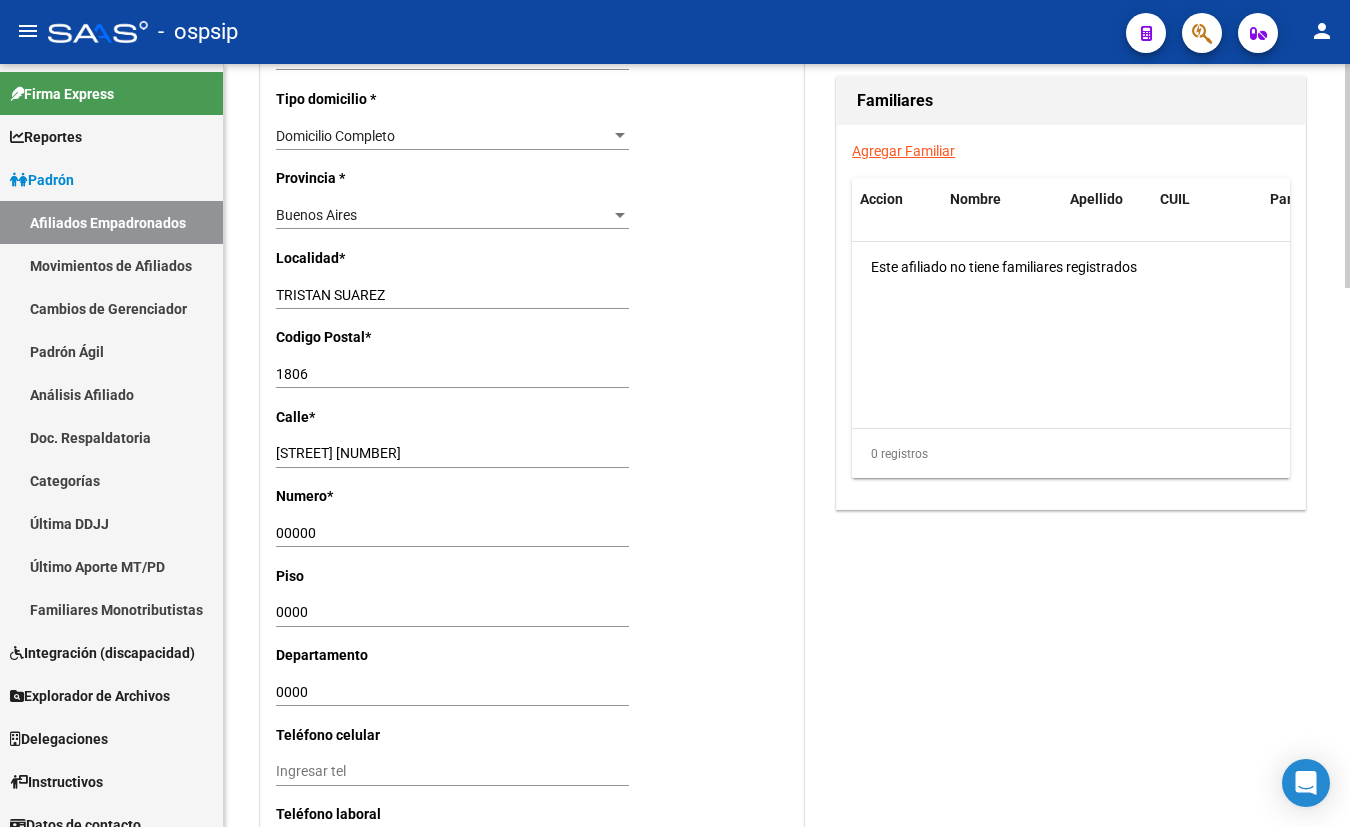 click on "Nro Afiliado Ingresar nro CUIL * [CUIL] CUIL ARCA Padrón Ult. Fecha Alta Formal: [DATE] Ult. Fecha Baja Formal: [DATE] Tipo de Documento * DOCUMENTO UNICO Seleccionar tipo Nro Documento * [NUMBER] Ingresar nro Apellido * [LAST] Ingresar apellido Nombre * [FIRST] [MIDDLE] Ingresar nombre Fecha de nacimiento * [DATE] Ingresar fecha Parentesco * Titular Seleccionar parentesco Estado Civil * Convivencia Seleccionar tipo Sexo * Femenino Seleccionar sexo Nacionalidad * ARGENTINA Seleccionar tipo Discapacitado * No discapacitado Seleccionar tipo Vencimiento Certificado Estudio Ingresar fecha Tipo domicilio * Domicilio Completo Seleccionar tipo domicilio Provincia * Buenos Aires Seleccionar provincia Localidad * [CITY] Ingresar el nombre Codigo Postal * [POSTAL_CODE] Ingresar el codigo Calle * [STREET] Ingresar calle Numero * [NUMBER] Piso 0000 Ingresar piso Departamento 0000 Ingresar depto Teléfono celular Ingresar tel" 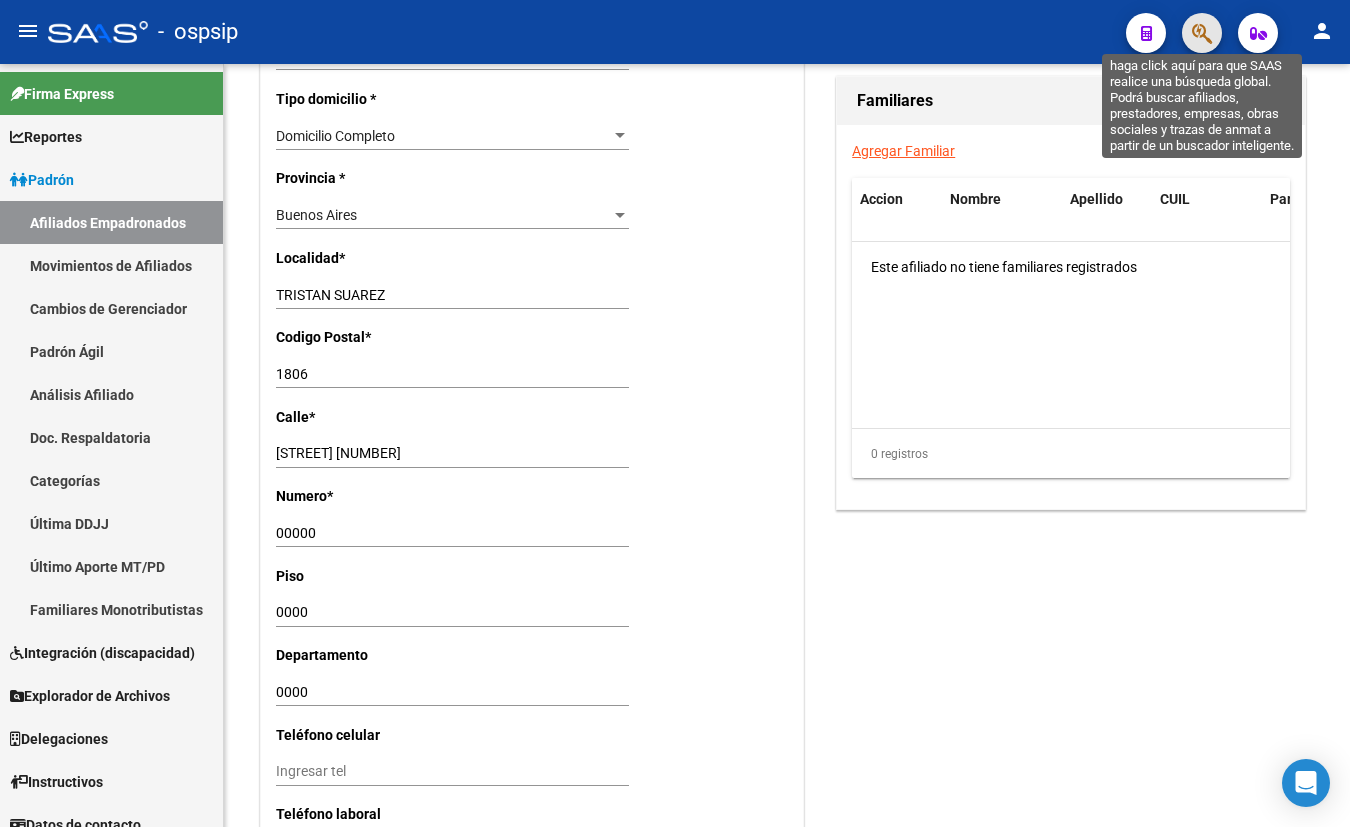 click 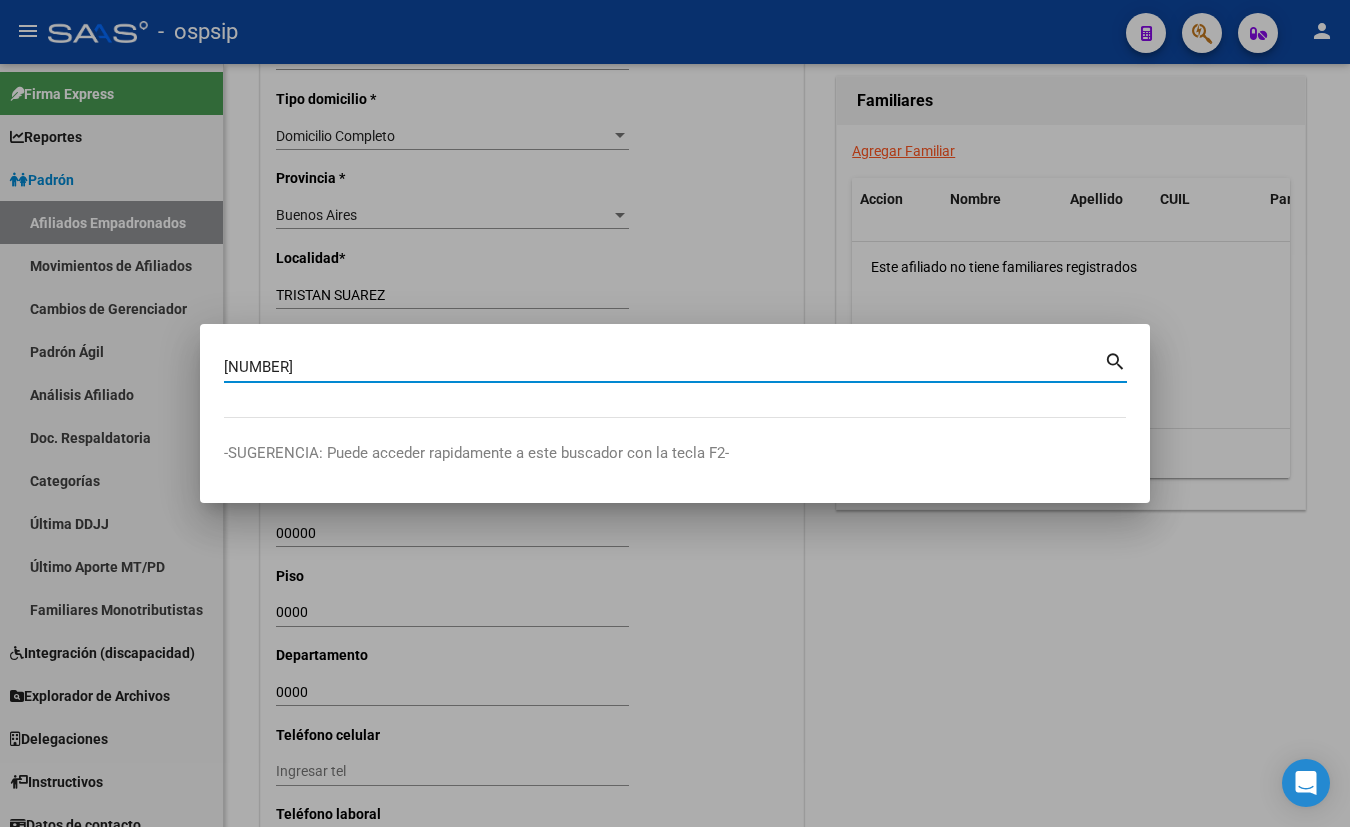 type on "[NUMBER]" 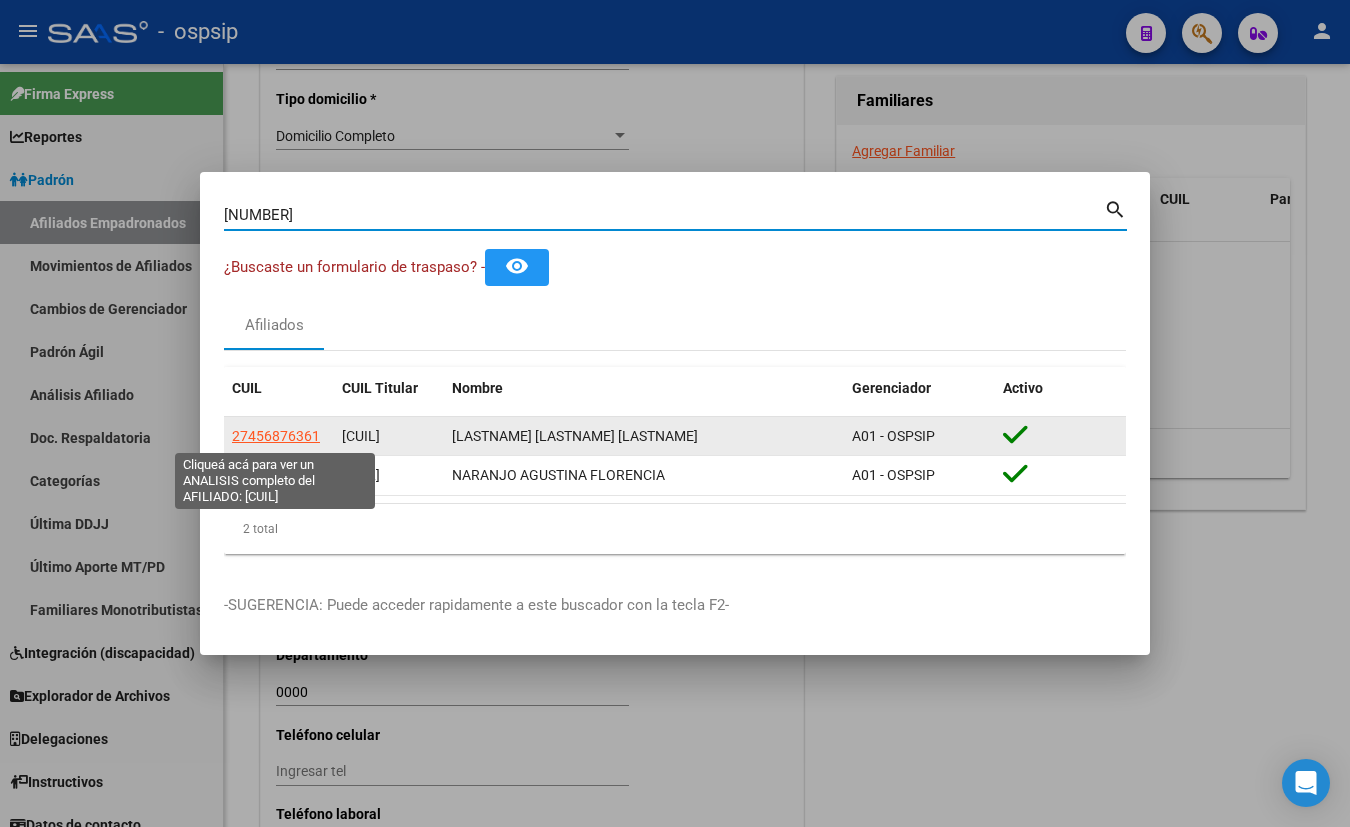 click on "27456876361" 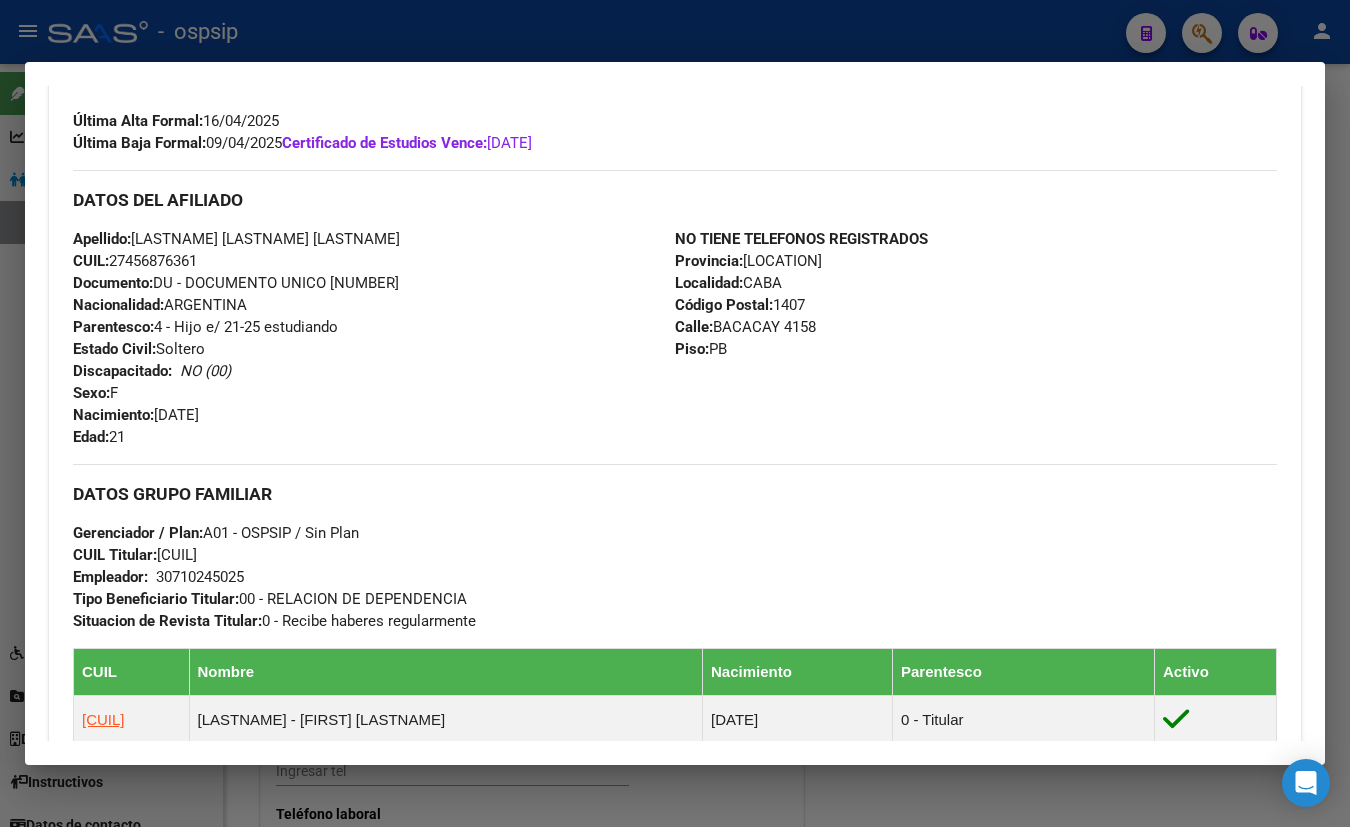 scroll, scrollTop: 545, scrollLeft: 0, axis: vertical 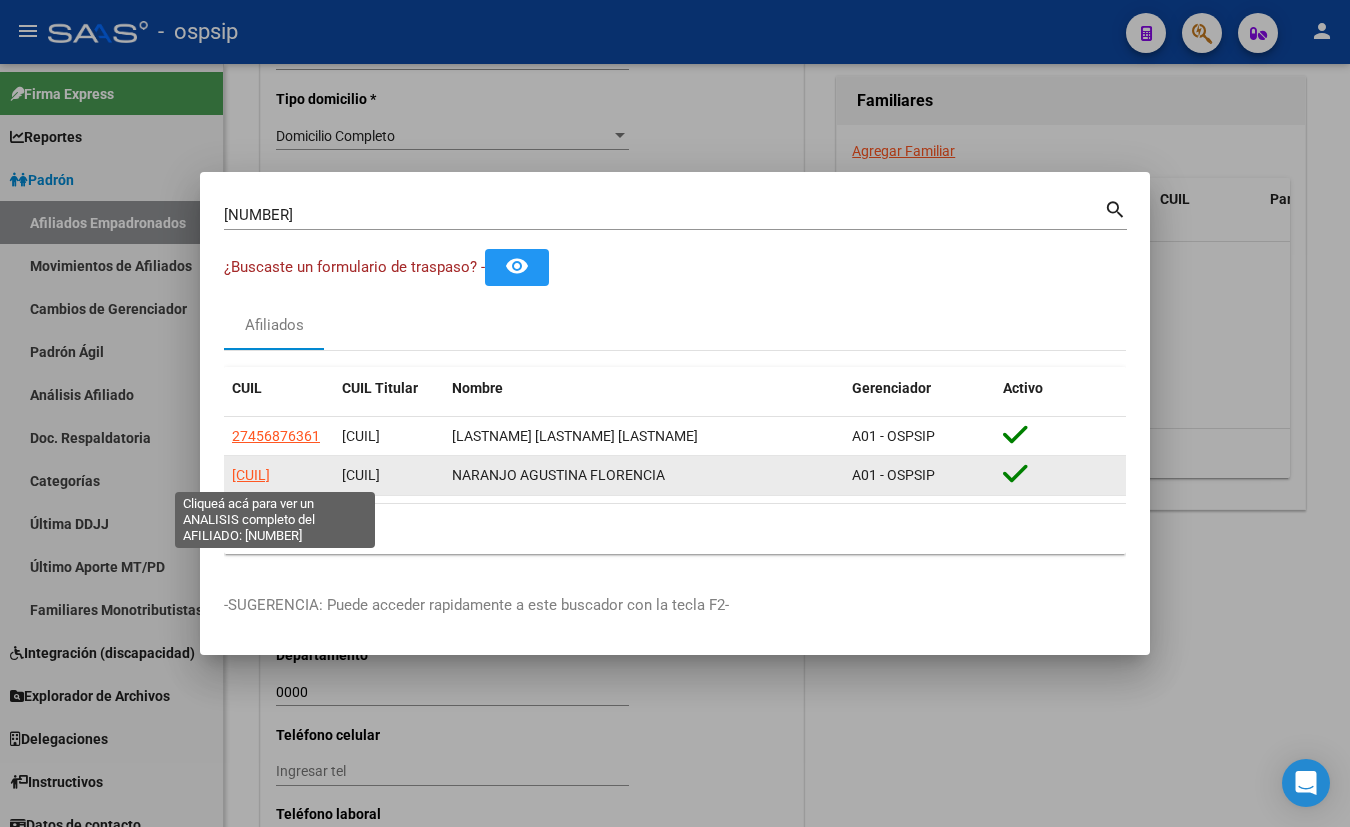 click on "[CUIL]" 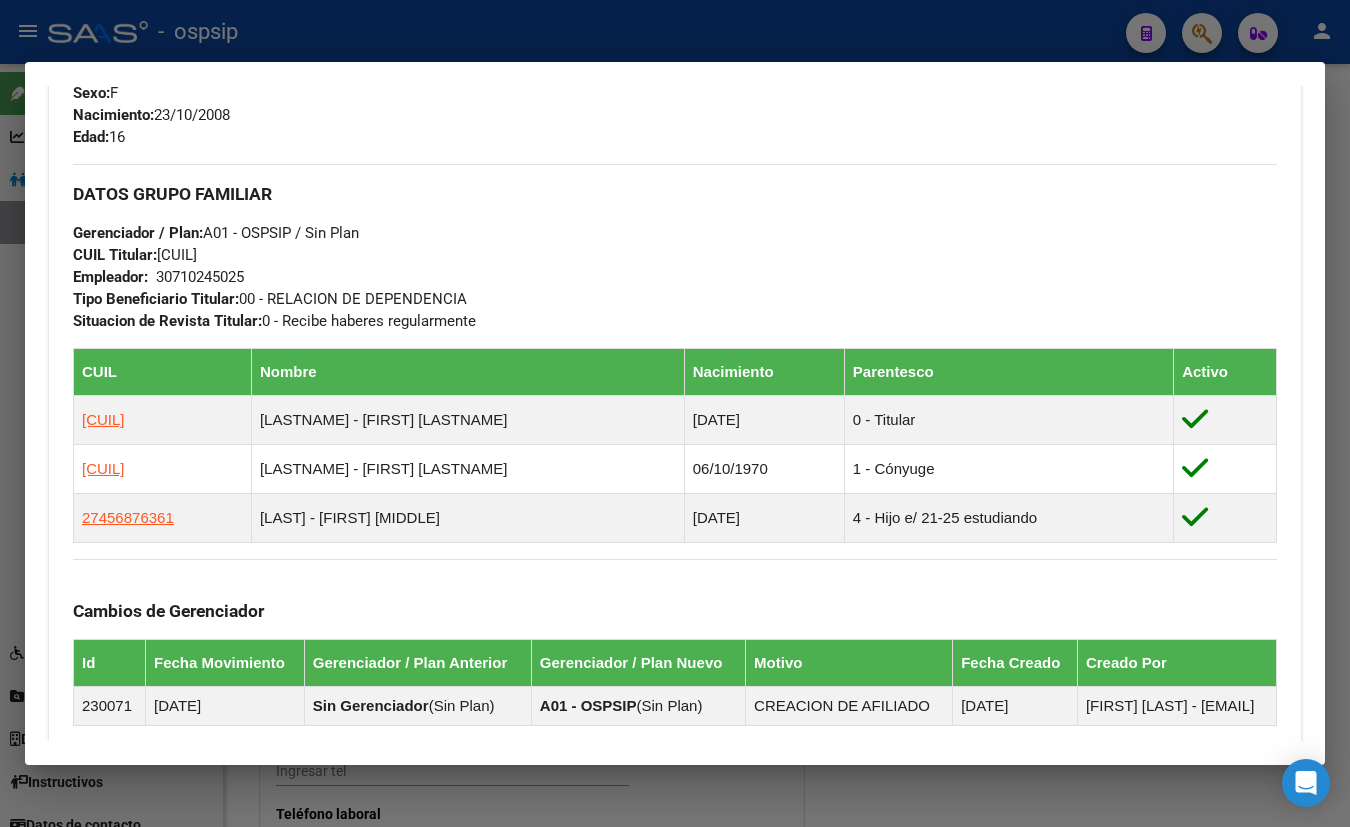 scroll, scrollTop: 909, scrollLeft: 0, axis: vertical 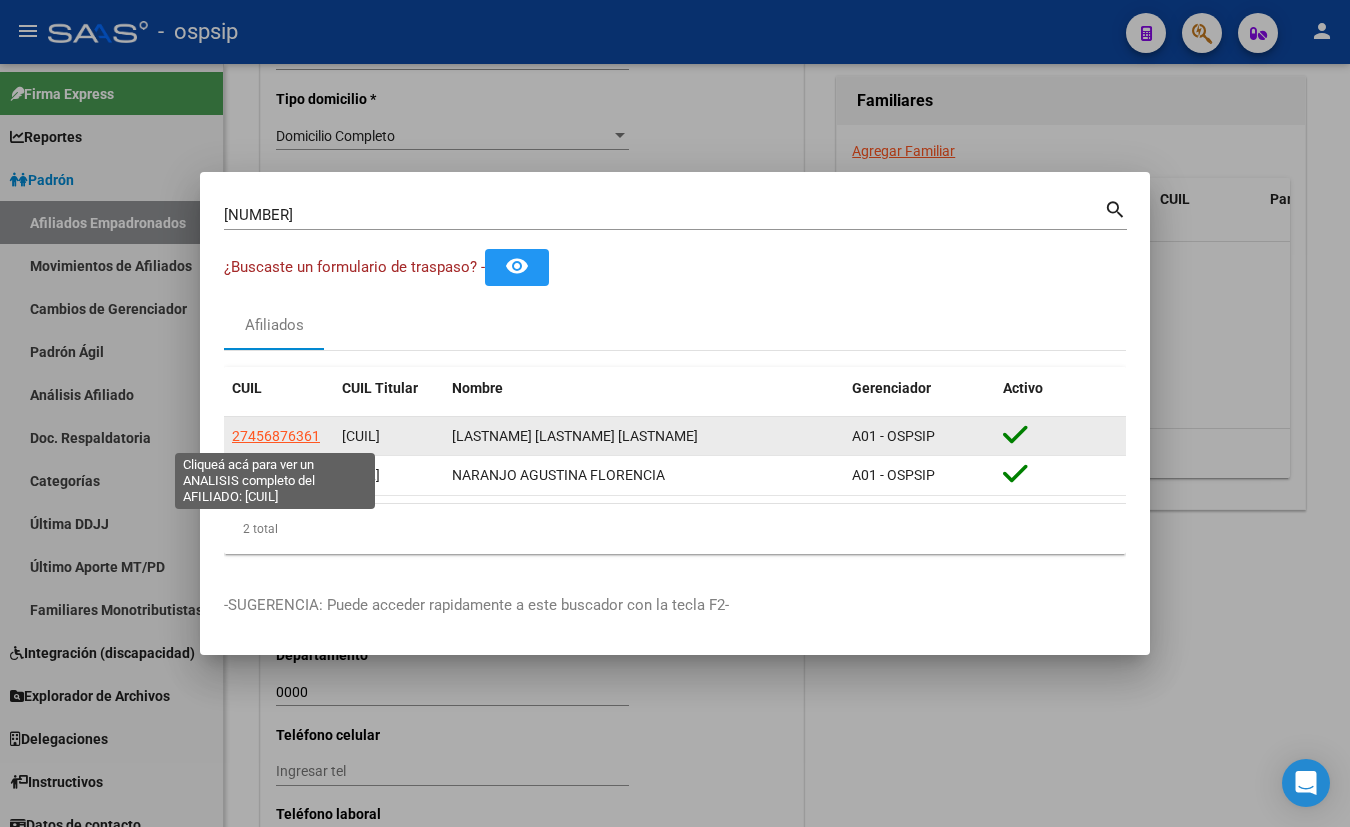 click on "27456876361" 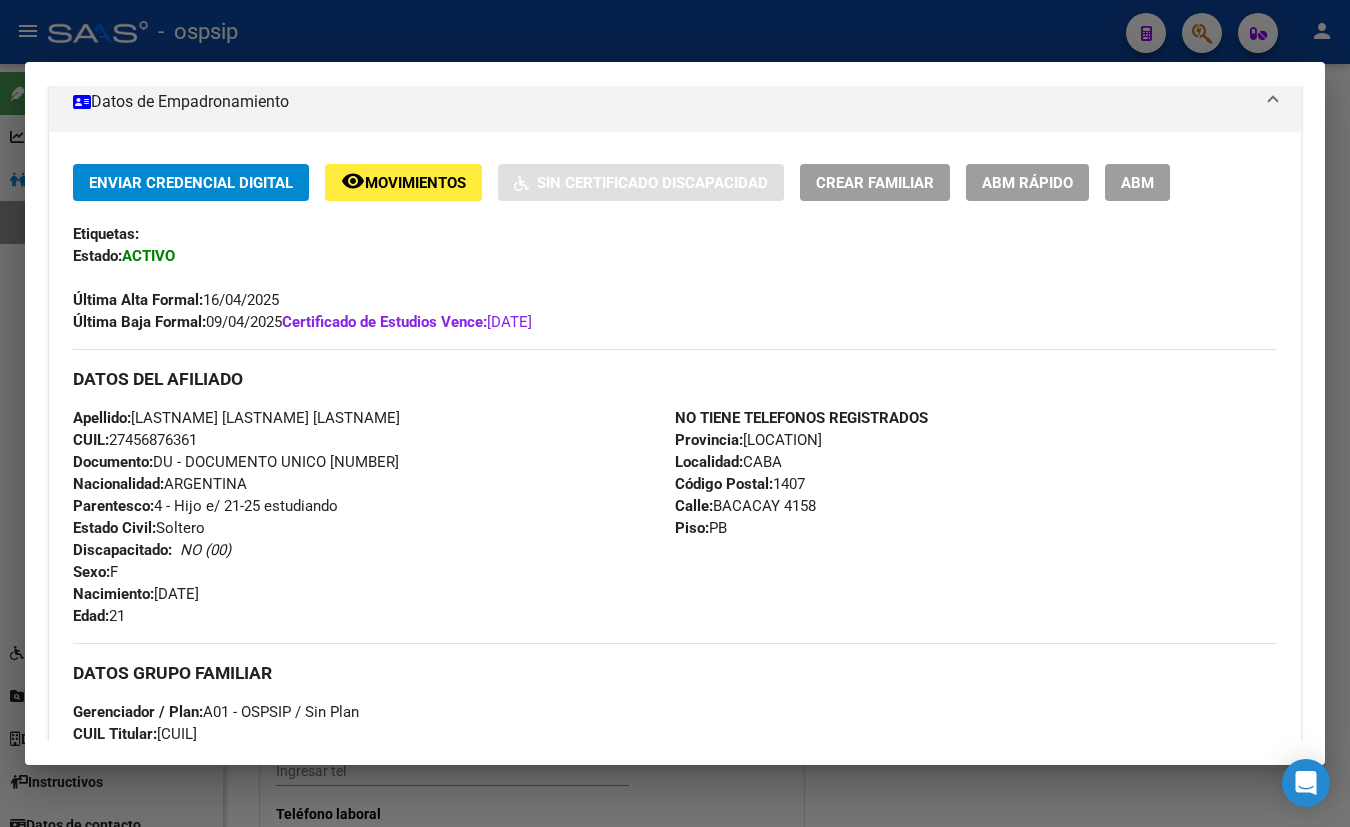scroll, scrollTop: 363, scrollLeft: 0, axis: vertical 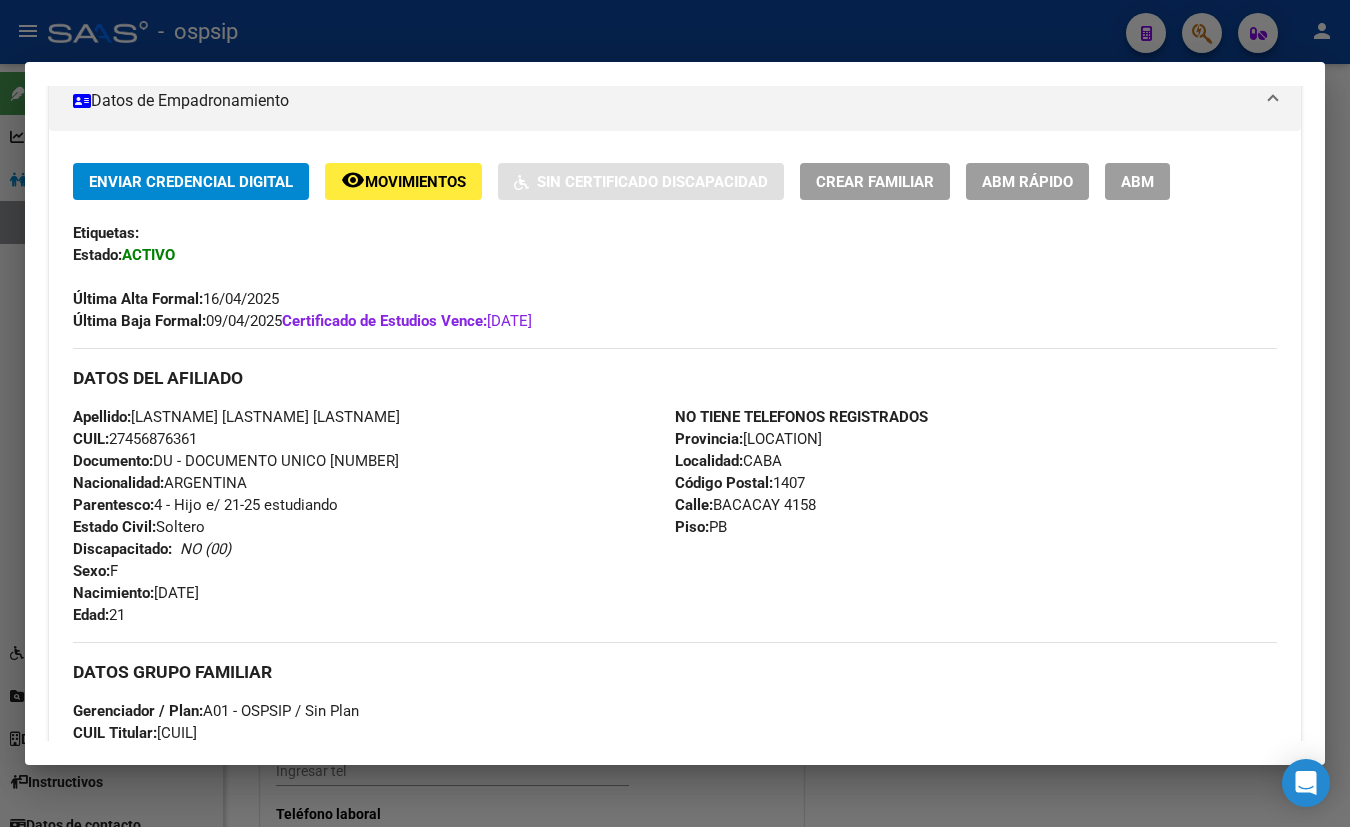 click on "Análisis Afiliado - CUIL: [NUMBER] DATOS PADRÓN ÁGIL: [LAST] [FIRST] [LAST] | ACTIVO | FAMILIAR DE: [NUMBER] Datos Personales y Afiliatorios según Entes Externos: SSS FTP FTP - Titular ARCA Padrón ARCA Impuestos Organismos Ext. Gerenciador: A01 - OSPSIP Atención telefónica: Atención emergencias: Otros Datos Útiles: Datos de Empadronamiento Enviar Credencial Digital remove_red_eye Movimientos Sin Certificado Discapacidad Crear Familiar ABM Rápido ABM Etiquetas: Estado: ACTIVO Última Alta Formal: [DATE] Última Baja Formal: [DATE] Certificado de Estudios Vence: [DATE] DATOS DEL AFILIADO Apellido: [FIRST] [LAST] [LAST] CUIL: [NUMBER] Documento: DU - DOCUMENTO UNICO [NUMBER] Nacionalidad: ARGENTINA Parentesco: 4 - Hijo e/ 21-25 estudiando Estado Civil: Soltero Discapacitado: NO (00) Sexo: F Nacimiento: [DATE] Edad: 21 NO TIENE TELEFONOS REGISTRADOS Provincia: [STATE] Localidad: [CITY] Código Postal: [ZIP] Calle:" at bounding box center (675, 413) 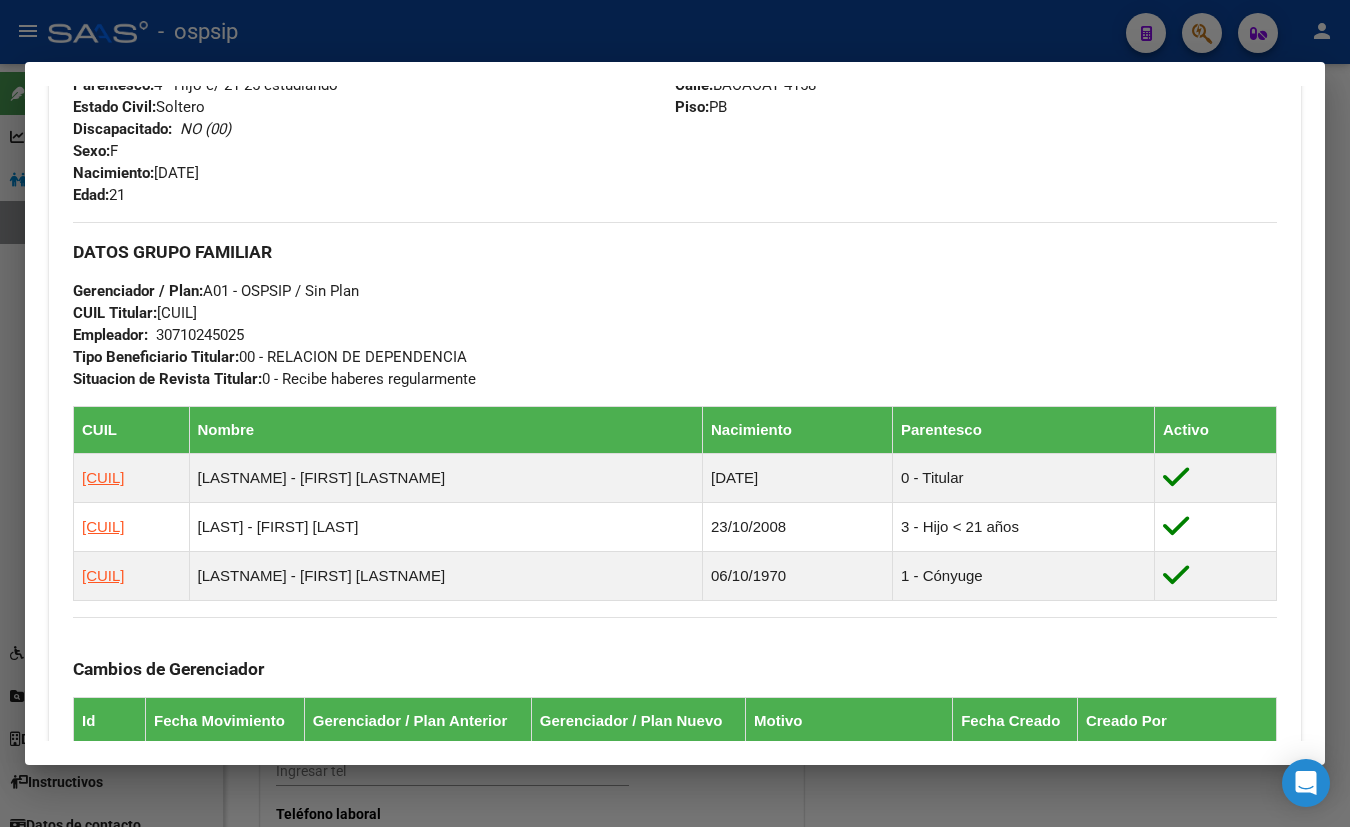 scroll, scrollTop: 818, scrollLeft: 0, axis: vertical 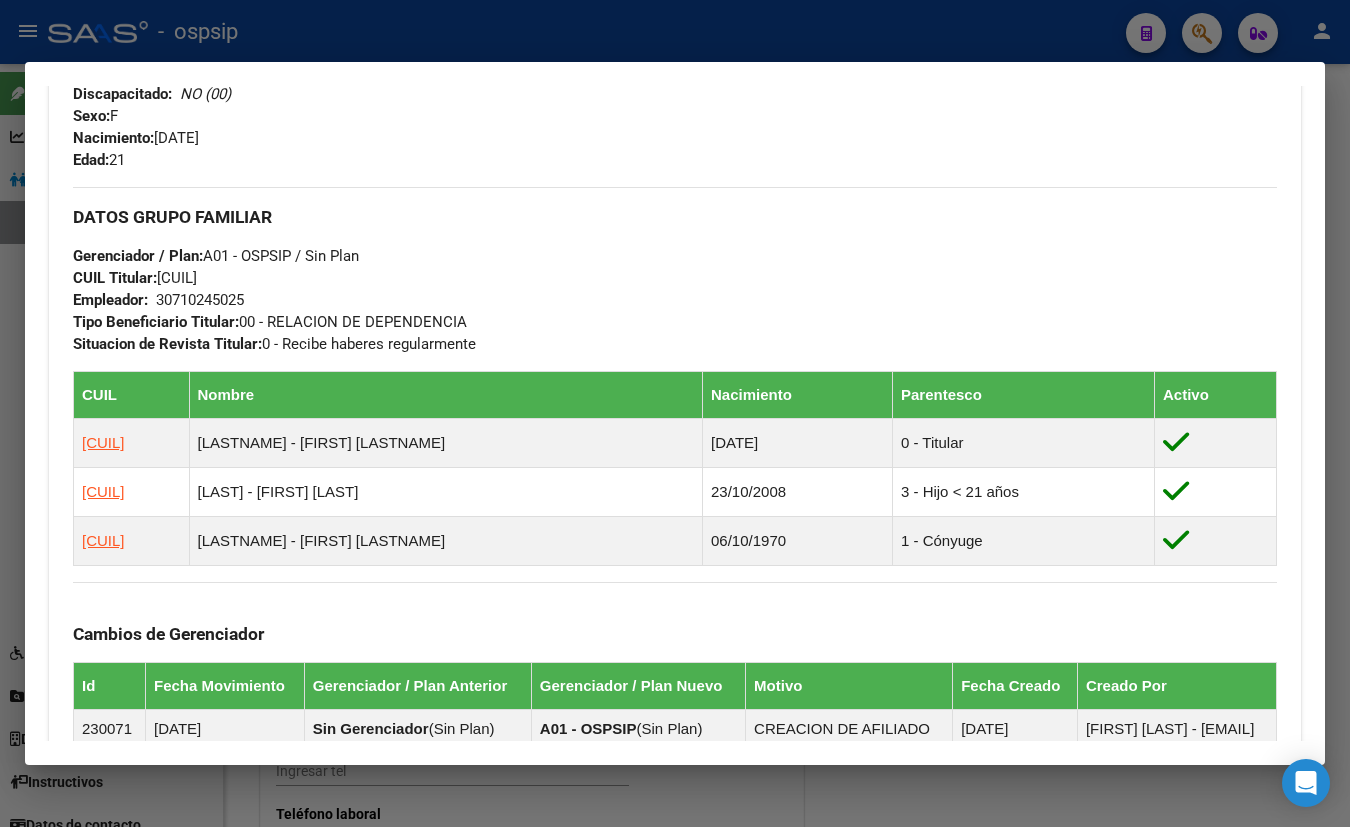 click on "Cambios de Gerenciador Id Fecha Movimiento Gerenciador / Plan Anterior Gerenciador / Plan Nuevo Motivo Fecha Creado Creado Por [NUMBER] [DATE] Sin Gerenciador   (  Sin Plan  )  A01 - OSPSIP   (  Sin Plan  ) CREACION DE AFILIADO [DATE] [FIRST] [LAST] - [EMAIL]" at bounding box center (675, 665) 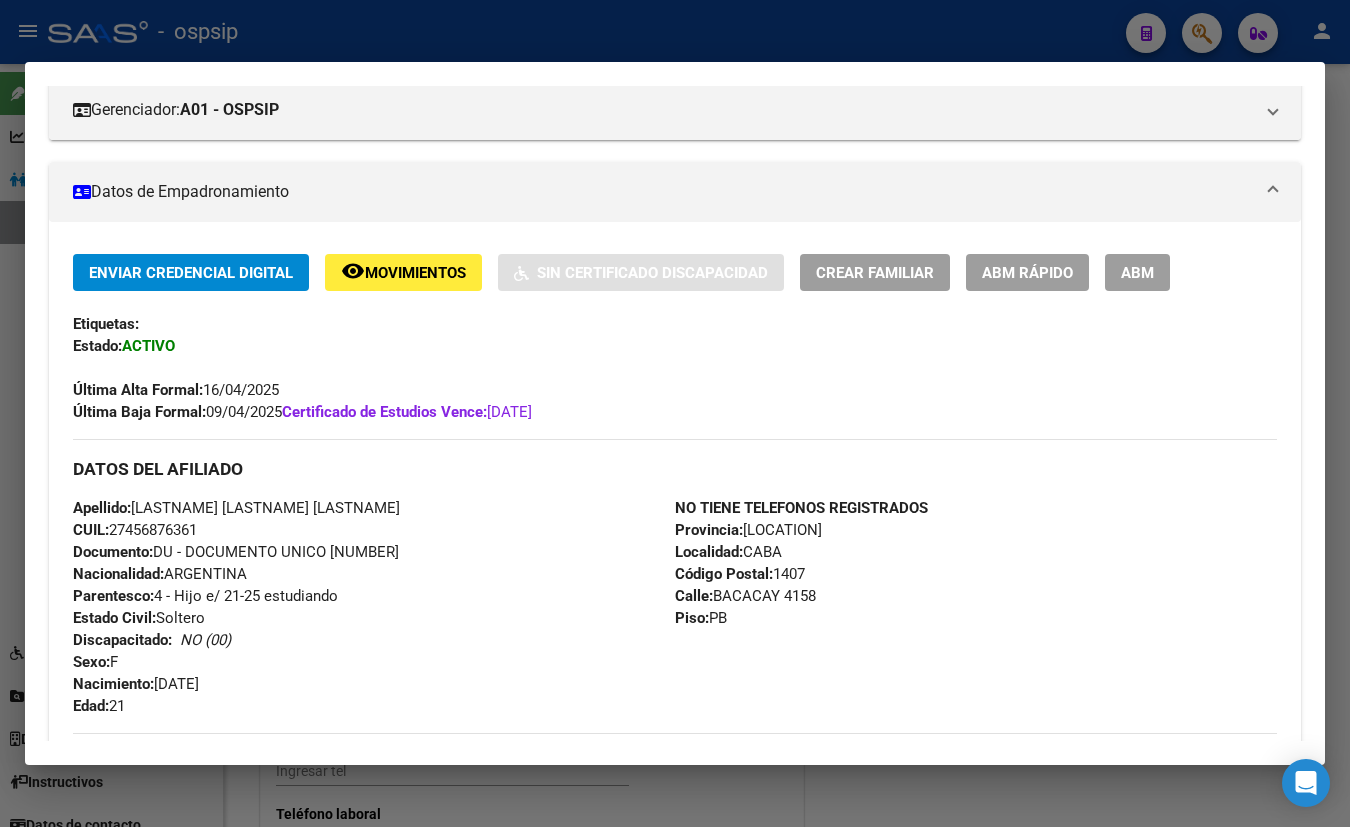 scroll, scrollTop: 454, scrollLeft: 0, axis: vertical 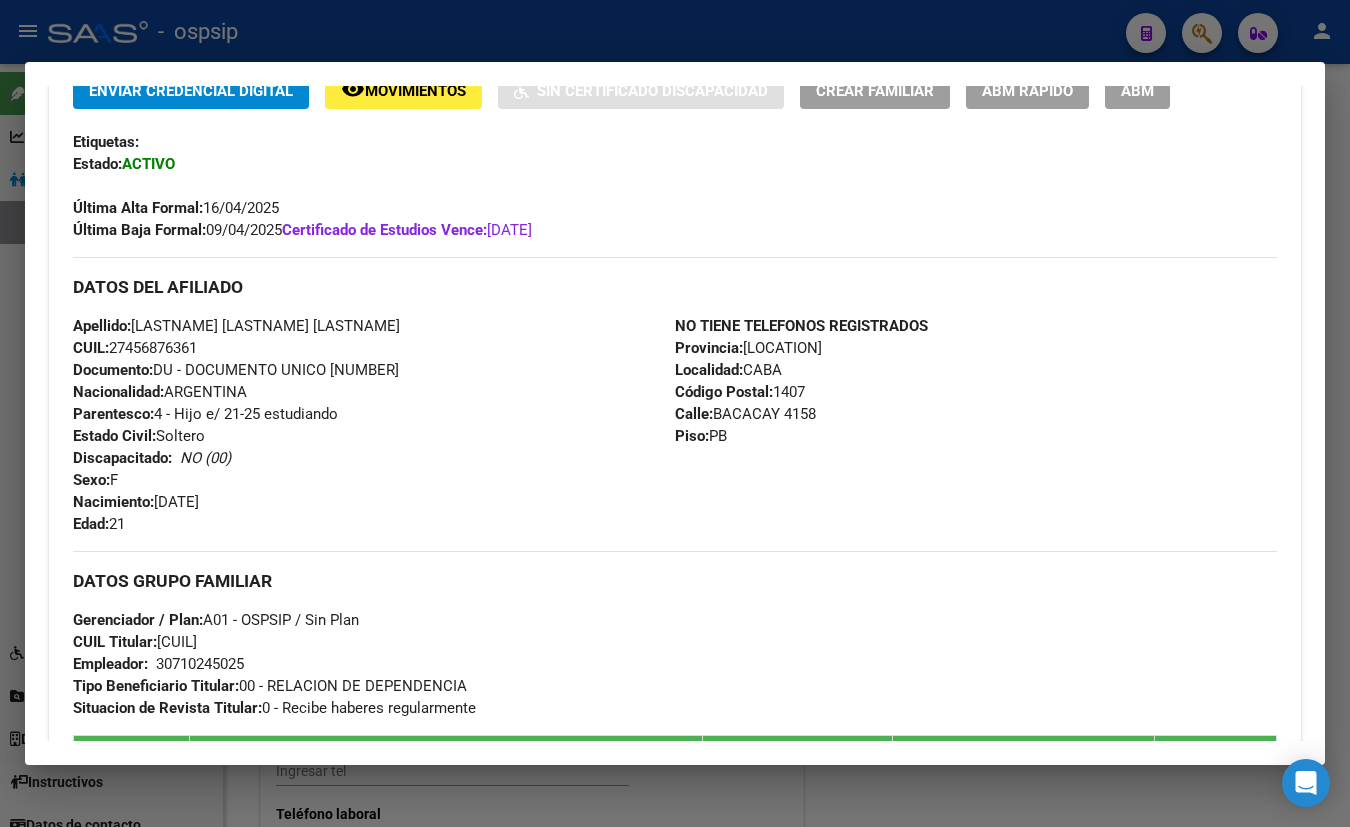 click on "Etiquetas:" at bounding box center [675, 142] 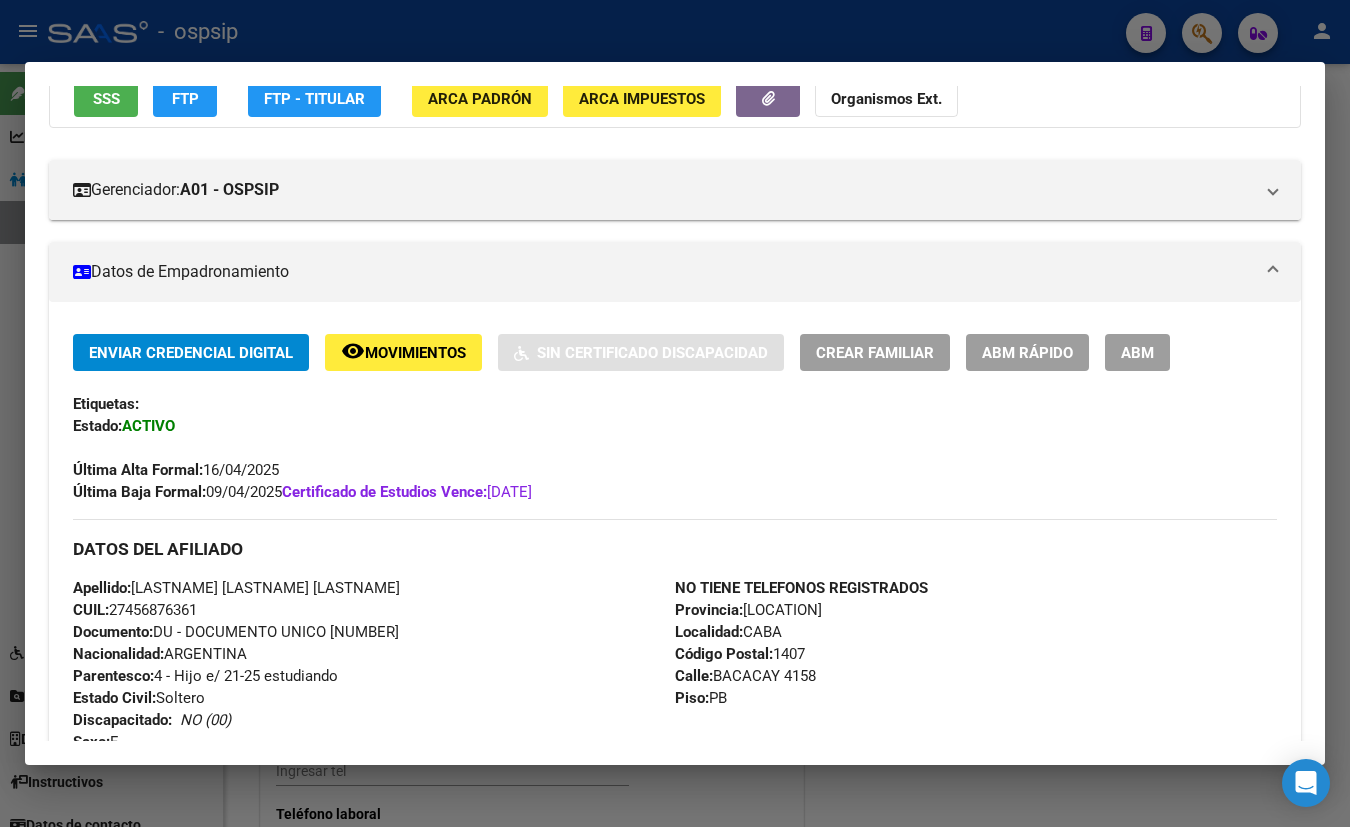 scroll, scrollTop: 0, scrollLeft: 0, axis: both 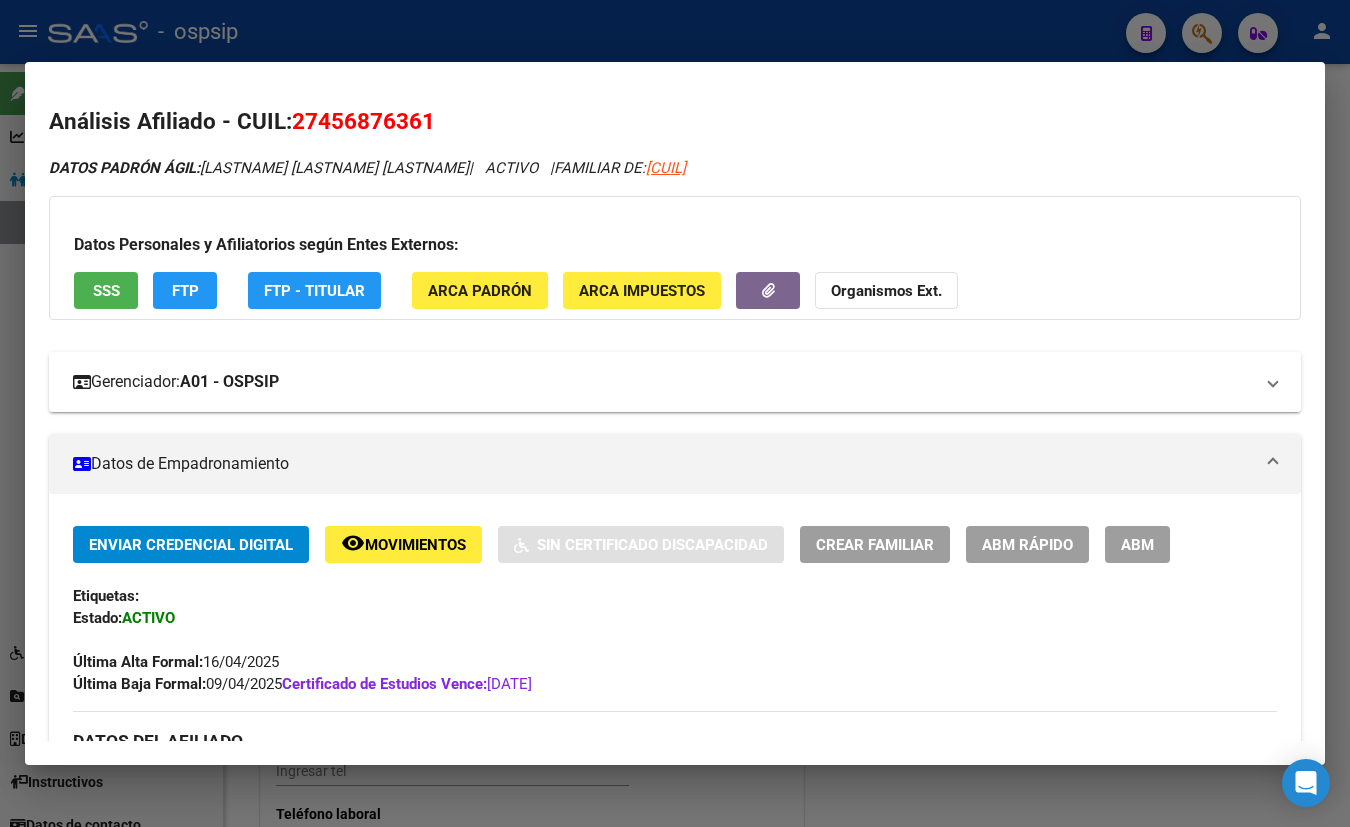 type 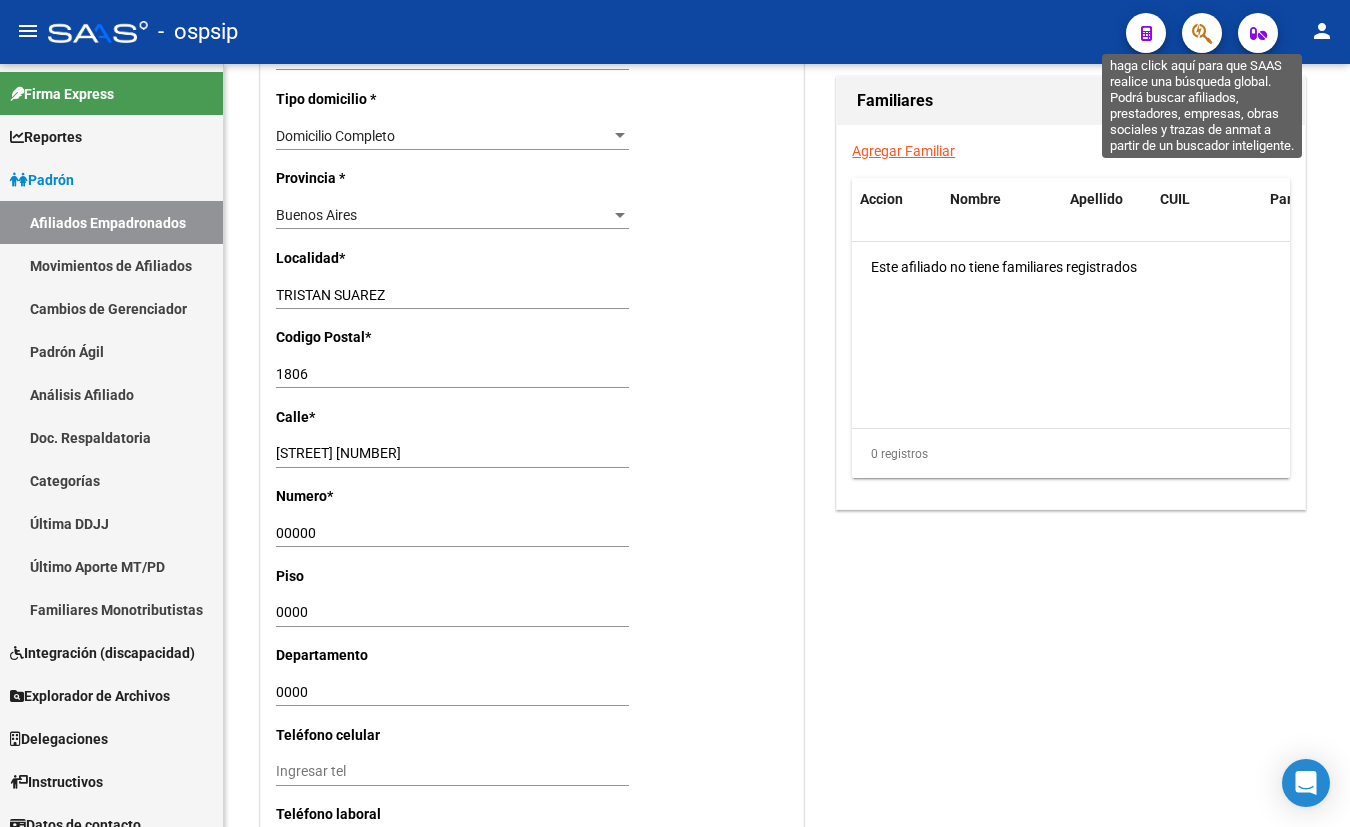 click 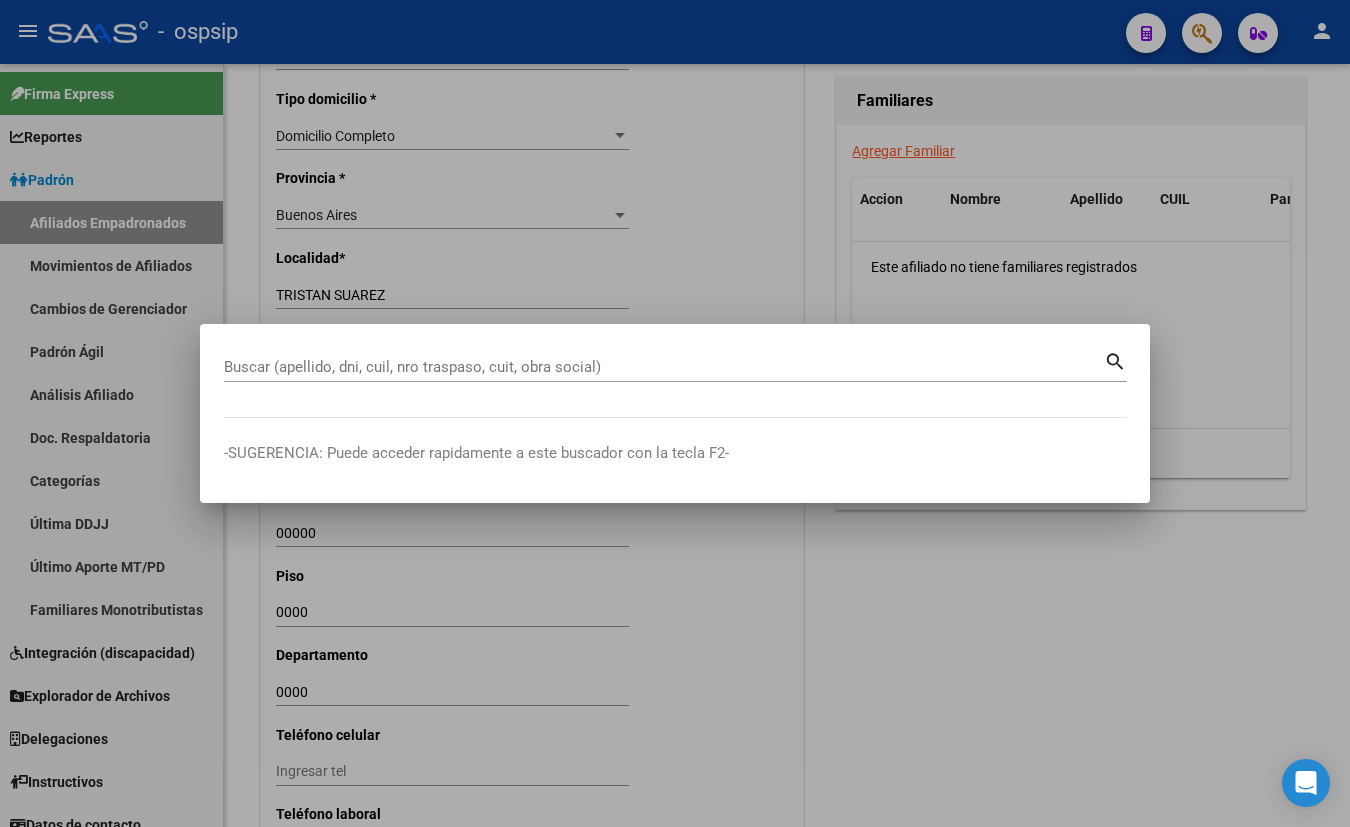 click on "Buscar (apellido, dni, cuil, nro traspaso, cuit, obra social)" at bounding box center (664, 367) 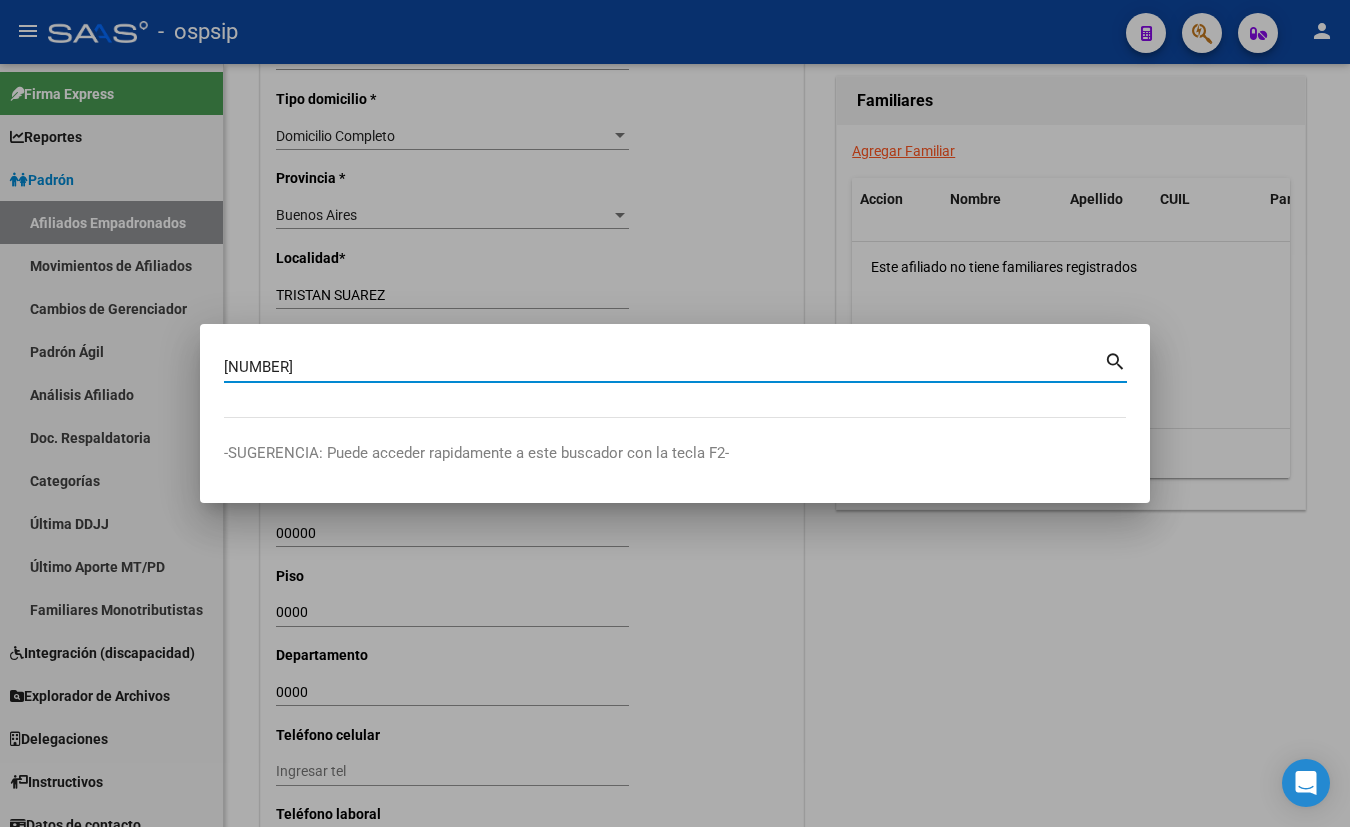 type on "[NUMBER]" 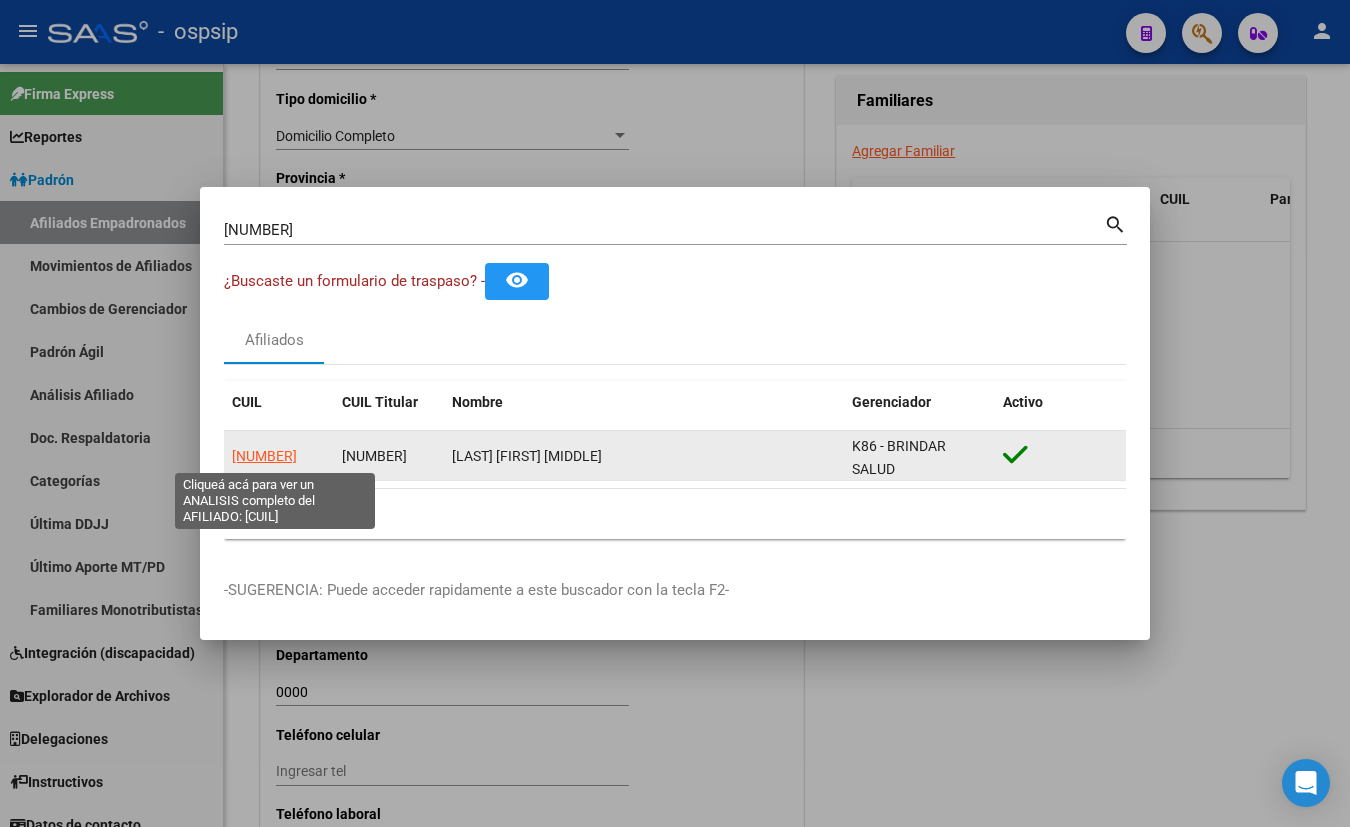 click on "[NUMBER]" 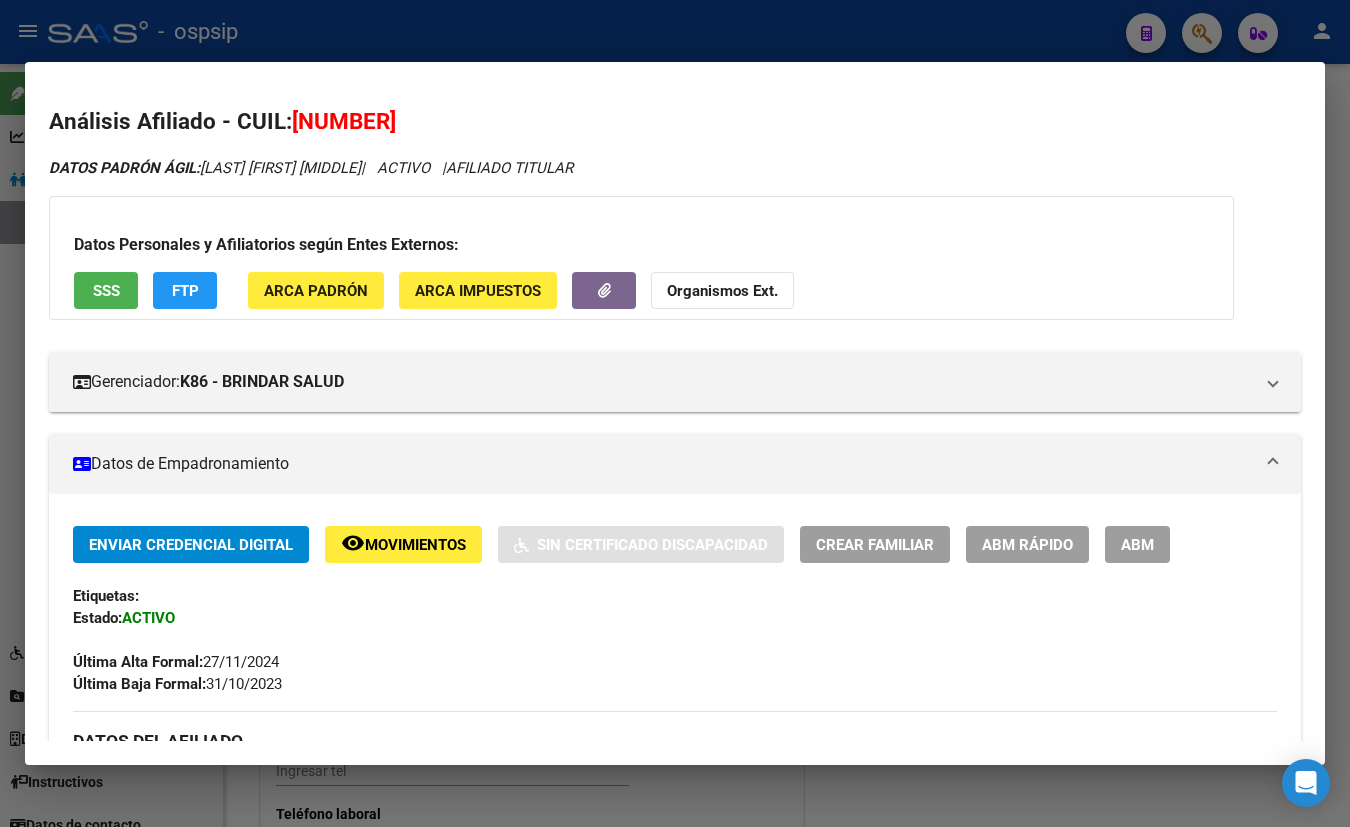click on "Datos de Empadronamiento" at bounding box center (663, 464) 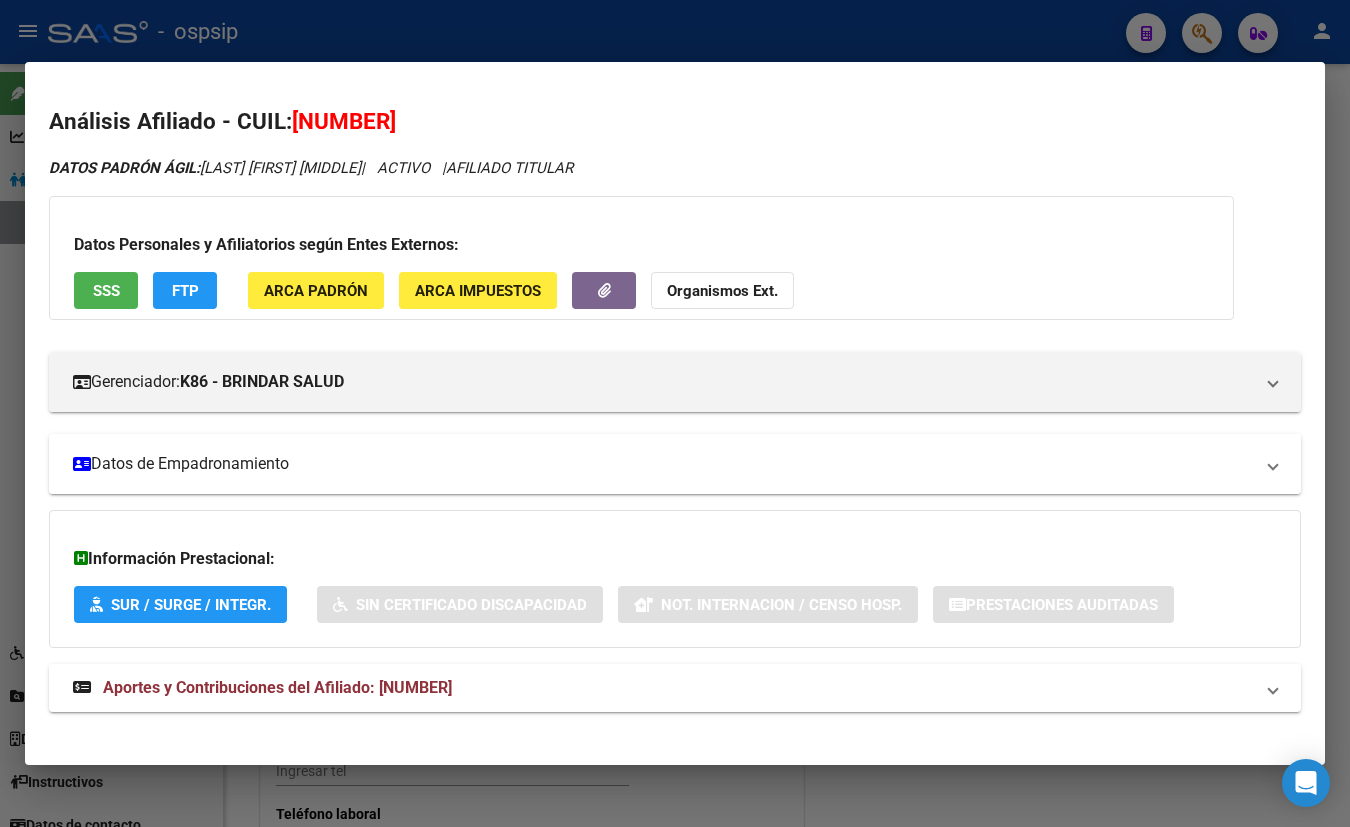 click on "Datos de Empadronamiento" at bounding box center [663, 464] 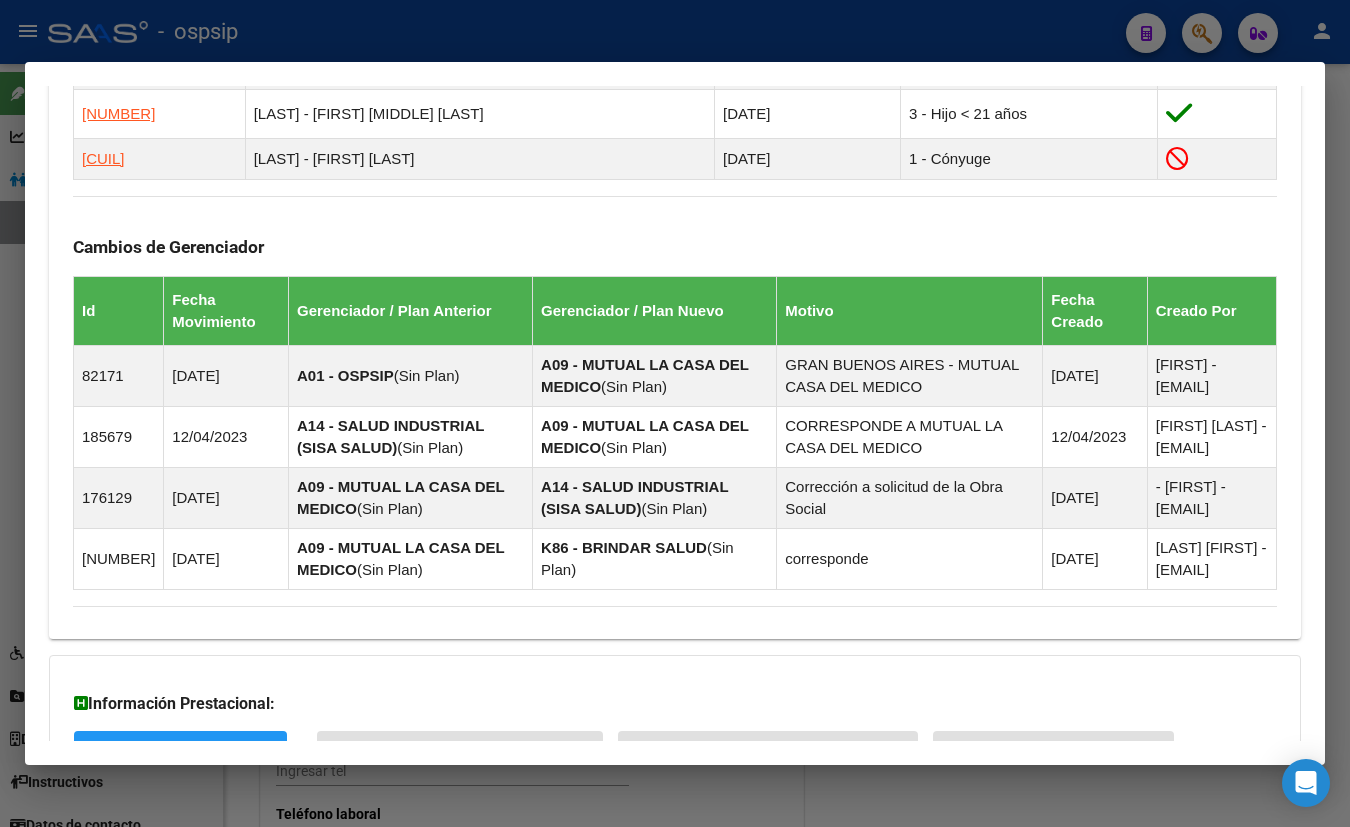 scroll, scrollTop: 1433, scrollLeft: 0, axis: vertical 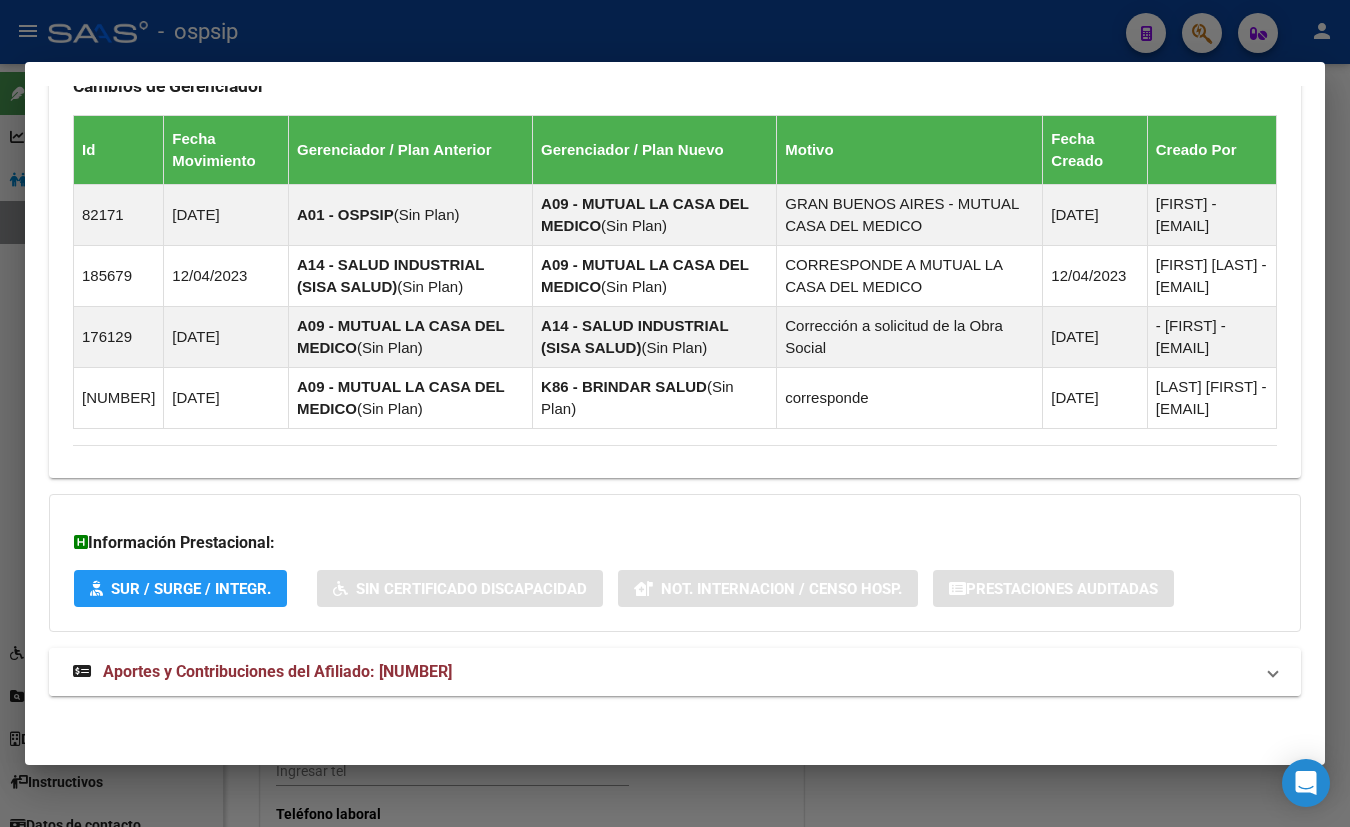 click on "Aportes y Contribuciones del Afiliado: [NUMBER]" at bounding box center (277, 671) 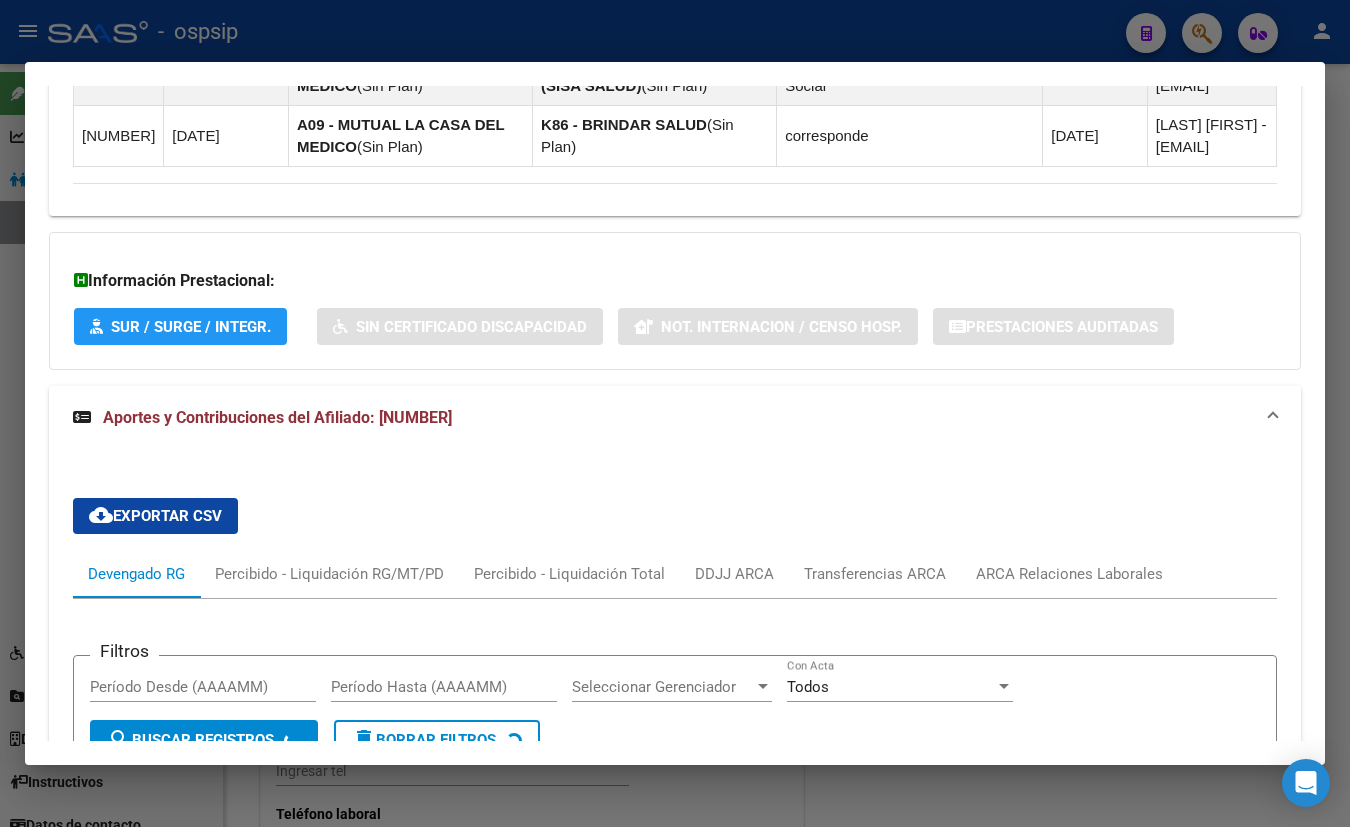 scroll, scrollTop: 1935, scrollLeft: 0, axis: vertical 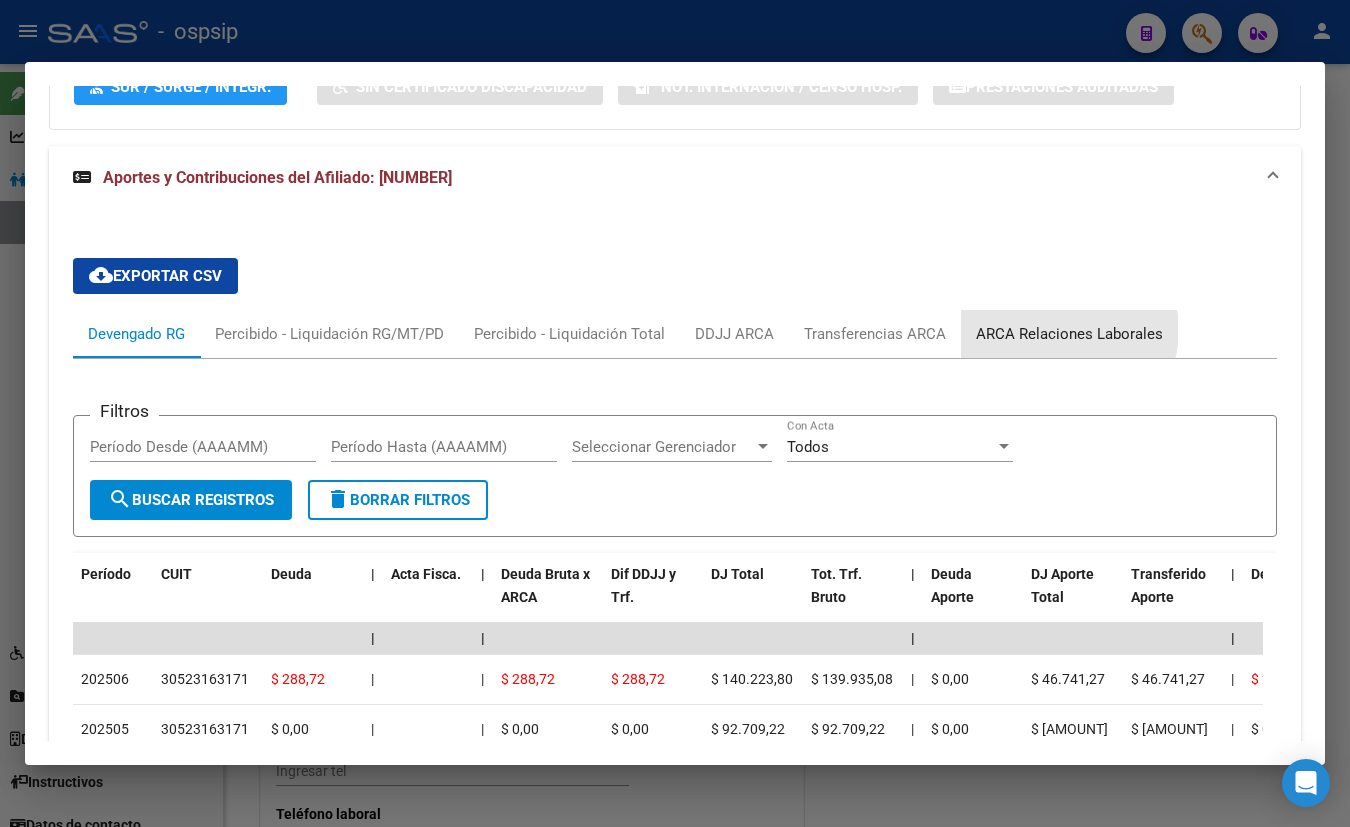 click on "ARCA Relaciones Laborales" at bounding box center [1069, 334] 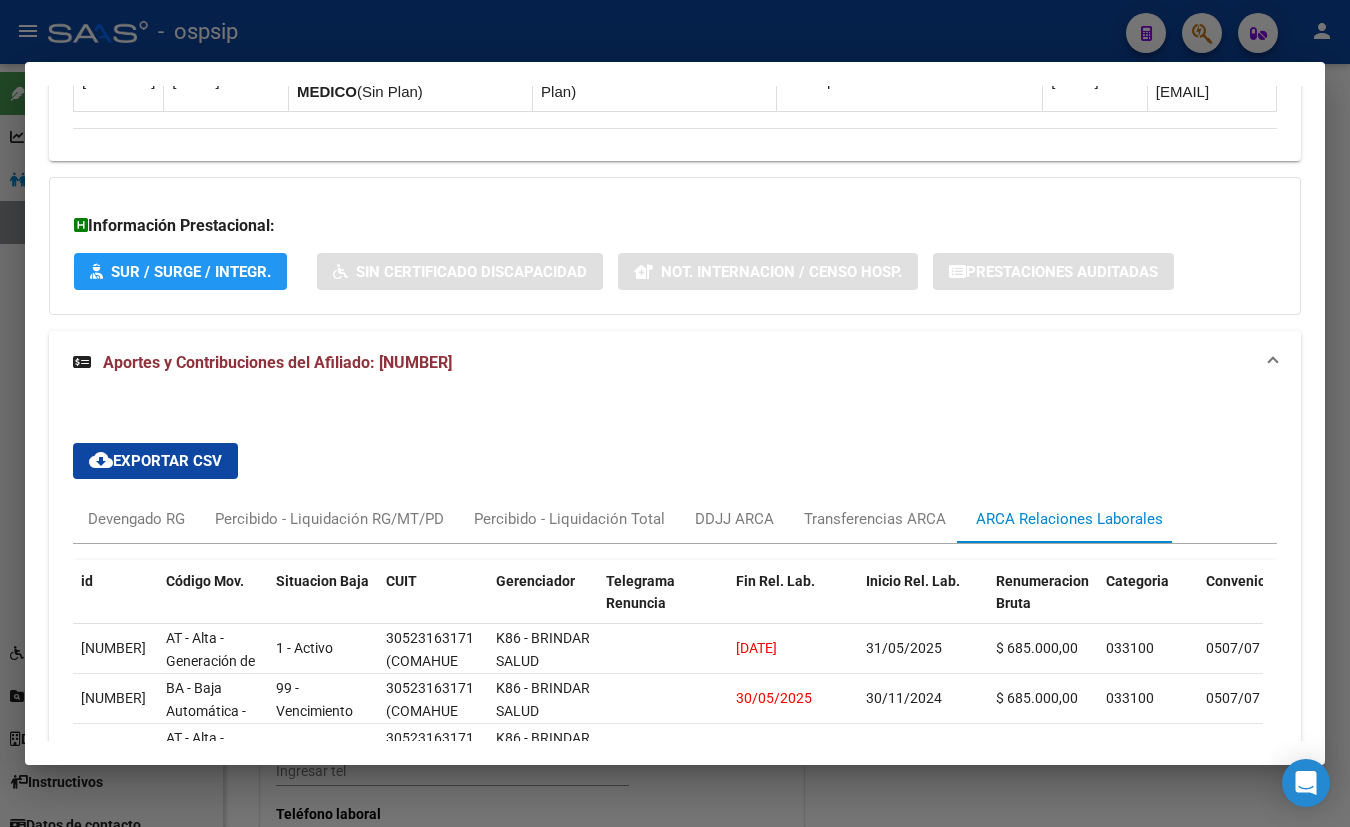 scroll, scrollTop: 1935, scrollLeft: 0, axis: vertical 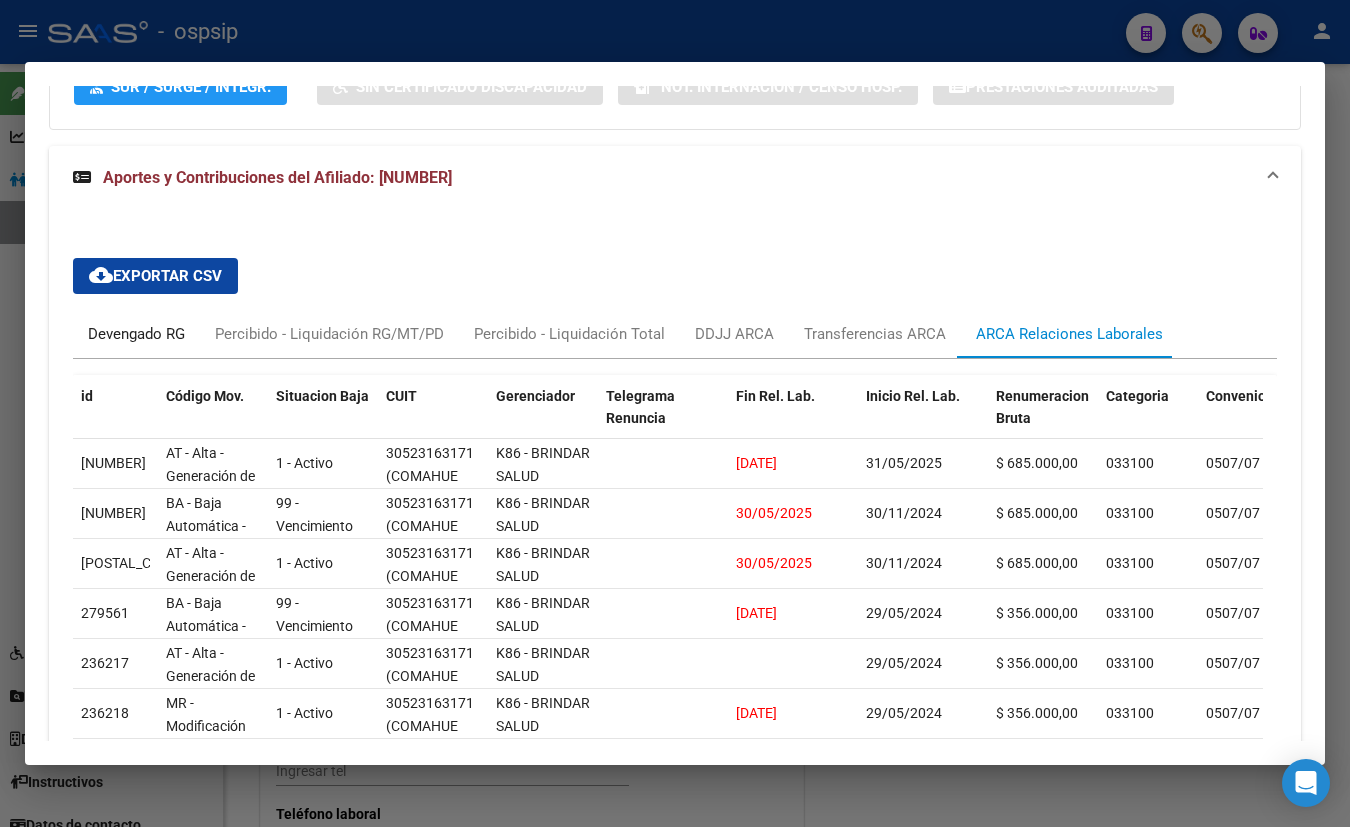 click on "Devengado RG" at bounding box center [136, 334] 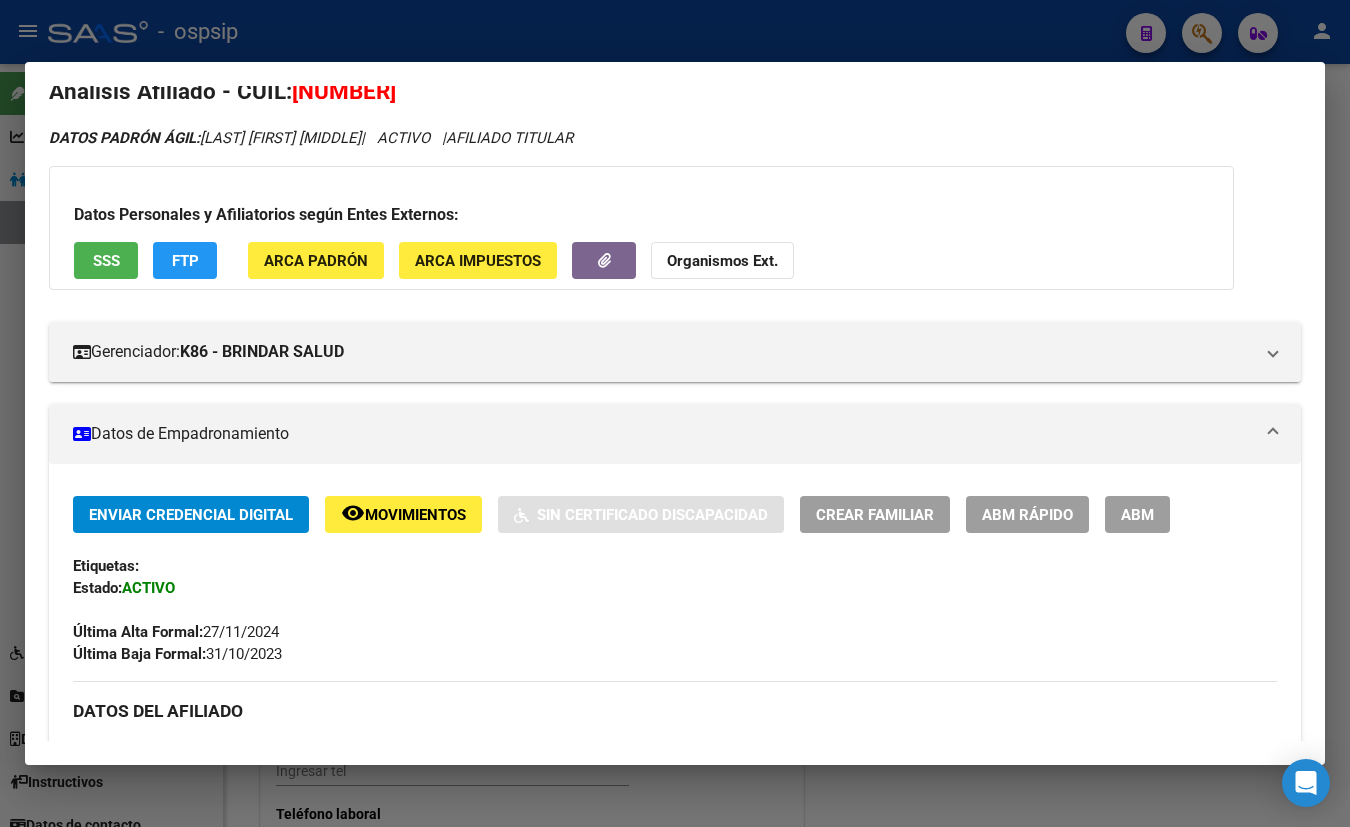 scroll, scrollTop: 26, scrollLeft: 0, axis: vertical 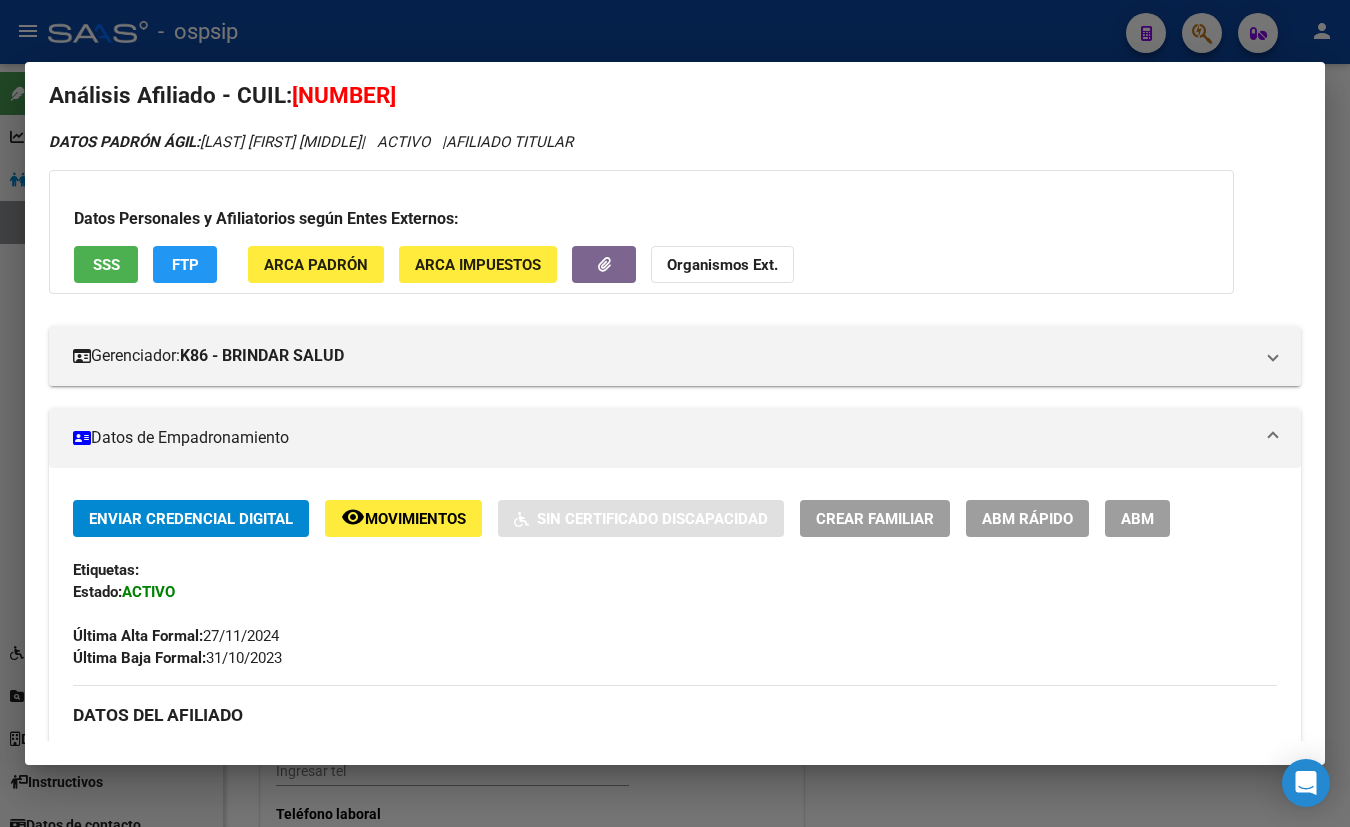 click on "SSS" at bounding box center [106, 265] 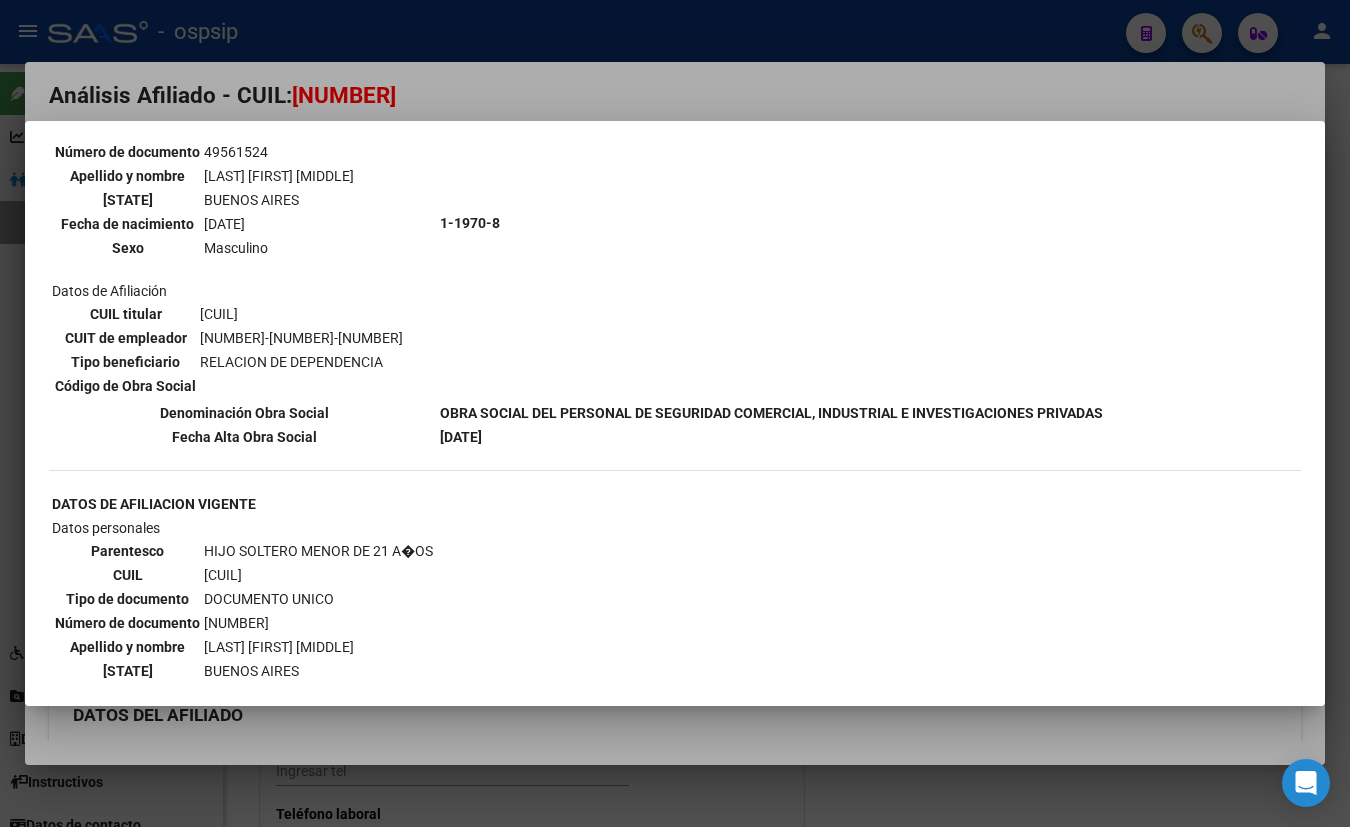 scroll, scrollTop: 1082, scrollLeft: 0, axis: vertical 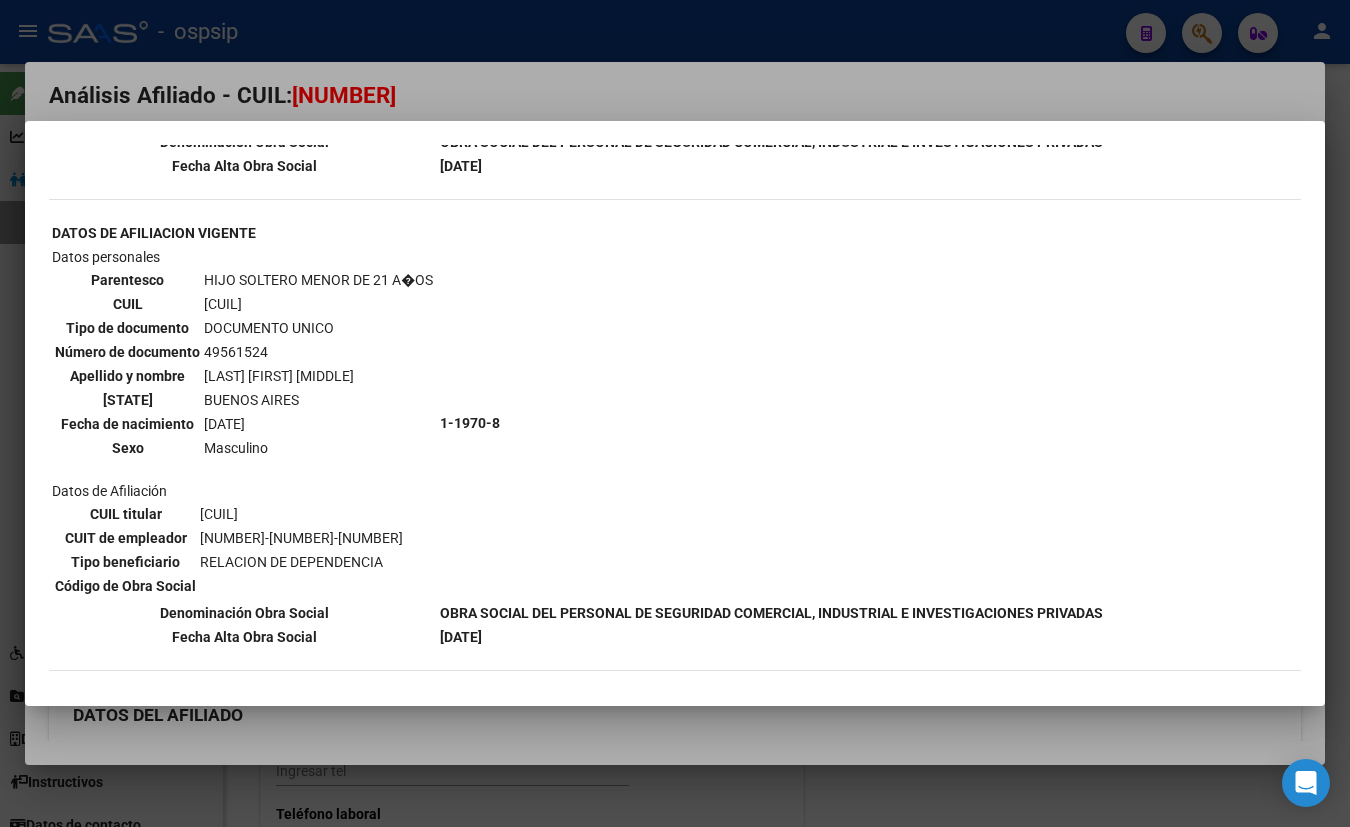 type 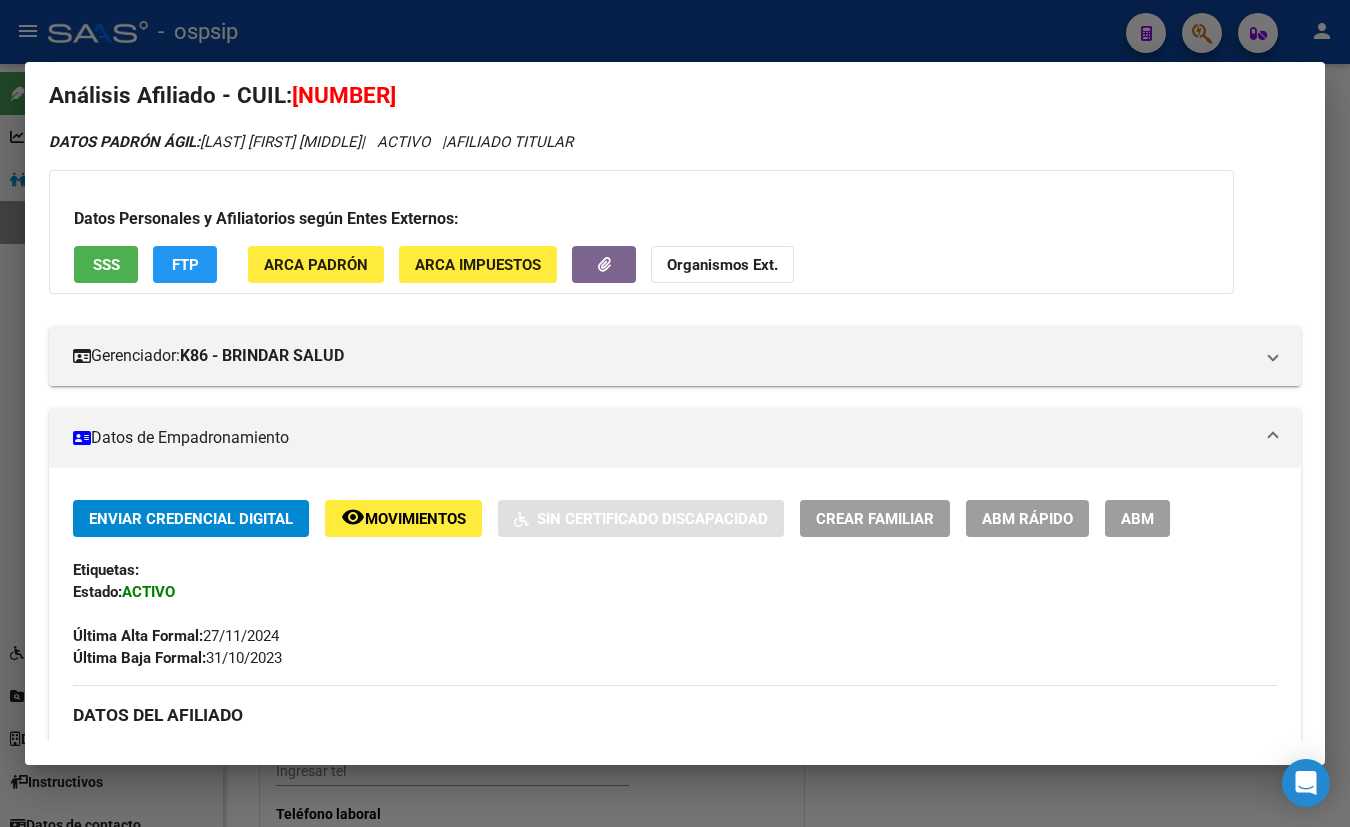 click on "Etiquetas:" at bounding box center (675, 570) 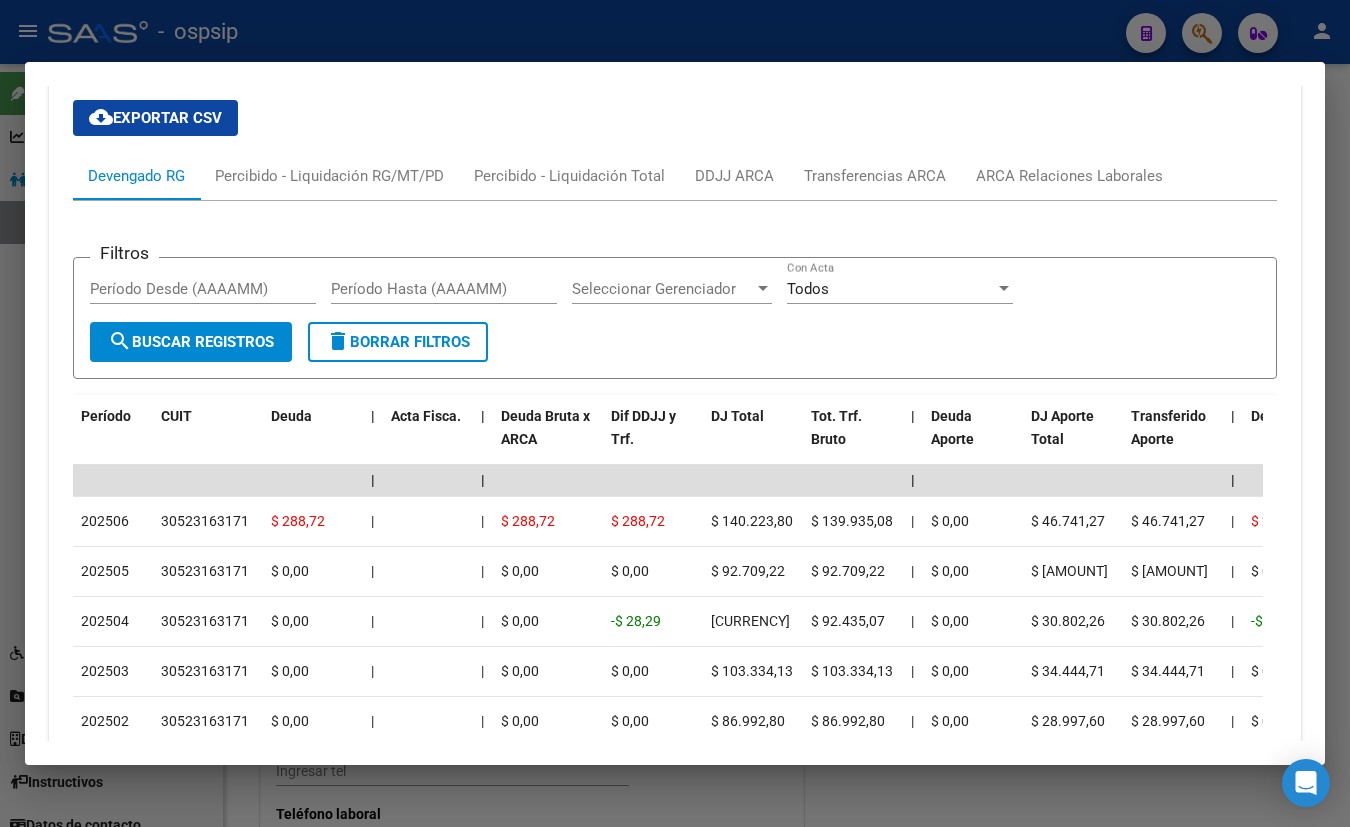scroll, scrollTop: 2117, scrollLeft: 0, axis: vertical 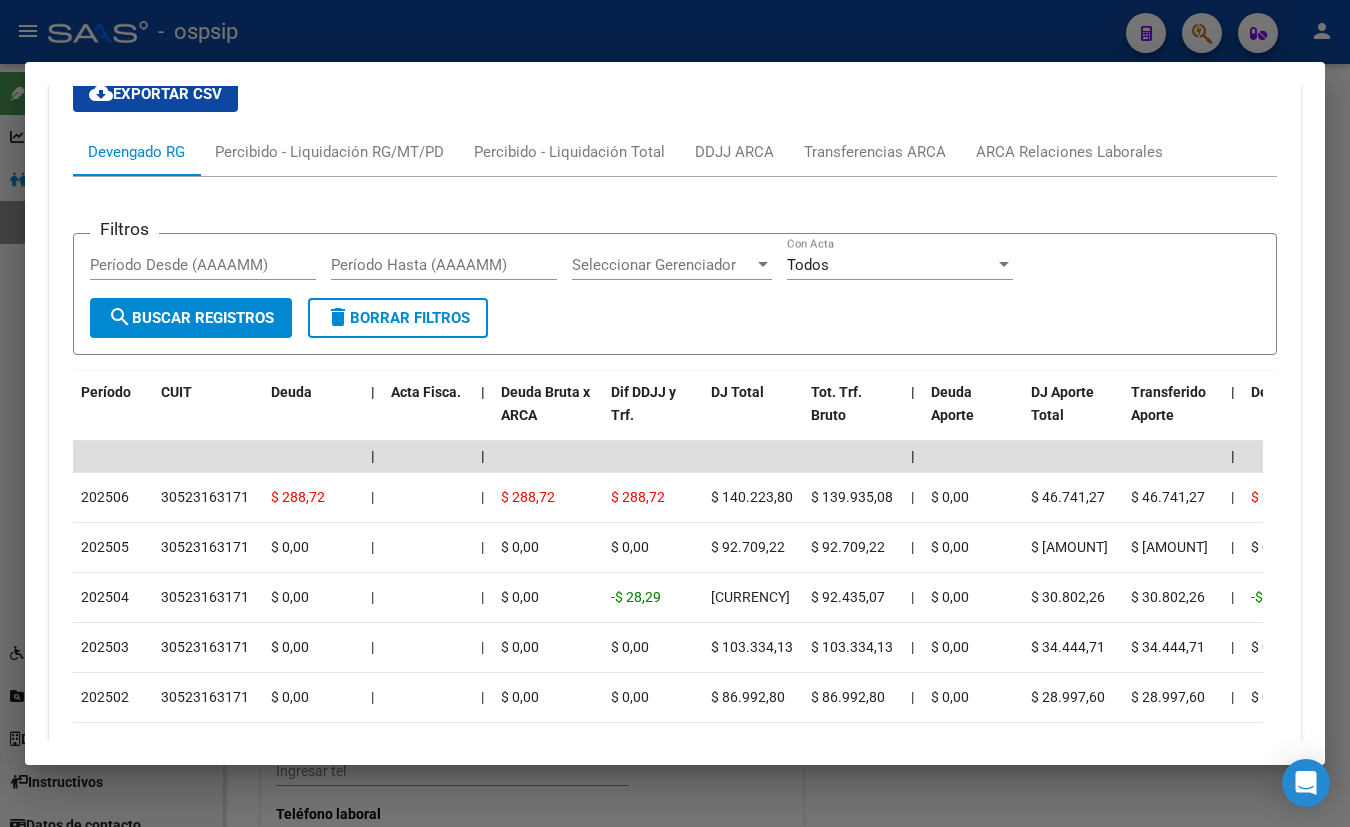 click on "Filtros Período Desde (AAAAMM) Período Hasta (AAAAMM) Seleccionar Gerenciador Seleccionar Gerenciador Todos Con Acta search  Buscar Registros  delete  Borrar Filtros" at bounding box center (675, 294) 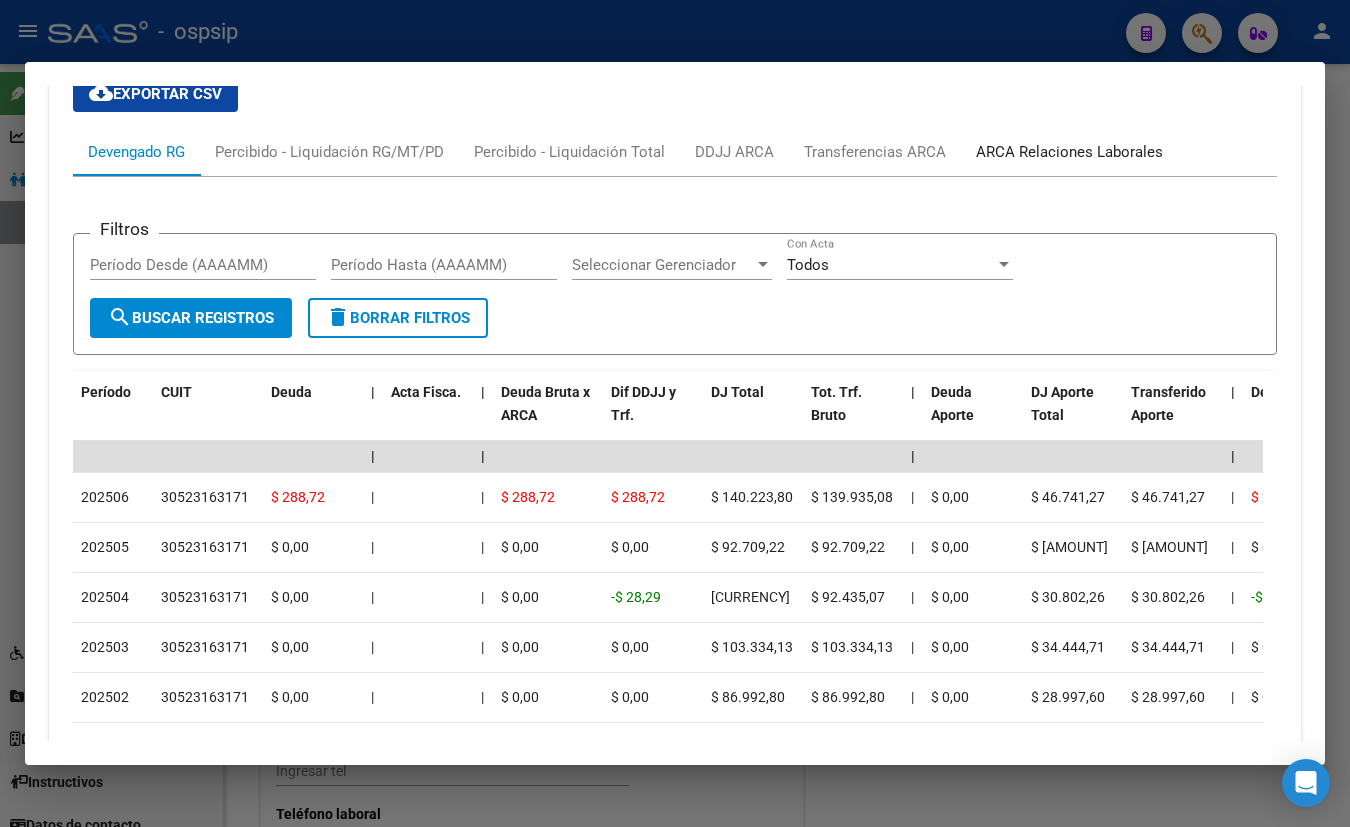 click on "ARCA Relaciones Laborales" at bounding box center [1069, 152] 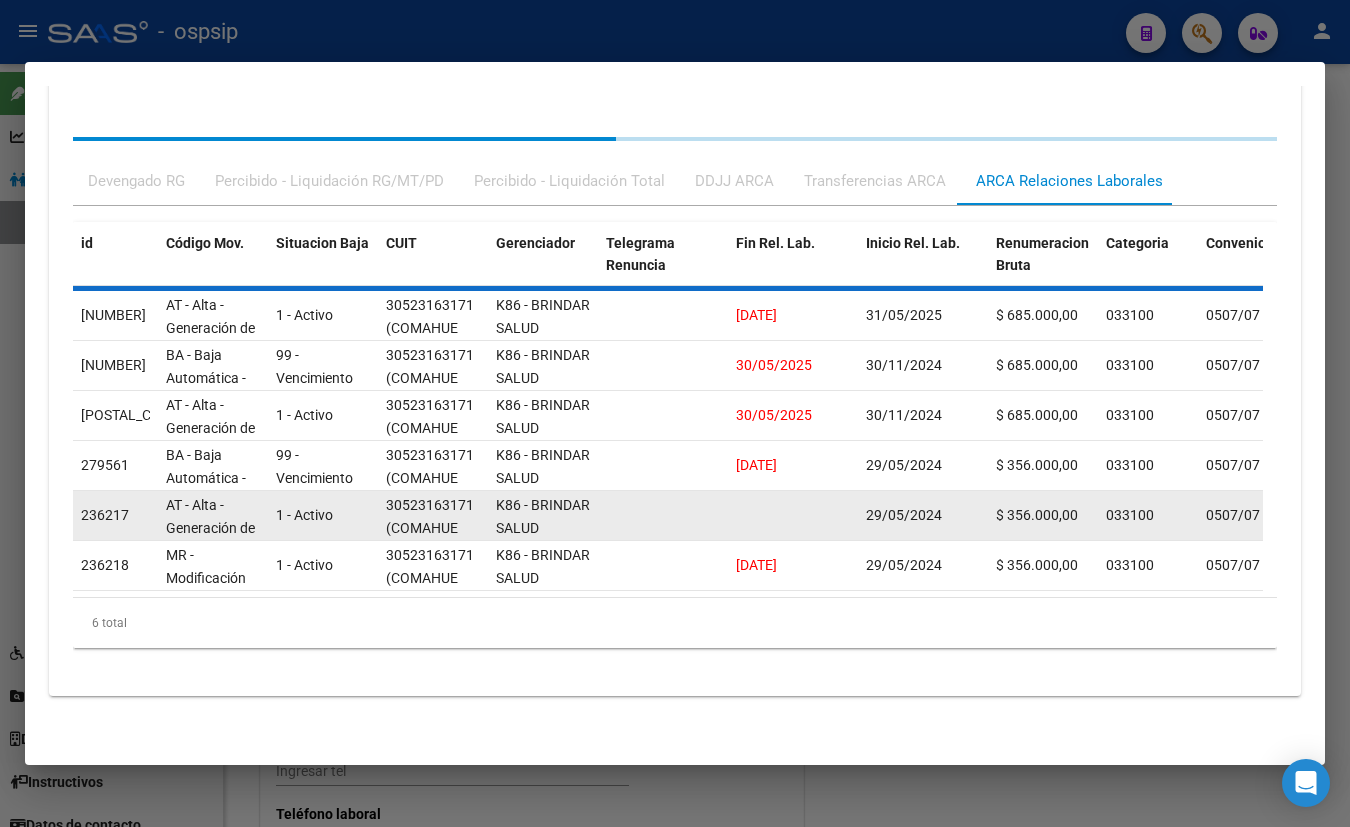 scroll, scrollTop: 2096, scrollLeft: 0, axis: vertical 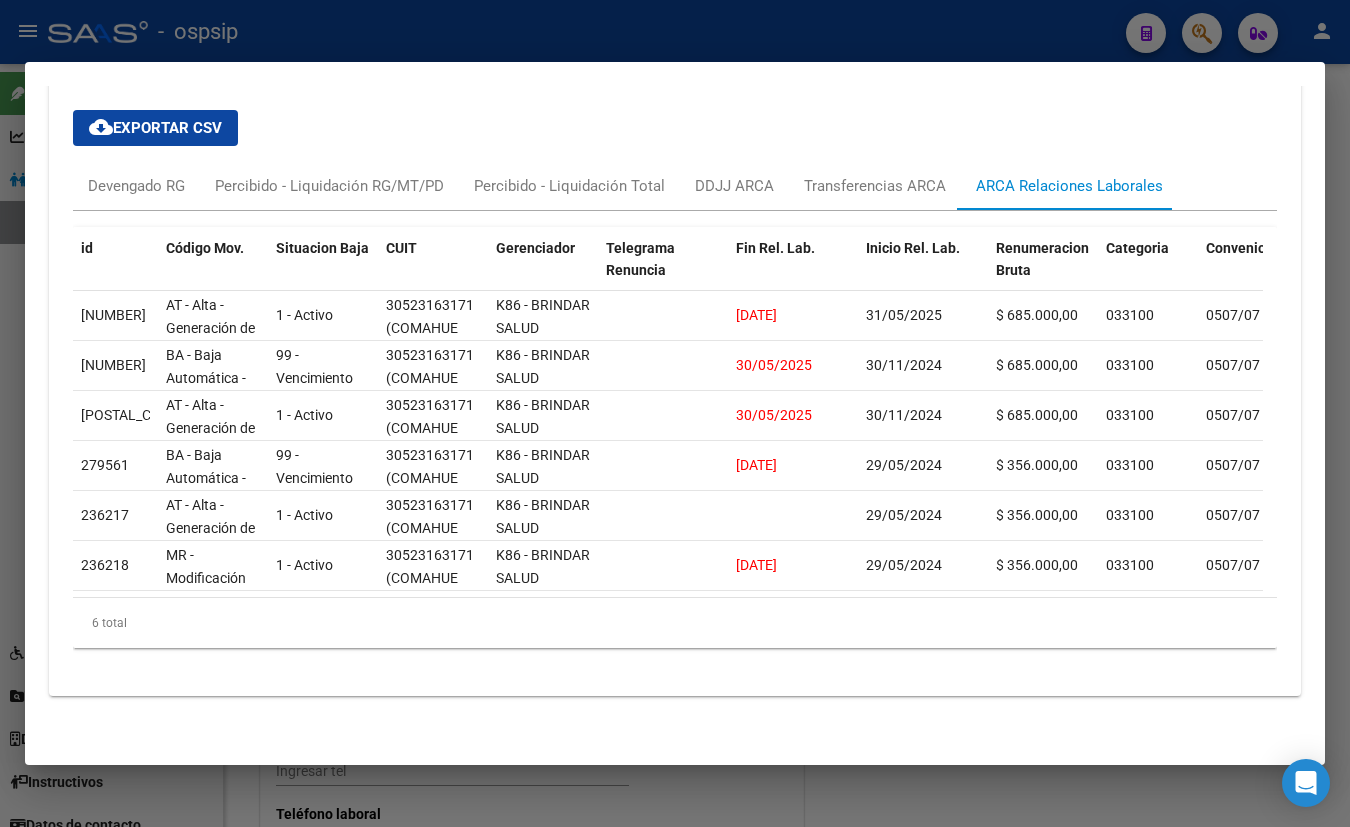 click on "cloud_download  Exportar CSV  Devengado RG Percibido - Liquidación RG/MT/PD Percibido - Liquidación Total DDJJ ARCA Transferencias ARCA ARCA Relaciones Laborales id Código Mov. Situacion Baja CUIT Gerenciador Telegrama Renuncia Fin Rel. Lab. Inicio Rel. Lab. Renumeracion Bruta Categoria Convenio Actividad Puesto Modalidad Régimen Aportes Rectificación Clave Alta Clave Baja Fecha Clave Alta Fecha Clave Baja Formulario Agropecuario 330315 AT - Alta - Generación de clave 1 - Activo [CUIL] (COMAHUE SEGURIDAD PRIVADA S A) K86 - BRINDAR SALUD [DATE] [DATE] $ 685.000,00 033100 0507/07 749290 5169 22 RE 0 [NUMBER]                      [DATE] 0000000000 329705 BA - Baja Automática - Anulación 99 - Vencimiento de contrato a plazo fijo o determ., a tiempo compl. o parcial [CUIL] (COMAHUE SEGURIDAD PRIVADA S A) K86 - BRINDAR SALUD [DATE] [DATE] $ 685.000,00 033100 0507/07 749290 5169 22 RE 0 [NUMBER] [NUMBER] [DATE] [DATE] 0000000000 5169" at bounding box center [675, 379] 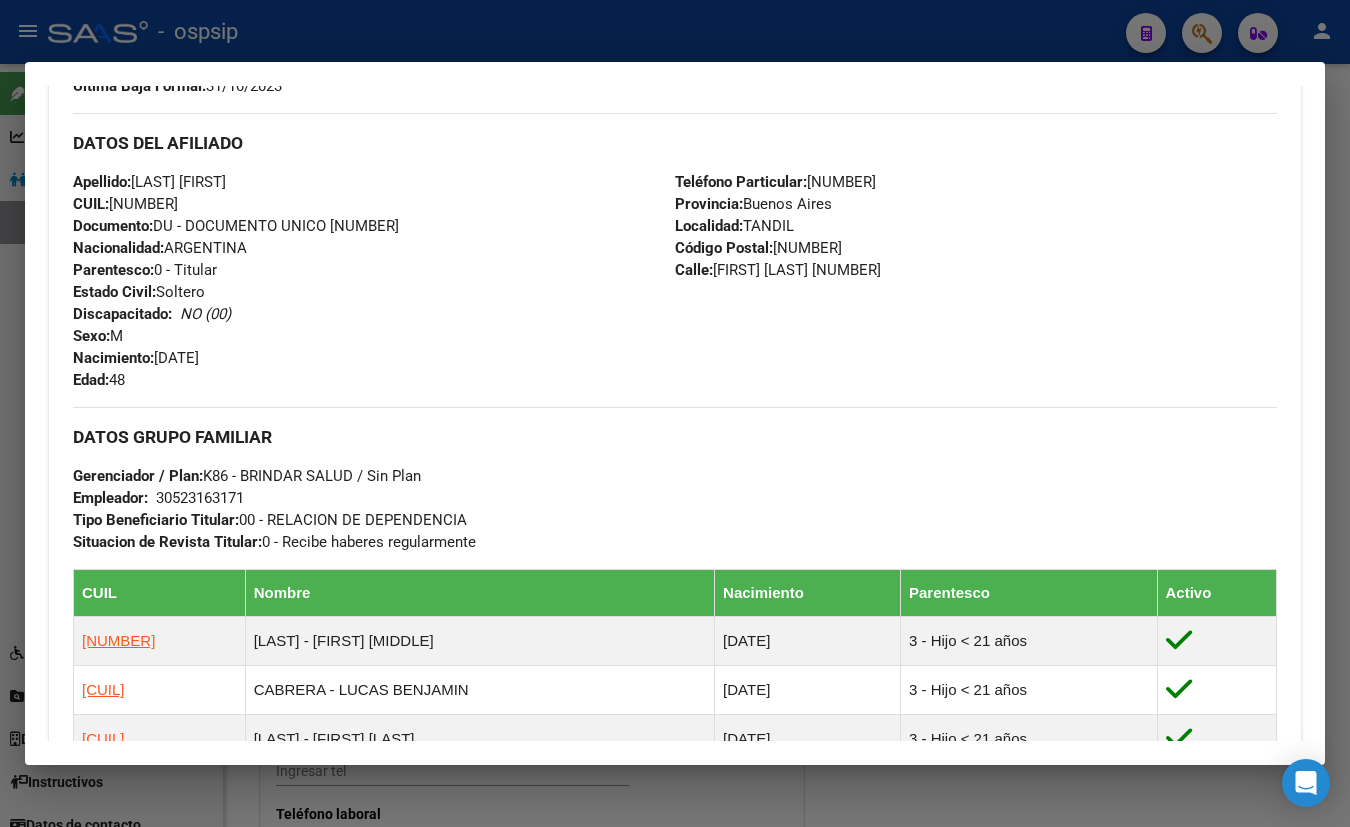 scroll, scrollTop: 369, scrollLeft: 0, axis: vertical 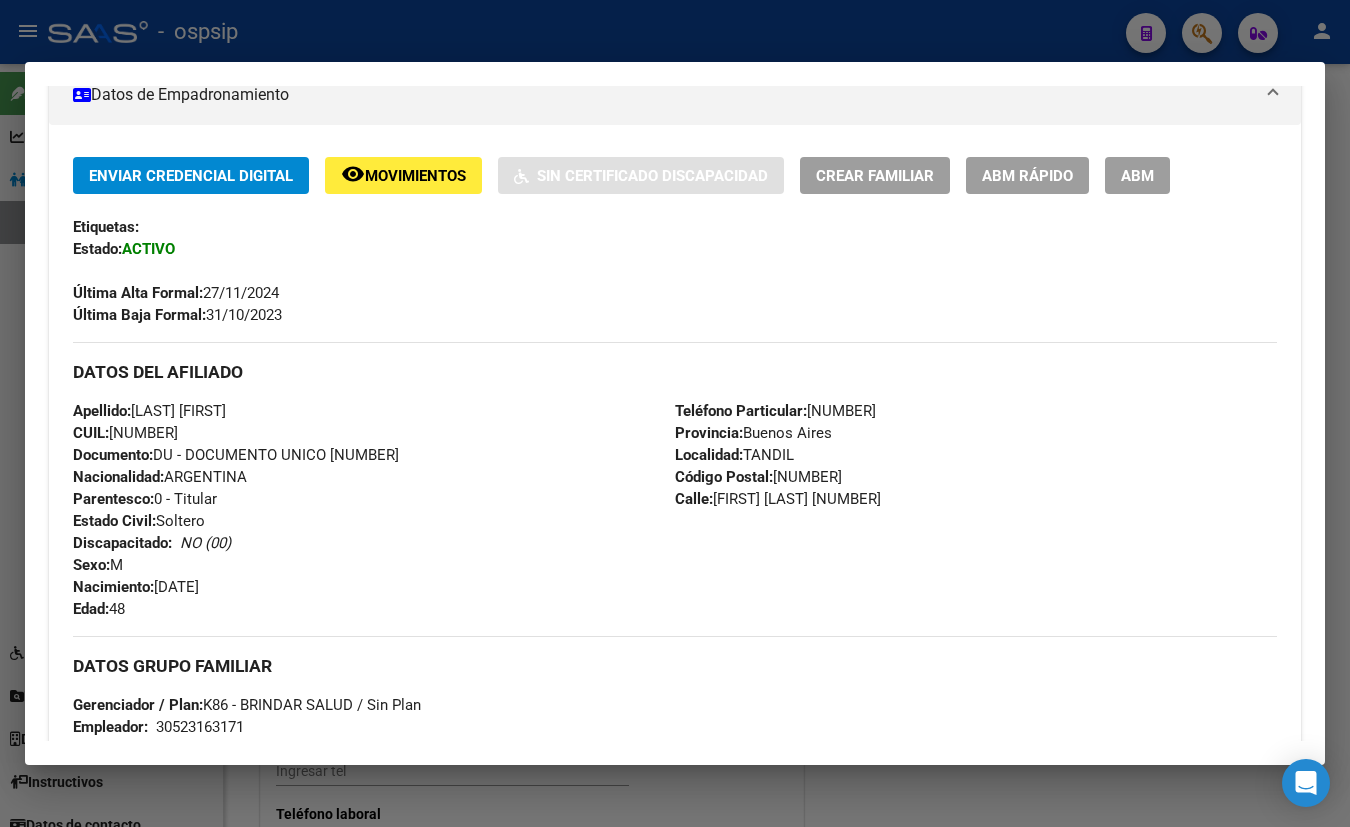 click on "Enviar Credencial Digital remove_red_eye Movimientos Sin Certificado Discapacidad Crear Familiar ABM Rápido ABM Etiquetas: Estado: ACTIVO Última Alta Formal: 27/11/2024 Última Baja Formal: 31/10/2023 DATOS DEL AFILIADO Apellido: [LAST] [FIRST] [MIDDLE] CUIL: [CUIL] Documento: DU - DOCUMENTO UNICO [NUMBER] Nacionalidad: ARGENTINA Parentesco: 0 - Titular Estado Civil: Soltero Discapacitado: NO (00) Sexo: M Nacimiento: 26/09/1976 Edad: 48 Teléfono Particular: [PHONE] Provincia: [STATE] Localidad: [CITY] Código Postal: 7000 Calle: EDUARDO ARANA 1655 DATOS GRUPO FAMILIAR Gerenciador / Plan: K86 - BRINDAR SALUD / Sin Plan Empleador: [NUMBER] Tipo Beneficiario Titular: 00 - RELACION DE DEPENDENCIA Situacion de Revista Titular: 0 - Recibe haberes regularmente CUIL Nombre Nacimiento Parentesco Activo [NUMBER] [LAST] - [FIRST] [MIDDLE] [DATE] 3 - Hijo < 21 años [NUMBER] [LAST] - [FIRST] [MIDDLE] [DATE] 3 - Hijo < 21 años [NUMBER] [ID] )" at bounding box center [675, 833] 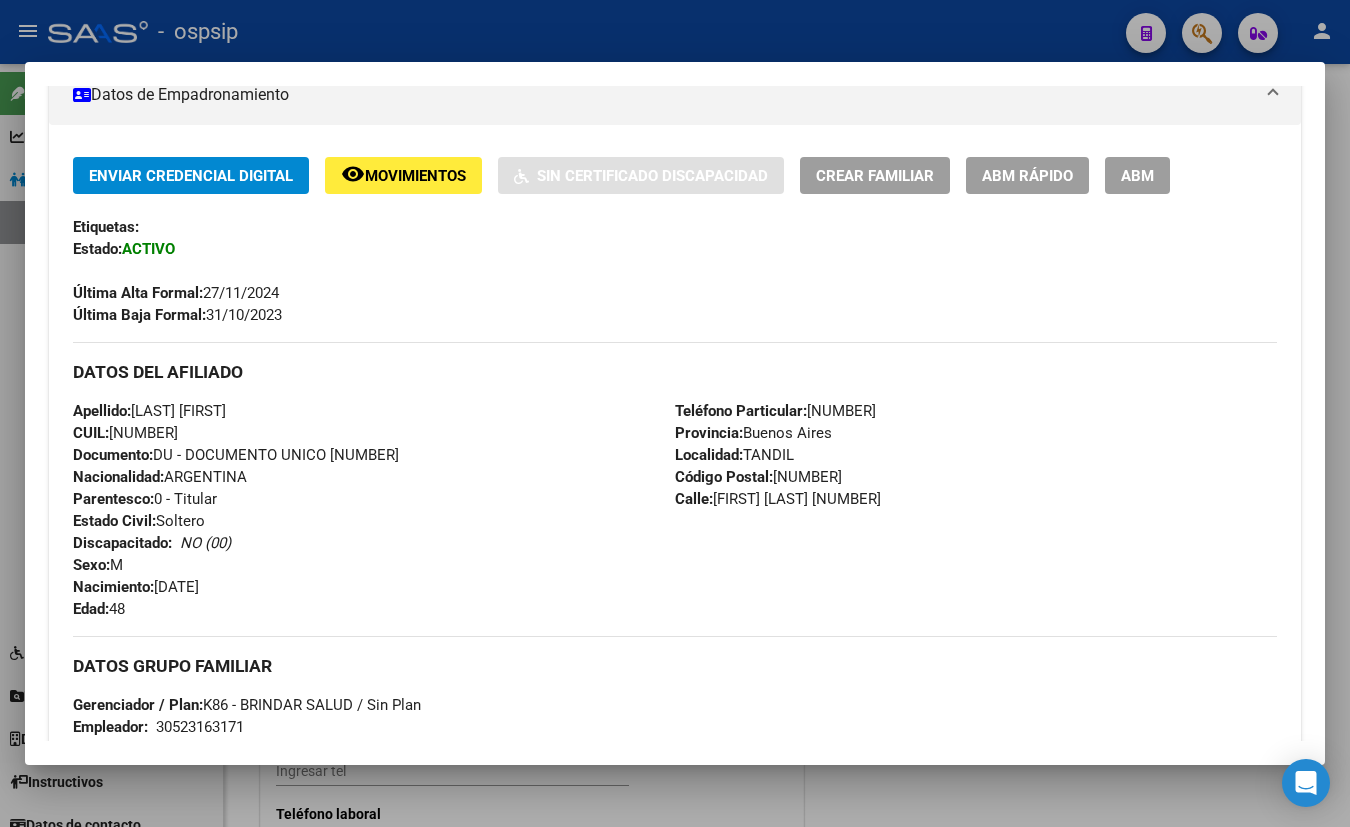 type 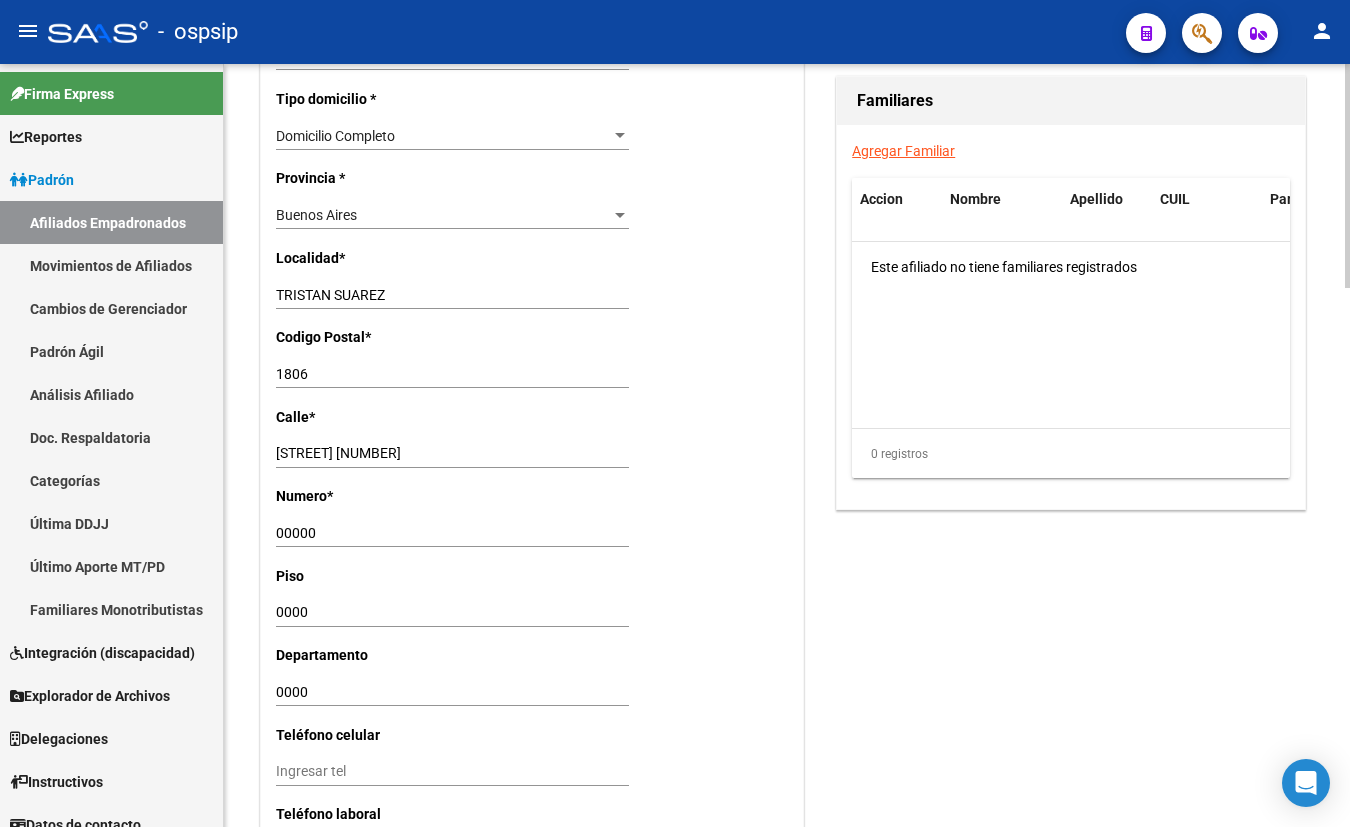click on "Nro Afiliado Ingresar nro CUIL * [CUIL] CUIL ARCA Padrón Ult. Fecha Alta Formal: [DATE] Ult. Fecha Baja Formal: [DATE] Tipo de Documento * DOCUMENTO UNICO Seleccionar tipo Nro Documento * [NUMBER] Ingresar nro Apellido * [LAST] Ingresar apellido Nombre * [FIRST] [MIDDLE] Ingresar nombre Fecha de nacimiento * [DATE] Ingresar fecha Parentesco * Titular Seleccionar parentesco Estado Civil * Convivencia Seleccionar tipo Sexo * Femenino Seleccionar sexo Nacionalidad * ARGENTINA Seleccionar tipo Discapacitado * No discapacitado Seleccionar tipo Vencimiento Certificado Estudio Ingresar fecha Tipo domicilio * Domicilio Completo Seleccionar tipo domicilio Provincia * Buenos Aires Seleccionar provincia Localidad * [CITY] Ingresar el nombre Codigo Postal * [POSTAL_CODE] Ingresar el codigo Calle * [STREET] Ingresar calle Numero * [NUMBER] Piso 0000 Ingresar piso Departamento 0000 Ingresar depto Teléfono celular Ingresar tel" 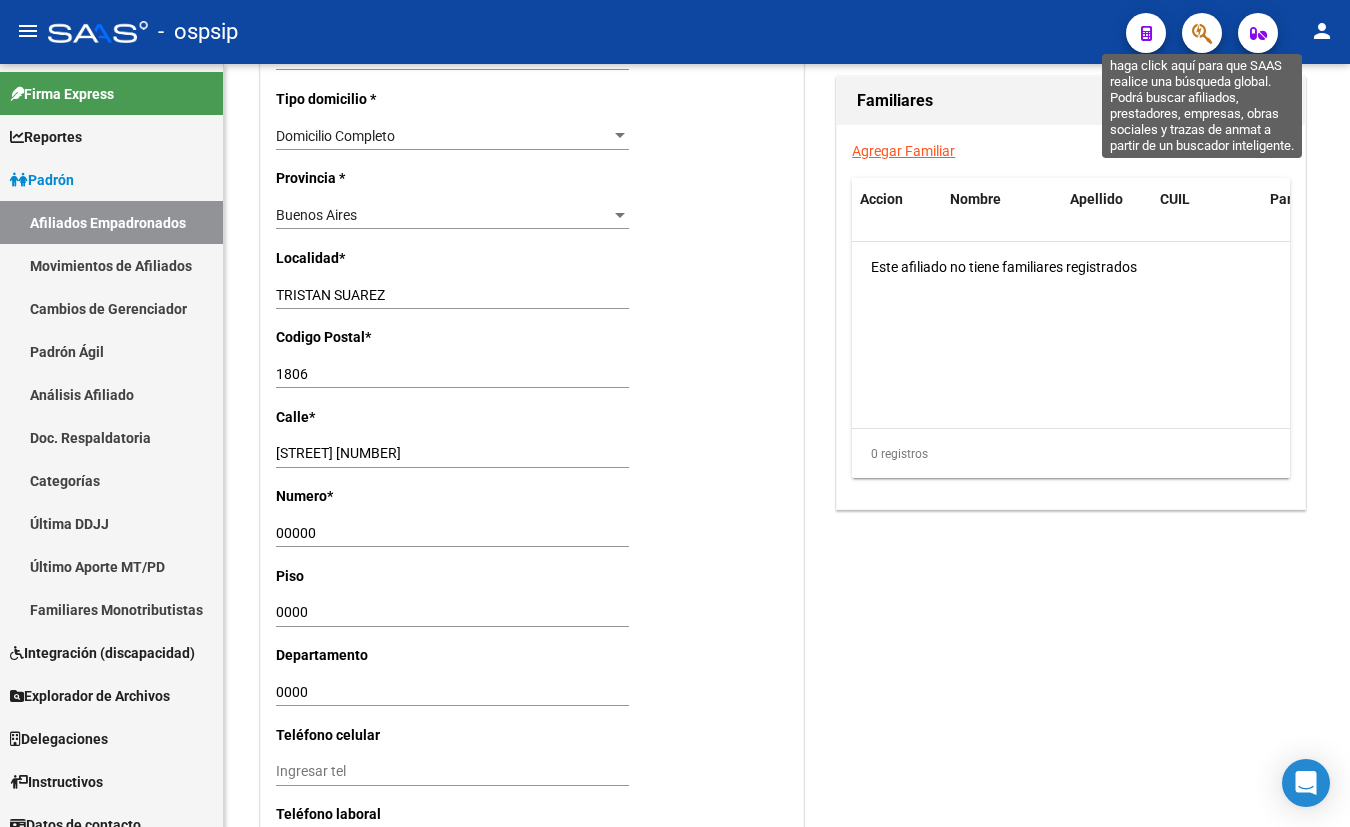 click 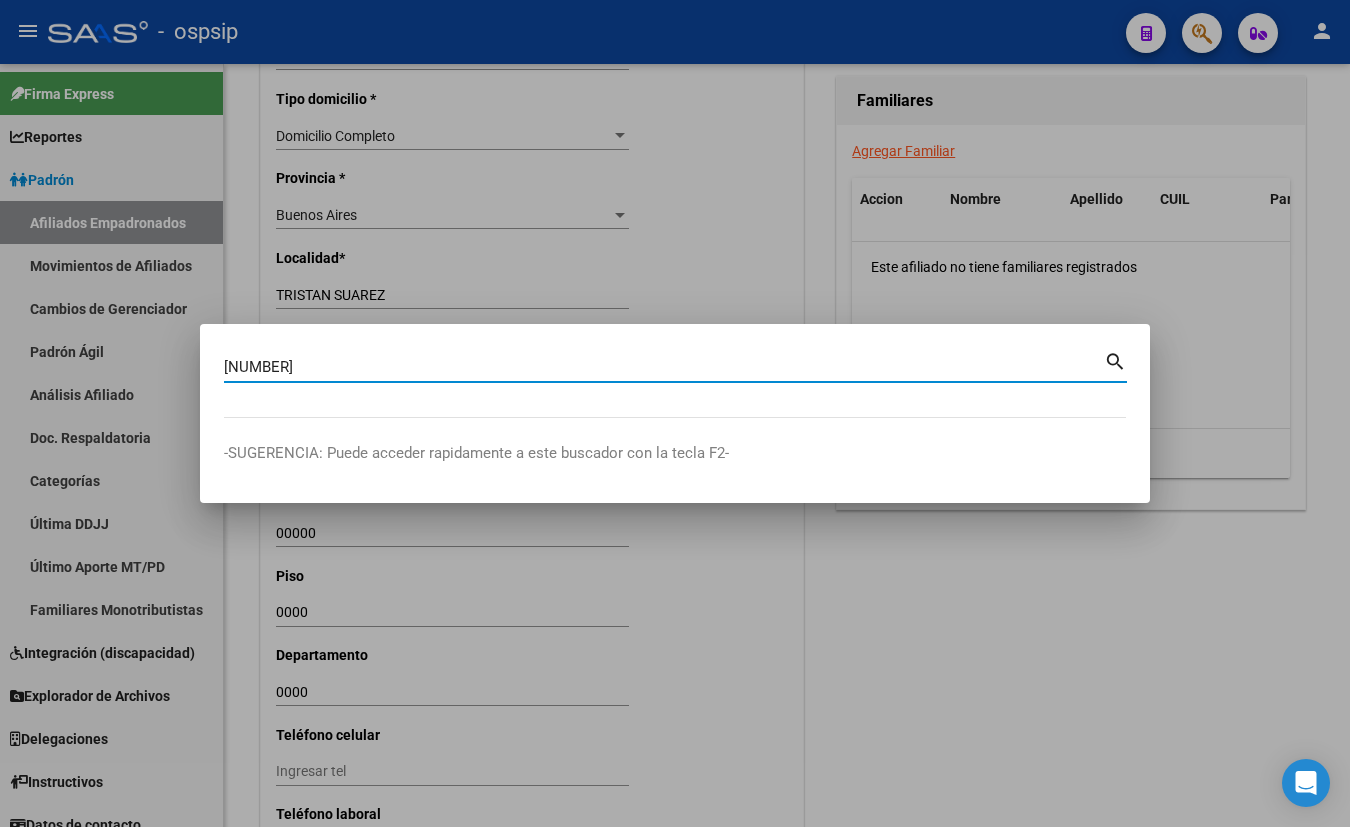 type on "[NUMBER]" 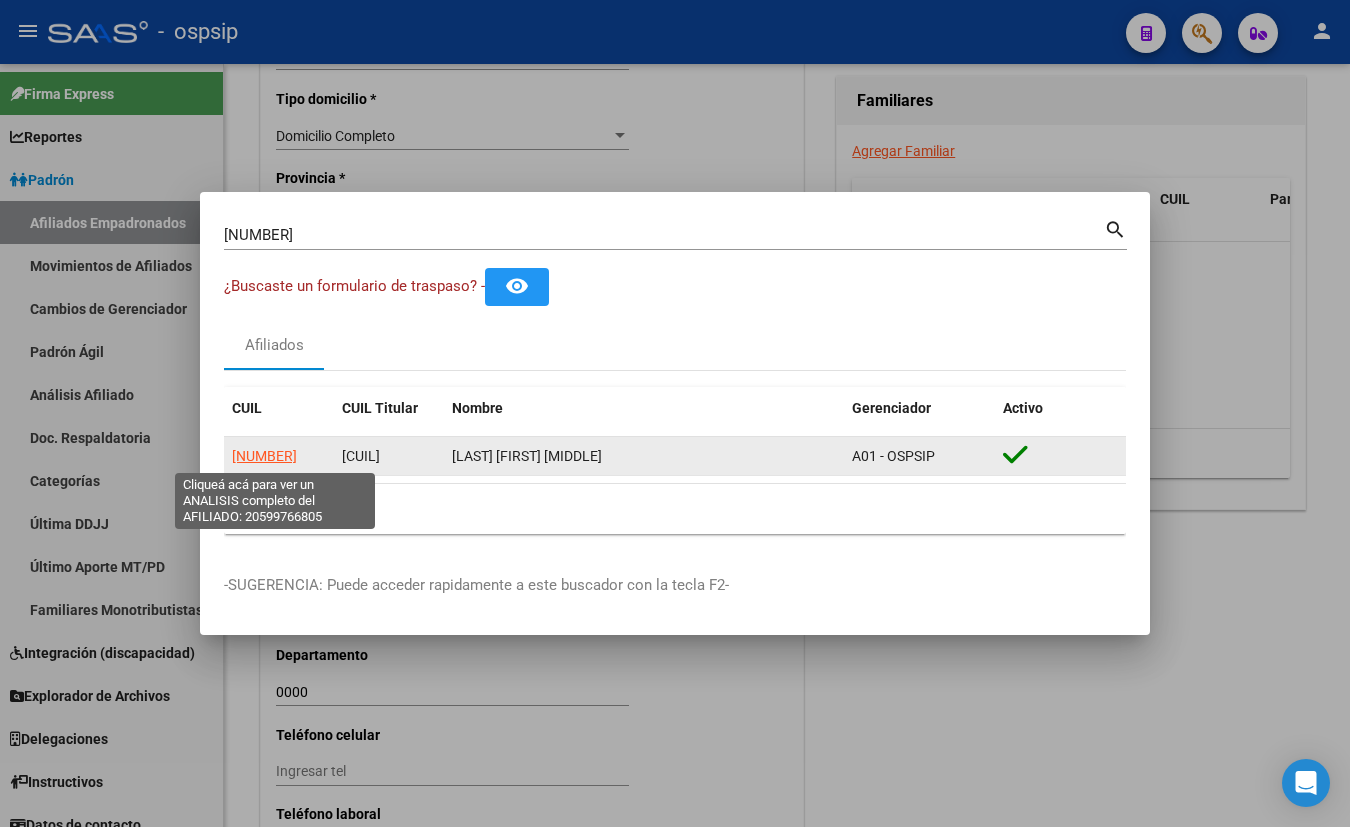click on "[NUMBER]" 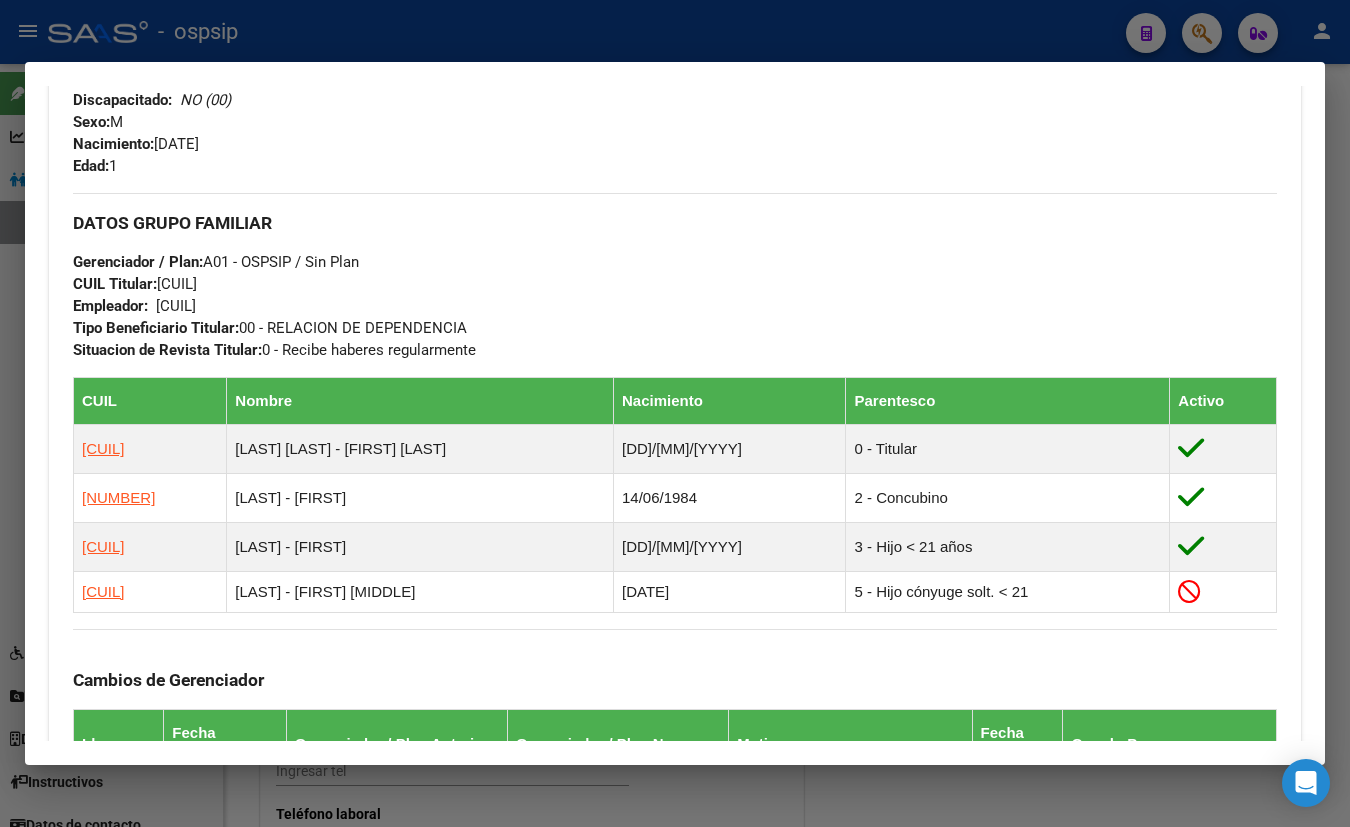 scroll, scrollTop: 909, scrollLeft: 0, axis: vertical 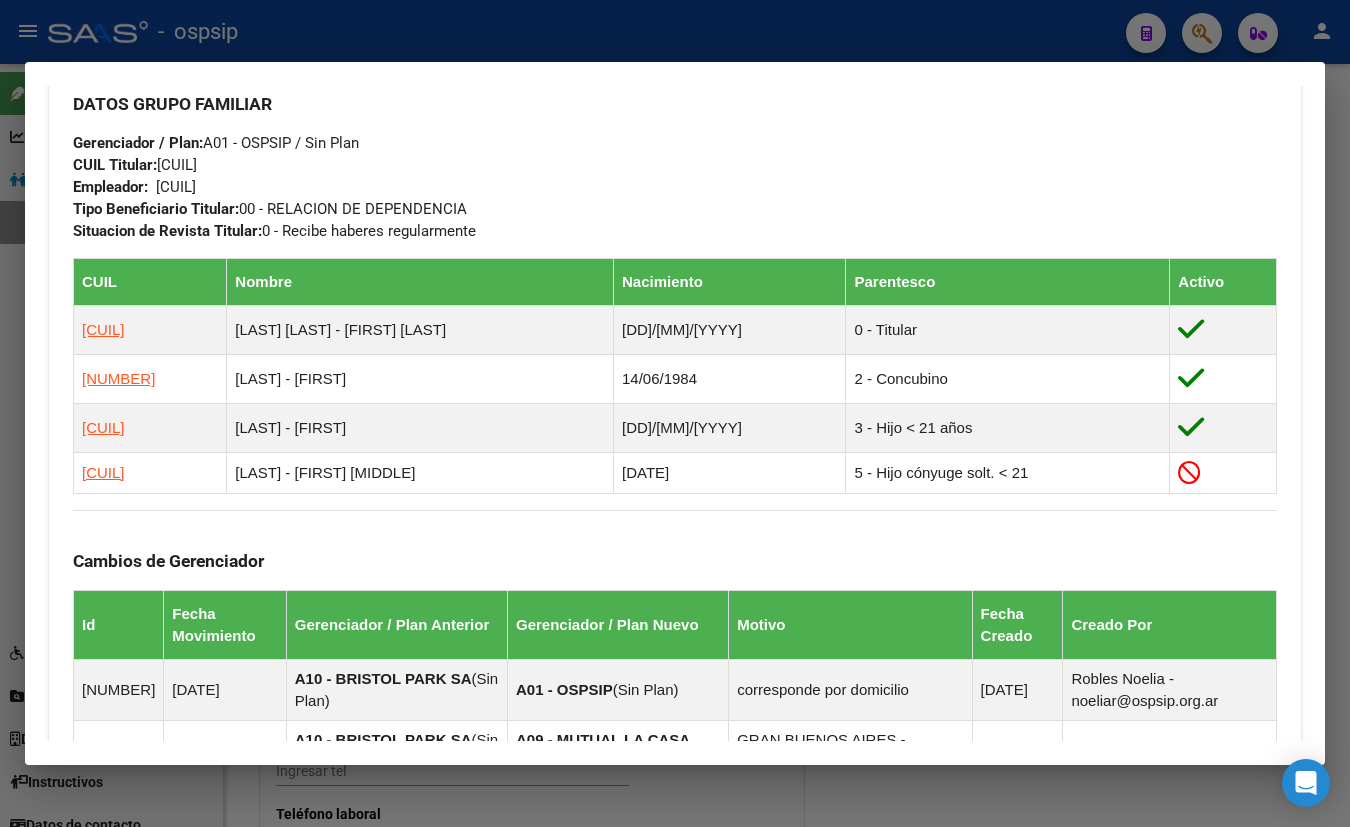click on "DATOS GRUPO FAMILIAR Gerenciador / Plan: A01 - OSPSIP / Sin Plan CUIL Titular: [NUMBER] Empleador: [NUMBER] Tipo Beneficiario Titular: 00 - RELACION DE DEPENDENCIA Situacion de Revista Titular: 0 - Recibe haberes regularmente" at bounding box center [675, 158] 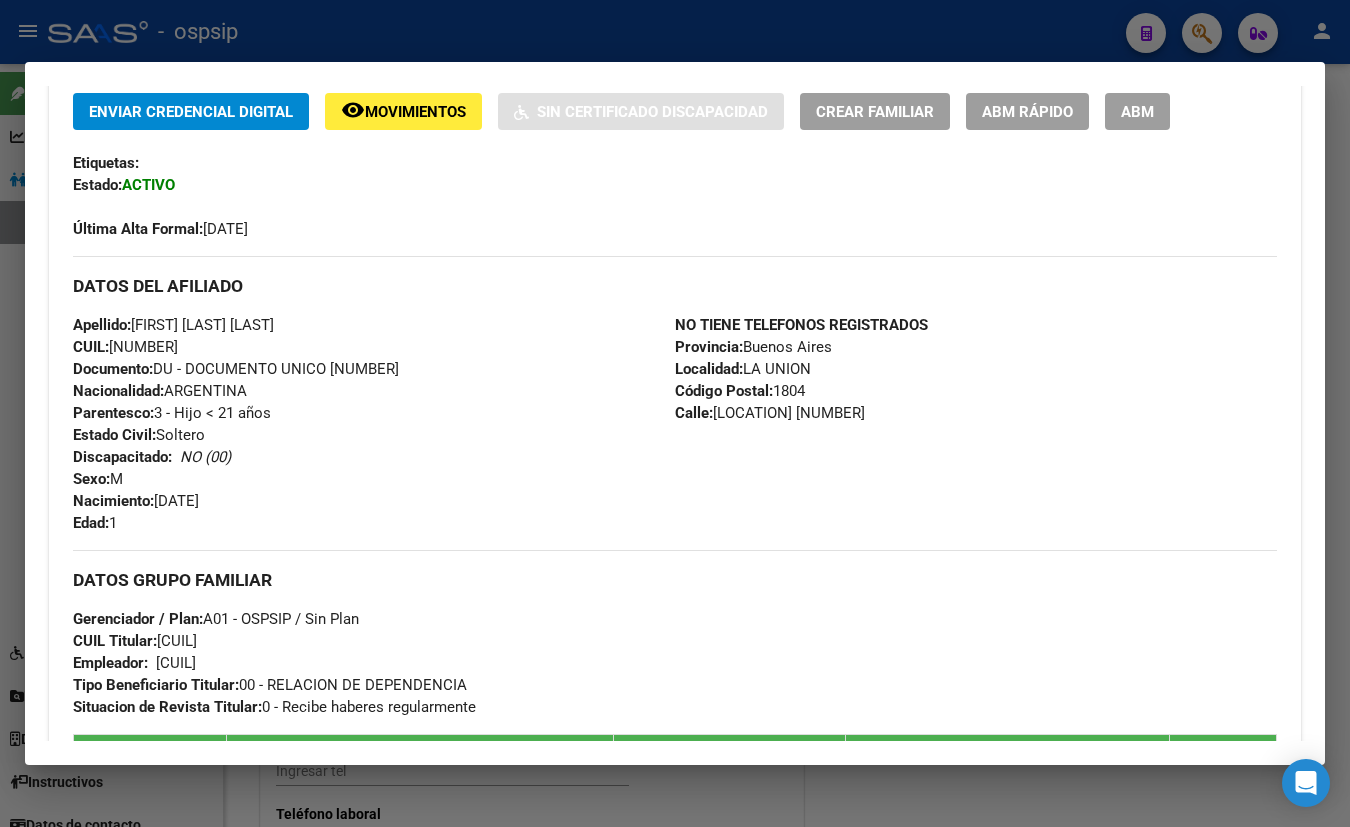 scroll, scrollTop: 454, scrollLeft: 0, axis: vertical 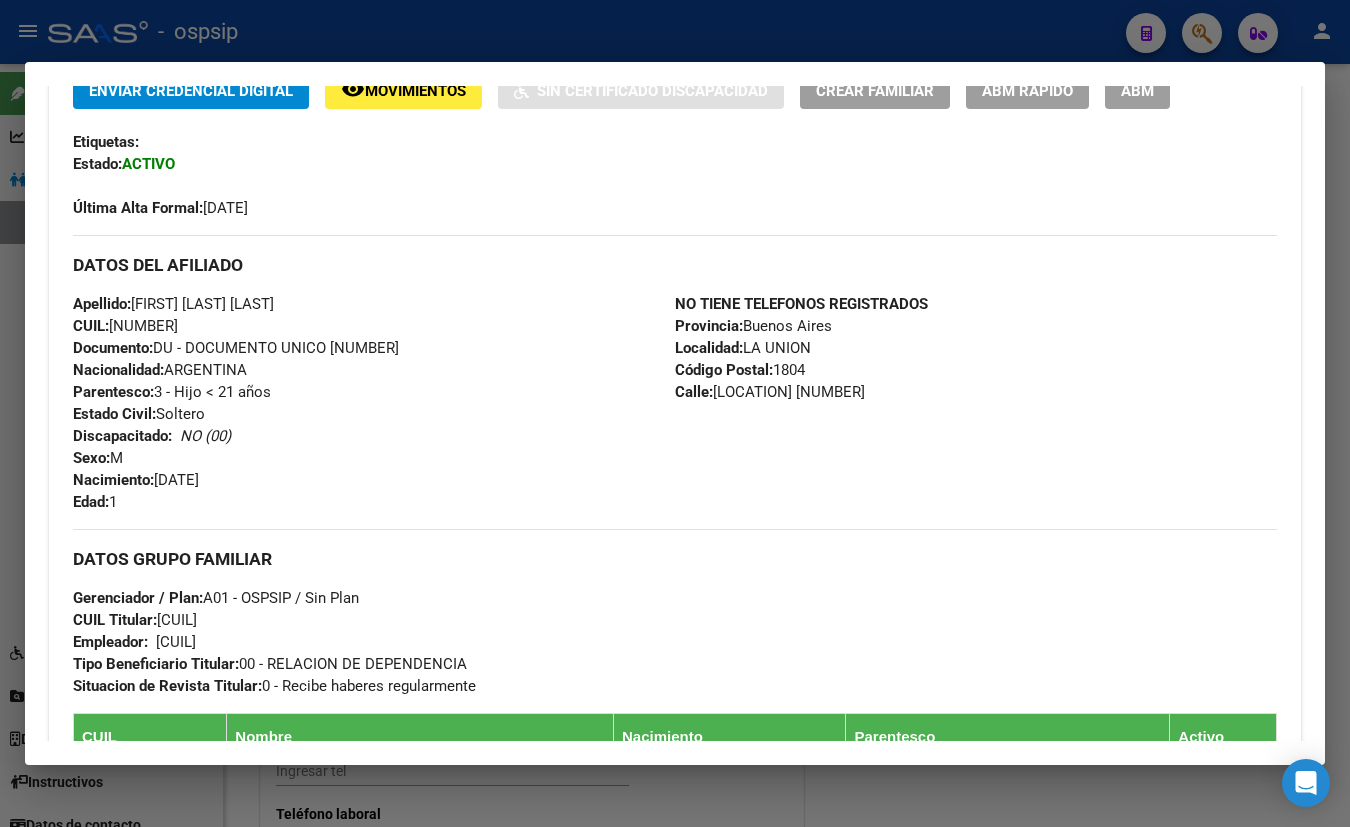click on "Apellido:  [FIRST] [LAST] [LAST] CUIL:  [CUIL] Documento:  DU - DOCUMENTO UNICO [NUMBER]  Nacionalidad:  ARGENTINA Parentesco:  3 - Hijo < 21 años Estado Civil:  Soltero Discapacitado:    NO (00) Sexo:  M Nacimiento:  [DATE] Edad:  1" at bounding box center (374, 403) 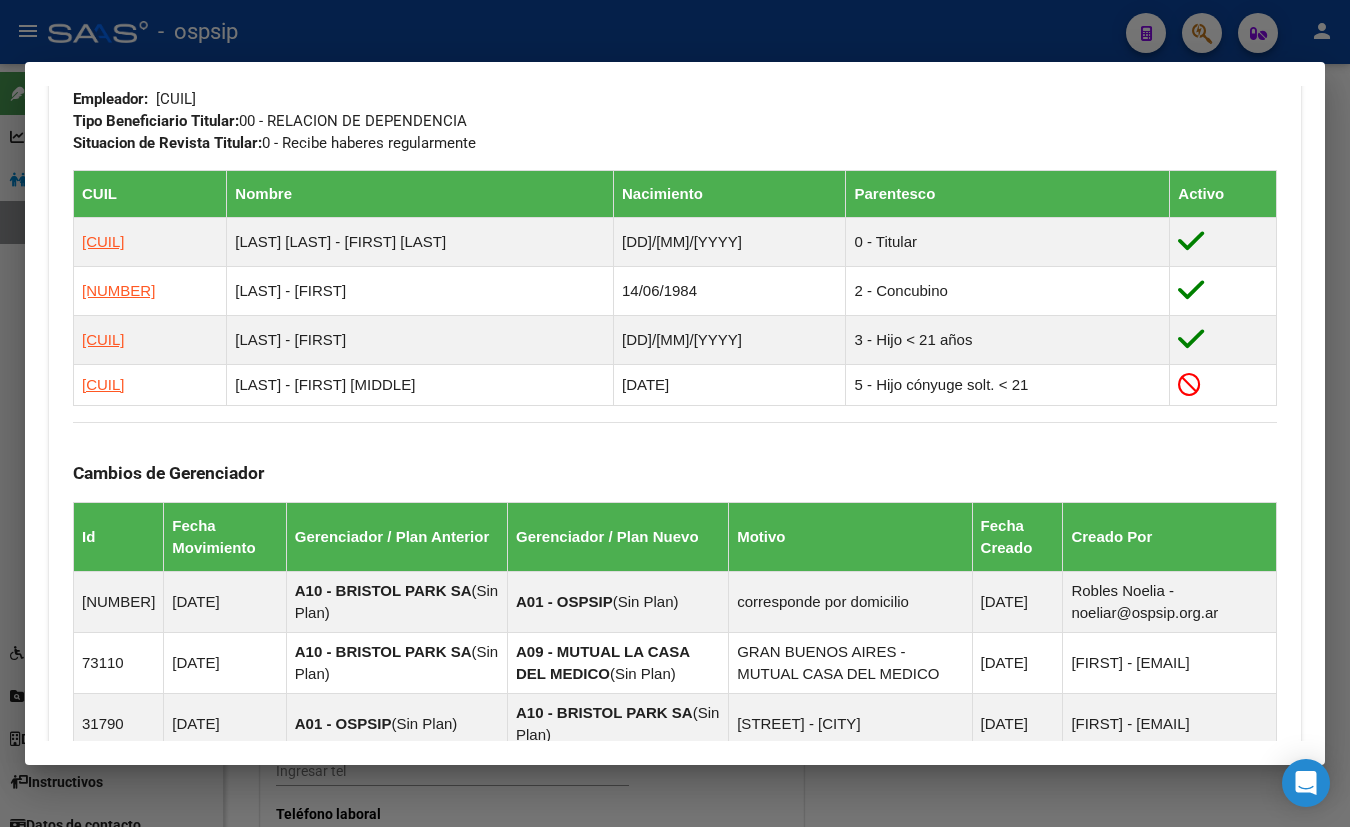 scroll, scrollTop: 1000, scrollLeft: 0, axis: vertical 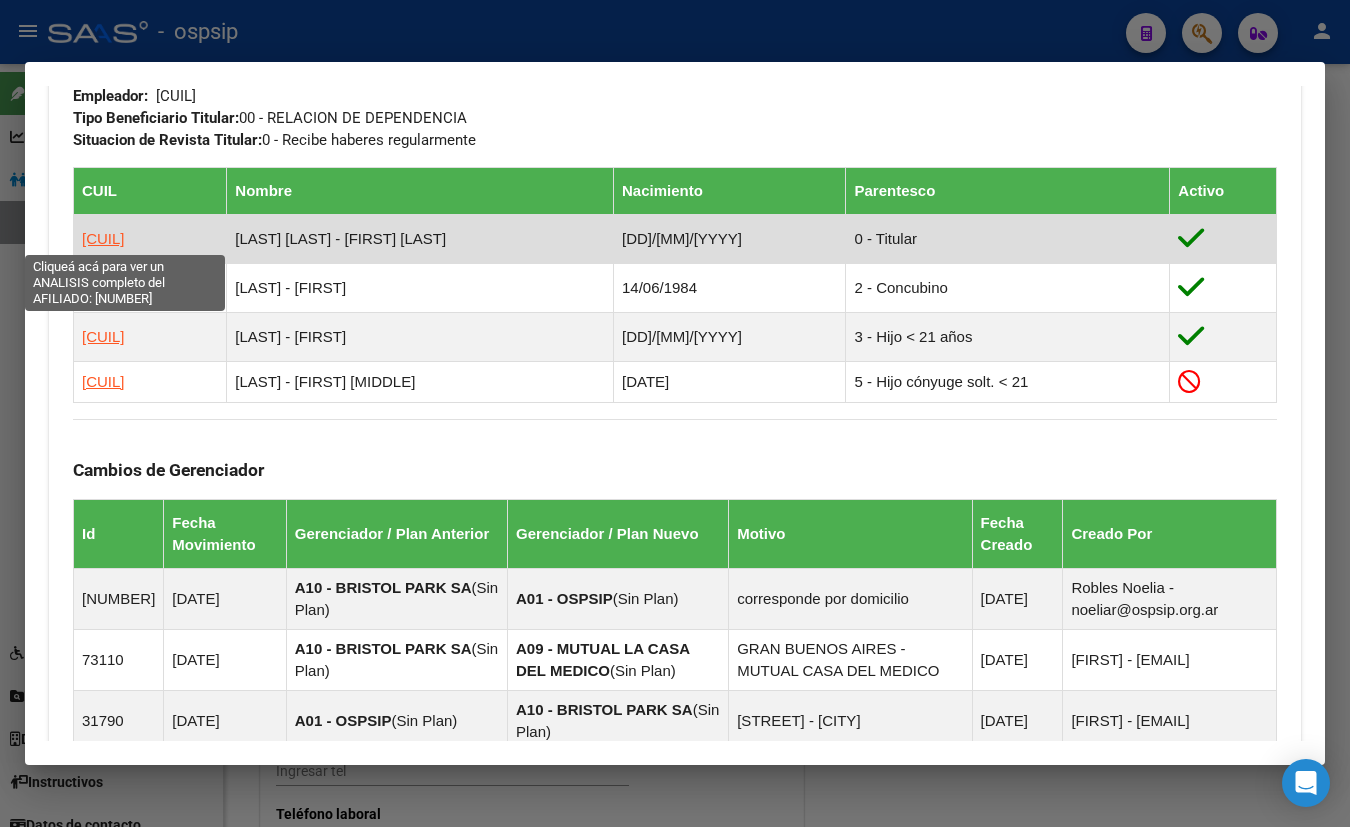 click on "[CUIL]" at bounding box center [103, 238] 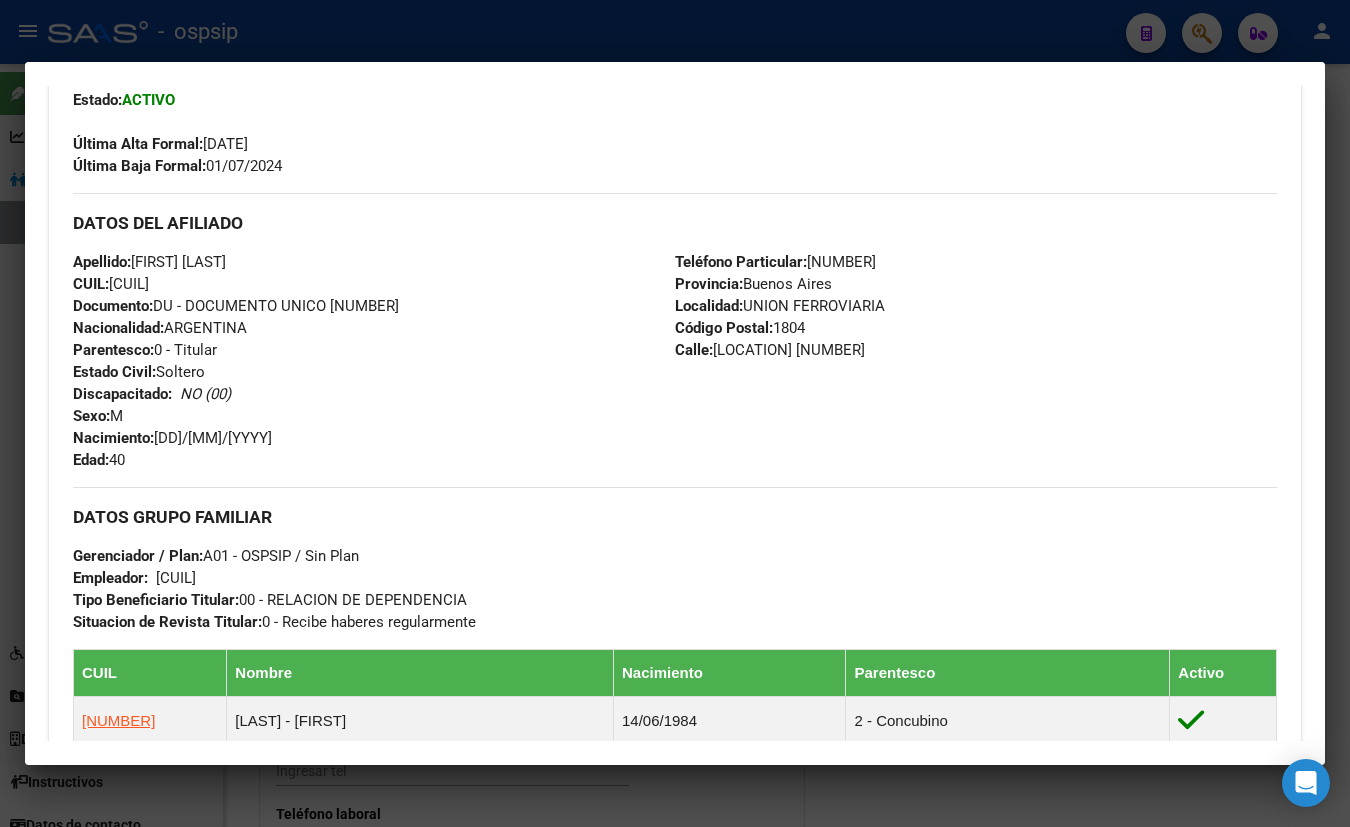 scroll, scrollTop: 545, scrollLeft: 0, axis: vertical 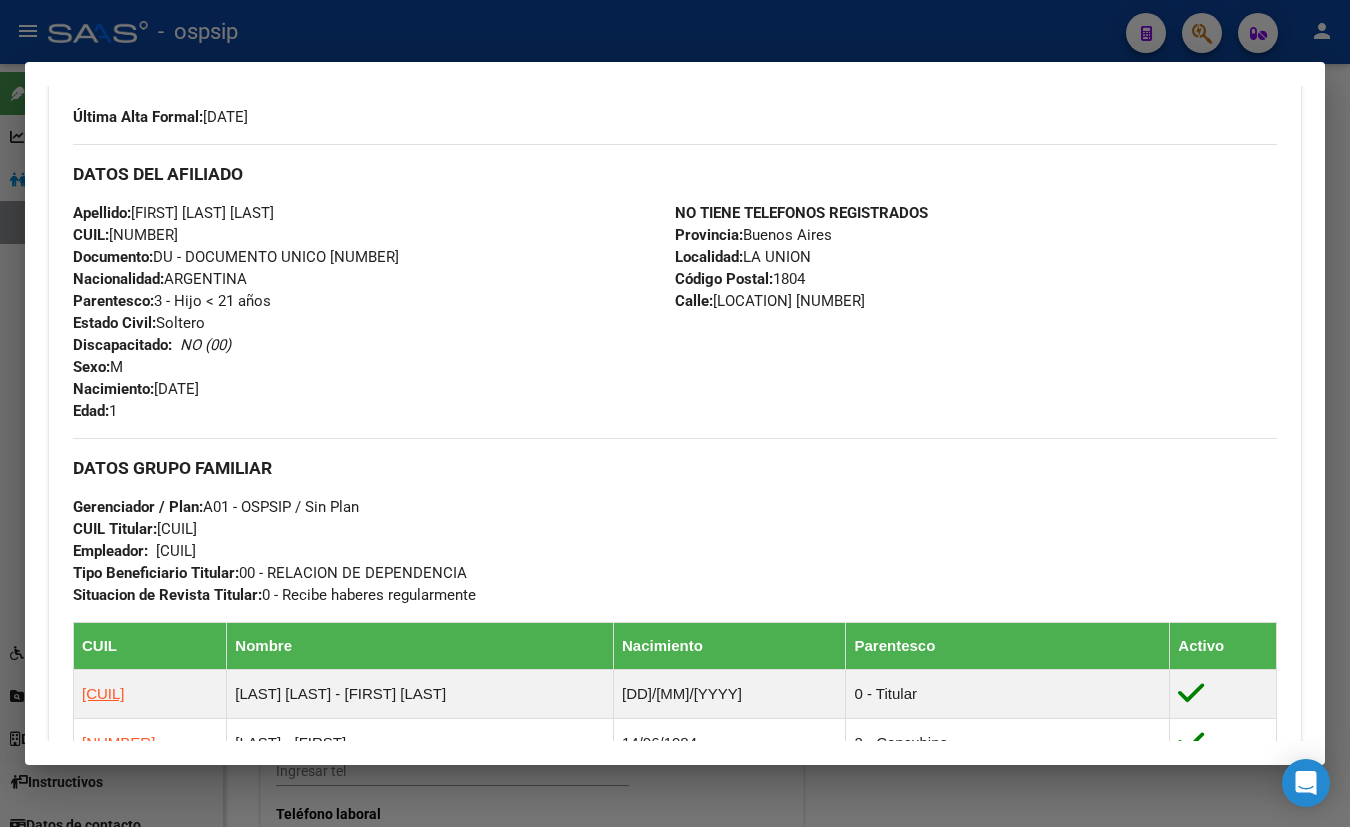 click on "Apellido:  [FIRST] [LAST] [LAST] CUIL:  [CUIL] Documento:  DU - DOCUMENTO UNICO [NUMBER]  Nacionalidad:  ARGENTINA Parentesco:  3 - Hijo < 21 años Estado Civil:  Soltero Discapacitado:    NO (00) Sexo:  M Nacimiento:  [DATE] Edad:  1" at bounding box center [374, 312] 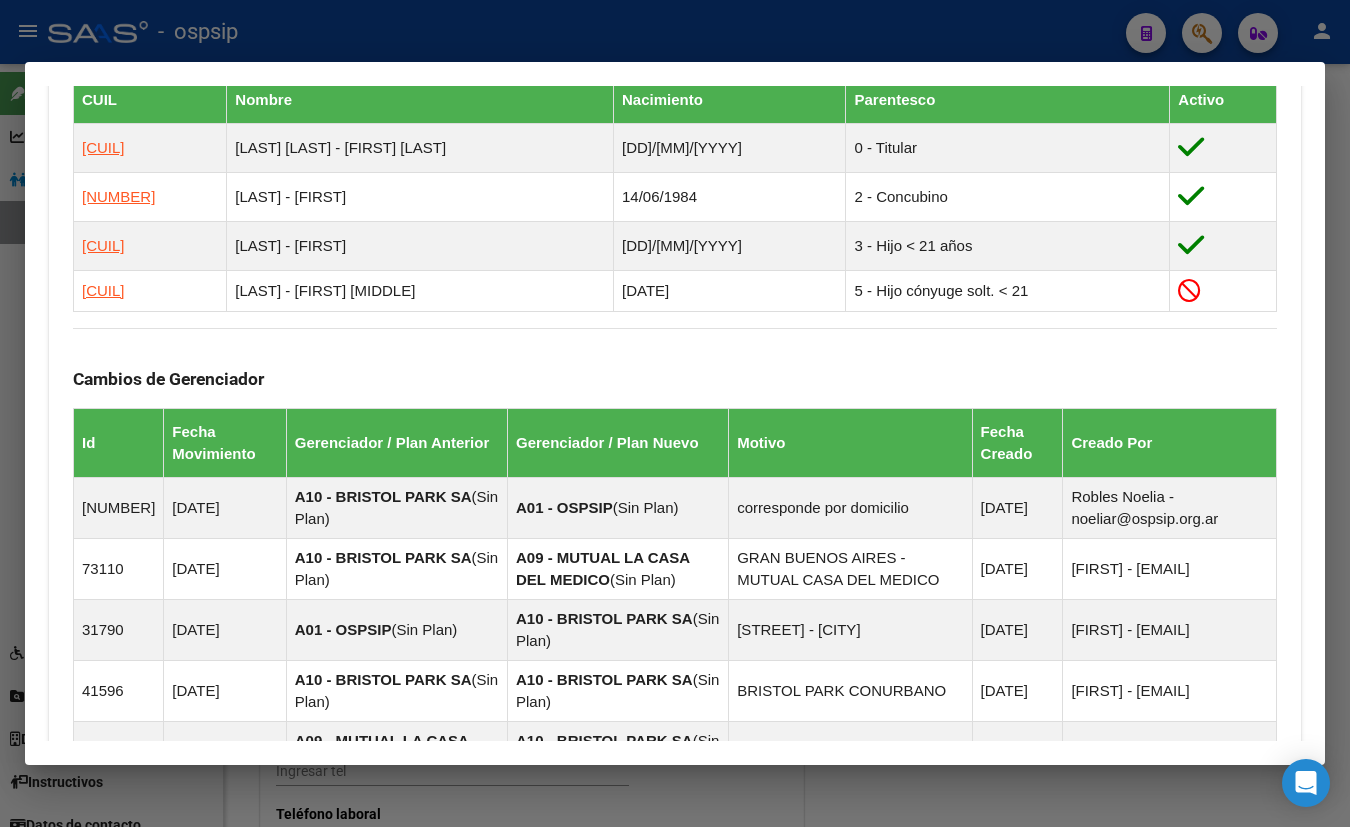 scroll, scrollTop: 1009, scrollLeft: 0, axis: vertical 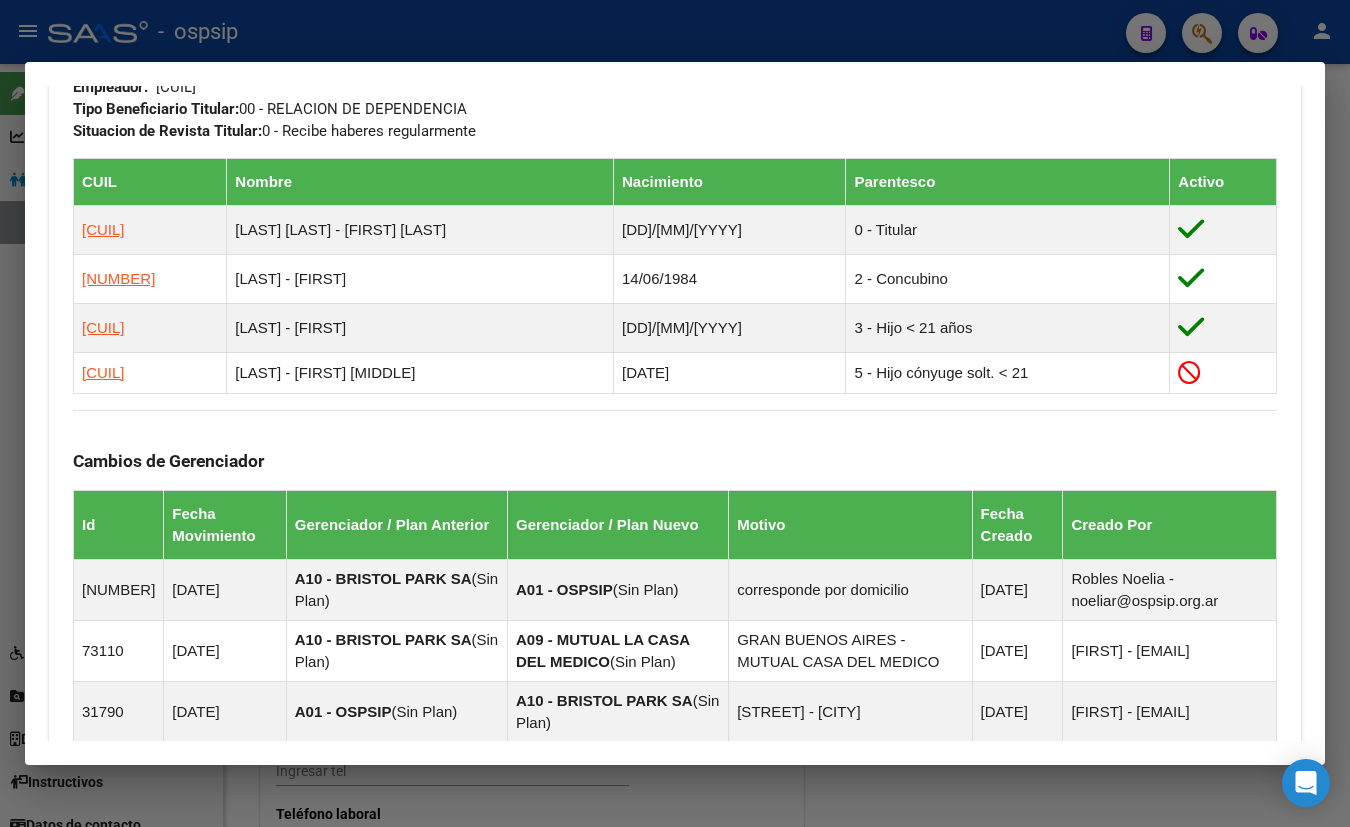 click on "Cambios de Gerenciador Id Fecha Movimiento Gerenciador / Plan Anterior Gerenciador / Plan Nuevo Motivo Fecha Creado Creado Por [NUMBER] [DATE] A10 - BRISTOL PARK SA ( Sin Plan ) A01 - OSPSIP ( Sin Plan ) corresponde por domicilio [DATE] [FIRST] - [EMAIL] [NUMBER] [DATE] A10 - BRISTOL PARK SA ( Sin Plan ) A09 - MUTUAL LA CASA DEL MEDICO ( Sin Plan ) GRAN BUENOS AIRES - MUTUAL CASA DEL MEDICO [DATE] [FIRST] - [EMAIL] [NUMBER] [DATE] A01 - OSPSIP ( Sin Plan ) A10 - BRISTOL PARK SA ( Sin Plan ) BRISTOL PARK - CONURBANO [DATE] [FIRST] - [EMAIL] [NUMBER] [DATE] A10 - BRISTOL PARK SA ( Sin Plan ) A10 - BRISTOL PARK SA ( Sin Plan ) BRISTOL PARK CONURBANO [DATE] [FIRST] - [EMAIL] [NUMBER] [DATE] A09 - MUTUAL LA CASA DEL MEDICO ( Sin Plan ) A10 - BRISTOL PARK SA ( Sin Plan ) CONURBANO - BRISTOL PARK [DATE] [FIRST] - [EMAIL] [NUMBER] [DATE]" at bounding box center (675, 668) 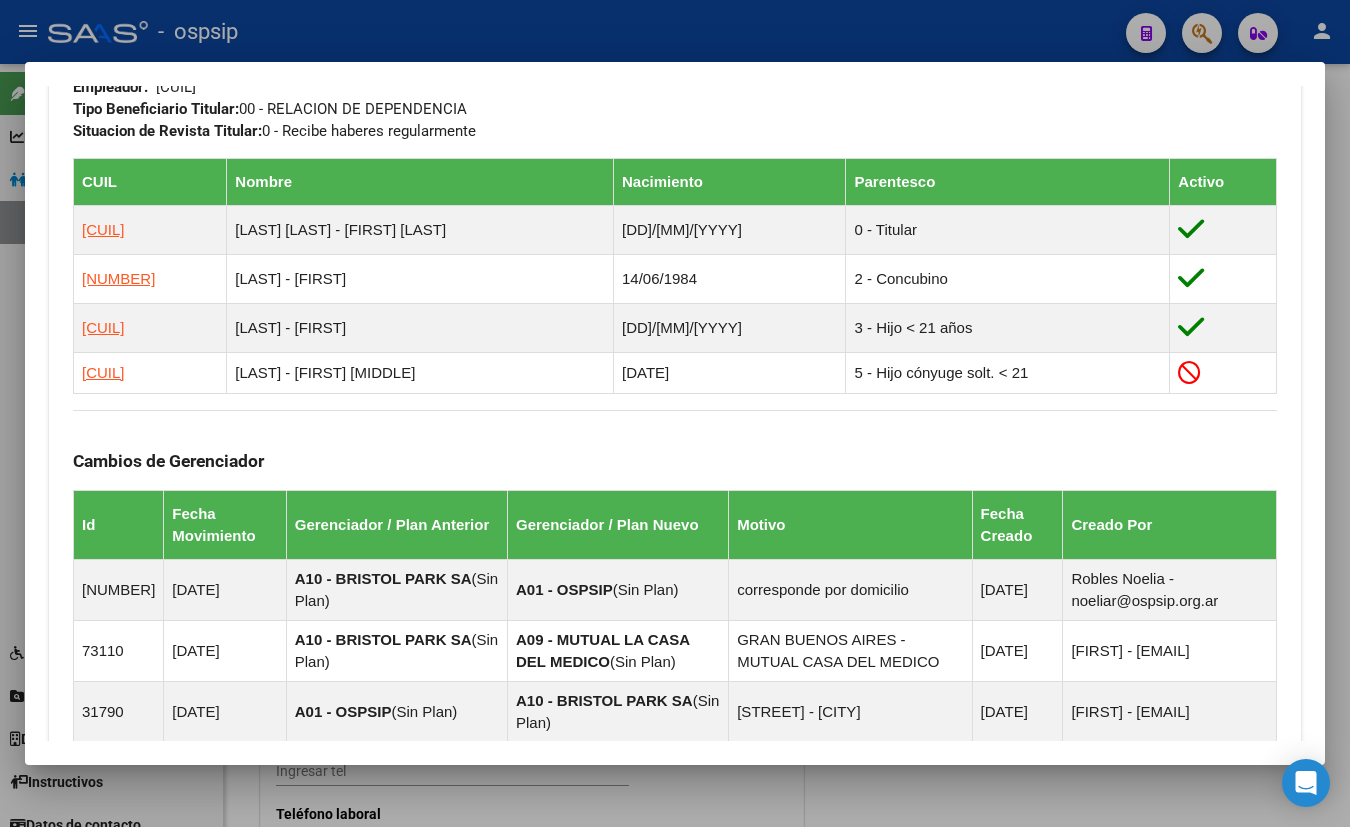 type 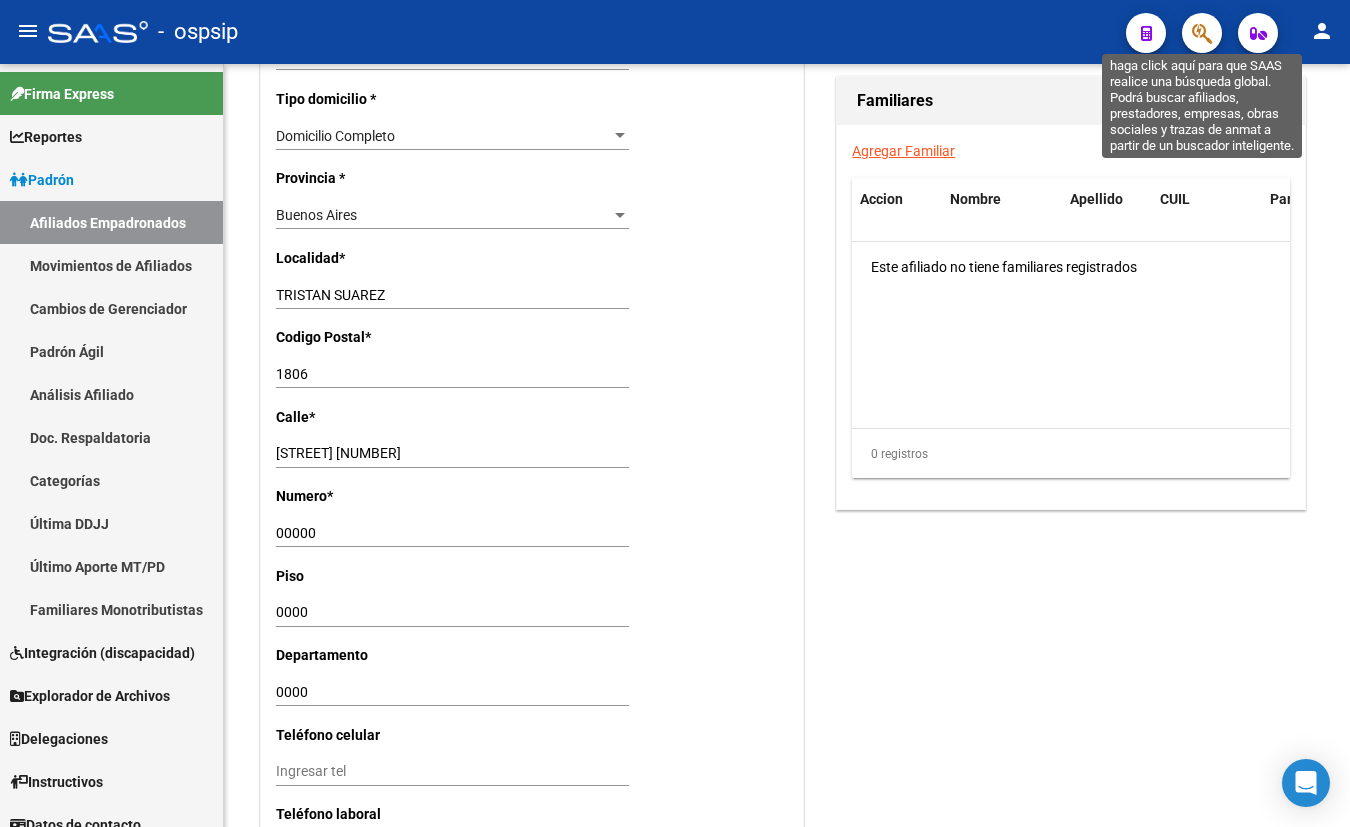 click 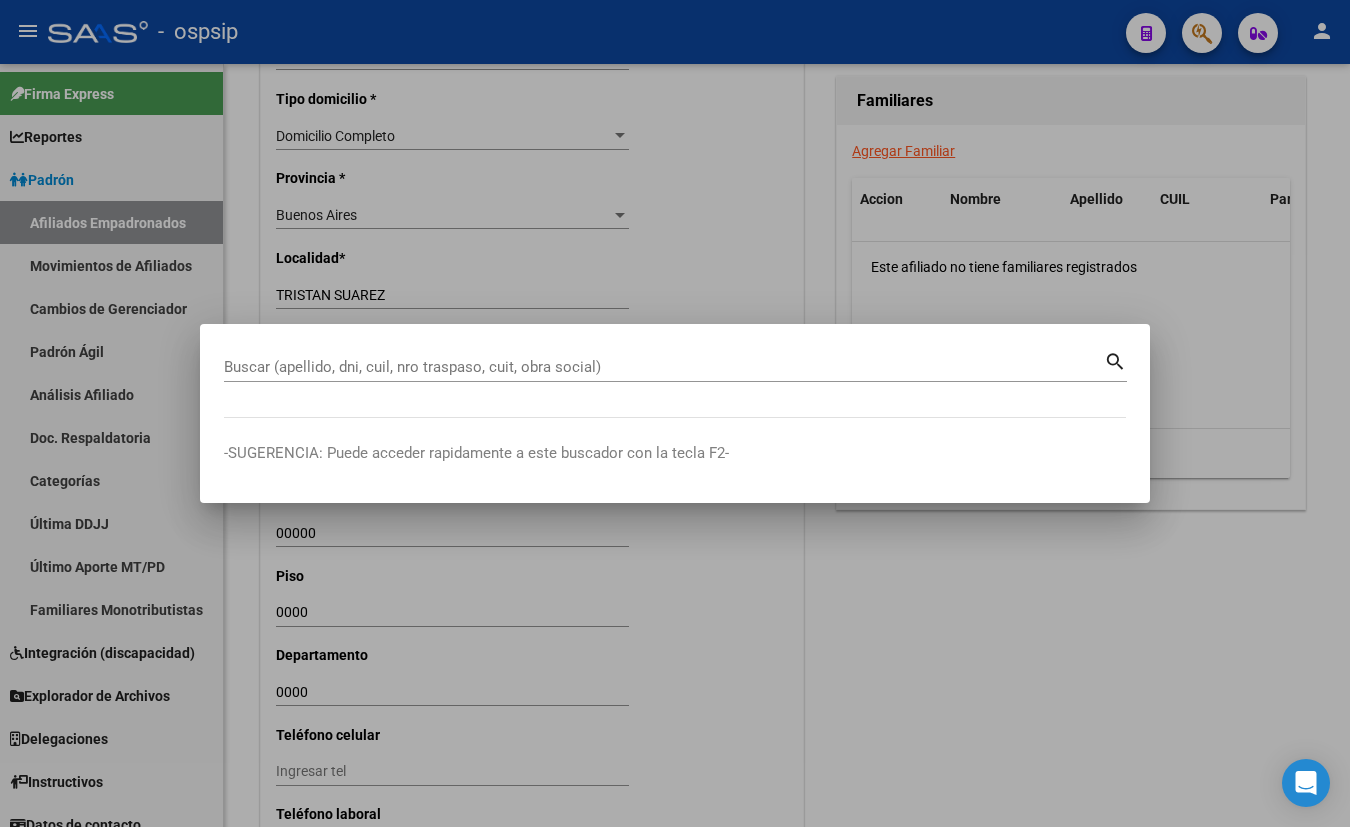 click on "Buscar (apellido, dni, cuil, nro traspaso, cuit, obra social)" at bounding box center (664, 367) 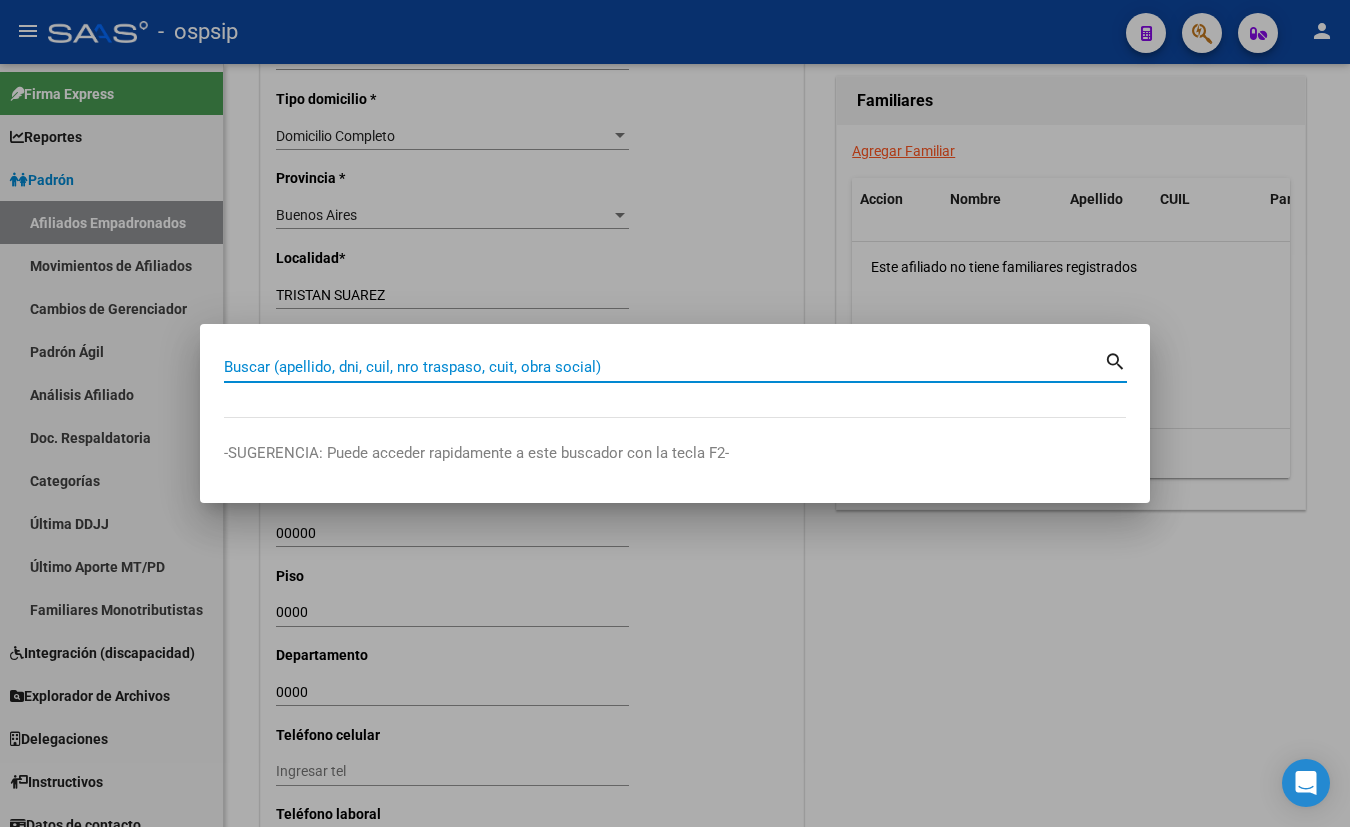 click on "Buscar (apellido, dni, cuil, nro traspaso, cuit, obra social)" at bounding box center [664, 367] 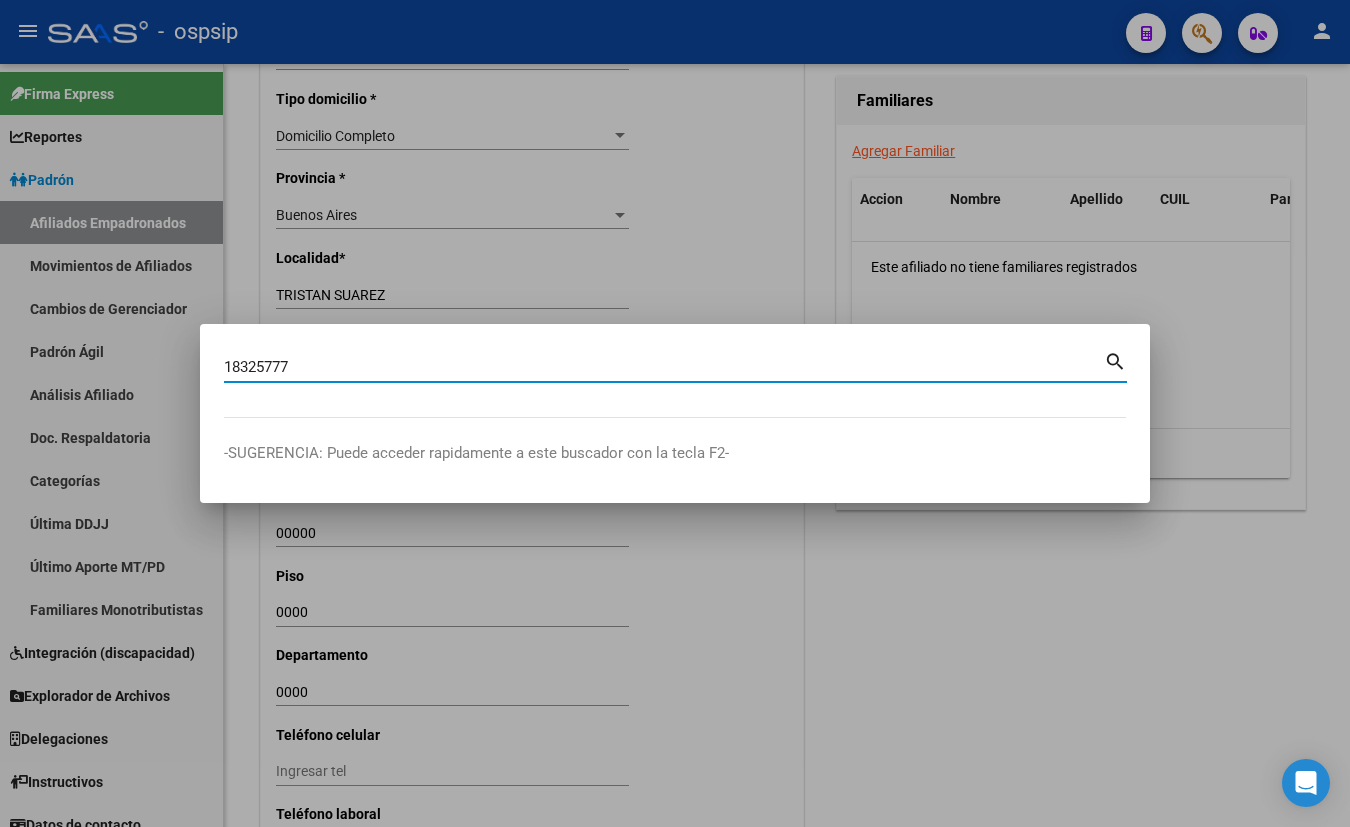 type on "18325777" 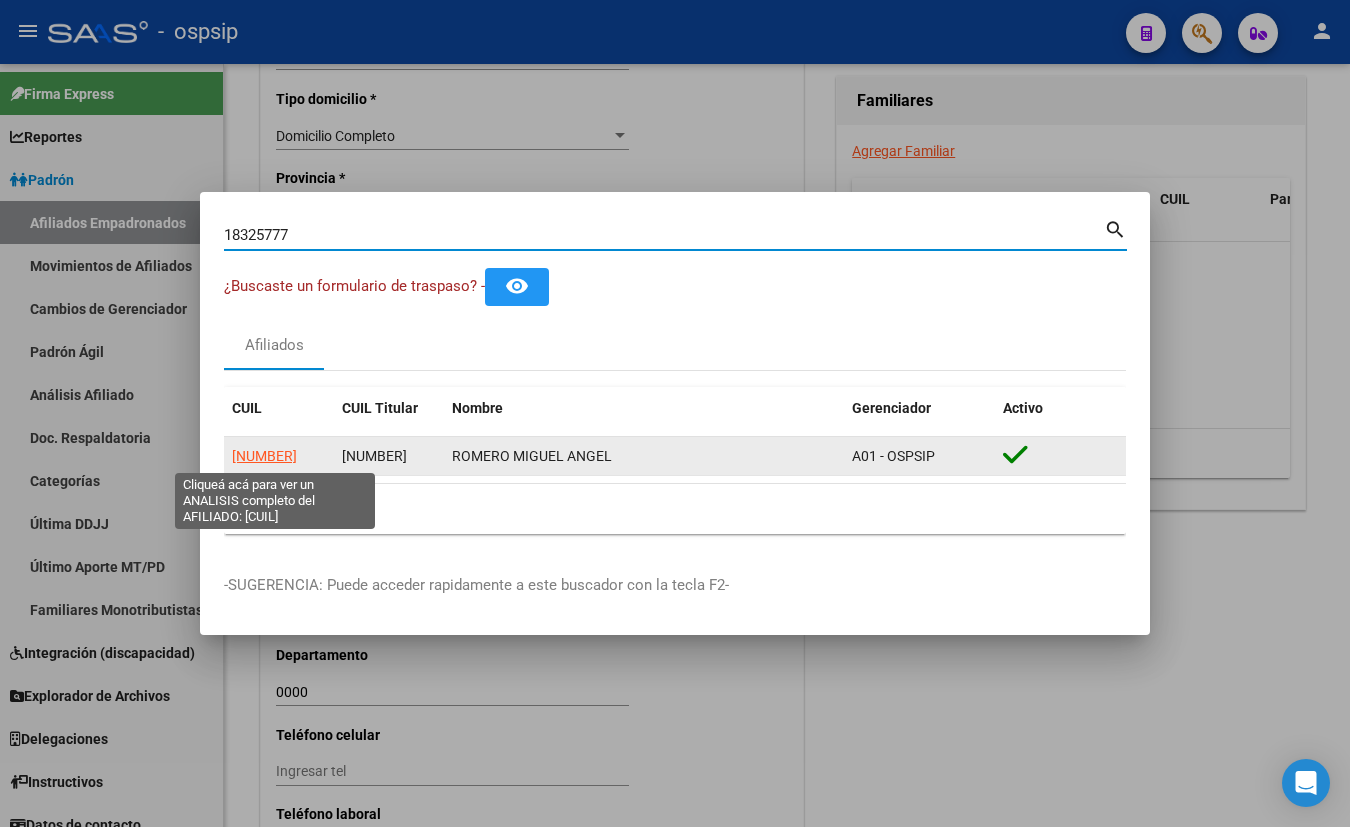 click on "[NUMBER]" 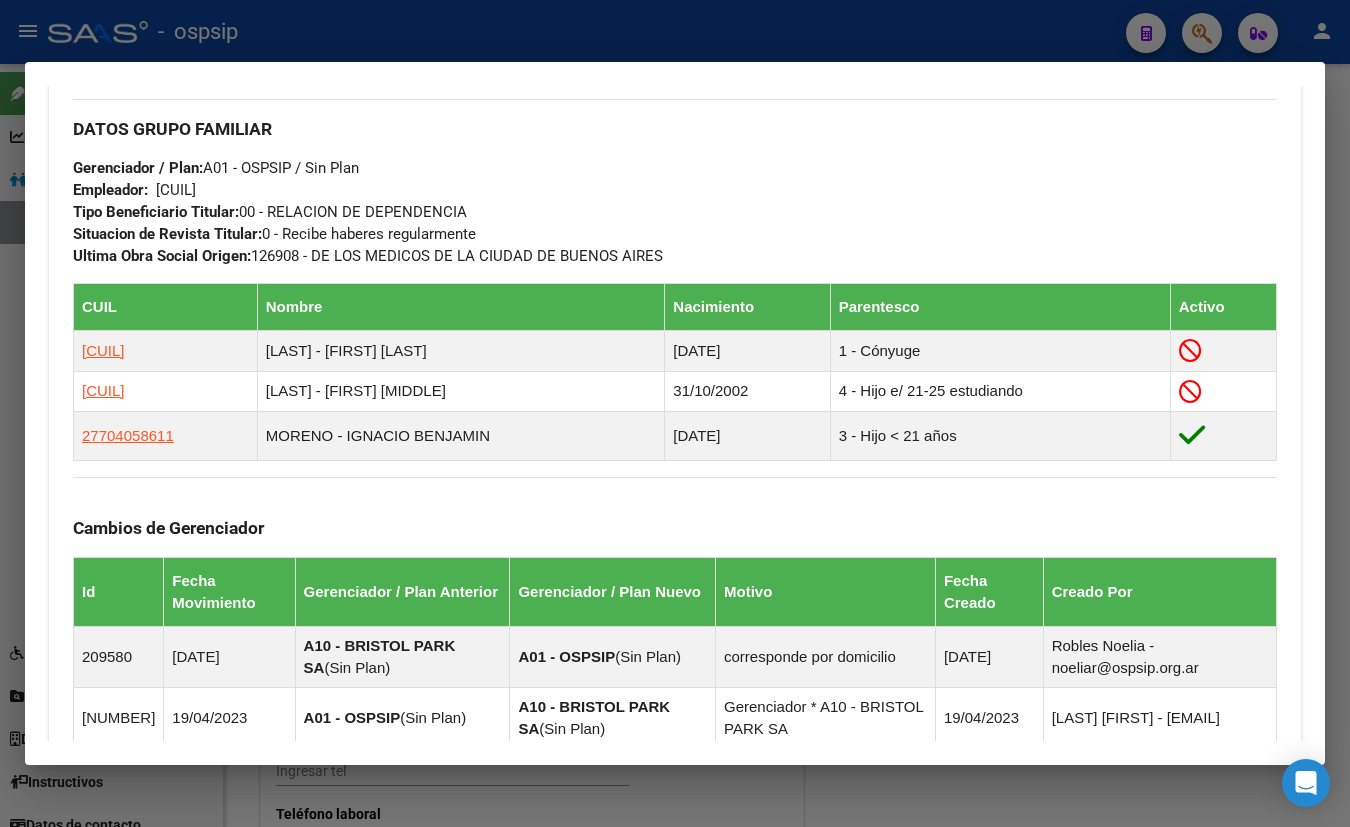 scroll, scrollTop: 1000, scrollLeft: 0, axis: vertical 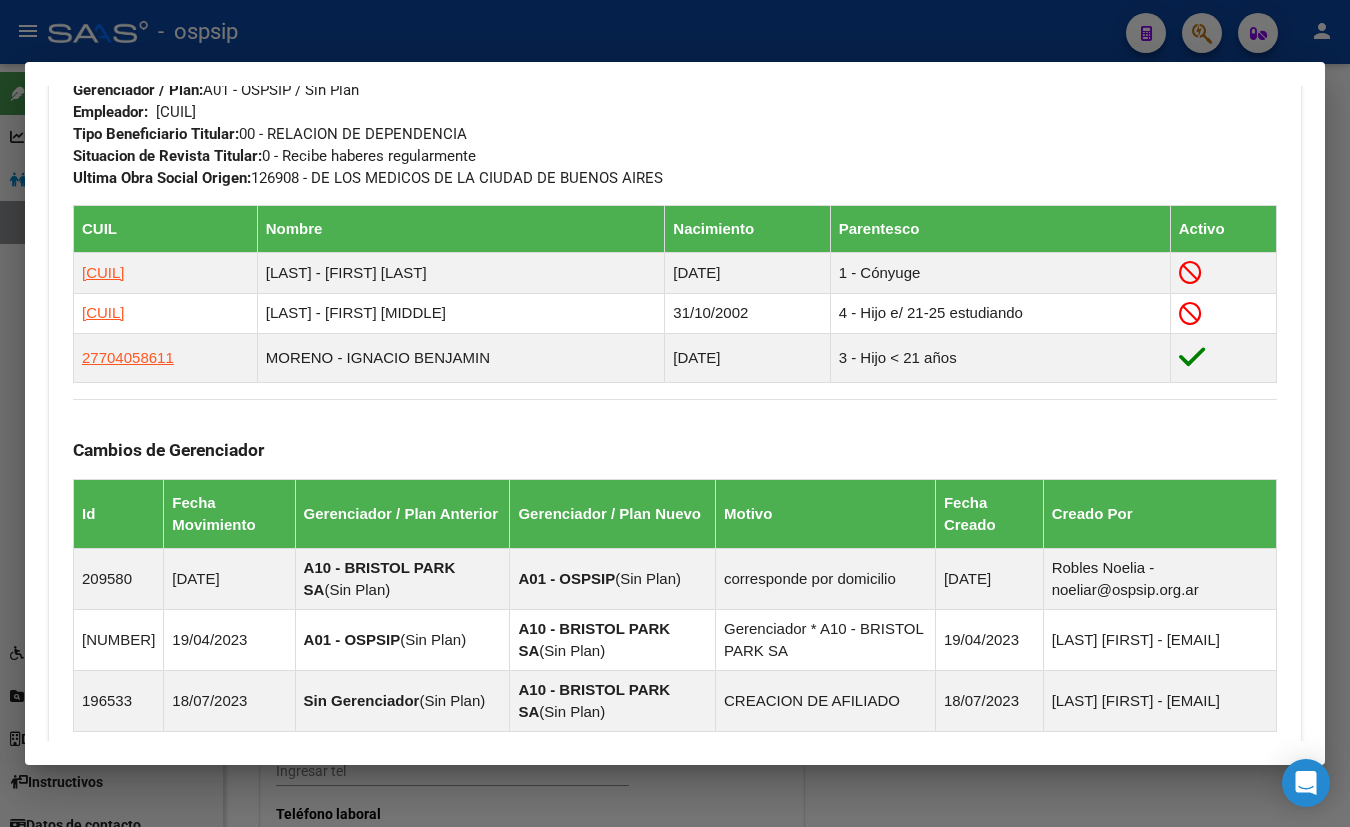 click on "Cambios de Gerenciador Id Fecha Movimiento Gerenciador / Plan Anterior Gerenciador / Plan Nuevo Motivo Fecha Creado Creado Por [NUMBER] [DATE] A10 - BRISTOL PARK SA   (  Sin Plan  )  A01 - OSPSIP   (  Sin Plan  ) corresponde por domicilio [DATE] Robles Noelia - noeliar@ospsip.org.ar [NUMBER] [DATE] A01 - OSPSIP   (  Sin Plan  )  A10 - BRISTOL PARK SA   (  Sin Plan  ) Gerenciador *  A10 - BRISTOL PARK SA [DATE] Pascarello Leandro - leandrop@ospsip.org.ar [NUMBER] [DATE] Sin Gerenciador   (  Sin Plan  )  A10 - BRISTOL PARK SA   (  Sin Plan  ) CREACION DE AFILIADO [DATE] Pascarello Leandro - leandrop@ospsip.org.ar" at bounding box center [675, 565] 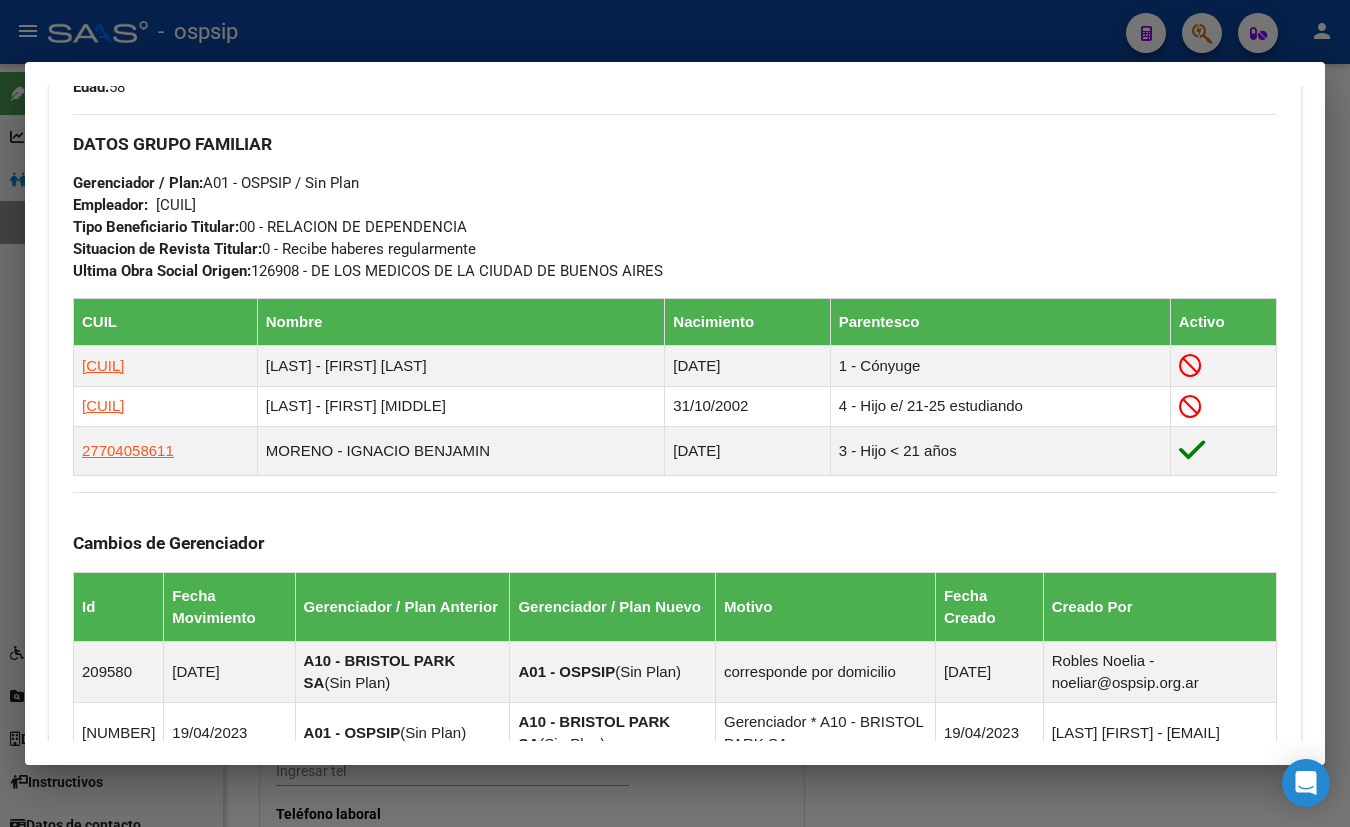 scroll, scrollTop: 909, scrollLeft: 0, axis: vertical 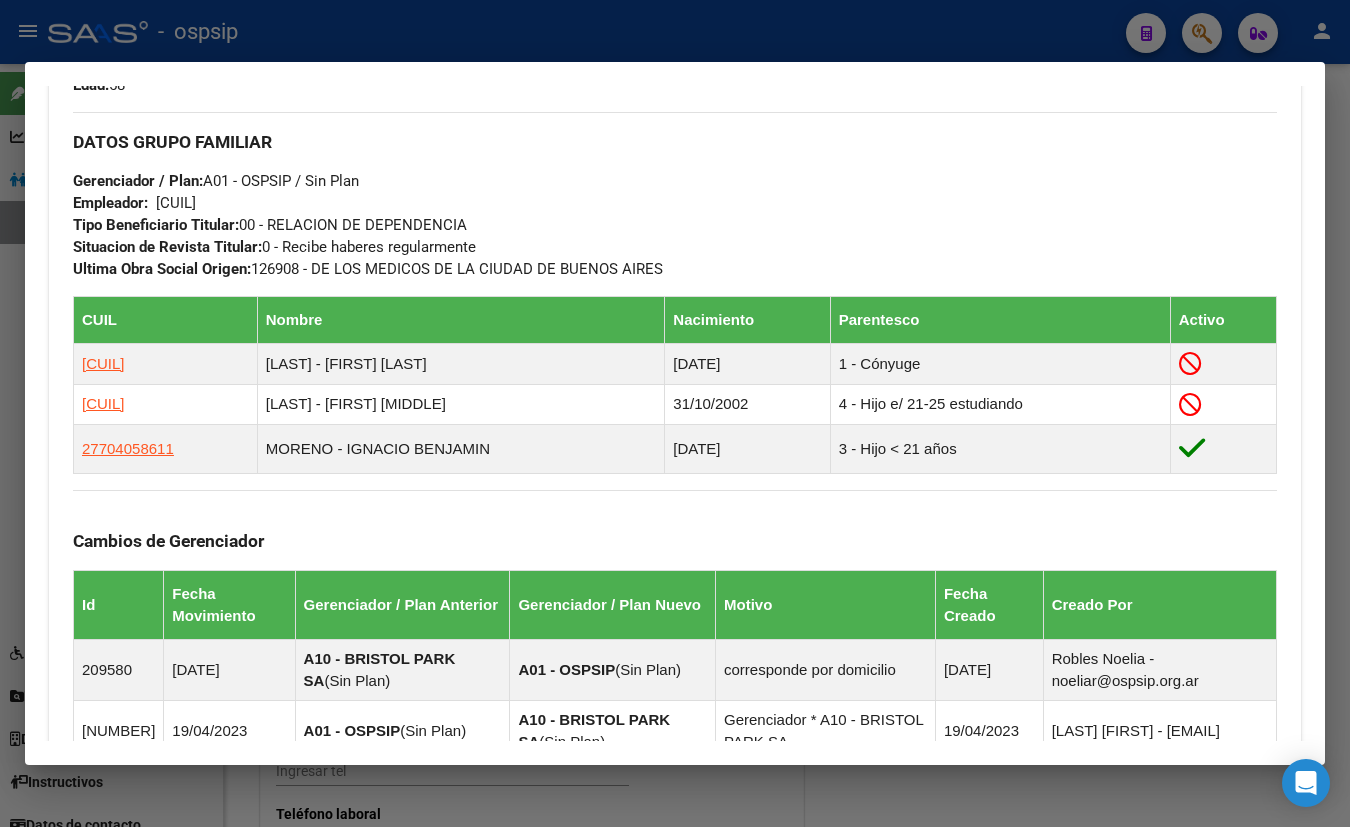 click on "DATOS GRUPO FAMILIAR Gerenciador / Plan:  A01 - OSPSIP / Sin Plan Empleador: | |  [CUIL] Tipo Beneficiario Titular: | | 00 - RELACION DE DEPENDENCIA  Situacion de Revista Titular: | |0 - Recibe haberes regularmente  Ultima Obra Social Origen: | |126908 - DE LOS MEDICOS DE LA CIUDAD DE BUENOS AIRES" at bounding box center [675, 196] 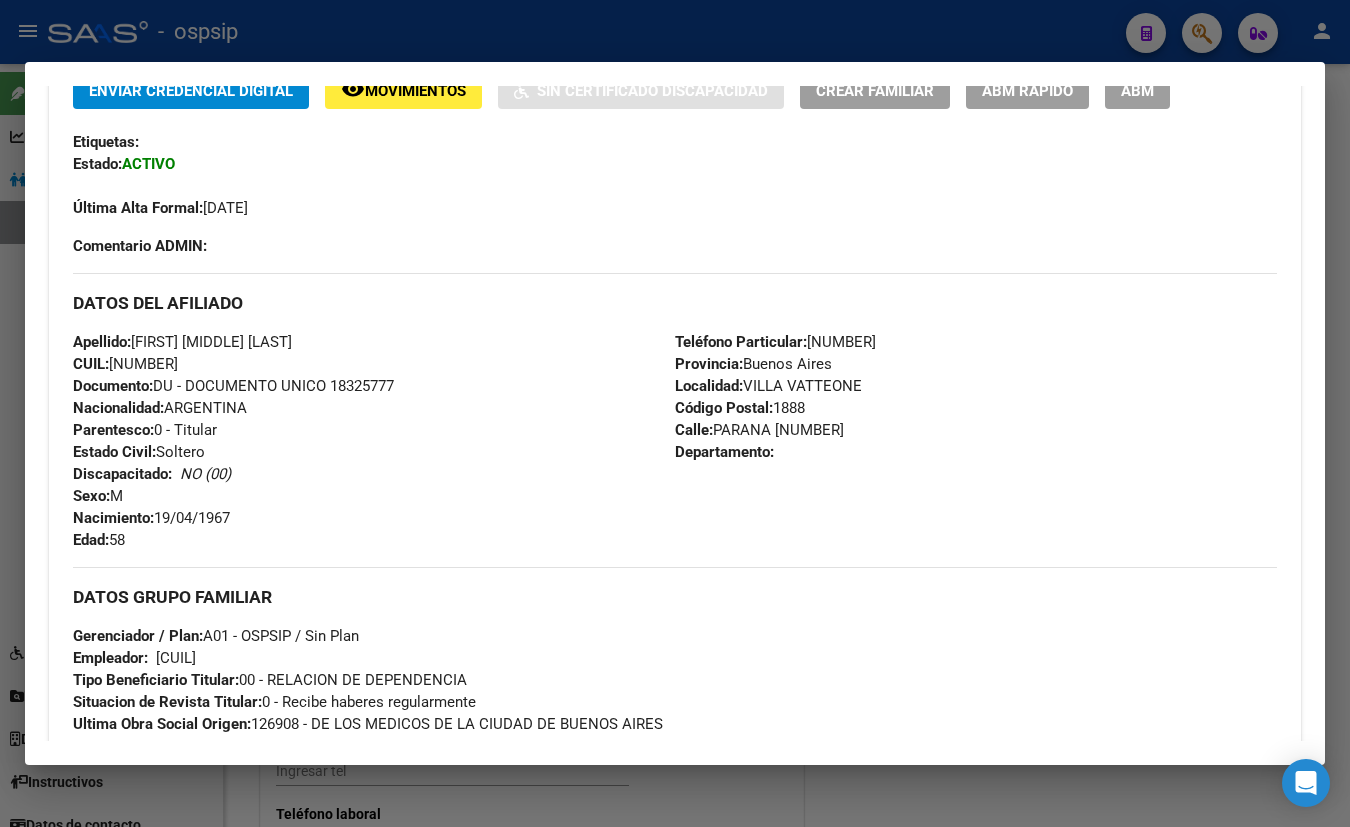drag, startPoint x: 379, startPoint y: 149, endPoint x: 403, endPoint y: 160, distance: 26.400757 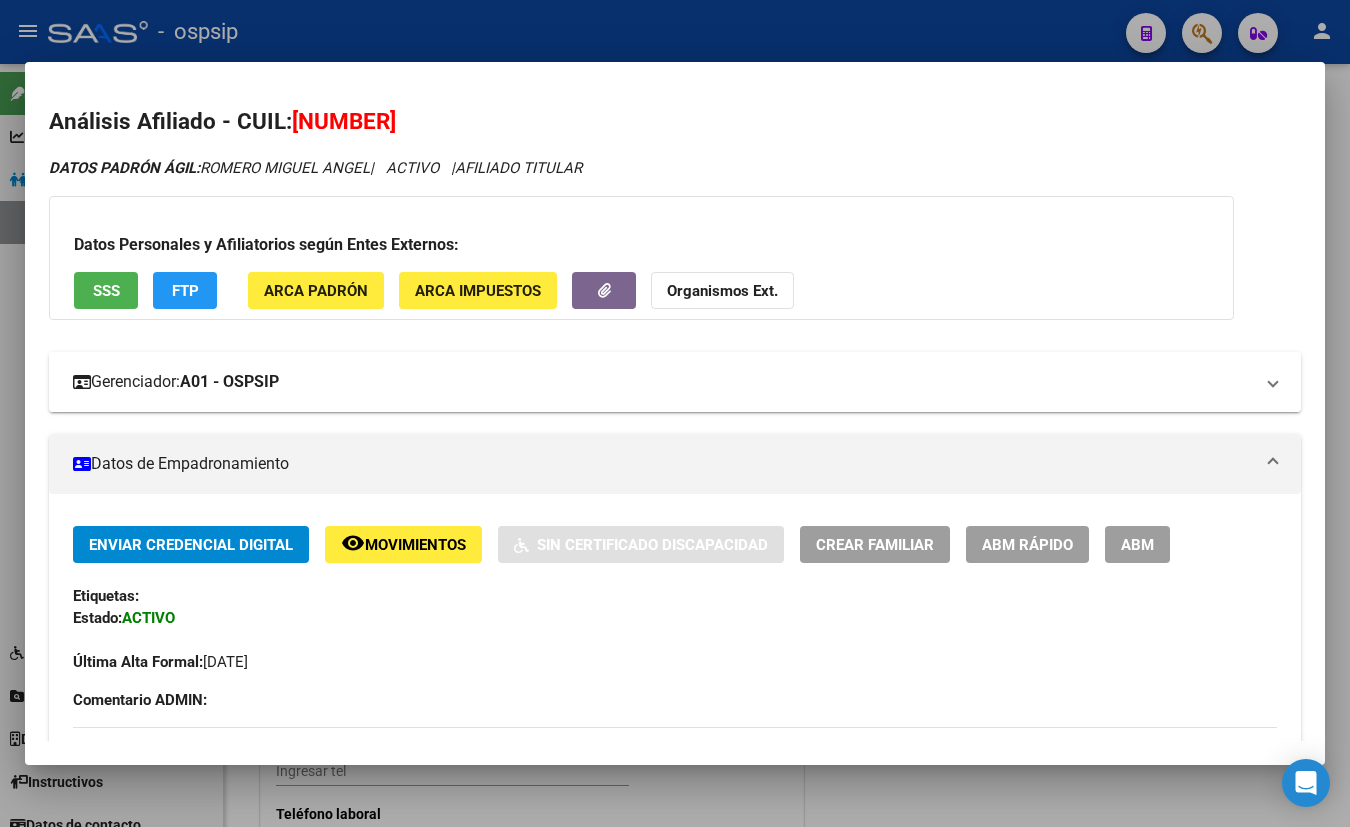 type 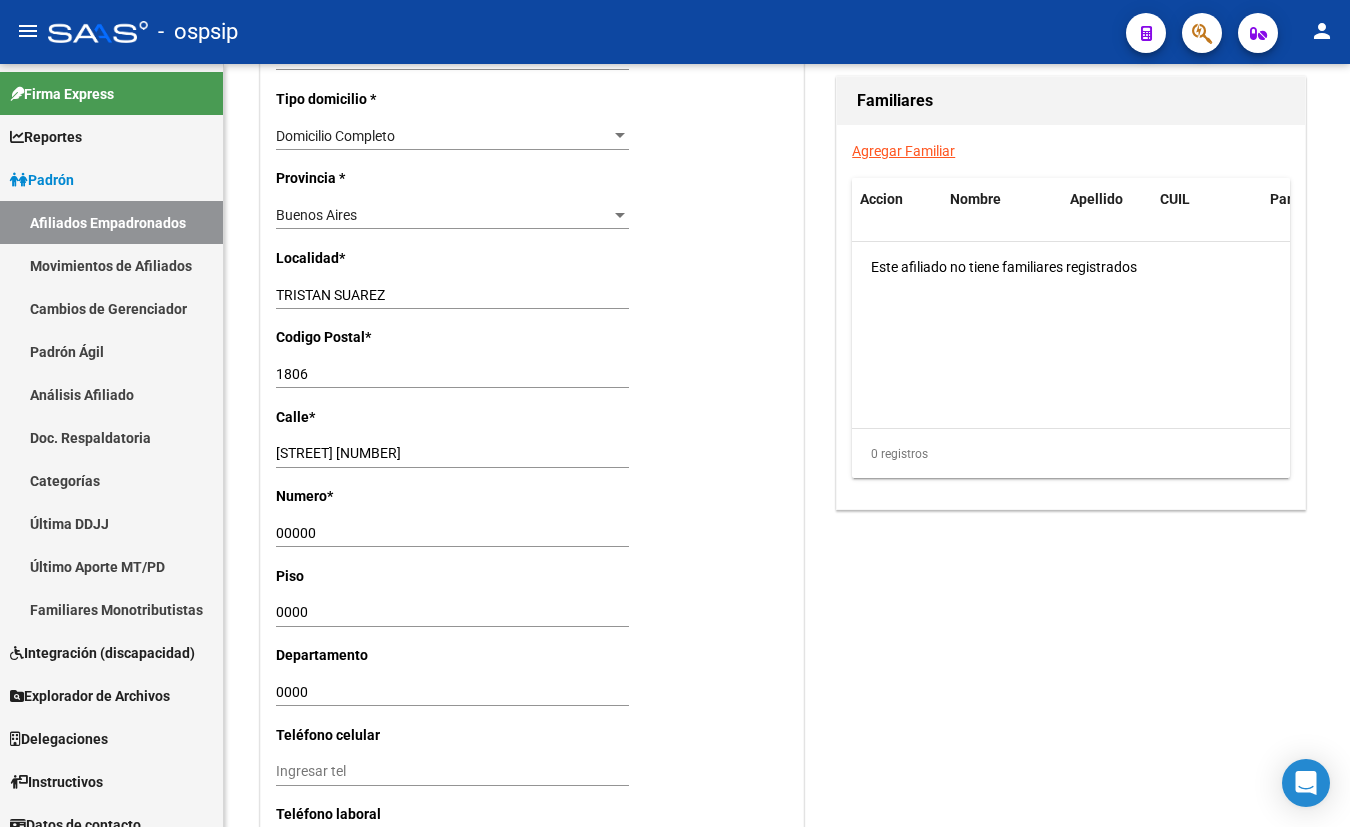 click on "-   ospsip" 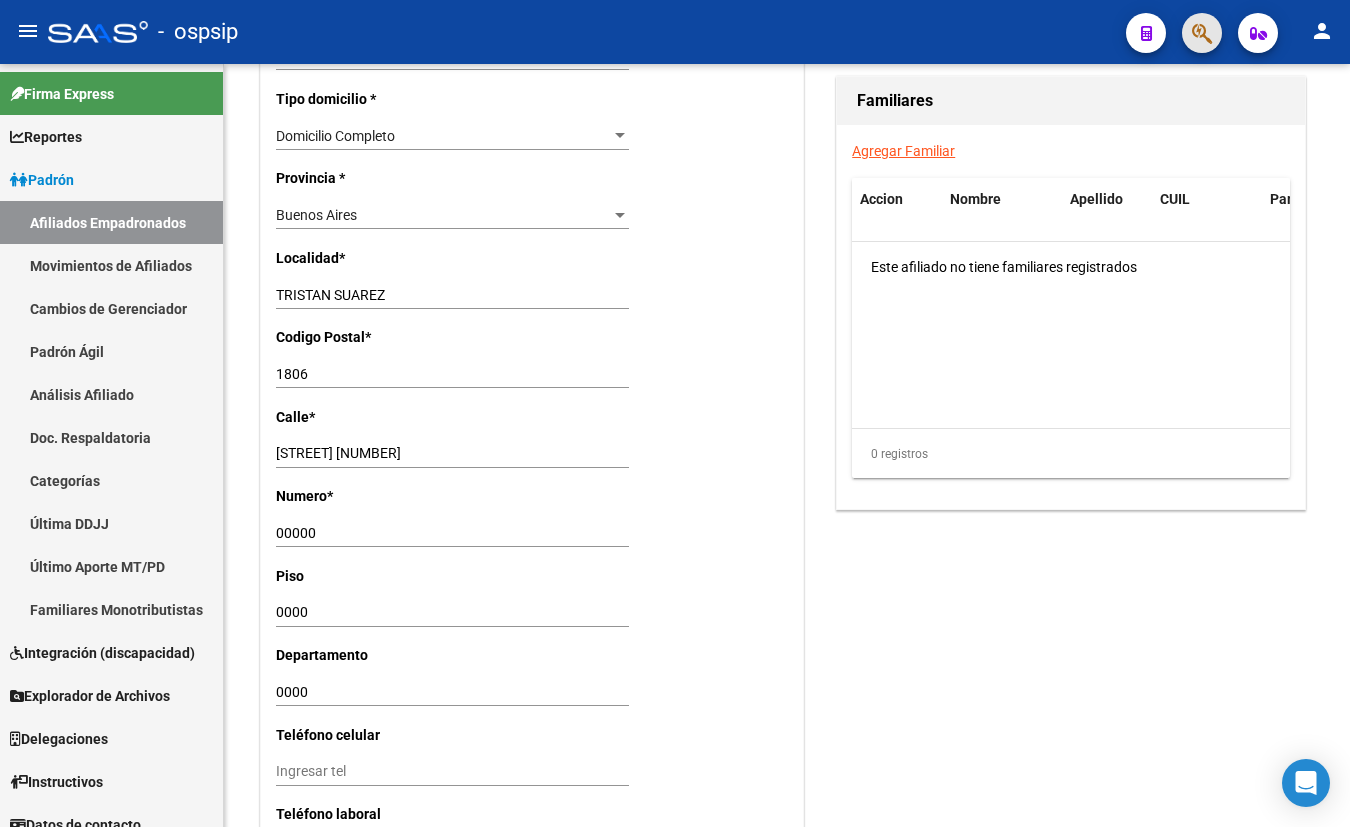 click 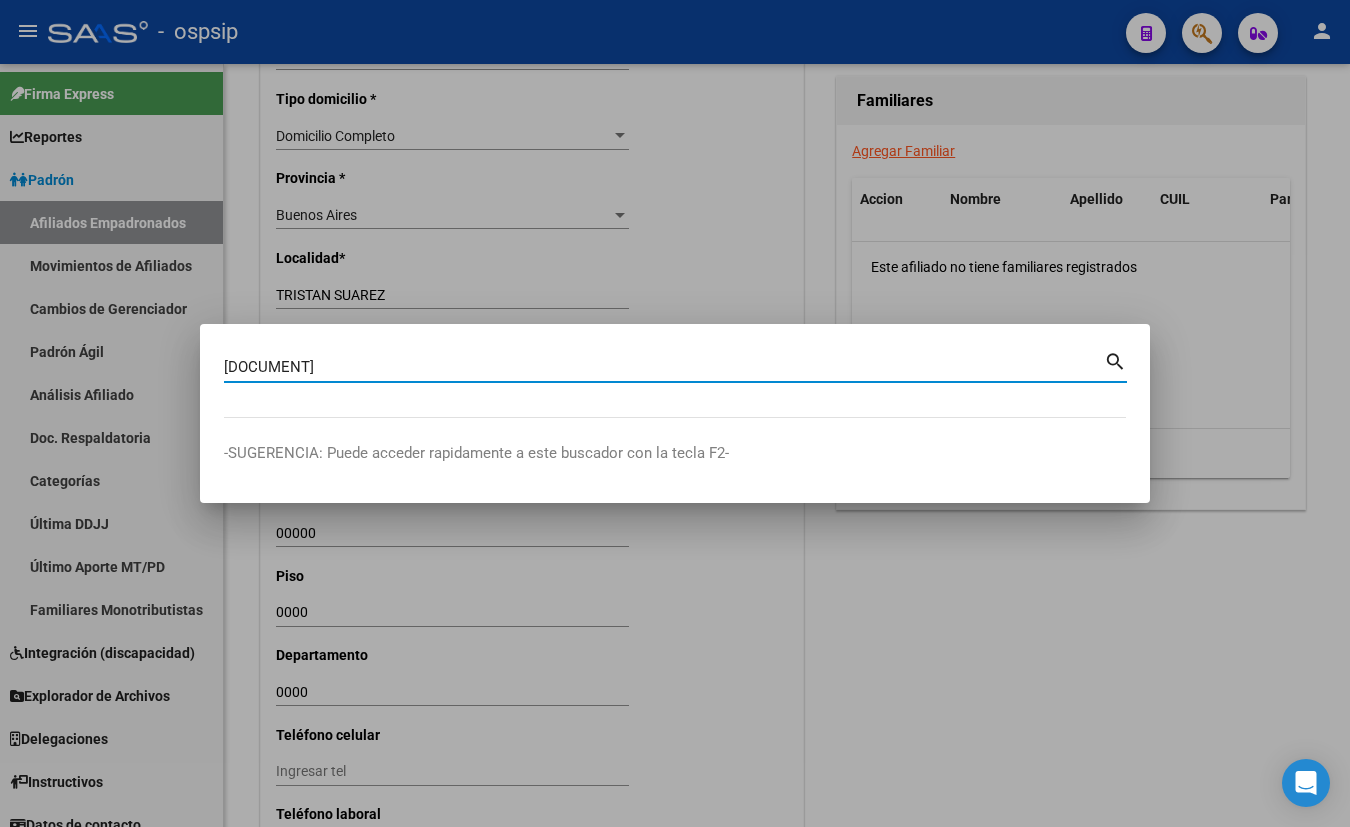 type on "[DOCUMENT]" 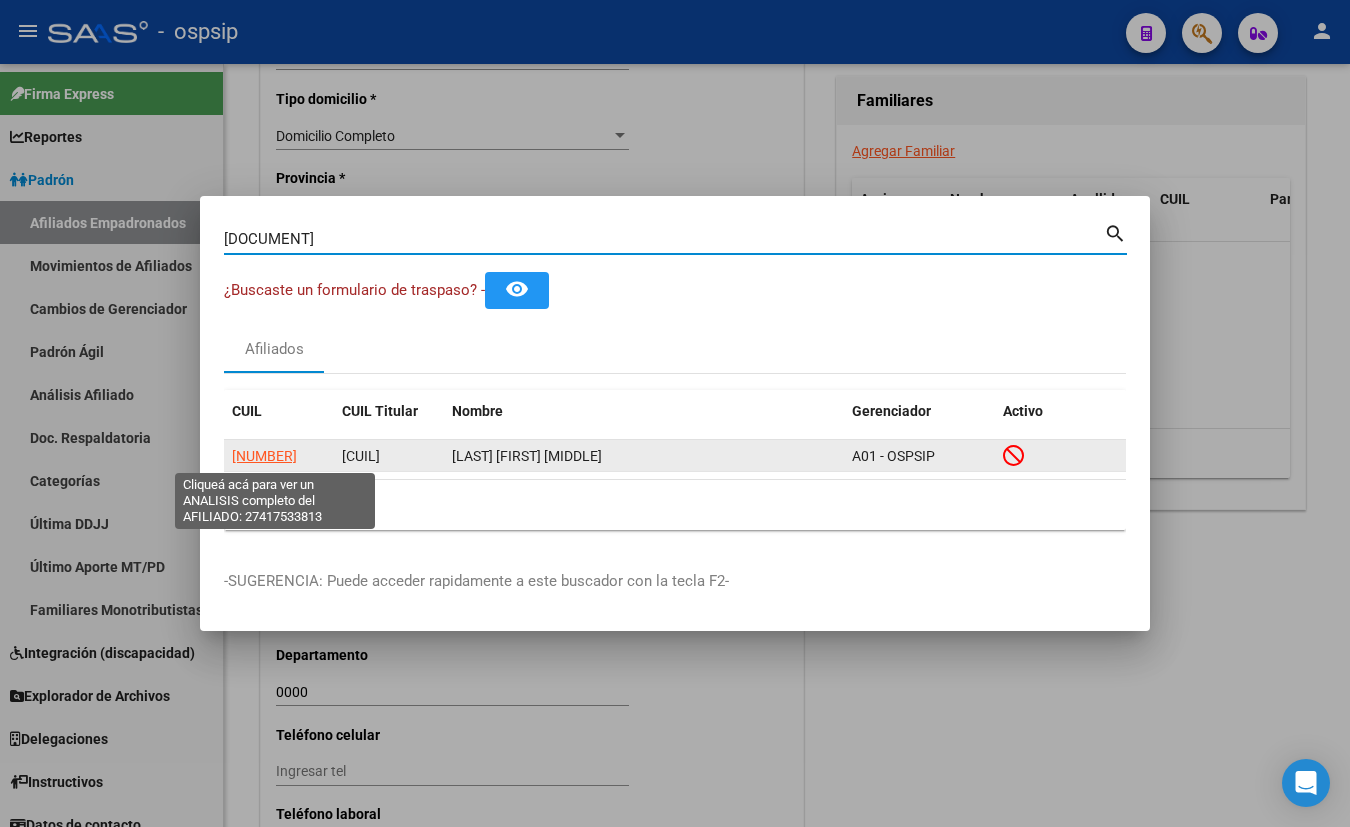 click on "[NUMBER]" 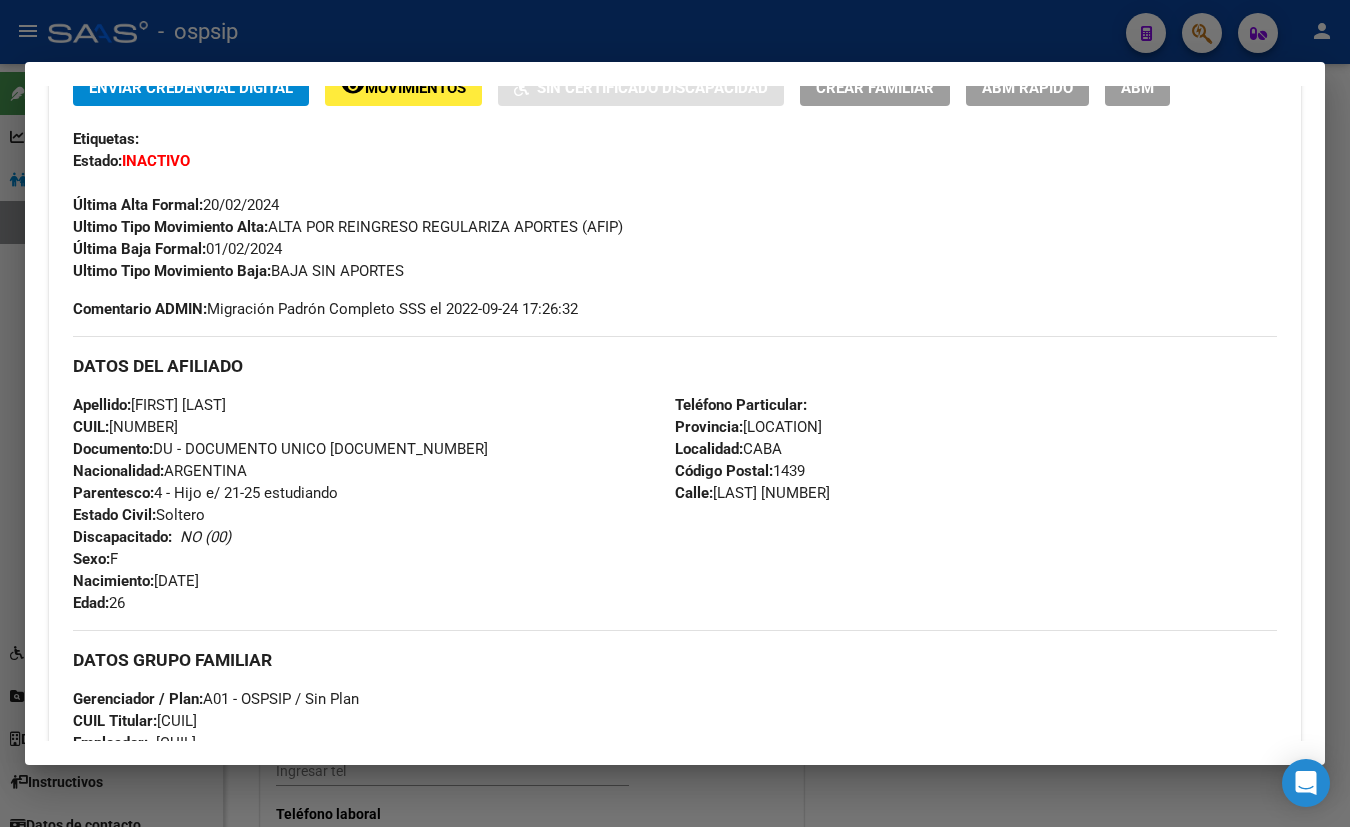 scroll, scrollTop: 454, scrollLeft: 0, axis: vertical 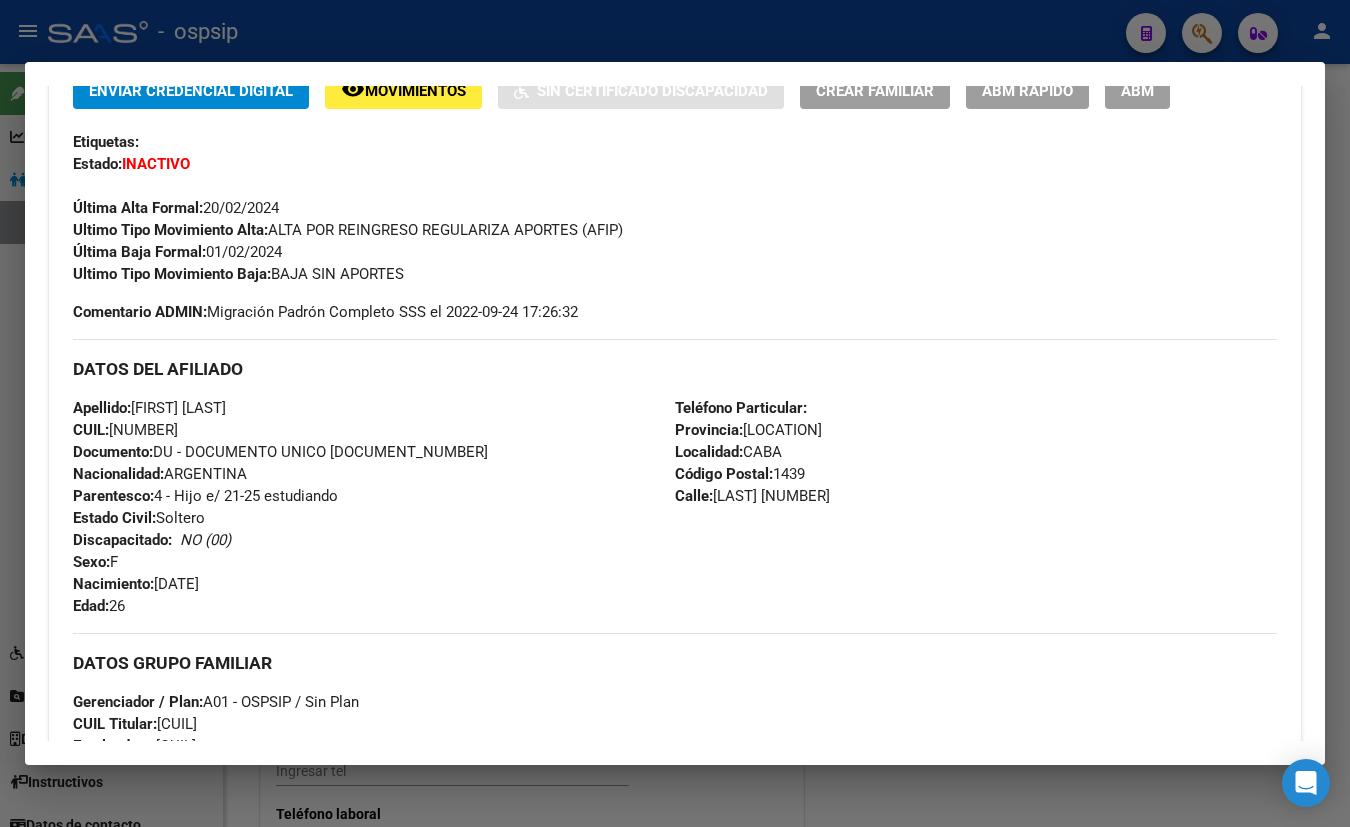 click on "Apellido: [FIRST] [MIDDLE] [LAST] CUIL: [CUIL] Documento: DU - DOCUMENTO UNICO [DOCUMENT_NUMBER] Nacionalidad: ARGENTINA Parentesco: 4 - Hijo e/ 21-25 estudiando Estado Civil: Soltero Discapacitado: NO (00) Sexo: F Nacimiento: [DATE] Edad: 26" at bounding box center (374, 507) 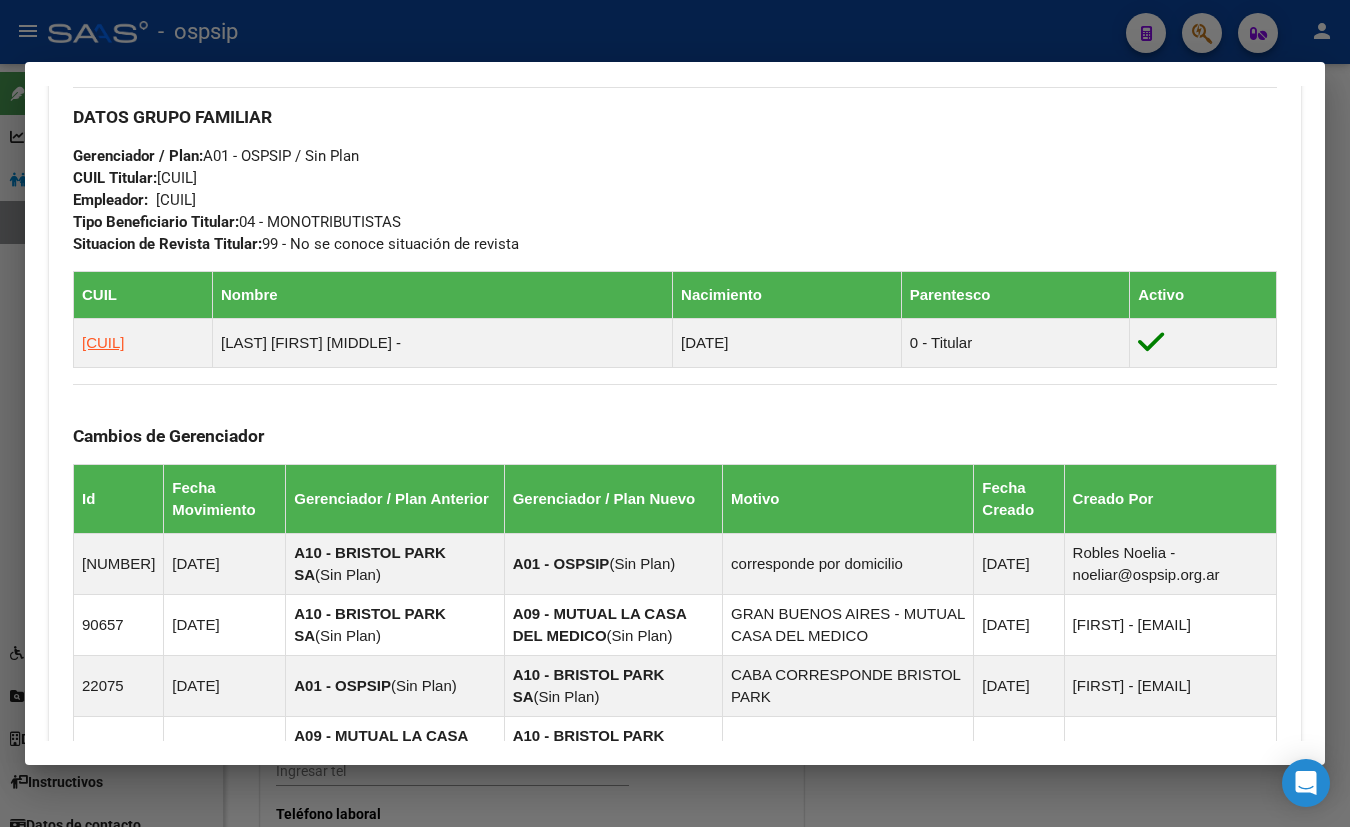 scroll, scrollTop: 1456, scrollLeft: 0, axis: vertical 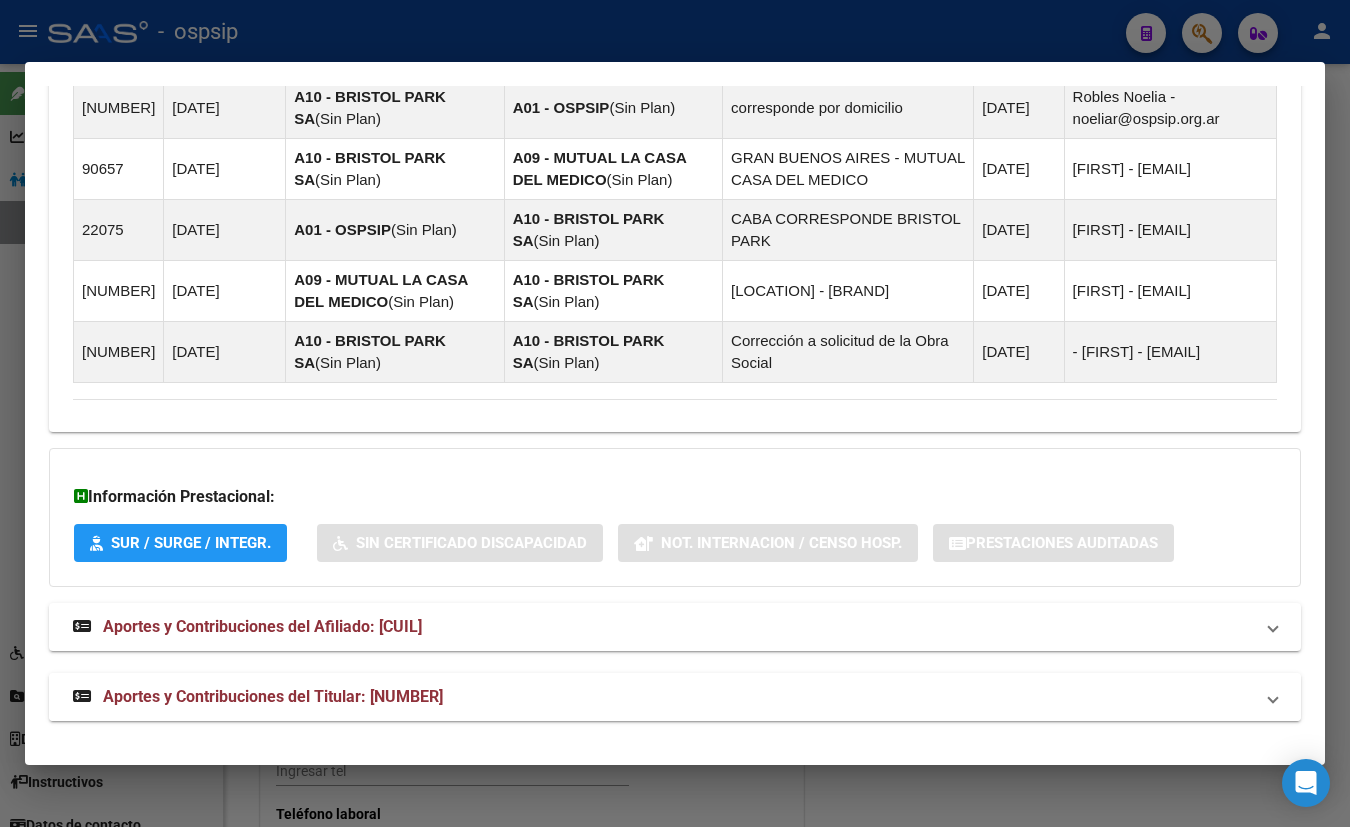 click on "Aportes y Contribuciones del Titular: [NUMBER]" at bounding box center (273, 696) 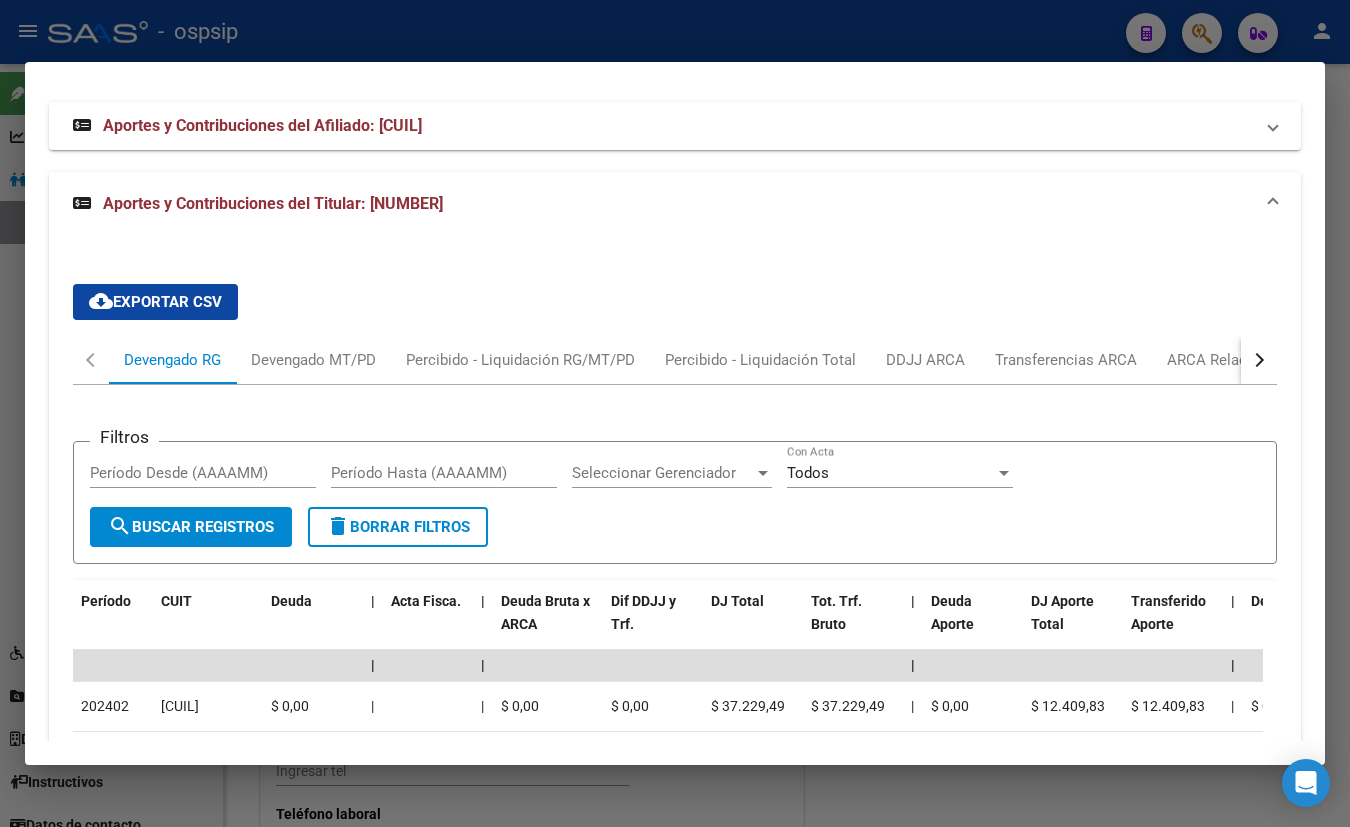 scroll, scrollTop: 2048, scrollLeft: 0, axis: vertical 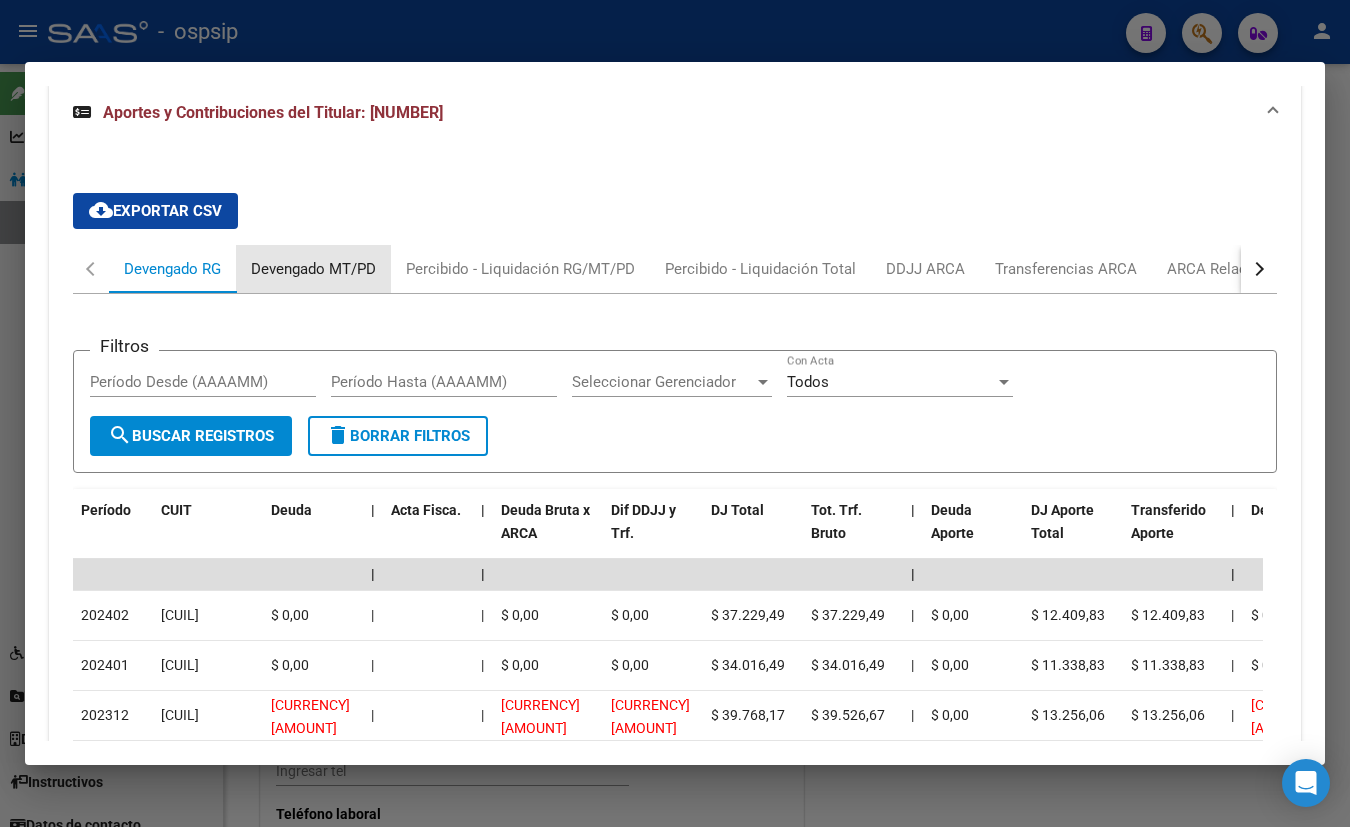 click on "Devengado MT/PD" at bounding box center [313, 269] 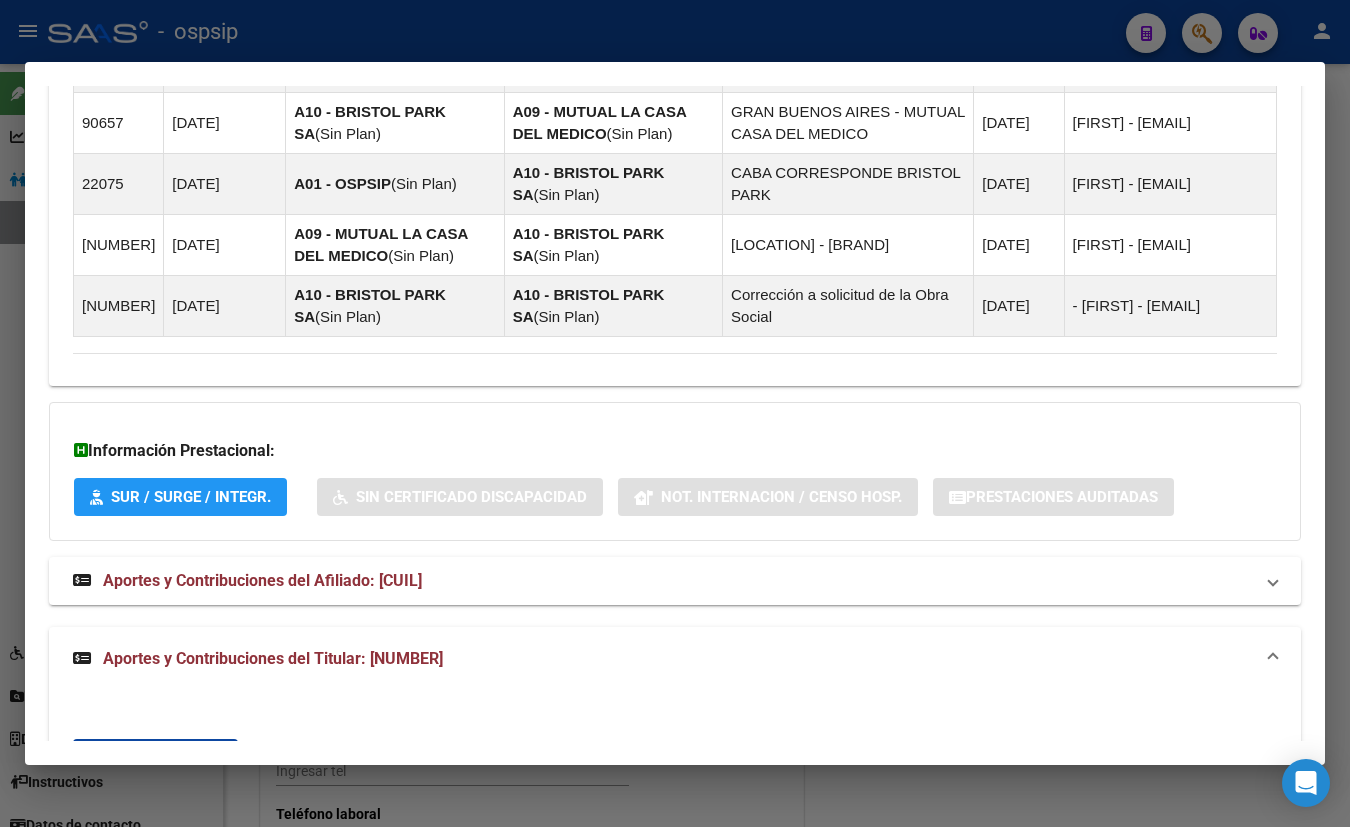 scroll, scrollTop: 957, scrollLeft: 0, axis: vertical 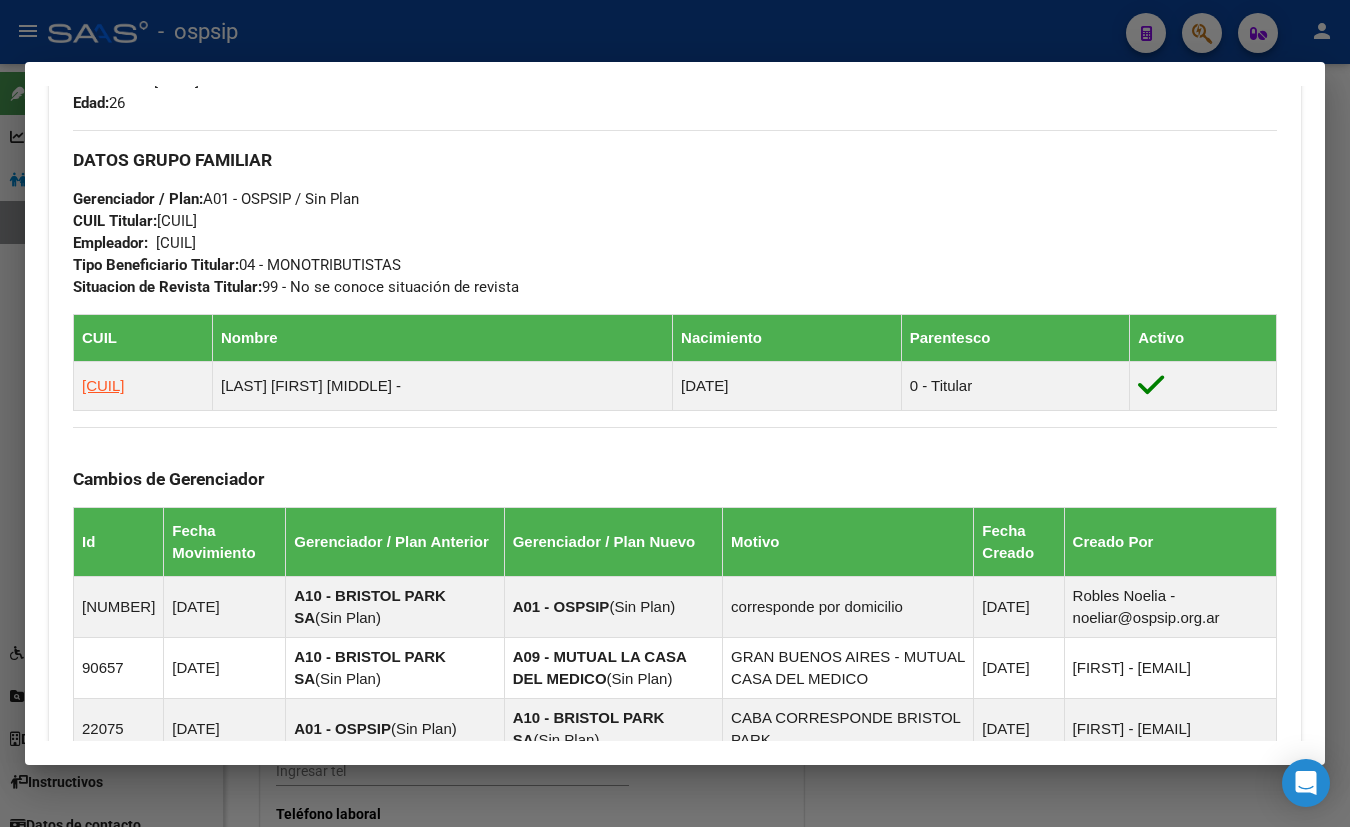 click on "Apellido: [FIRST] [MIDDLE] [LAST] CUIL: [CUIL] Documento: DU - DOCUMENTO UNICO [DOCUMENT_NUMBER] Nacionalidad: ARGENTINA Parentesco: 4 - Hijo e/ 21-25 estudiando Estado Civil: Soltero Discapacitado: NO (00) Sexo: F Nacimiento: [DATE] Edad: 26" at bounding box center (374, 4) 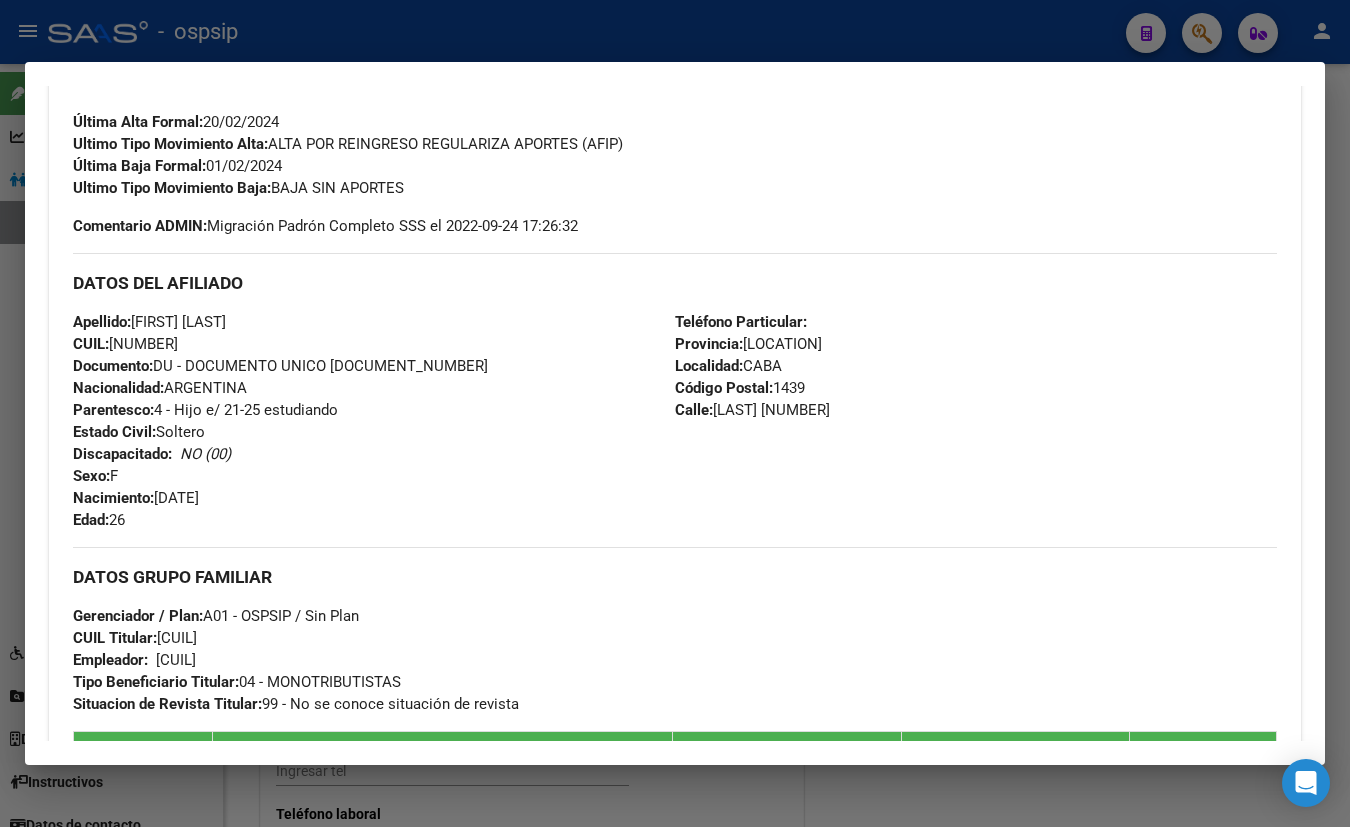 scroll, scrollTop: 411, scrollLeft: 0, axis: vertical 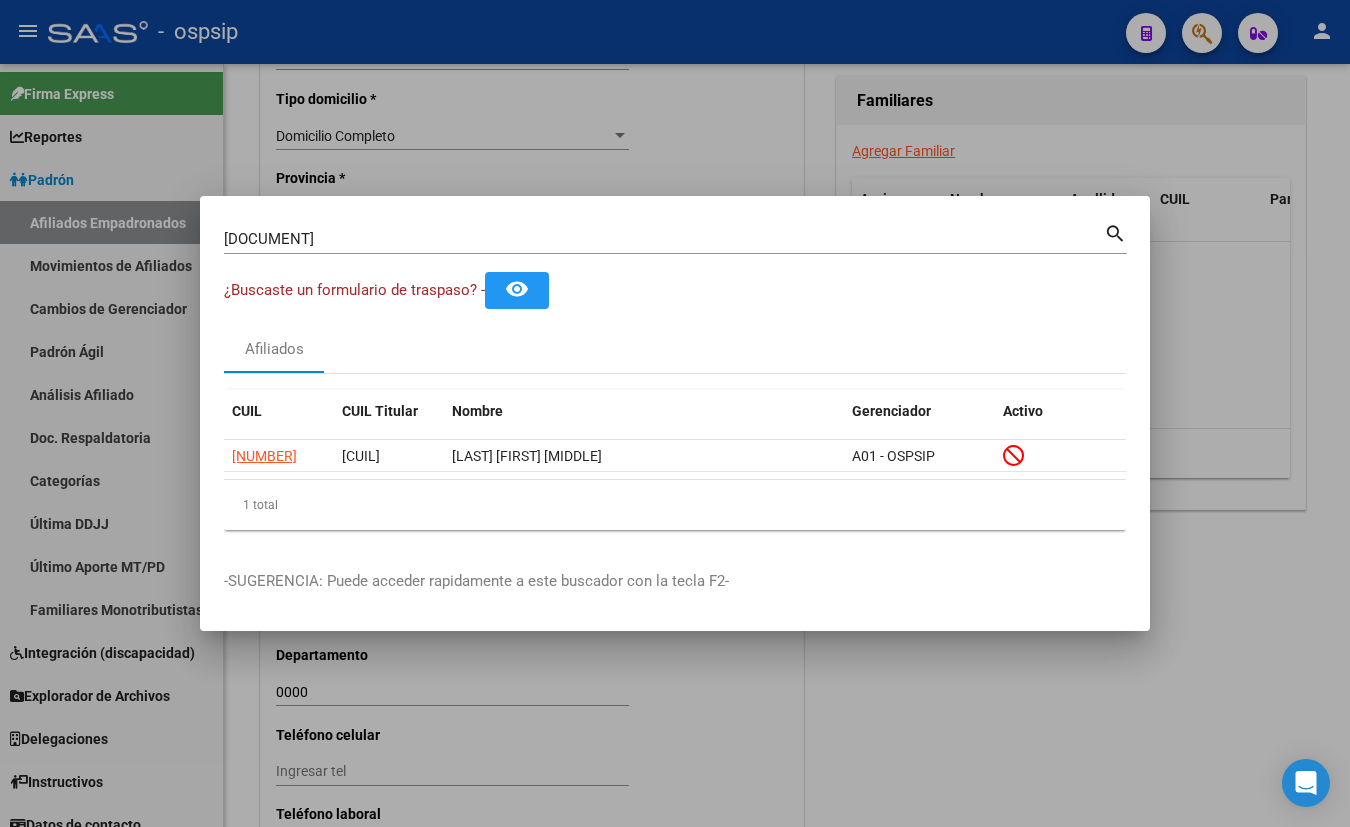 type 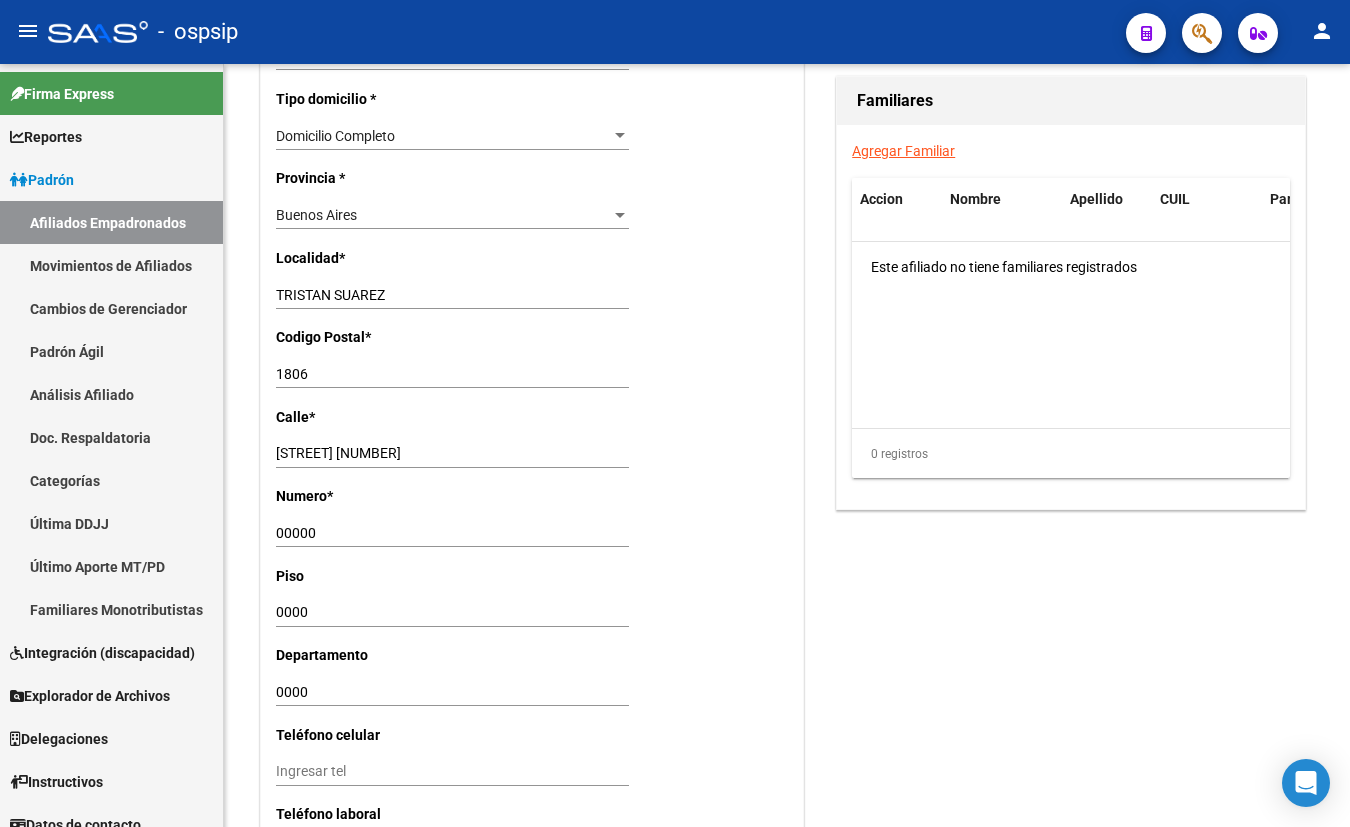click on "-   ospsip" 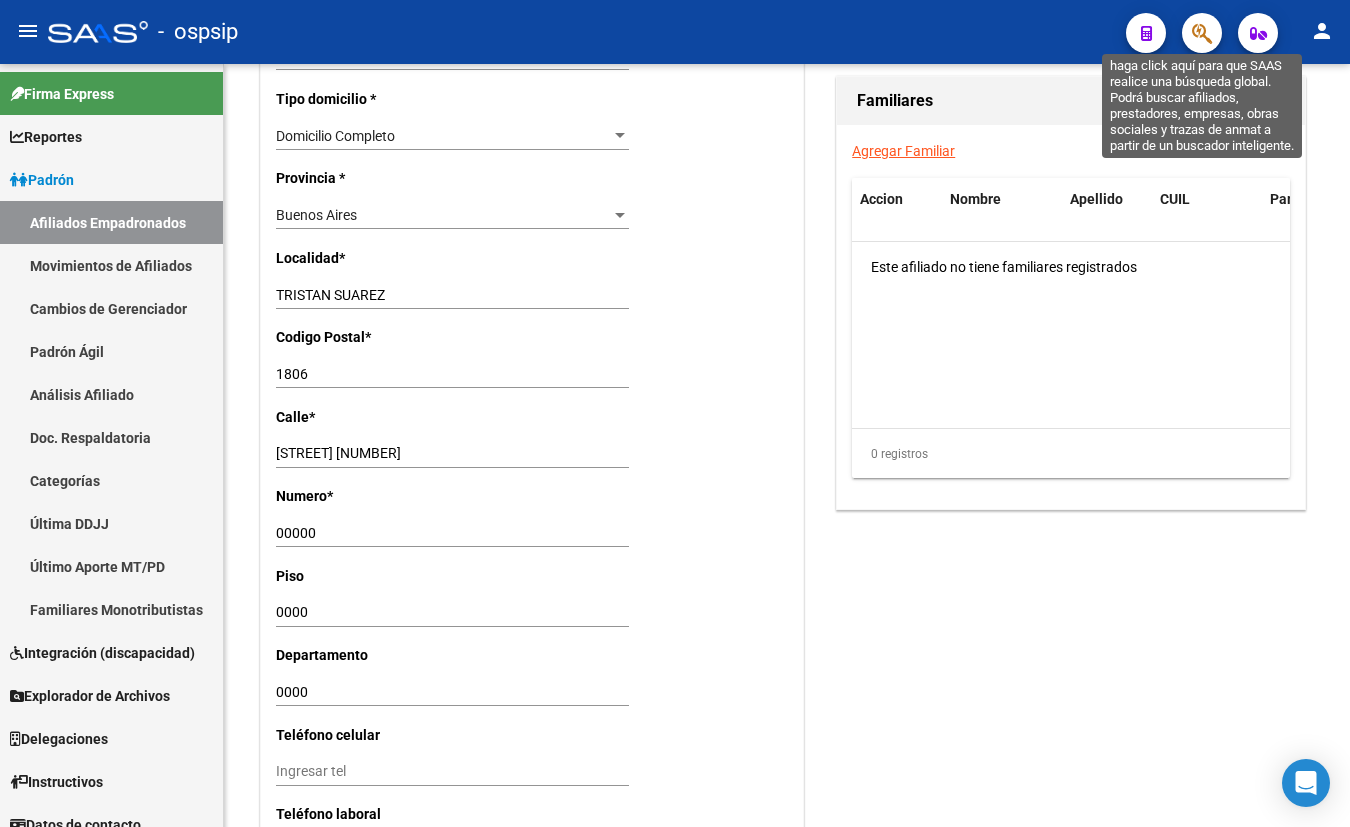 click 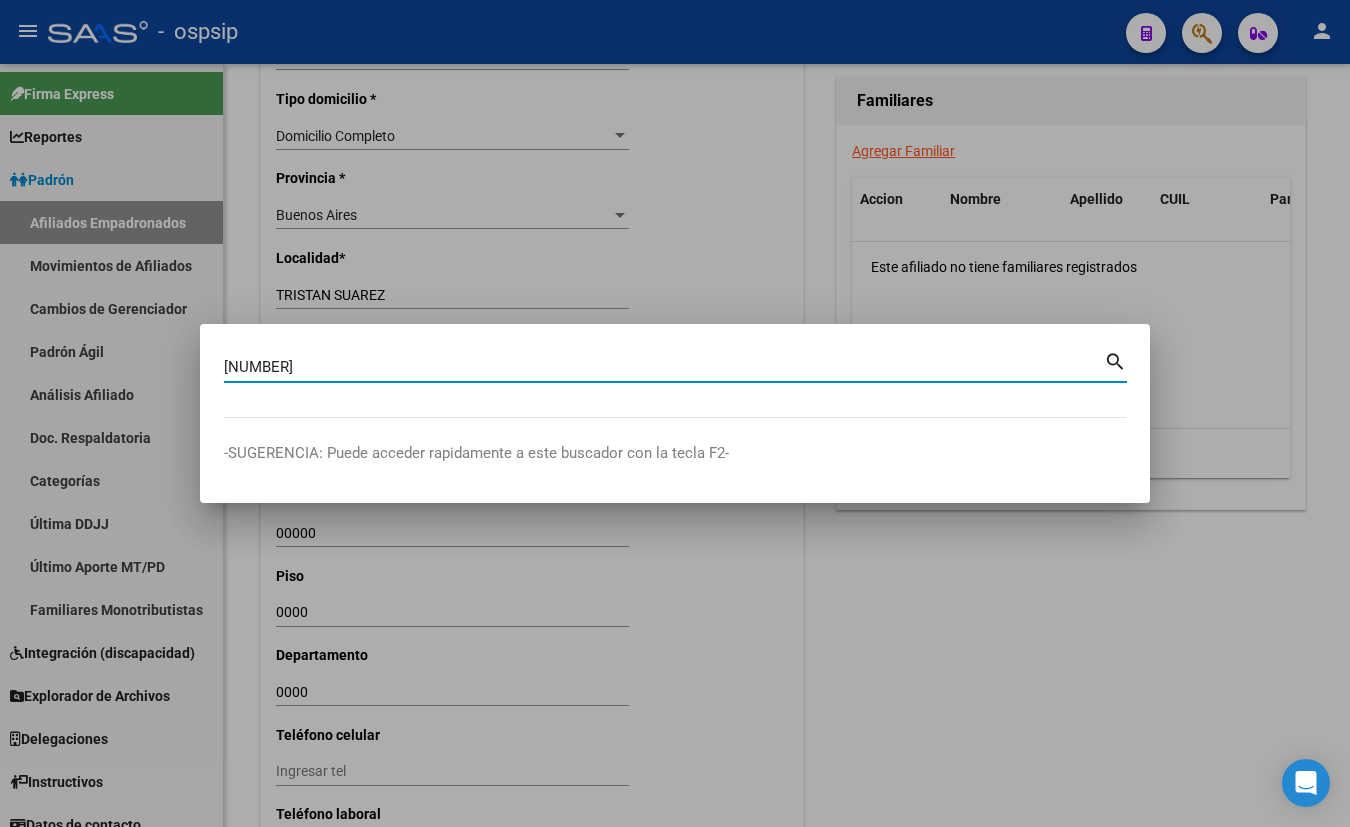 type on "[NUMBER]" 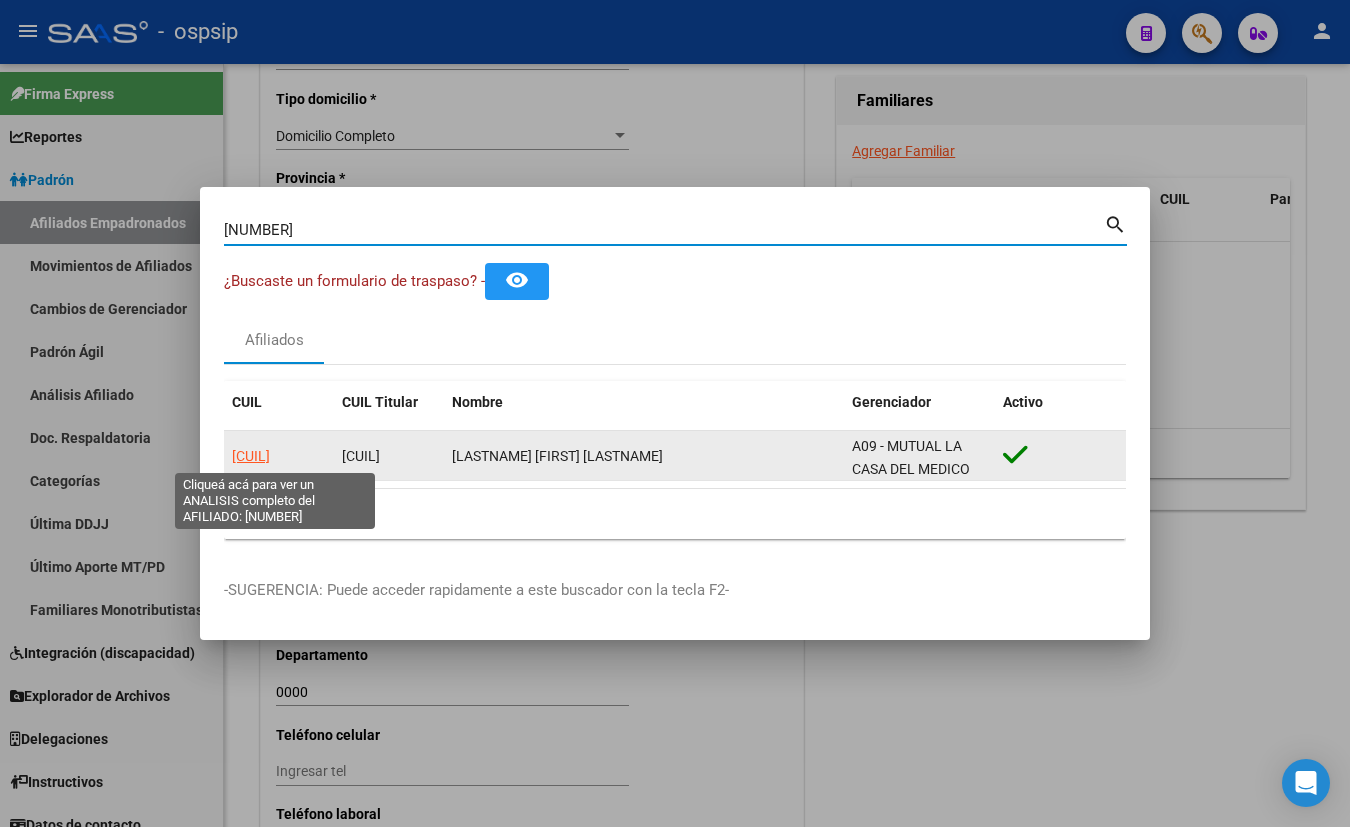 click on "[CUIL]" 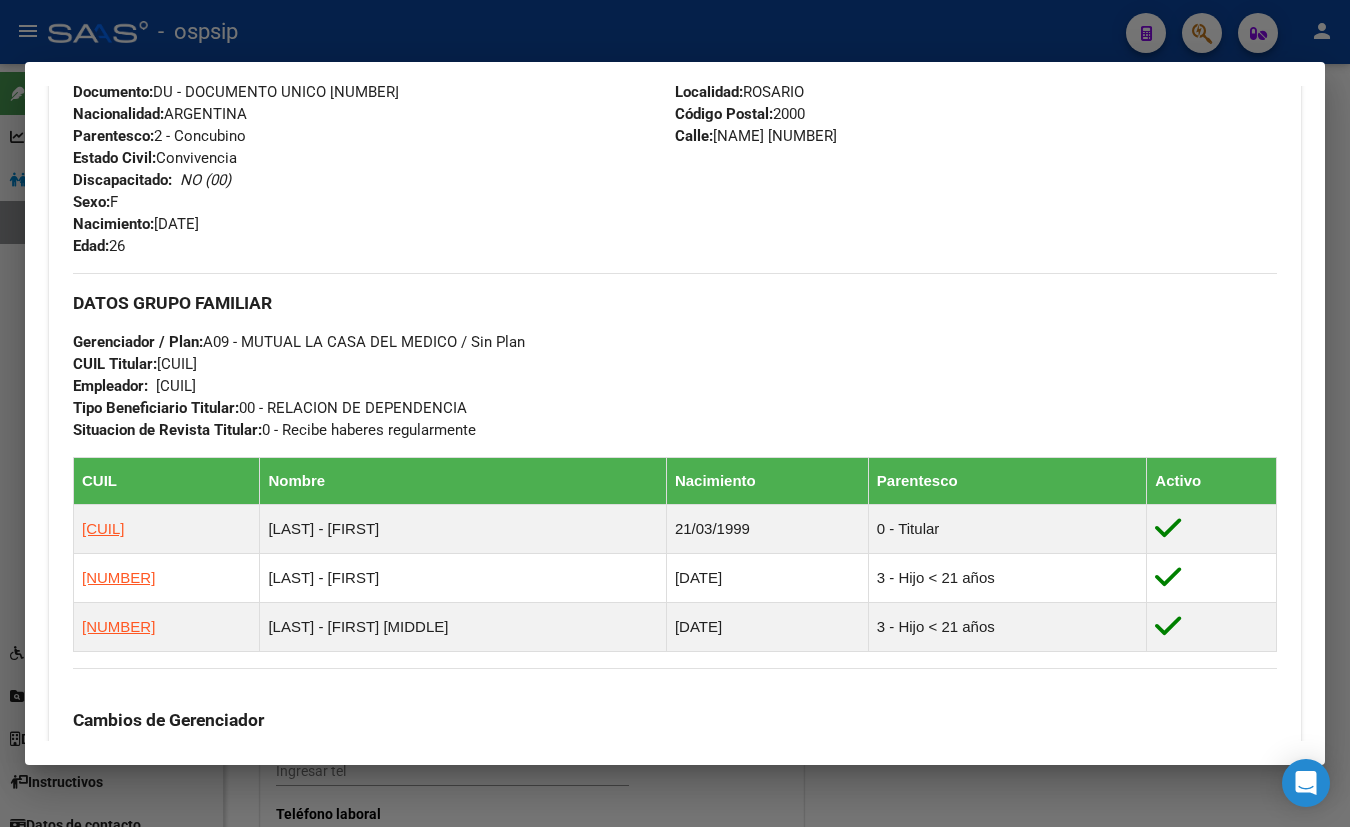 scroll, scrollTop: 727, scrollLeft: 0, axis: vertical 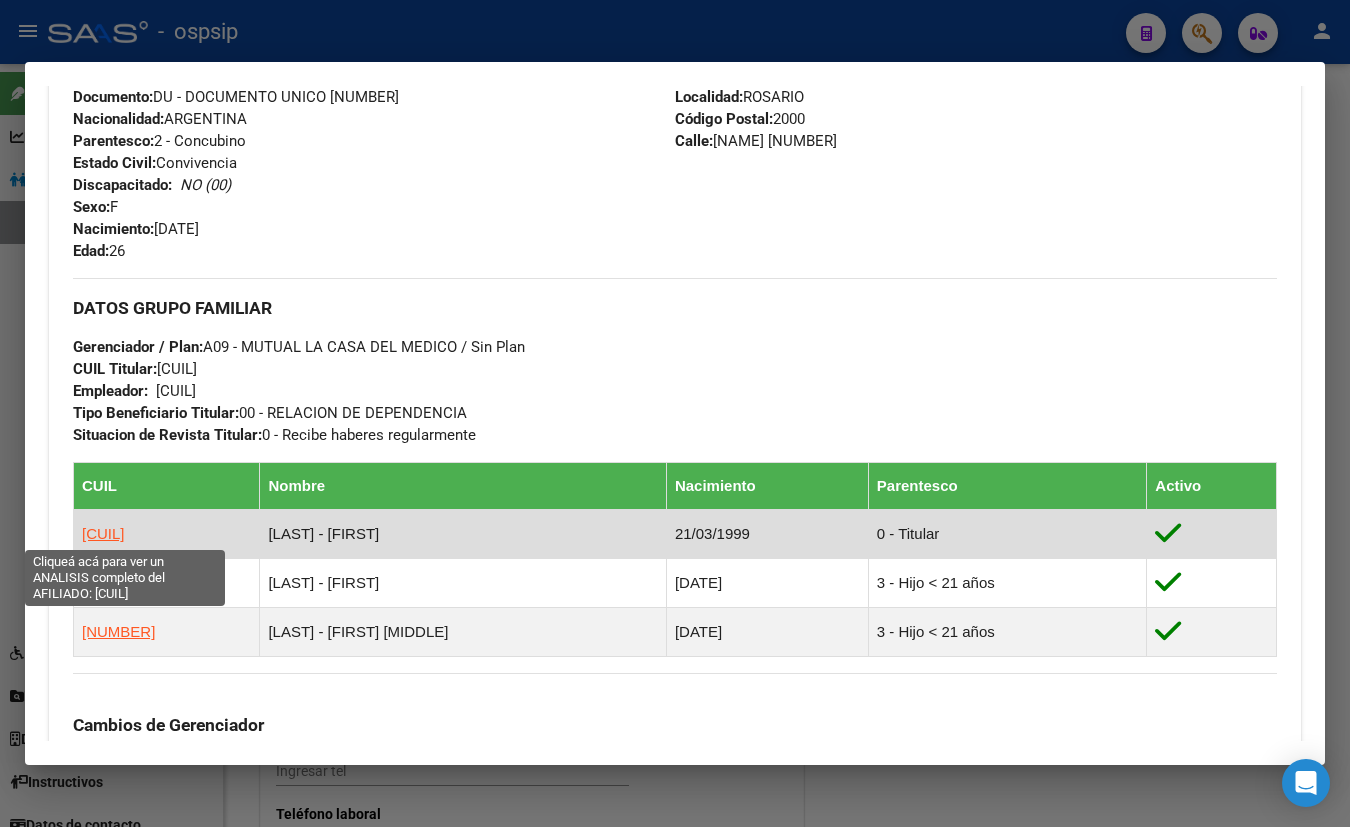 click on "[CUIL]" at bounding box center [103, 533] 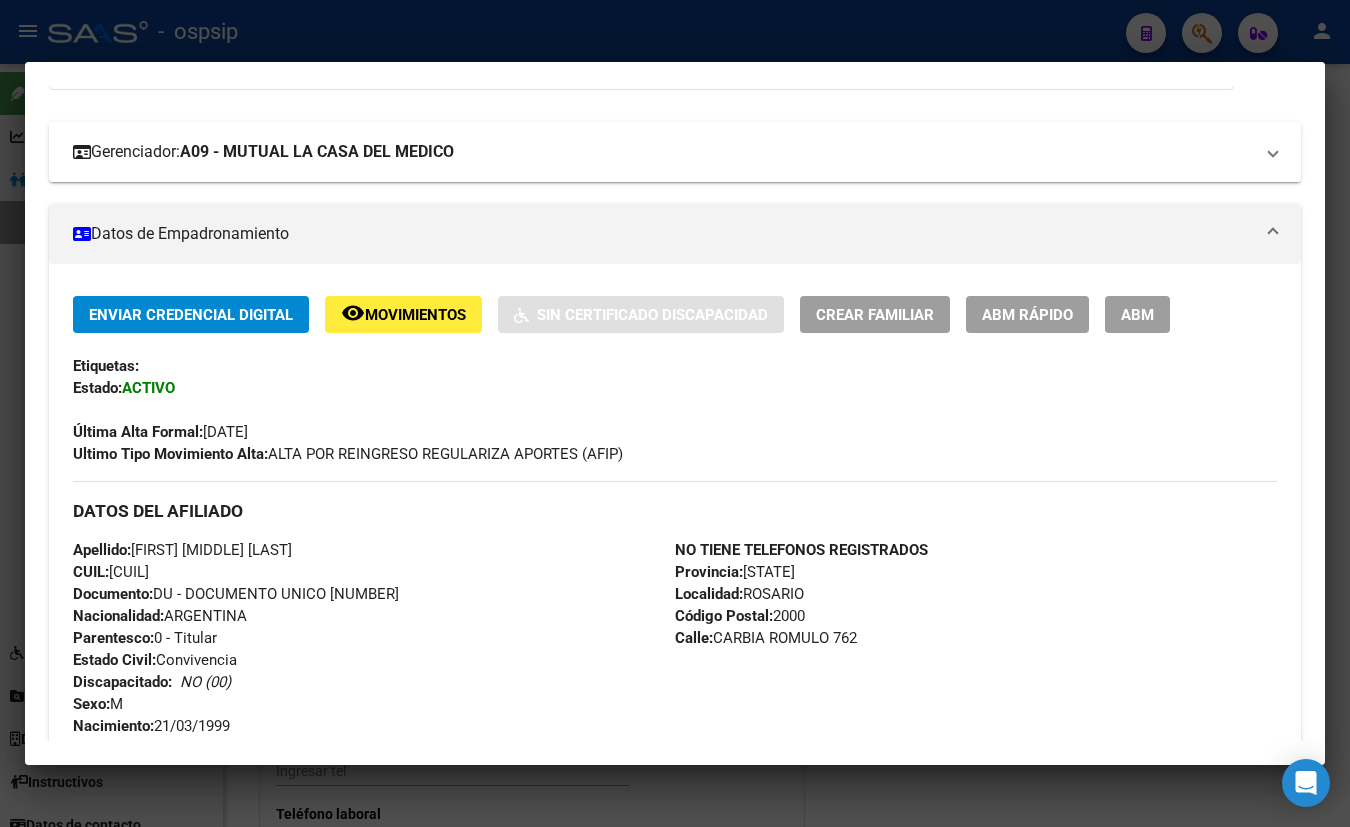 scroll, scrollTop: 454, scrollLeft: 0, axis: vertical 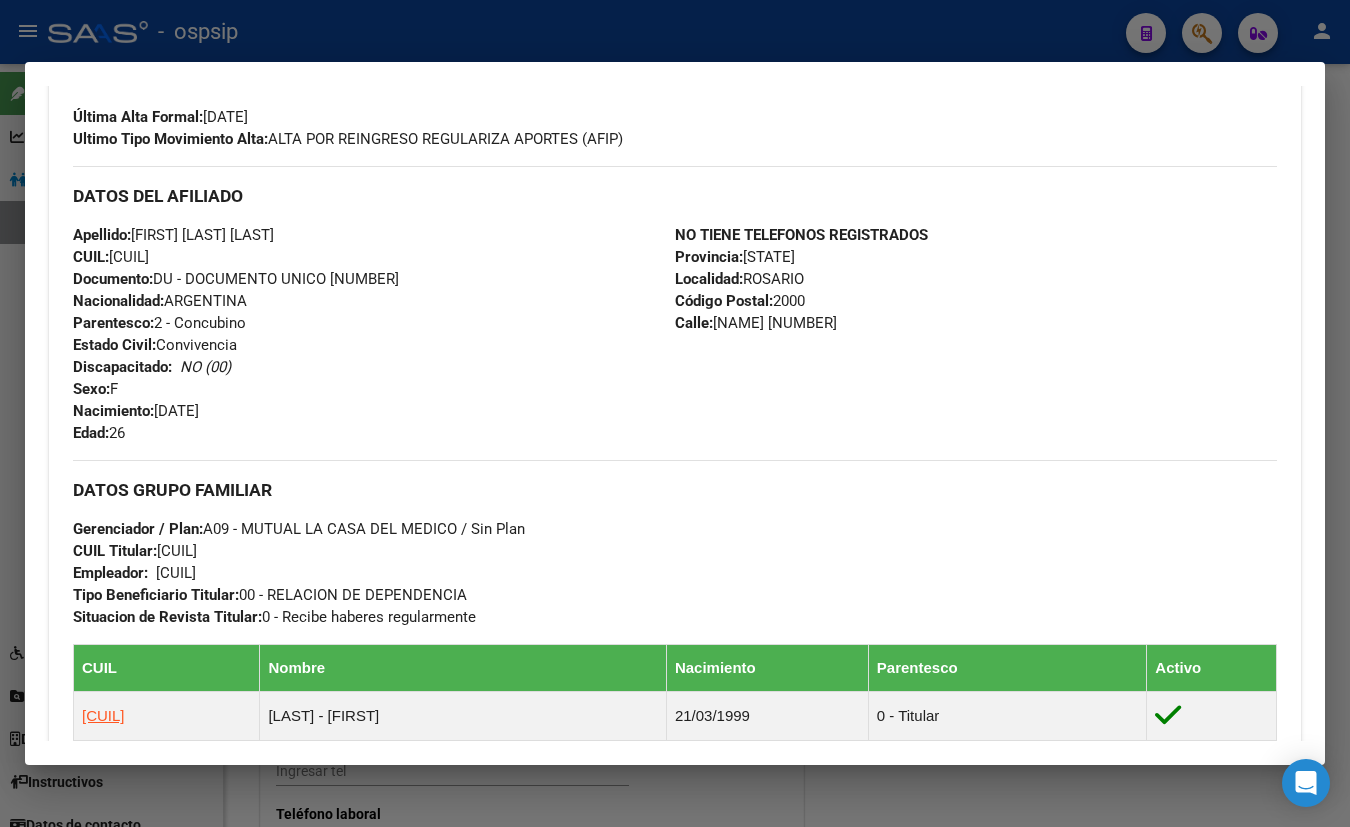 click on "Apellido:  [LAST] [LAST] [LAST] CUIL:  [CUIL] Documento:  DU - DOCUMENTO UNICO [DOCUMENT]  Nacionalidad:  ARGENTINA Parentesco:  2 - Concubino Estado Civil:  Convivencia Discapacitado:    NO (00) Sexo:  F Nacimiento:  [DATE] Edad:  26" at bounding box center [374, 334] 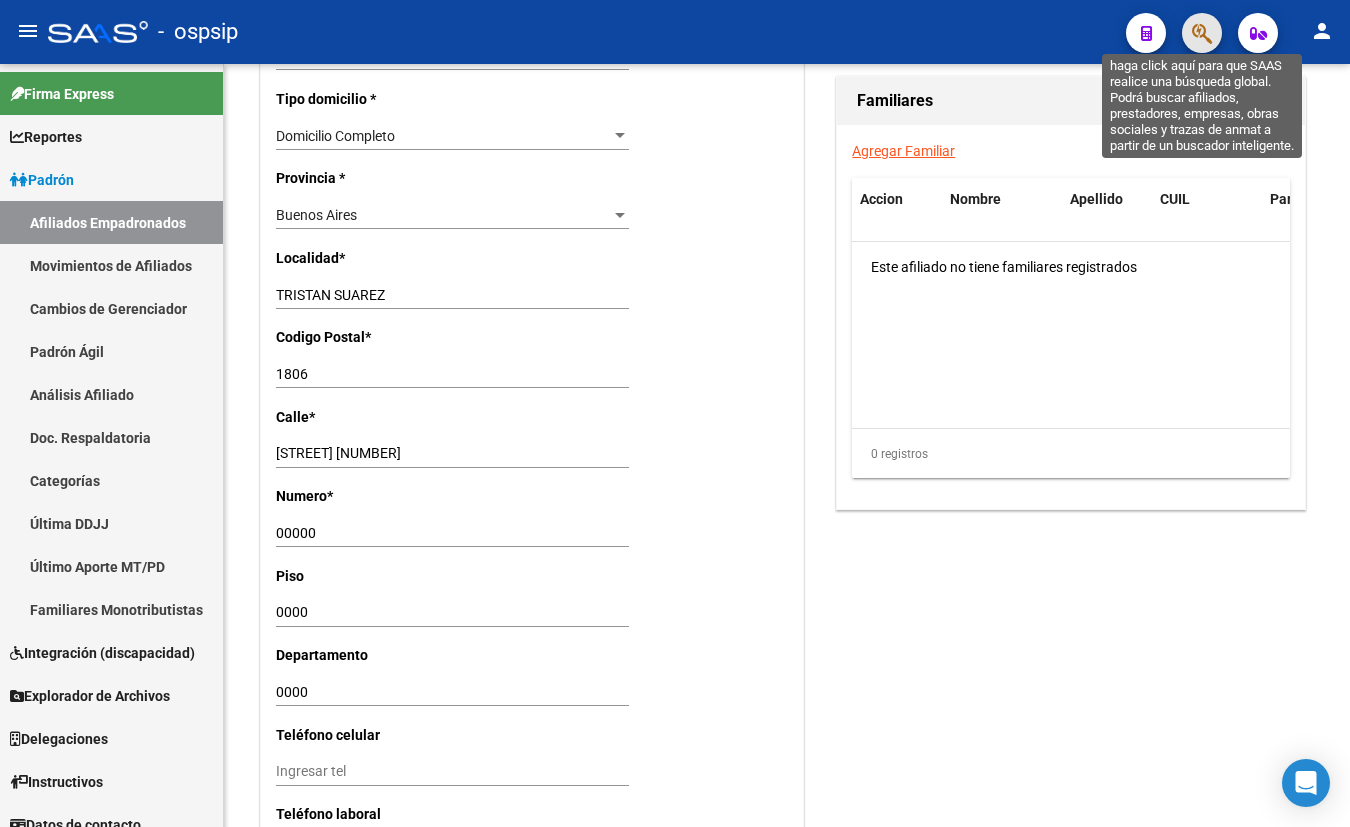 click 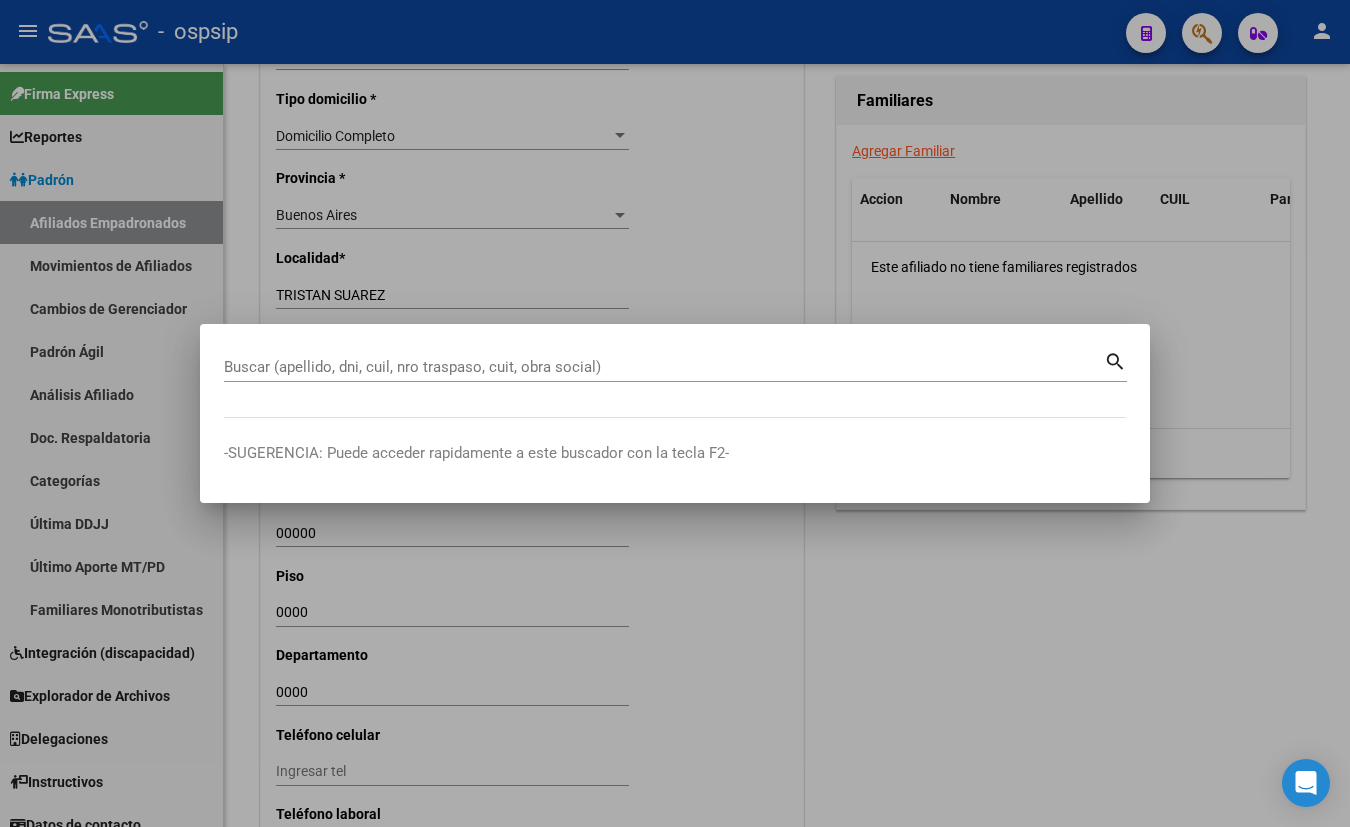 click on "Buscar (apellido, dni, cuil, nro traspaso, cuit, obra social)" at bounding box center (664, 367) 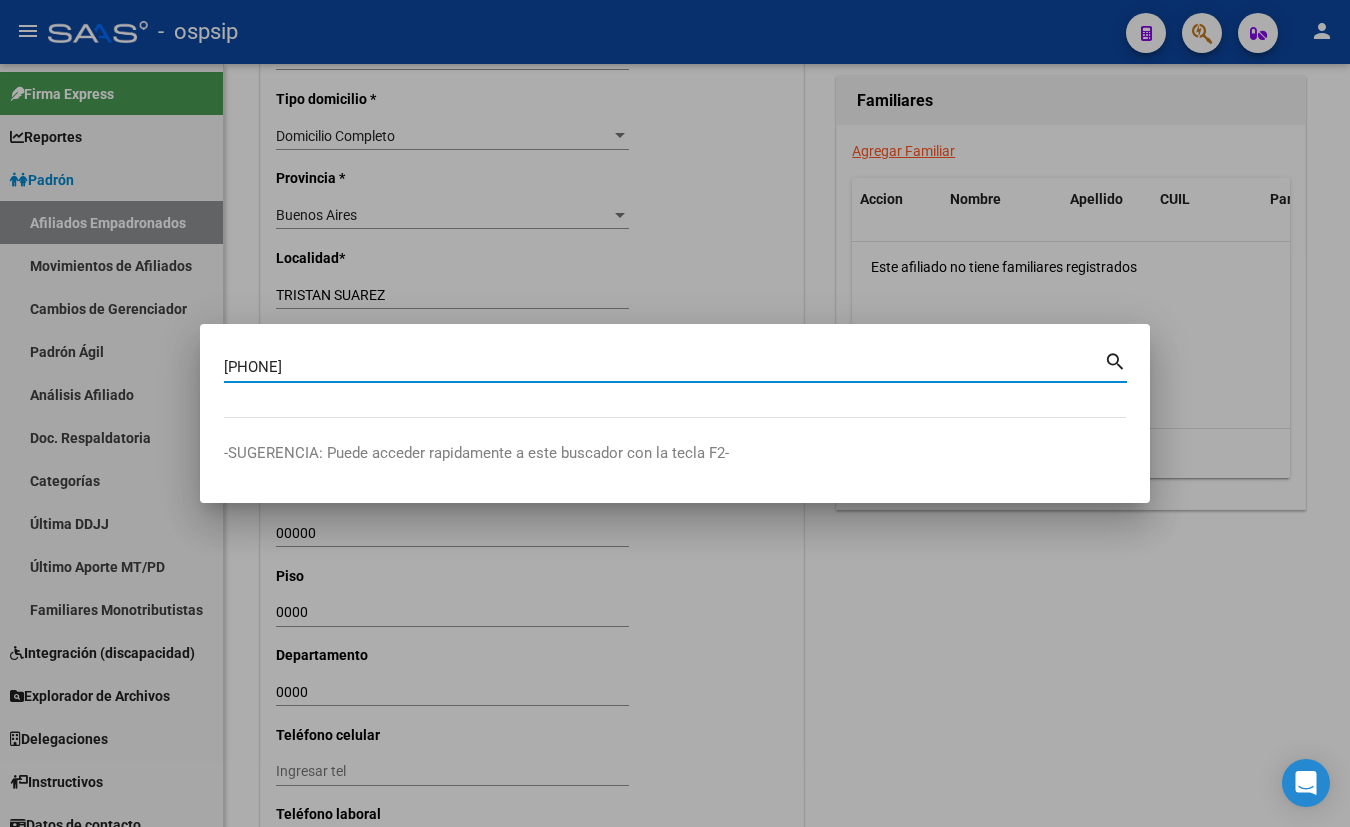 type on "[PHONE]" 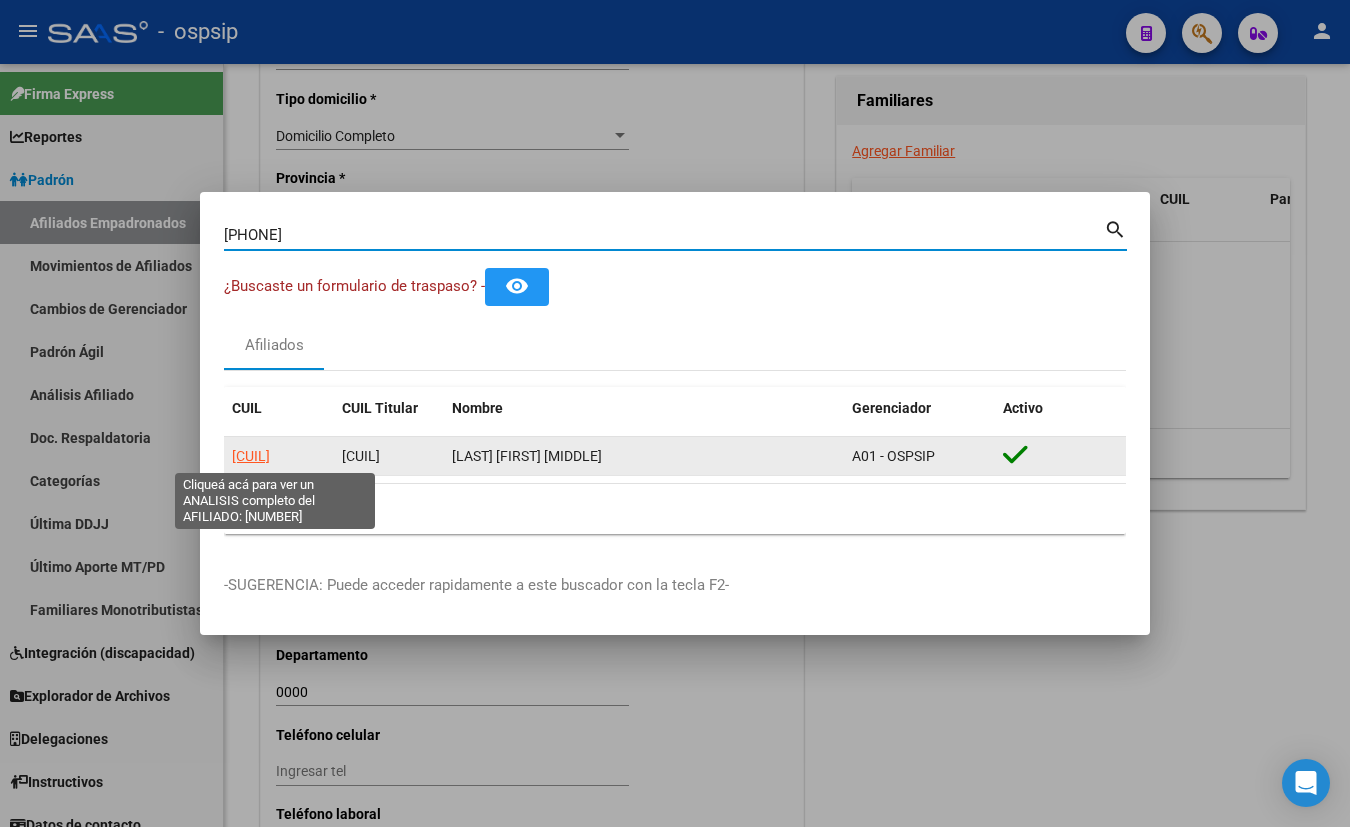click on "[CUIL]" 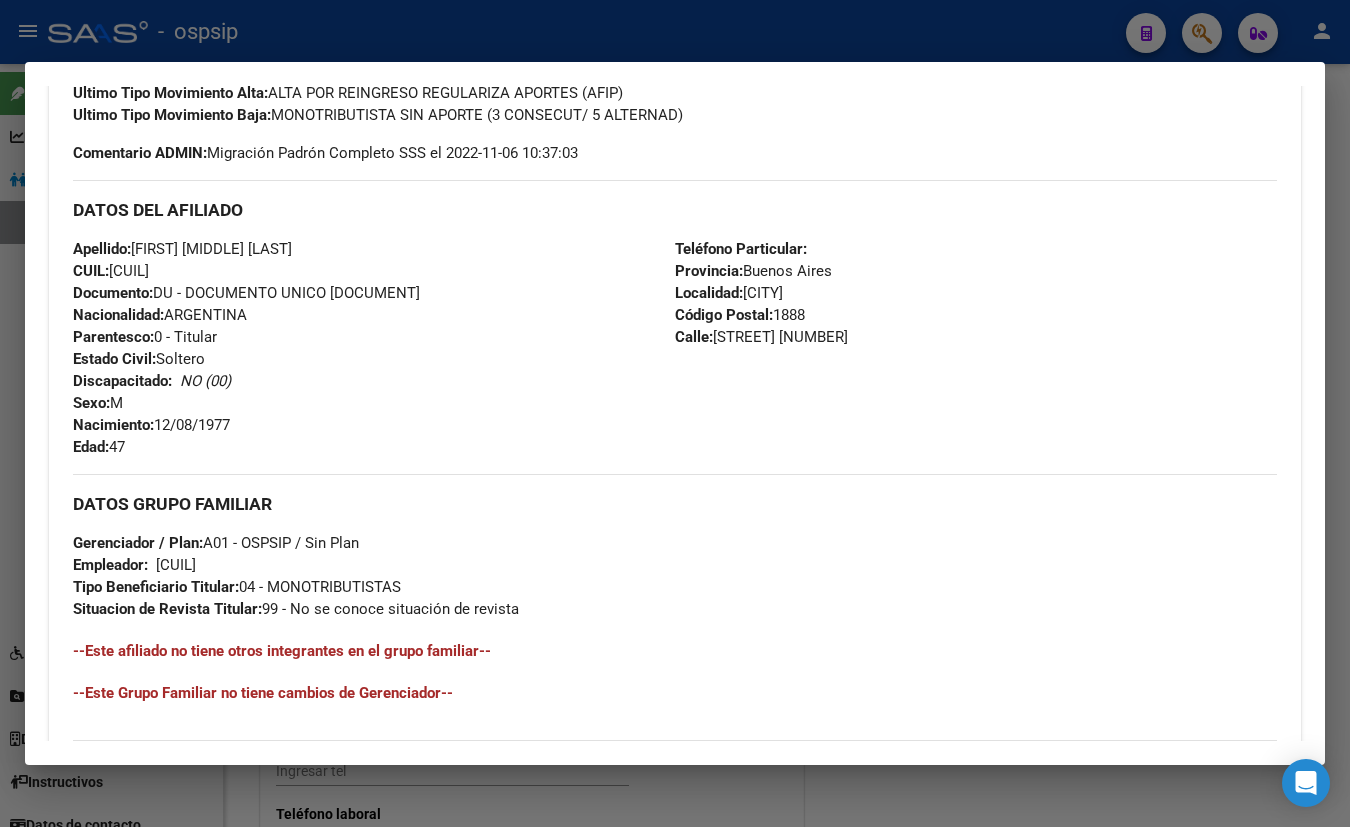 scroll, scrollTop: 884, scrollLeft: 0, axis: vertical 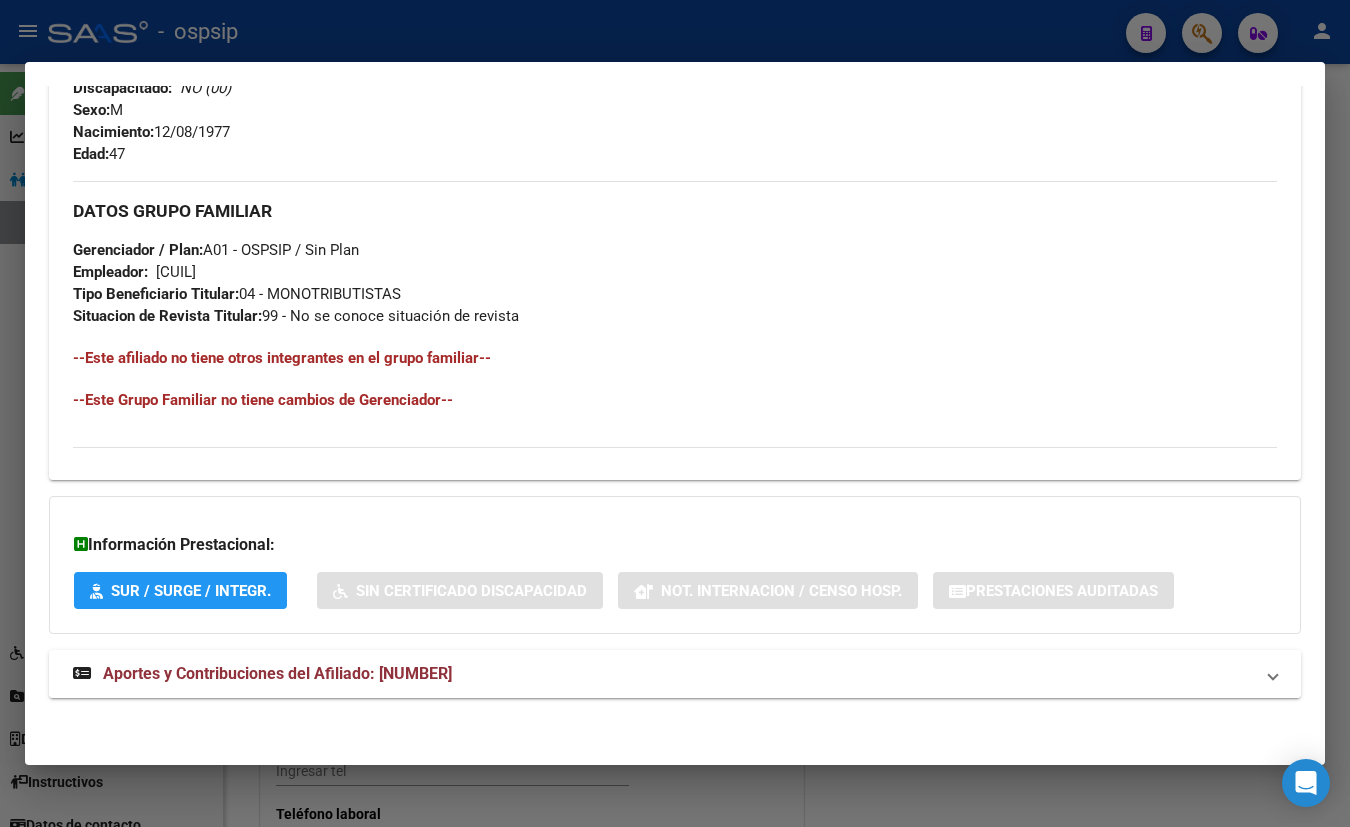 click on "Aportes y Contribuciones del Afiliado: [NUMBER]" at bounding box center [277, 673] 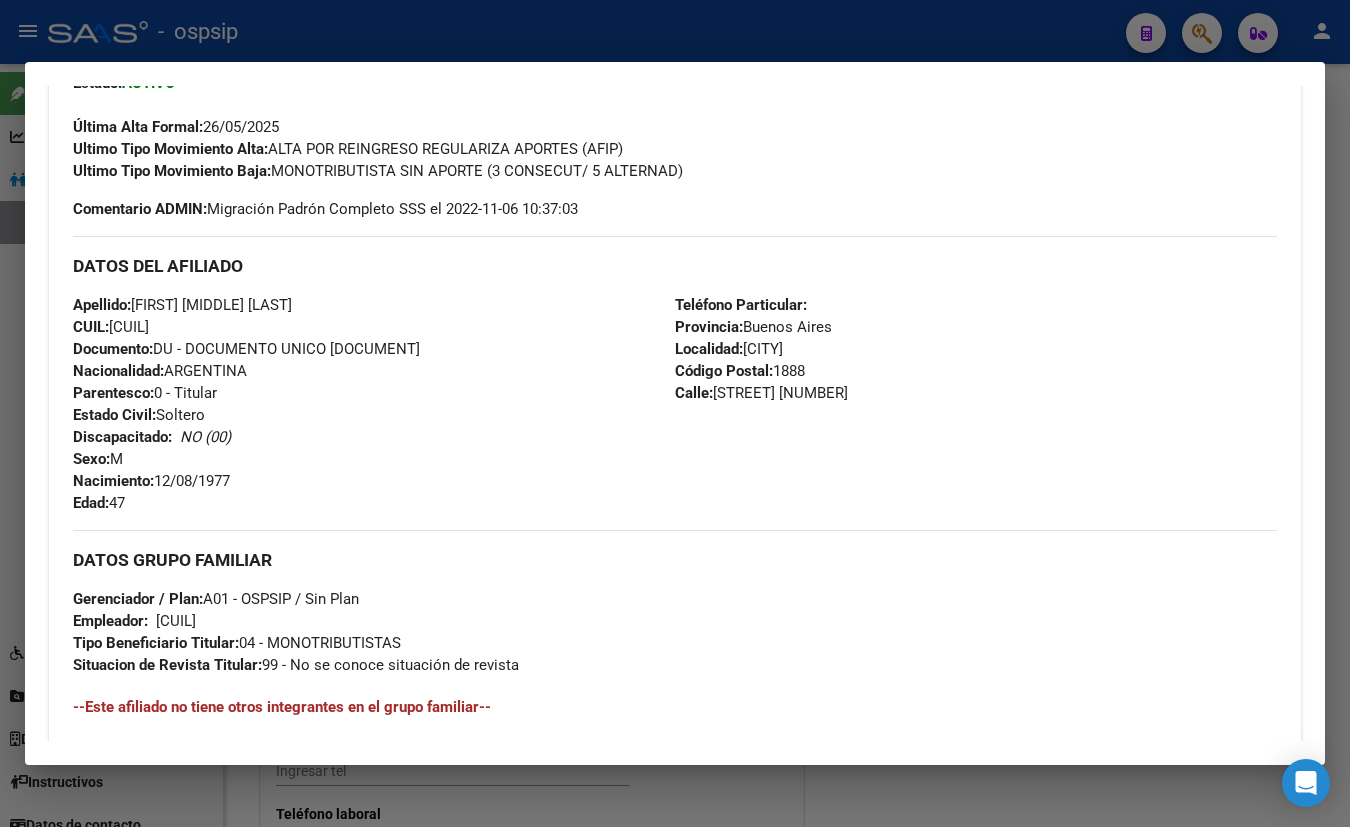 scroll, scrollTop: 490, scrollLeft: 0, axis: vertical 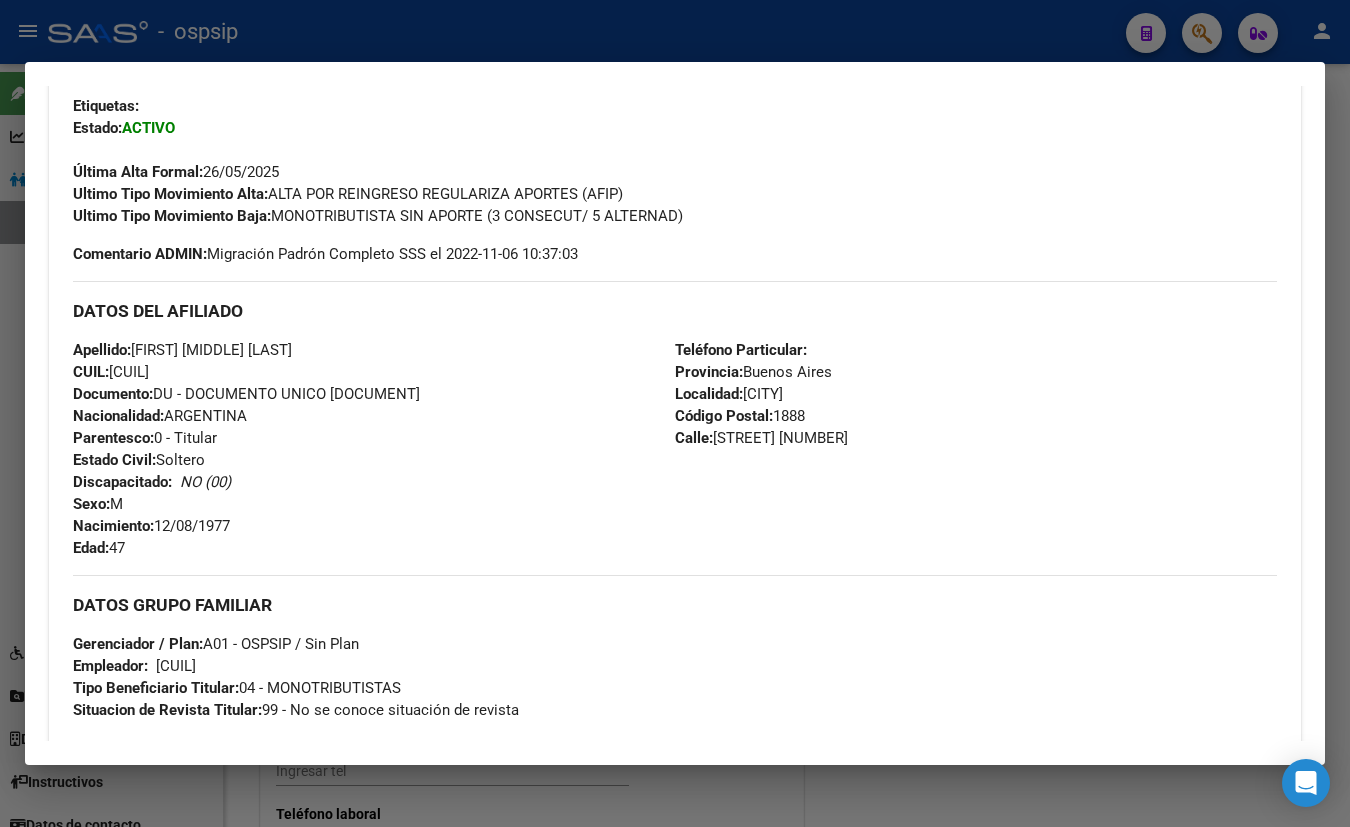 click on "Apellido: [FIRST] [MIDDLE] [LAST] CUIL: [NUMBER] Documento: DU - DOCUMENTO UNICO [NUMBER] Nacionalidad: ARGENTINA Parentesco: 0 - Titular Estado Civil: Soltero Discapacitado: NO (00) Sexo: M Nacimiento: [DATE] Edad: 47" at bounding box center (374, 449) 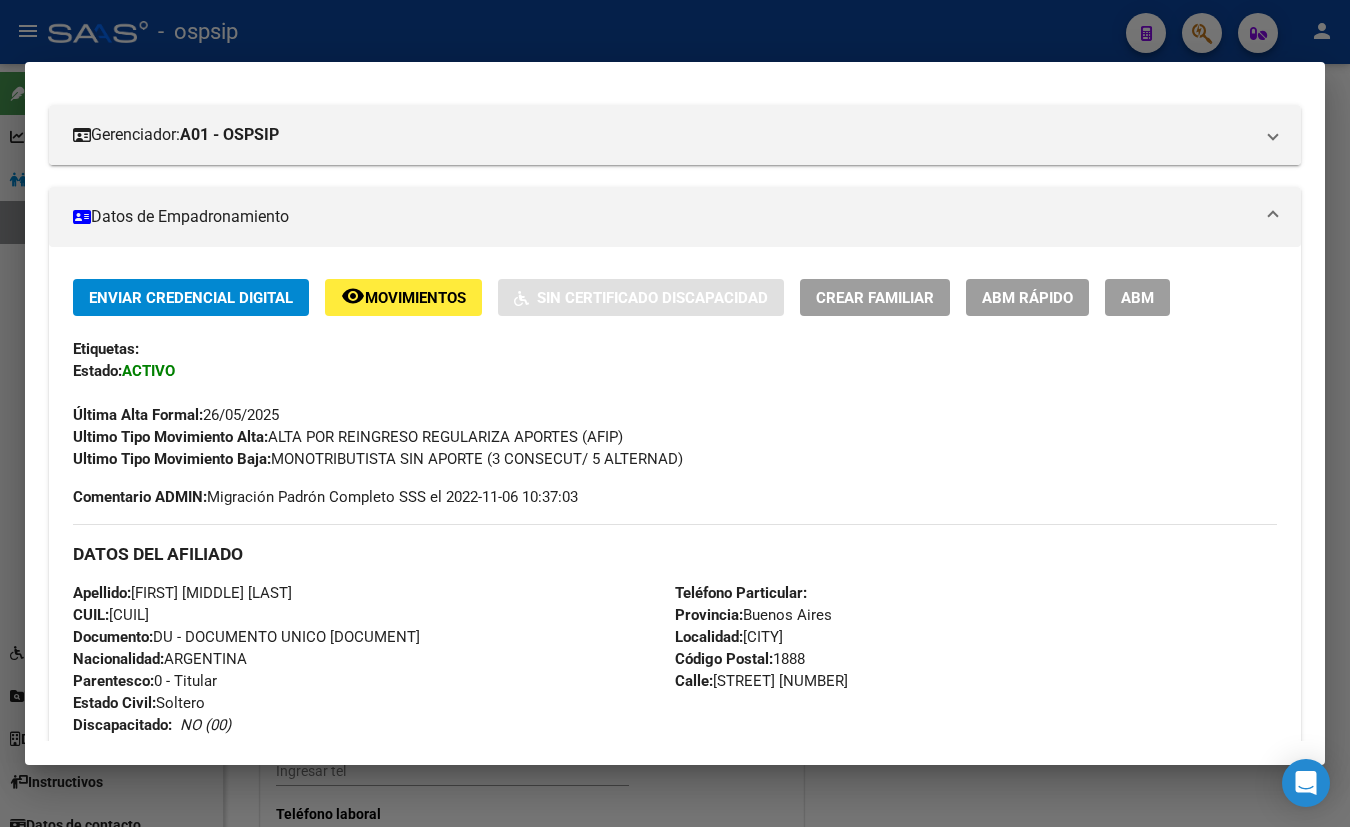 scroll, scrollTop: 36, scrollLeft: 0, axis: vertical 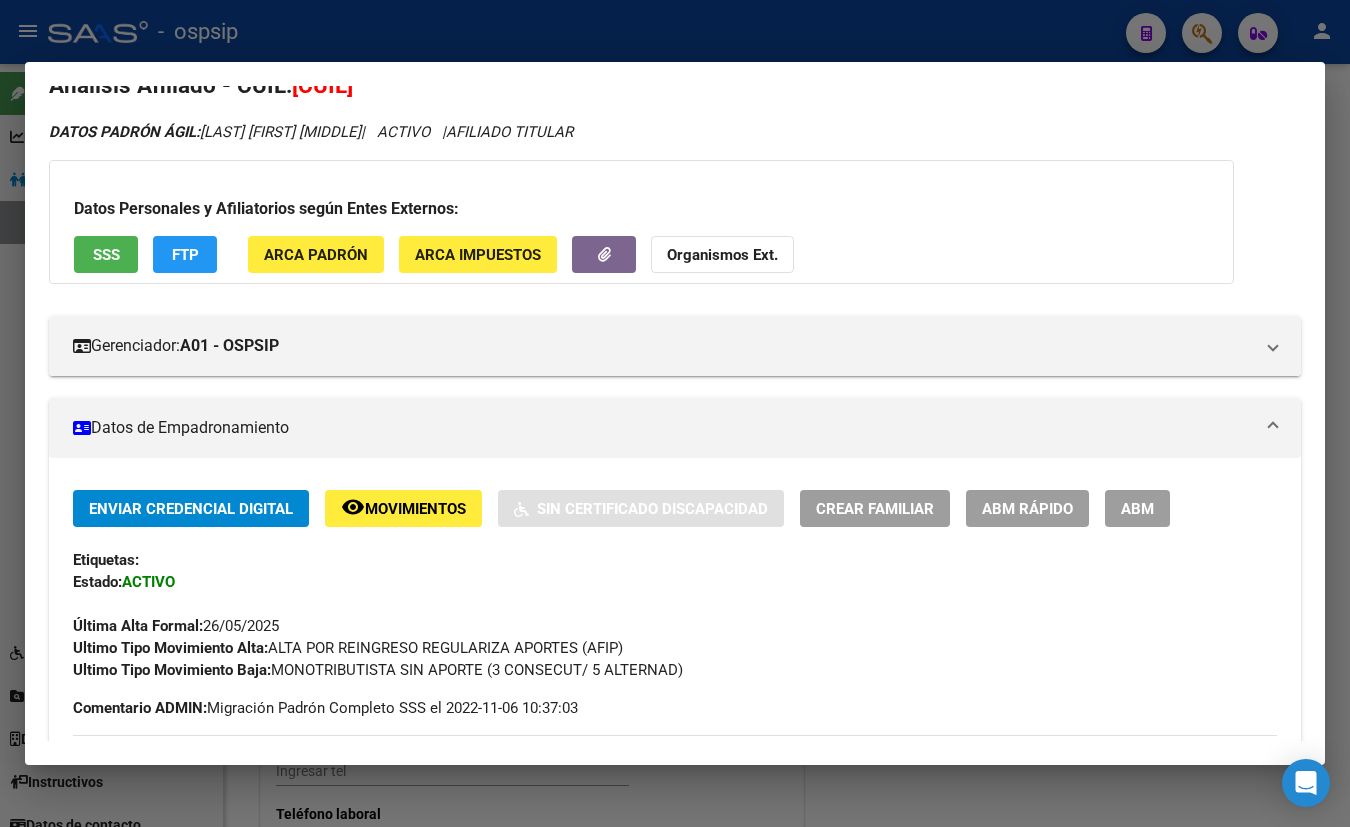 click on "ABM" at bounding box center [1137, 509] 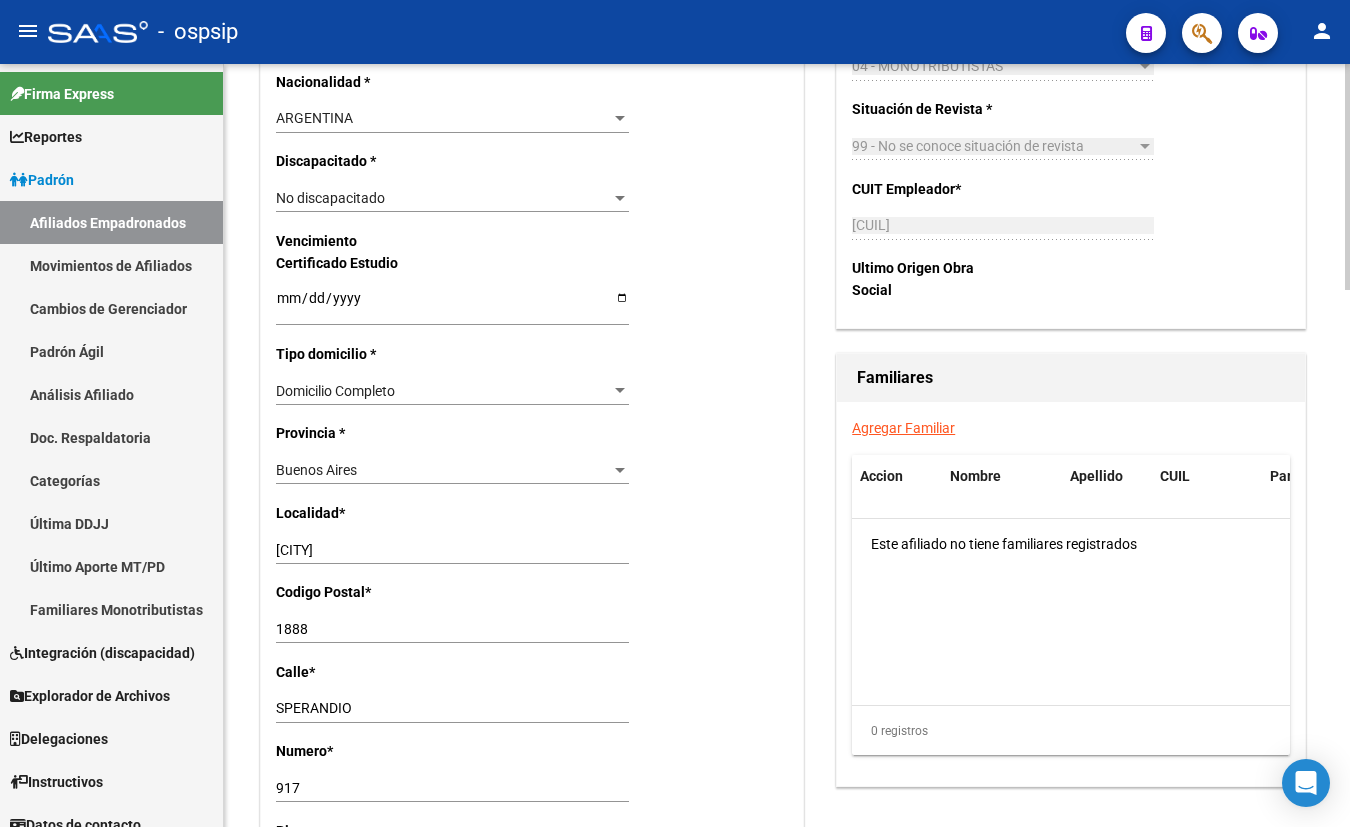 scroll, scrollTop: 1181, scrollLeft: 0, axis: vertical 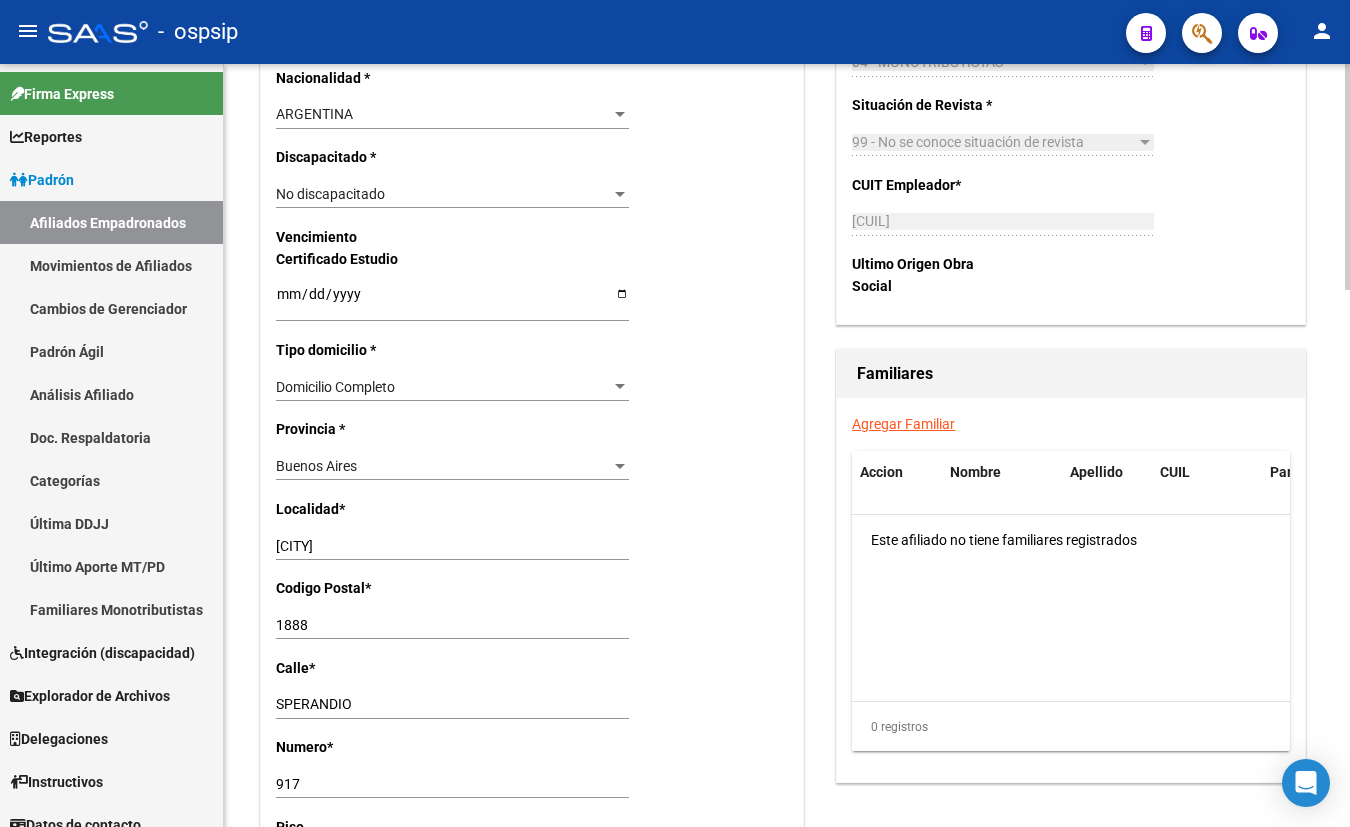 click on "ARGENTINA Seleccionar tipo" 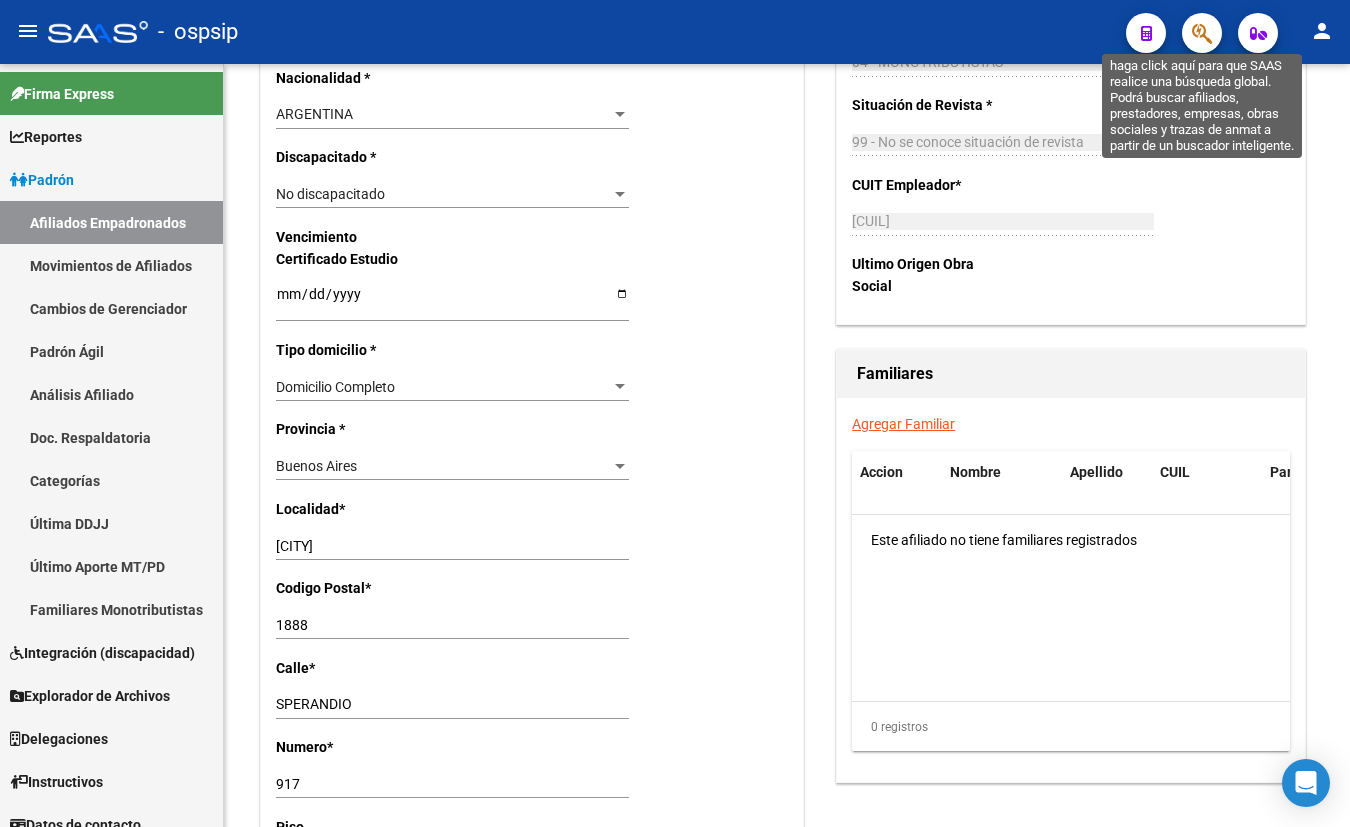 click 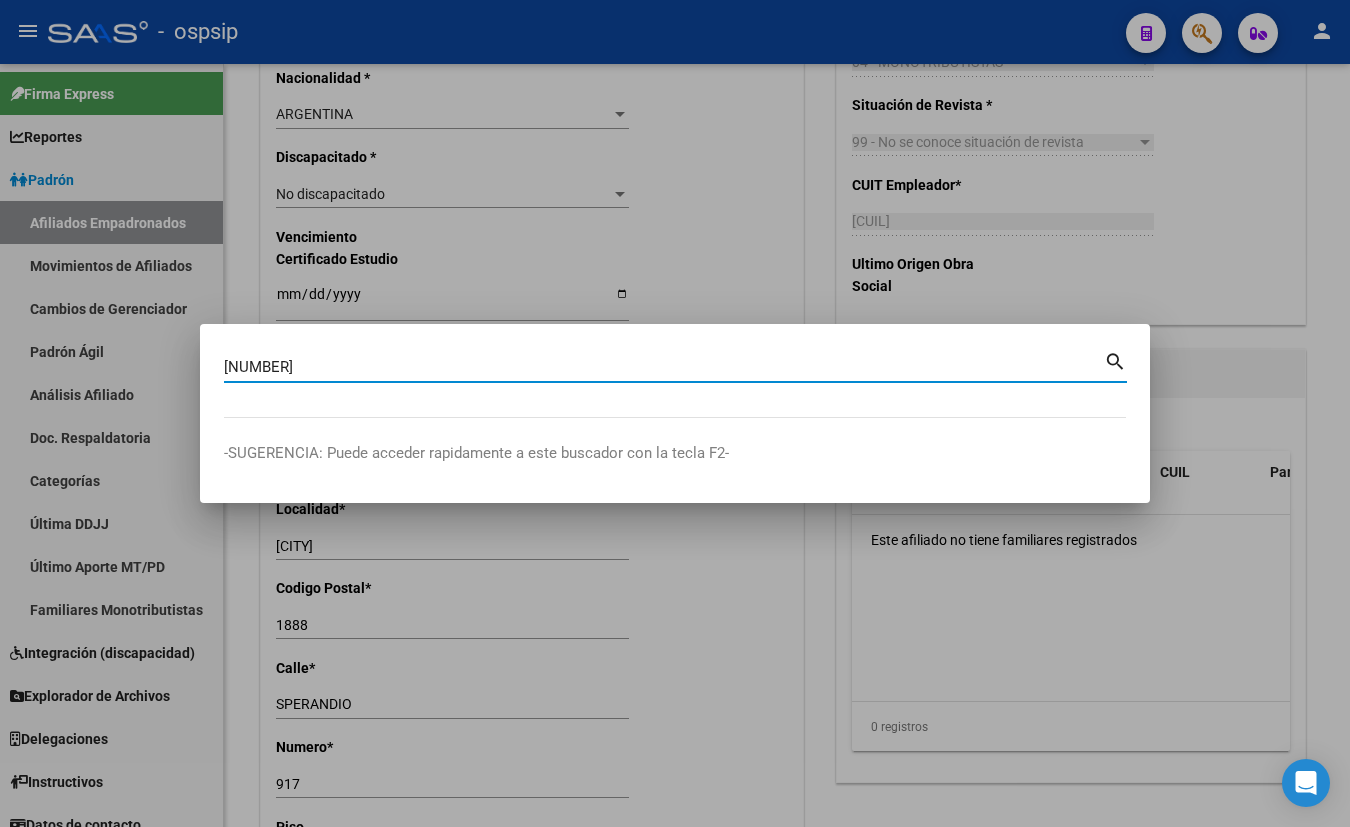 type on "[NUMBER]" 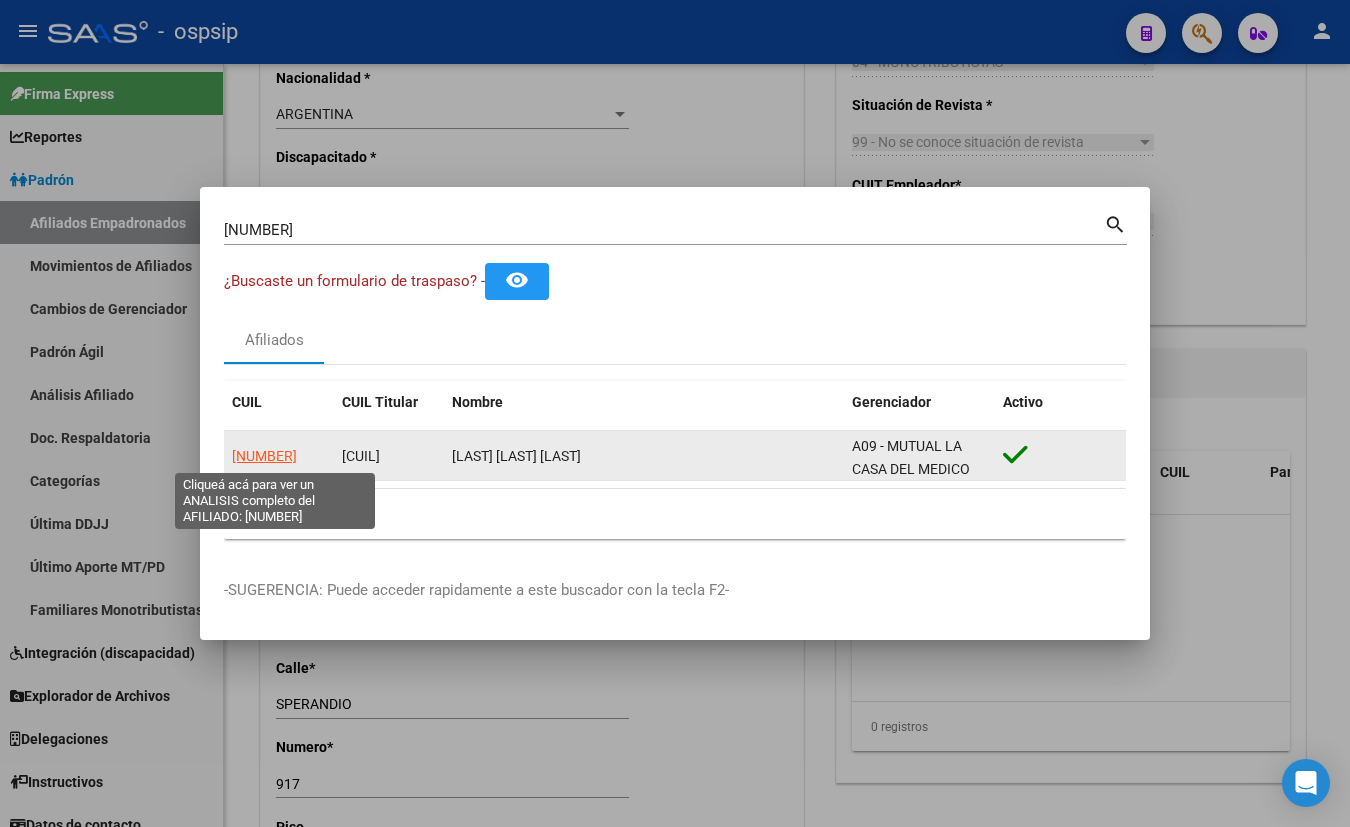 click on "[NUMBER]" 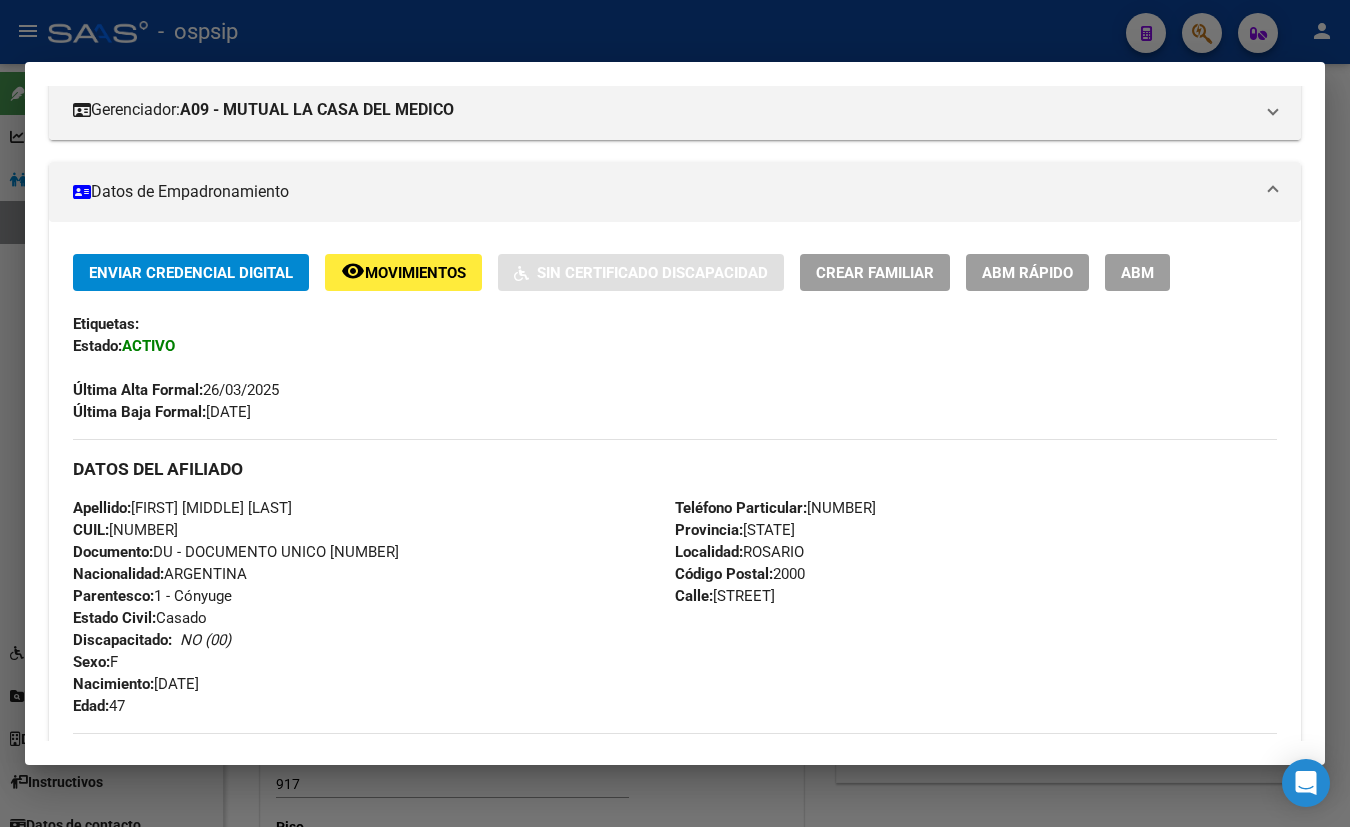 scroll, scrollTop: 0, scrollLeft: 0, axis: both 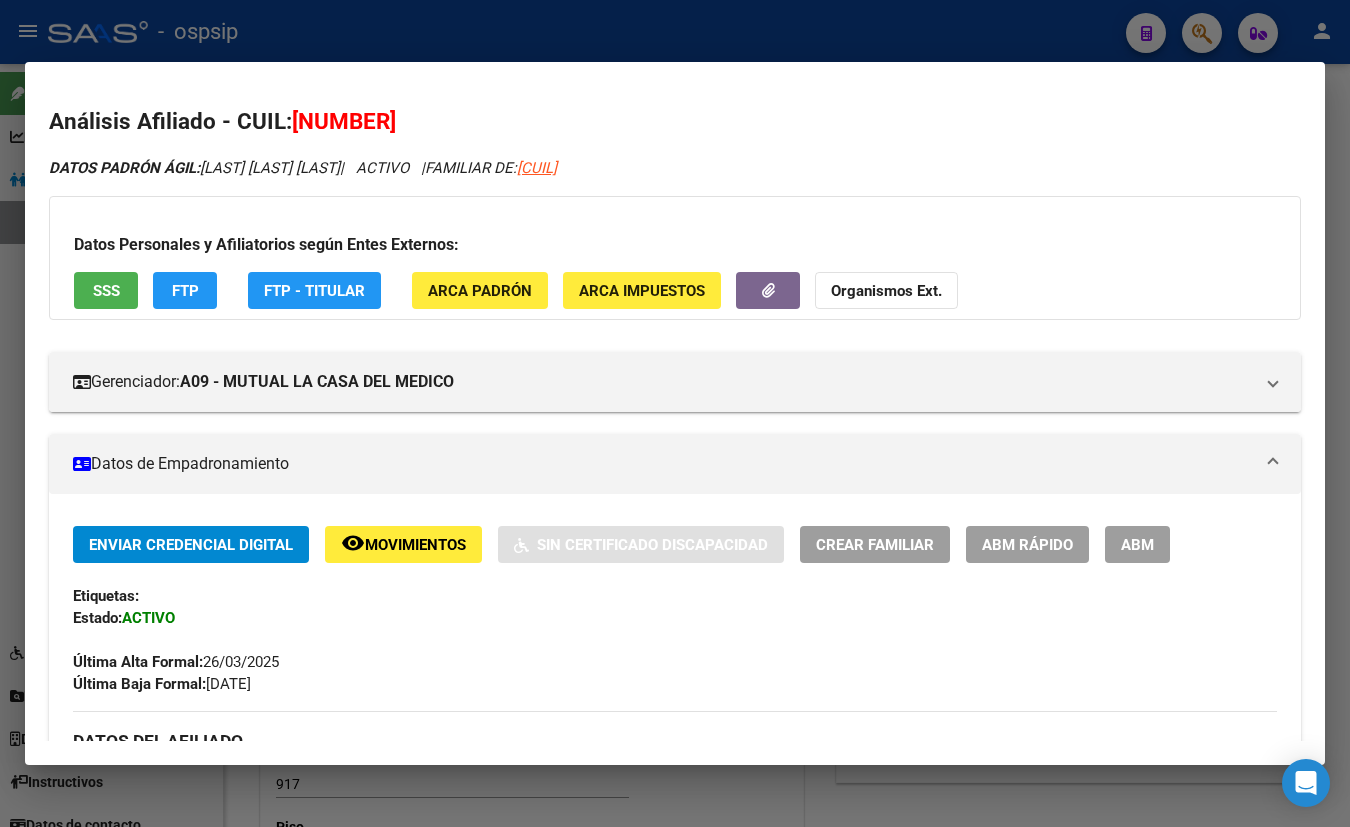 click on "SSS" at bounding box center [106, 291] 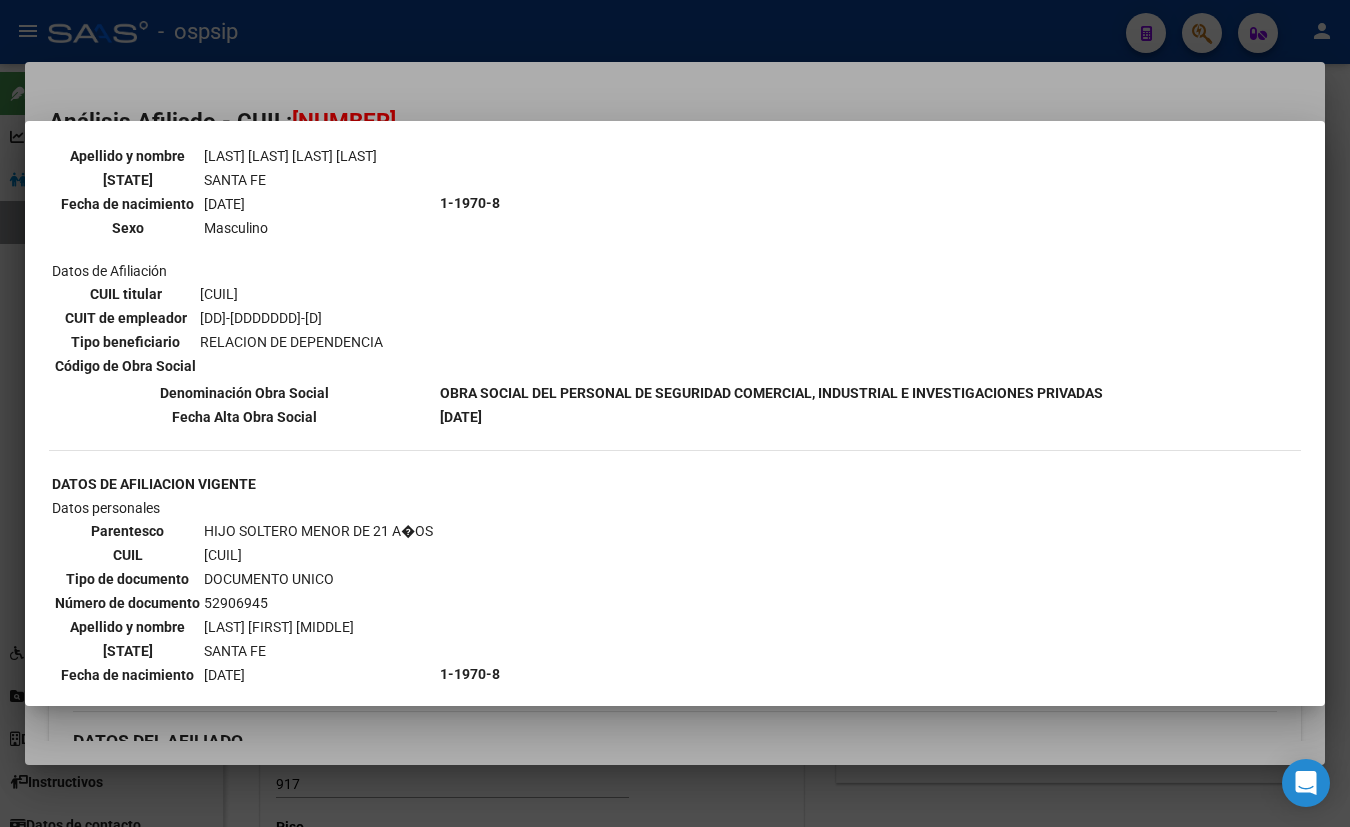 scroll, scrollTop: 1545, scrollLeft: 0, axis: vertical 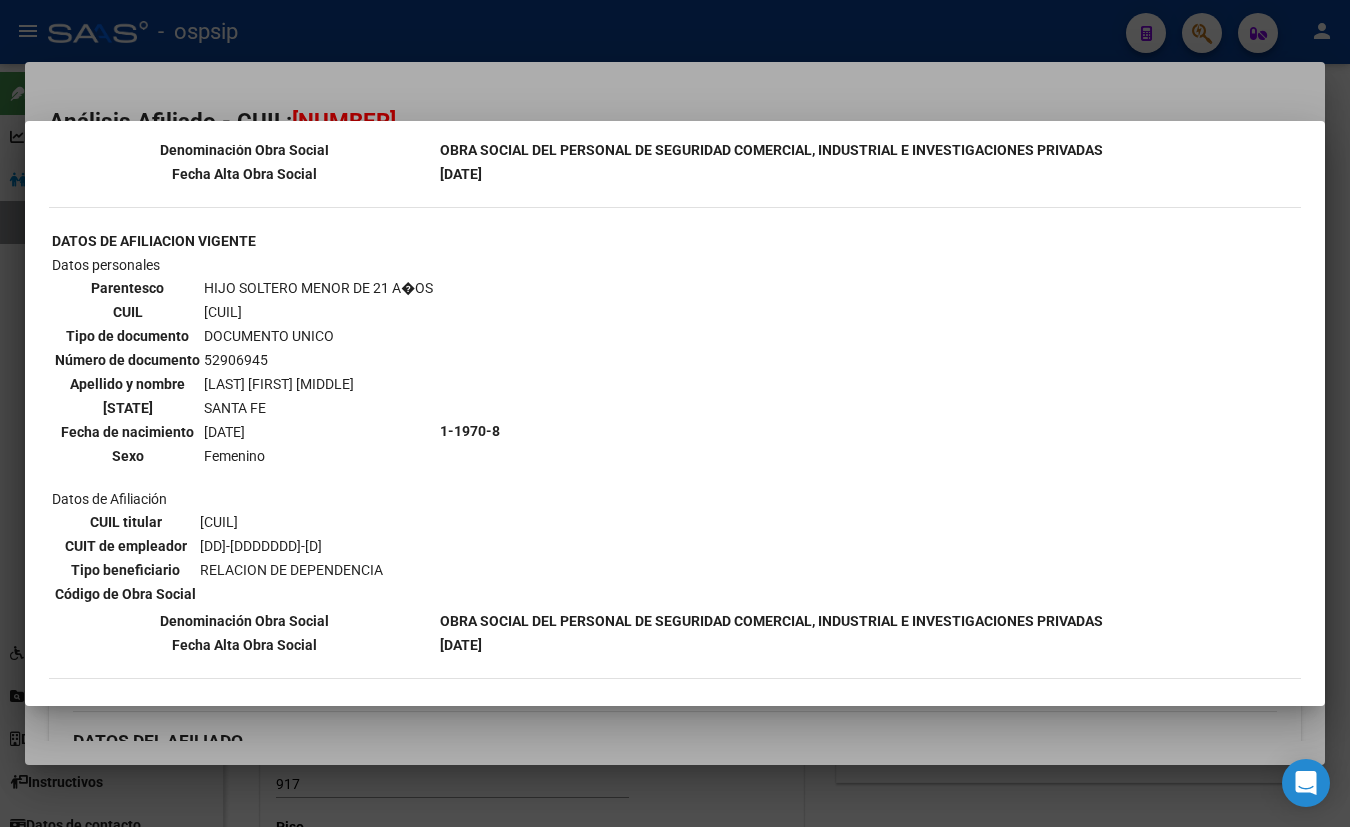 type 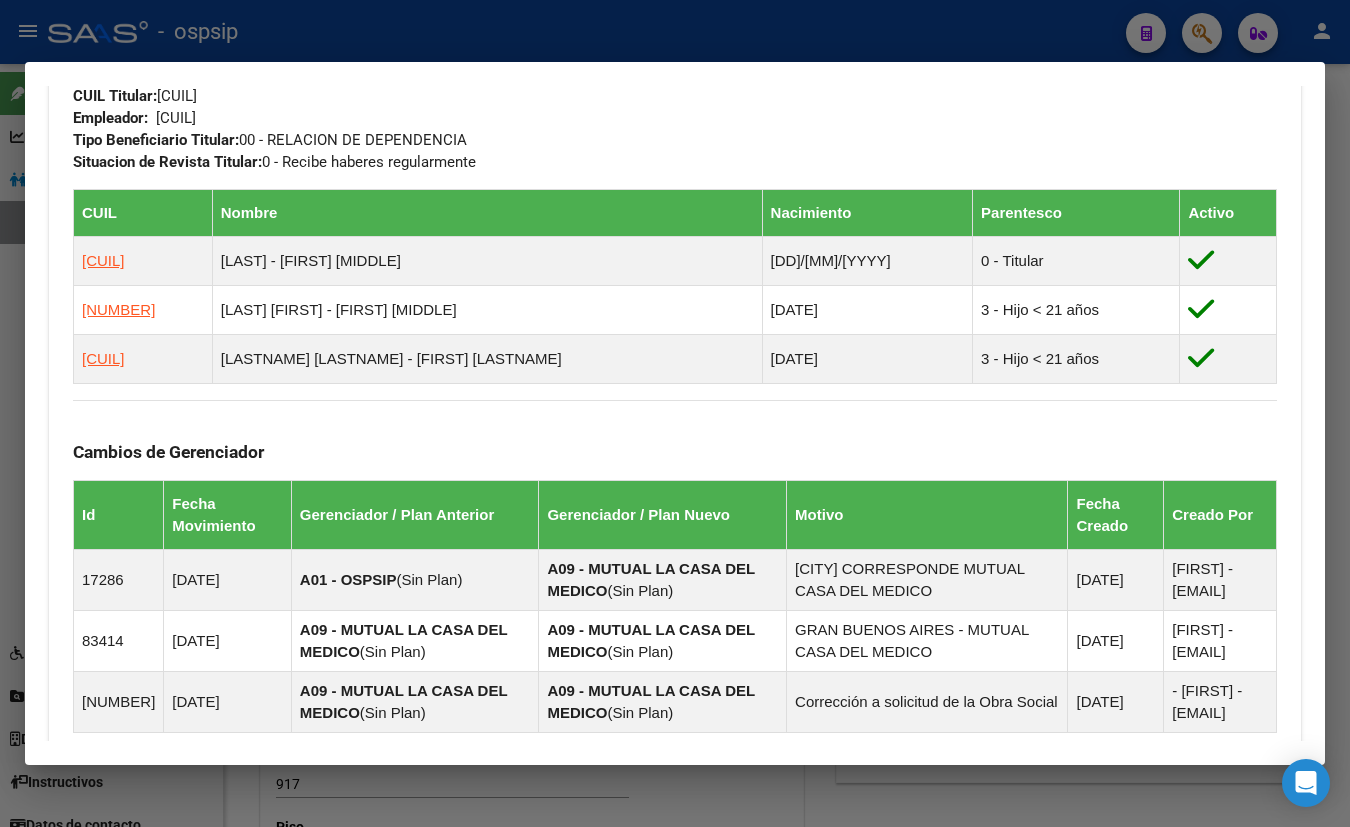 scroll, scrollTop: 1351, scrollLeft: 0, axis: vertical 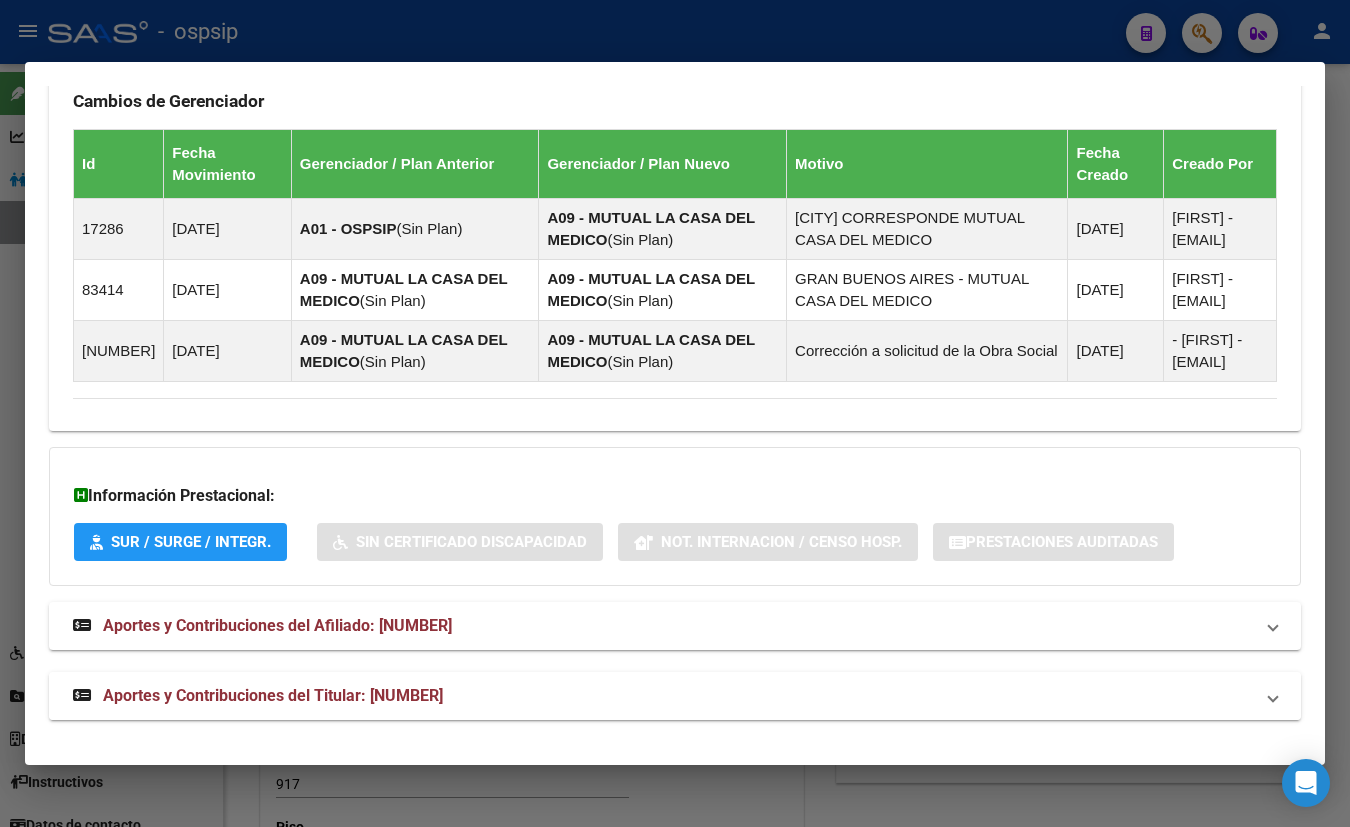 click on "Aportes y Contribuciones del Titular: [NUMBER]" at bounding box center (273, 695) 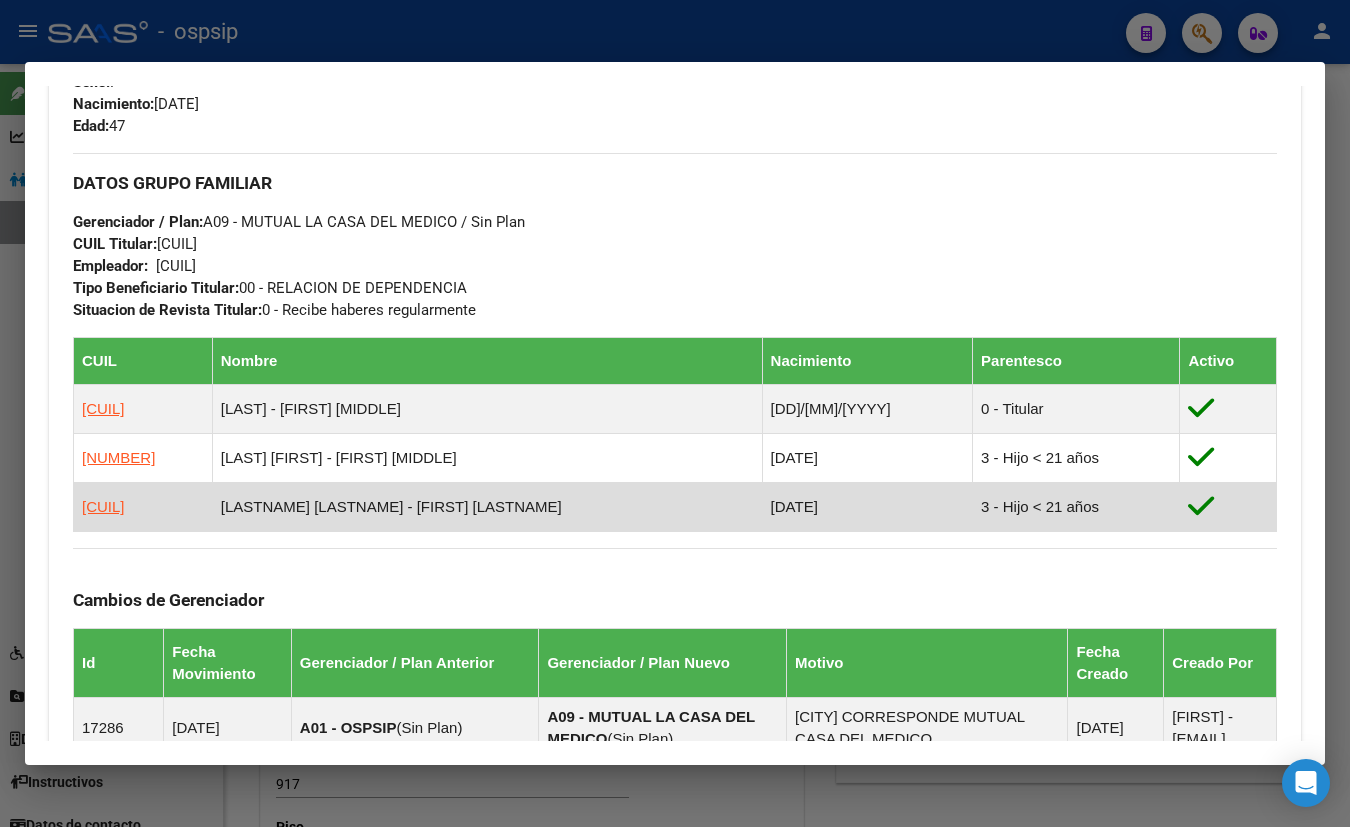 scroll, scrollTop: 489, scrollLeft: 0, axis: vertical 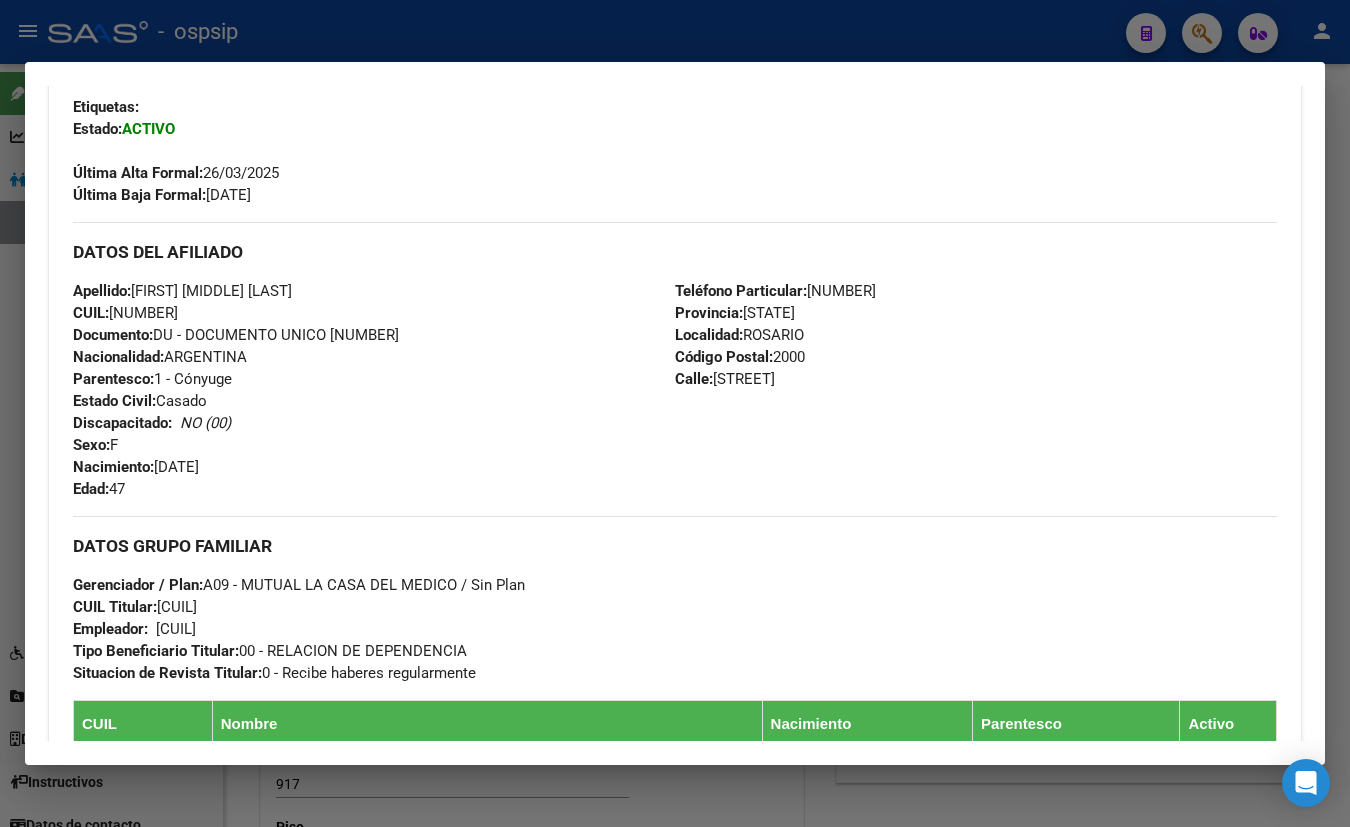 click on "Apellido: [FIRST] [MIDDLE] [LAST] CUIL: [CUIL] Documento: DU - DOCUMENTO UNICO [DOCUMENT_NUMBER] Nacionalidad: ARGENTINA Parentesco: 1 - Cónyuge Estado Civil: Casado Discapacitado: NO (00) Sexo: F Nacimiento: [DATE] Edad: 47" at bounding box center (374, 390) 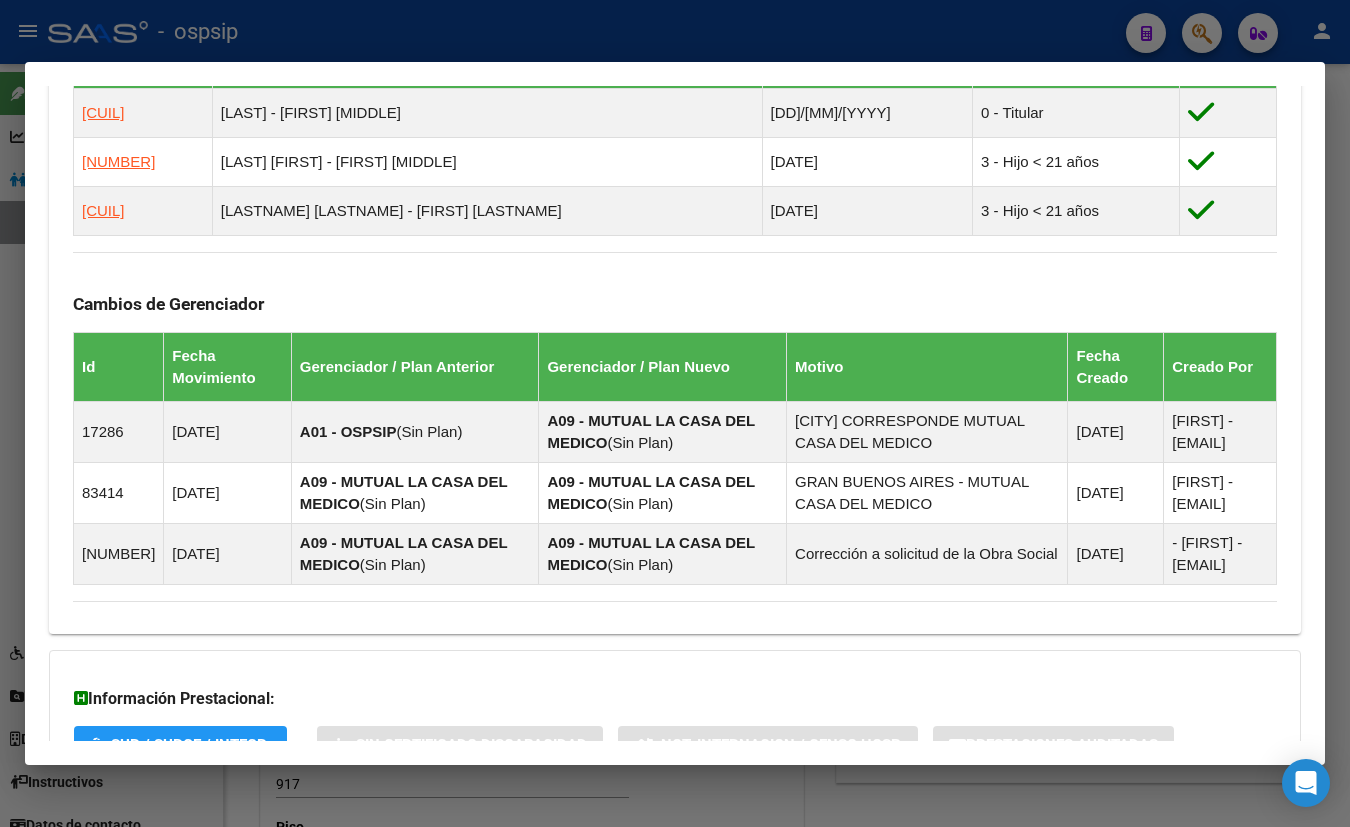 scroll, scrollTop: 1034, scrollLeft: 0, axis: vertical 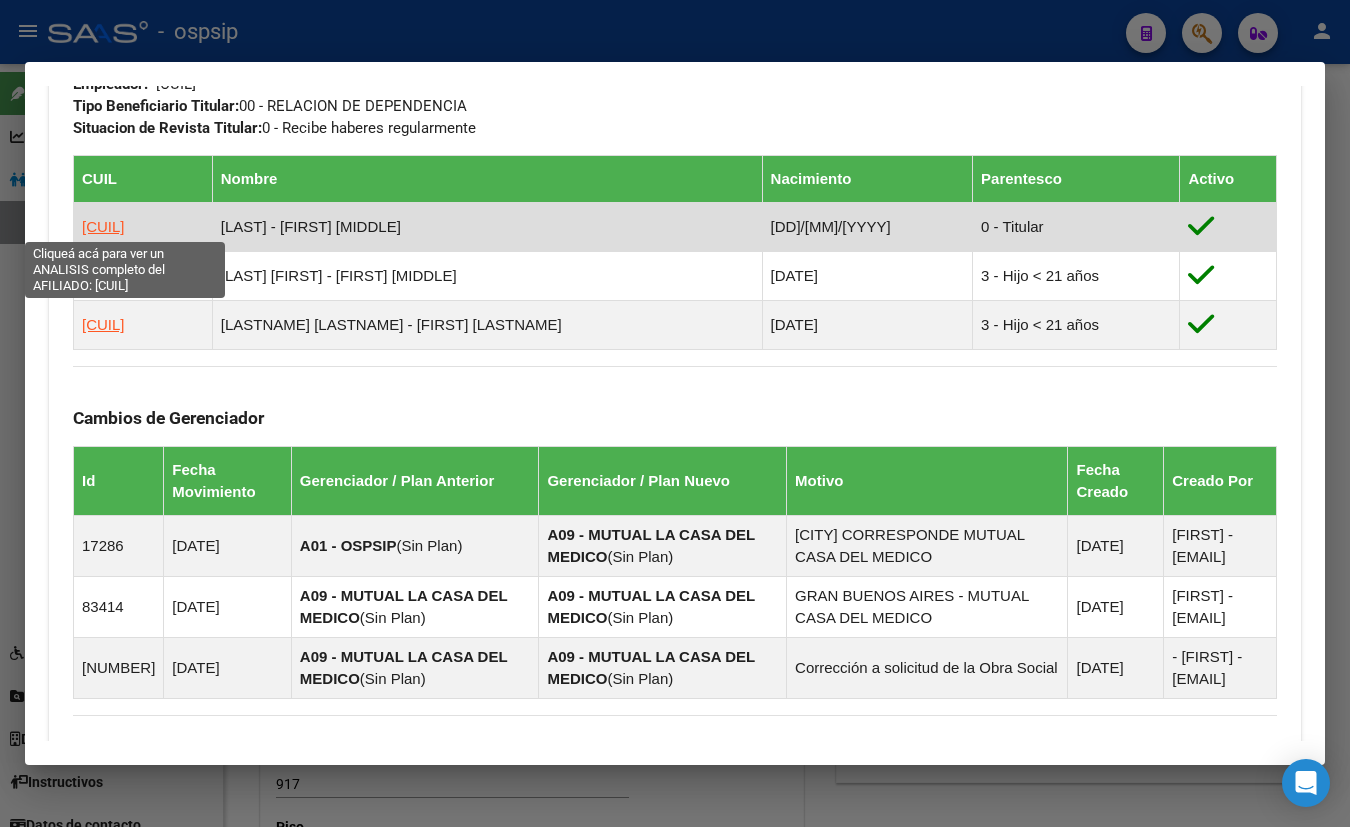 click on "[CUIL]" at bounding box center [103, 226] 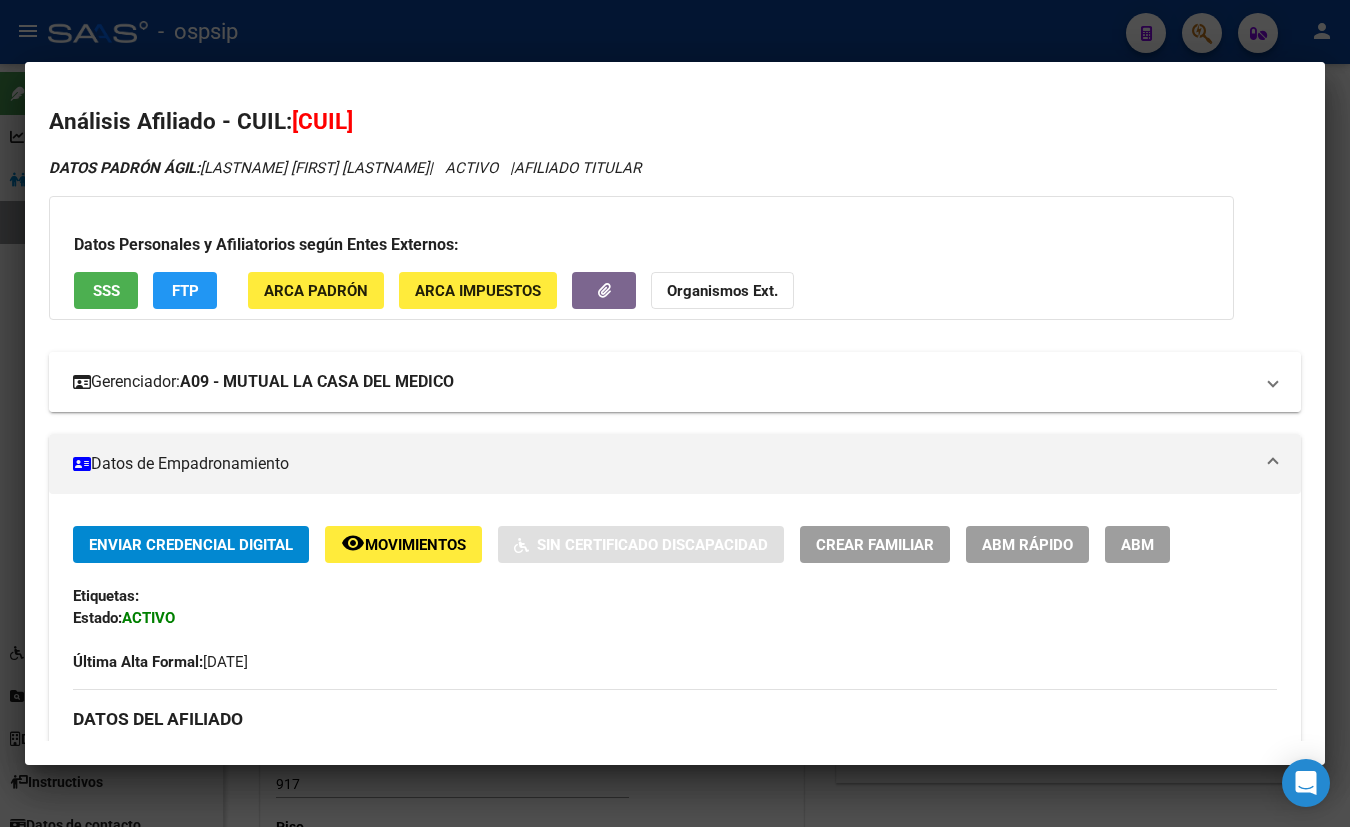 scroll, scrollTop: 545, scrollLeft: 0, axis: vertical 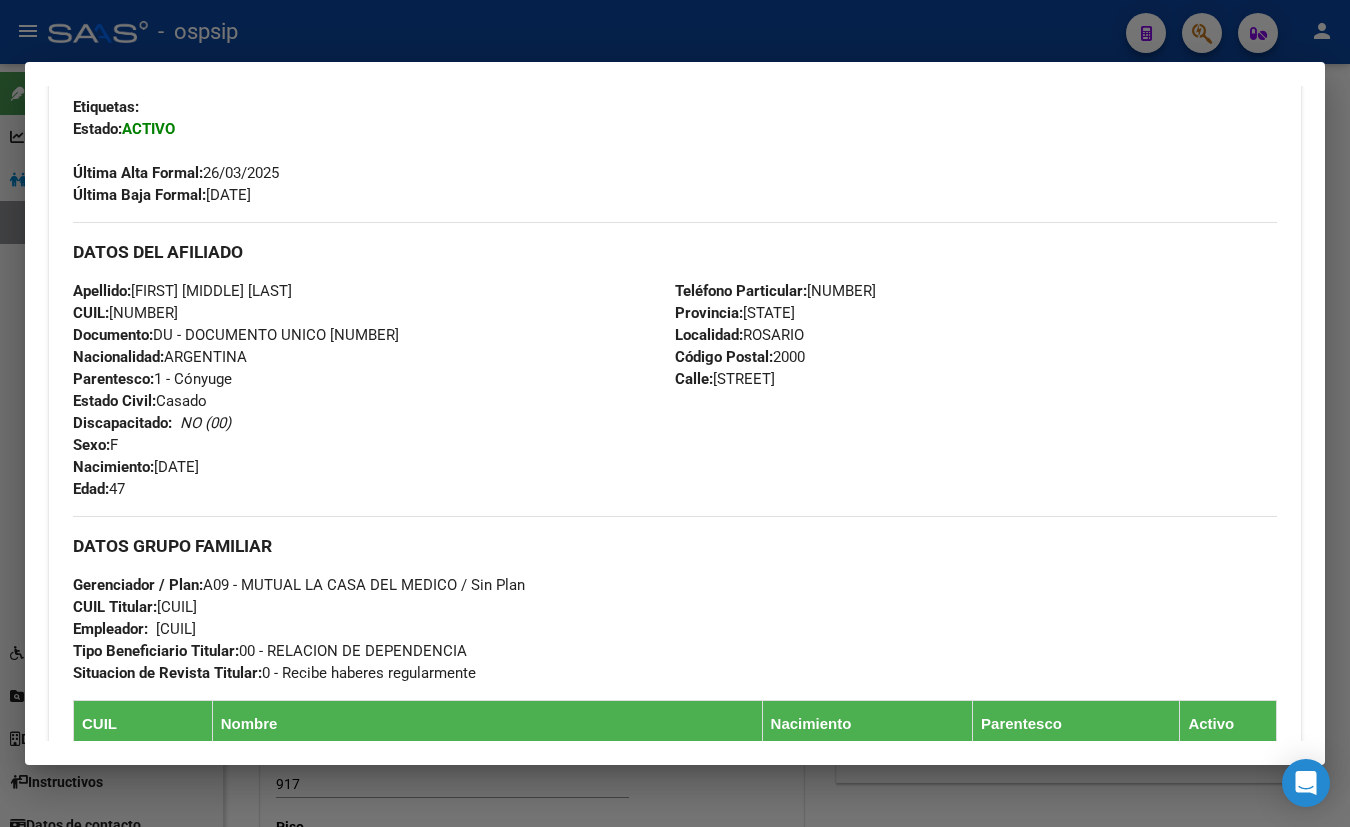 click on "Apellido: [FIRST] [MIDDLE] [LAST] CUIL: [CUIL] Documento: DU - DOCUMENTO UNICO [DOCUMENT_NUMBER] Nacionalidad: ARGENTINA Parentesco: 1 - Cónyuge Estado Civil: Casado Discapacitado: NO (00) Sexo: F Nacimiento: [DATE] Edad: 47" at bounding box center (374, 390) 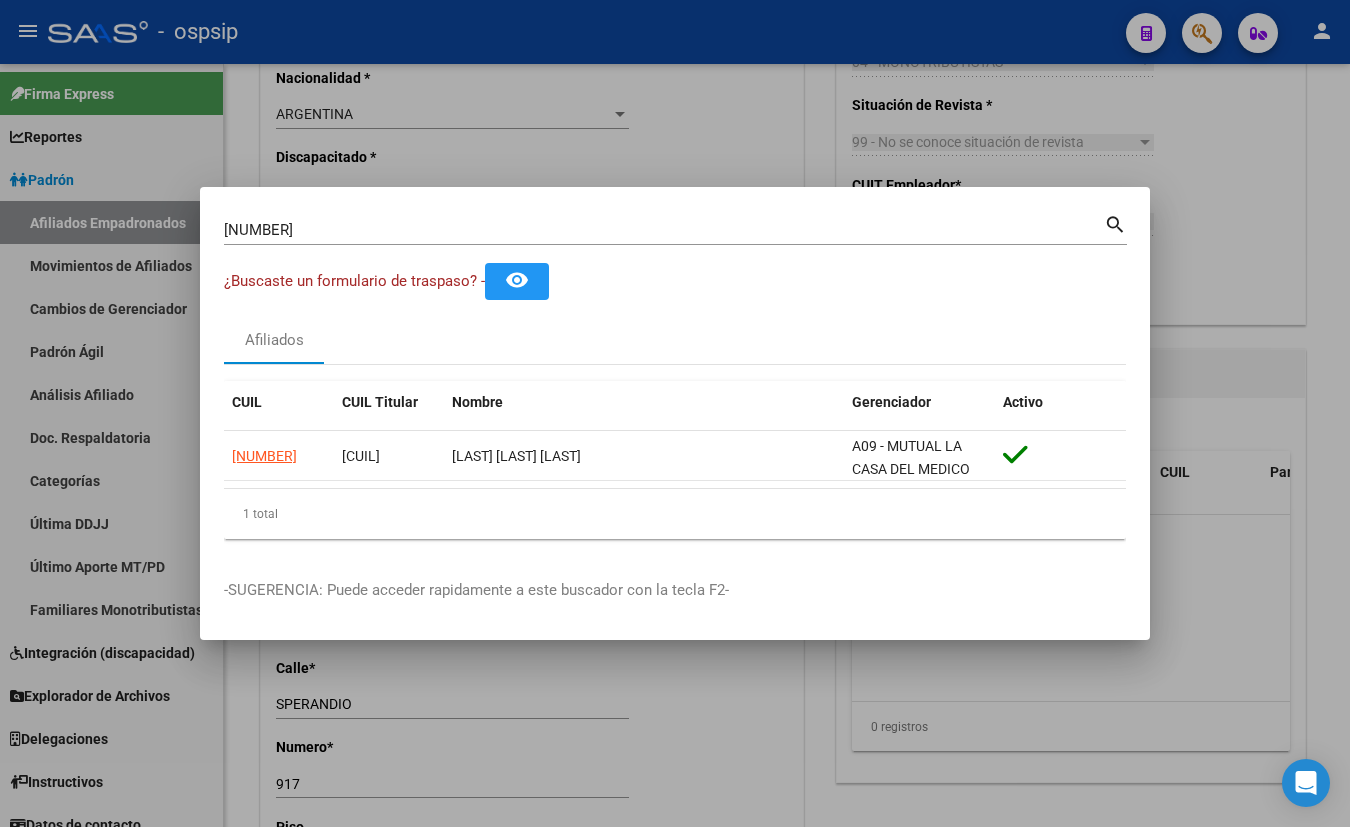 type 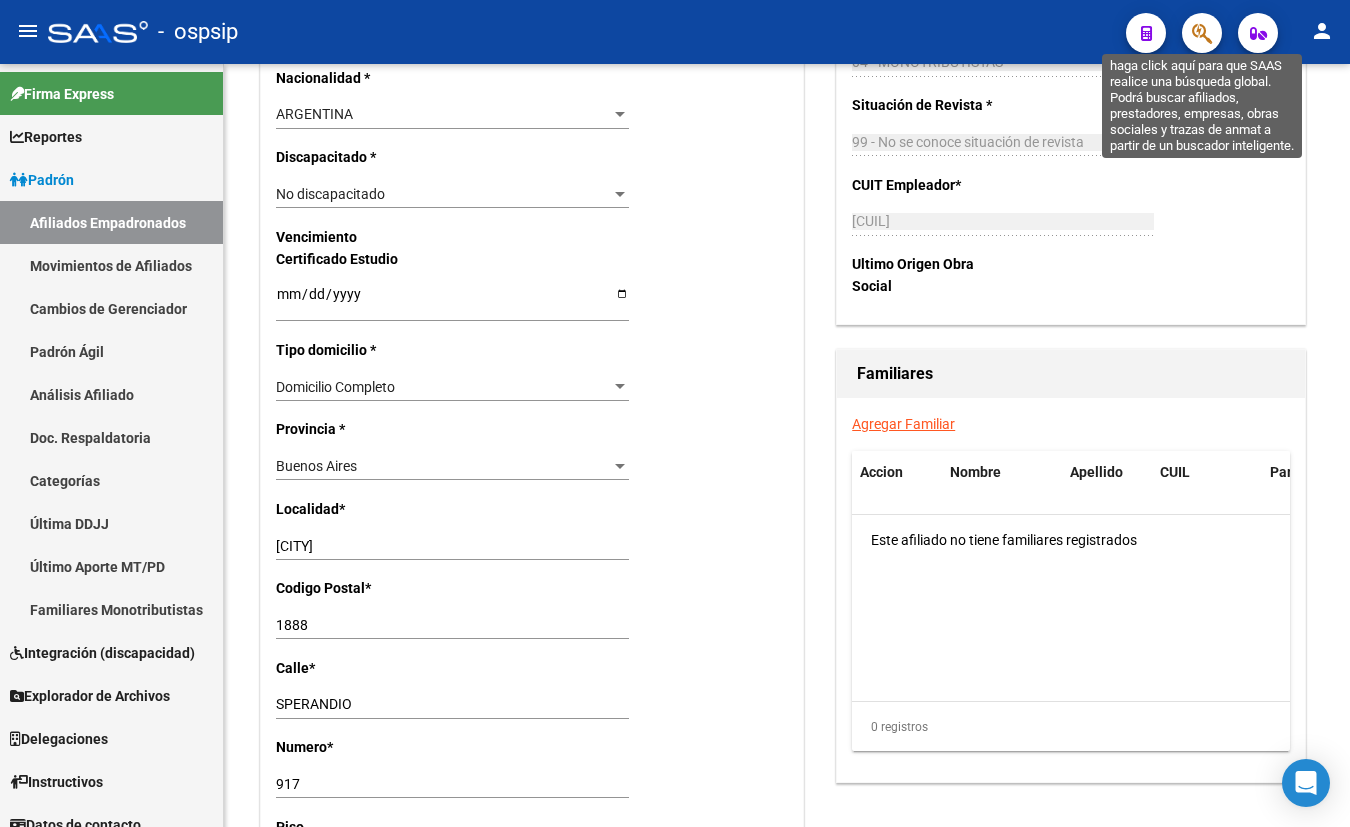 click 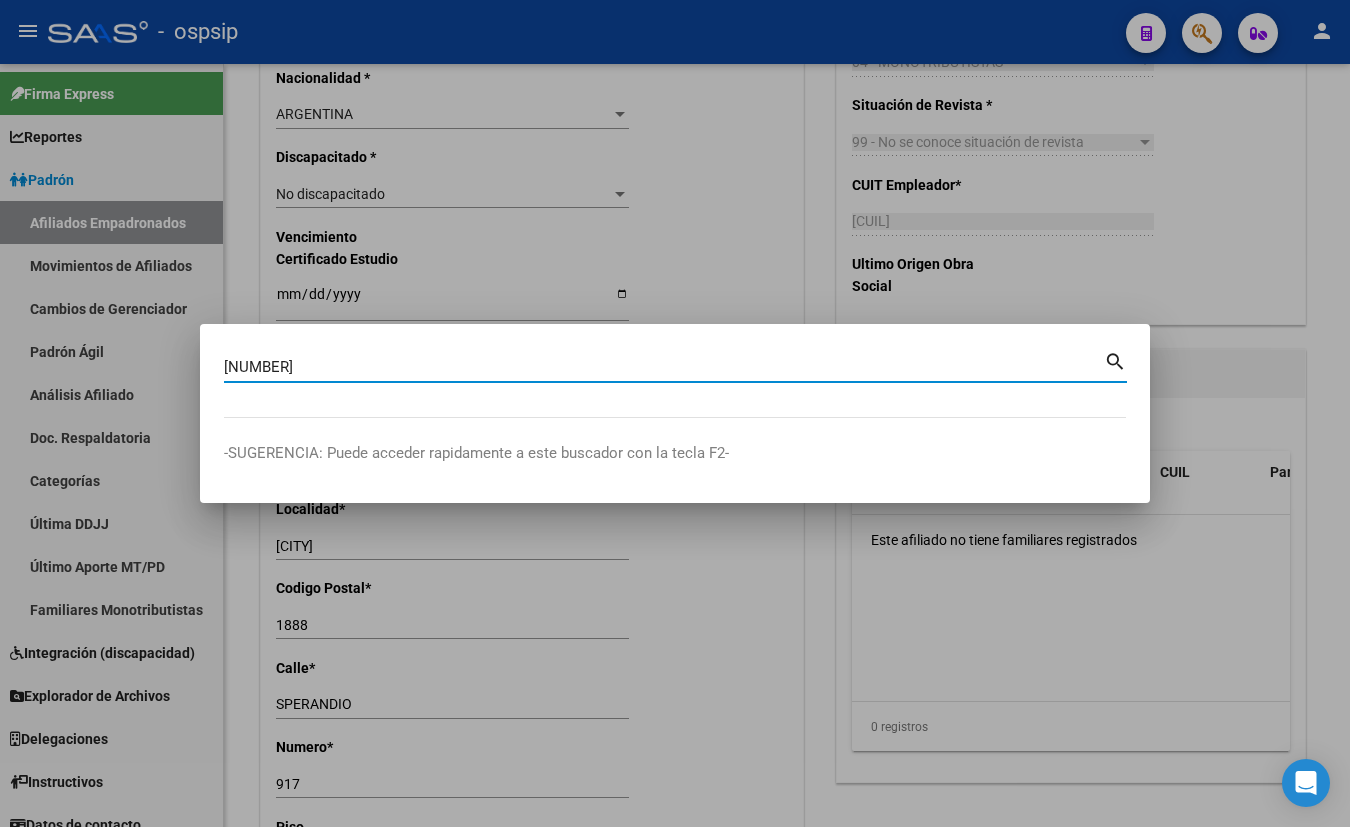 type on "[NUMBER]" 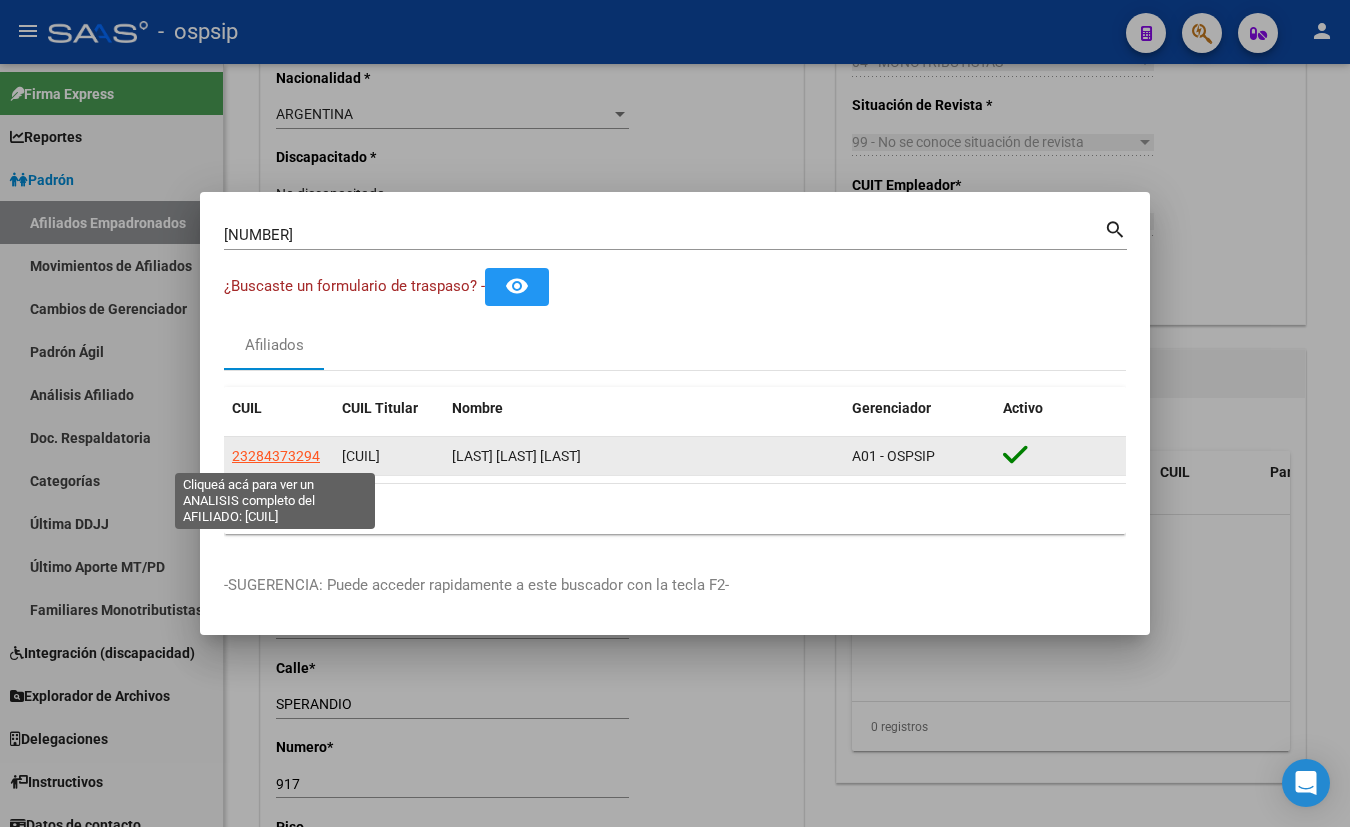 click on "23284373294" 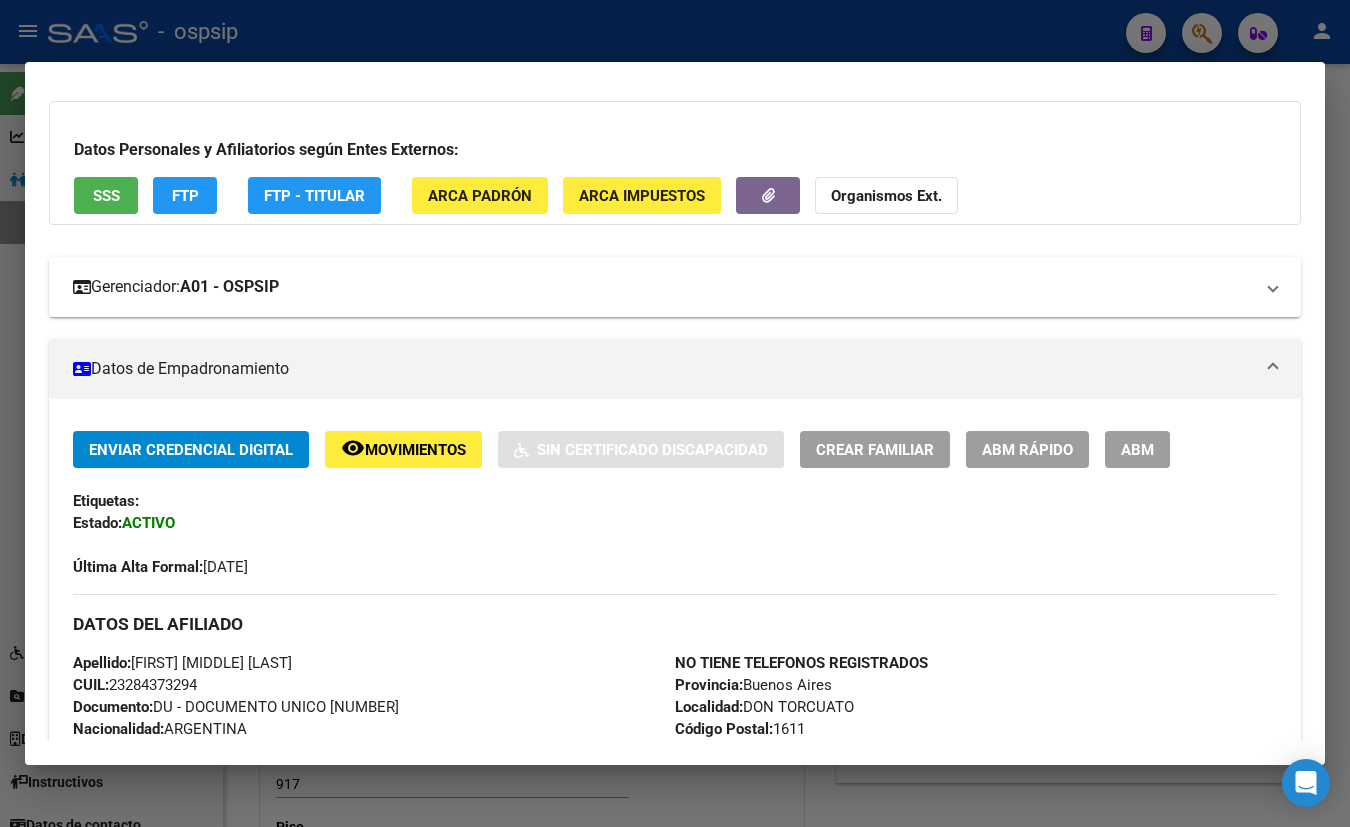 scroll, scrollTop: 0, scrollLeft: 0, axis: both 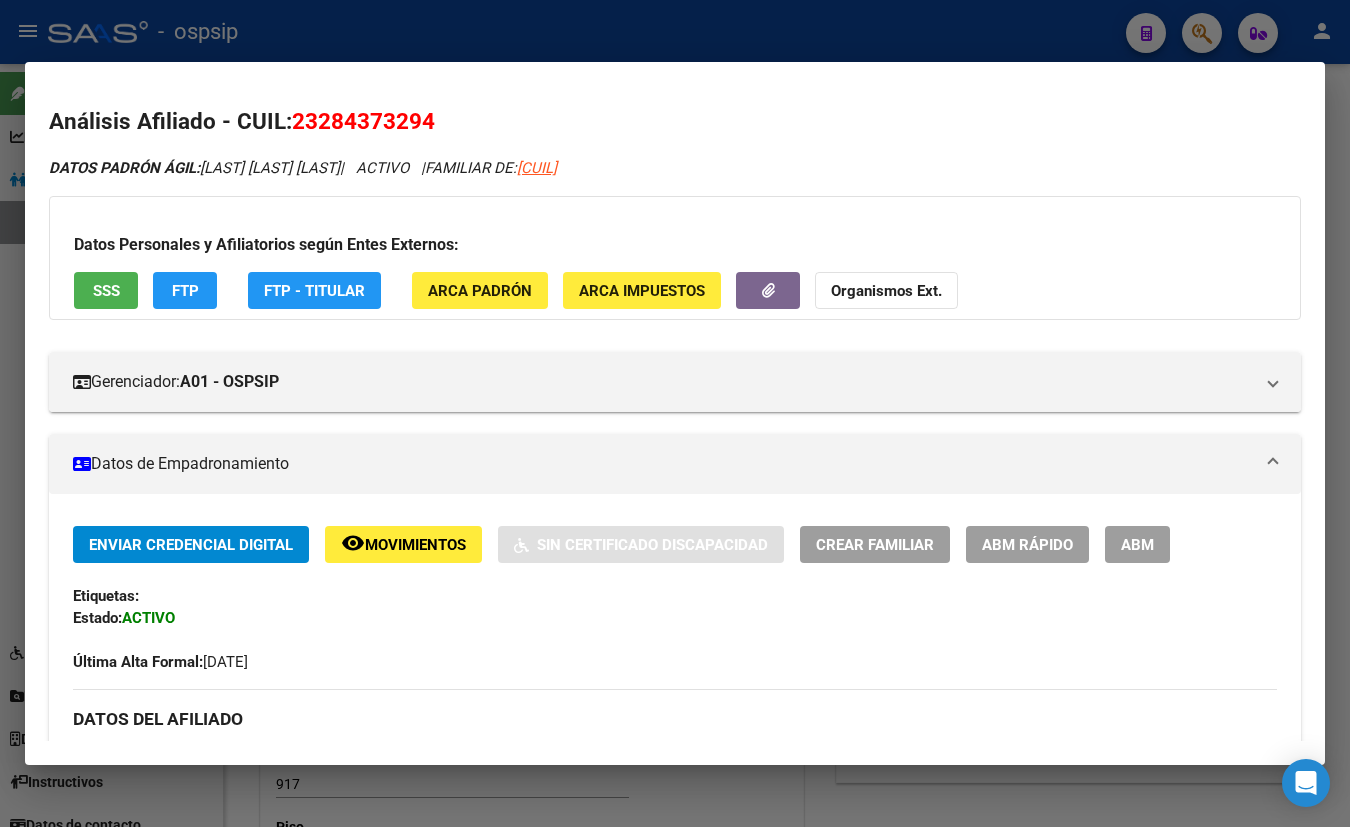 click on "SSS" at bounding box center [106, 291] 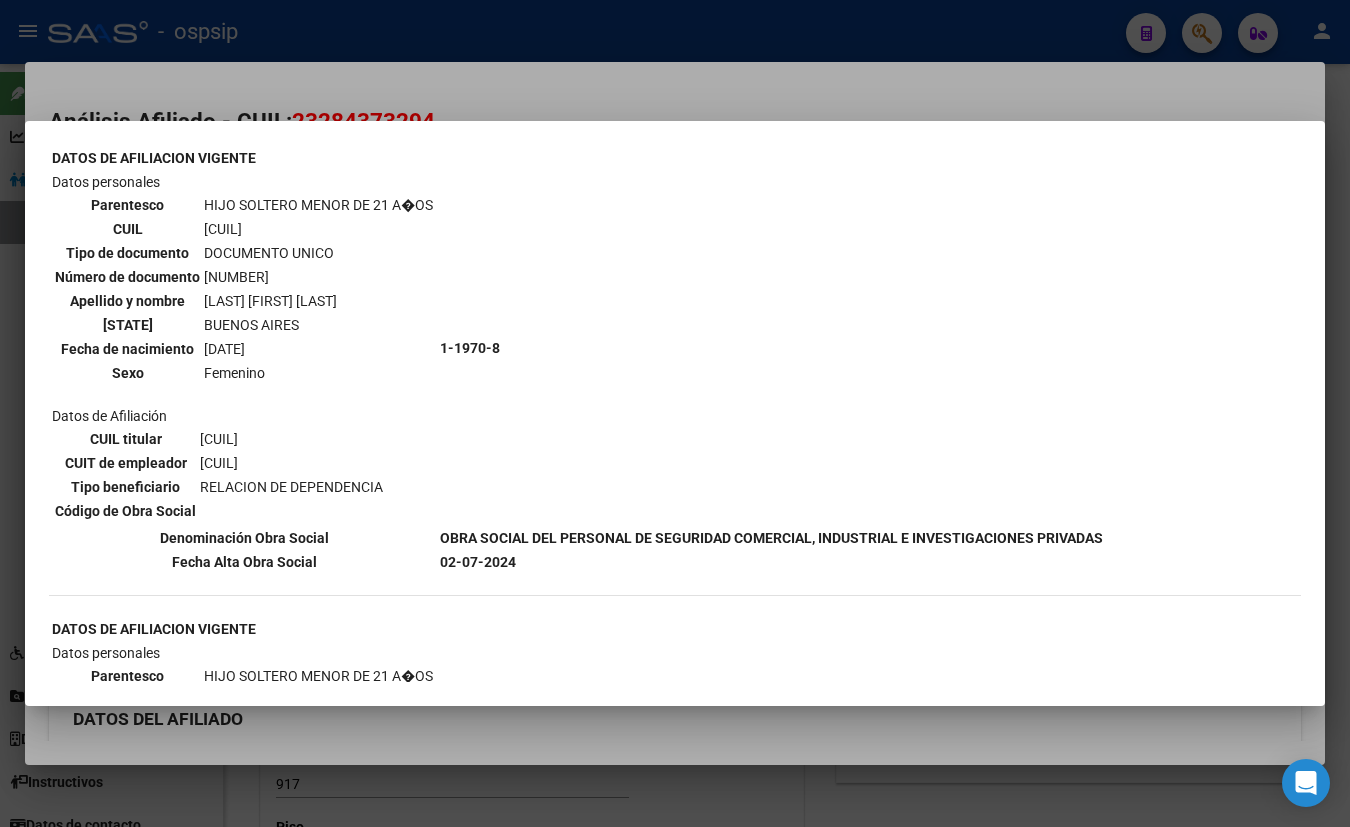 scroll, scrollTop: 1082, scrollLeft: 0, axis: vertical 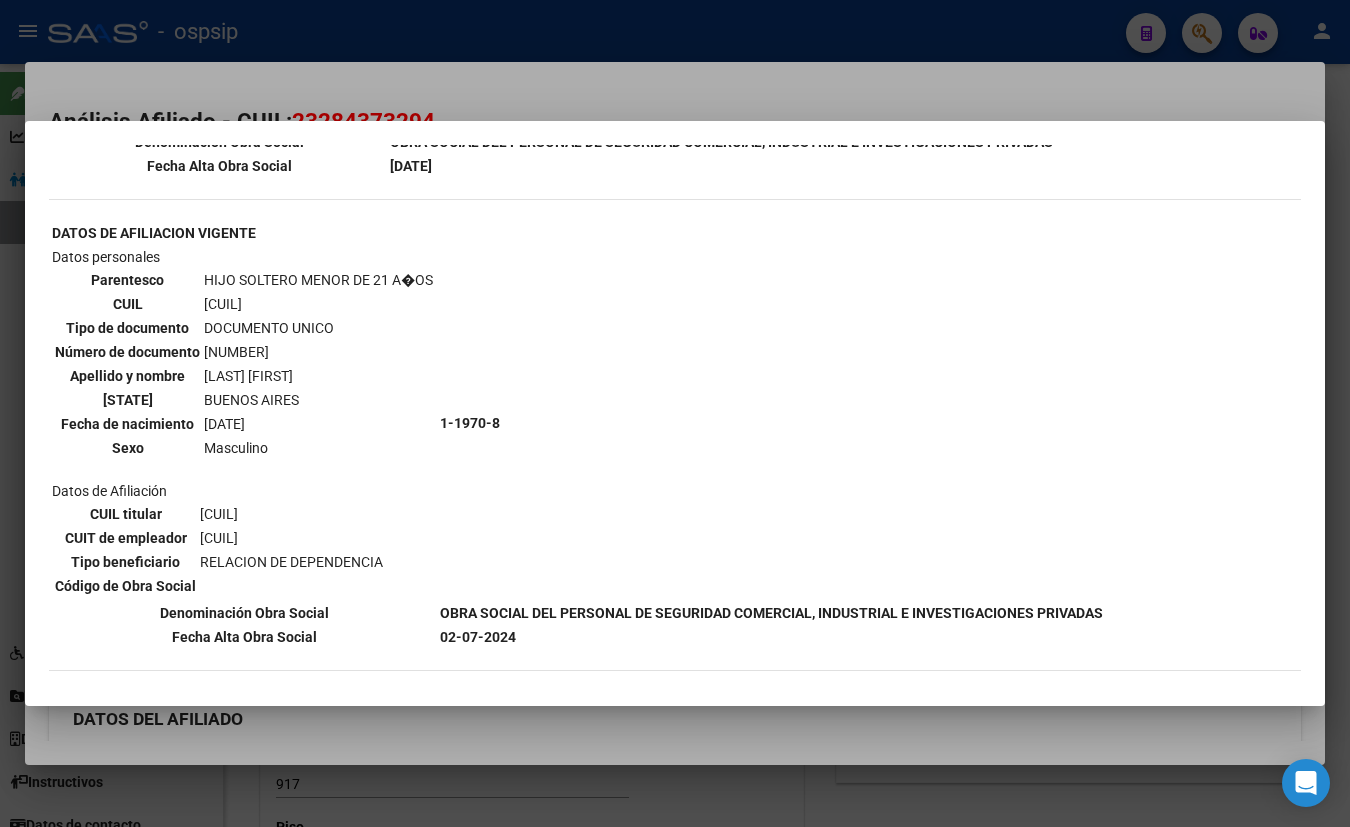 type 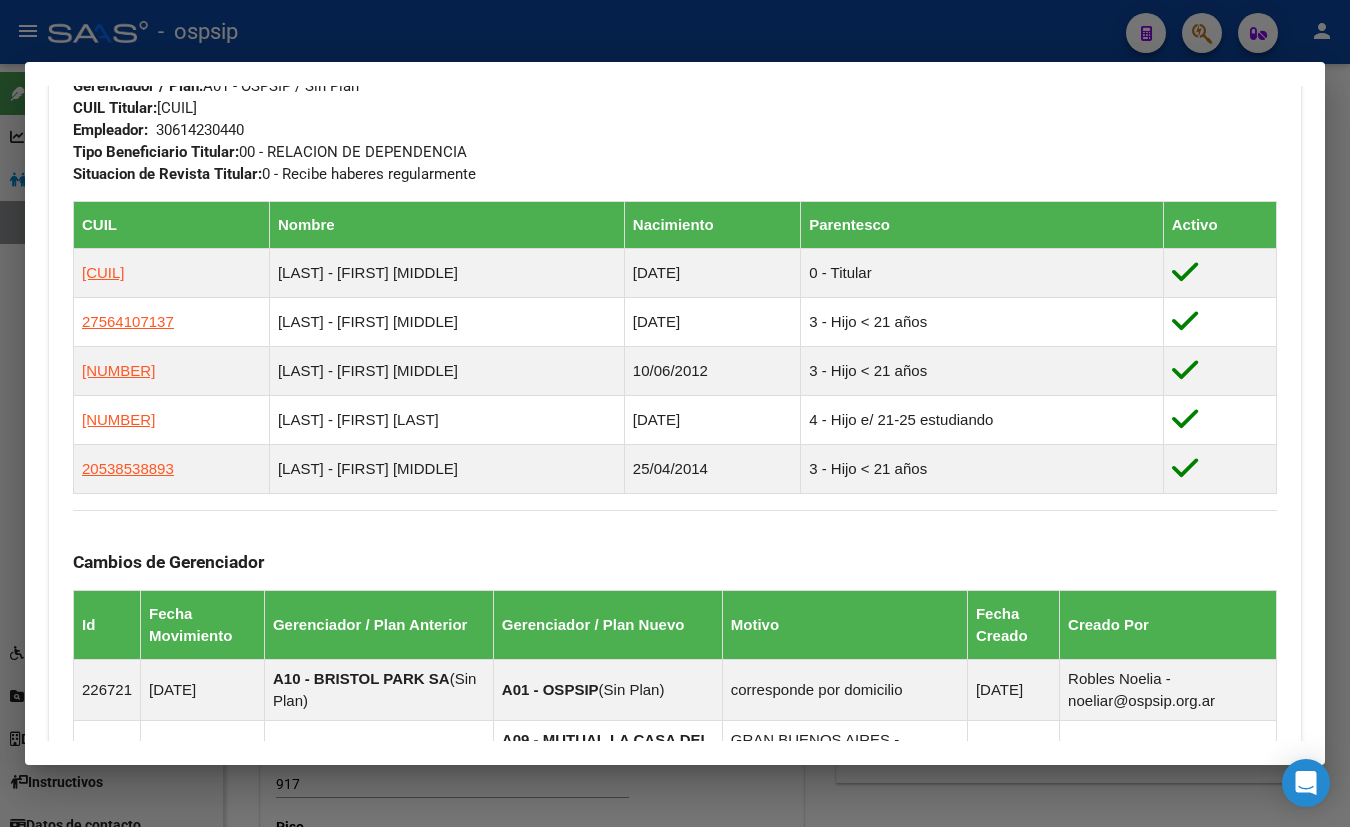 scroll, scrollTop: 945, scrollLeft: 0, axis: vertical 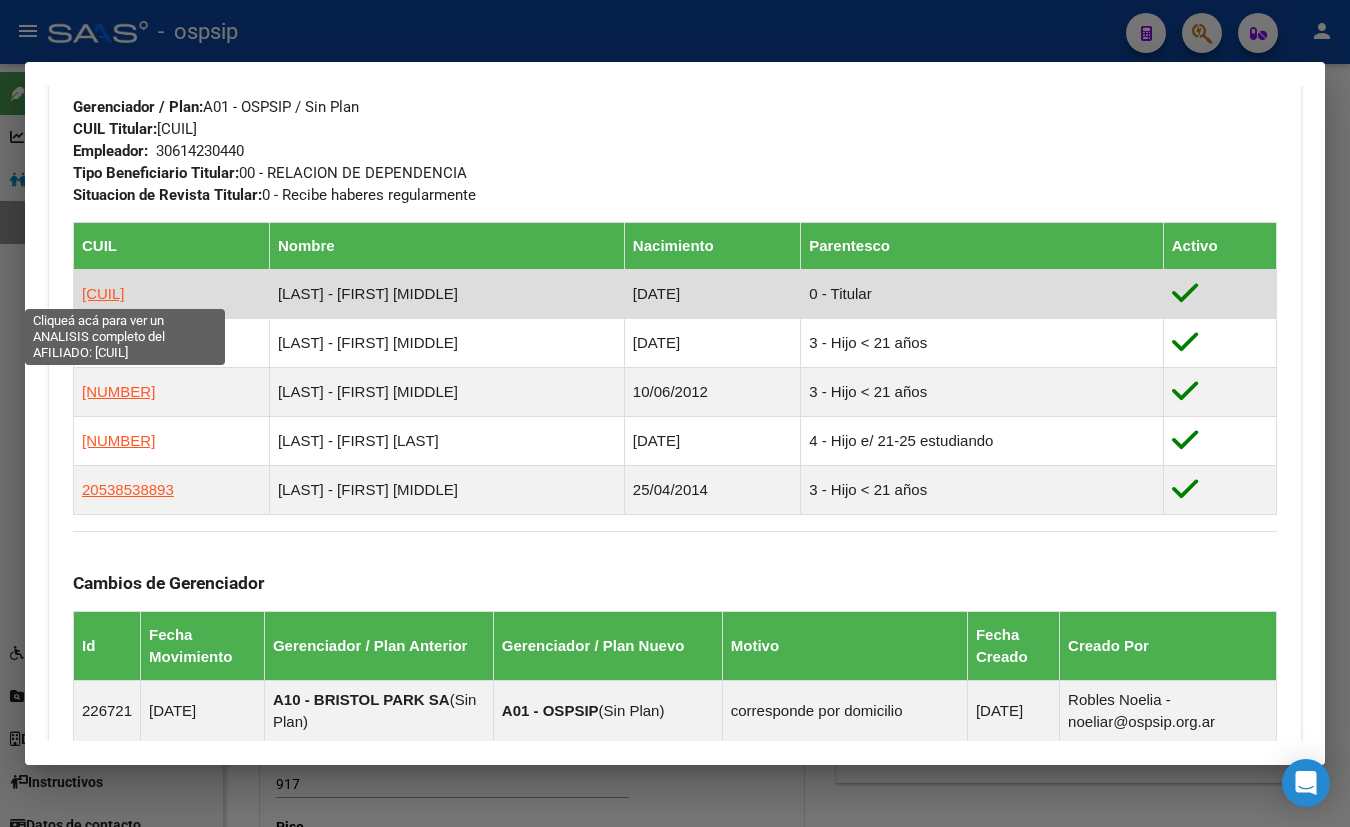 click on "[CUIL]" at bounding box center (103, 293) 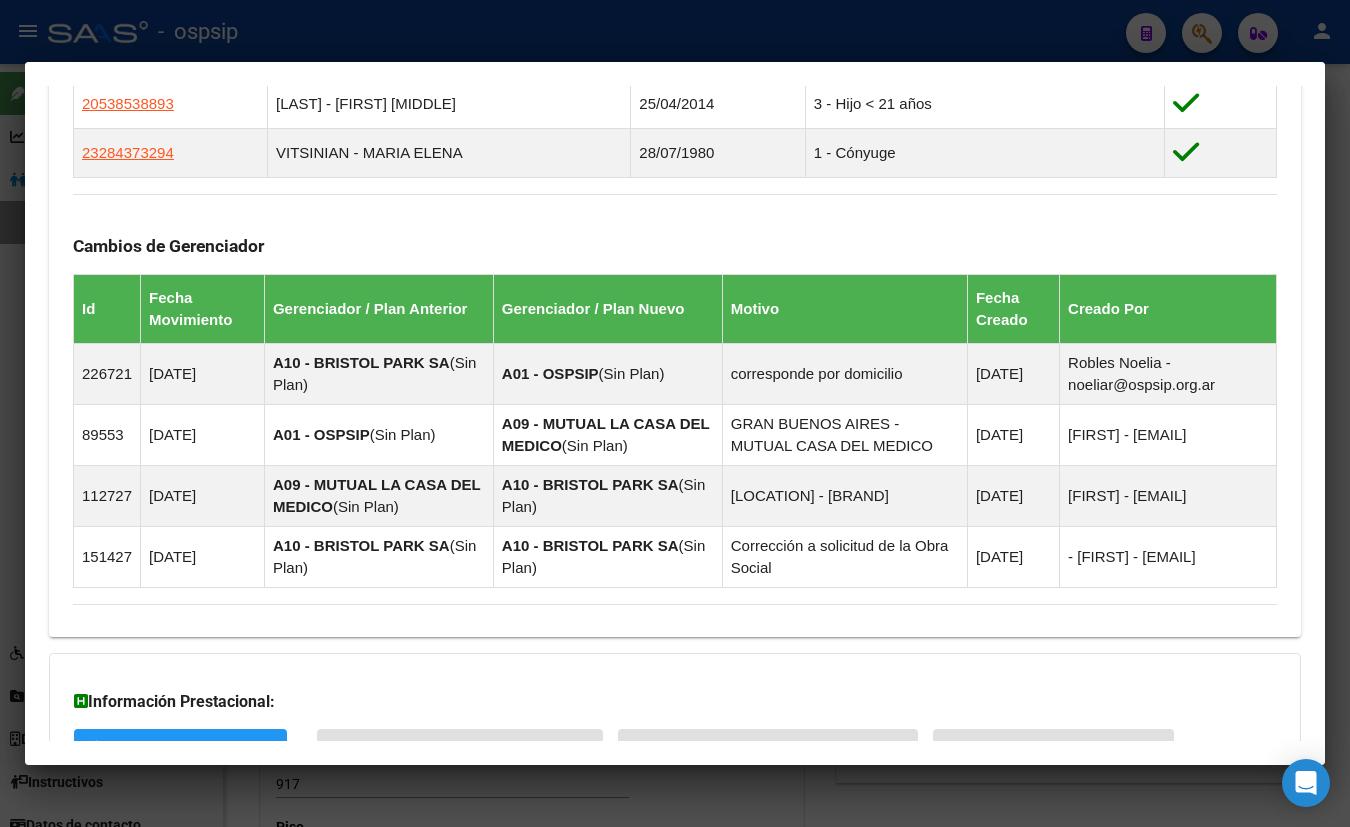scroll, scrollTop: 1420, scrollLeft: 0, axis: vertical 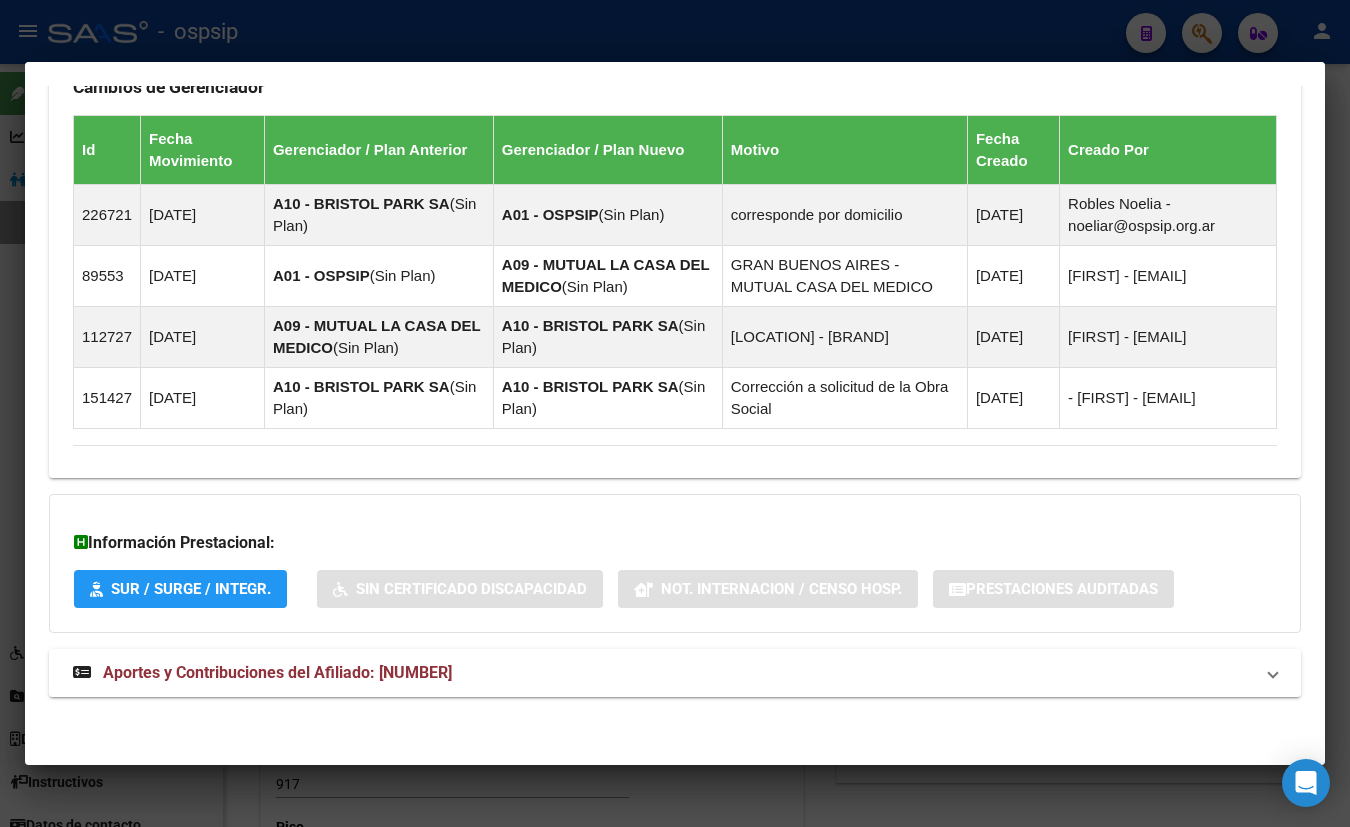 drag, startPoint x: 385, startPoint y: 673, endPoint x: 408, endPoint y: 677, distance: 23.345236 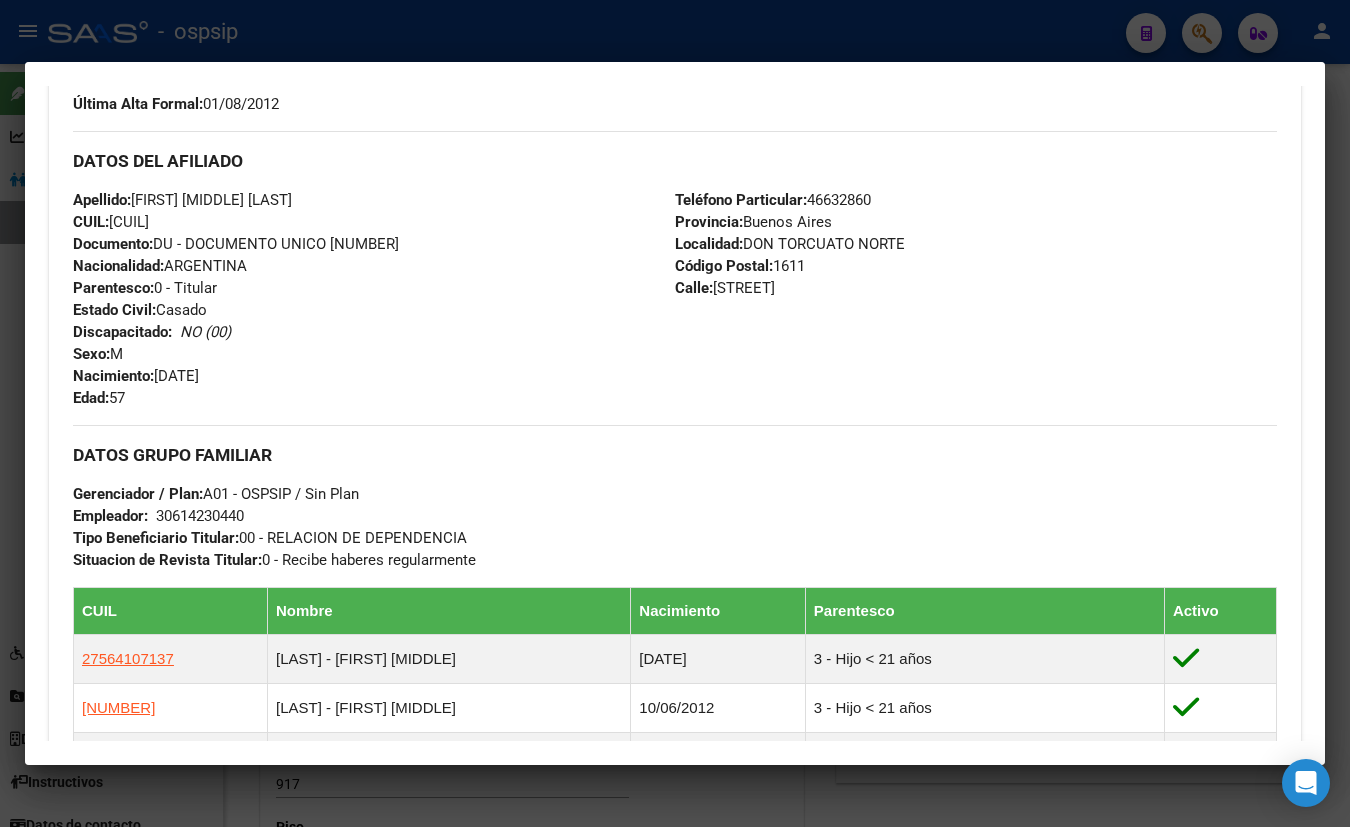 scroll, scrollTop: 376, scrollLeft: 0, axis: vertical 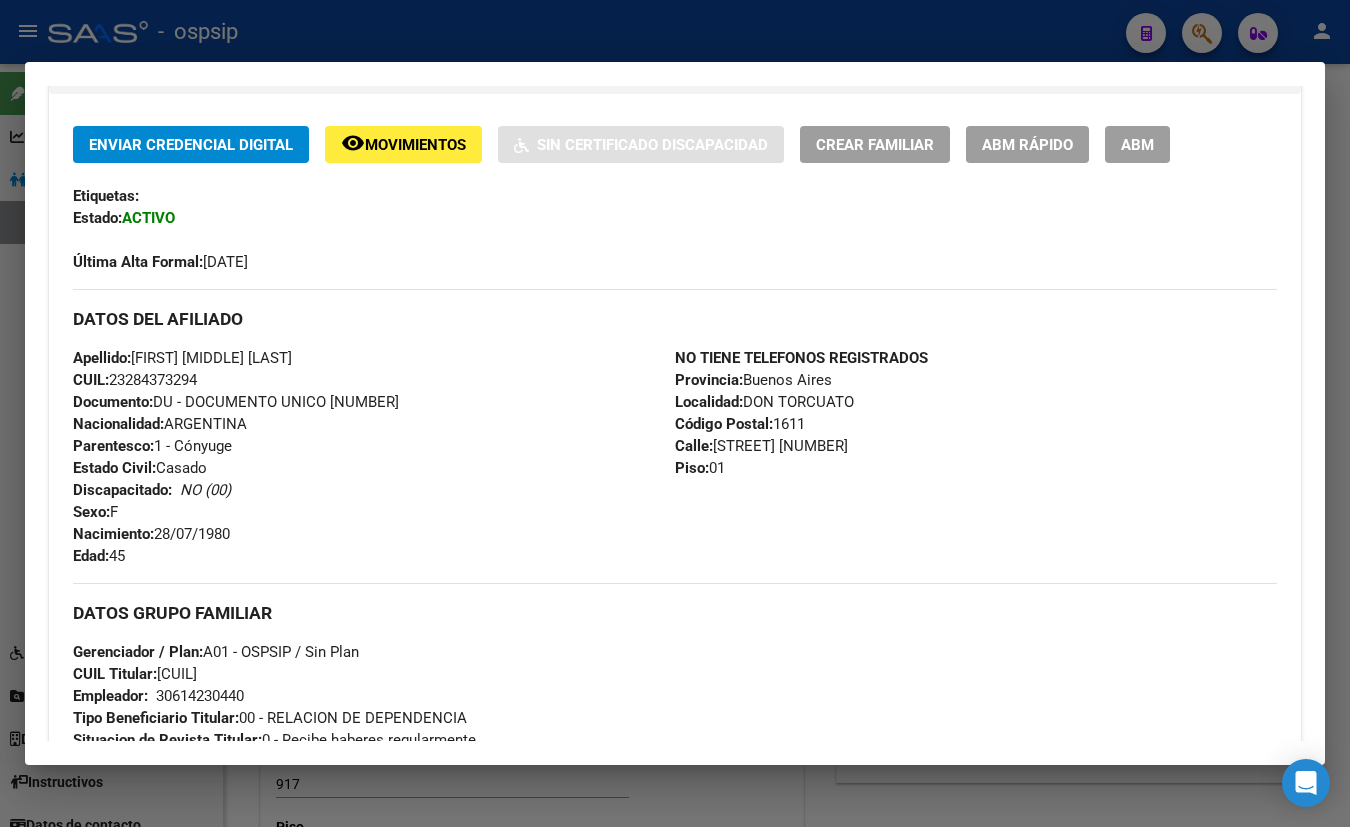 click on "Apellido: [FIRST] [MIDDLE] [LAST] CUIL: [NUMBER] Documento: DU - DOCUMENTO UNICO [NUMBER] Nacionalidad: ARGENTINA Parentesco: 1 - Cónyuge Estado Civil: Casado Discapacitado: NO (00) Sexo: F Nacimiento: [DATE] Edad: 45" at bounding box center (374, 457) 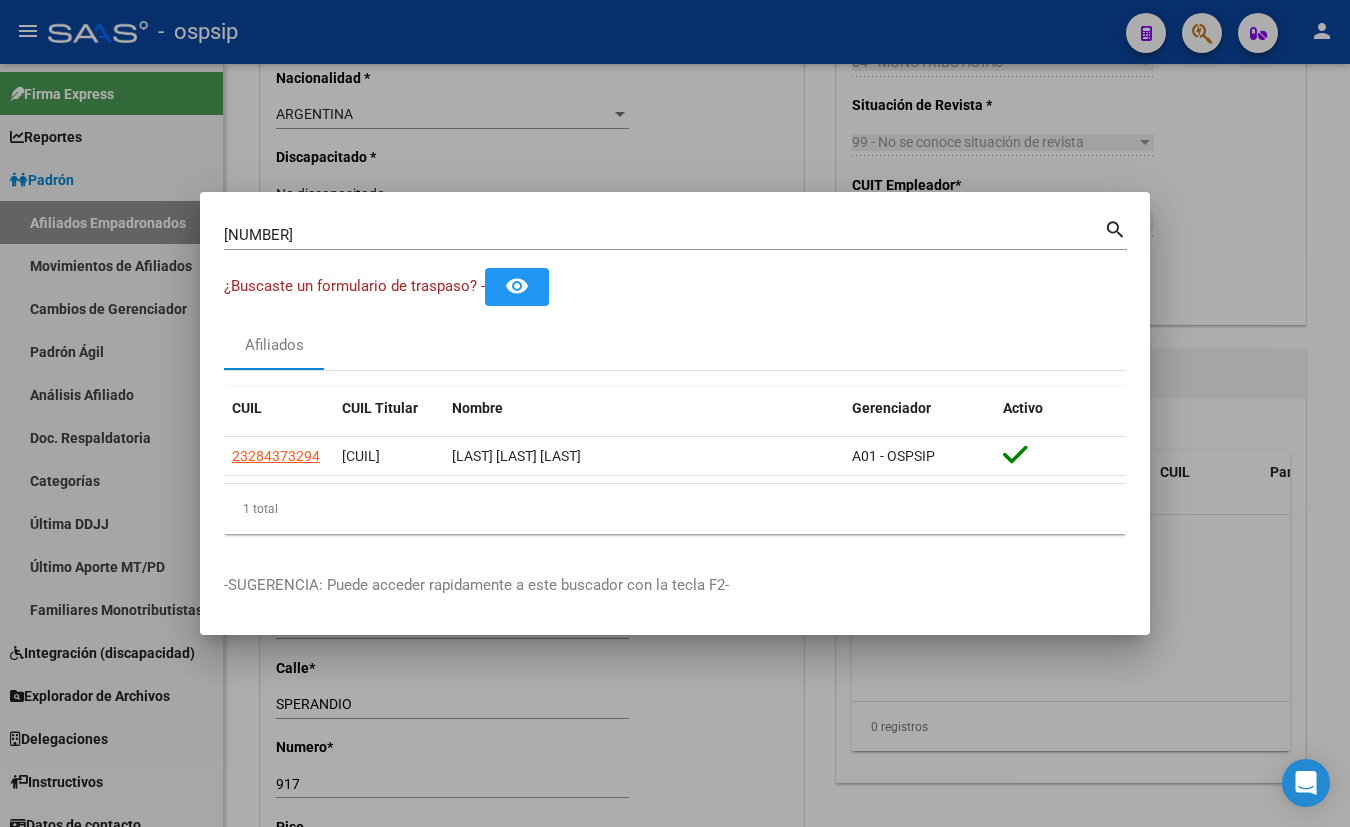 type 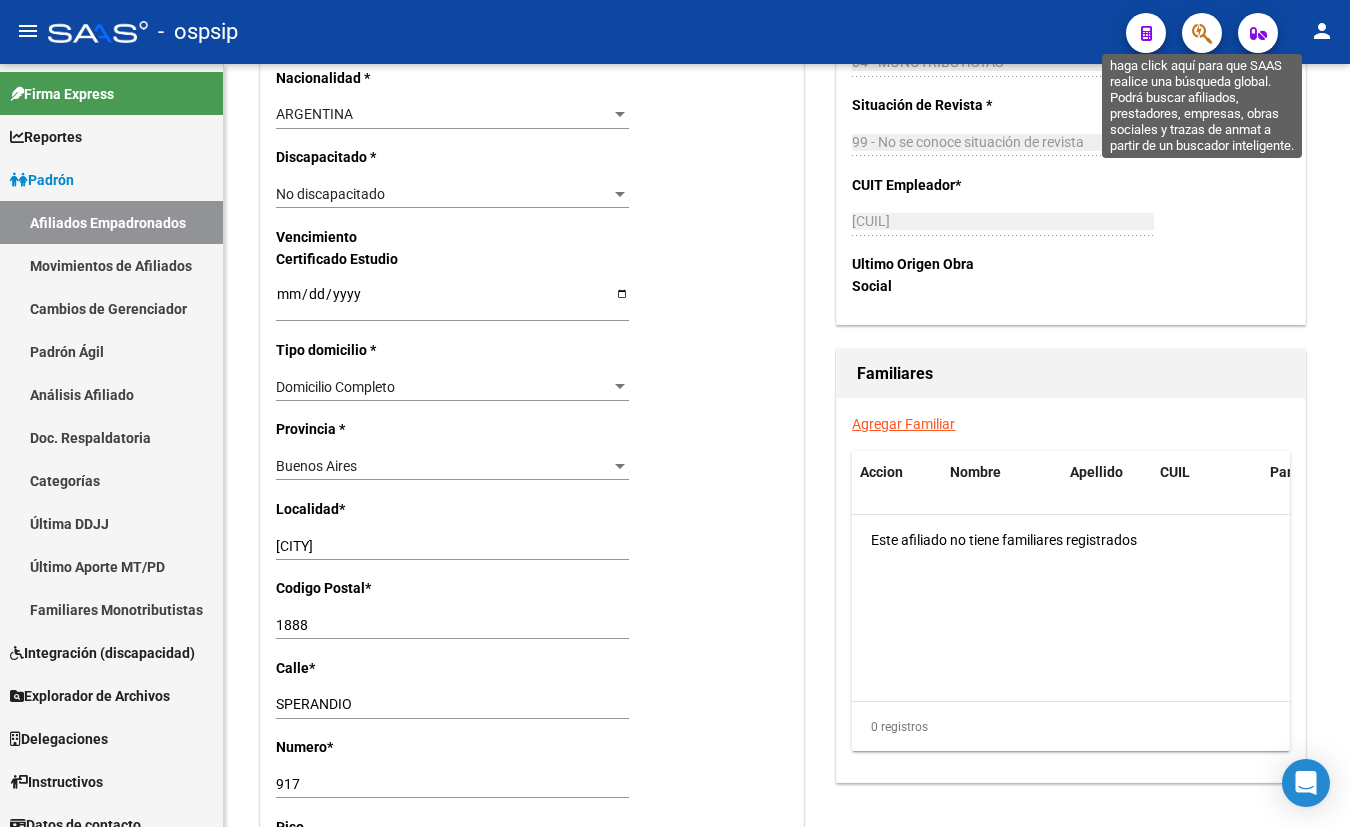 click 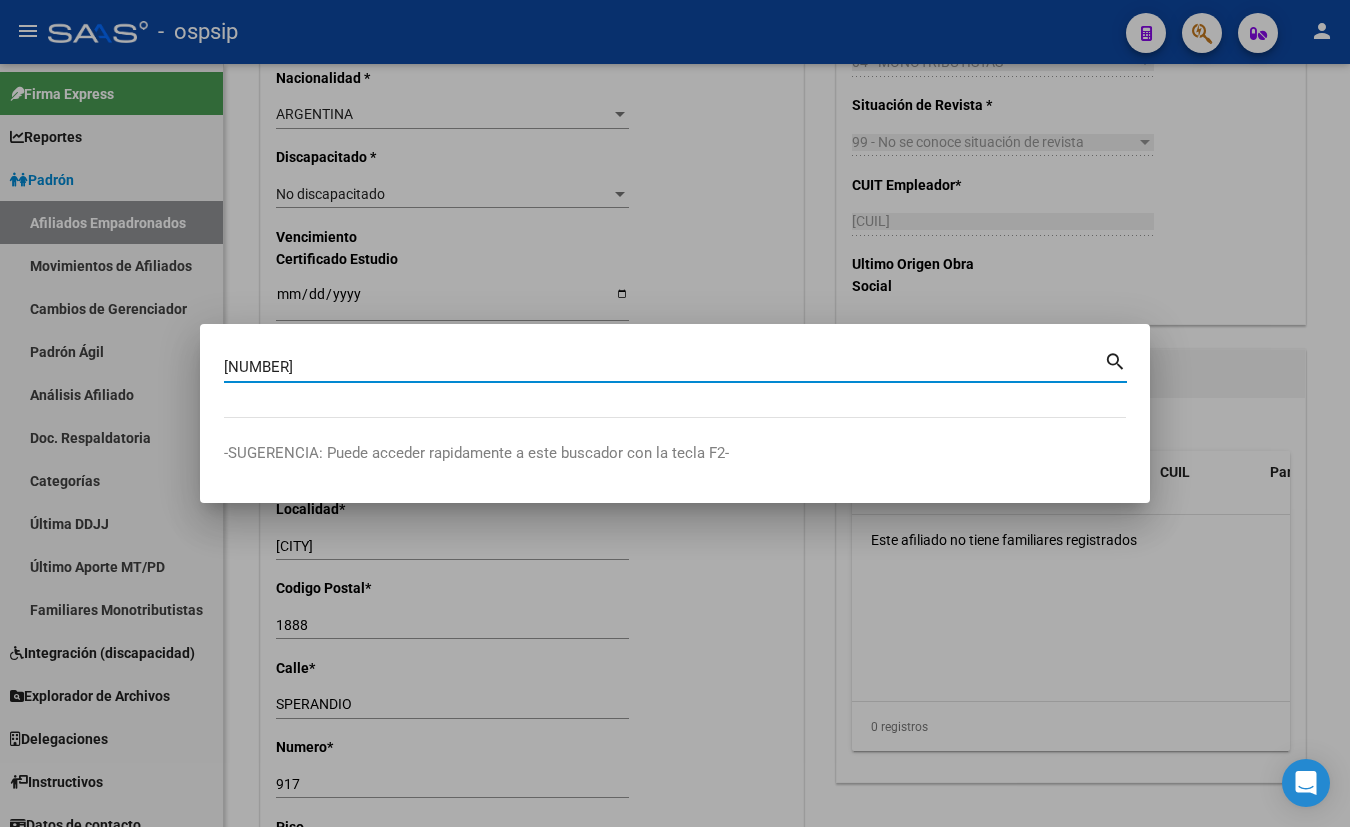 type on "[NUMBER]" 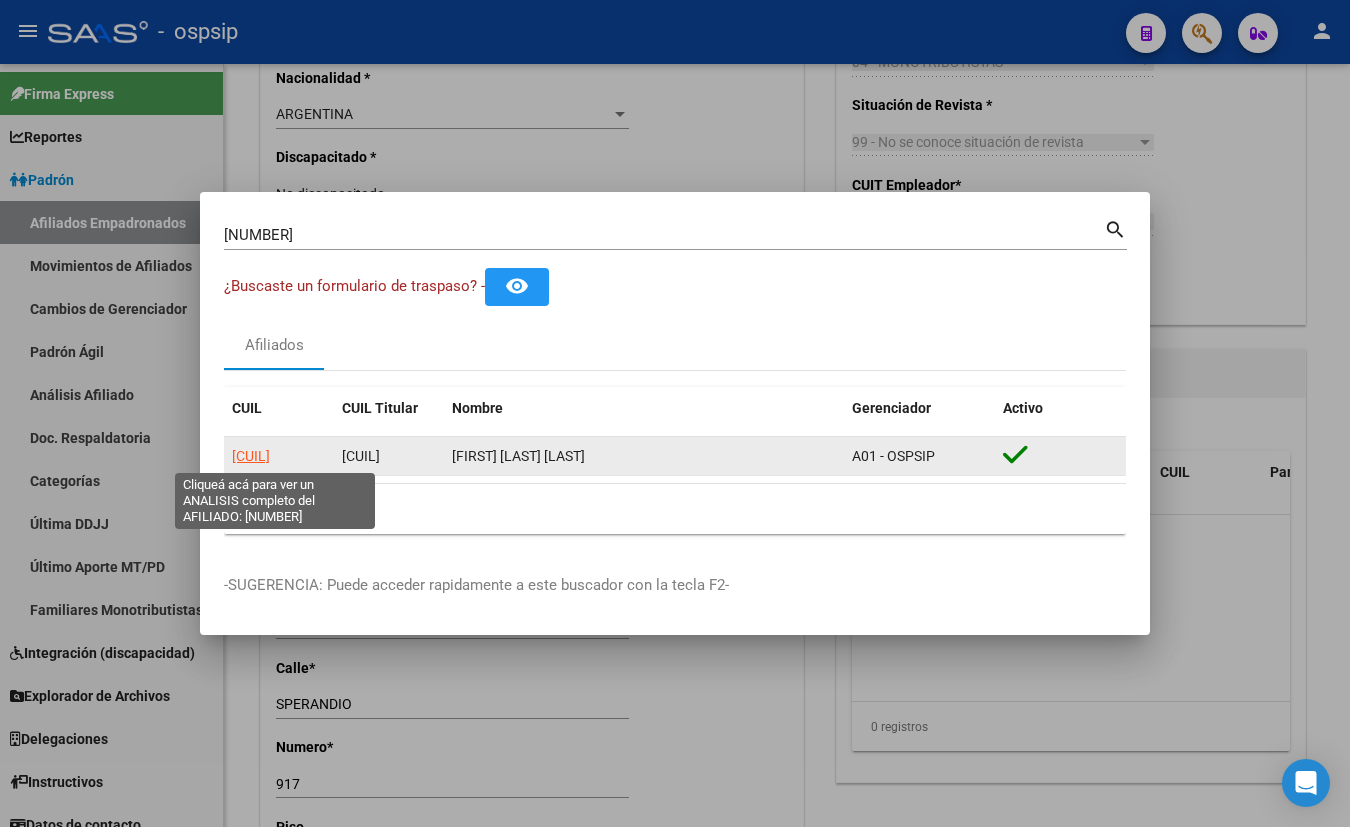 click on "[CUIL]" 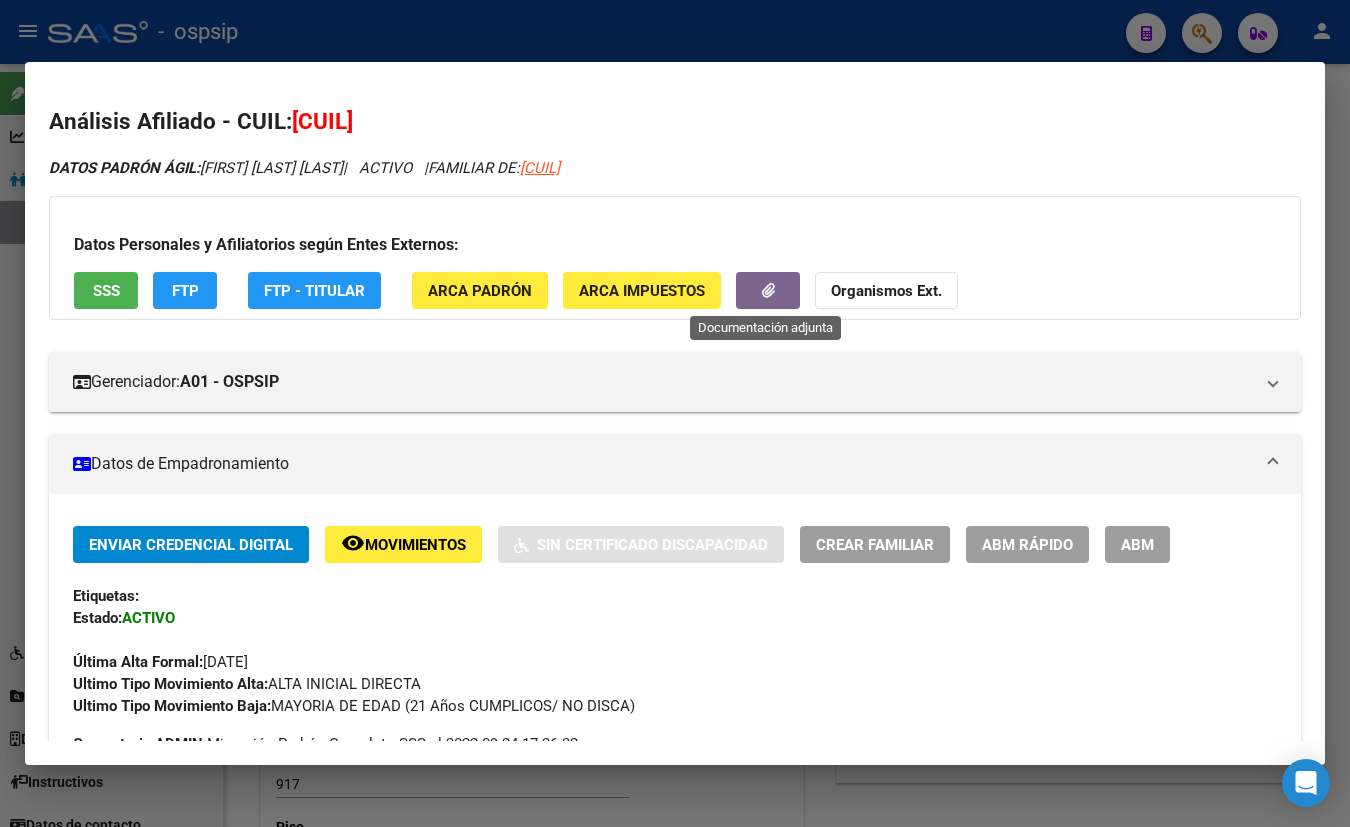 click 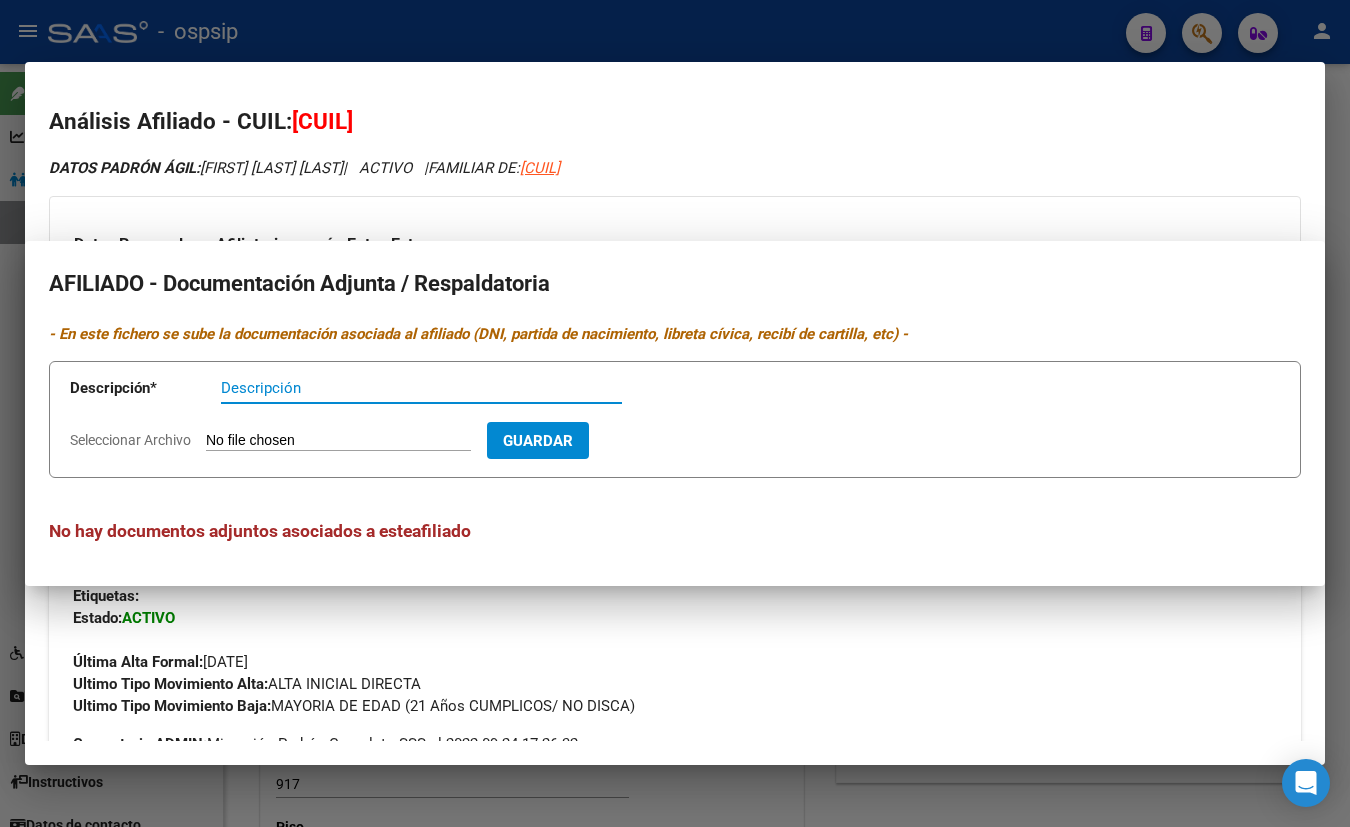 type 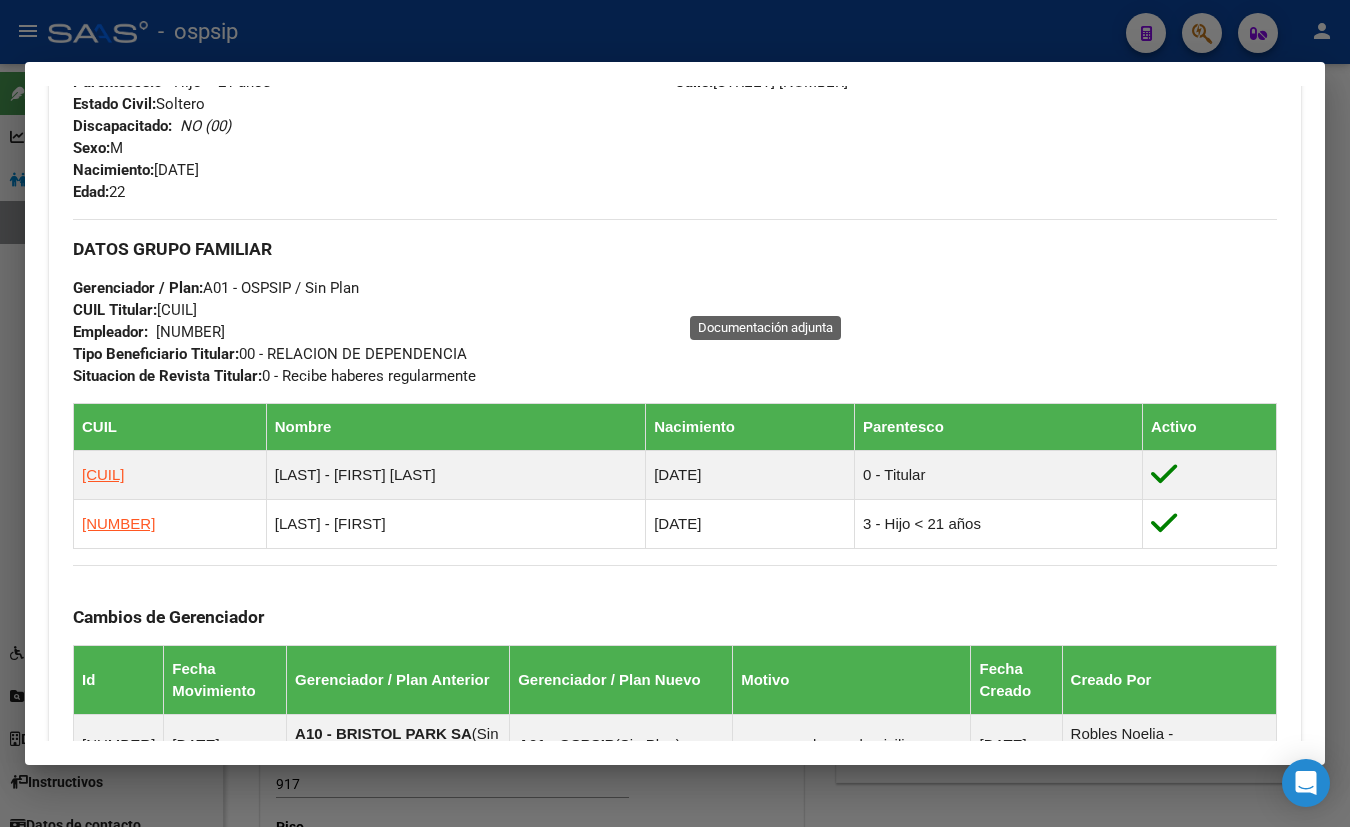 scroll, scrollTop: 909, scrollLeft: 0, axis: vertical 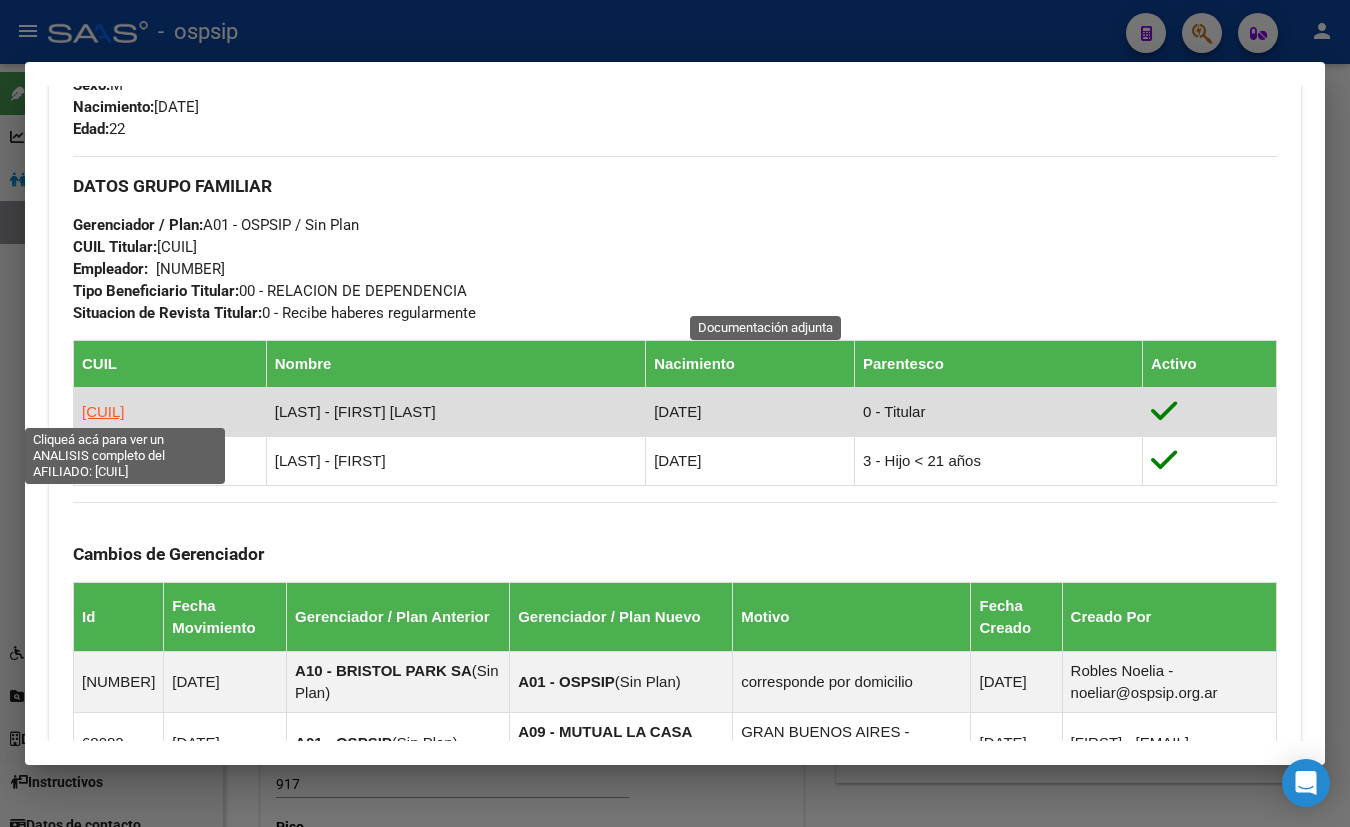 click on "[CUIL]" at bounding box center [103, 411] 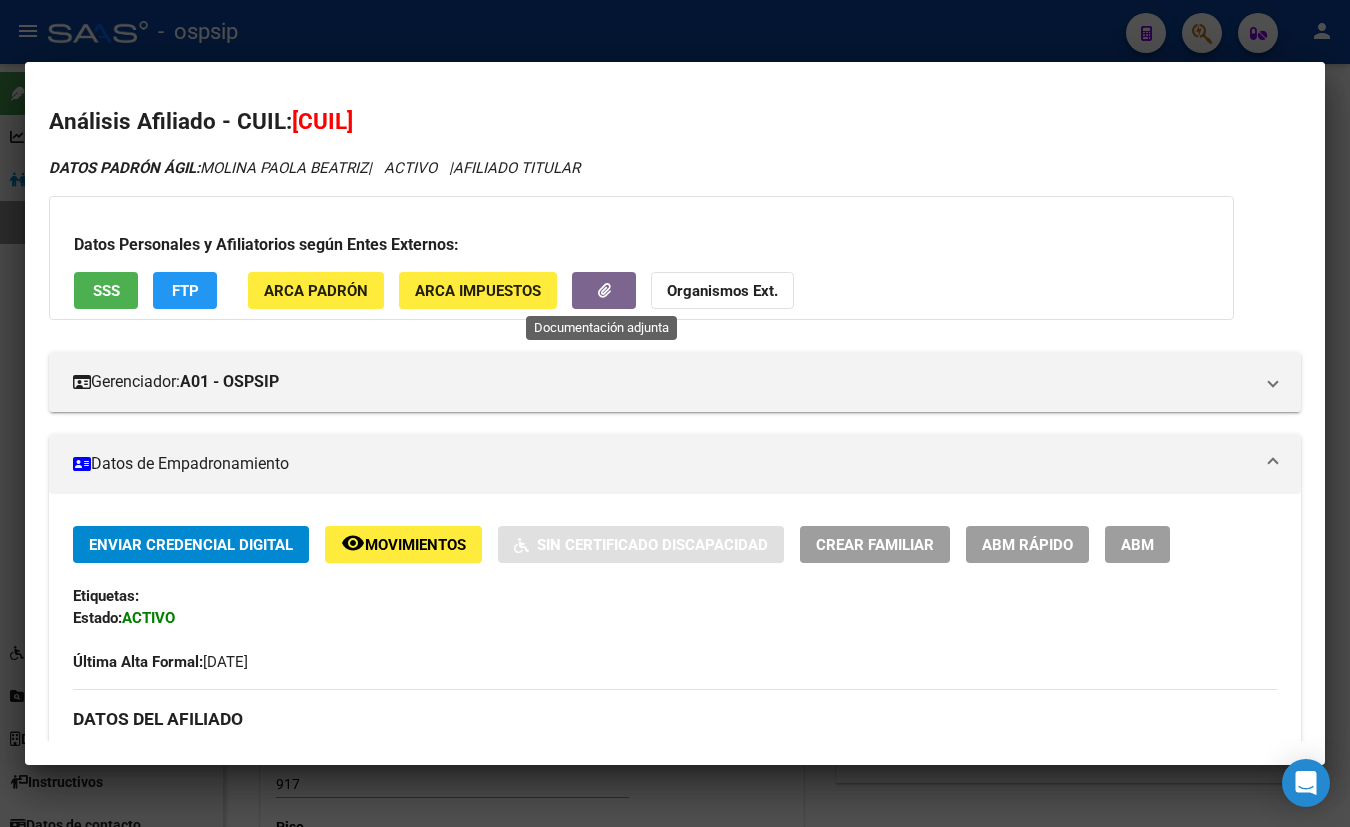 click 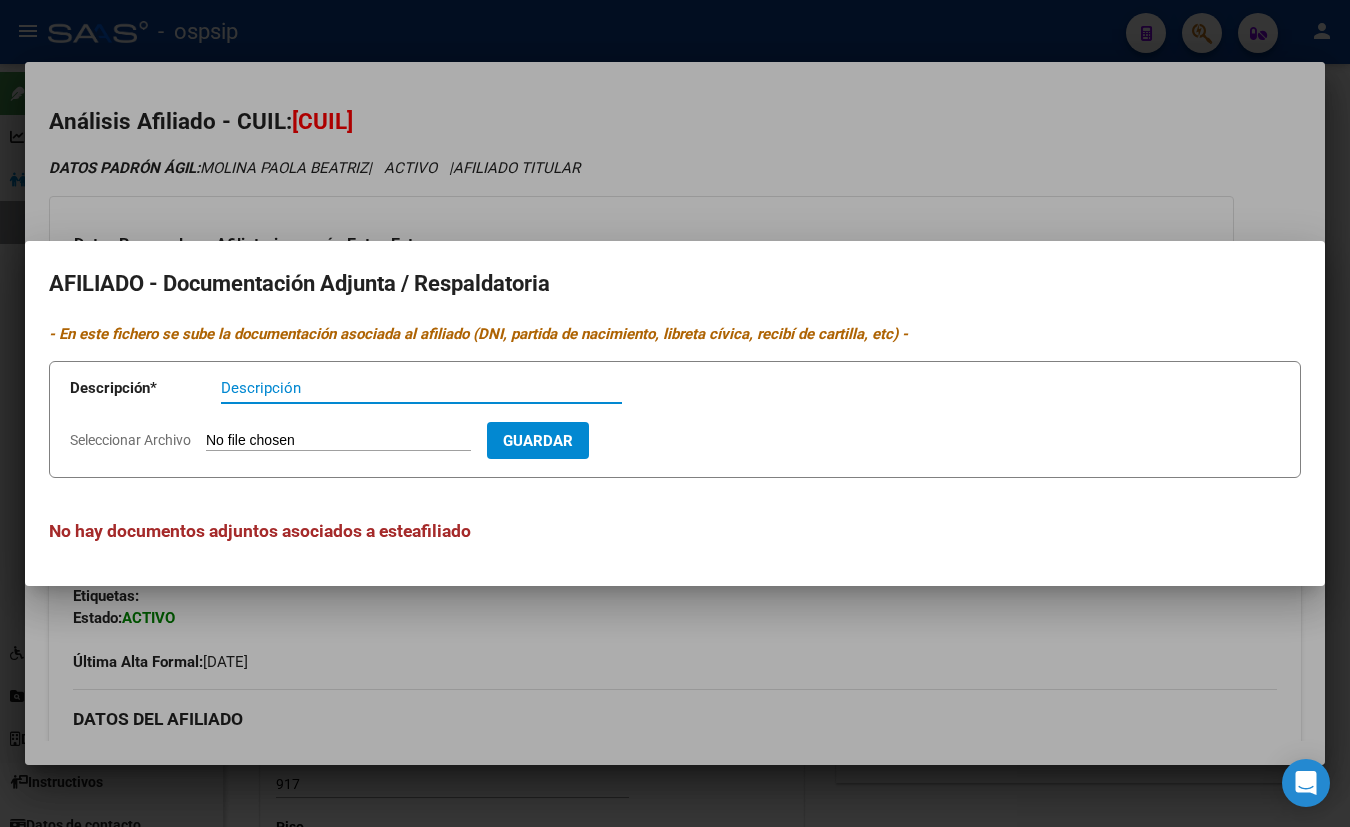 type 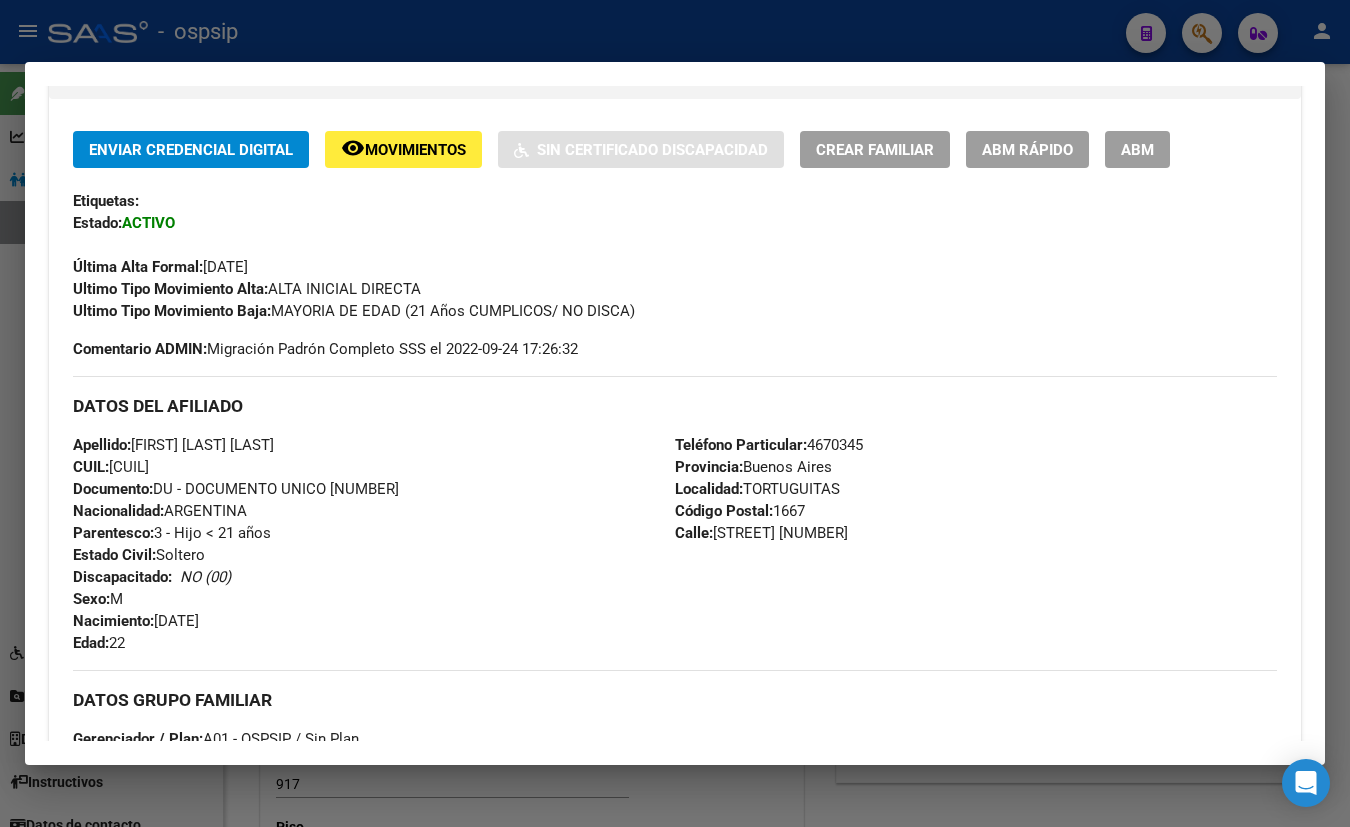 scroll, scrollTop: 363, scrollLeft: 0, axis: vertical 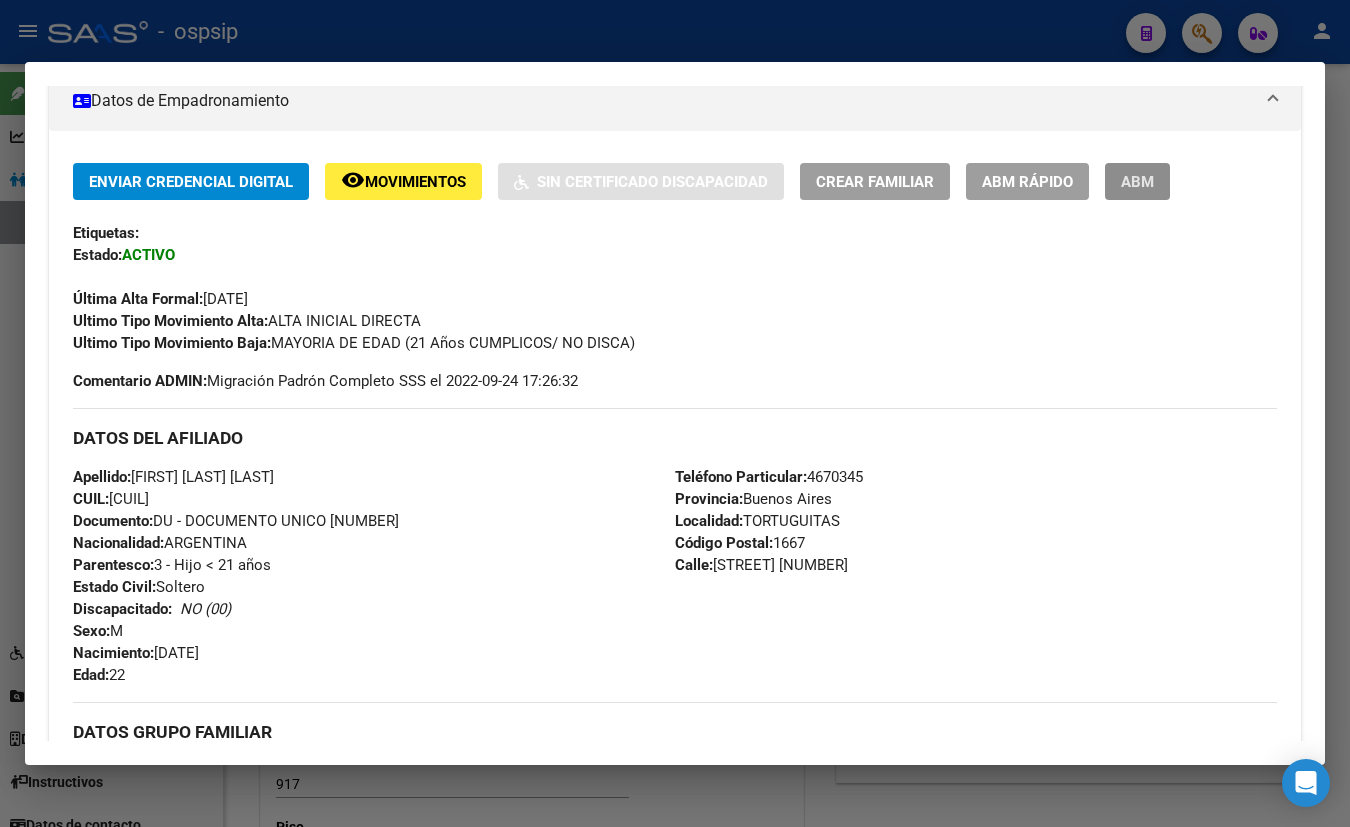 click on "ABM" at bounding box center (1137, 182) 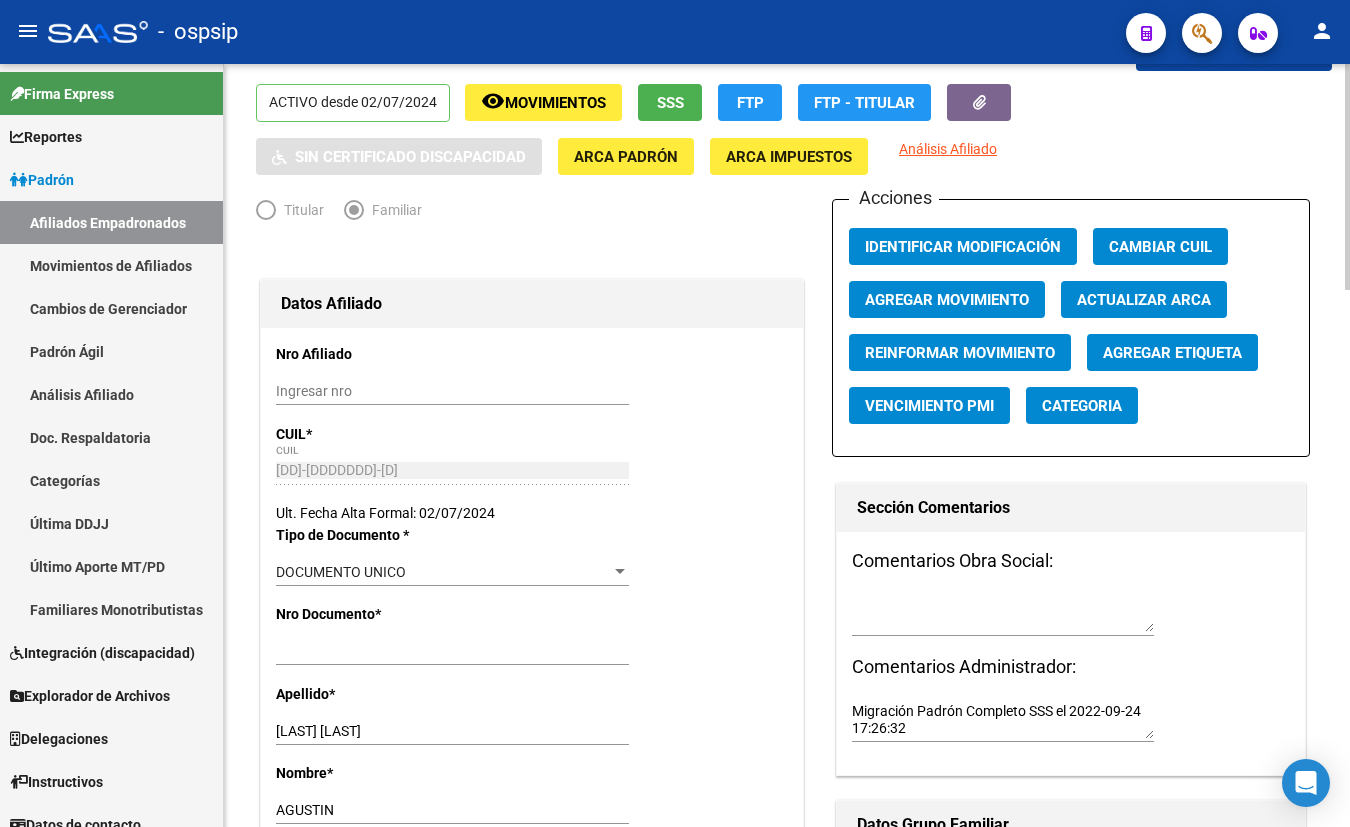 scroll, scrollTop: 181, scrollLeft: 0, axis: vertical 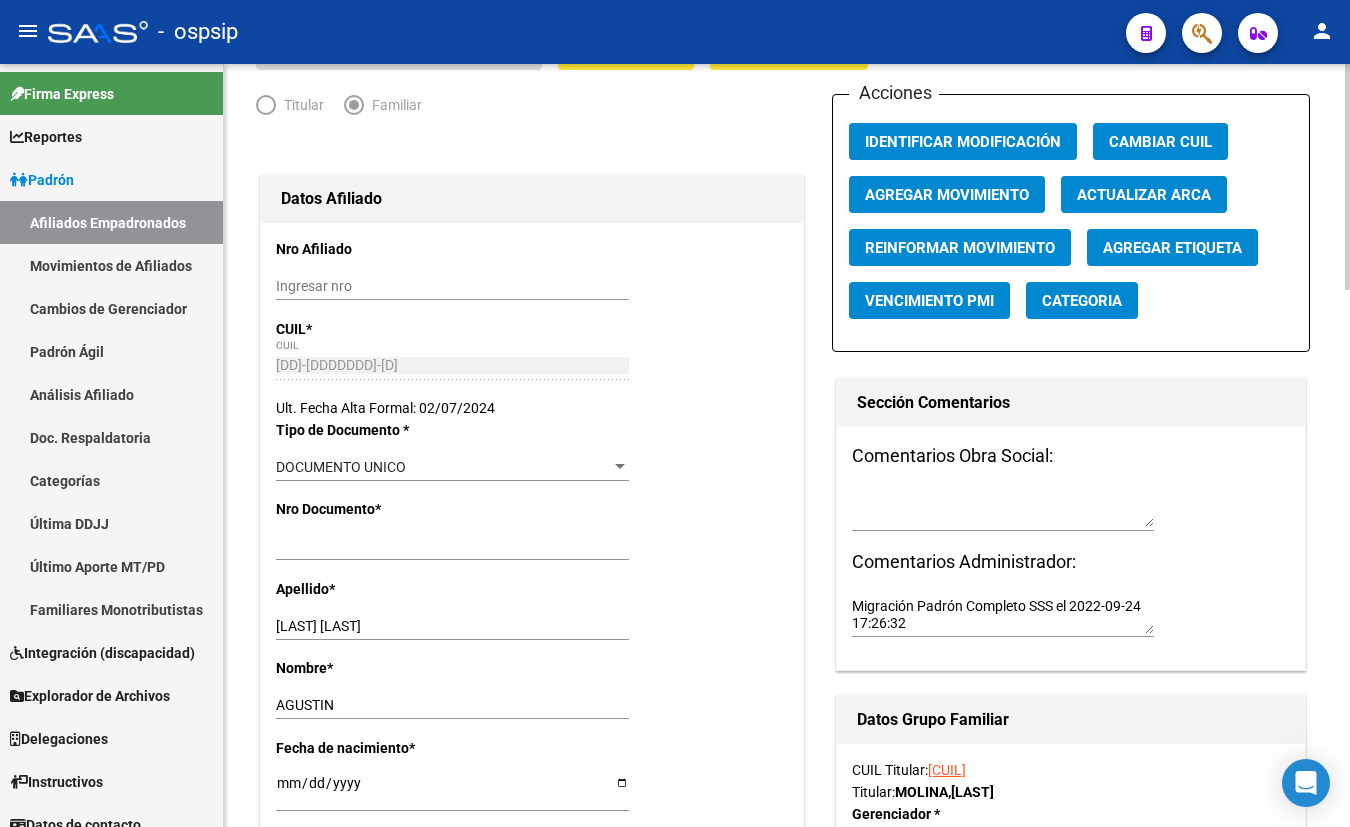 click on "Agregar Movimiento" 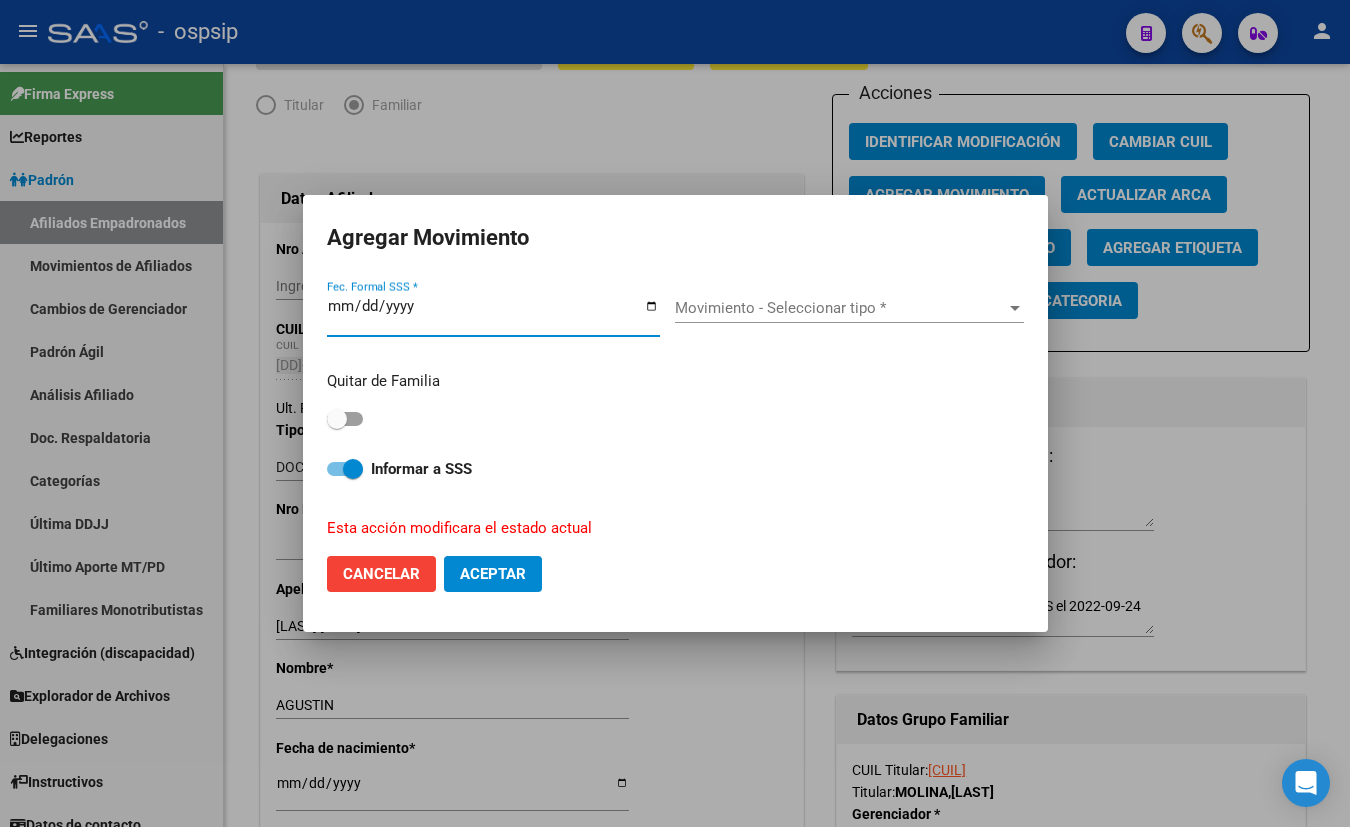 type on "[DATE]" 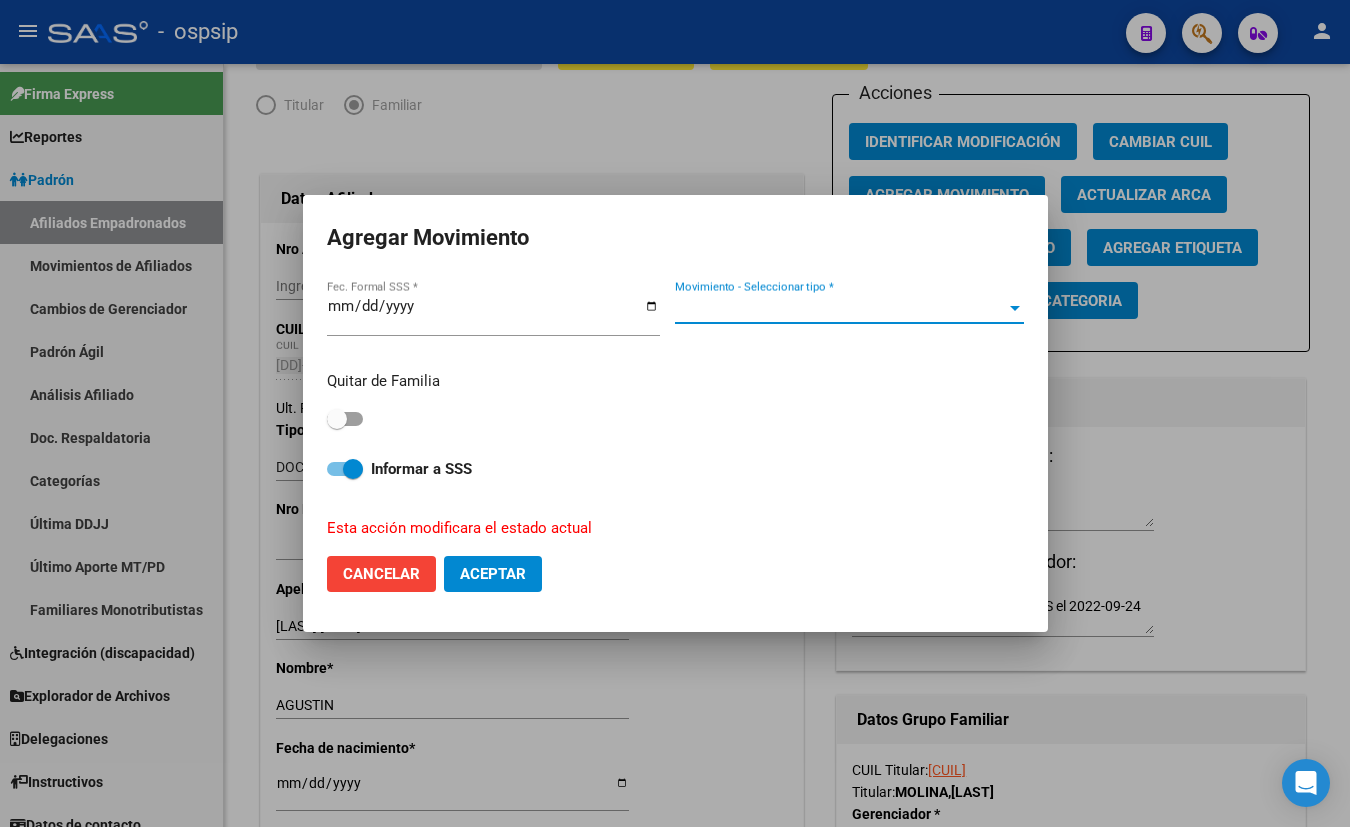 click on "Movimiento - Seleccionar tipo *" at bounding box center (840, 308) 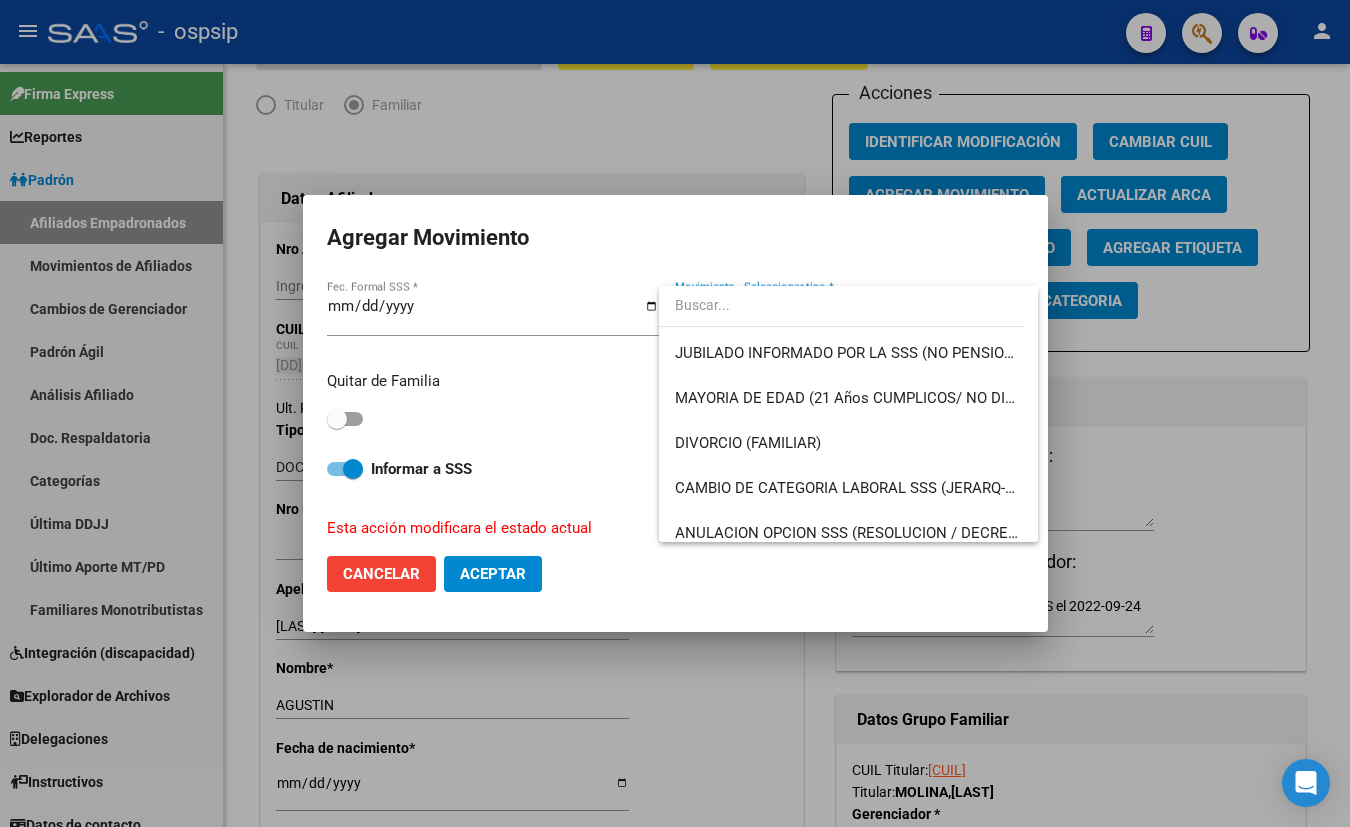 scroll, scrollTop: 181, scrollLeft: 0, axis: vertical 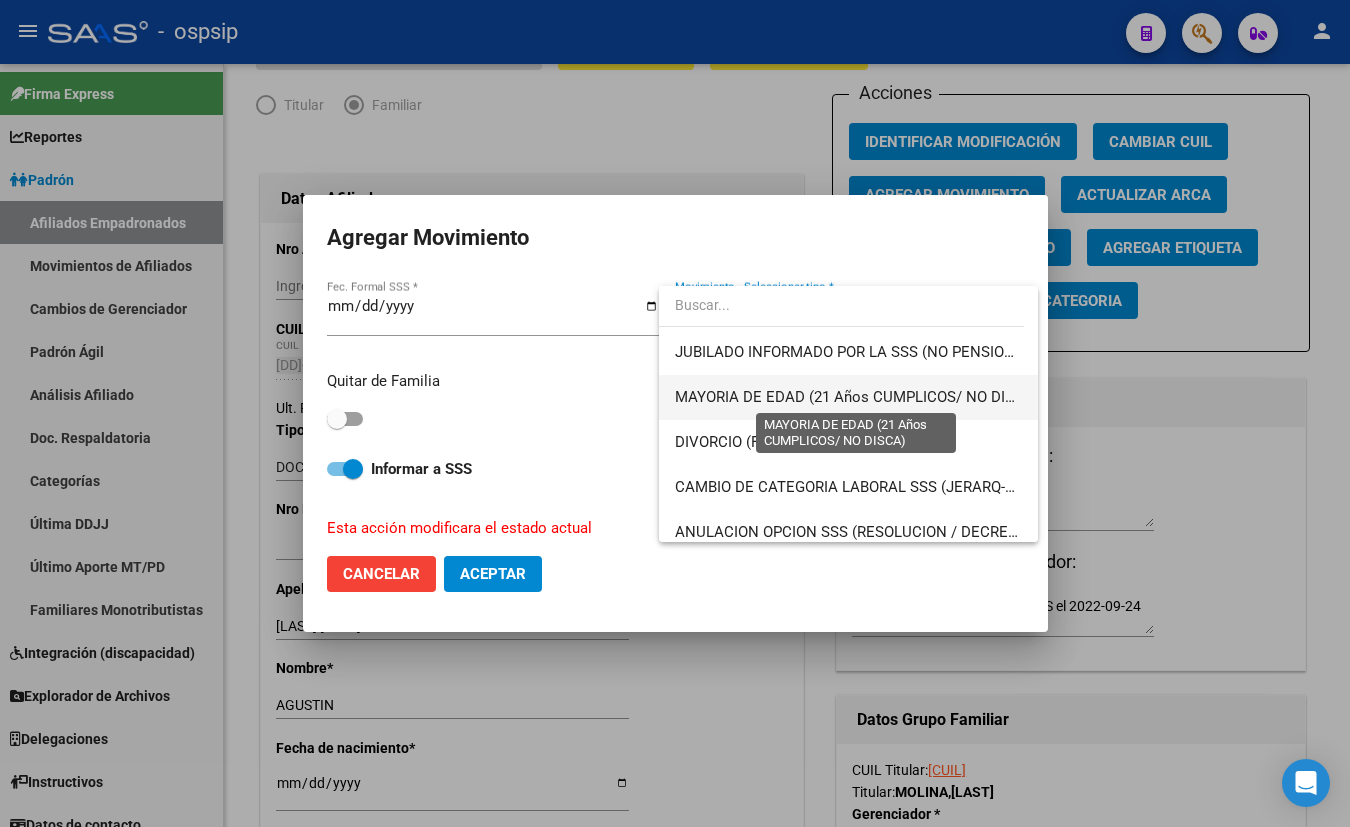 click on "MAYORIA DE EDAD (21 Años CUMPLICOS/ NO DISCA)" at bounding box center [857, 397] 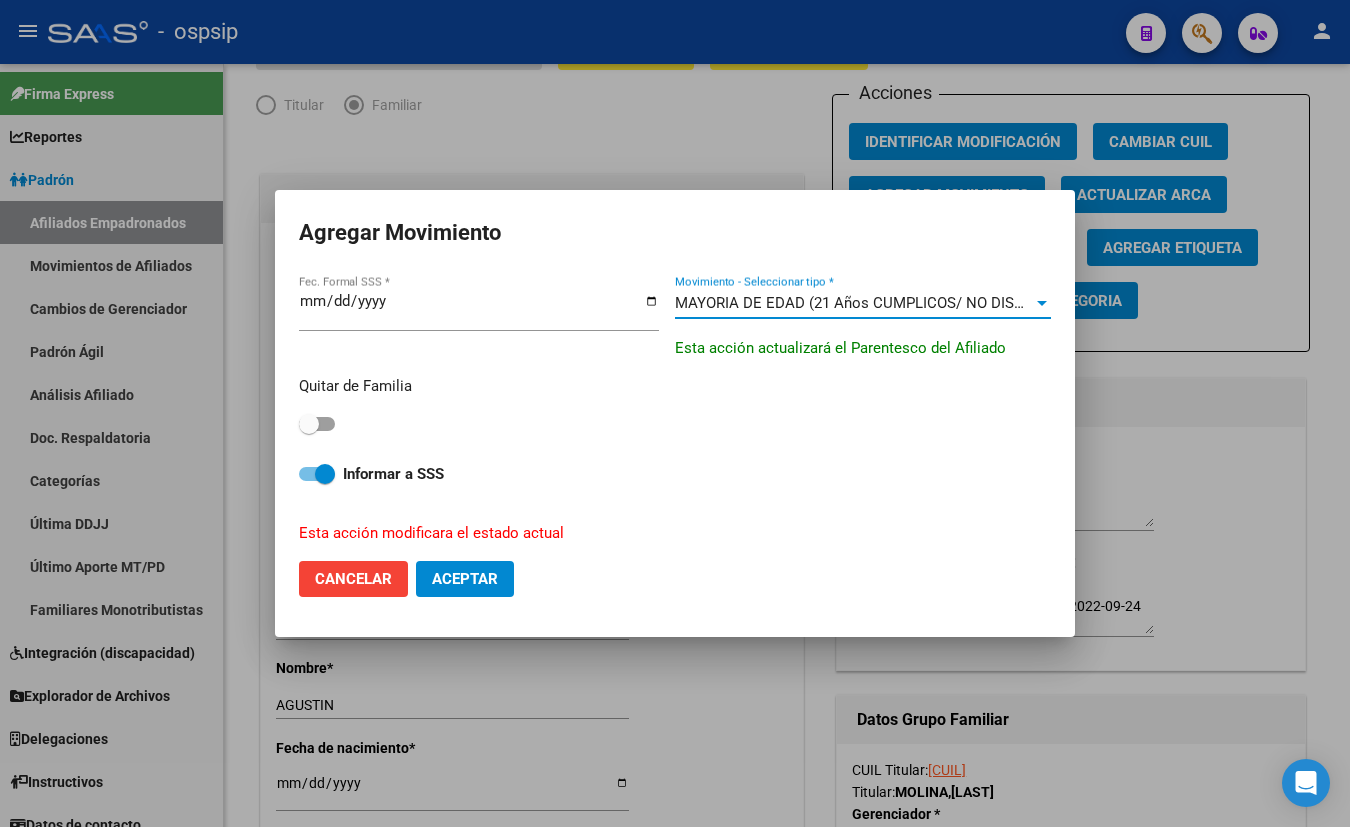 click at bounding box center (317, 424) 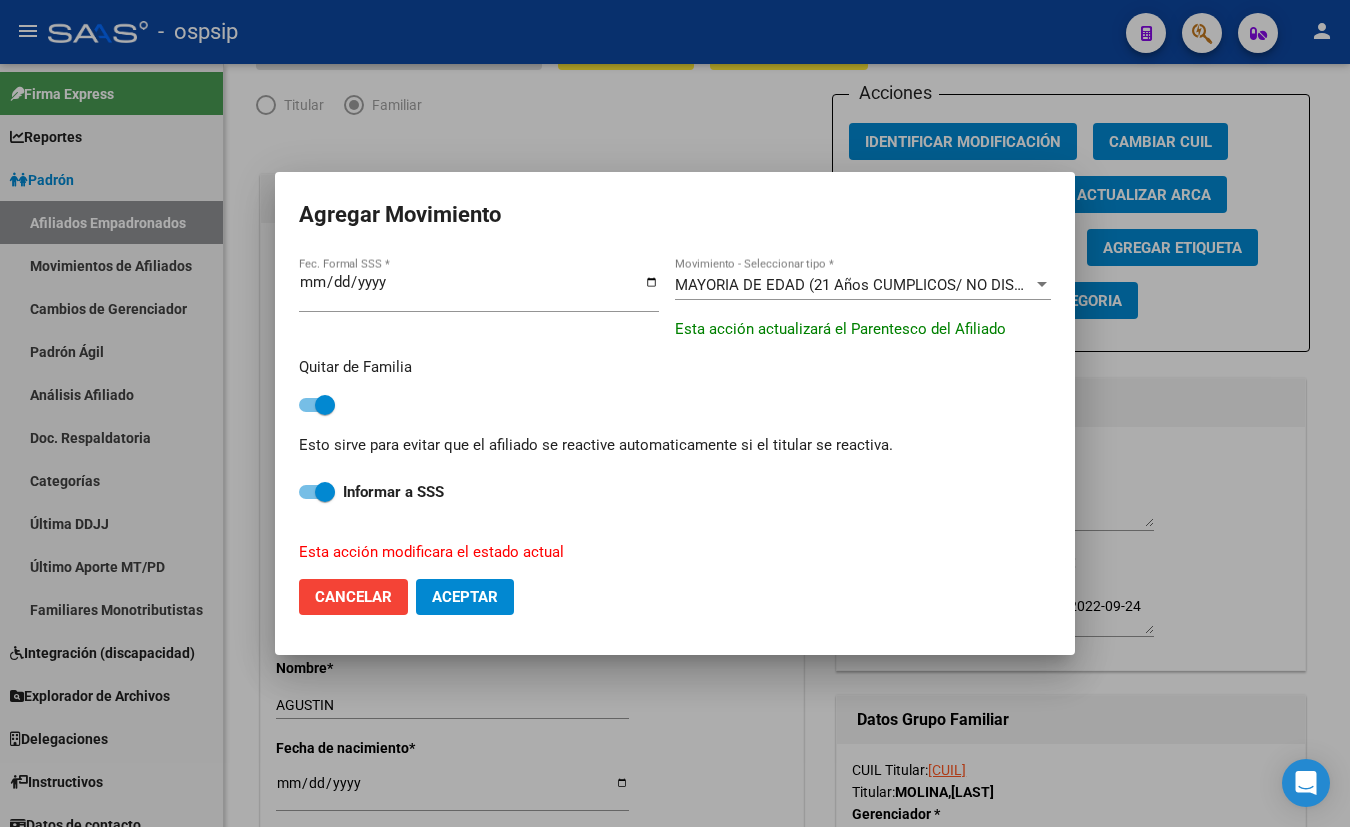 click on "Aceptar" 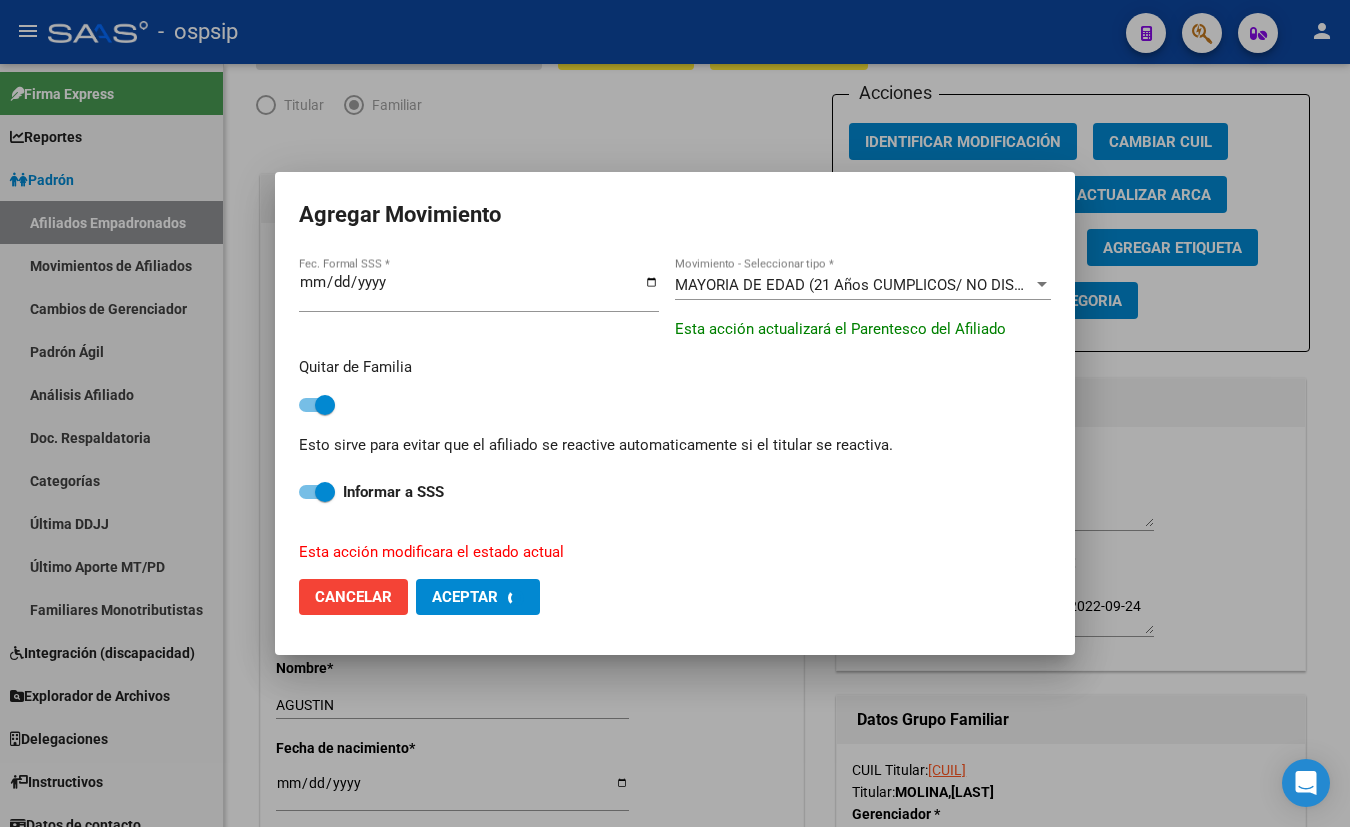checkbox on "false" 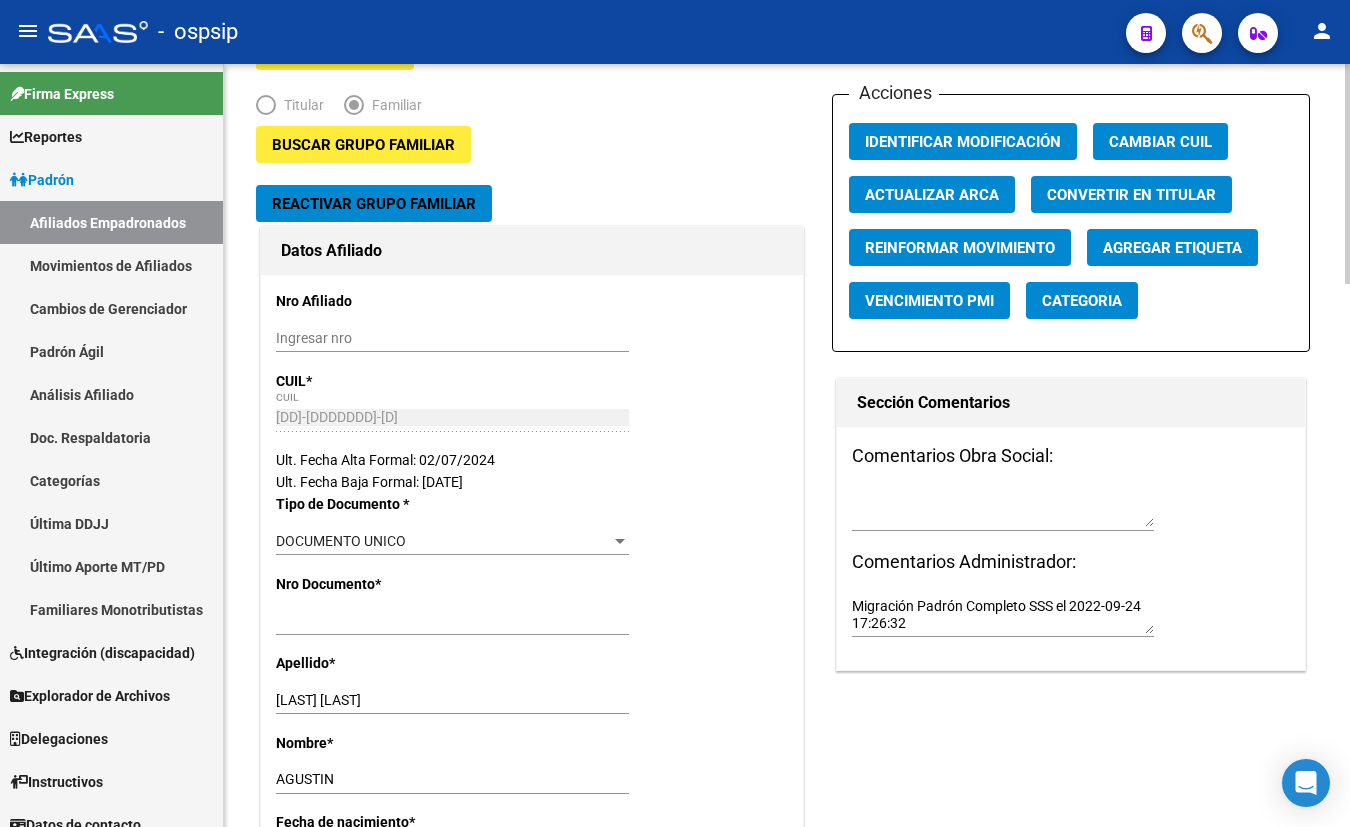 click on "Buscar Grupo Familiar Reactivar Grupo Familiar Datos Afiliado Nro Afiliado    Ingresar nro  CUIL  *   [CUIL] CUIL  ARCA Padrón  Ult. Fecha Alta Formal: [DATE]  Ult. Fecha Baja Formal: [DATE]  Tipo de Documento * DOCUMENTO UNICO Seleccionar tipo Nro Documento  *   [NUMBER] Ingresar nro  Apellido  *   [LAST] Ingresar apellido  Nombre  *   [FIRST] Ingresar nombre  Fecha de nacimiento  *   [DATE] Ingresar fecha   Parentesco * Hijo e' 21-25 estudiando Seleccionar parentesco  Estado Civil * Soltero Seleccionar tipo  Sexo * Masculino Seleccionar sexo  Nacionalidad * ARGENTINA Seleccionar tipo  Discapacitado * No discapacitado Seleccionar tipo Vencimiento Certificado Estudio    Ingresar fecha   Tipo domicilio * Domicilio Completo Seleccionar tipo domicilio  Provincia * Buenos Aires Seleccionar provincia Localidad  *   [CITY] Ingresar el nombre  Codigo Postal  *   [POSTAL_CODE] Calle  *   [STREET] Ingresar calle  Numero  *   [NUMBER] Ingresar nro  Piso    Ingresar piso" 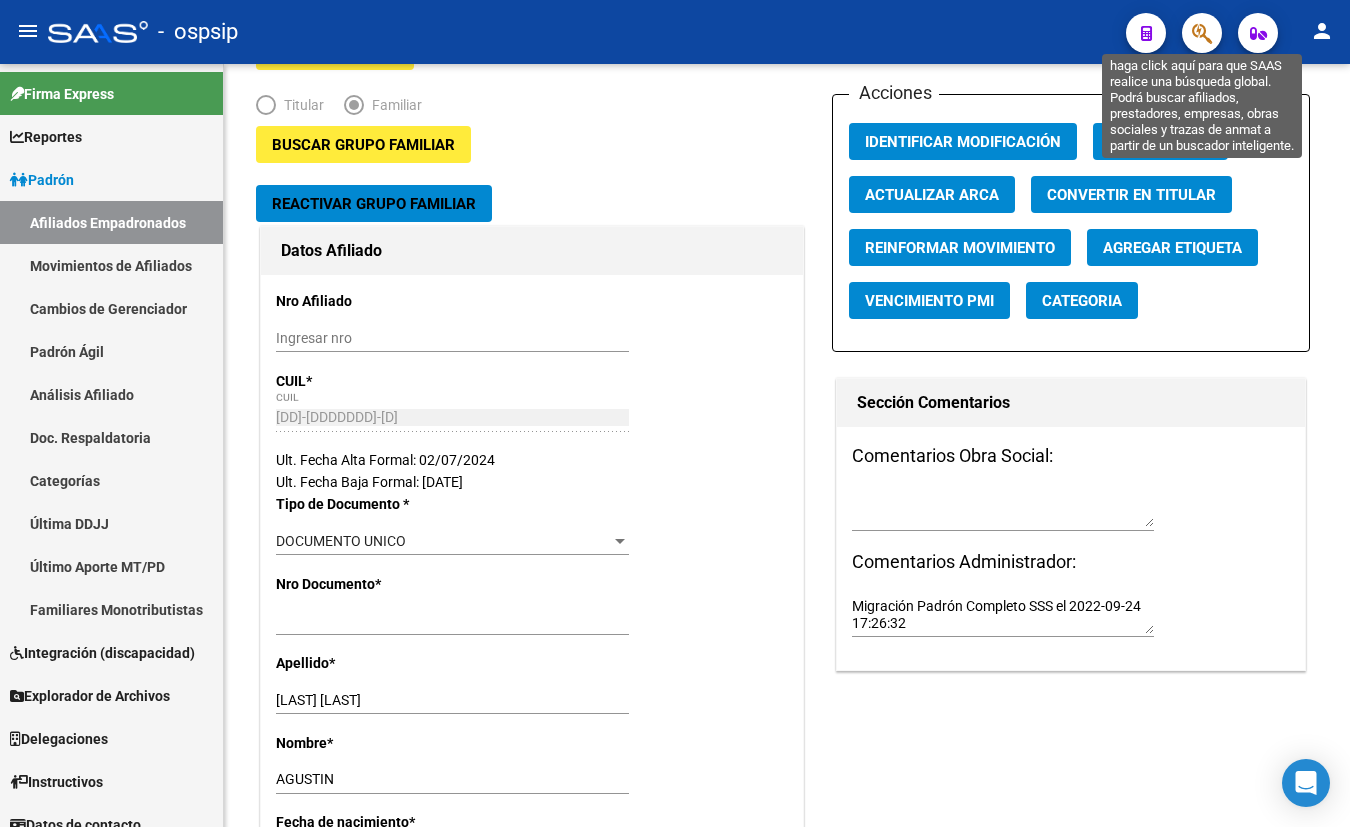 click 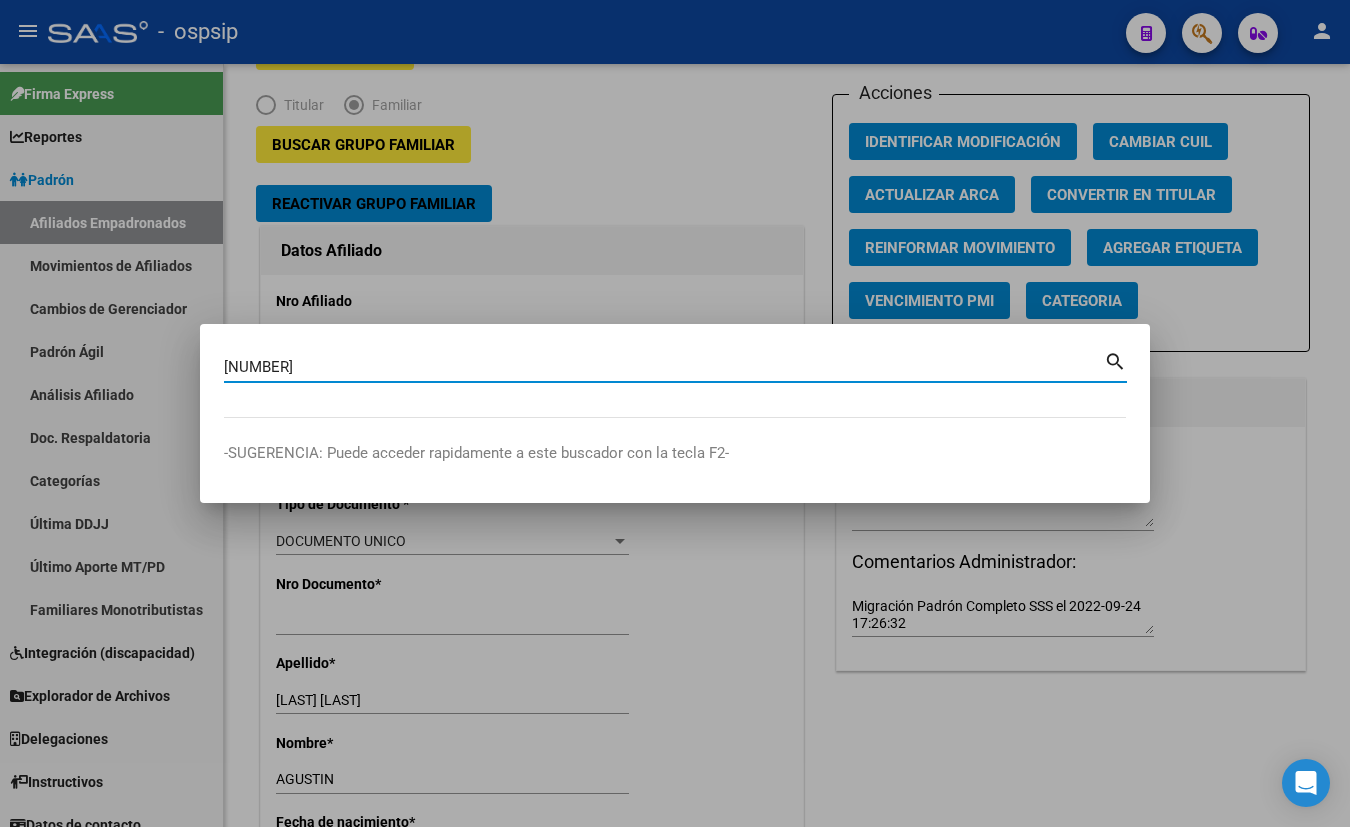 type on "[NUMBER]" 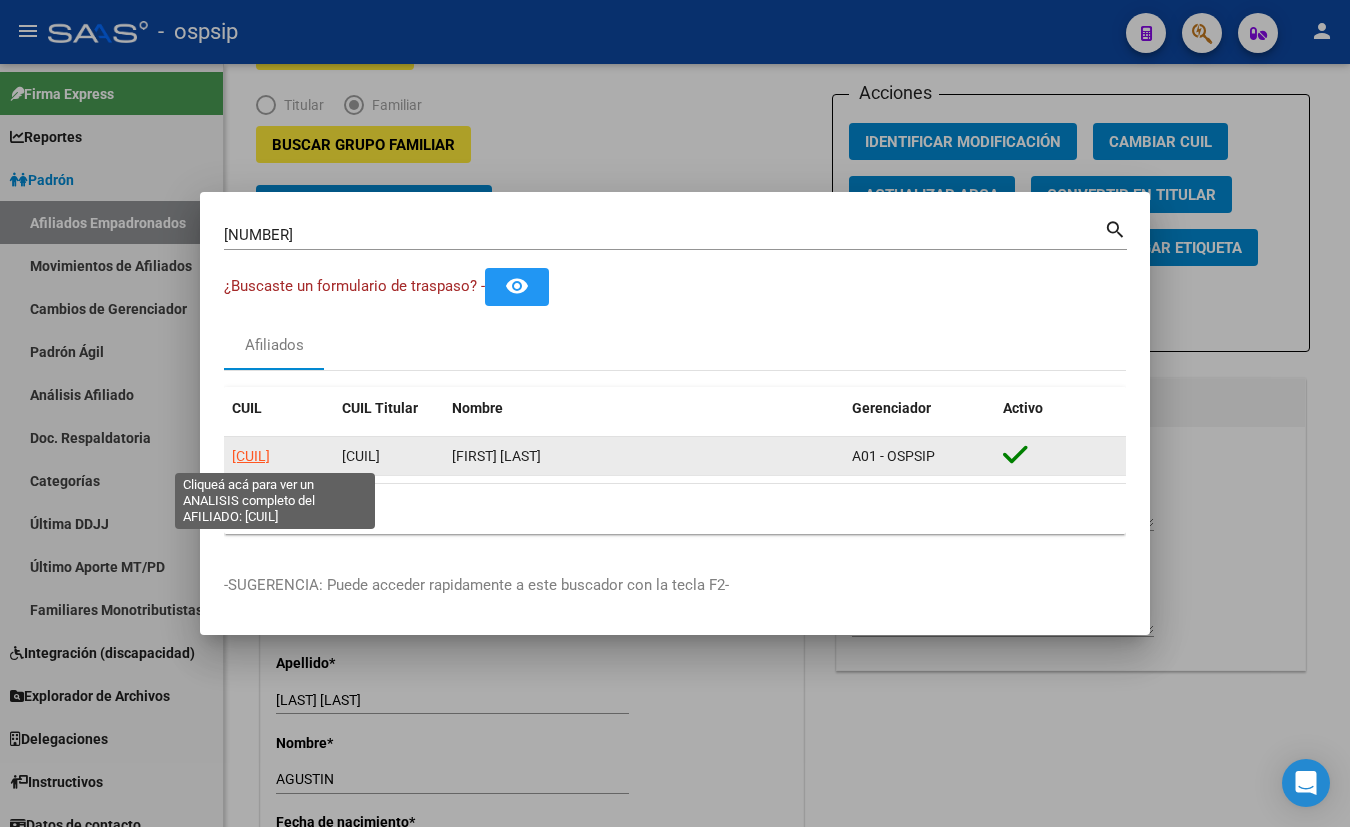 click on "[CUIL]" 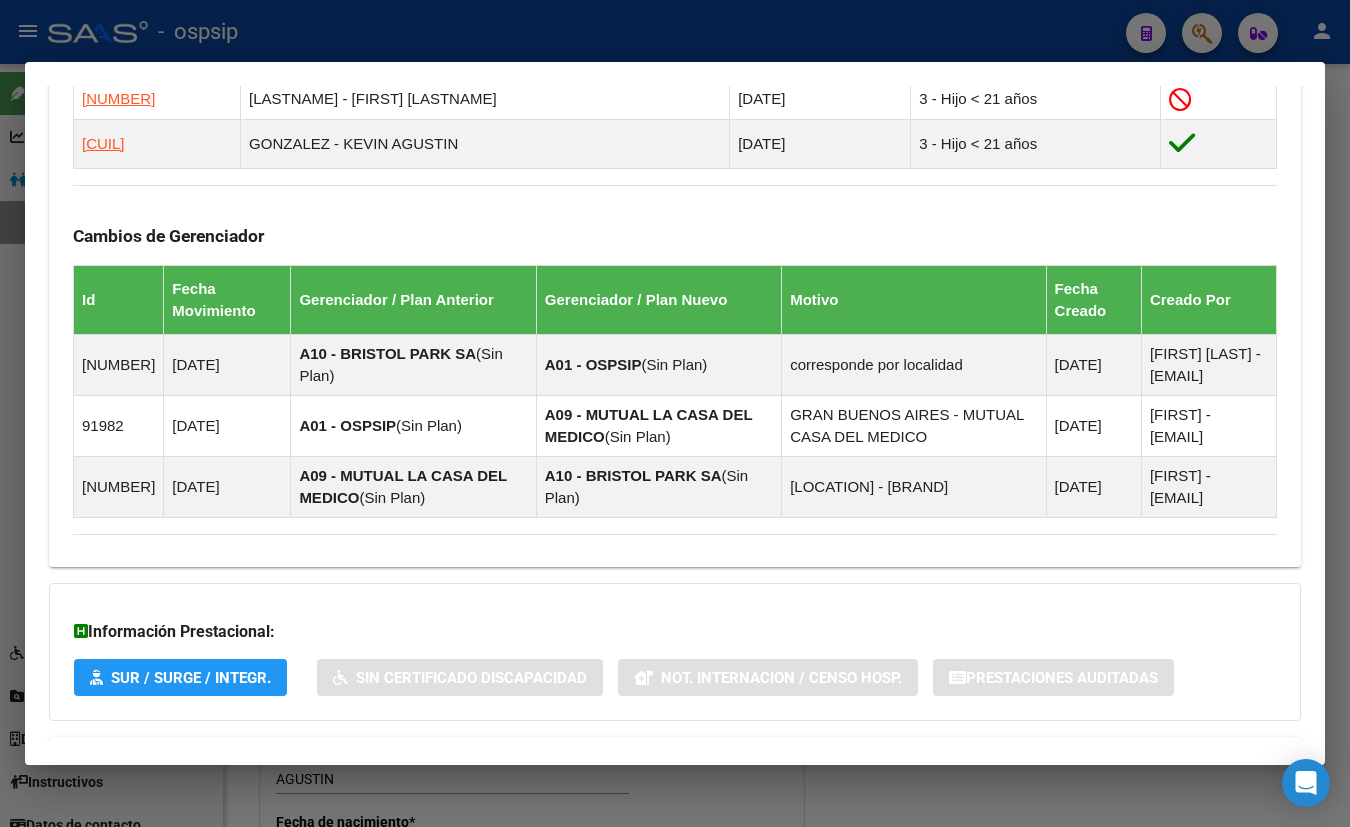 scroll, scrollTop: 1301, scrollLeft: 0, axis: vertical 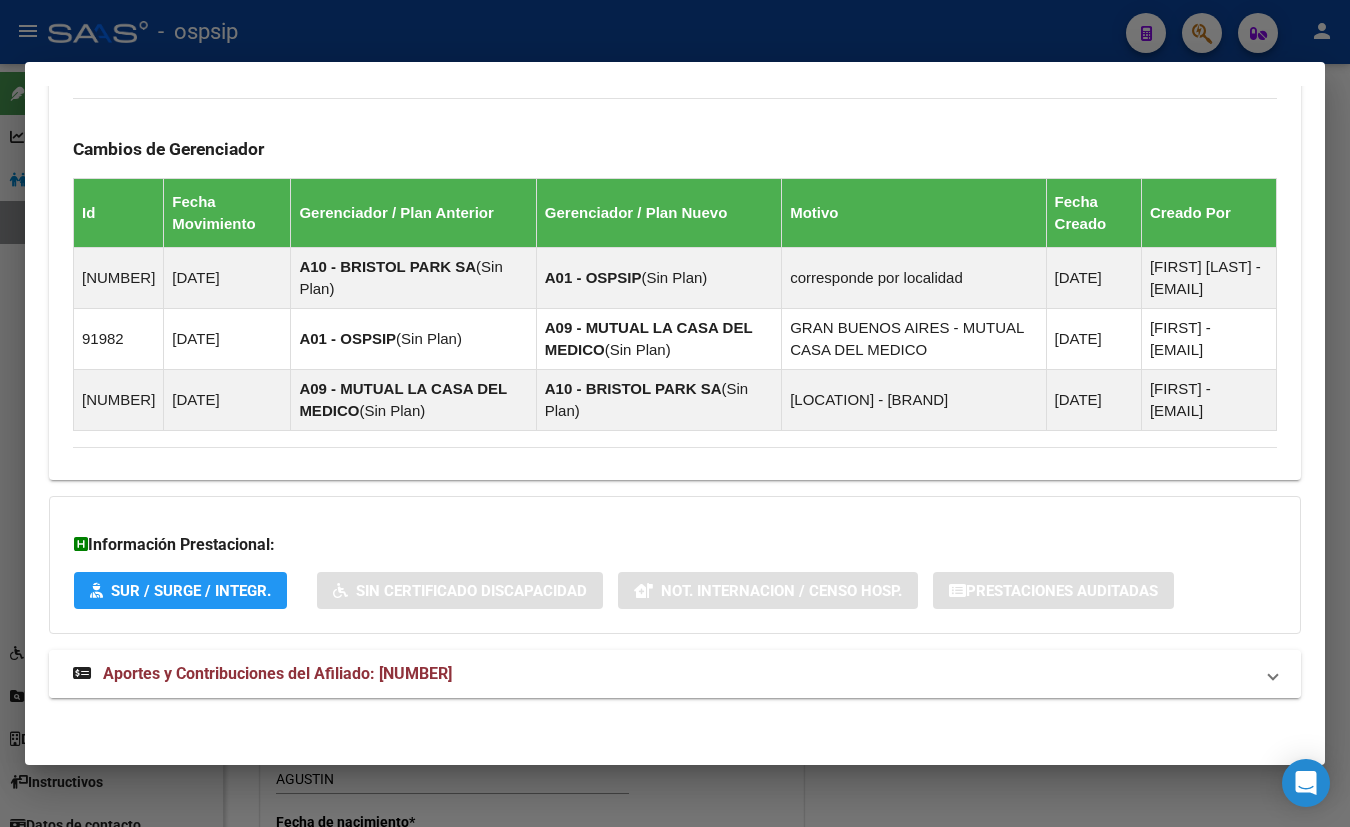 click on "Aportes y Contribuciones del Afiliado: [NUMBER]" at bounding box center (277, 673) 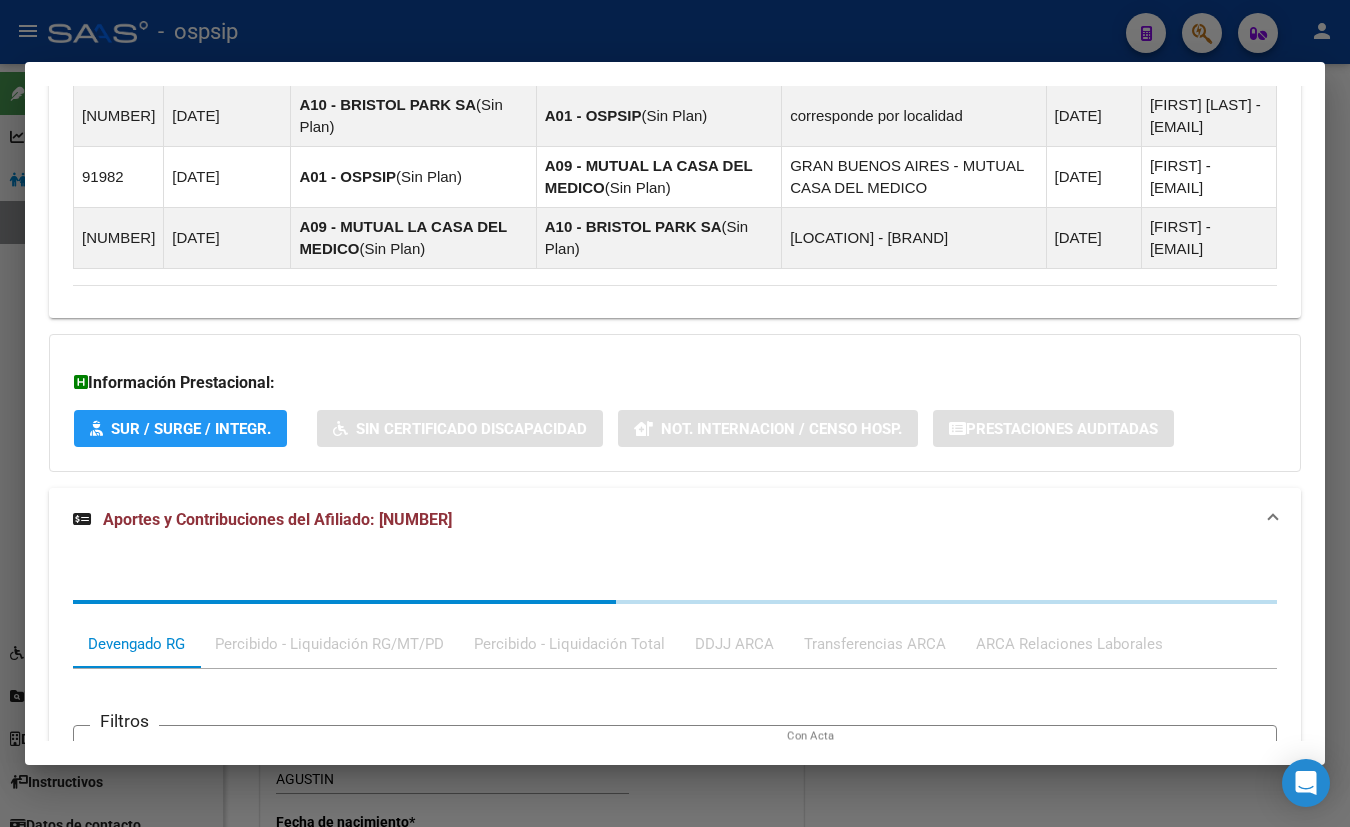 scroll, scrollTop: 1803, scrollLeft: 0, axis: vertical 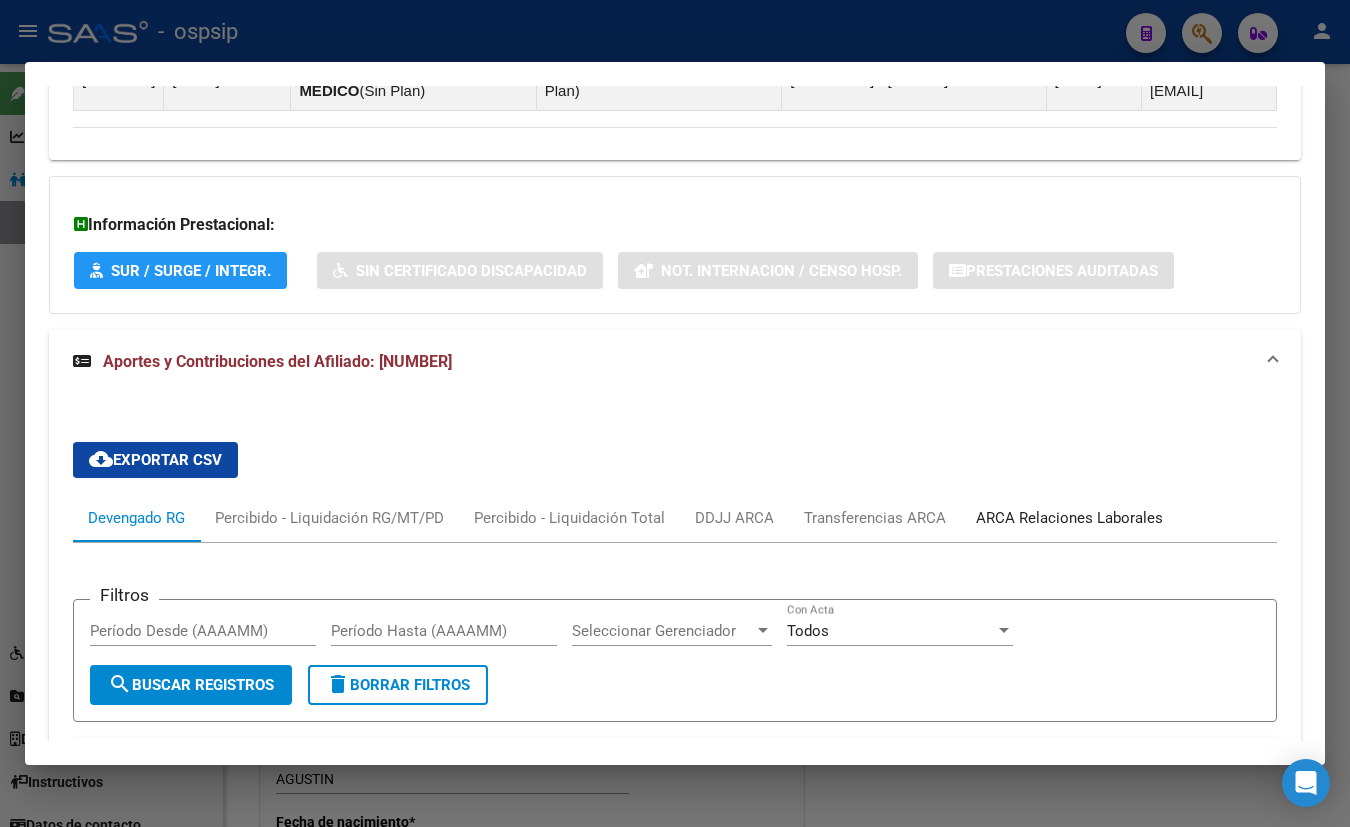 click on "ARCA Relaciones Laborales" at bounding box center (1069, 518) 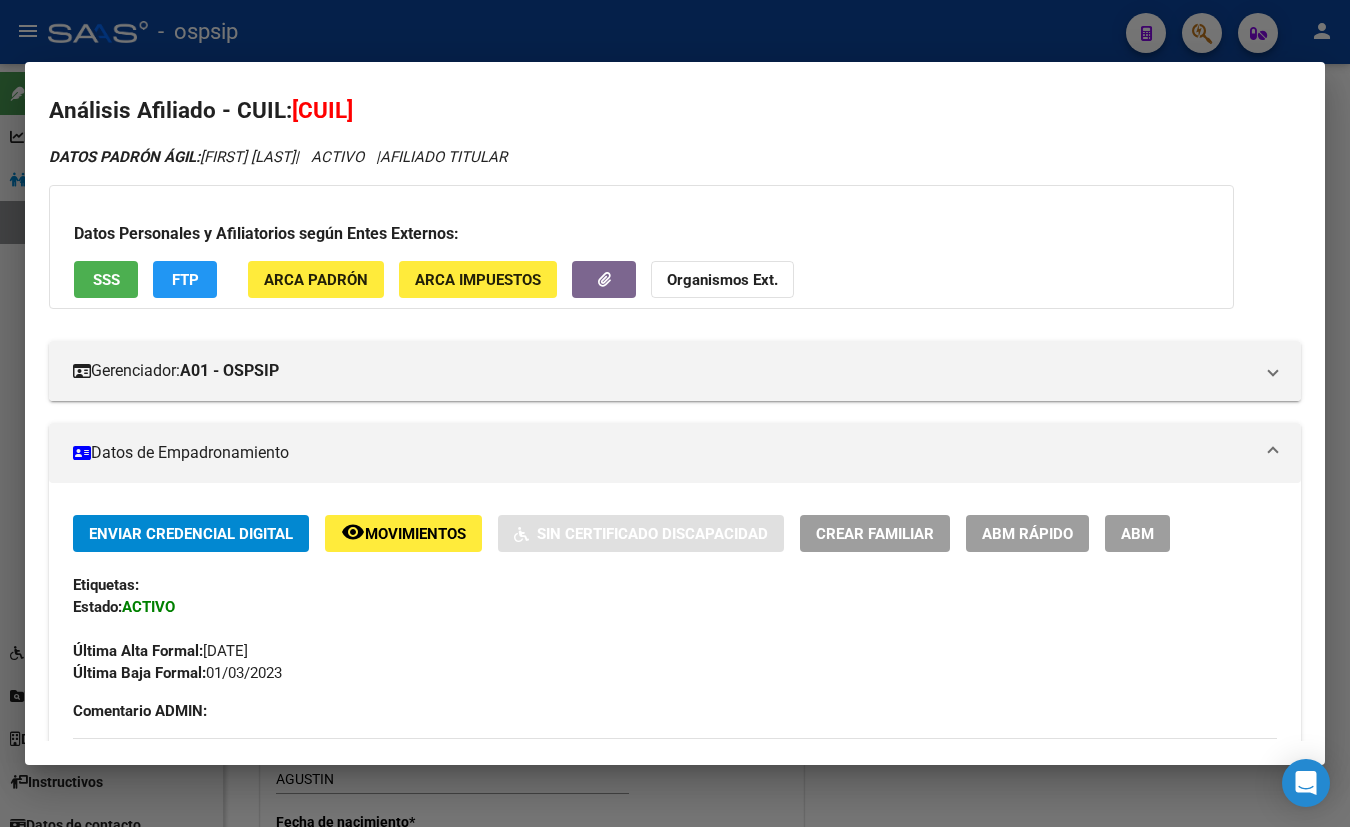 scroll, scrollTop: 0, scrollLeft: 0, axis: both 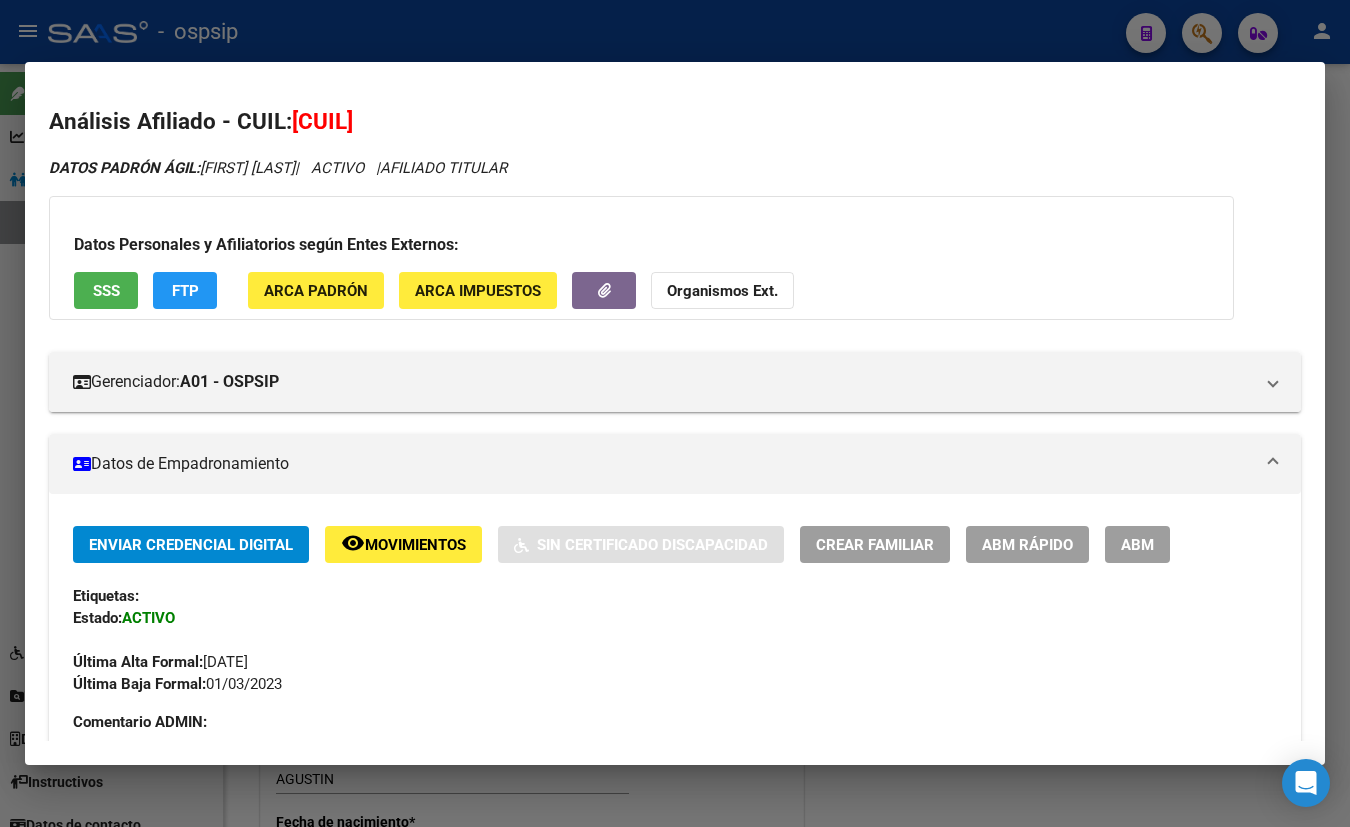 click on "SSS" at bounding box center [106, 291] 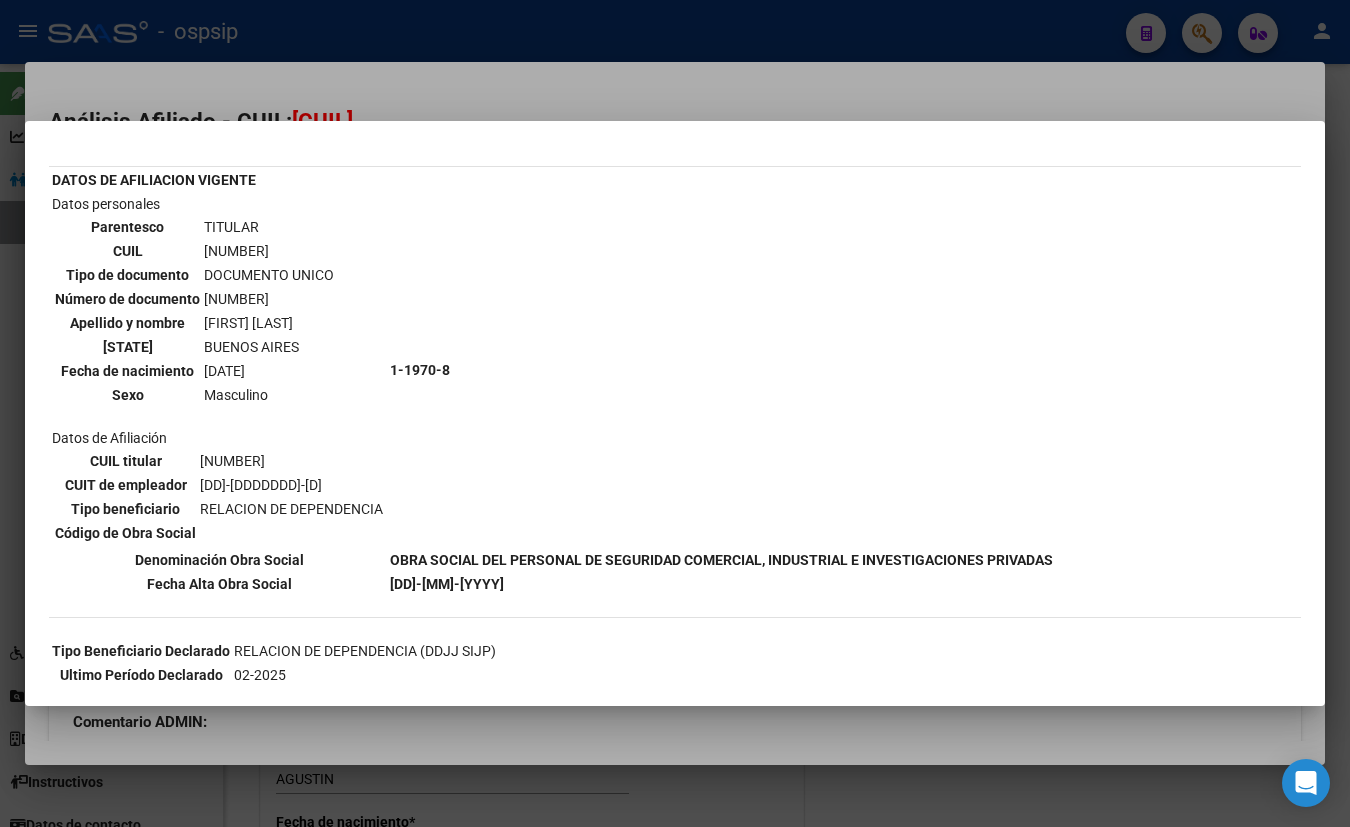 scroll, scrollTop: 0, scrollLeft: 0, axis: both 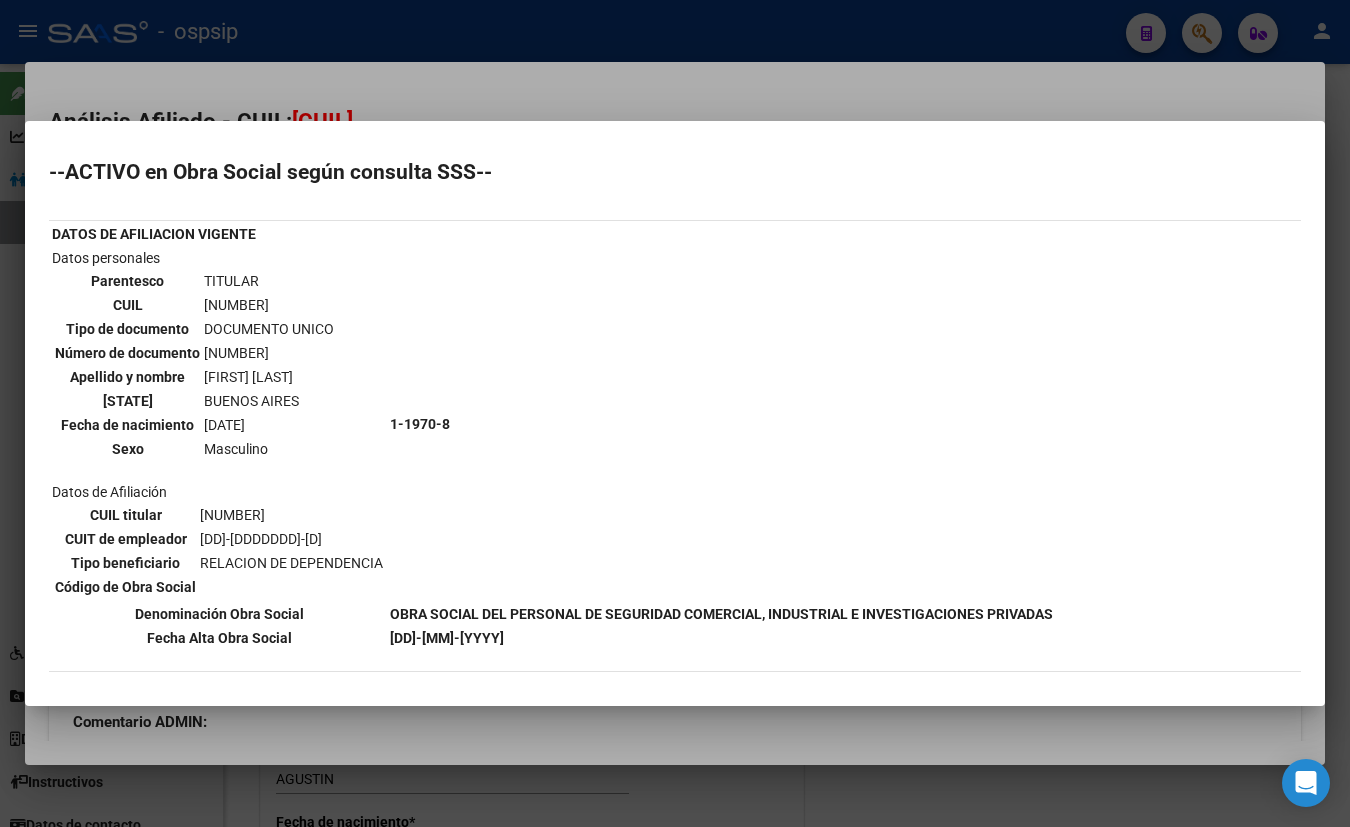 type 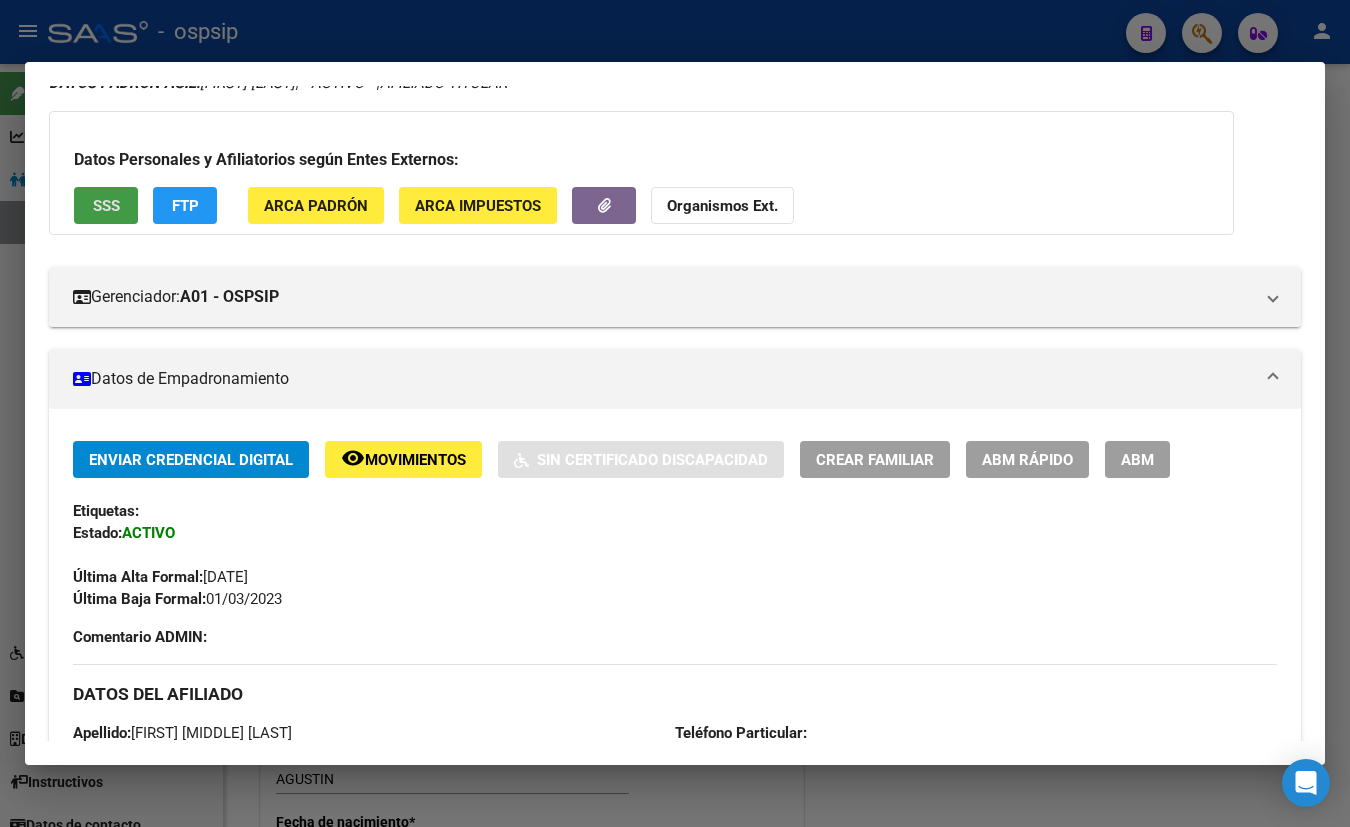 scroll, scrollTop: 78, scrollLeft: 0, axis: vertical 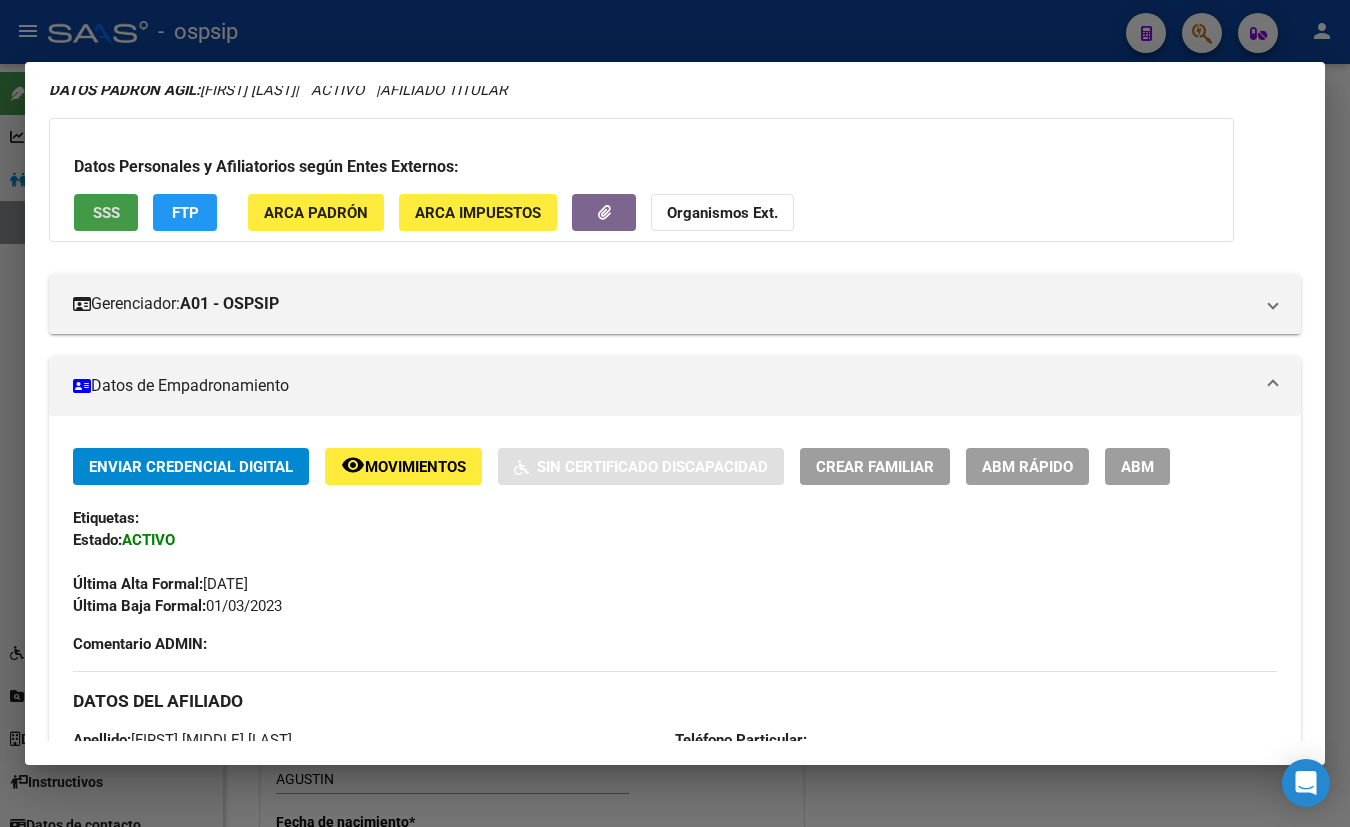 click on "Movimientos" 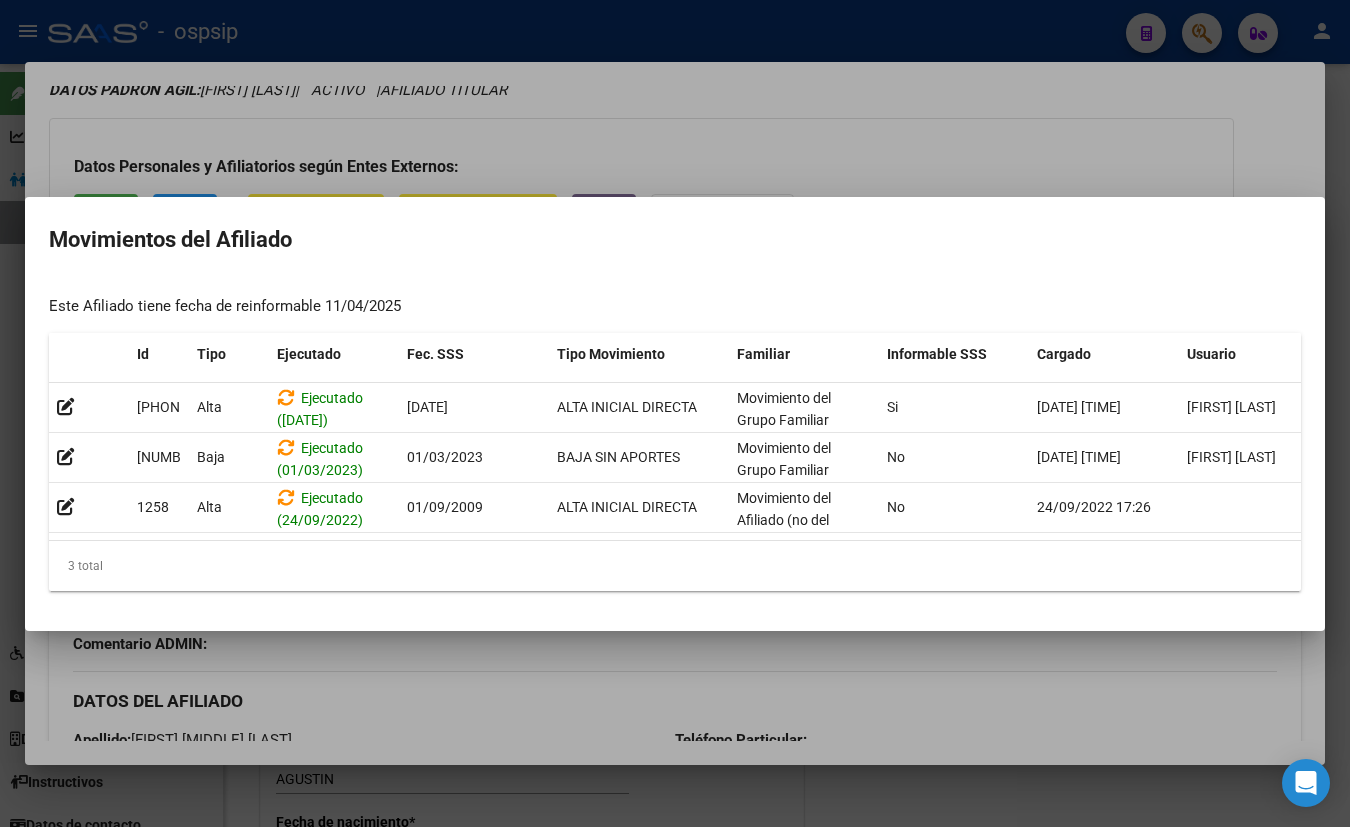 type 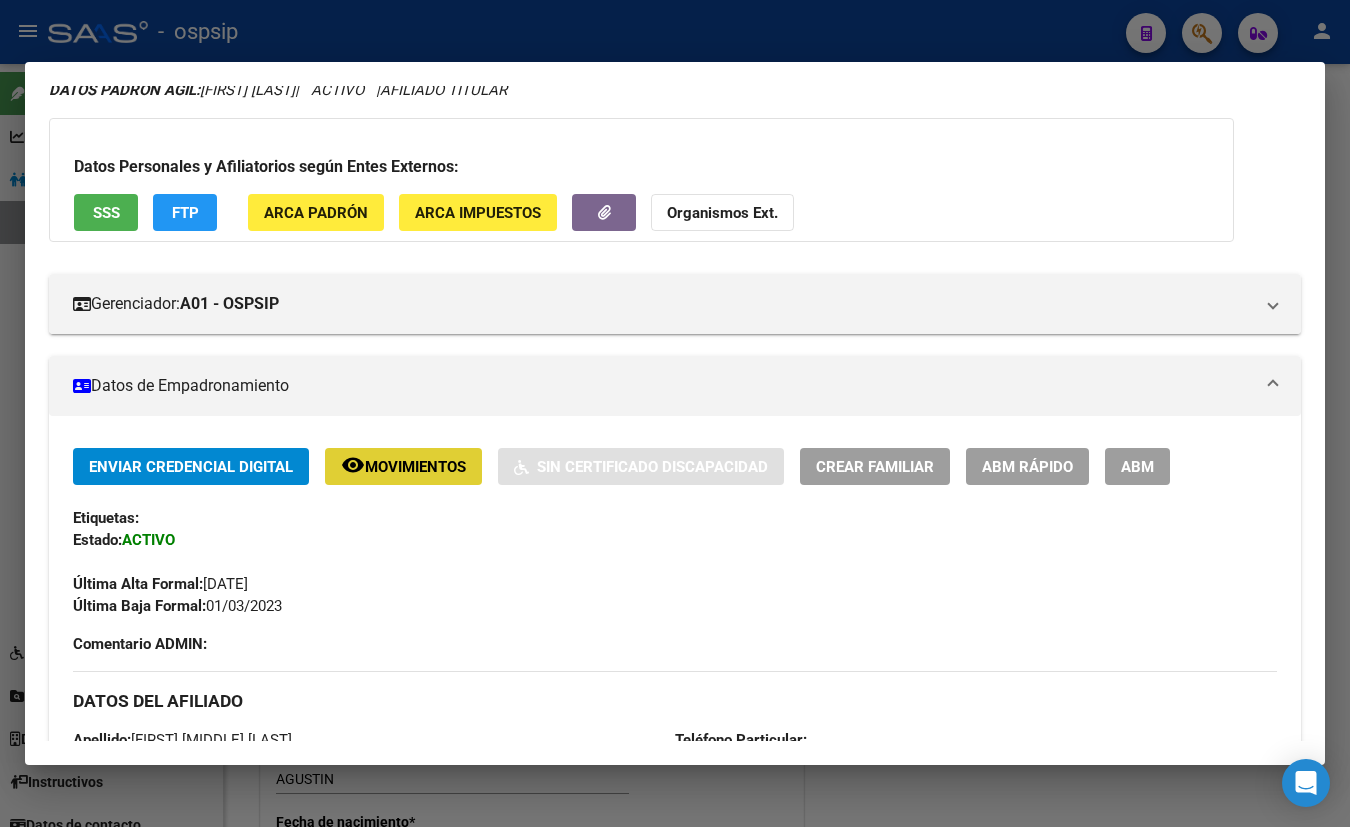 click on "ABM" at bounding box center [1137, 467] 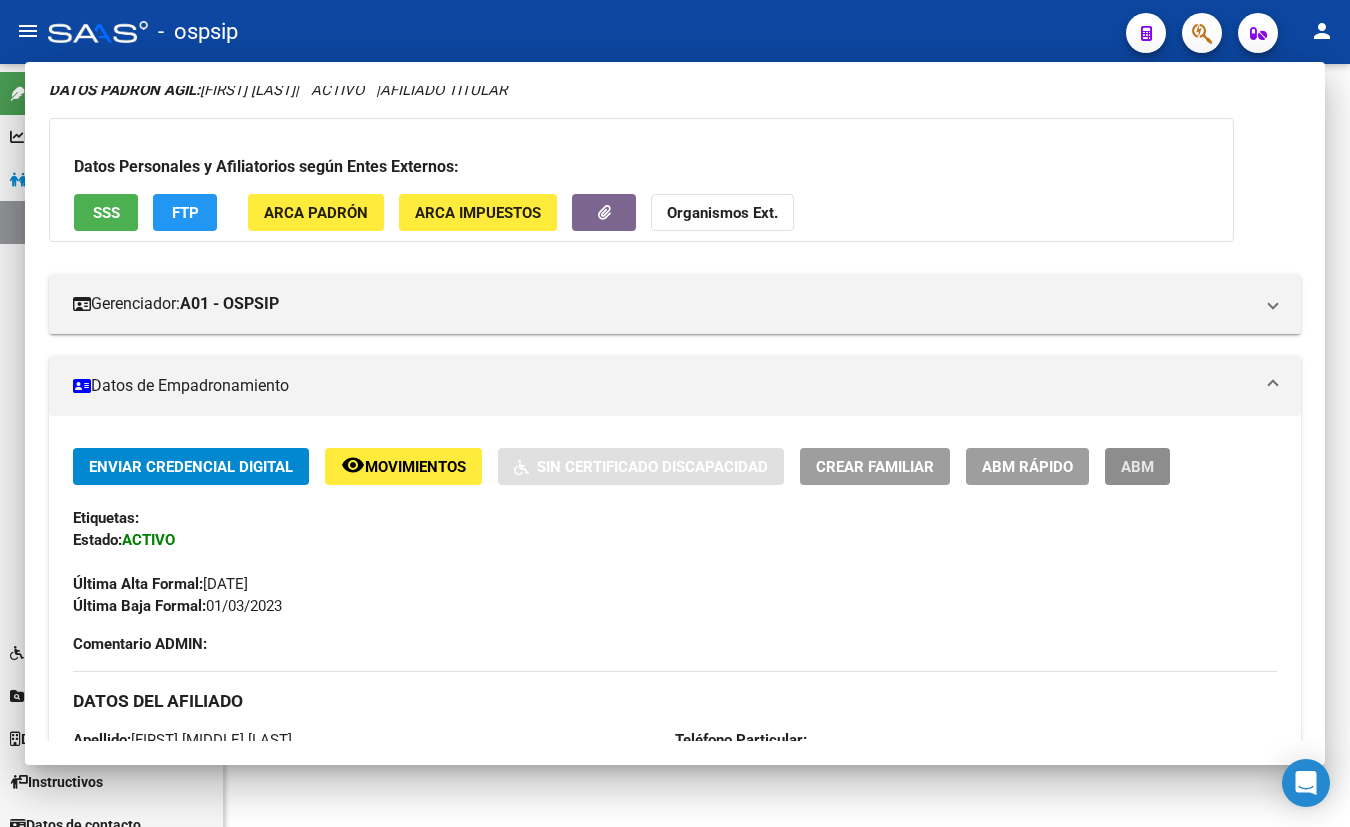 scroll, scrollTop: 0, scrollLeft: 0, axis: both 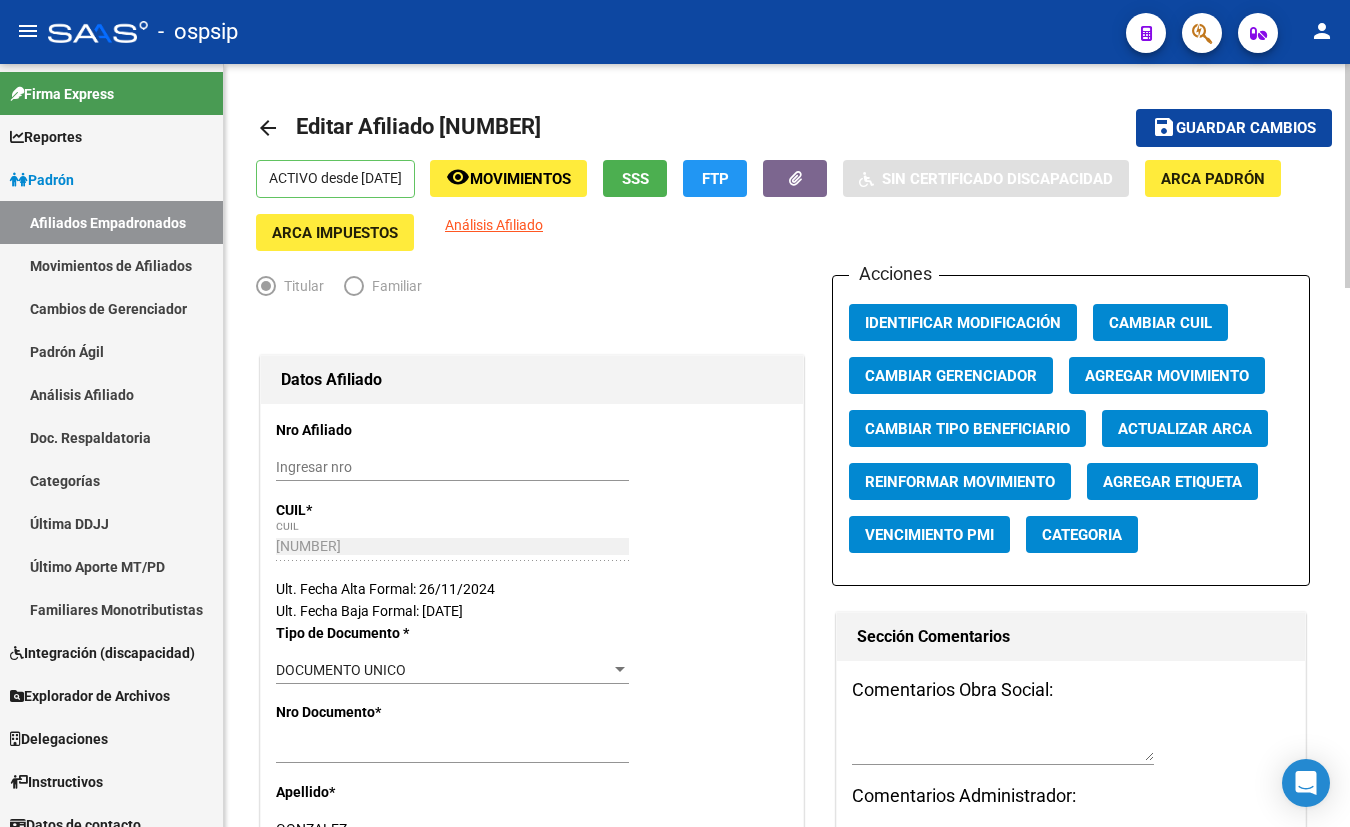 click on "Agregar Movimiento" 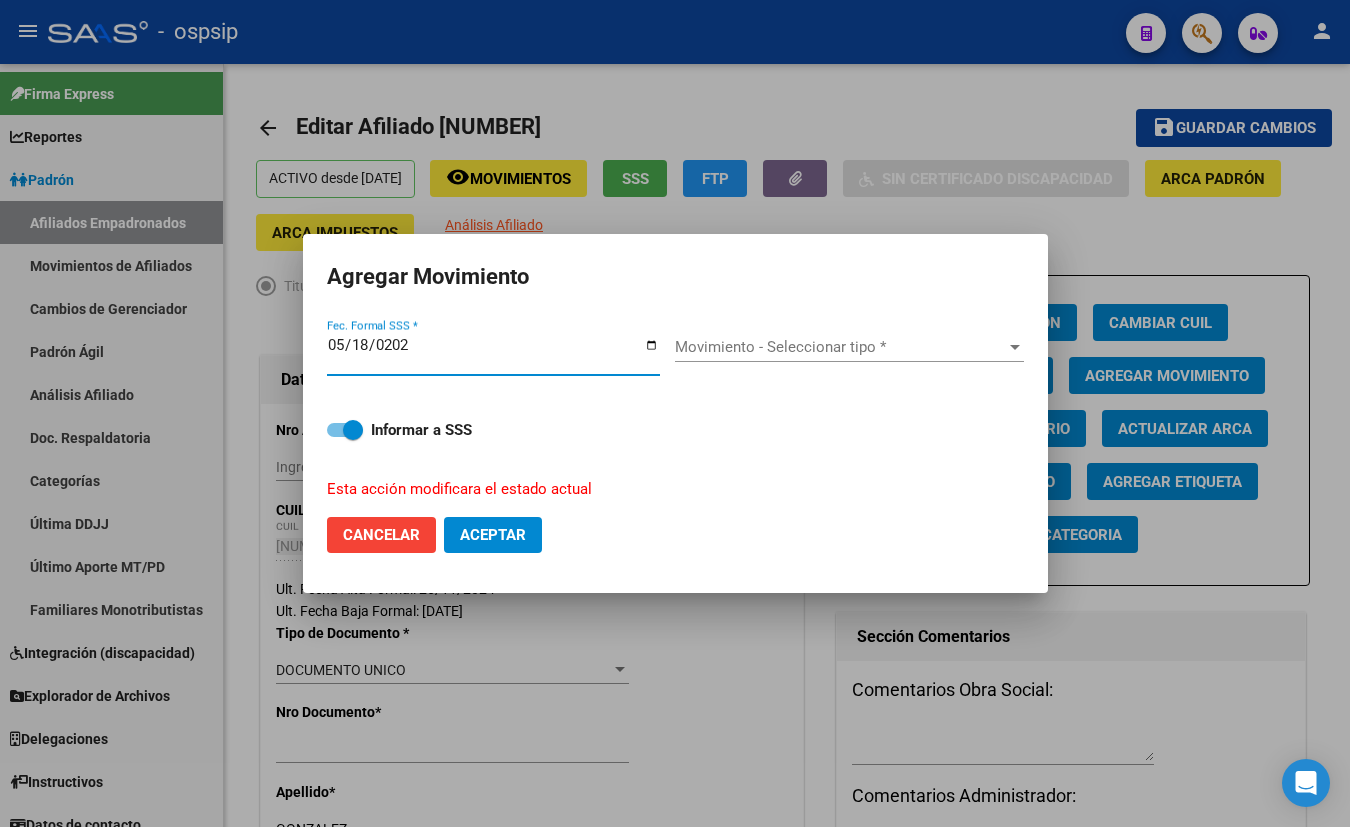 type on "2025-05-18" 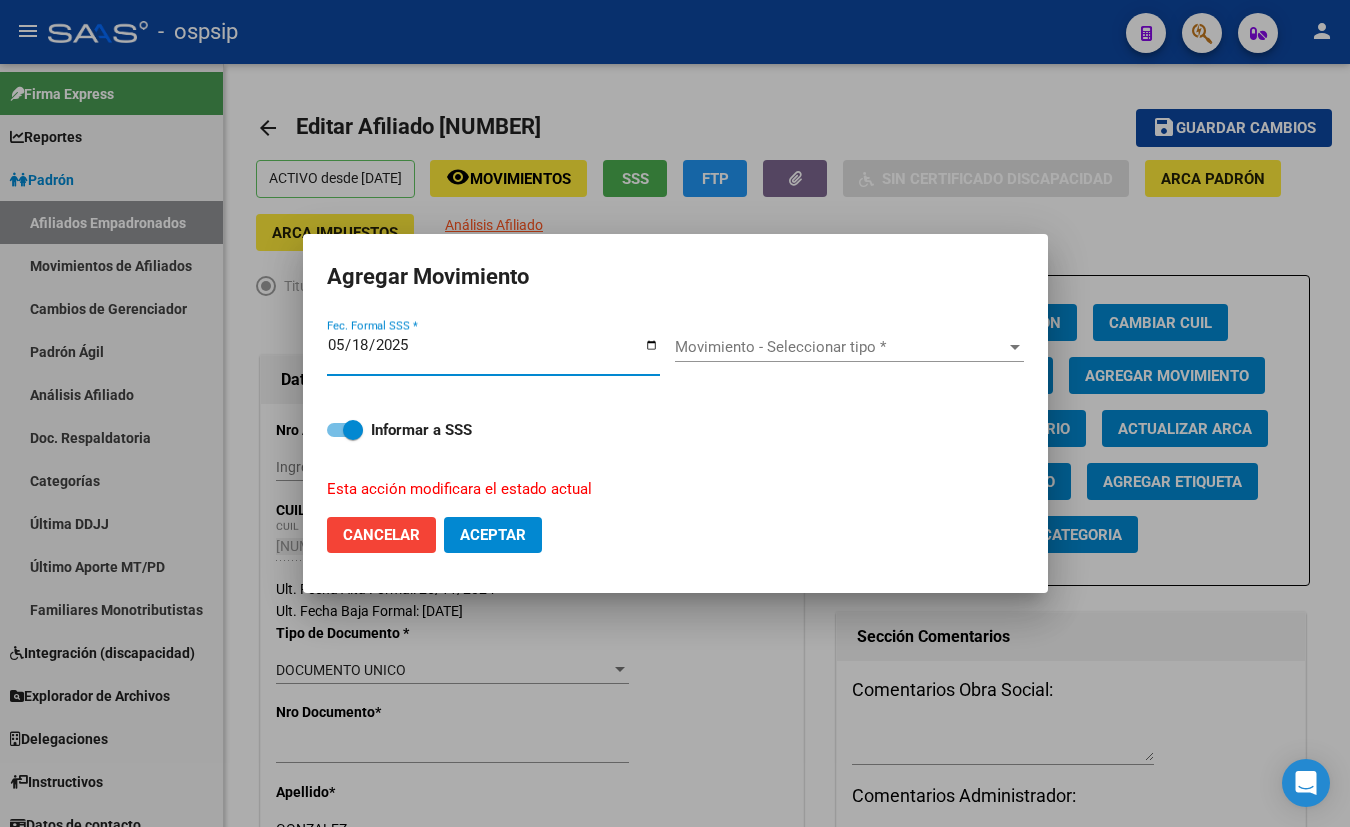 click on "Movimiento - Seleccionar tipo *" at bounding box center [840, 347] 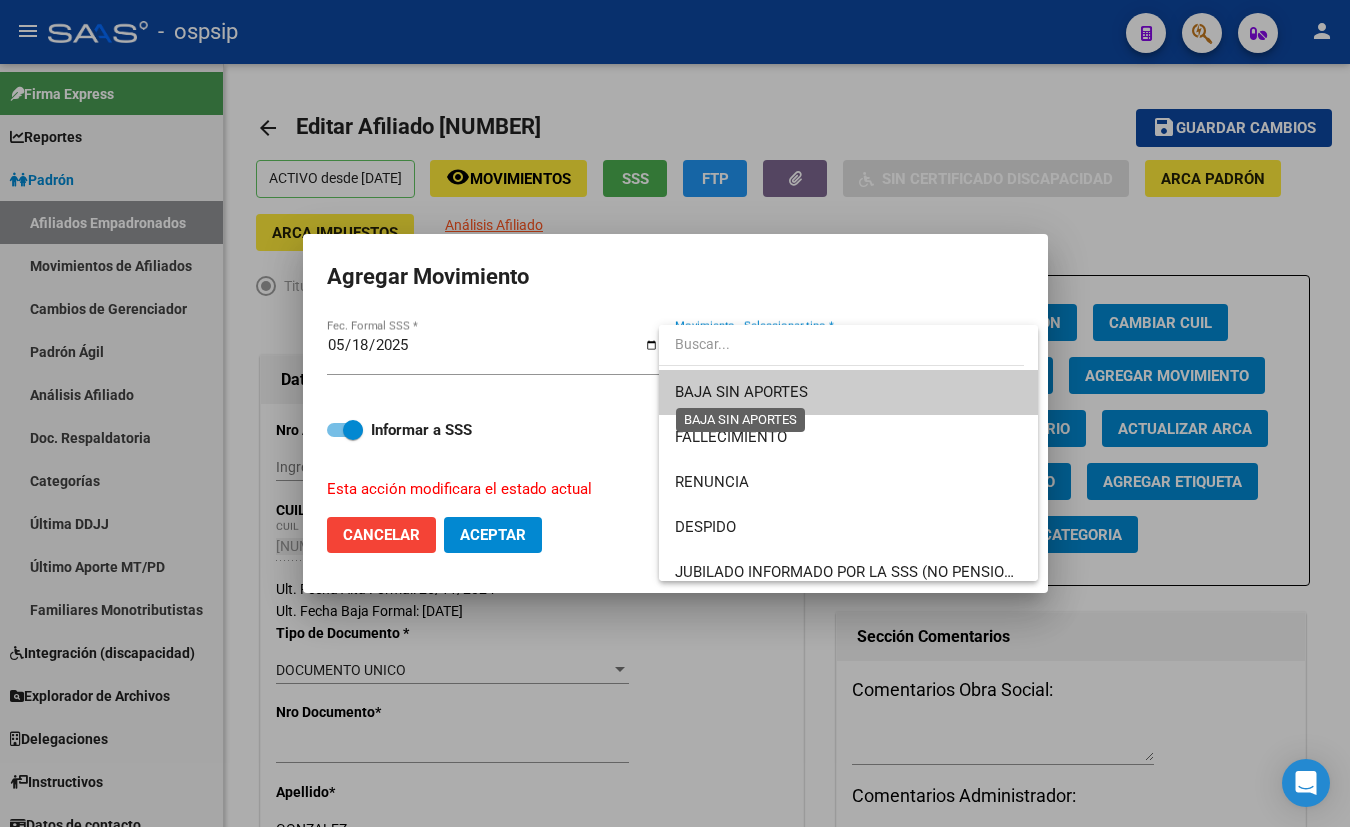 click on "BAJA SIN APORTES" at bounding box center [741, 392] 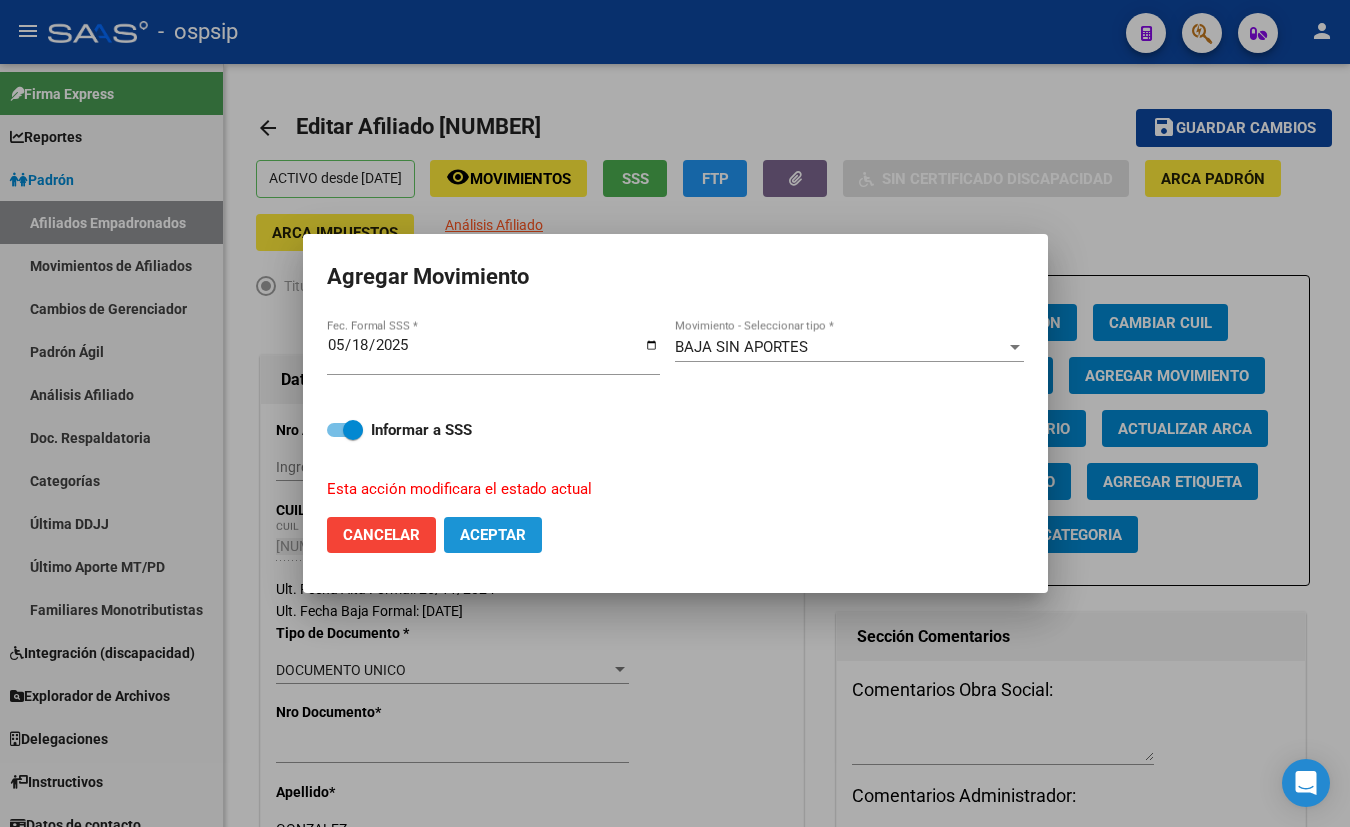 click on "Aceptar" 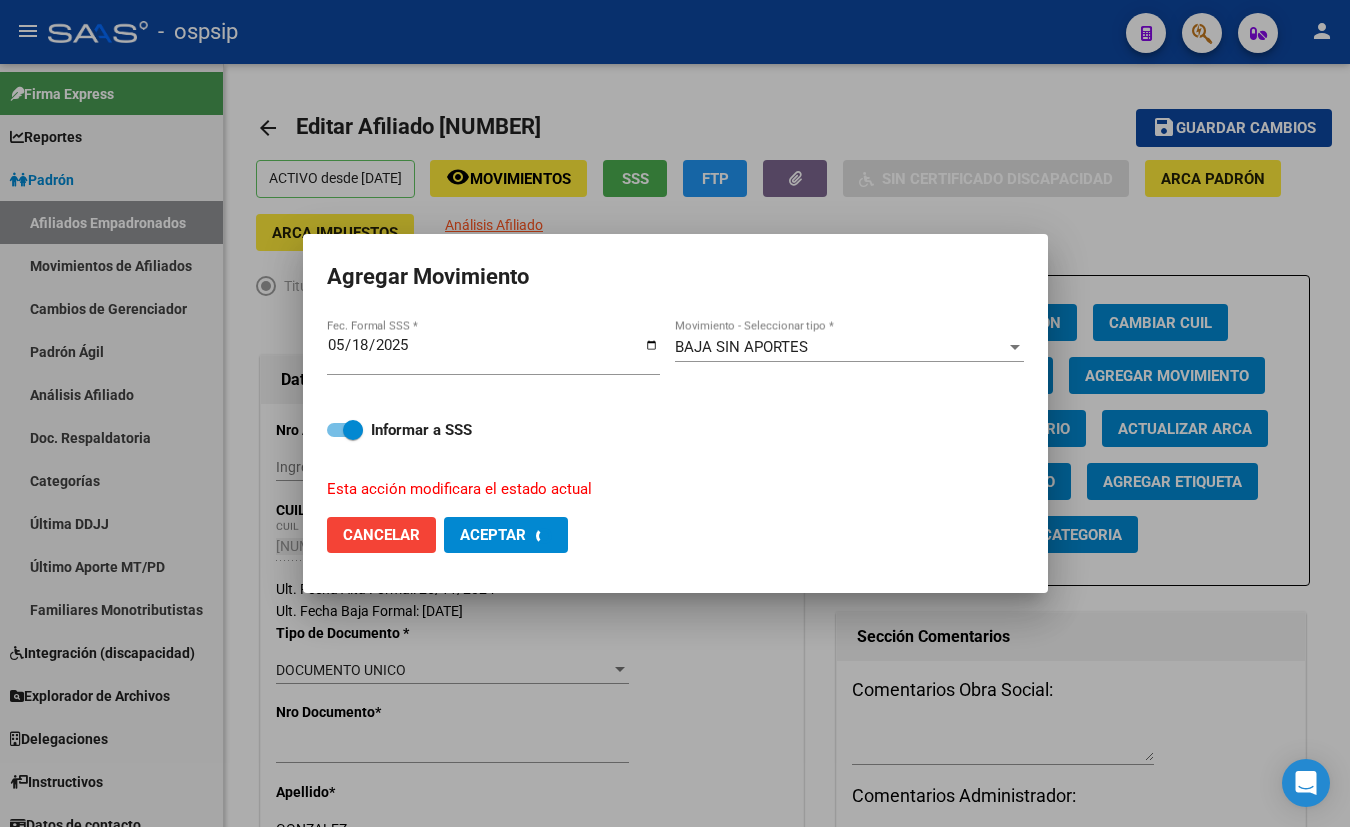checkbox on "false" 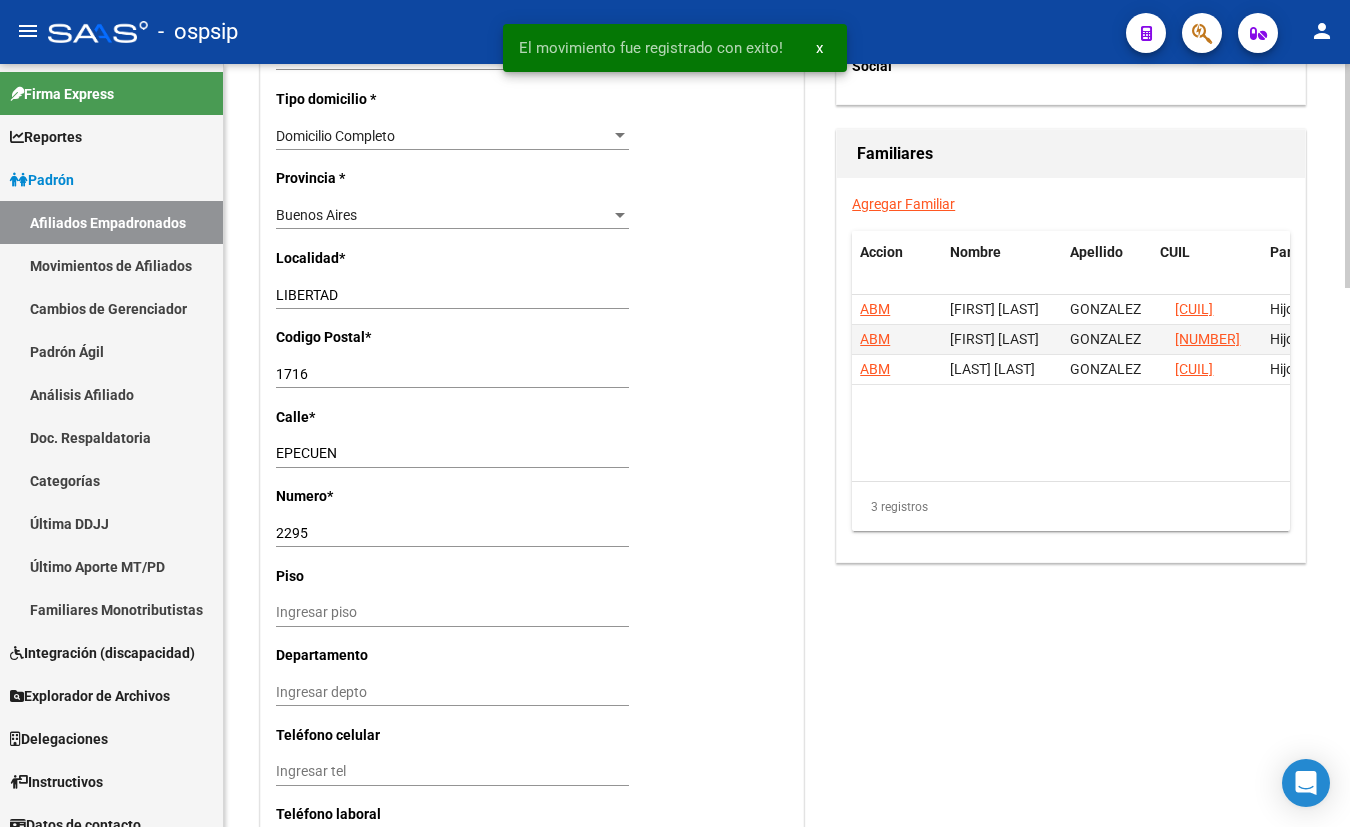 scroll, scrollTop: 1000, scrollLeft: 0, axis: vertical 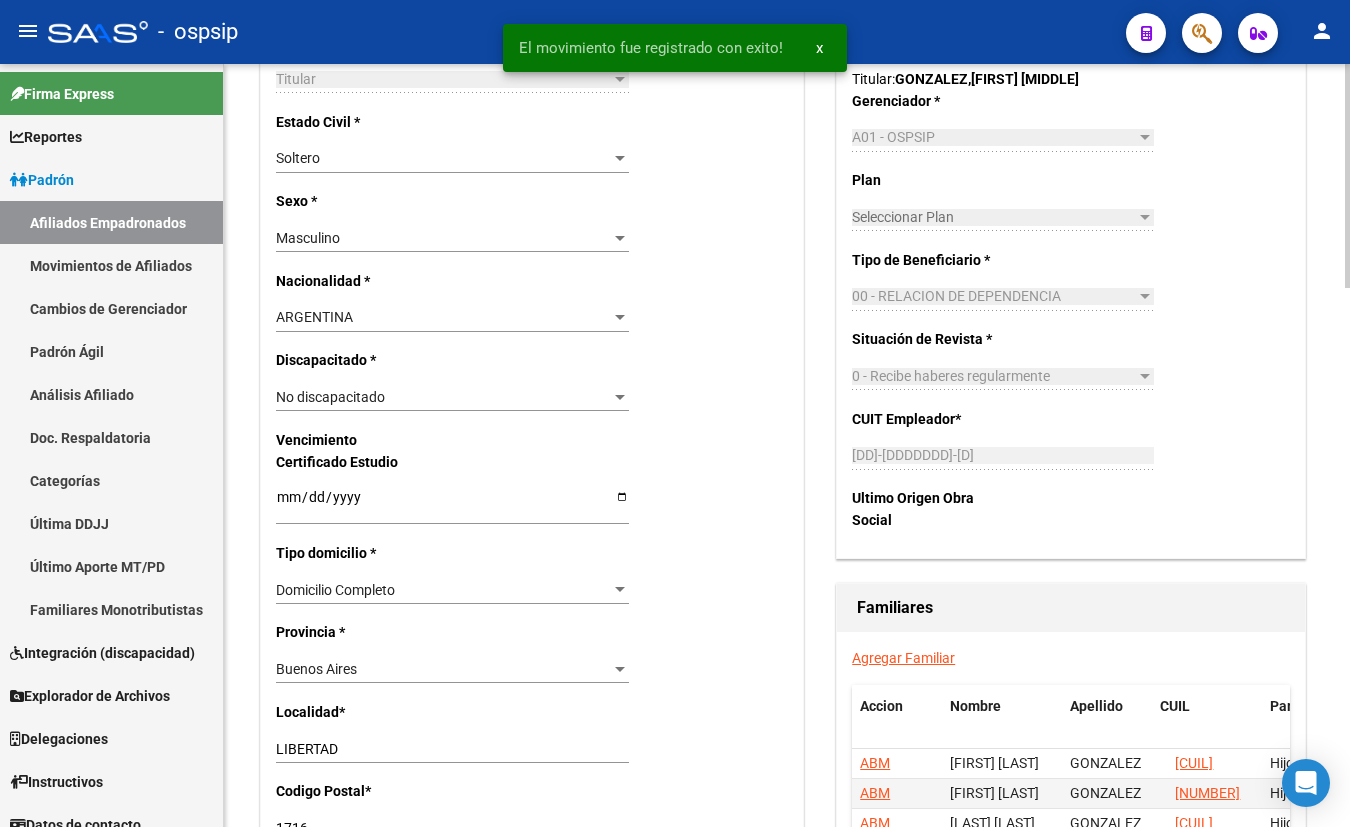 click on "Nro Afiliado Ingresar nro CUIL * [CUIL] CUIL ARCA Padrón Ult. Fecha Alta Formal: [DATE] Ult. Fecha Baja Formal: [DATE] Tipo de Documento * DOCUMENTO UNICO Seleccionar tipo Nro Documento * [NUMBER] Ingresar nro Apellido * [LAST] Ingresar apellido Nombre * [FIRST] [MIDDLE] Ingresar nombre Fecha de nacimiento * [DATE] Ingresar fecha Parentesco * Titular Seleccionar parentesco Estado Civil * Soltero Seleccionar tipo Sexo * Masculino Seleccionar sexo Nacionalidad * ARGENTINA Seleccionar tipo Discapacitado * No discapacitado Seleccionar tipo Vencimiento Certificado Estudio Ingresar fecha Tipo domicilio * Domicilio Completo Seleccionar tipo domicilio Provincia * Buenos Aires Seleccionar provincia Localidad * [CITY] Ingresar el nombre Codigo Postal * [POSTAL_CODE] Ingresar el codigo Calle * [STREET] Ingresar calle Numero * [NUMBER] Piso Ingresar piso Departamento Ingresar depto Teléfono celular Ingresar tel Teléfono laboral" 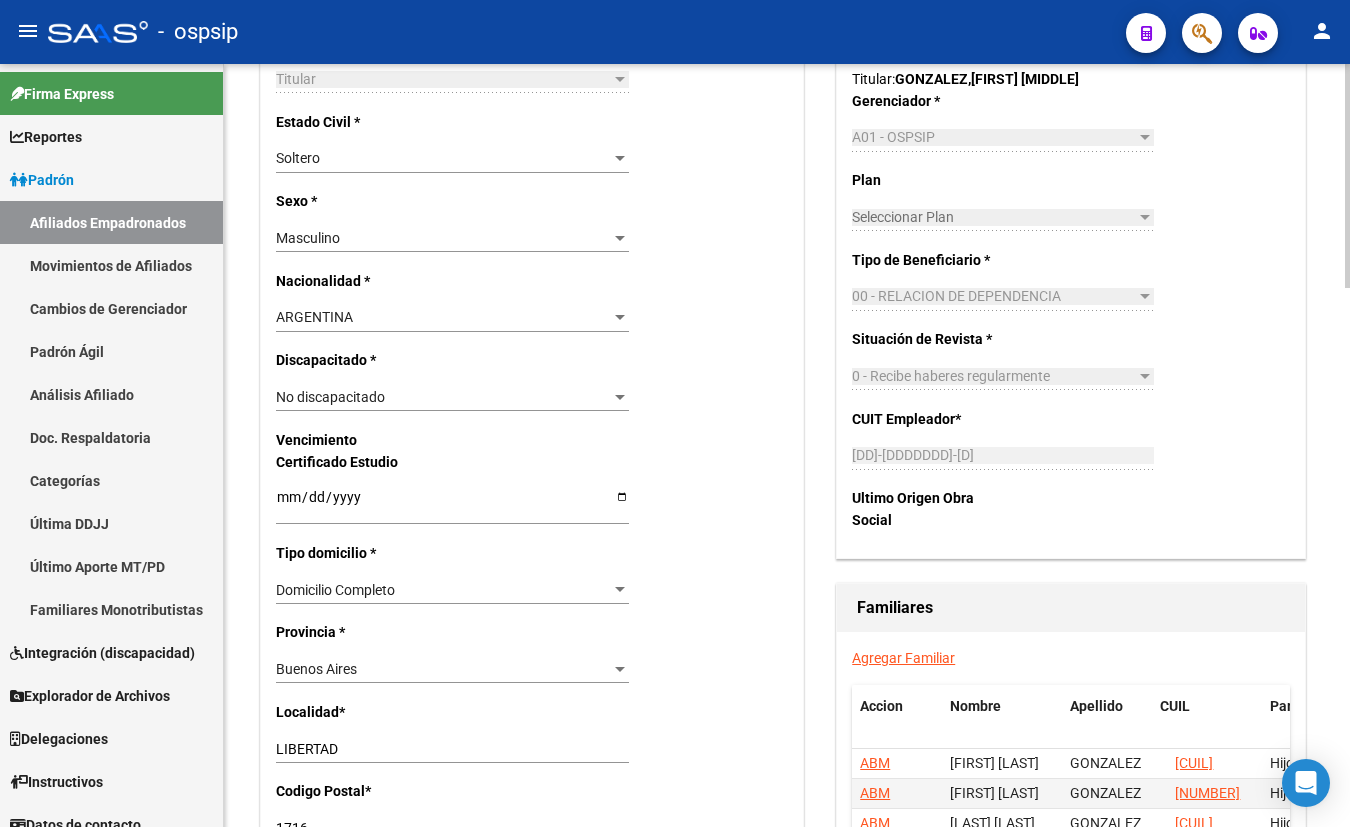 drag, startPoint x: 438, startPoint y: 125, endPoint x: 449, endPoint y: 170, distance: 46.32494 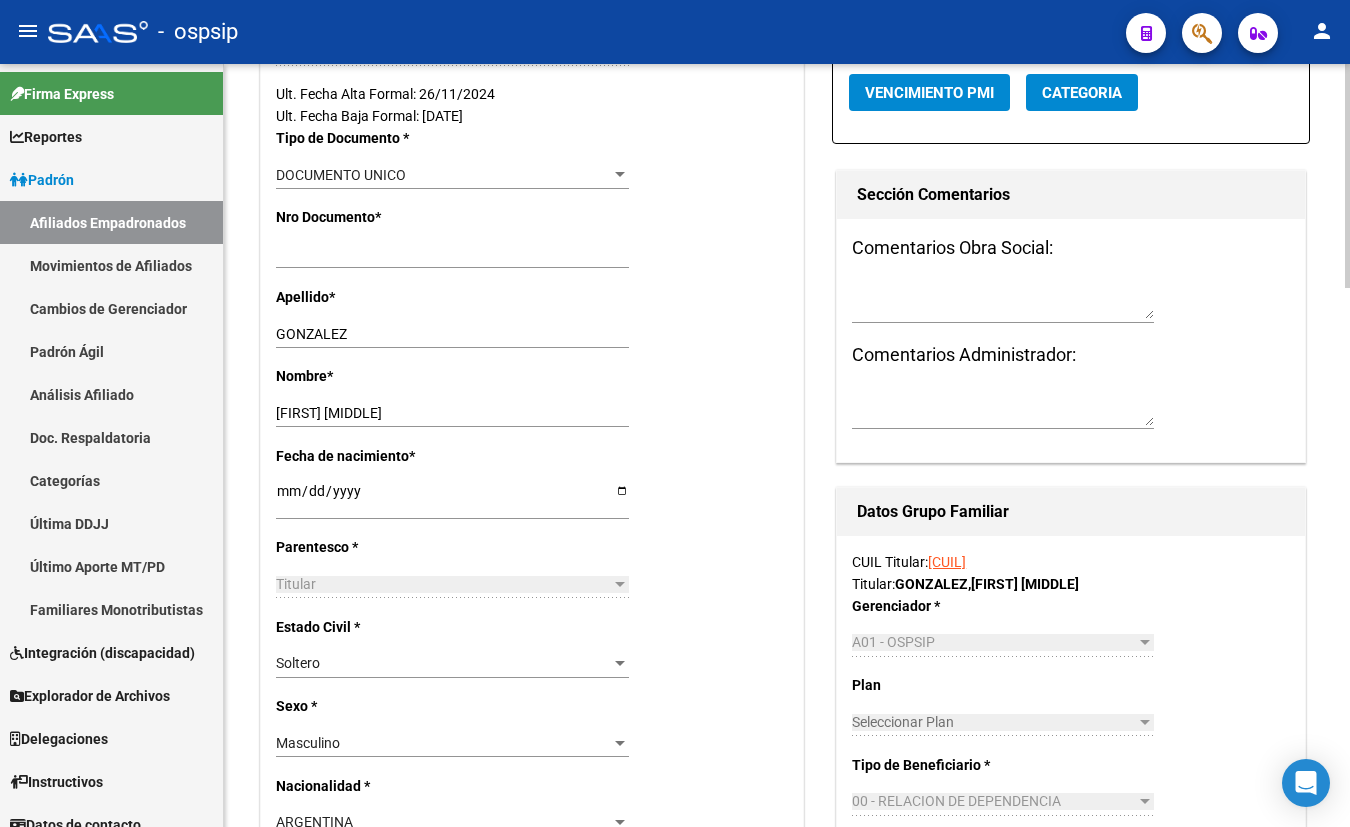 scroll, scrollTop: 454, scrollLeft: 0, axis: vertical 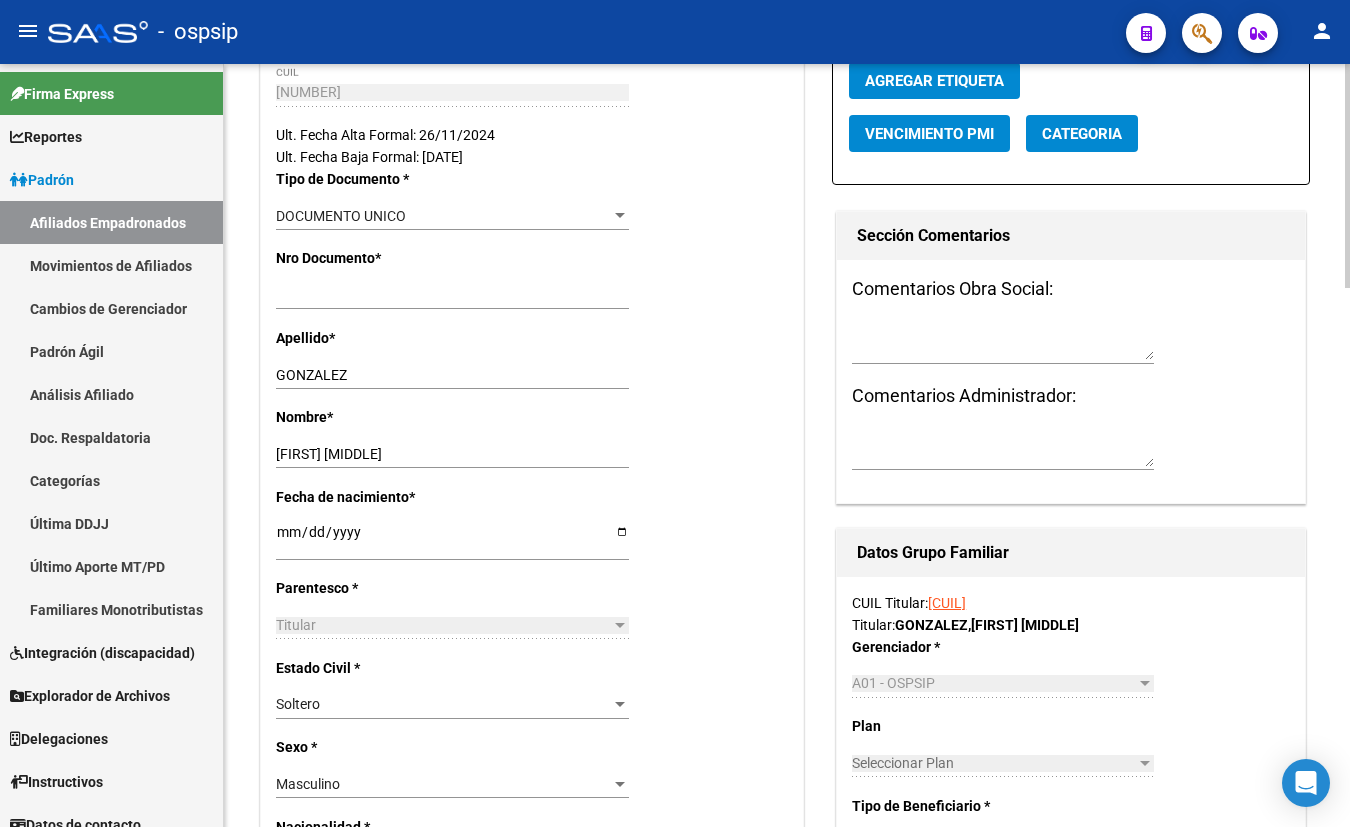 click on "Ult. Fecha Baja Formal: [DATE]" 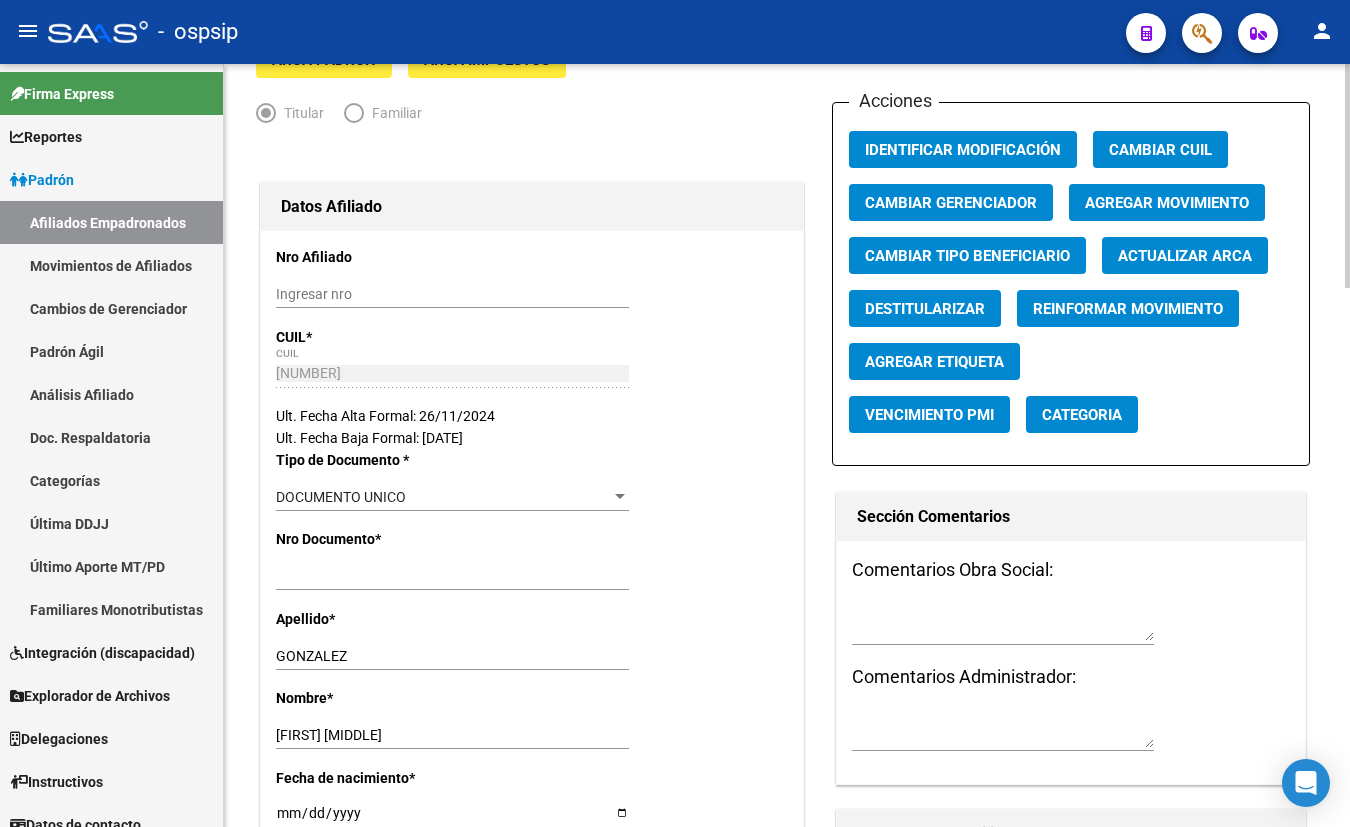 scroll, scrollTop: 0, scrollLeft: 0, axis: both 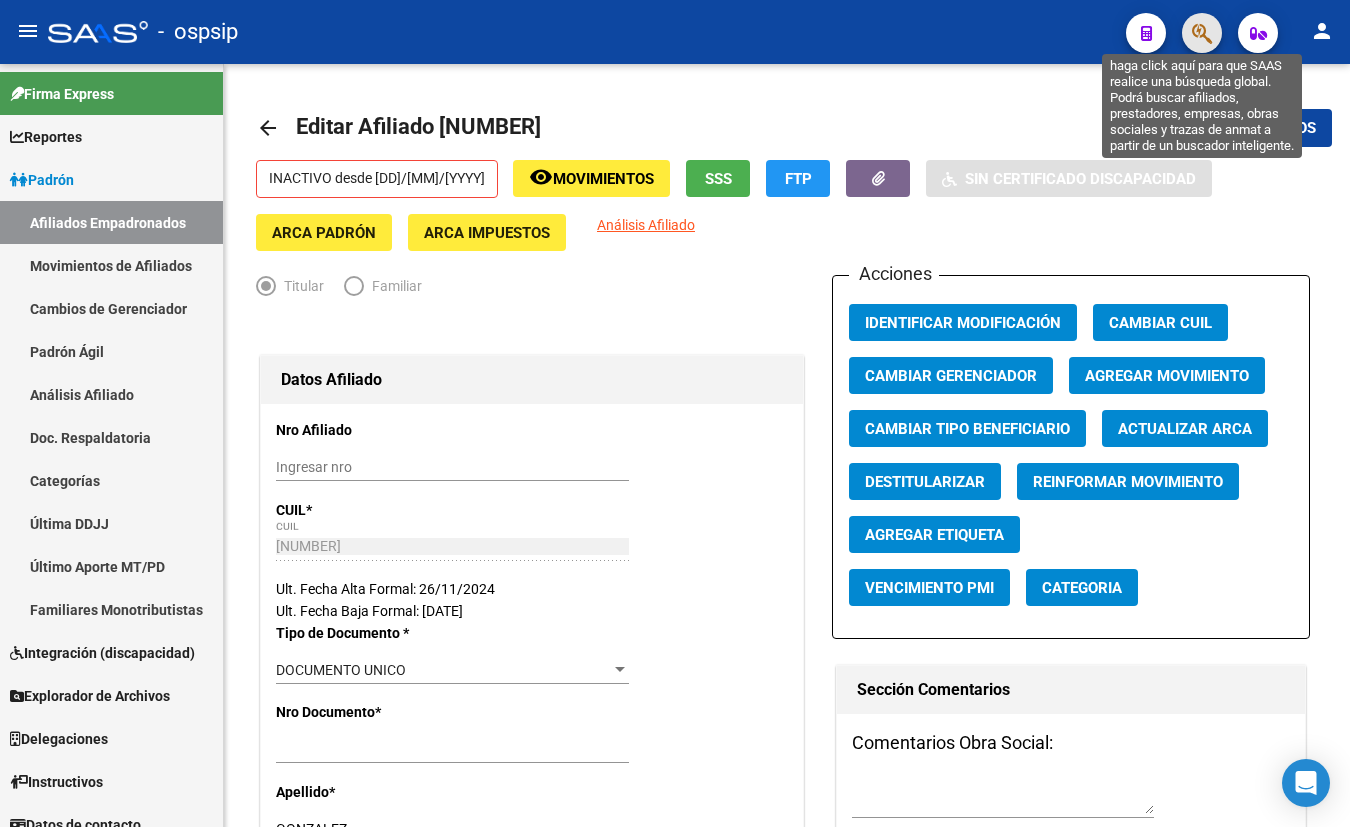 click 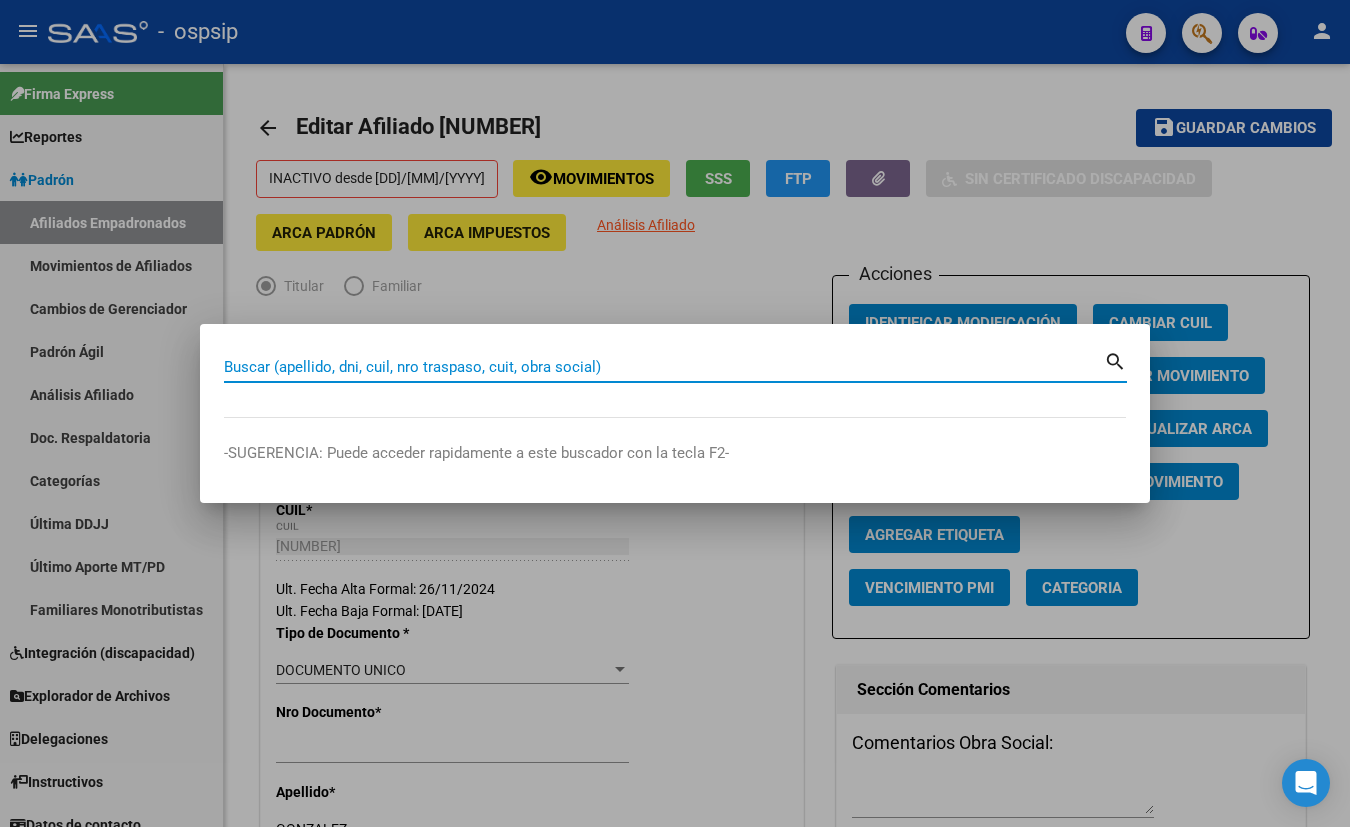 drag, startPoint x: 245, startPoint y: 374, endPoint x: 227, endPoint y: 368, distance: 18.973665 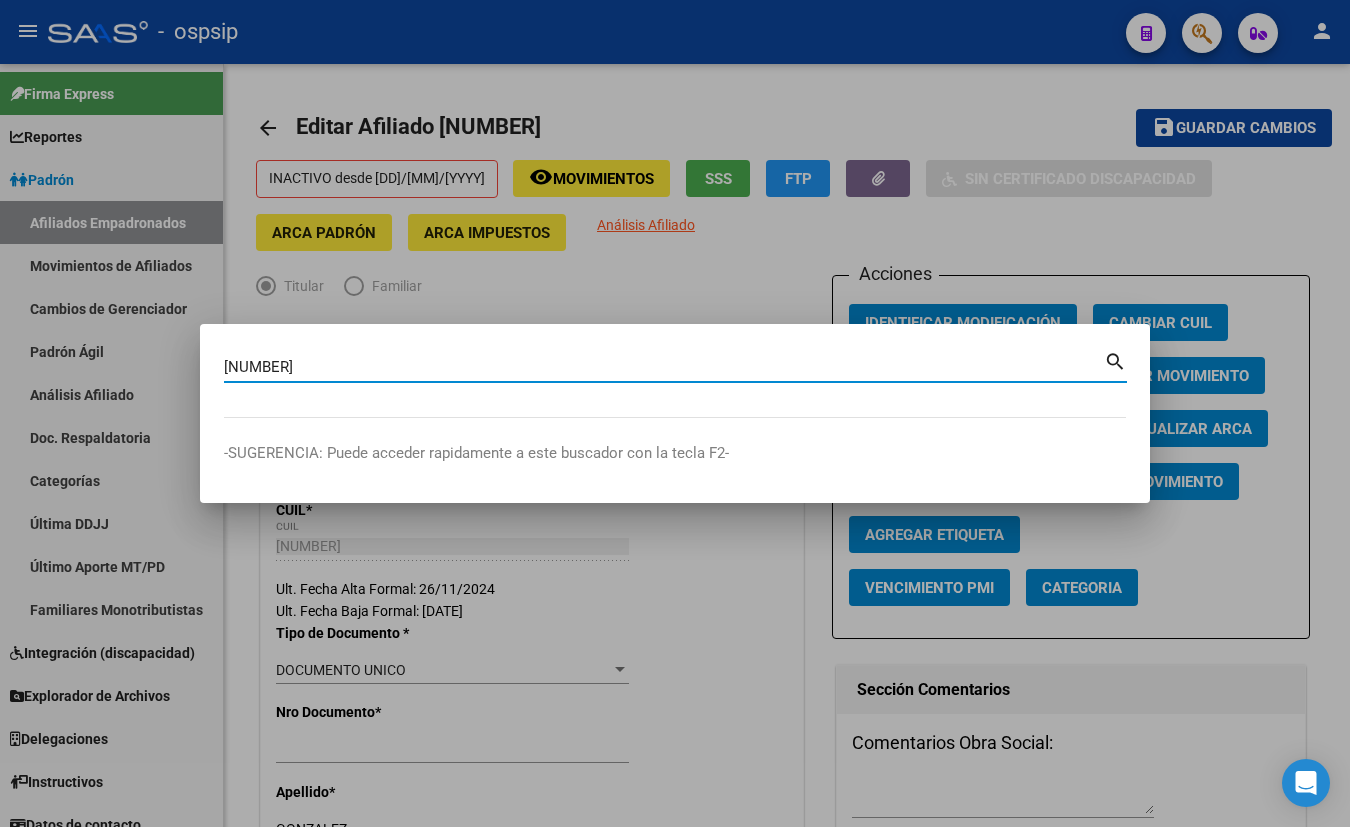 type on "[NUMBER]" 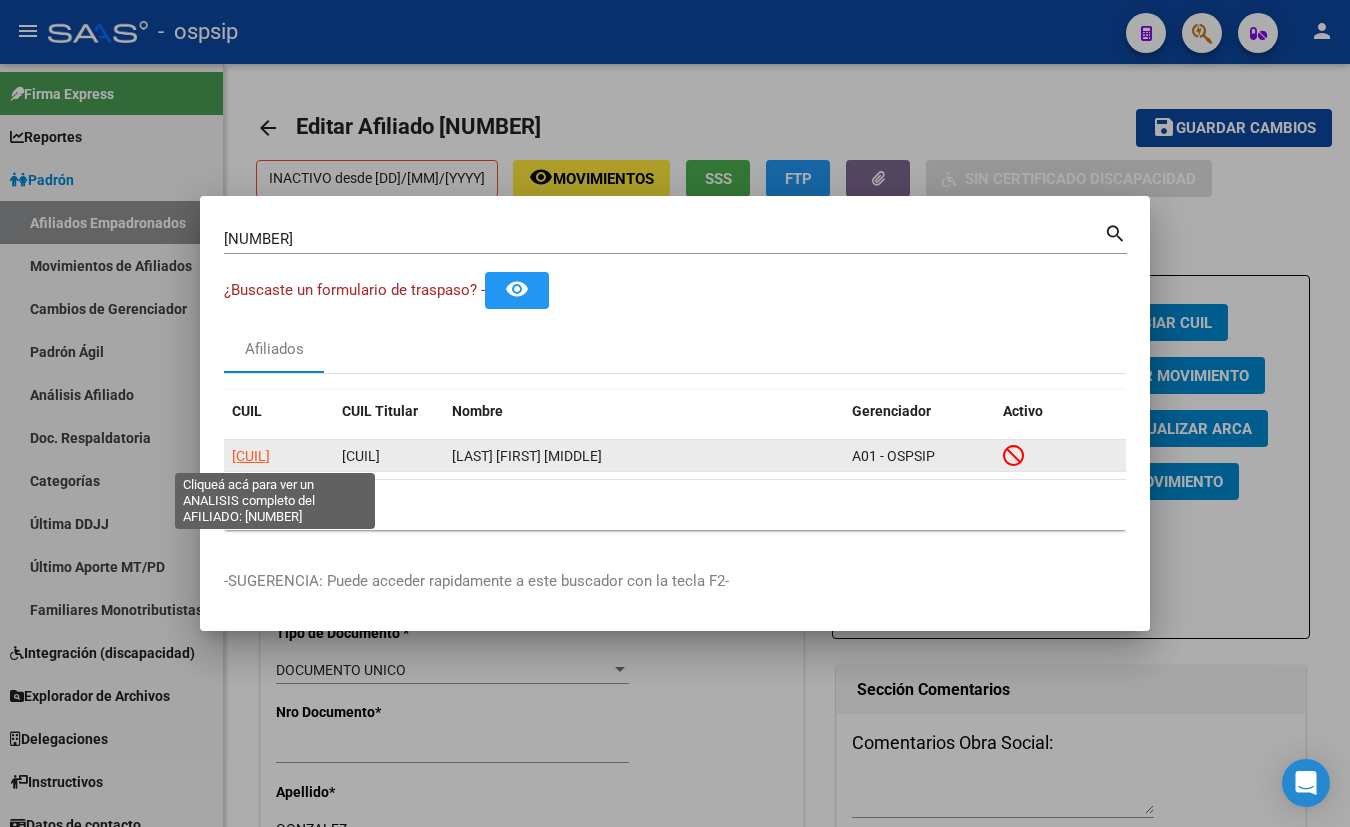 click on "[CUIL]" 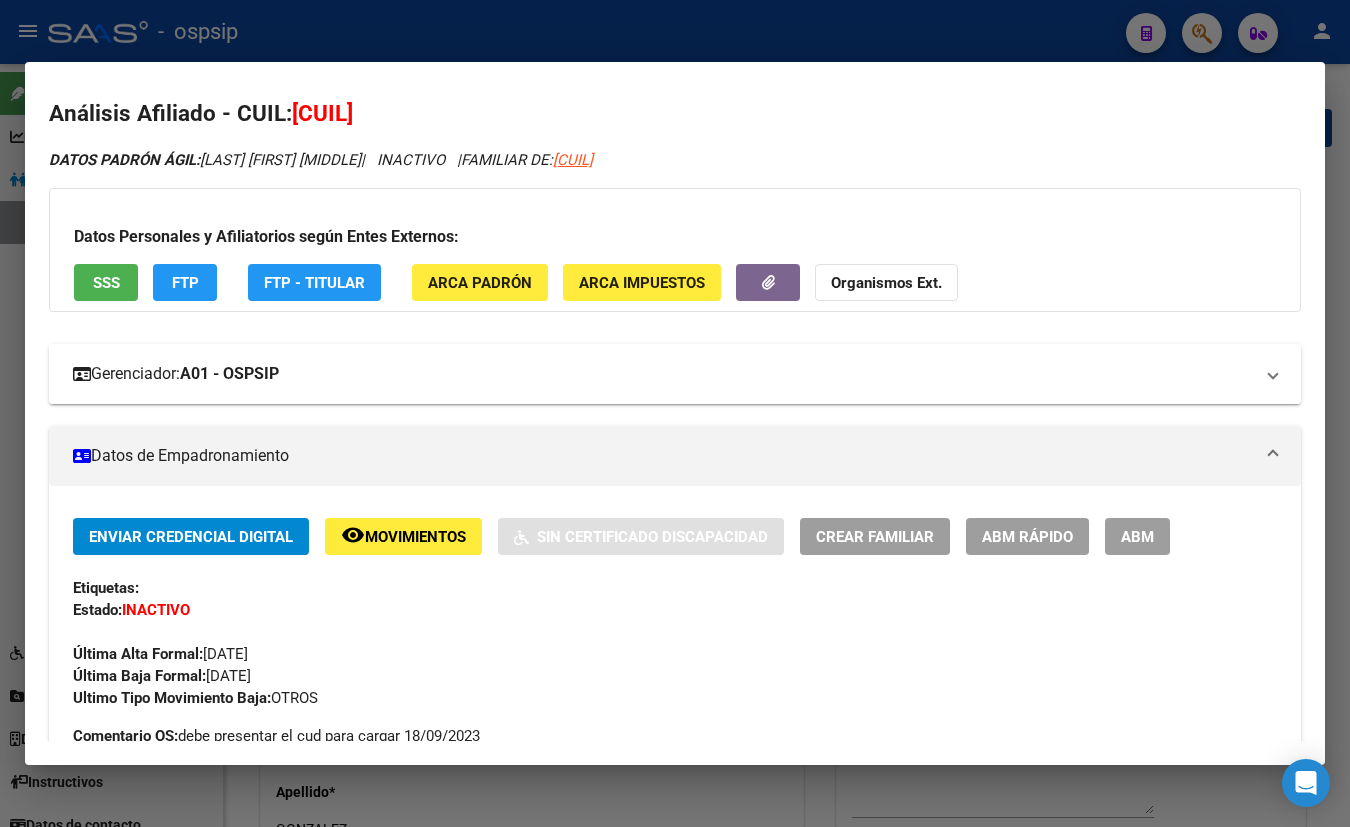 scroll, scrollTop: 0, scrollLeft: 0, axis: both 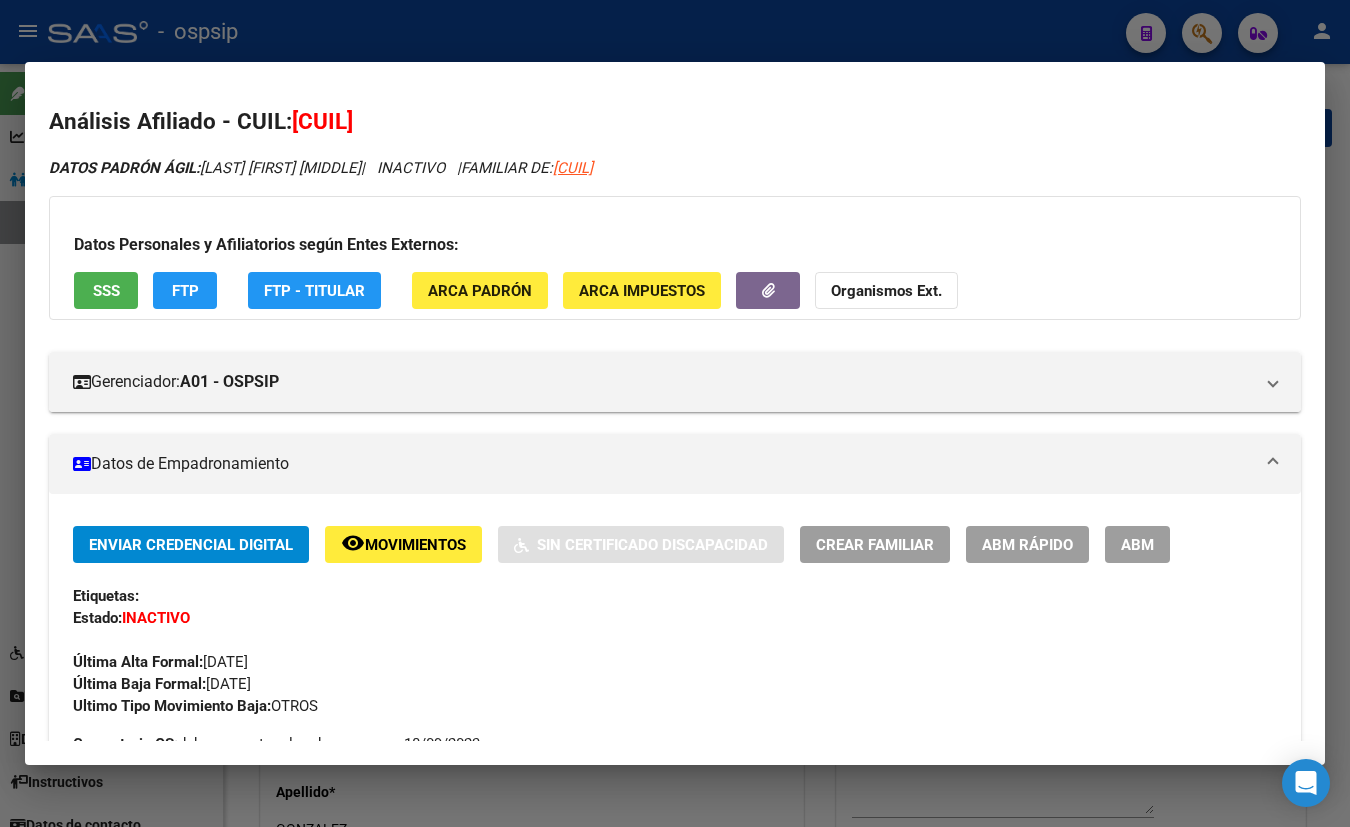 click 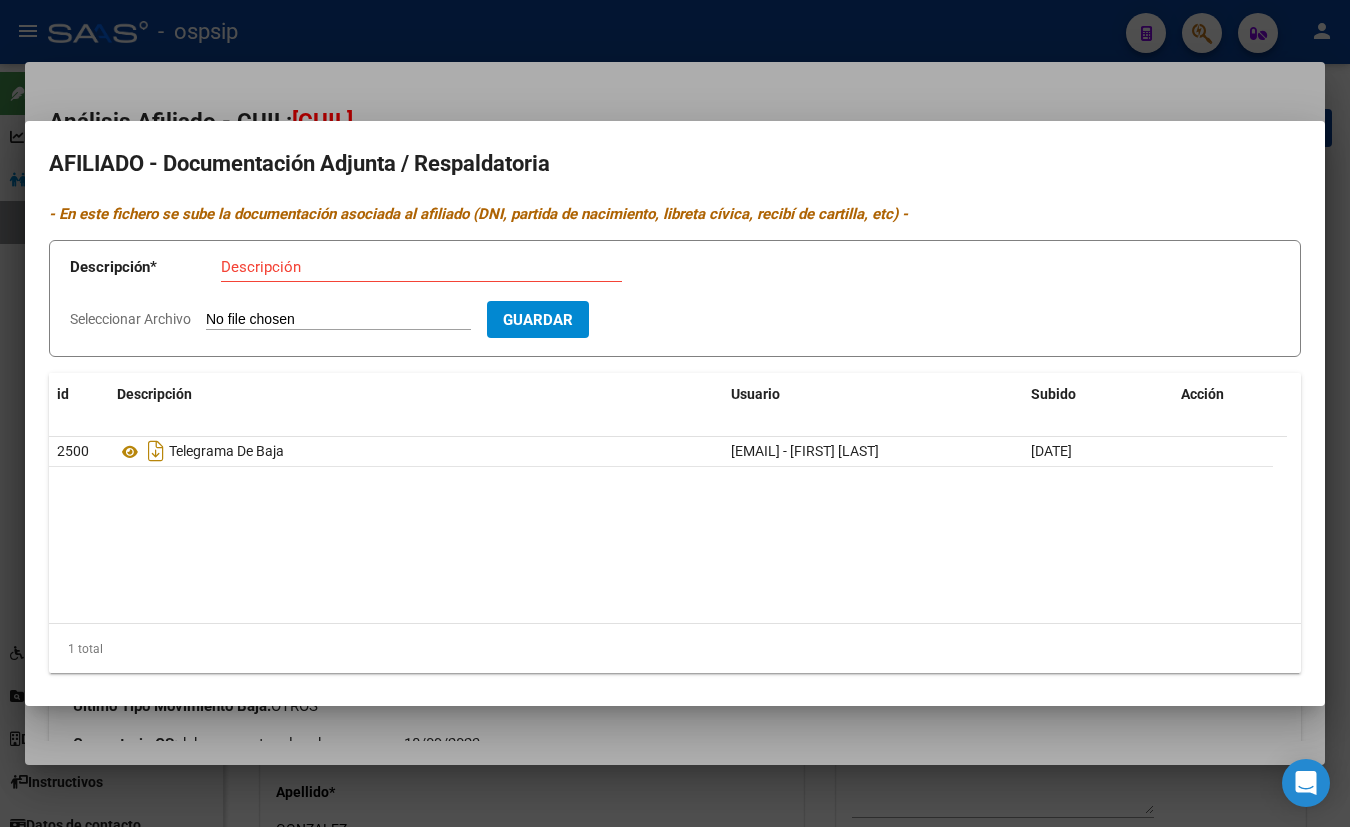click on "[NUMBER] Telegrama De Baja [EMAIL] - [NAME] [DATE]" 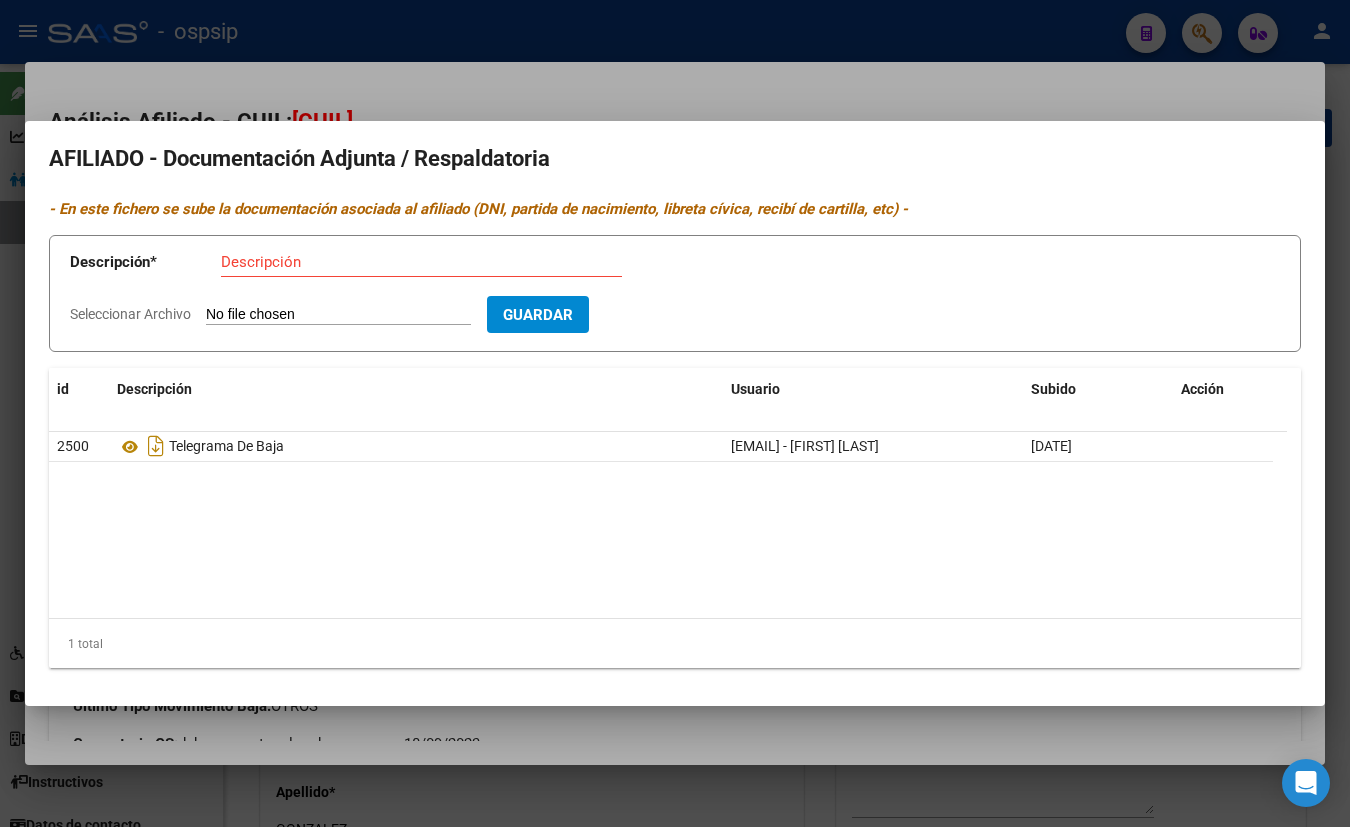 scroll, scrollTop: 6, scrollLeft: 0, axis: vertical 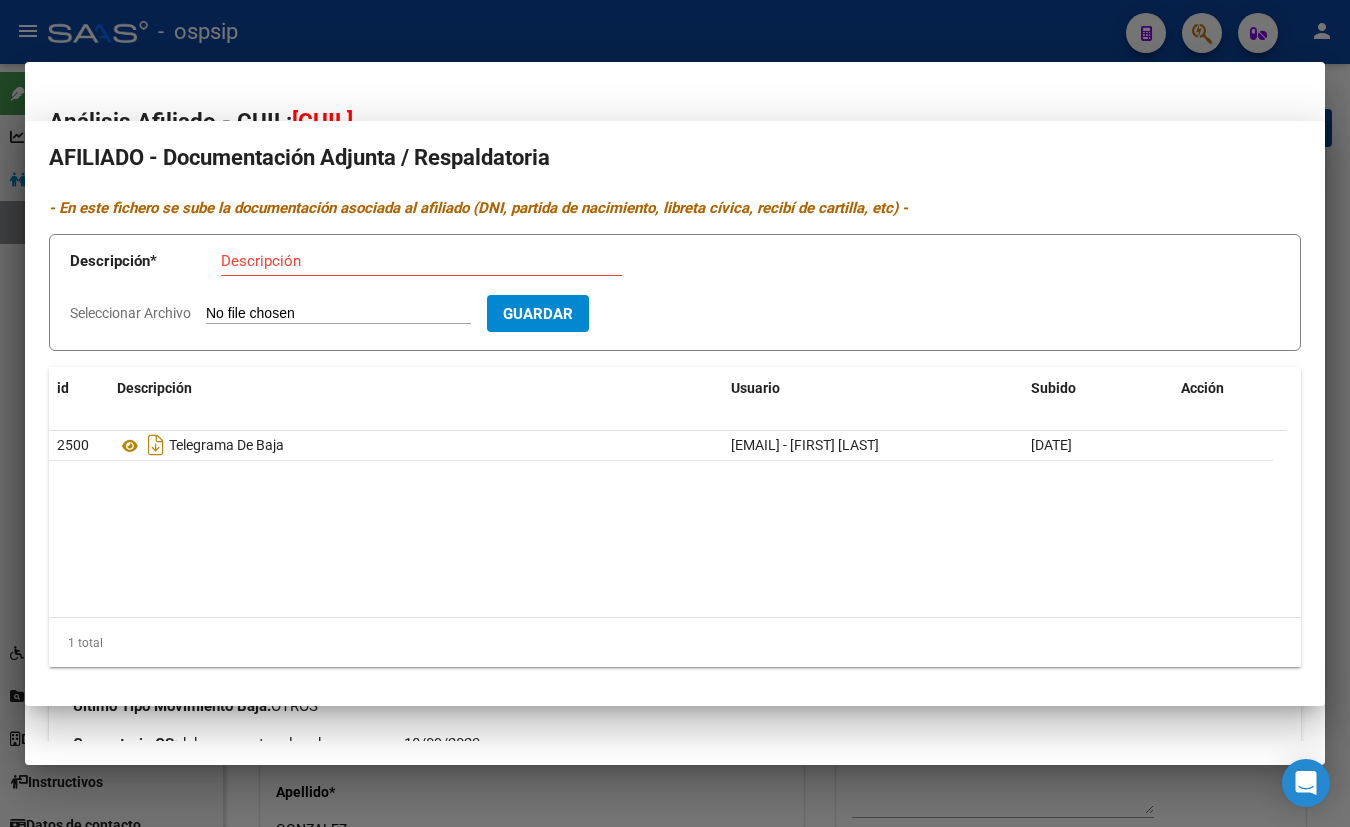 type 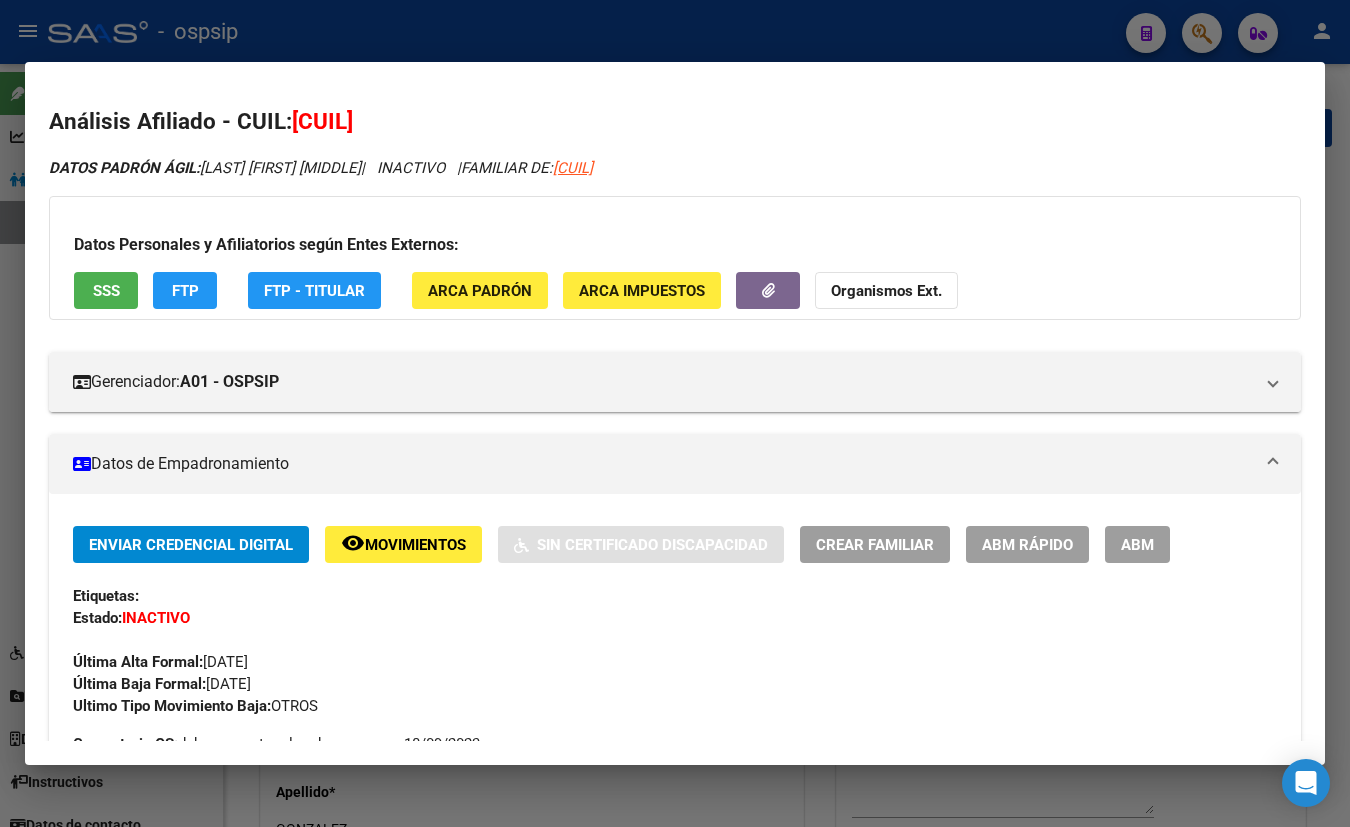 click on "Análisis Afiliado - CUIL:  [CUIL] DATOS PADRÓN ÁGIL:  [FIRST] [LAST]    |  INACTIVO  |    FAMILIAR DE:  [CUIL] Datos Personales y Afiliatorios según Entes Externos: SSS FTP  FTP - Titular ARCA Padrón ARCA Impuestos Organismos Ext.   Gerenciador:    A01 - OSPSIP Atención telefónica: Atención emergencias: Otros Datos Útiles:    Datos de Empadronamiento  Enviar Credencial Digital remove_red_eye Movimientos   Sin Certificado Discapacidad Crear Familiar ABM Rápido ABM Etiquetas: Estado: INACTIVO Última Alta Formal:  [DATE] Última Baja Formal:  [DATE] Ultimo Tipo Movimiento Baja:  otros Comentario OS:  debe presentar el cud para cargar [DATE] DATOS DEL AFILIADO Apellido:  [FIRST] [LAST] CUIL:  [CUIL] Documento:  DU - DOCUMENTO UNICO [NUMBER]  Nacionalidad:  ARGENTINA Parentesco:  3 - Hijo < 21 años Estado Civil:  Soltero Discapacitado:    SI (01) Sexo:  F Nacimiento:  [DATE] Edad:  19  Teléfono Particular: [PHONE] Provincia: [STATE]" at bounding box center (675, 413) 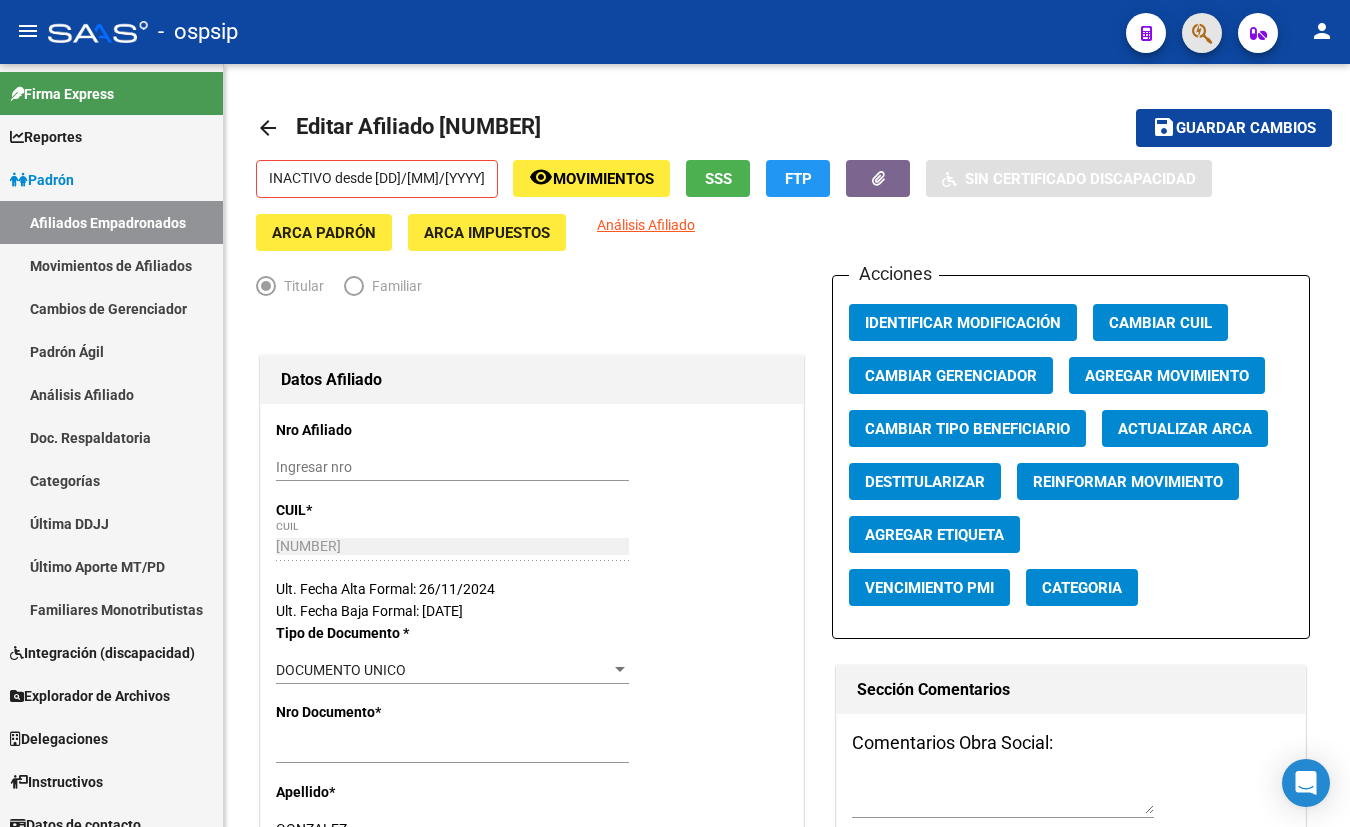 click 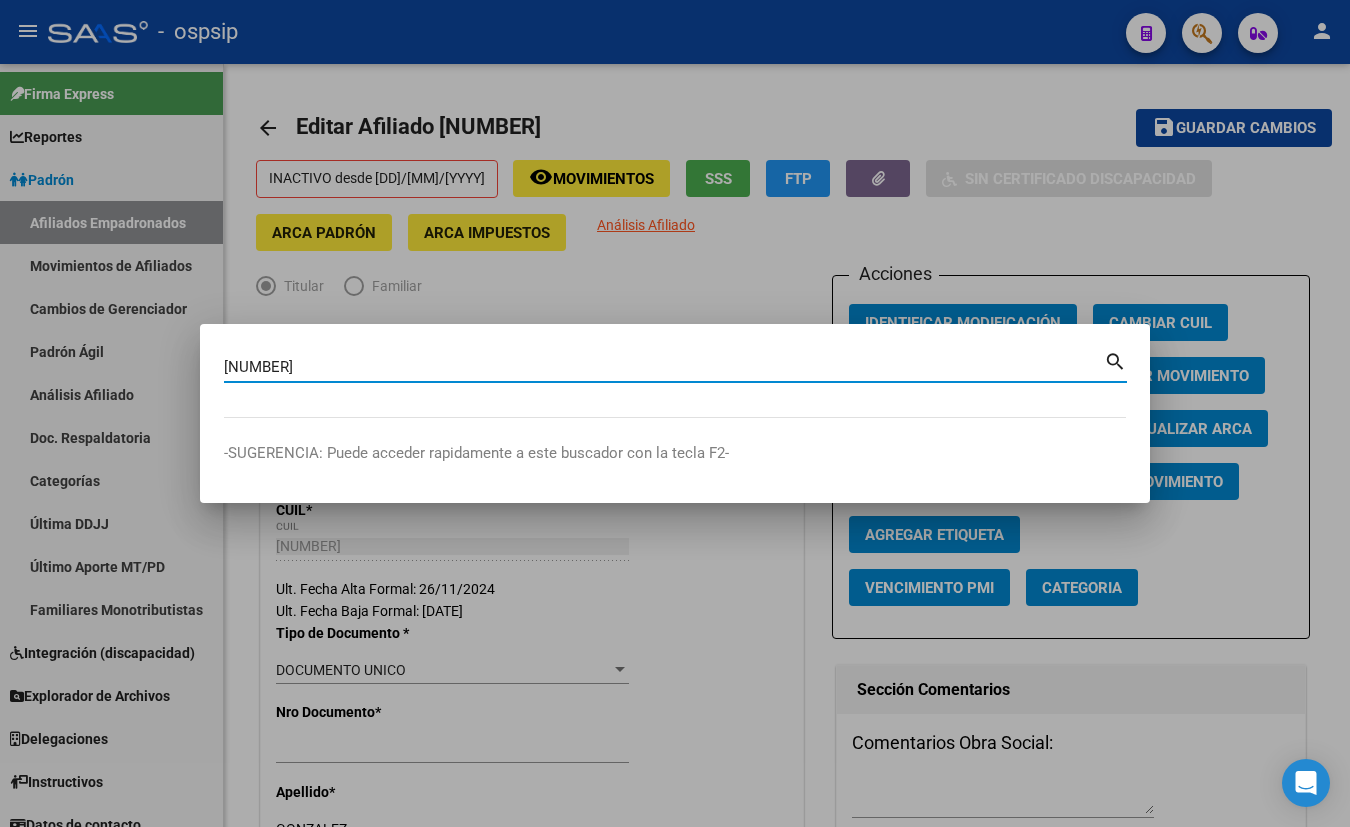 type on "[NUMBER]" 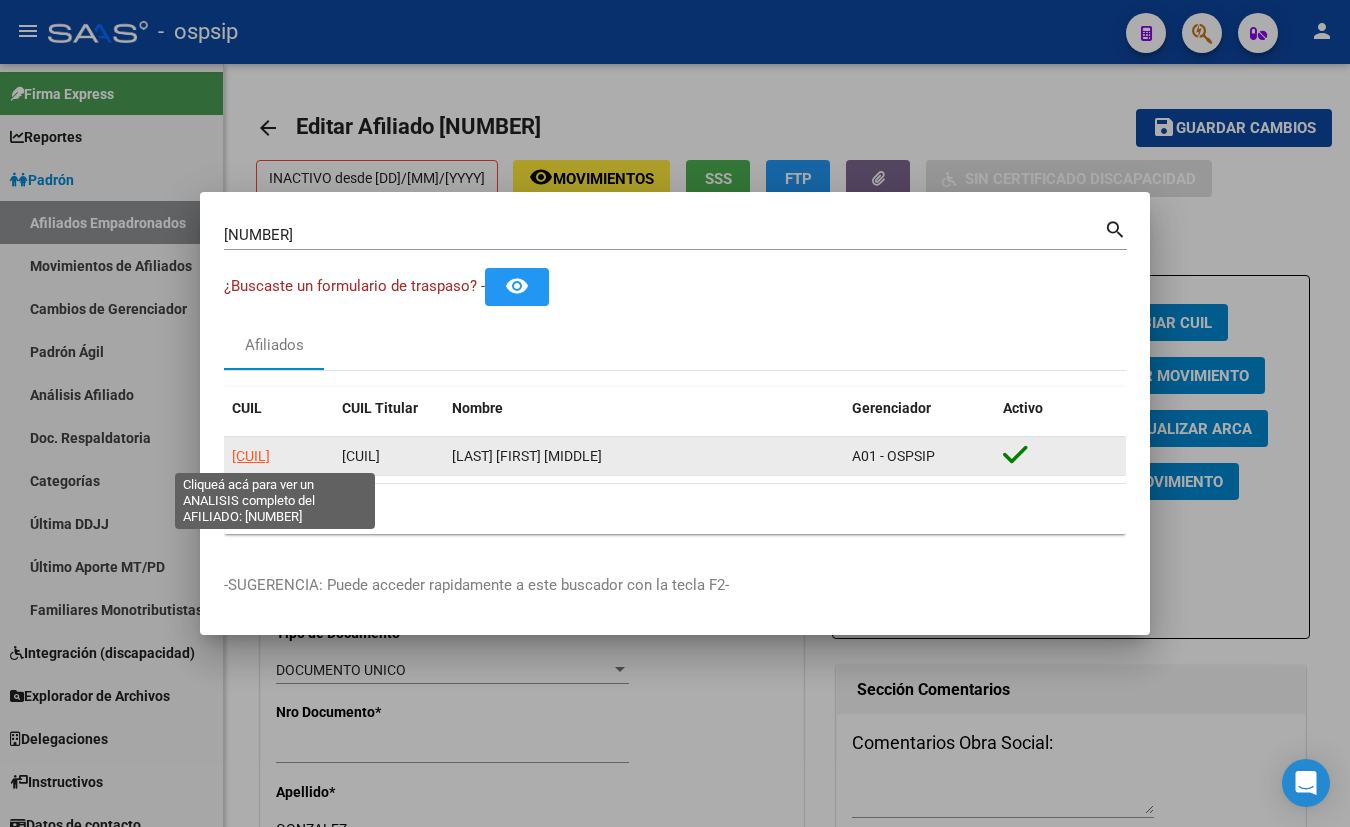 click on "[CUIL]" 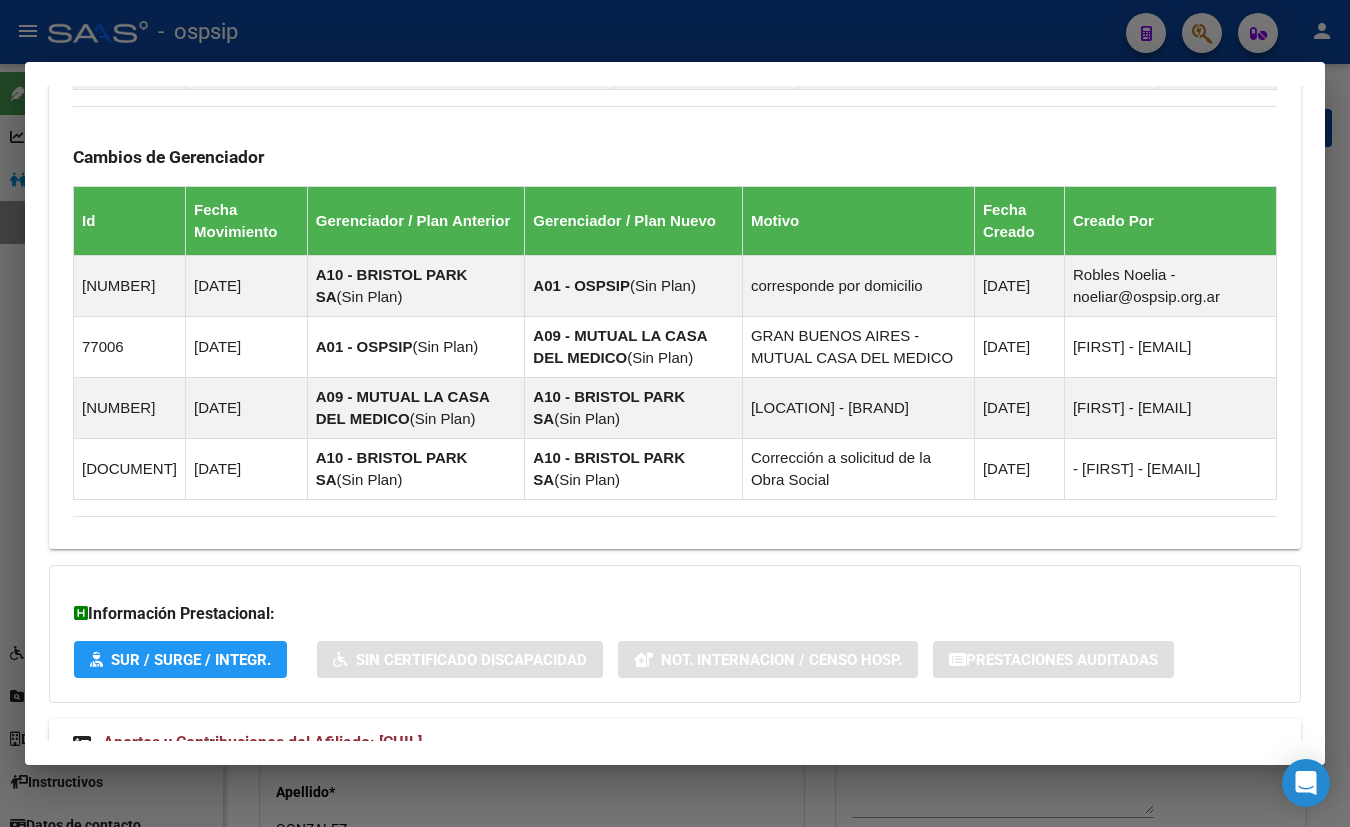 scroll, scrollTop: 1234, scrollLeft: 0, axis: vertical 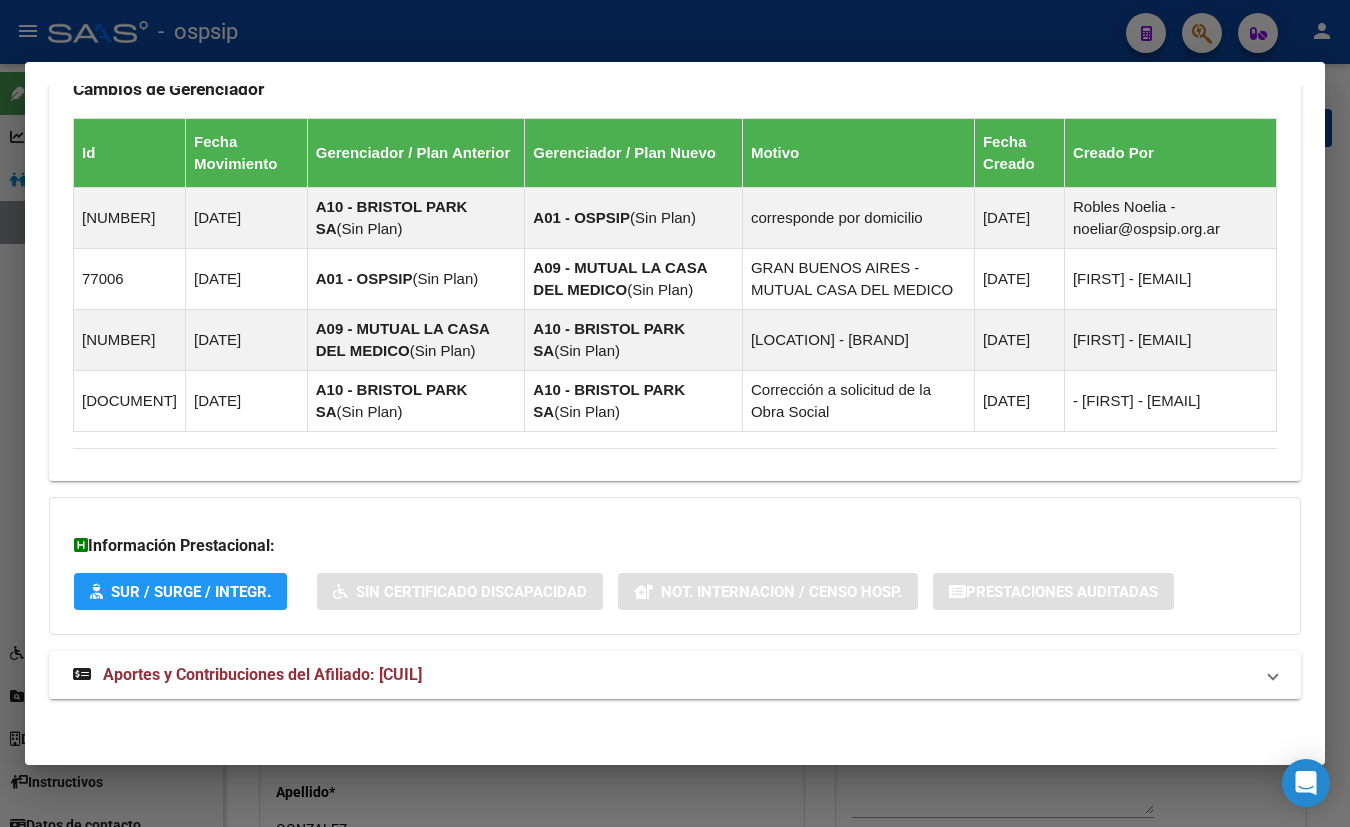 click on "Aportes y Contribuciones del Afiliado: [CUIL]" at bounding box center (262, 674) 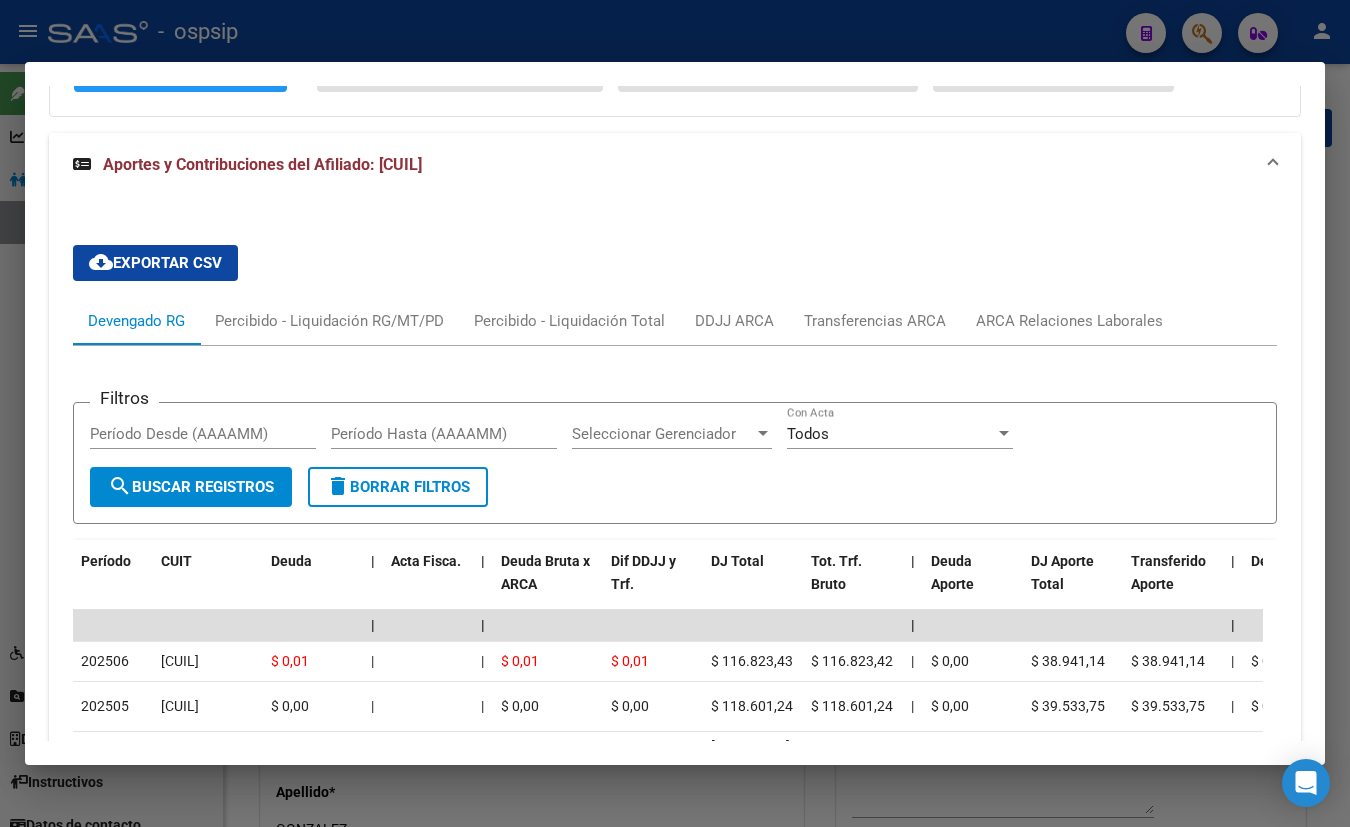 scroll, scrollTop: 1735, scrollLeft: 0, axis: vertical 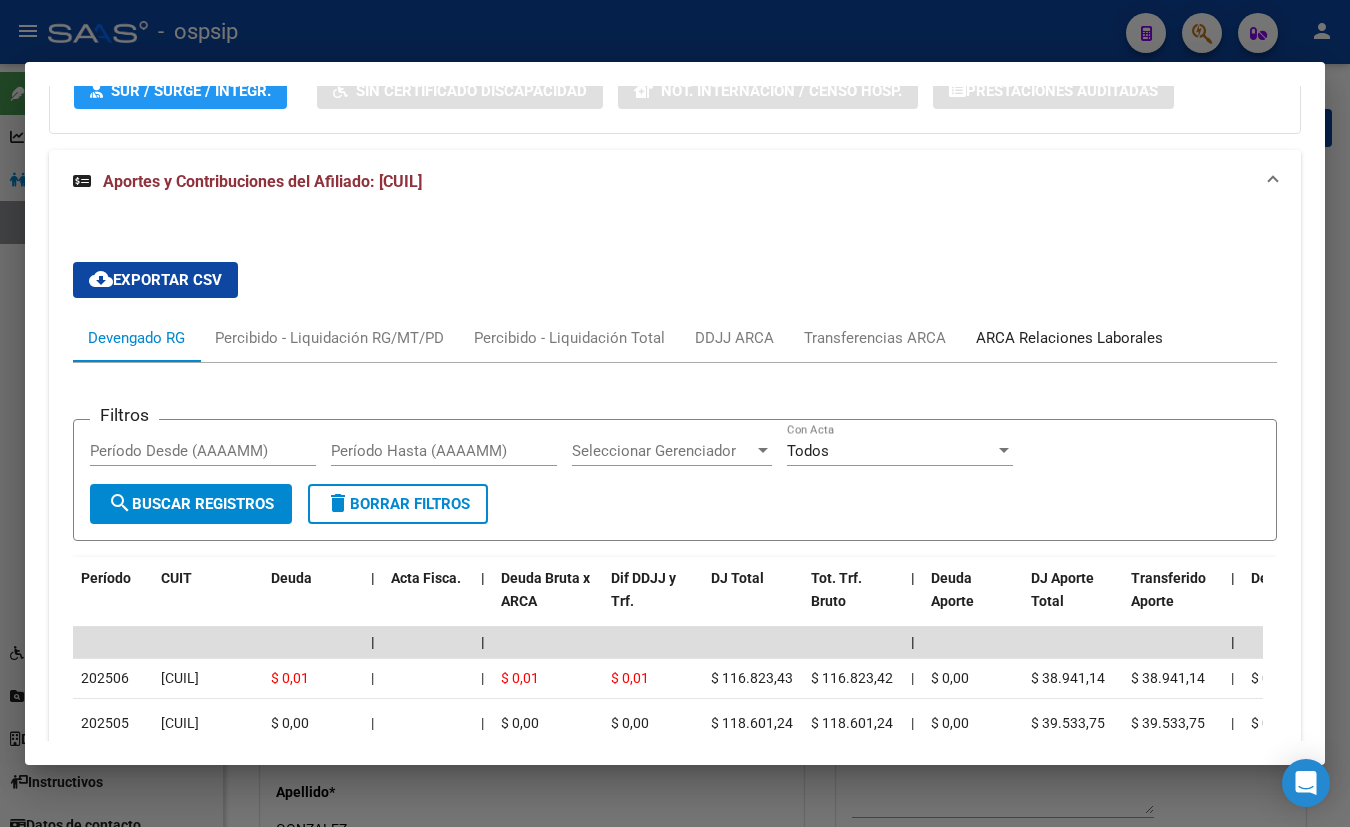 drag, startPoint x: 1052, startPoint y: 324, endPoint x: 1050, endPoint y: 427, distance: 103.01942 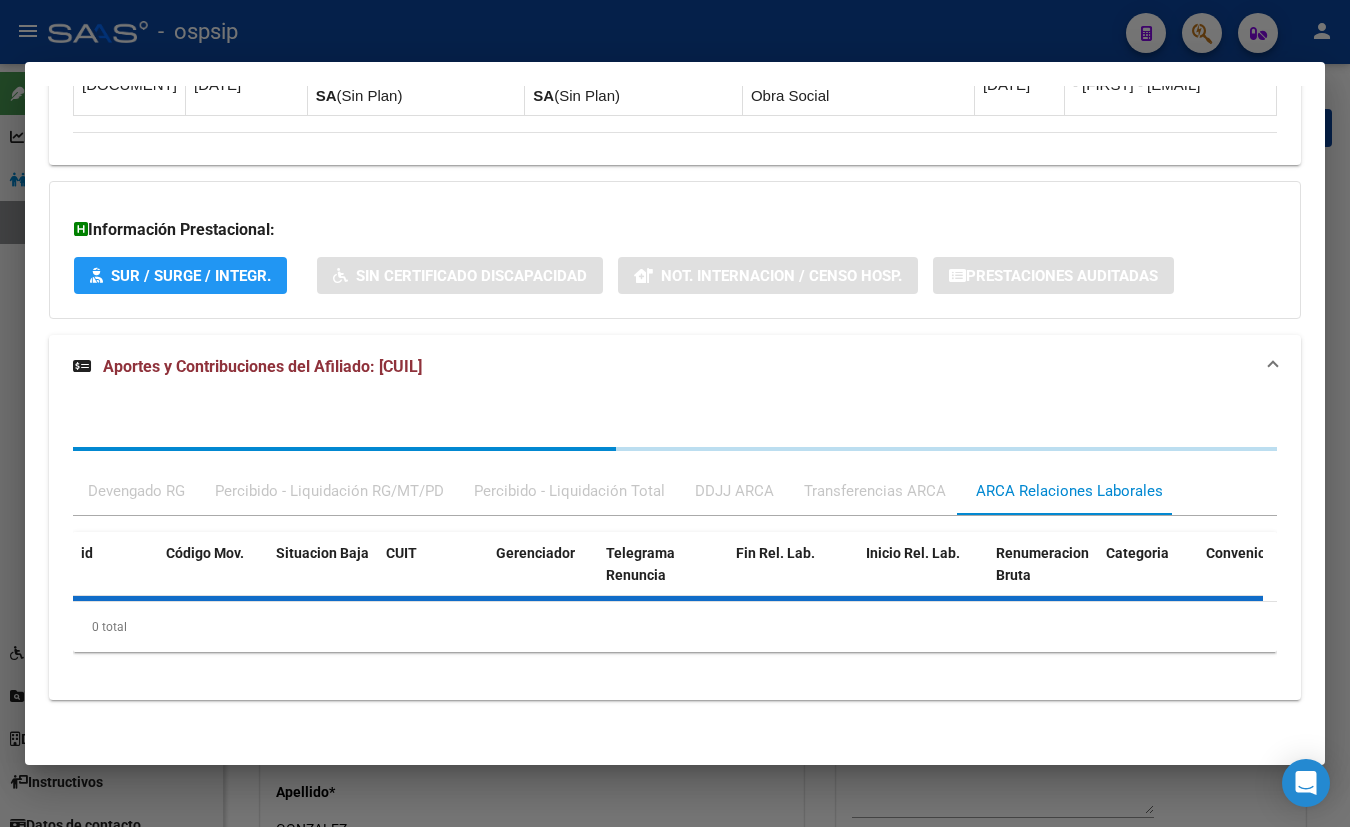 scroll, scrollTop: 1735, scrollLeft: 0, axis: vertical 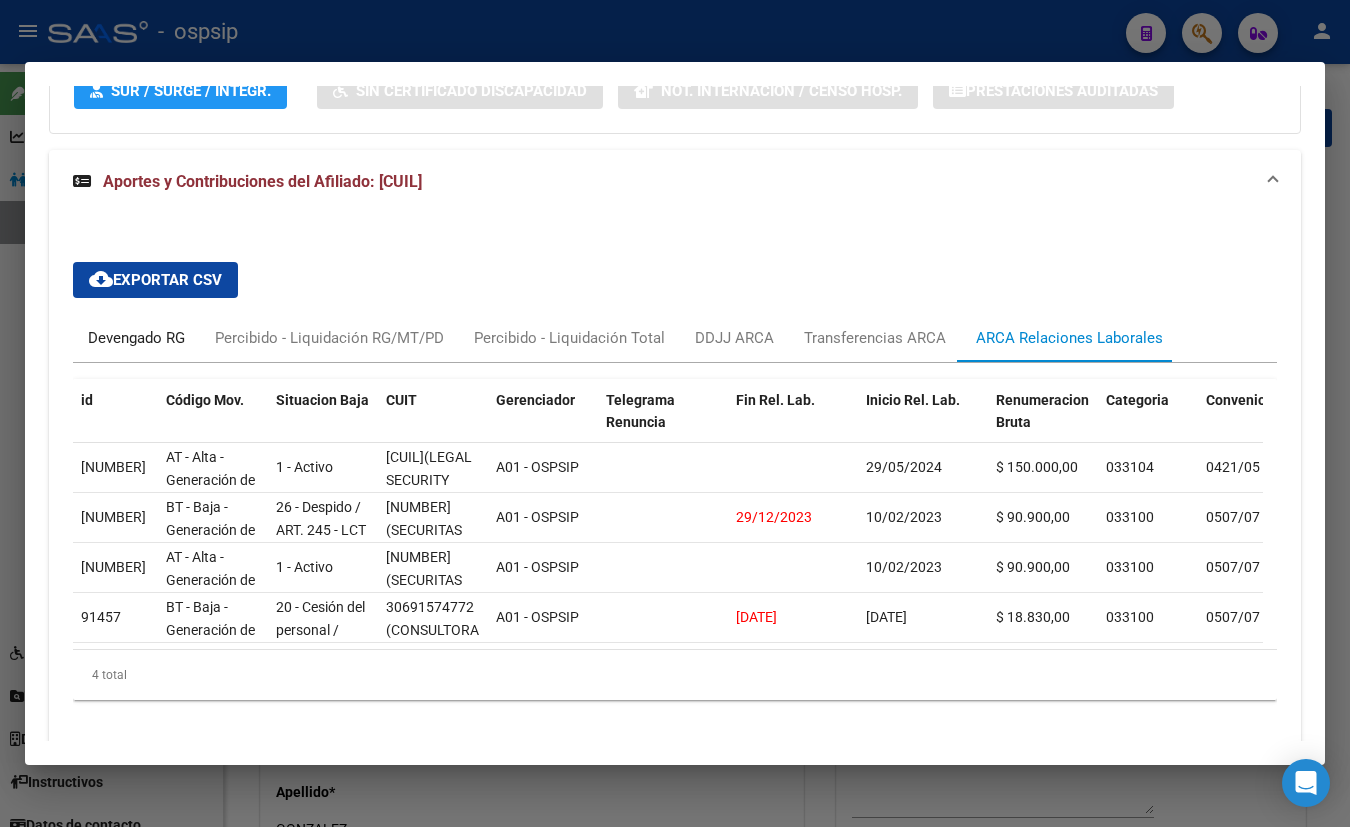 click on "Devengado RG" at bounding box center [136, 338] 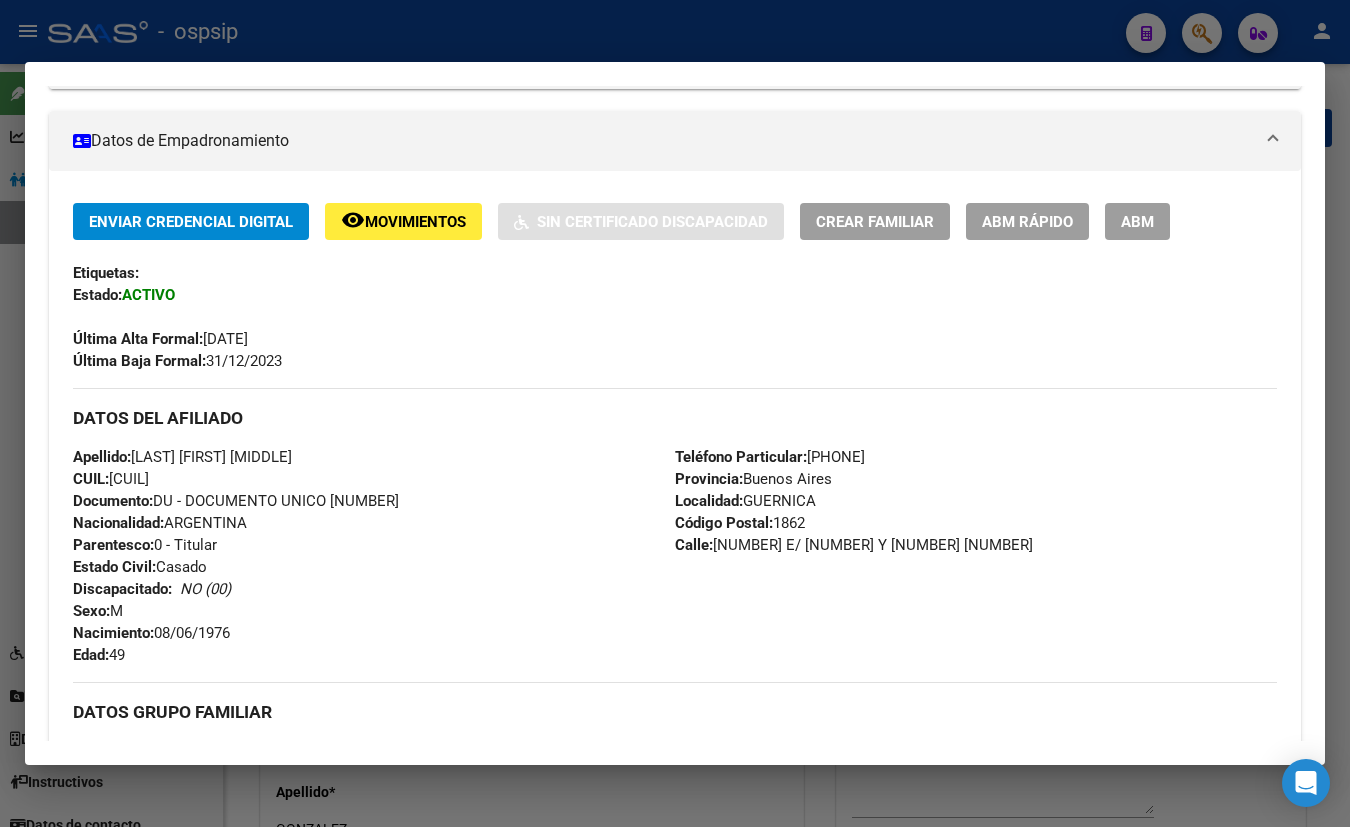 scroll, scrollTop: 99, scrollLeft: 0, axis: vertical 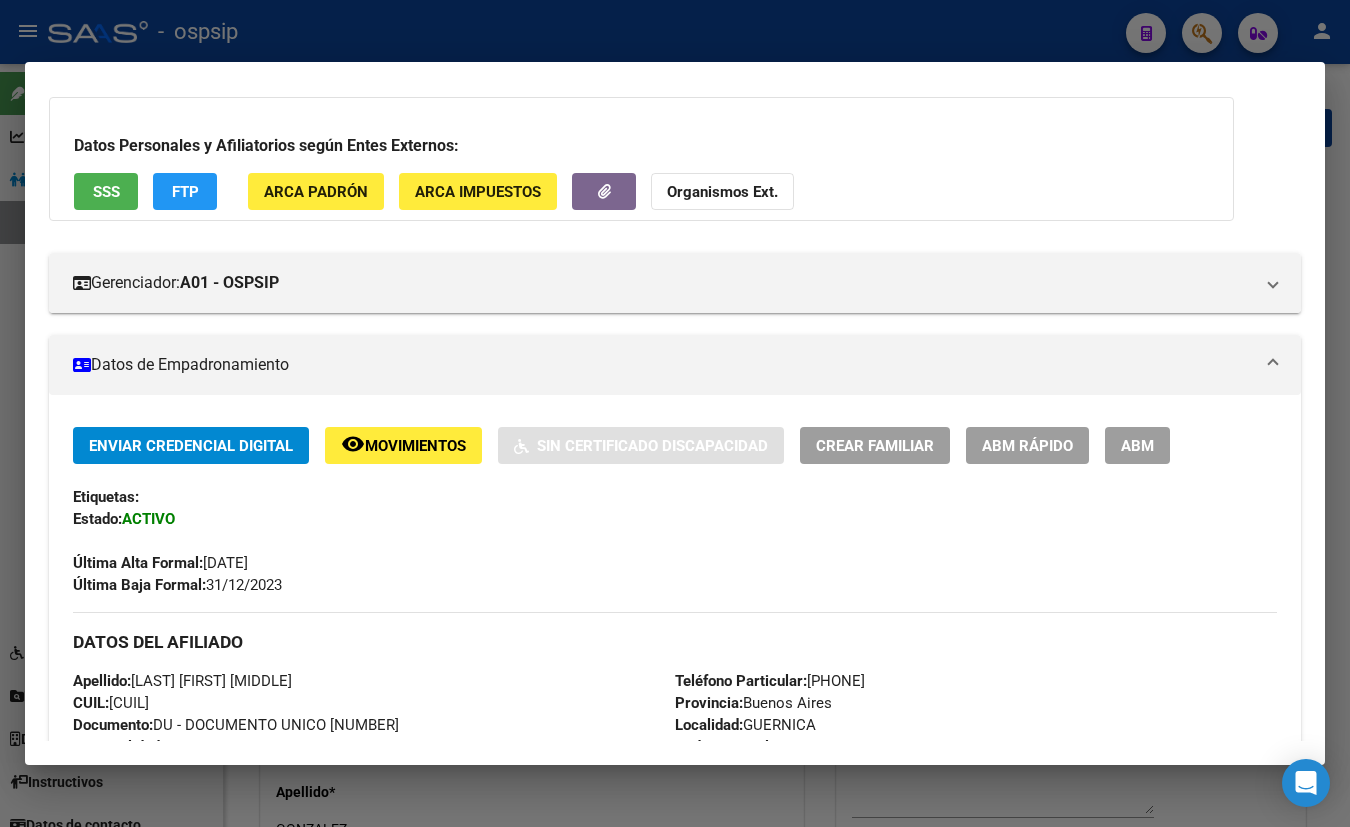 click on "SSS" at bounding box center (106, 191) 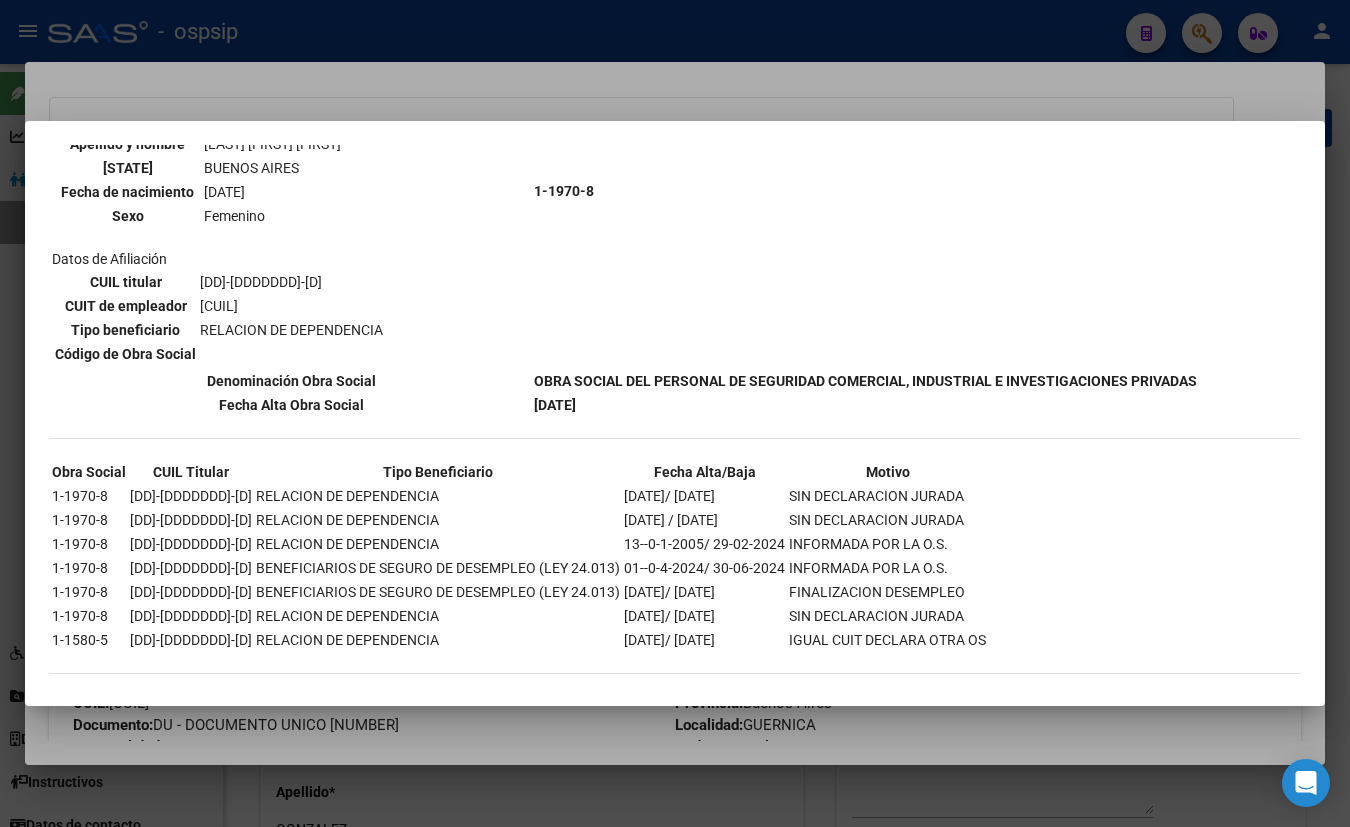 scroll, scrollTop: 389, scrollLeft: 0, axis: vertical 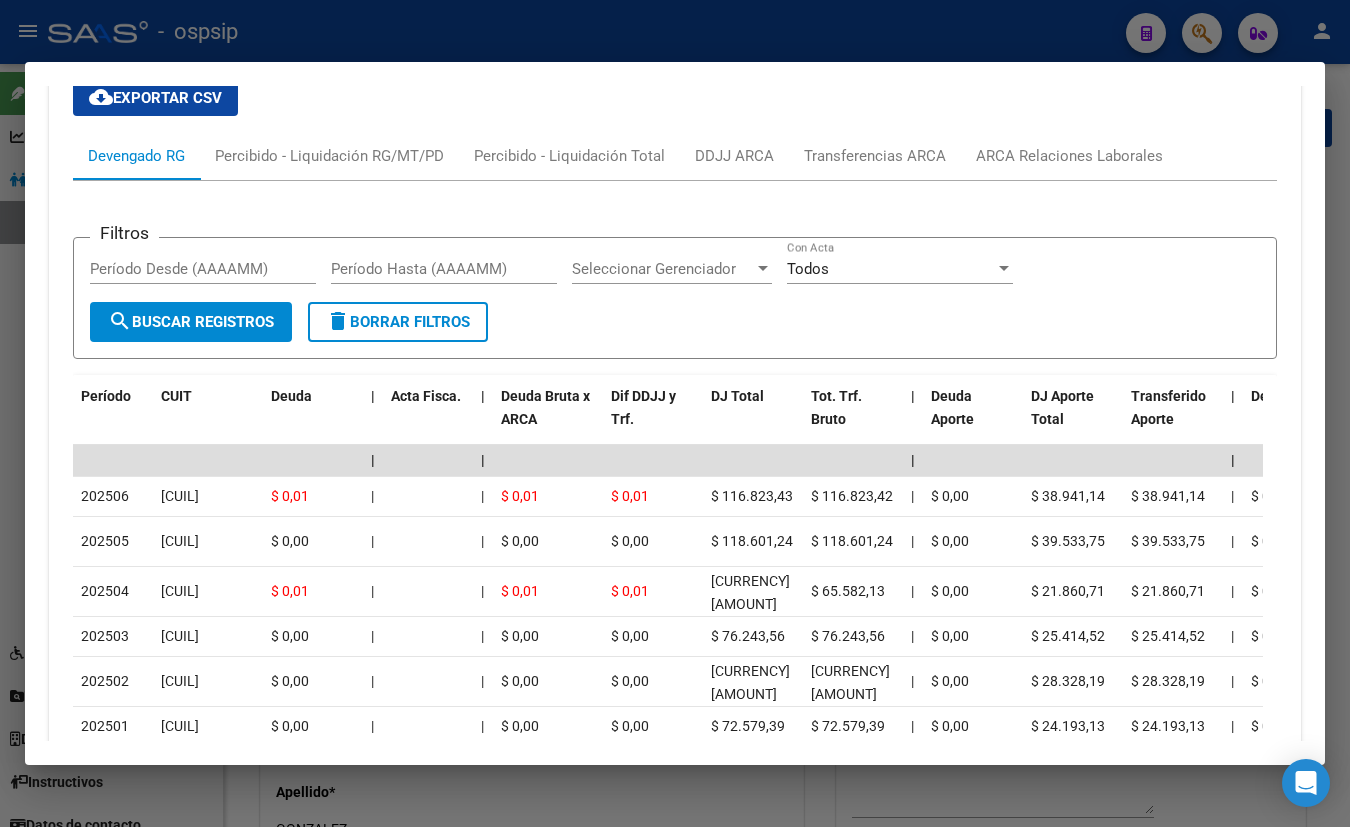 click on "Filtros Período Desde (AAAAMM) Período Hasta (AAAAMM) Seleccionar Gerenciador Seleccionar Gerenciador Todos Con Acta search  Buscar Registros  delete  Borrar Filtros" at bounding box center [675, 298] 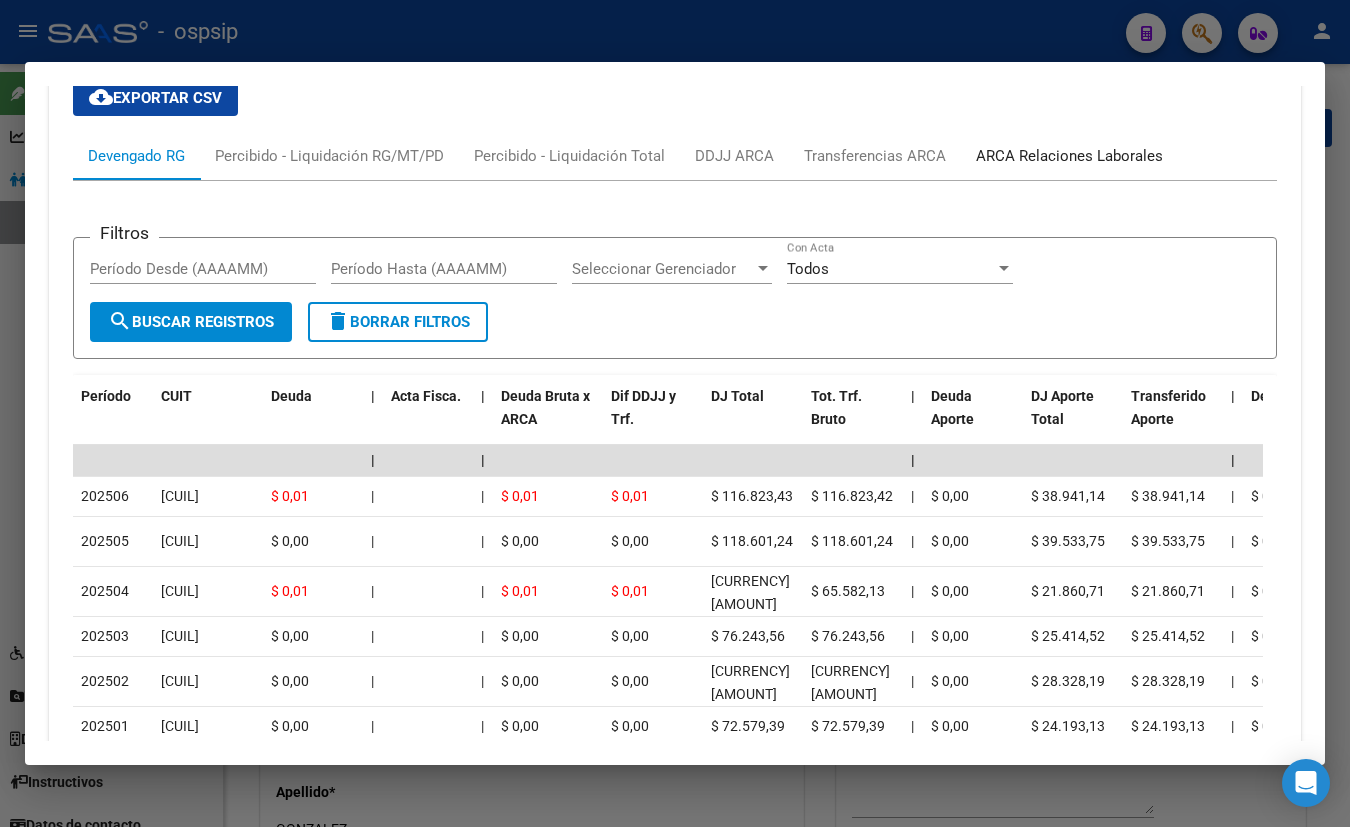 click on "ARCA Relaciones Laborales" at bounding box center (1069, 156) 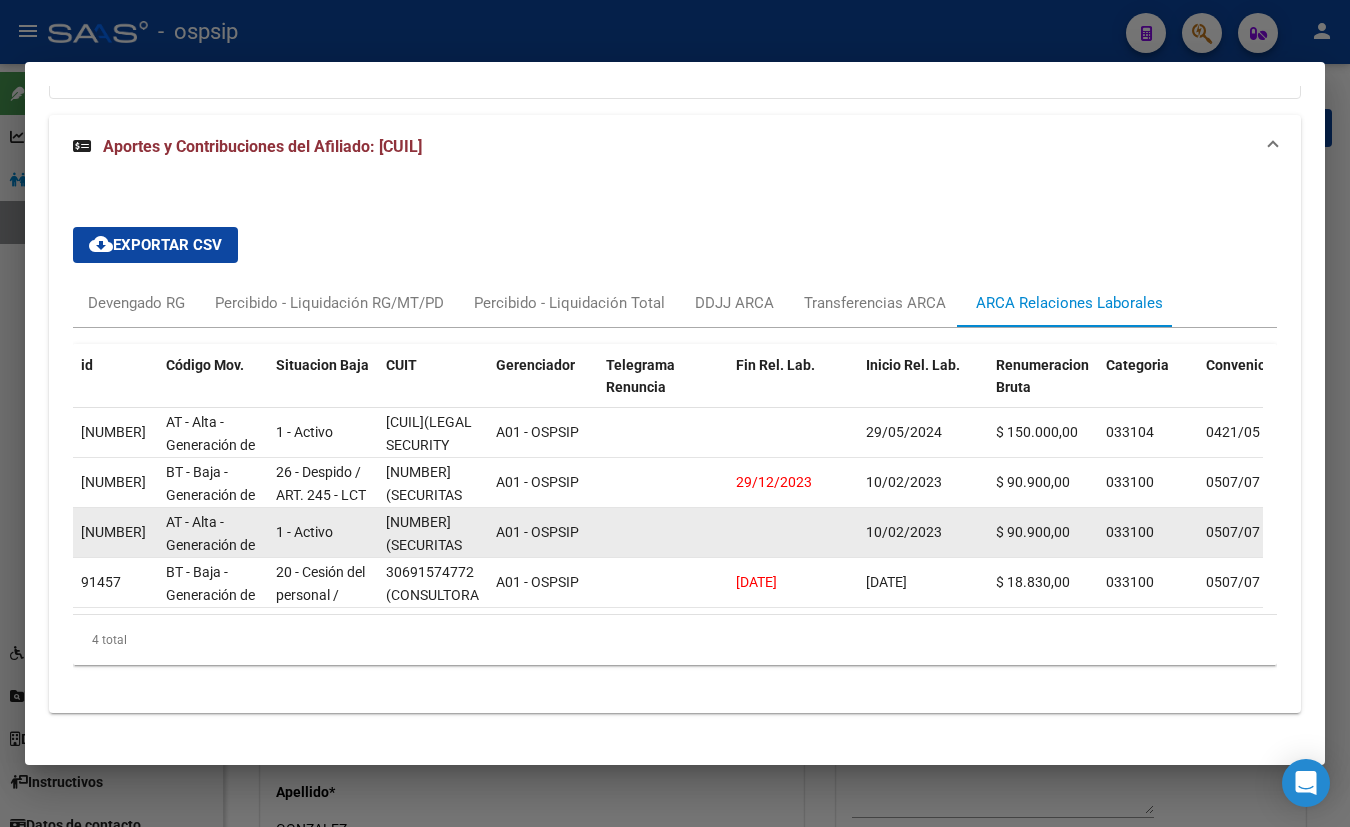 scroll, scrollTop: 1797, scrollLeft: 0, axis: vertical 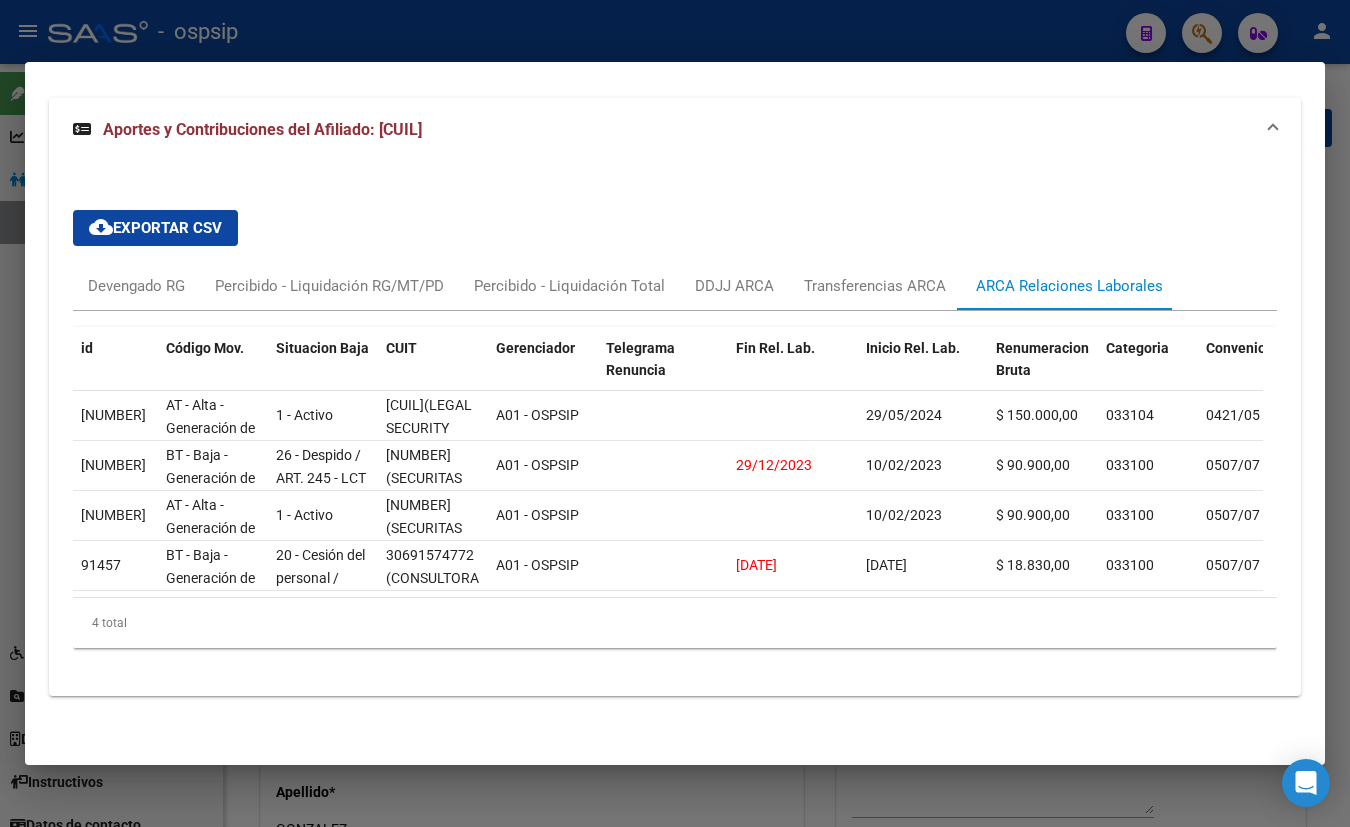 click on "cloud_download  Exportar CSV  Devengado RG Percibido - Liquidación RG/MT/PD Percibido - Liquidación Total DDJJ ARCA Transferencias ARCA ARCA Relaciones Laborales id Código Mov. Situacion Baja CUIT Gerenciador Telegrama Renuncia Fin Rel. Lab. Inicio Rel. Lab. Renumeracion Bruta Categoria Convenio Actividad Puesto Modalidad Régimen Aportes Rectificación Clave Alta Clave Baja Fecha Clave Alta Fecha Clave Baja Formulario Agropecuario [NUMBER] AT - Alta - Generación de clave 1 - Activo [CUIL] (LEGAL SECURITY S.R.L) A01 - OSPSIP [DATE] $ 150.000,00 033104 0421/05 752400 5169 14 RE 0 [NUMBER]                      [DATE] 0000000000 195117 BT - Baja - Generación de Clave 26 - Despido / ART. 245 - LCT [CUIL] (SECURITAS SUR S.A.) A01 - OSPSIP [DATE] [DATE] $ 90.900,00 033100 0507/07 749290 5169 08 RE 0 [NUMBER] [NUMBER] [DATE] [DATE] 0000000000 91362 AT - Alta - Generación de clave 1 - Activo [CUIL] (SECURITAS SUR S.A.) A01 - OSPSIP 5169" at bounding box center [675, 429] 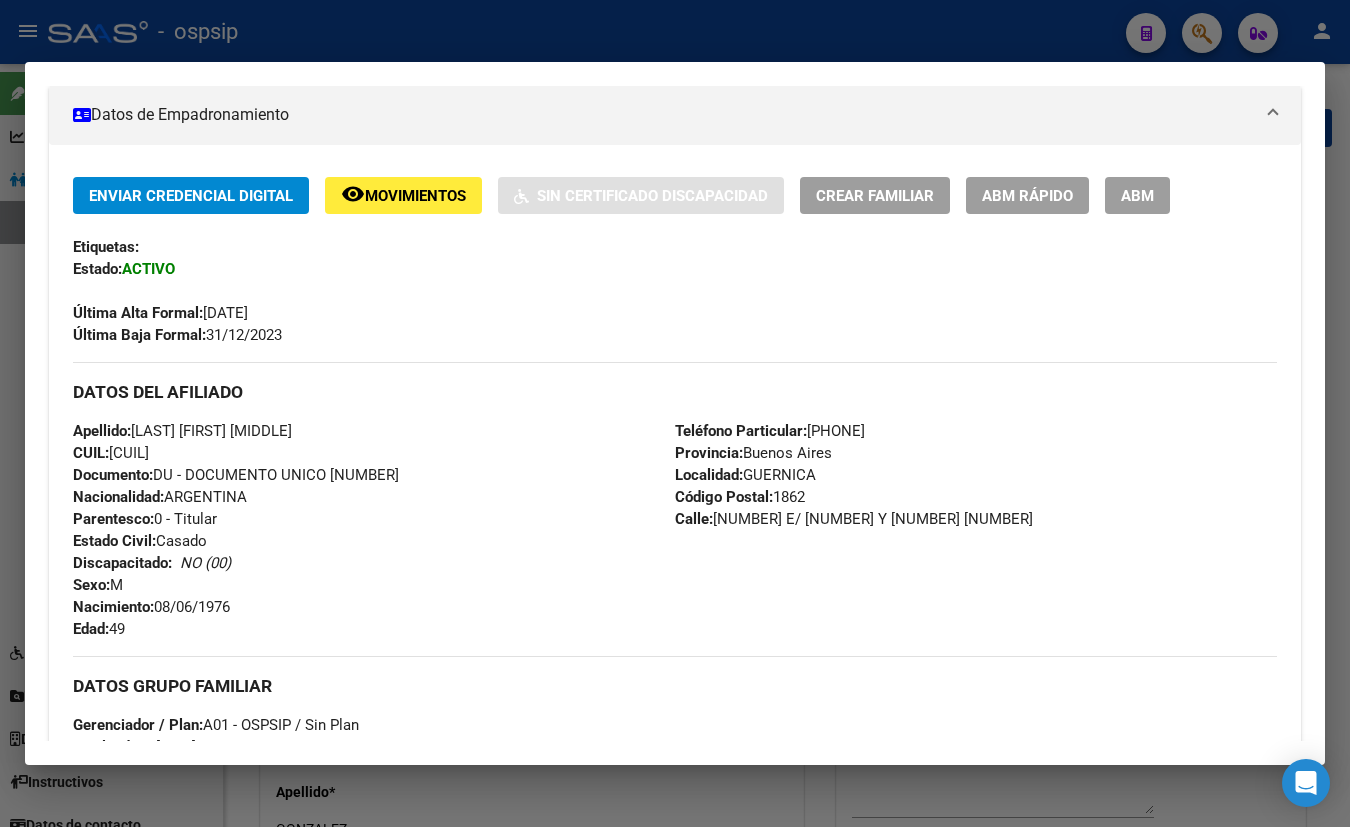 scroll, scrollTop: 342, scrollLeft: 0, axis: vertical 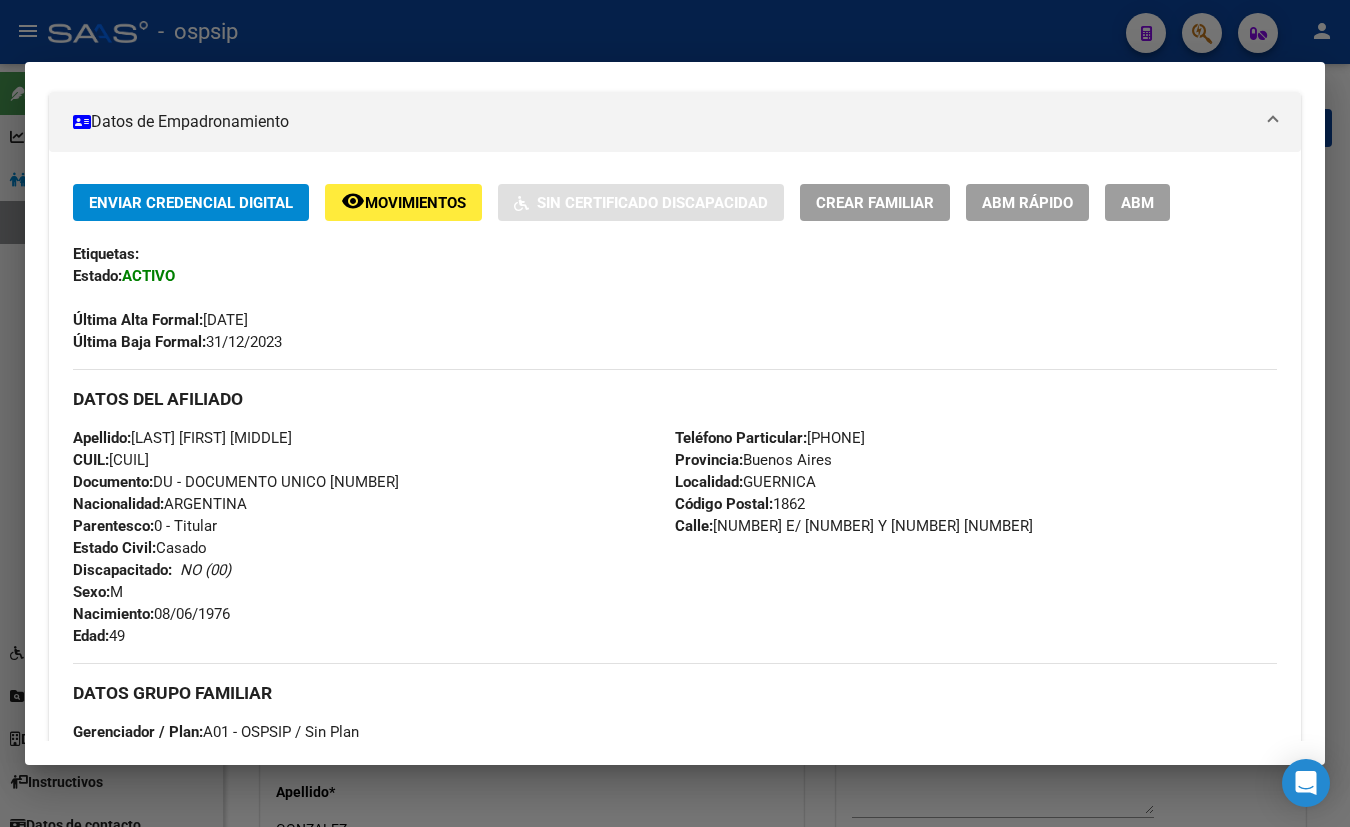 click on "Apellido: [FIRST] [MIDDLE] [LAST] CUIL: [NUMBER] Documento: DU - DOCUMENTO UNICO [NUMBER] Nacionalidad: ARGENTINA Parentesco: 0 - Titular Estado Civil: Casado Discapacitado: NO (00) Sexo: M Nacimiento: [DATE] Edad: 49" at bounding box center (374, 537) 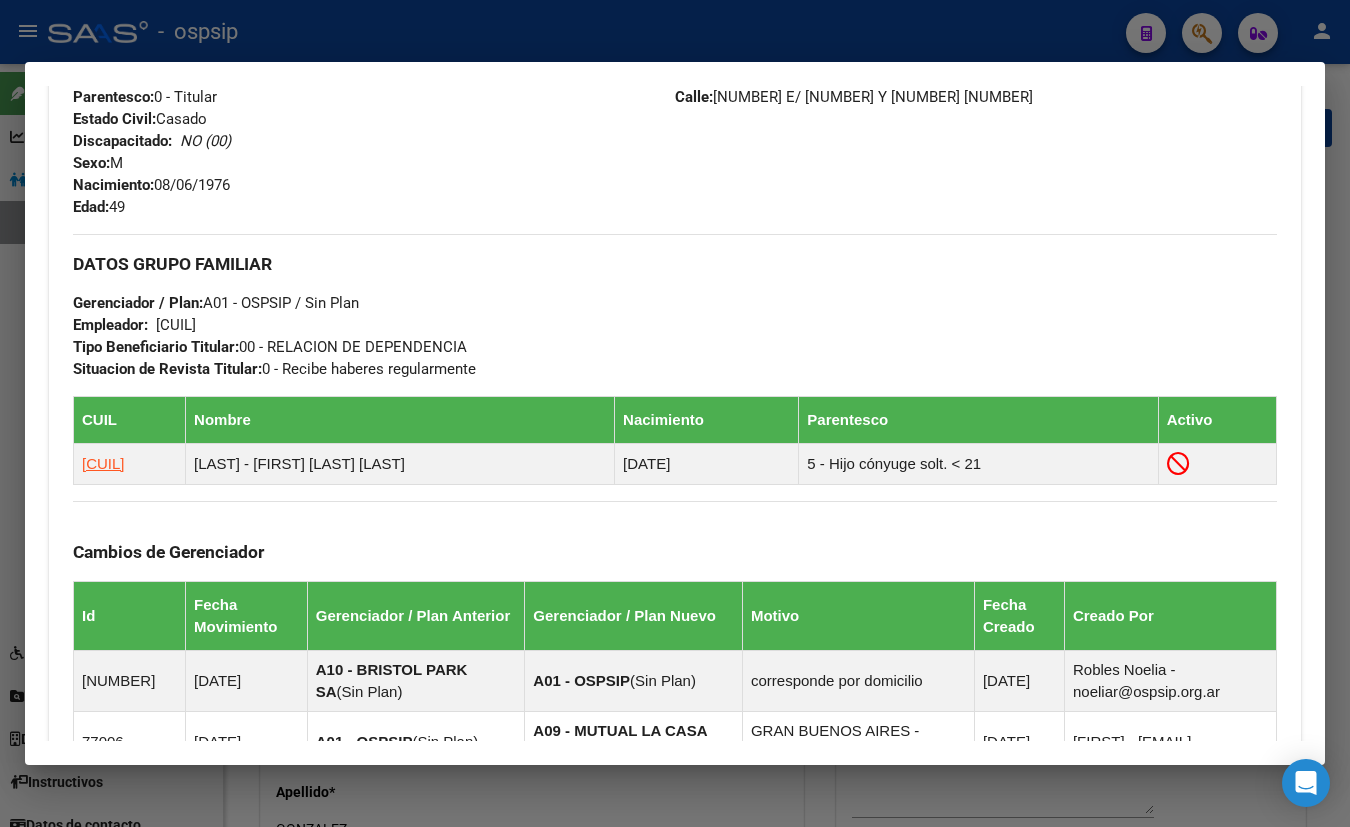 scroll, scrollTop: 797, scrollLeft: 0, axis: vertical 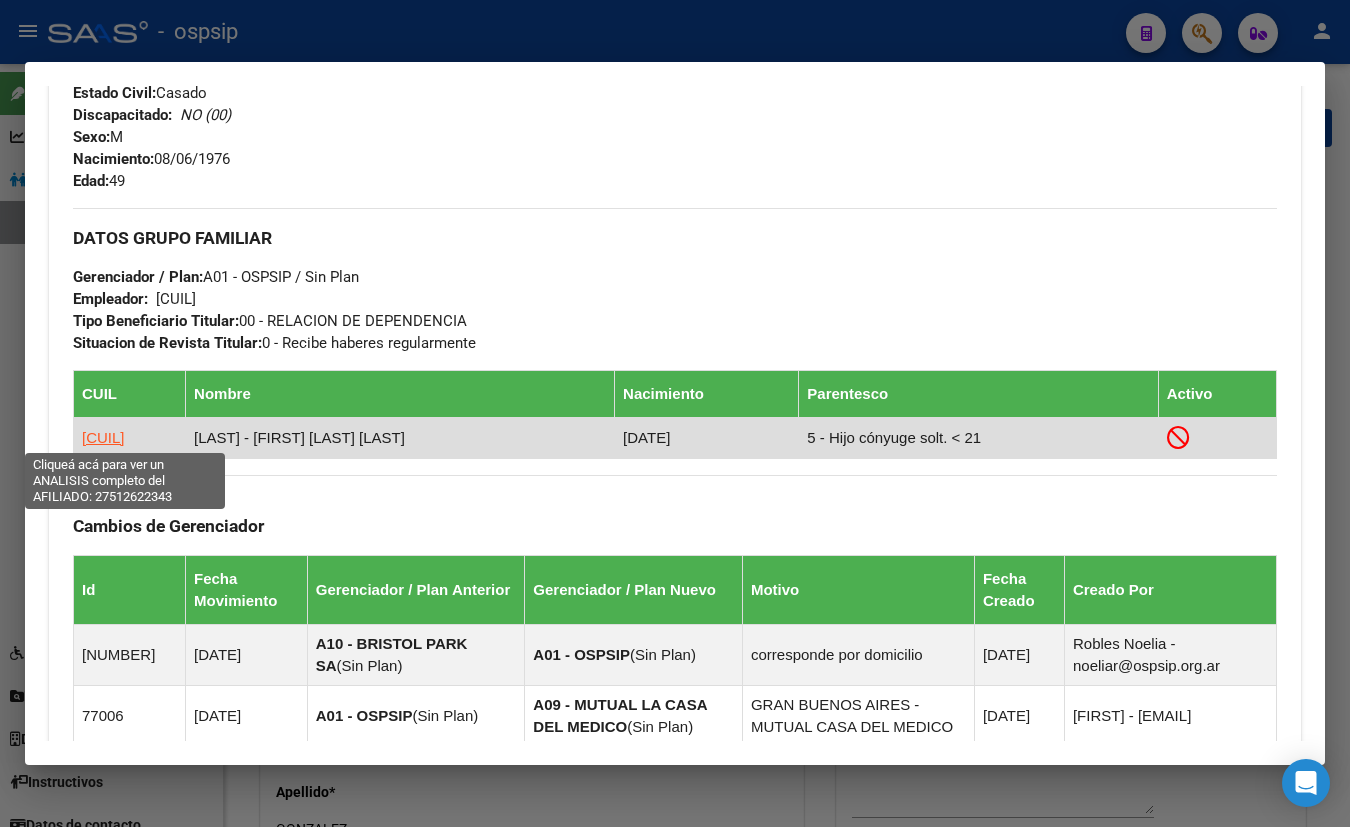 click on "[CUIL]" at bounding box center (103, 437) 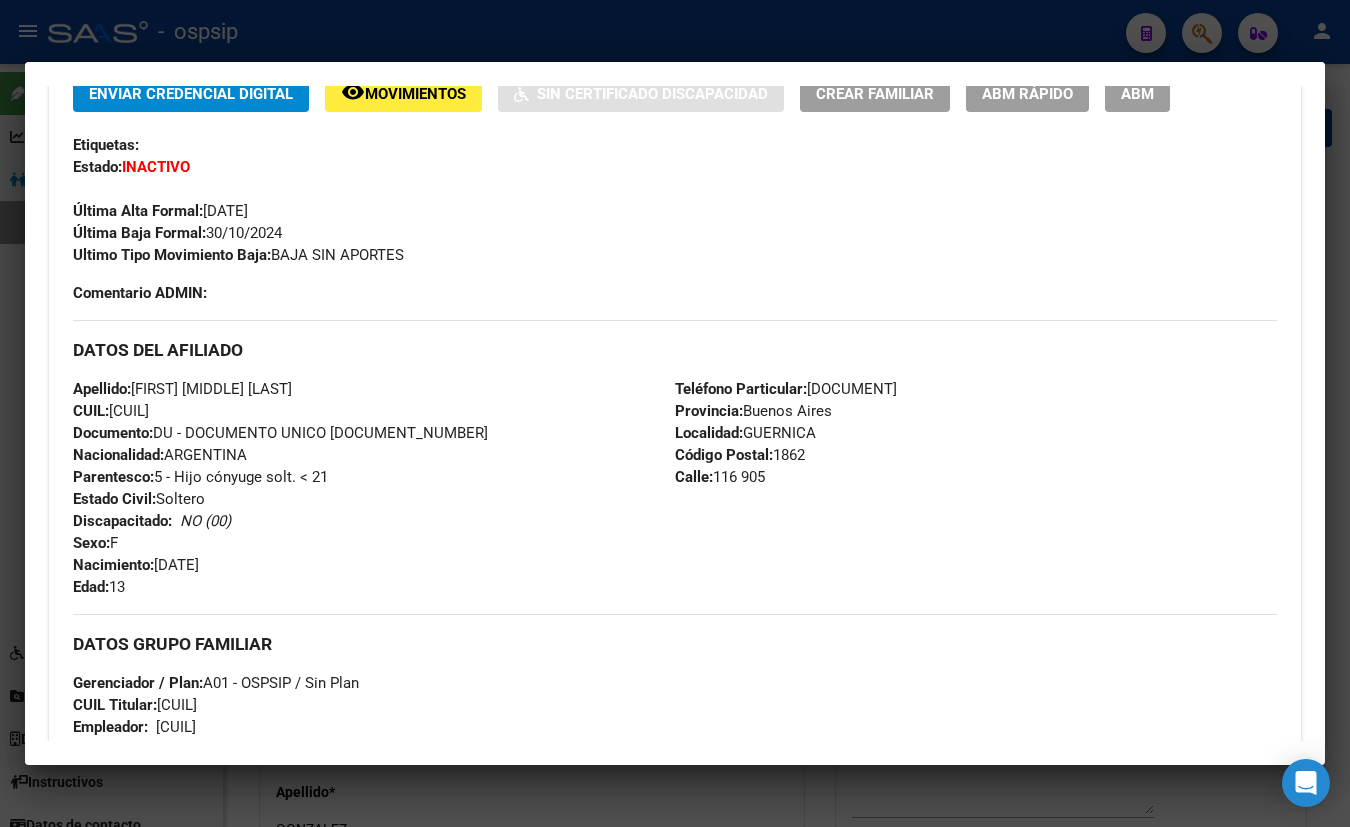 scroll, scrollTop: 454, scrollLeft: 0, axis: vertical 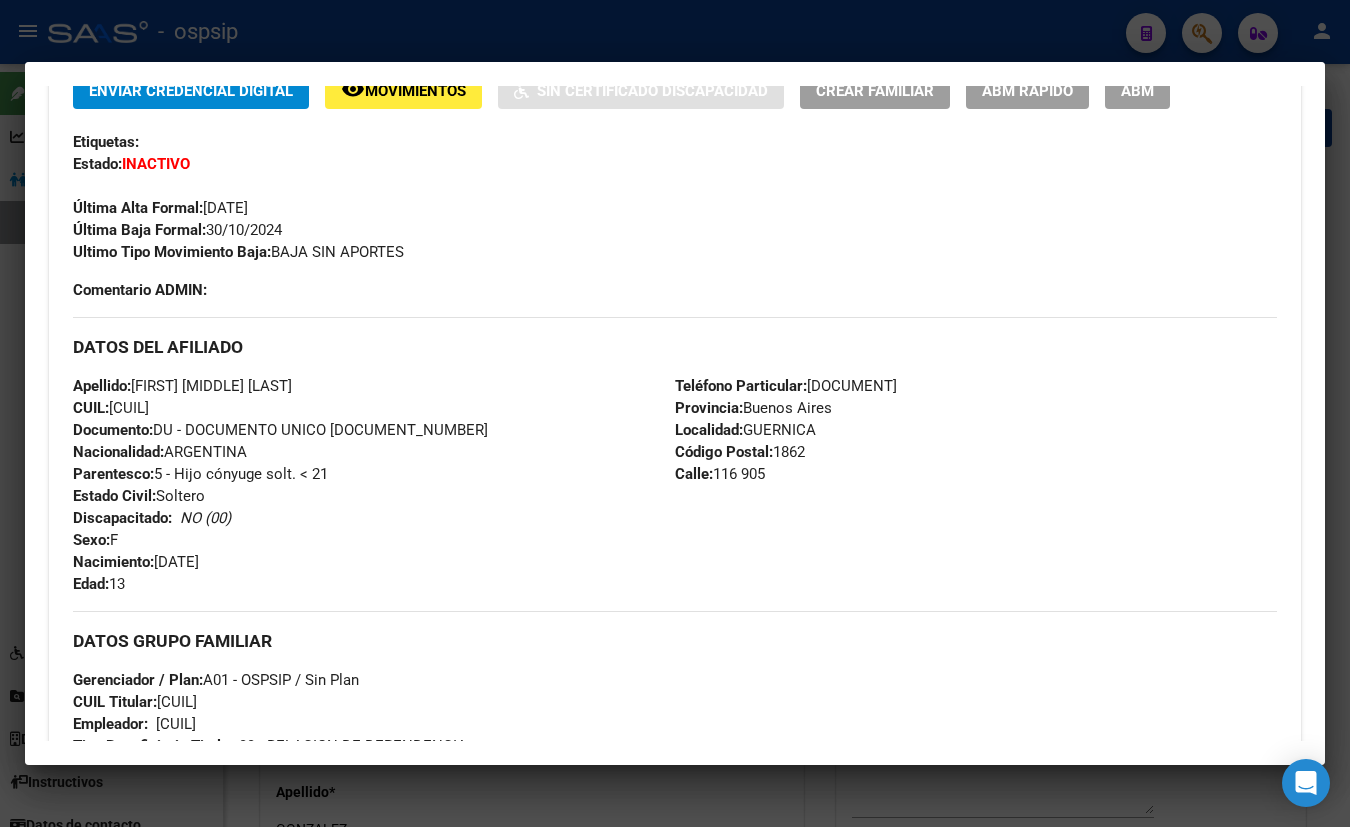 click on "Apellido:  [LAST] [FIRST] [LAST] [LAST] CUIL:  [CUIL] Documento:  DU - DOCUMENTO UNICO [NUMBER]  Nacionalidad:  ARGENTINA Parentesco:  5 - Hijo cónyuge solt. < 21 Estado Civil:  Soltero Discapacitado:    NO (00) Sexo:  F Nacimiento:  [DATE] Edad:  13" at bounding box center (374, 485) 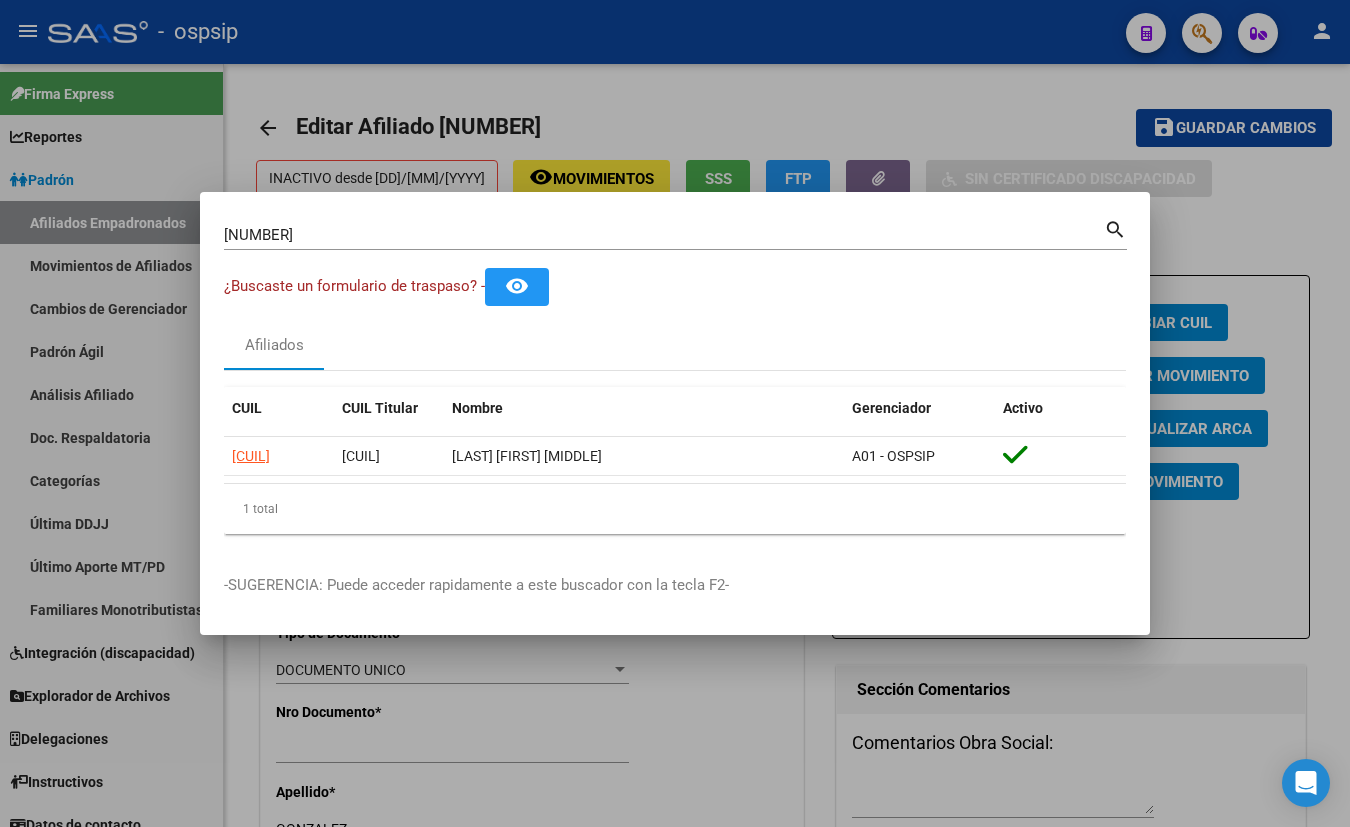 drag, startPoint x: 326, startPoint y: 241, endPoint x: 148, endPoint y: 240, distance: 178.0028 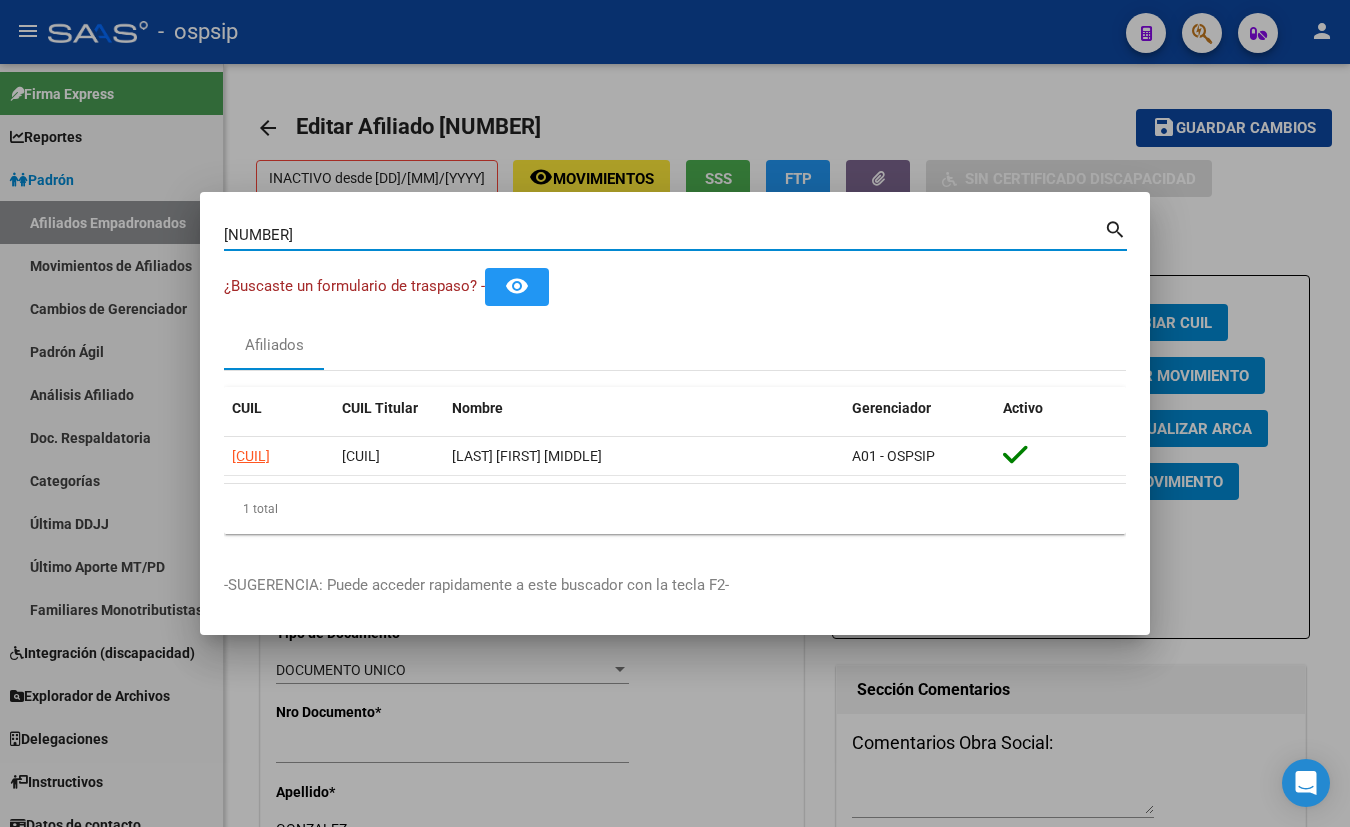 type 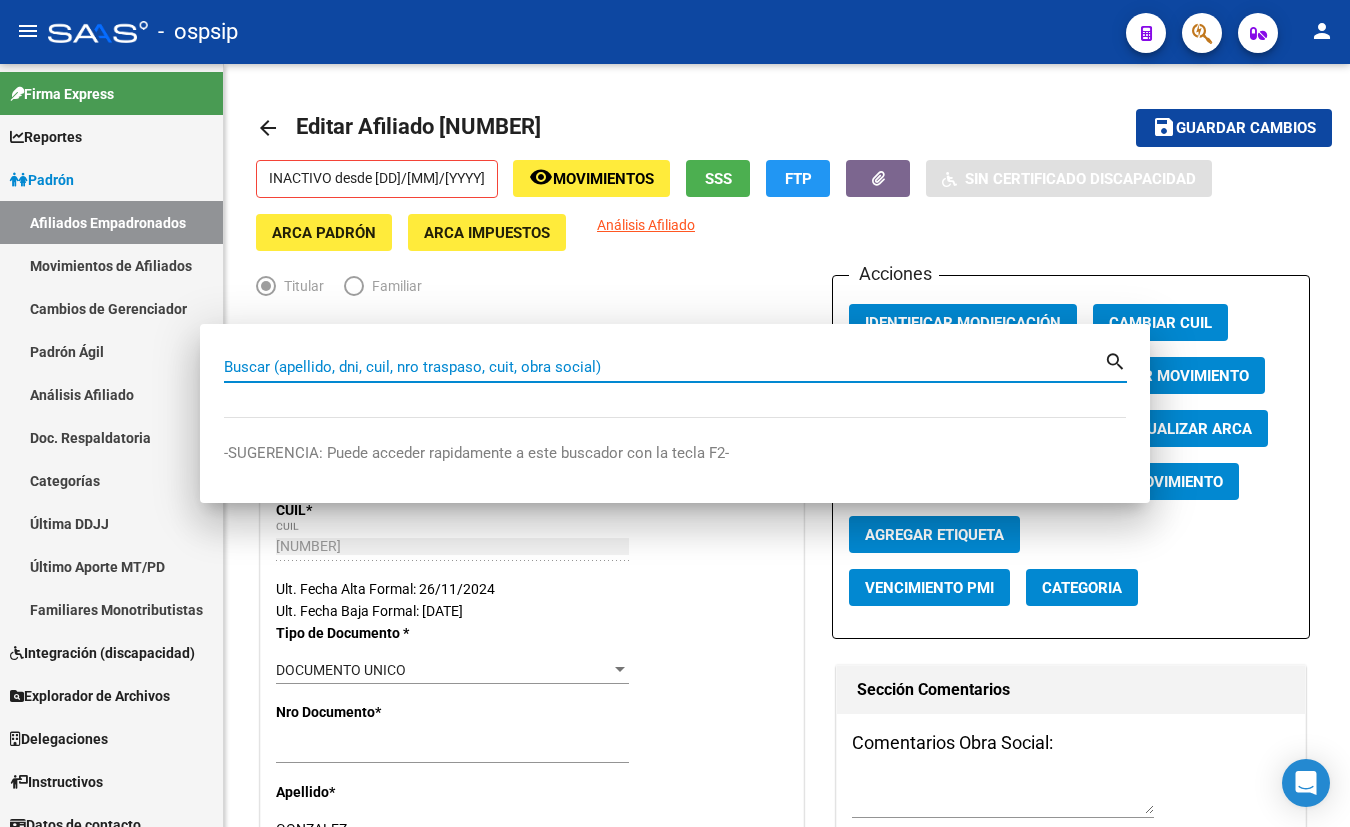 type 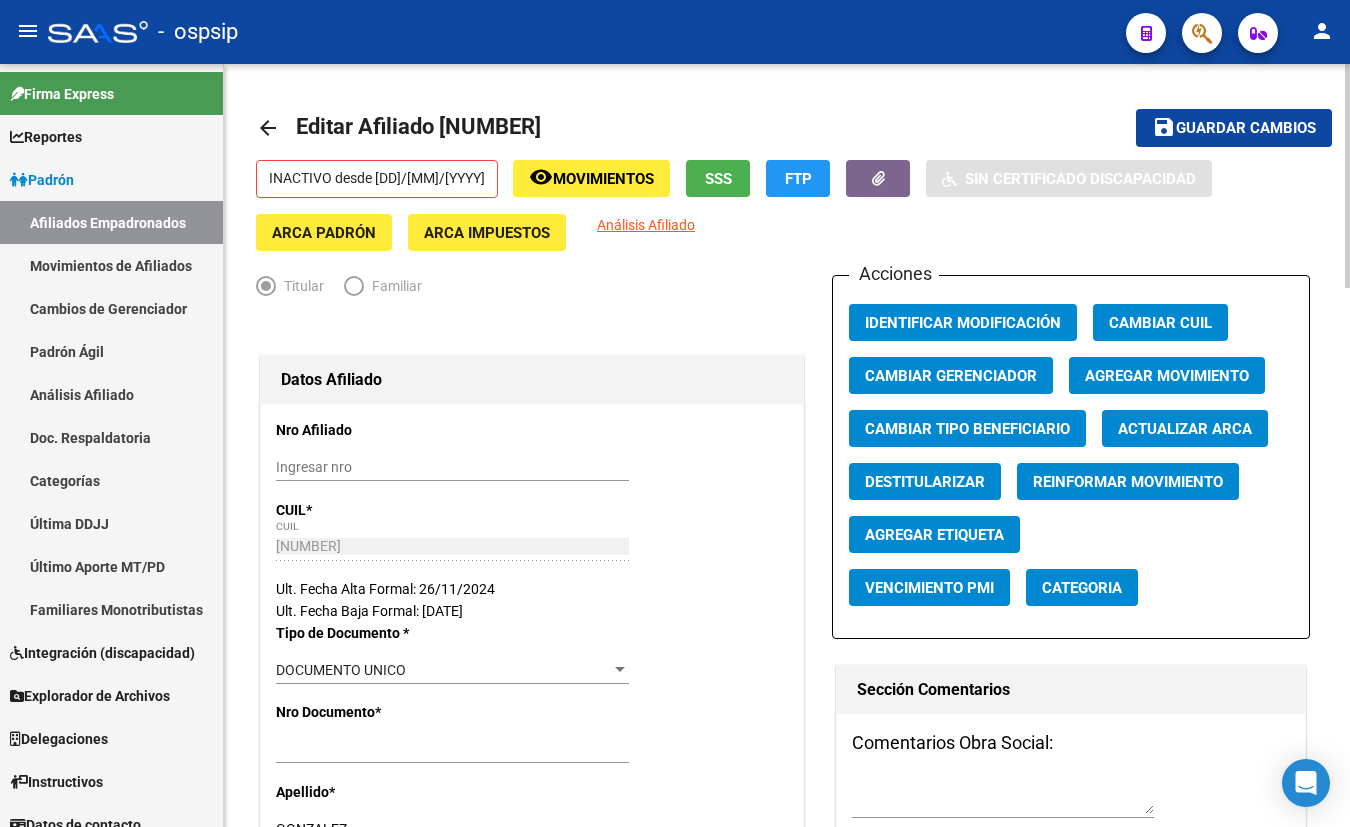 click on "Datos Afiliado Nro Afiliado    Ingresar nro  CUIL  *   [CUIL] CUIL  ARCA Padrón  Ult. Fecha Alta Formal: [DATE]  Ult. Fecha Baja Formal: [DATE]  Tipo de Documento * DOCUMENTO UNICO Seleccionar tipo Nro Documento  *   [NUMBER] Ingresar nro  Apellido  *   [LAST] Ingresar apellido  Nombre  *   [LAST] [LAST] Ingresar nombre  Fecha de nacimiento  *   [DATE] Ingresar fecha   Parentesco * Titular Seleccionar parentesco  Estado Civil * Soltero Seleccionar tipo  Sexo * Masculino Seleccionar sexo  Nacionalidad * ARGENTINA Seleccionar tipo  Discapacitado * No discapacitado Seleccionar tipo Vencimiento Certificado Estudio    Ingresar fecha   Tipo domicilio * Domicilio Completo Seleccionar tipo domicilio  Provincia * Buenos Aires Seleccionar provincia Localidad  *   LIBERTAD Ingresar el nombre  Codigo Postal  *   1716 Ingresar el codigo  Calle  *   EPECUEN Ingresar calle  Numero  *   2295 Ingresar nro  Piso    Ingresar piso  Departamento    Ingresar depto  Teléfono celular    Ingresar tel" 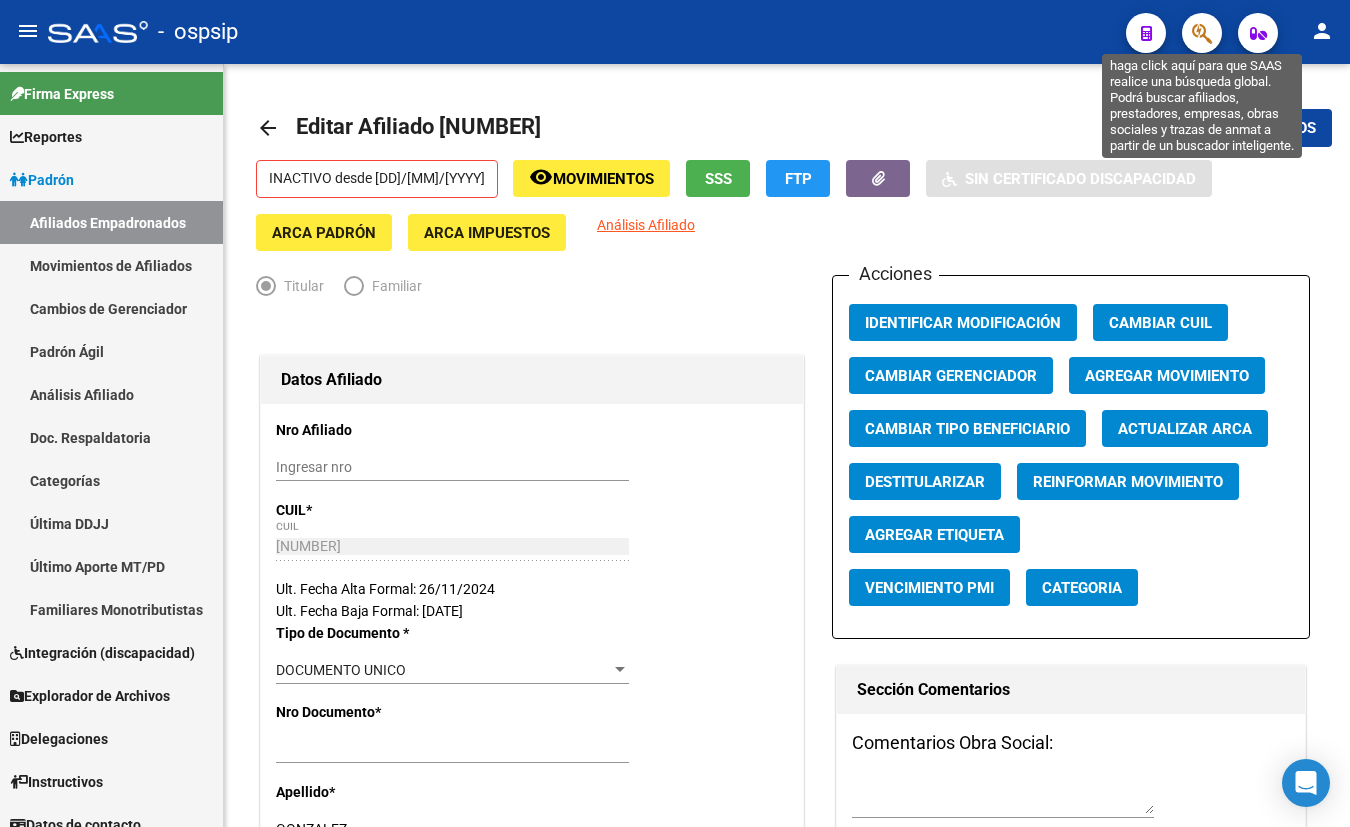 click 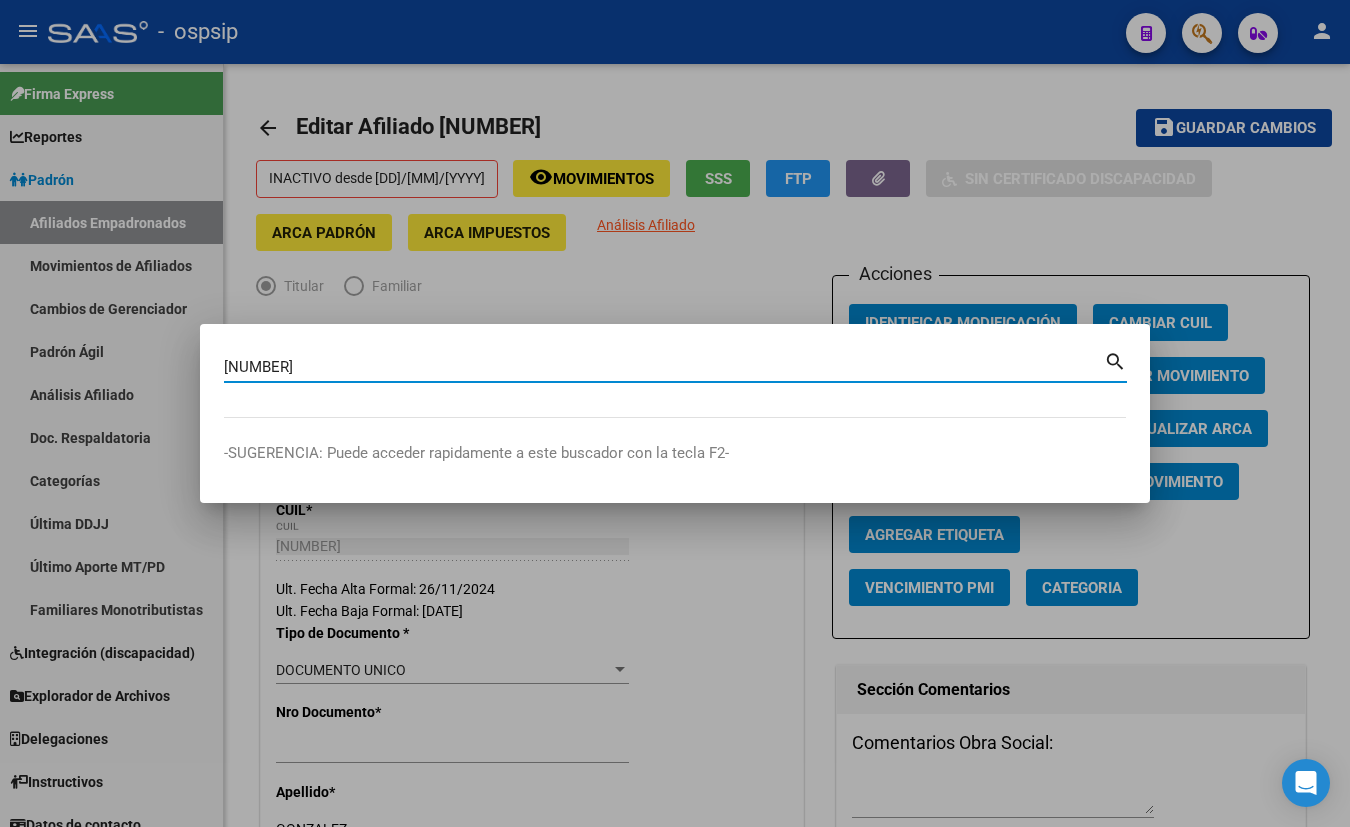 type on "[NUMBER]" 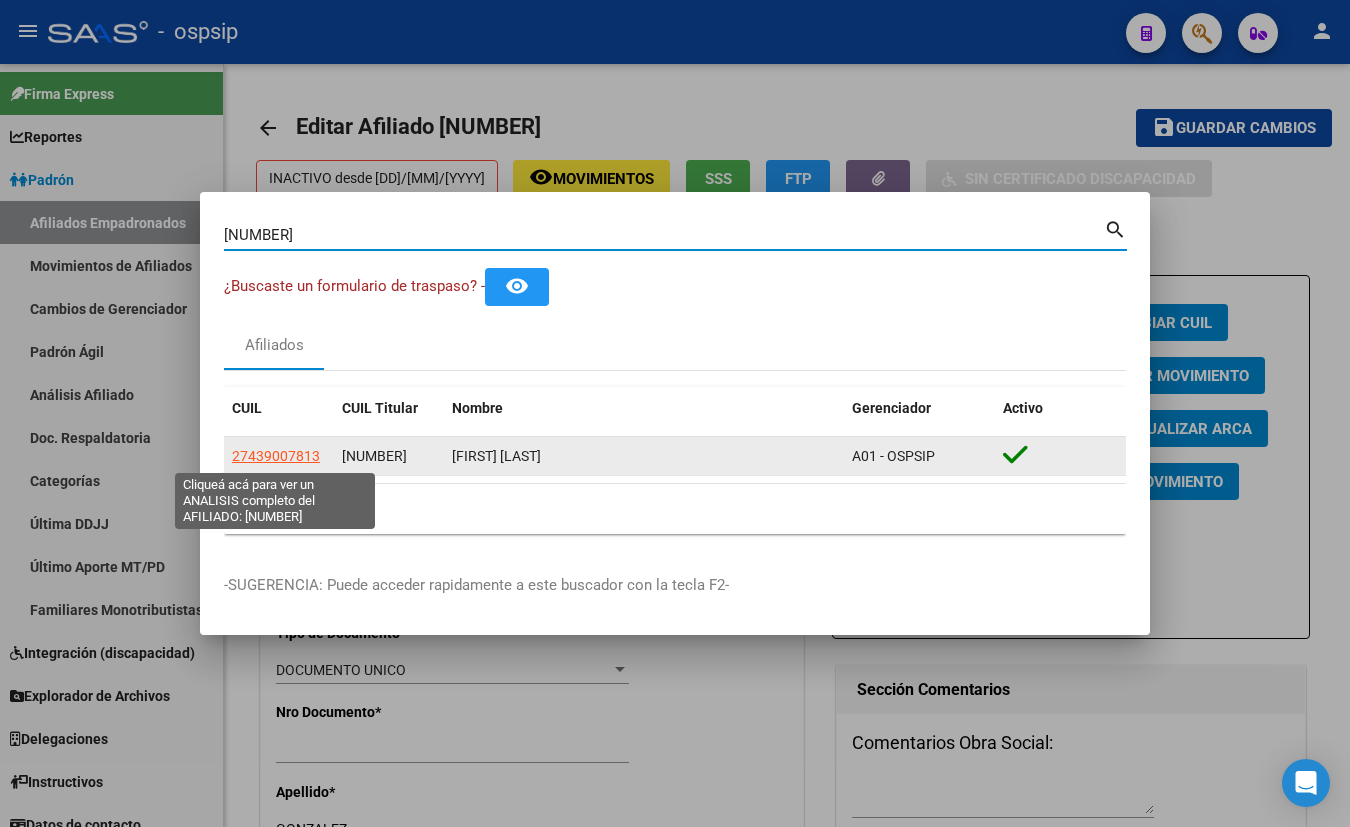 click on "27439007813" 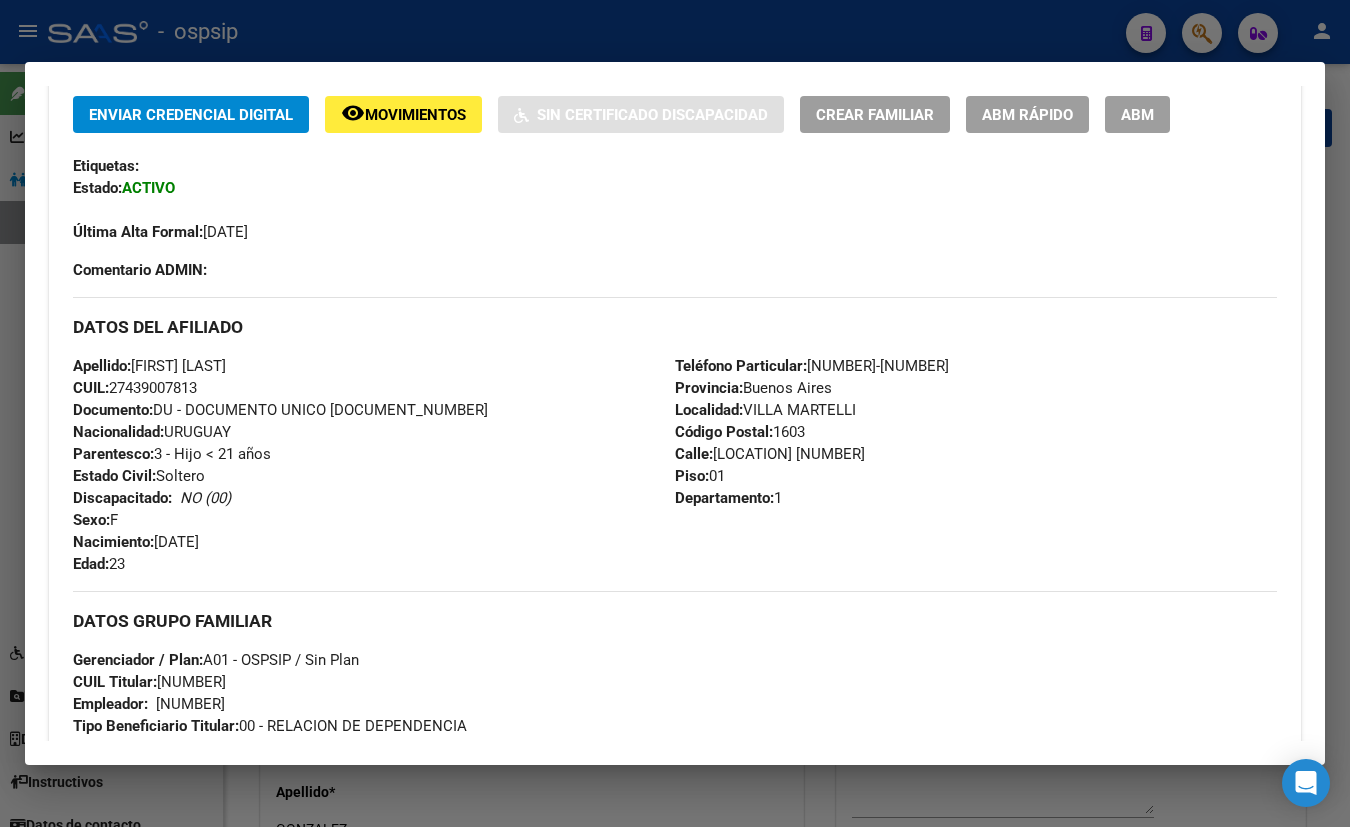 scroll, scrollTop: 181, scrollLeft: 0, axis: vertical 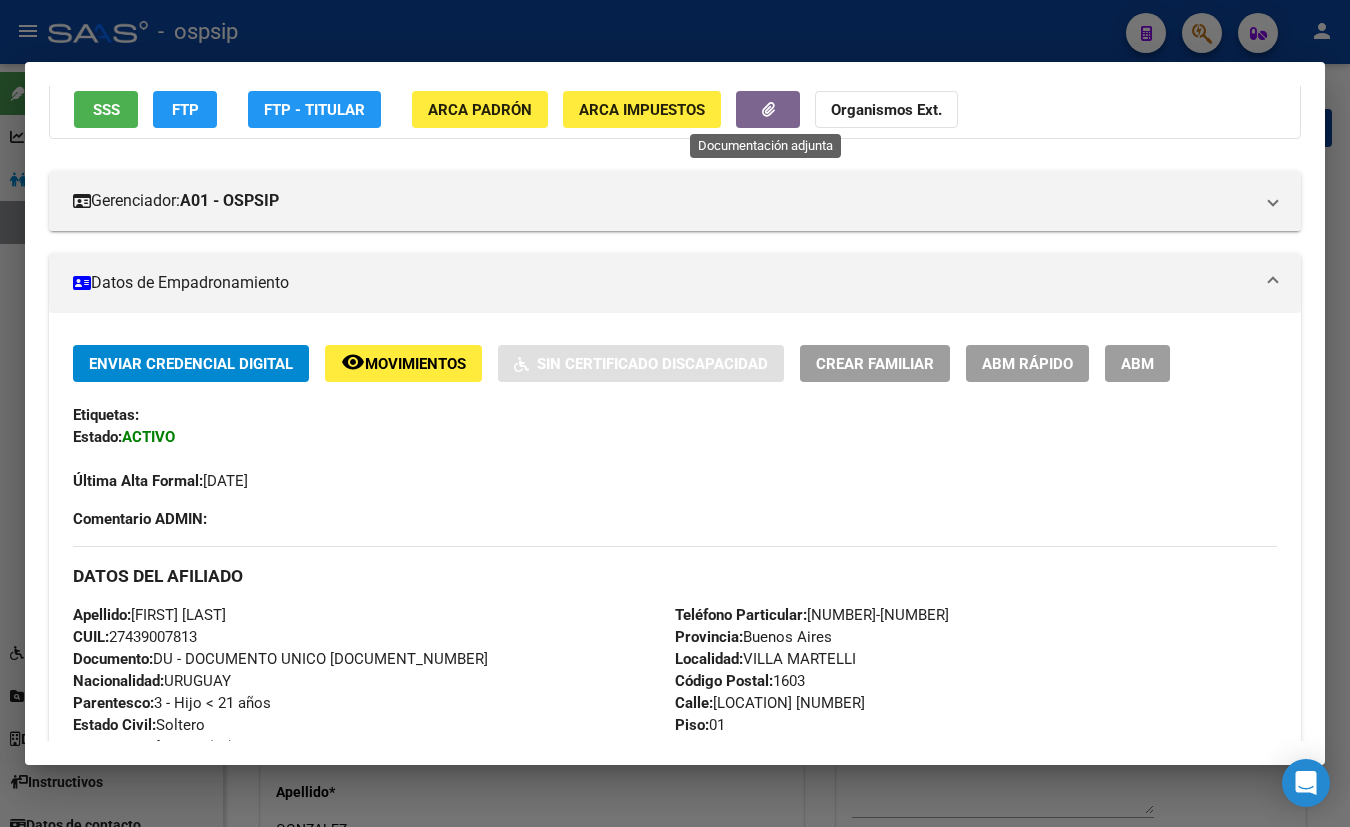 click 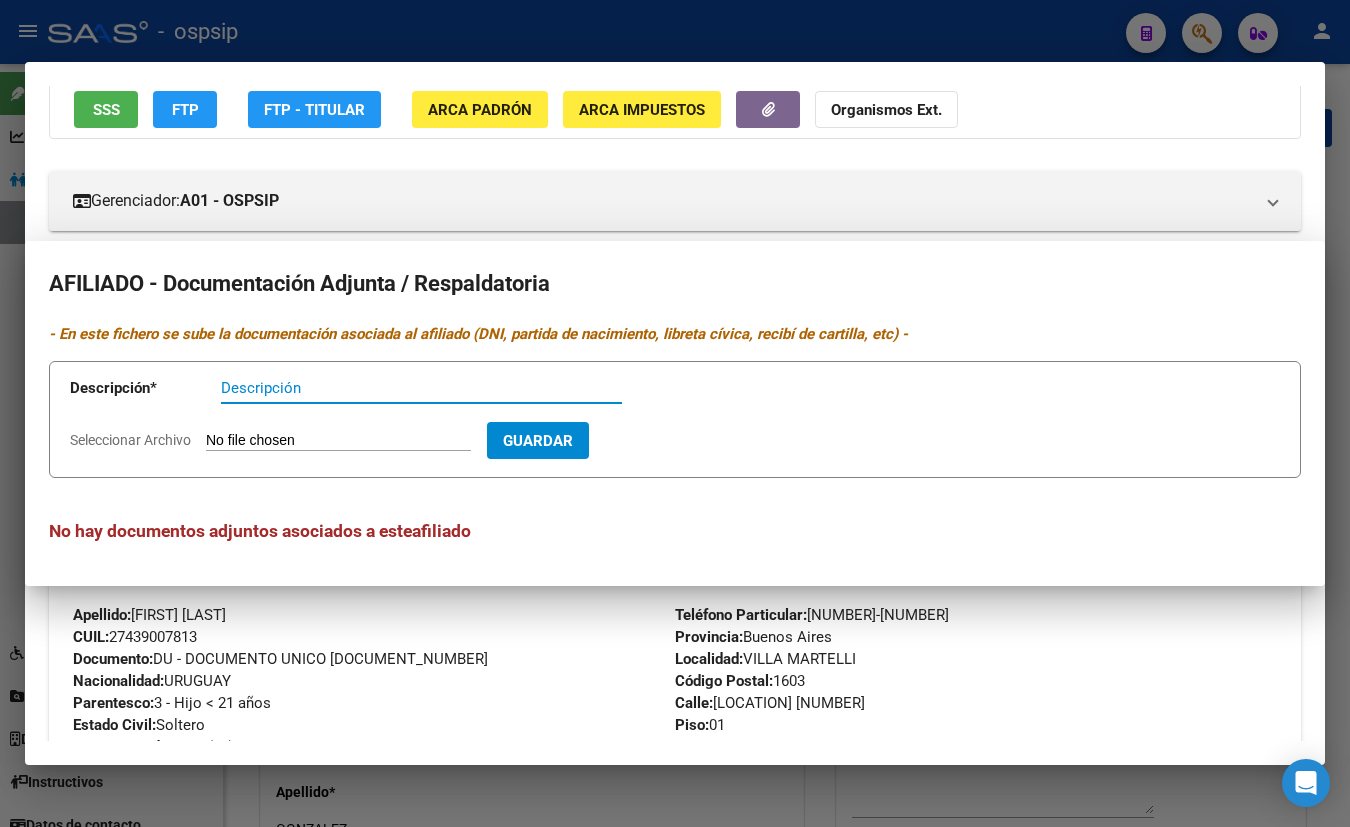 type 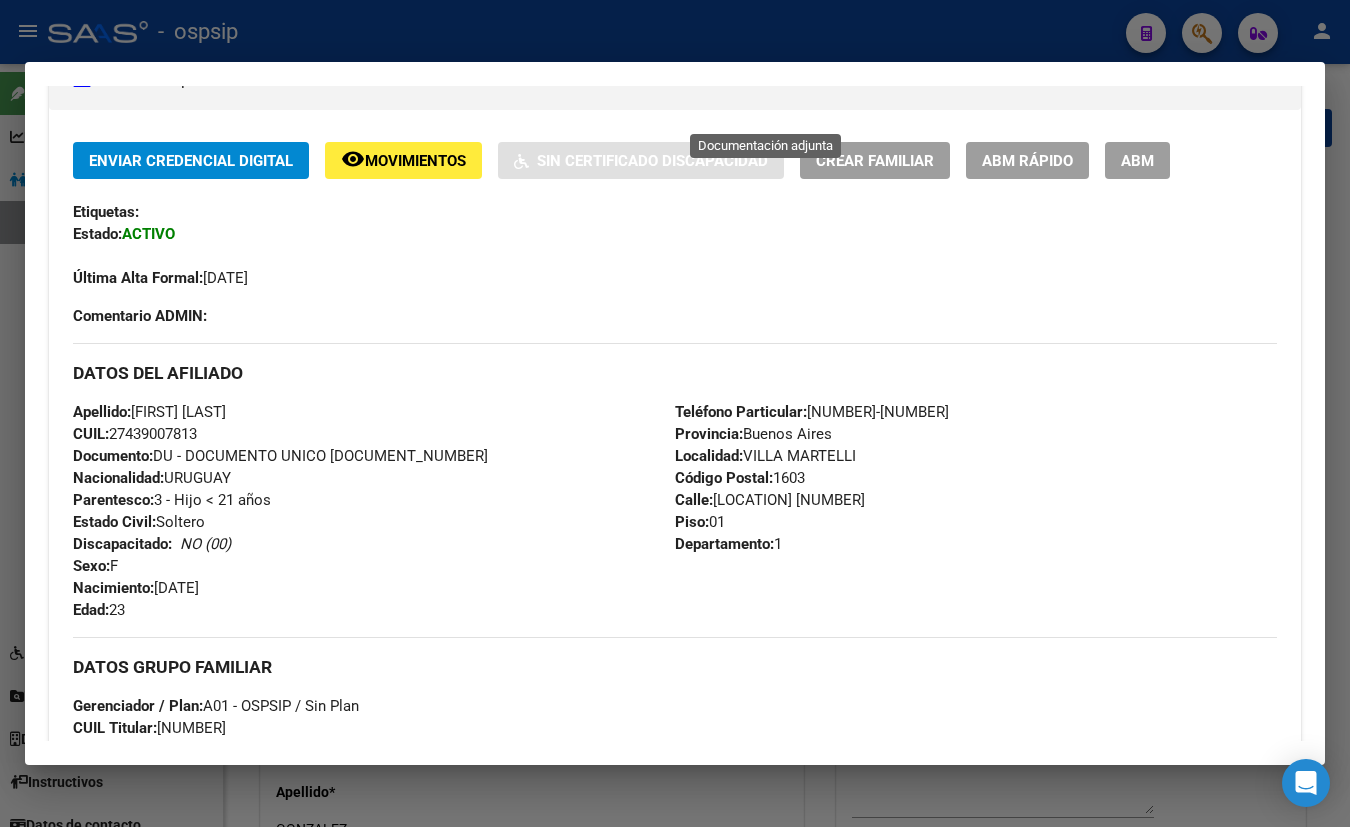 scroll, scrollTop: 363, scrollLeft: 0, axis: vertical 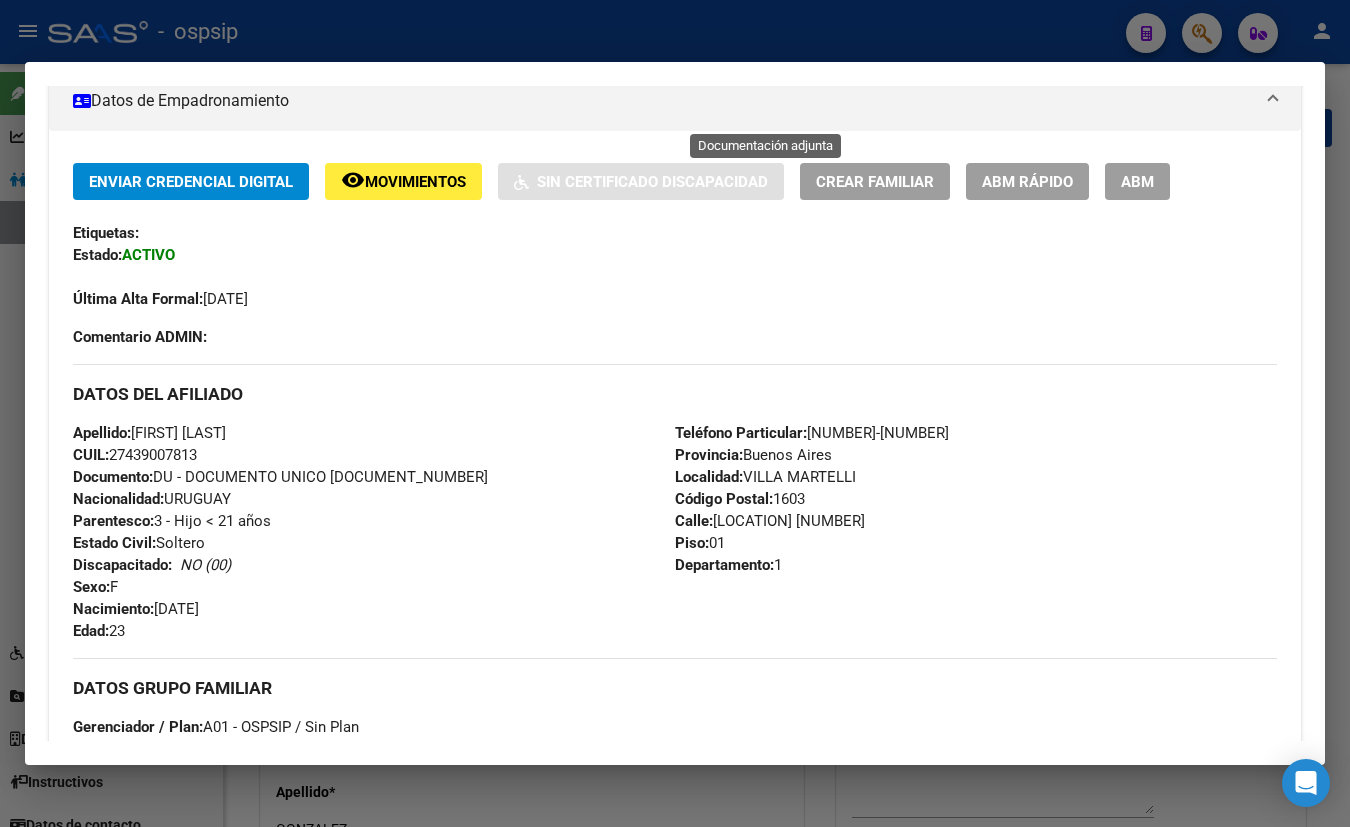 drag, startPoint x: 1133, startPoint y: 177, endPoint x: 1067, endPoint y: 320, distance: 157.49603 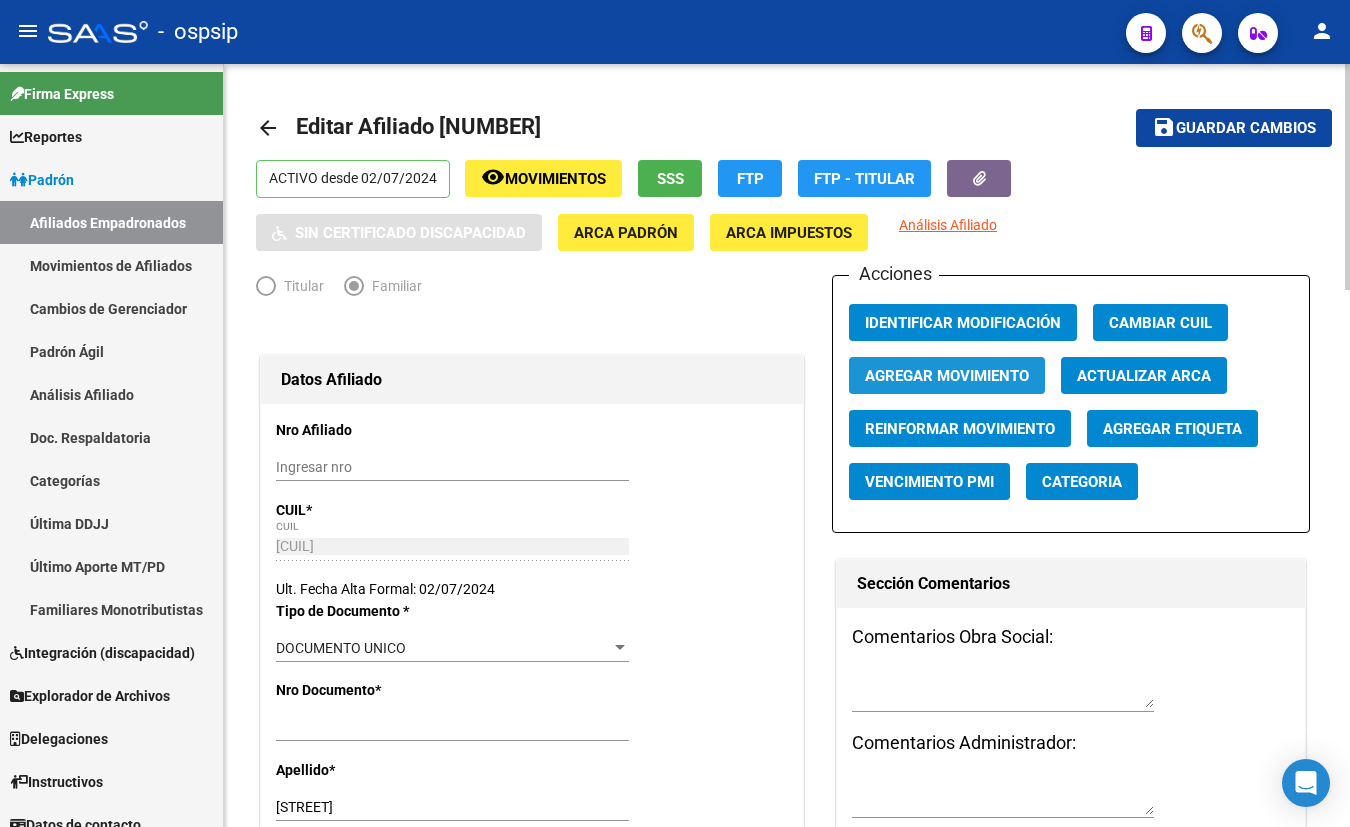 click on "Agregar Movimiento" 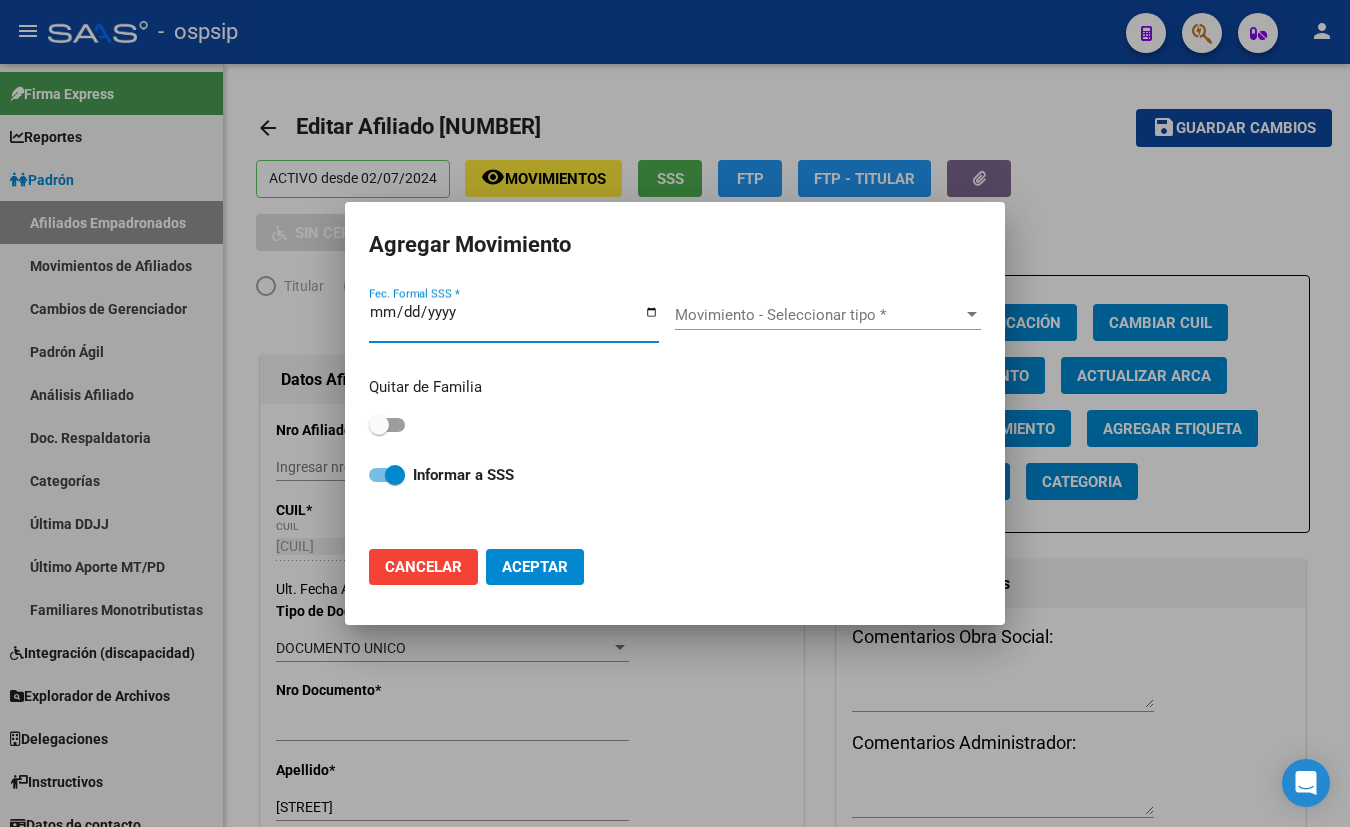 type 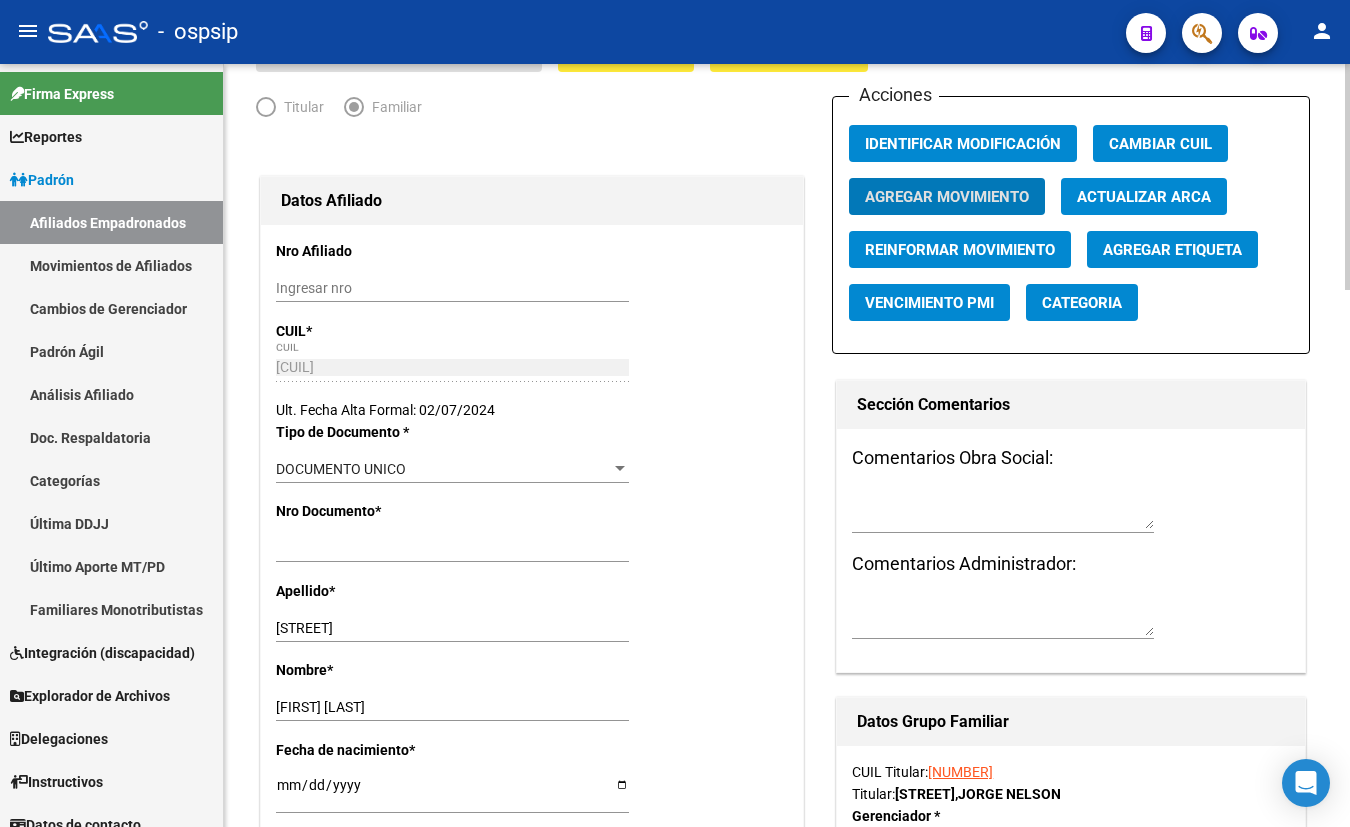 scroll, scrollTop: 181, scrollLeft: 0, axis: vertical 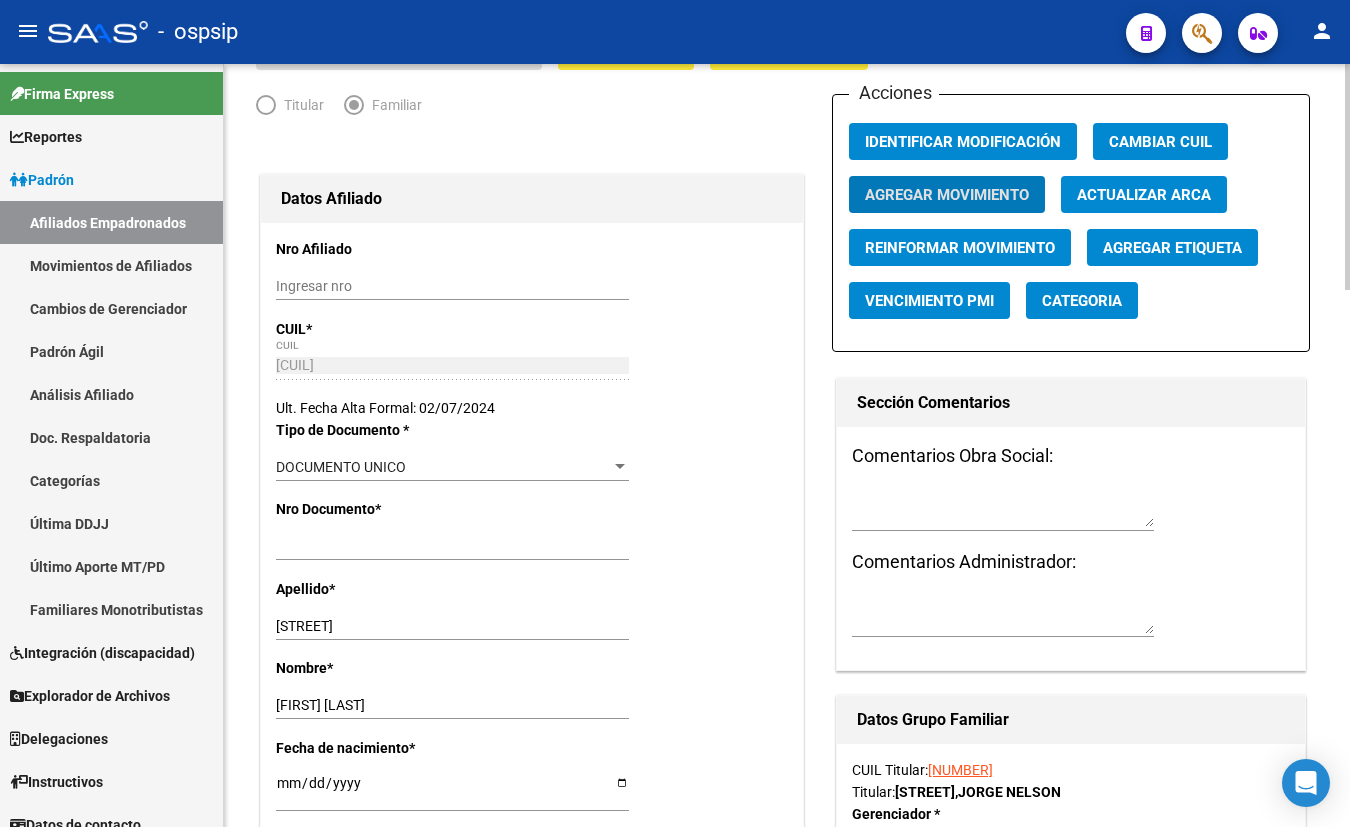 click on "Agregar Movimiento" 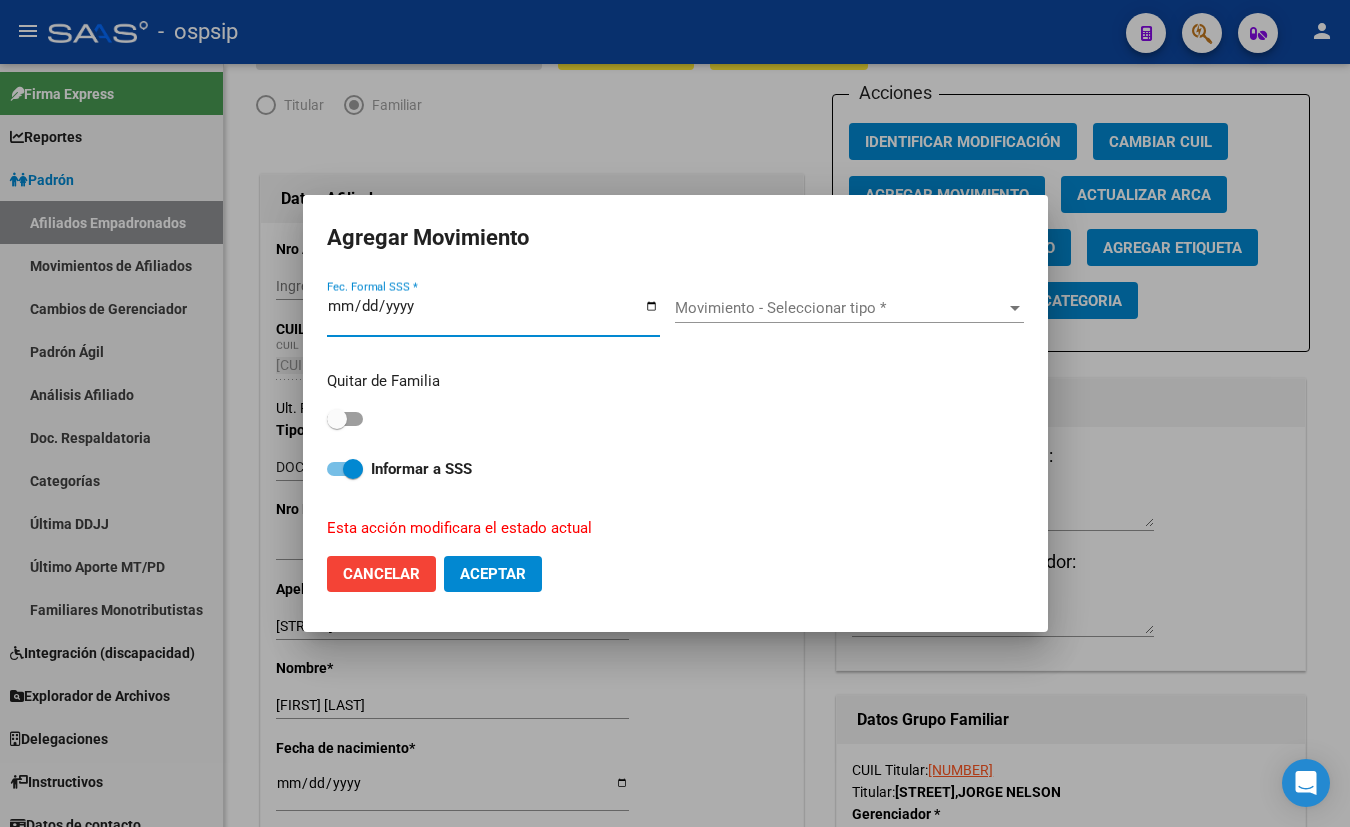 type on "[DATE]" 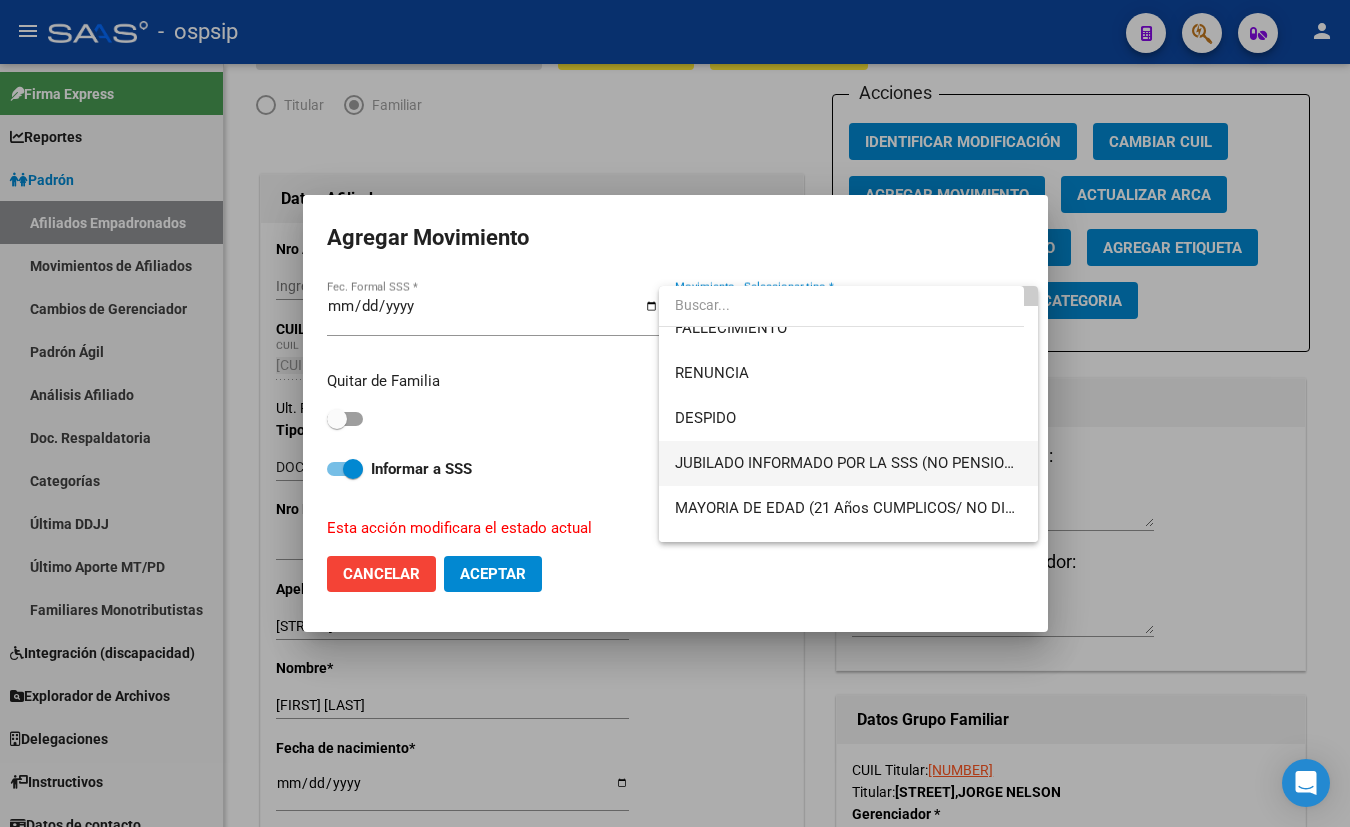 scroll, scrollTop: 90, scrollLeft: 0, axis: vertical 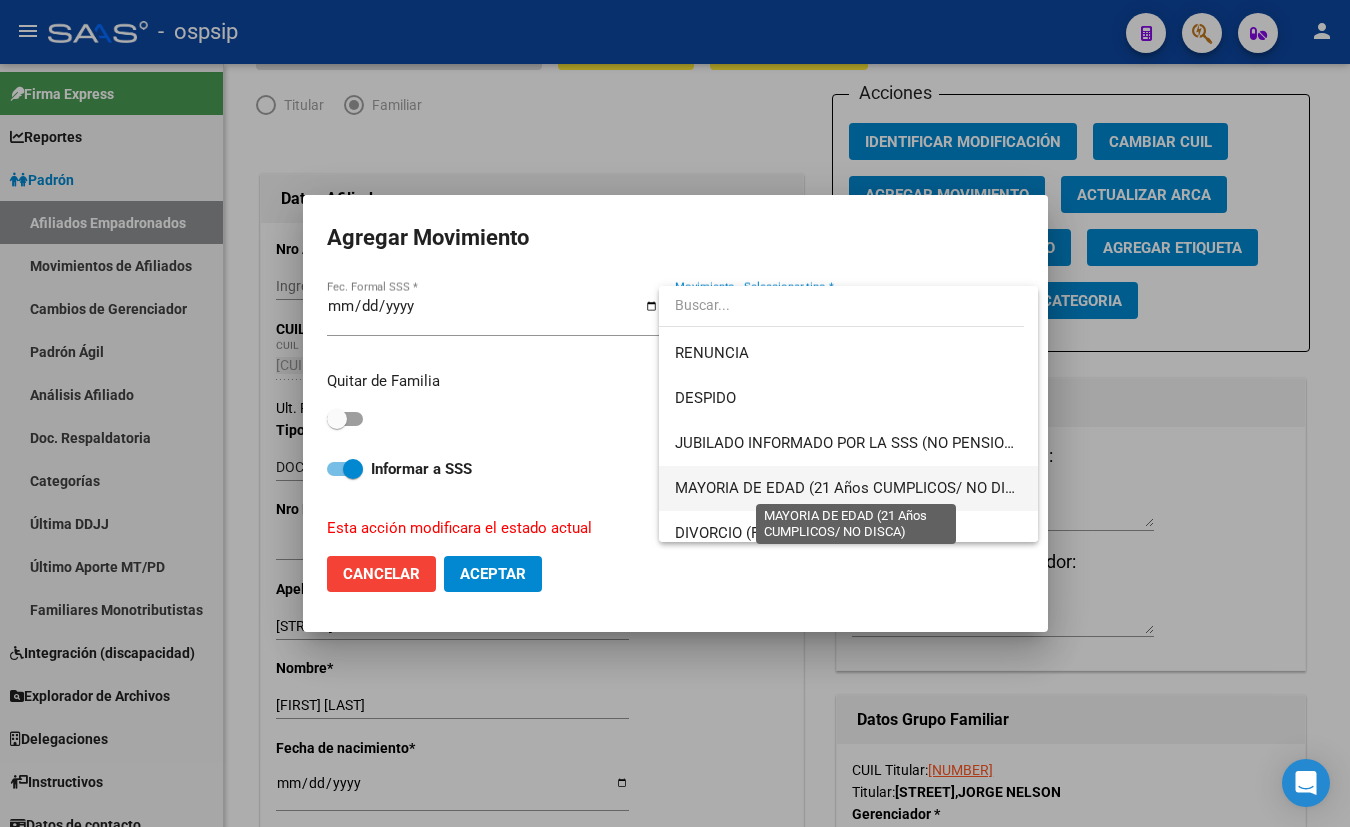 click on "MAYORIA DE EDAD (21 Años CUMPLICOS/ NO DISCA)" at bounding box center (857, 488) 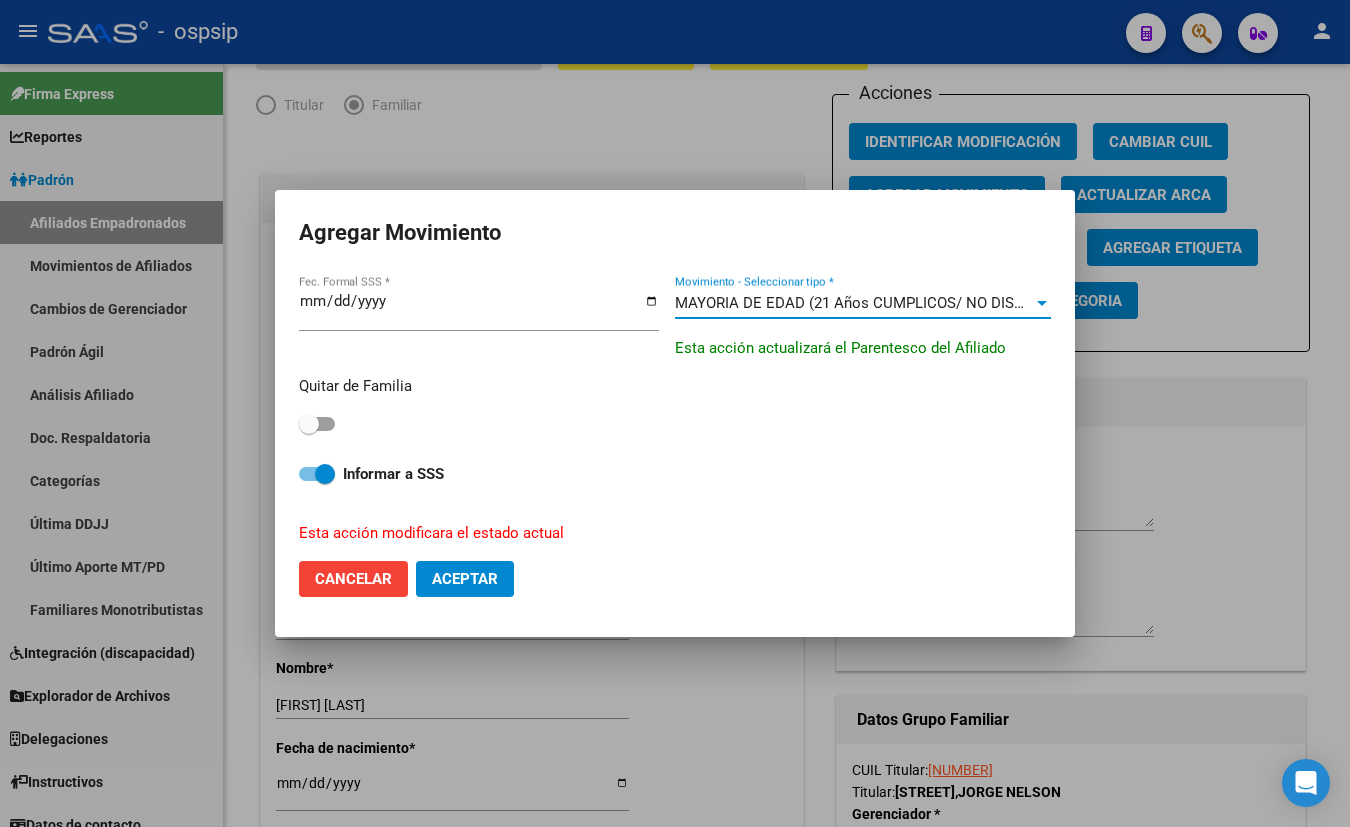 click at bounding box center (317, 424) 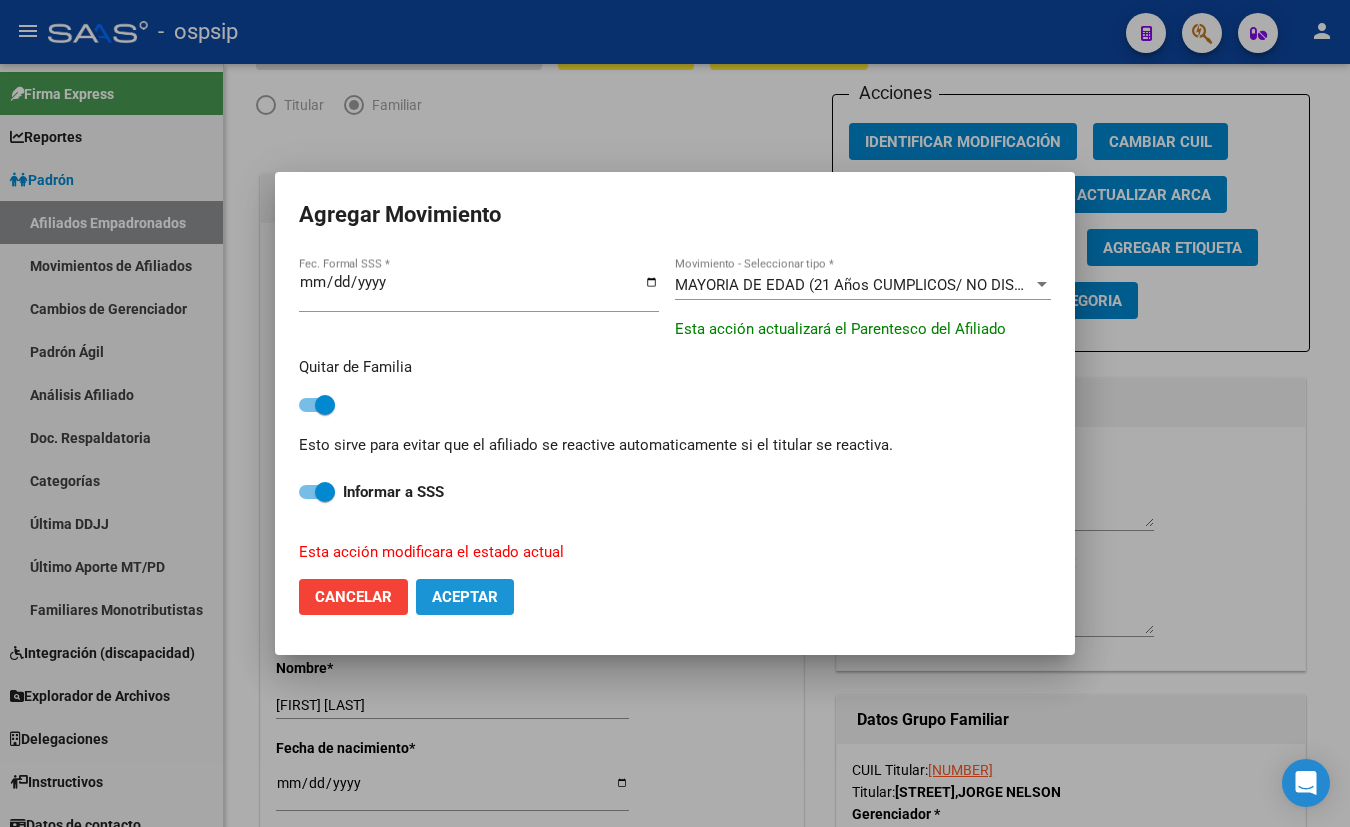 drag, startPoint x: 469, startPoint y: 594, endPoint x: 425, endPoint y: 607, distance: 45.88028 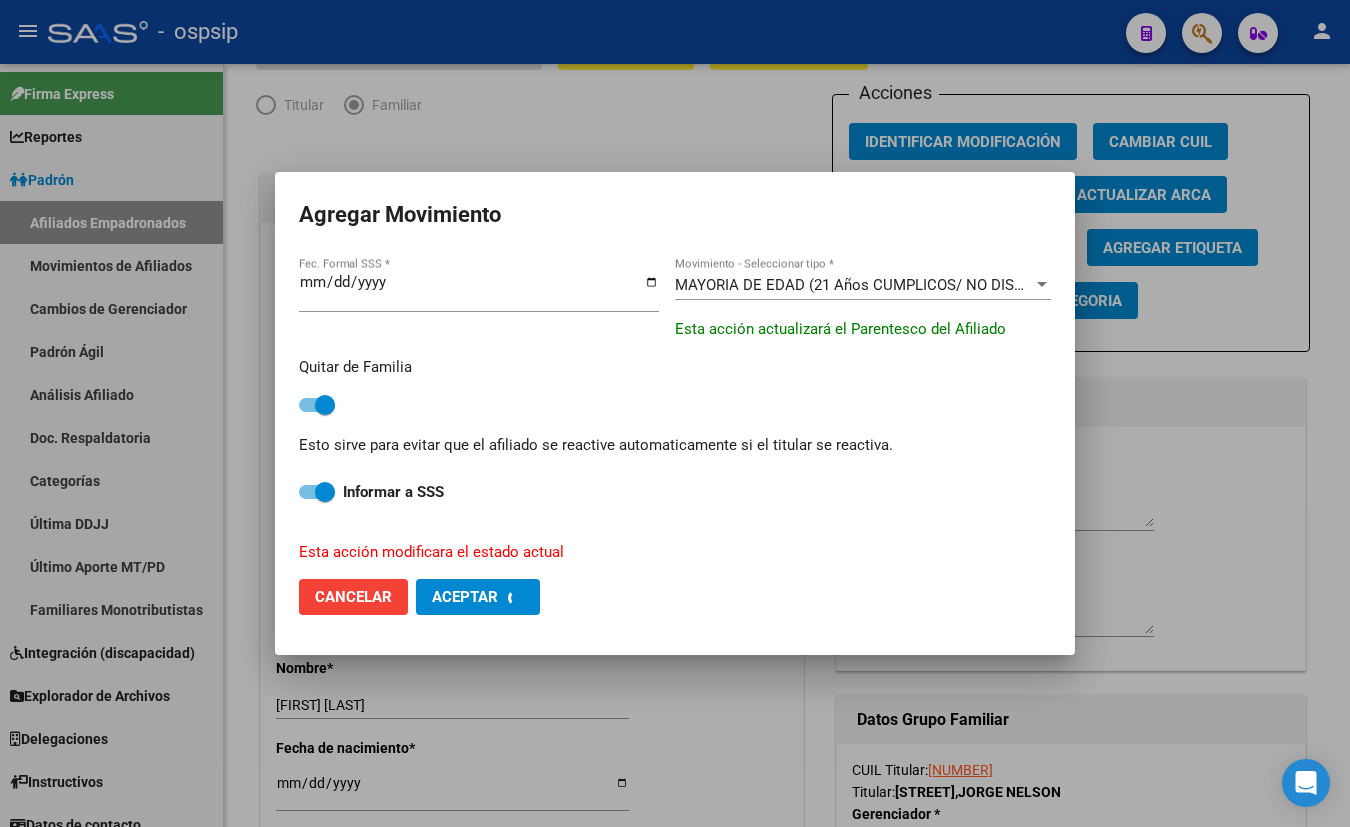 checkbox on "false" 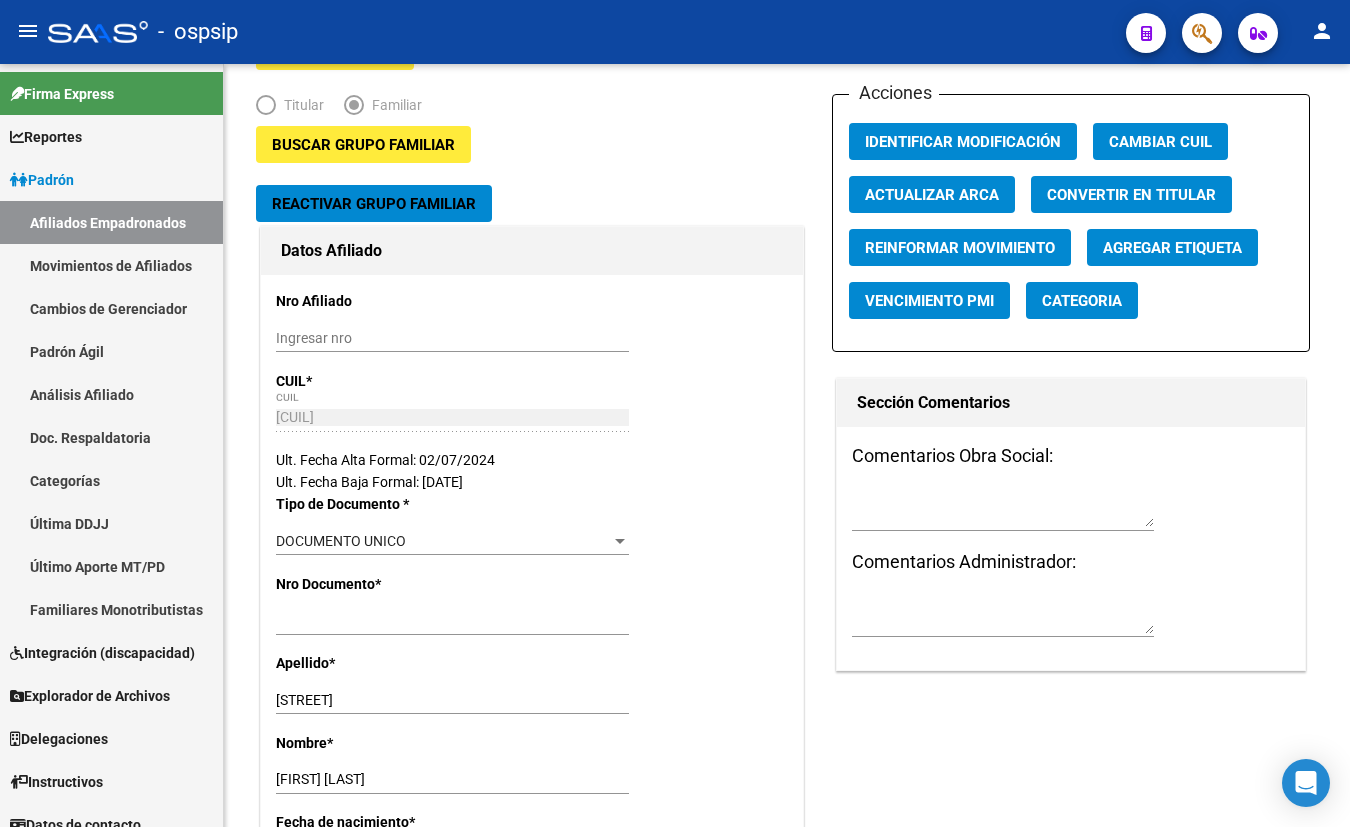 click on "-   ospsip" 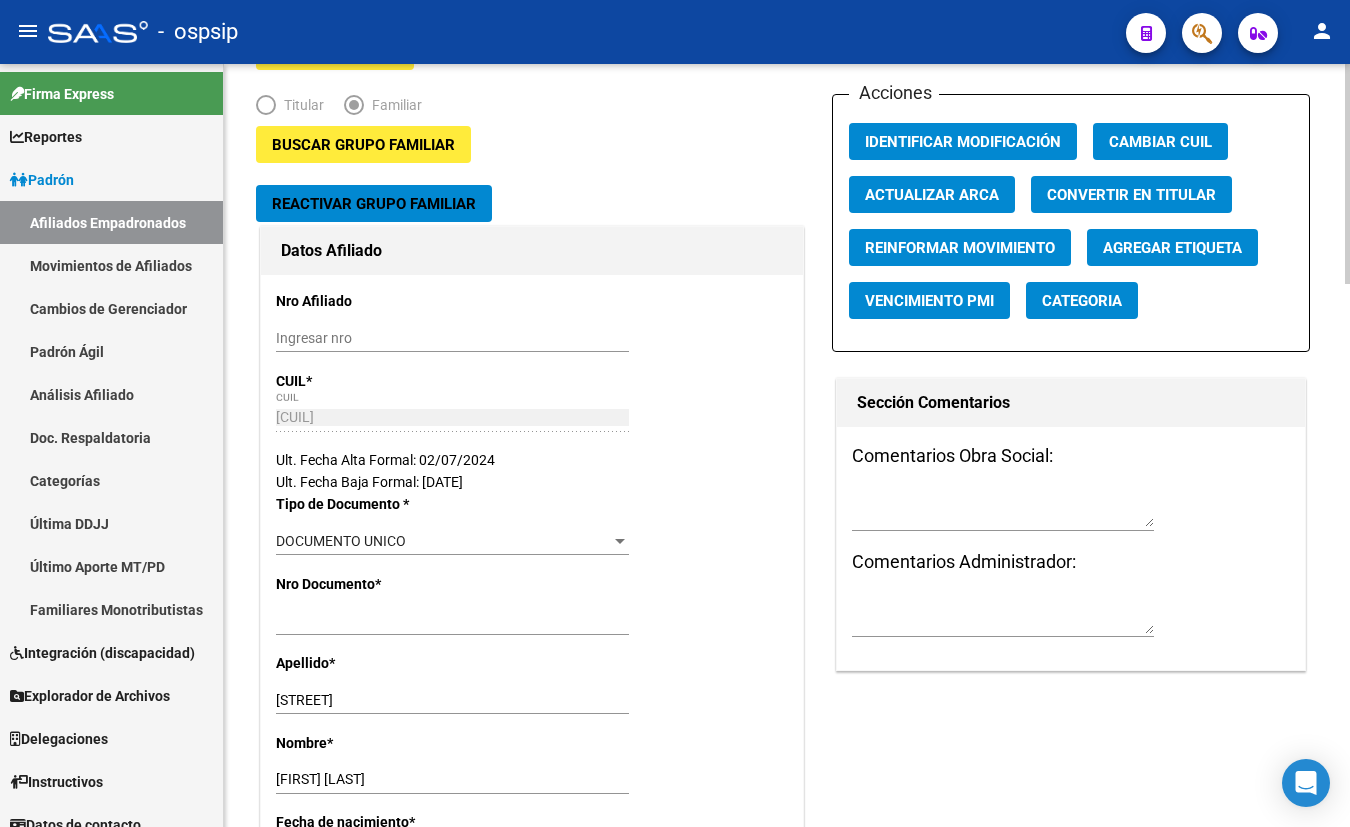 click on "Buscar Grupo Familiar Reactivar Grupo Familiar Datos Afiliado Nro Afiliado Ingresar nro CUIL * [NUMBER] CUIL ARCA Padrón Ult. Fecha Alta Formal: [DATE] Ult. Fecha Baja Formal: [DATE] Tipo de Documento * DOCUMENTO UNICO Seleccionar tipo Nro Documento * [NUMBER] Ingresar nro Apellido * [LAST] Ingresar apellido Nombre * [FIRST] [LAST] Ingresar nombre Fecha de nacimiento * [DATE] Ingresar fecha Parentesco * Hijo e/ 21-25 estudiando Seleccionar parentesco Estado Civil * Soltero Seleccionar tipo Sexo * Femenino Seleccionar sexo Nacionalidad * URUGUAY Seleccionar tipo Discapacitado * No discapacitado Seleccionar tipo Vencimiento Certificado Estudio Ingresar fecha Tipo domicilio * Domicilio Completo Seleccionar tipo domicilio Provincia * Buenos Aires Seleccionar provincia Localidad * VILLA MARTELLI Ingresar el nombre Codigo Postal * 1603 Ingresar el codigo Calle * BERNARDO DE IRIGOYEN Ingresar calle Numero * 23 Ingresar nro Piso 01 1" 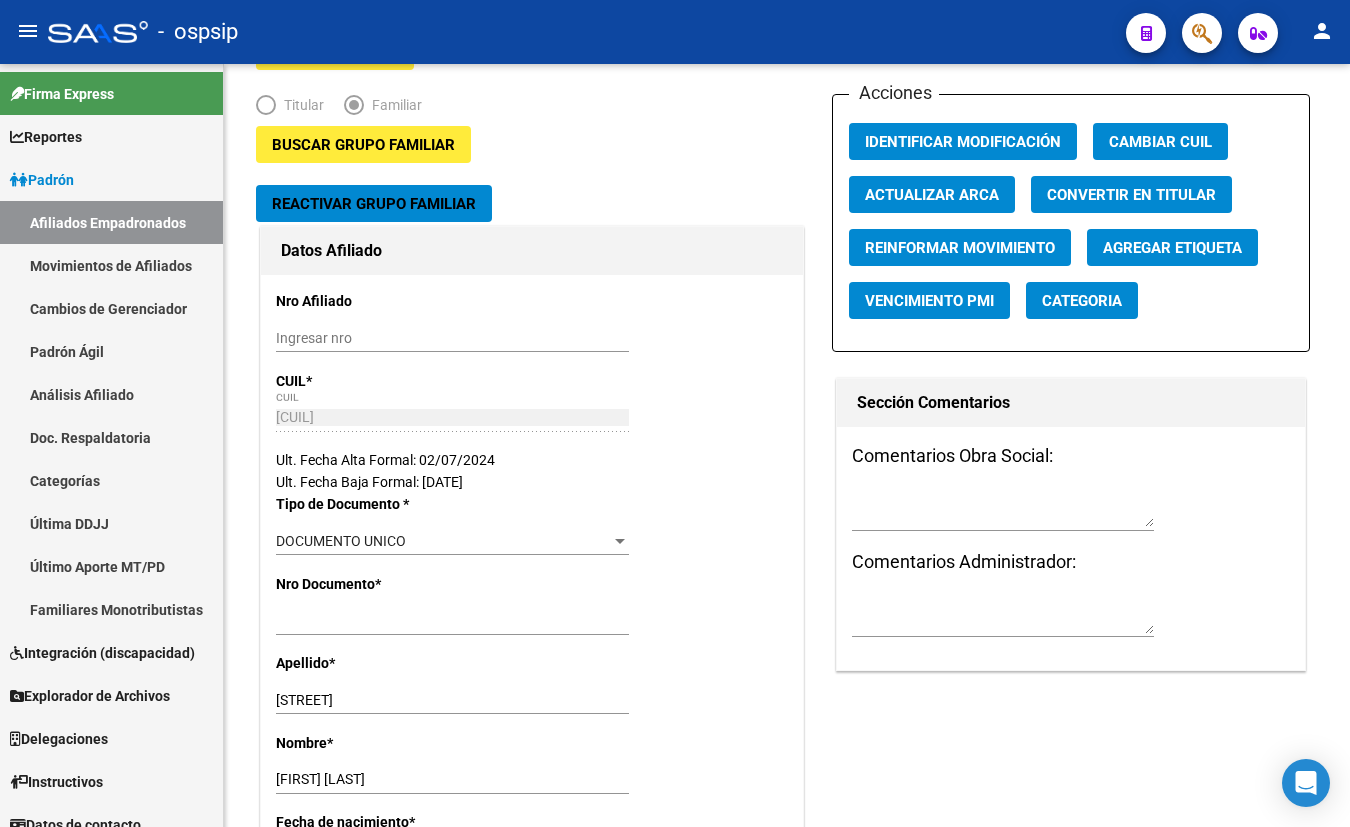 click 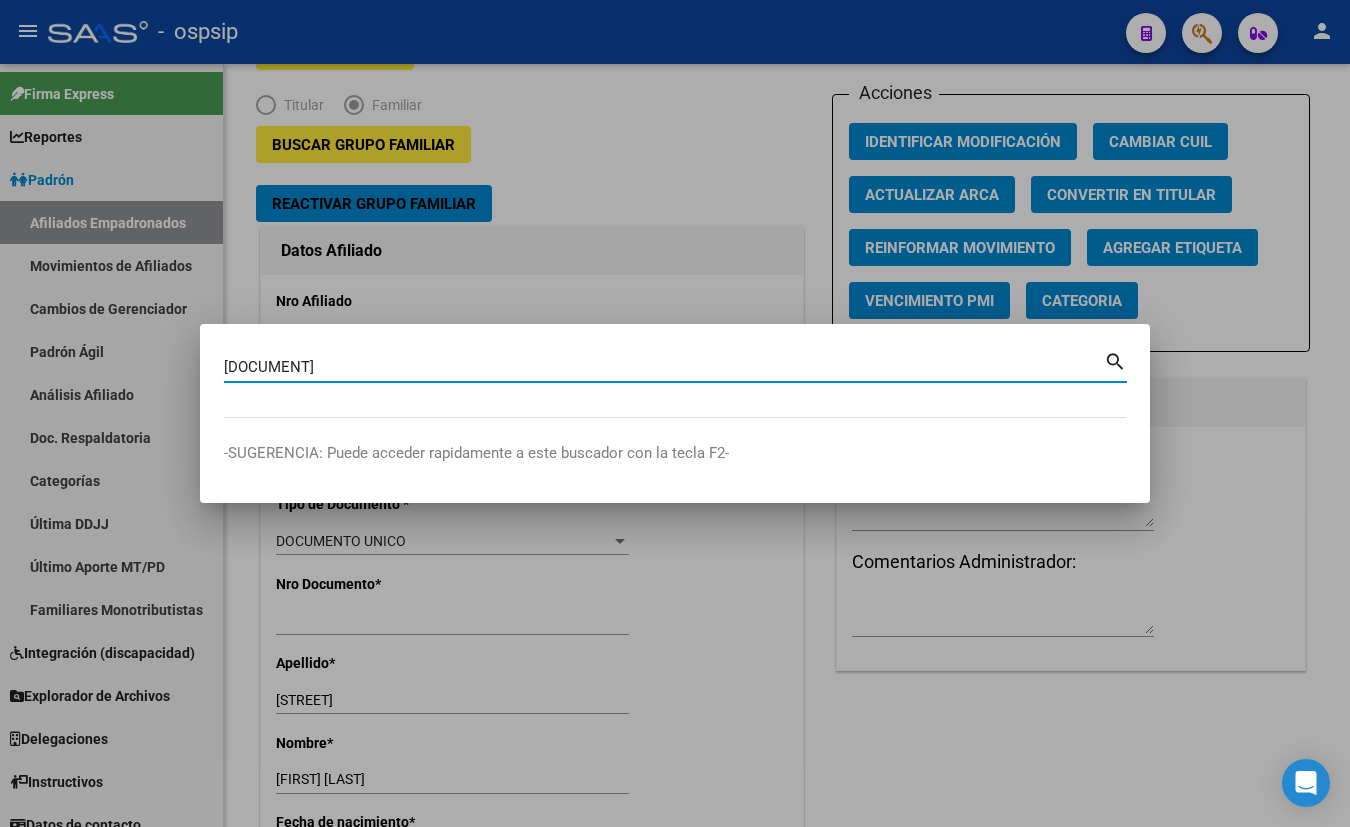 type on "[DOCUMENT]" 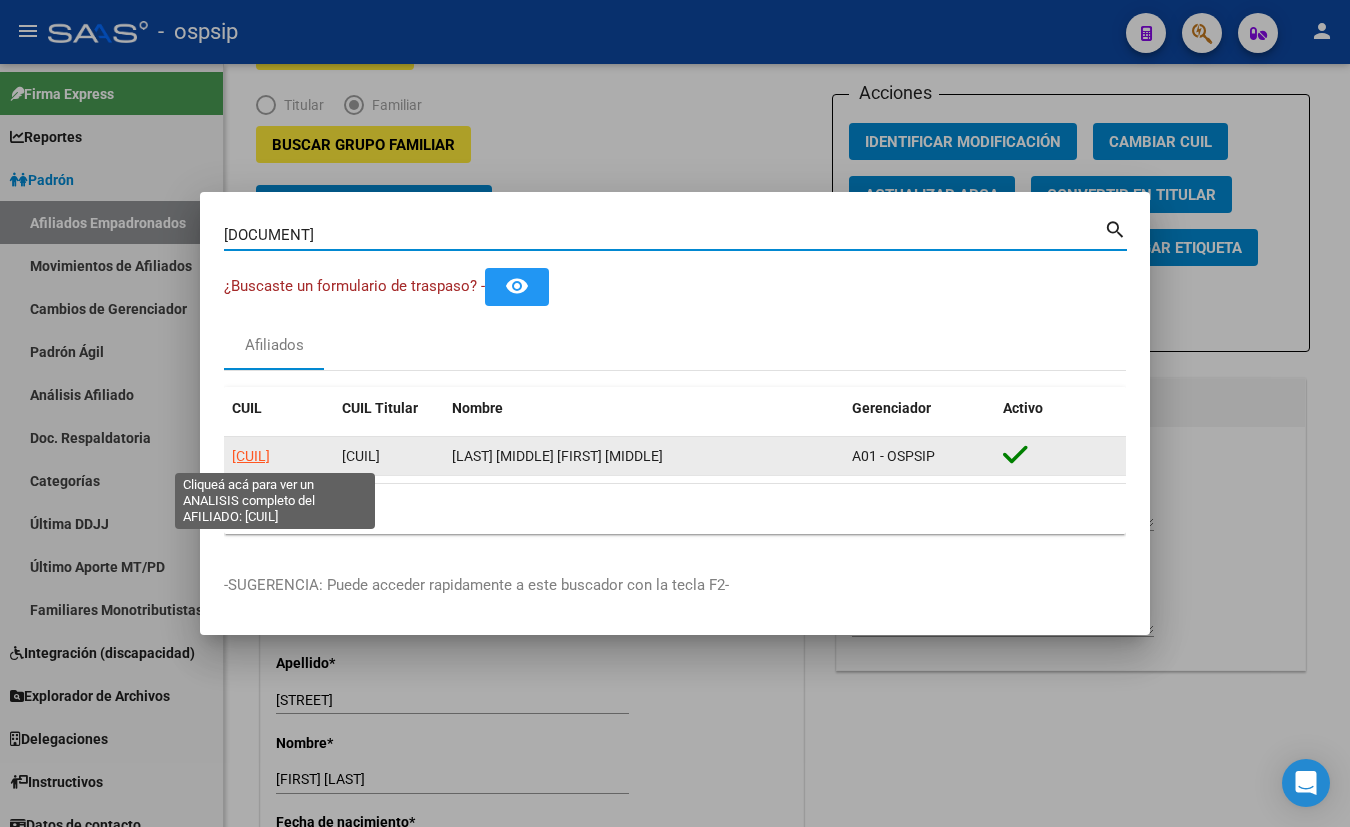 click on "[CUIL]" 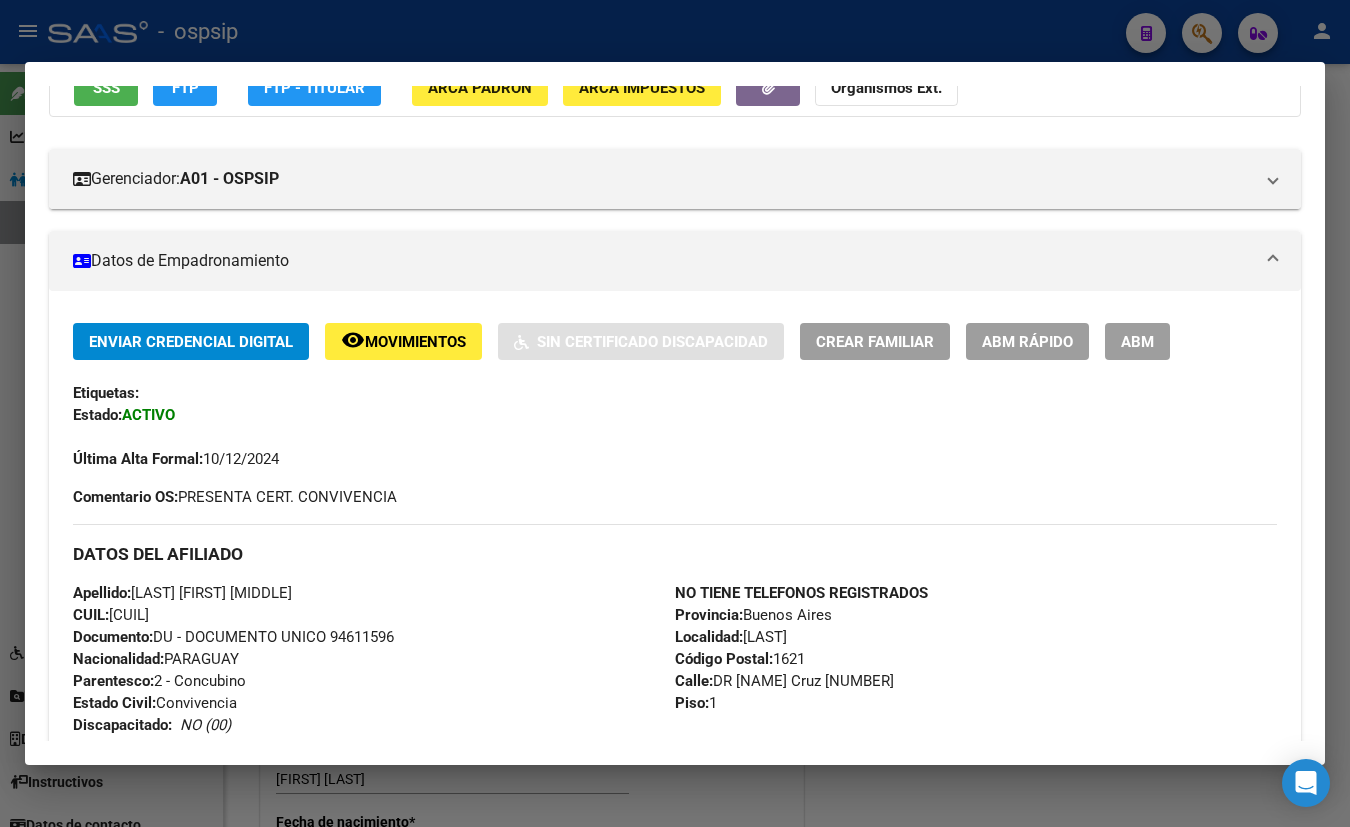 scroll, scrollTop: 363, scrollLeft: 0, axis: vertical 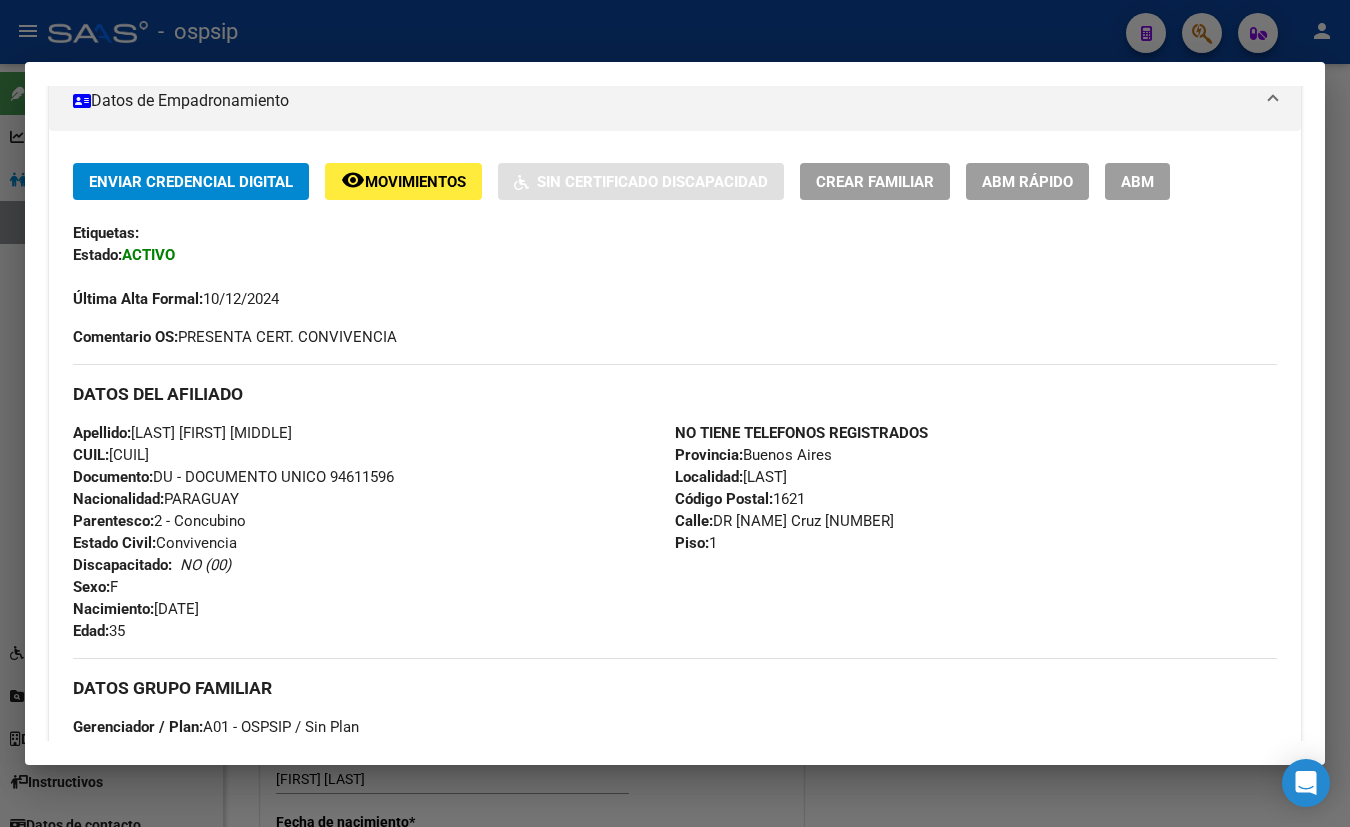 click on "Apellido:  [FIRST] [LAST] CUIL:  [CUIL] Documento:  DU - DOCUMENTO UNICO [NUMBER]  Nacionalidad:  PARAGUAY Parentesco:  2 - Concubino Estado Civil:  Convivencia Discapacitado:   NO (00) Sexo:  F Nacimiento:  [DATE] Edad:  35" at bounding box center (374, 532) 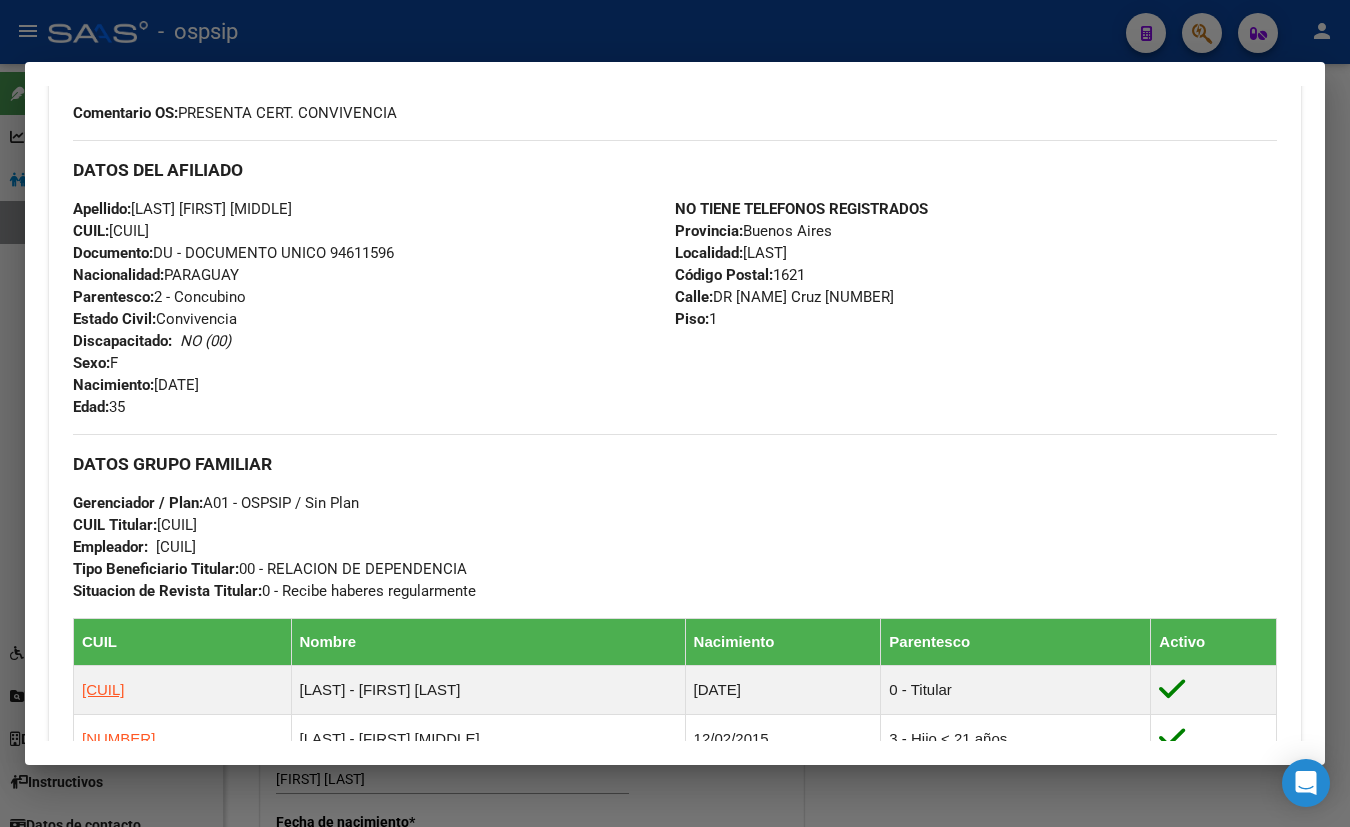 scroll, scrollTop: 363, scrollLeft: 0, axis: vertical 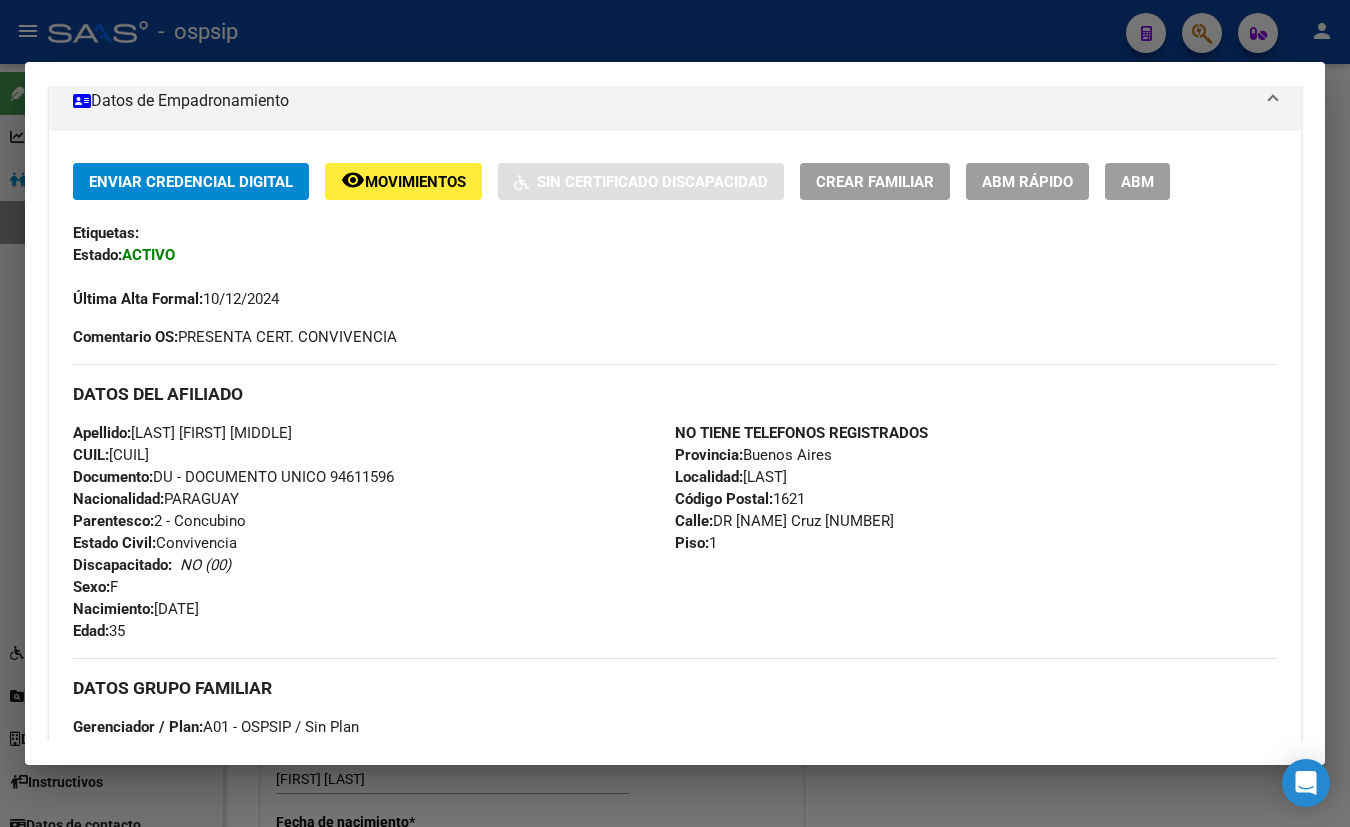 click on "Enviar Credencial Digital remove_red_eye Movimientos    Sin Certificado Discapacidad Crear Familiar ABM Rápido ABM Etiquetas: Estado: ACTIVO Última Alta Formal:  [DATE] Comentario OS:  PRESENTA CERT. CONVIVENCIA  DATOS DEL AFILIADO Apellido:  [LAST] [FIRST] [MIDDLE] CUIL:  [CUIL] Documento:  DU - DOCUMENTO UNICO [NUMBER]  Nacionalidad:  PARAGUAY Parentesco:  2 - Concubino Estado Civil:  Convivencia Discapacitado:    NO (00) Sexo:  F Nacimiento: [DATE] Edad:  35  NO TIENE TELEFONOS REGISTRADOS Provincia:  Buenos Aires Localidad:  [CITY] Código Postal:  [POSTAL_CODE] Calle:  [STREET] Piso:  1  DATOS GRUPO FAMILIAR Gerenciador / Plan:  A01 - OSPSIP / Sin Plan CUIL Titular:  [CUIL]  Empleador:    [CUIL] Tipo Beneficiario Titular:   00 - RELACION DE DEPENDENCIA  Situacion de Revista Titular:  0 - Recibe haberes regularmente  CUIL Nombre Nacimiento Parentesco Activo [CUIL] [LAST] - [FIRST] [MIDDLE] [DATE]  0 - Titular [CUIL] [LAST] - [FIRST] [MIDDLE] [DATE]" at bounding box center (675, 944) 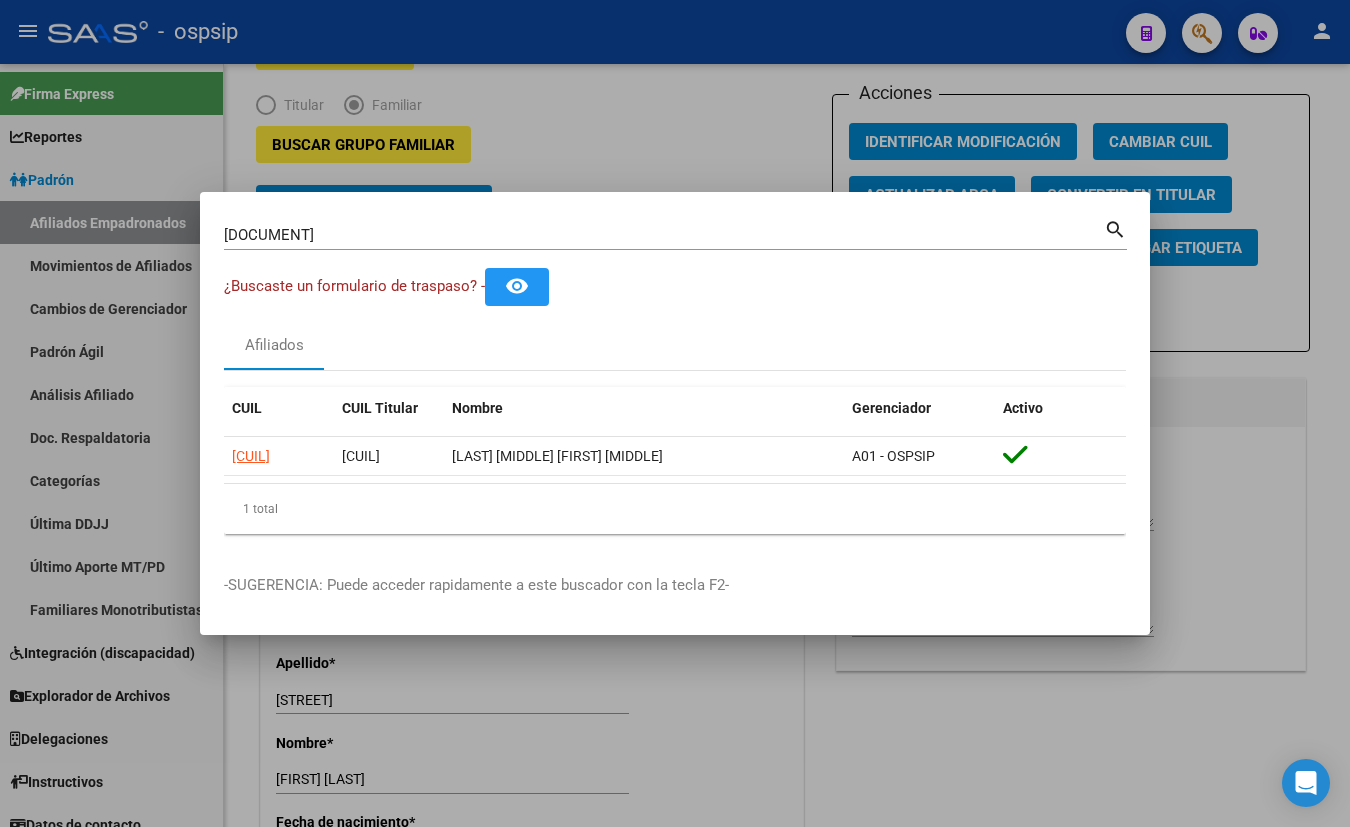 type 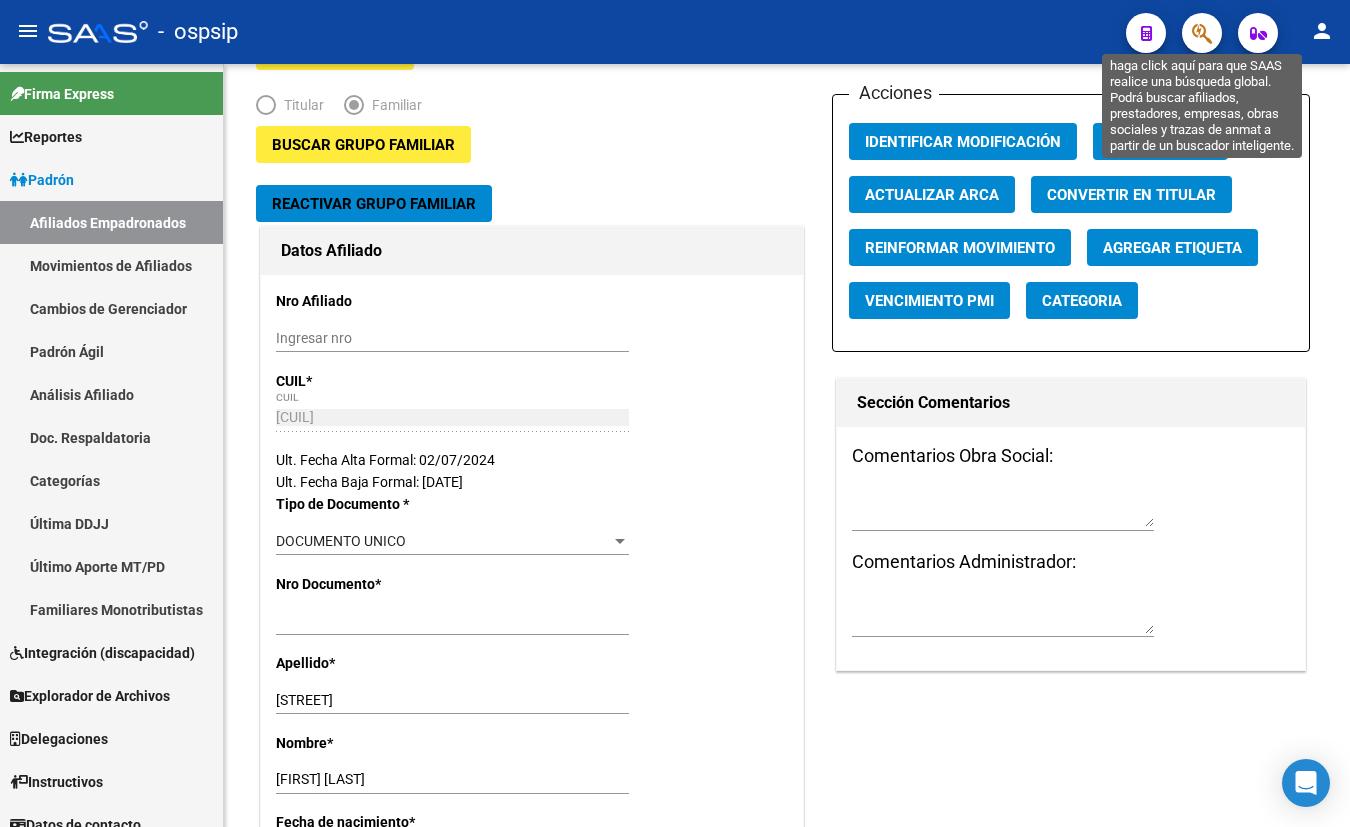 click 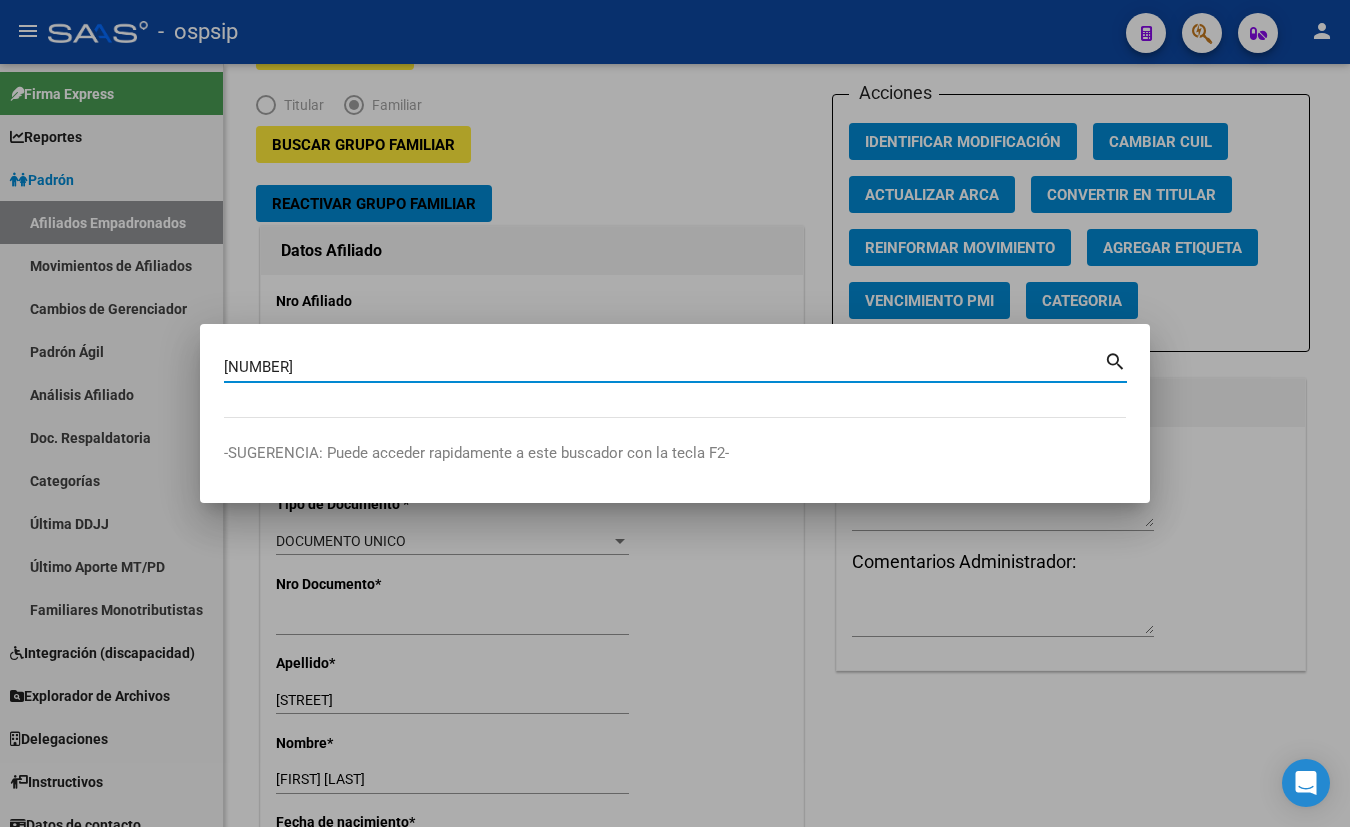 type on "[NUMBER]" 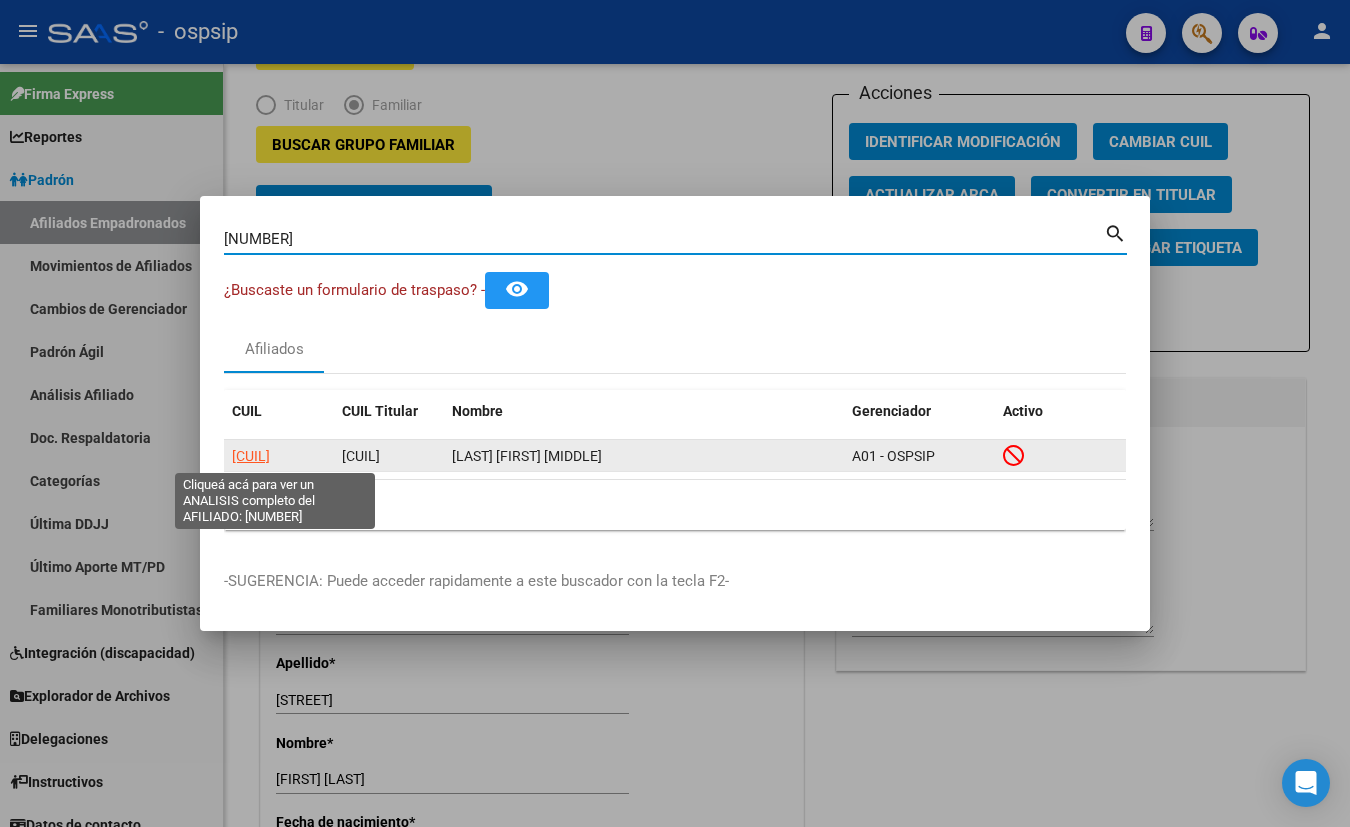 click on "[CUIL]" 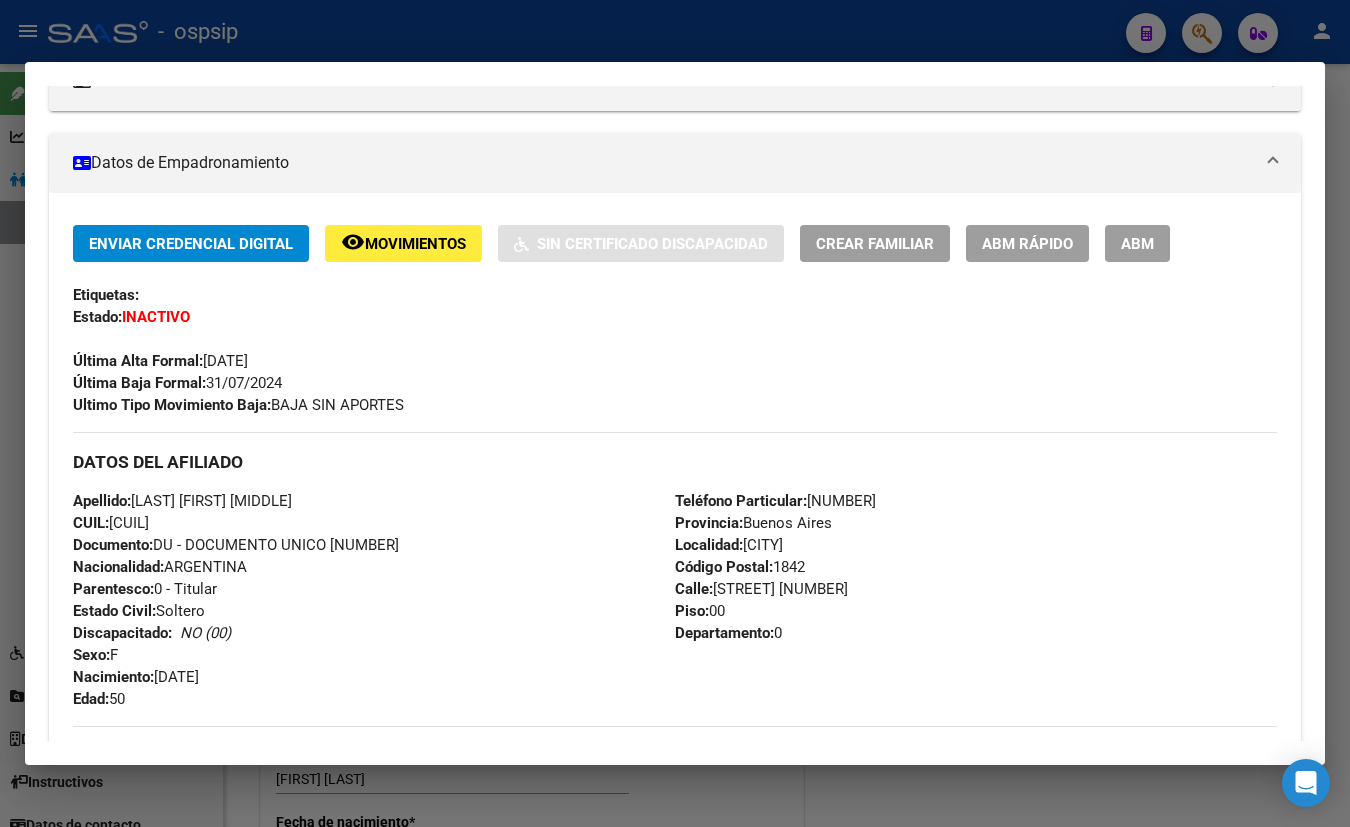 scroll, scrollTop: 756, scrollLeft: 0, axis: vertical 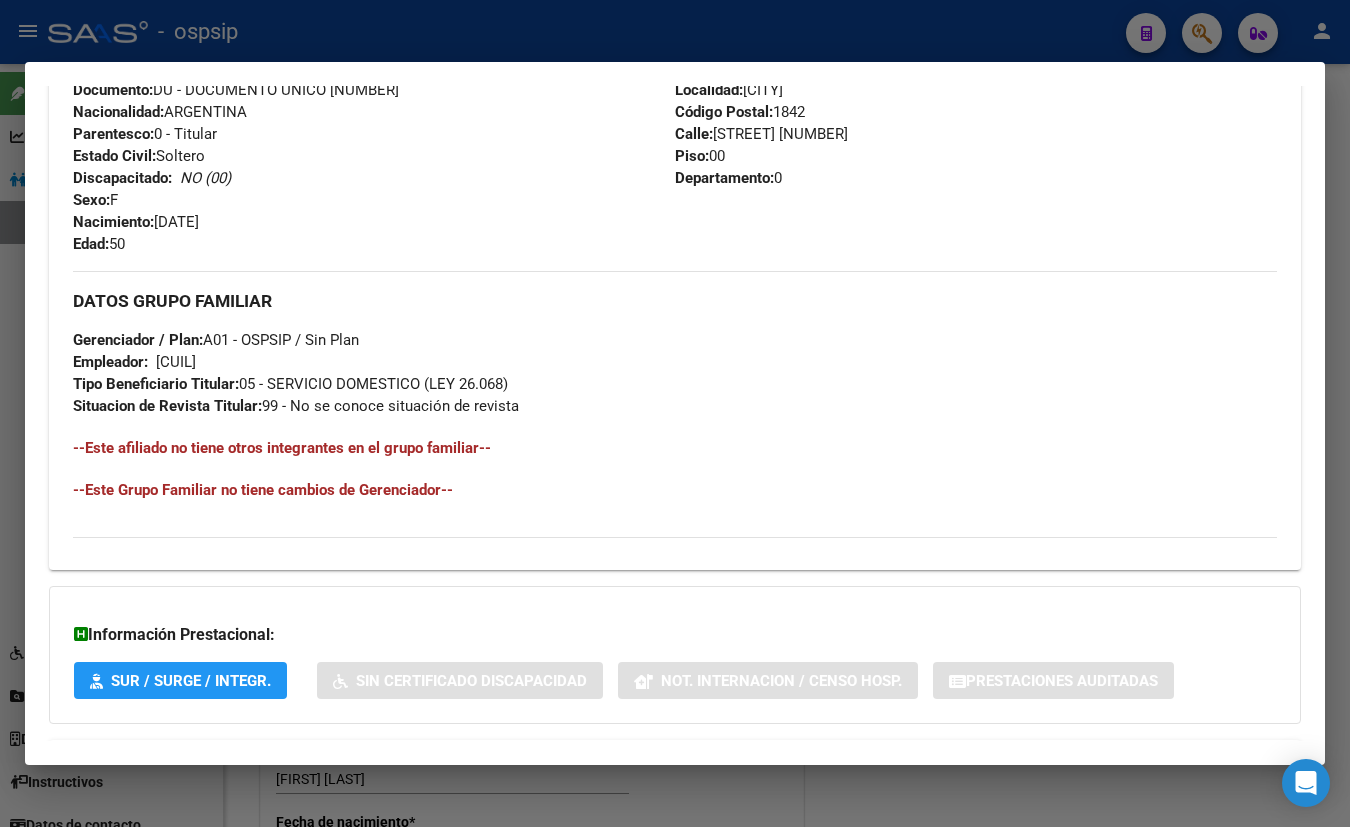 click on "Apellido: [FIRST] [MIDDLE] [LAST] CUIL: [NUMBER] Documento: DU - DOCUMENTO UNICO [NUMBER] Nacionalidad: ARGENTINA Parentesco: 0 - Titular Estado Civil: Soltero Discapacitado: NO (00) Sexo: F Nacimiento: [DATE] Edad: 50" at bounding box center (374, 145) 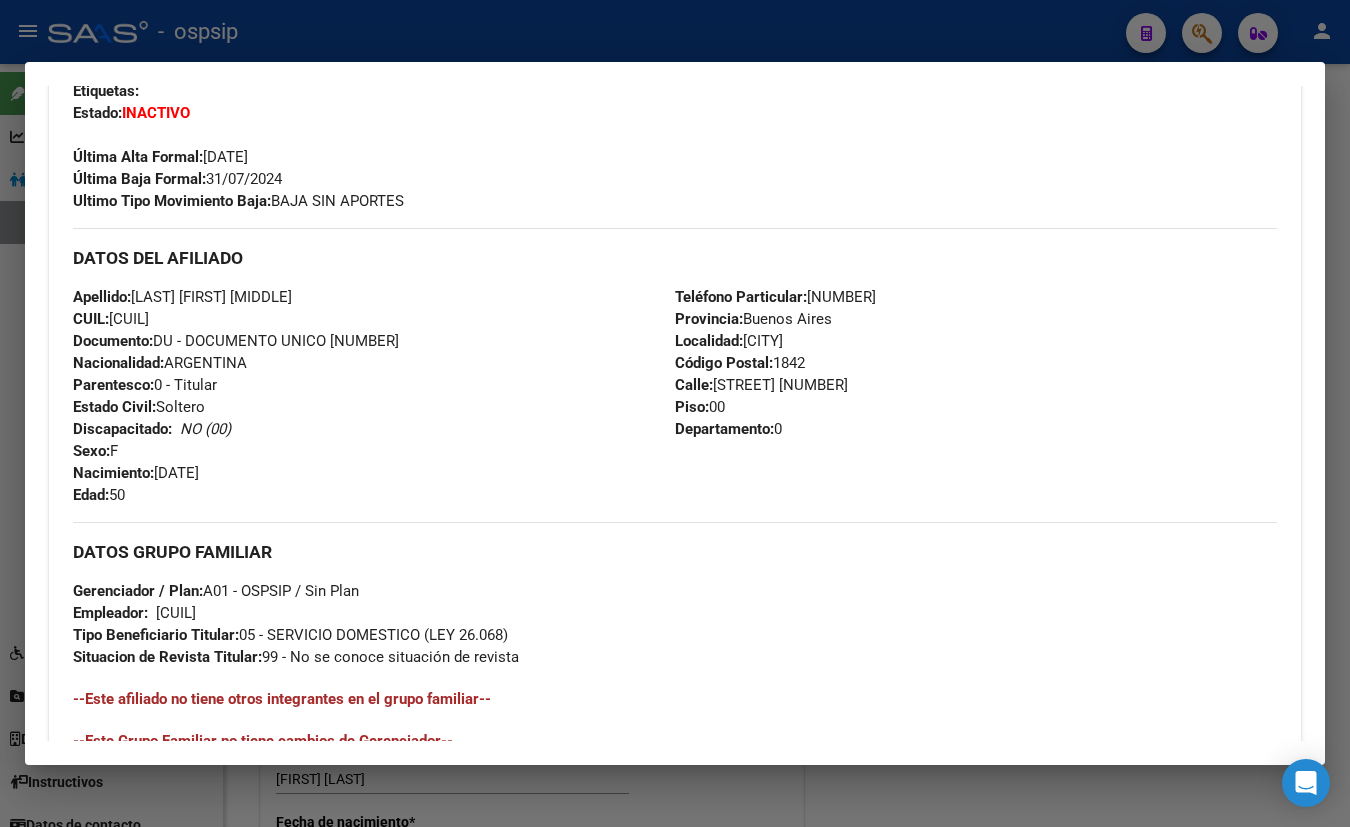 scroll, scrollTop: 210, scrollLeft: 0, axis: vertical 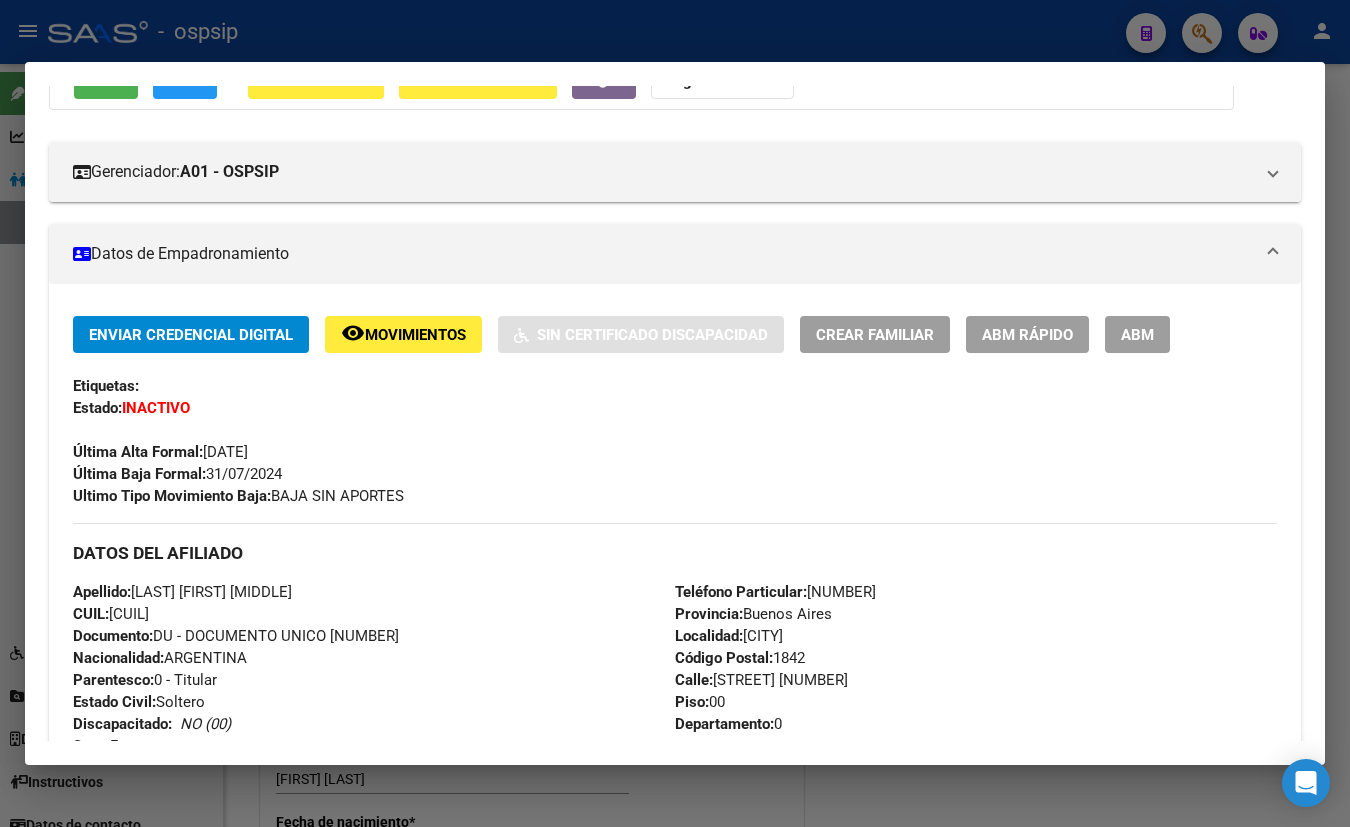 click on "ABM" at bounding box center (1137, 334) 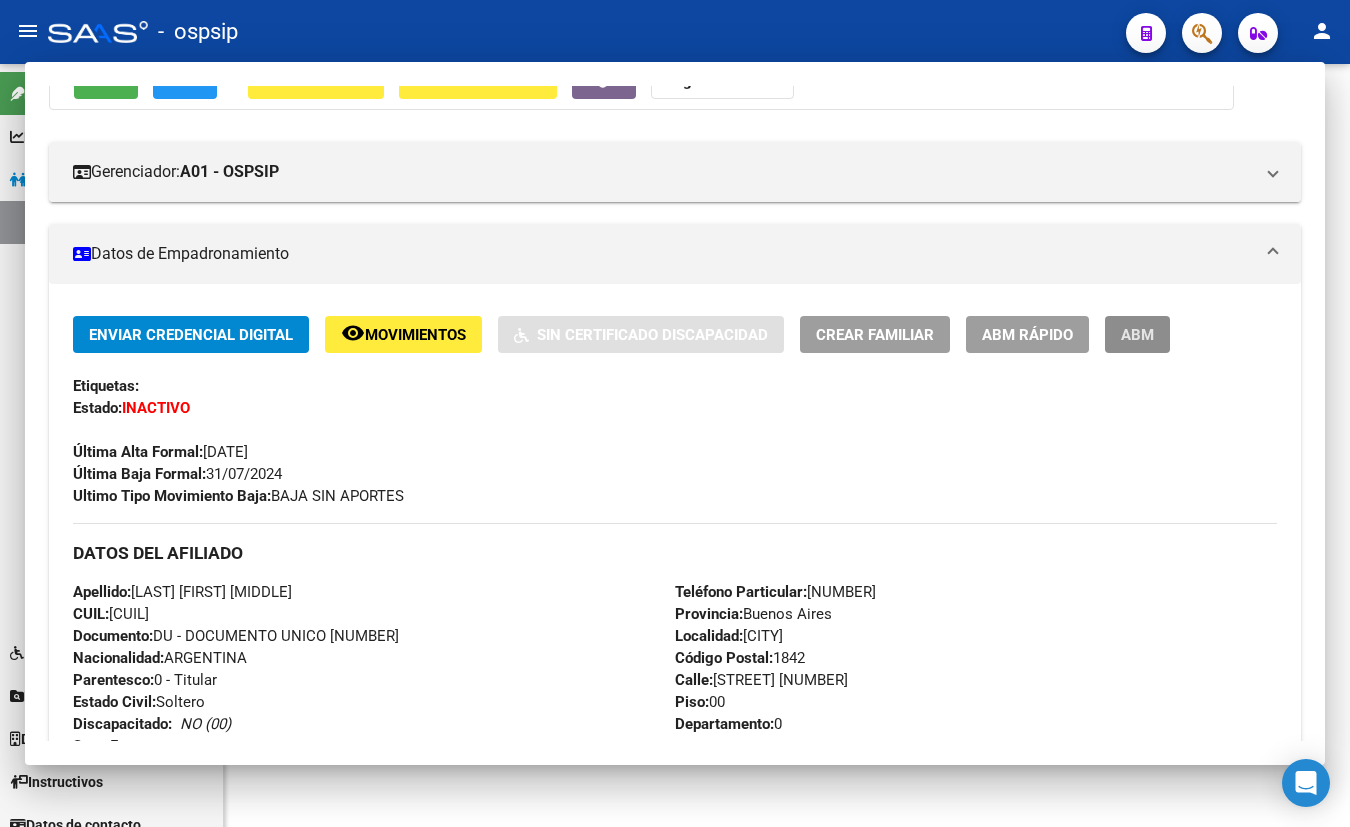 scroll, scrollTop: 0, scrollLeft: 0, axis: both 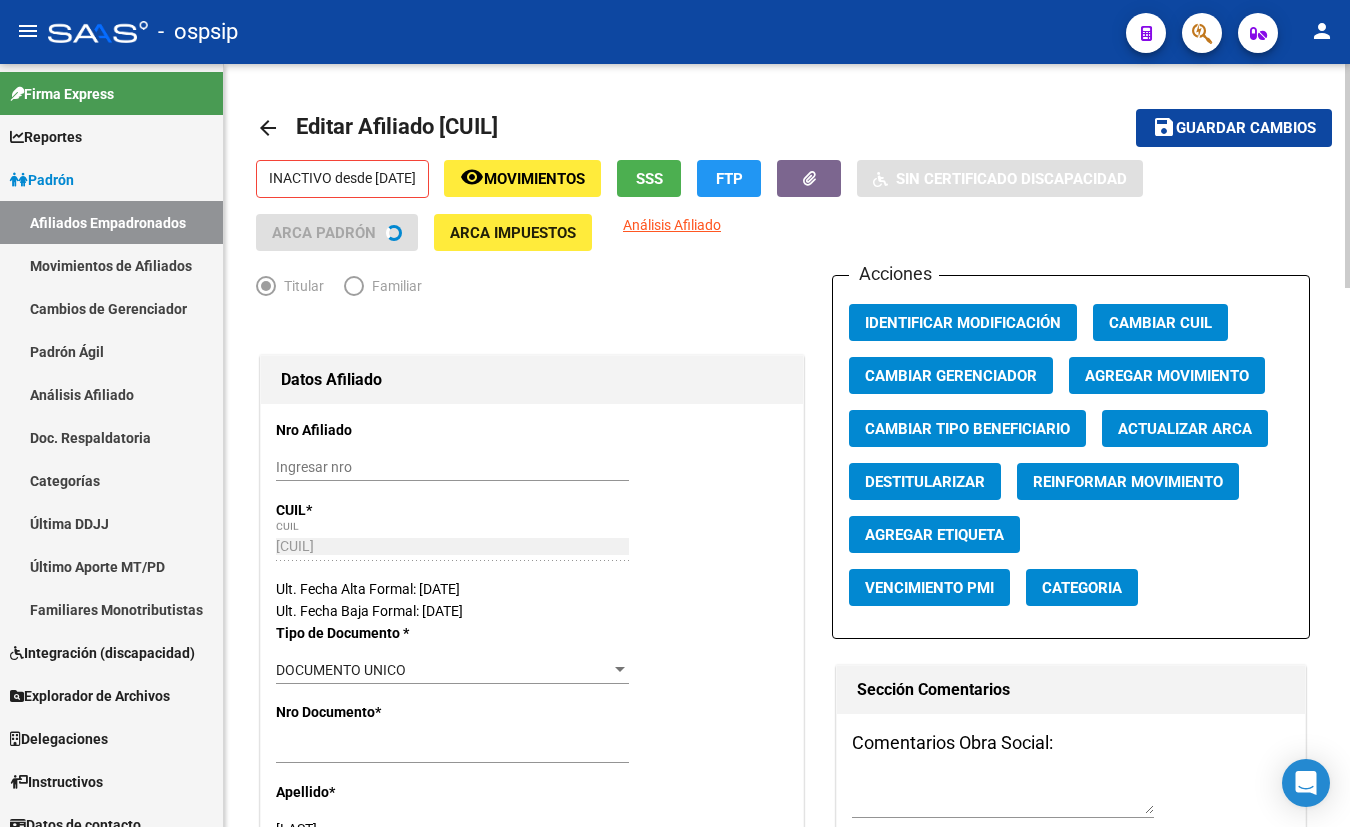click on "Agregar Movimiento" 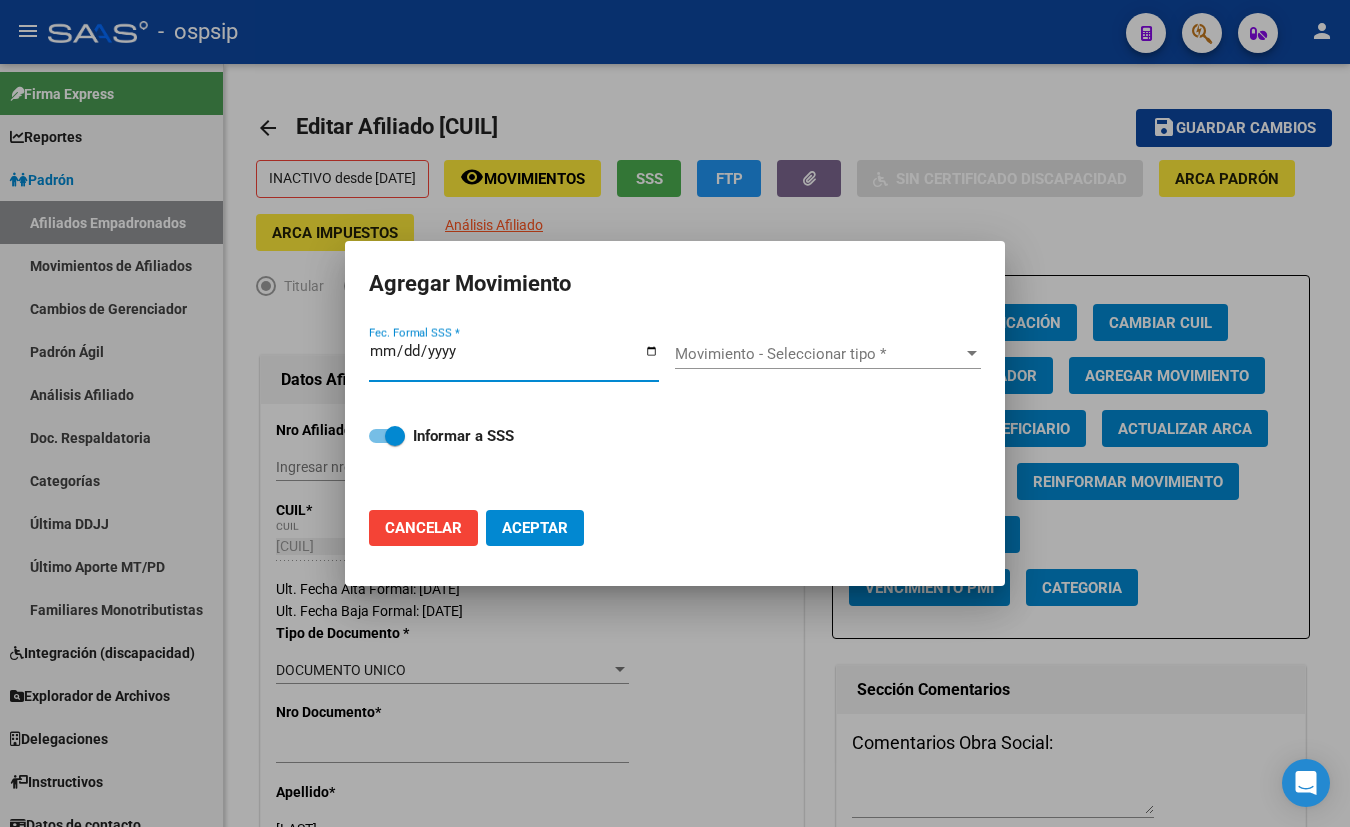 click on "Fec. Formal SSS *" at bounding box center [514, 359] 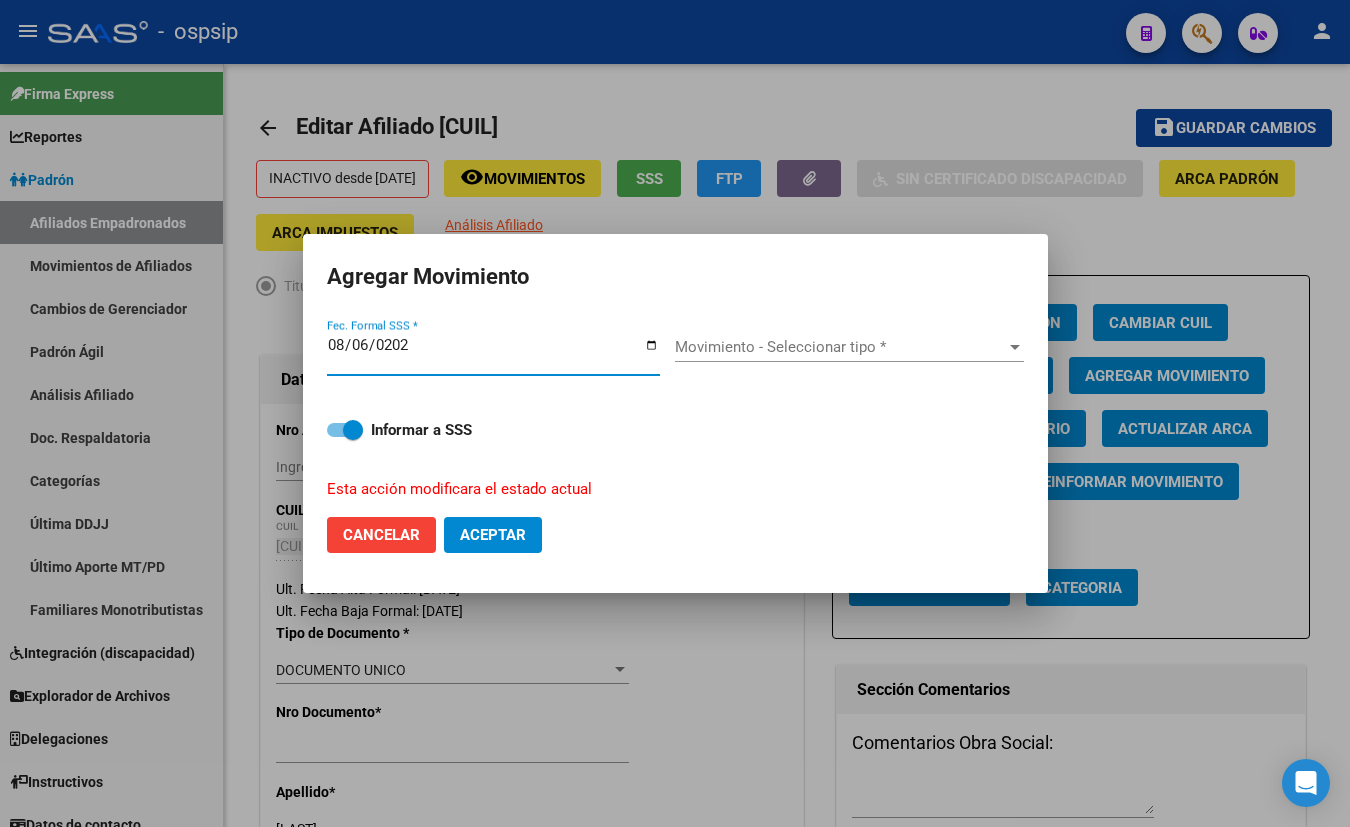 type on "2025-08-06" 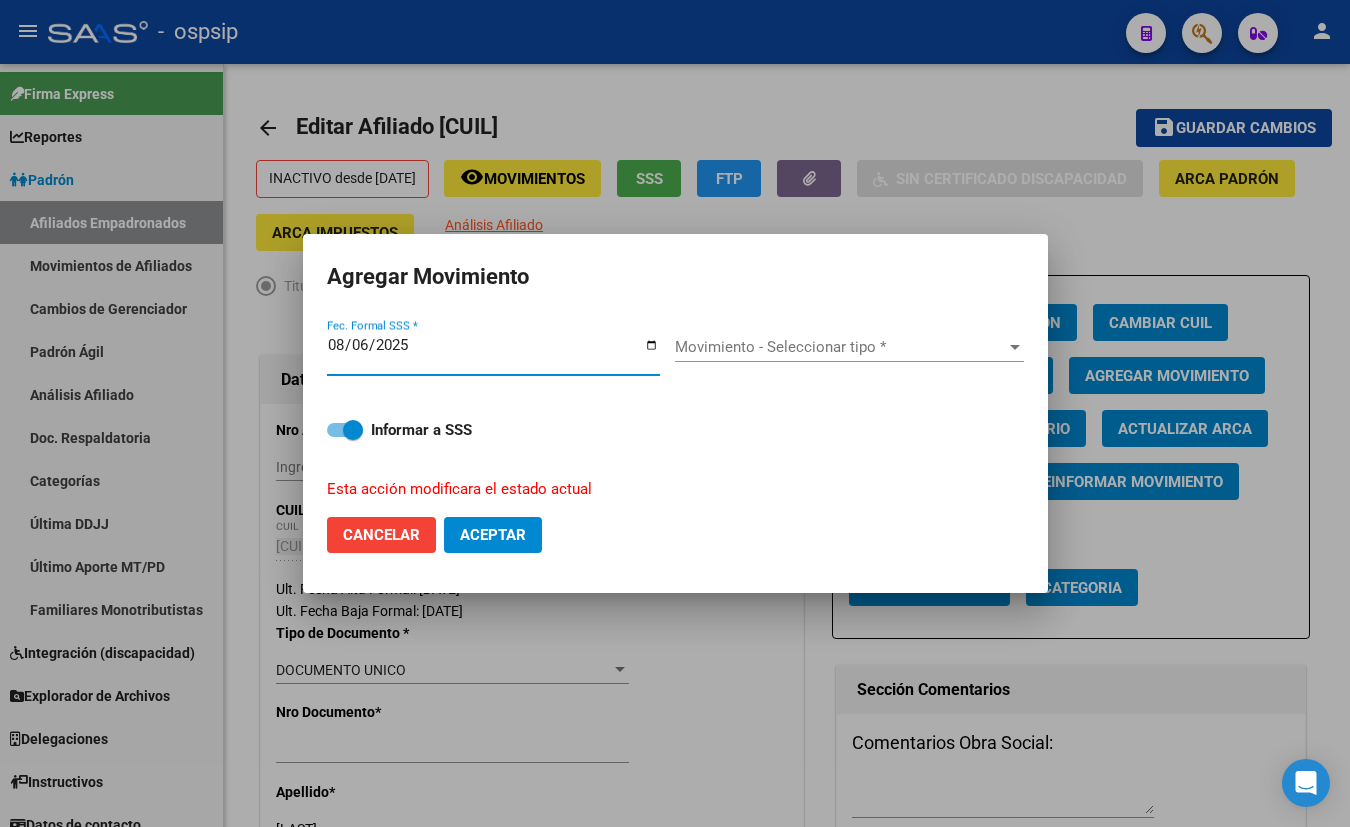 click on "Movimiento - Seleccionar tipo * Movimiento - Seleccionar tipo *" at bounding box center (849, 347) 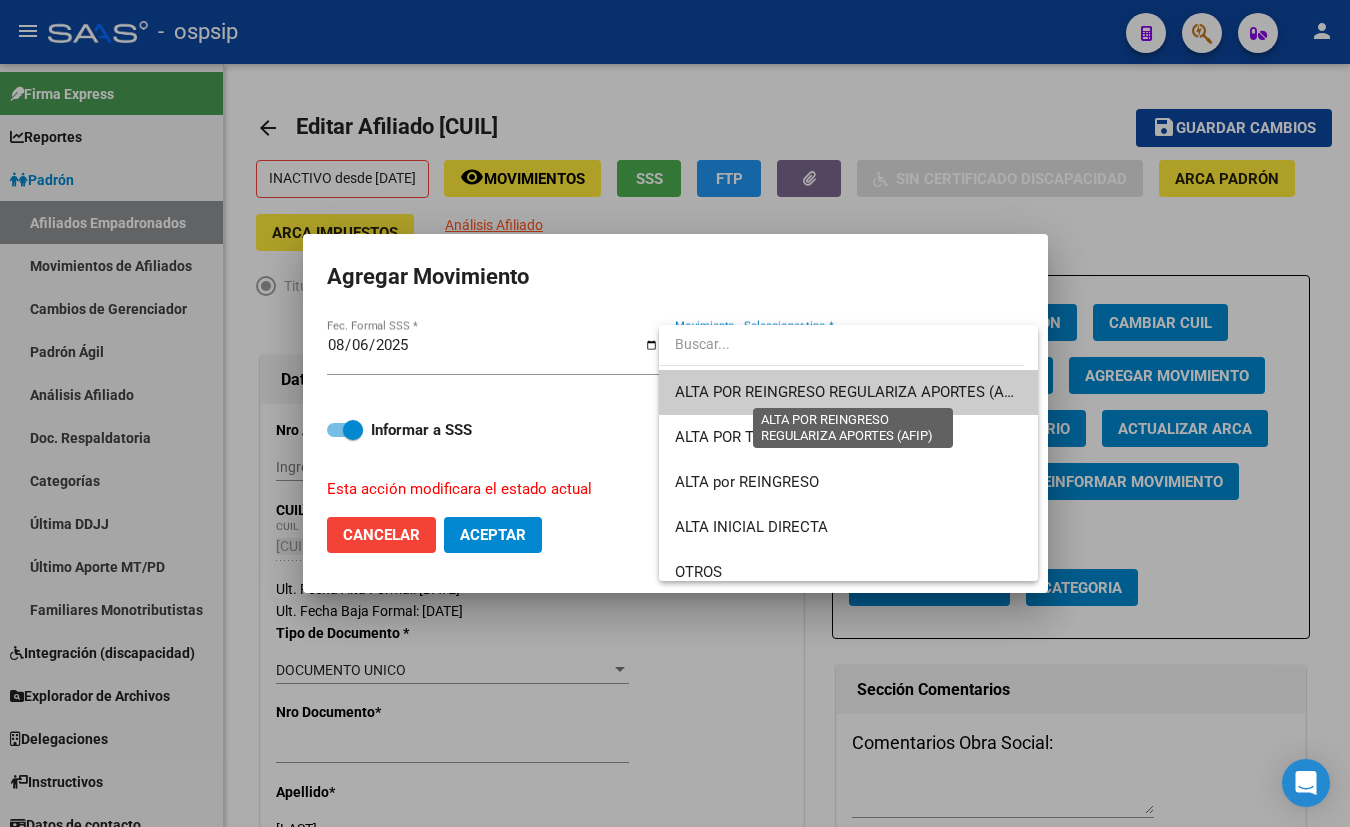 click on "ALTA POR REINGRESO REGULARIZA APORTES (AFIP)" at bounding box center (852, 392) 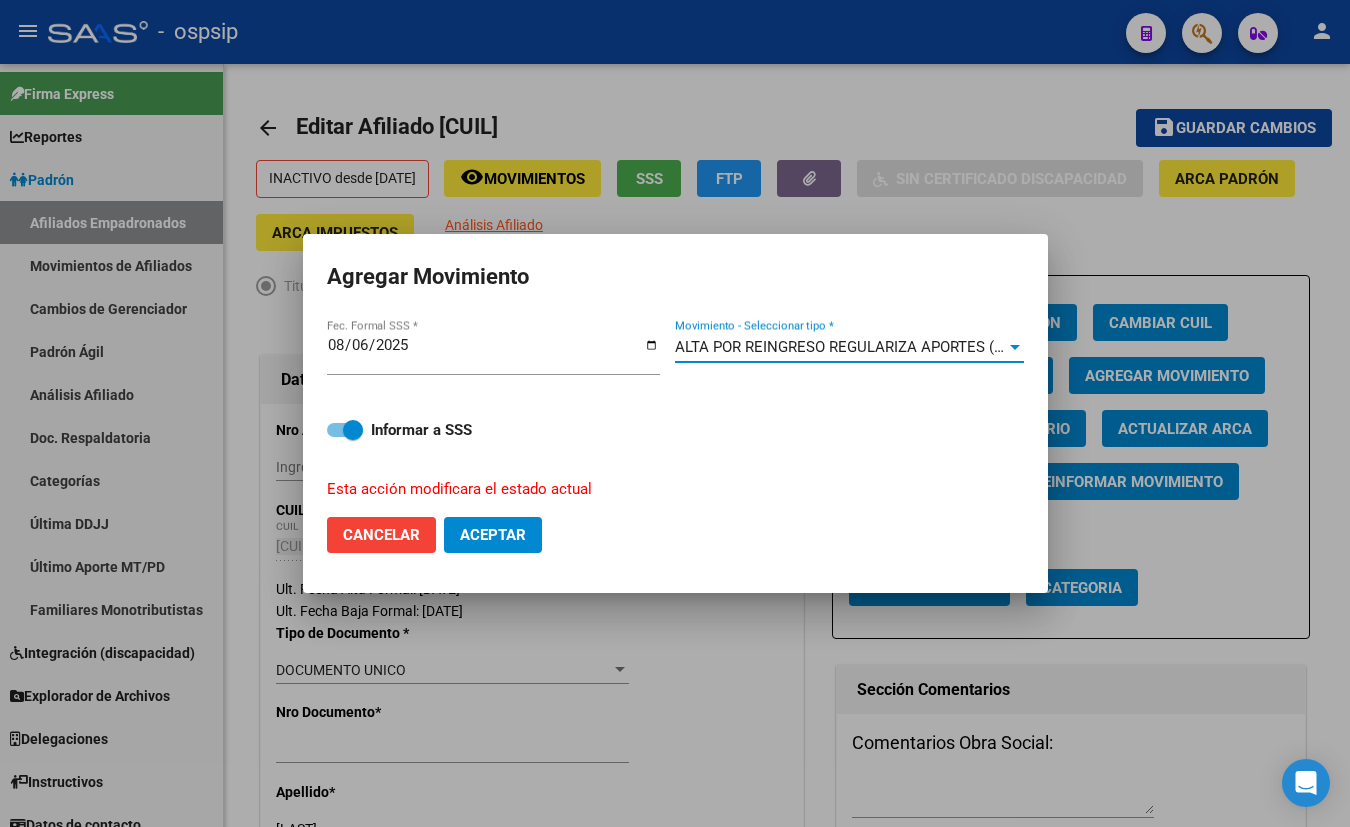 click on "Aceptar" 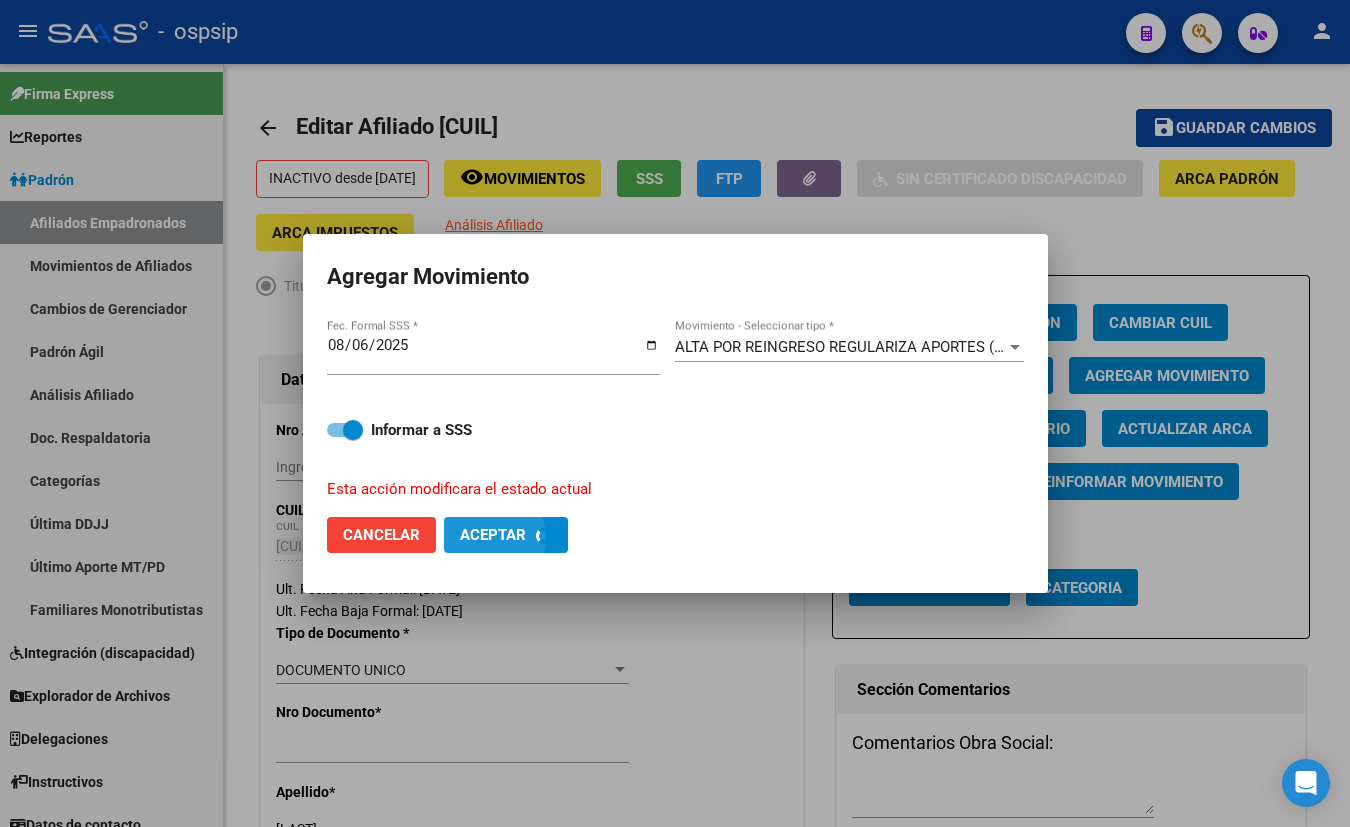 type 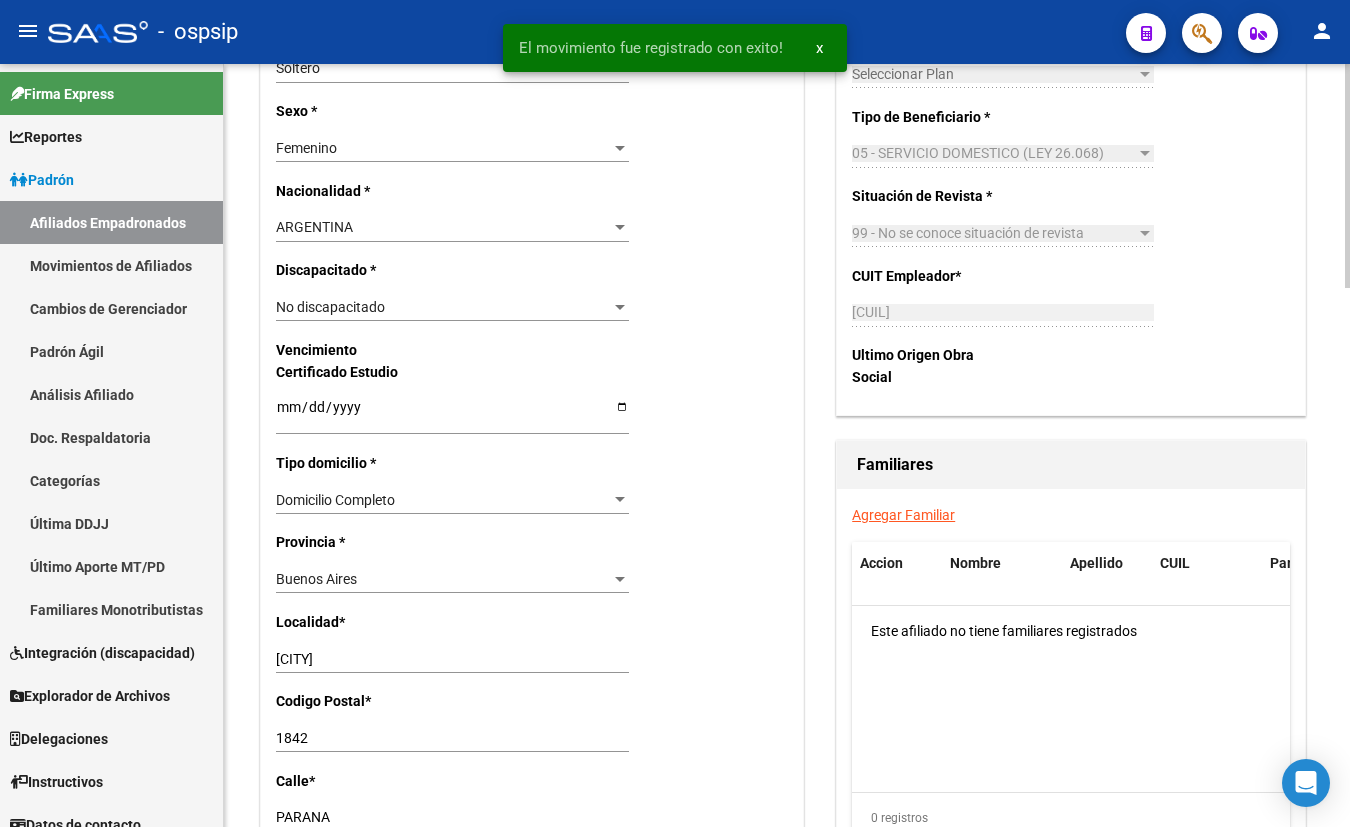 scroll, scrollTop: 1181, scrollLeft: 0, axis: vertical 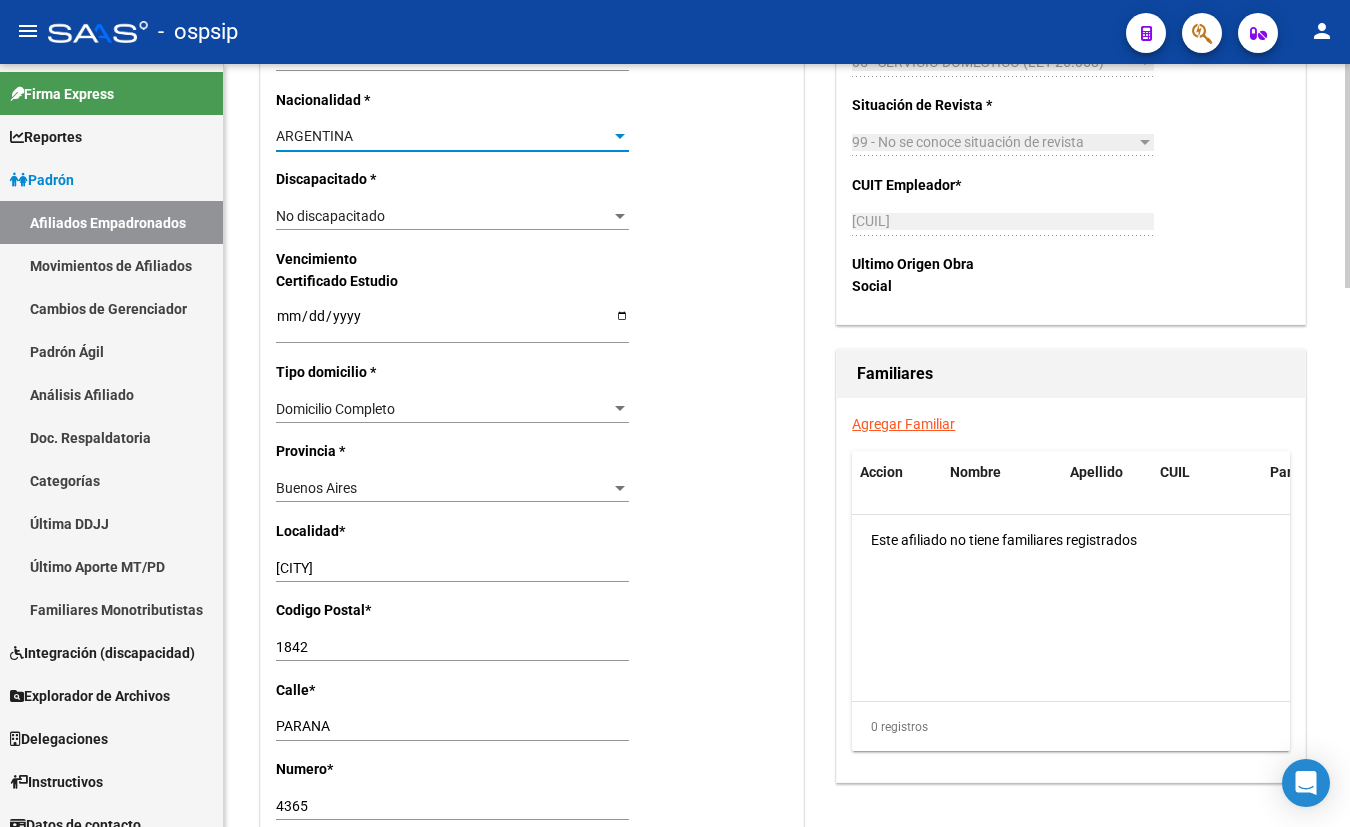 click on "ARGENTINA" at bounding box center (443, 136) 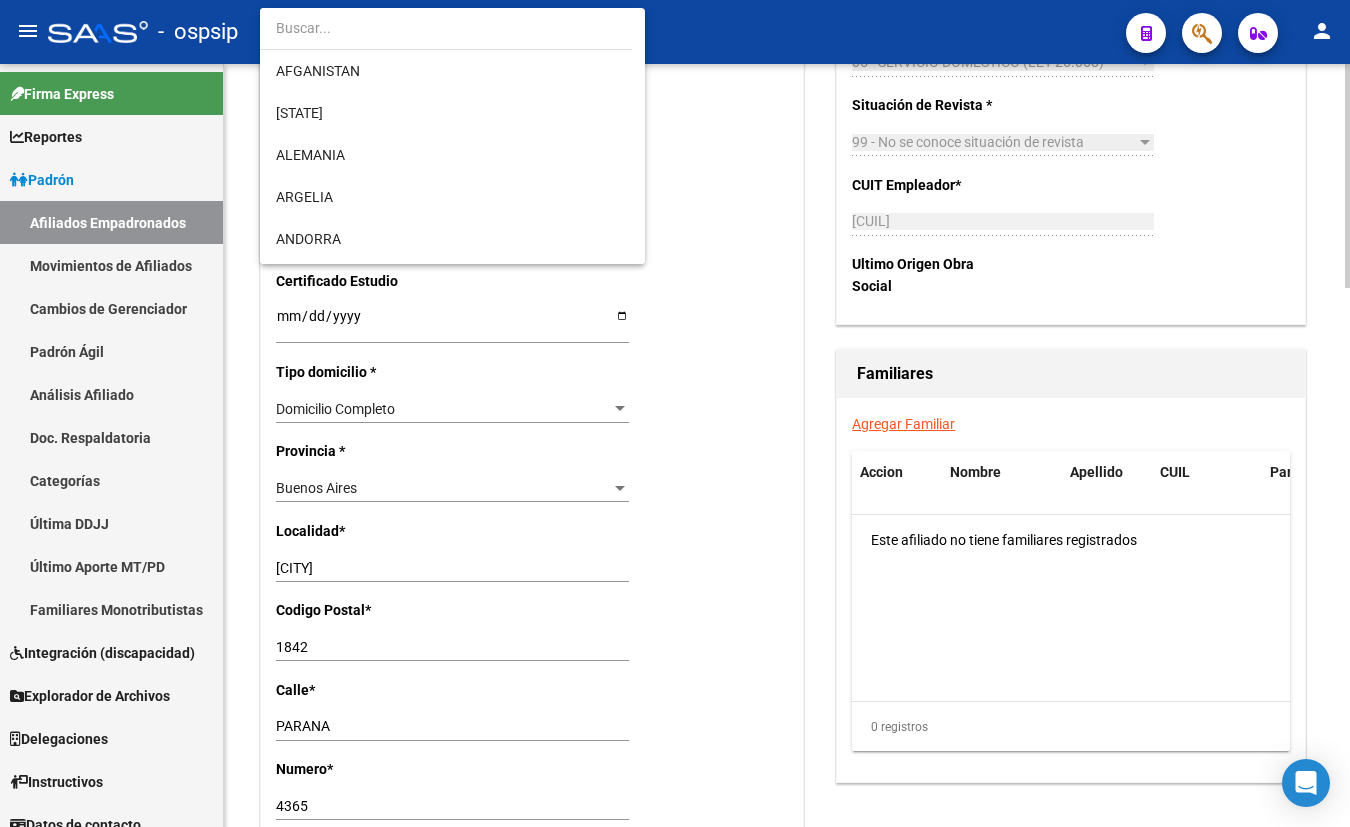scroll, scrollTop: 271, scrollLeft: 0, axis: vertical 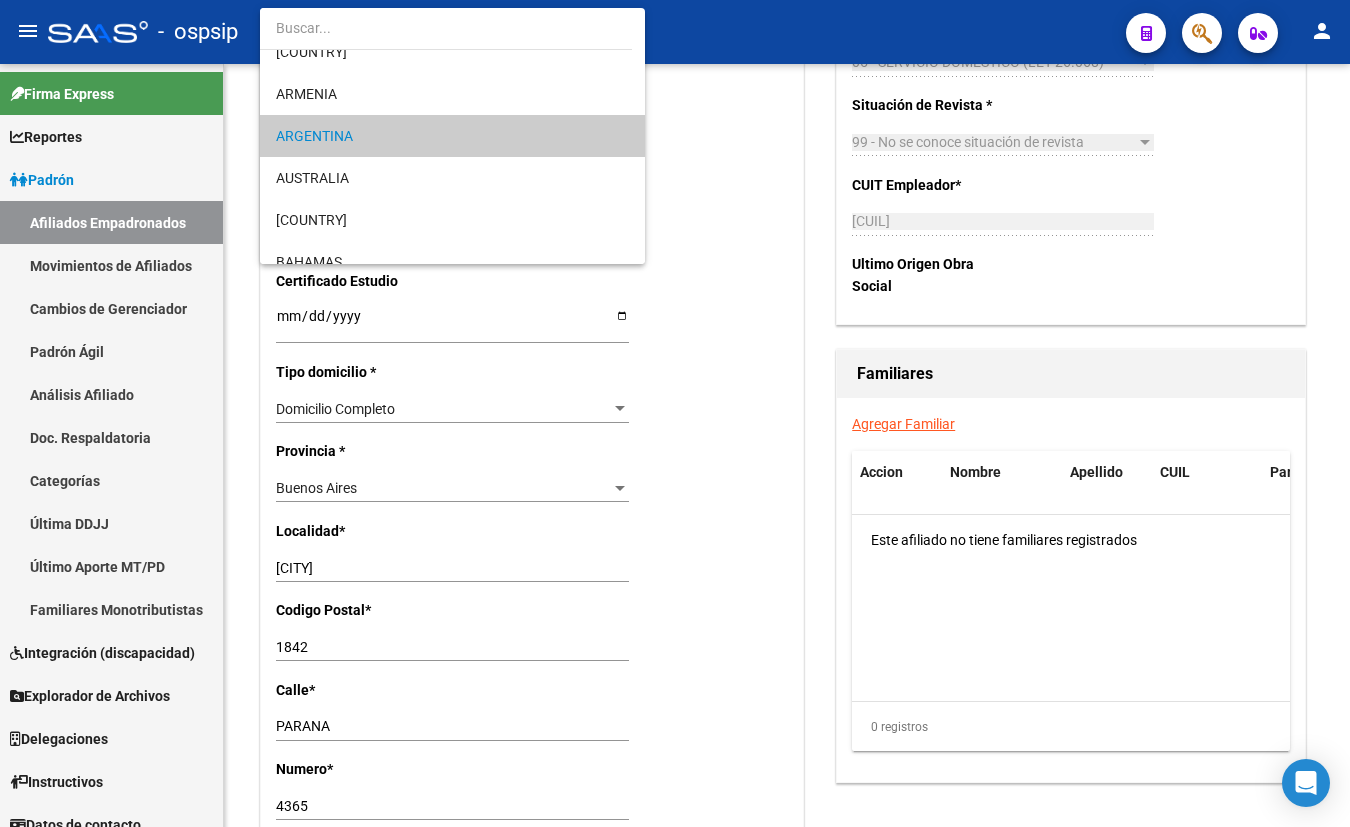 click at bounding box center (675, 413) 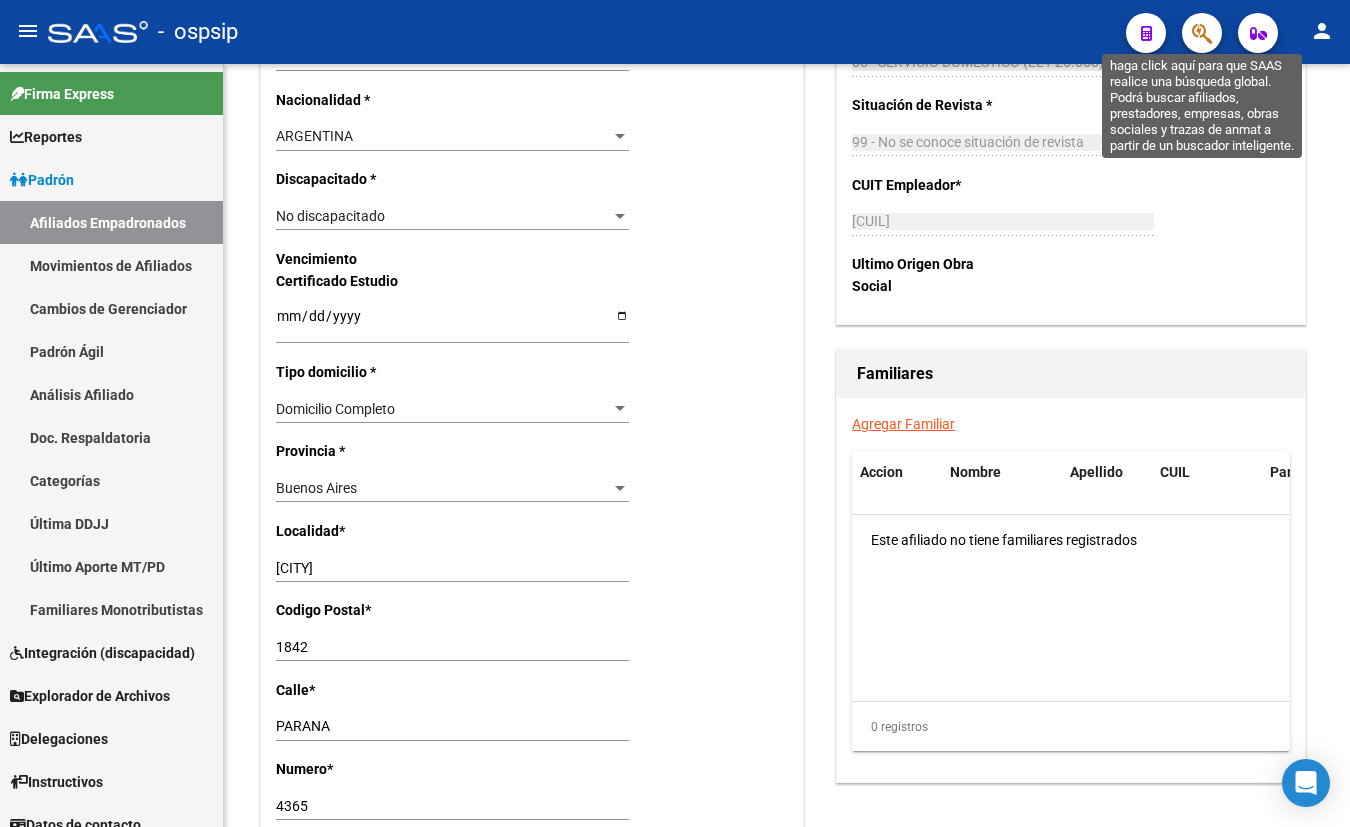 click 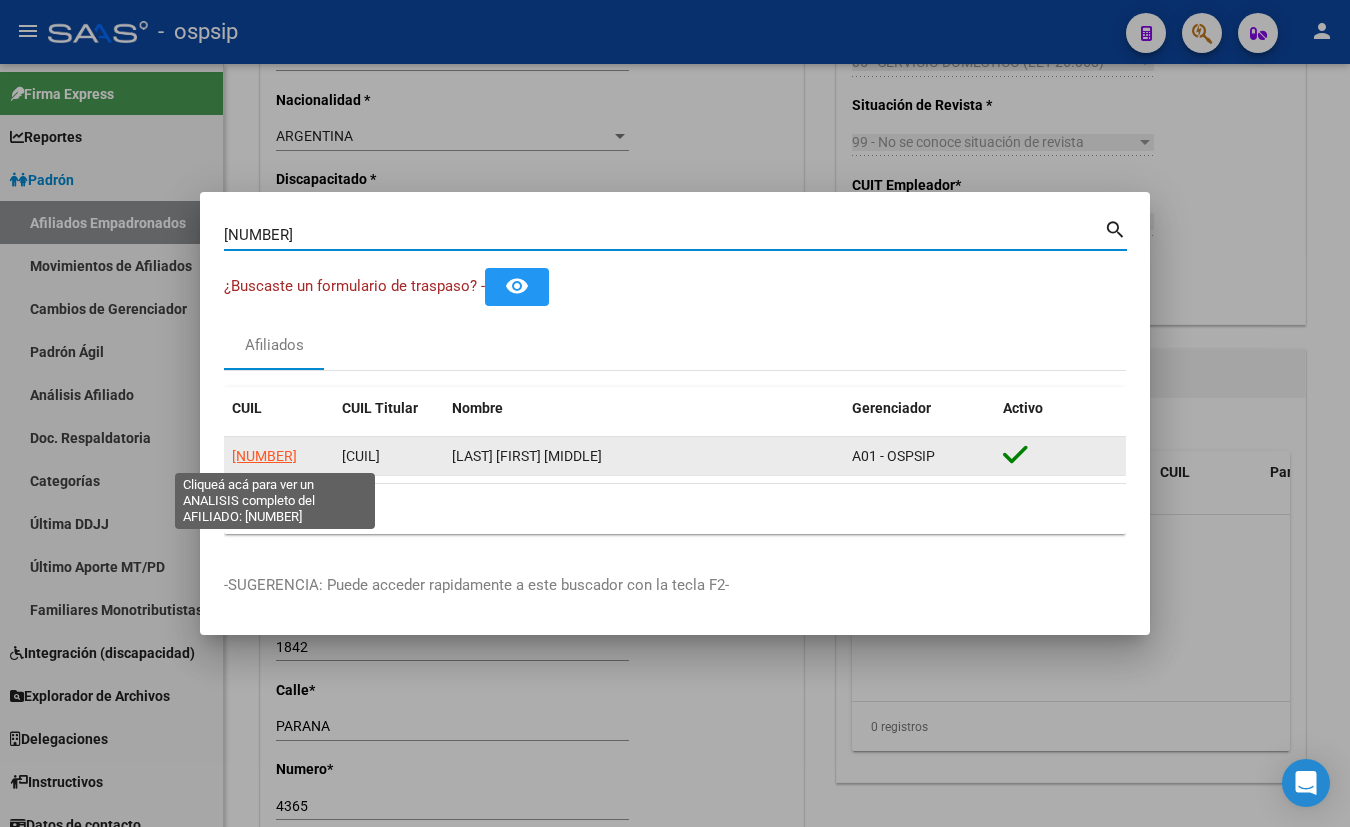 click on "[NUMBER]" 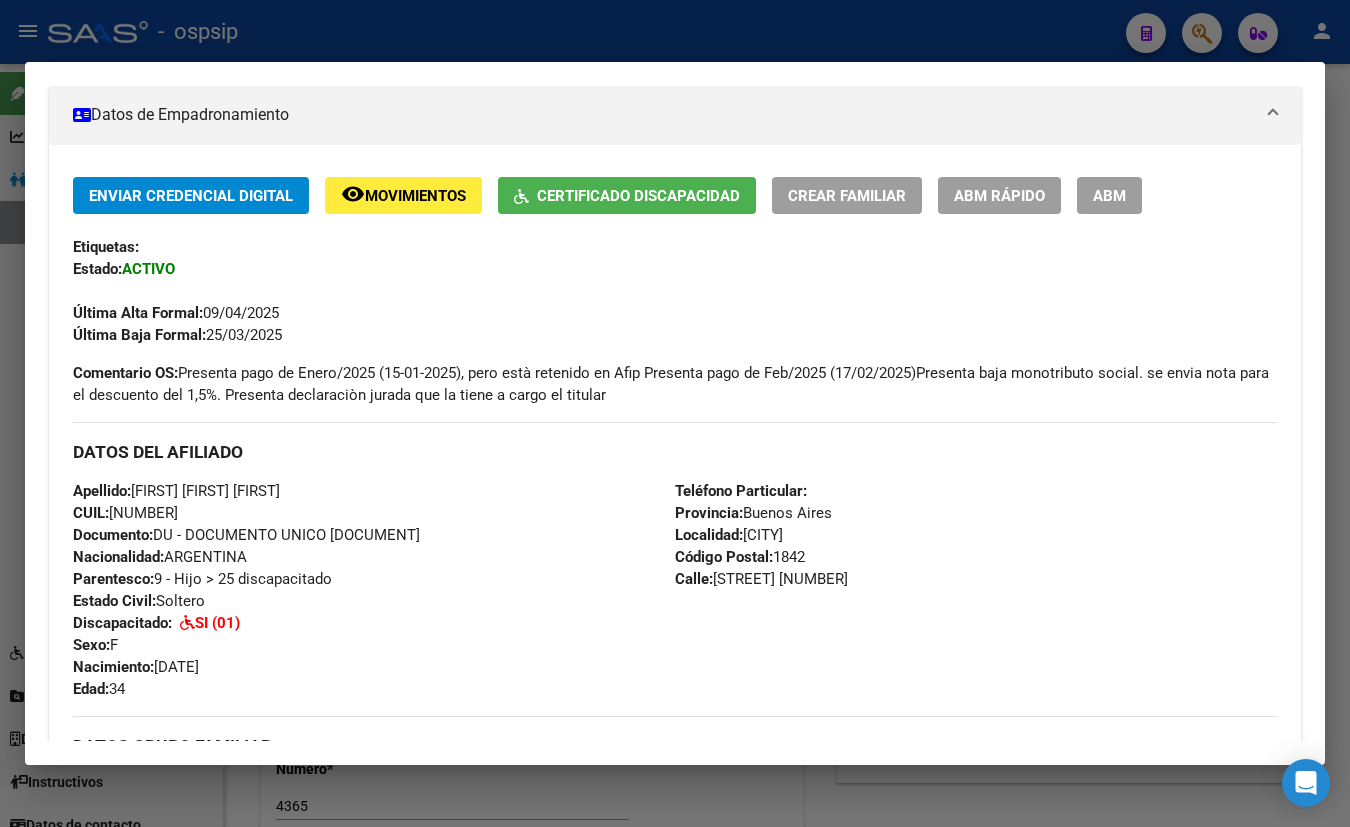 scroll, scrollTop: 363, scrollLeft: 0, axis: vertical 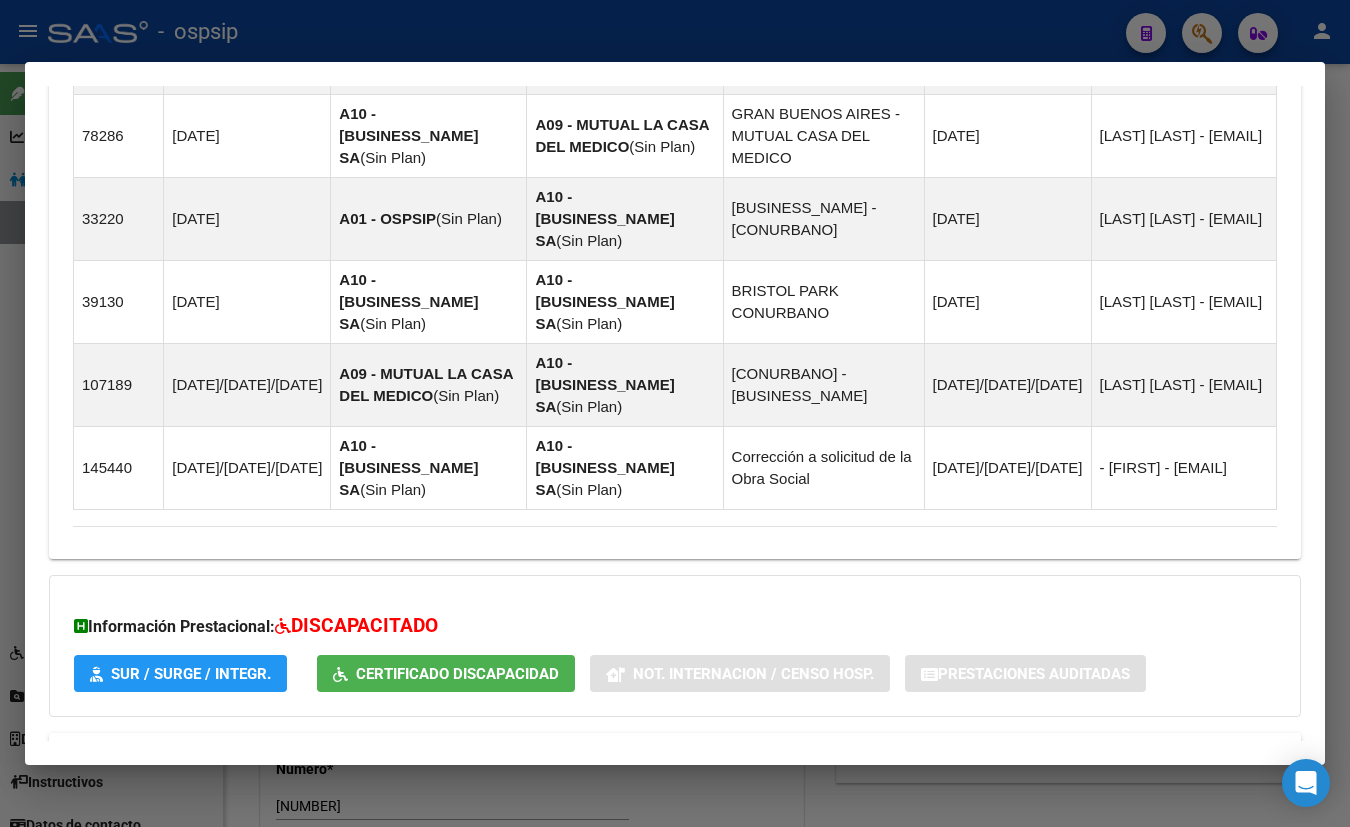 click on "Aportes y Contribuciones del Titular: [CUIL]" at bounding box center [258, 827] 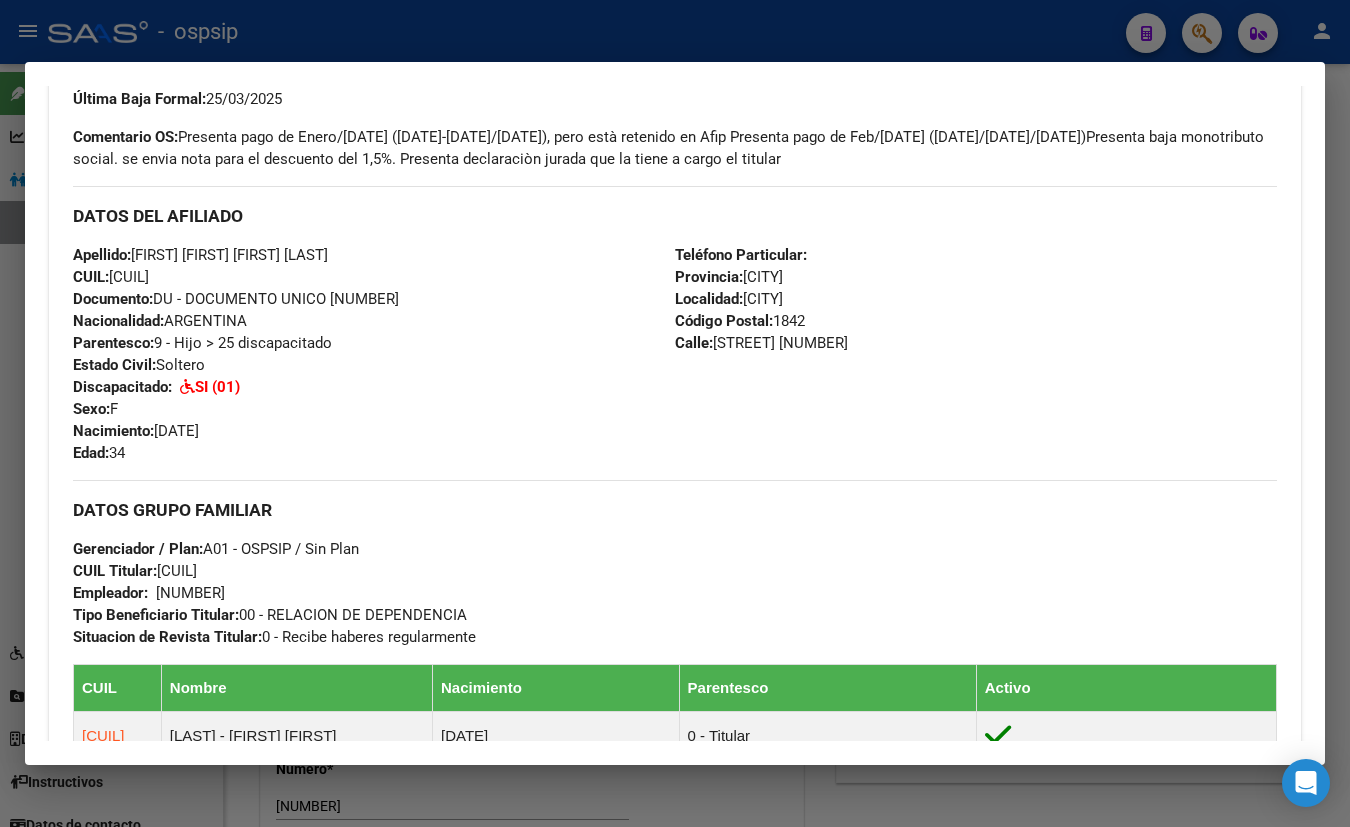 scroll, scrollTop: 910, scrollLeft: 0, axis: vertical 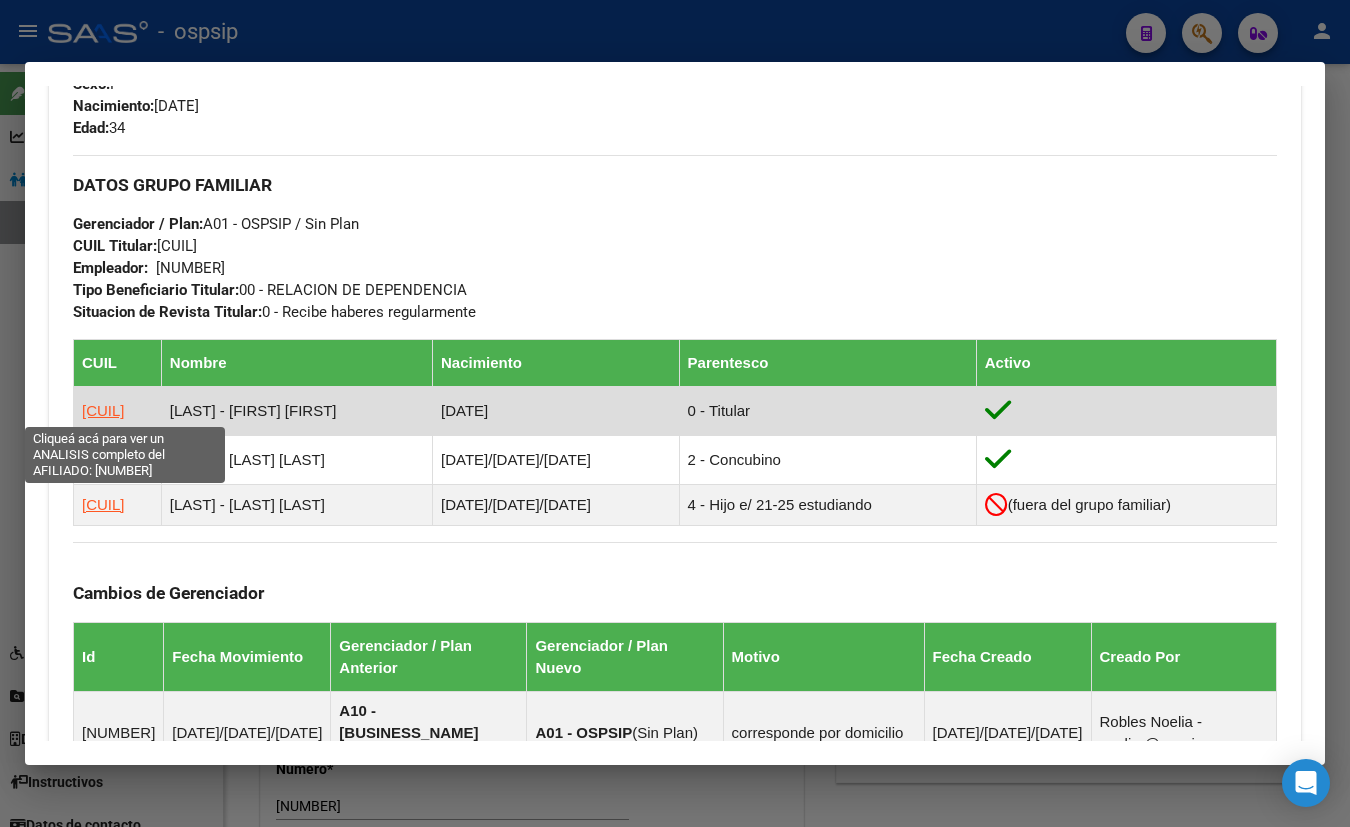 click on "[CUIL]" at bounding box center [103, 410] 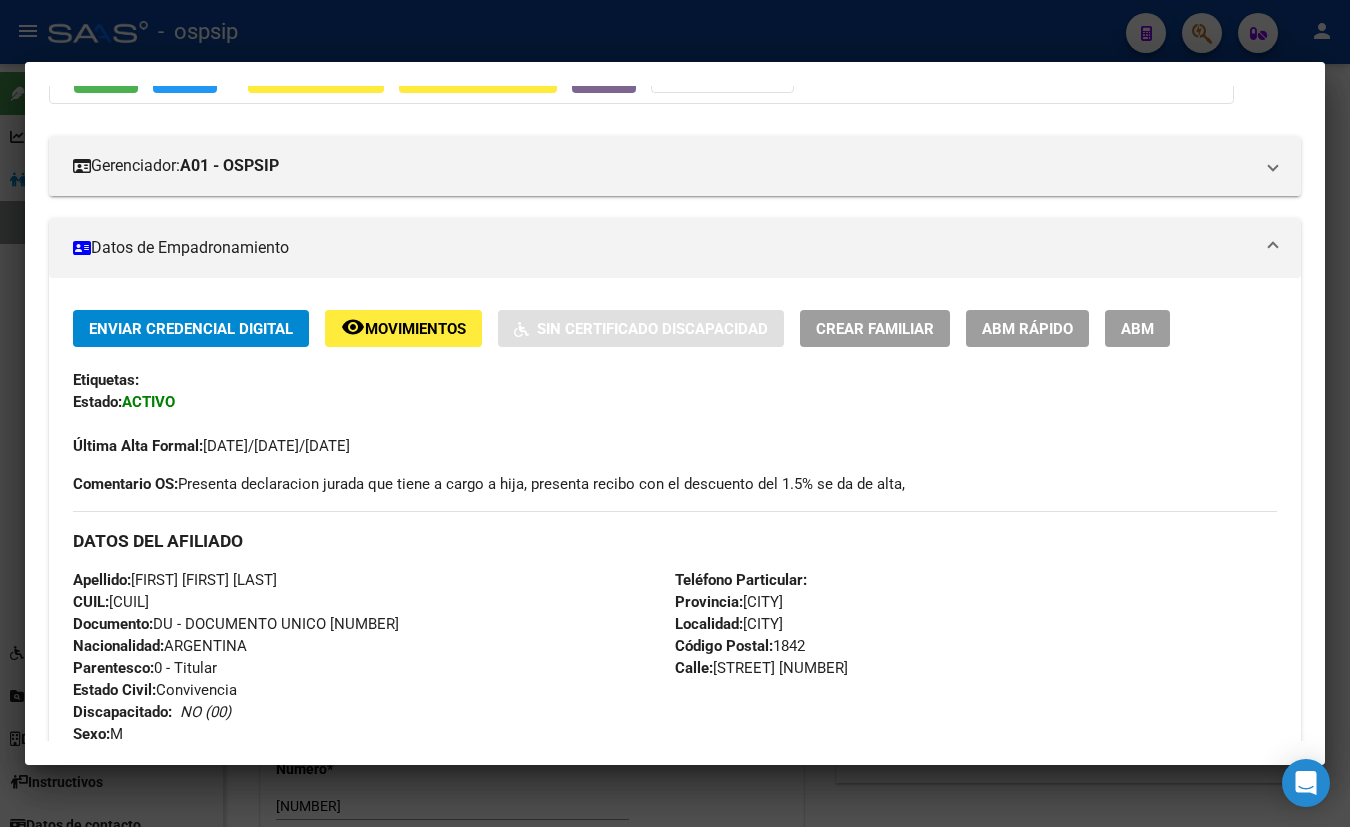 scroll, scrollTop: 545, scrollLeft: 0, axis: vertical 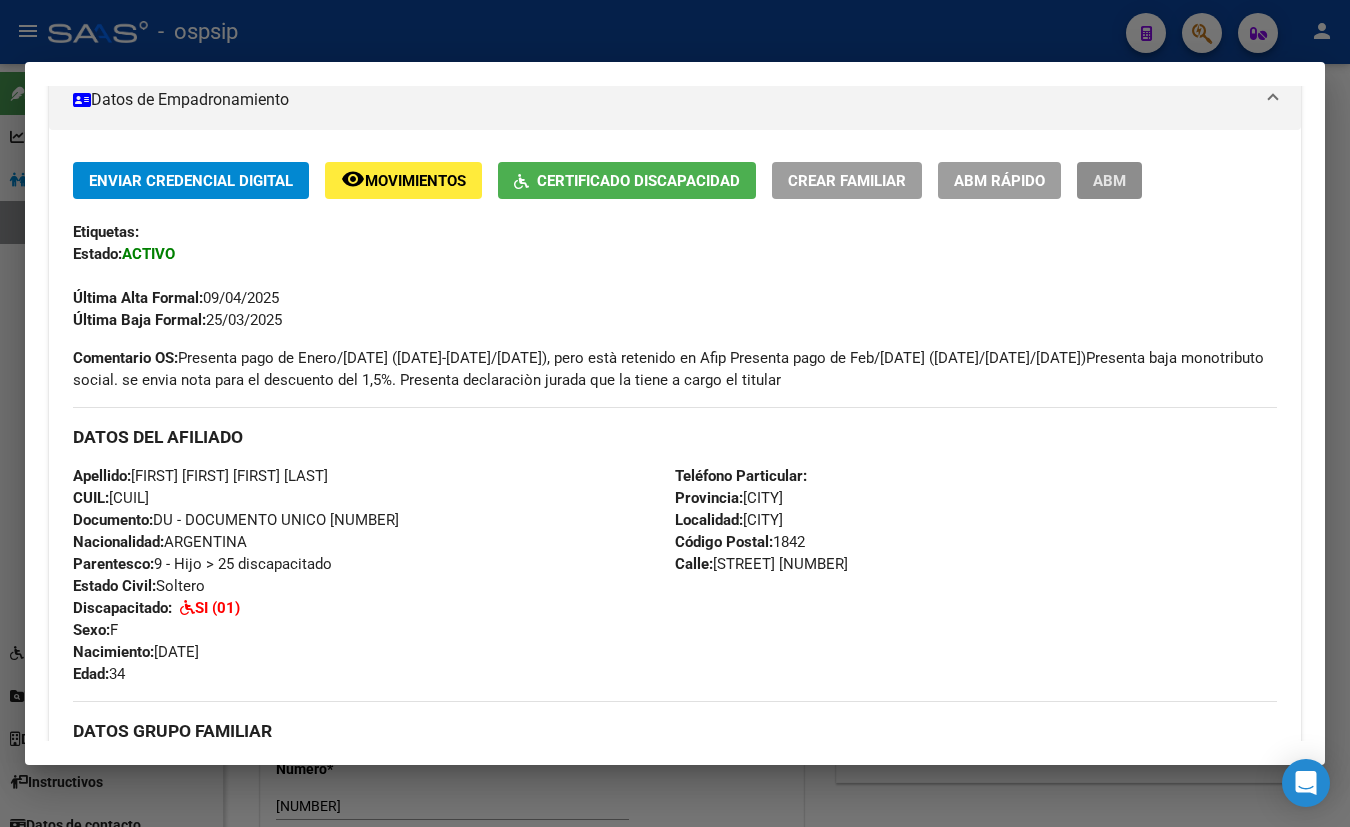 click on "ABM" at bounding box center (1109, 181) 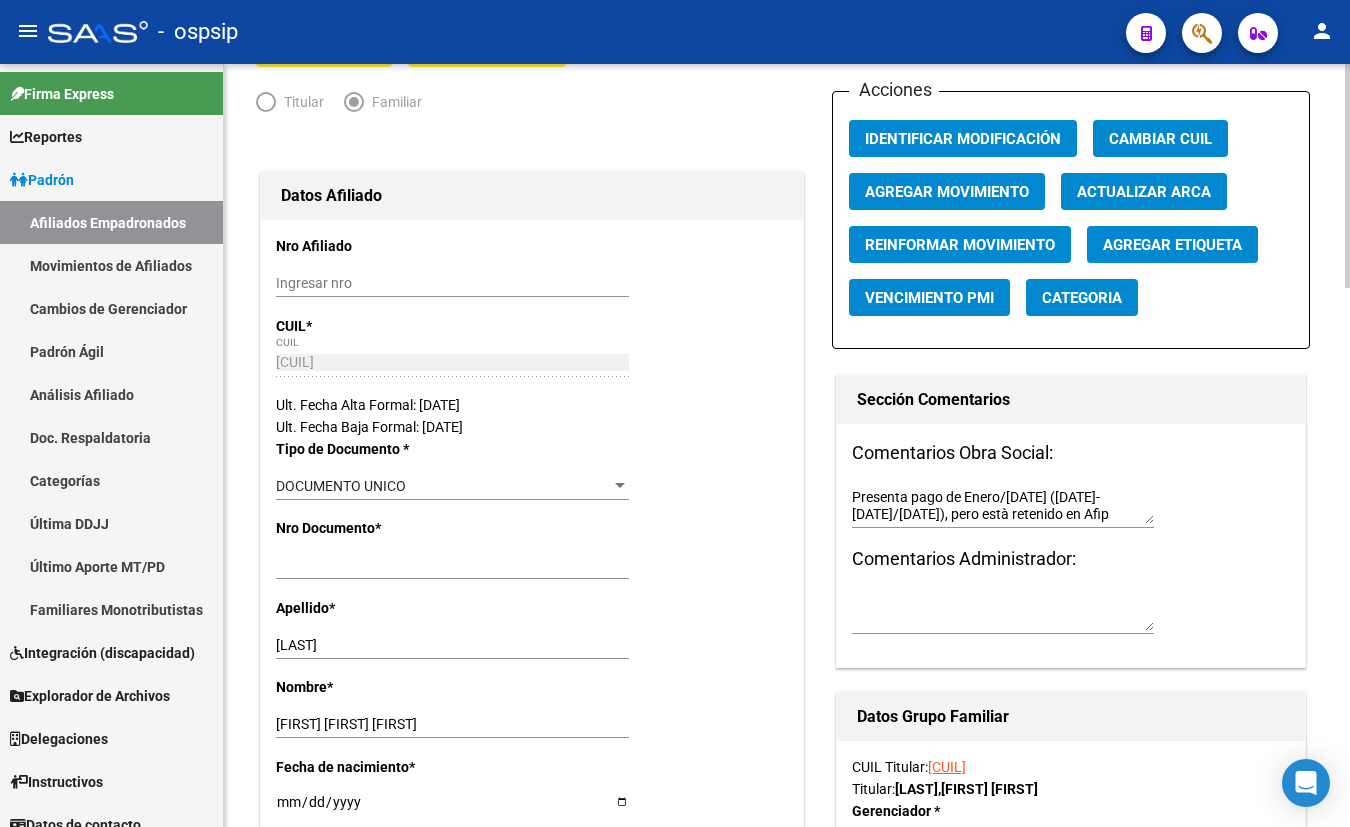 scroll, scrollTop: 181, scrollLeft: 0, axis: vertical 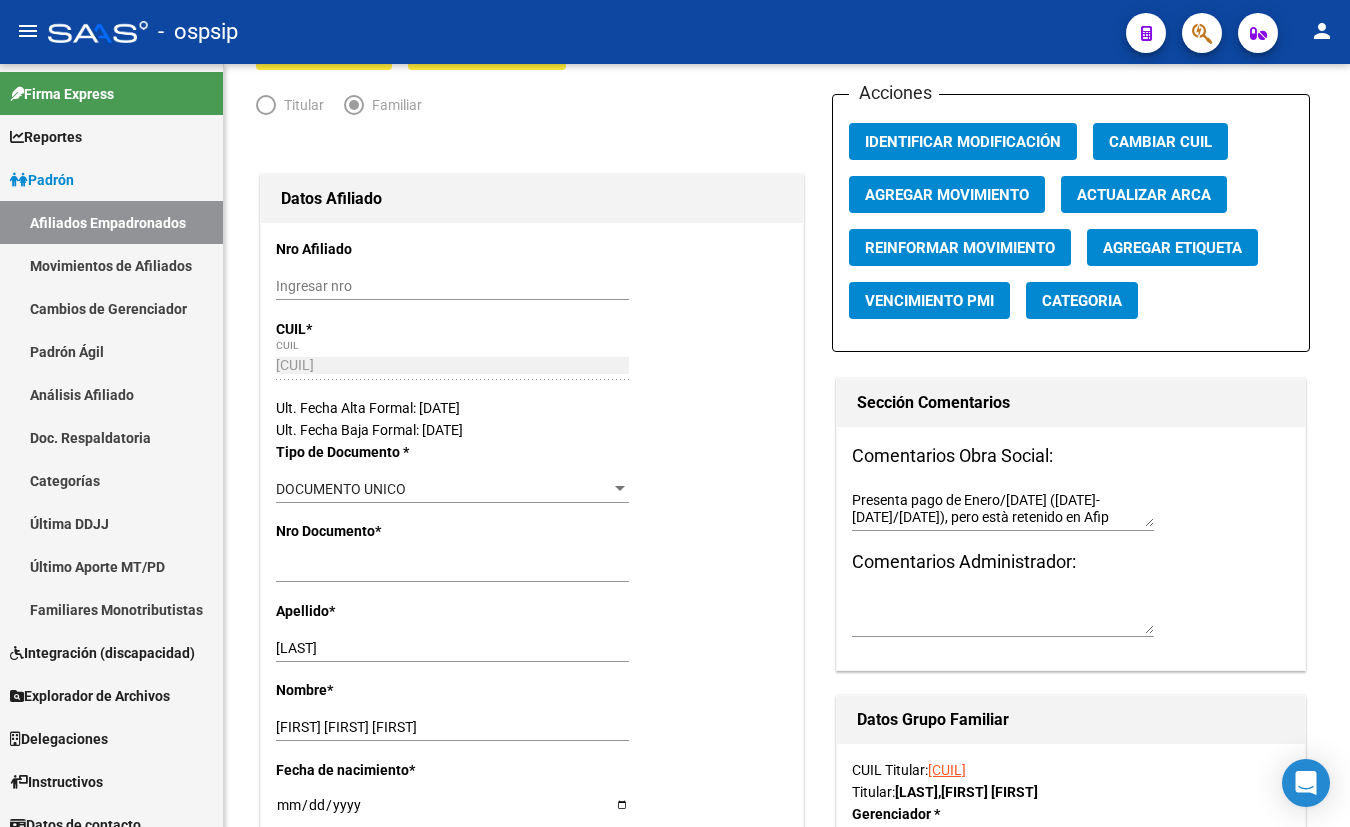 click on "-   ospsip" 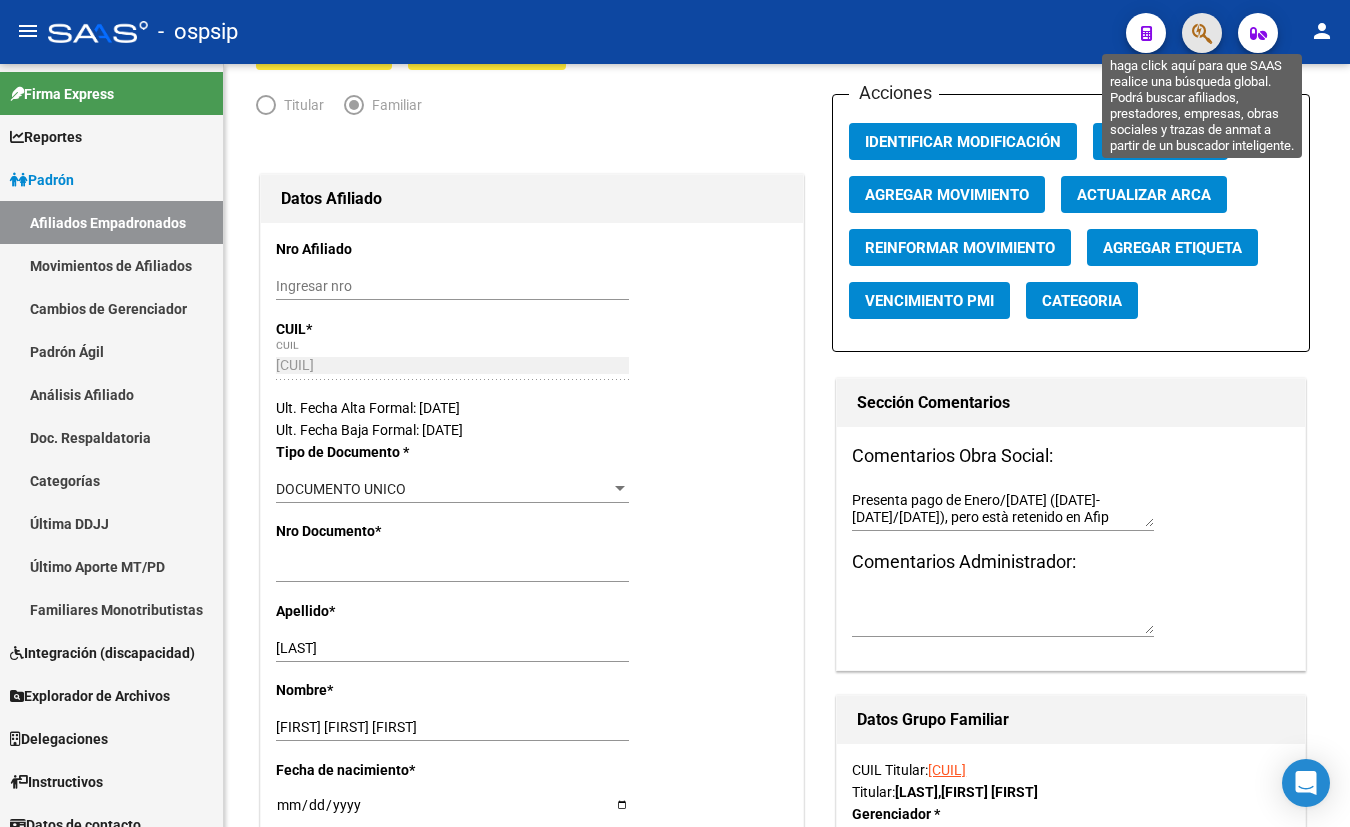 click 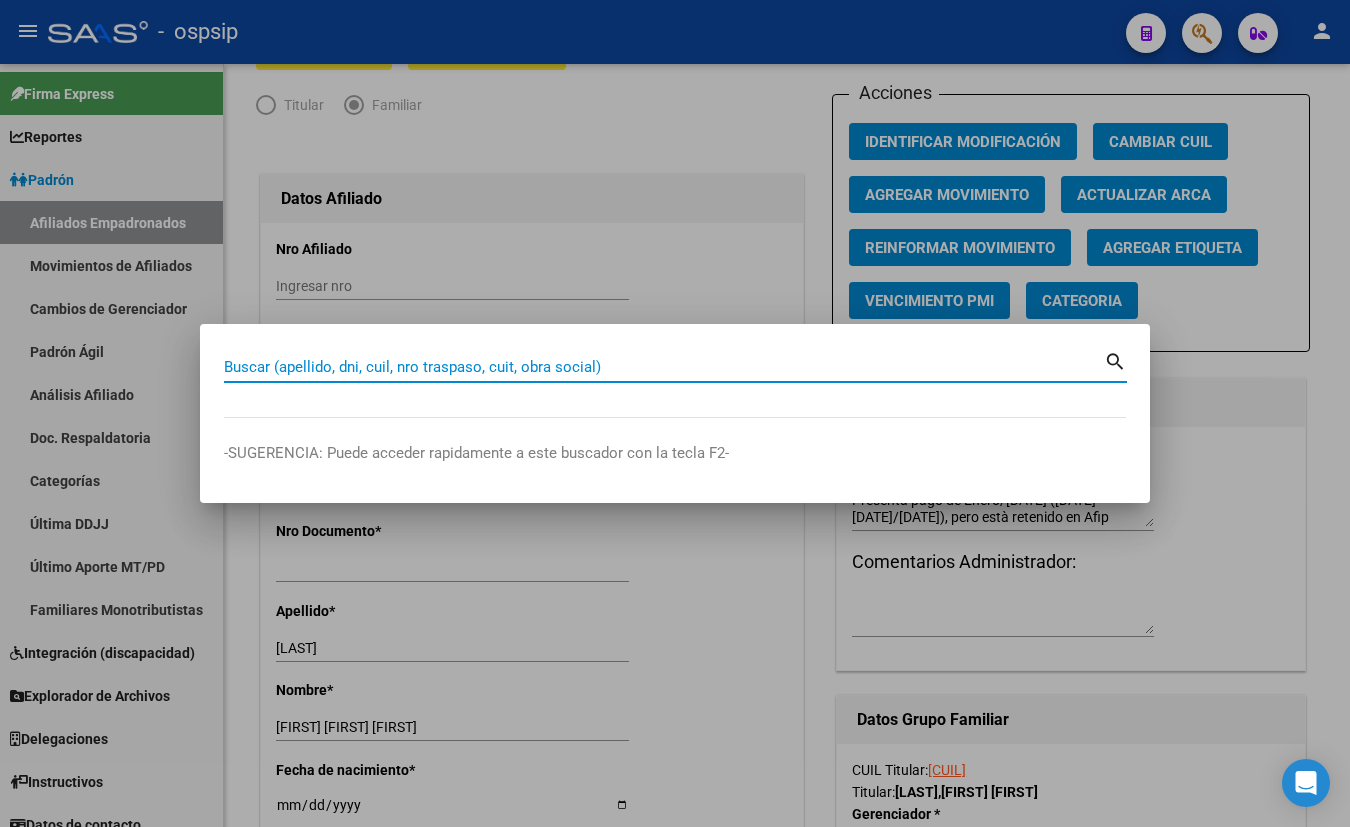click on "Buscar (apellido, dni, cuil, nro traspaso, cuit, obra social)" at bounding box center (664, 367) 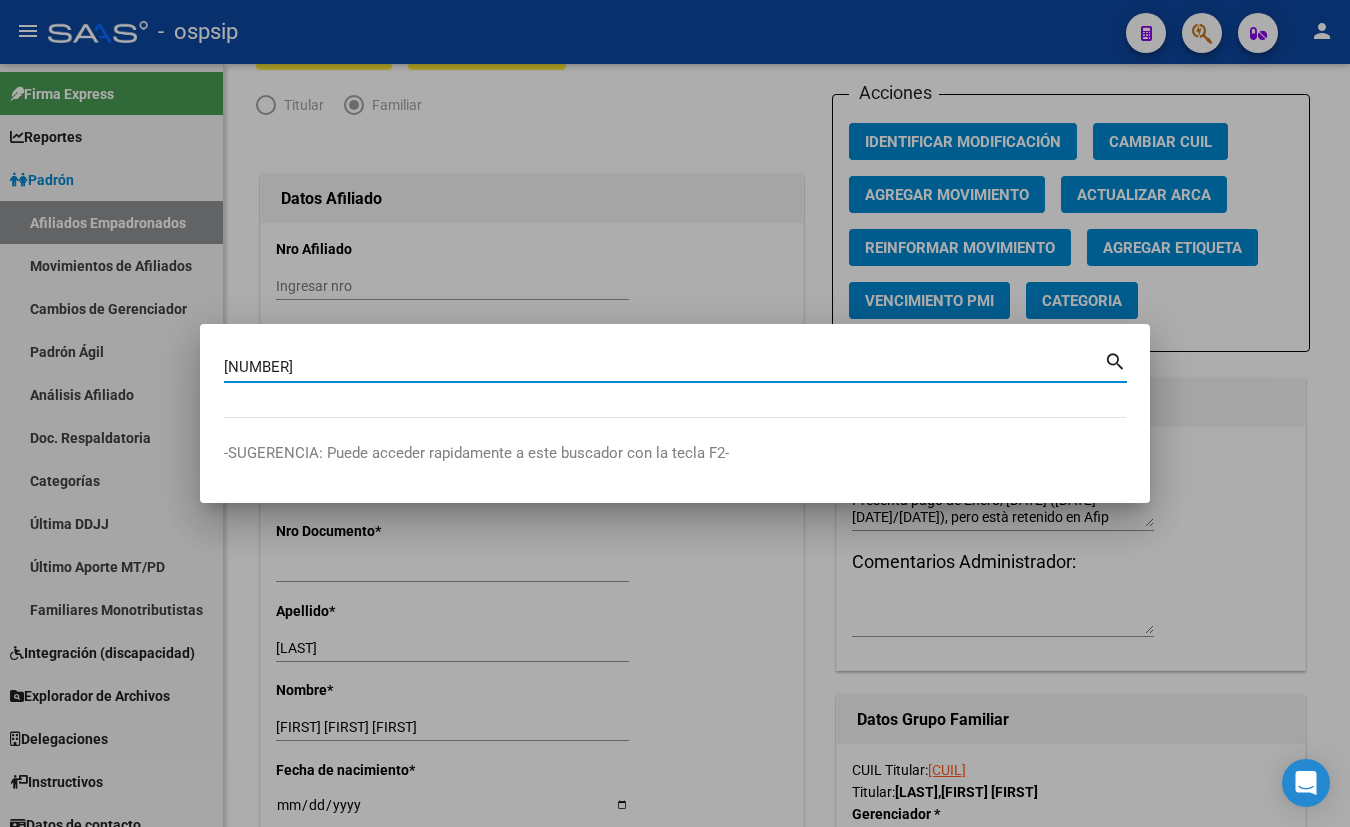 type on "22504107" 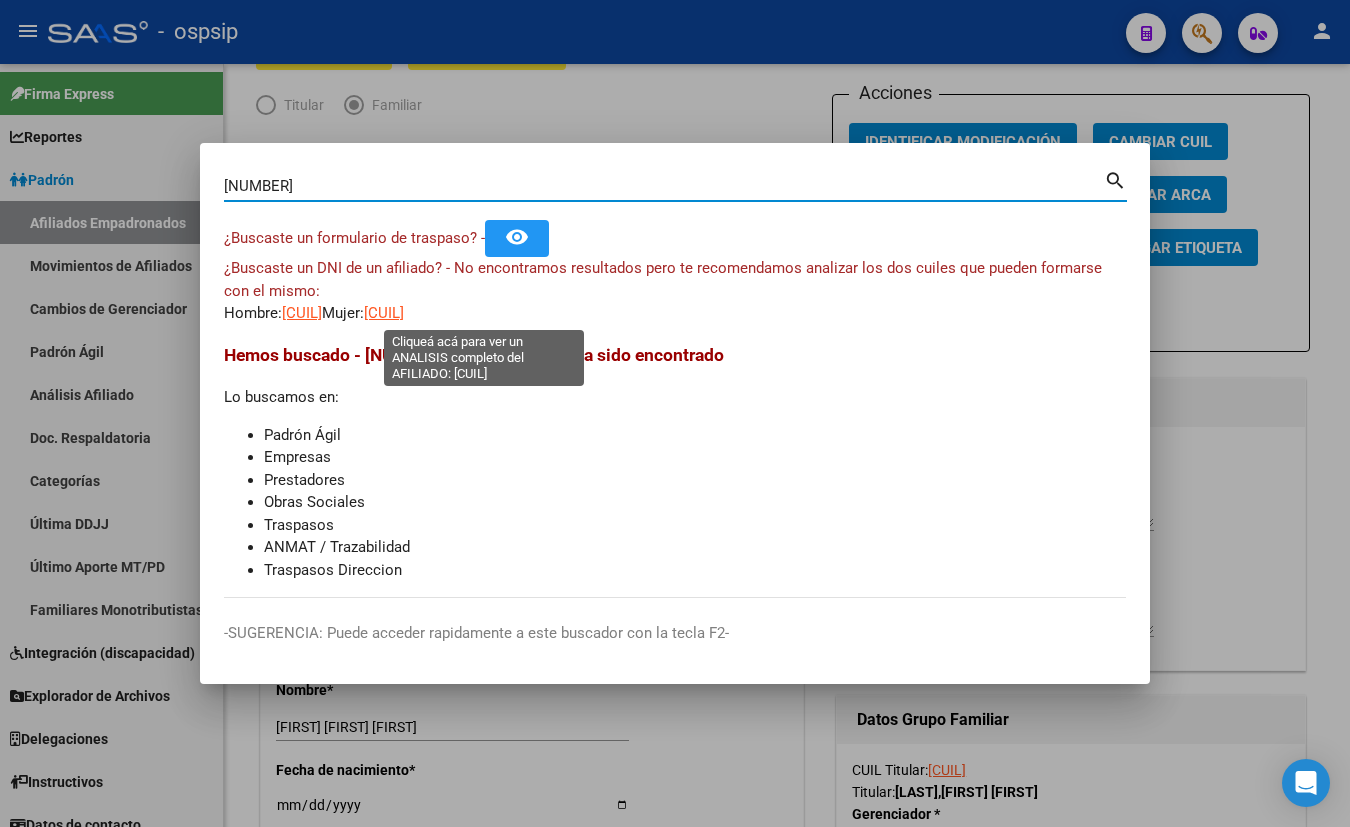 click on "27225041070" at bounding box center (384, 313) 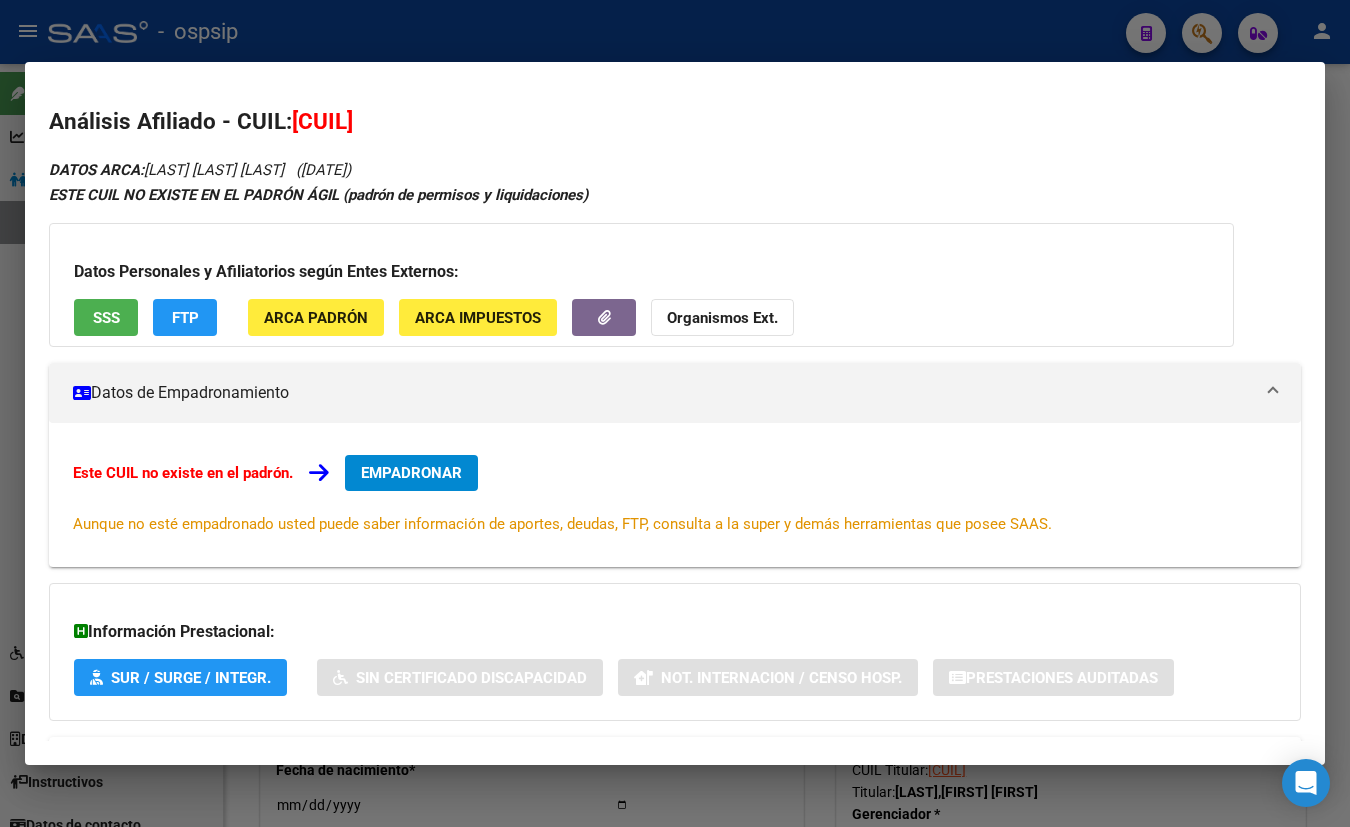 scroll, scrollTop: 87, scrollLeft: 0, axis: vertical 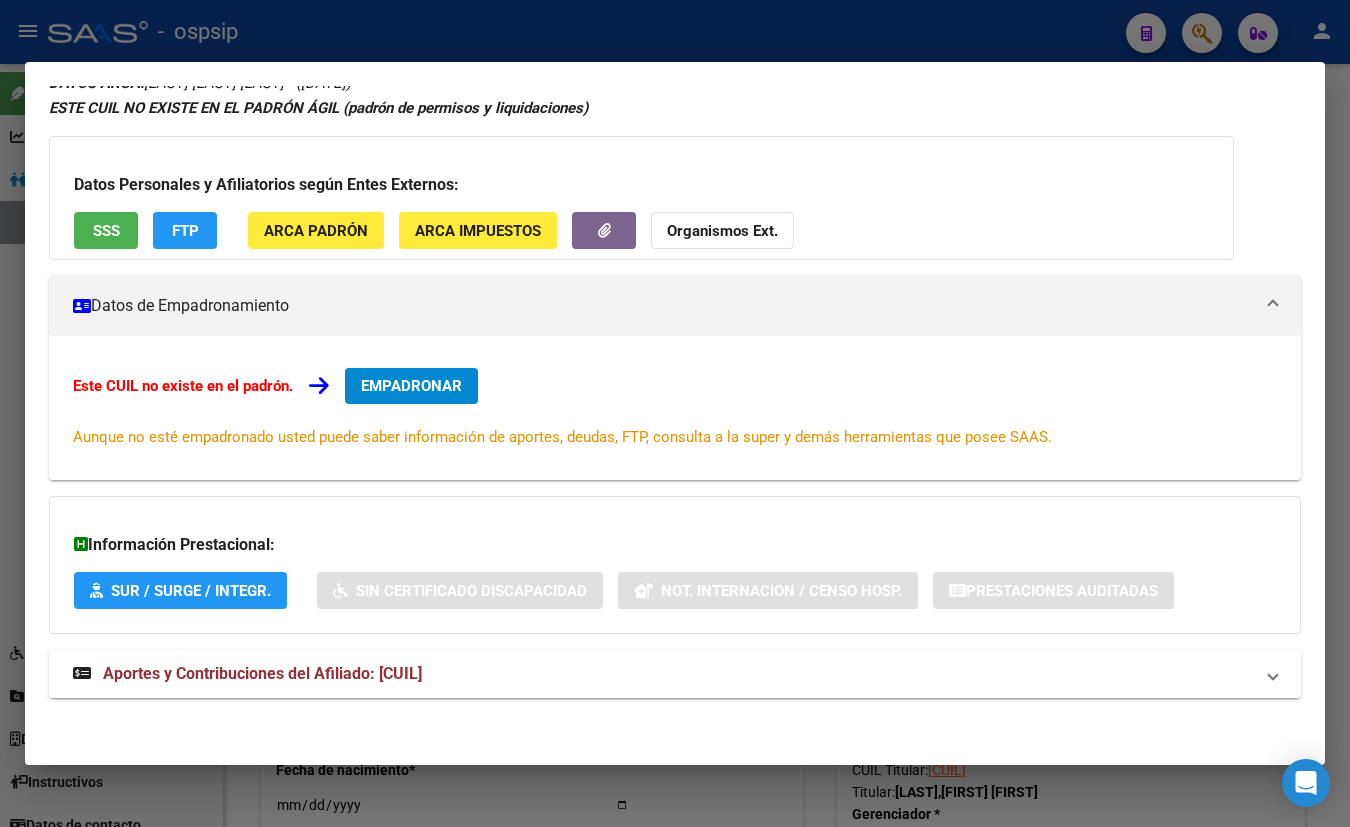 drag, startPoint x: 378, startPoint y: 670, endPoint x: 472, endPoint y: 617, distance: 107.912 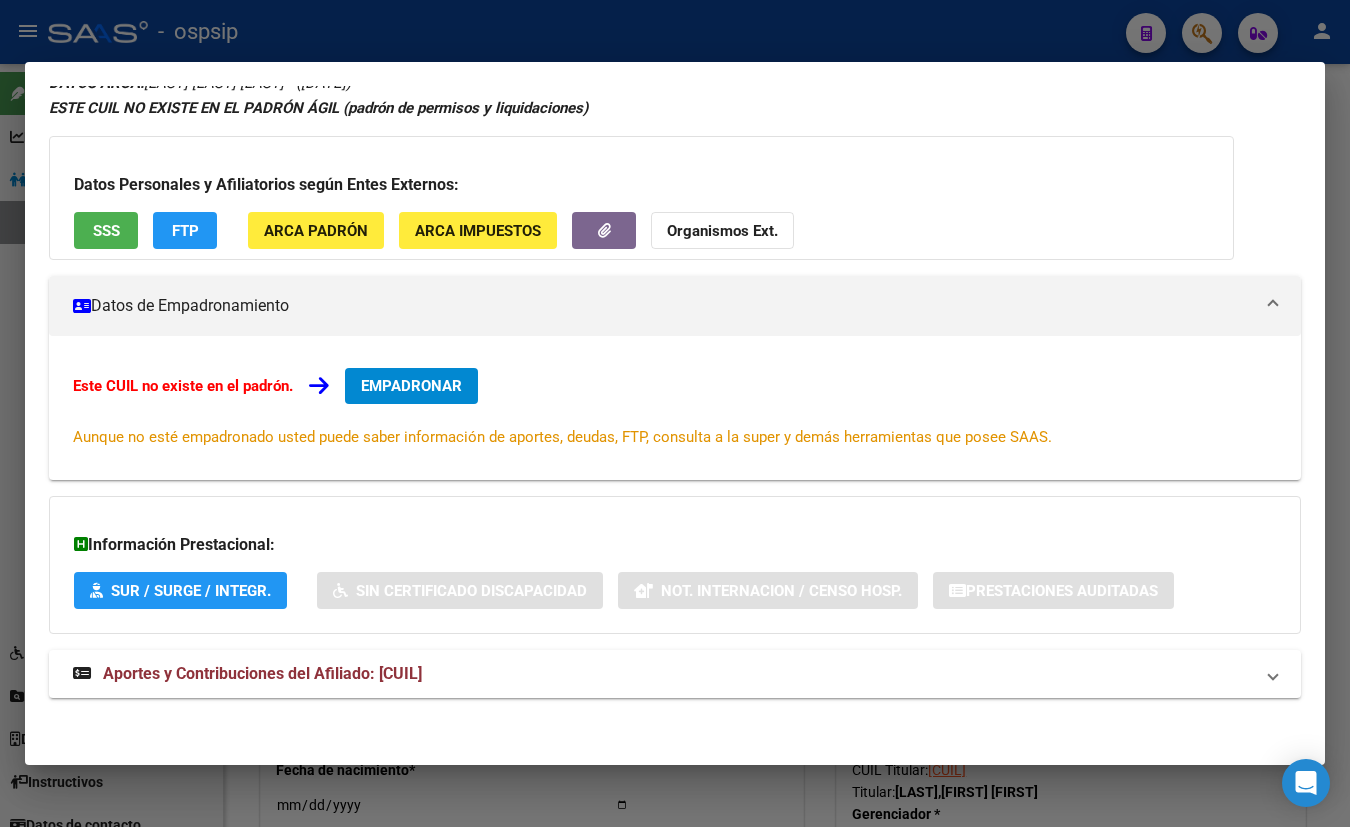click on "Aportes y Contribuciones del Afiliado: 27225041070" at bounding box center [262, 673] 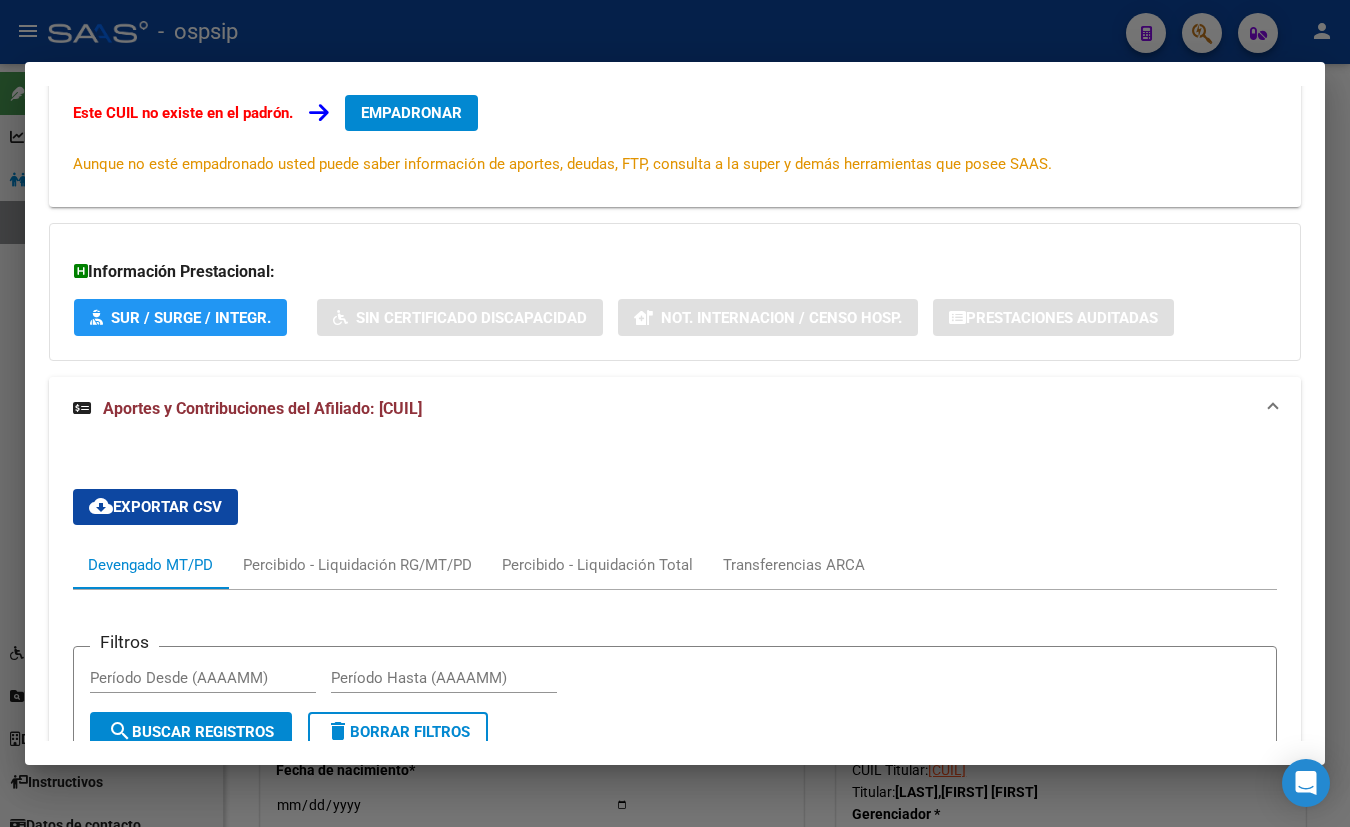 scroll, scrollTop: 0, scrollLeft: 0, axis: both 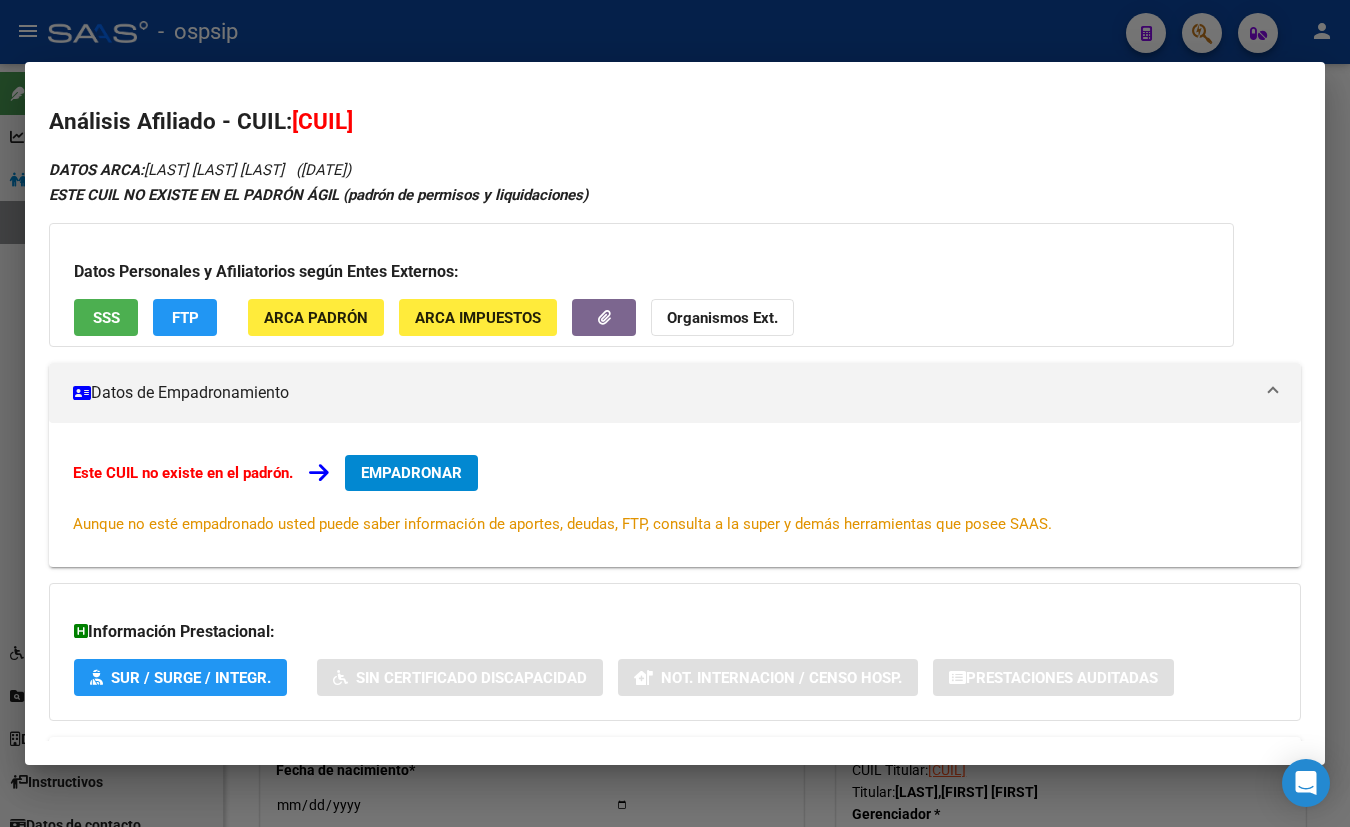 type 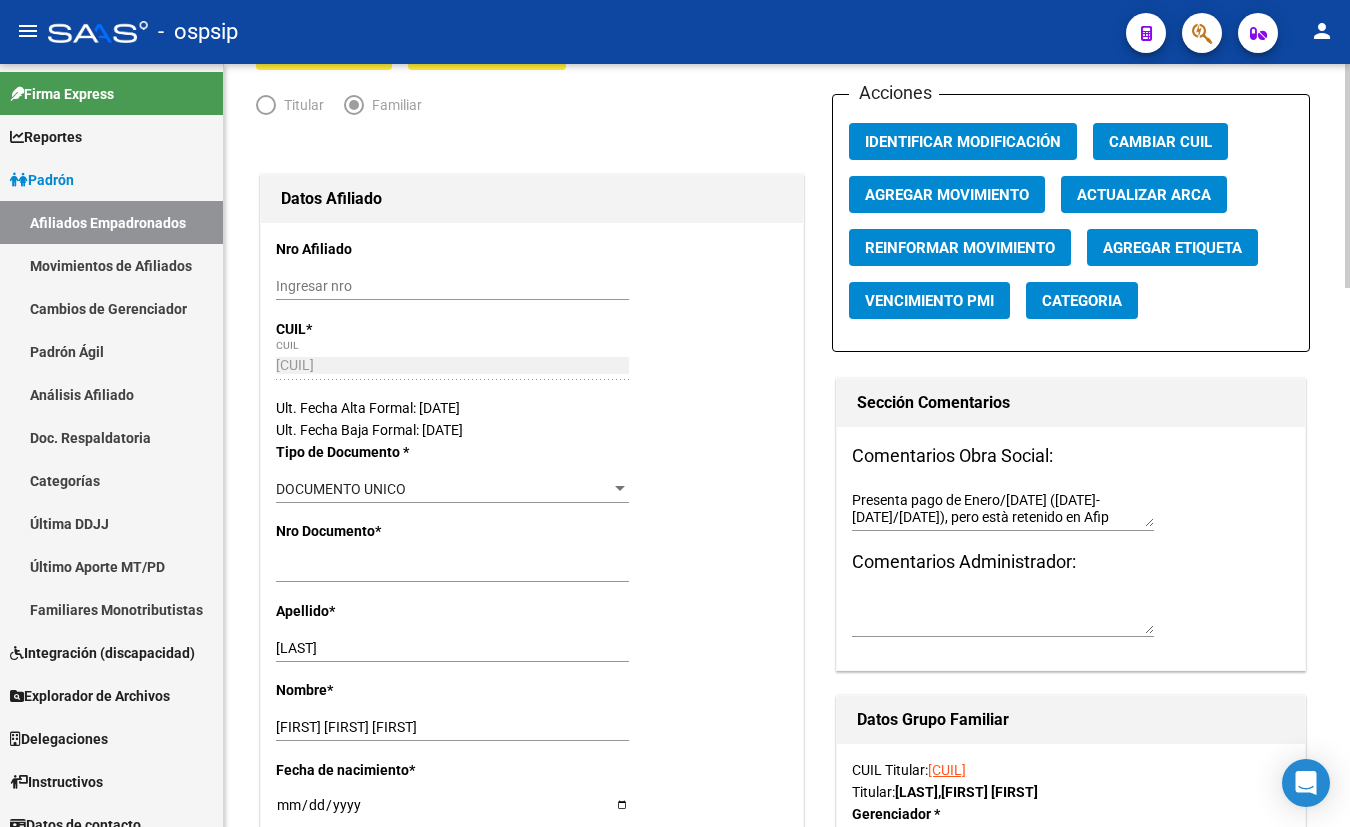 drag, startPoint x: 448, startPoint y: 249, endPoint x: 449, endPoint y: 262, distance: 13.038404 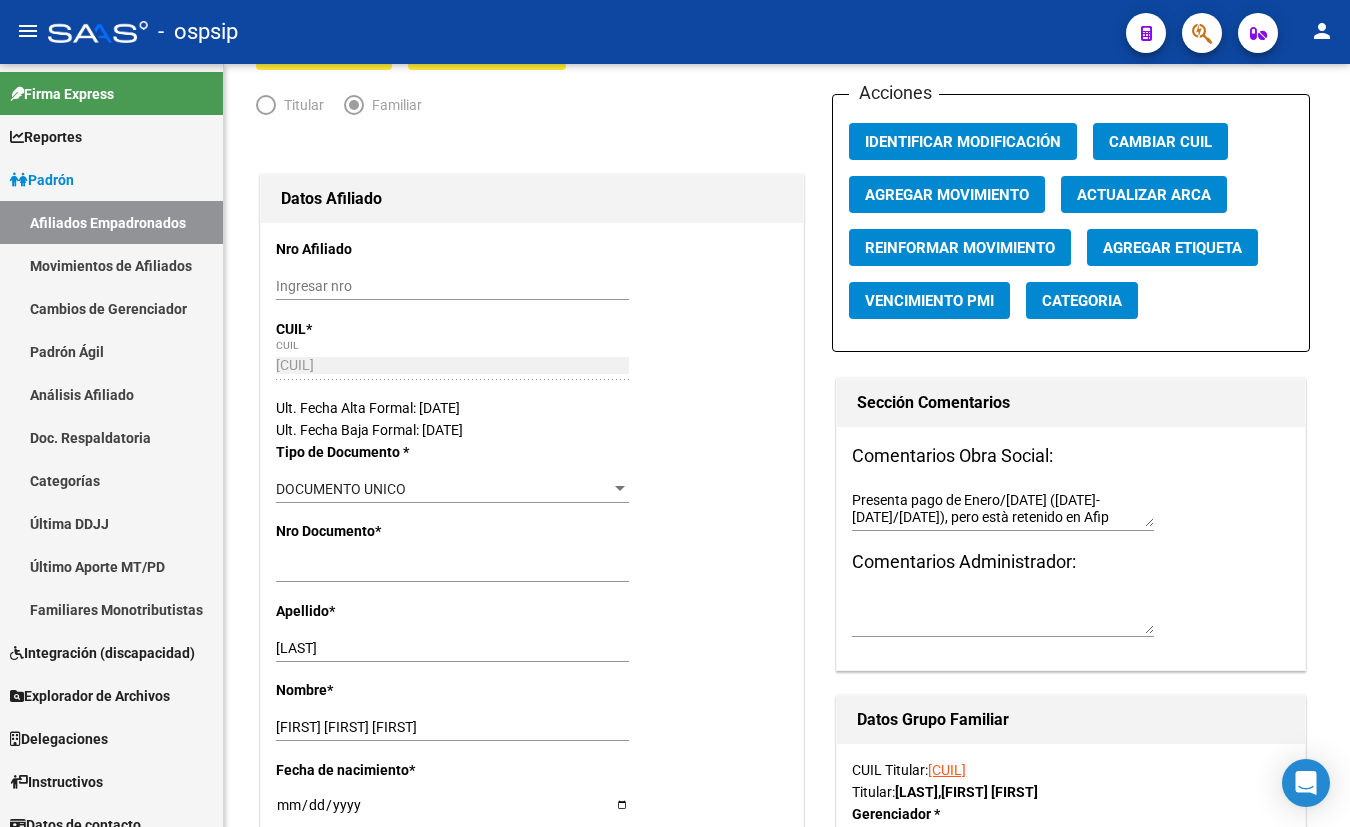 click 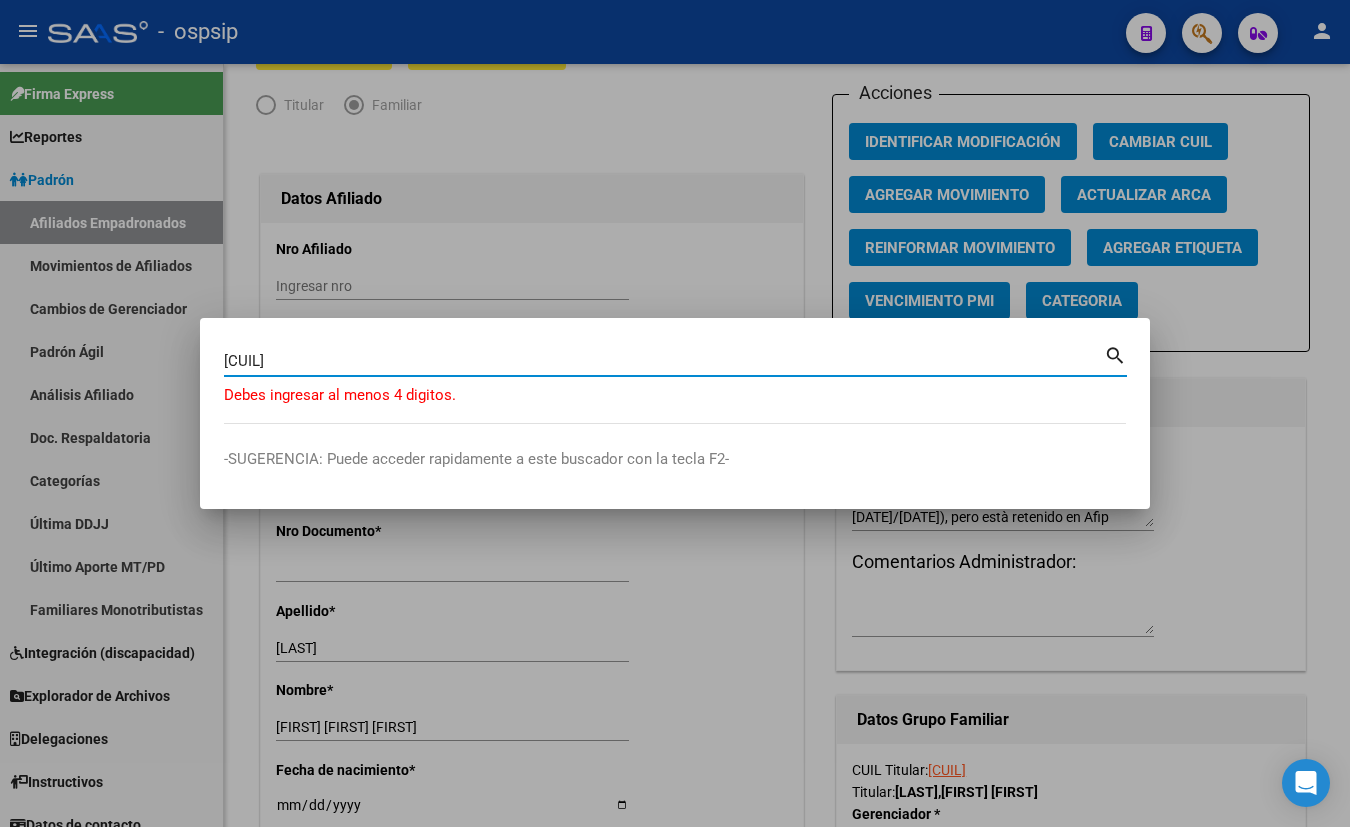 type on "39103491" 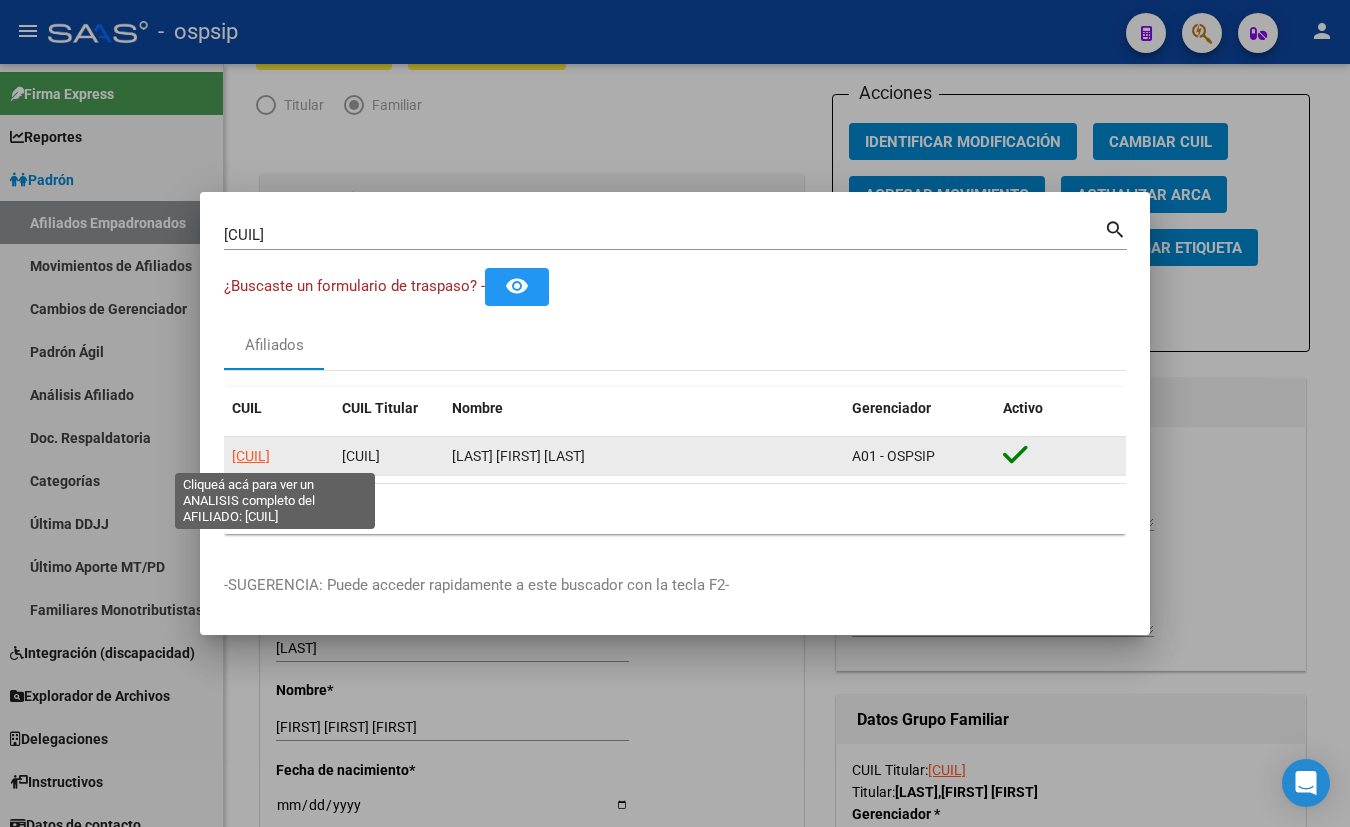 click on "20391034916" 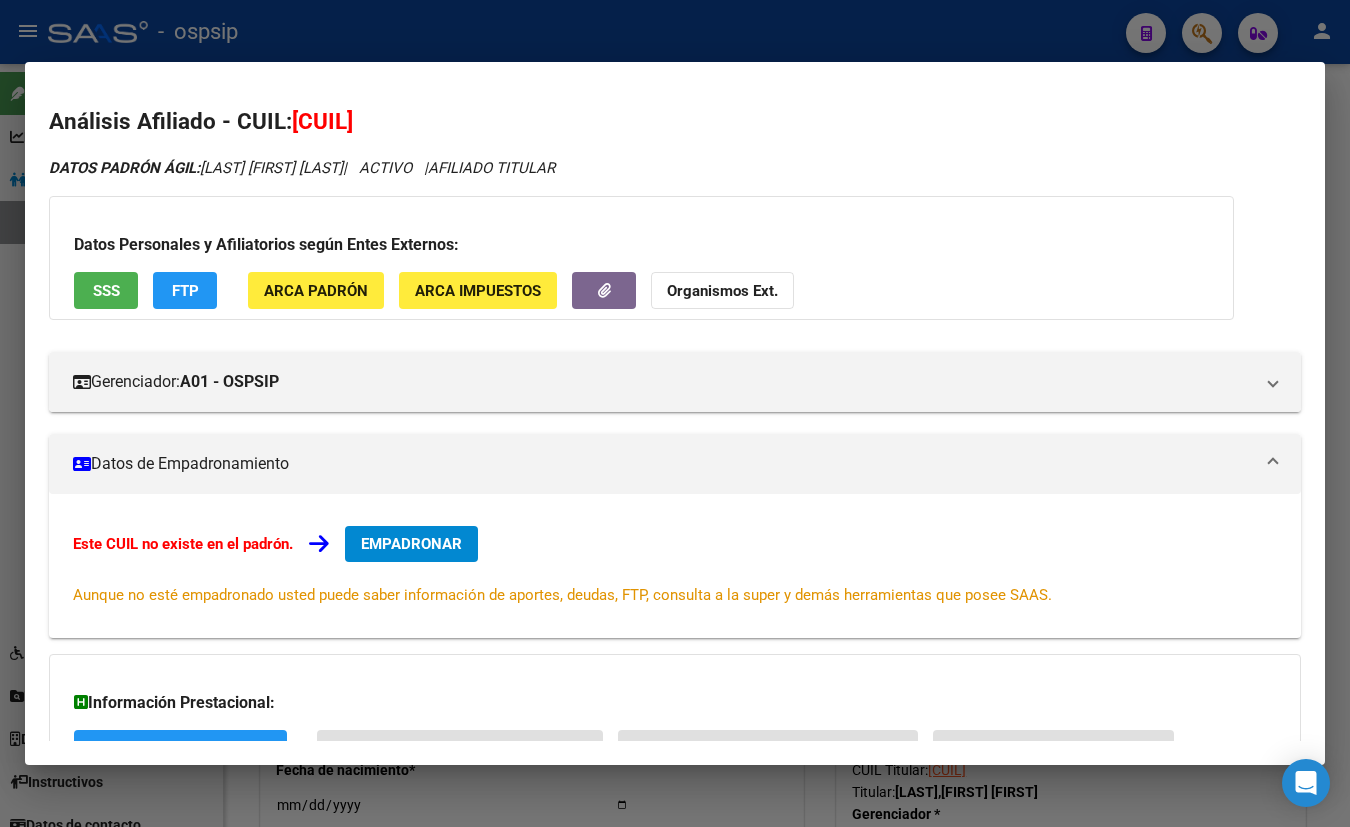 scroll, scrollTop: 159, scrollLeft: 0, axis: vertical 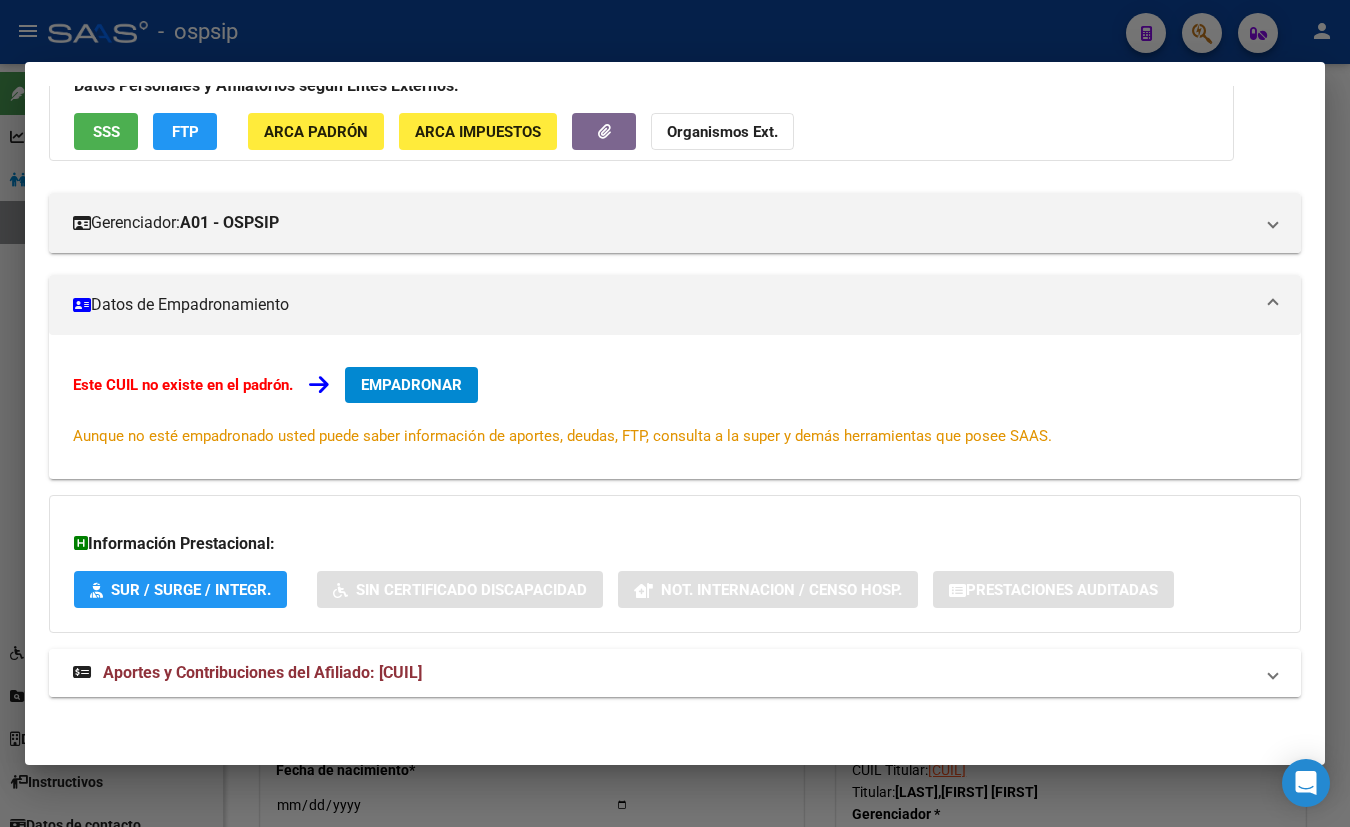 drag, startPoint x: 401, startPoint y: 672, endPoint x: 426, endPoint y: 665, distance: 25.96151 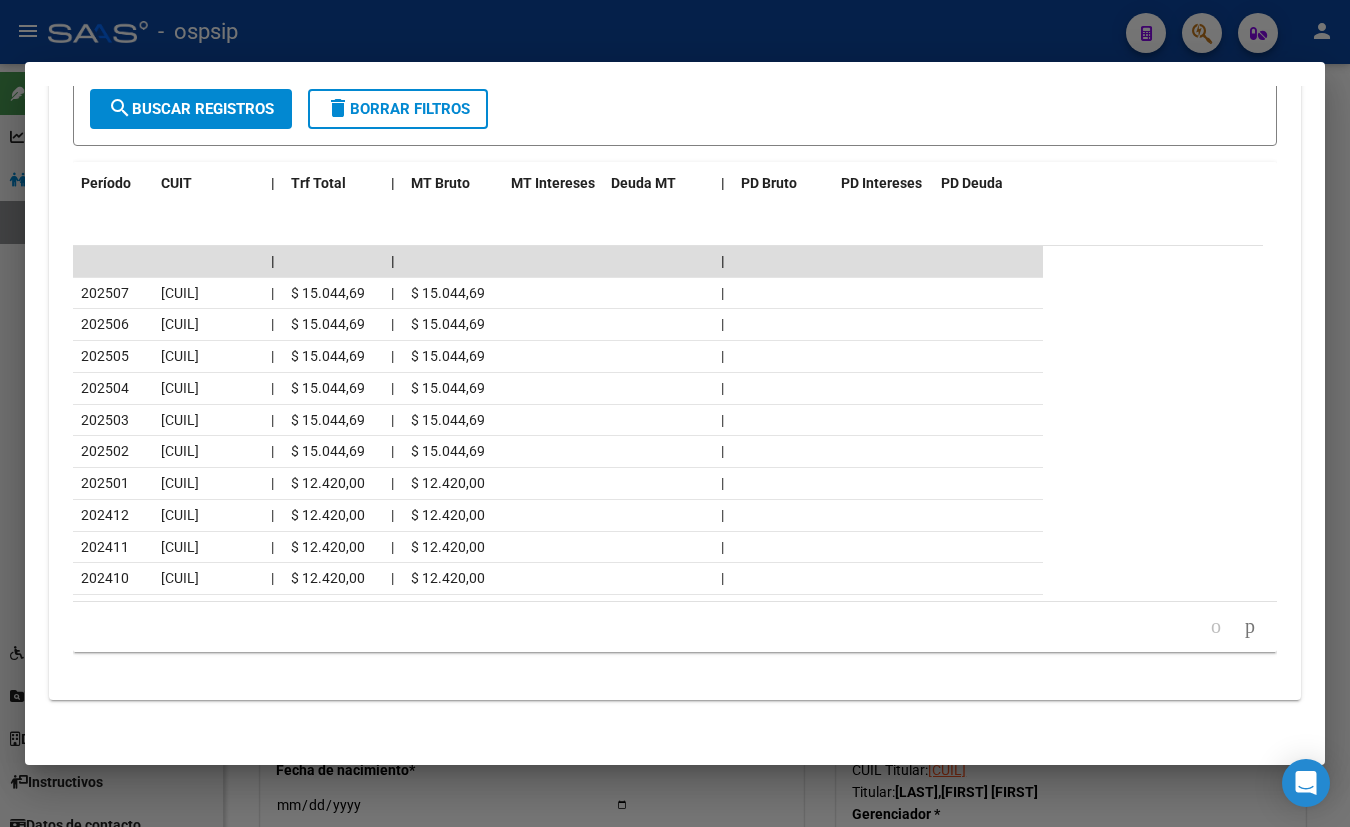 scroll, scrollTop: 418, scrollLeft: 0, axis: vertical 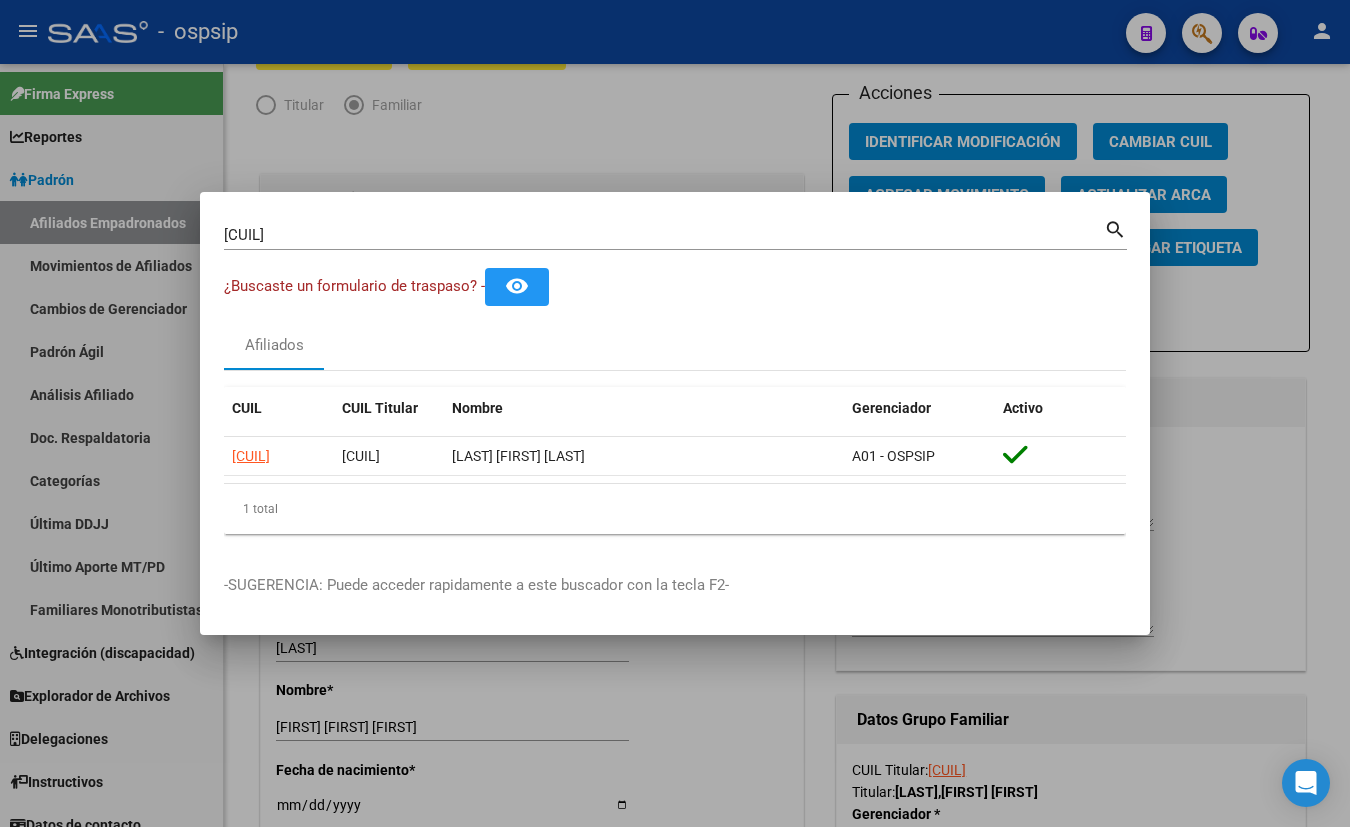 type 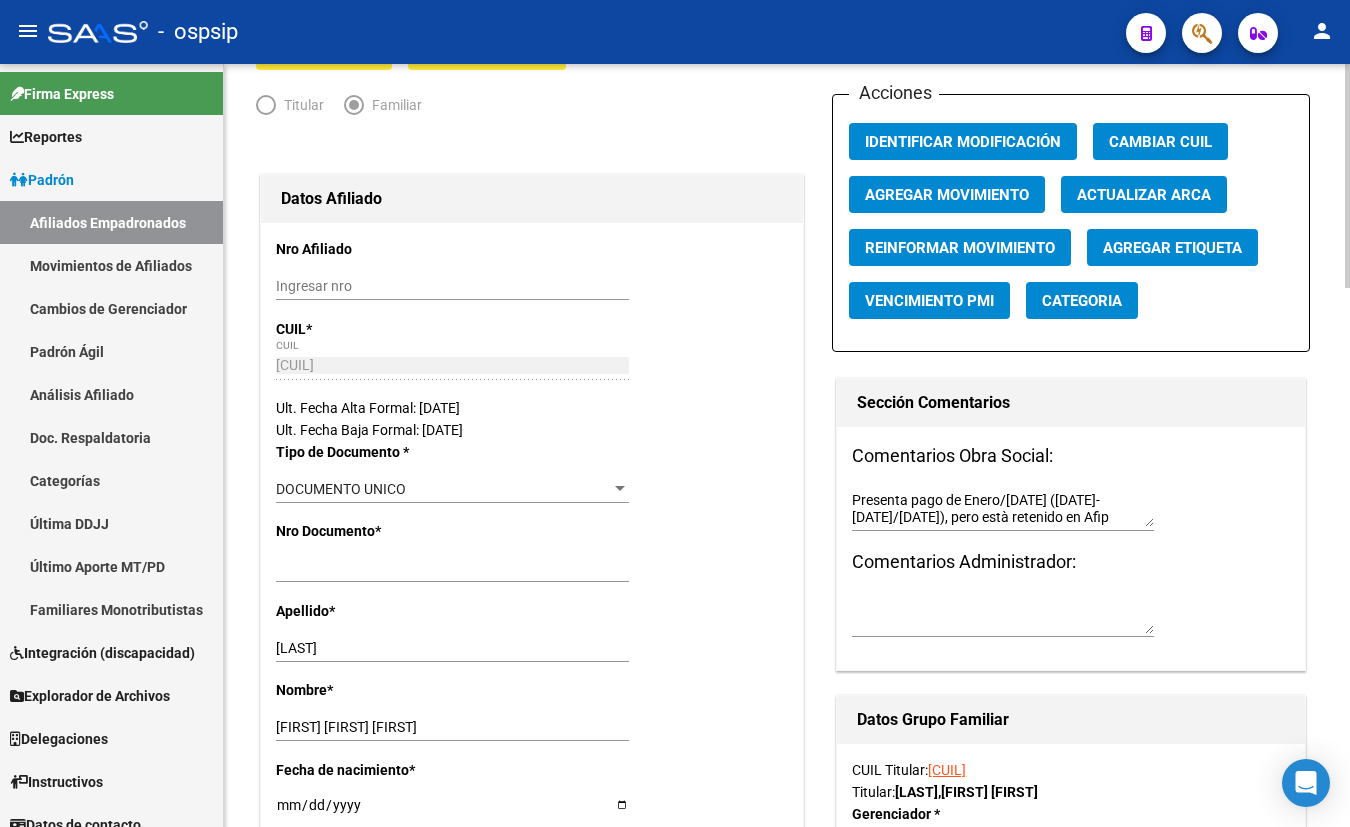 click on "Datos Afiliado Nro Afiliado    Ingresar nro  CUIL  *   27-36084511-2 CUIL  ARCA Padrón  Ult. Fecha Alta Formal: 09/04/2025  Ult. Fecha Baja Formal: 25/03/2025  Tipo de Documento * DOCUMENTO UNICO Seleccionar tipo Nro Documento  *   36084511 Ingresar nro  Apellido  *   ROA Ingresar apellido  Nombre  *   YAMILA MICAELA LUCIA Ingresar nombre  Fecha de nacimiento  *   1990-11-17 Ingresar fecha   Parentesco * Hijo > 25 discapacitado Seleccionar parentesco  Estado Civil * Soltero Seleccionar tipo  Sexo * Femenino Seleccionar sexo  Nacionalidad * ARGENTINA Seleccionar tipo  Discapacitado * Discapacitado Seleccionar tipo Vencimiento Certificado Estudio    Ingresar fecha   Tipo domicilio * Domicilio Completo Seleccionar tipo domicilio  Provincia * Buenos Aires Seleccionar provincia Localidad  *   MONTE GRANDE Ingresar el nombre  Codigo Postal  *   1842 Ingresar el codigo  Calle  *   MAGDALENA Ingresar calle  Numero  *   793 Ingresar nro  Piso    Ingresar piso  Departamento    Ingresar depto  Teléfono celular" 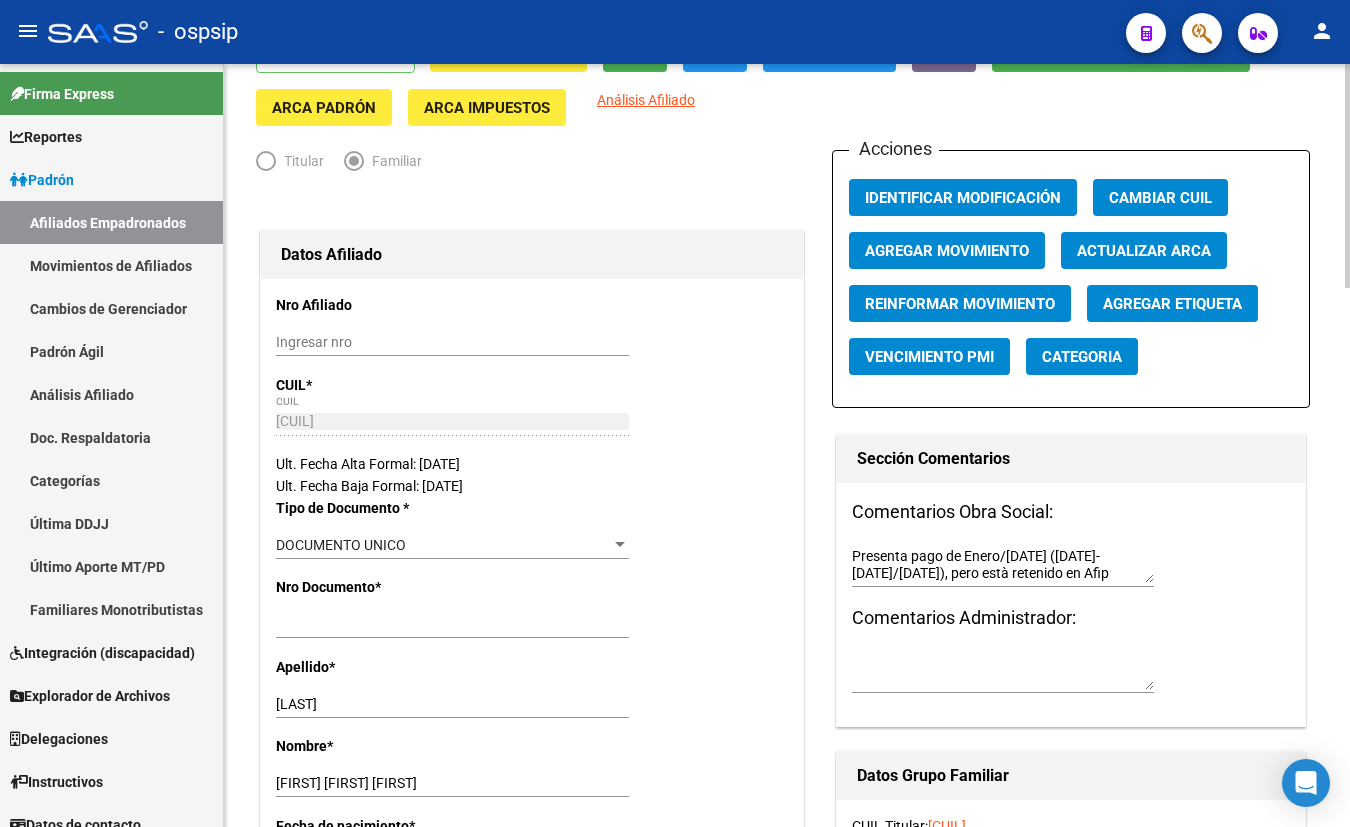 scroll, scrollTop: 0, scrollLeft: 0, axis: both 